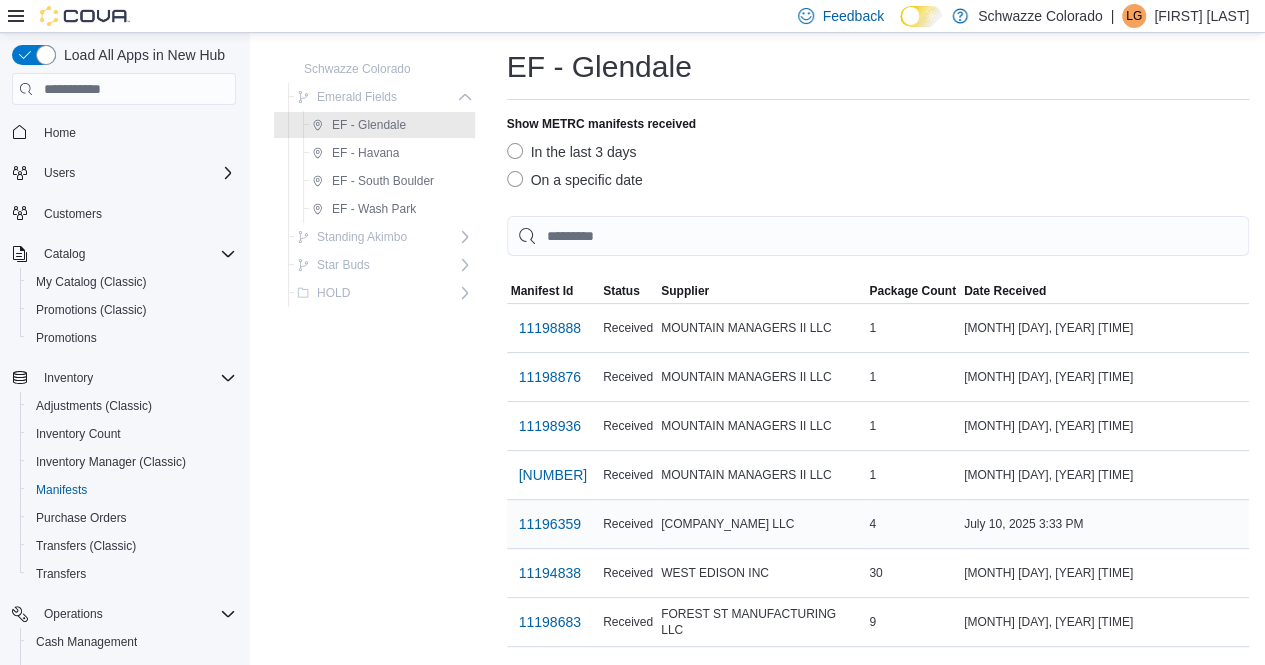 scroll, scrollTop: 0, scrollLeft: 0, axis: both 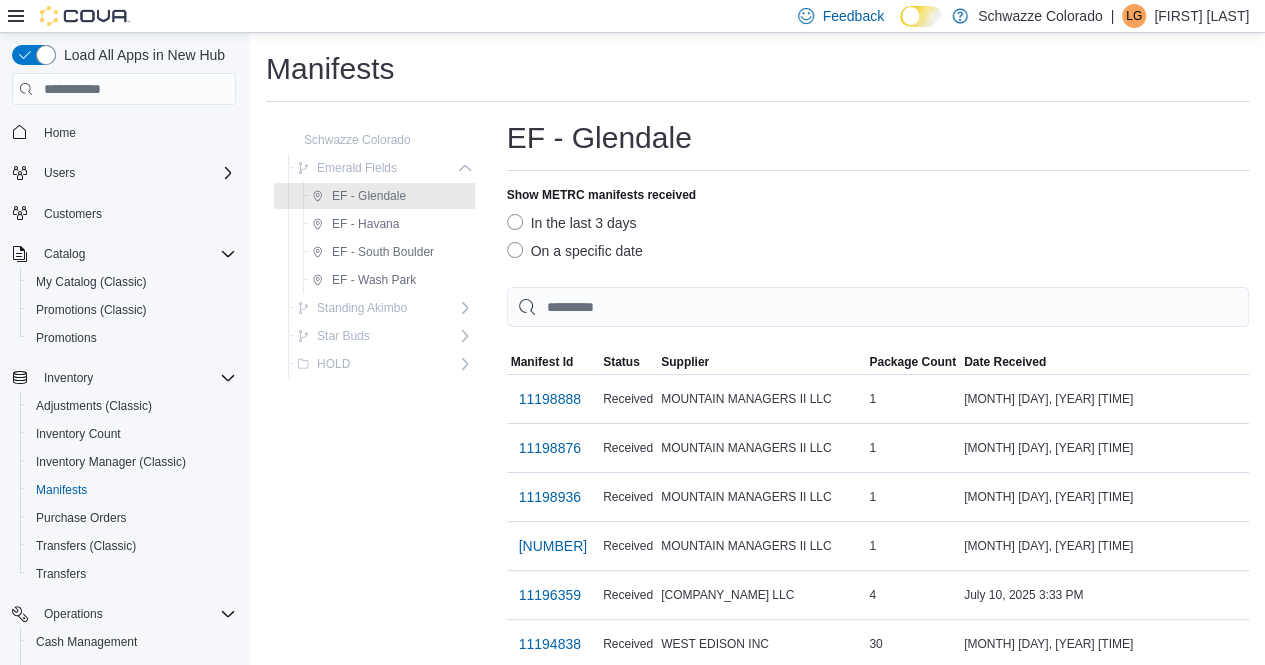 click on "On a specific date" at bounding box center [575, 251] 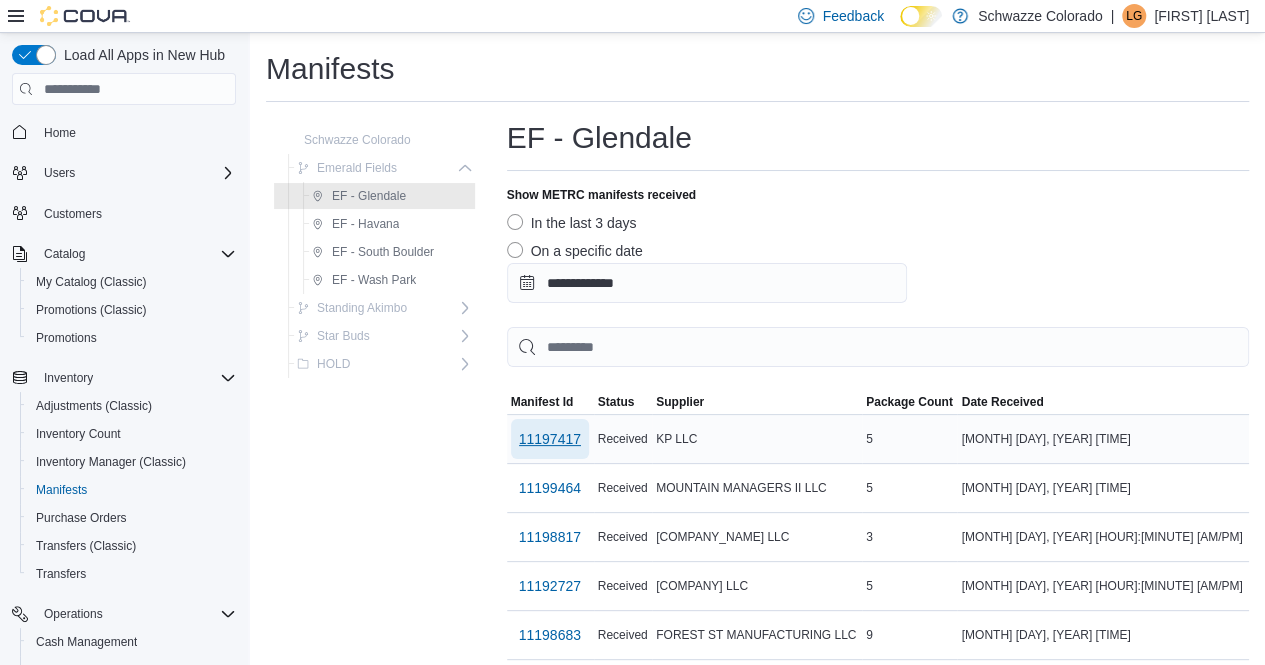 click on "11197417" at bounding box center [550, 439] 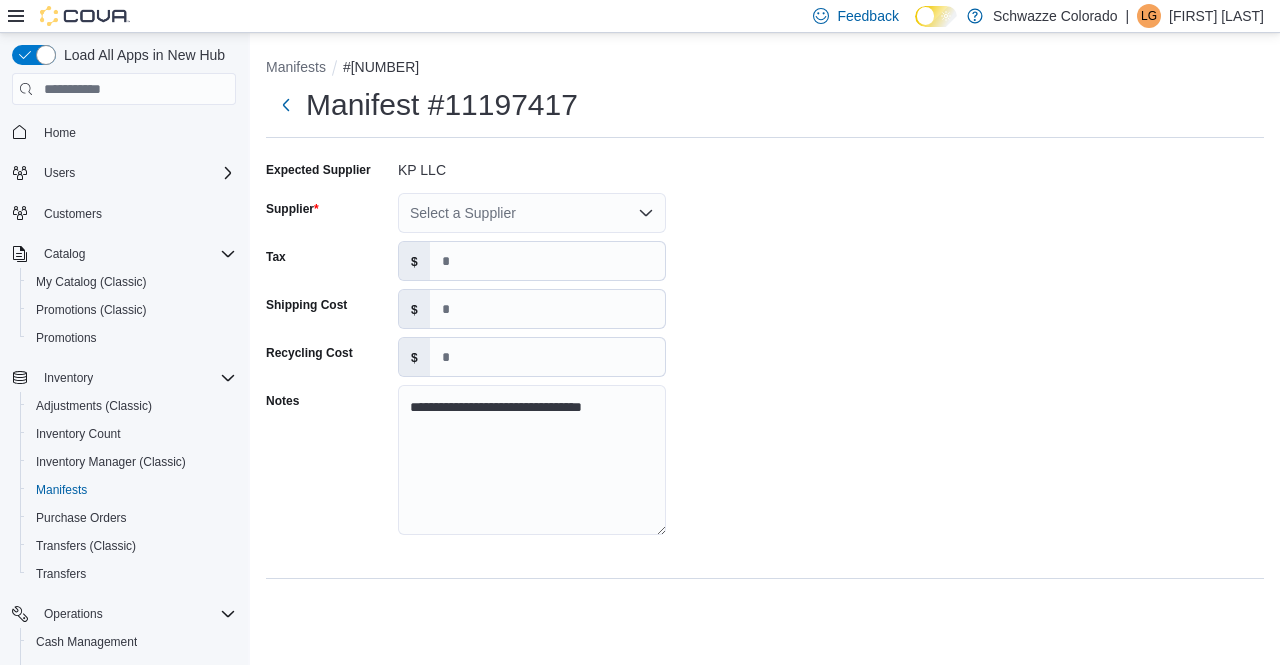 click on "Select a Supplier" at bounding box center [532, 213] 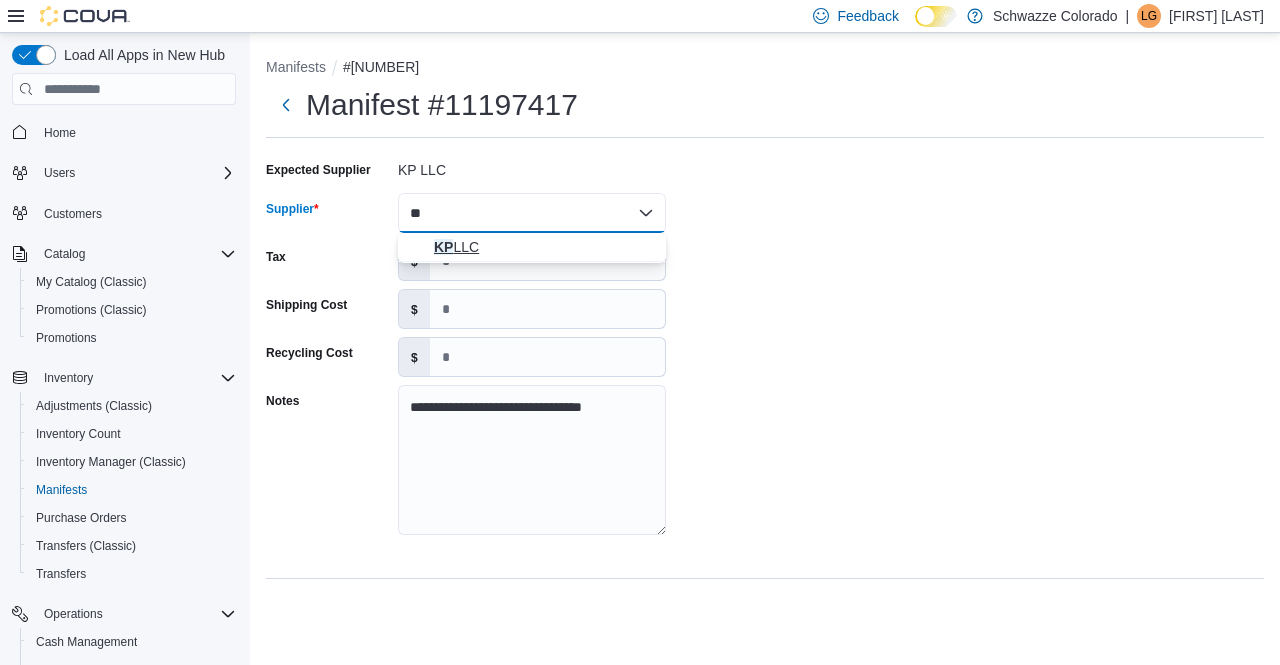 type on "**" 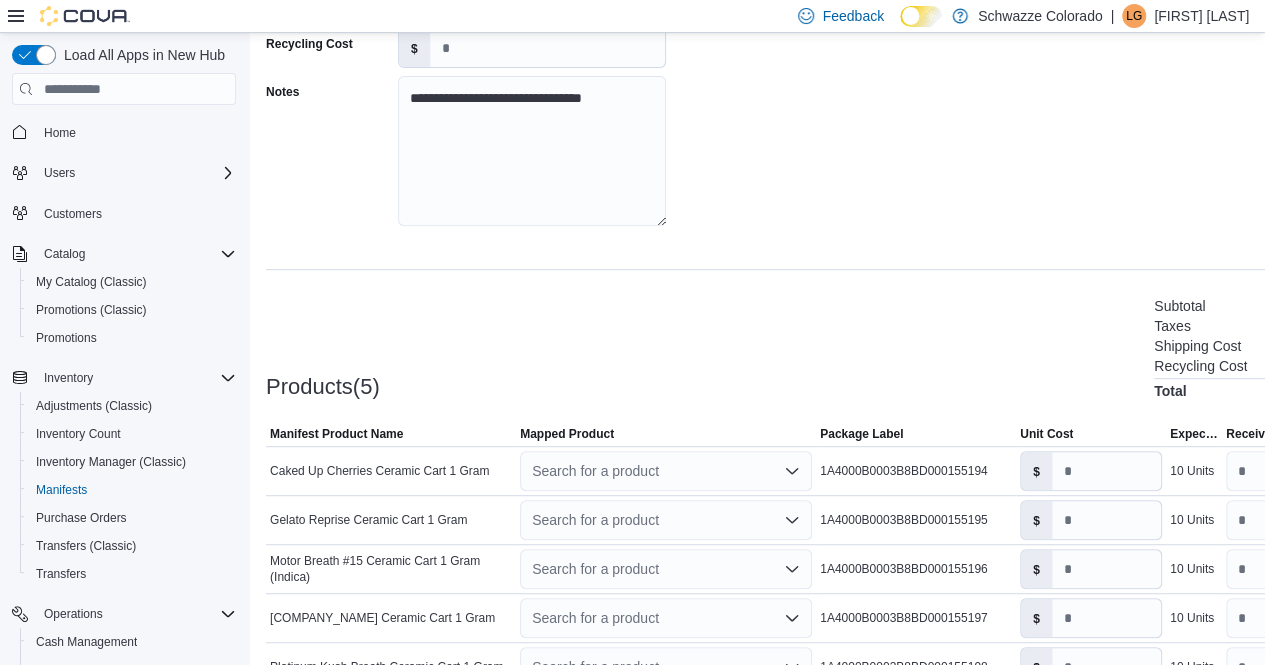 scroll, scrollTop: 414, scrollLeft: 0, axis: vertical 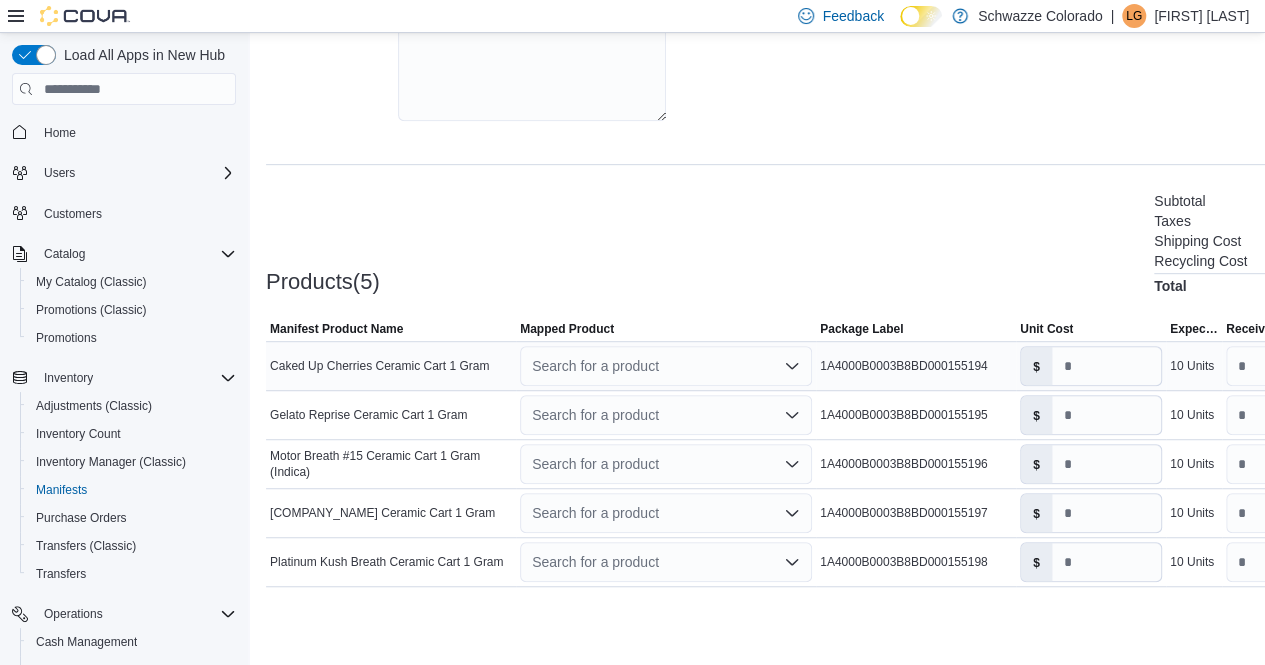 click on "Search for a product" at bounding box center [666, 366] 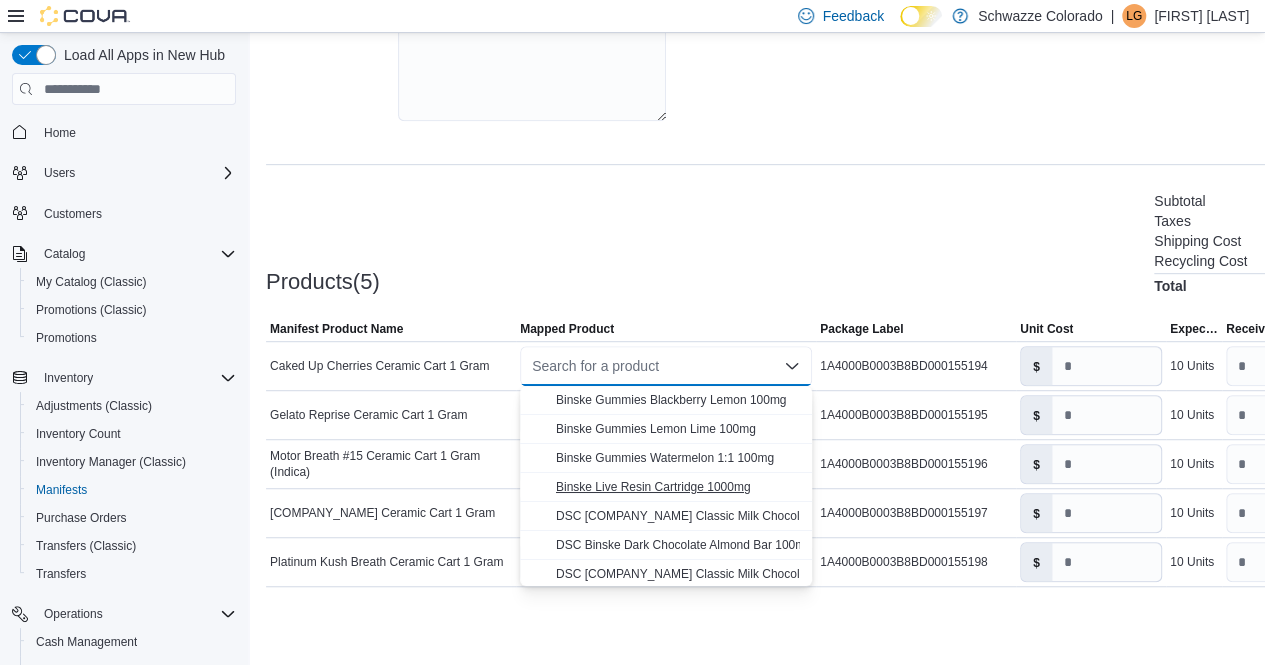 click on "Binske Live Resin Cartridge 1000mg" at bounding box center (653, 487) 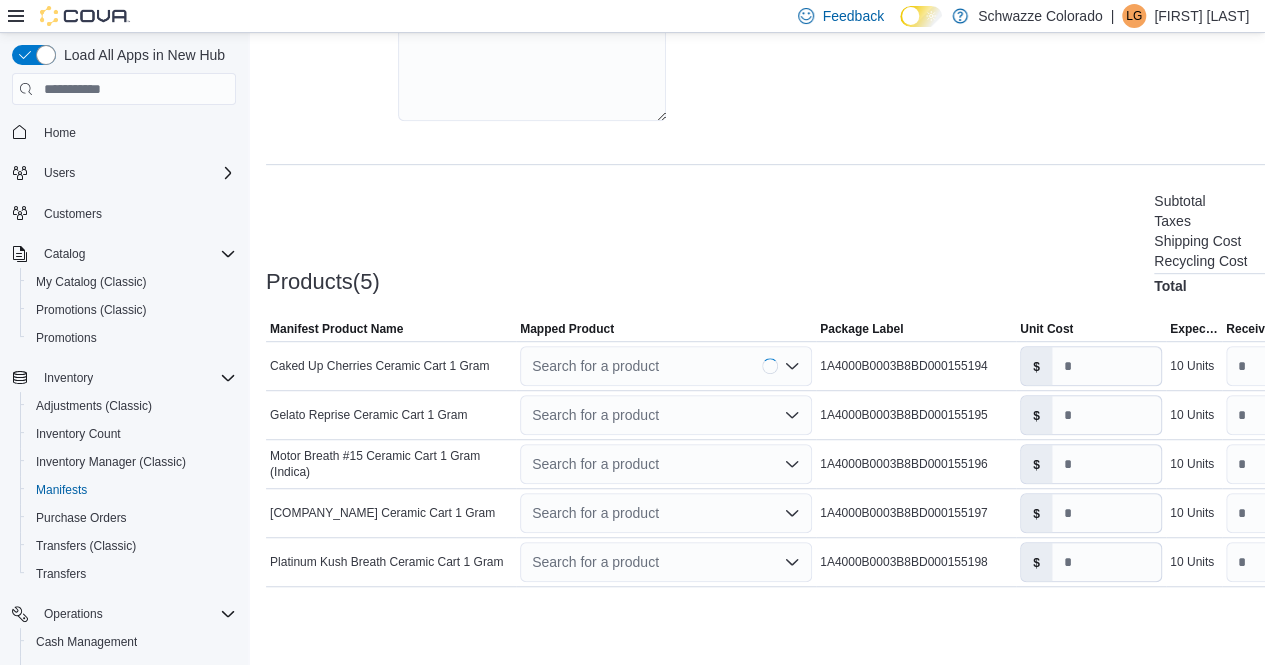 type on "****" 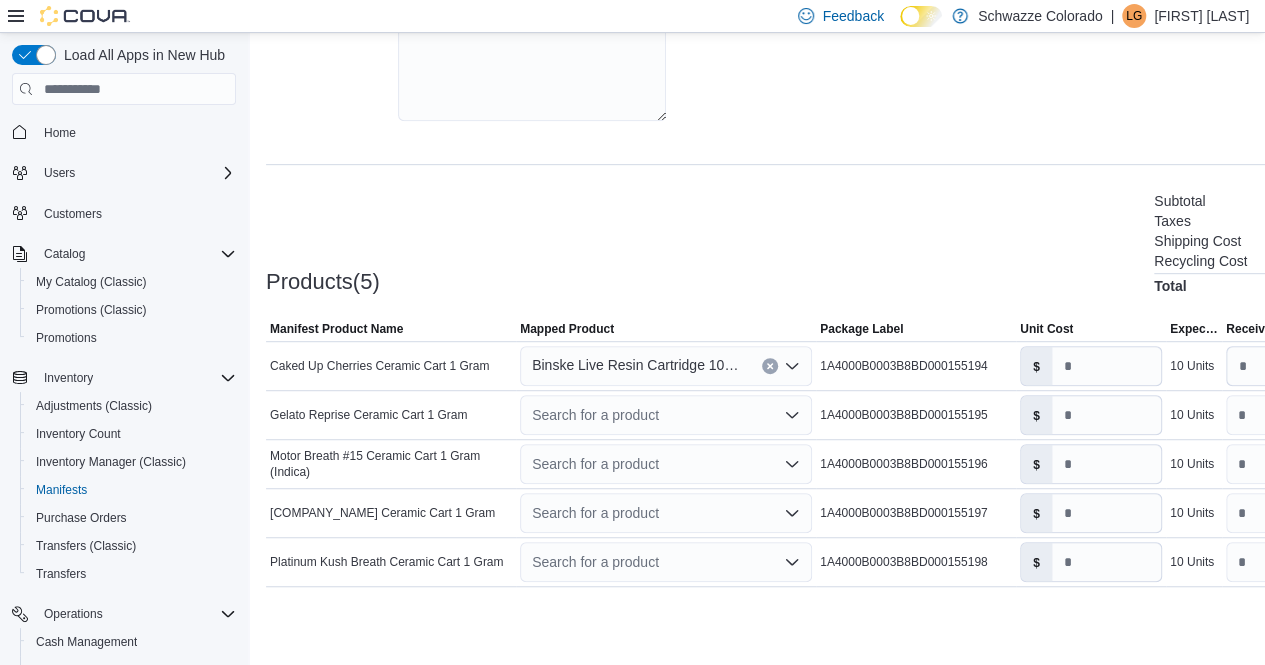 click 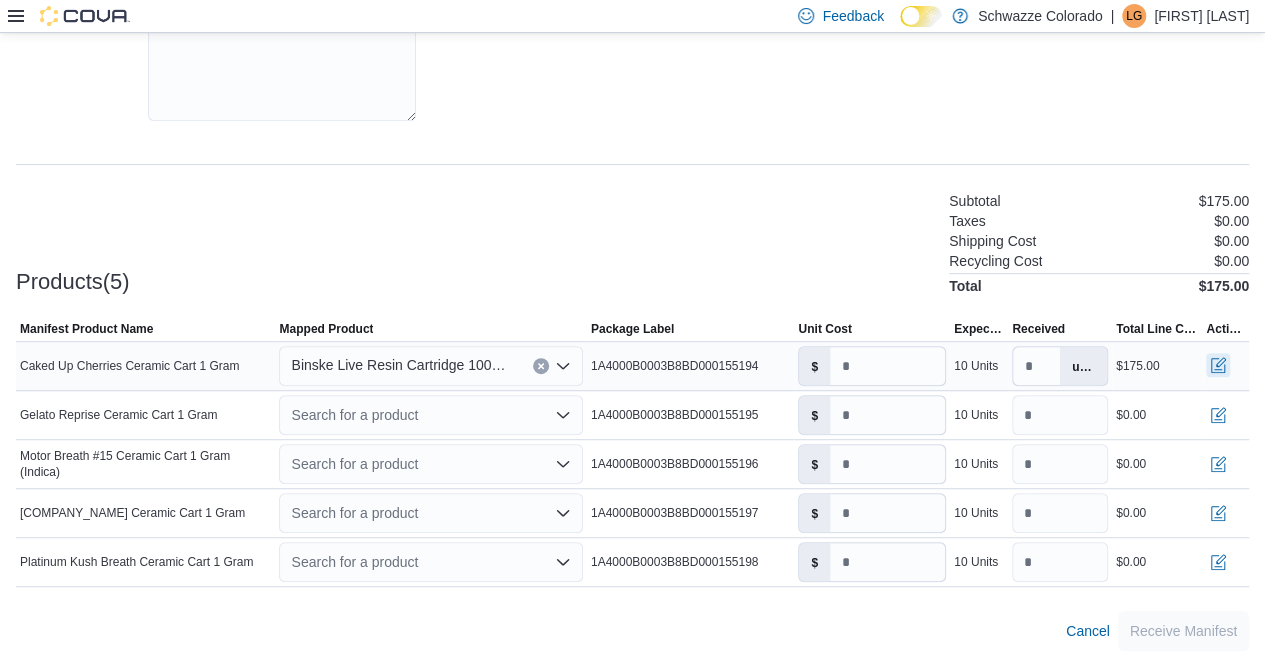 click at bounding box center [1218, 365] 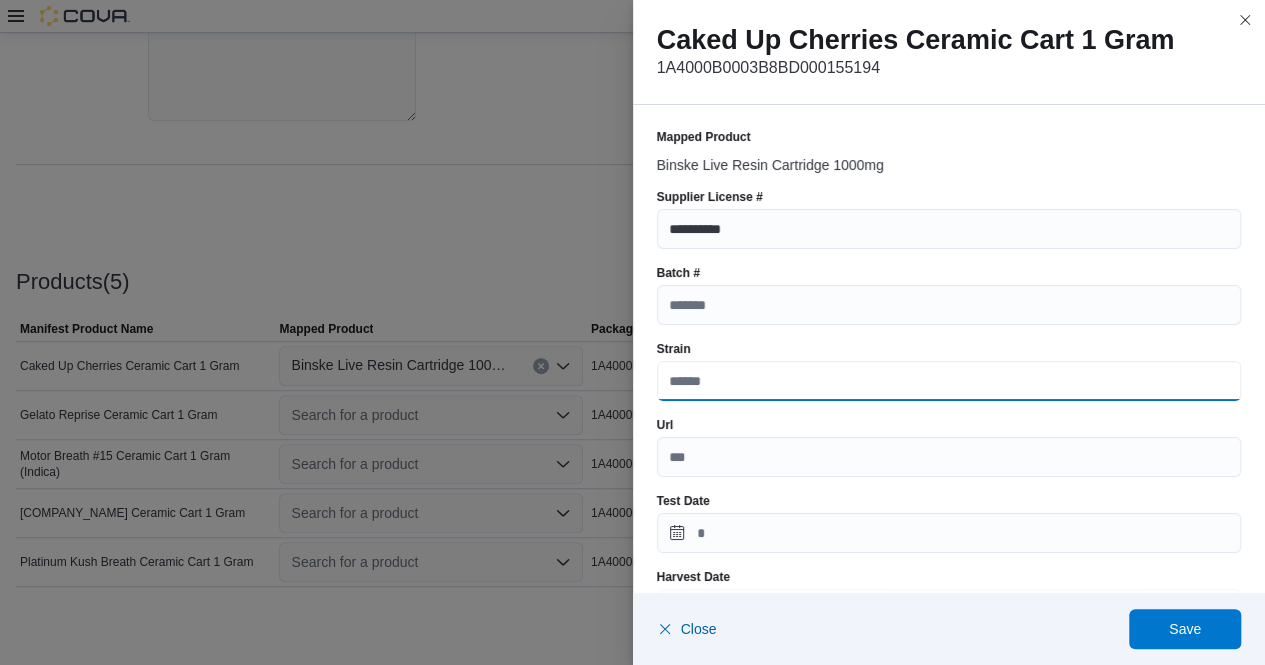 click on "Strain" at bounding box center [949, 381] 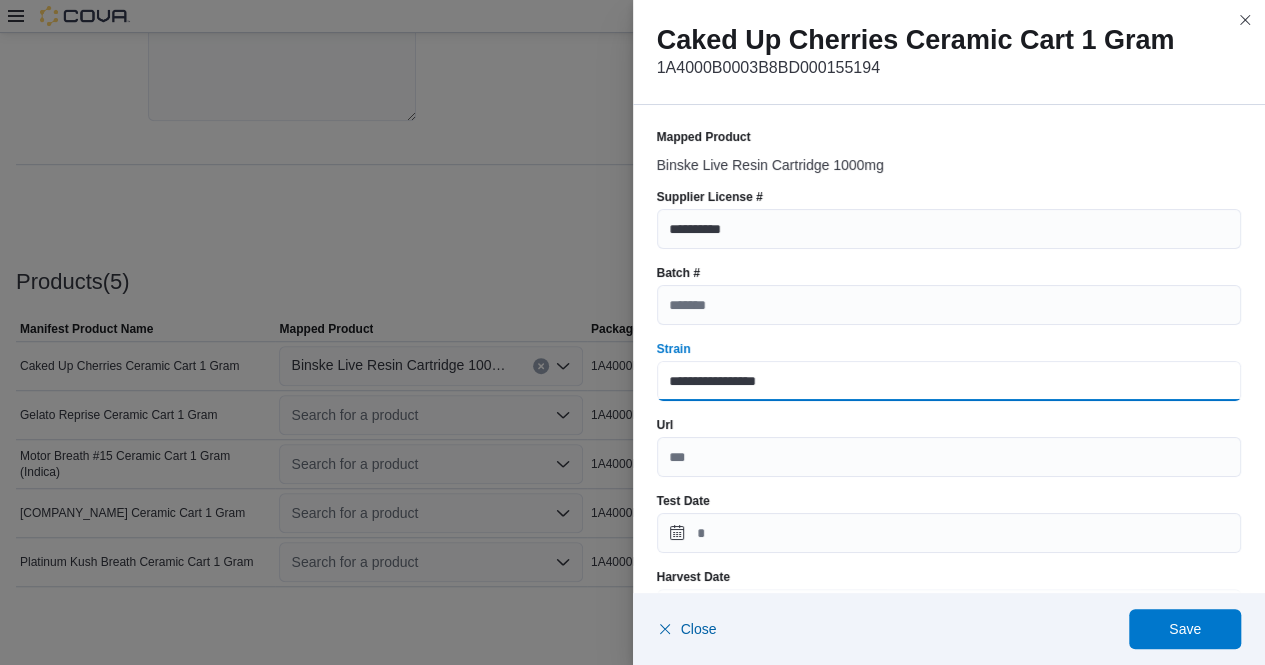 click on "**********" at bounding box center (949, 381) 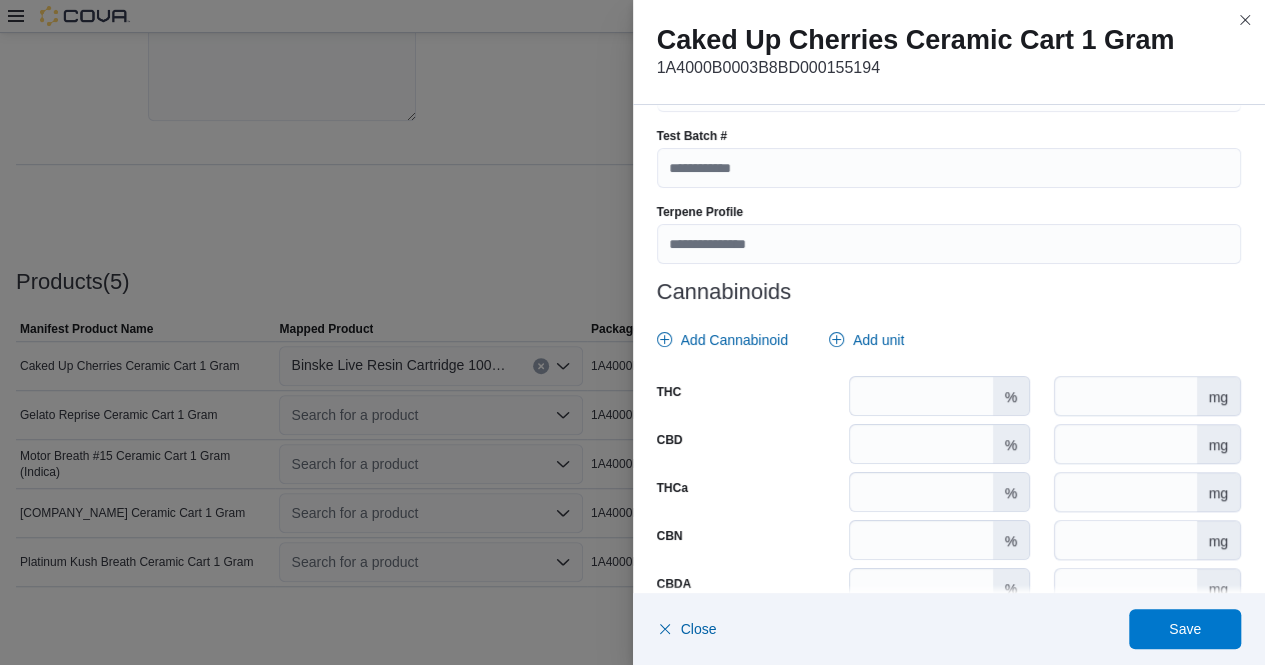 scroll, scrollTop: 747, scrollLeft: 0, axis: vertical 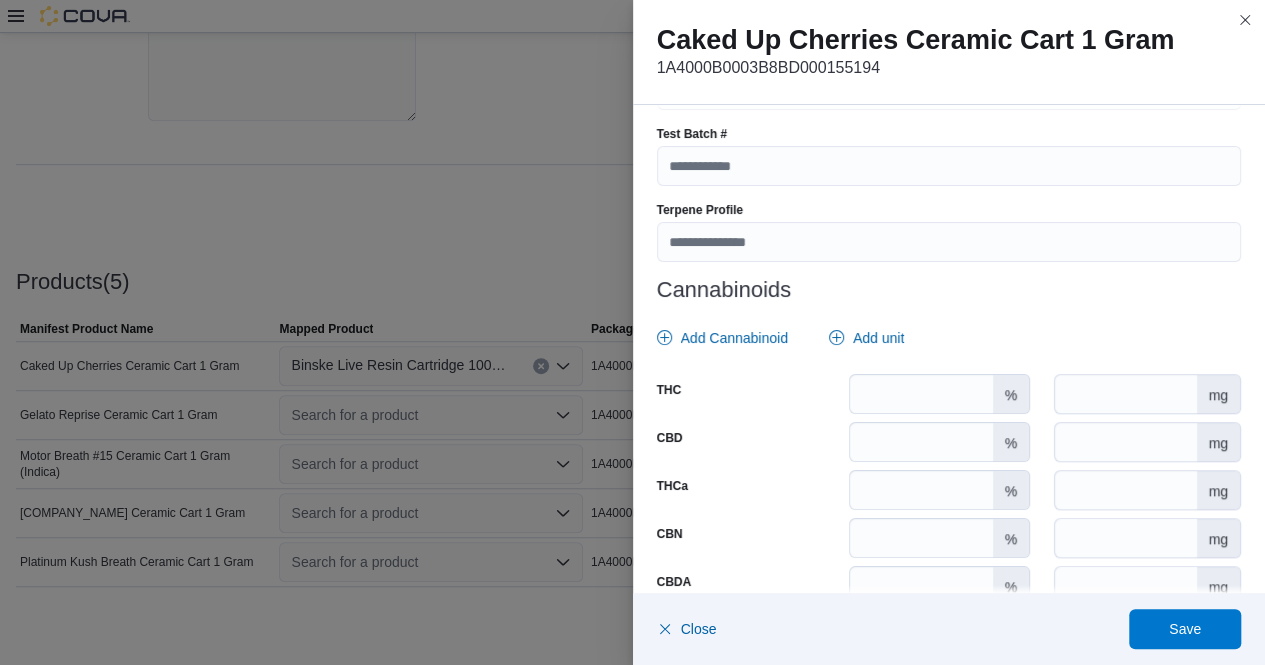 type on "**********" 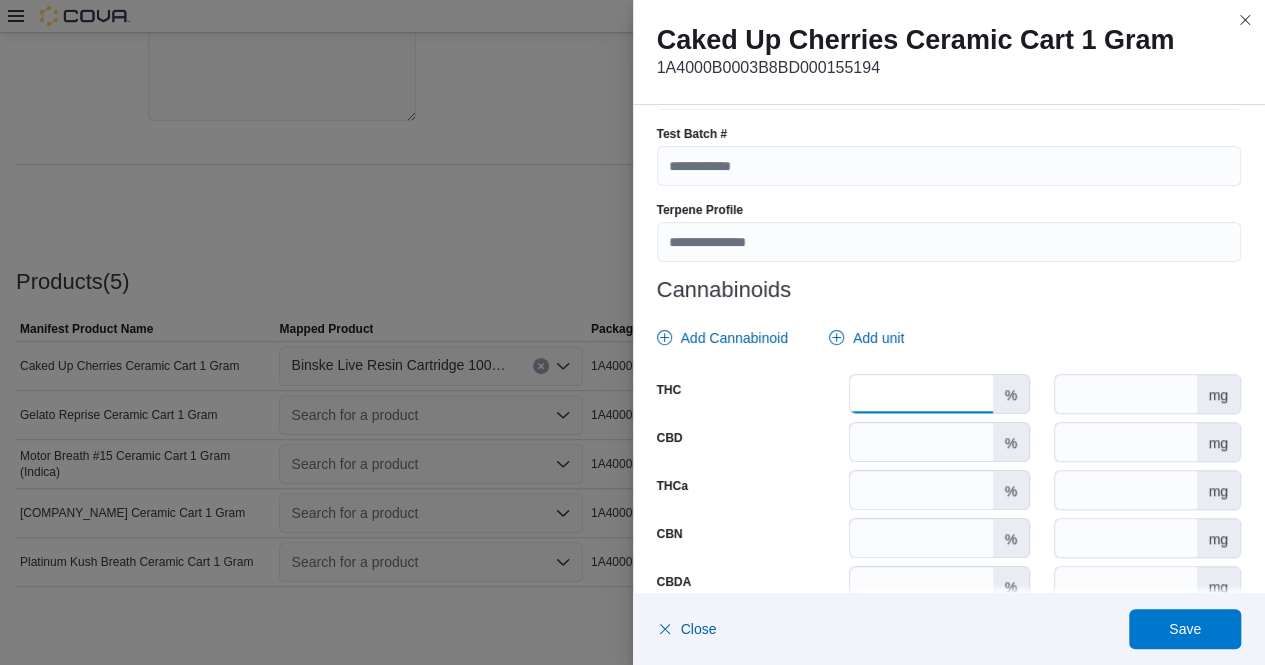 click on "*******" at bounding box center (921, 394) 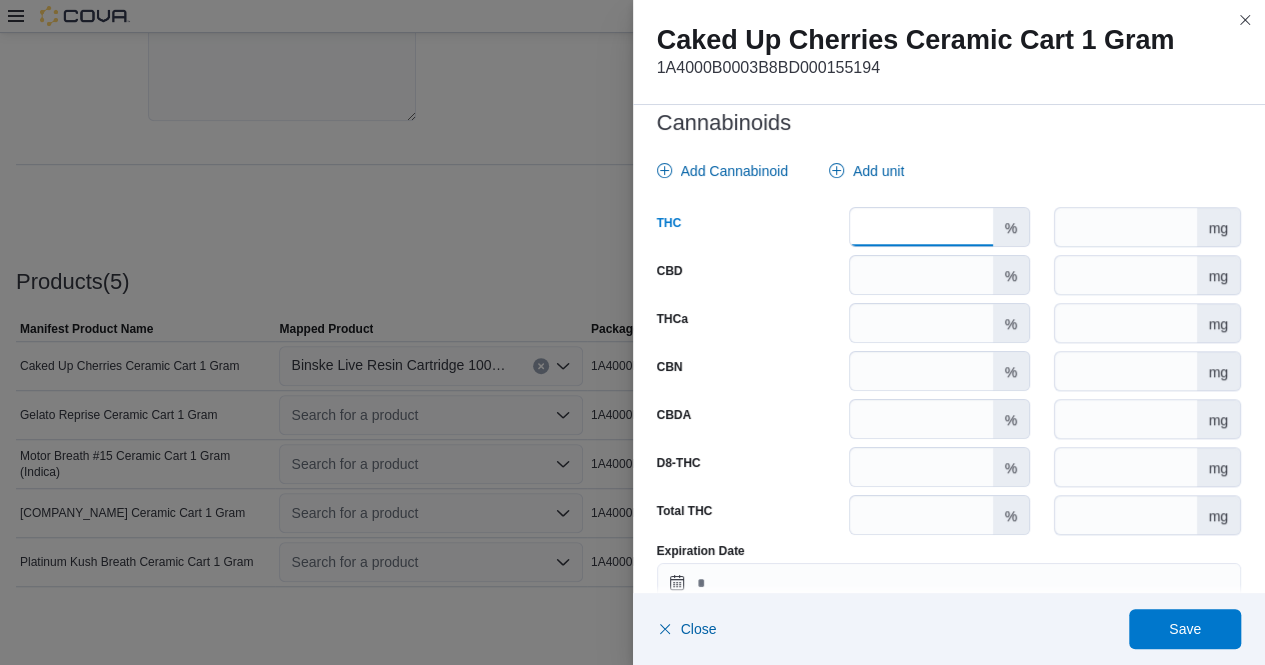 scroll, scrollTop: 1023, scrollLeft: 0, axis: vertical 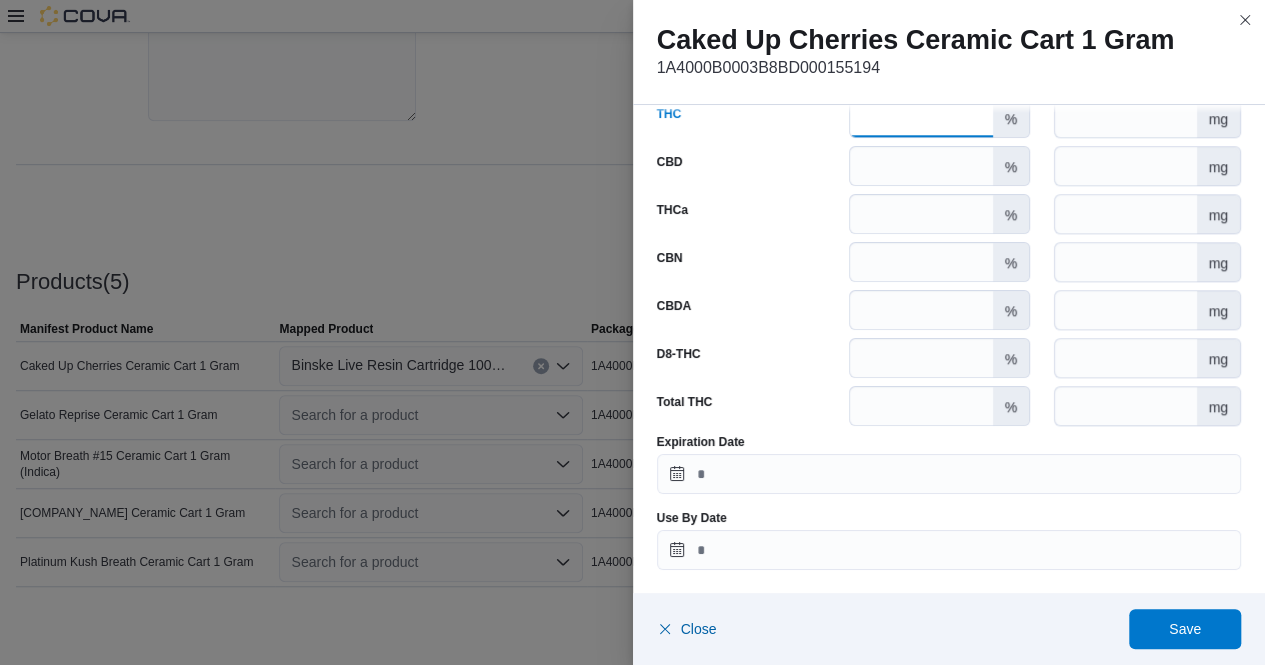 type on "*****" 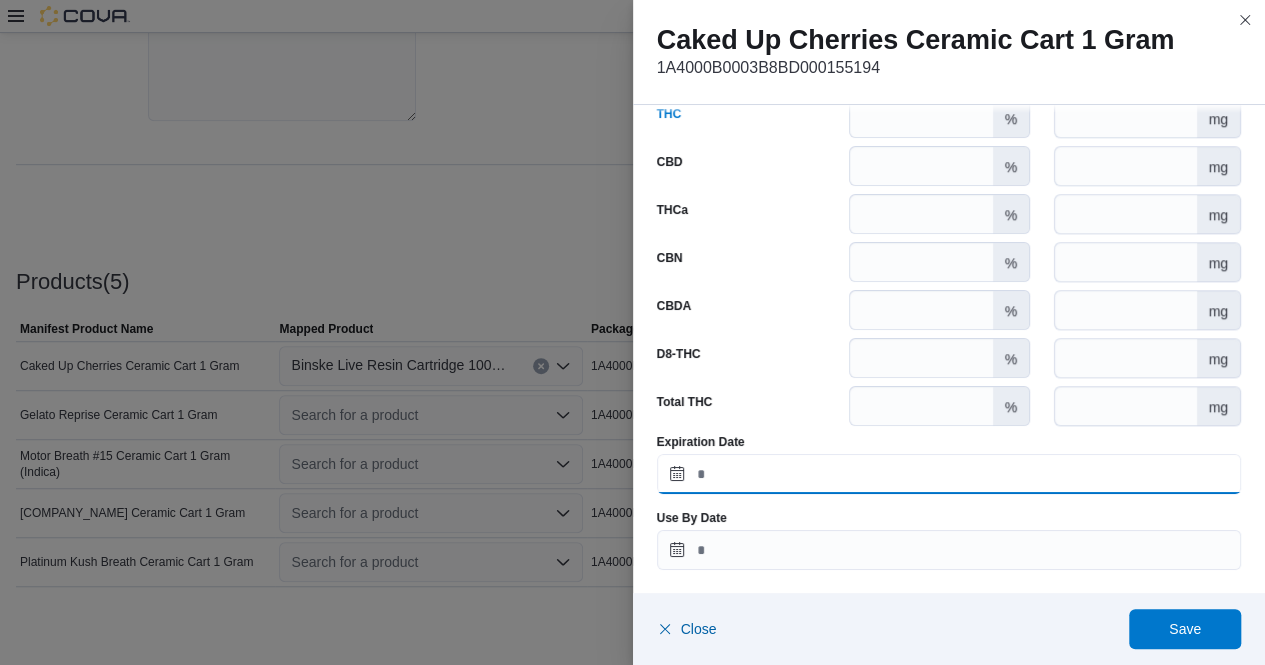 click on "Expiration Date" at bounding box center (949, 474) 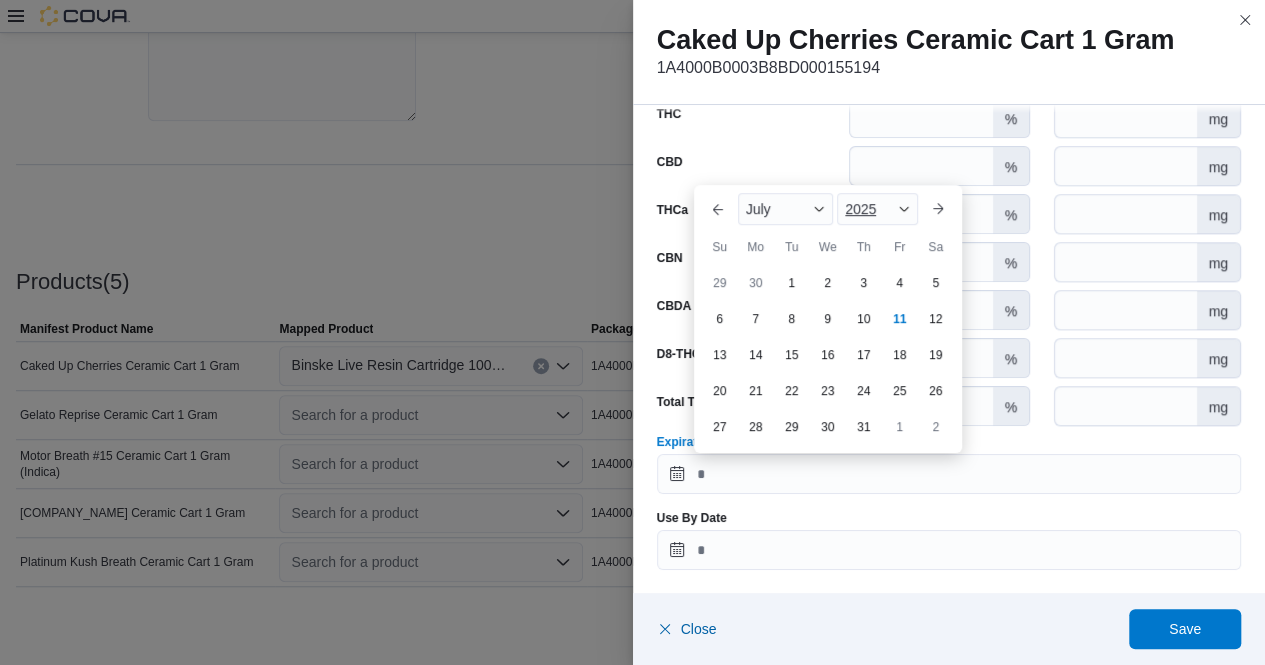 click on "2025" at bounding box center (860, 209) 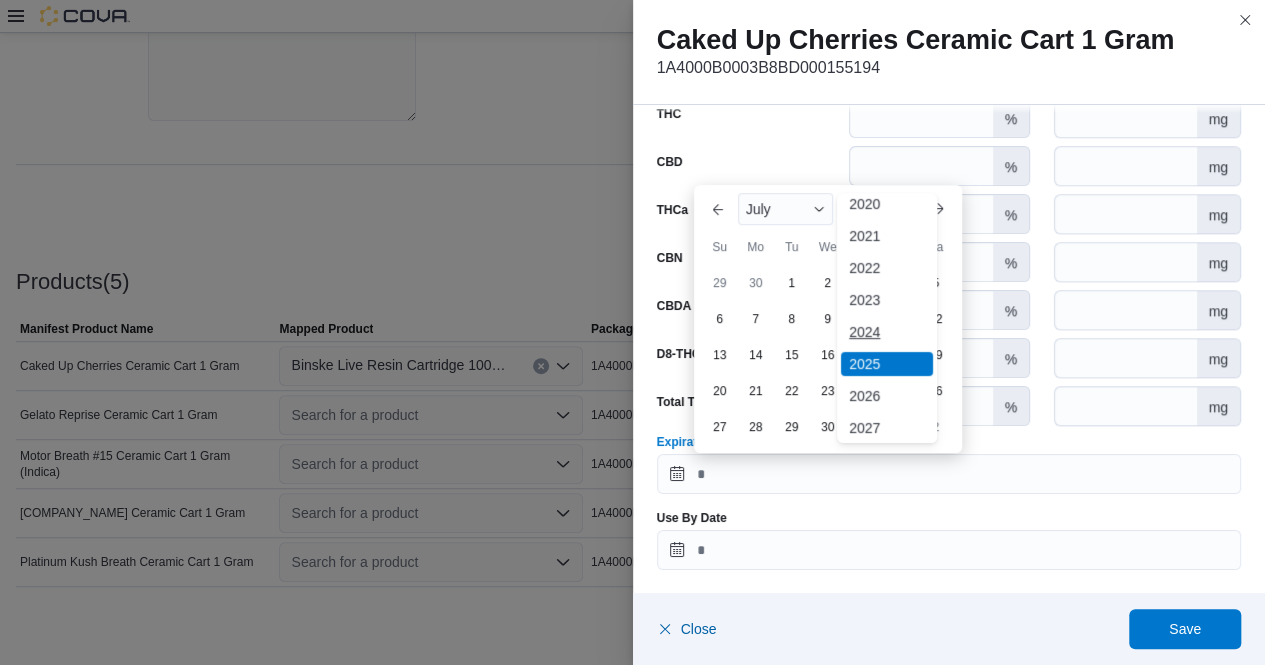 scroll, scrollTop: 74, scrollLeft: 0, axis: vertical 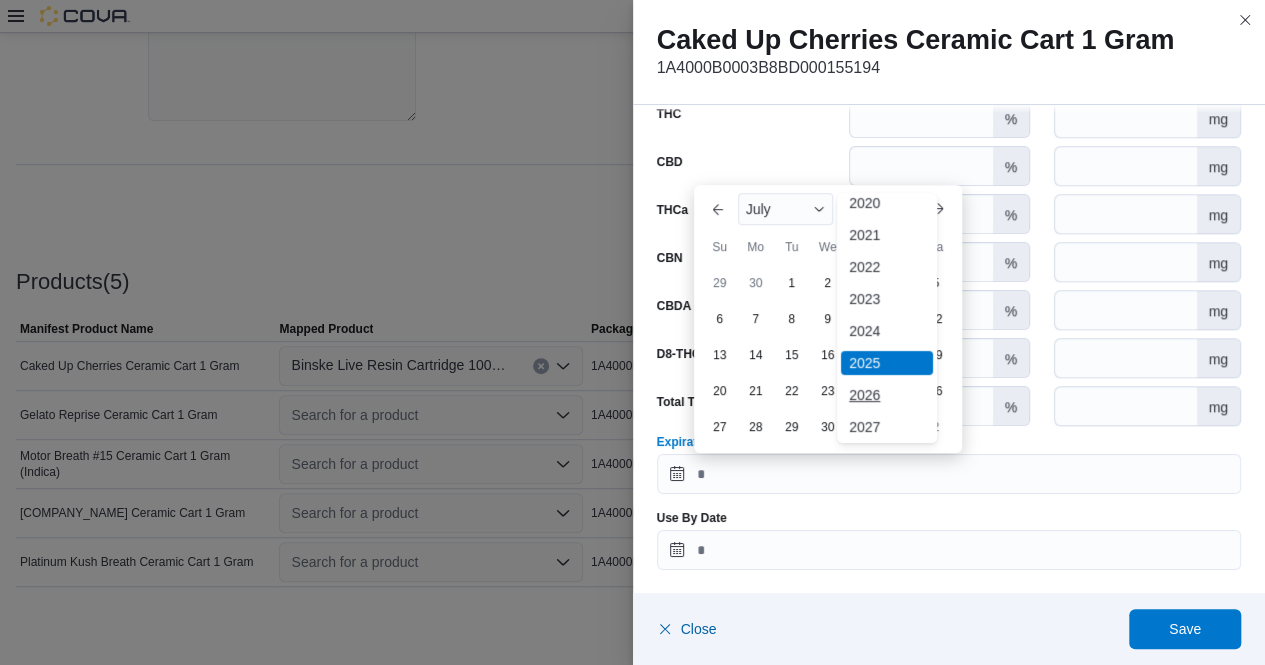 click on "2026" at bounding box center [887, 395] 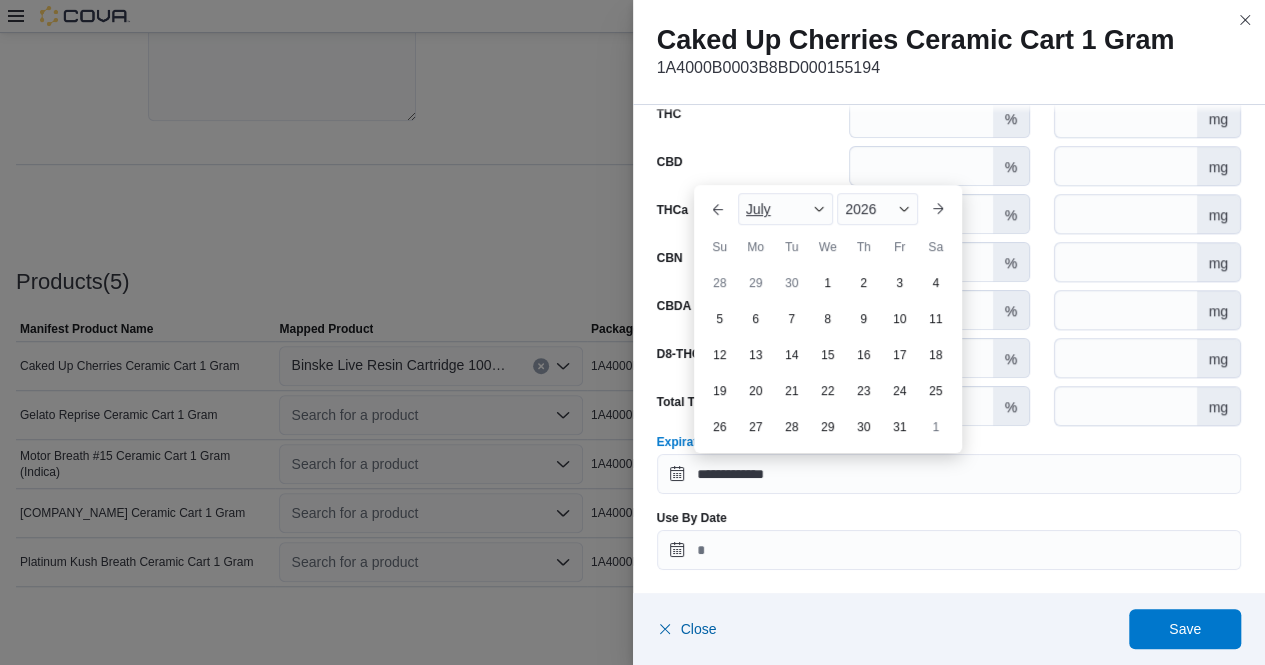 click on "July" at bounding box center [786, 209] 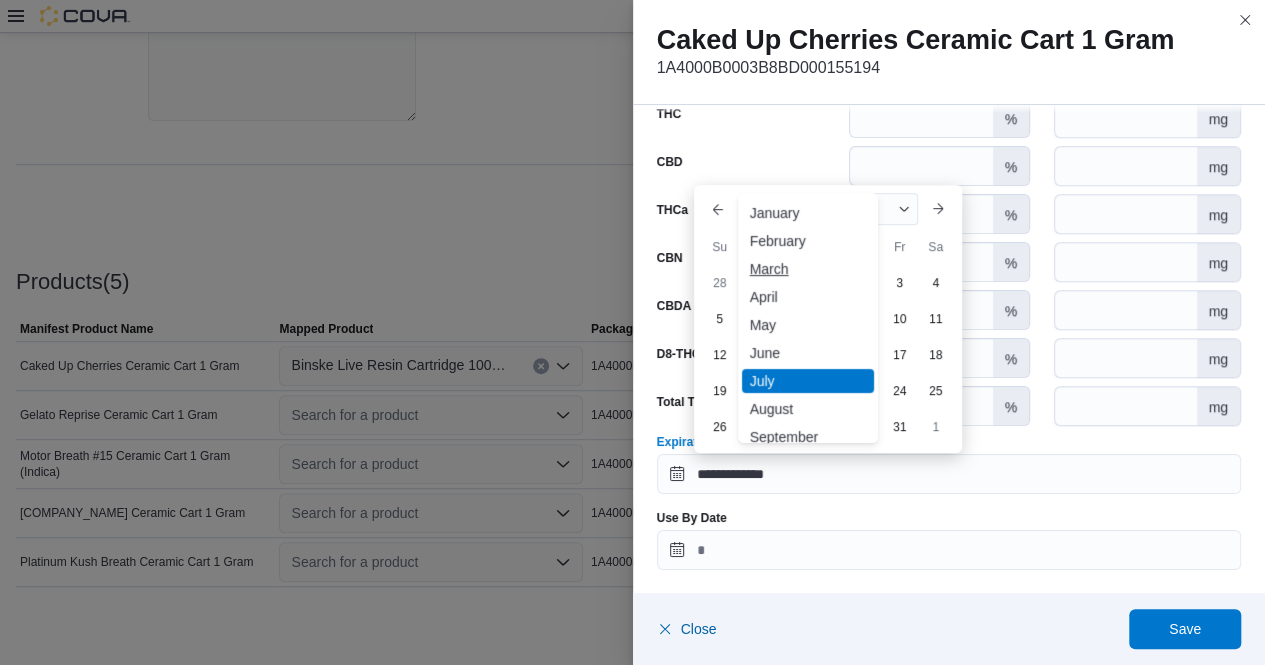 click on "March" at bounding box center [808, 269] 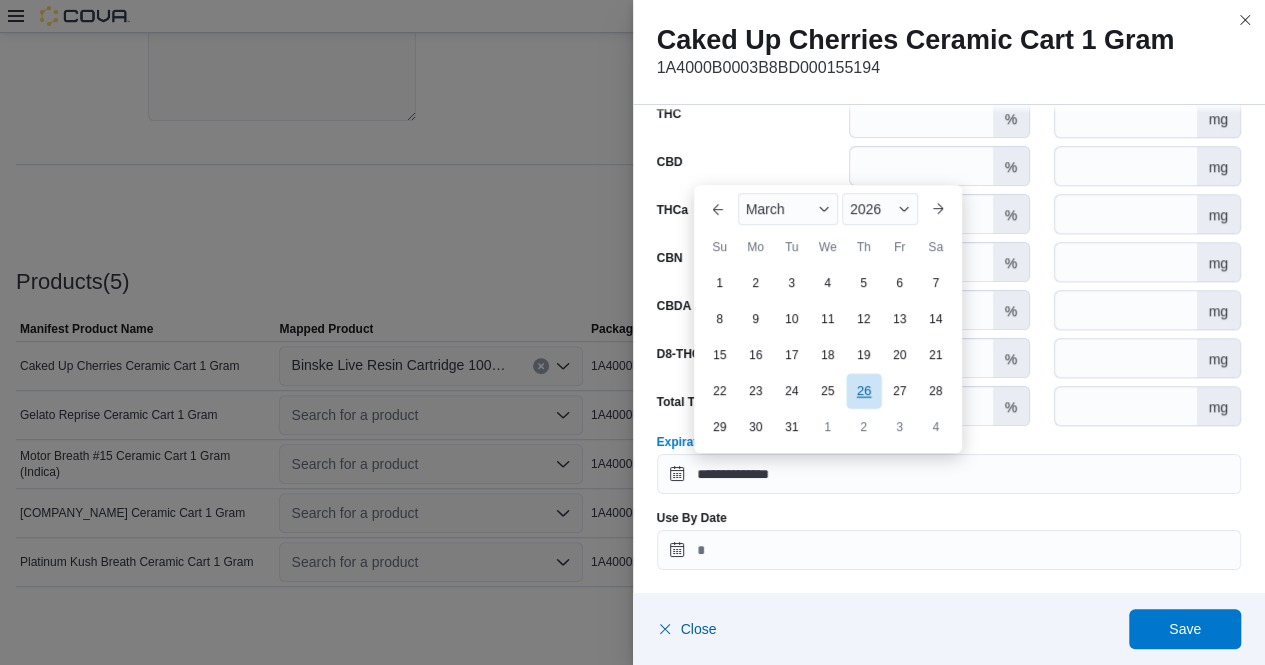 click on "26" at bounding box center (863, 391) 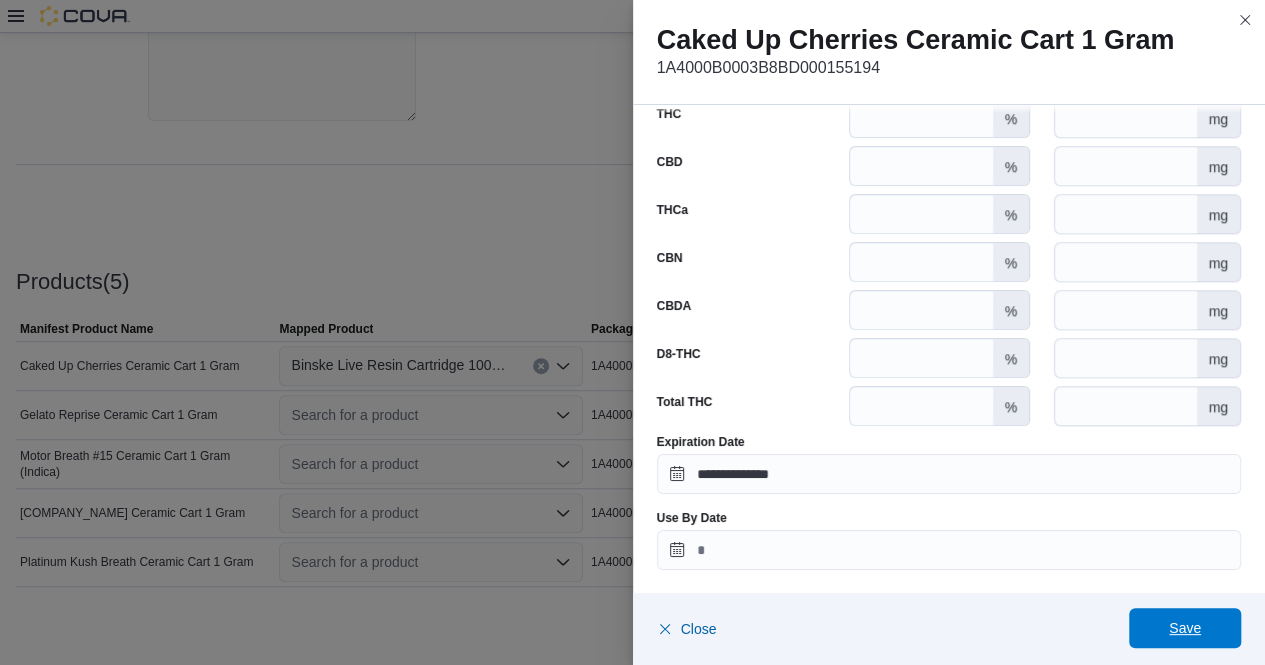 click on "Save" at bounding box center [1185, 628] 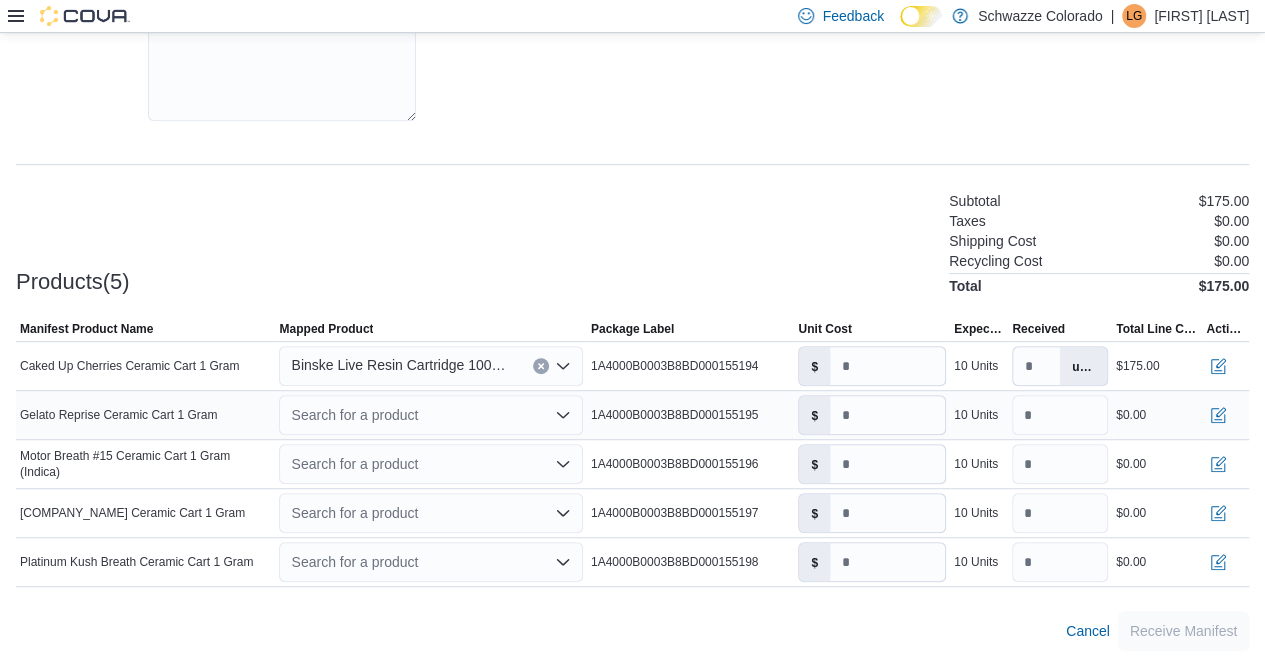 click on "Search for a product" at bounding box center [430, 415] 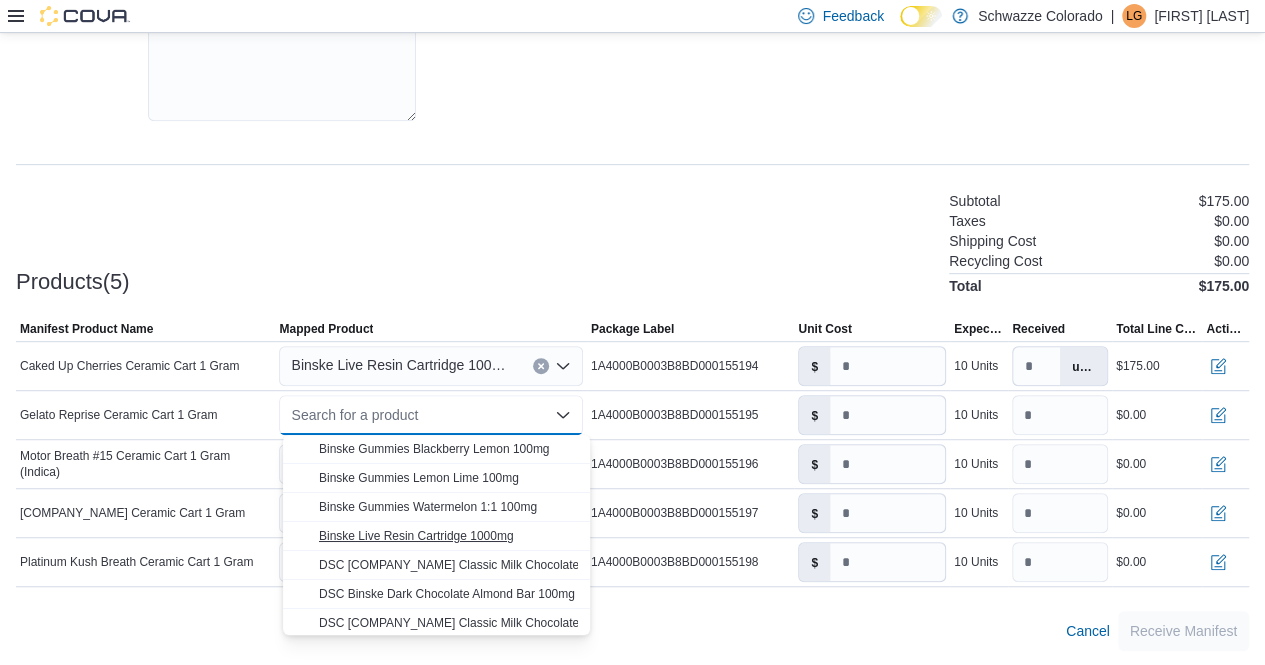 click on "Binske Live Resin Cartridge 1000mg" at bounding box center [416, 536] 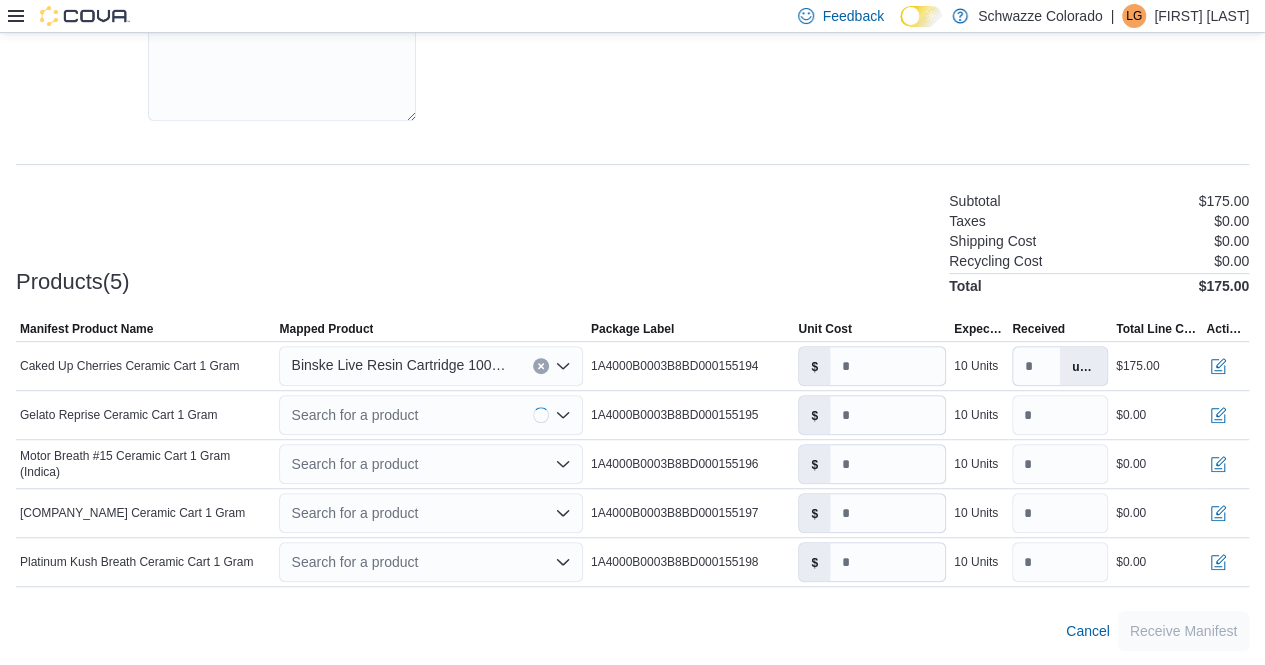 type on "****" 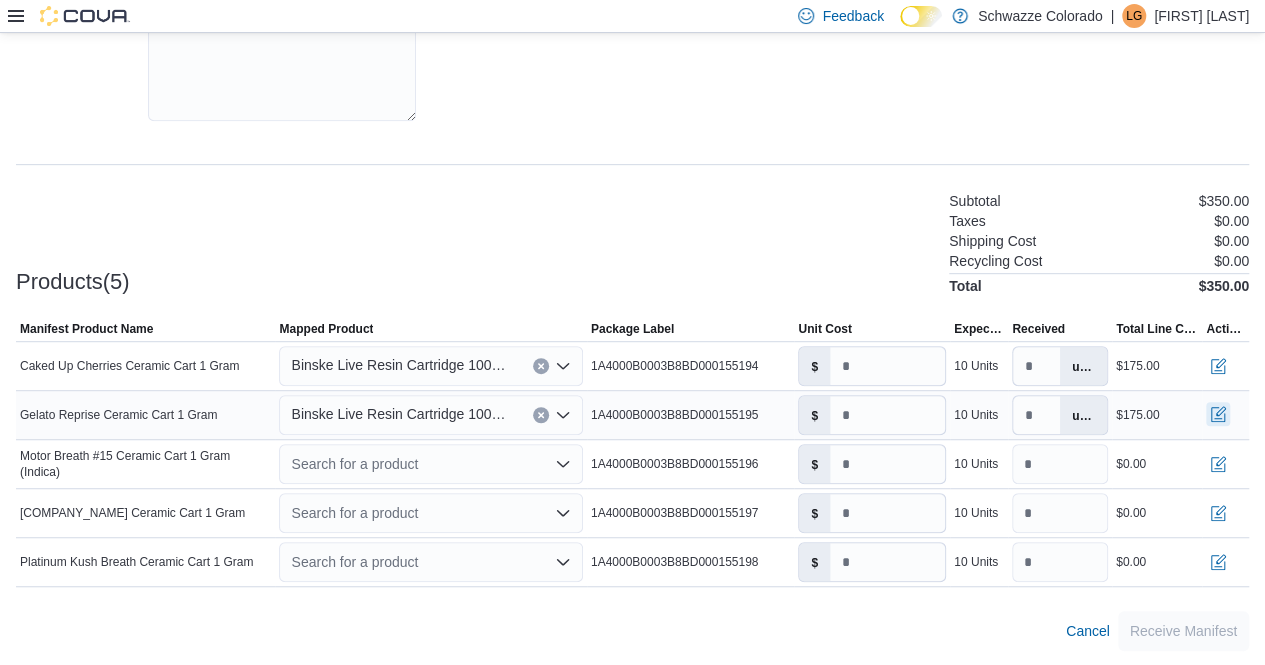 click at bounding box center [1218, 414] 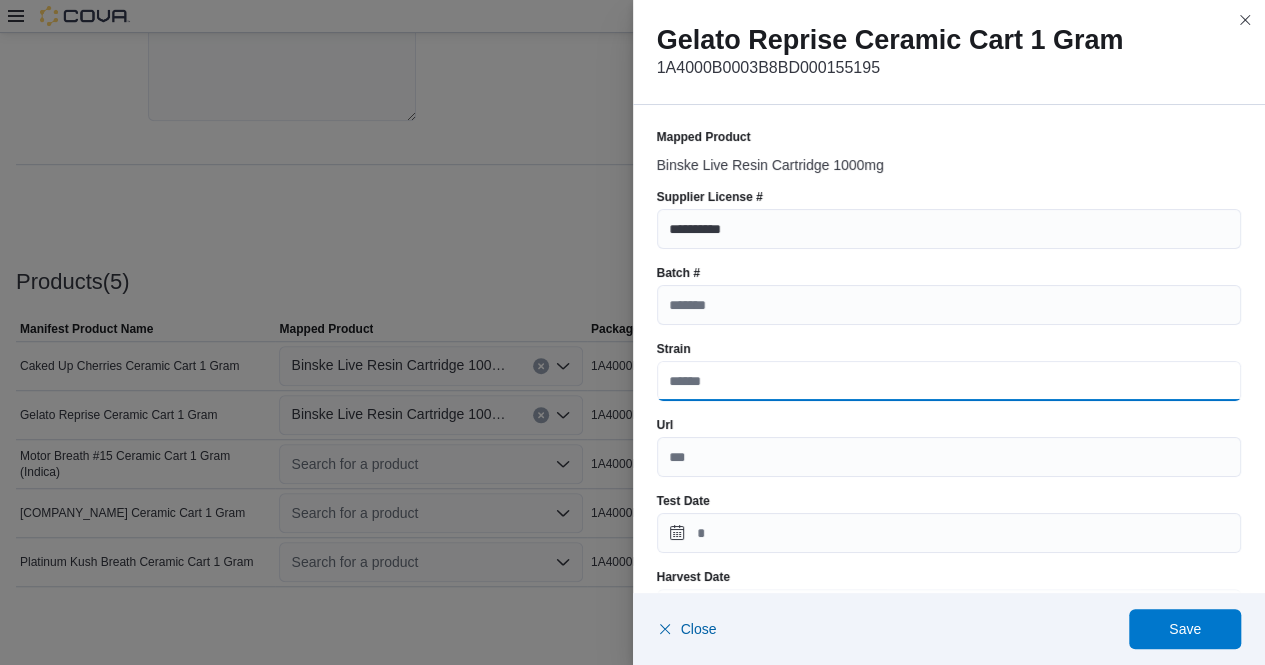 click on "Strain" at bounding box center [949, 381] 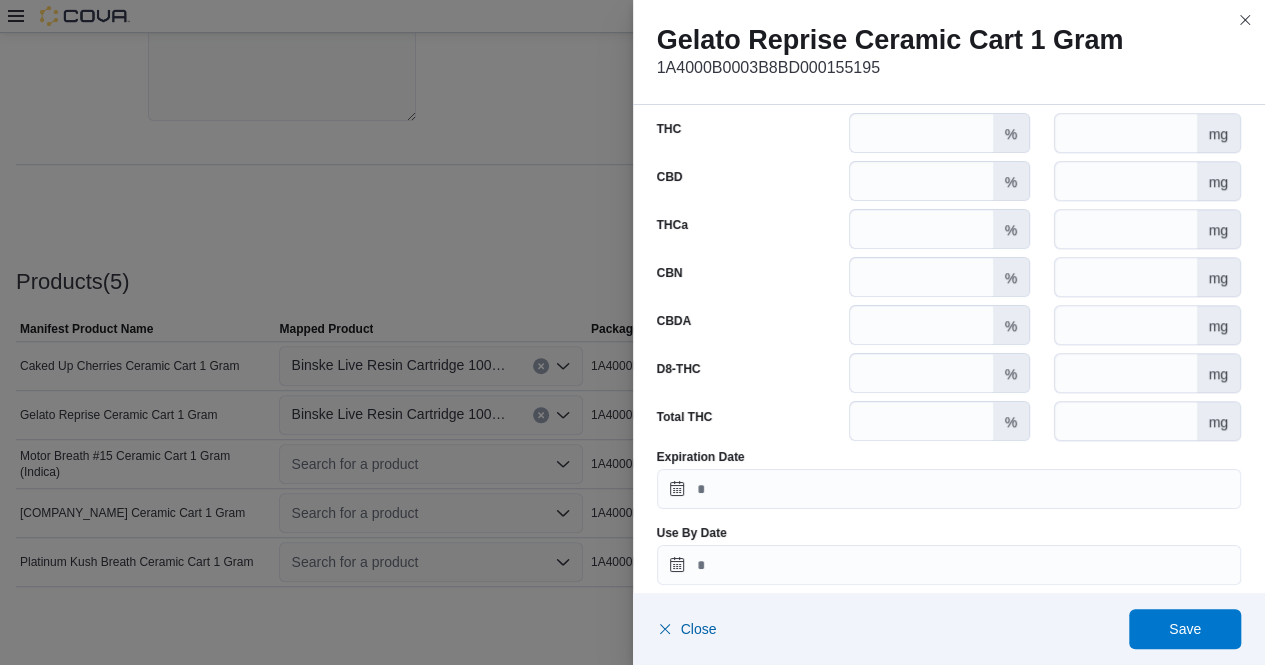 scroll, scrollTop: 1023, scrollLeft: 0, axis: vertical 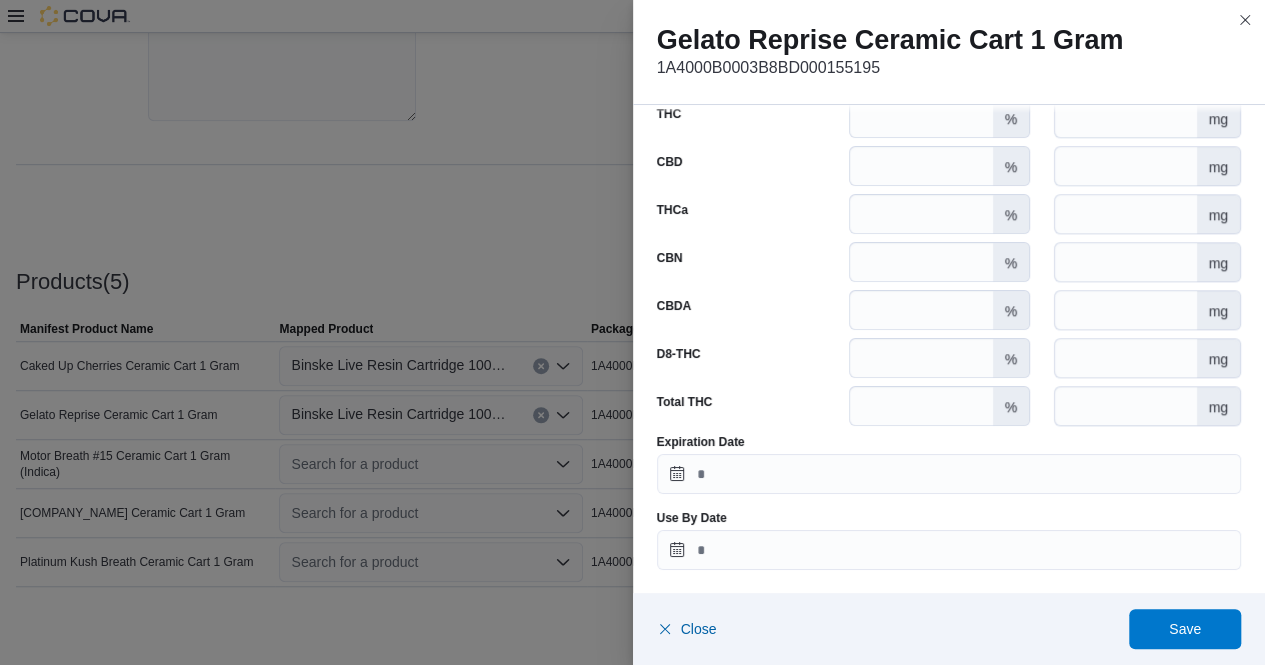 type on "**********" 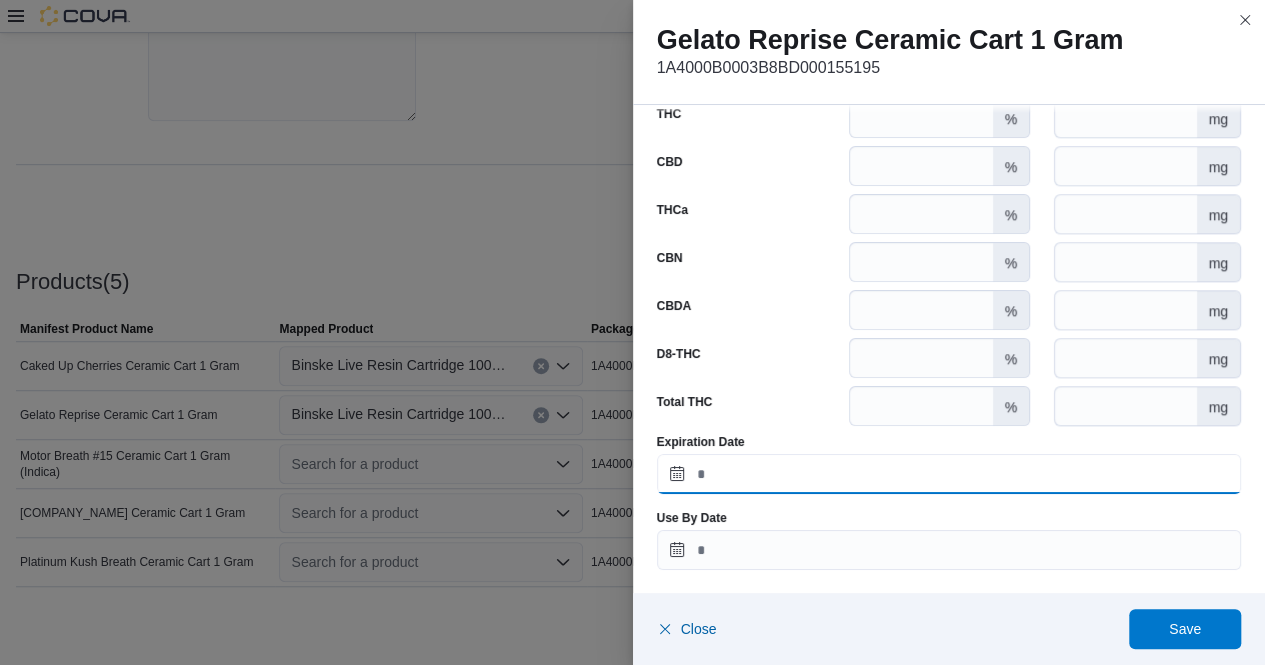 click on "Expiration Date" at bounding box center (949, 474) 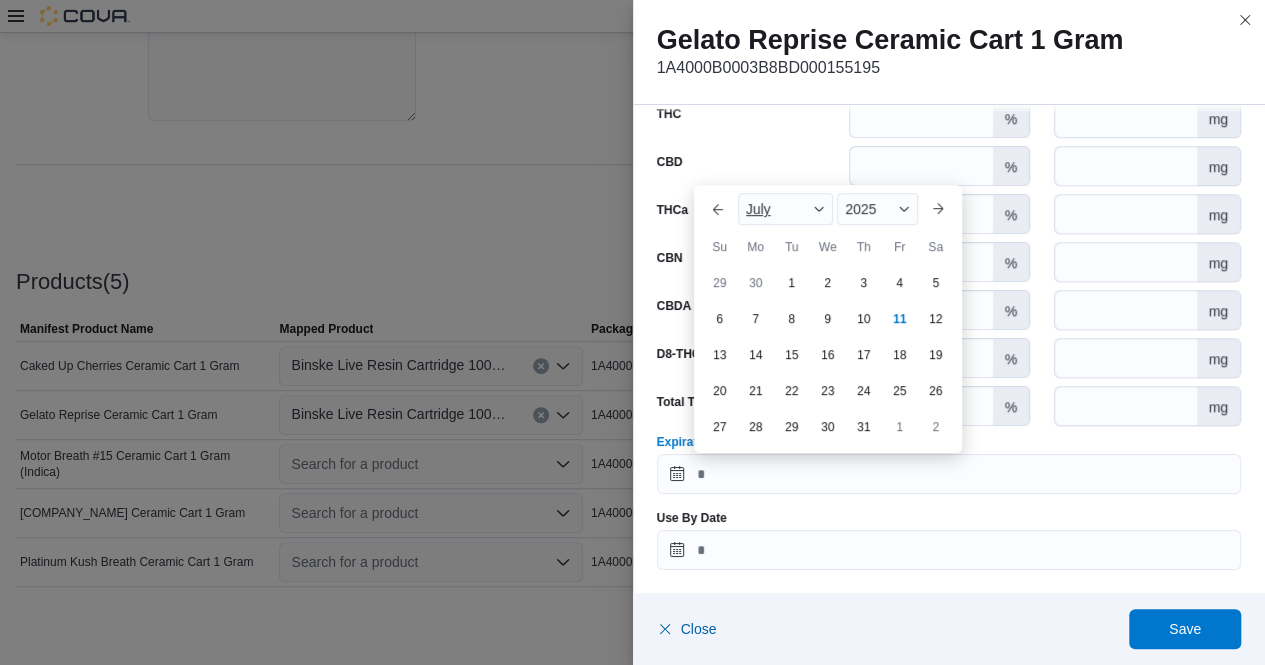 click on "July" at bounding box center (786, 209) 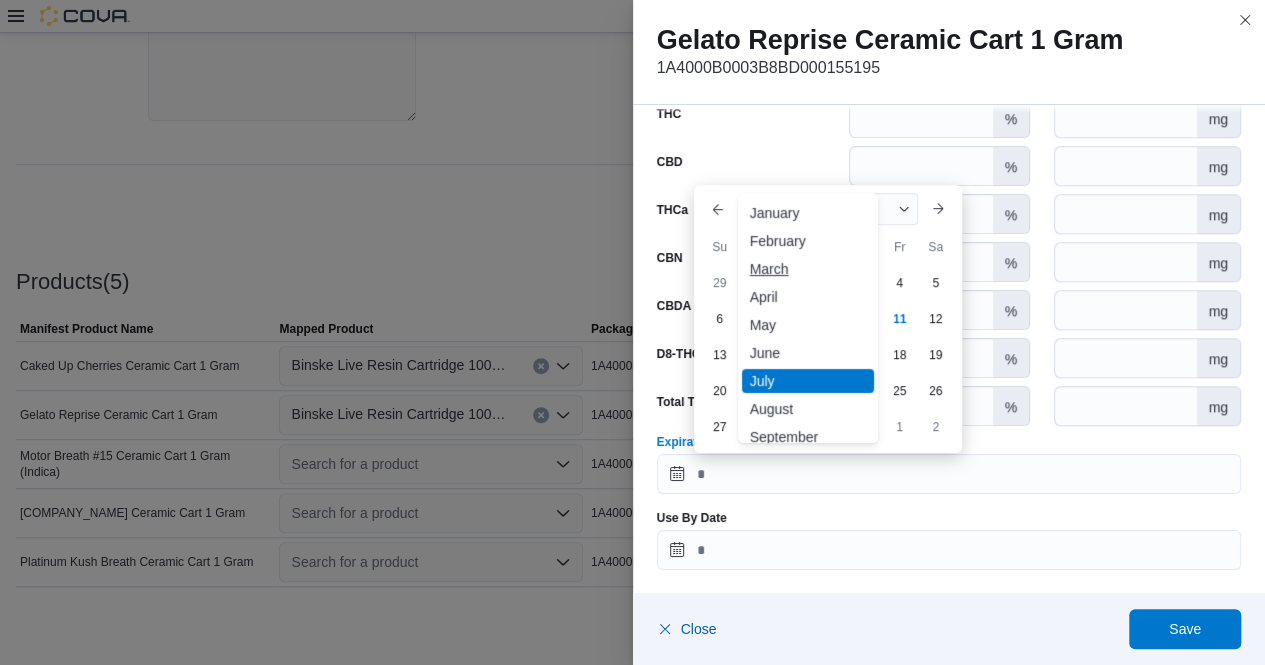 click on "March" at bounding box center [808, 269] 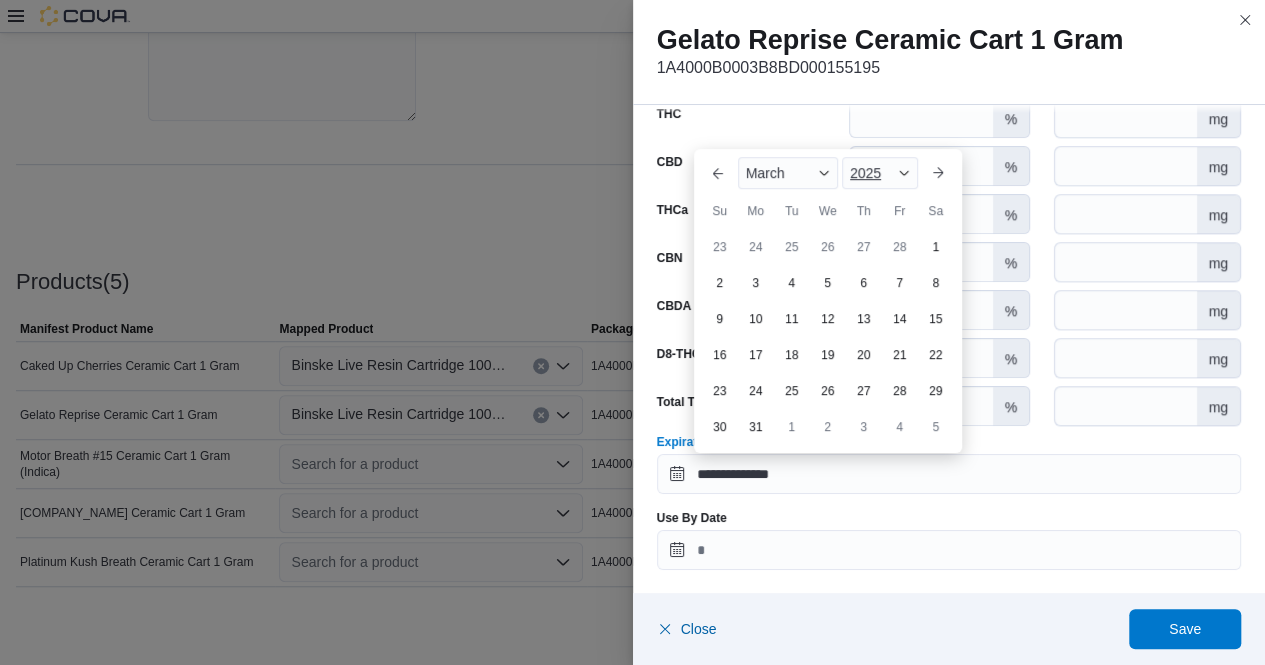 click on "2025" at bounding box center (880, 173) 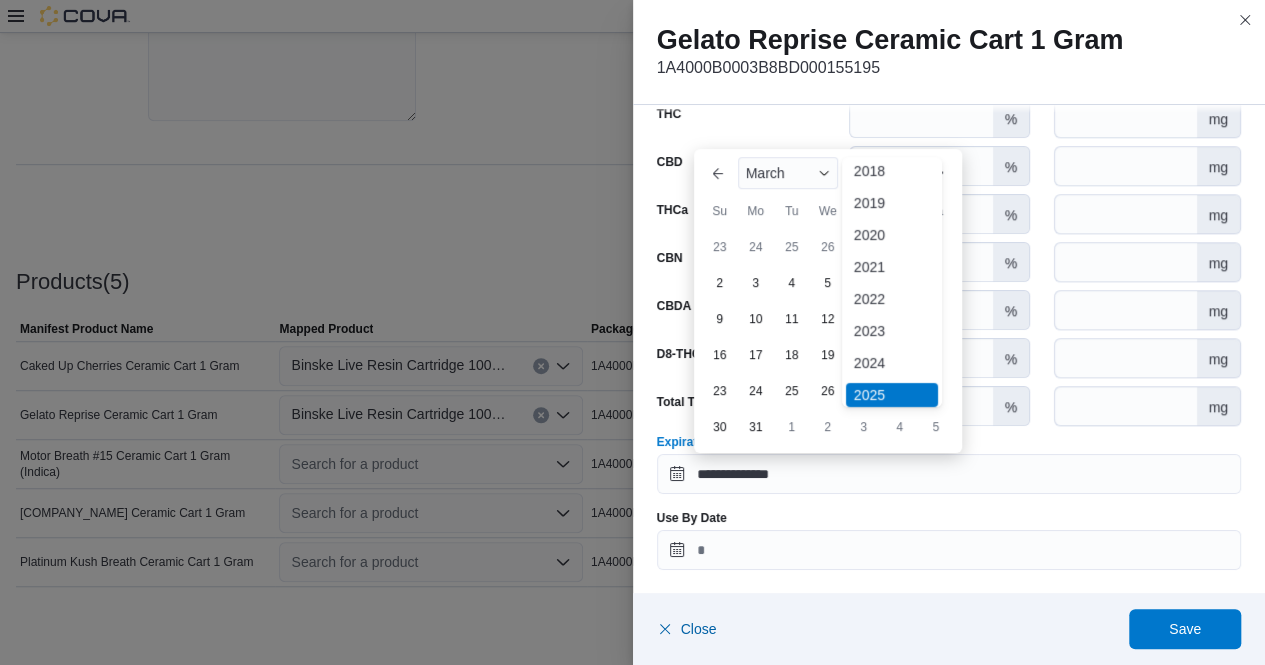 scroll, scrollTop: 87, scrollLeft: 0, axis: vertical 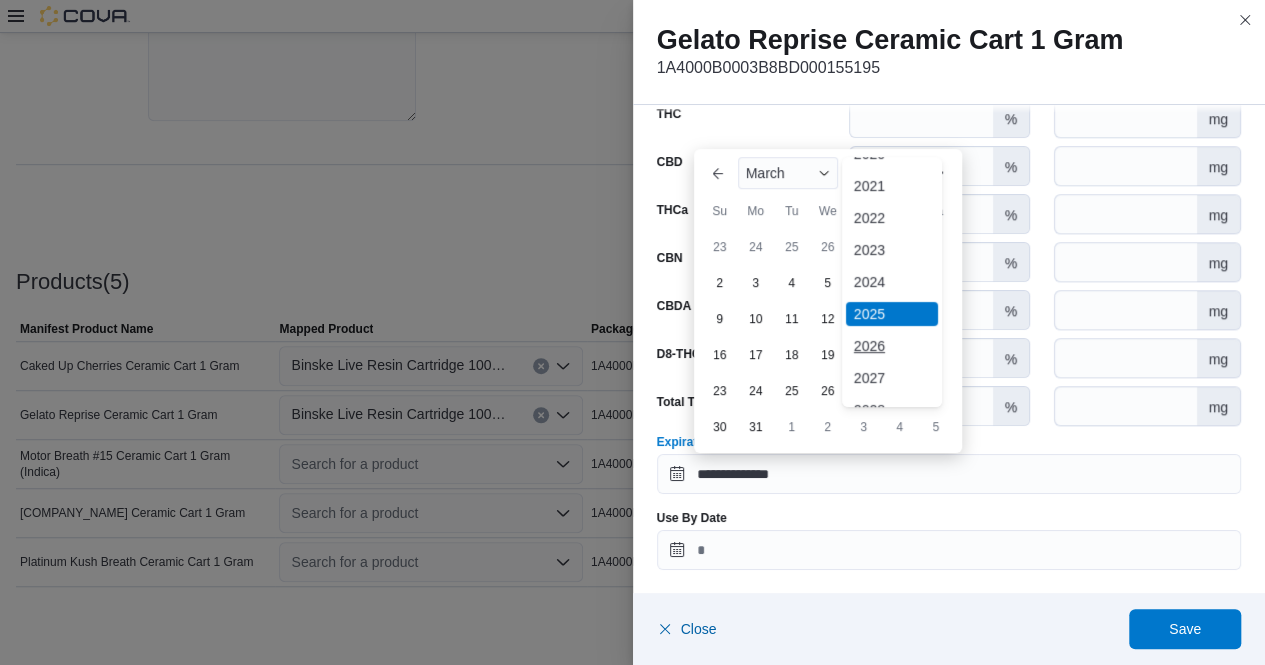 click on "2026" at bounding box center (892, 346) 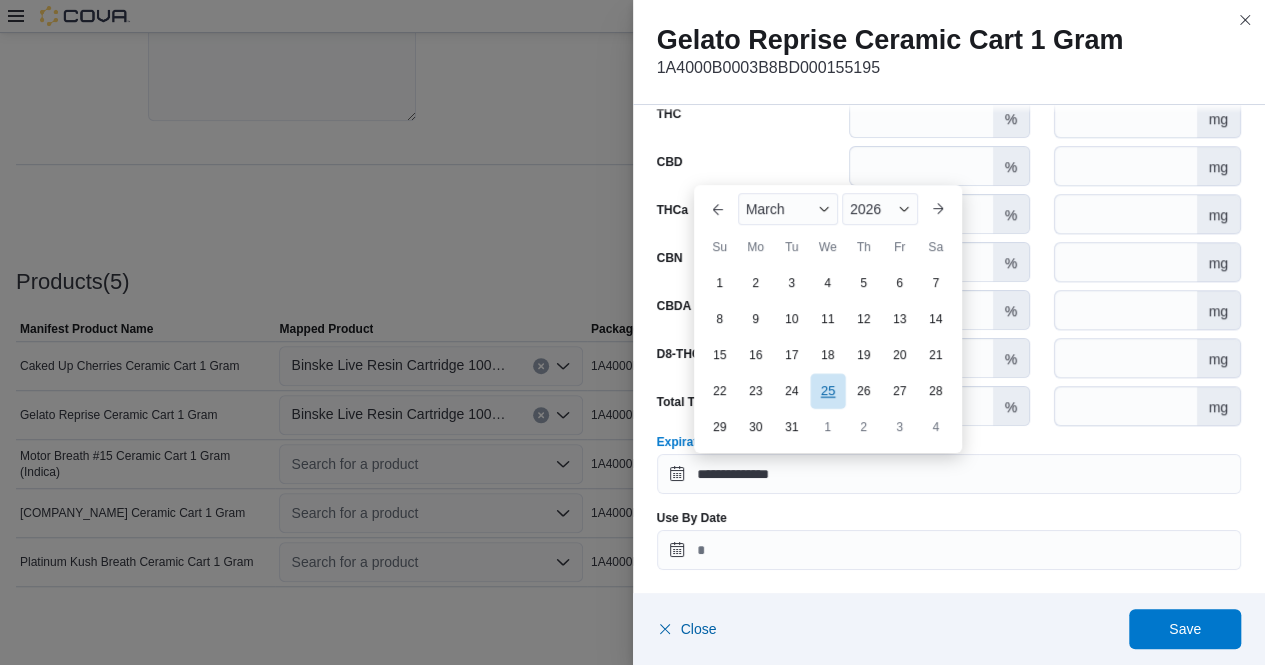 click on "25" at bounding box center [827, 391] 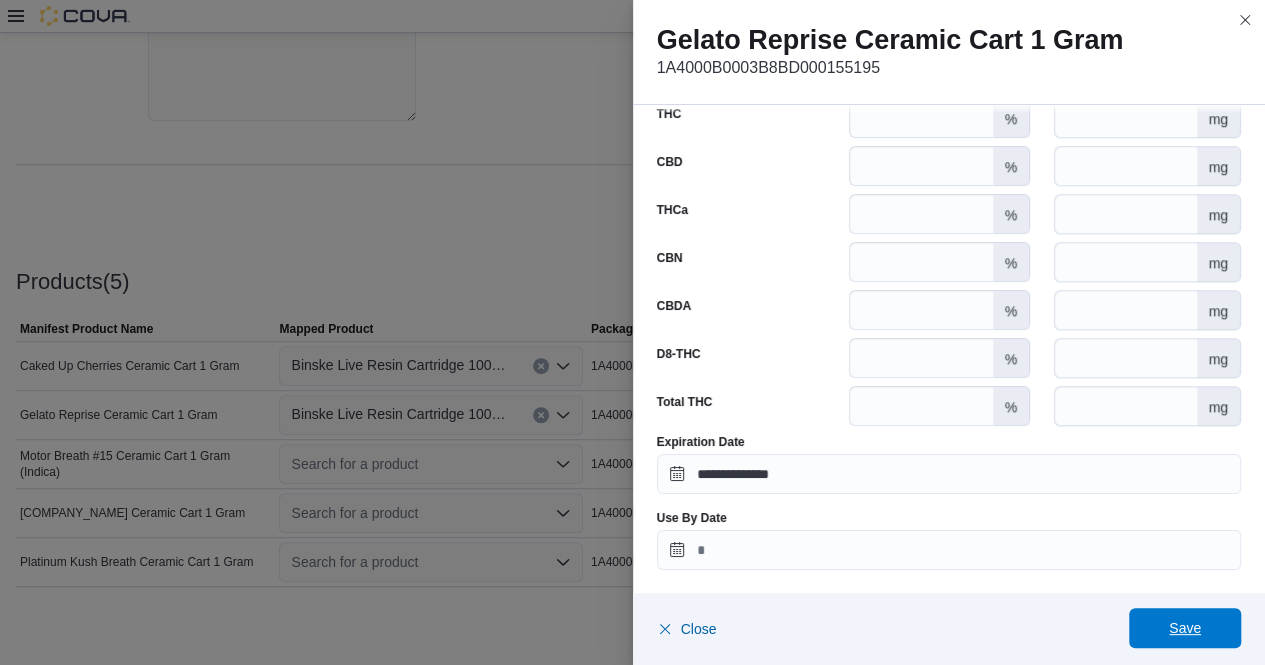 click on "Save" at bounding box center (1185, 628) 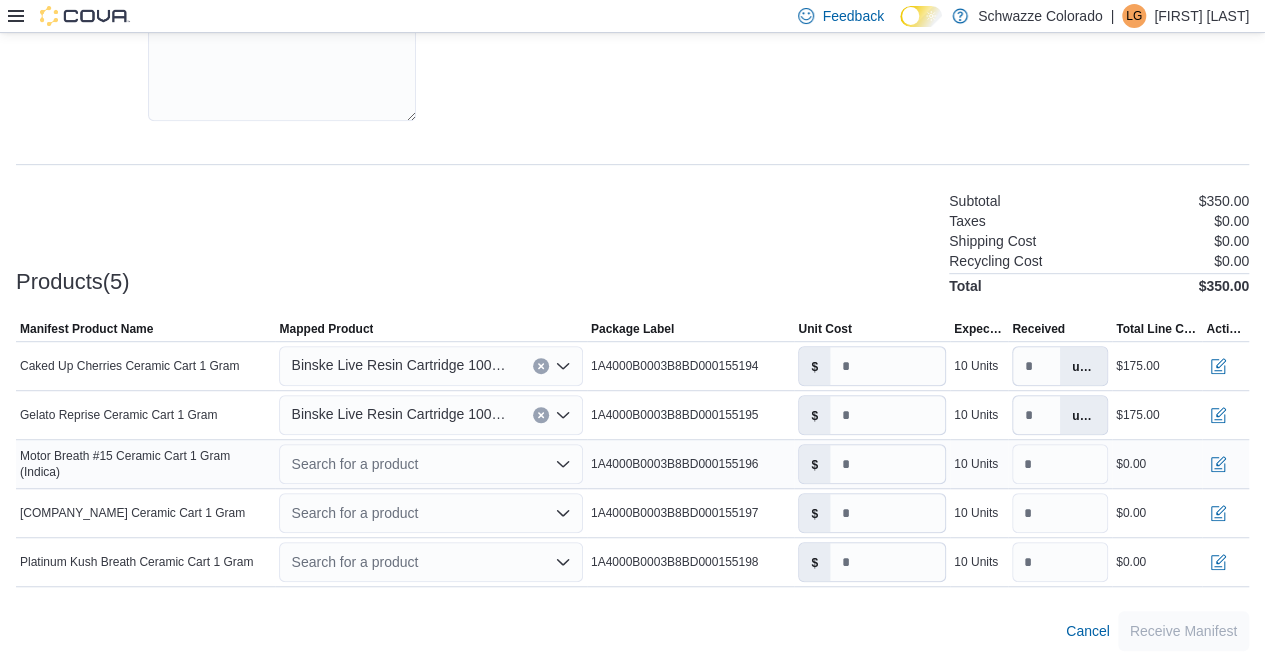 click on "Search for a product" at bounding box center (430, 464) 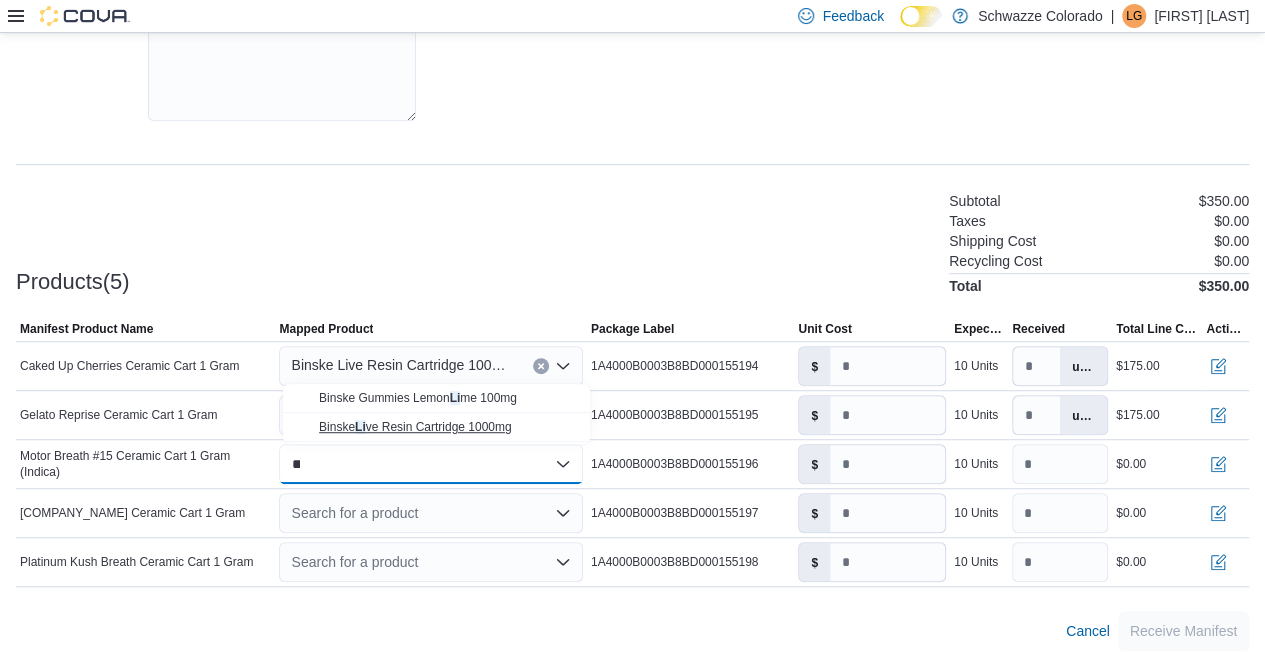 type on "**" 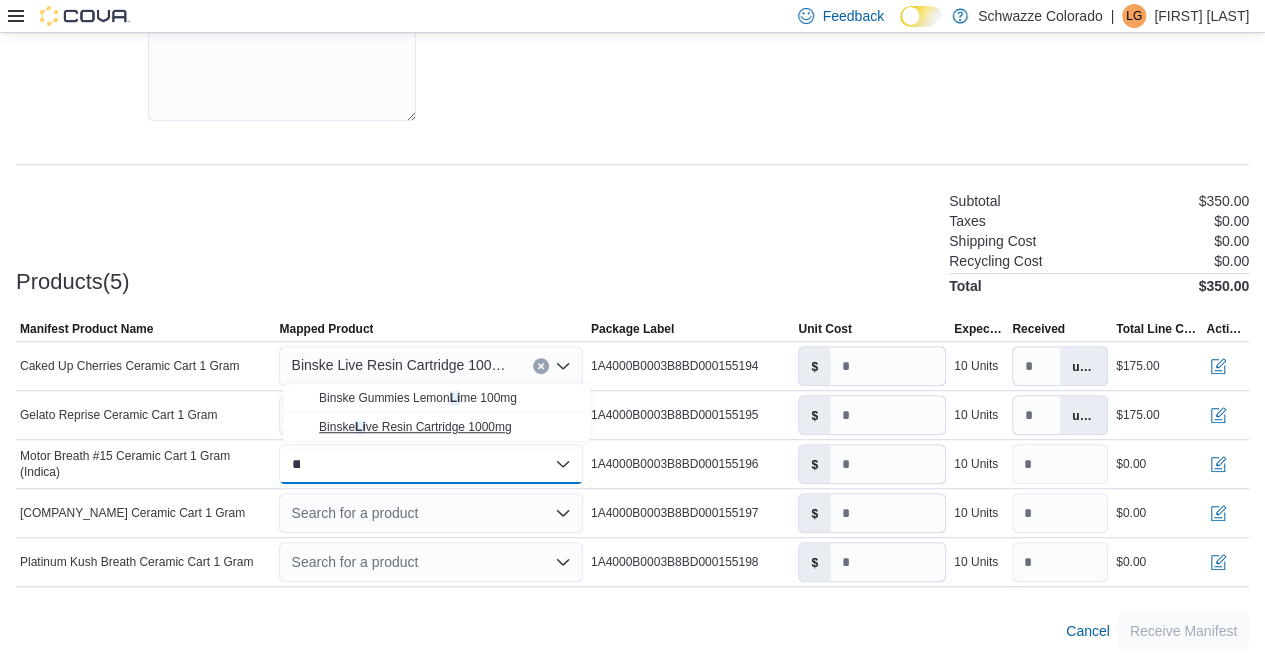click on "Binske  Li ve Resin Cartridge 1000mg" at bounding box center [415, 427] 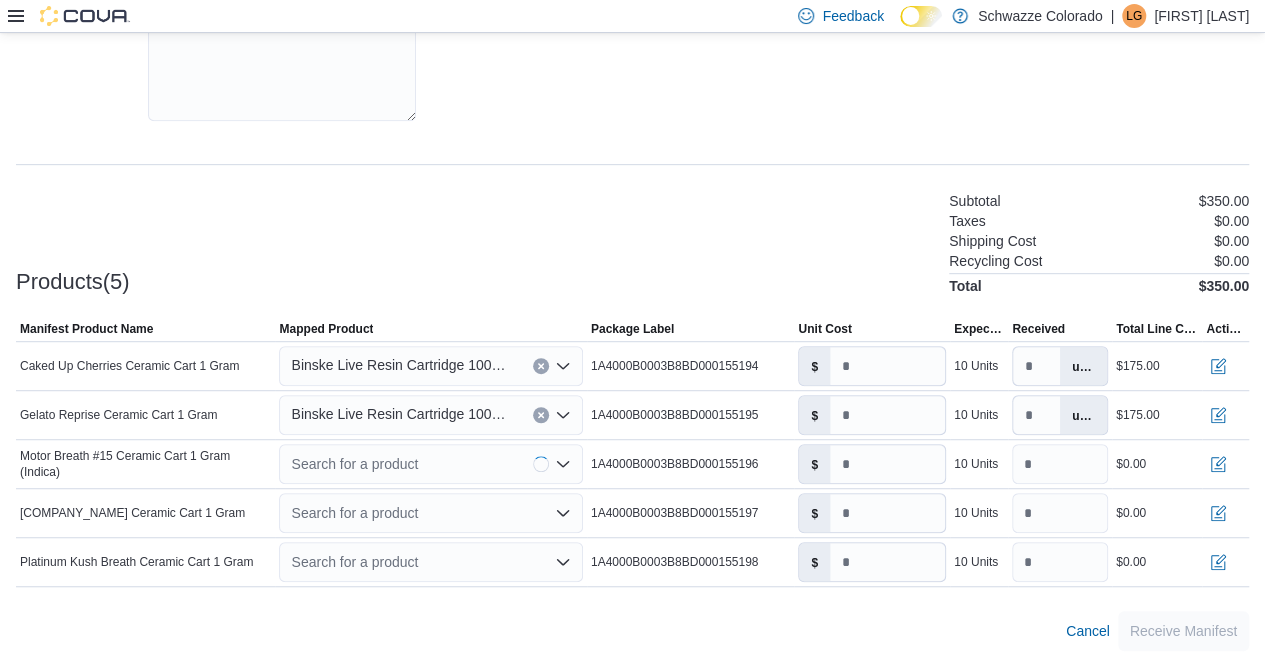 type 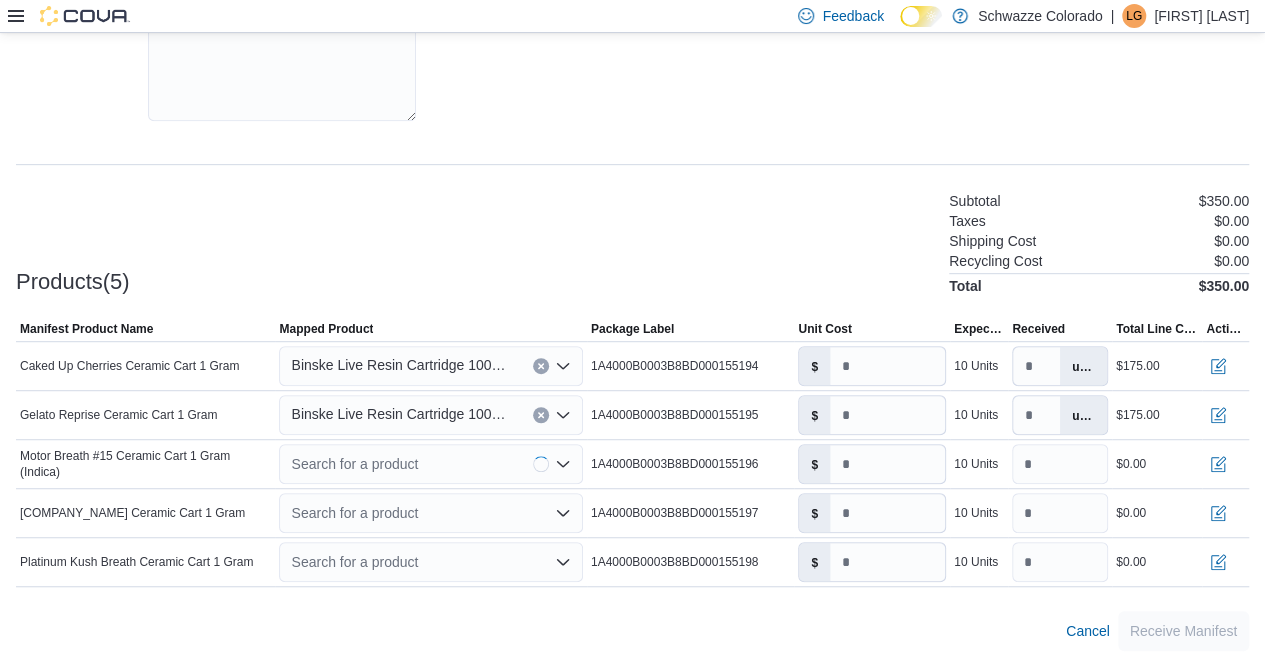 type on "****" 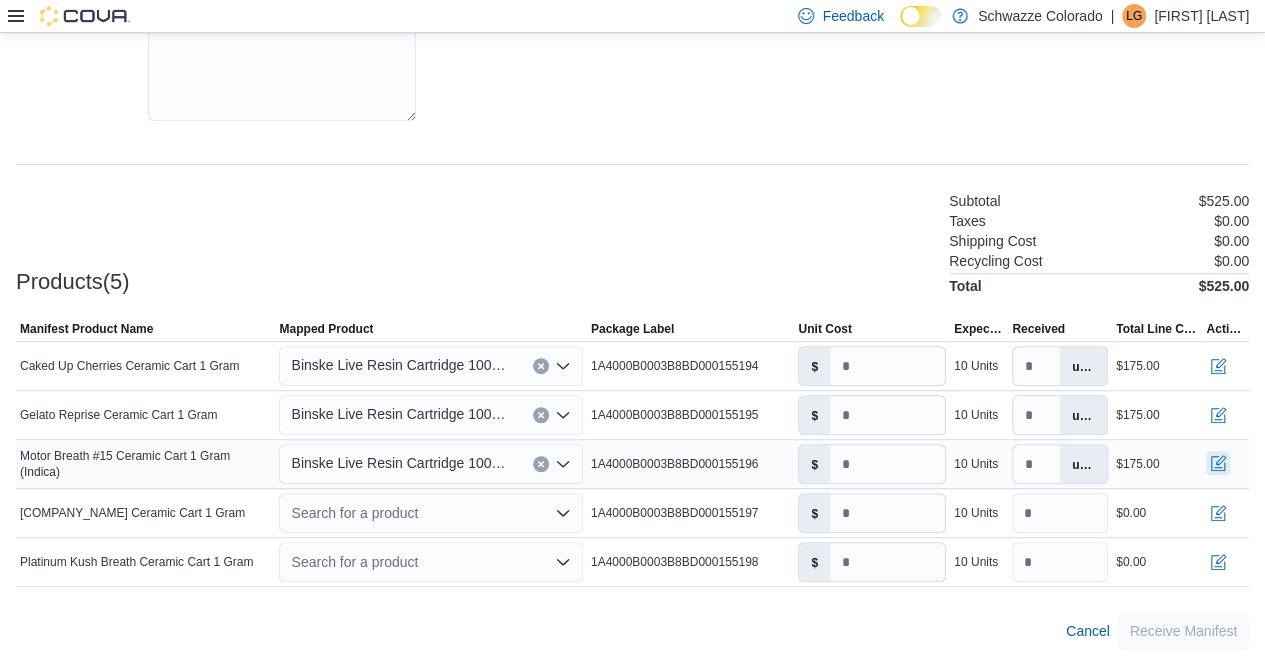click at bounding box center [1218, 463] 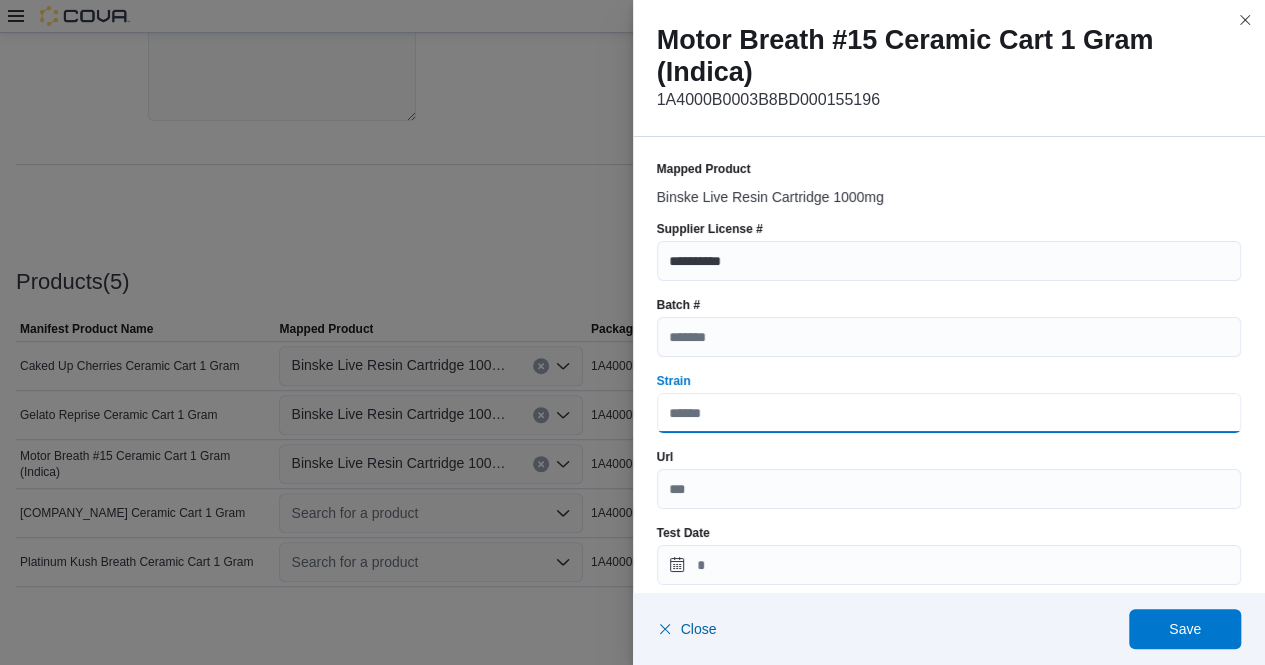 click on "Strain" at bounding box center (949, 413) 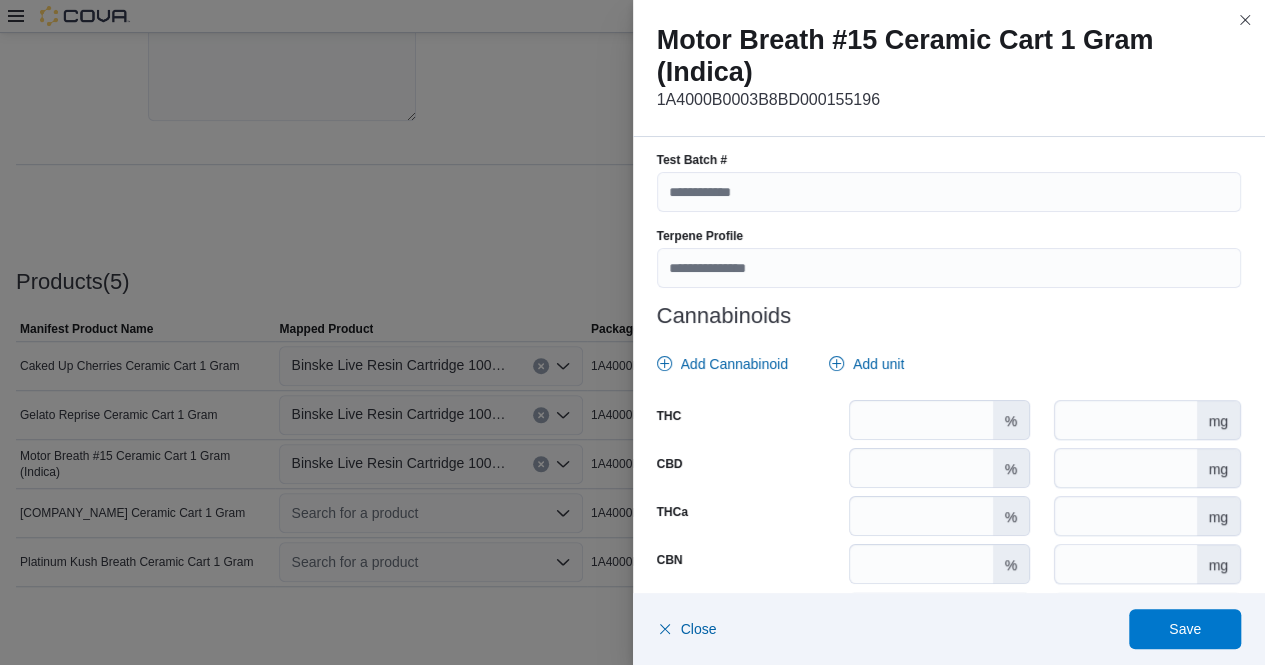 scroll, scrollTop: 754, scrollLeft: 0, axis: vertical 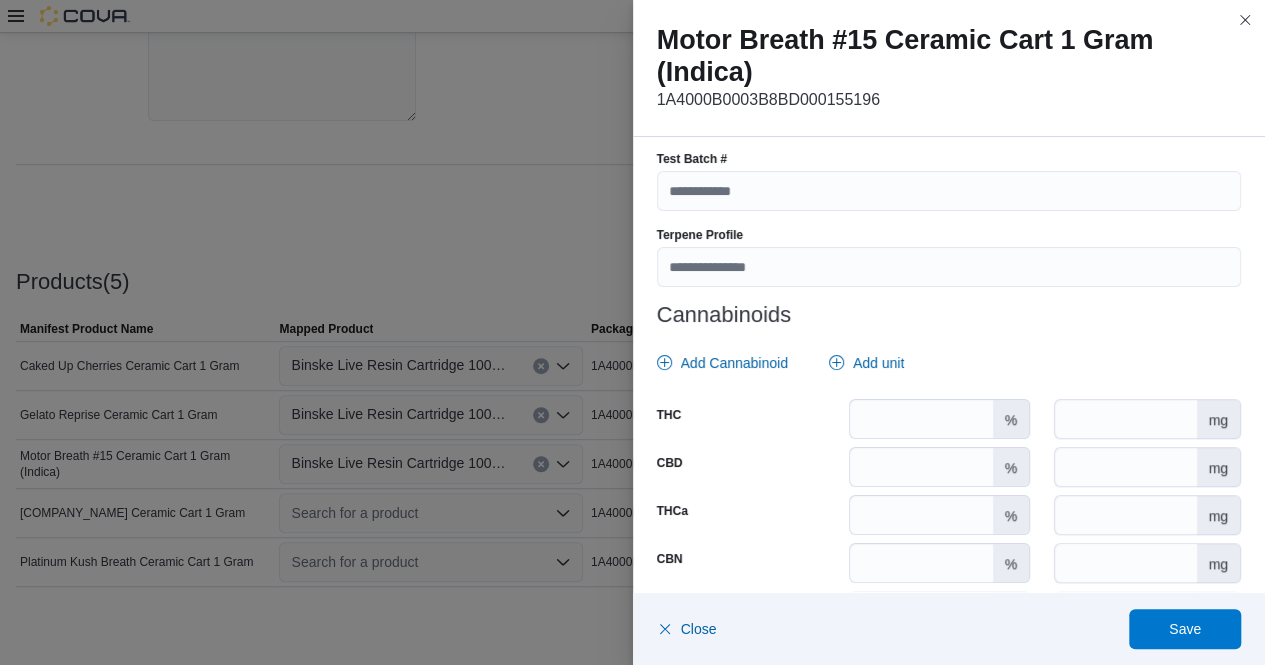 type on "**********" 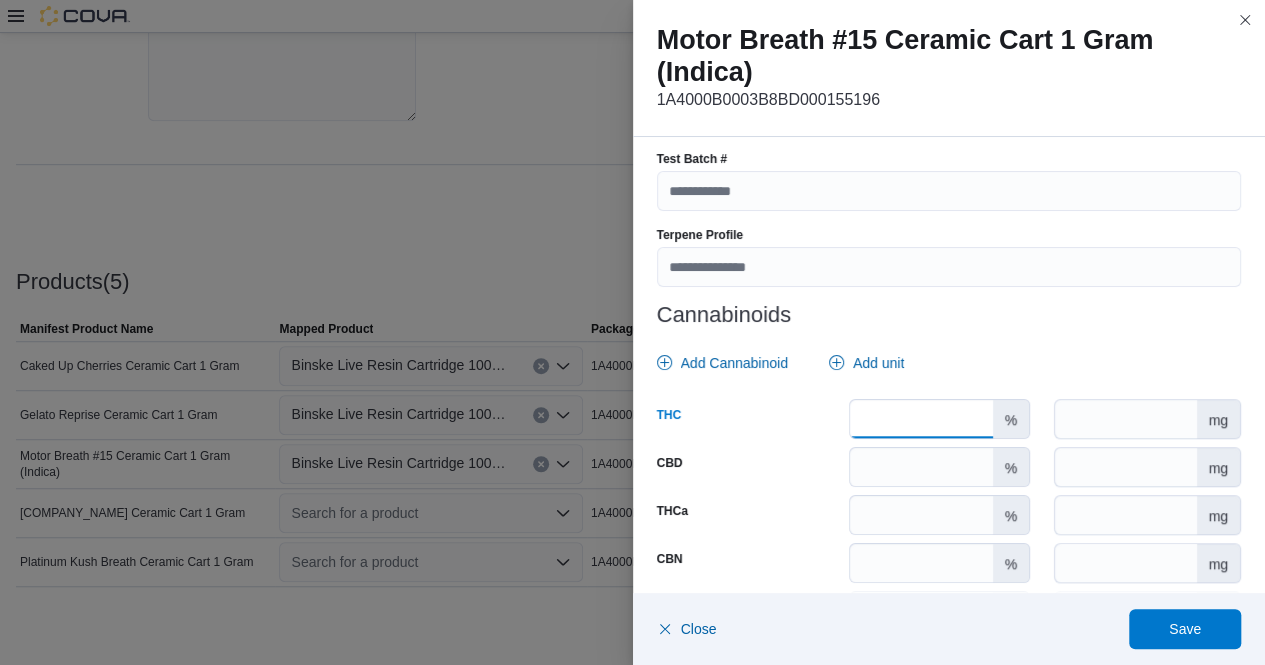 click on "******" at bounding box center (921, 419) 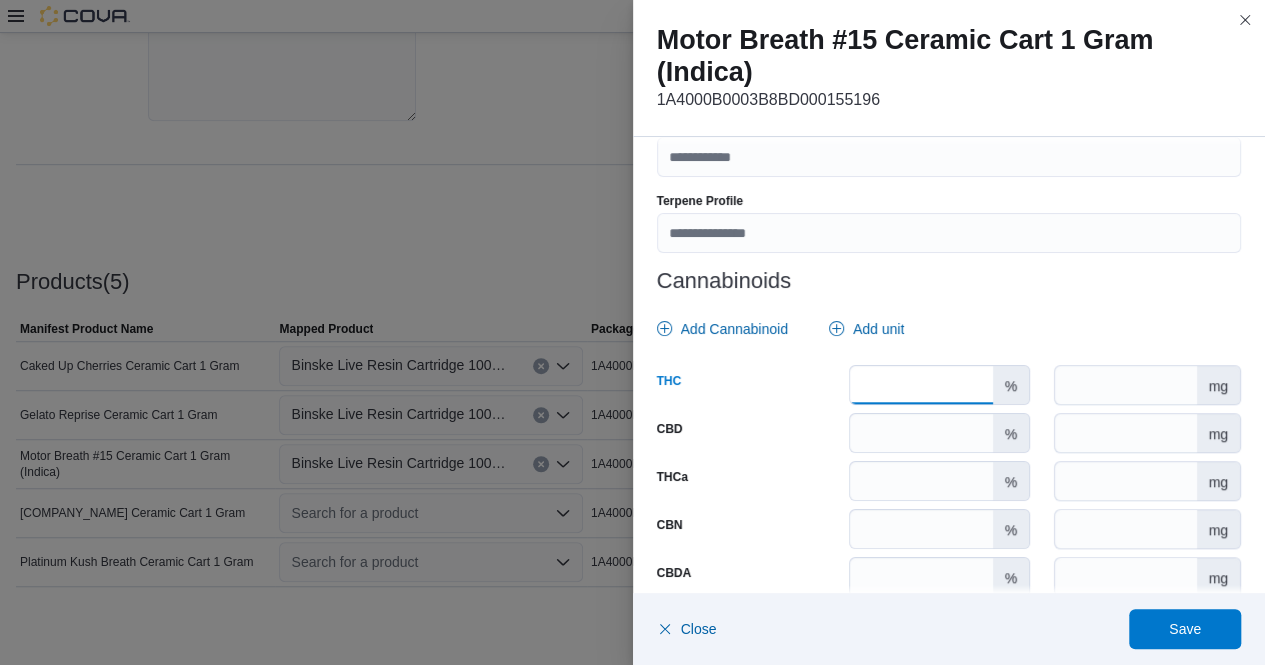 scroll, scrollTop: 790, scrollLeft: 0, axis: vertical 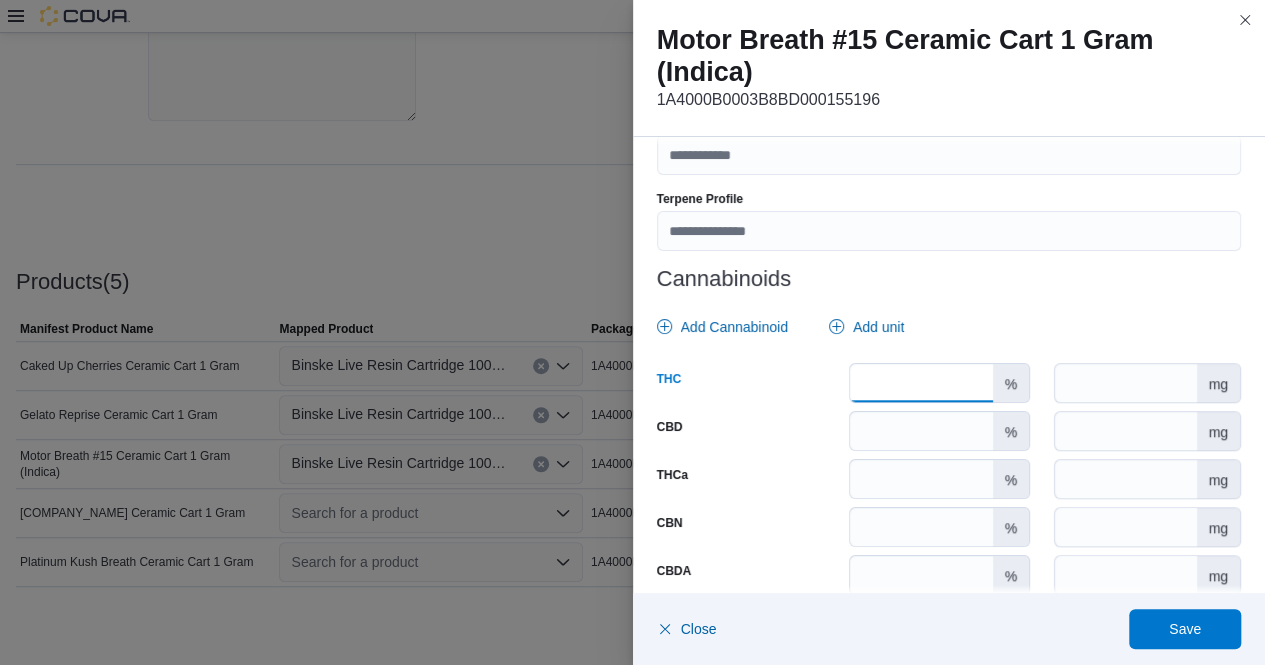 type on "*****" 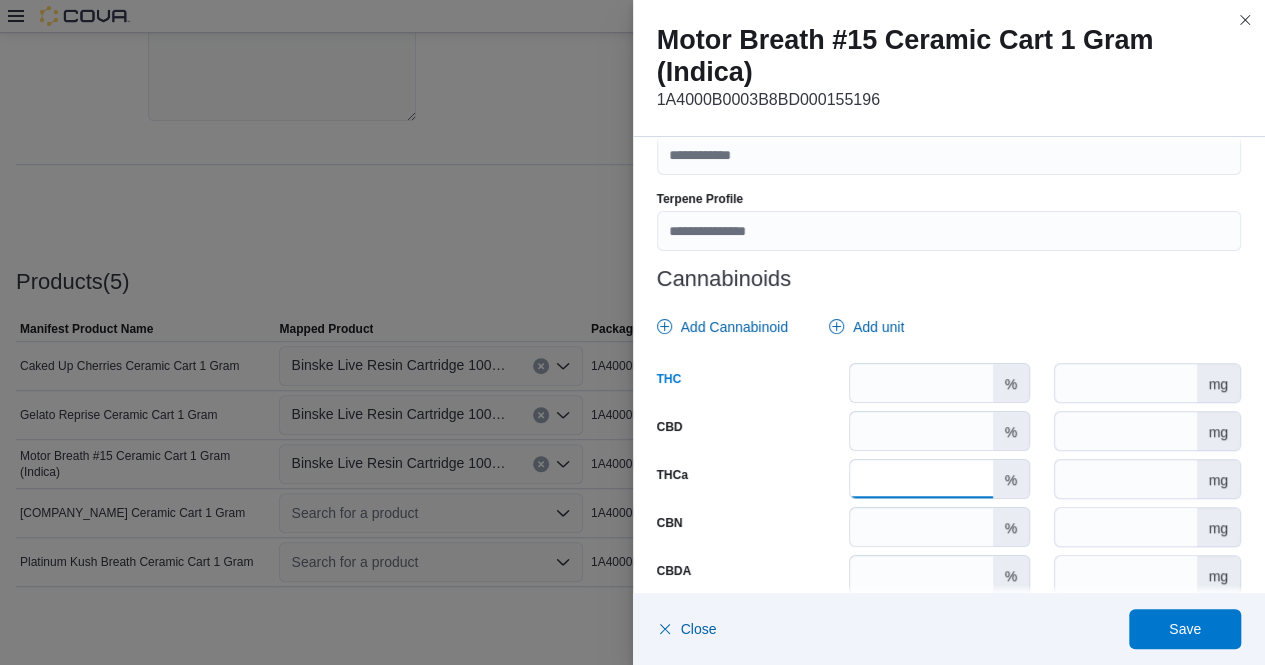 click on "*****" at bounding box center (921, 479) 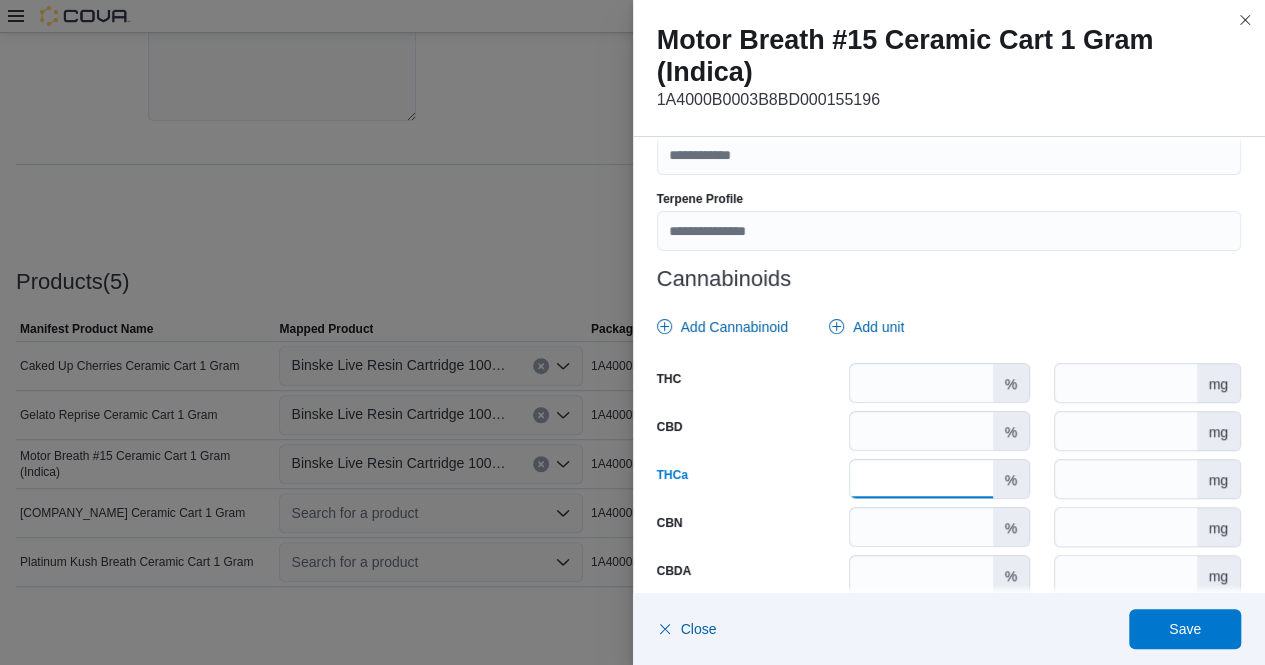 type on "*" 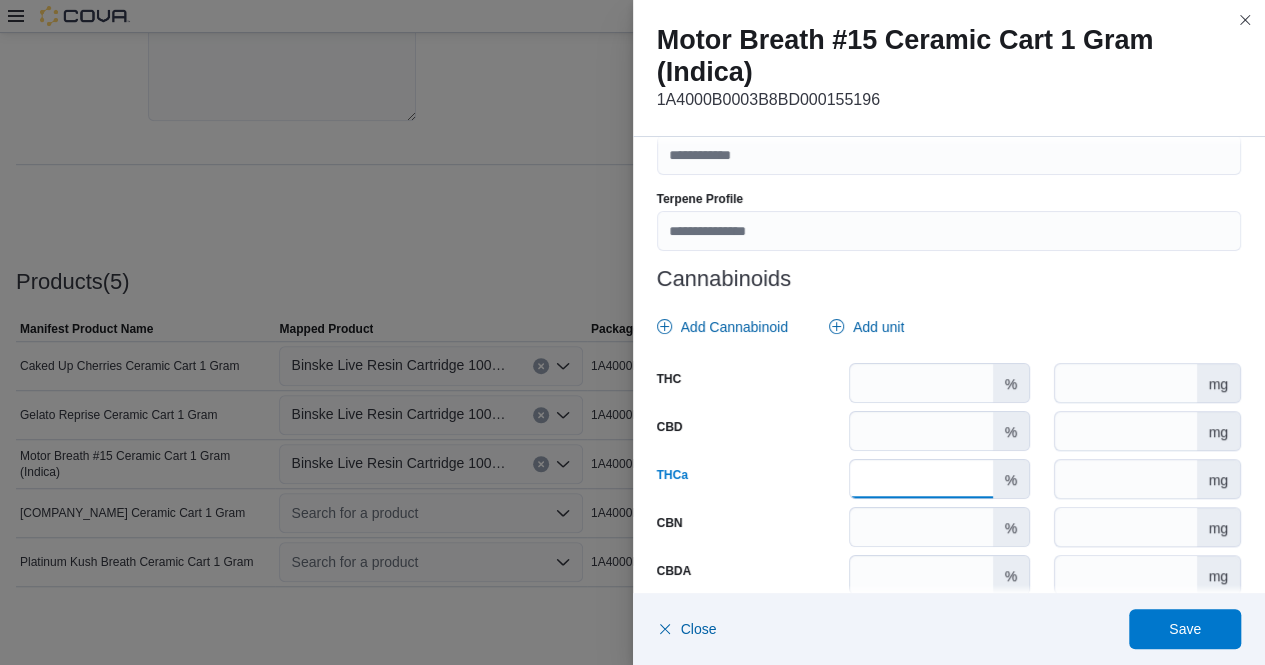 type on "*" 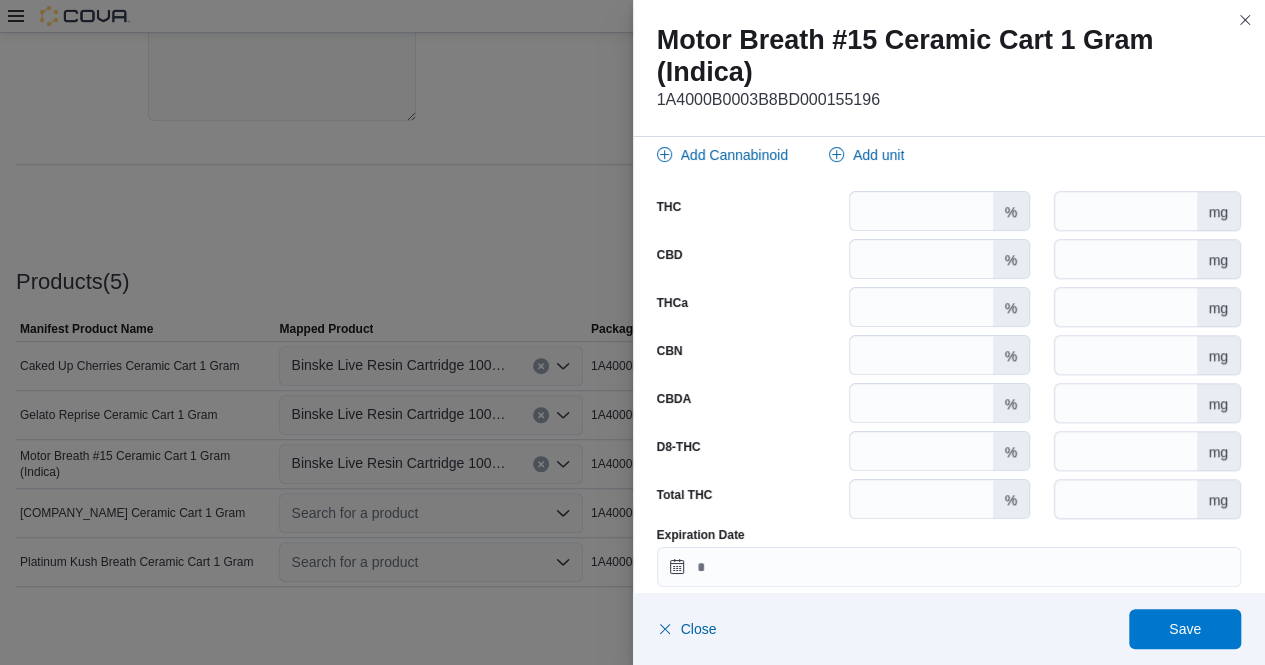scroll, scrollTop: 1055, scrollLeft: 0, axis: vertical 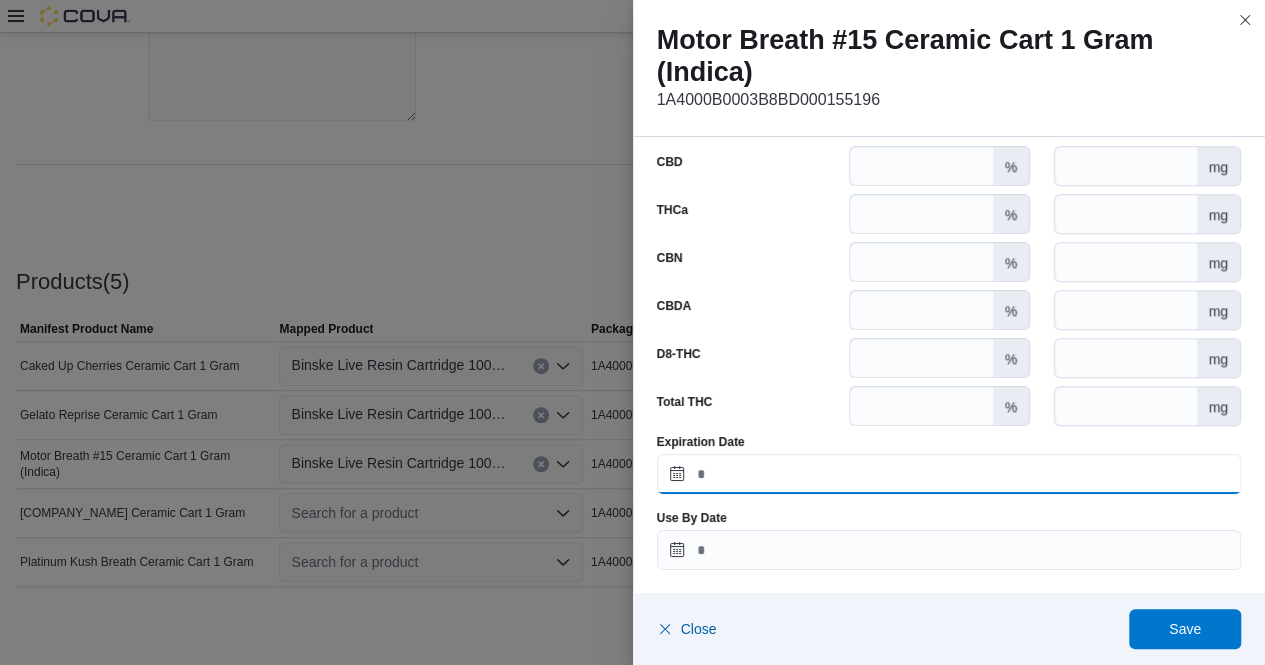 click on "Expiration Date" at bounding box center [949, 474] 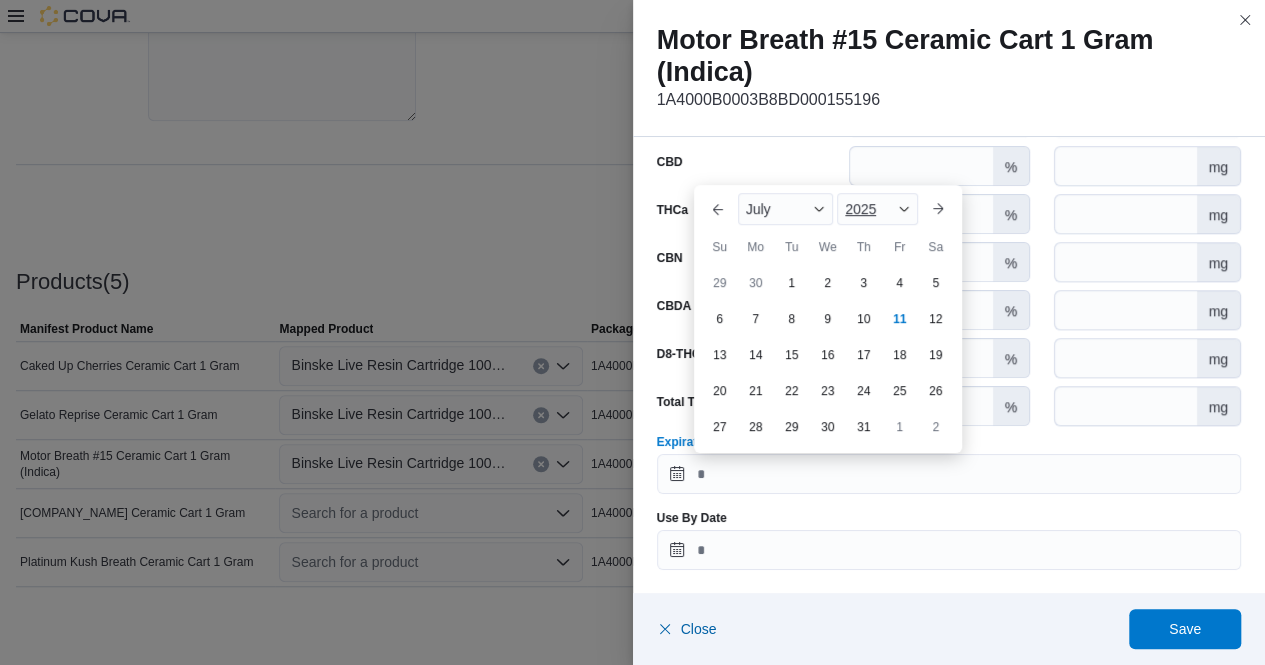 click on "2025" at bounding box center [877, 209] 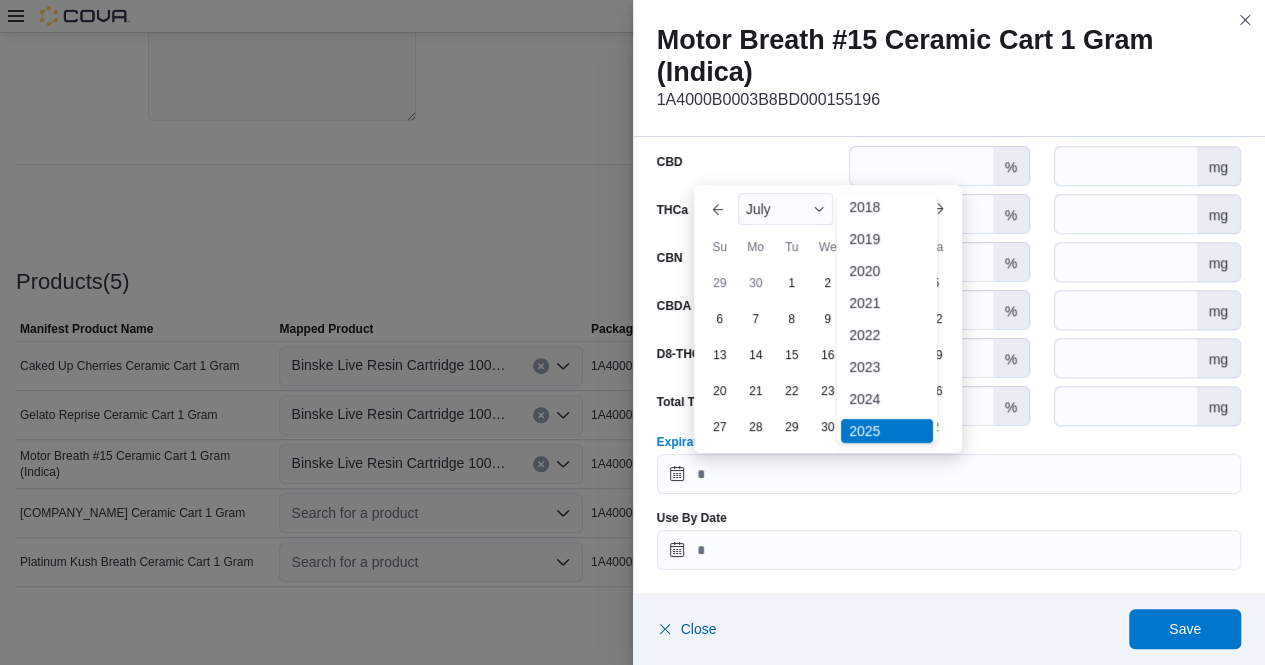 scroll, scrollTop: 84, scrollLeft: 0, axis: vertical 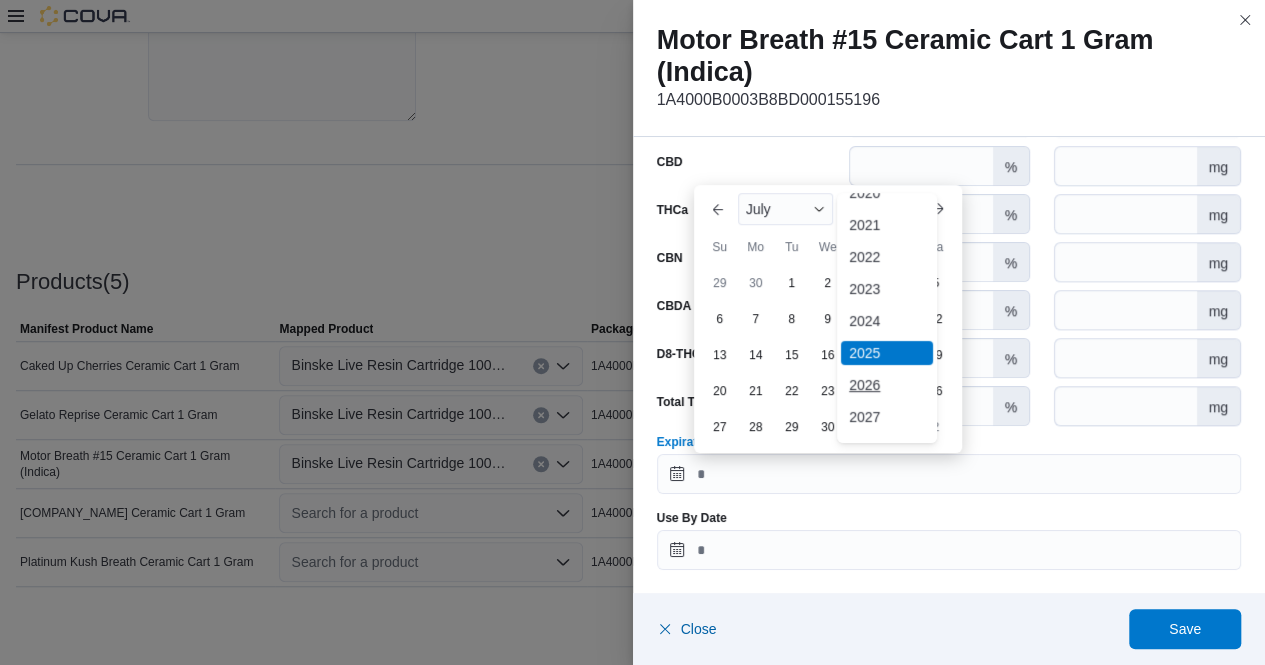 click on "2026" at bounding box center (887, 385) 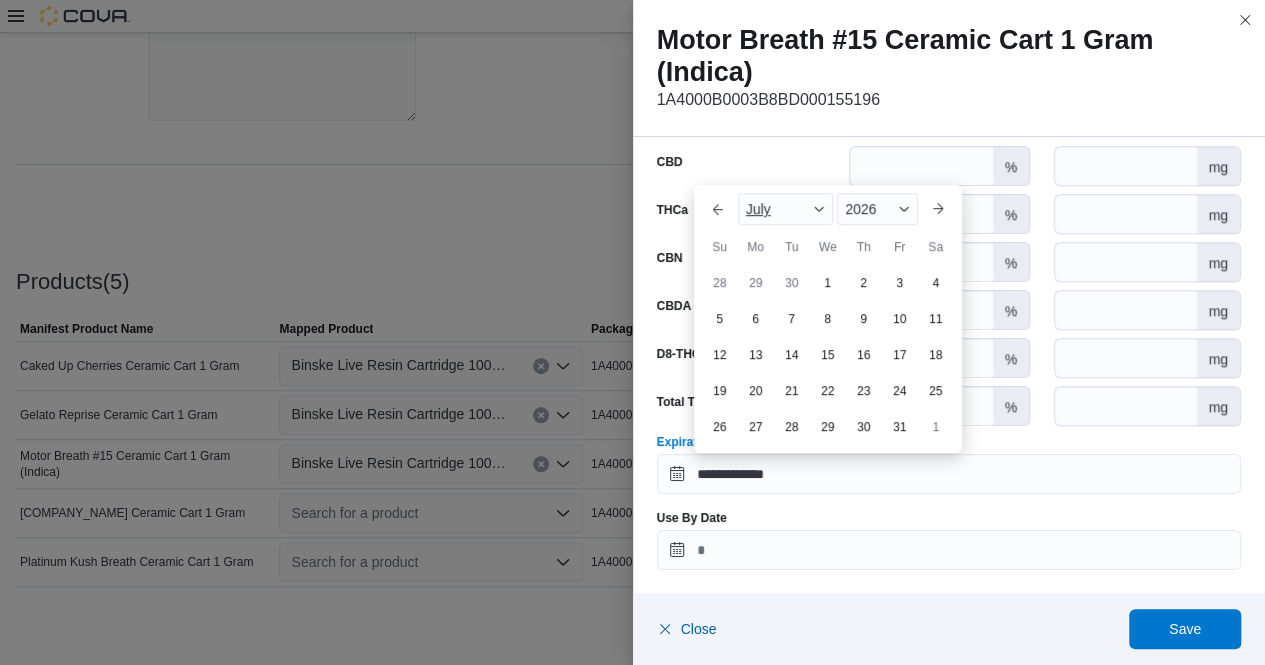 click on "July" at bounding box center [786, 209] 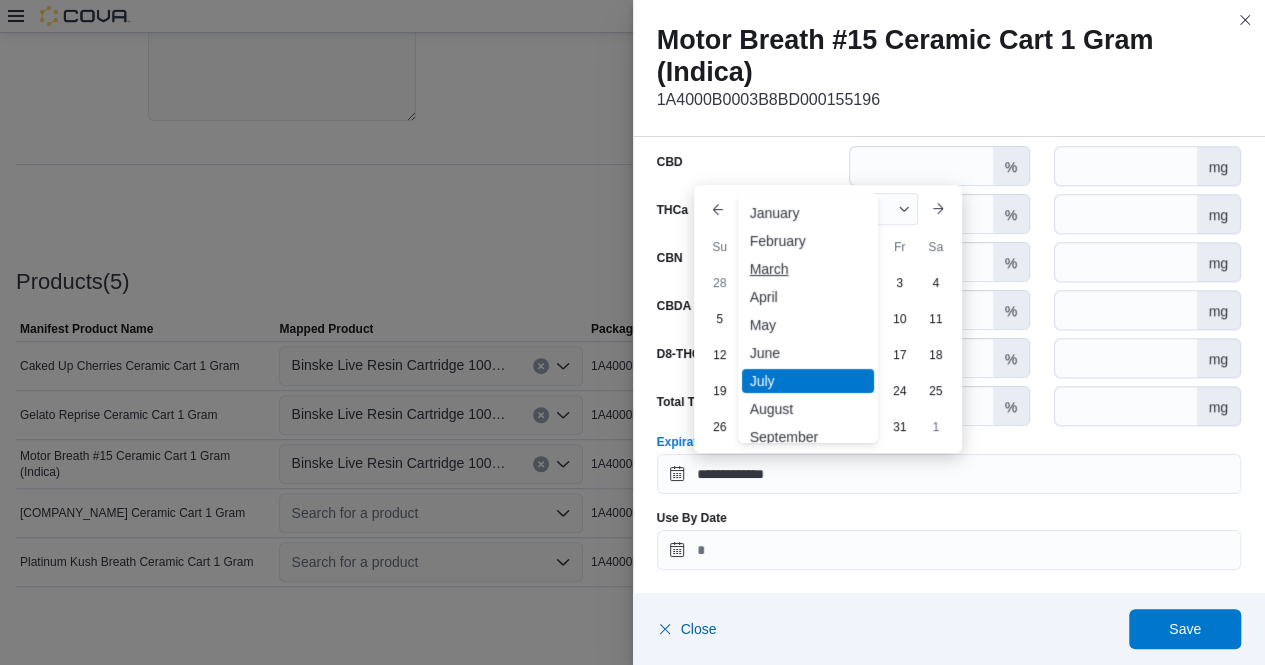 click on "March" at bounding box center [808, 269] 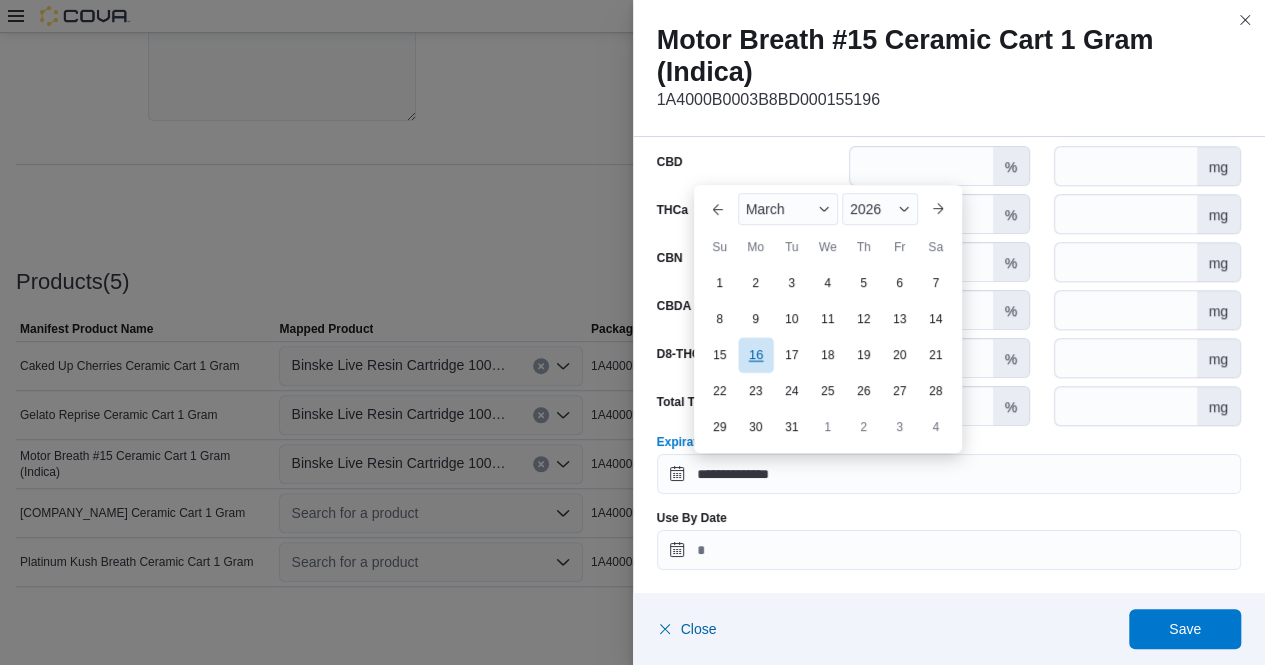 click on "16" at bounding box center (755, 355) 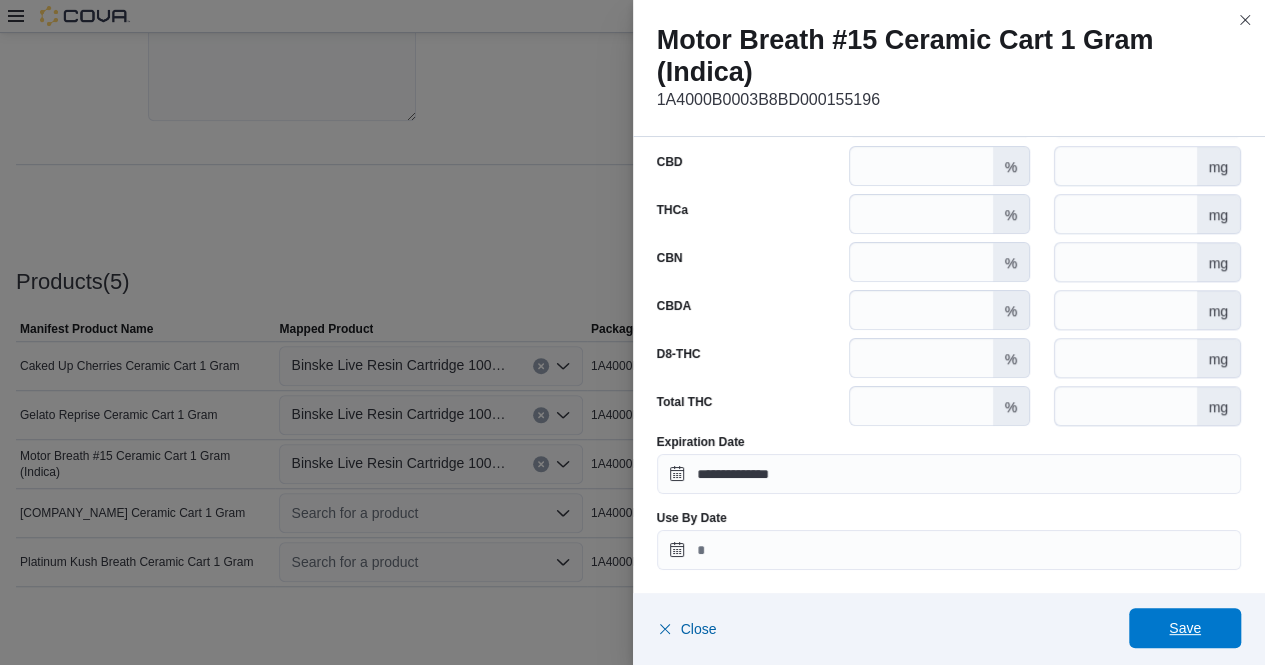 click on "Save" at bounding box center (1185, 628) 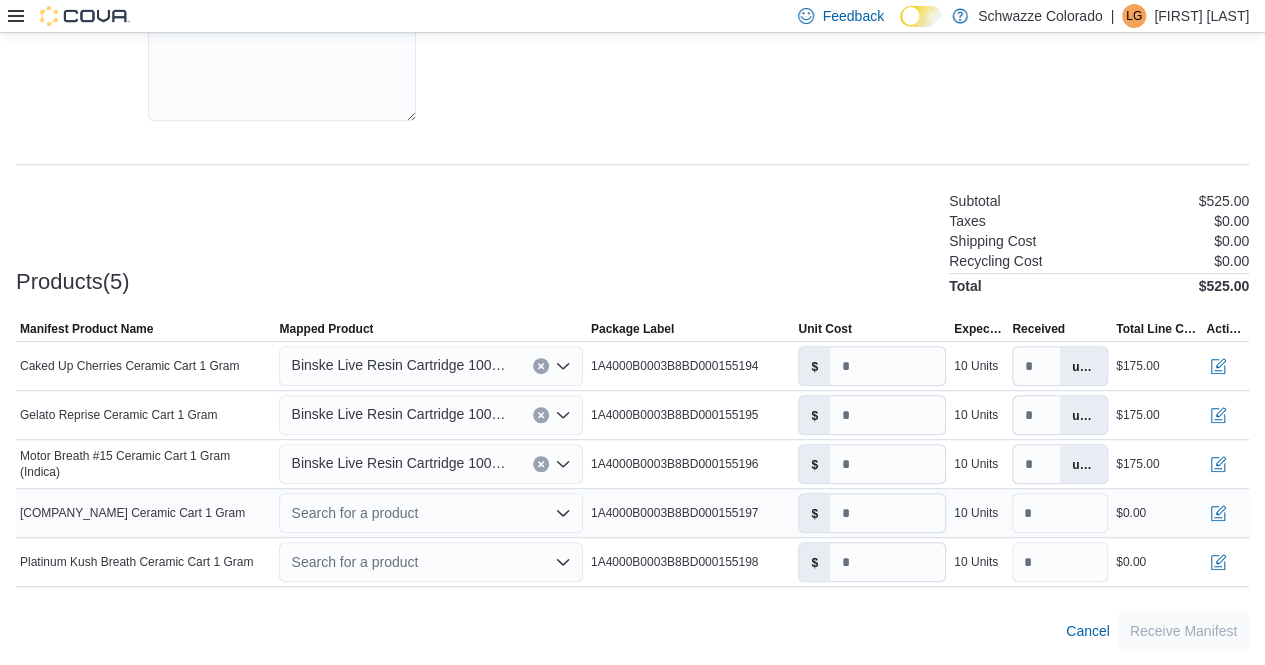 click on "Search for a product" at bounding box center (430, 513) 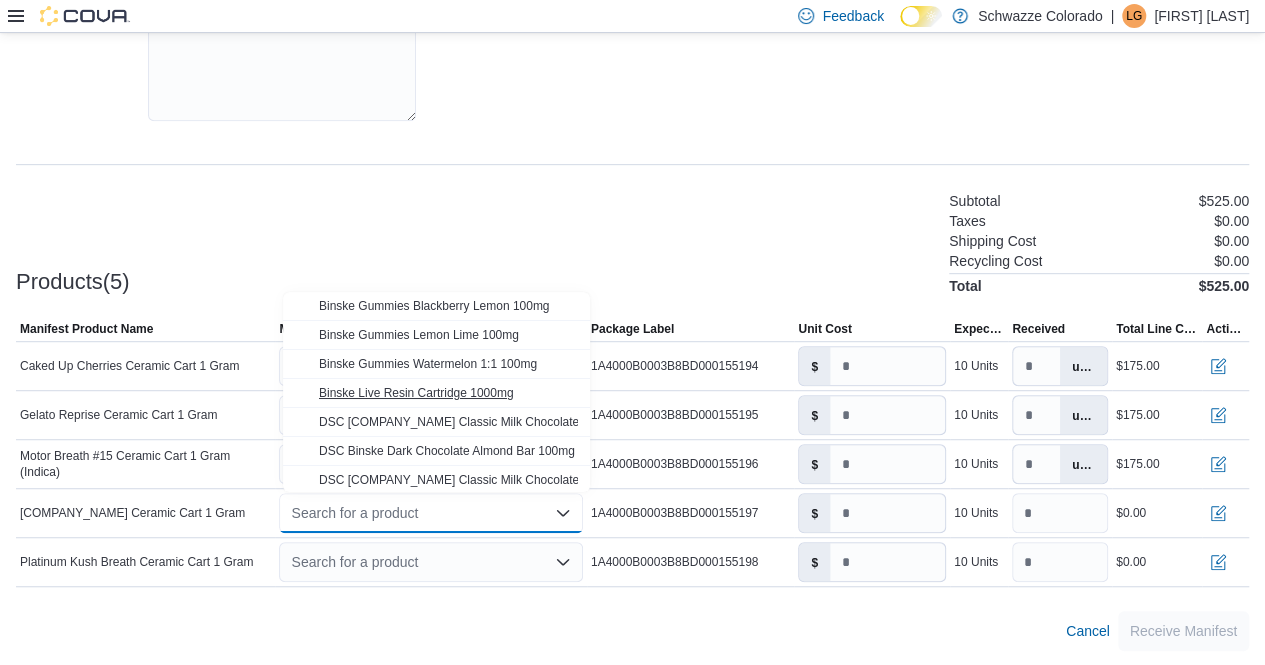 click on "Binske Live Resin Cartridge 1000mg" at bounding box center [416, 393] 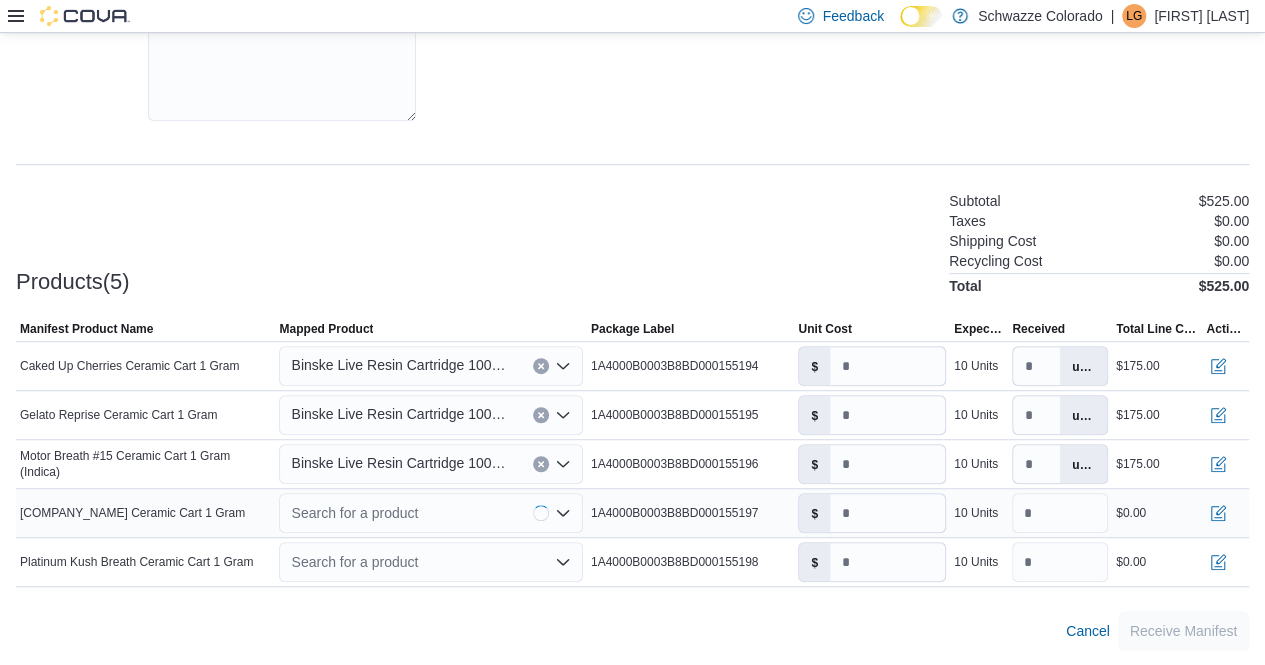 type on "****" 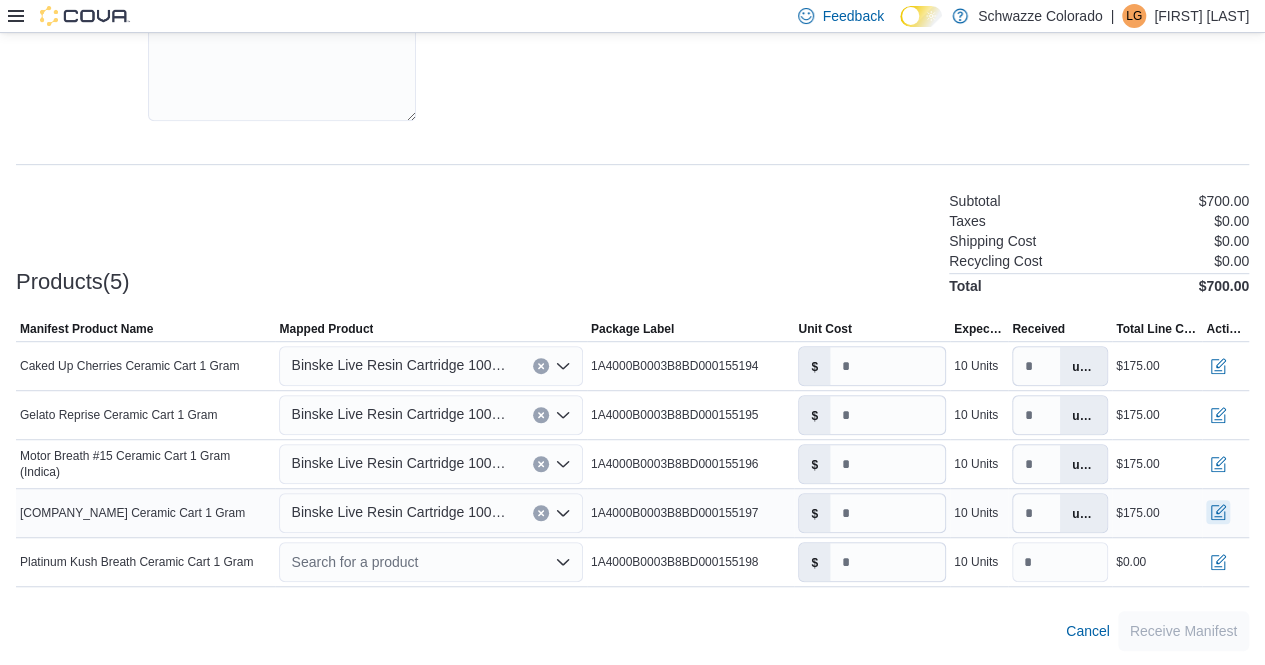click at bounding box center (1218, 512) 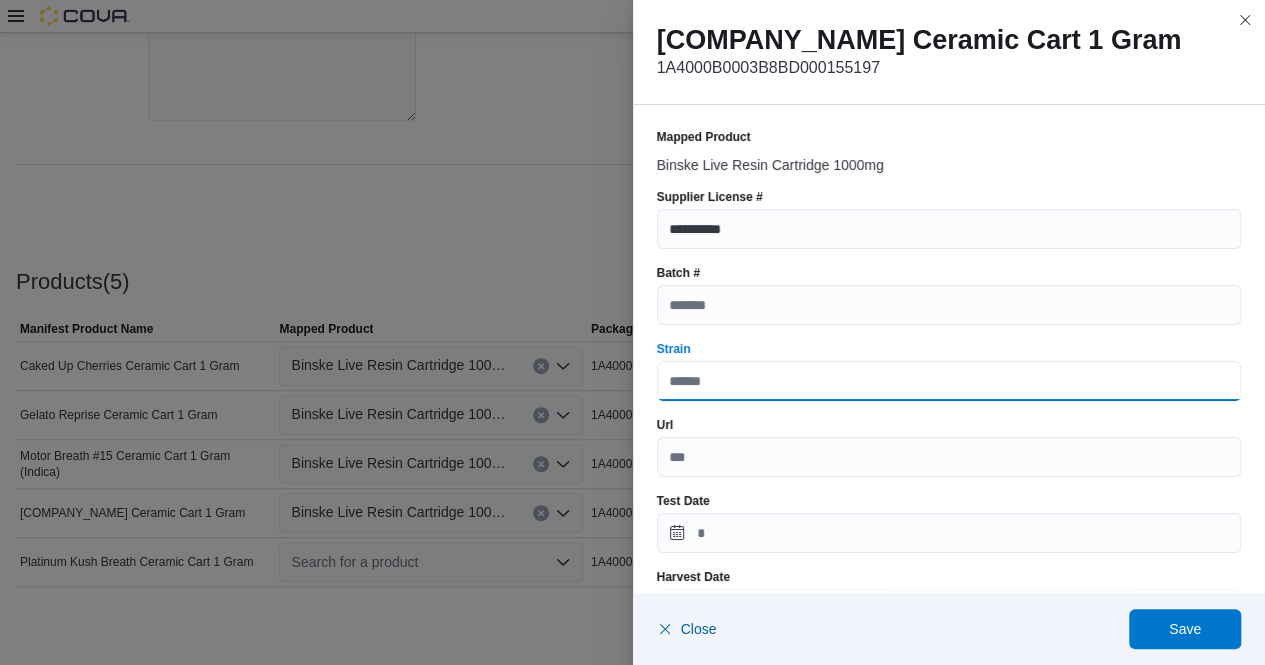 click on "Strain" at bounding box center (949, 381) 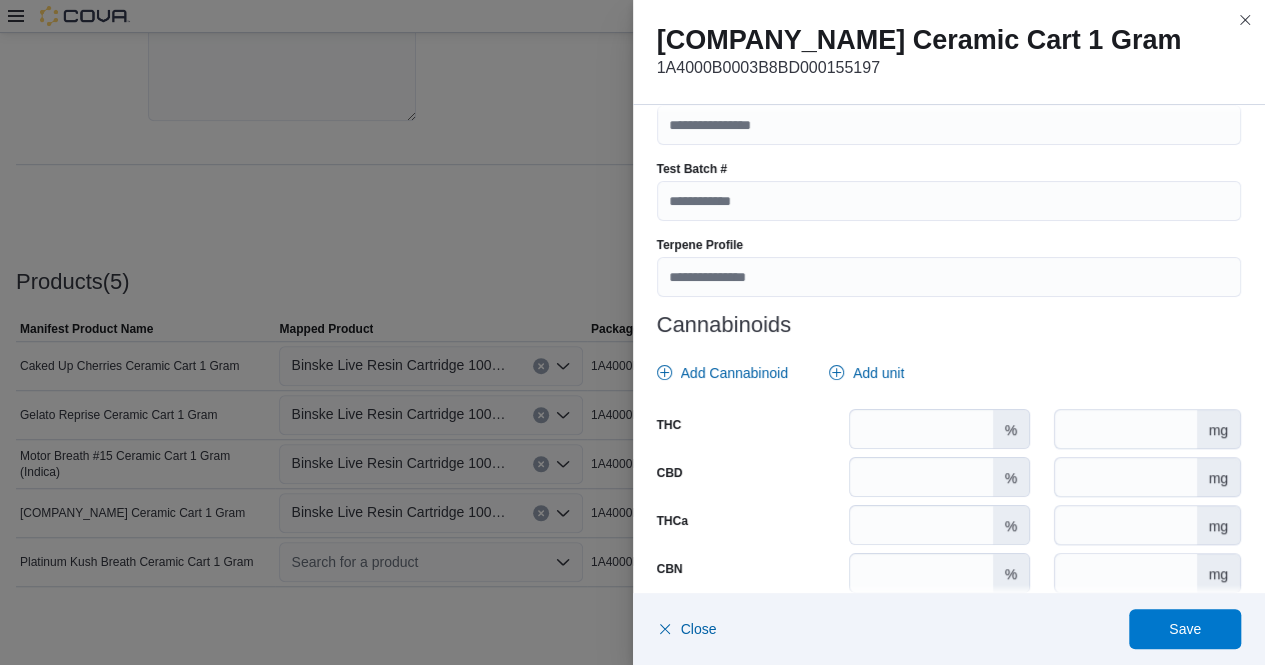 scroll, scrollTop: 713, scrollLeft: 0, axis: vertical 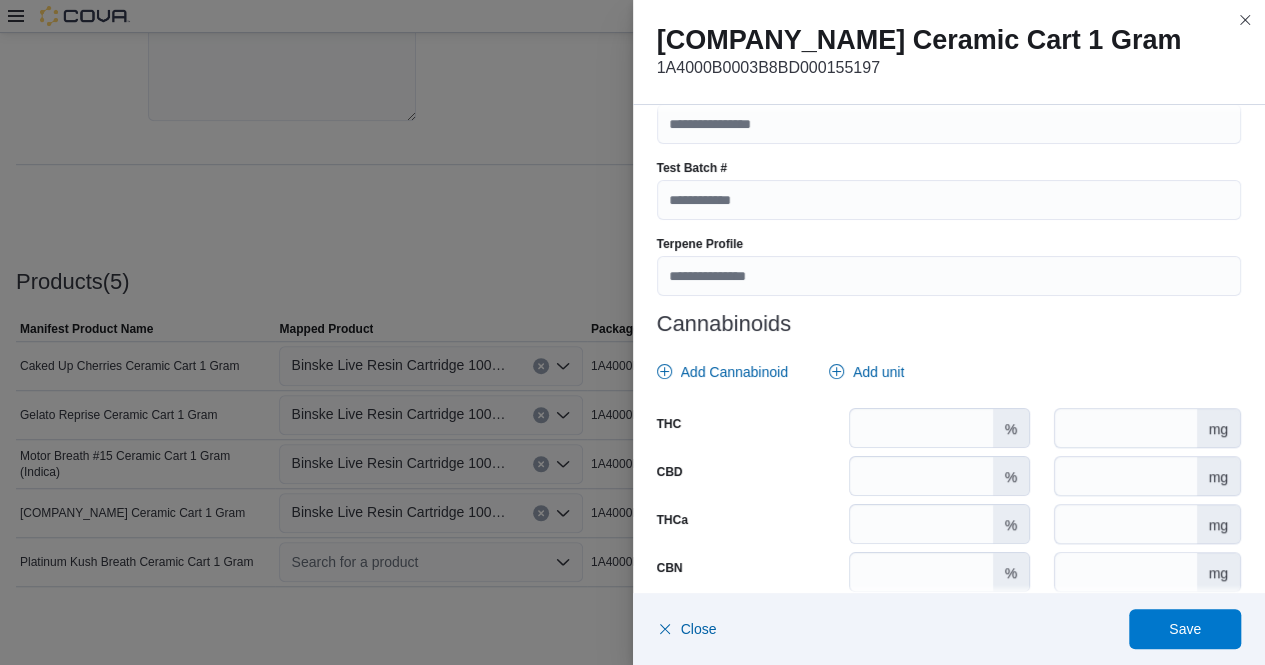 type on "**********" 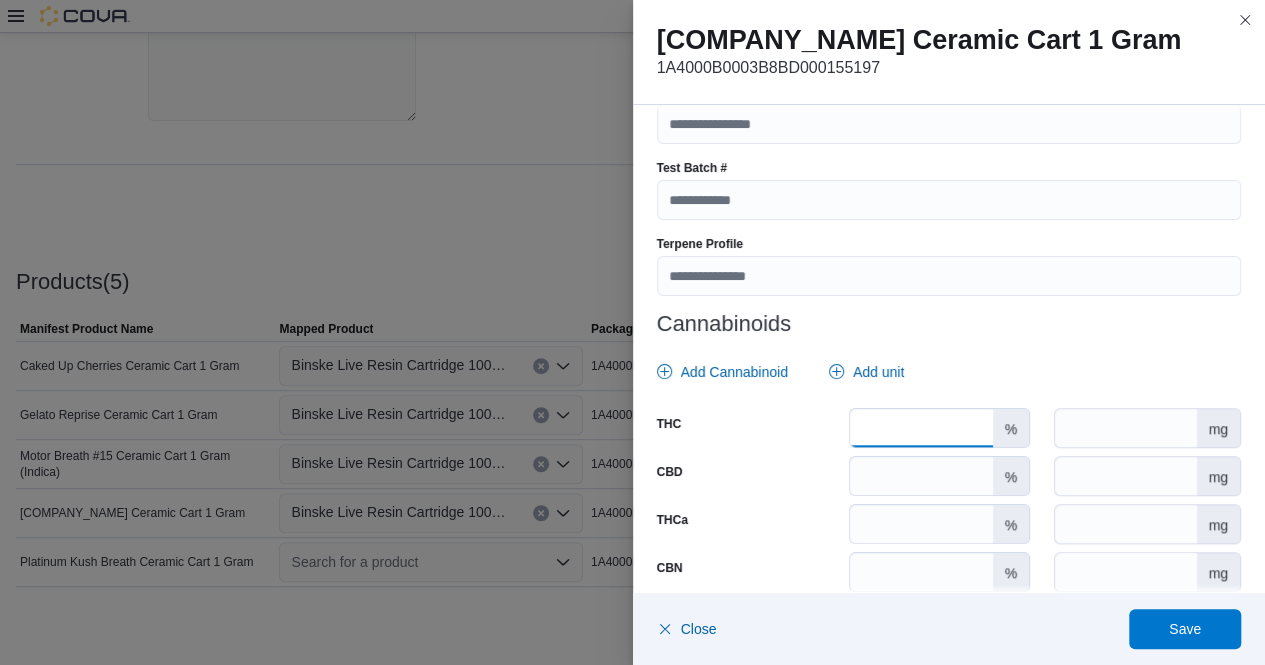 click on "*******" at bounding box center (921, 428) 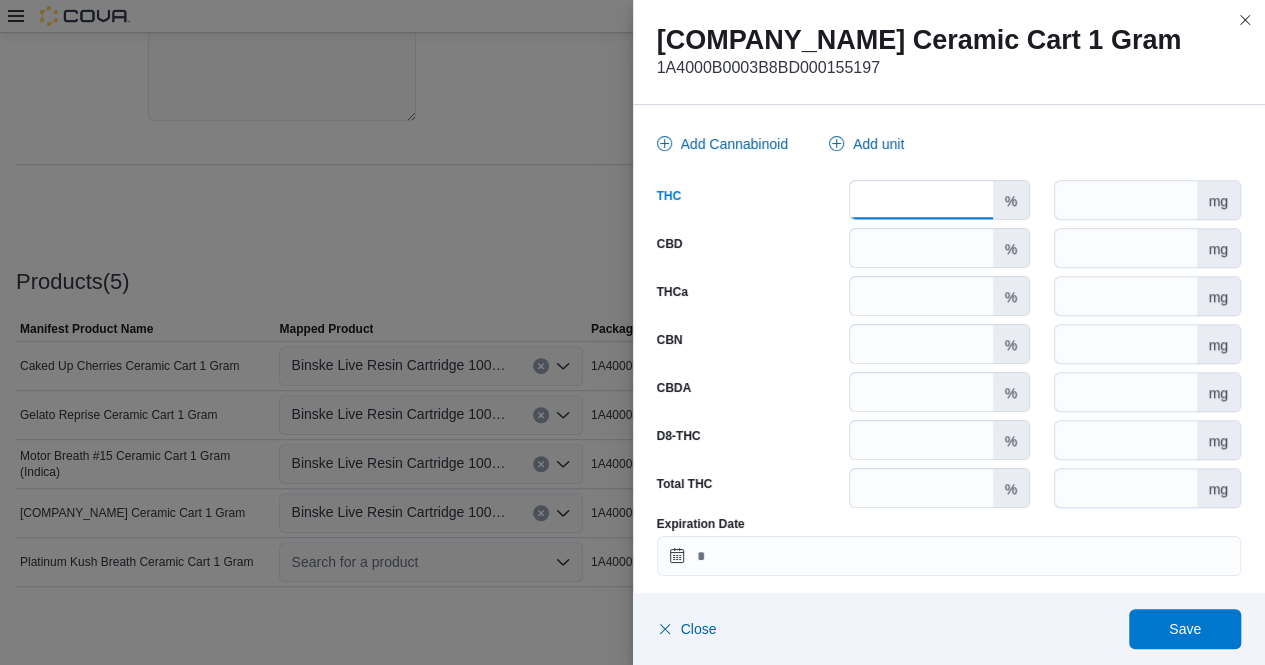 scroll, scrollTop: 1023, scrollLeft: 0, axis: vertical 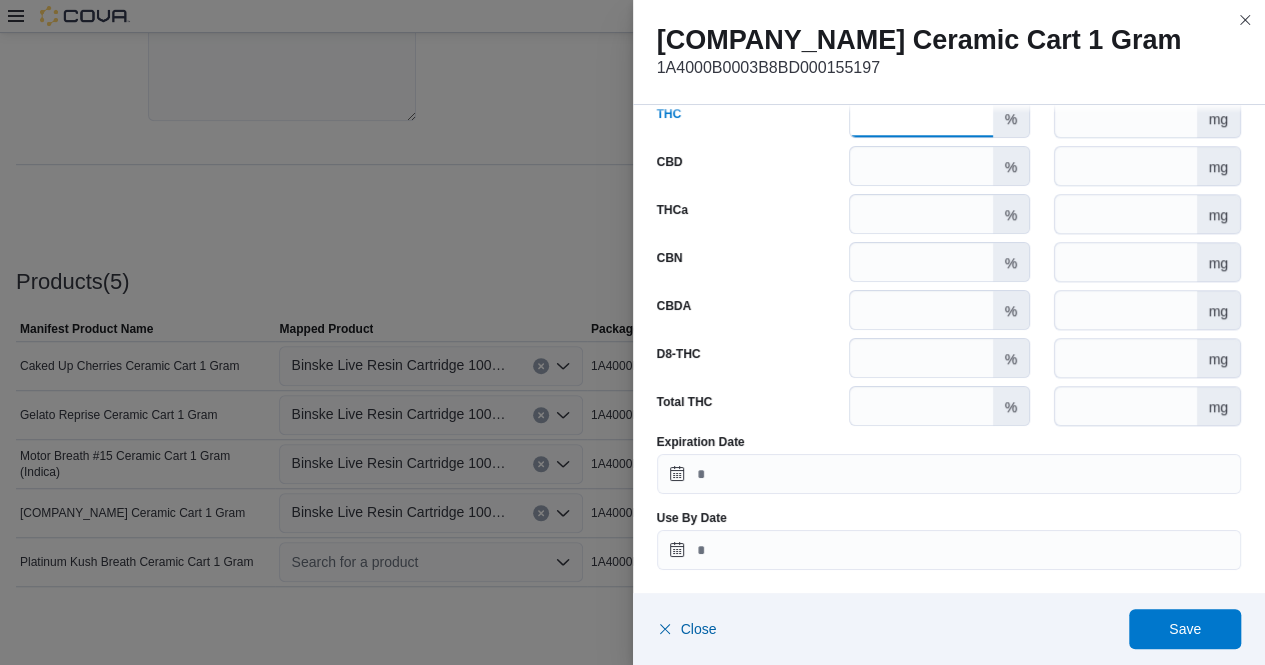 type on "*****" 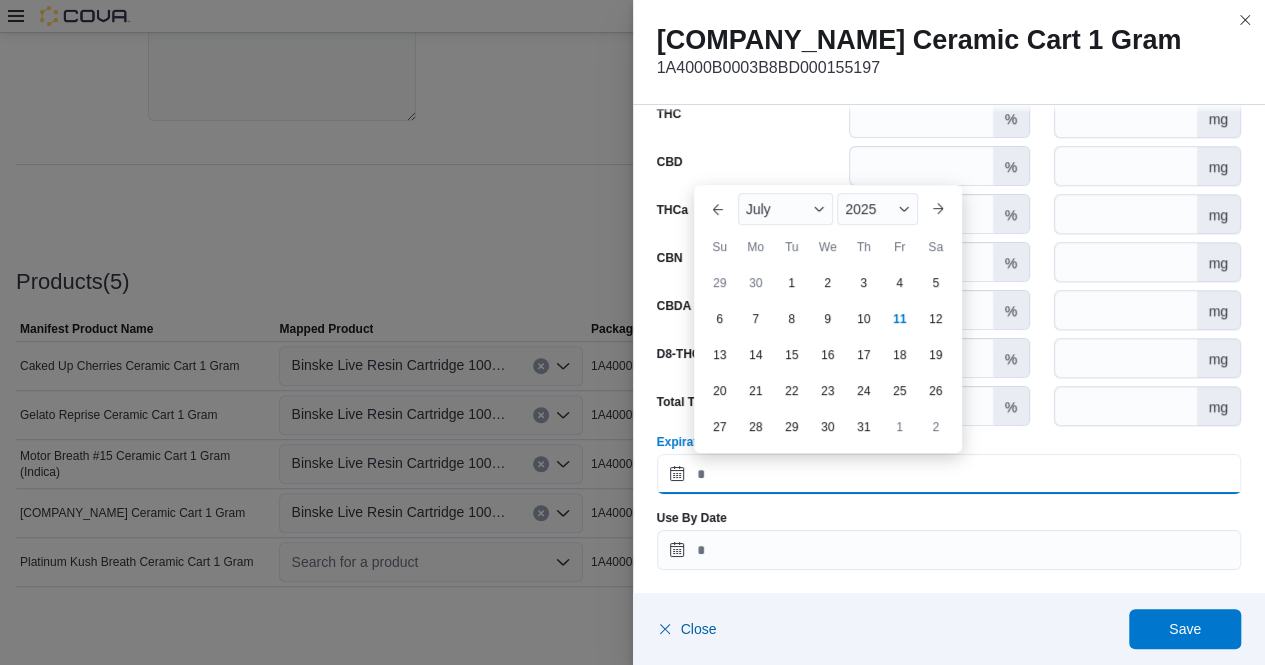 click on "Expiration Date" at bounding box center (949, 474) 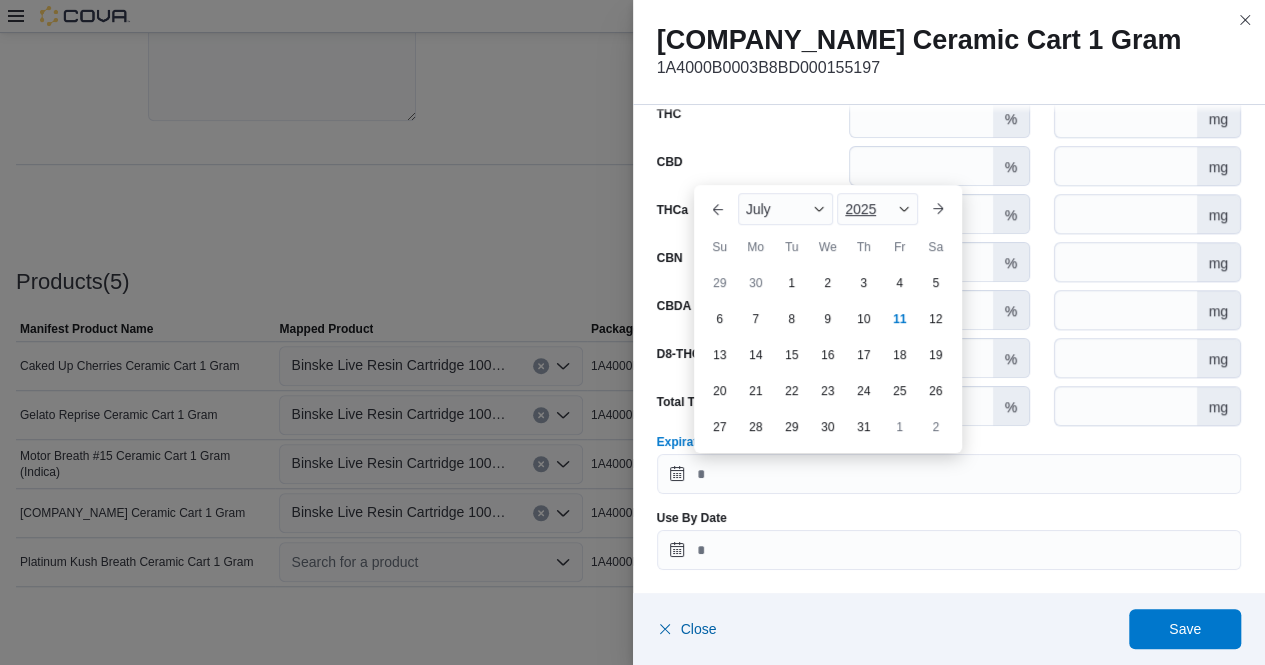 click on "2025" at bounding box center (877, 209) 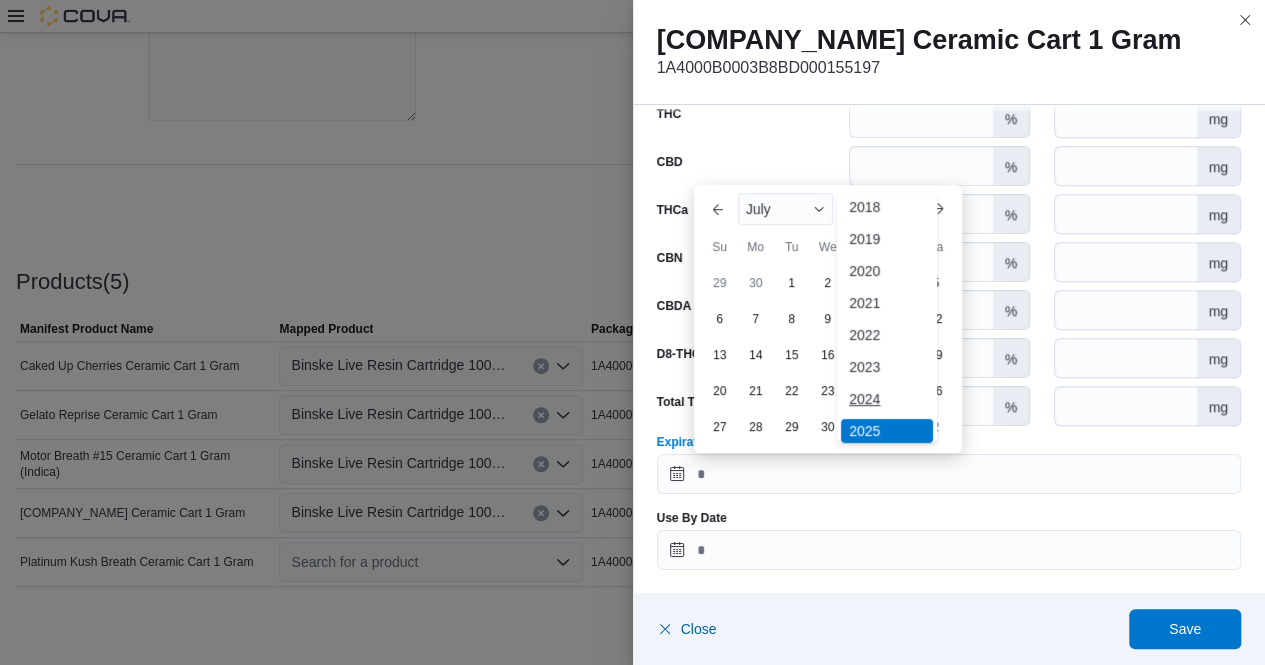 scroll, scrollTop: 66, scrollLeft: 0, axis: vertical 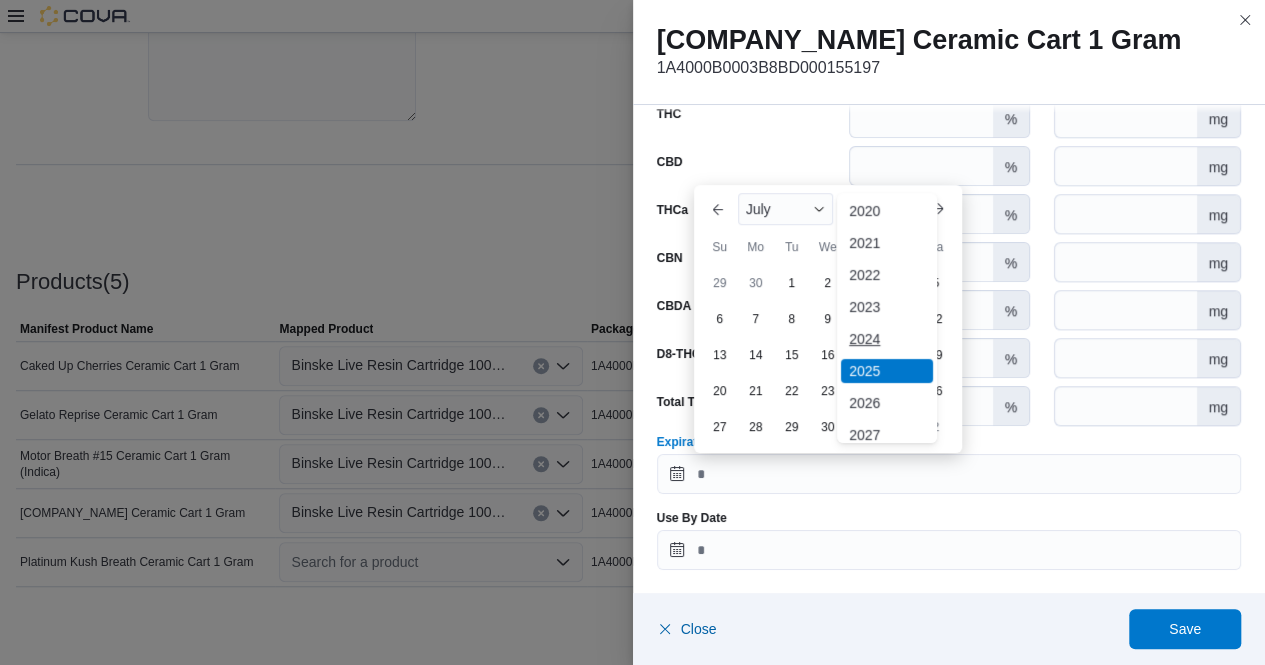 click on "2026" at bounding box center [887, 403] 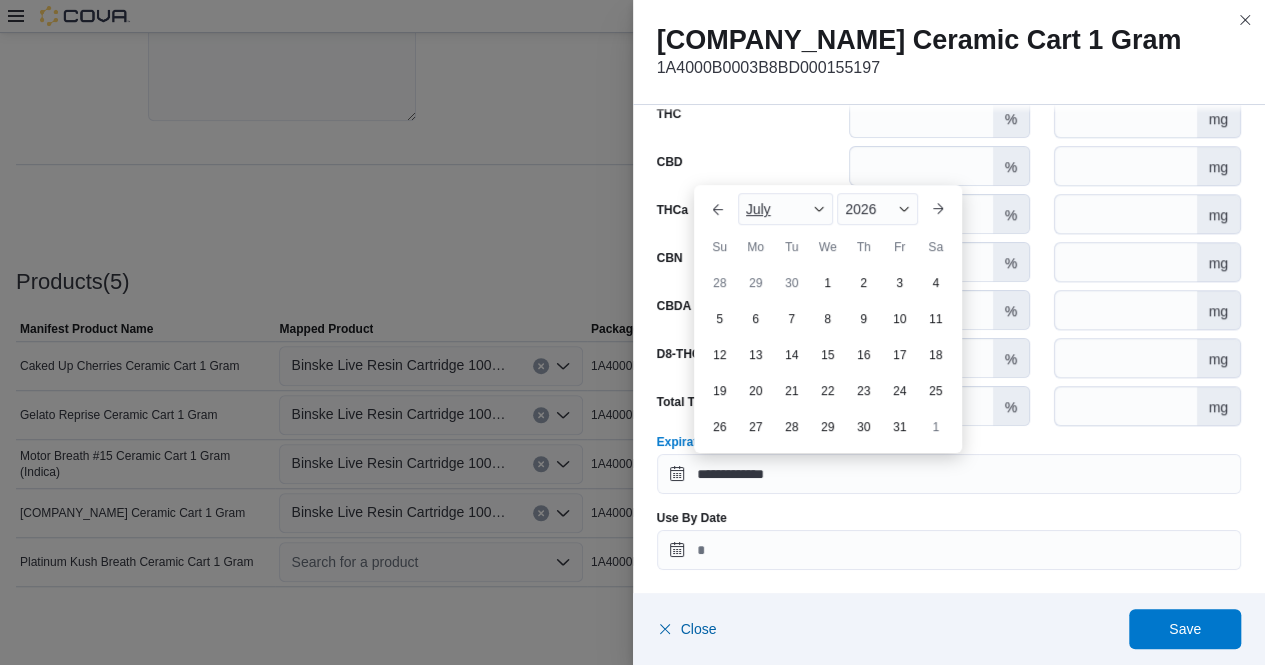 click on "July" at bounding box center (786, 209) 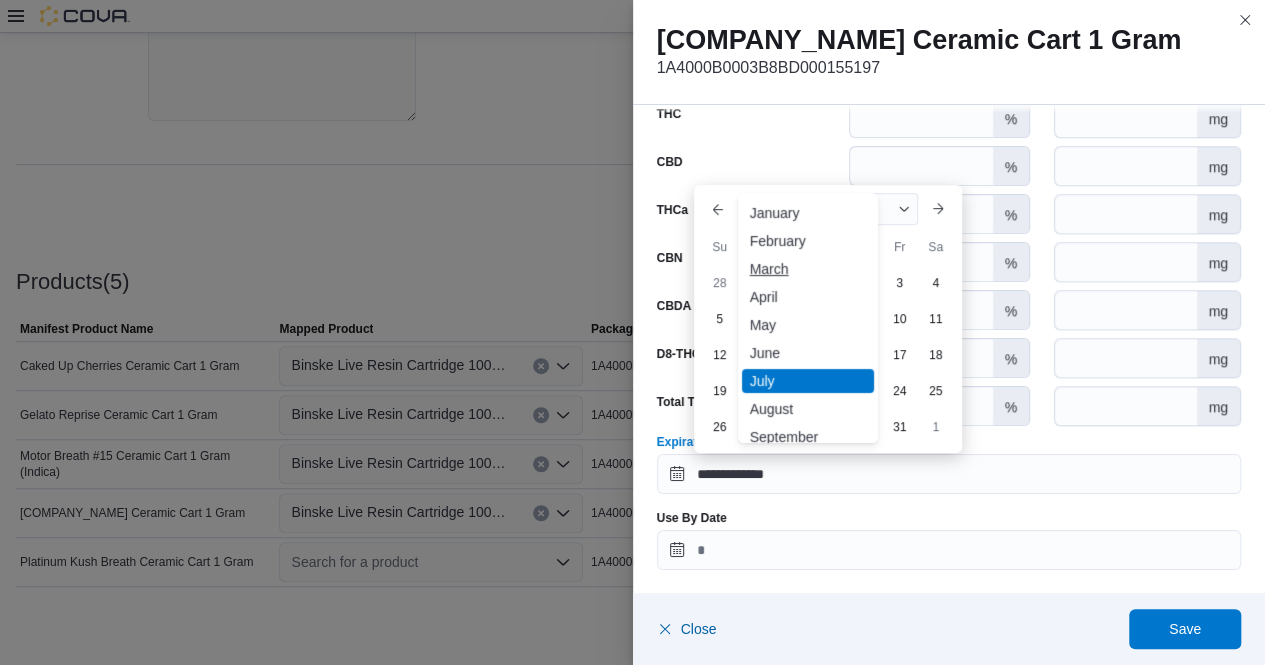 click on "March" at bounding box center [808, 269] 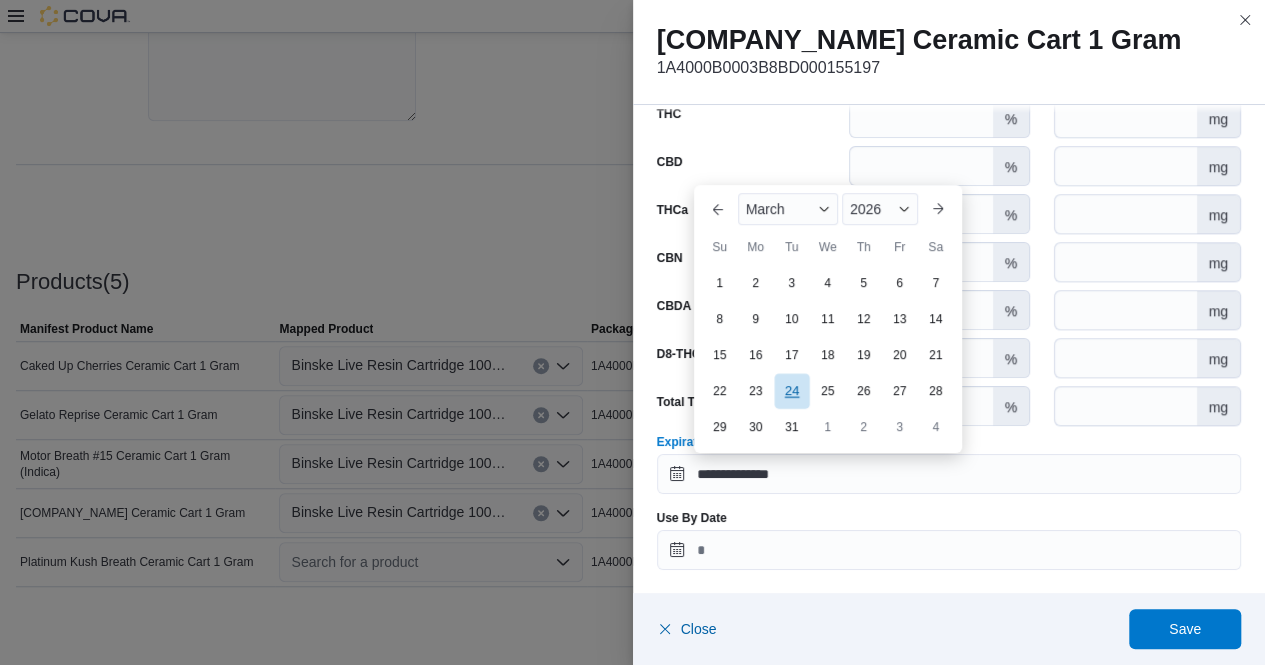 click on "24" at bounding box center (791, 391) 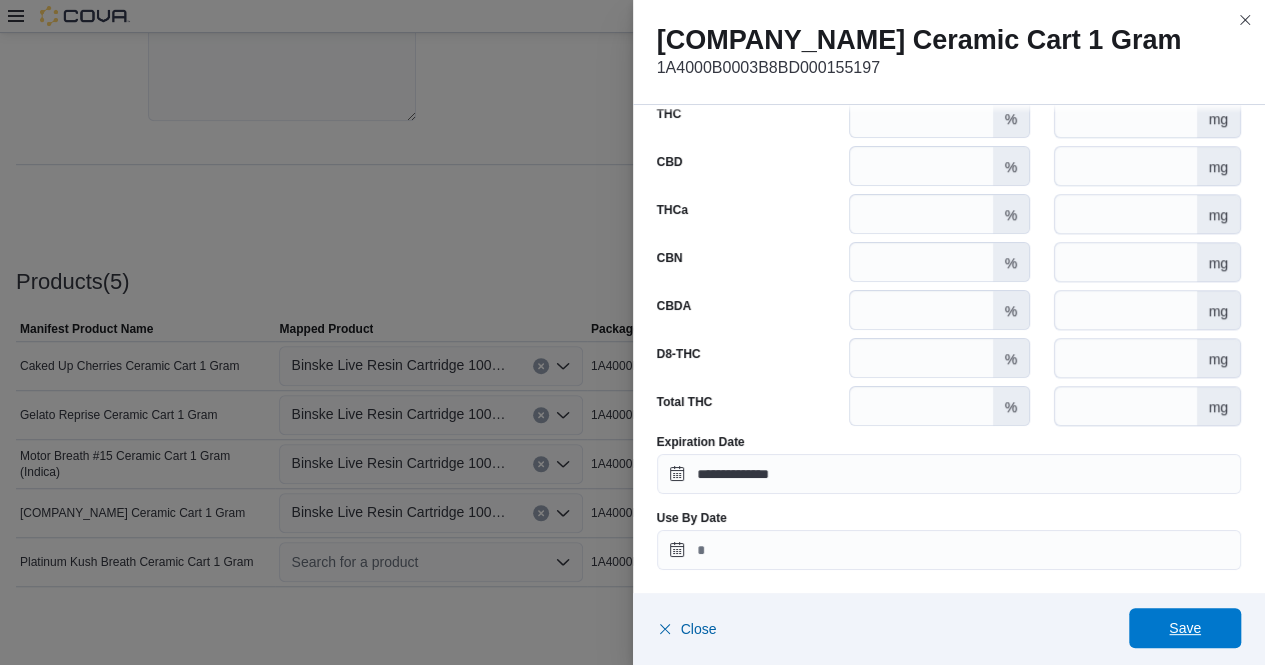 click on "Save" at bounding box center [1185, 628] 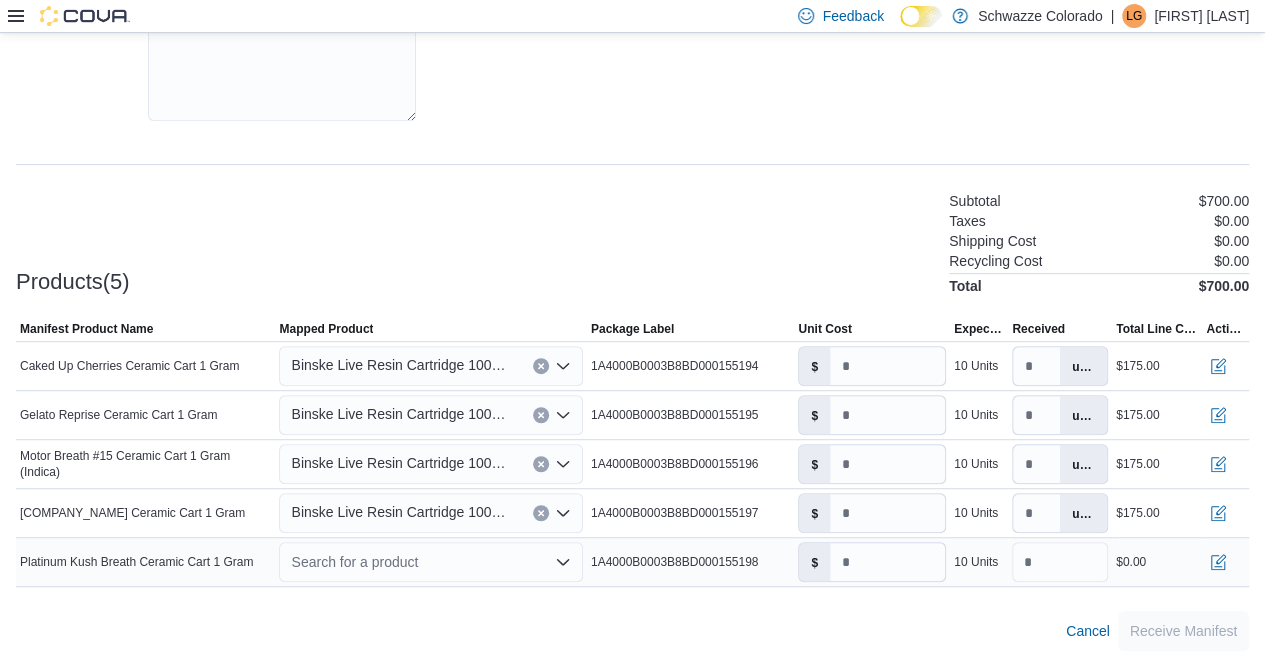 click on "Search for a product" at bounding box center (430, 562) 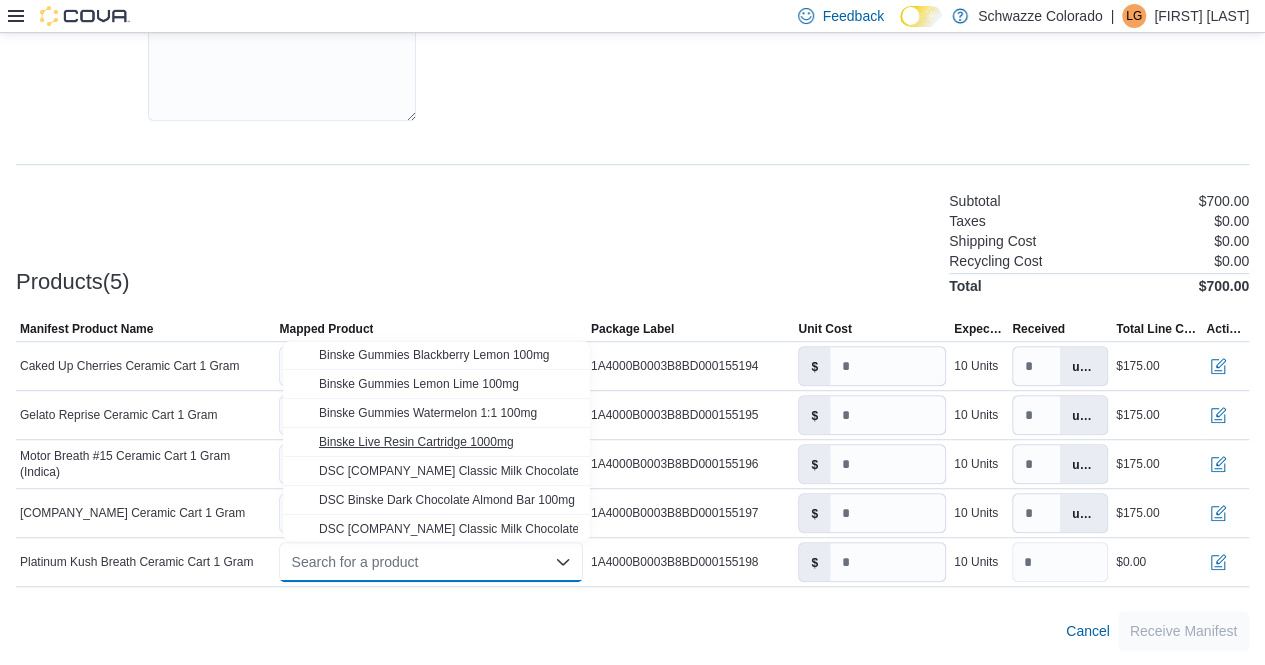 click on "Binske Live Resin Cartridge 1000mg" at bounding box center (416, 442) 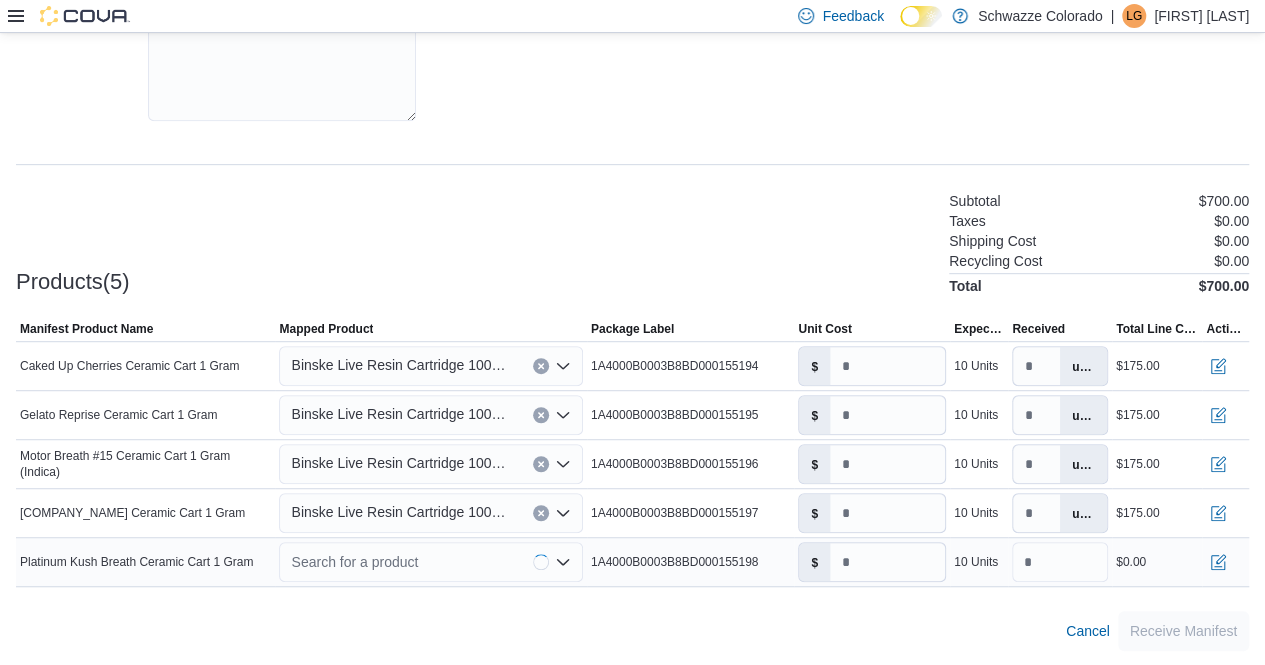 type on "****" 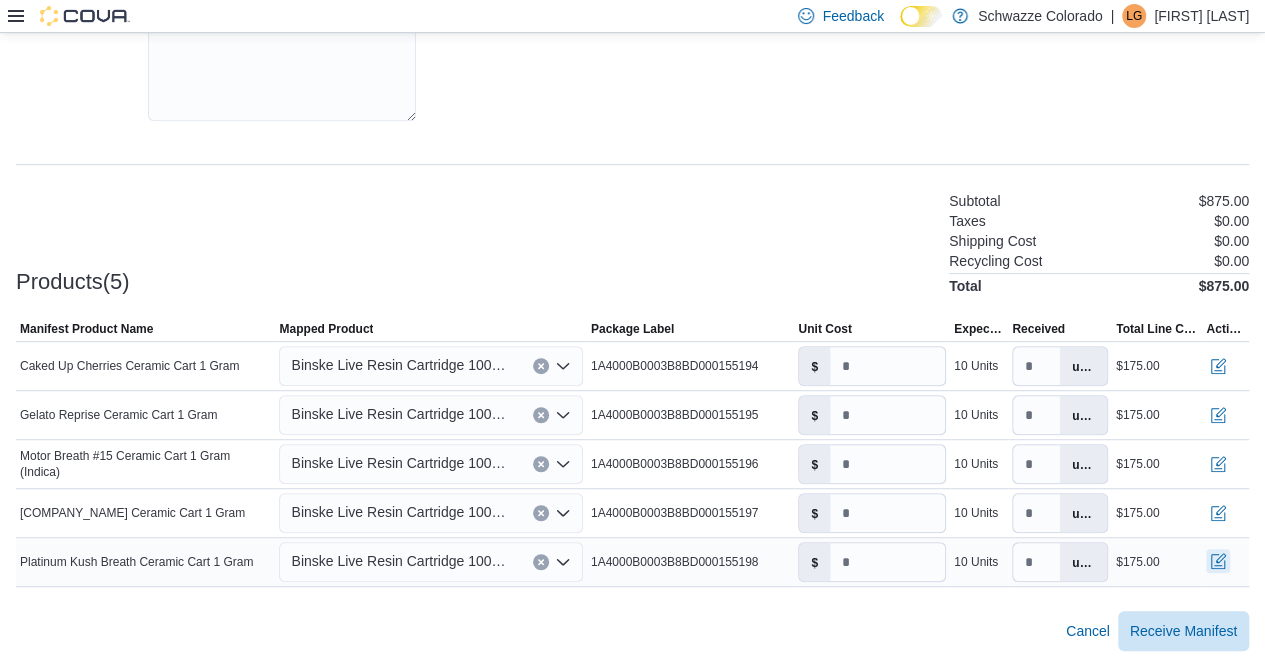 click at bounding box center [1218, 561] 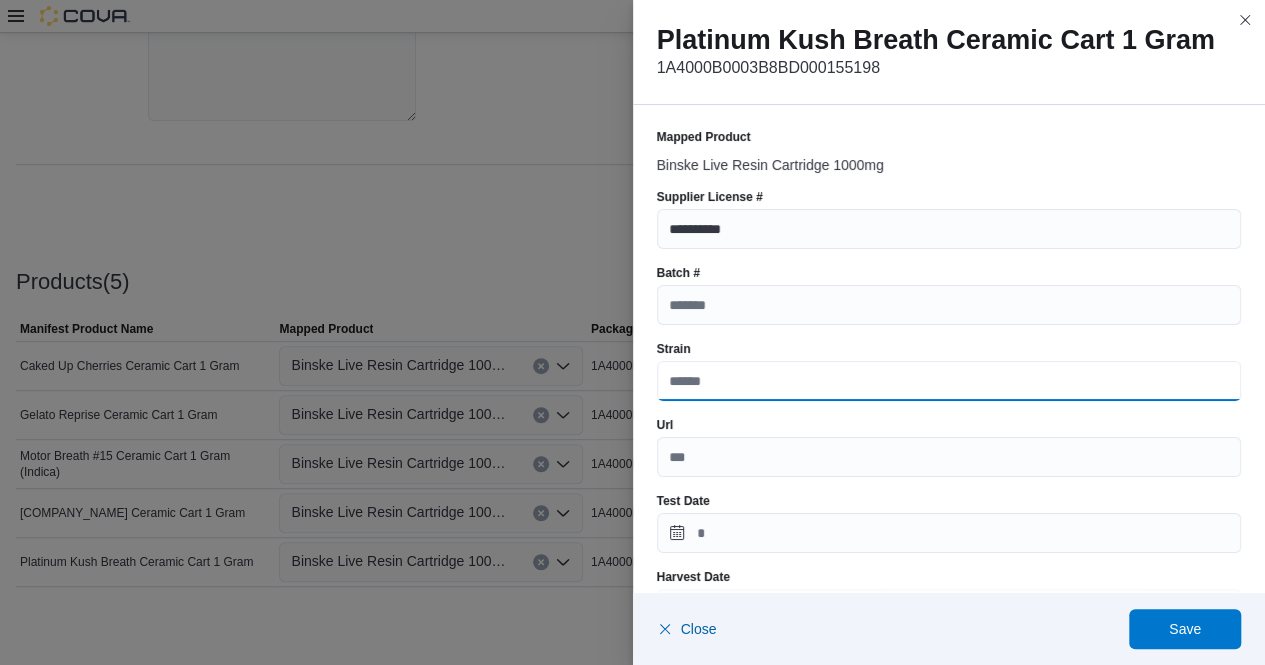 click on "Strain" at bounding box center (949, 381) 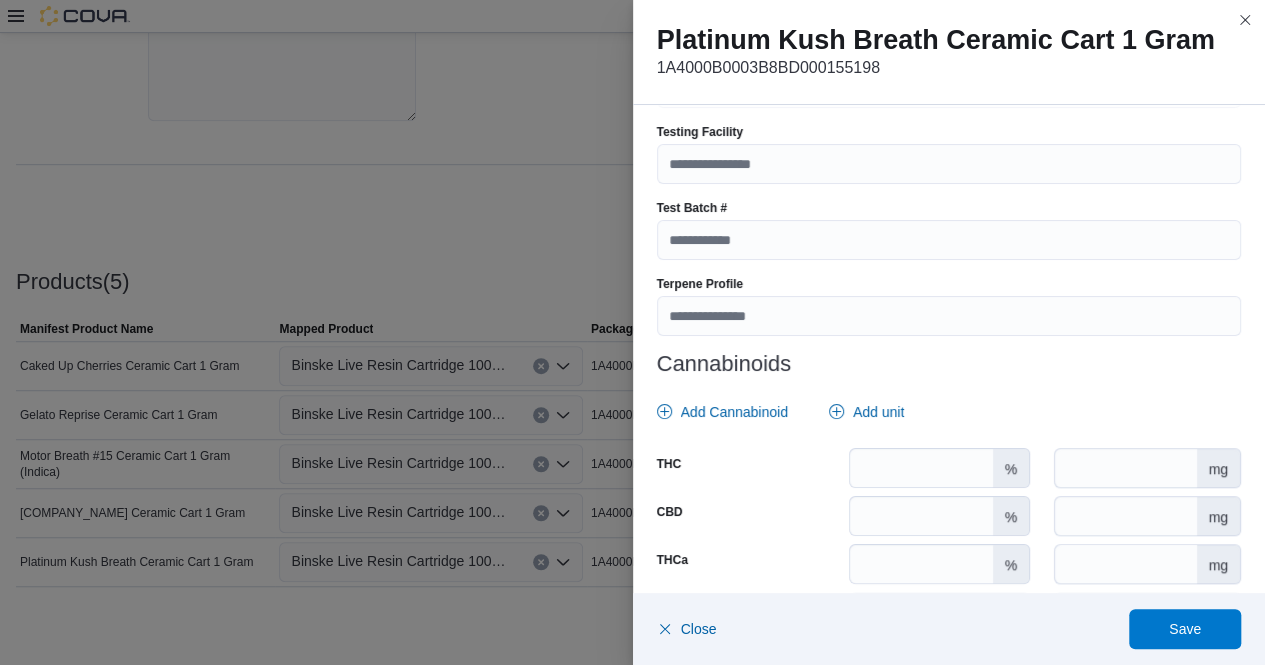 scroll, scrollTop: 703, scrollLeft: 0, axis: vertical 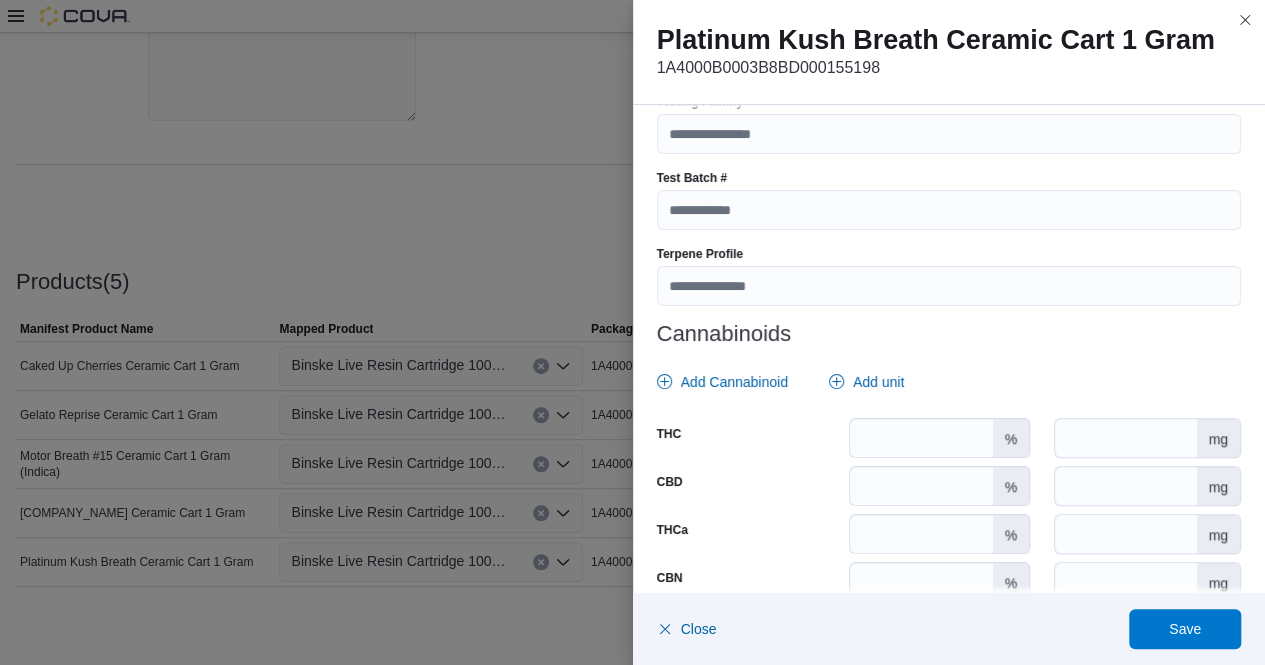 type on "**********" 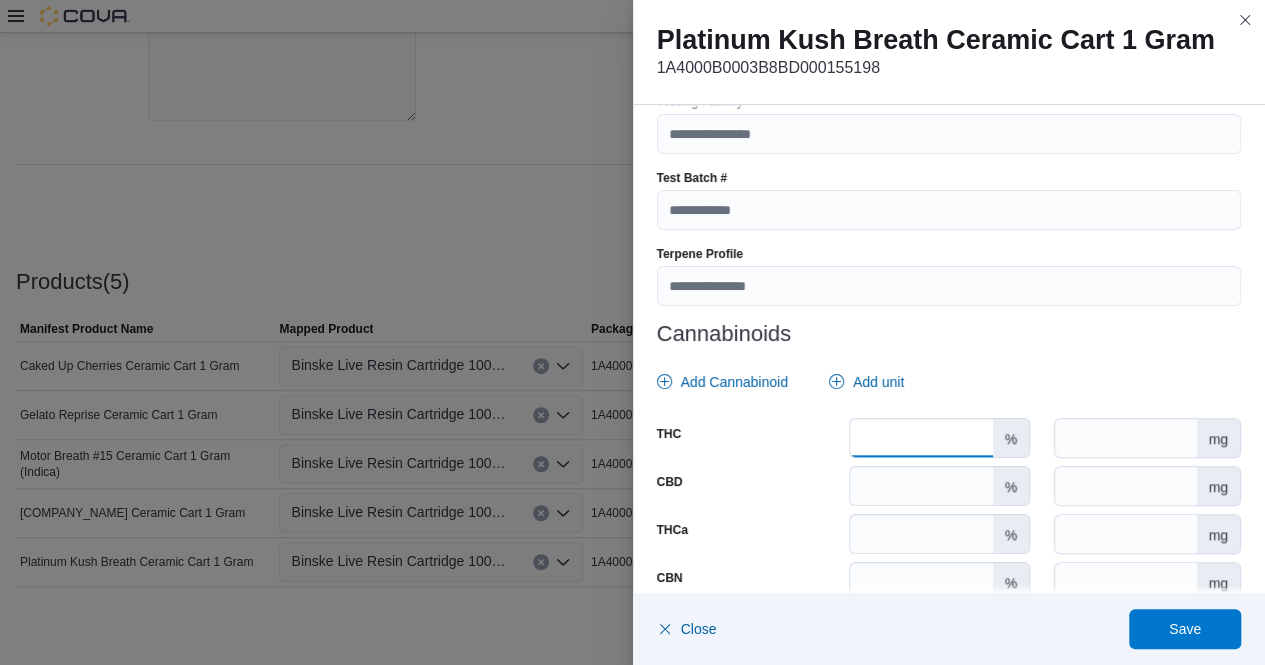 click on "******" at bounding box center (921, 438) 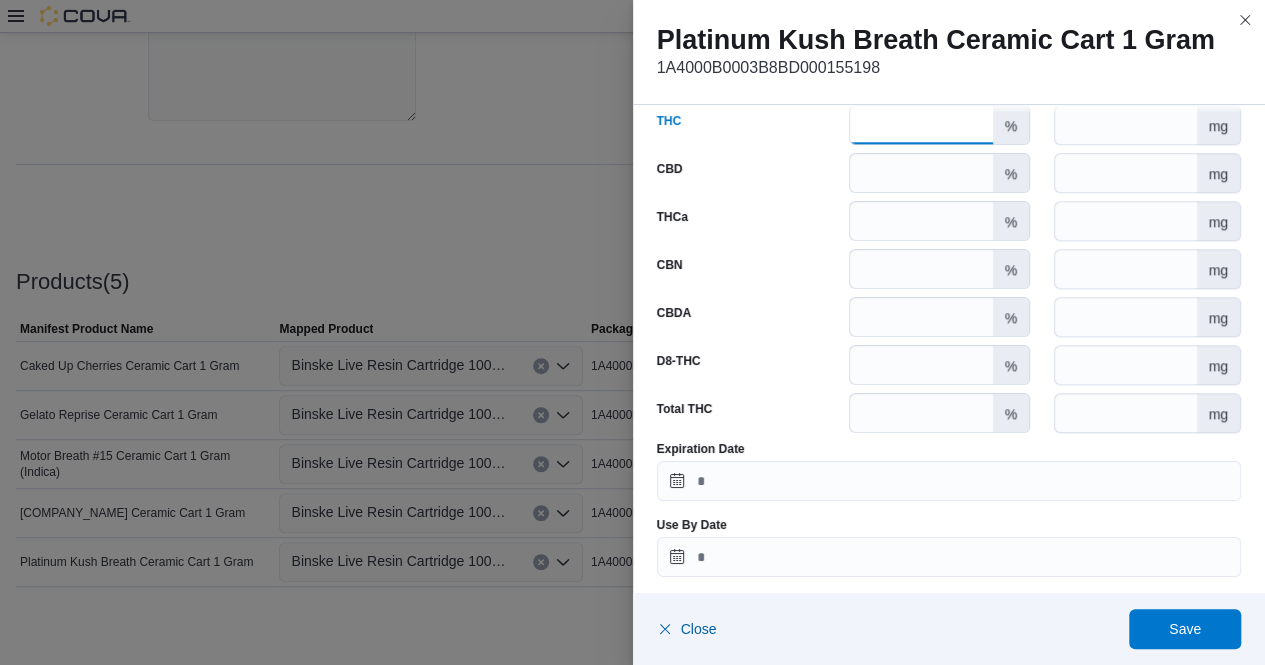 scroll, scrollTop: 1023, scrollLeft: 0, axis: vertical 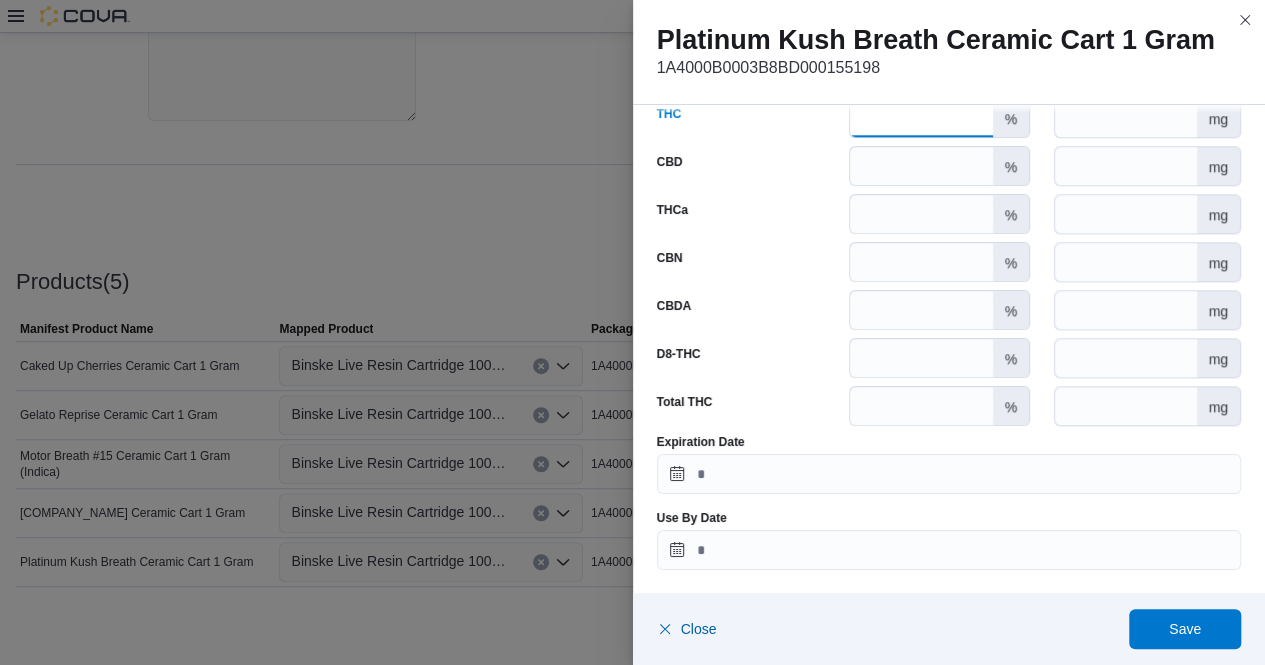 type on "*****" 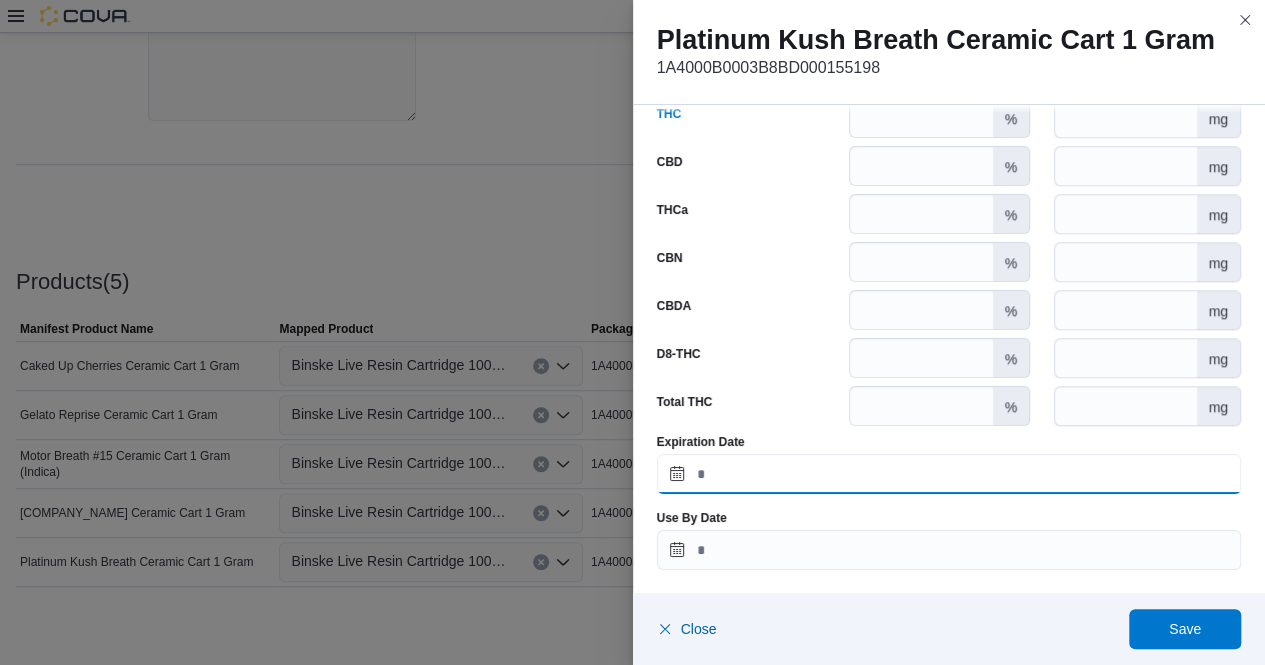 click on "Expiration Date" at bounding box center (949, 474) 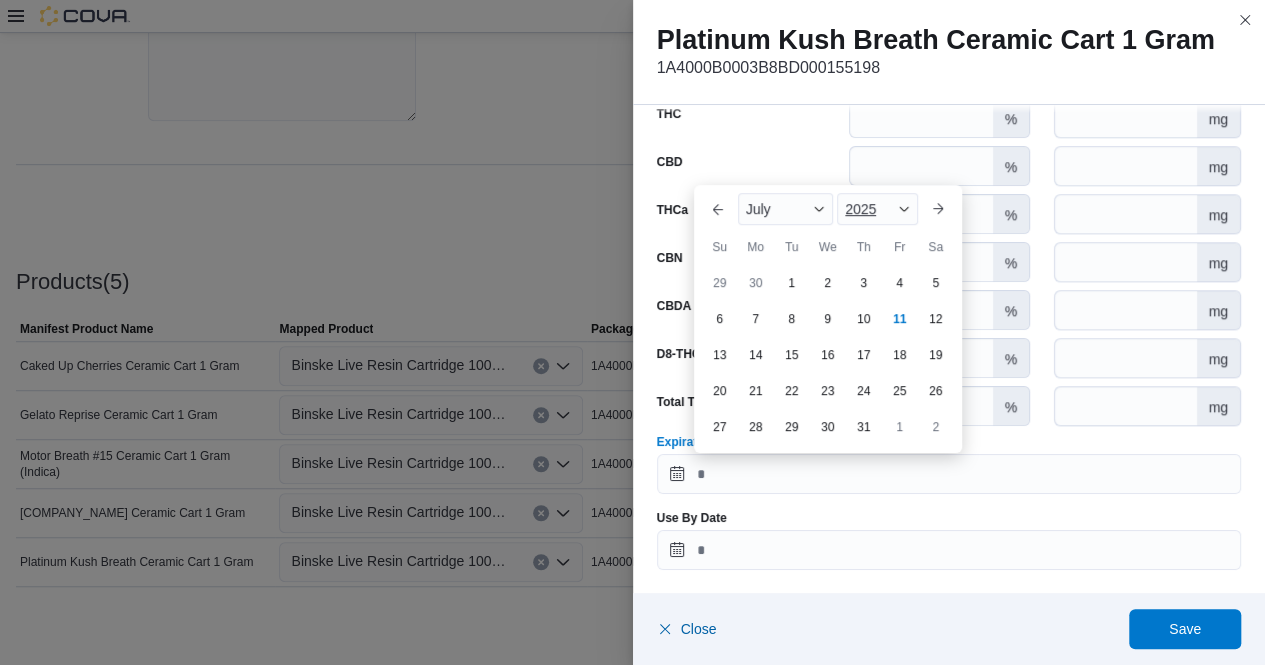 click at bounding box center (904, 209) 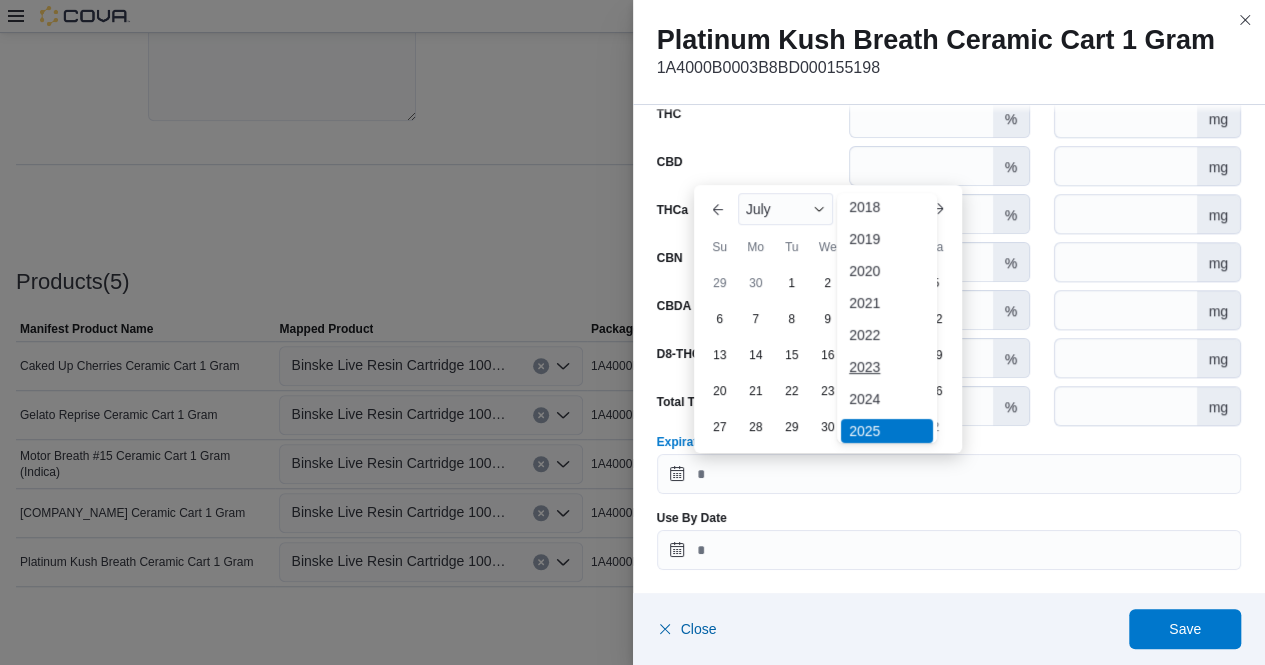 scroll, scrollTop: 63, scrollLeft: 0, axis: vertical 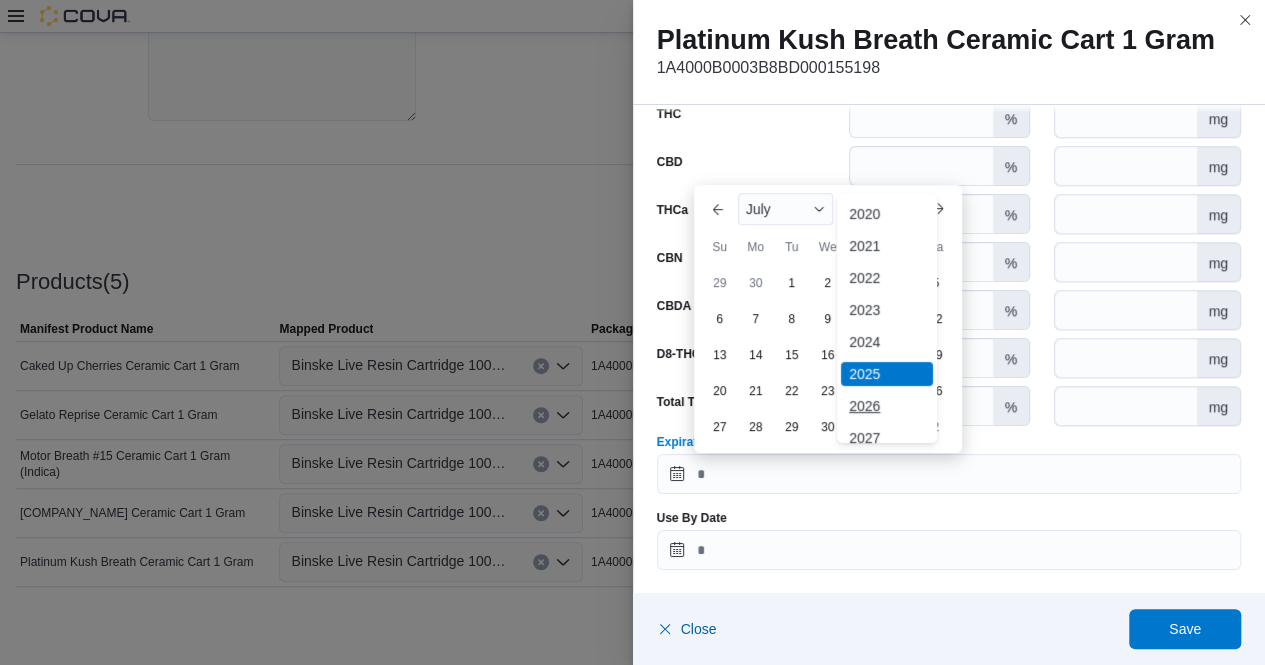 click on "2026" at bounding box center [887, 406] 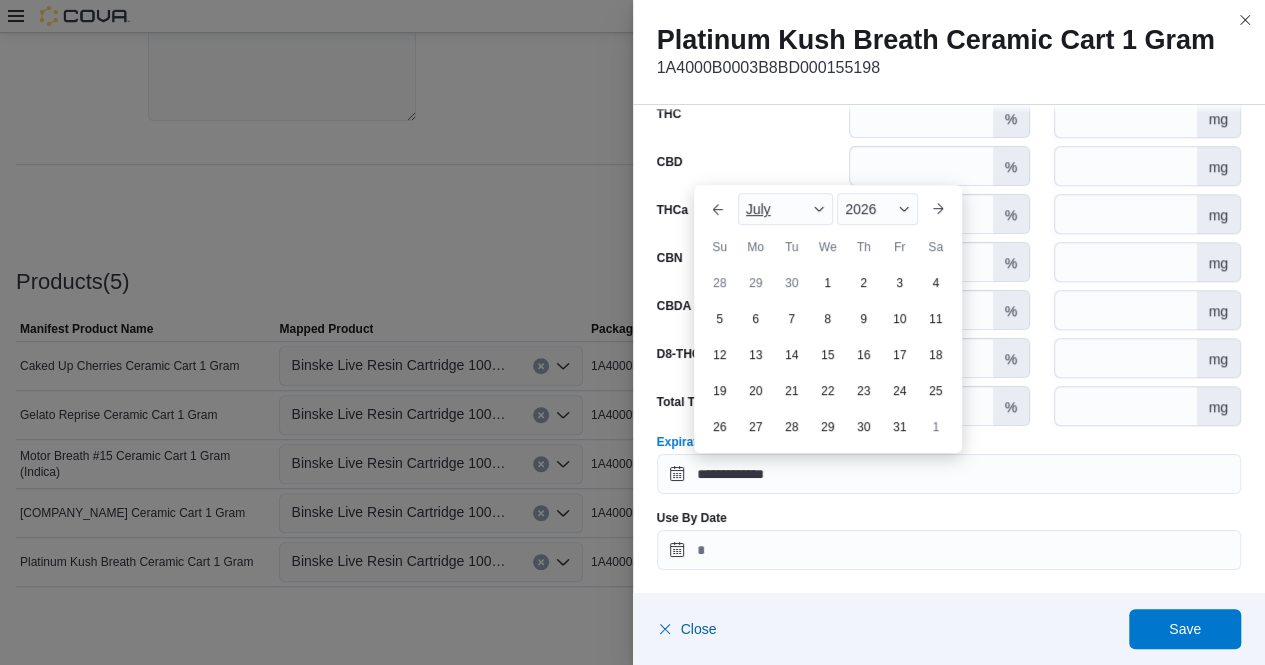 click at bounding box center [819, 209] 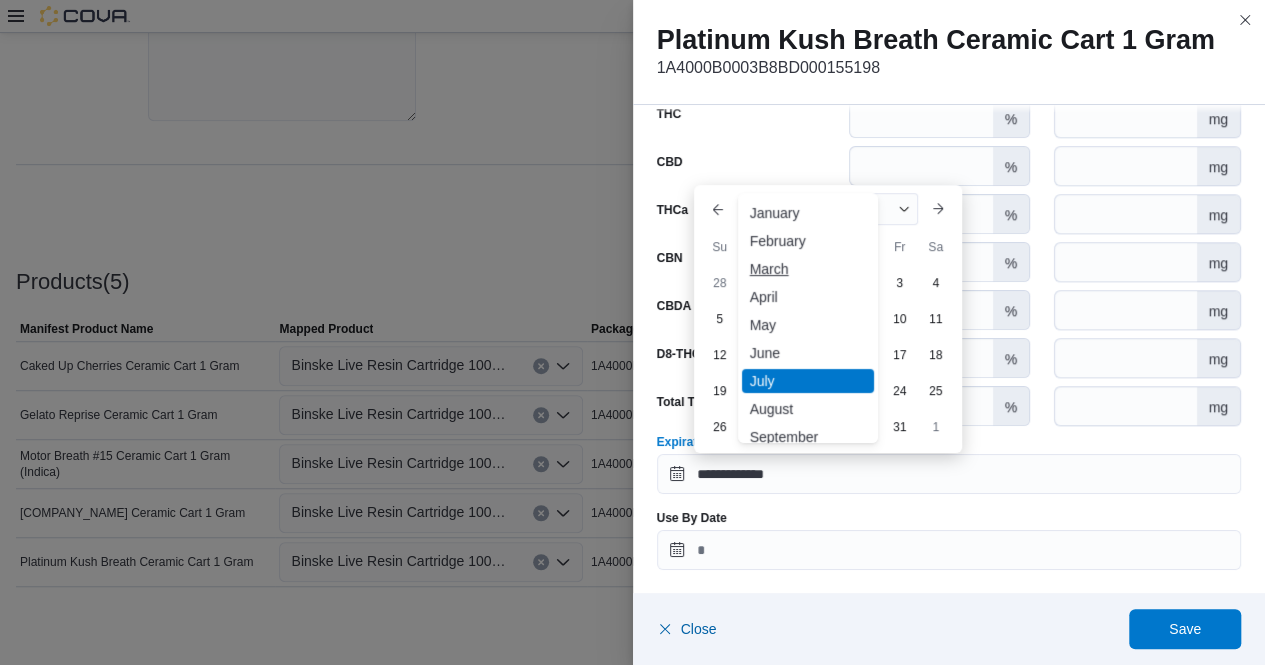click on "March" at bounding box center (808, 269) 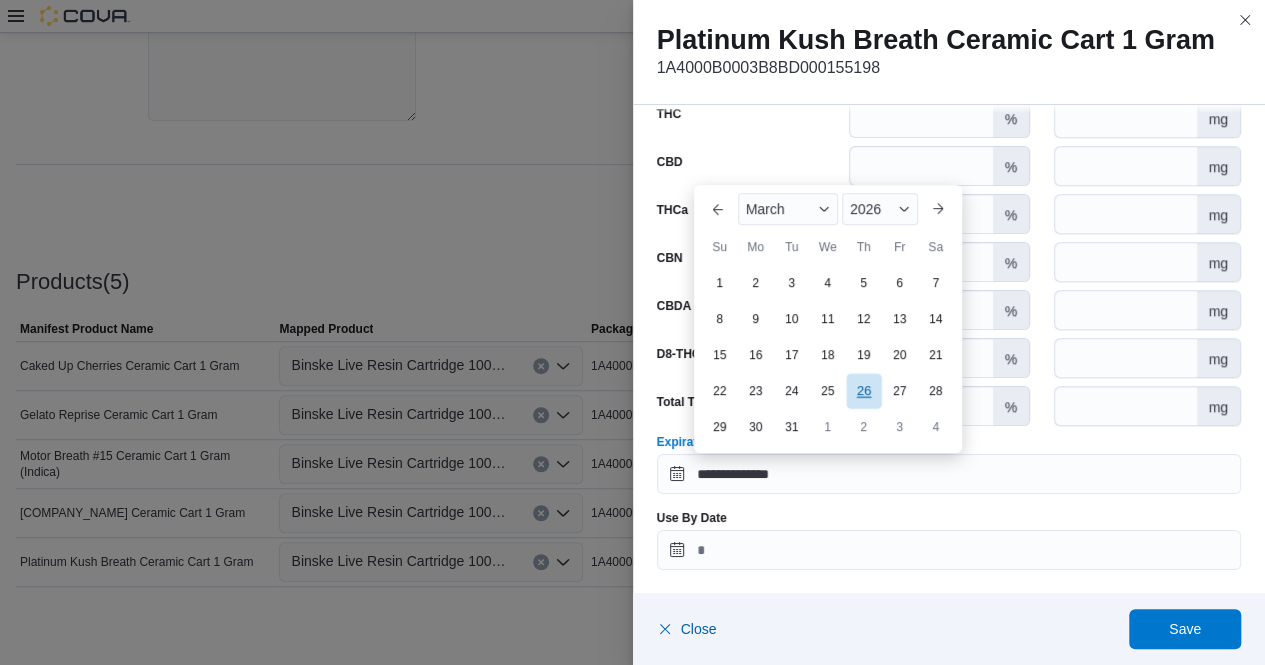 click on "26" at bounding box center [863, 391] 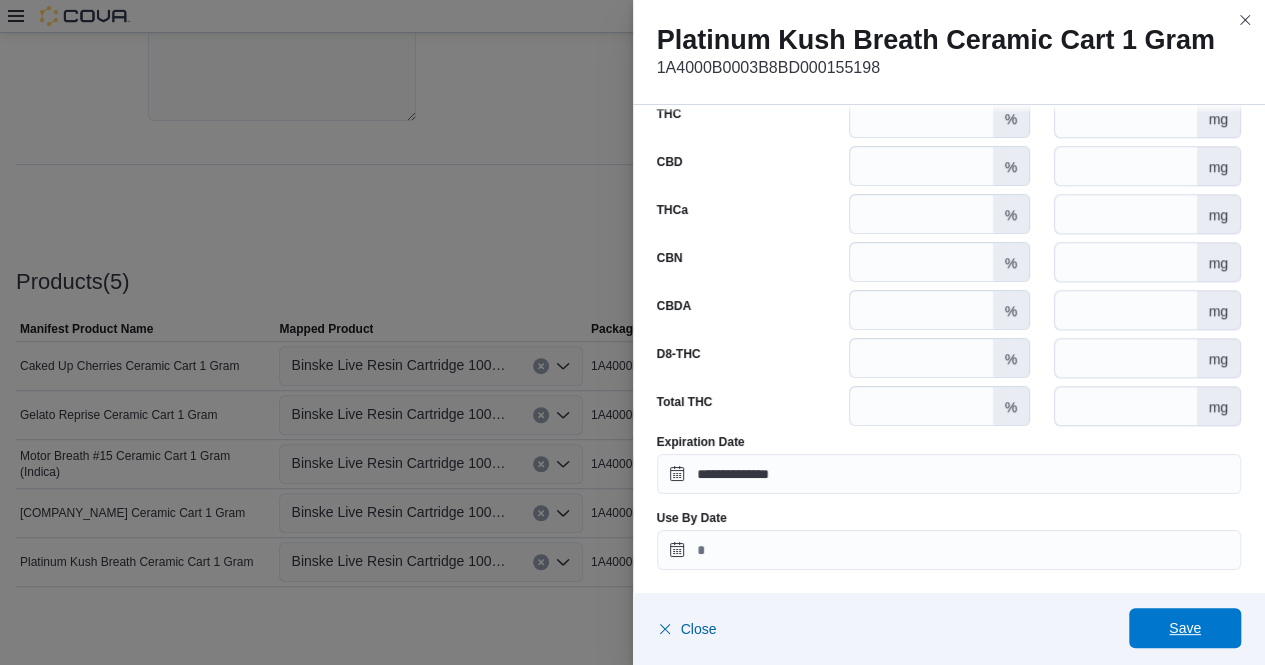 click on "Save" at bounding box center [1185, 628] 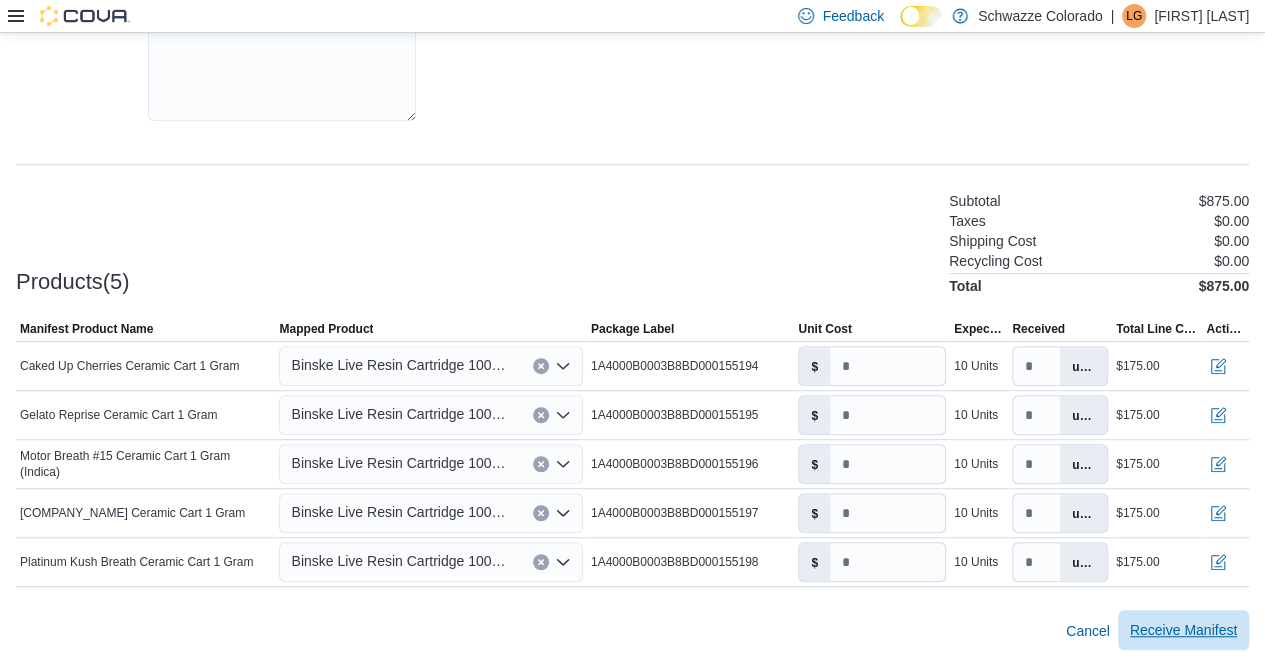 click on "Receive Manifest" at bounding box center (1183, 630) 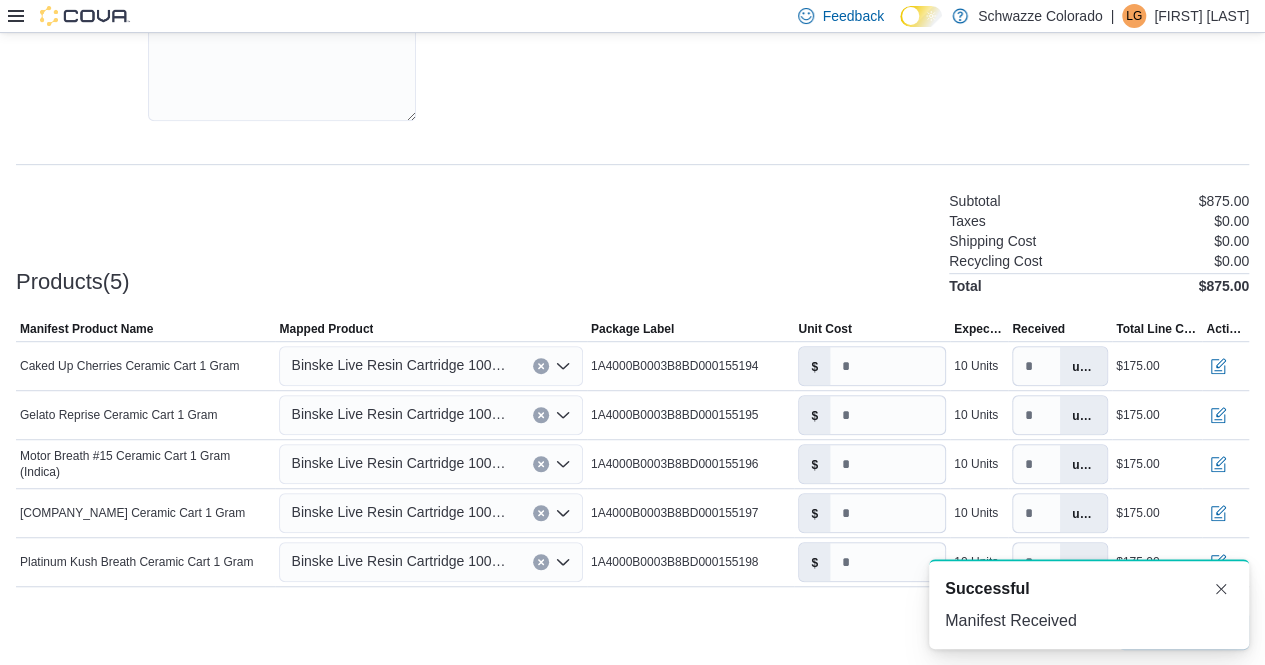 scroll, scrollTop: 0, scrollLeft: 0, axis: both 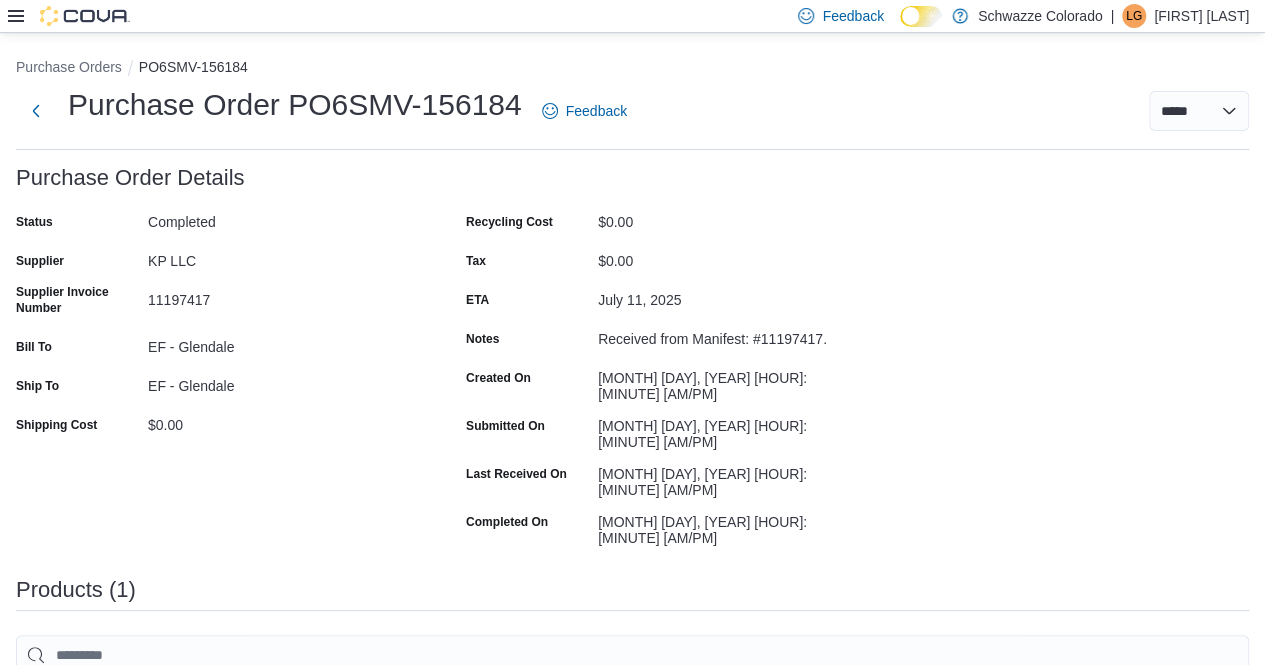 click 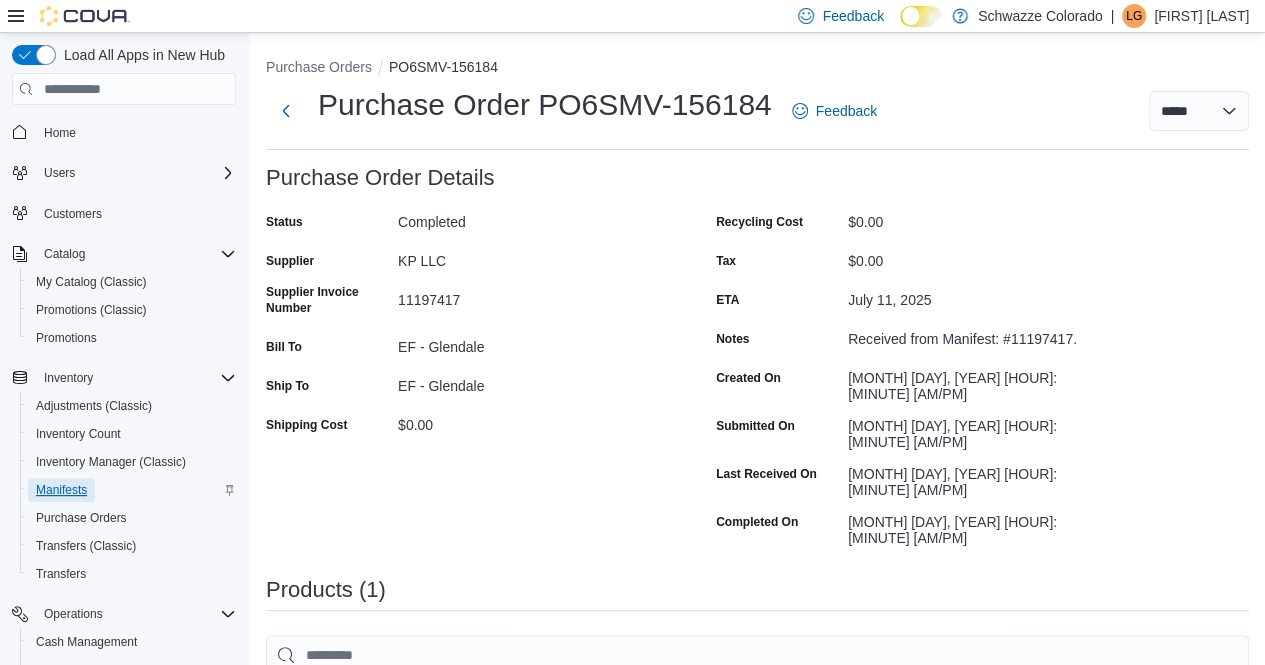 click on "Manifests" at bounding box center (61, 490) 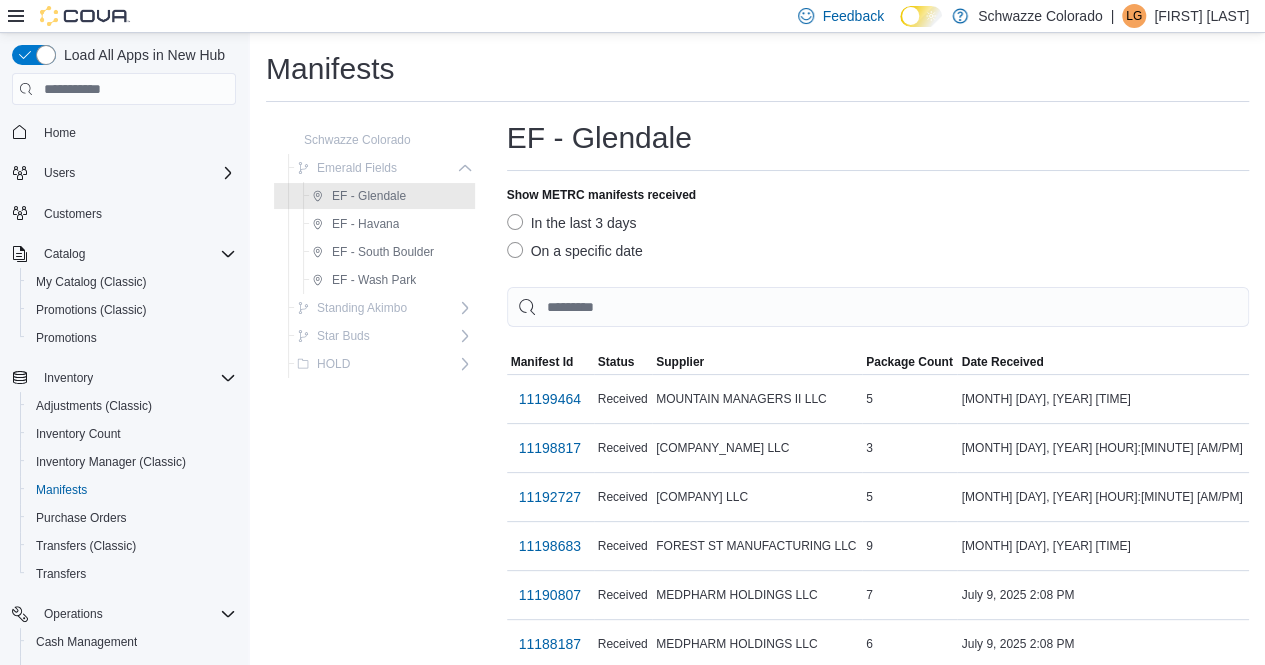 click on "On a specific date" at bounding box center [575, 251] 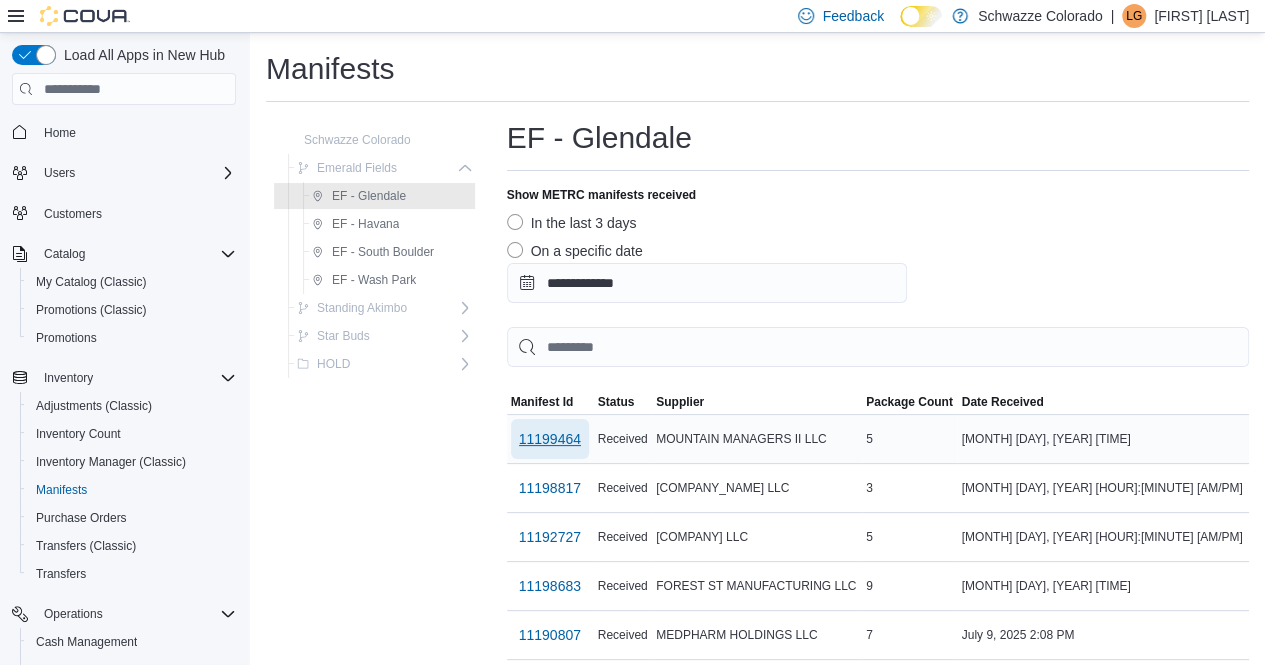 click on "11199464" at bounding box center (550, 439) 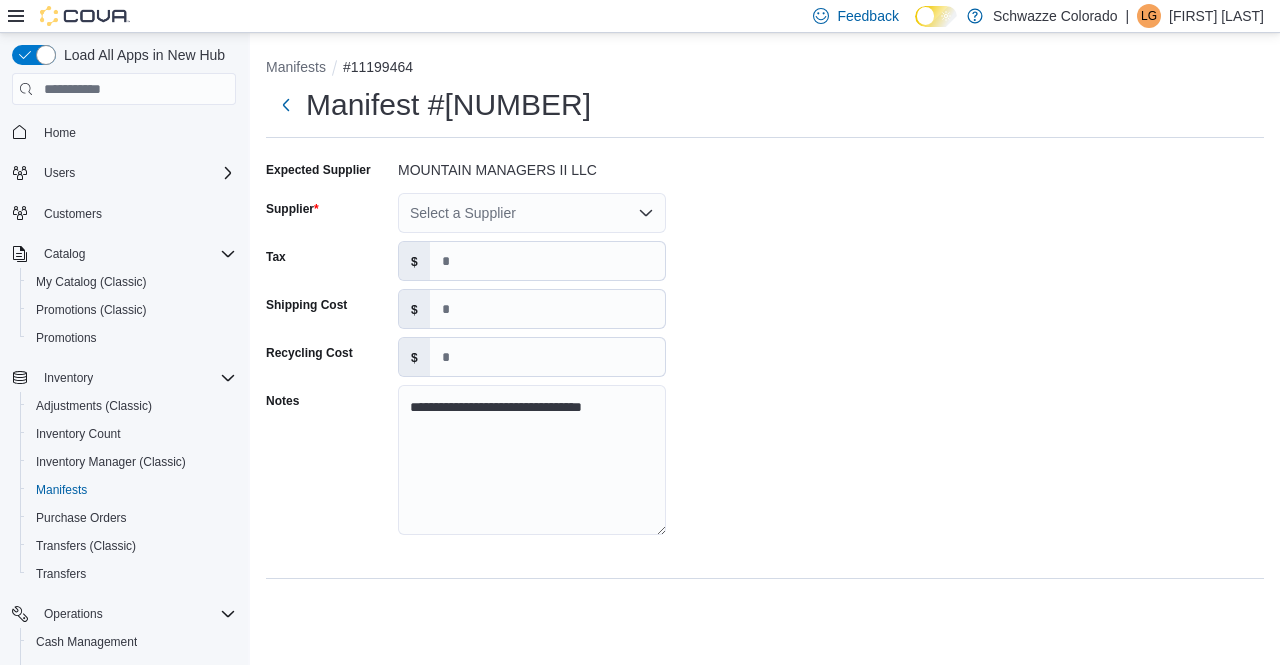 click on "Select a Supplier" at bounding box center (532, 213) 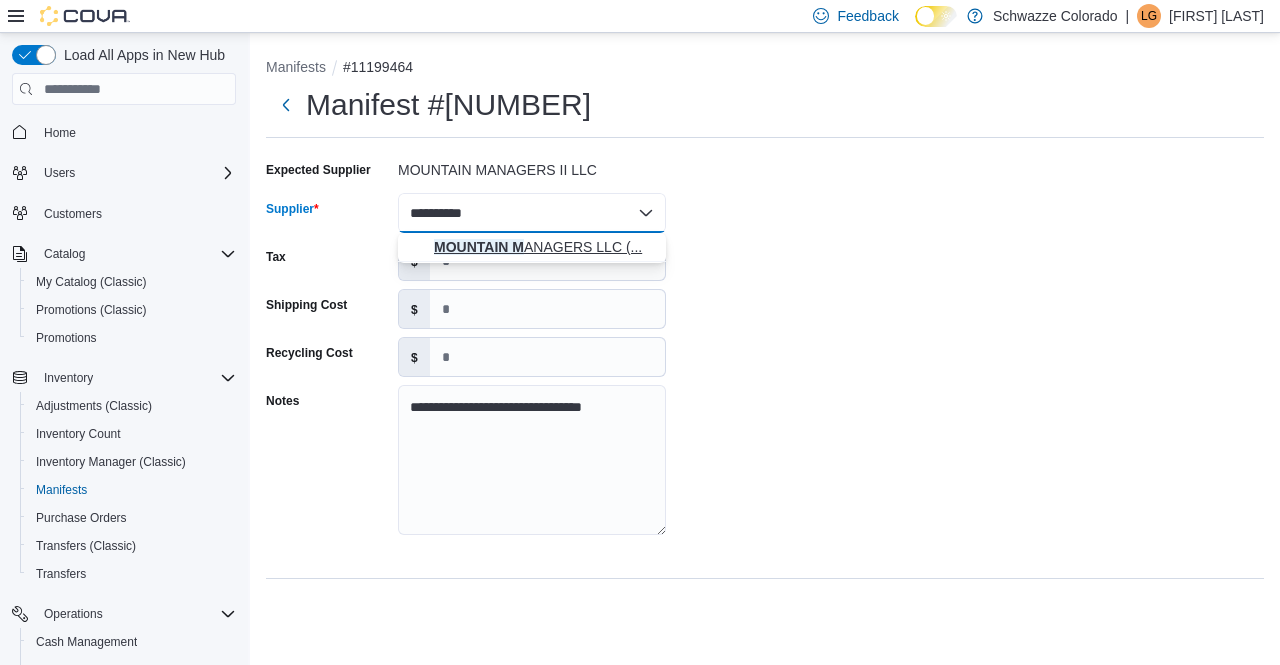 type on "**********" 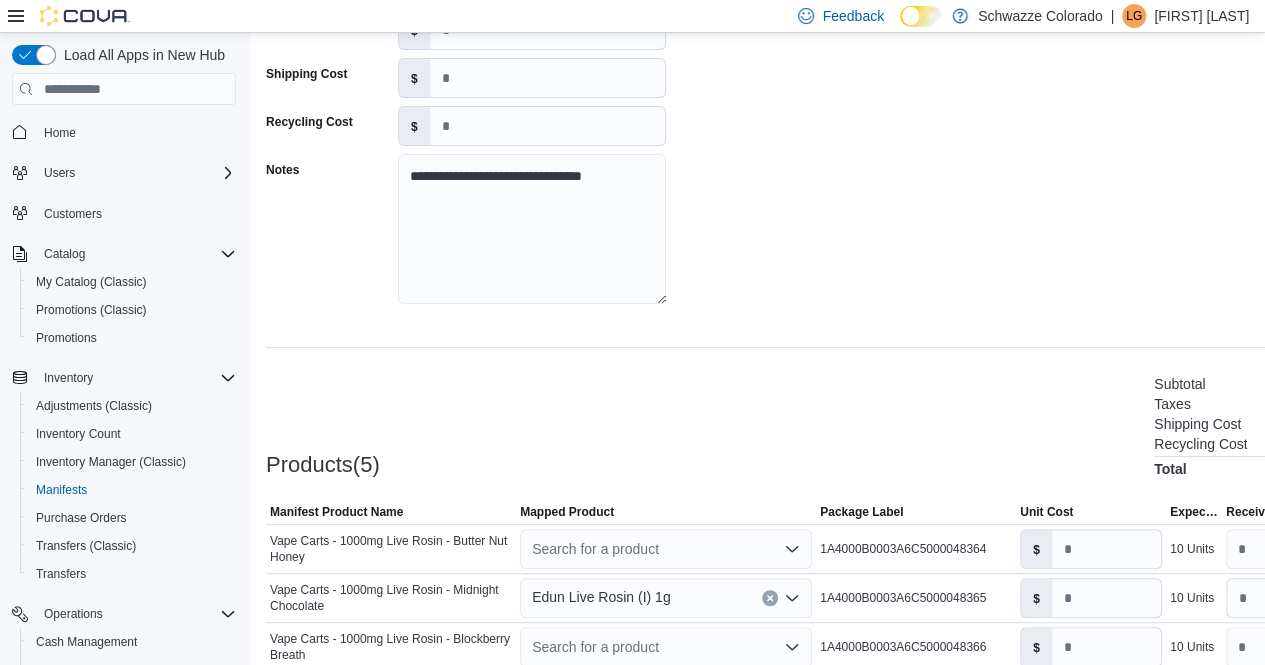 scroll, scrollTop: 414, scrollLeft: 0, axis: vertical 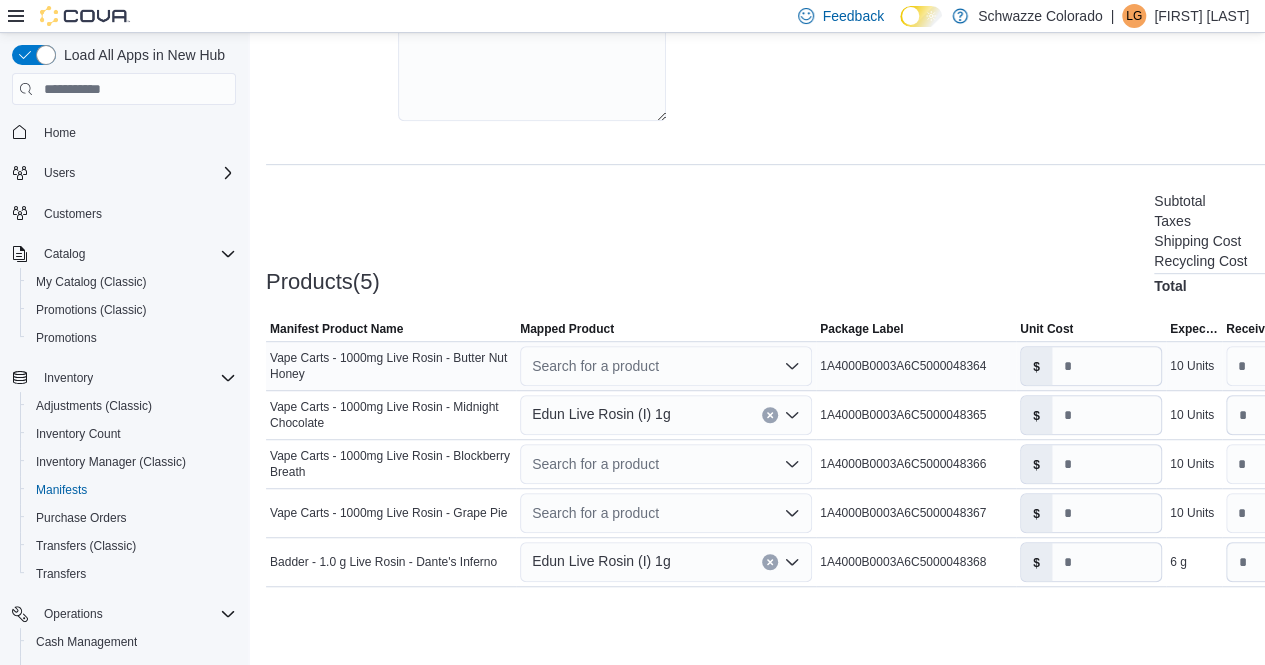 click on "Search for a product" at bounding box center (666, 366) 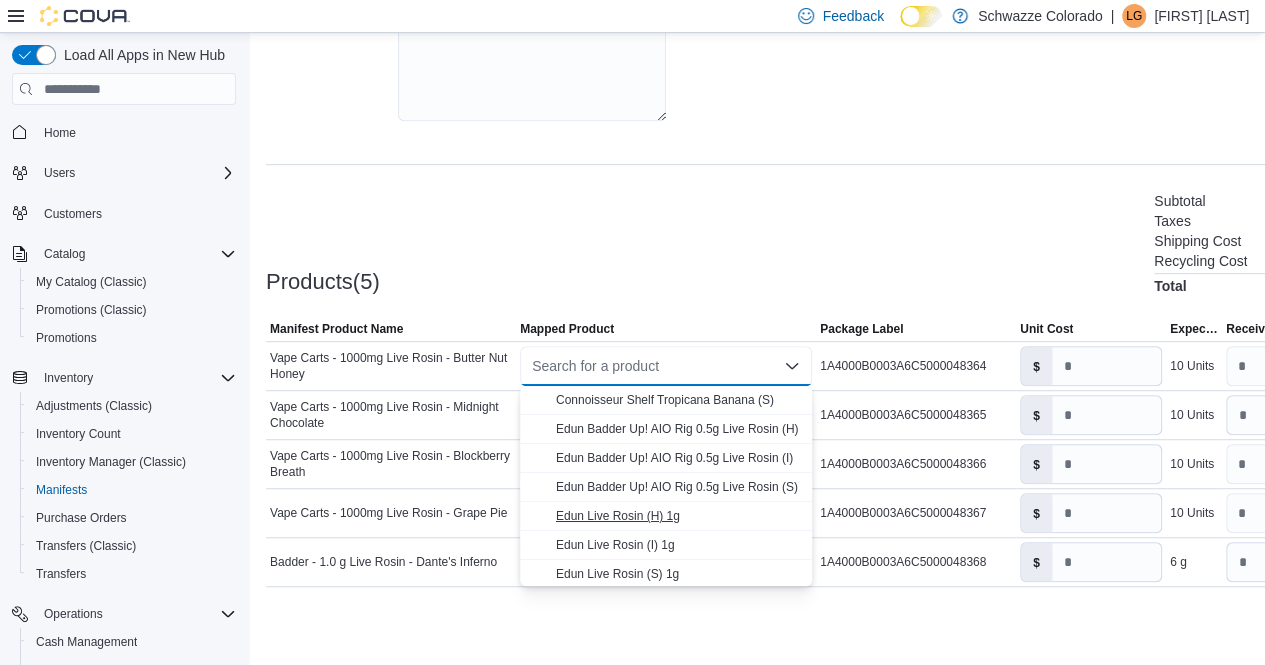 click on "Edun Live Rosin (H) 1g" at bounding box center [618, 516] 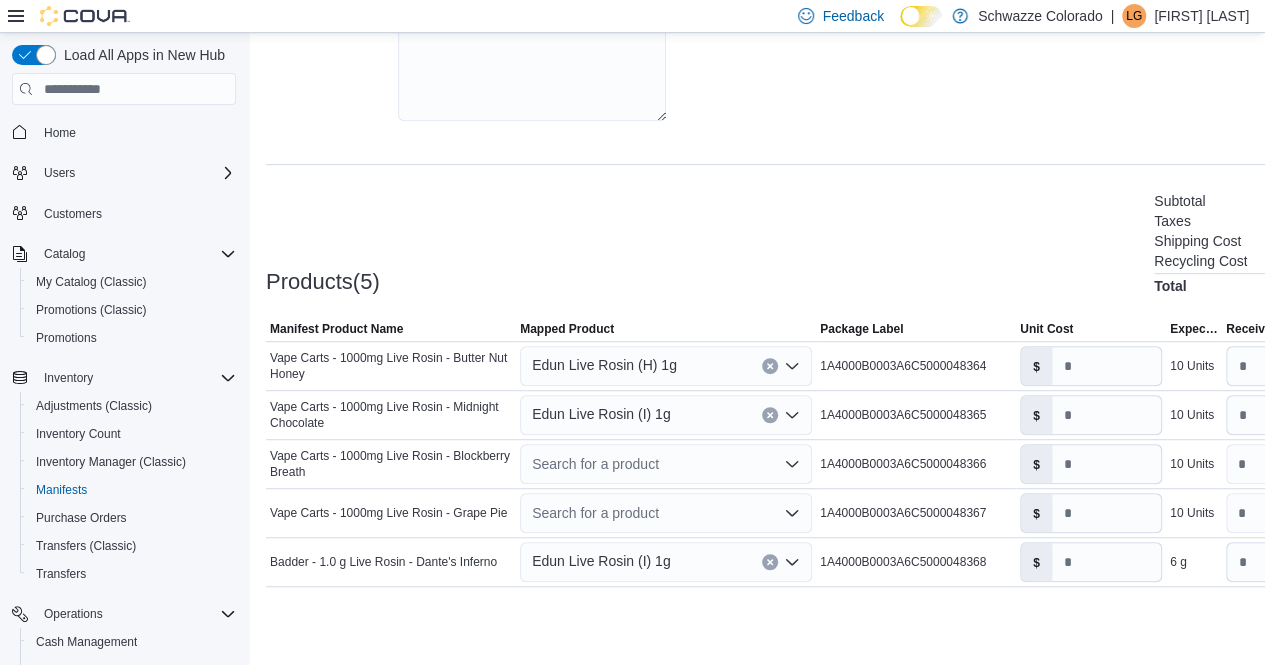 click 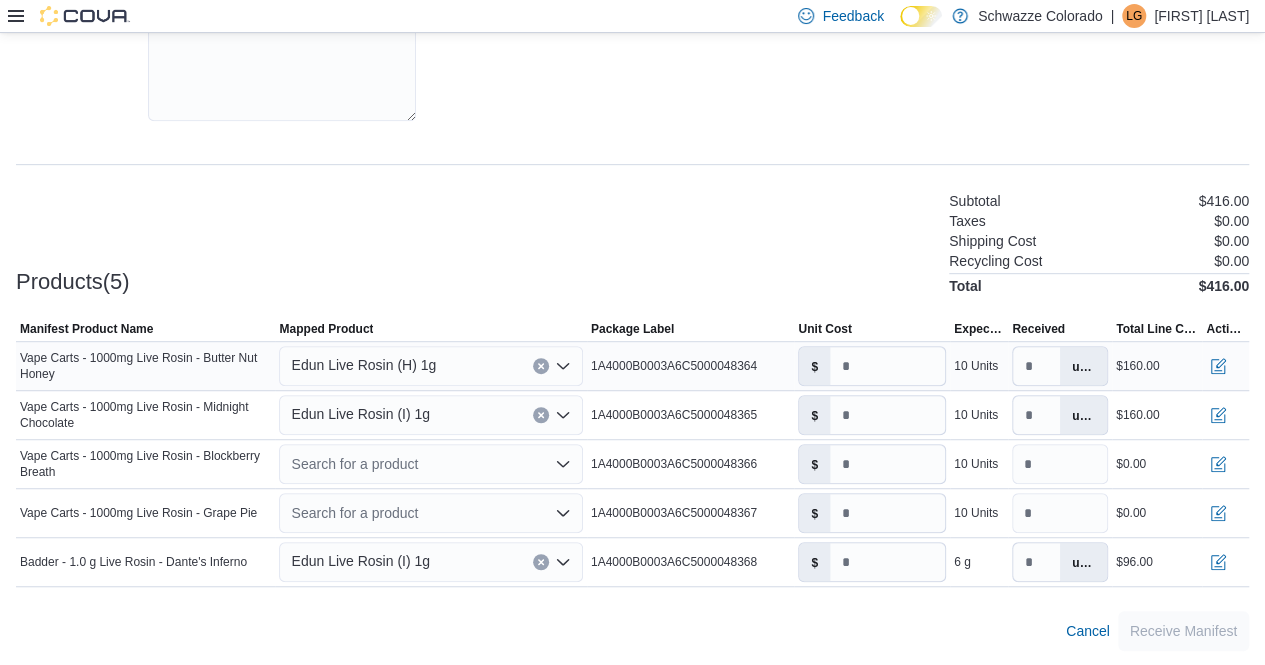 click on "Edun Live Rosin (H) 1g" at bounding box center (430, 366) 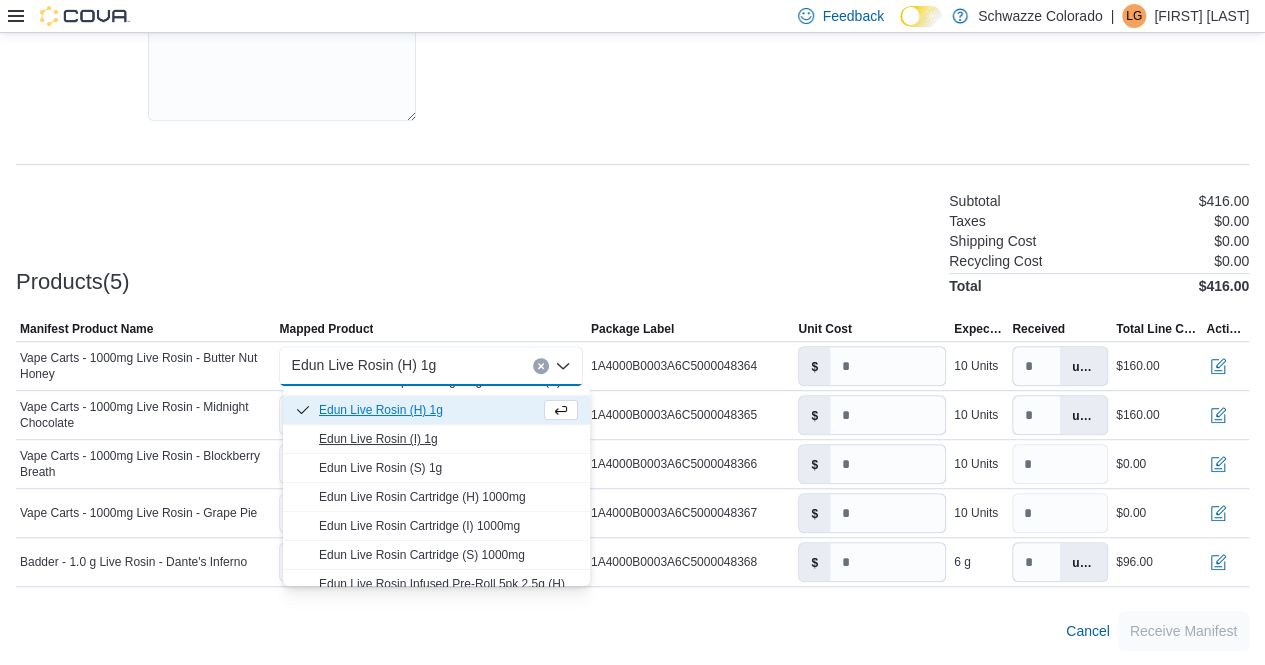 scroll, scrollTop: 106, scrollLeft: 0, axis: vertical 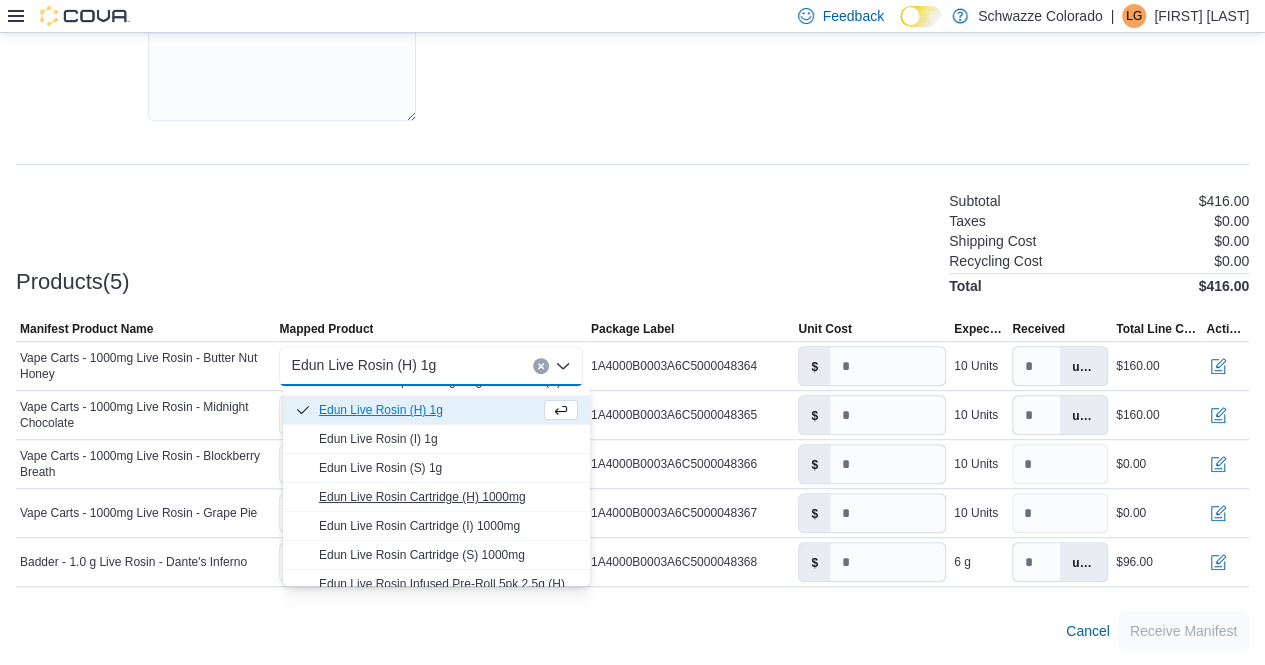 click on "Edun Live Rosin Cartridge (H) 1000mg" at bounding box center [422, 497] 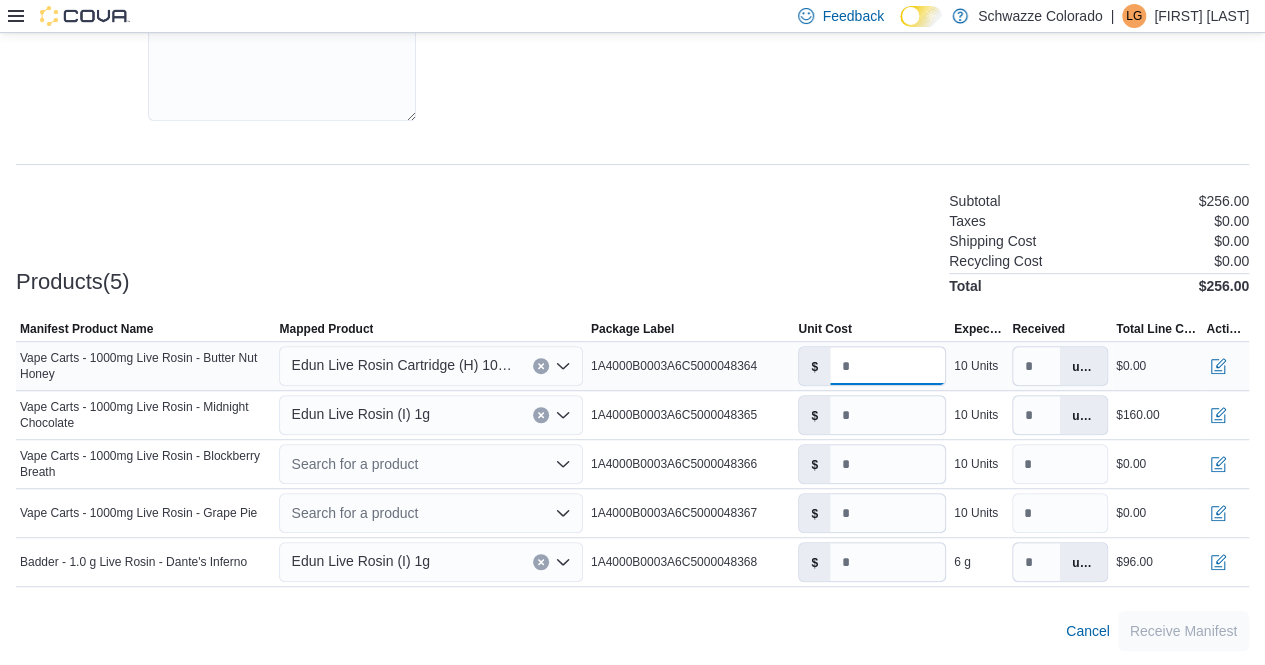 click on "*" at bounding box center (887, 366) 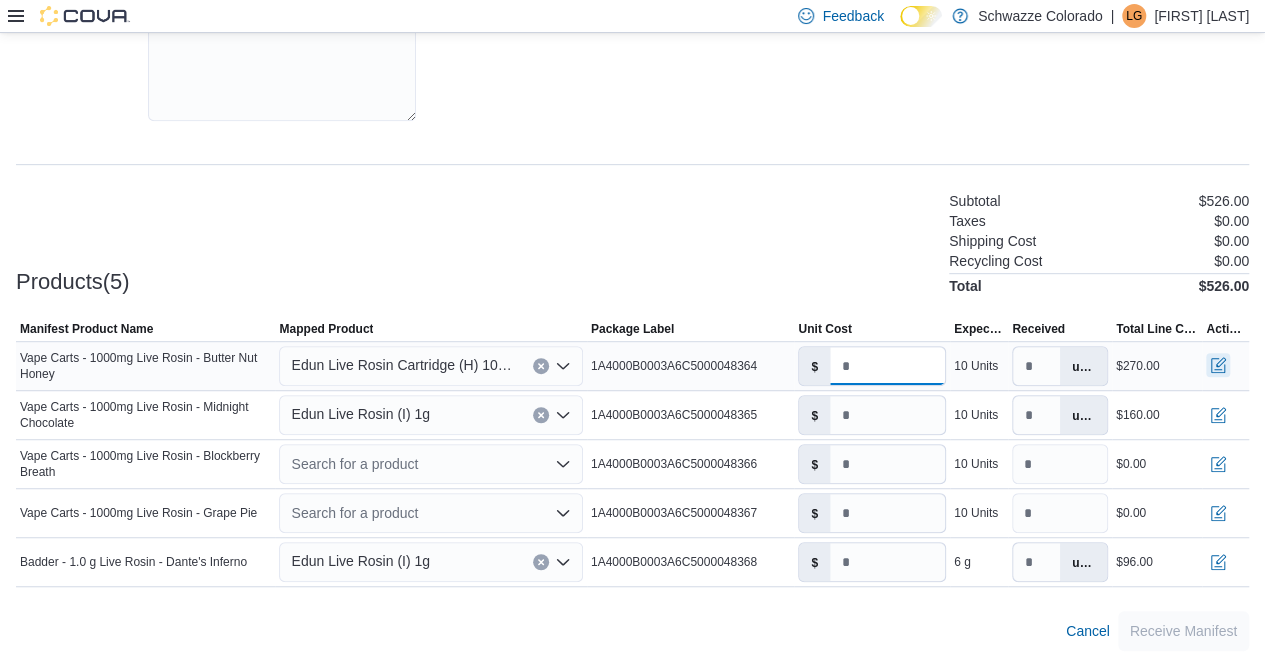 type on "**" 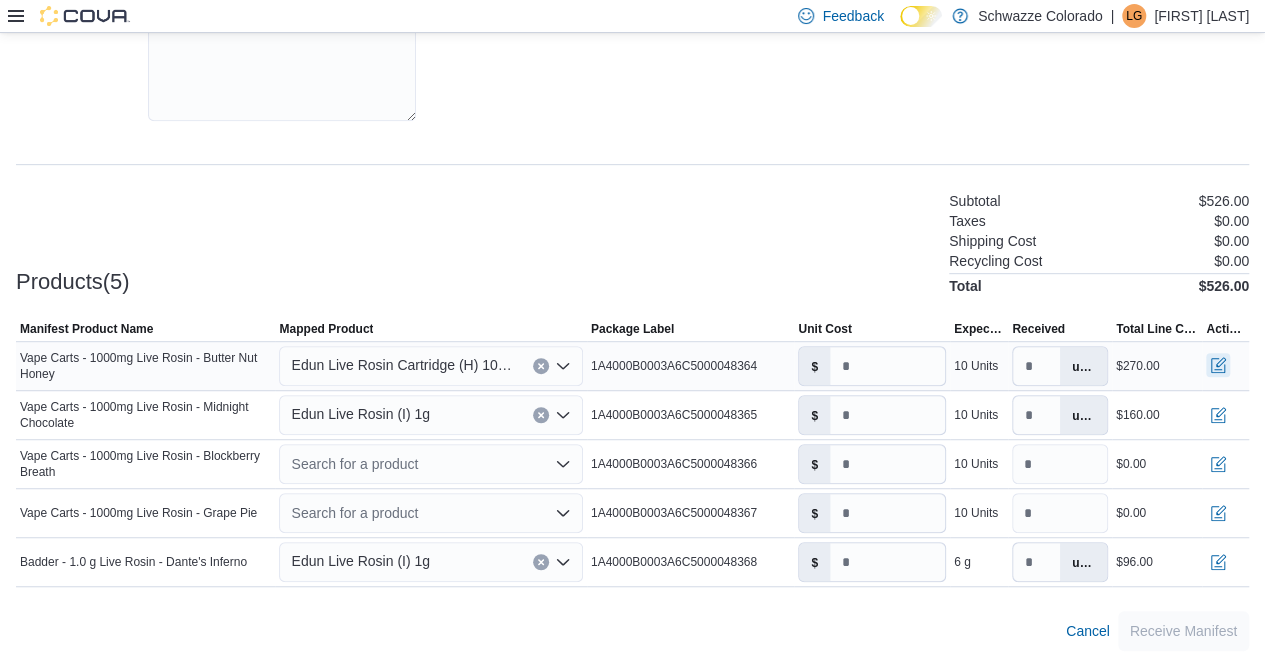 click at bounding box center [1218, 365] 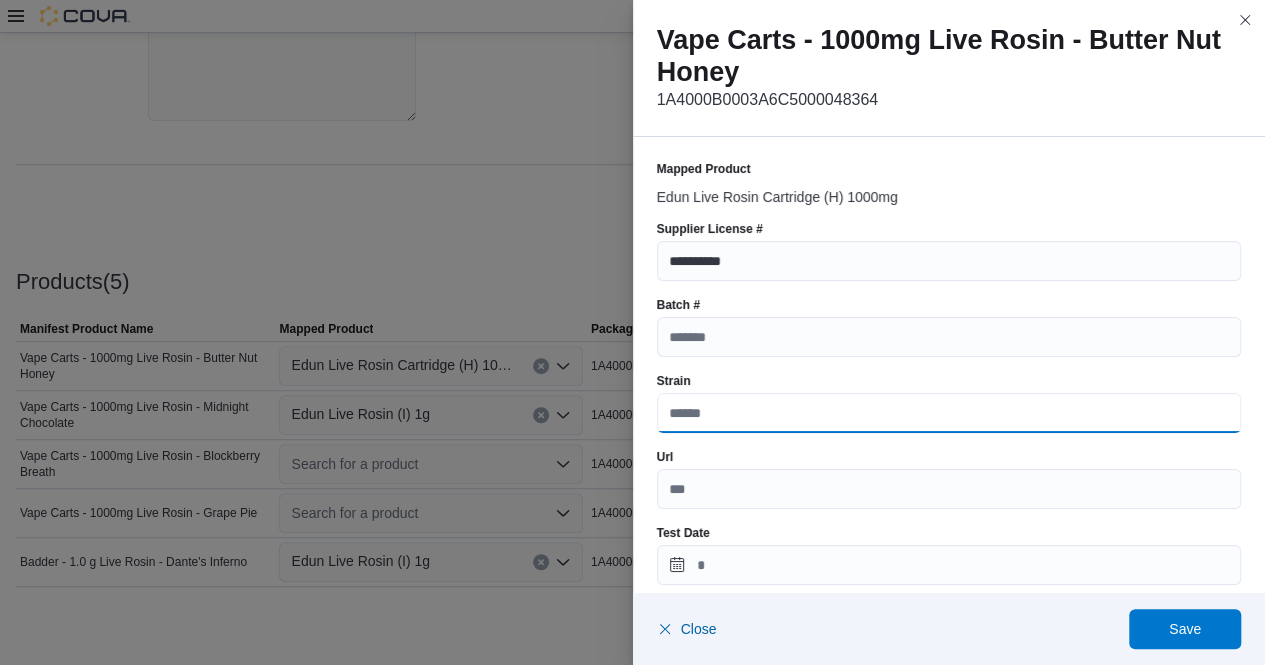 click on "Strain" at bounding box center [949, 413] 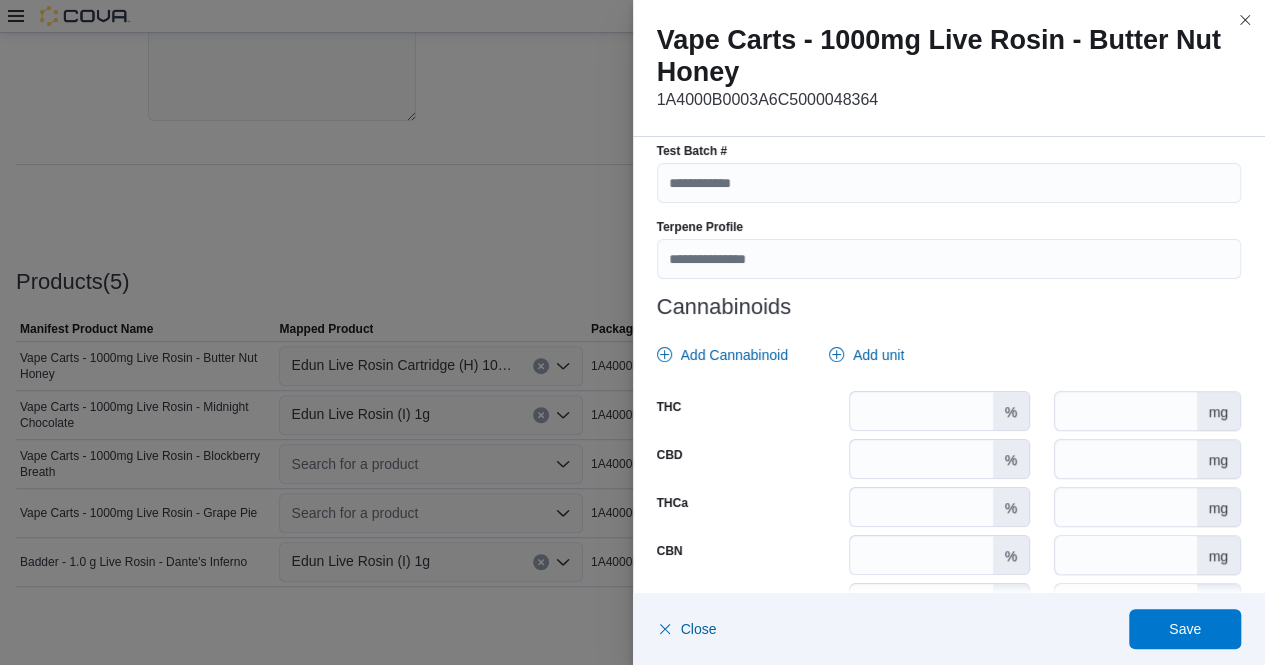 scroll, scrollTop: 770, scrollLeft: 0, axis: vertical 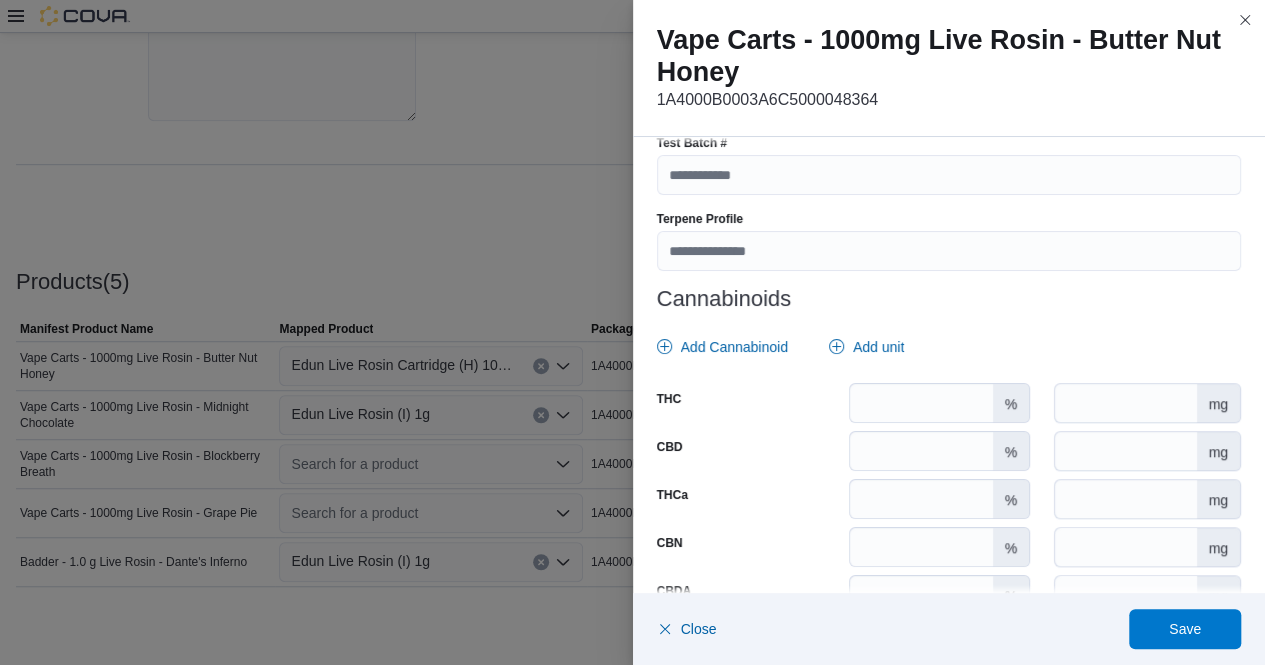 type on "**********" 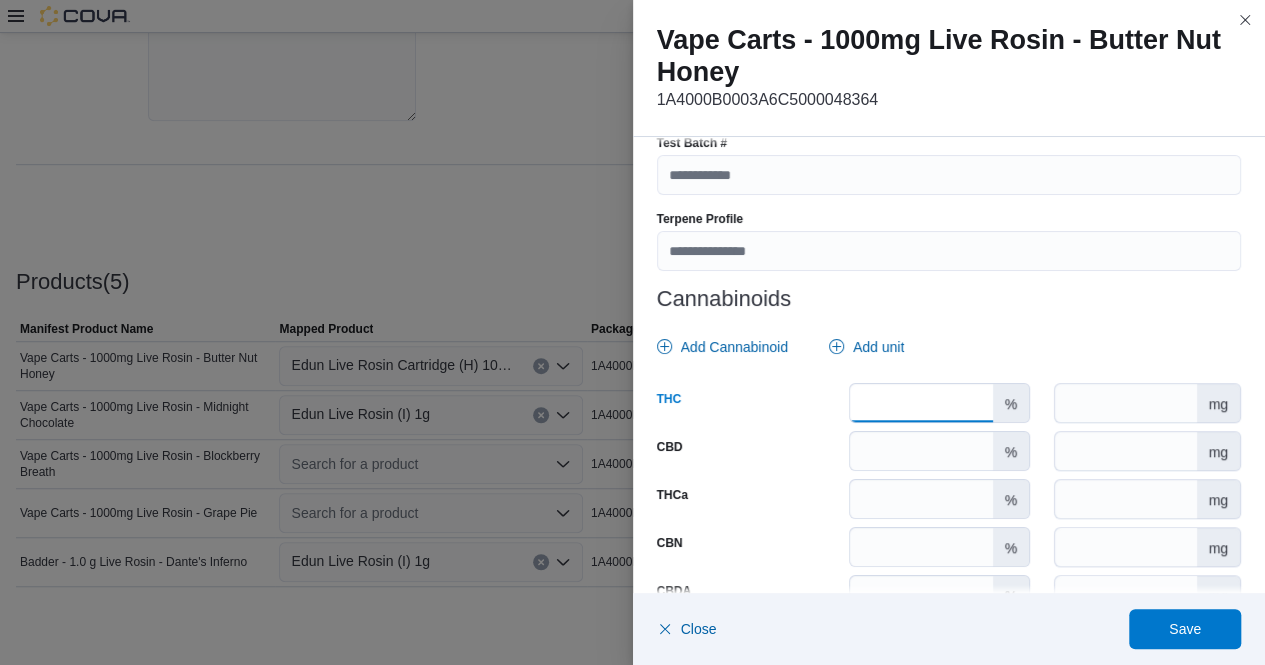 click on "*" at bounding box center [921, 403] 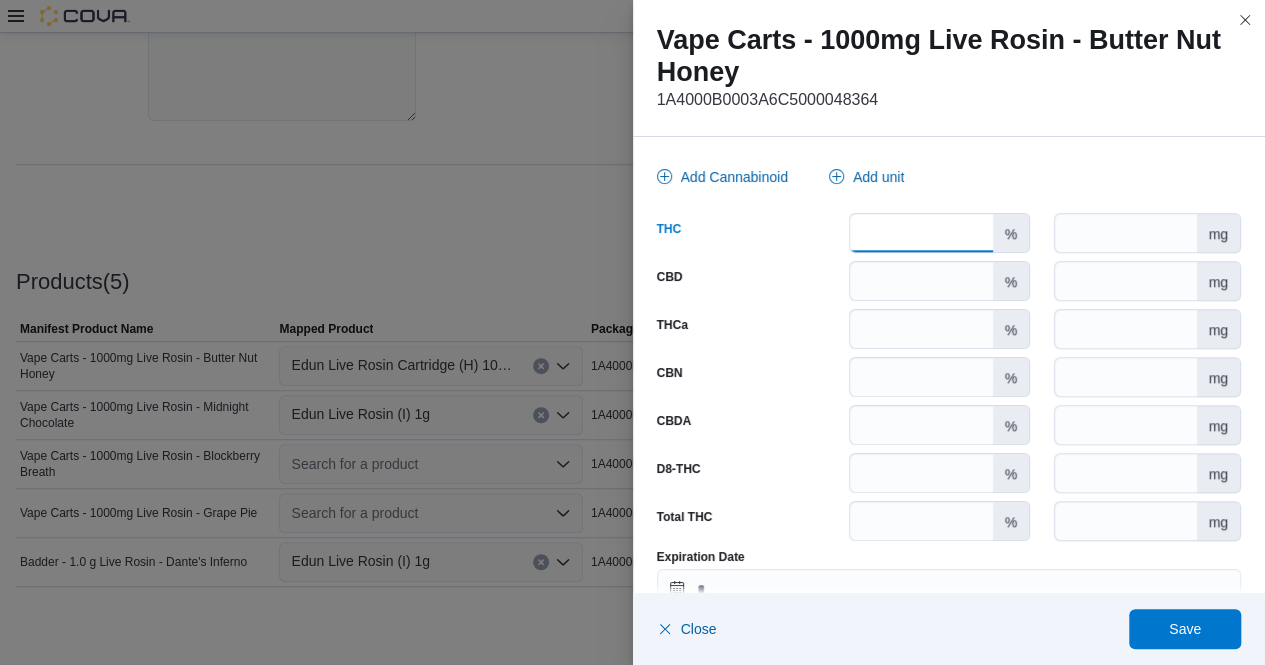 scroll, scrollTop: 1055, scrollLeft: 0, axis: vertical 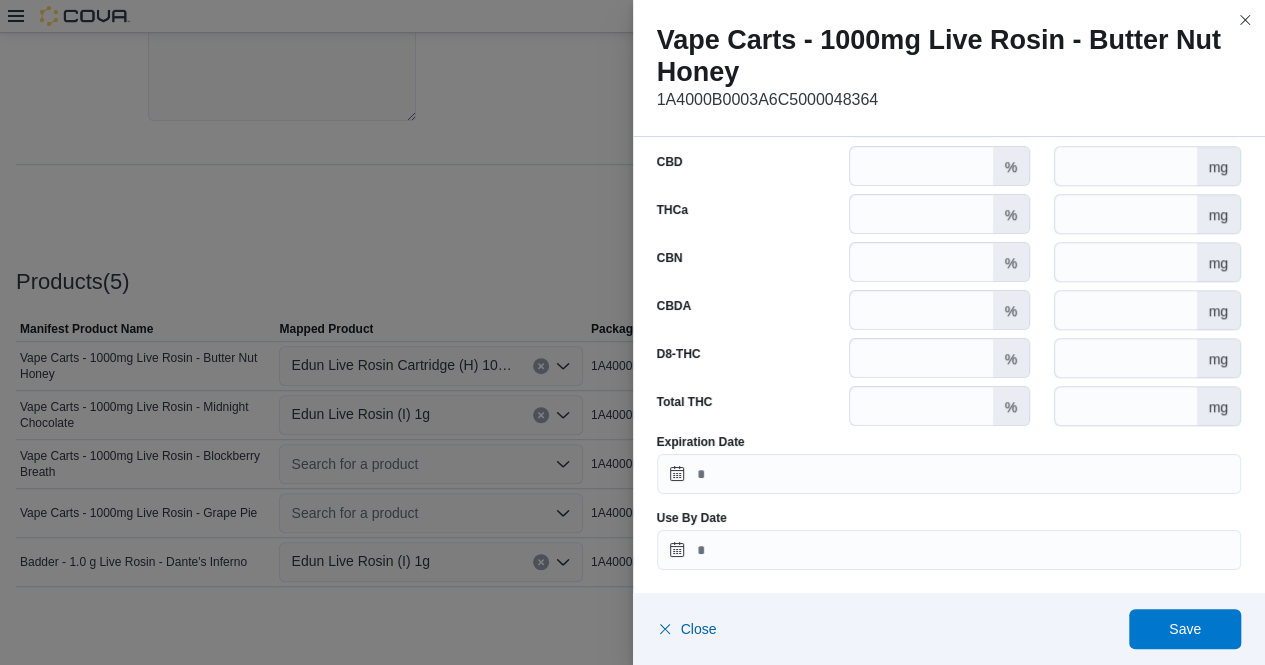 type on "****" 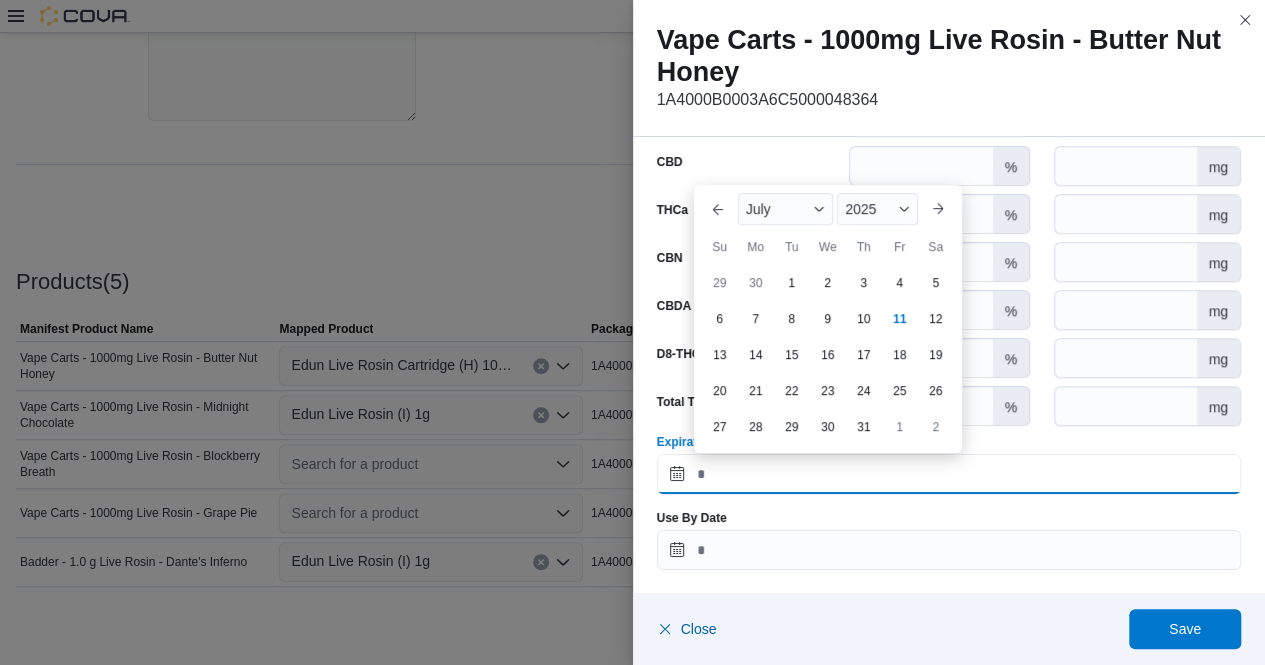 click on "Expiration Date" at bounding box center [949, 474] 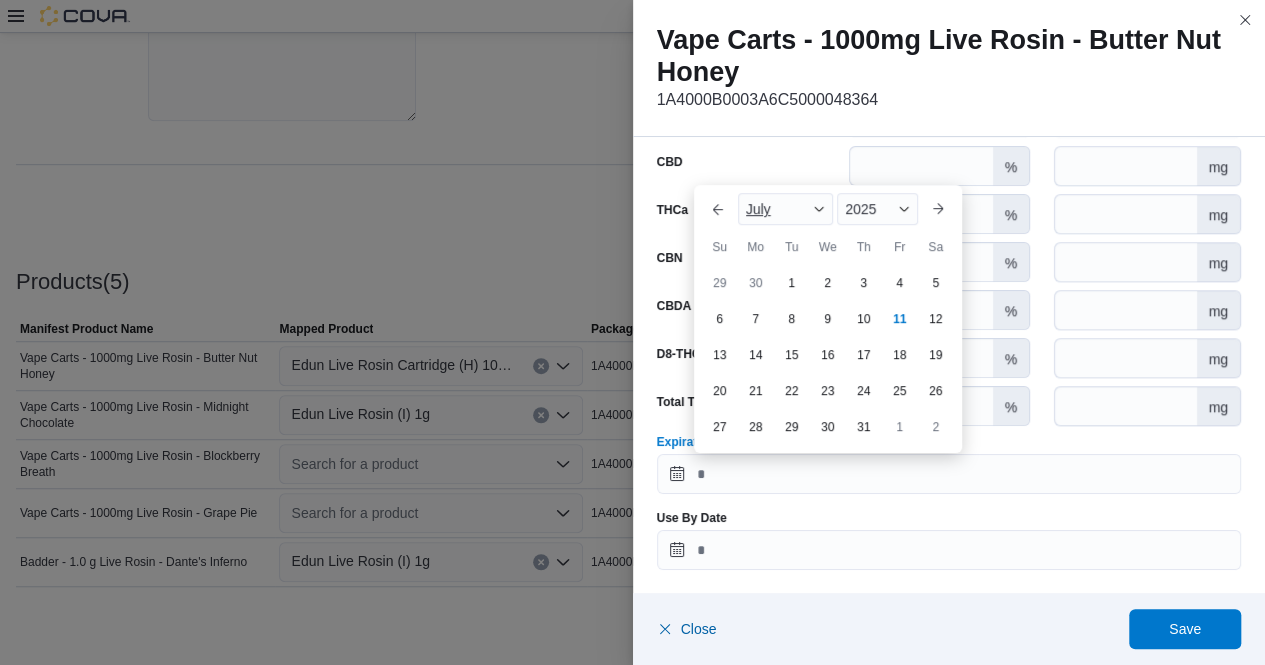 click on "July" at bounding box center [786, 209] 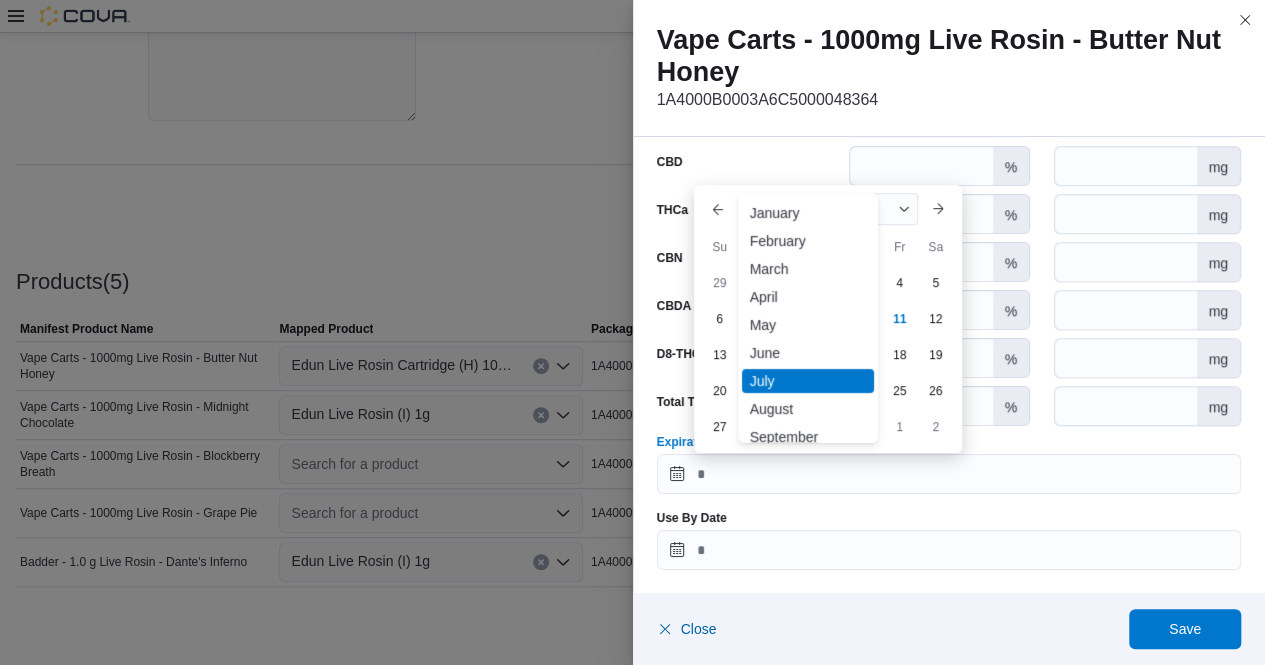 click on "September" at bounding box center (808, 437) 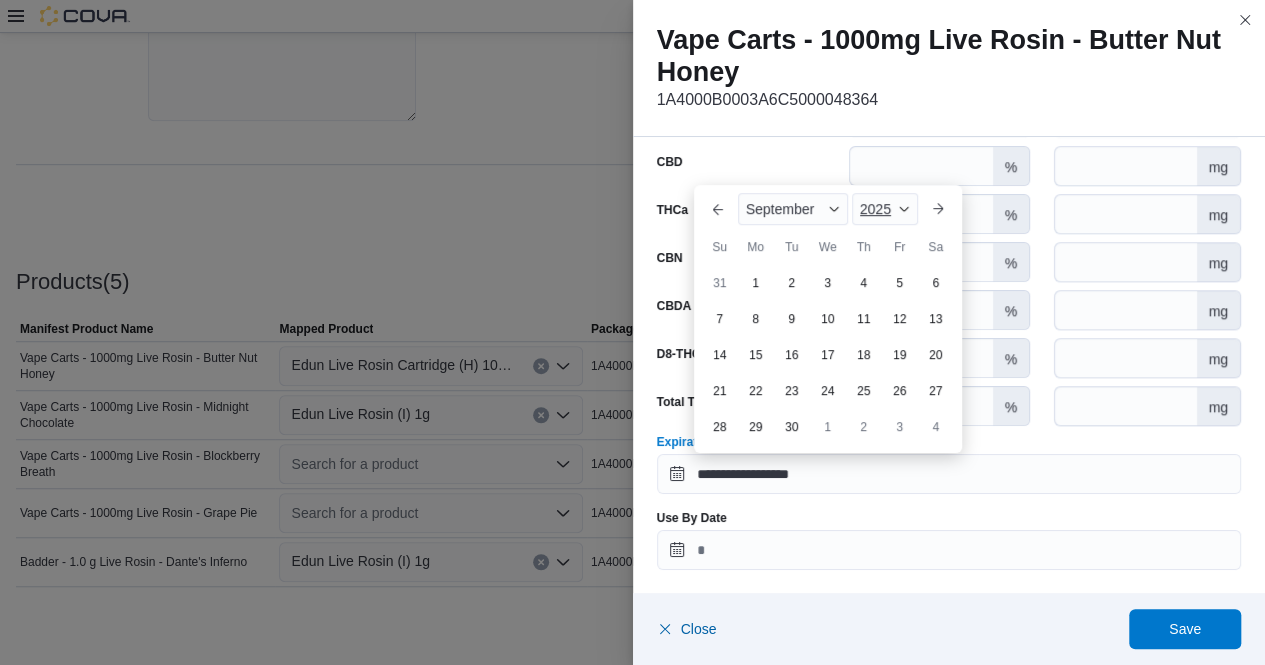 click at bounding box center (904, 209) 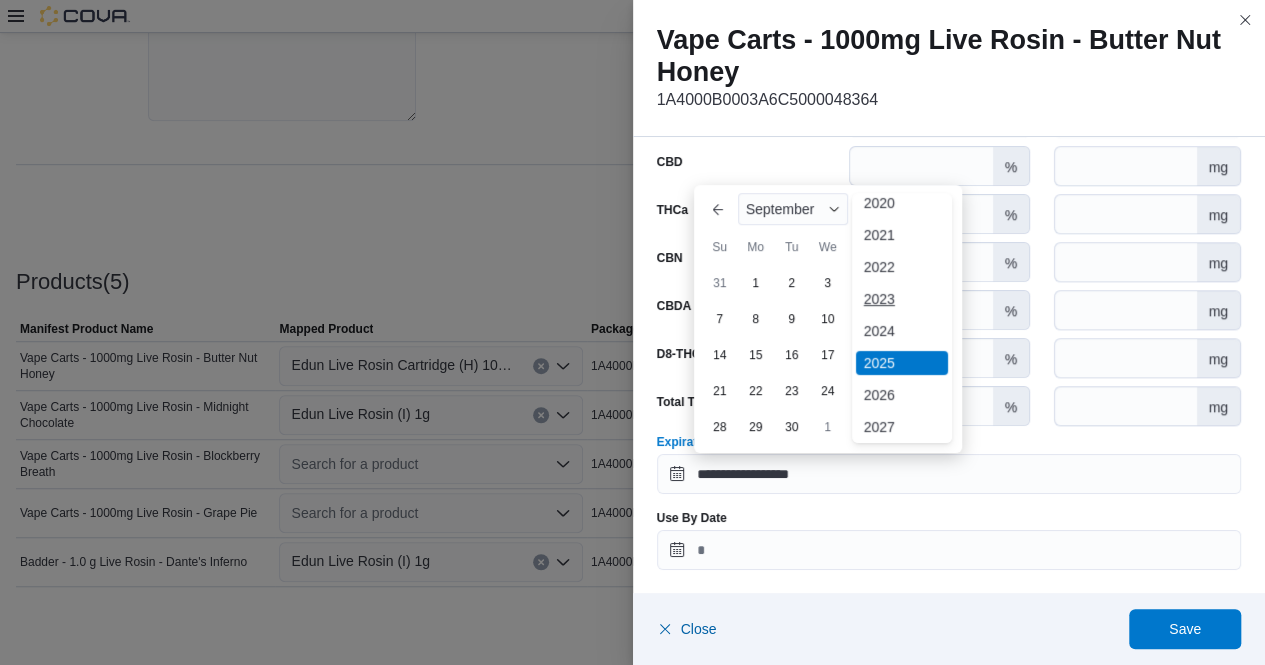 scroll, scrollTop: 75, scrollLeft: 0, axis: vertical 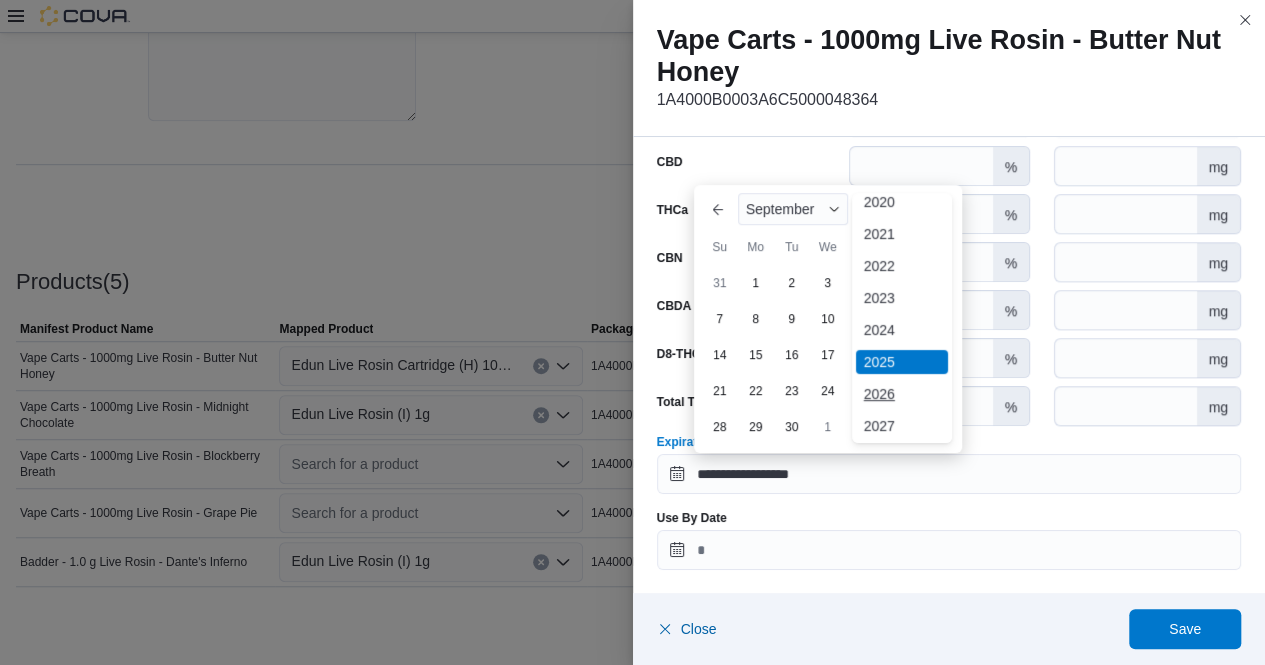 click on "2026" at bounding box center (902, 394) 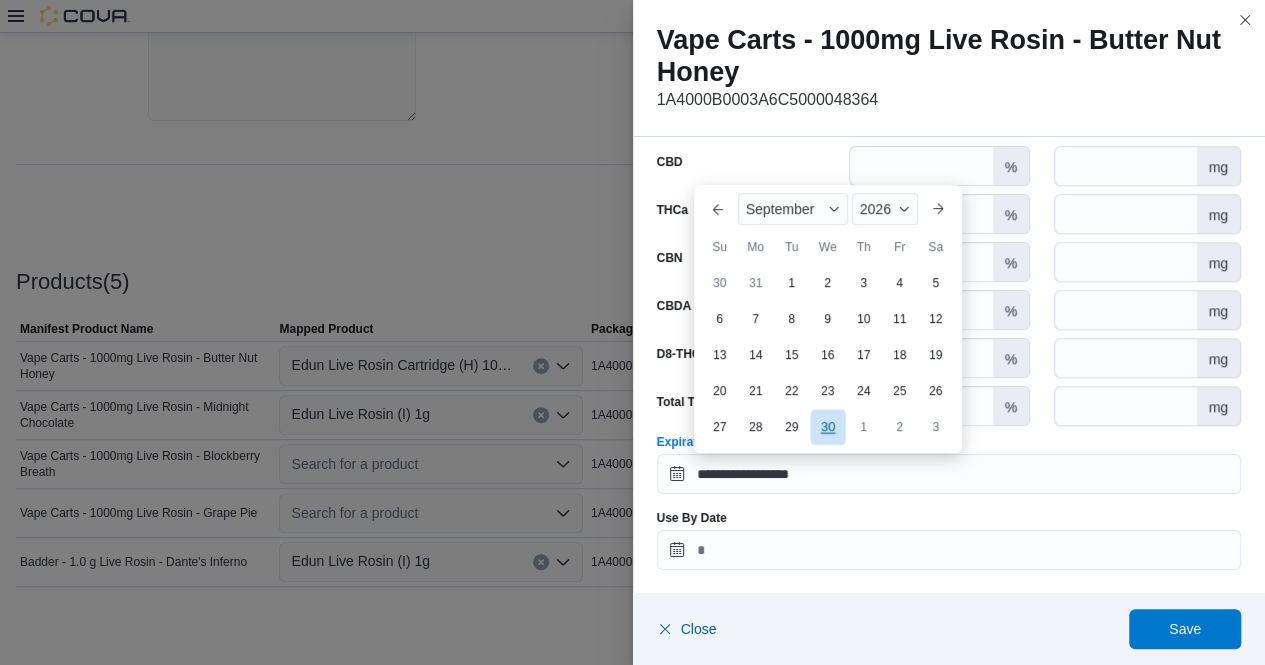 click on "30" at bounding box center [827, 427] 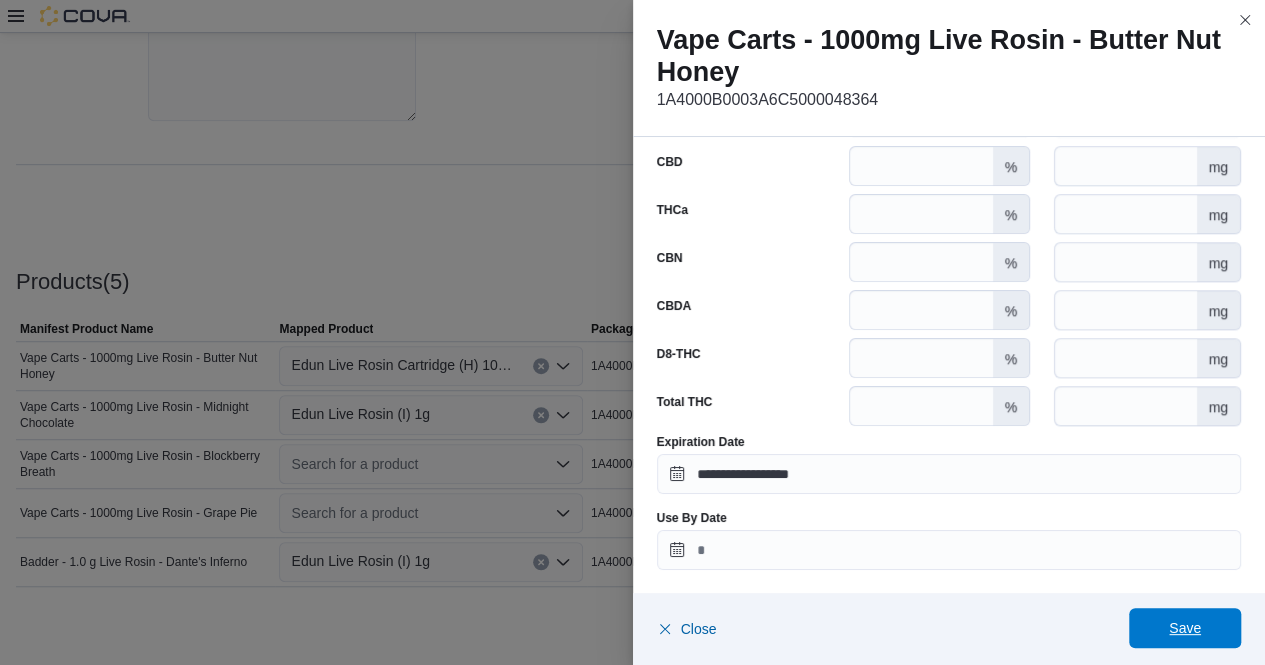 click on "Save" at bounding box center [1185, 628] 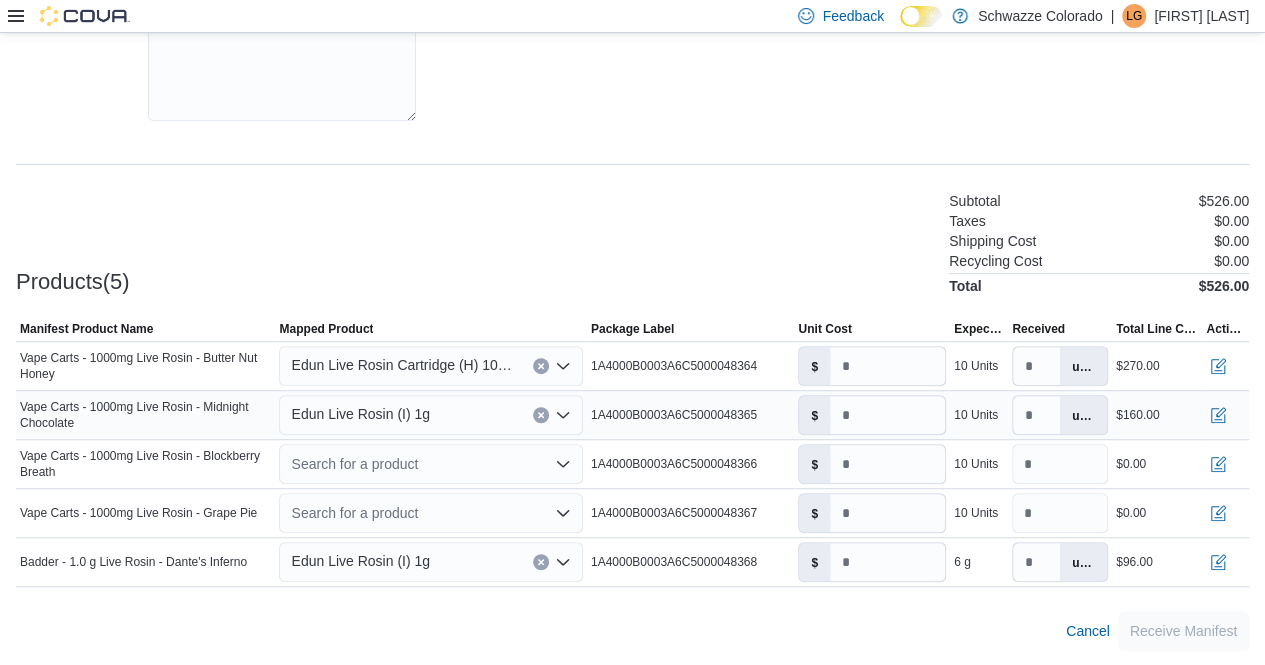 click 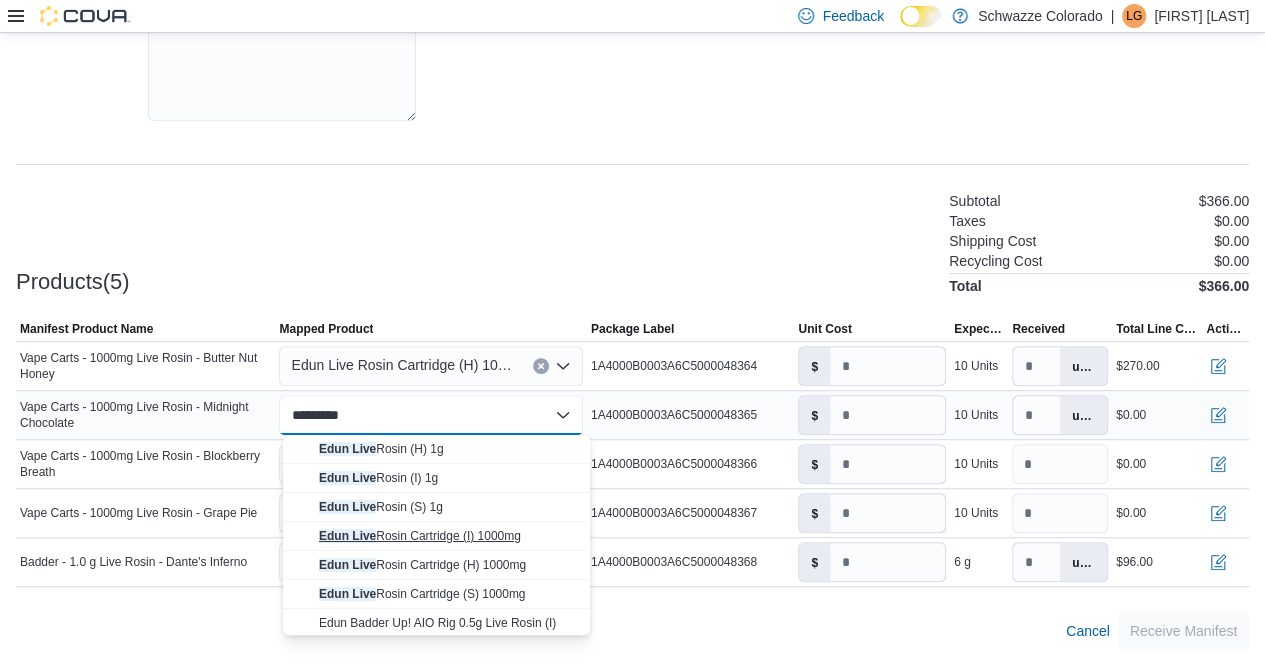 type on "*********" 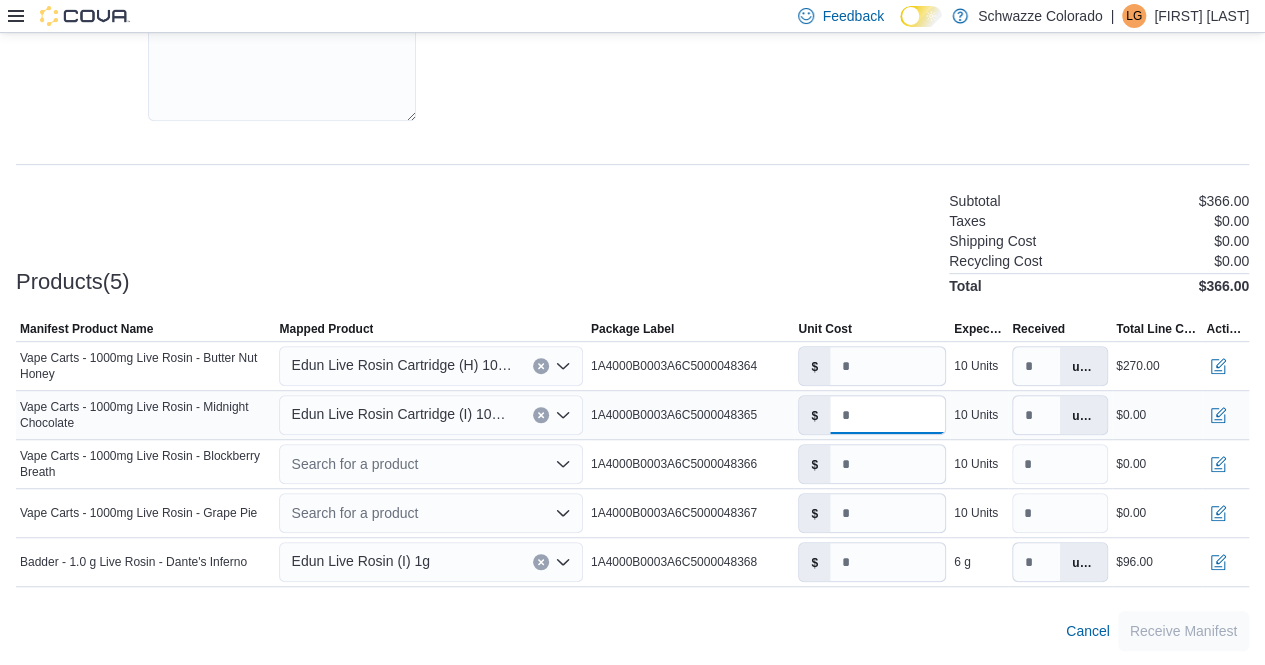 click on "*" at bounding box center [887, 415] 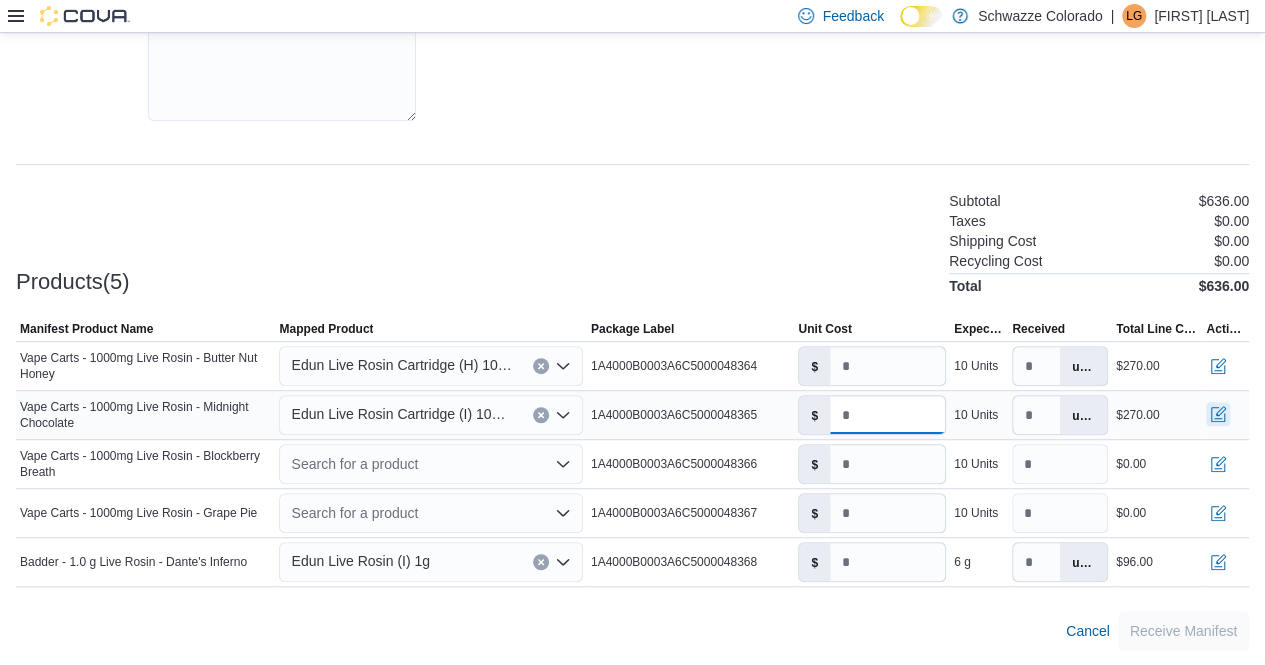 type on "**" 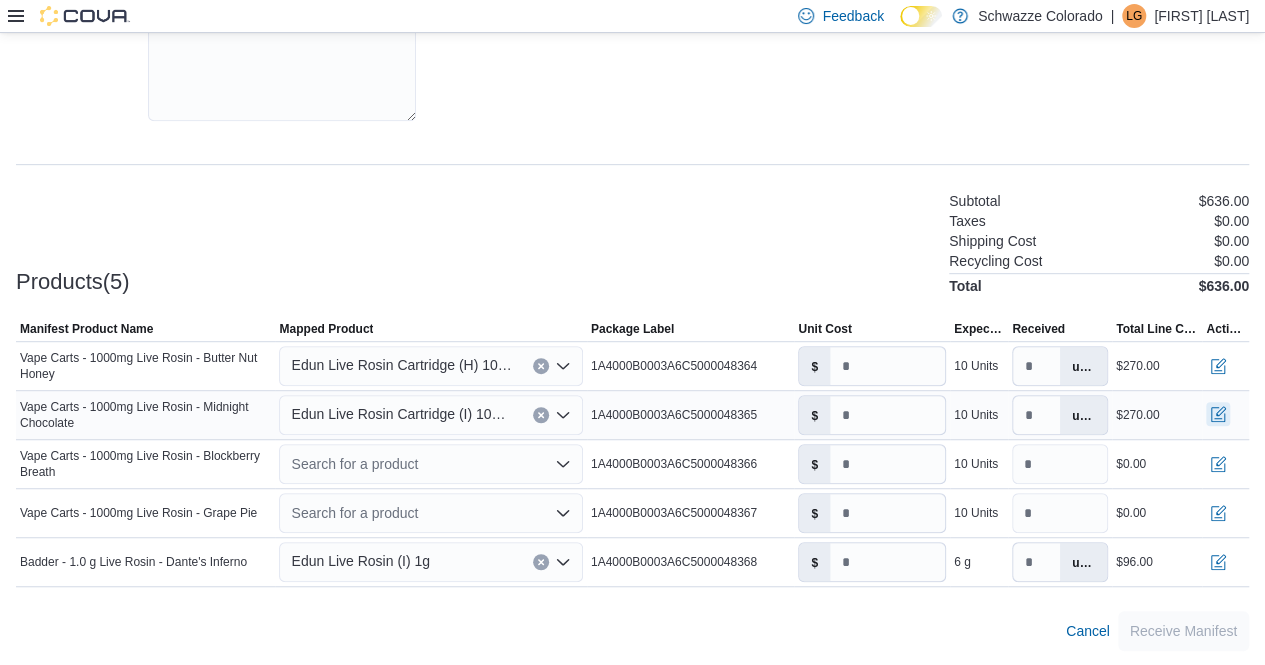 click at bounding box center (1218, 414) 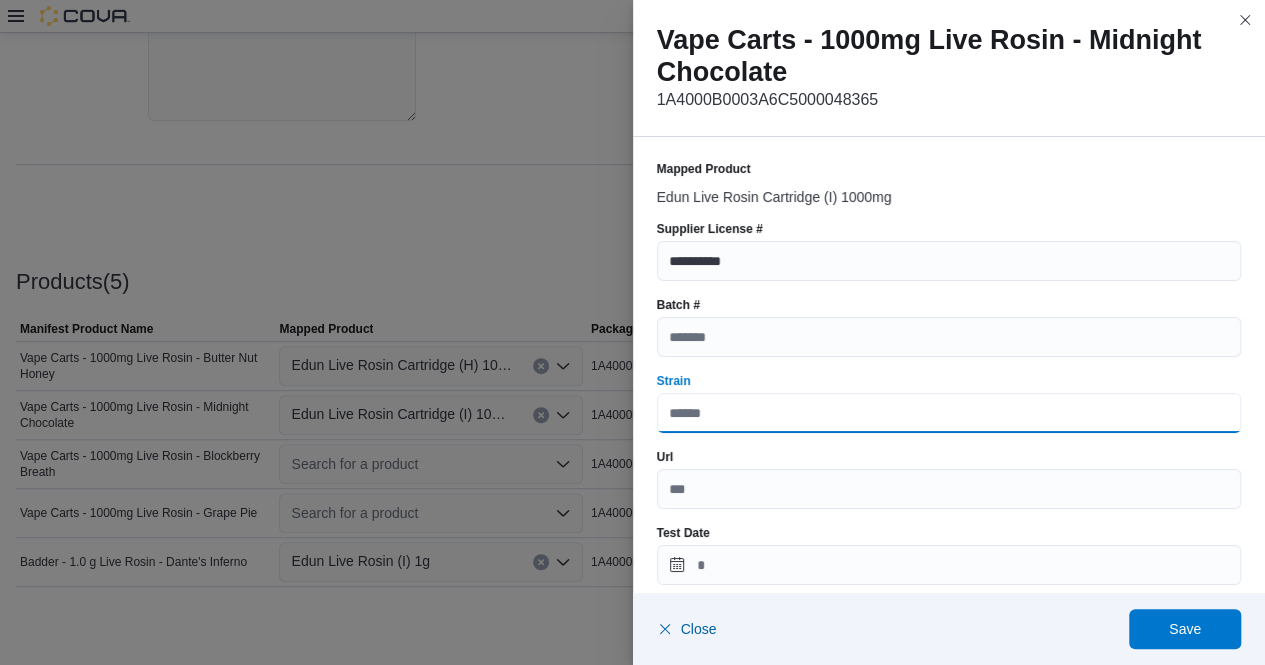 click on "Strain" at bounding box center (949, 413) 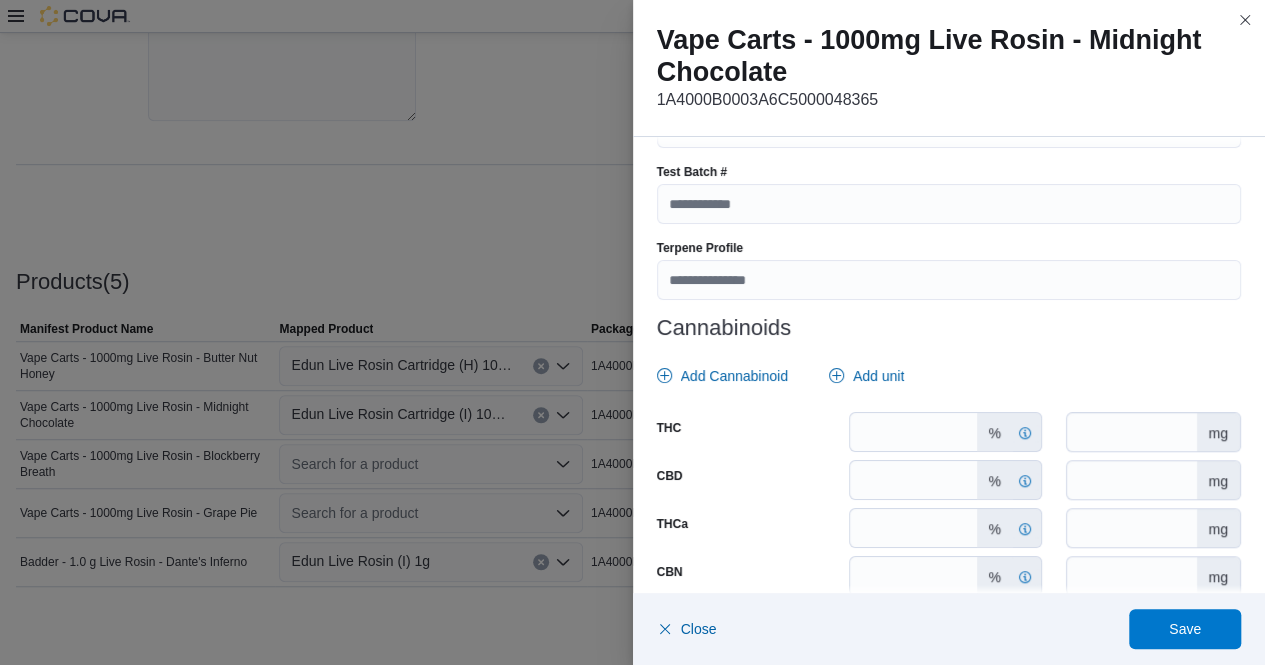 scroll, scrollTop: 744, scrollLeft: 0, axis: vertical 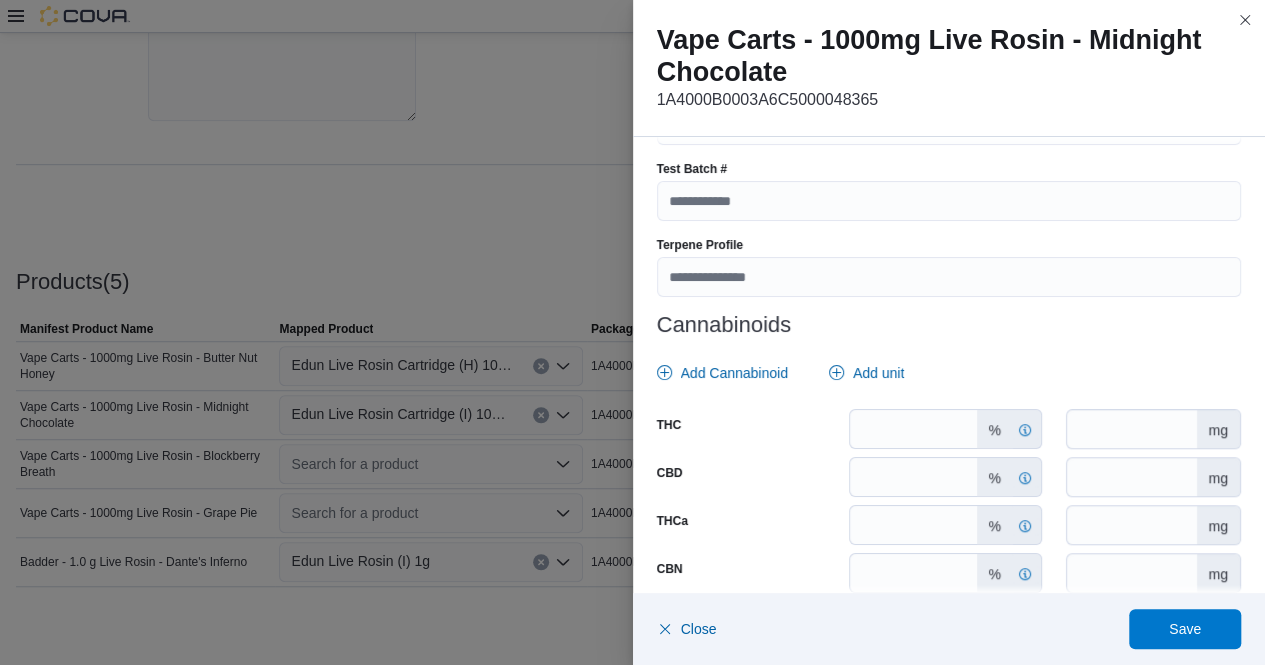 type on "**********" 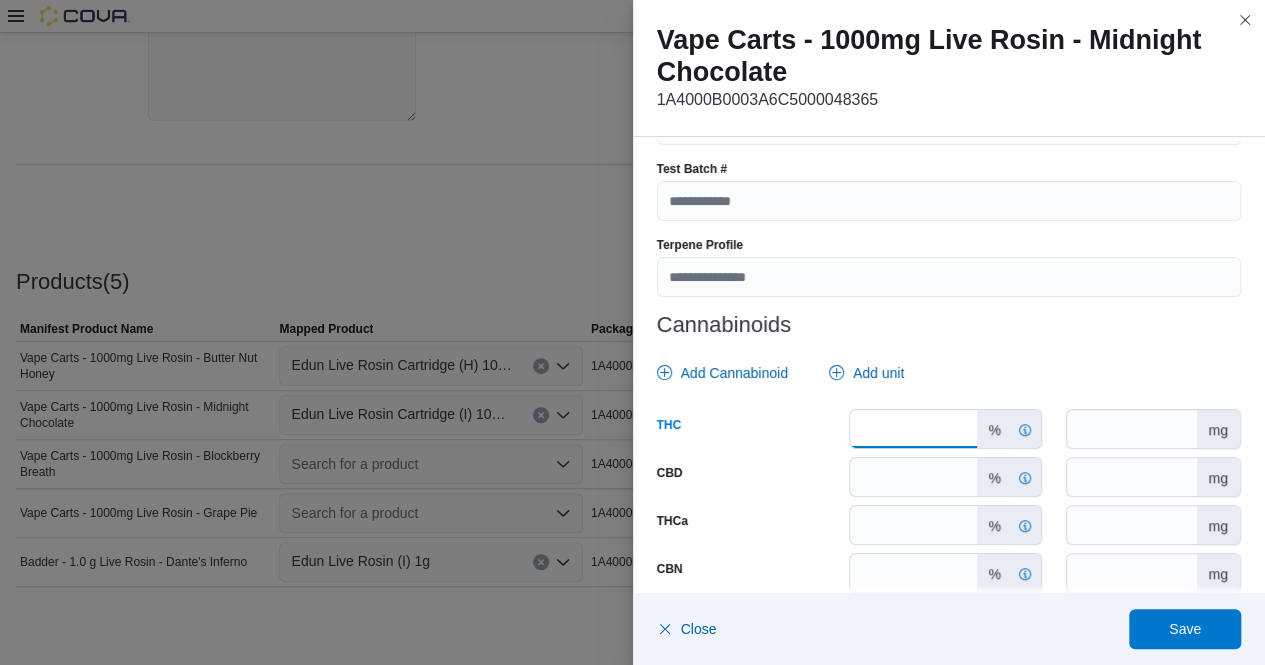 click on "****" at bounding box center [913, 429] 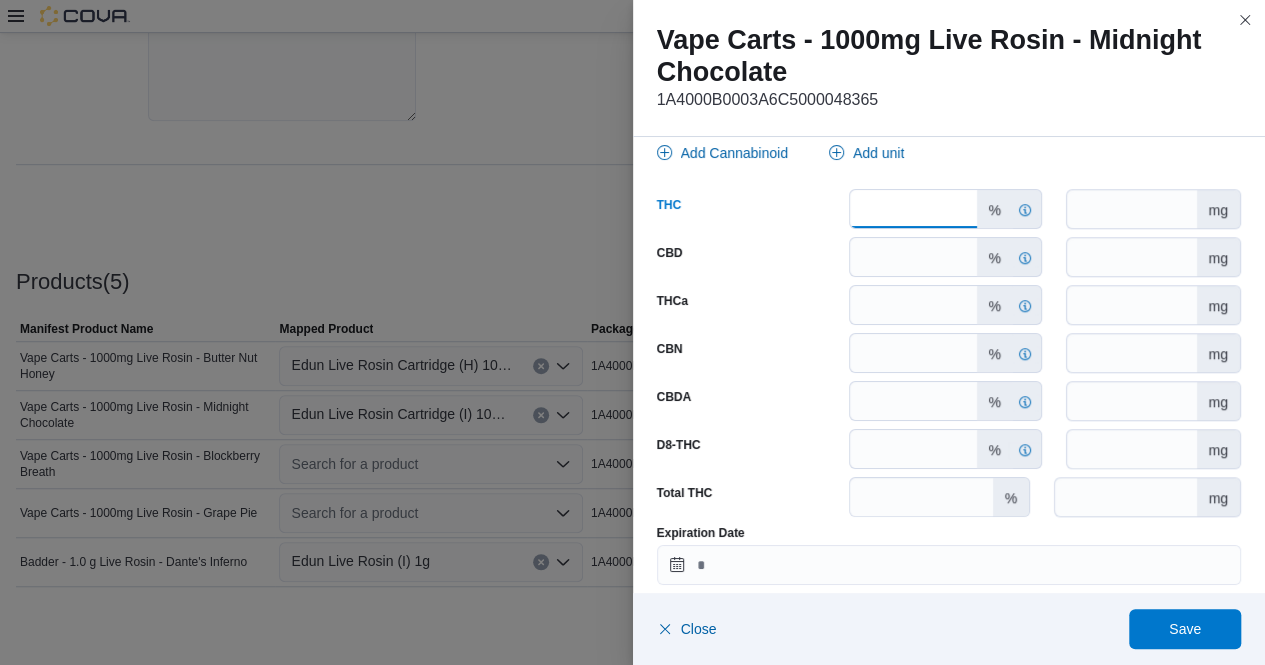 scroll, scrollTop: 1055, scrollLeft: 0, axis: vertical 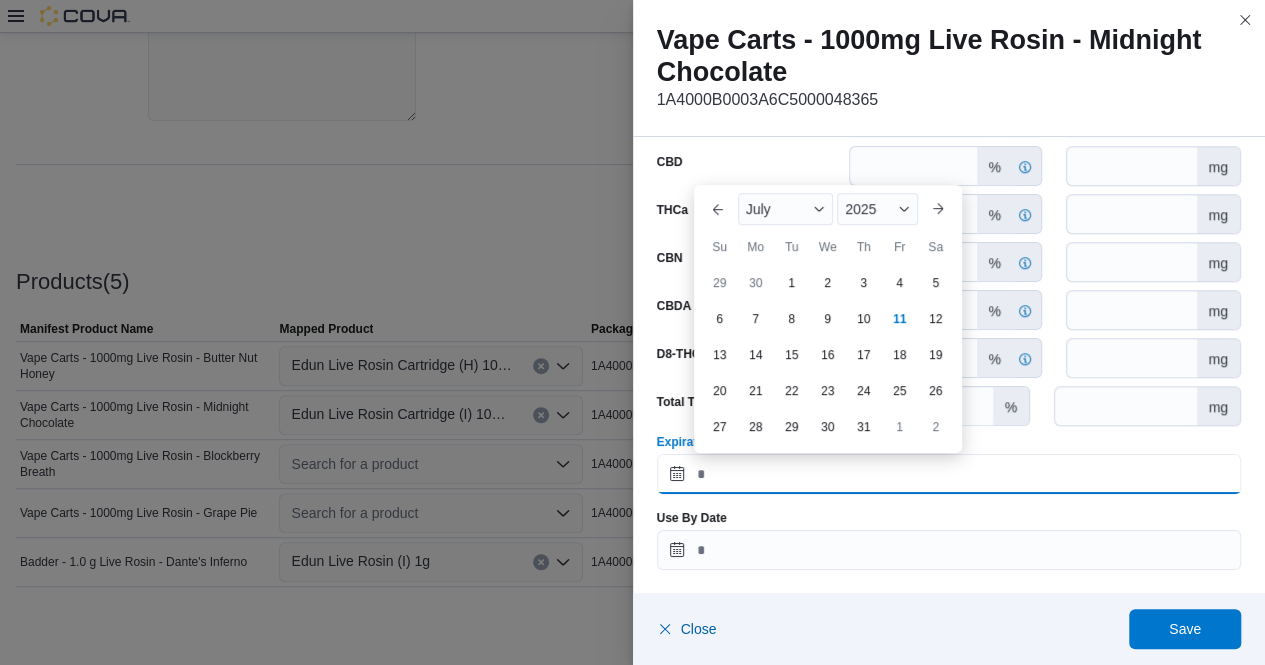 click on "Expiration Date" at bounding box center (949, 474) 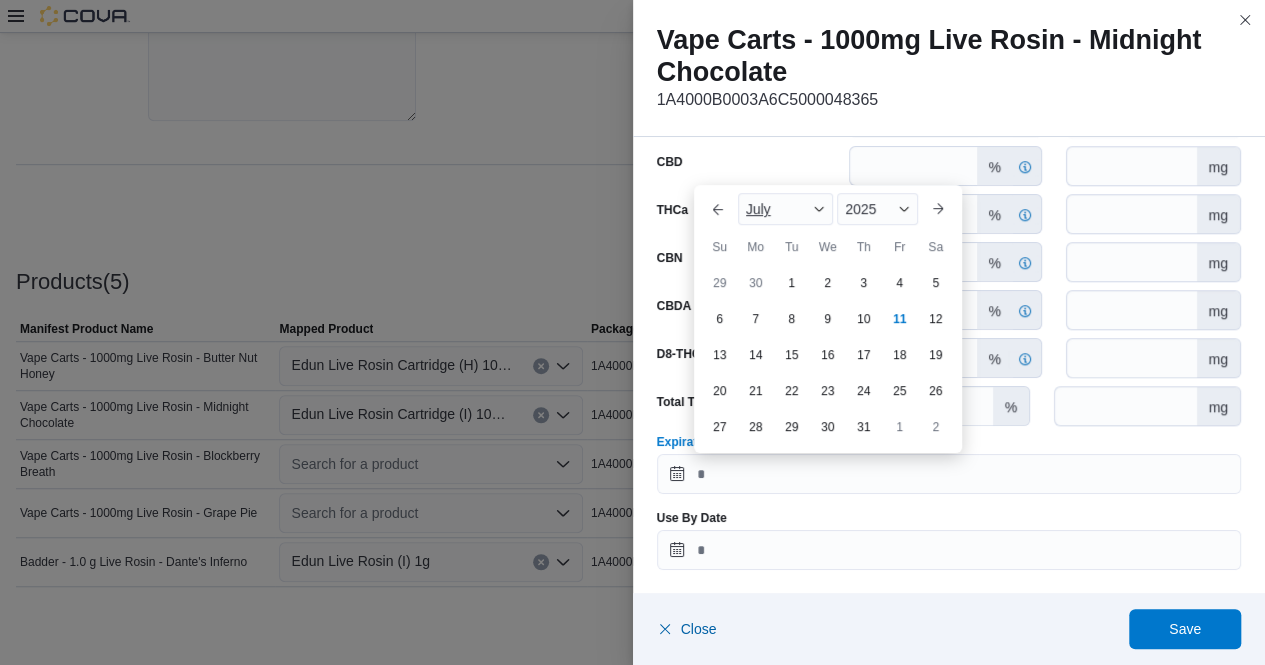 click at bounding box center [819, 209] 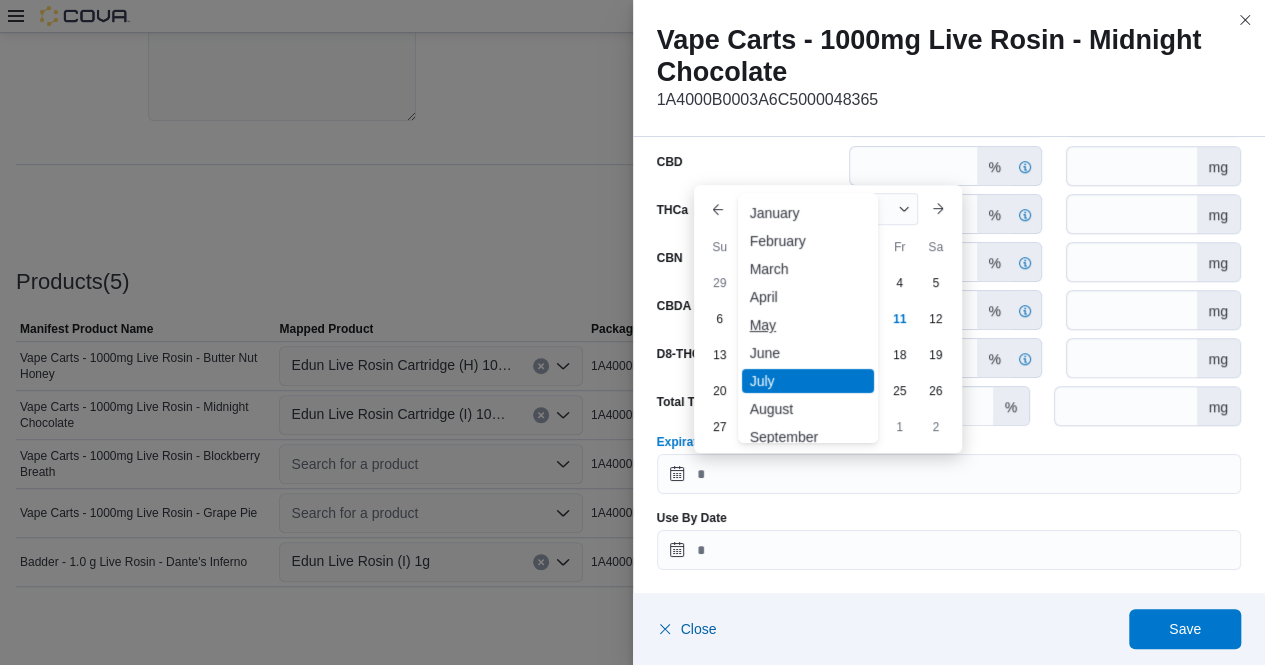click on "May" at bounding box center [808, 325] 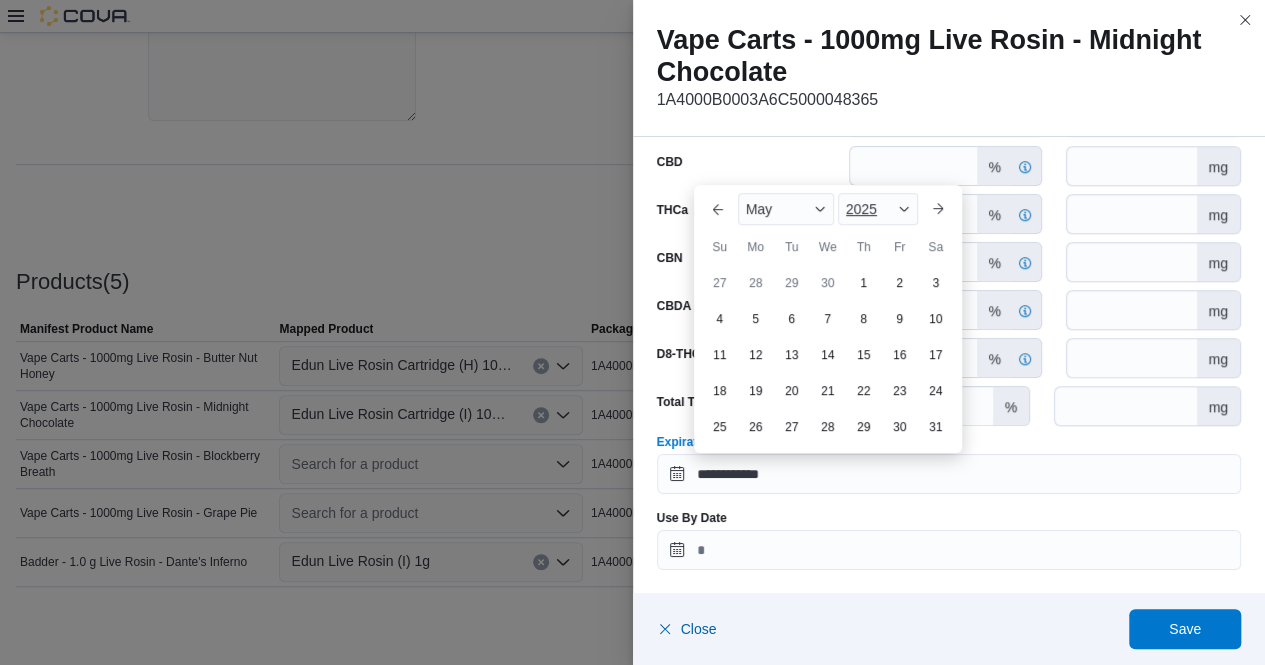 click at bounding box center [904, 209] 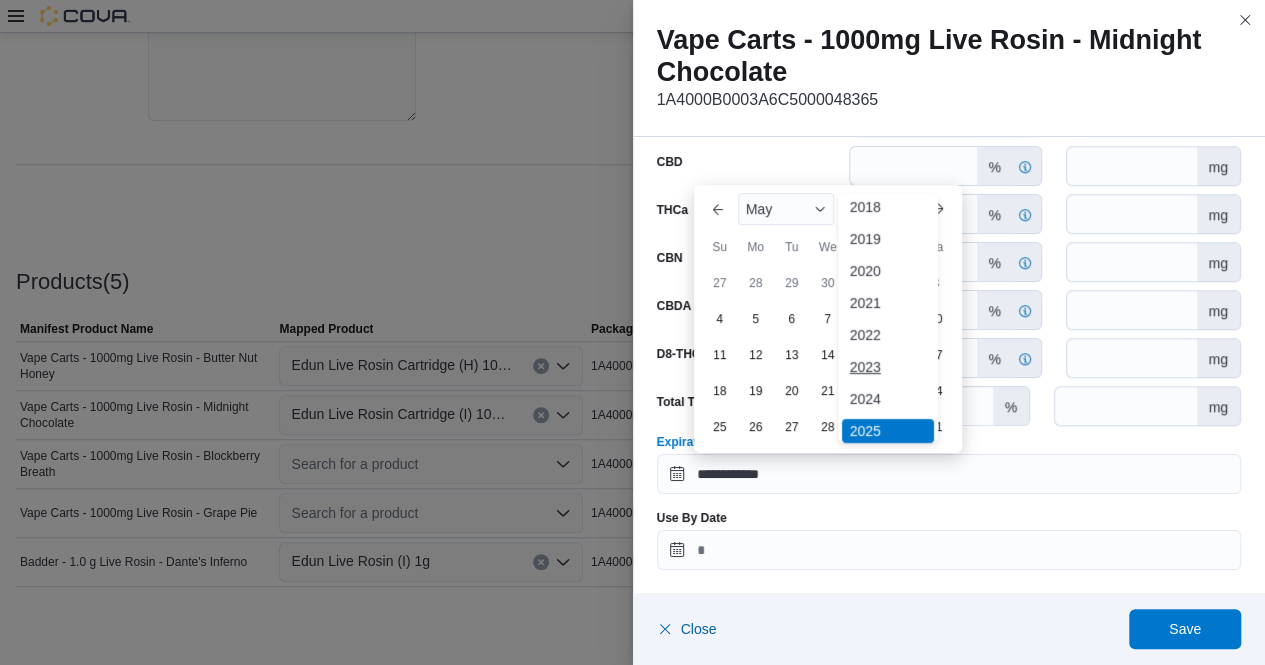 scroll, scrollTop: 60, scrollLeft: 0, axis: vertical 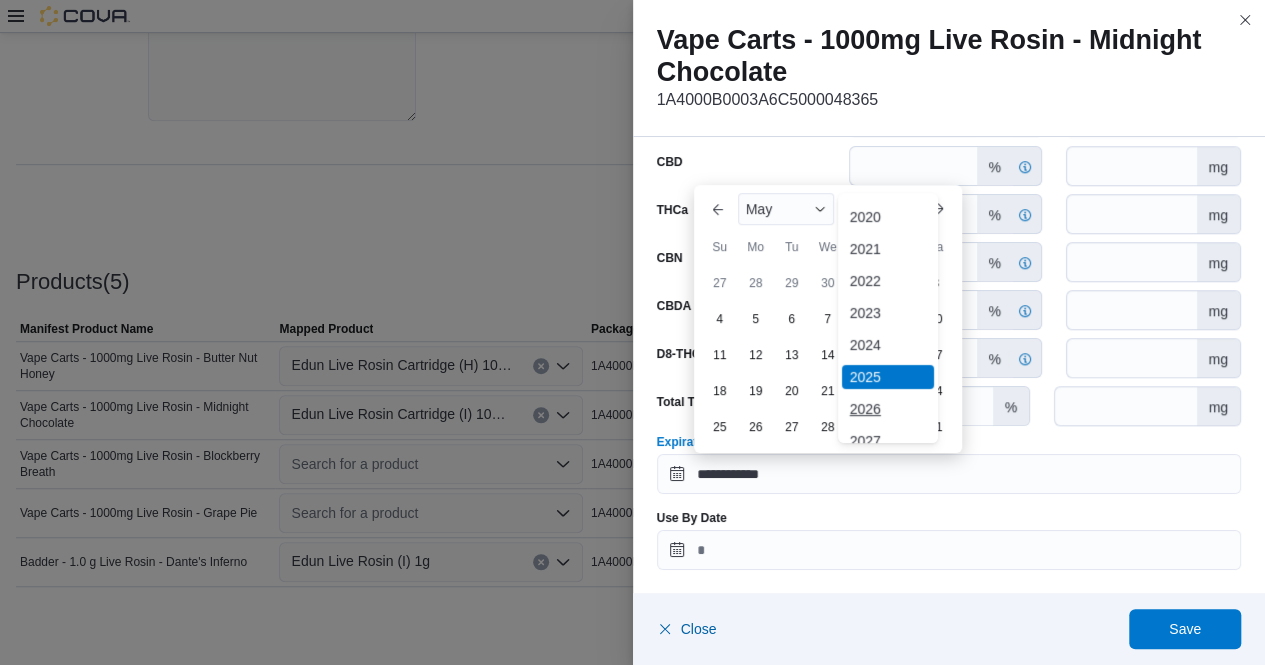 click on "2026" at bounding box center [888, 409] 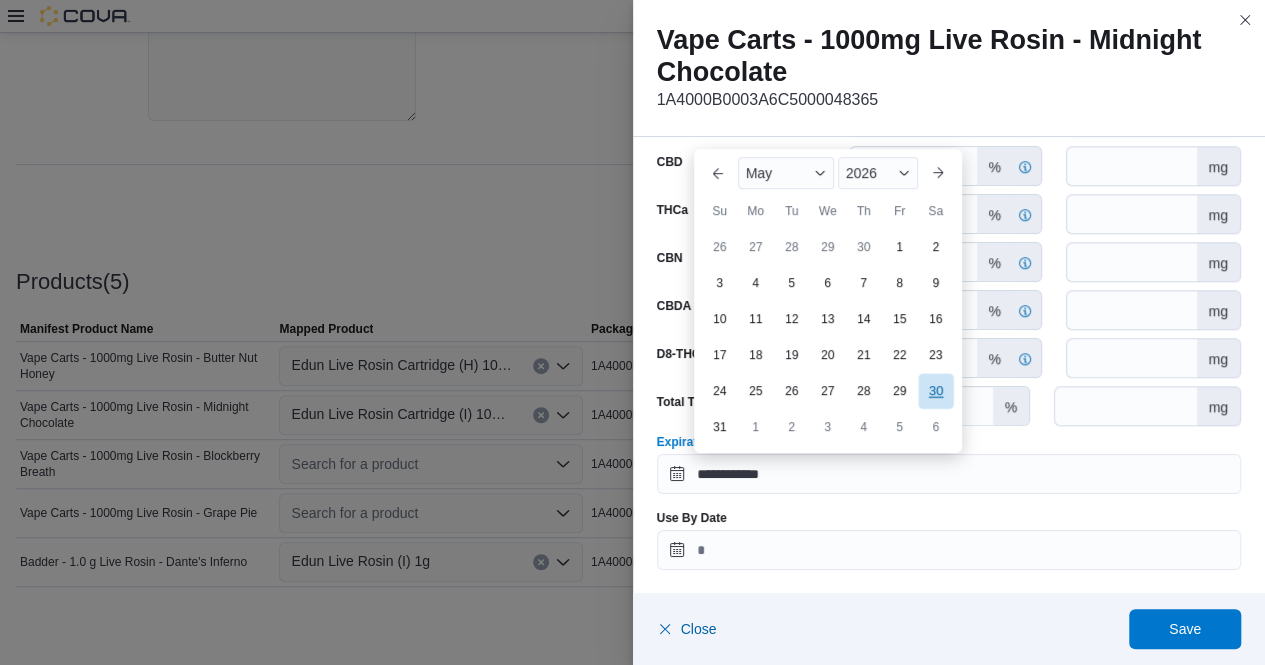 click on "30" at bounding box center [935, 391] 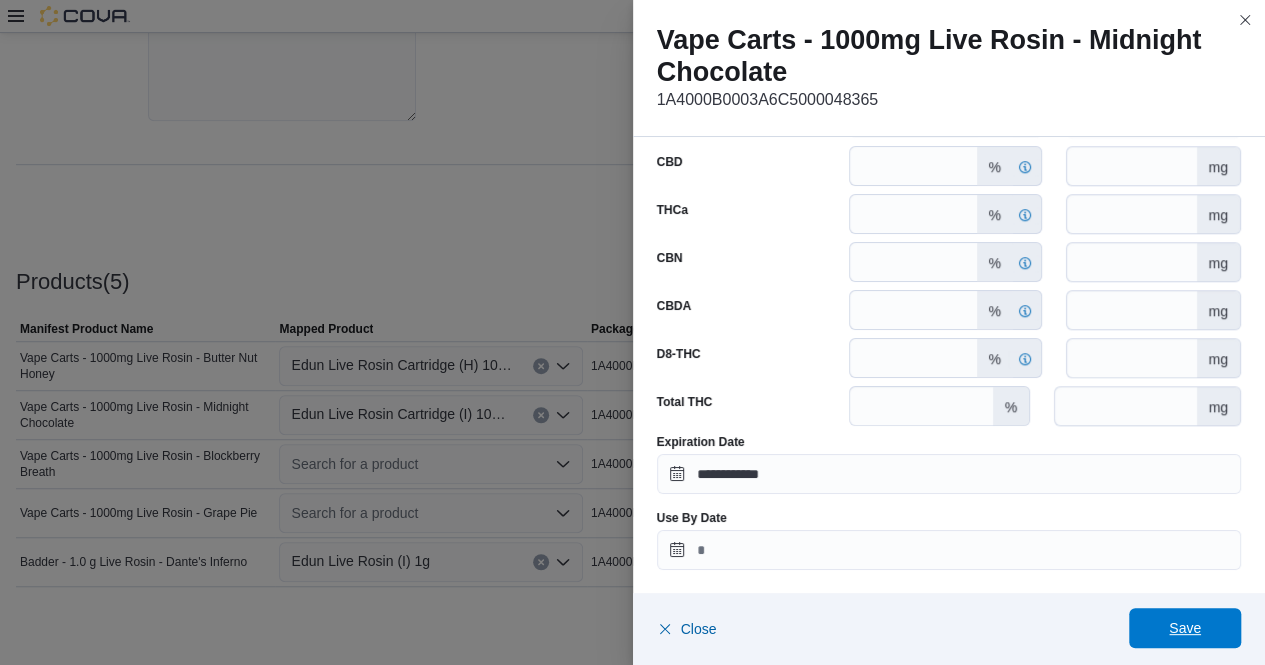 click on "Save" at bounding box center [1185, 628] 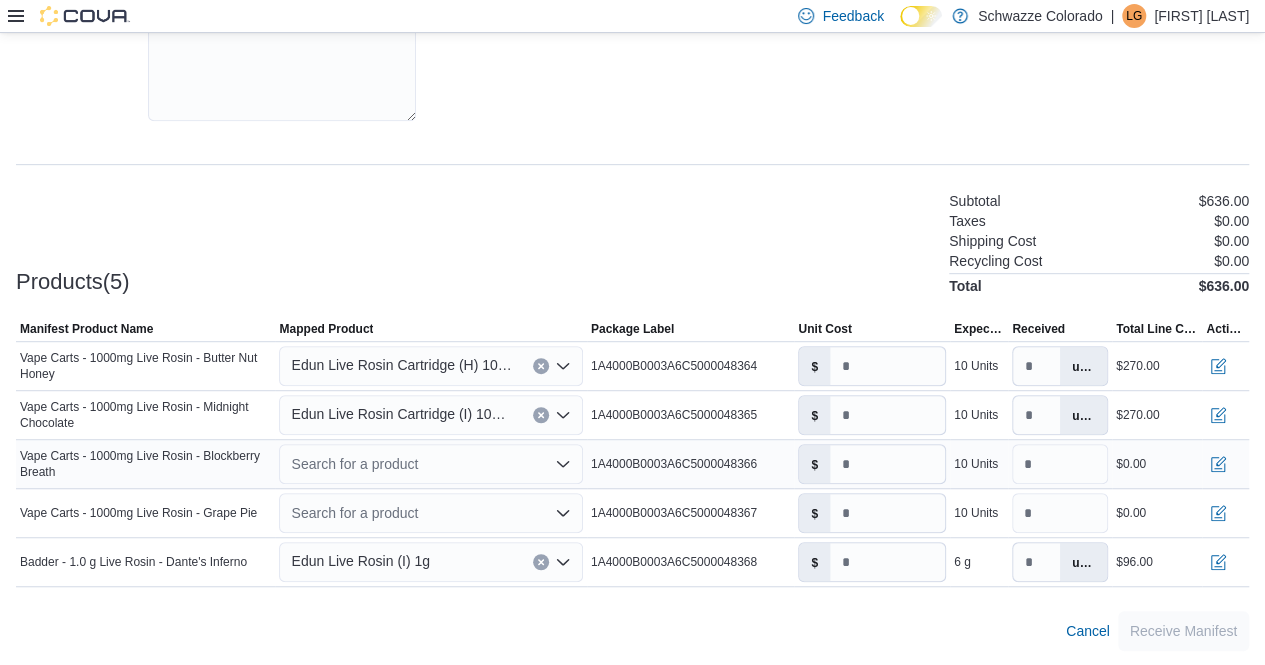 click on "Search for a product" at bounding box center [430, 464] 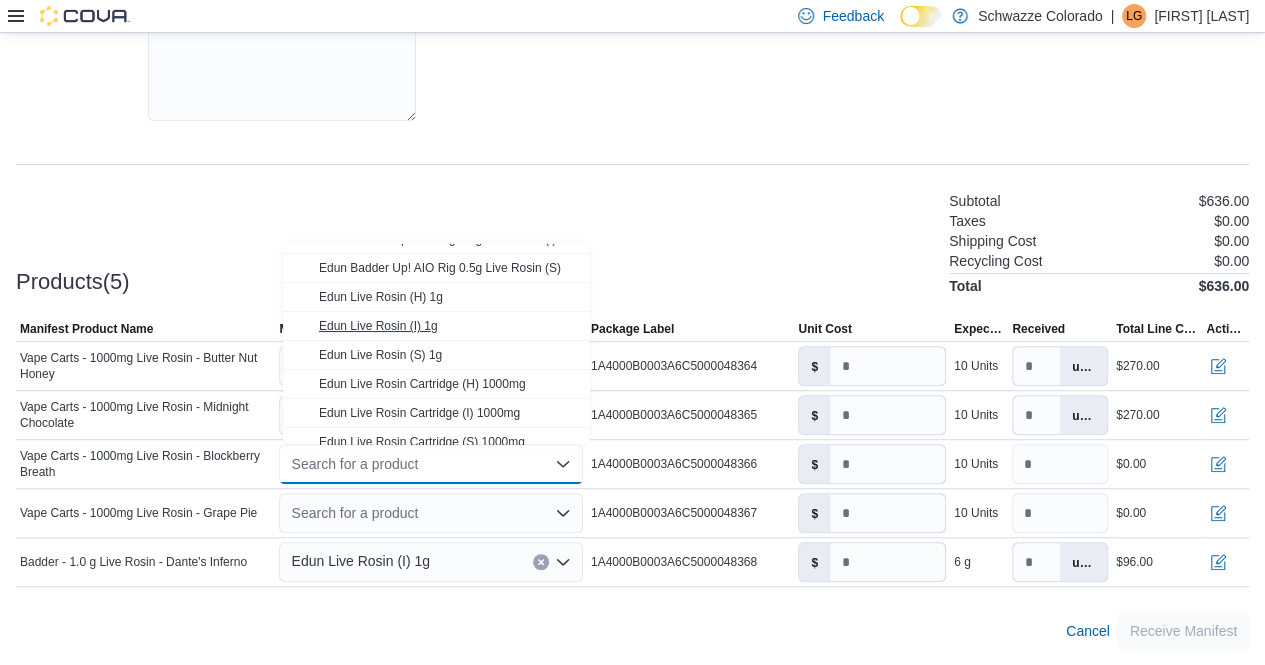 scroll, scrollTop: 91, scrollLeft: 0, axis: vertical 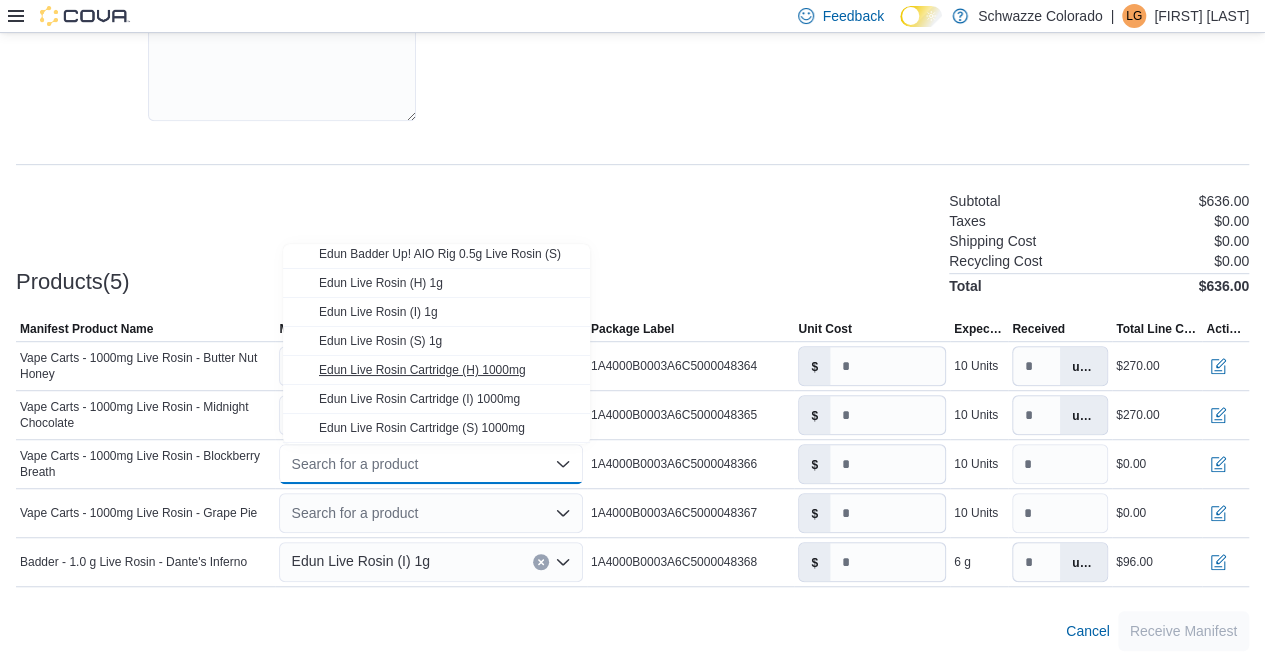 click on "Edun Live Rosin Cartridge (H) 1000mg" at bounding box center [422, 370] 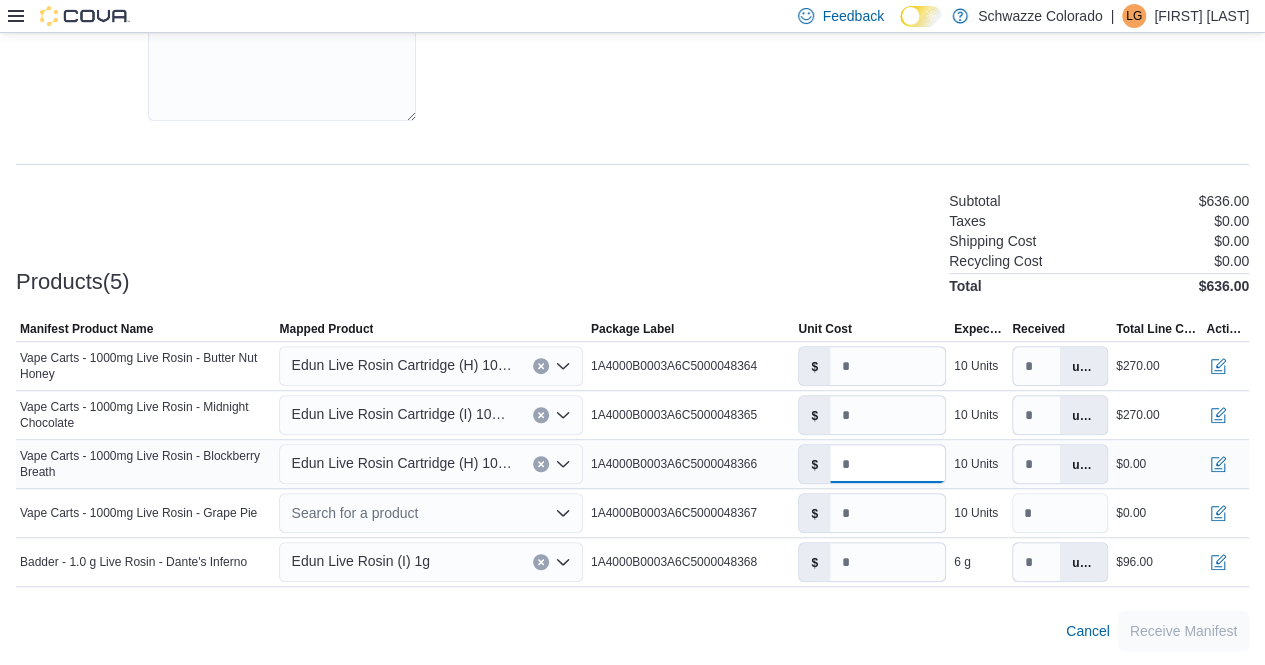 click on "*" at bounding box center [887, 464] 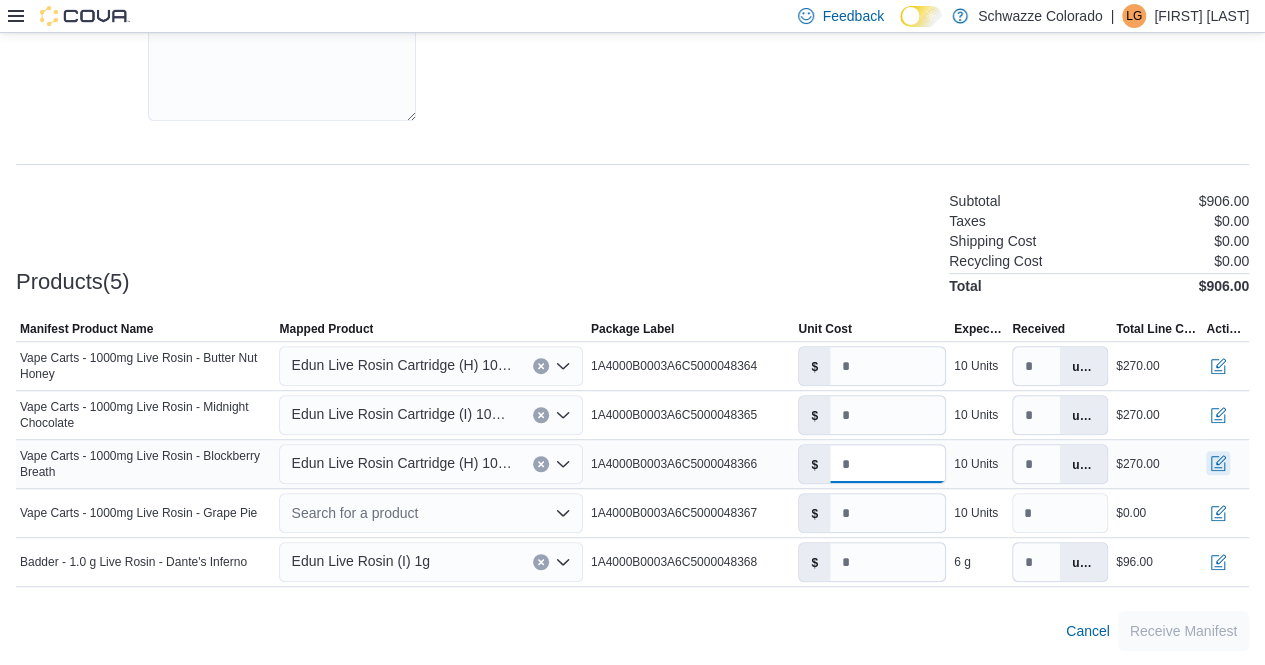 type on "**" 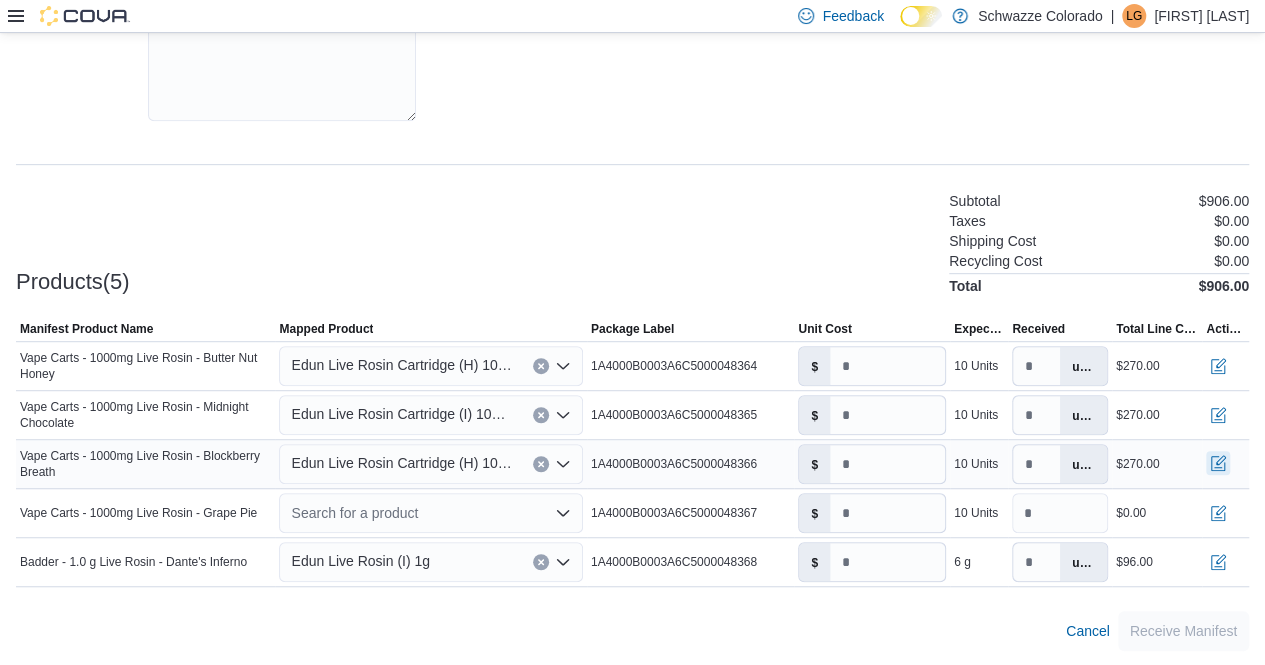 click at bounding box center [1218, 463] 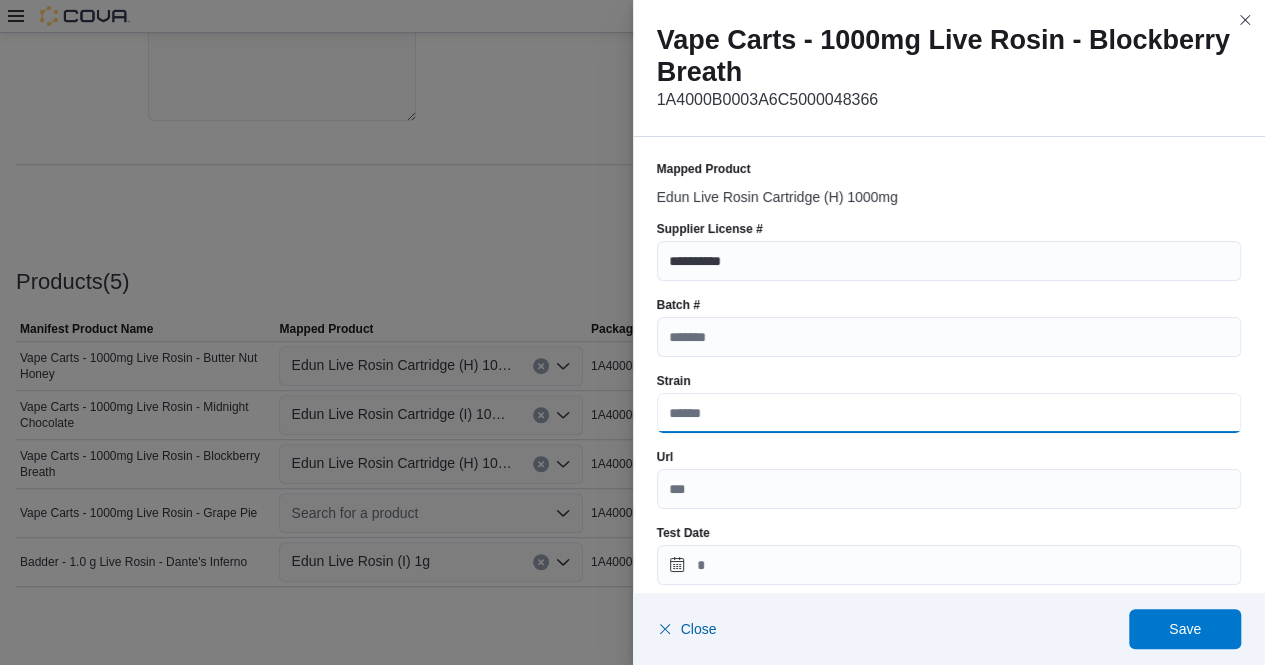 click on "Strain" at bounding box center (949, 413) 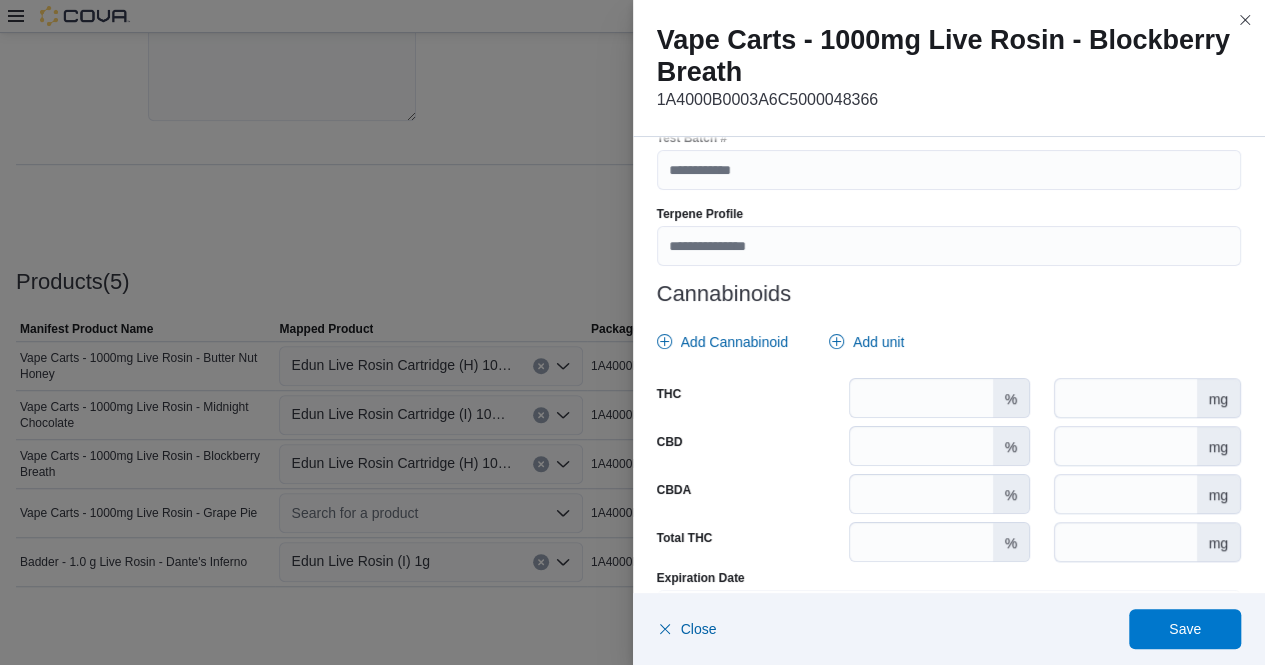 scroll, scrollTop: 786, scrollLeft: 0, axis: vertical 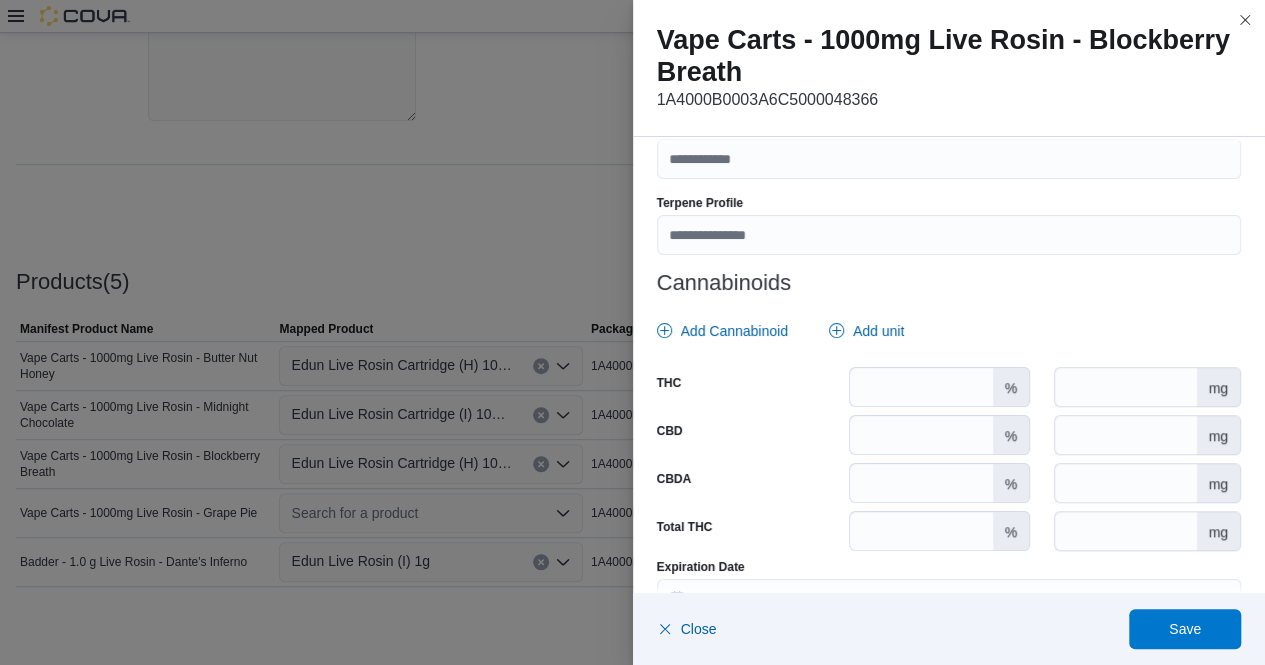 type on "**********" 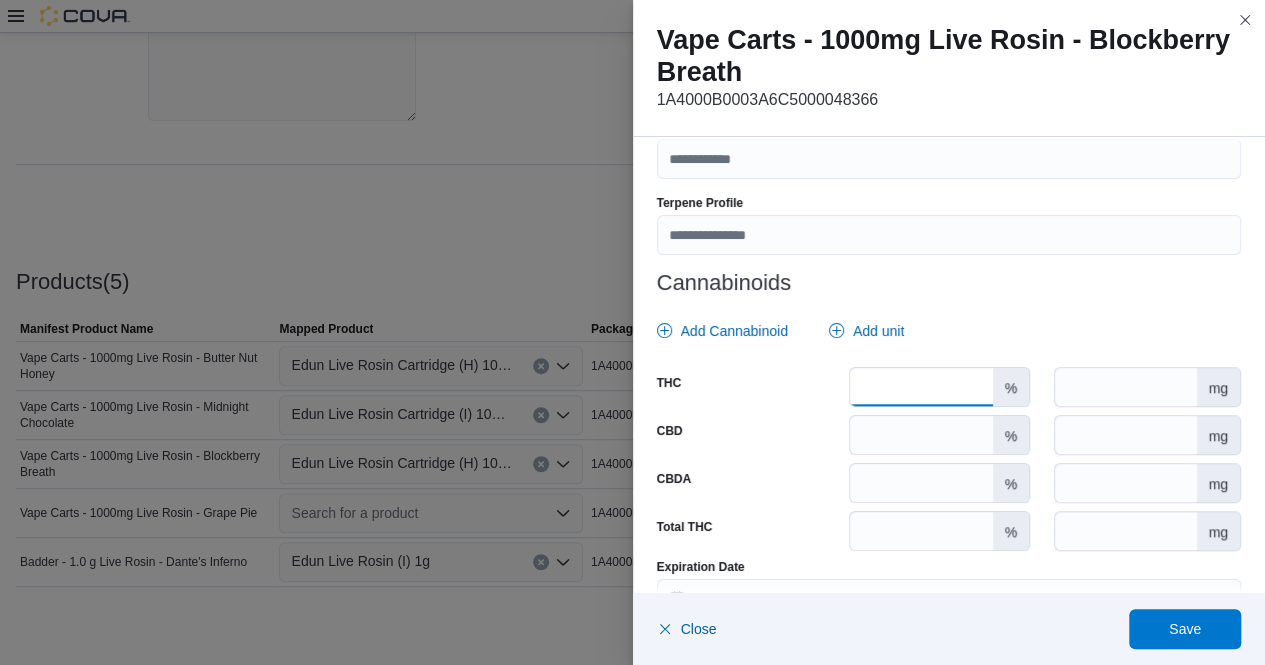 click at bounding box center [921, 387] 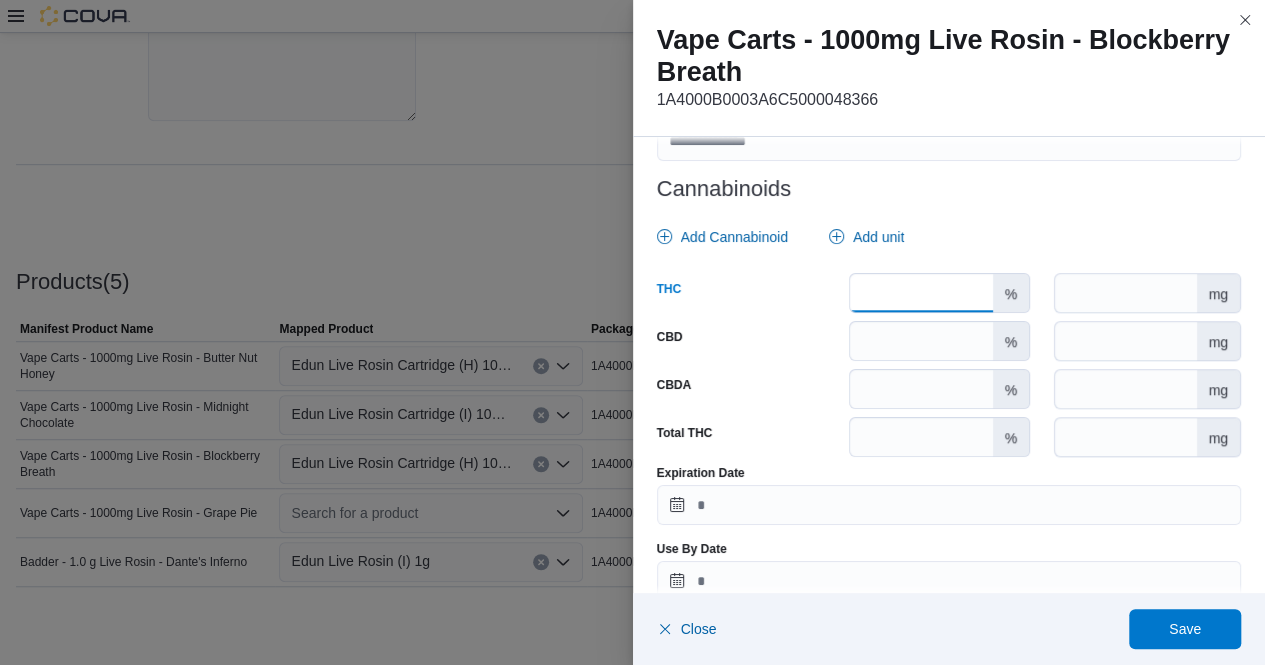 scroll, scrollTop: 911, scrollLeft: 0, axis: vertical 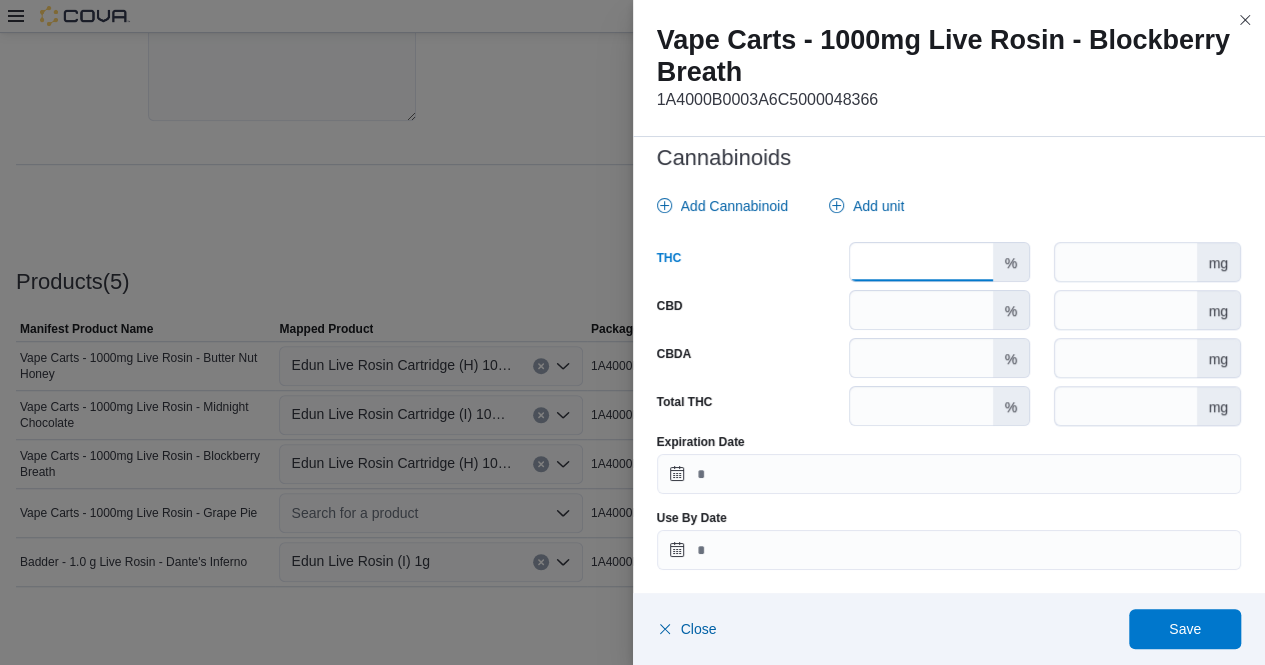 type on "*****" 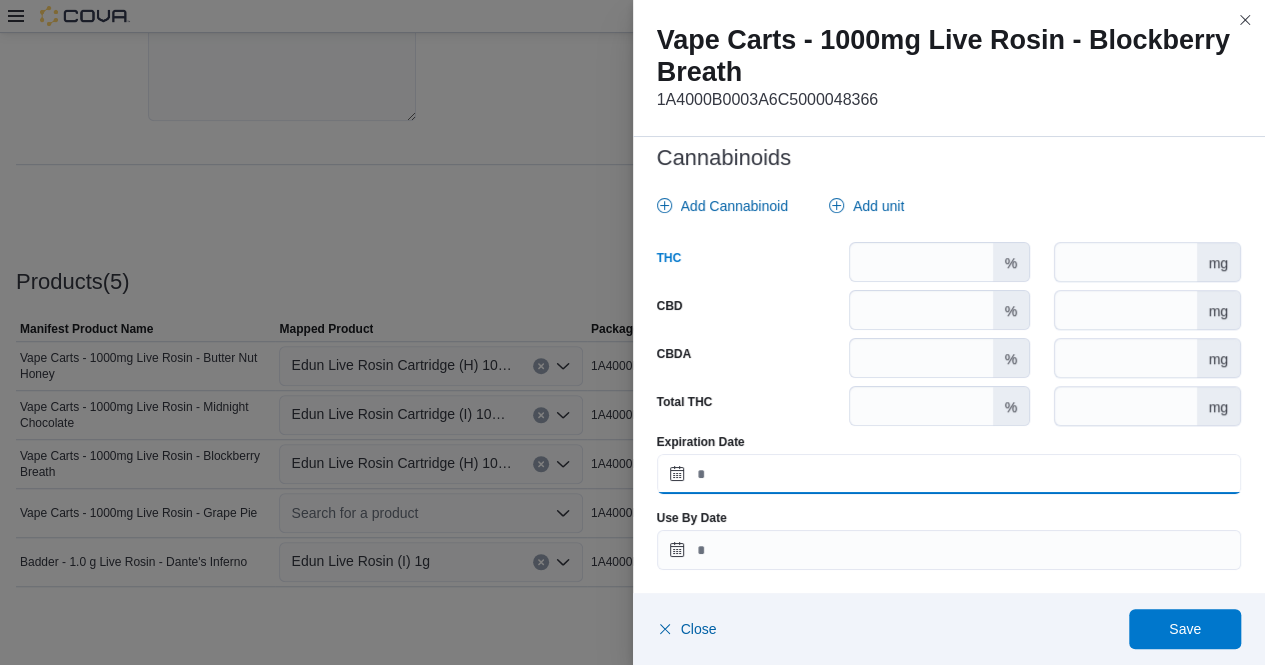 click on "Expiration Date" at bounding box center (949, 474) 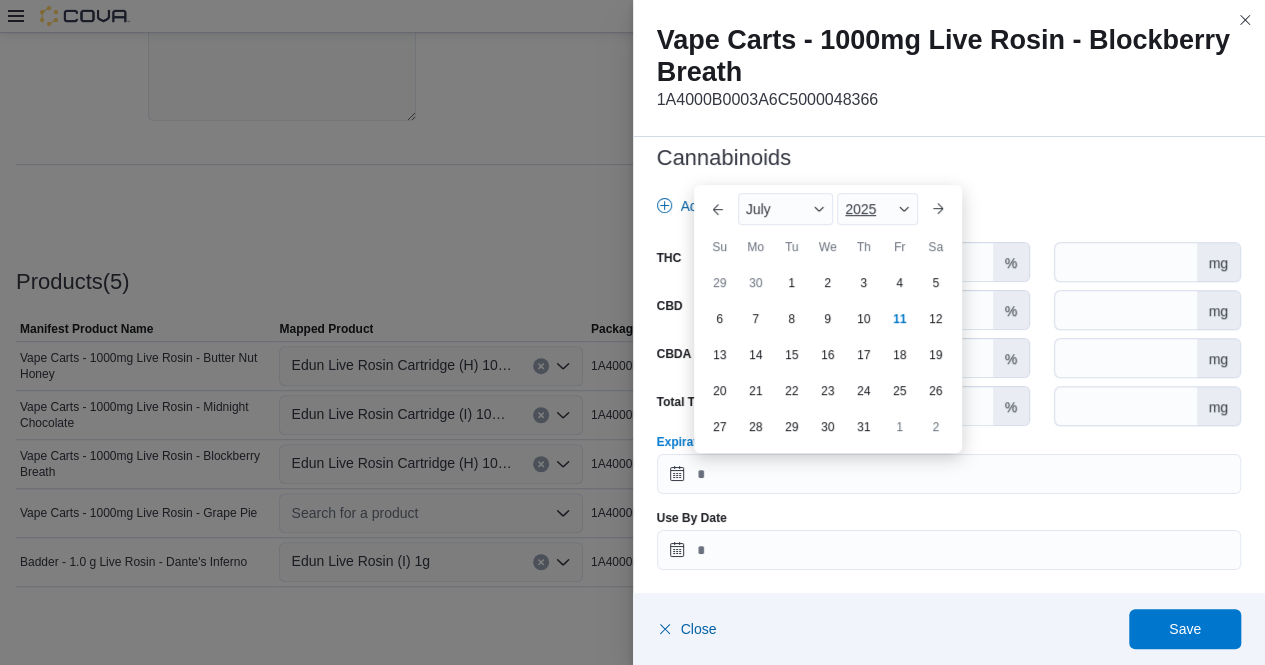 click at bounding box center (904, 209) 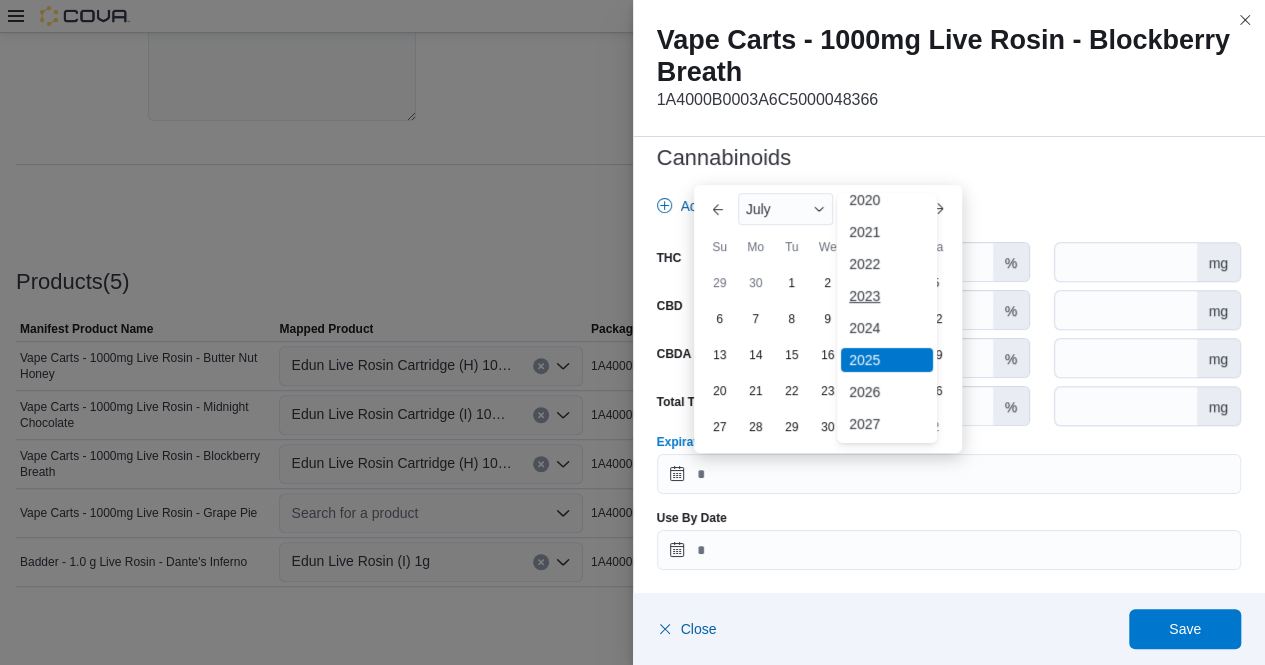 scroll, scrollTop: 78, scrollLeft: 0, axis: vertical 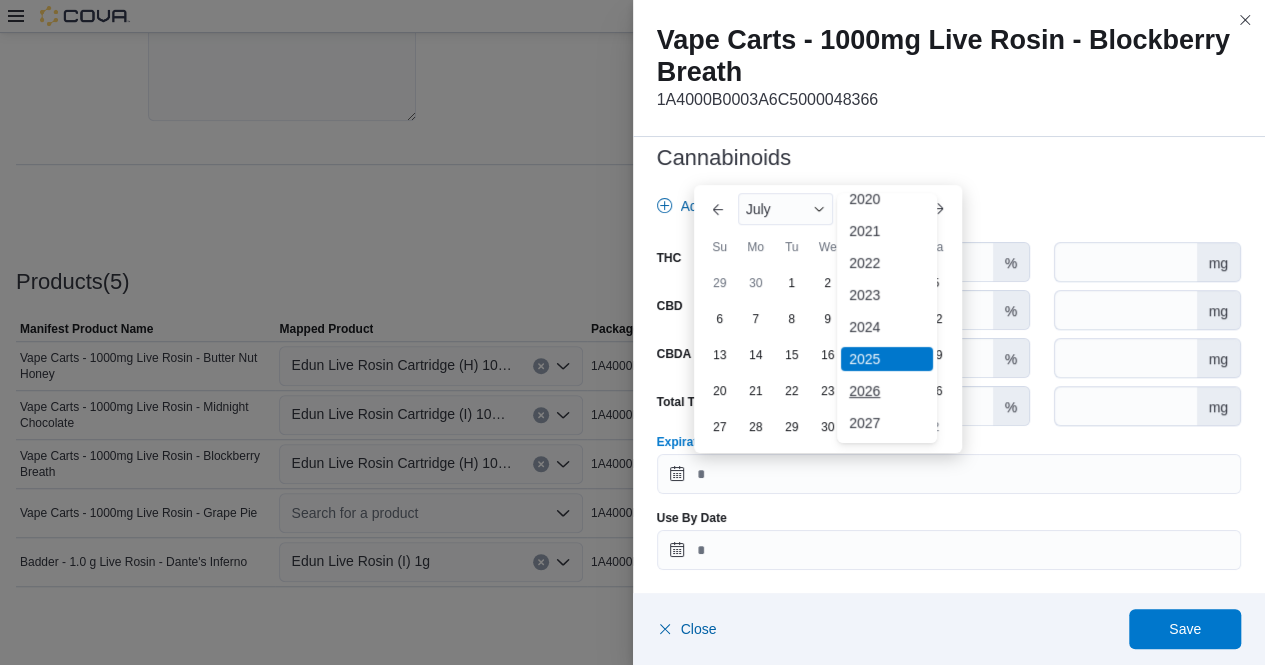 click on "2026" at bounding box center [887, 391] 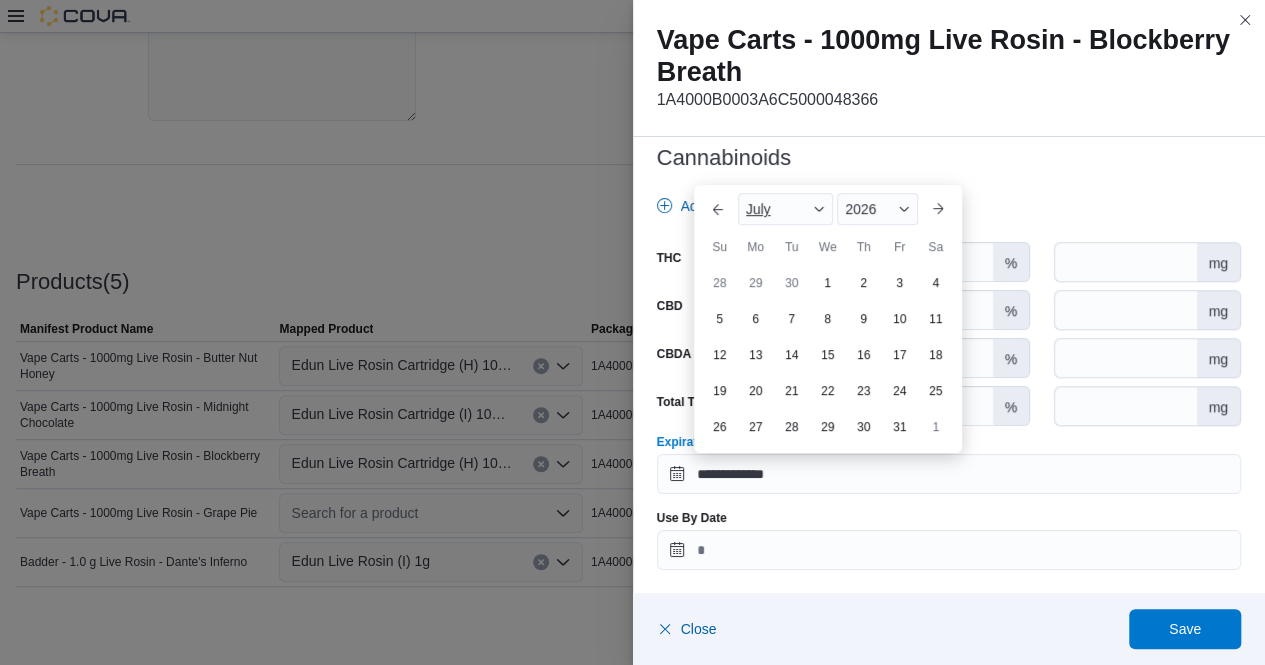 click at bounding box center [819, 209] 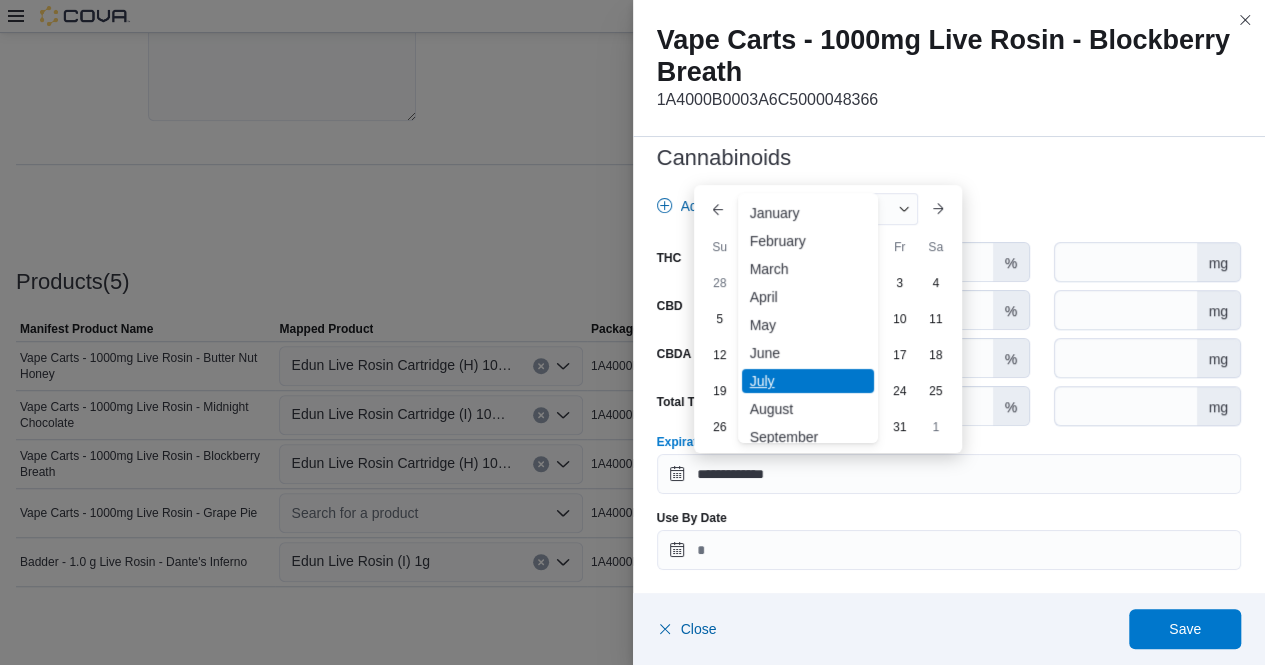 click on "✓ July" at bounding box center [808, 381] 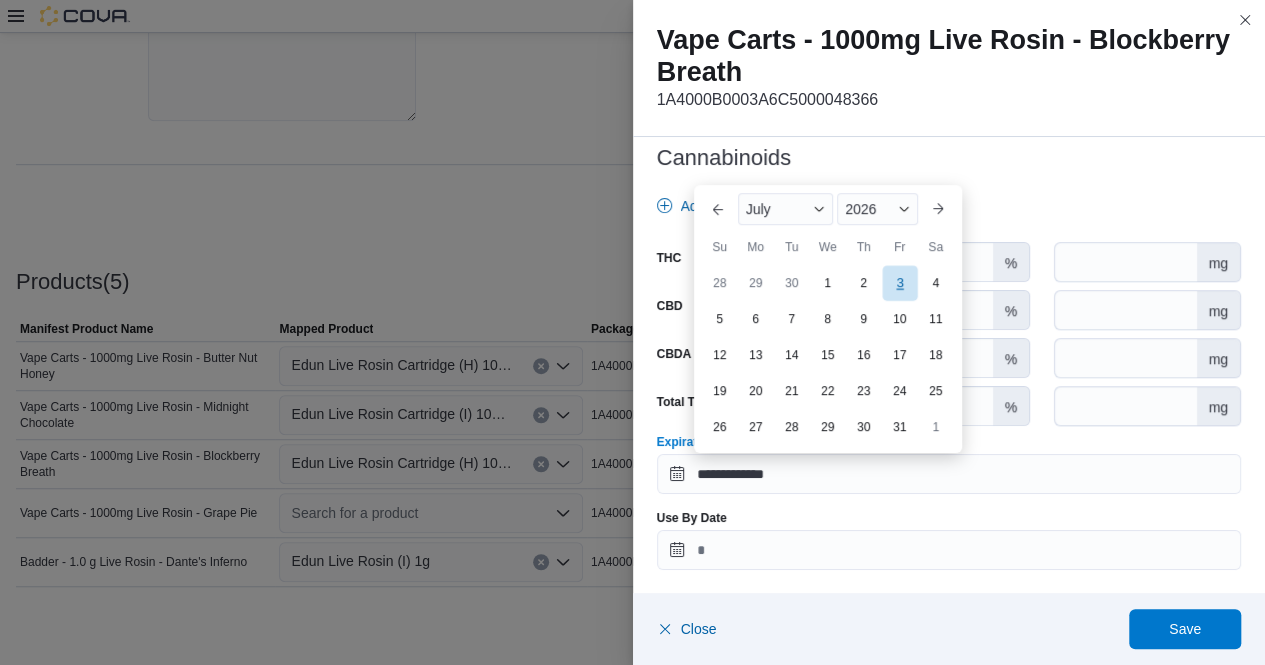 click on "3" at bounding box center (899, 283) 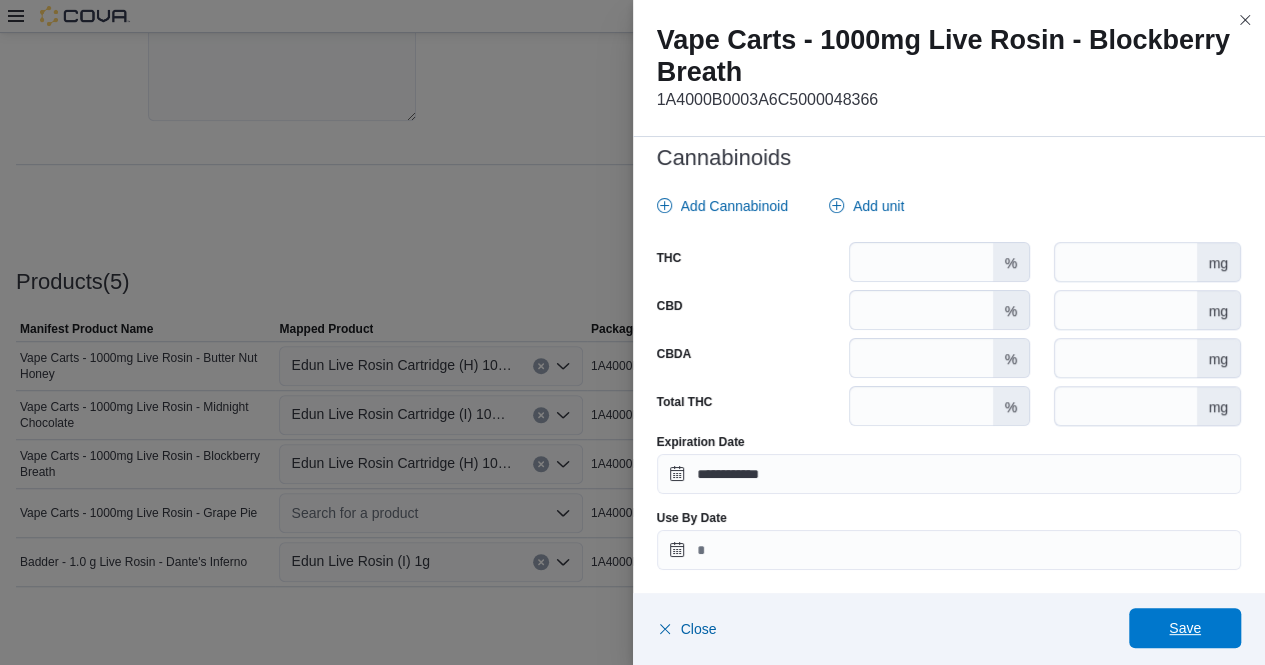 click on "Save" at bounding box center [1185, 628] 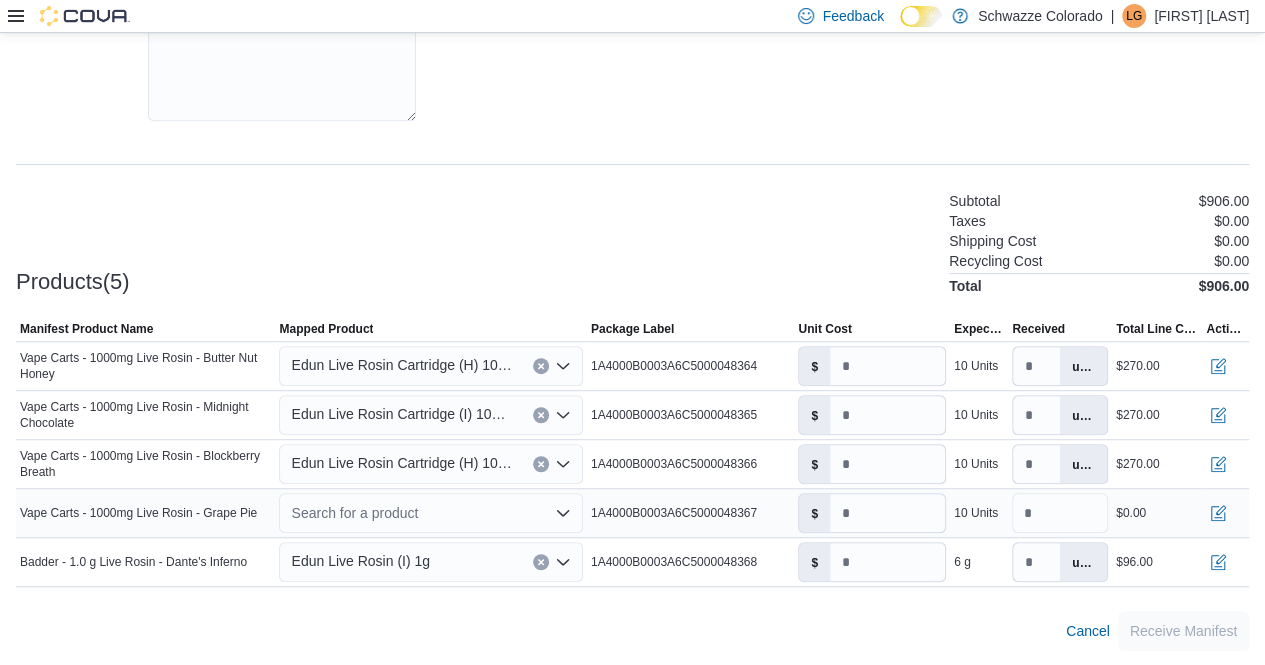 click on "Search for a product" at bounding box center (430, 513) 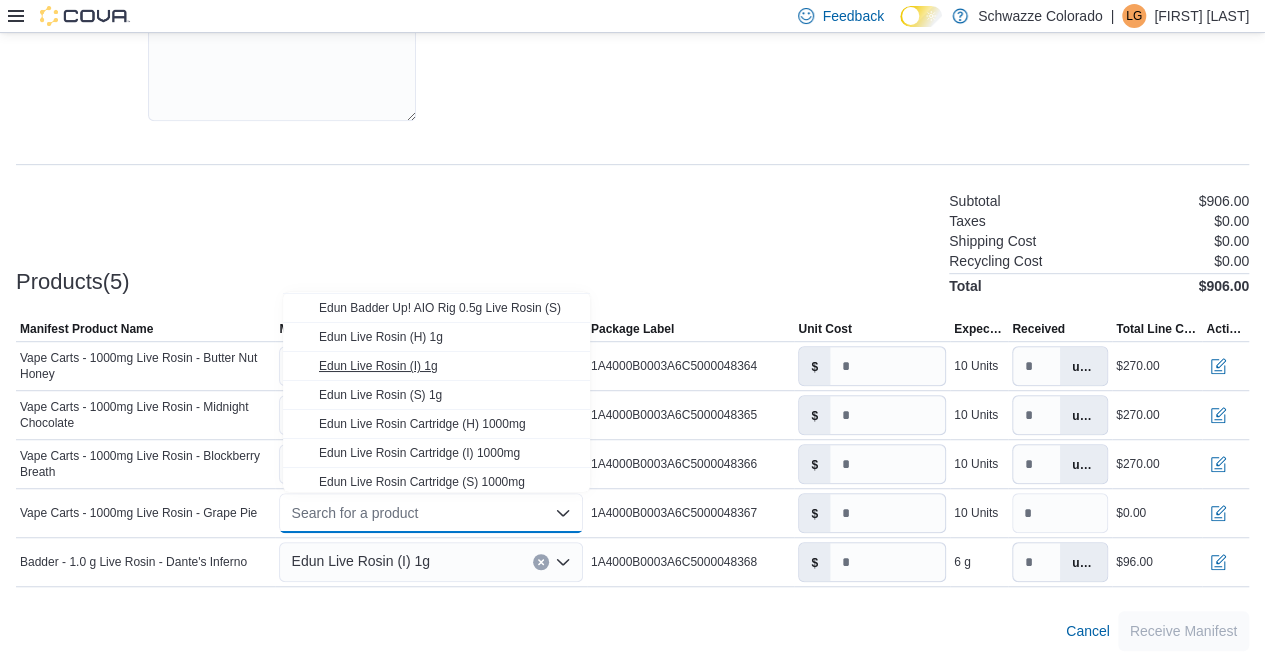 scroll, scrollTop: 87, scrollLeft: 0, axis: vertical 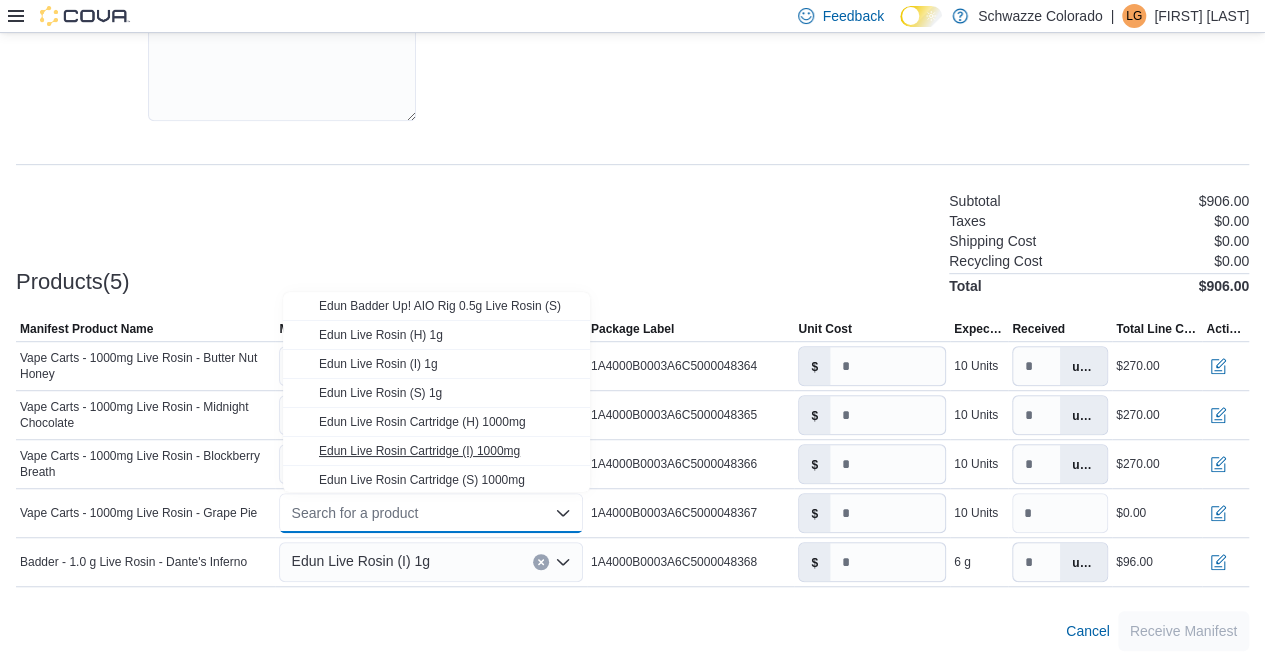 click on "Edun Live Rosin Cartridge (I) 1000mg" at bounding box center (419, 451) 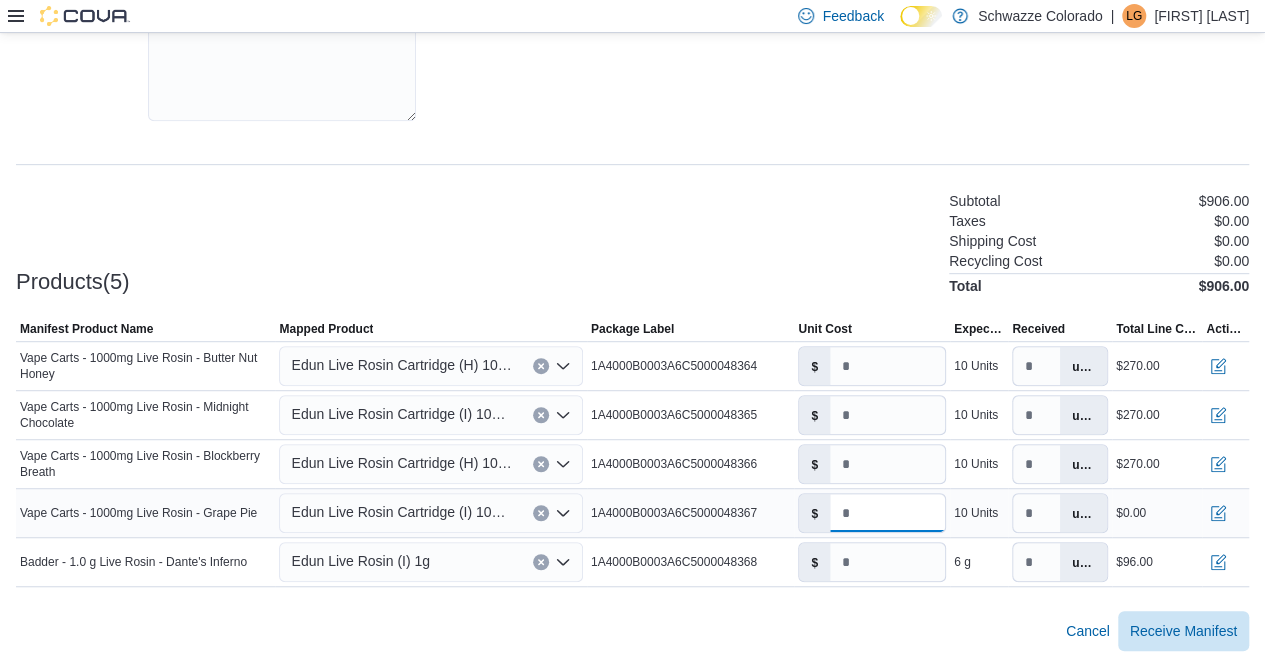 click on "*" at bounding box center (887, 513) 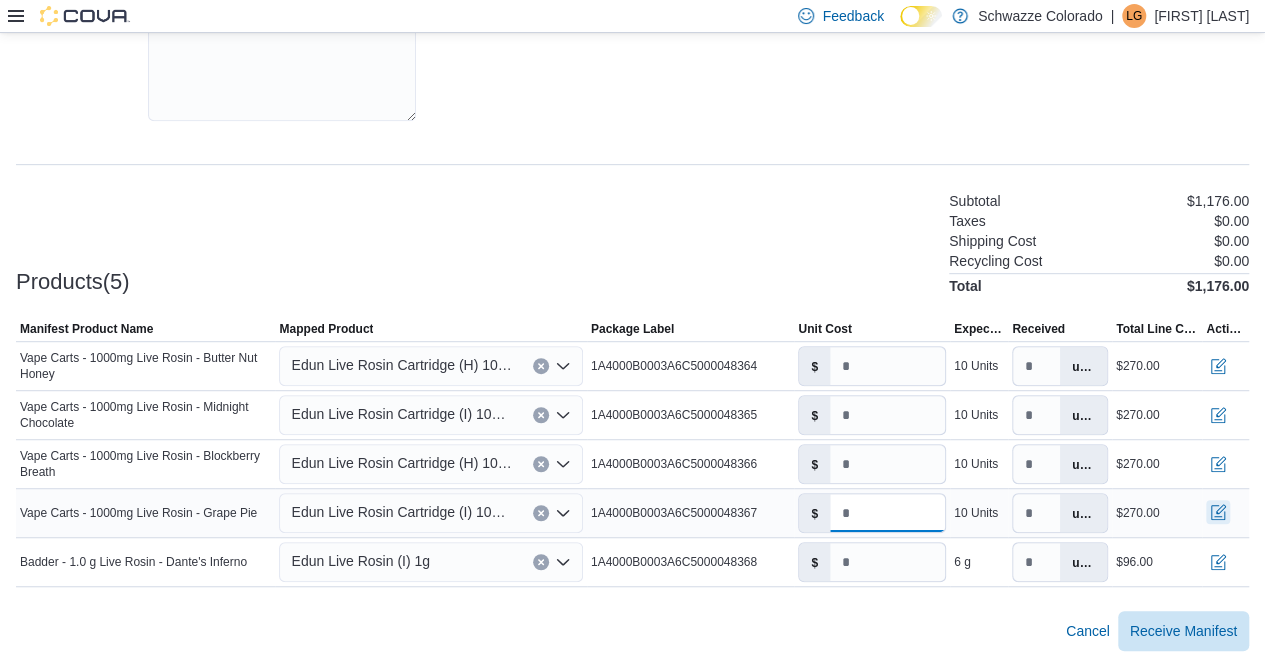 type on "**" 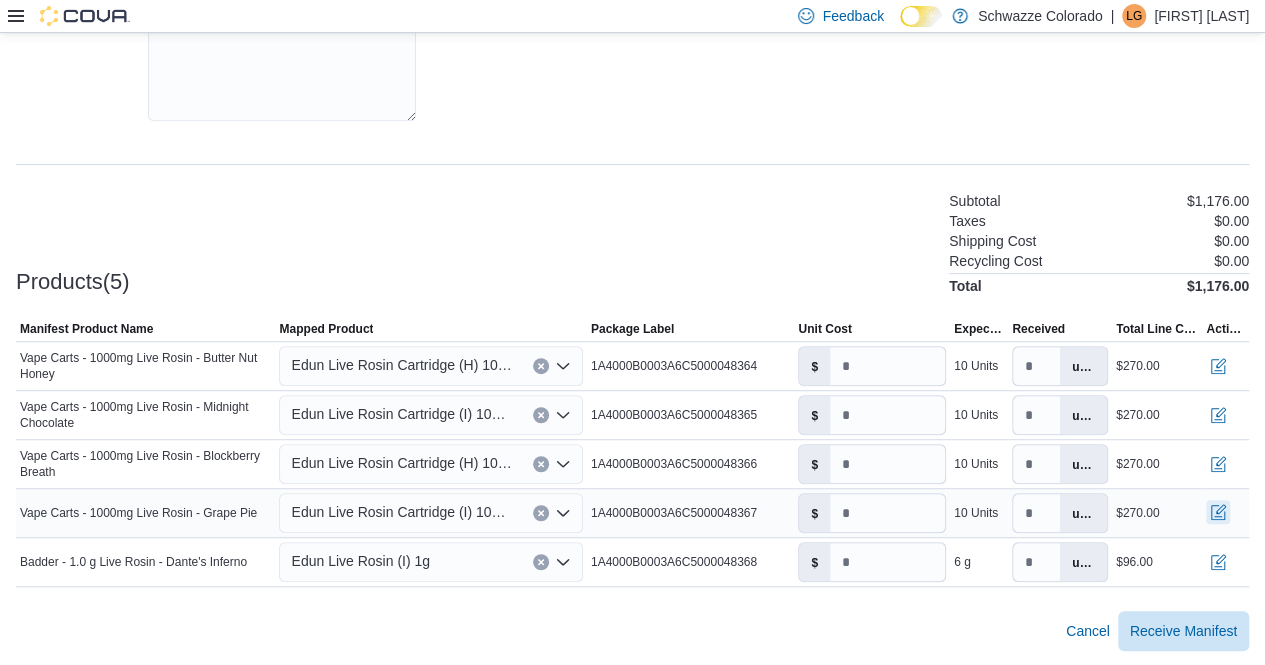click at bounding box center (1218, 512) 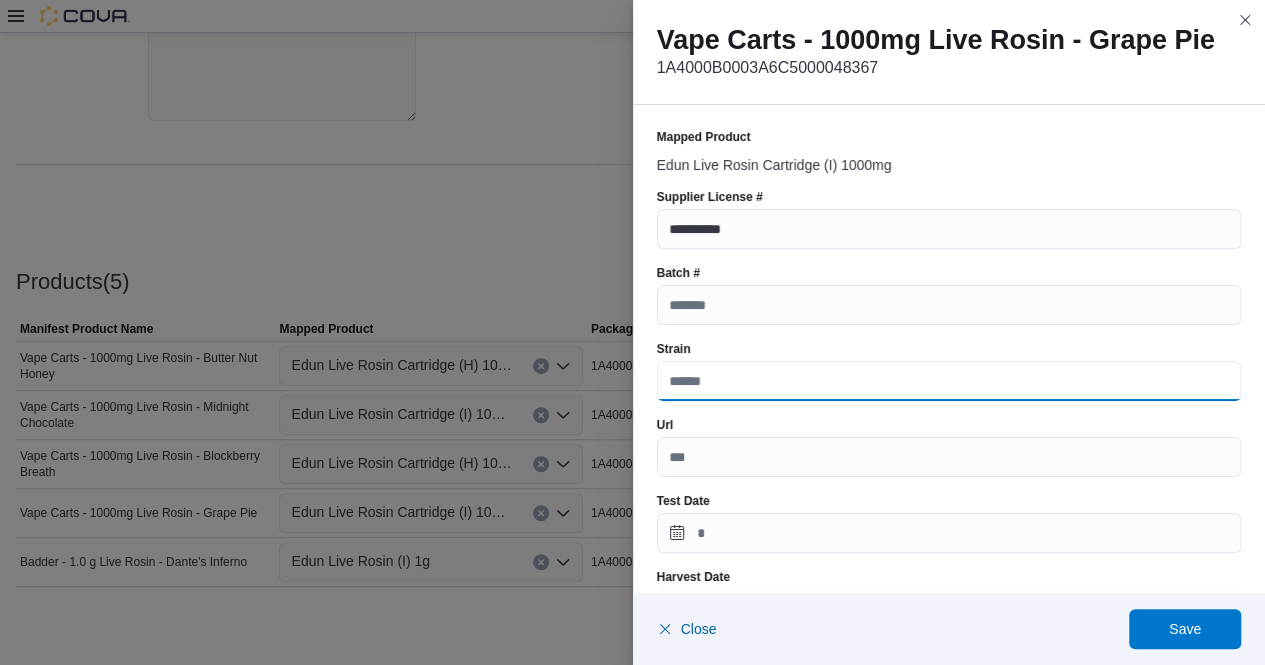 click on "Strain" at bounding box center [949, 381] 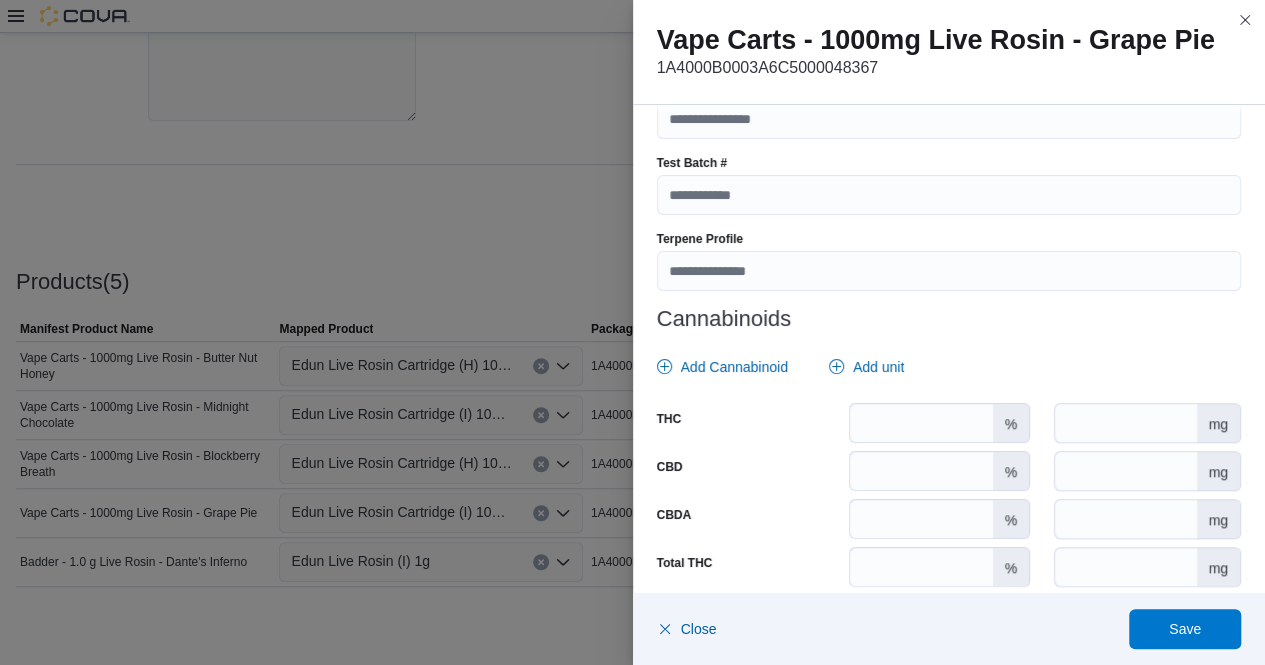 scroll, scrollTop: 723, scrollLeft: 0, axis: vertical 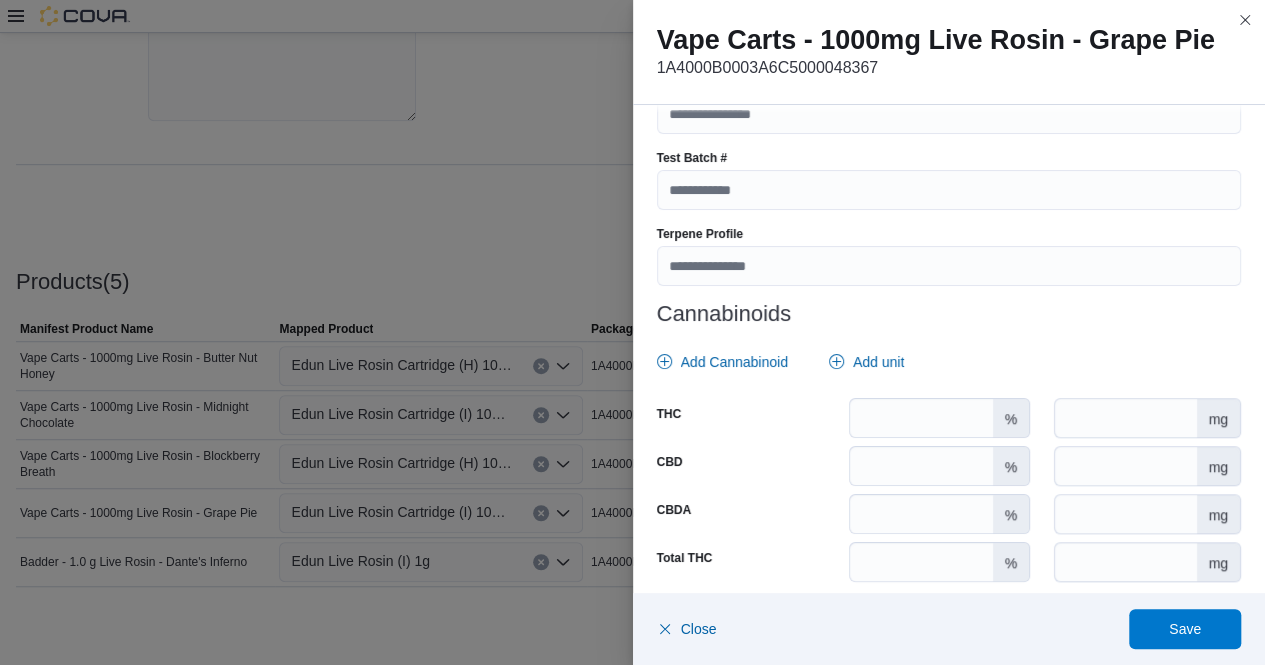 type on "*********" 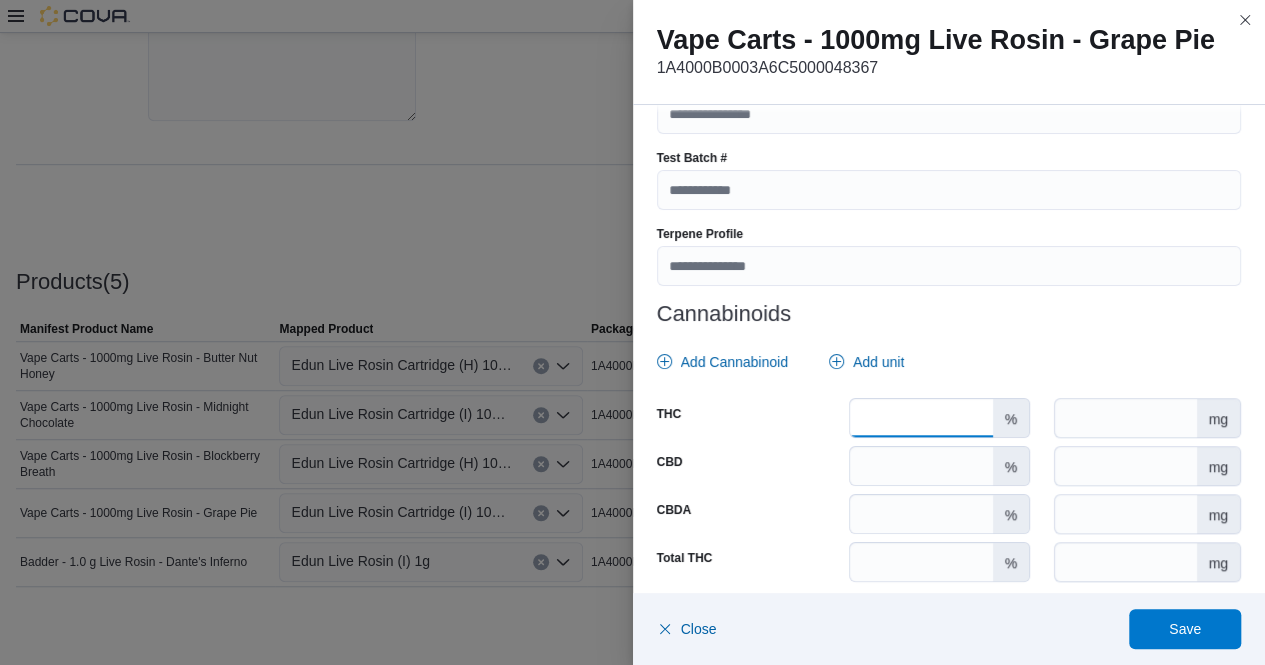 click at bounding box center (921, 418) 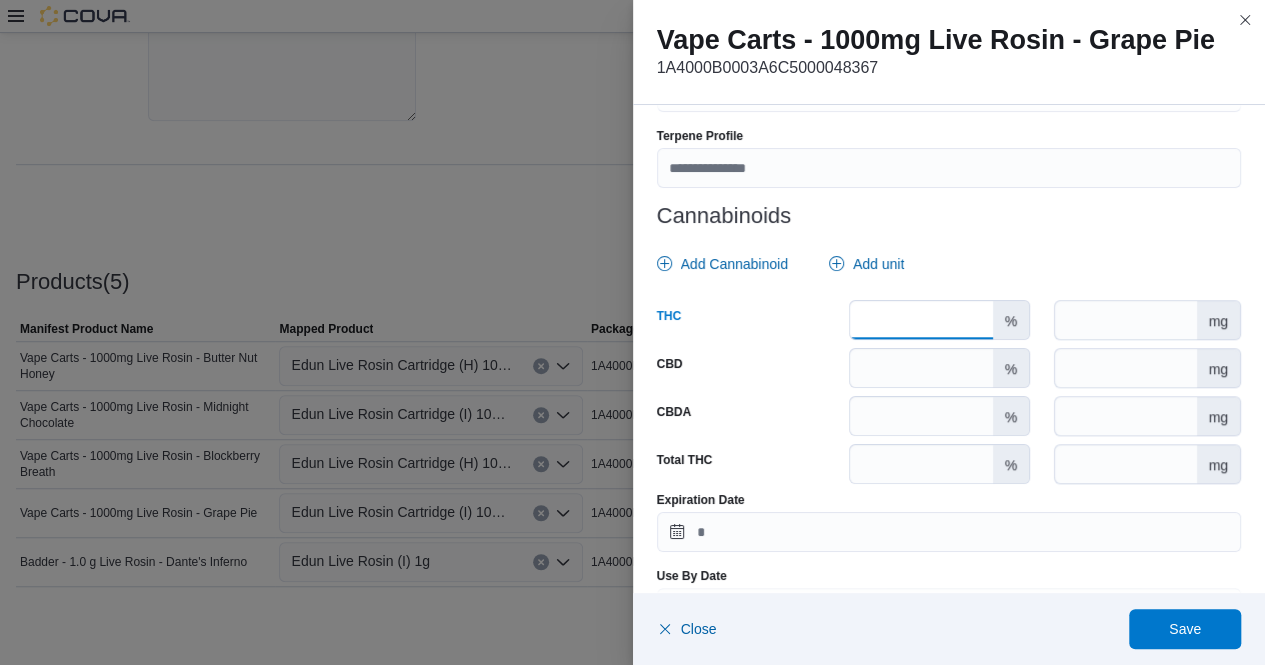 scroll, scrollTop: 879, scrollLeft: 0, axis: vertical 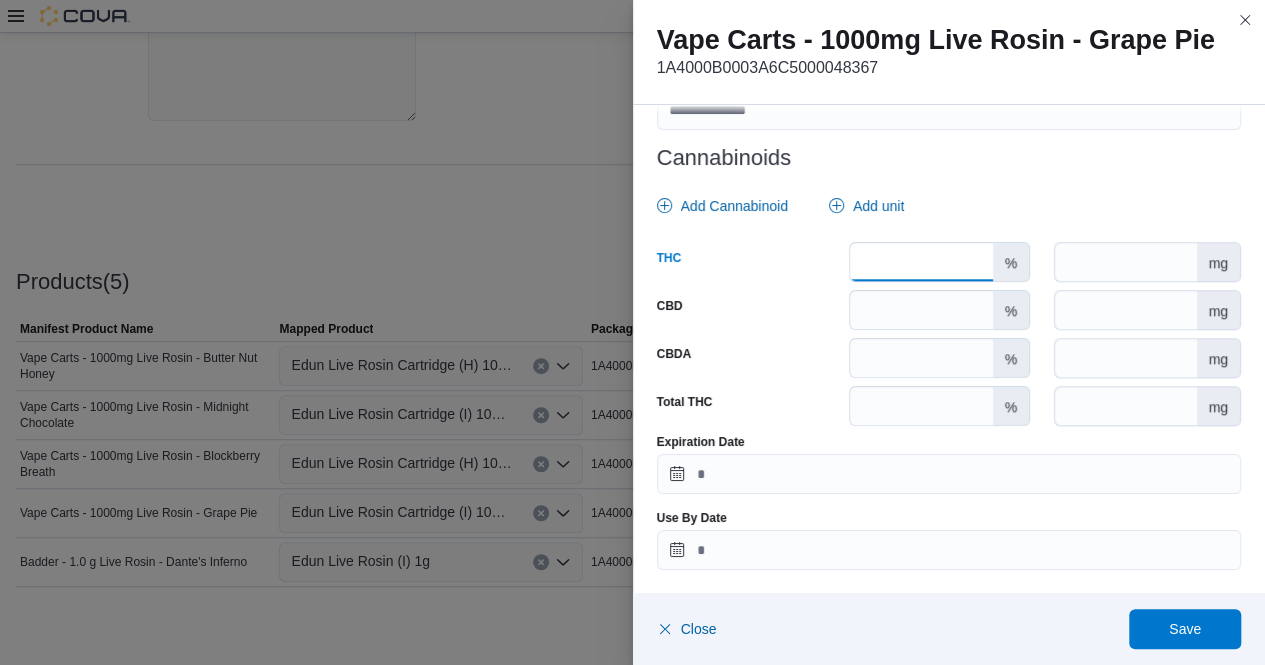 type on "*****" 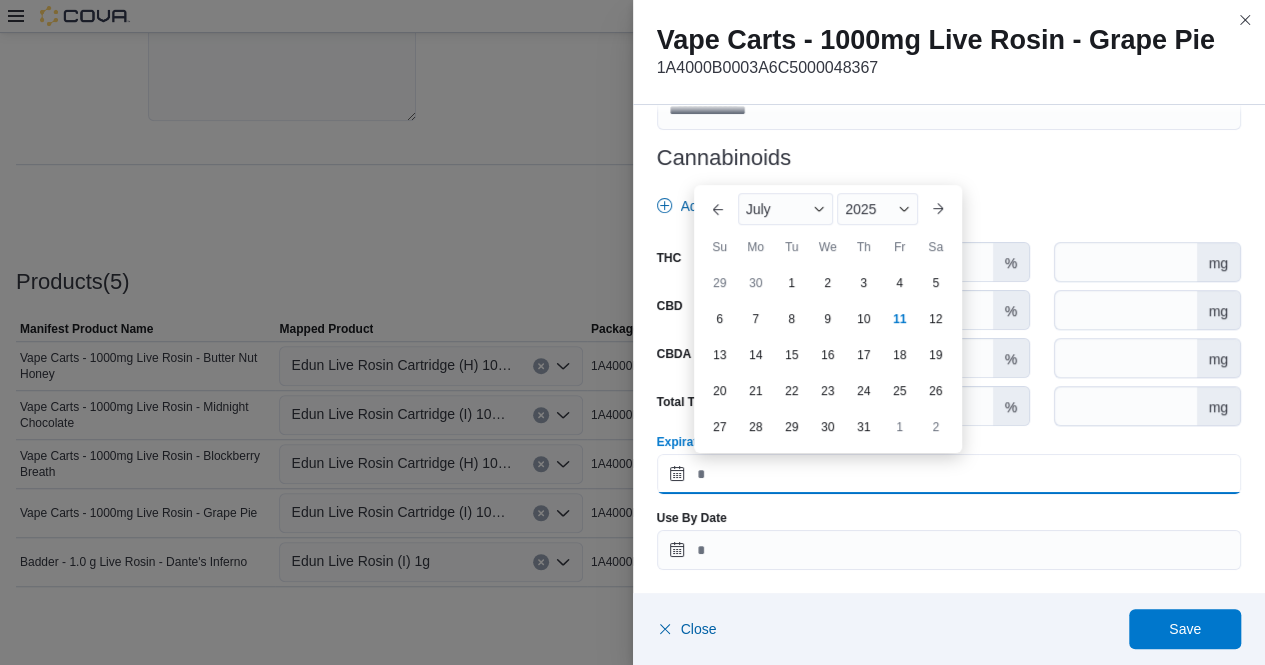 click on "Expiration Date" at bounding box center (949, 474) 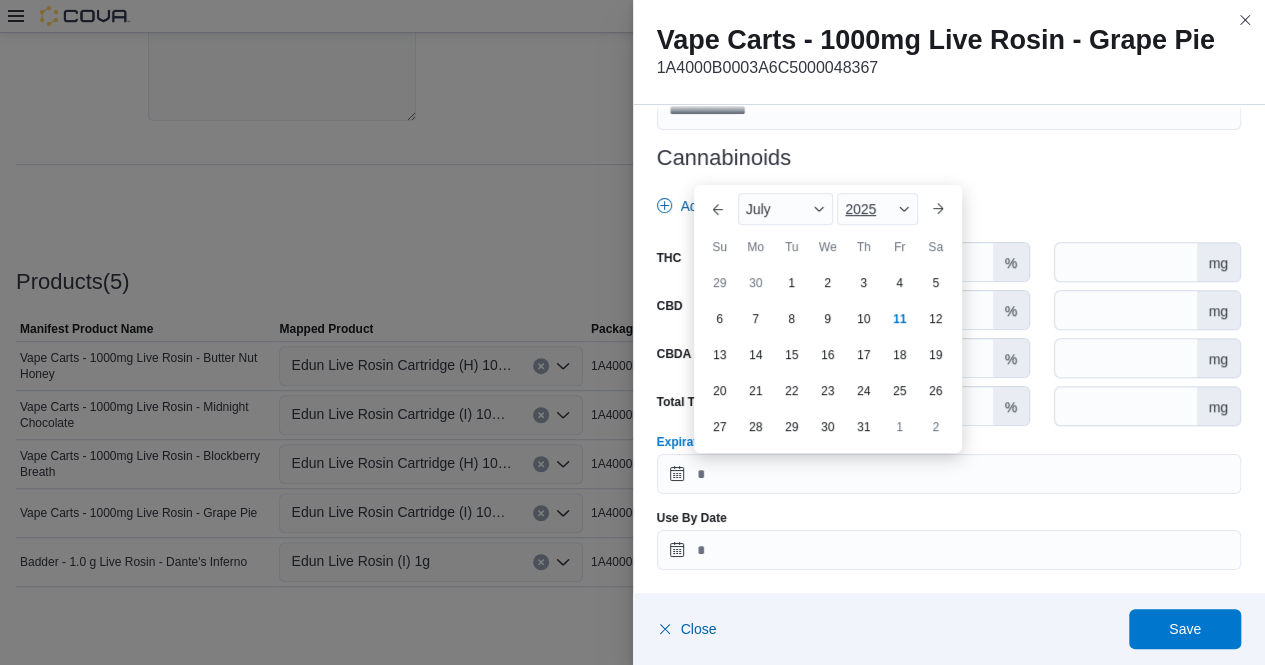 click at bounding box center (904, 209) 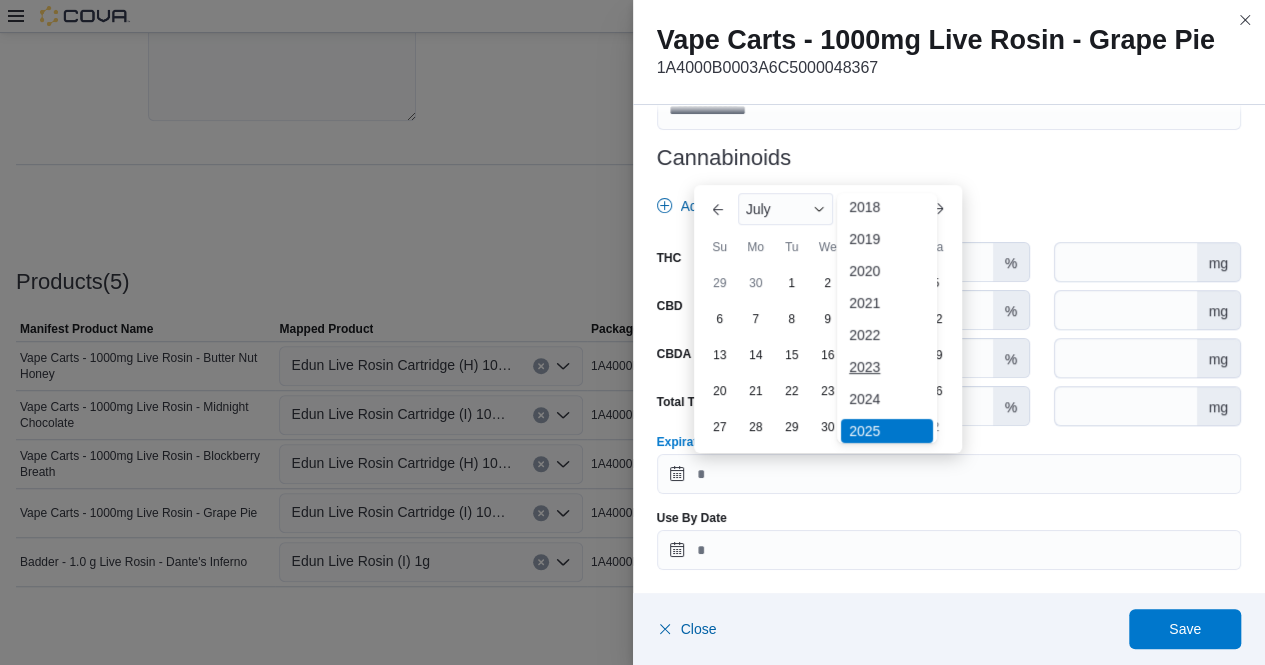 scroll, scrollTop: 66, scrollLeft: 0, axis: vertical 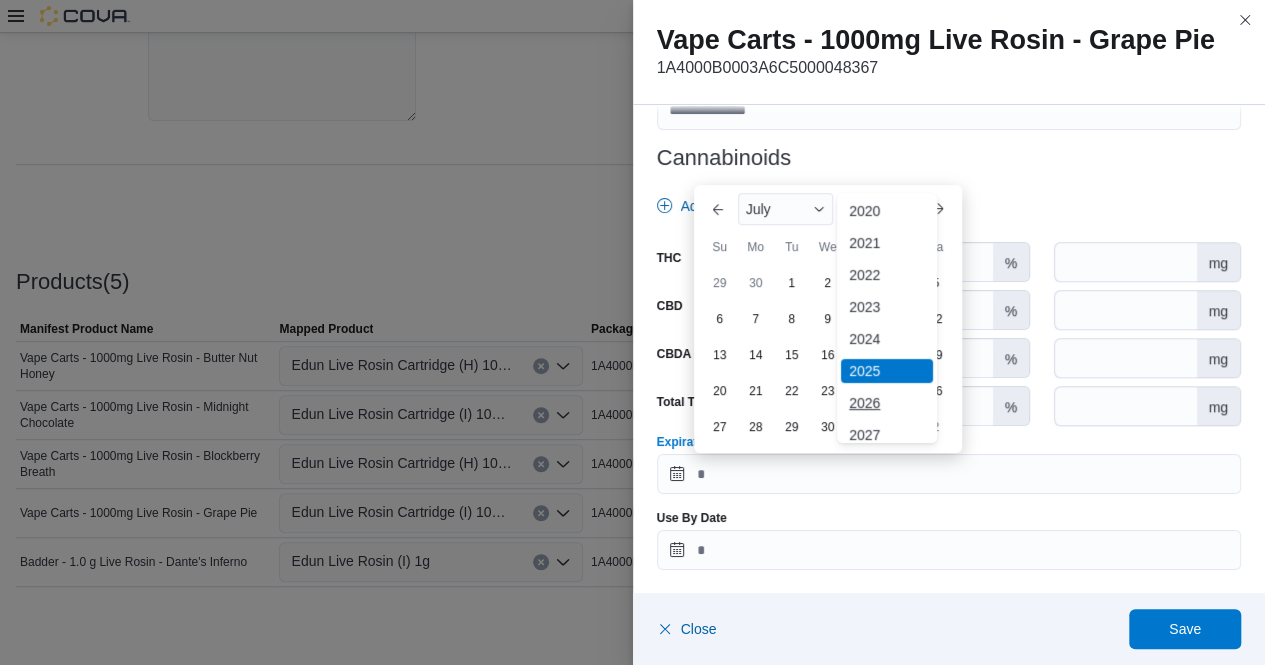 click on "2026" at bounding box center [887, 403] 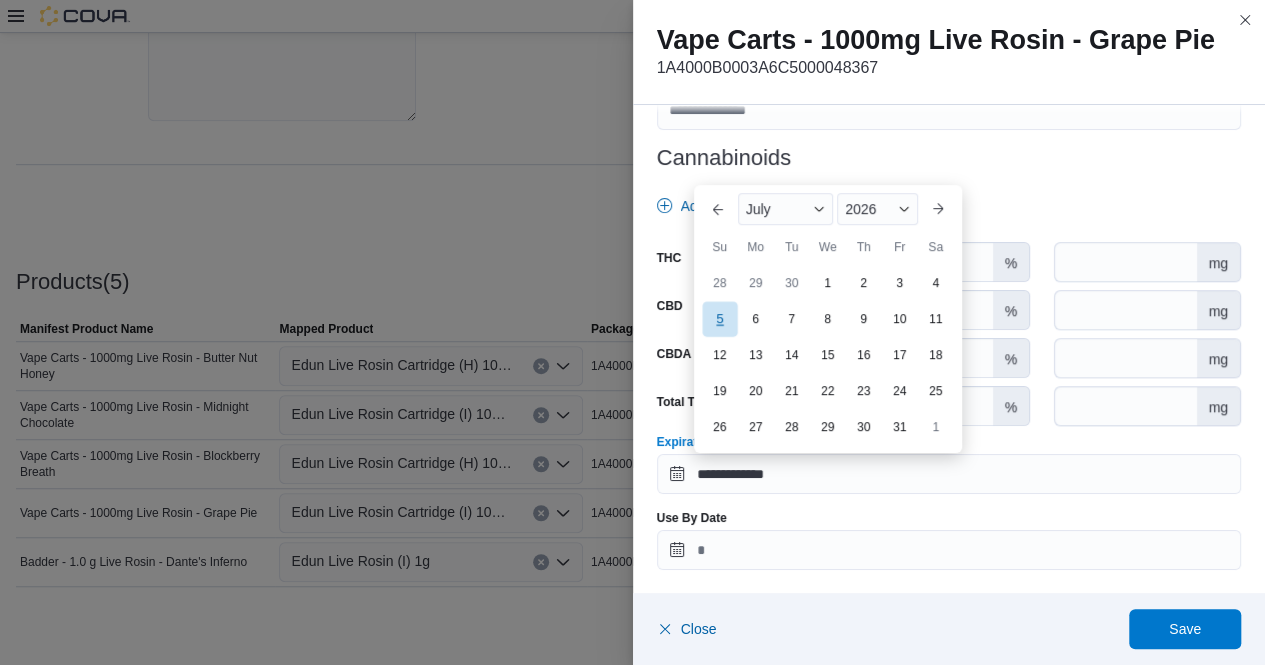 click on "5" at bounding box center [719, 319] 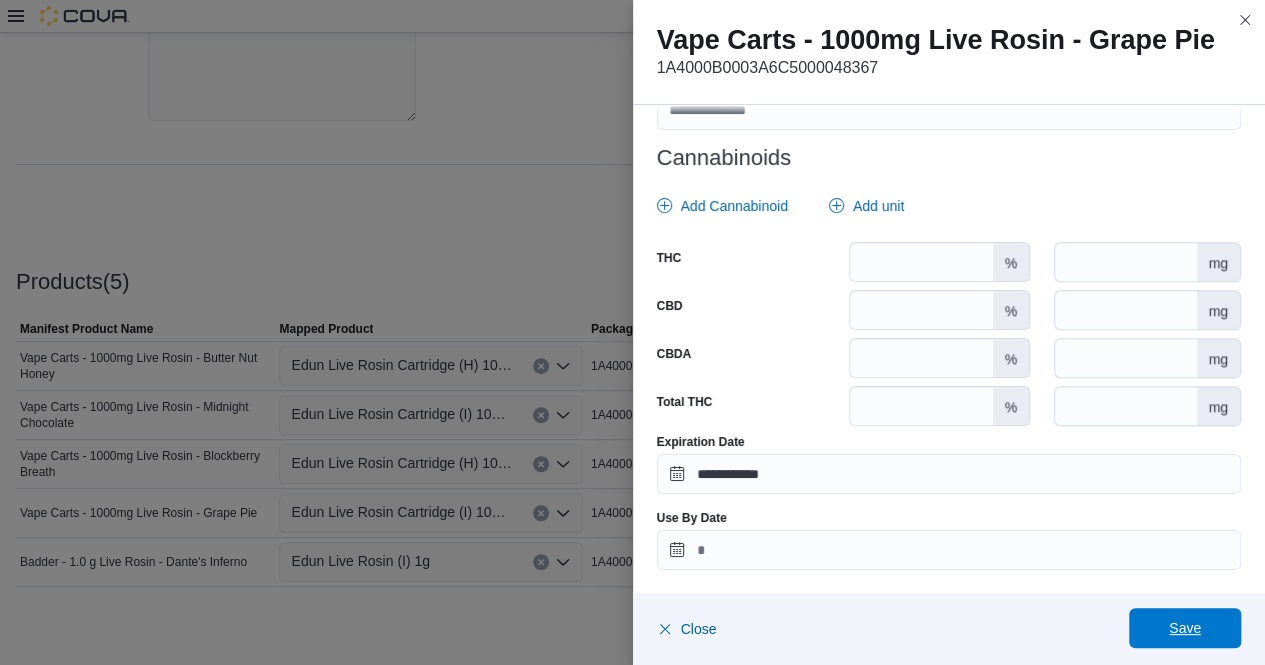click on "Save" at bounding box center (1185, 628) 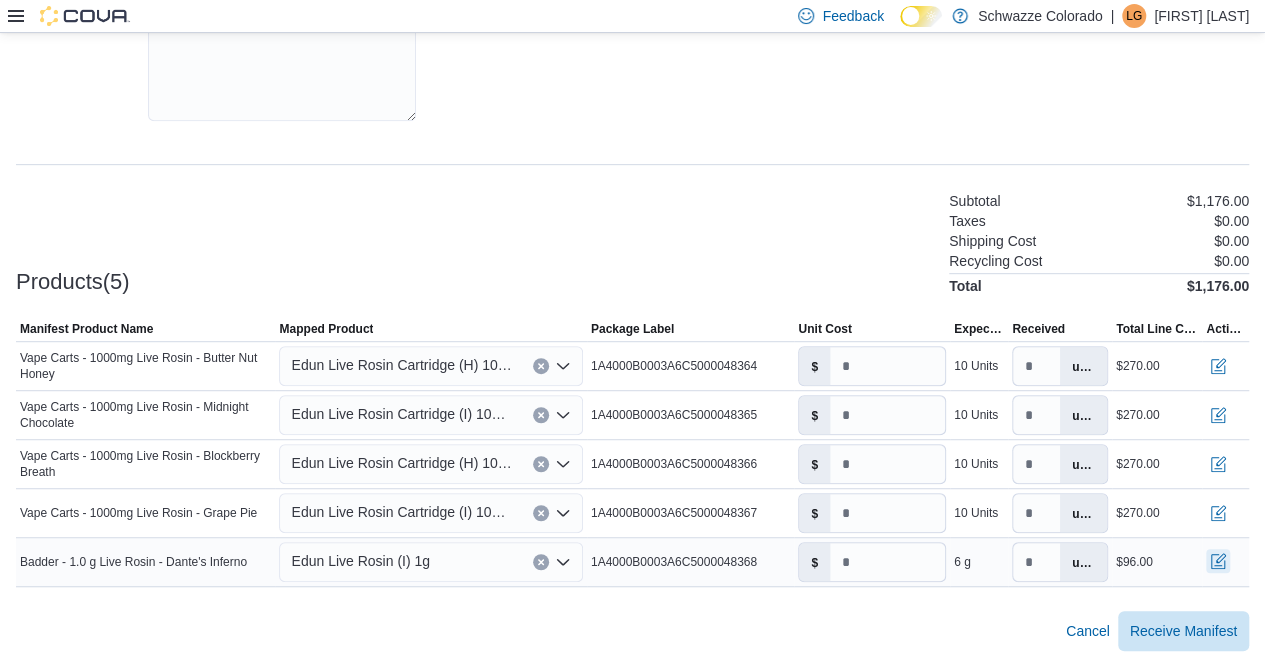 click at bounding box center (1218, 561) 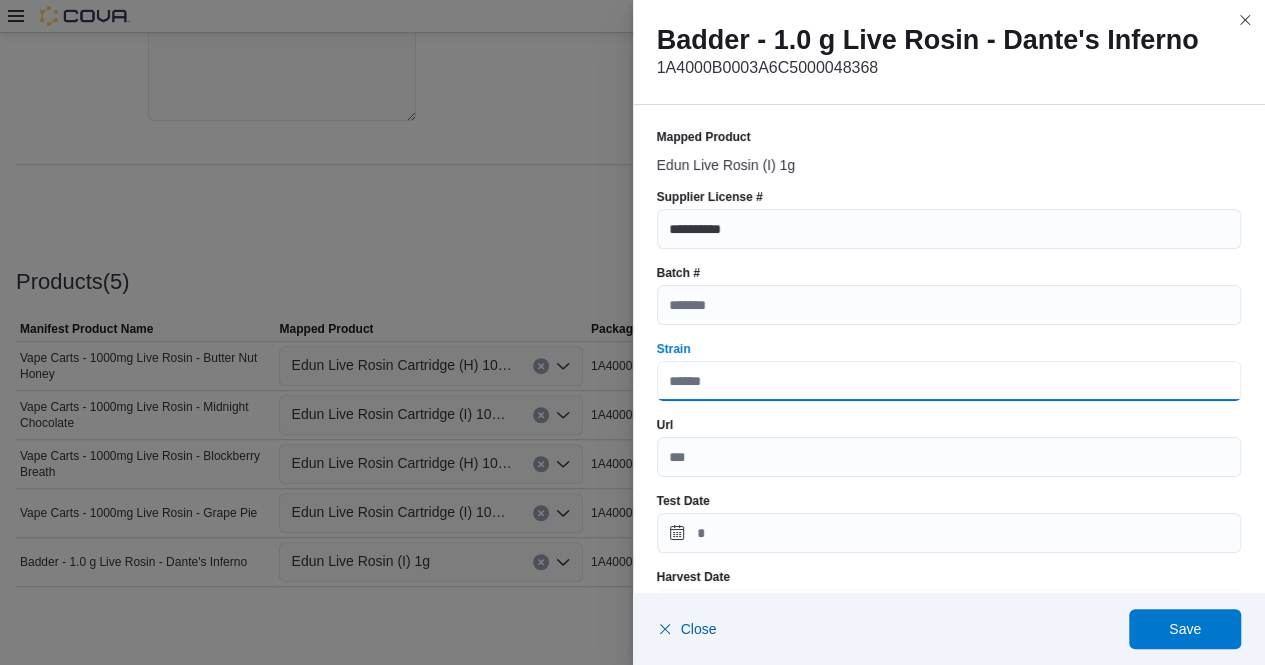 click on "Strain" at bounding box center [949, 381] 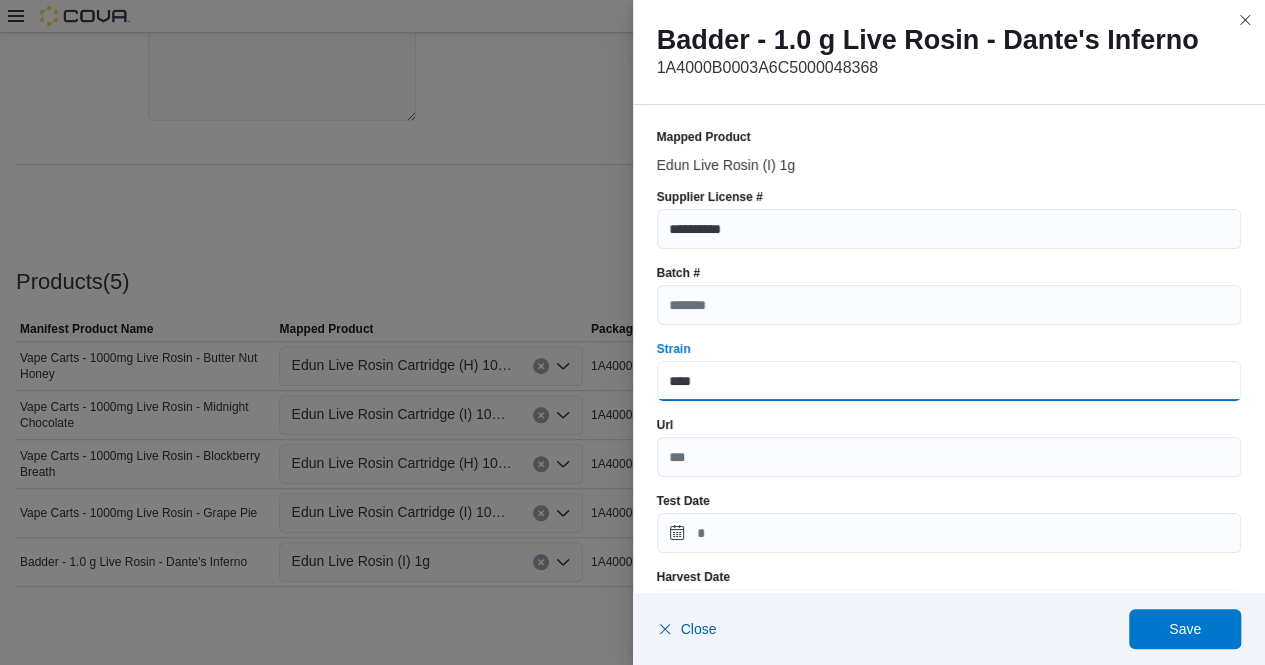 type on "**********" 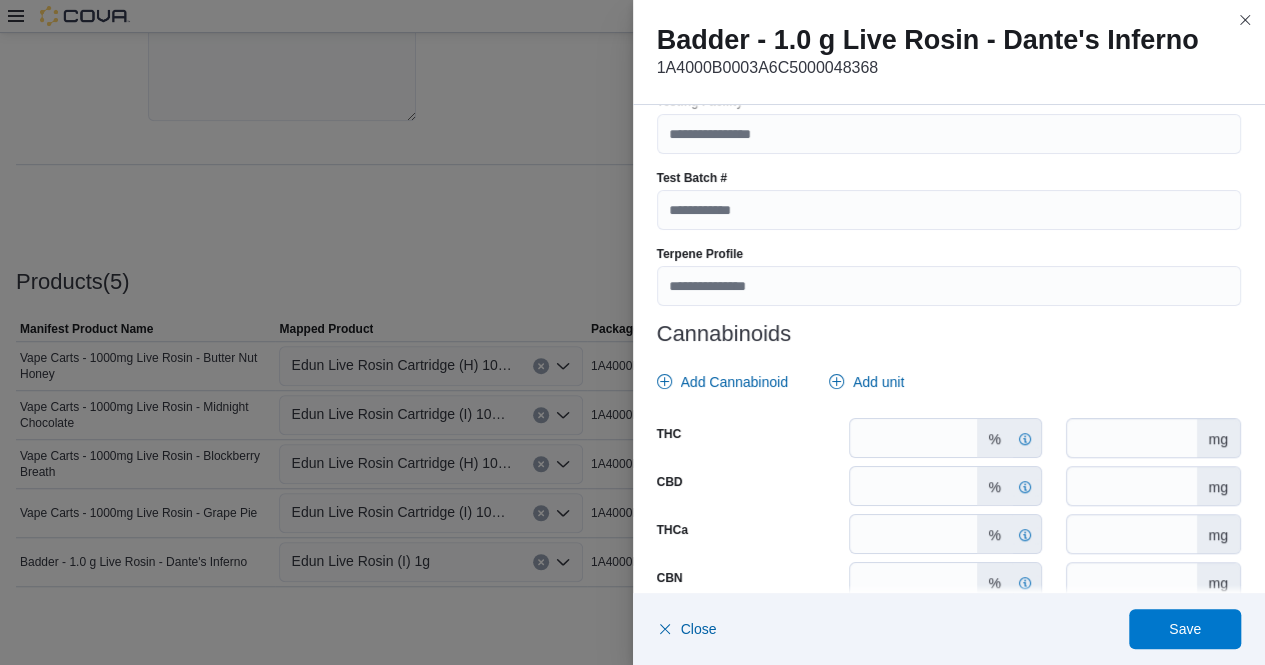 scroll, scrollTop: 714, scrollLeft: 0, axis: vertical 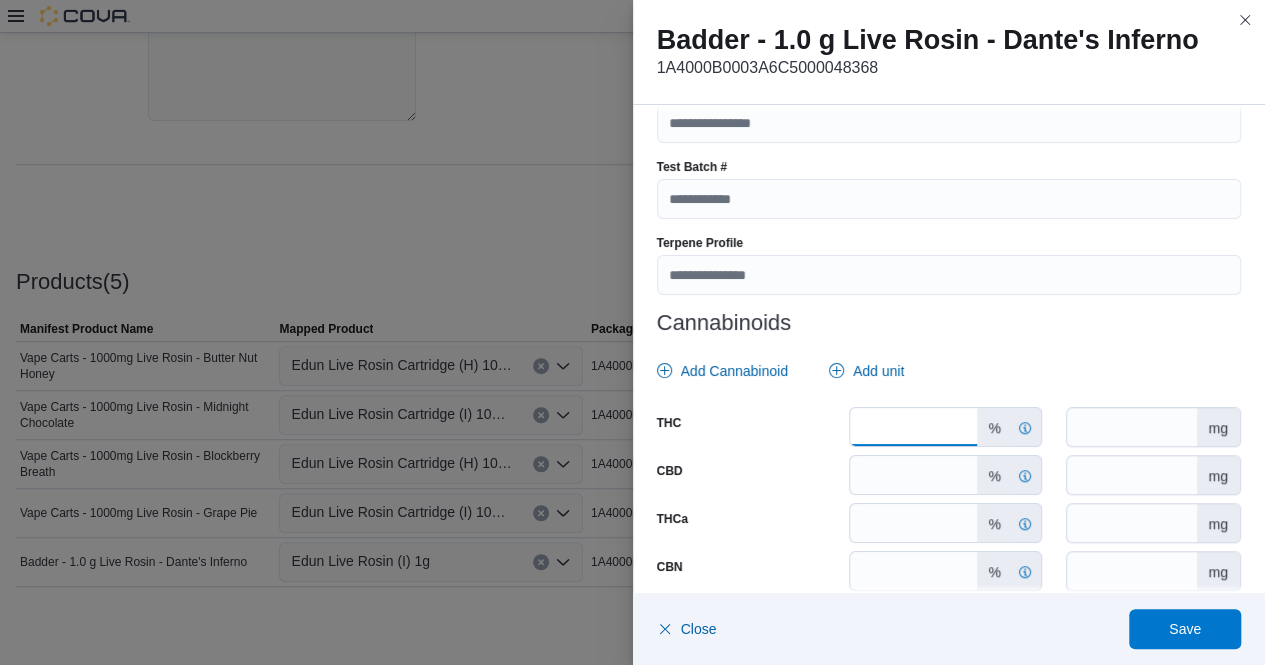 click on "*" at bounding box center (913, 427) 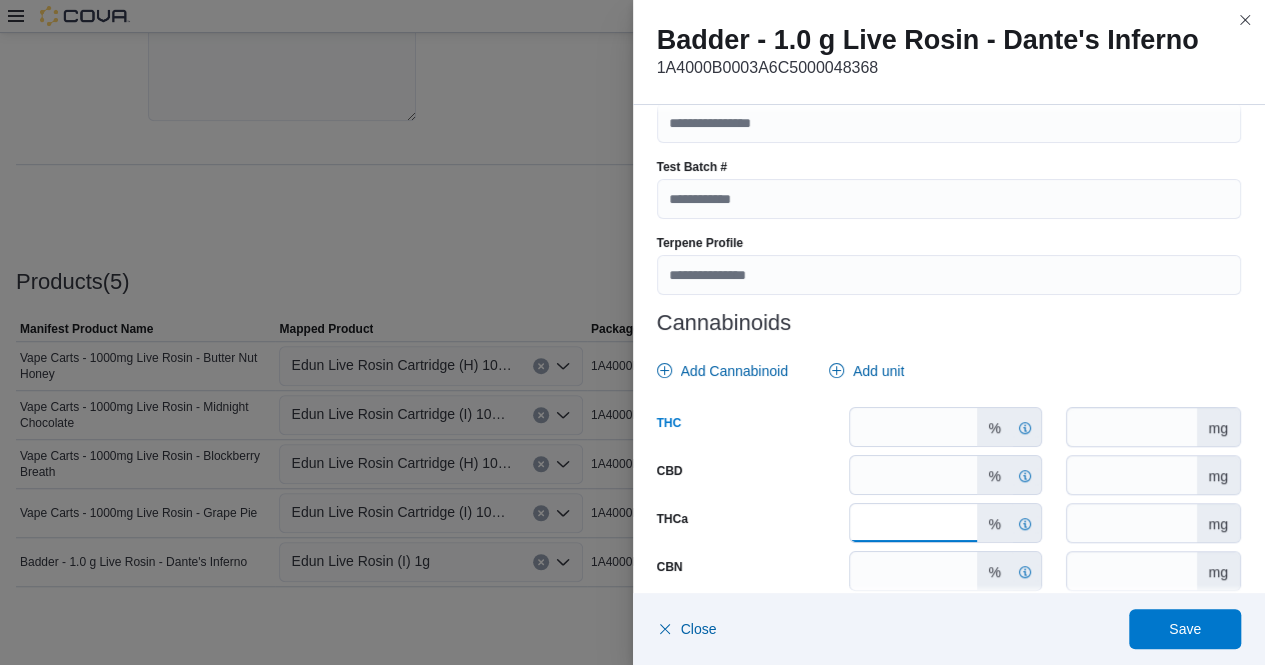 click on "****" at bounding box center [913, 523] 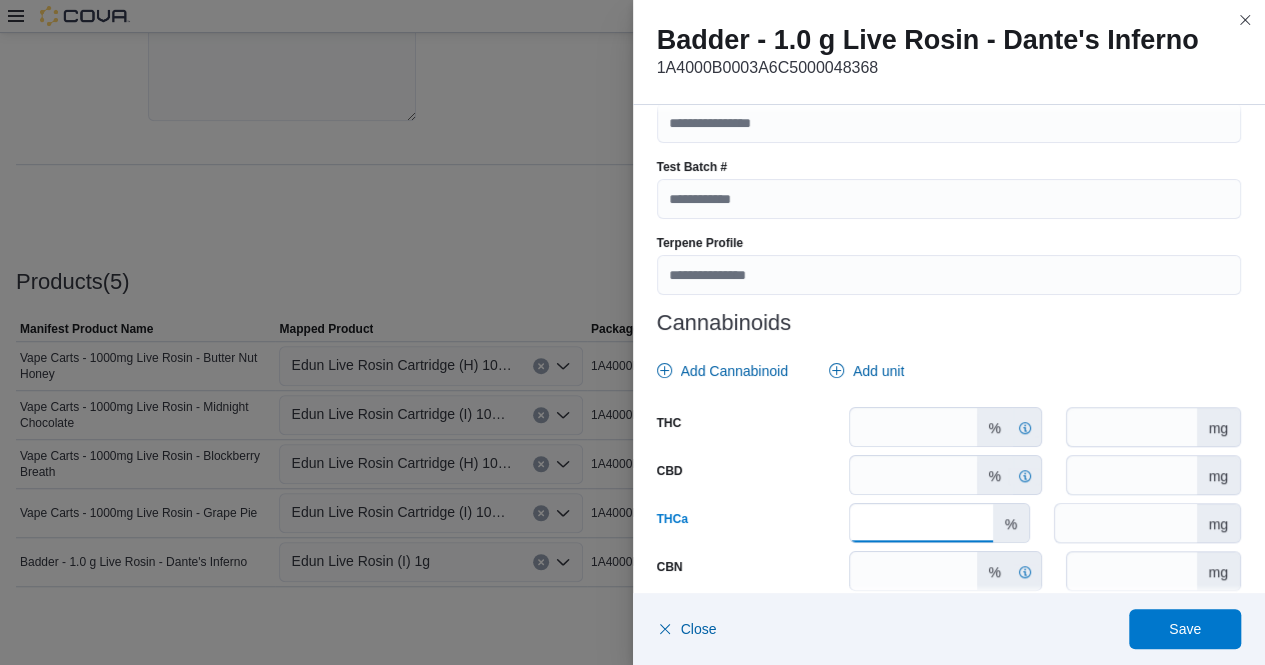 type on "*" 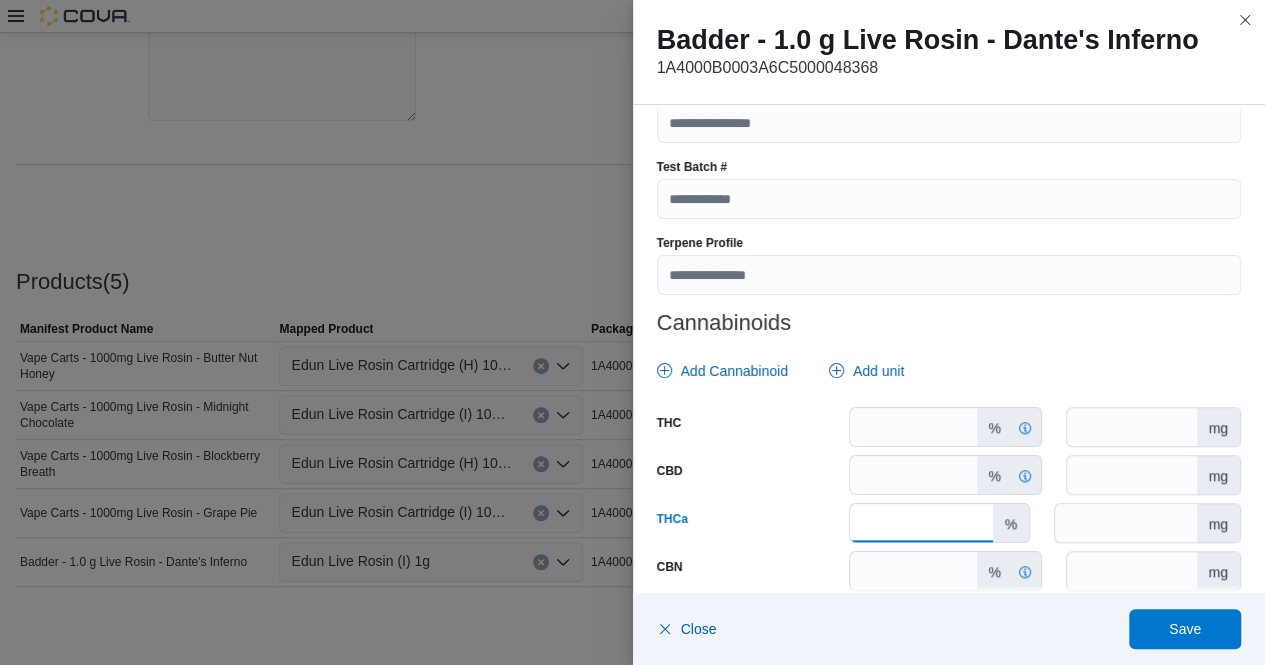type on "****" 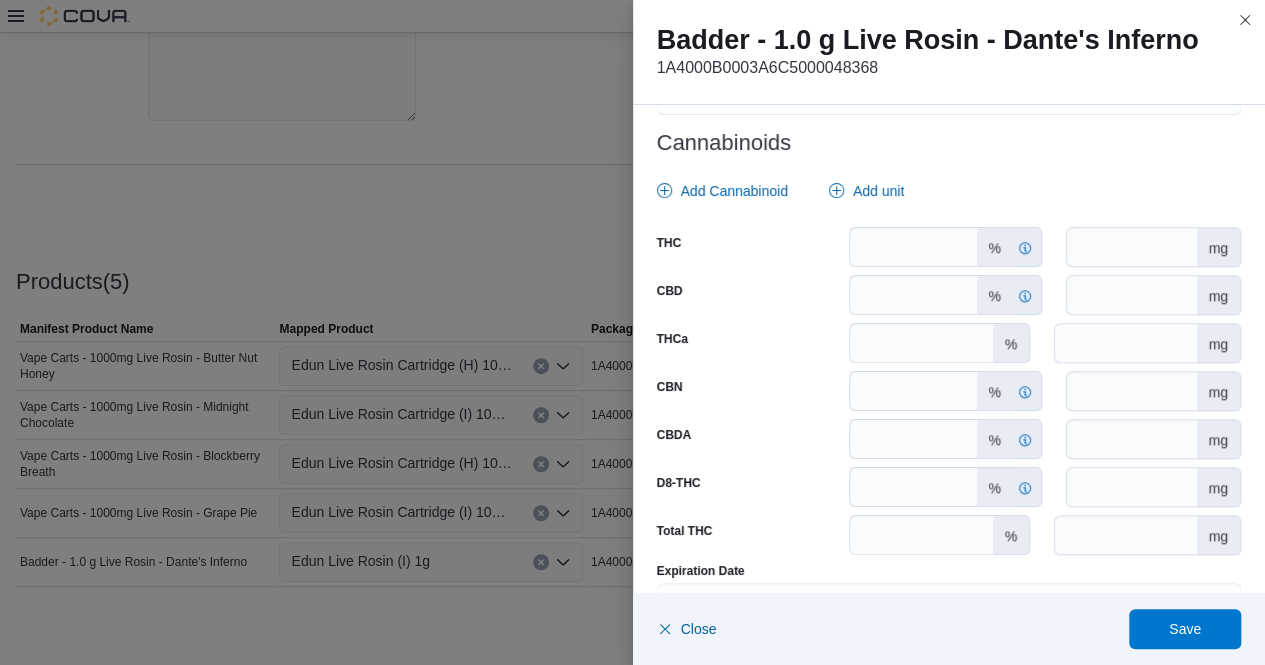 scroll, scrollTop: 1023, scrollLeft: 0, axis: vertical 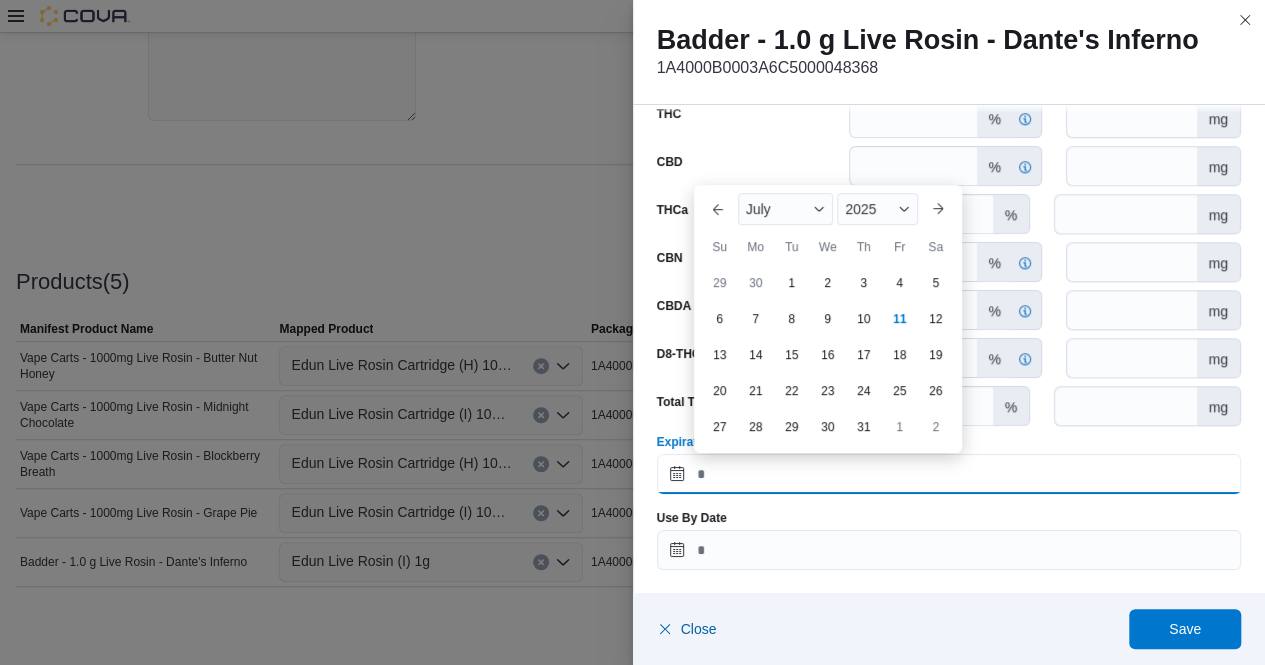 click on "Expiration Date" at bounding box center (949, 474) 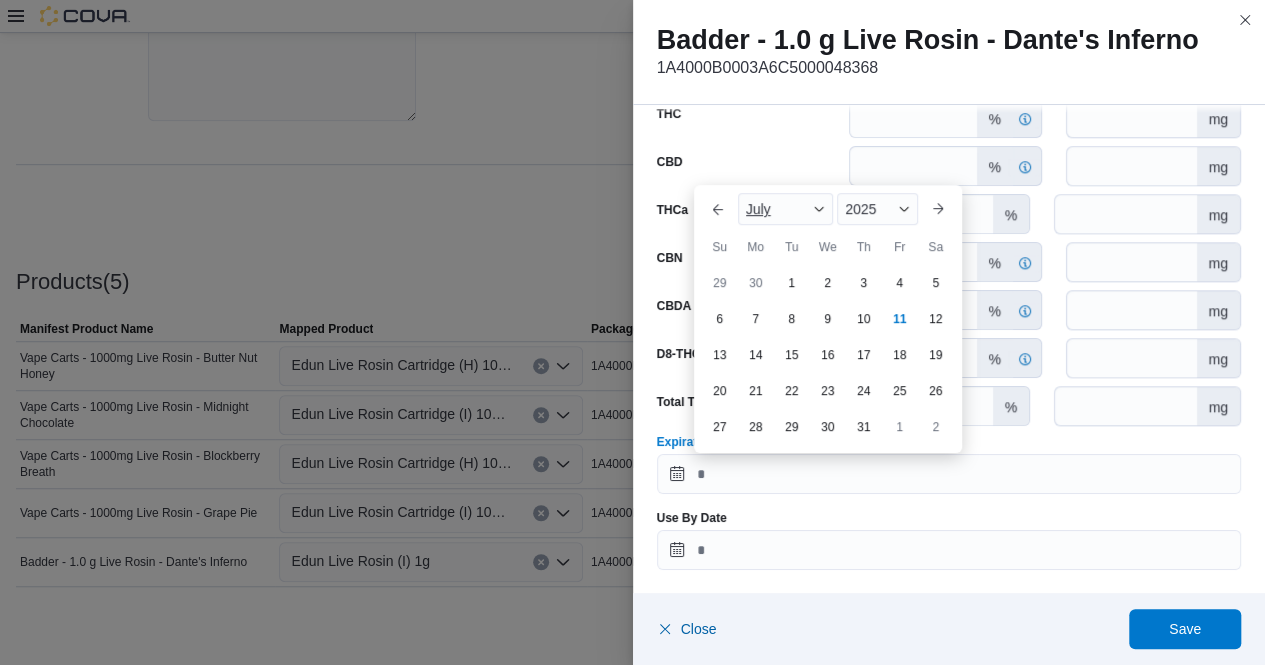 click on "July" at bounding box center [786, 209] 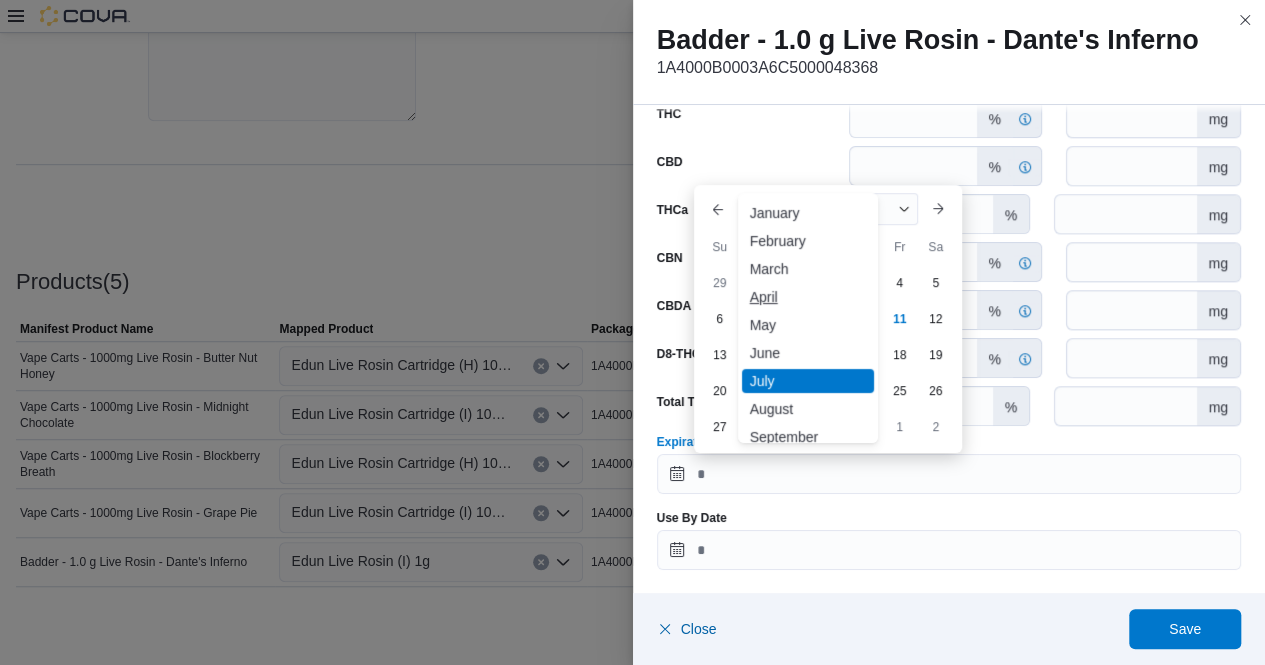 click on "April" at bounding box center (808, 297) 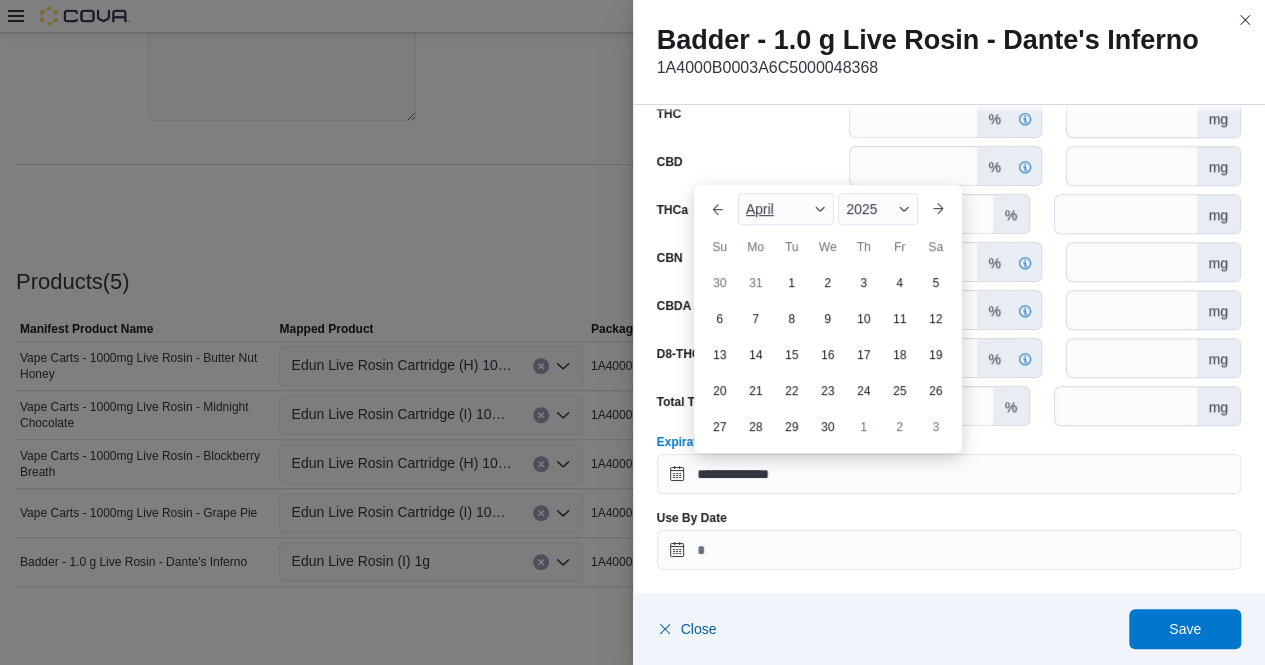 click on "April" at bounding box center (786, 209) 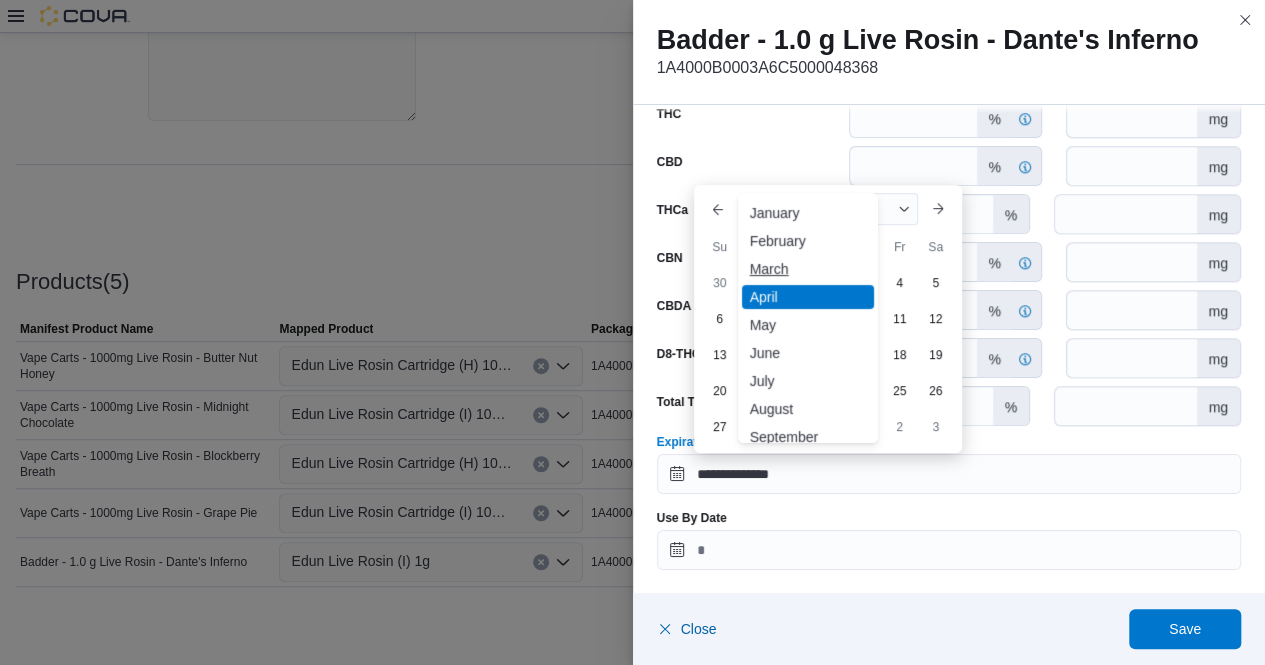 click on "March" at bounding box center (808, 269) 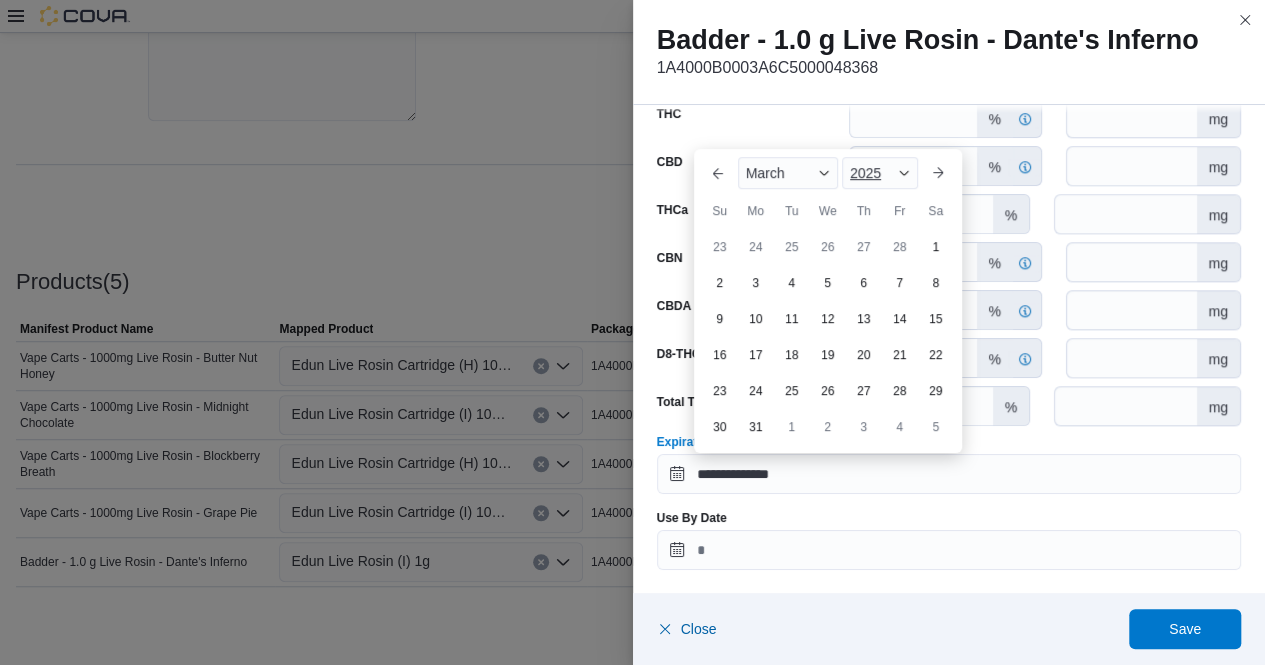 click at bounding box center (904, 173) 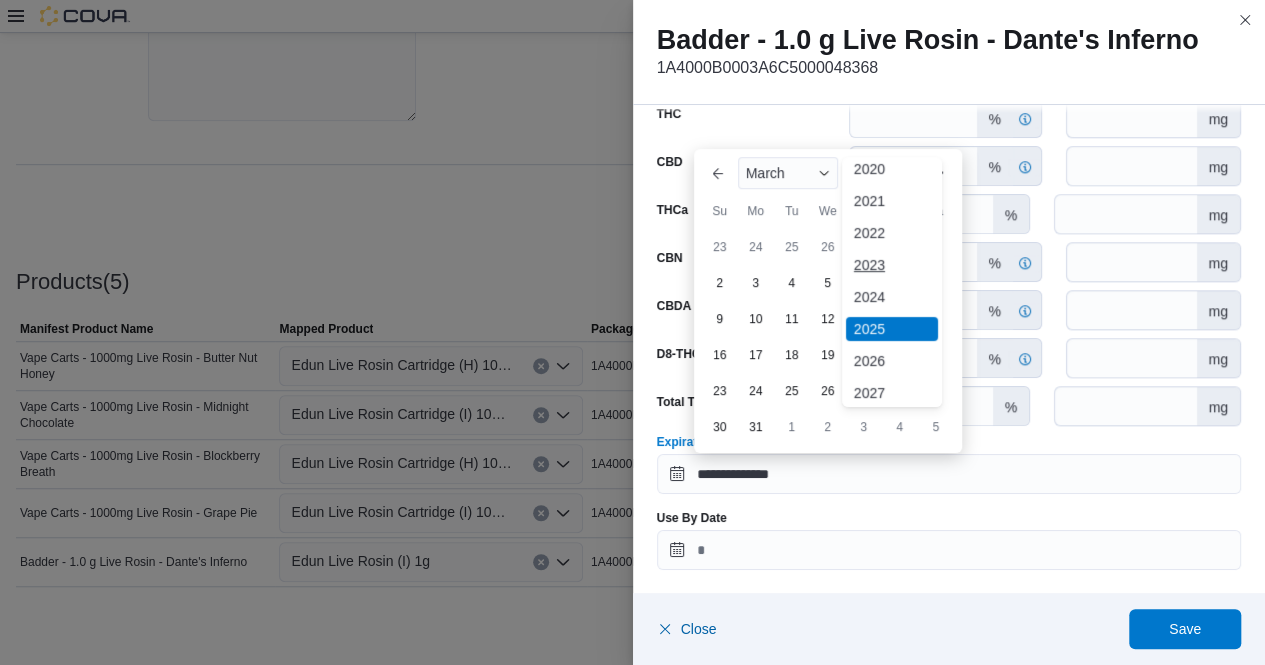 scroll, scrollTop: 75, scrollLeft: 0, axis: vertical 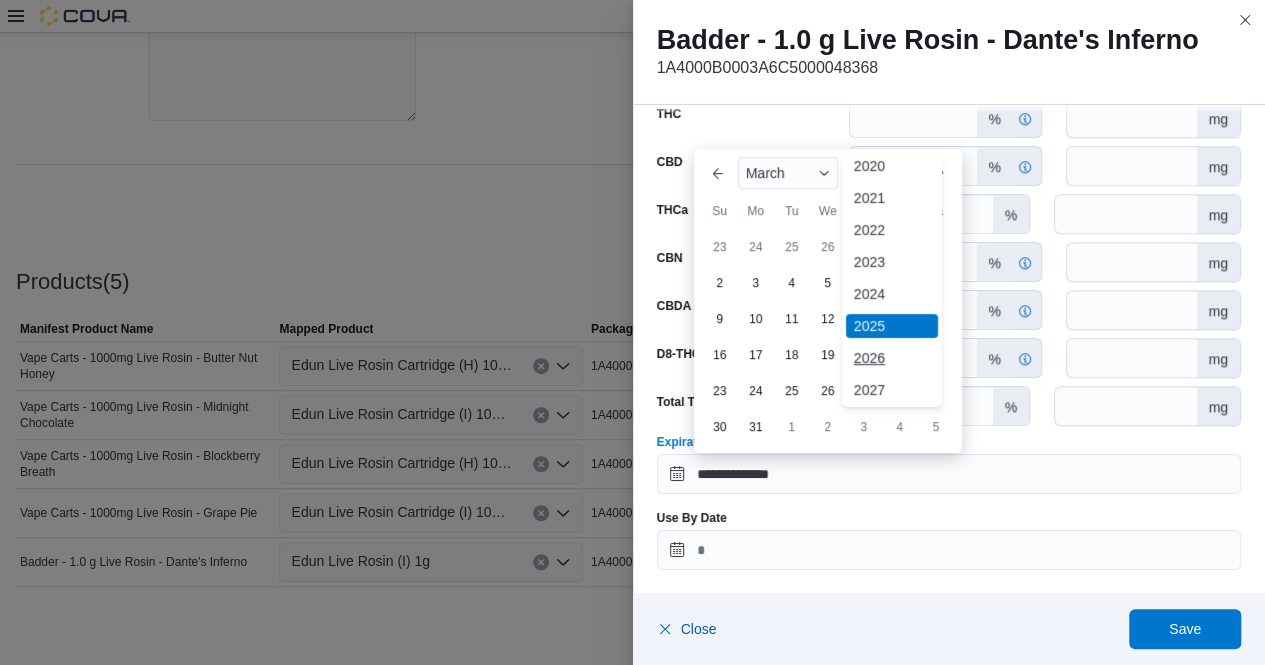 click on "2026" at bounding box center [892, 358] 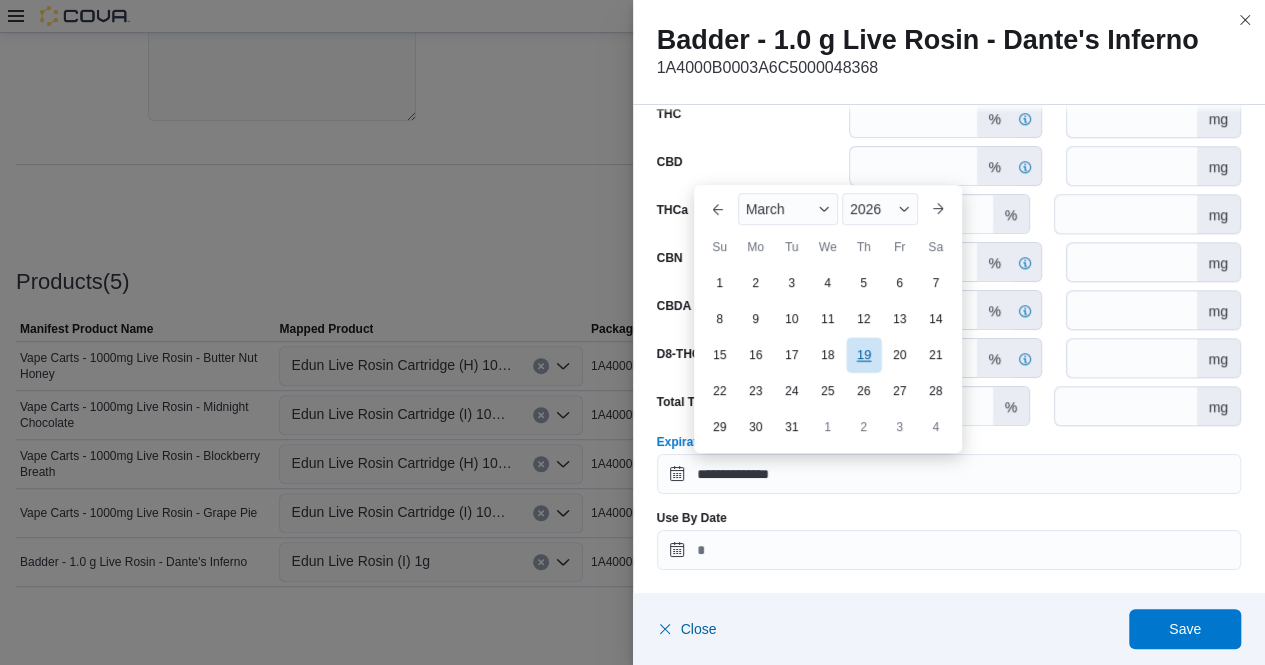 click on "19" at bounding box center [863, 355] 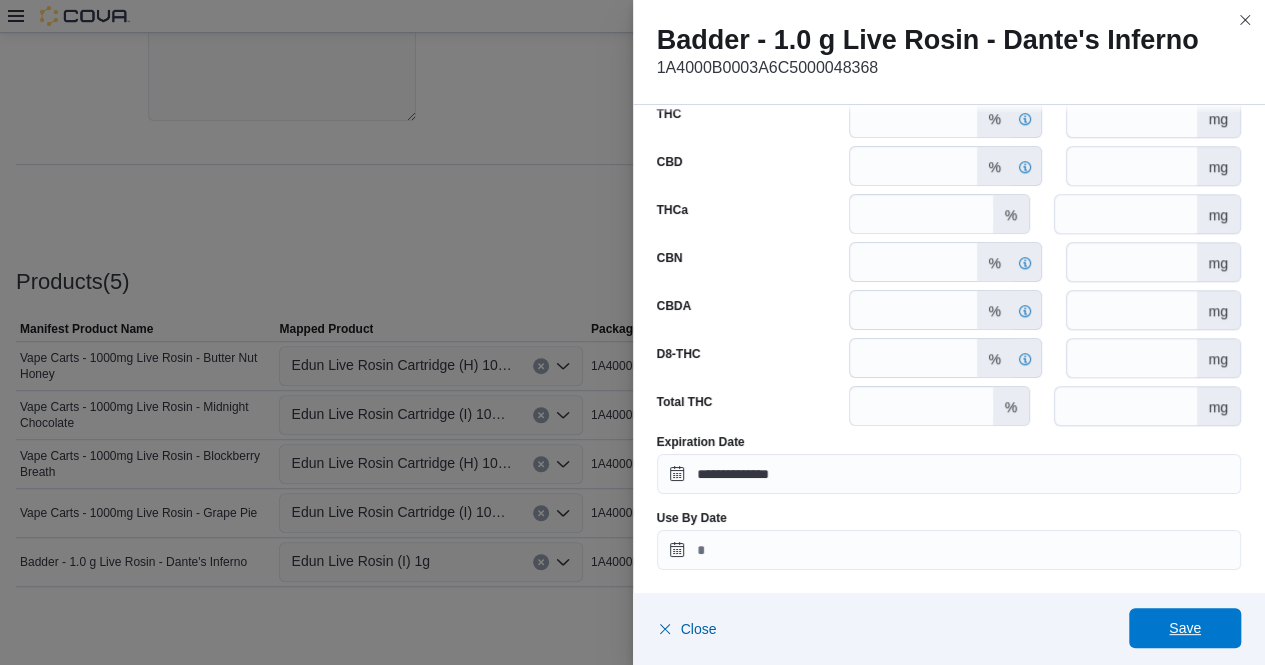 click on "Save" at bounding box center [1185, 628] 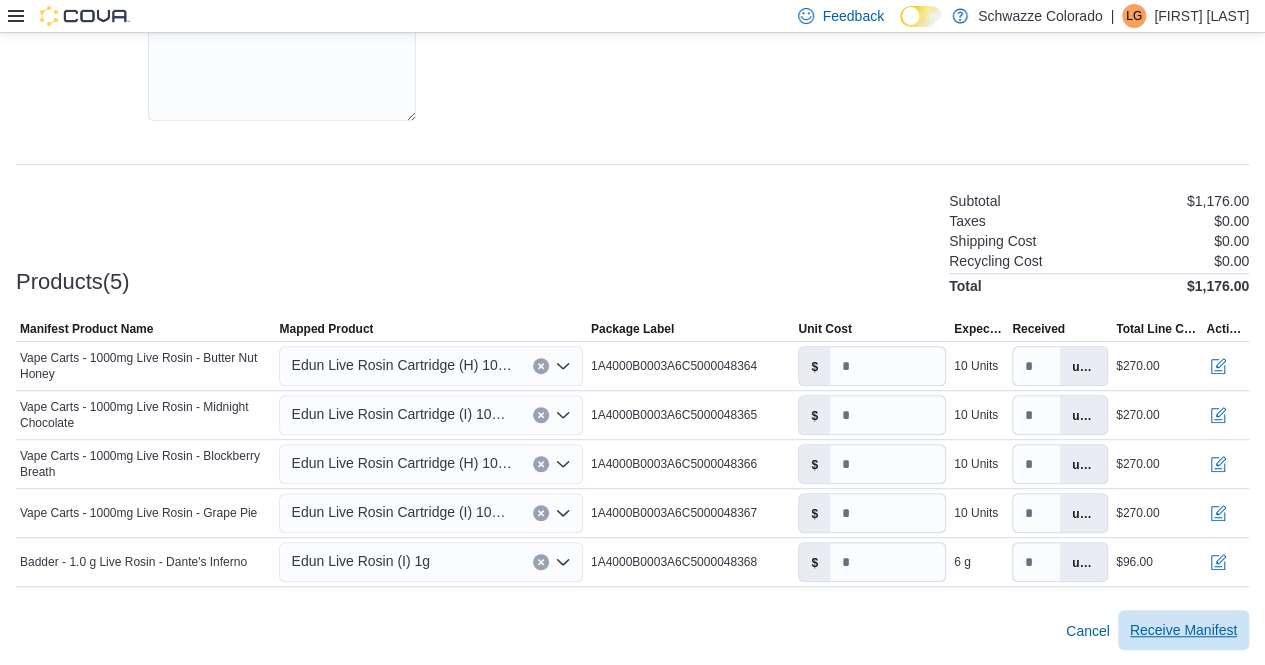 click on "Receive Manifest" at bounding box center [1183, 630] 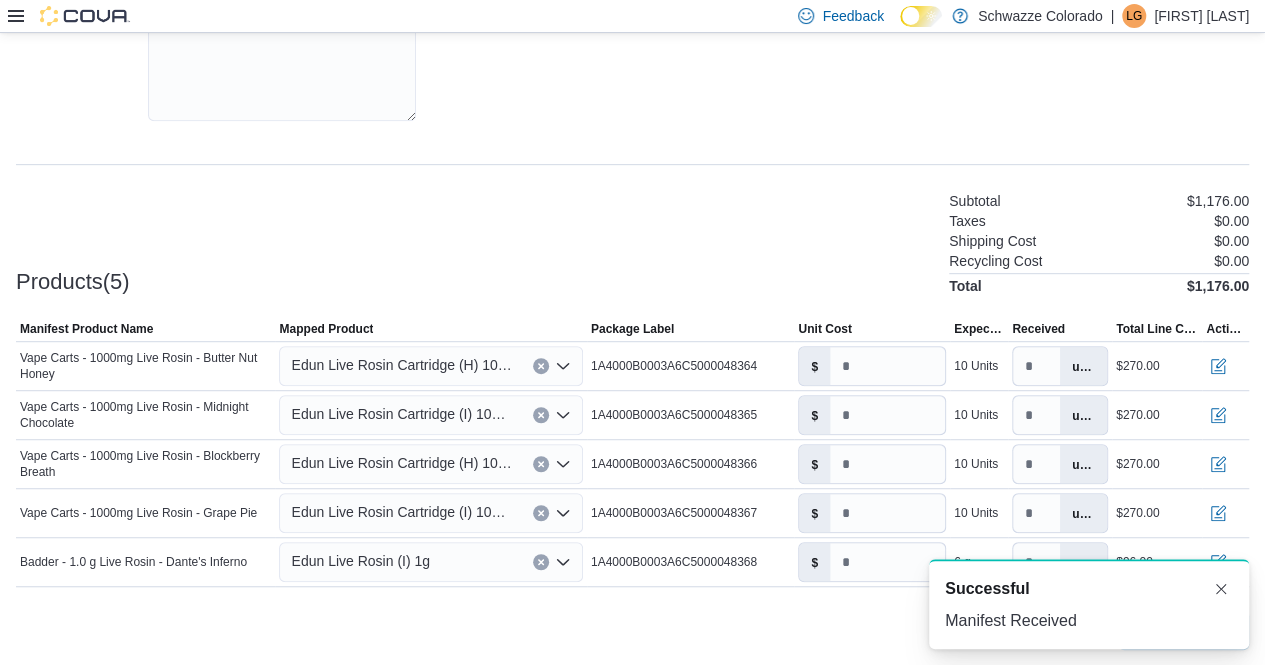 scroll, scrollTop: 0, scrollLeft: 0, axis: both 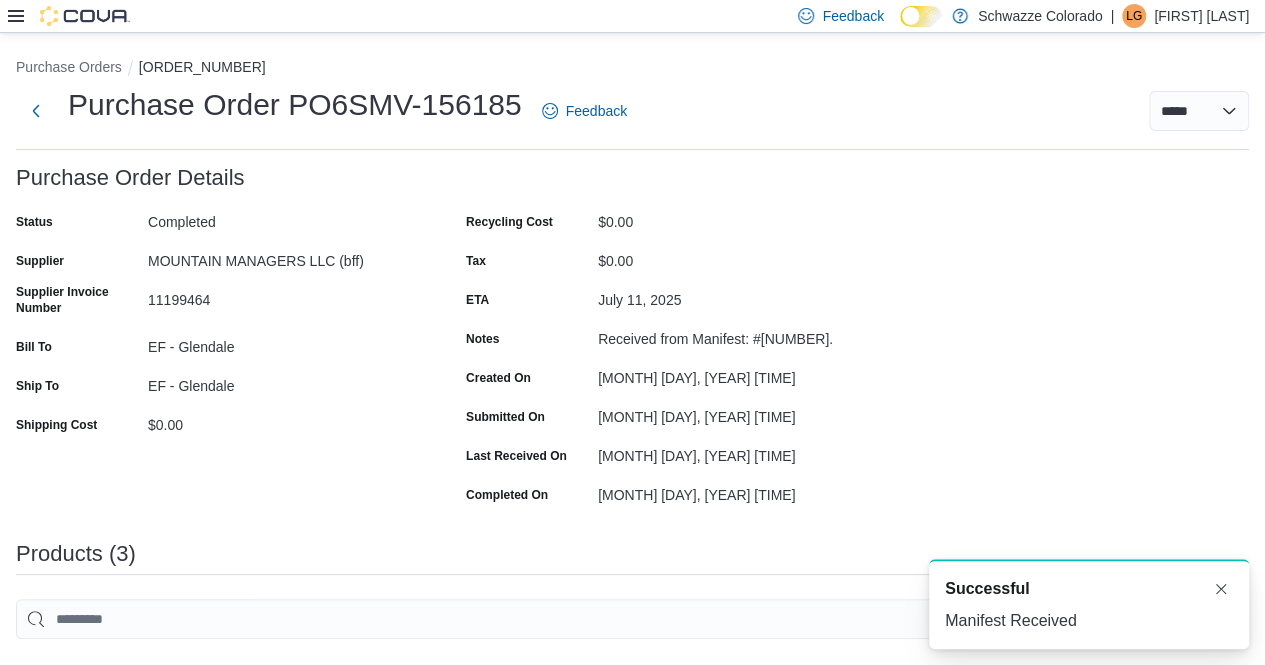 click 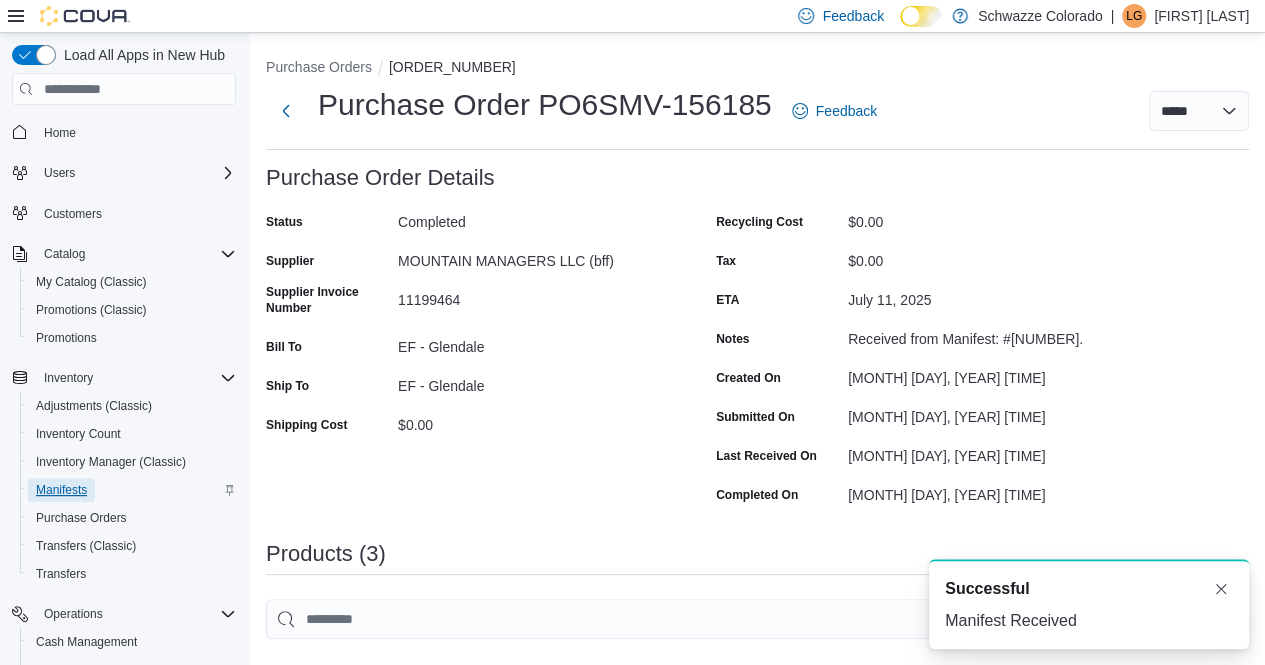 click on "Manifests" at bounding box center (61, 490) 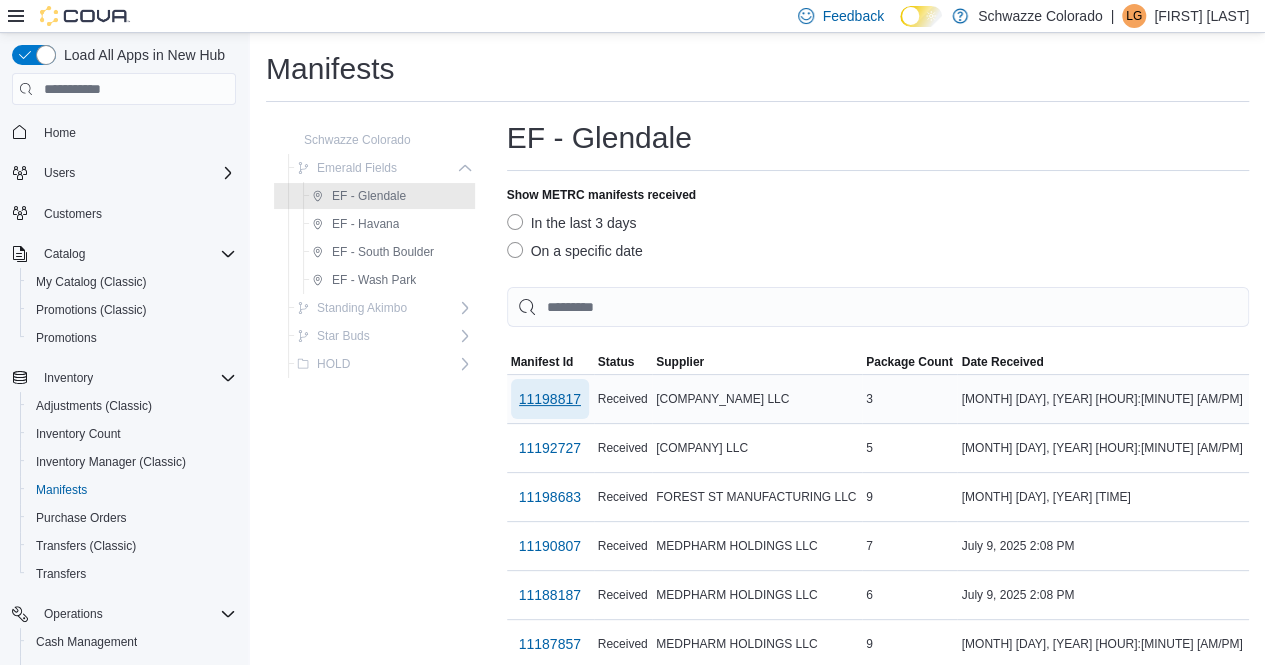 click on "11198817" at bounding box center (550, 399) 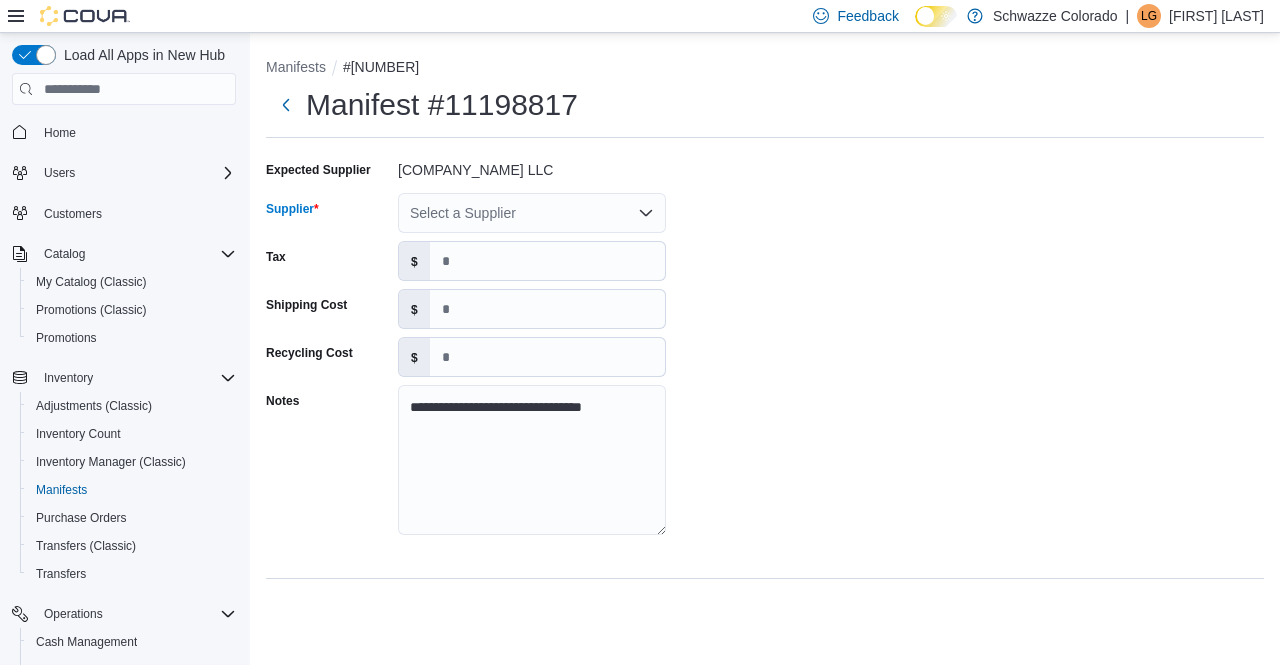 click on "Select a Supplier" at bounding box center (532, 213) 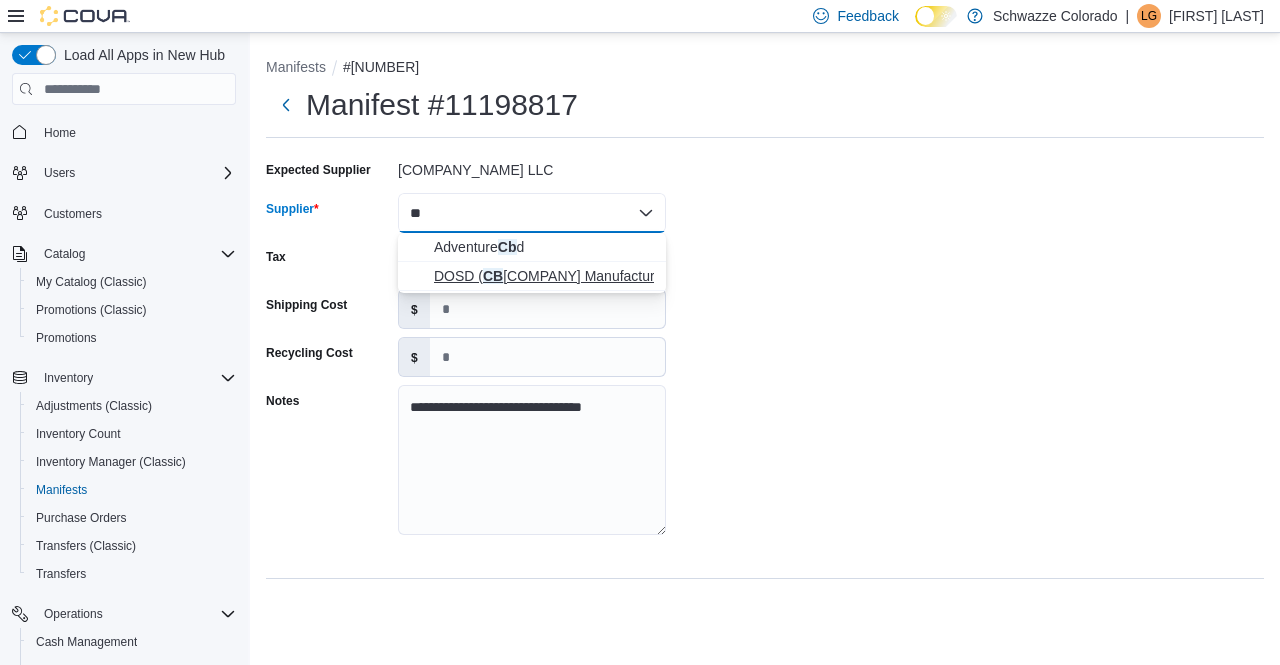 type on "**" 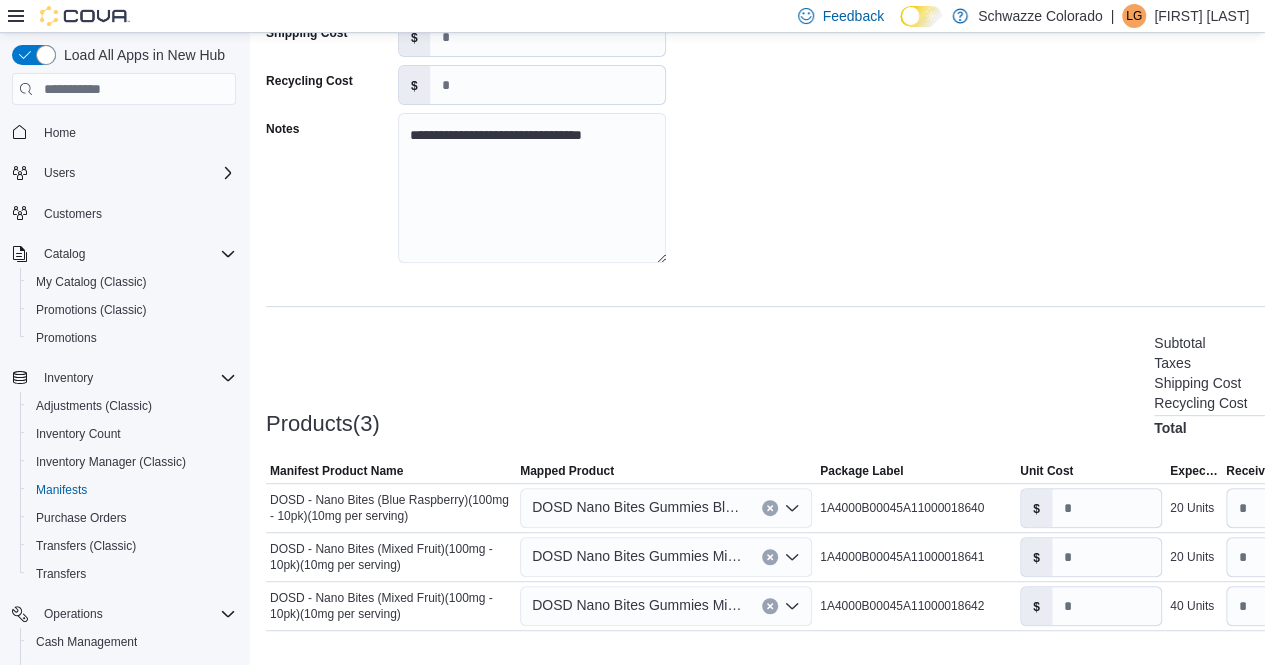 scroll, scrollTop: 316, scrollLeft: 0, axis: vertical 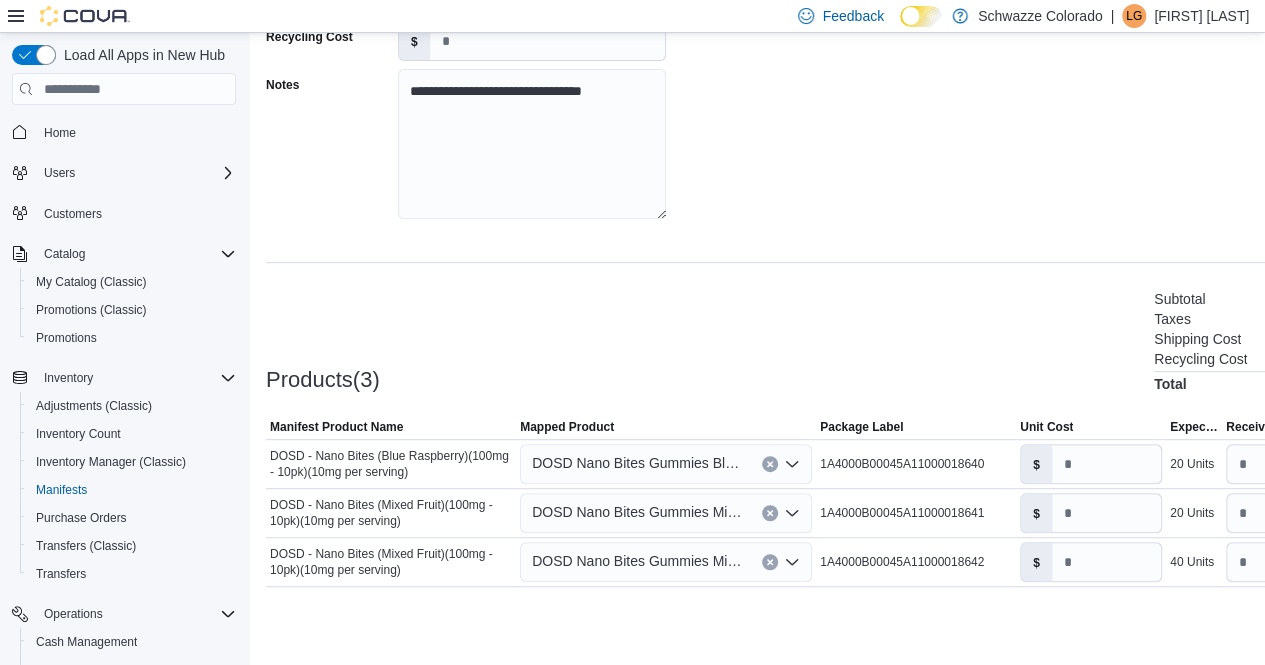 click 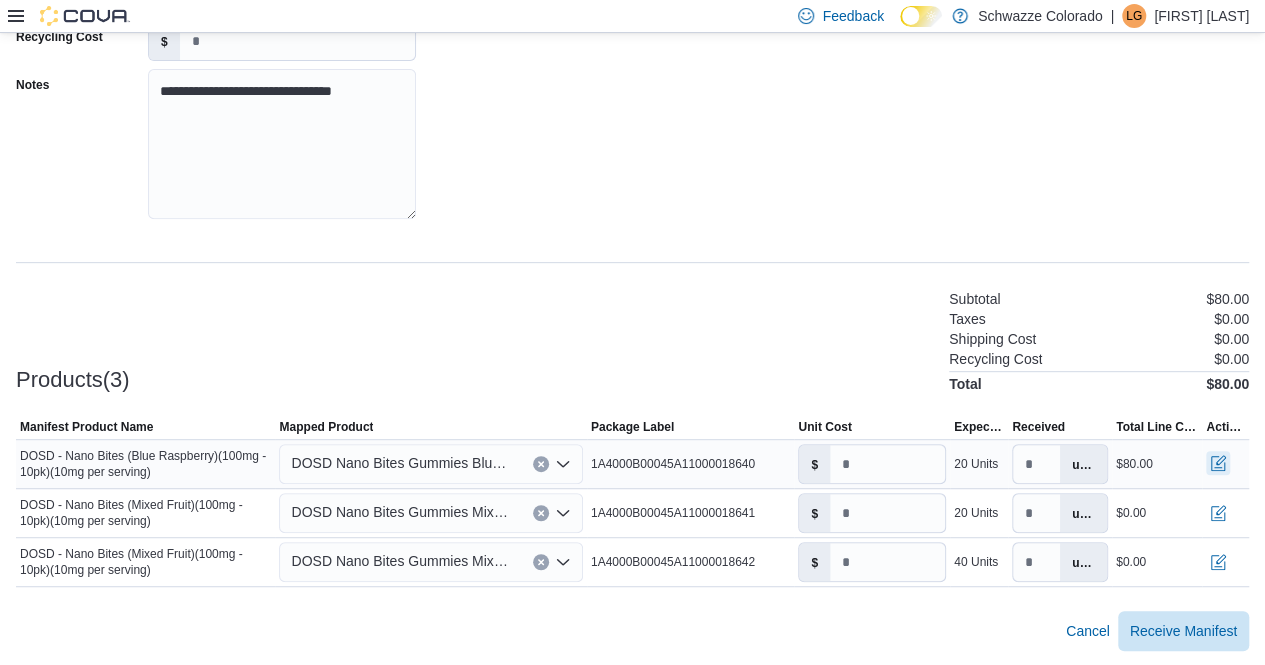 click at bounding box center [1218, 463] 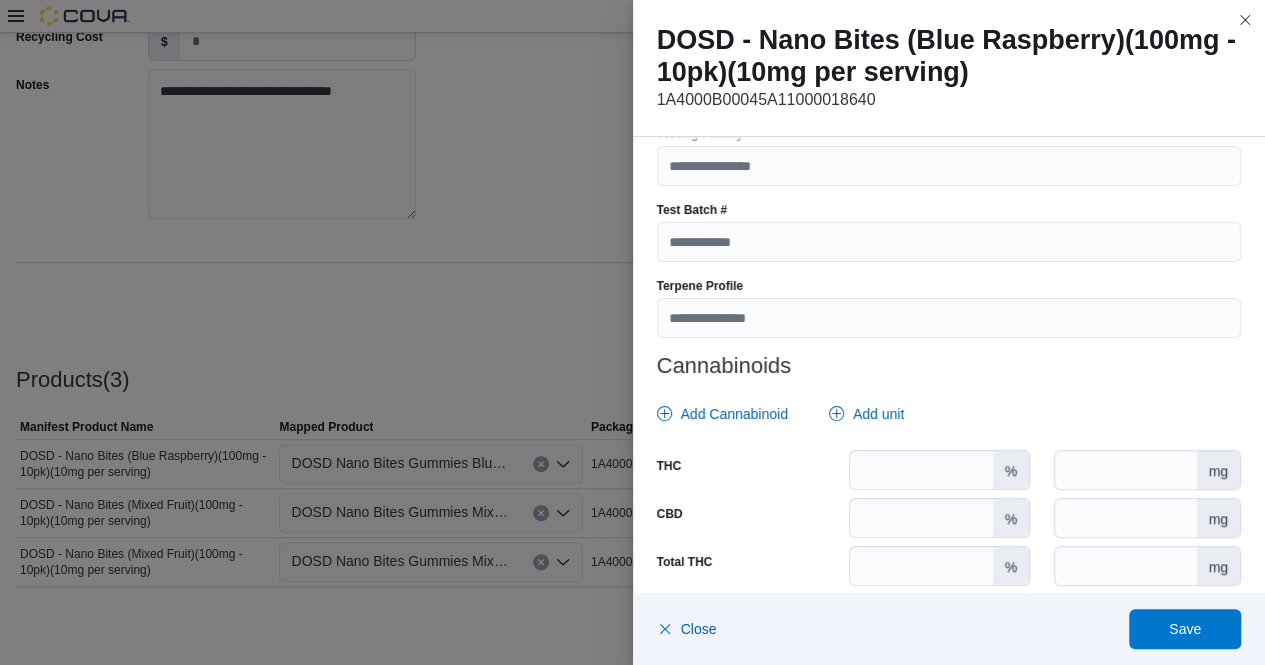 scroll, scrollTop: 829, scrollLeft: 0, axis: vertical 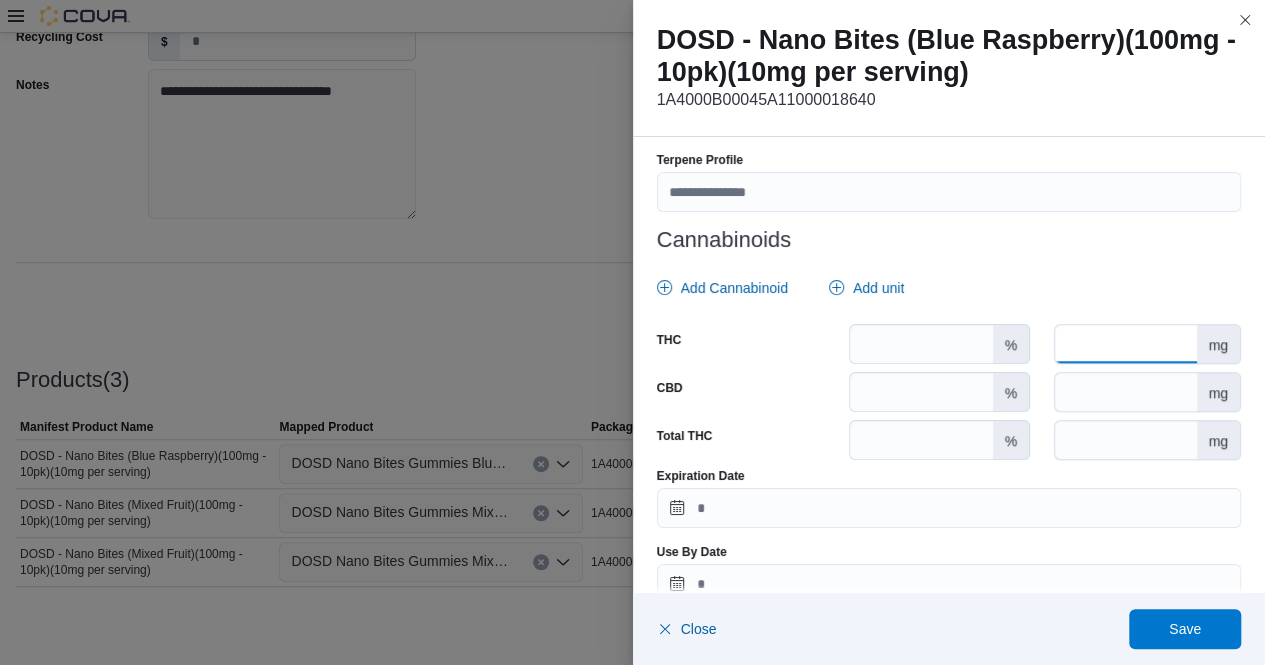 click at bounding box center [1125, 344] 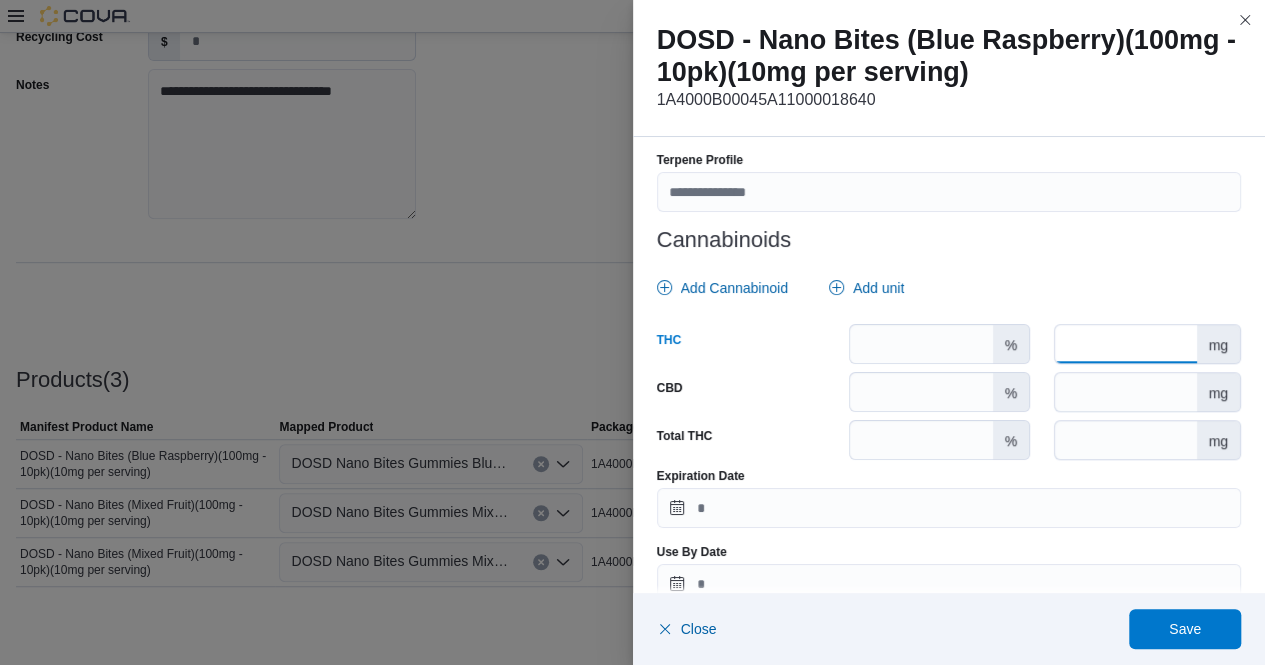 type on "***" 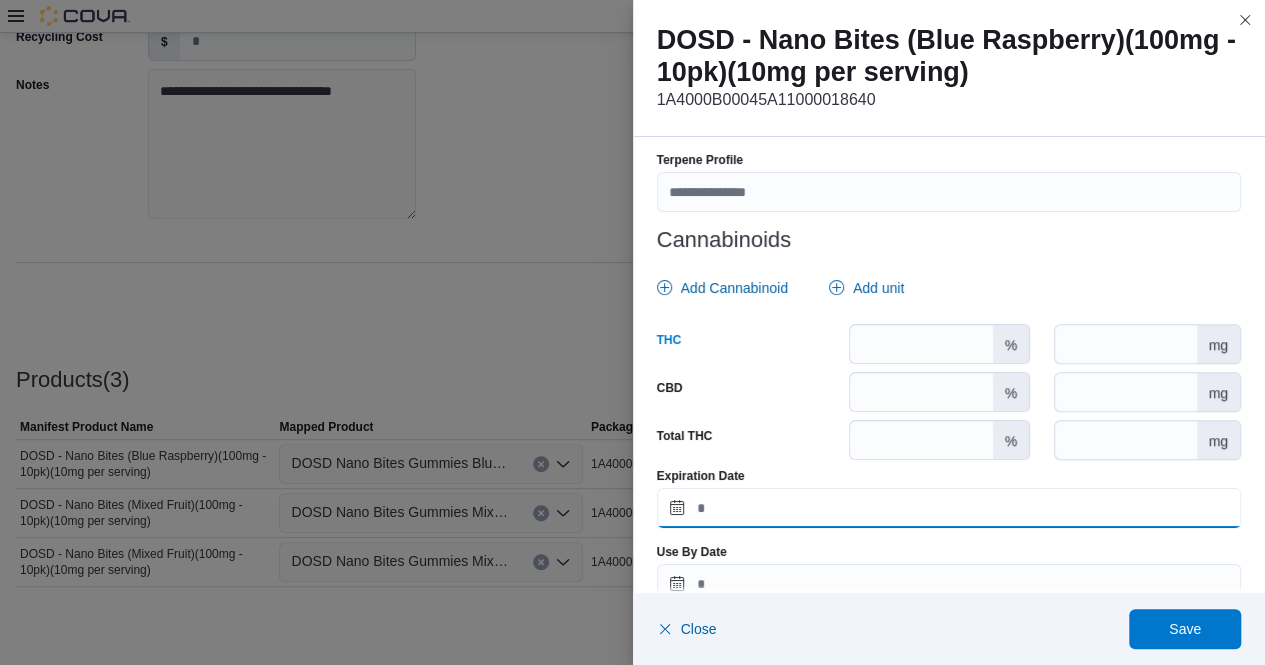click on "Expiration Date" at bounding box center (949, 508) 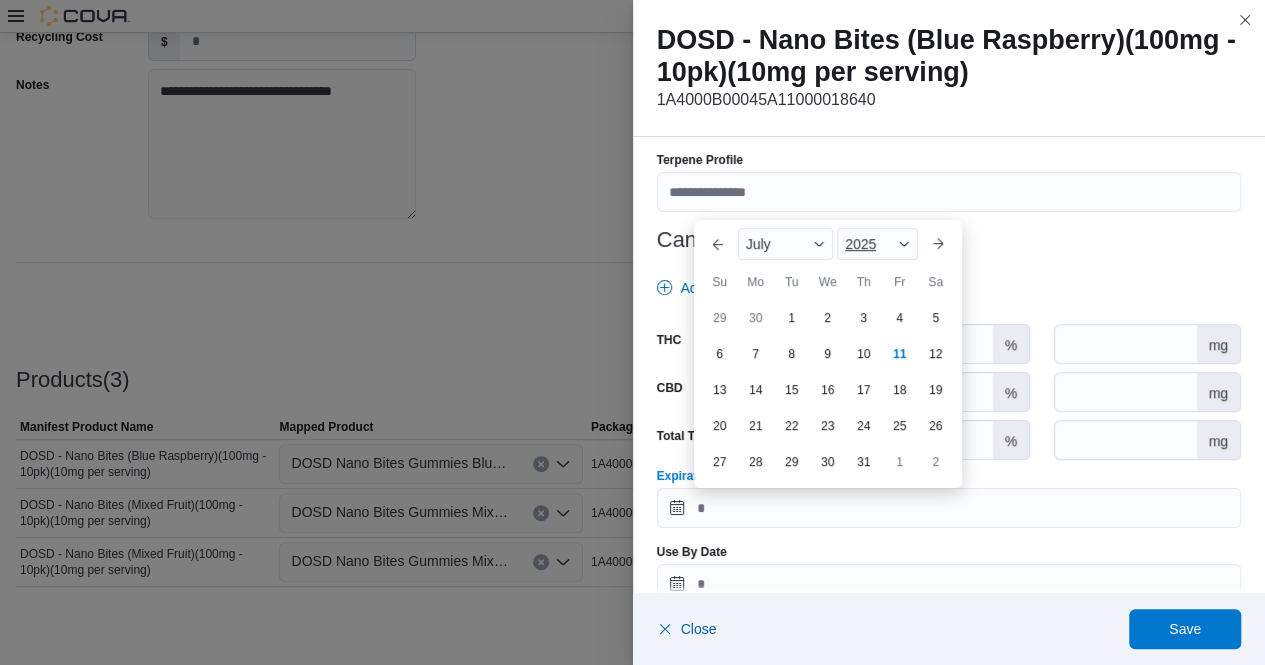 click at bounding box center (904, 244) 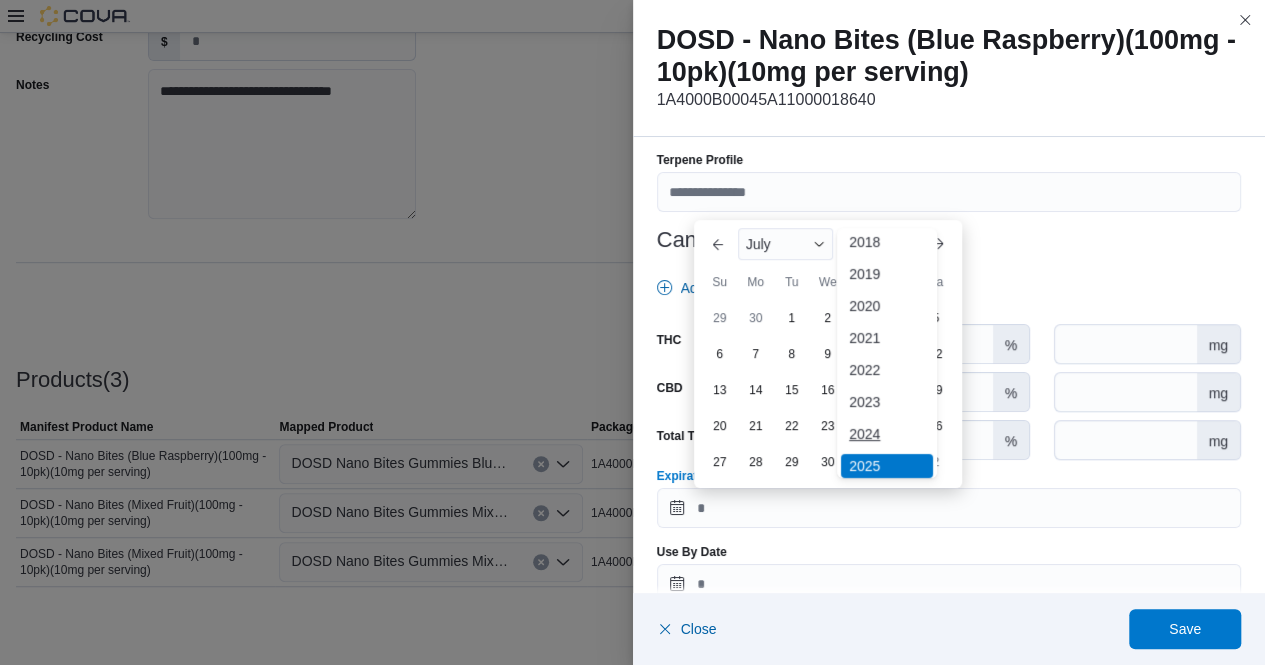 scroll, scrollTop: 72, scrollLeft: 0, axis: vertical 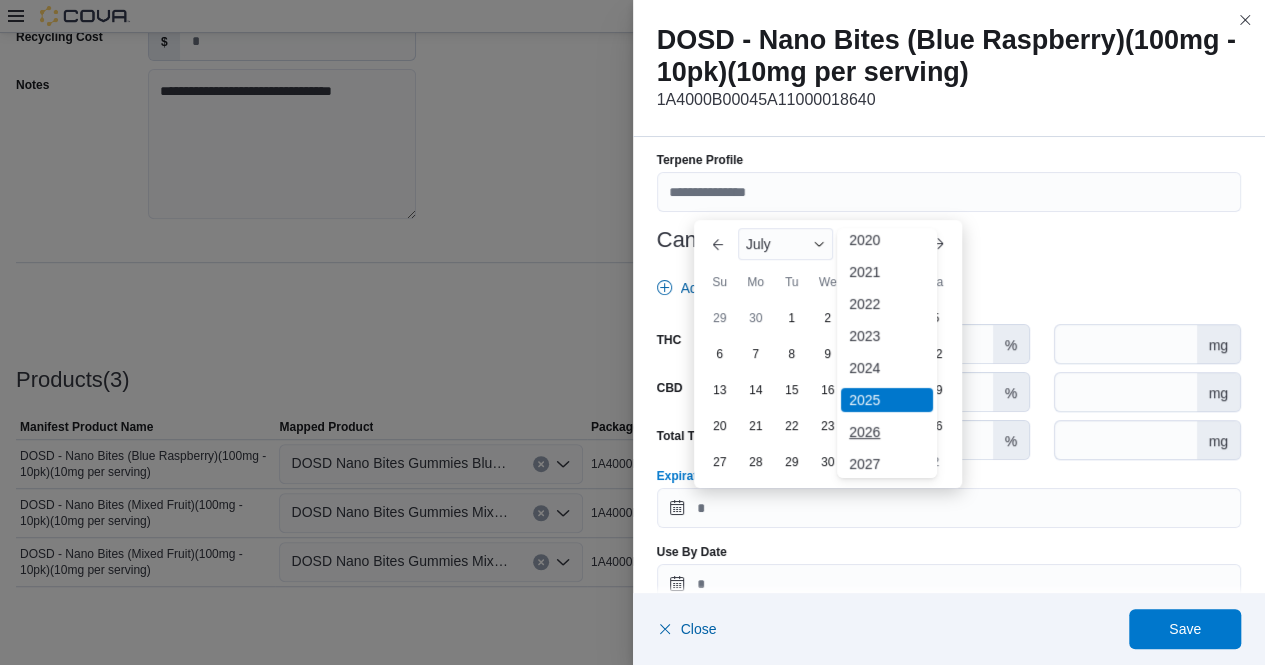 click on "2026" at bounding box center (887, 432) 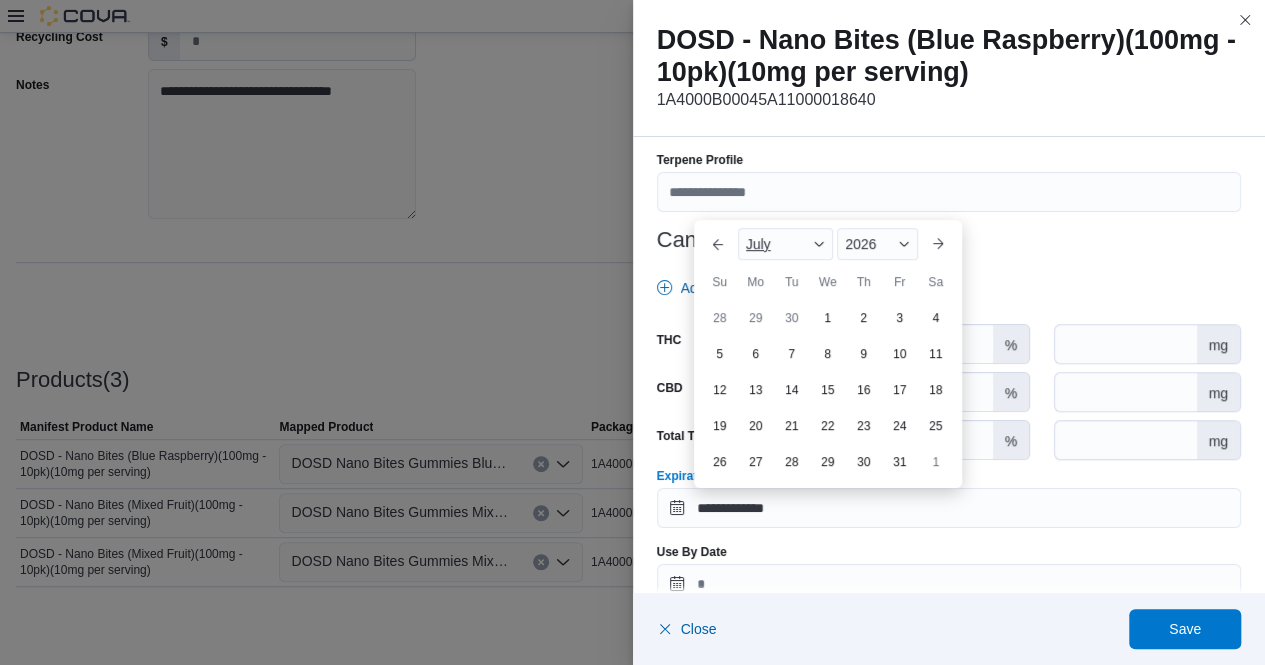 click at bounding box center (819, 244) 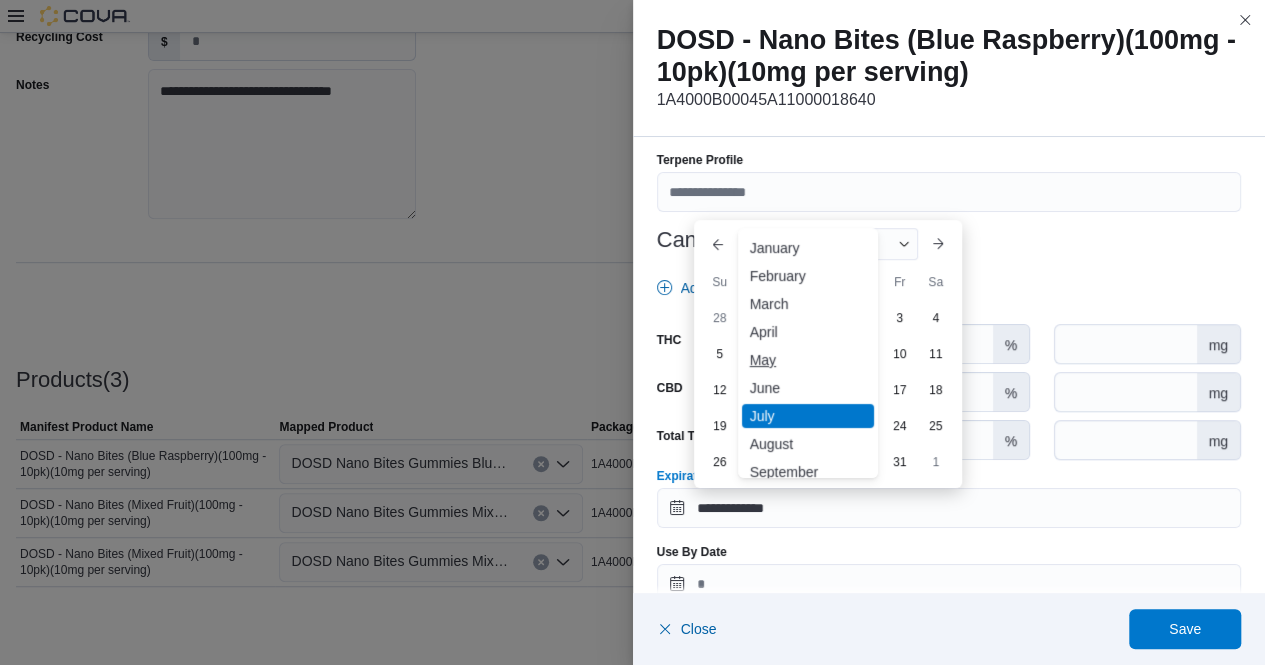 click on "May" at bounding box center (808, 360) 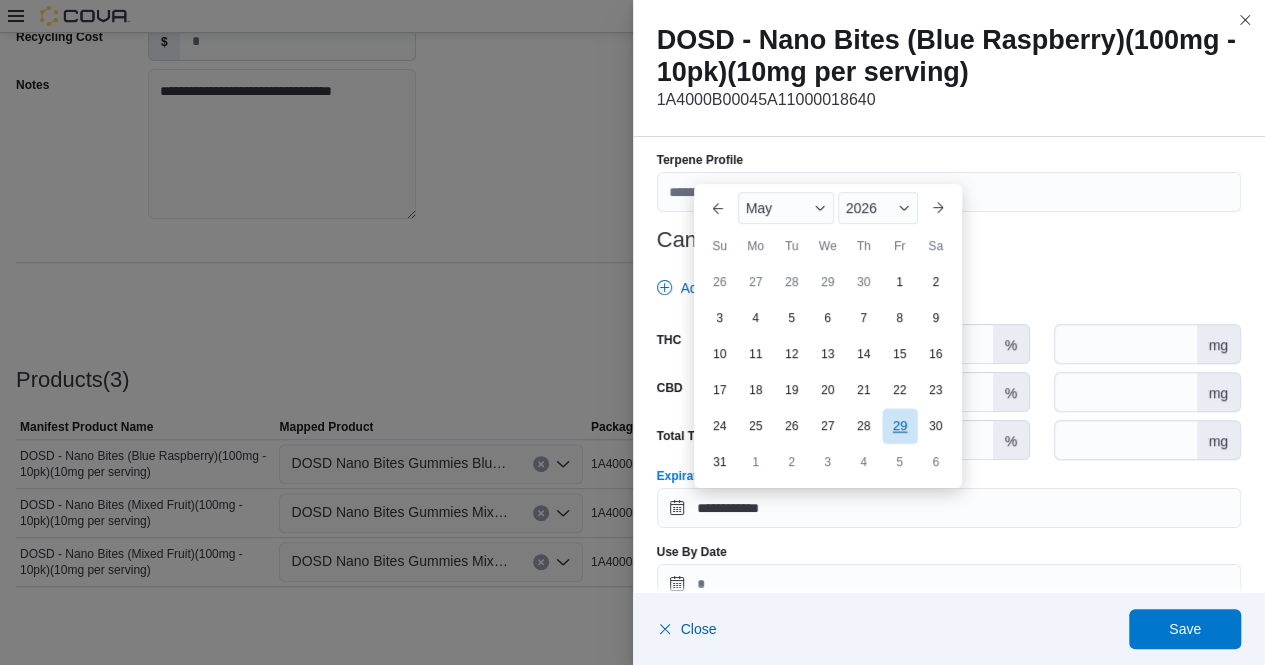 click on "29" at bounding box center (899, 425) 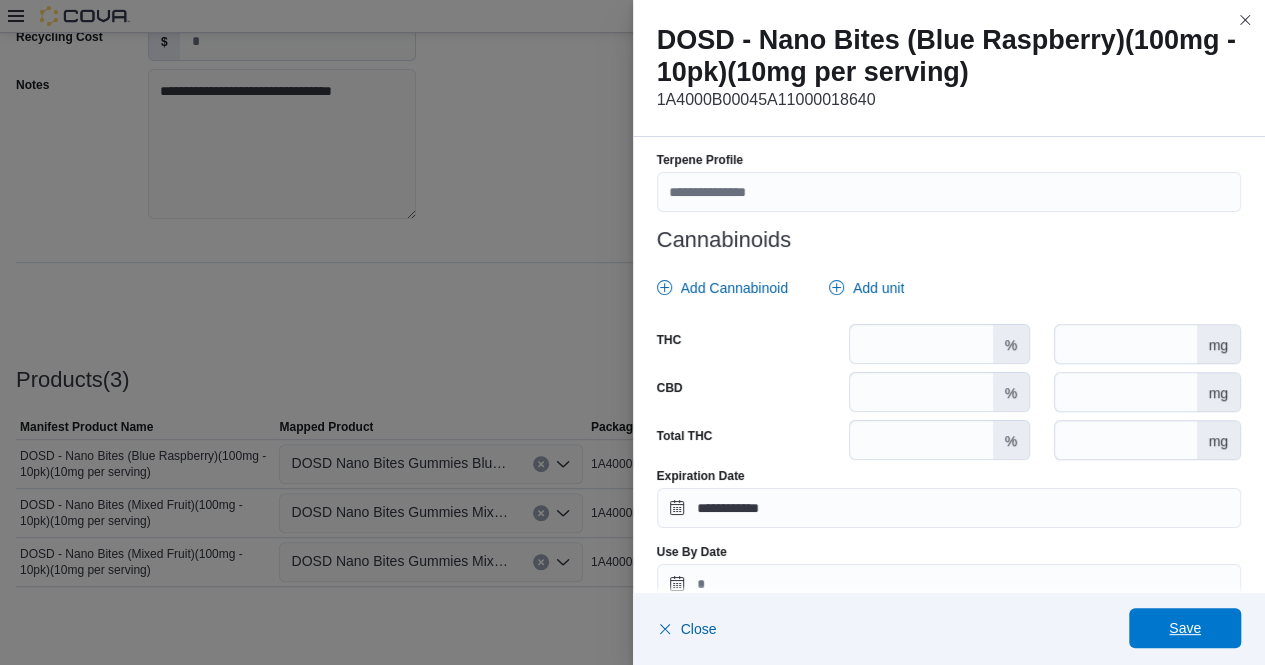 click on "Save" at bounding box center [1185, 628] 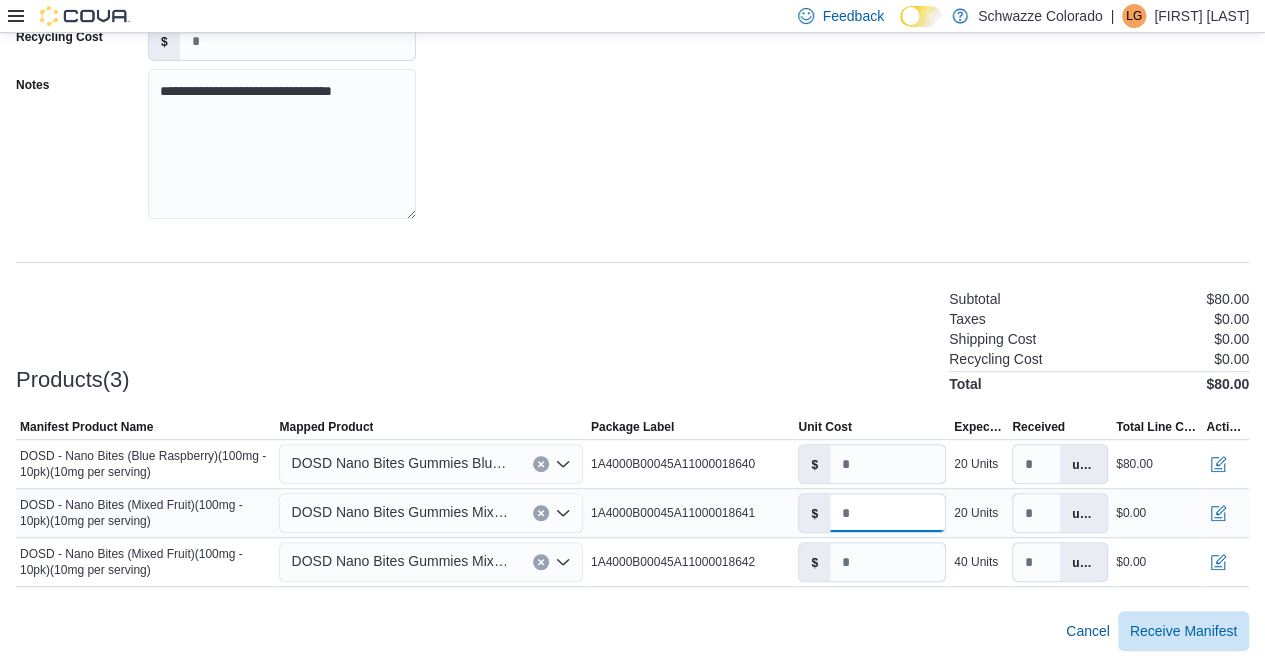 click on "*" at bounding box center (887, 513) 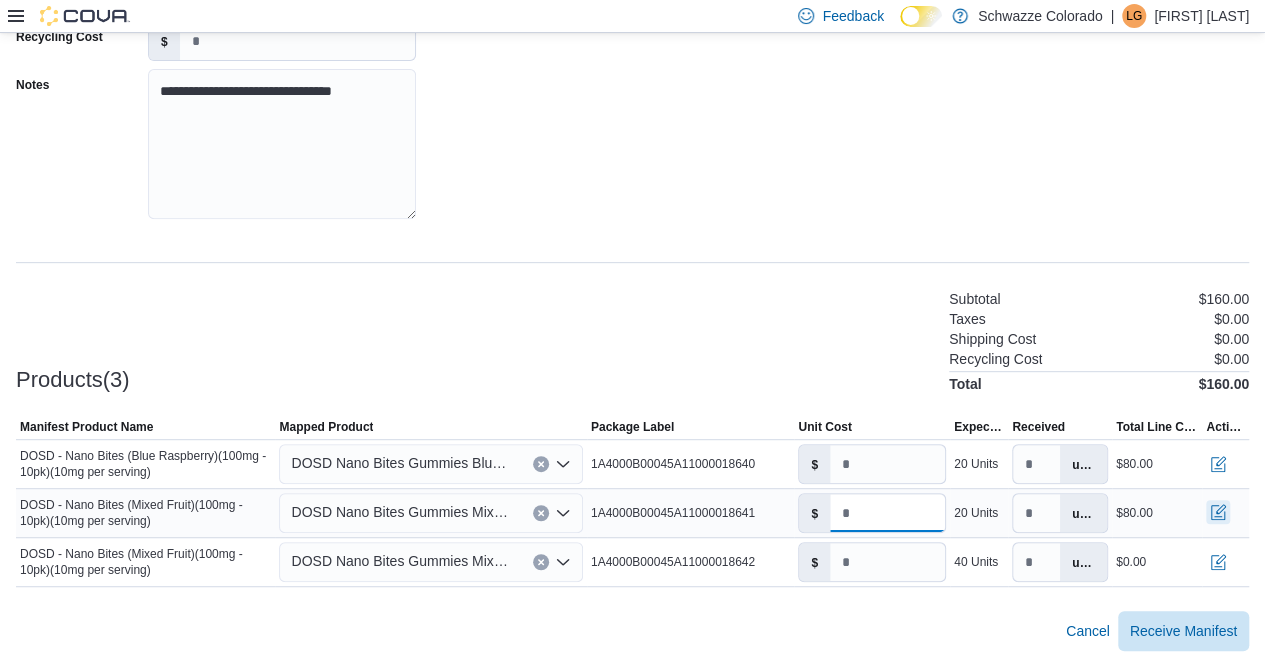 type on "*" 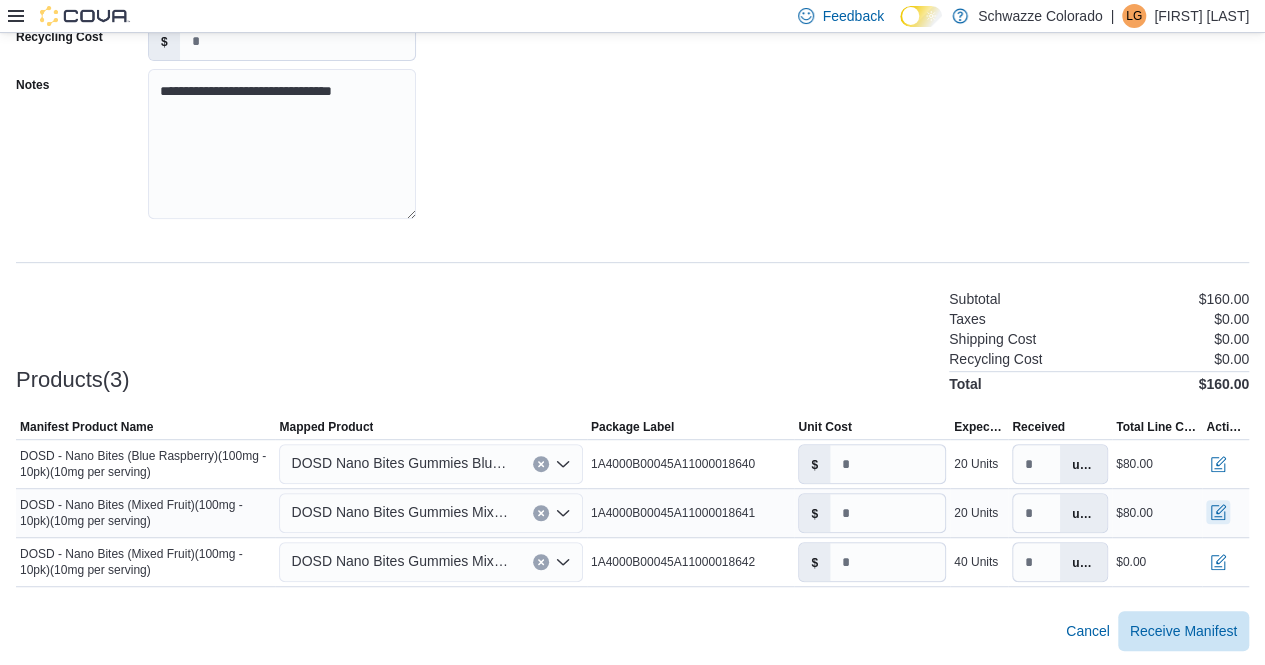 click at bounding box center (1218, 512) 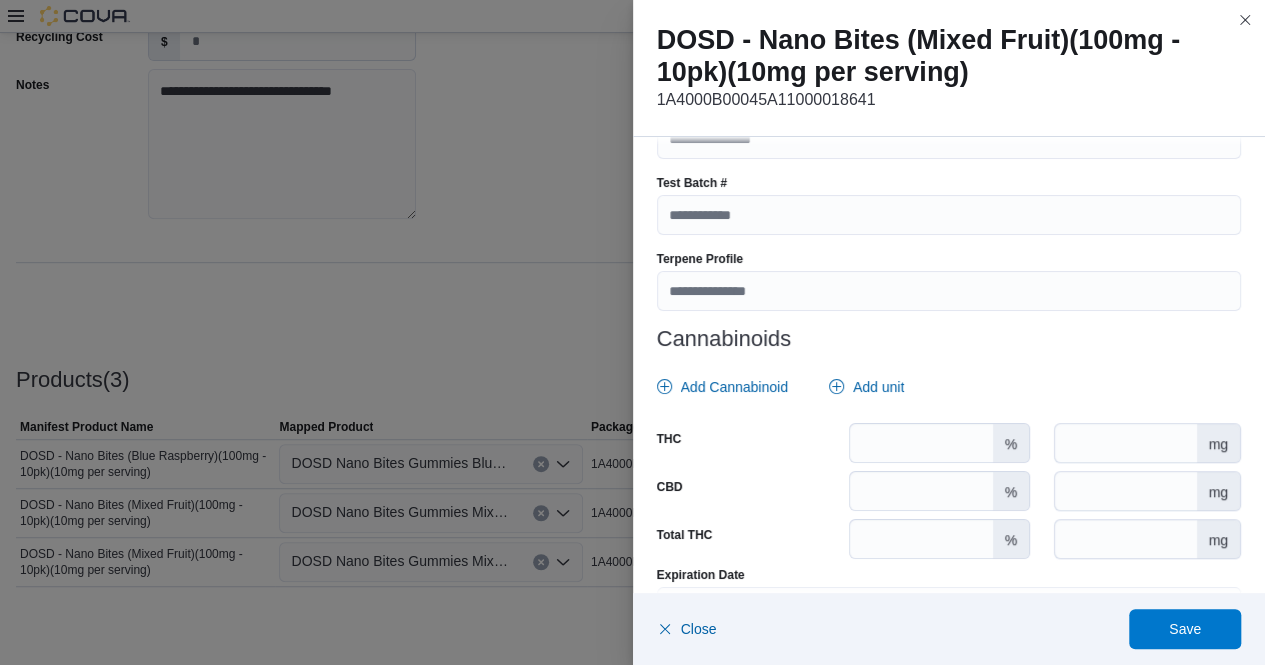 scroll, scrollTop: 734, scrollLeft: 0, axis: vertical 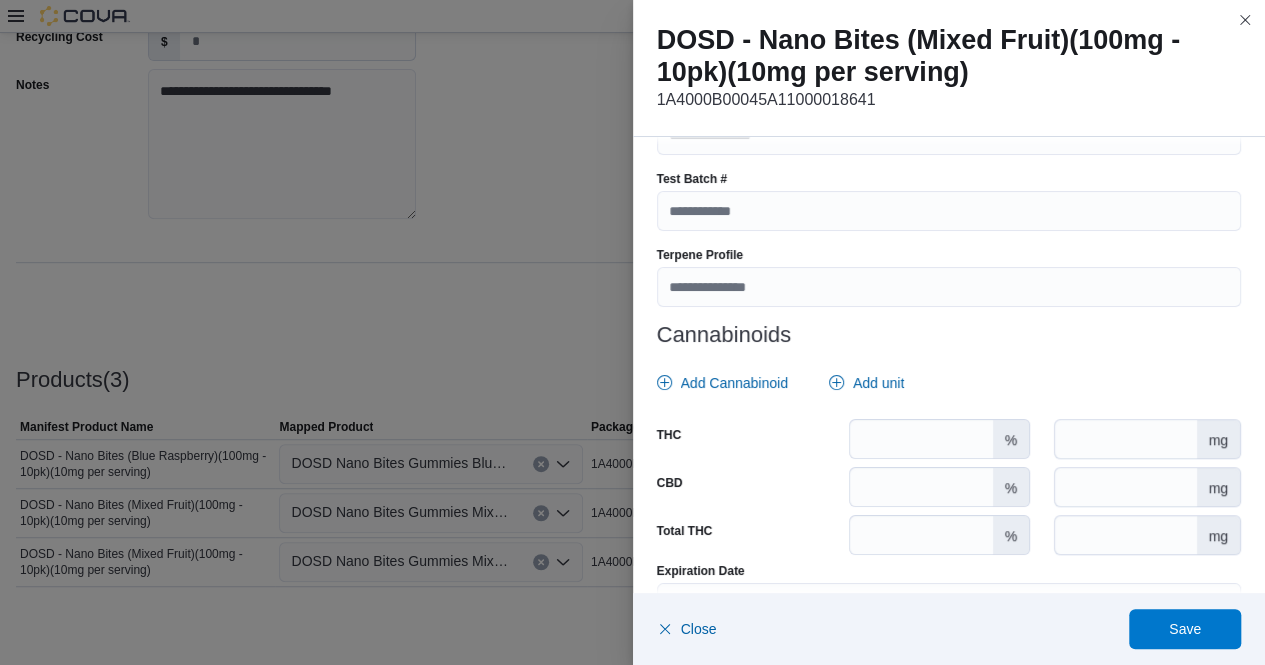 click on "THC" at bounding box center (749, 439) 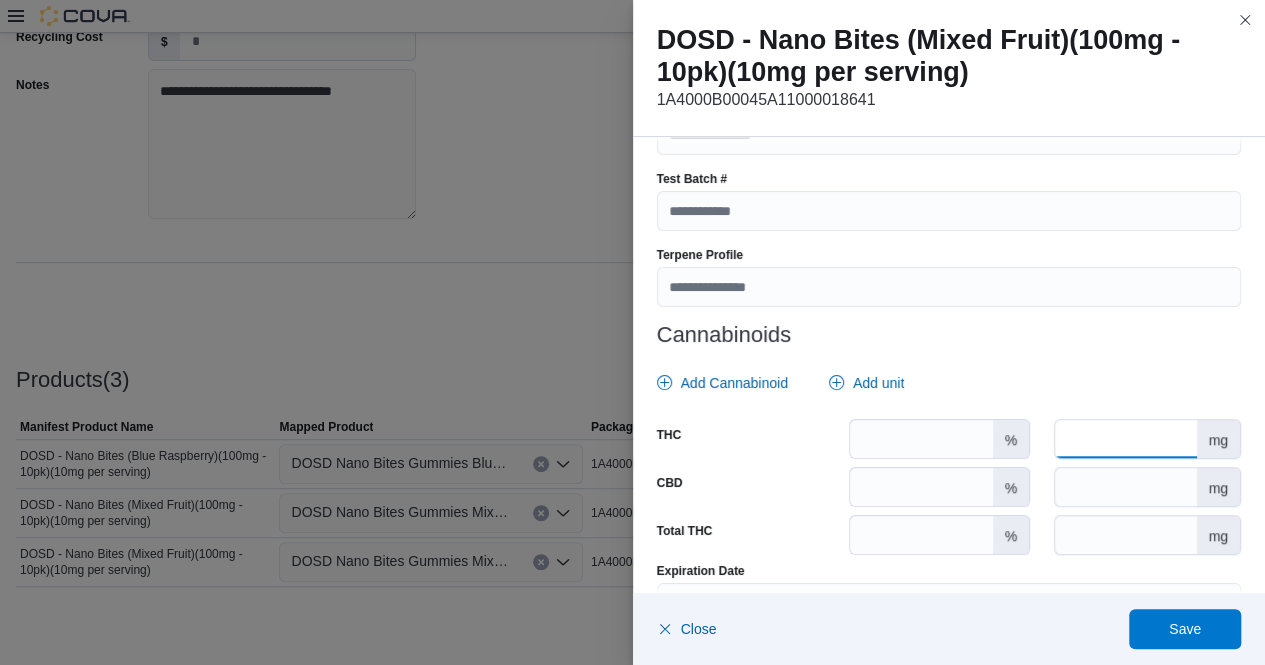 click at bounding box center [1125, 439] 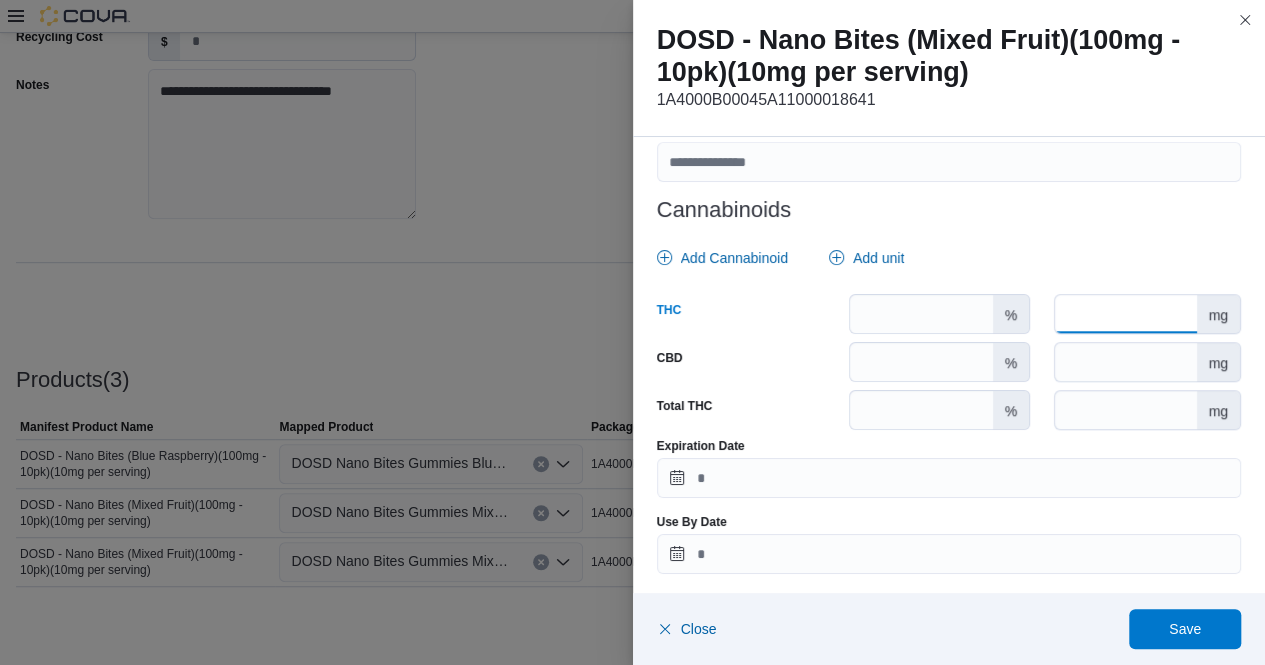 scroll, scrollTop: 863, scrollLeft: 0, axis: vertical 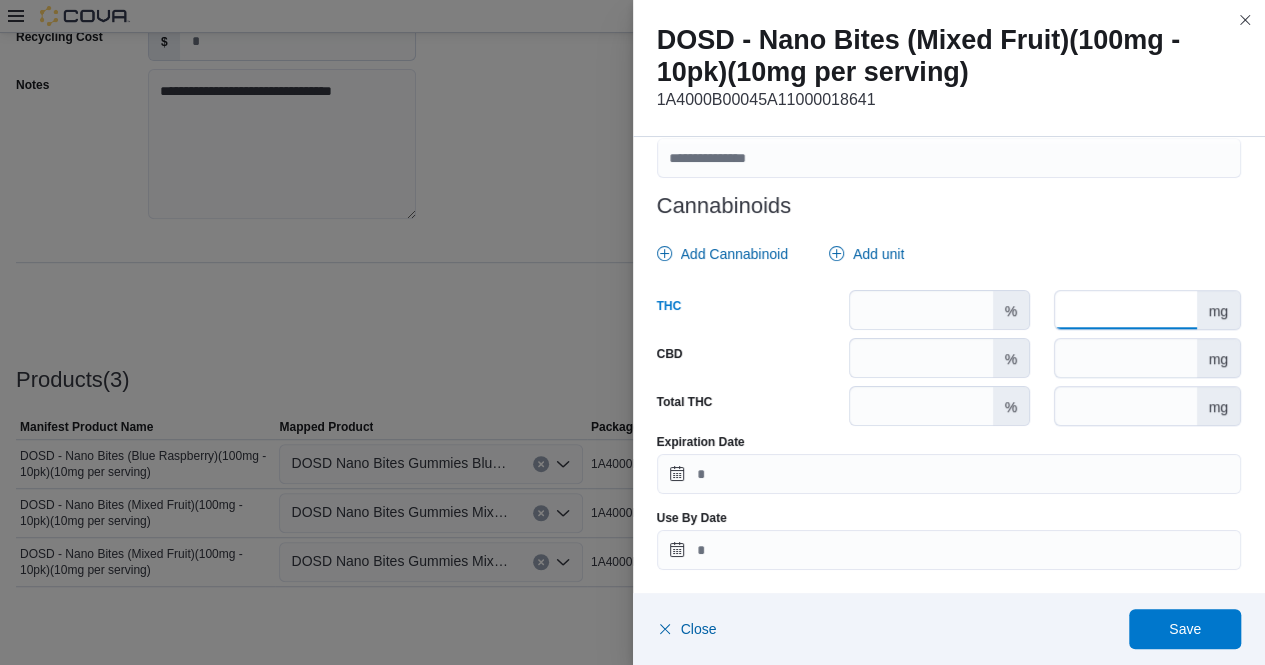 type on "***" 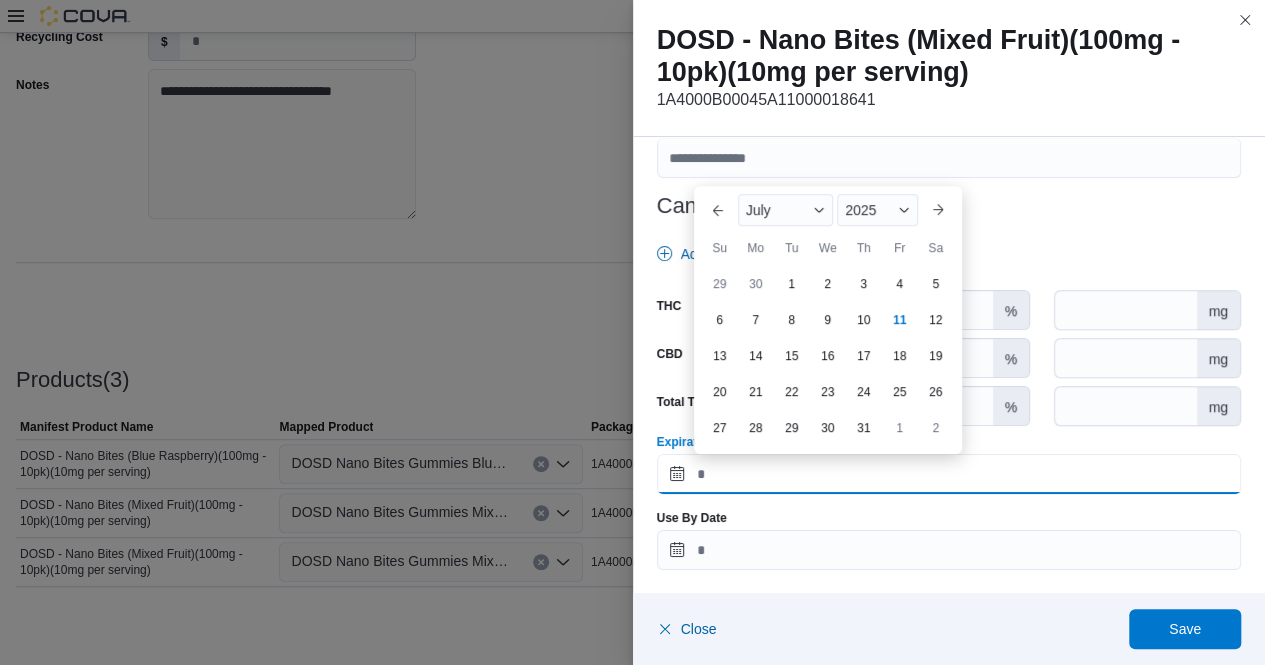 click on "Expiration Date" at bounding box center [949, 474] 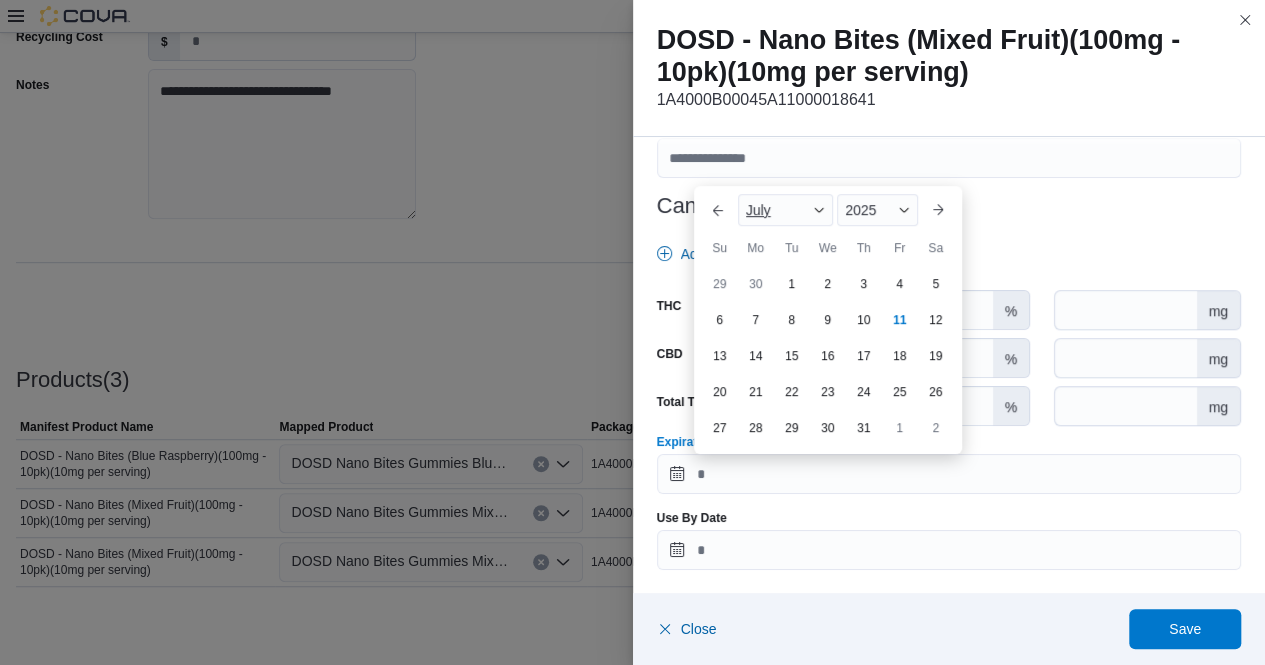 click at bounding box center (819, 210) 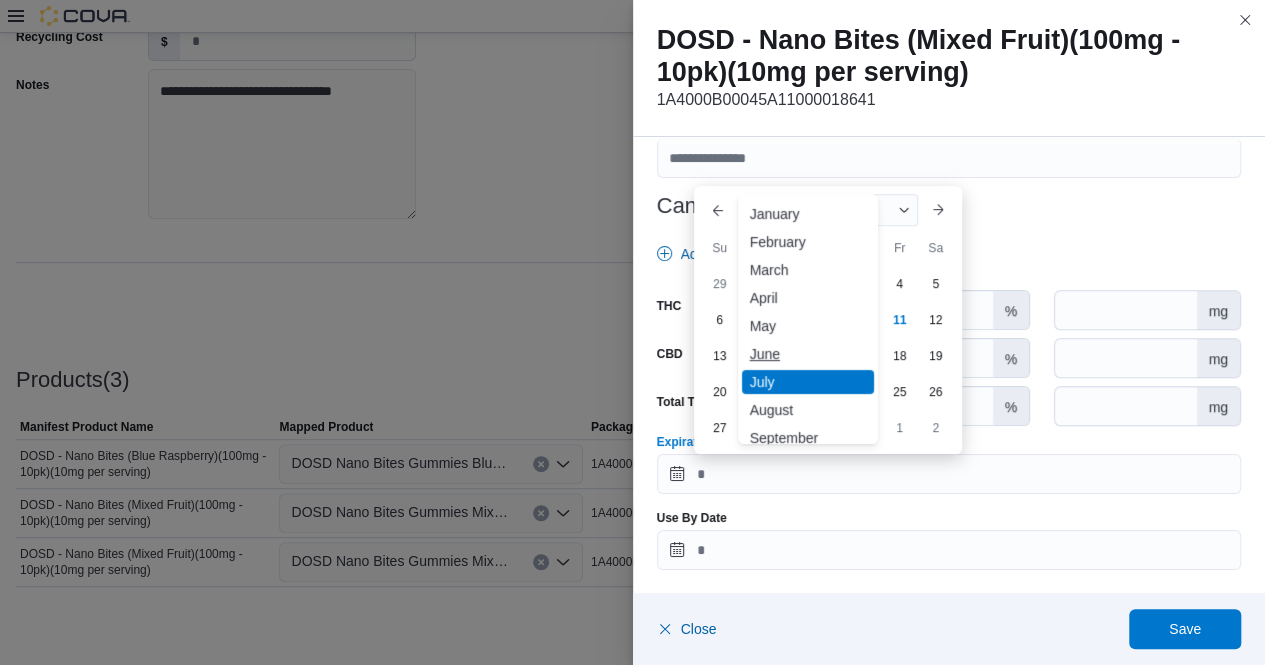 click on "June" at bounding box center (808, 354) 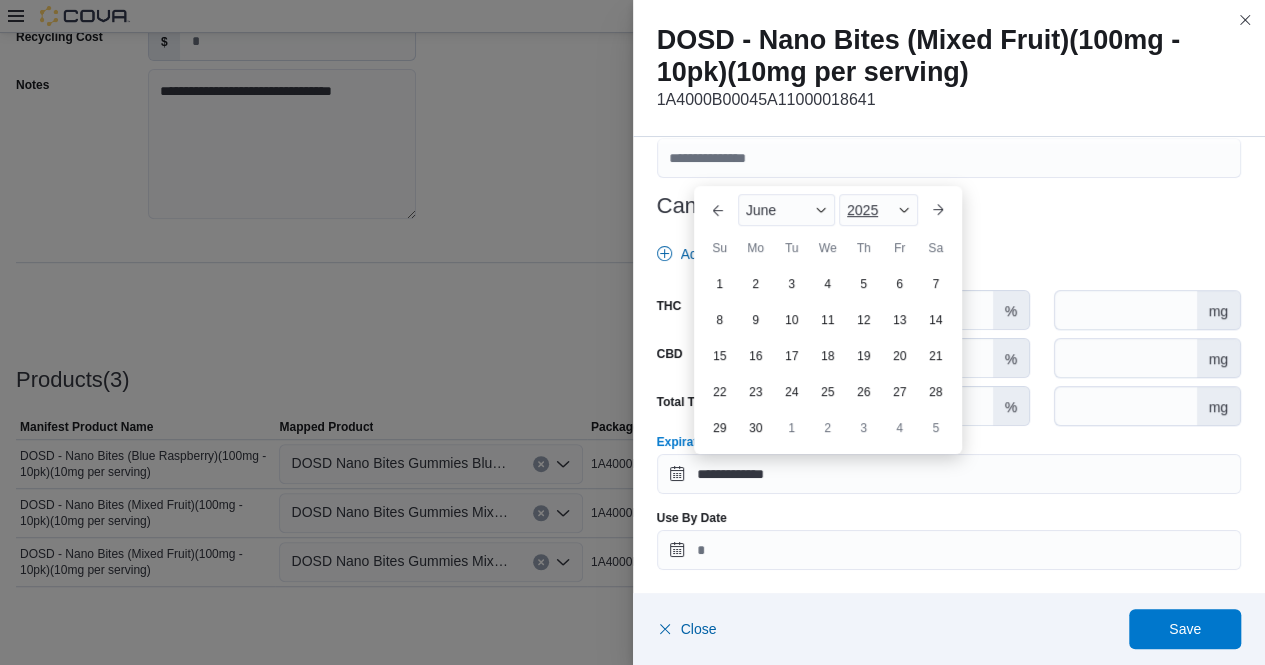 click on "2025" at bounding box center [878, 210] 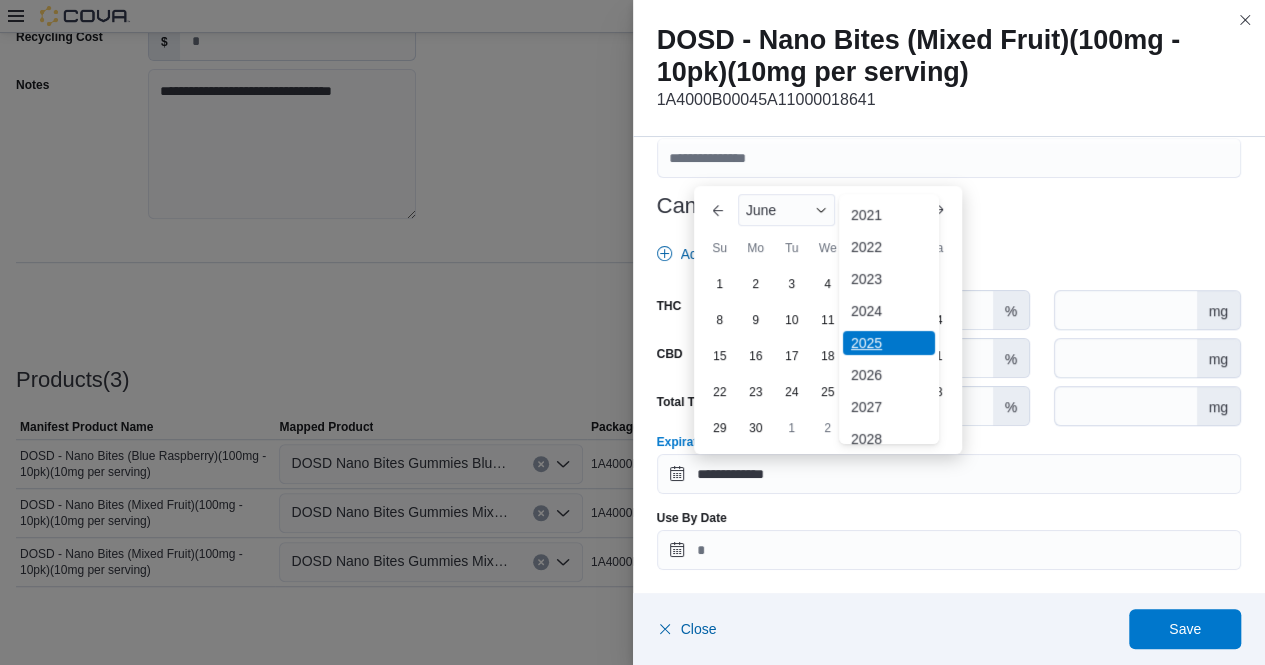 scroll, scrollTop: 99, scrollLeft: 0, axis: vertical 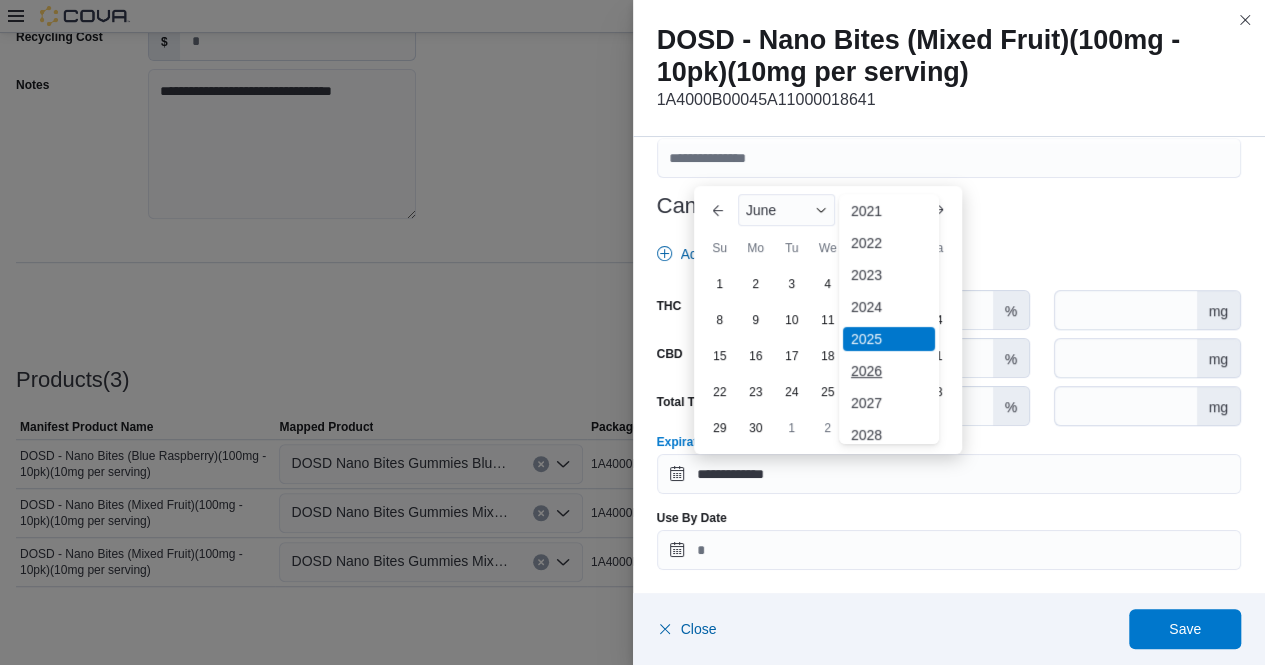 click on "2026" at bounding box center (889, 371) 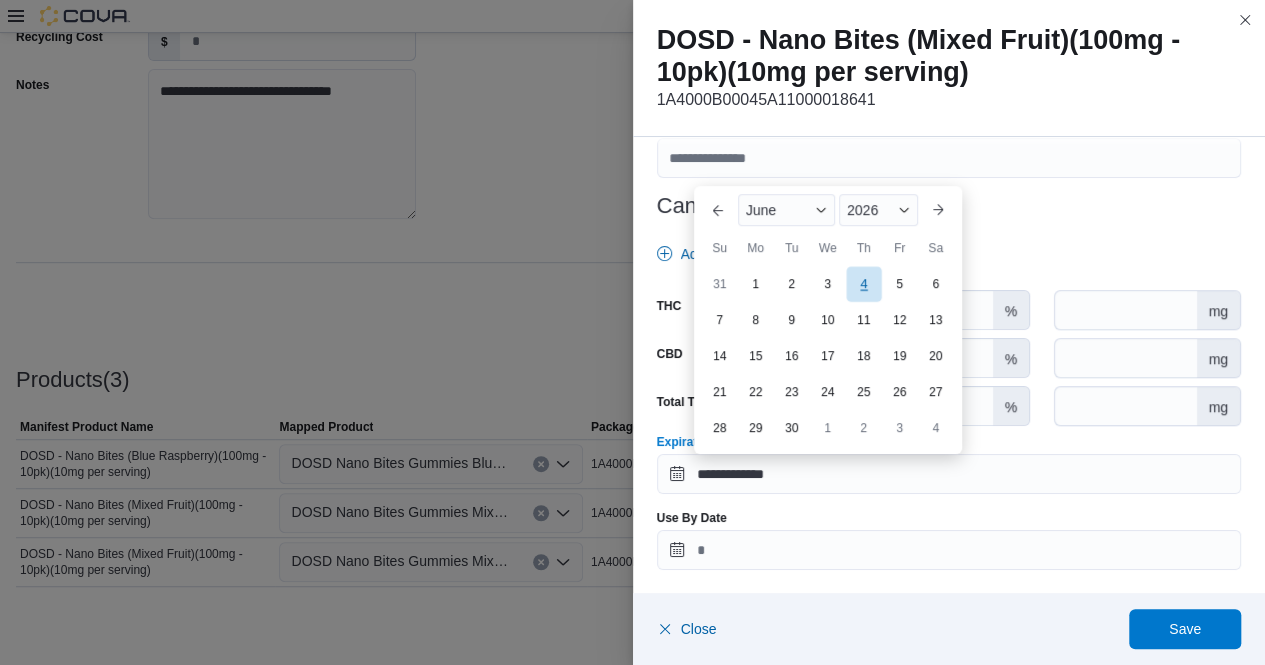 click on "4" at bounding box center (863, 283) 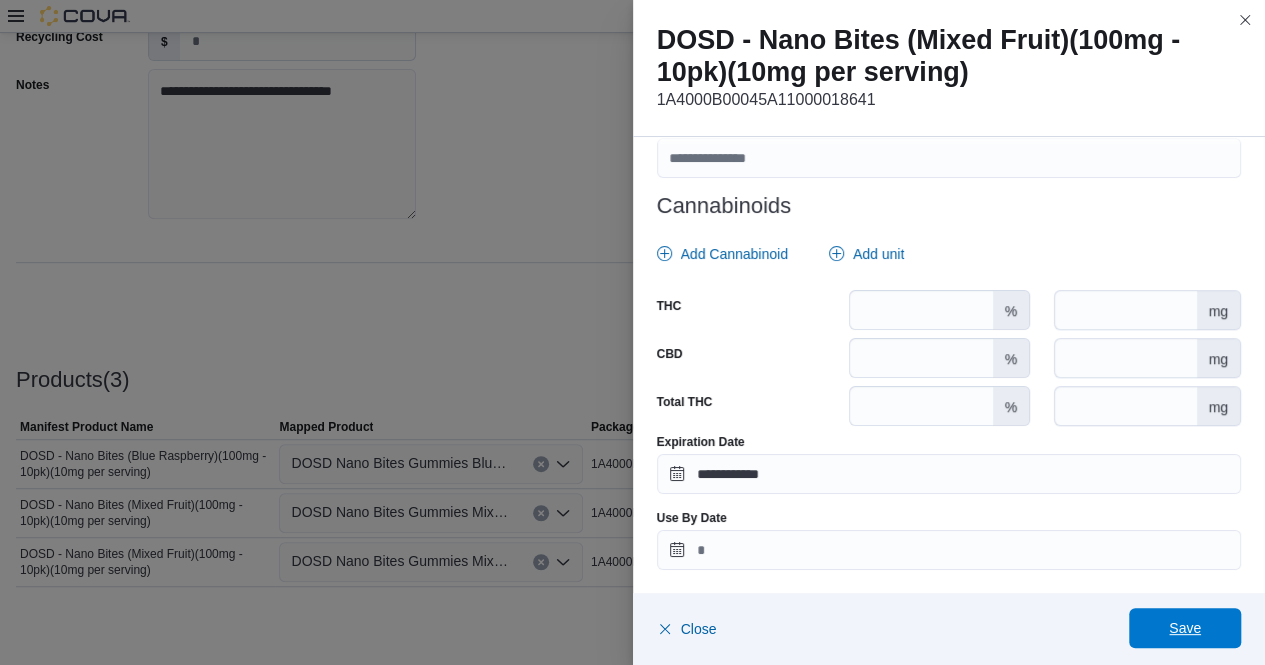 click on "Save" at bounding box center [1185, 628] 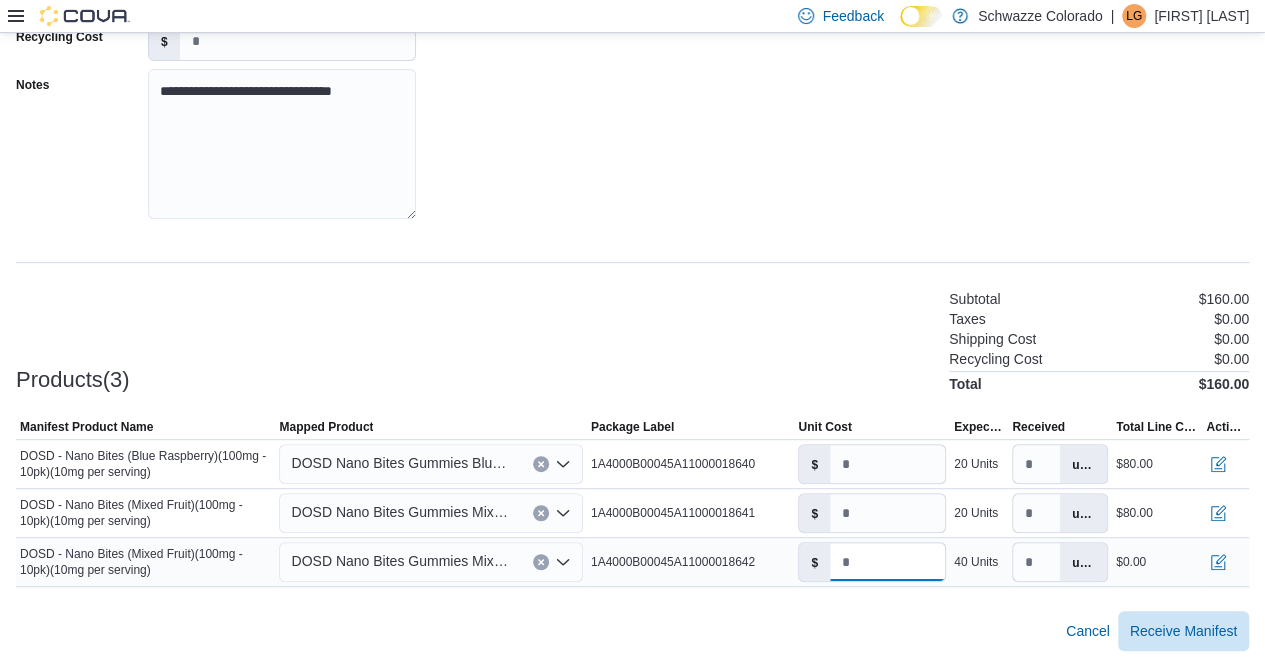 click on "*" at bounding box center [887, 562] 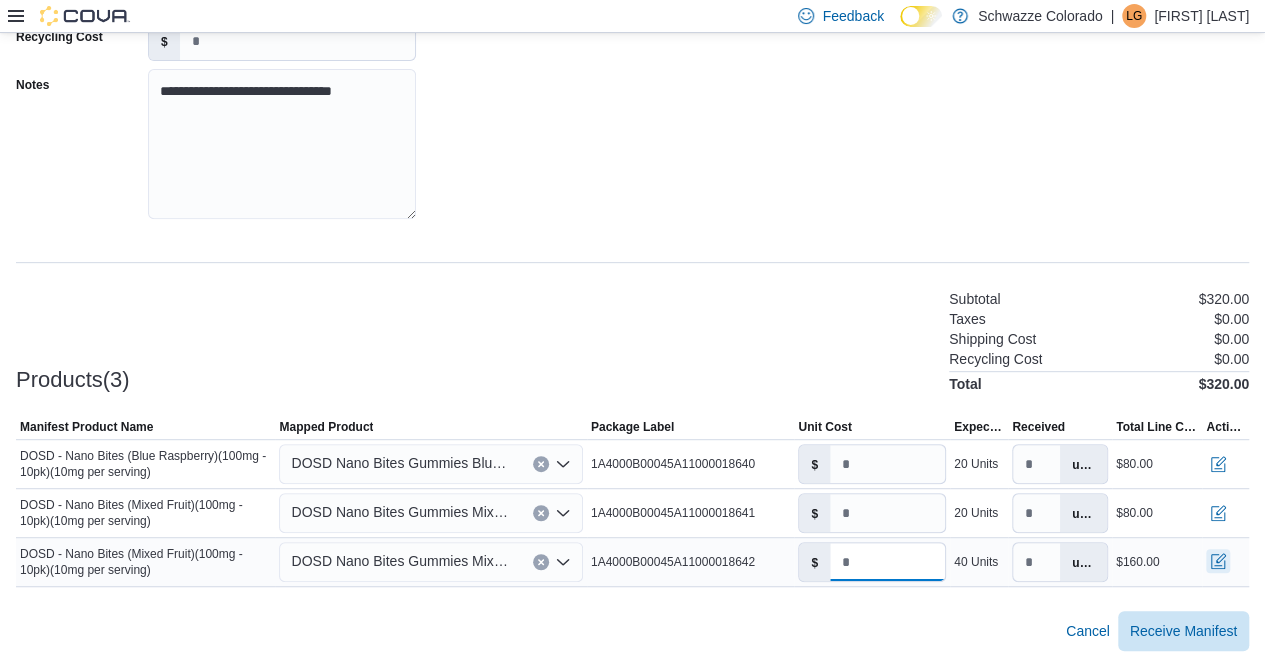type on "*" 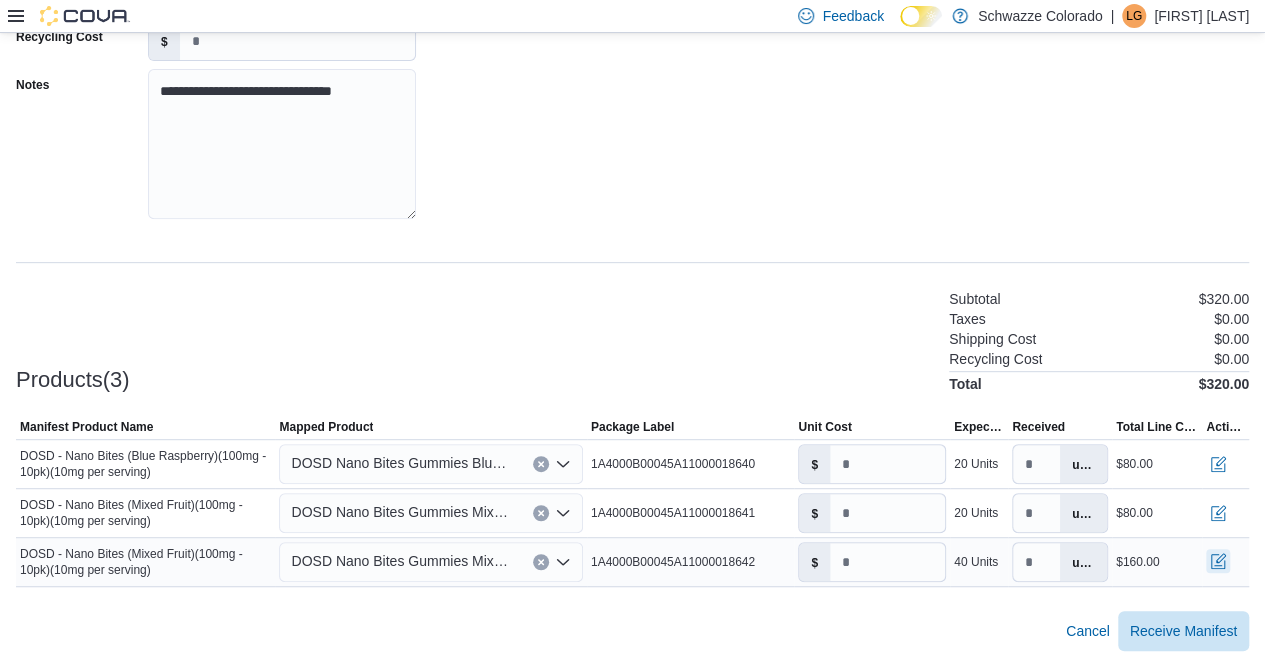 click at bounding box center [1218, 561] 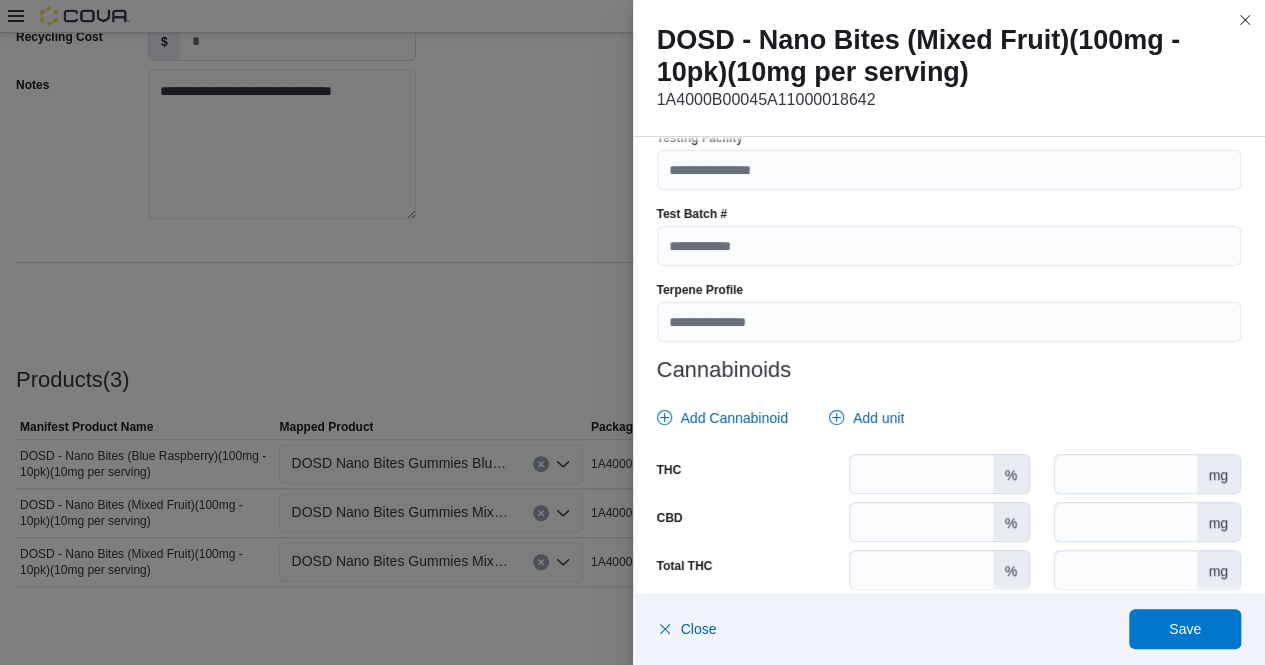 scroll, scrollTop: 714, scrollLeft: 0, axis: vertical 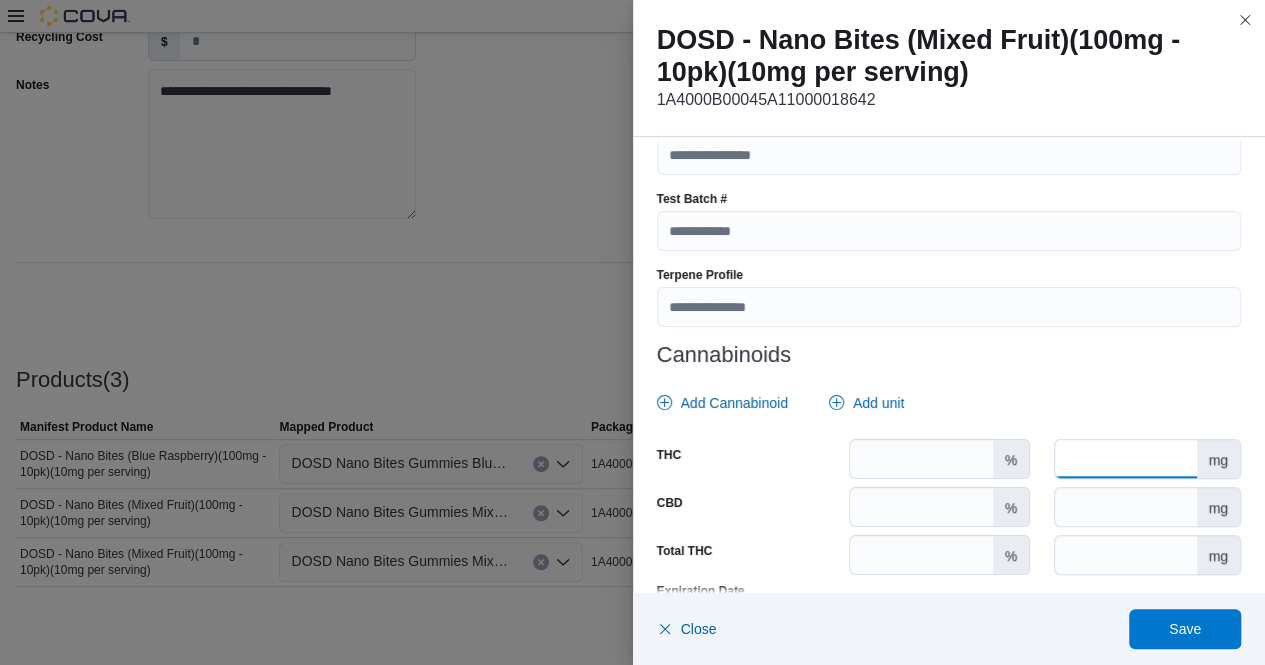 click at bounding box center [1125, 459] 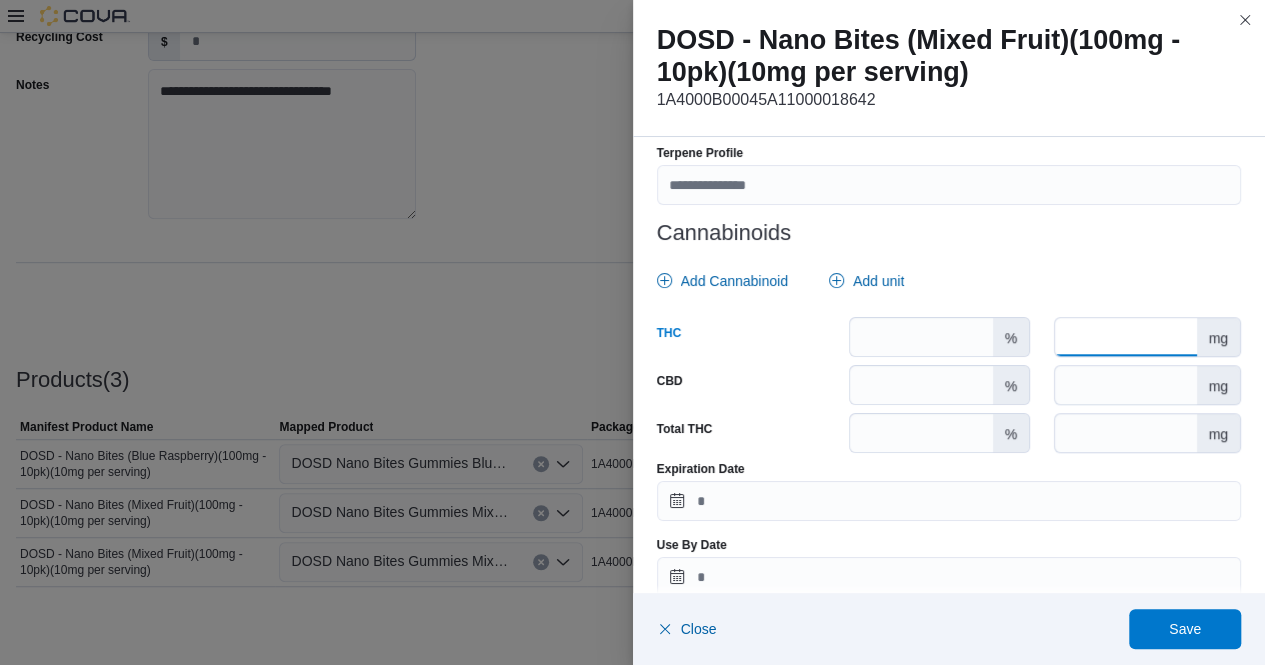 scroll, scrollTop: 863, scrollLeft: 0, axis: vertical 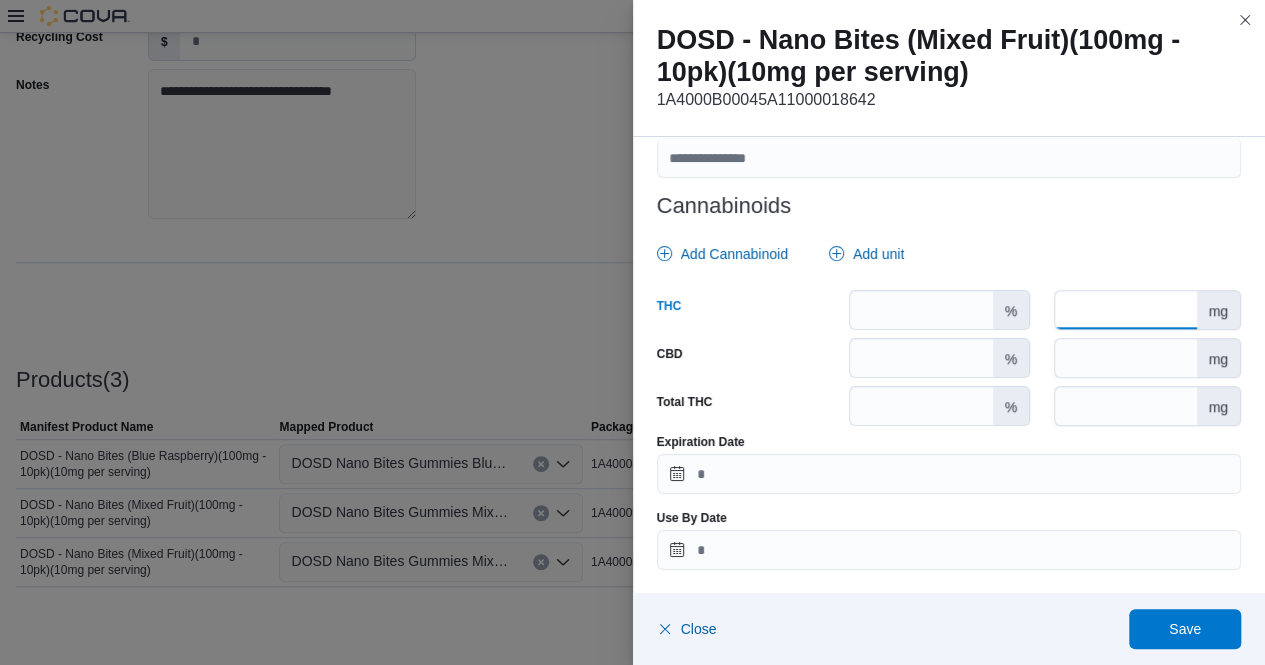 type on "***" 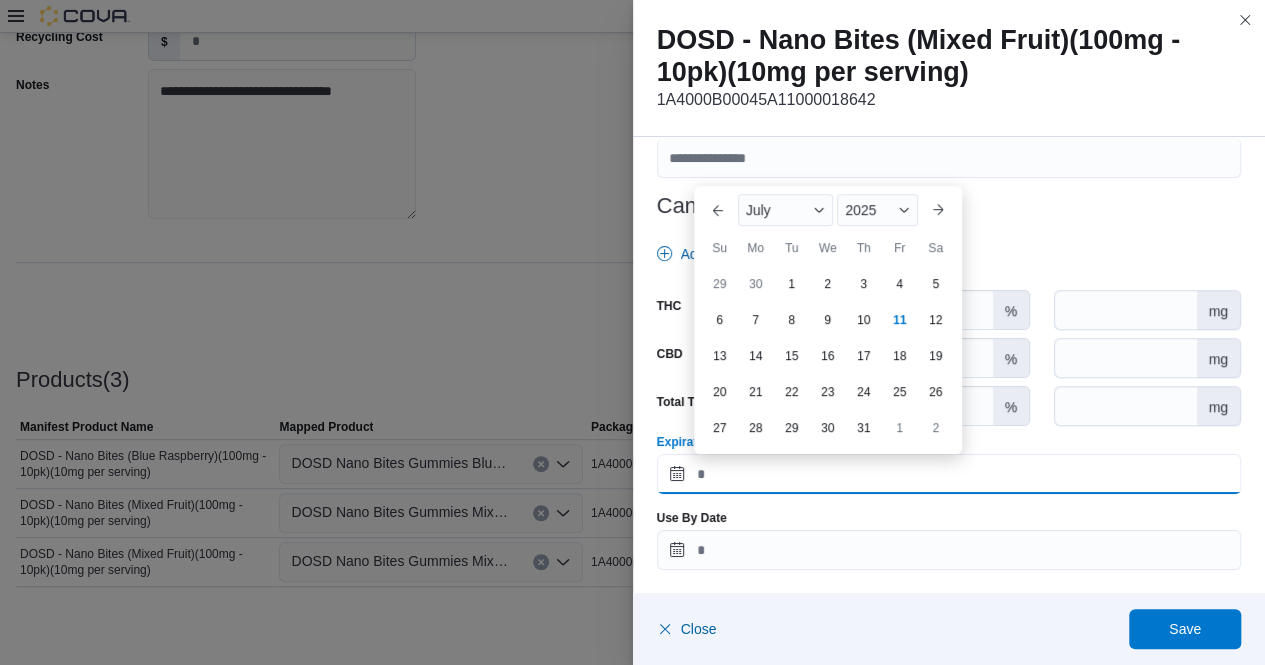 click on "Expiration Date" at bounding box center [949, 474] 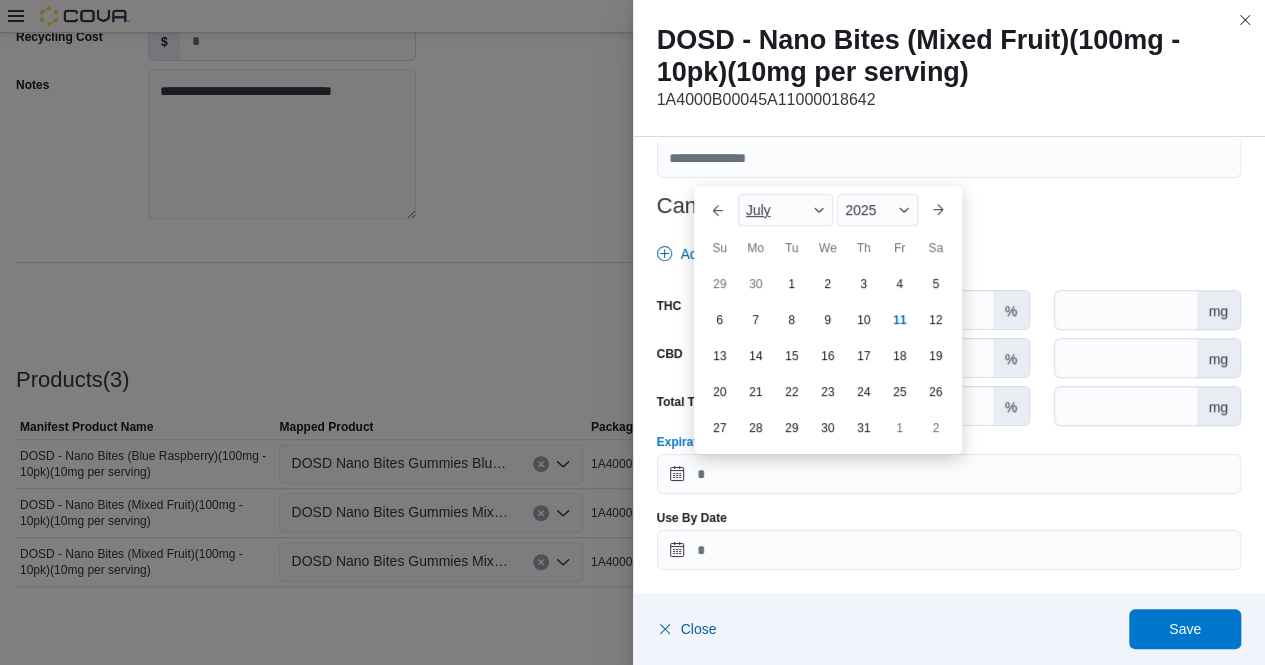 click at bounding box center (819, 210) 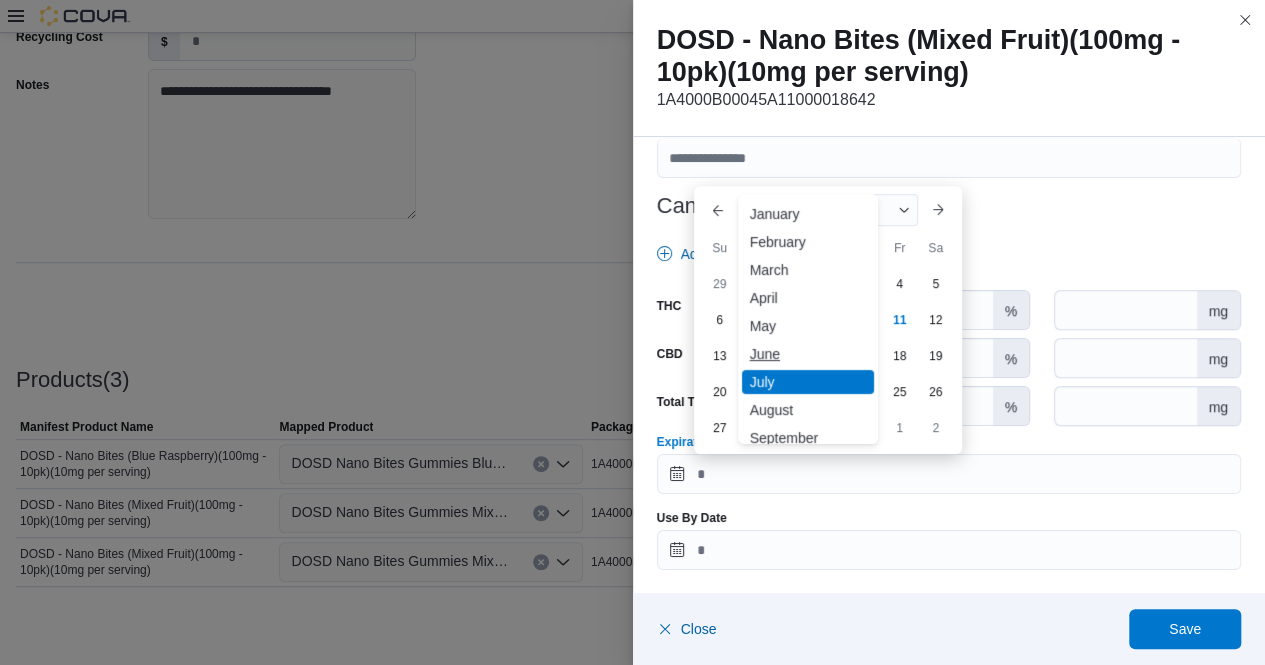 click on "June" at bounding box center (808, 354) 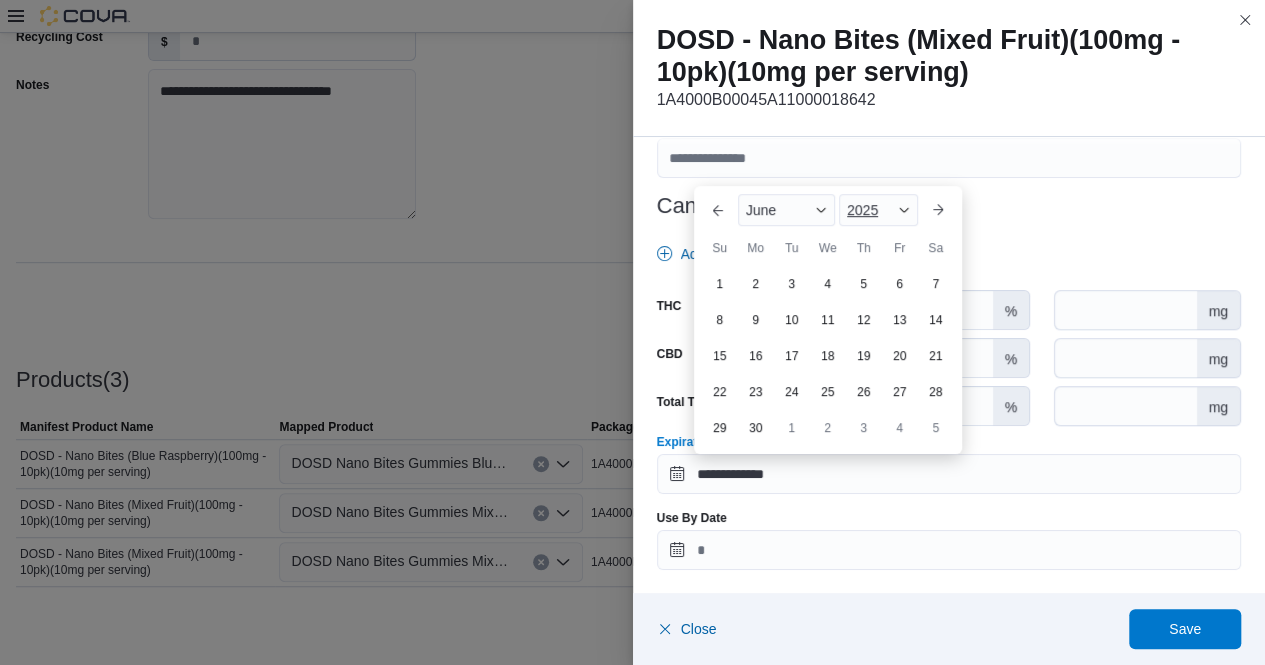 click on "2025" at bounding box center [878, 210] 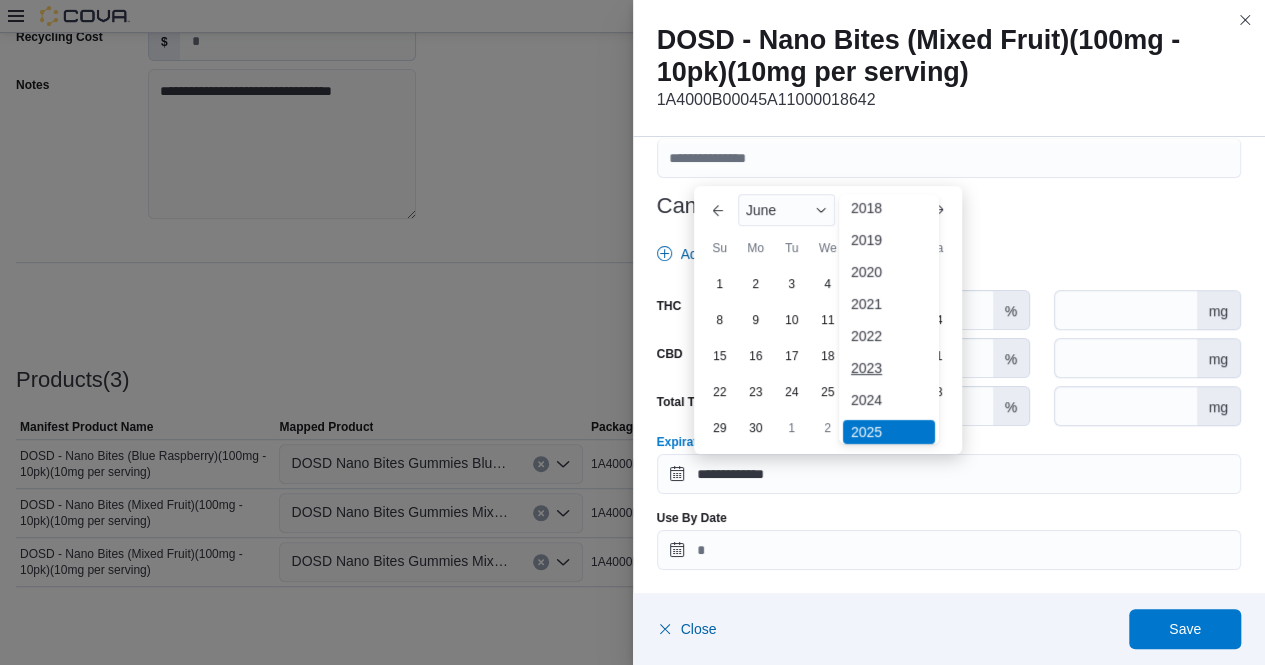 scroll, scrollTop: 60, scrollLeft: 0, axis: vertical 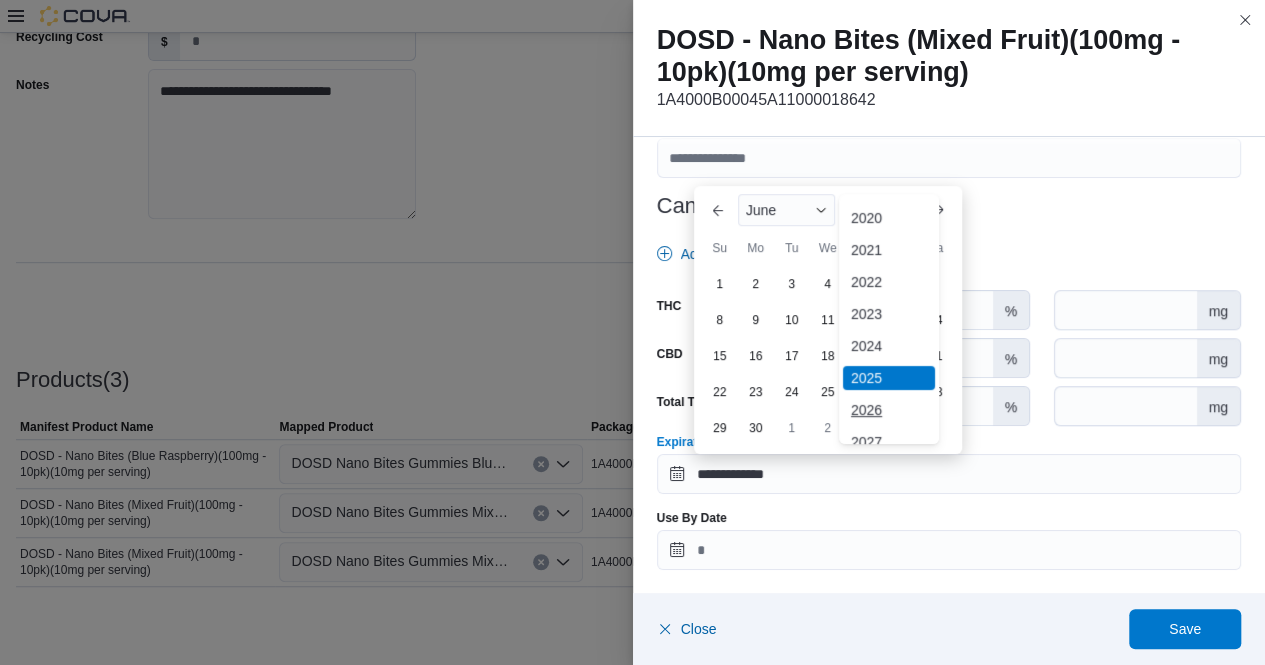 click on "2026" at bounding box center (889, 410) 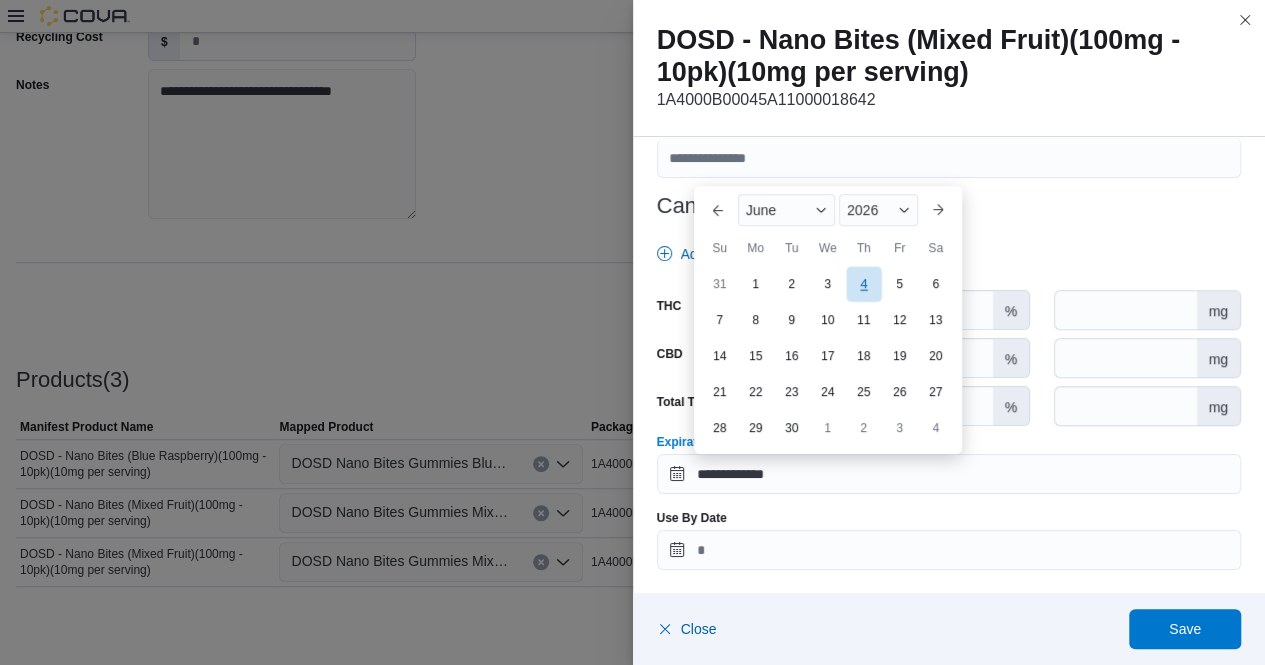 click on "4" at bounding box center [863, 283] 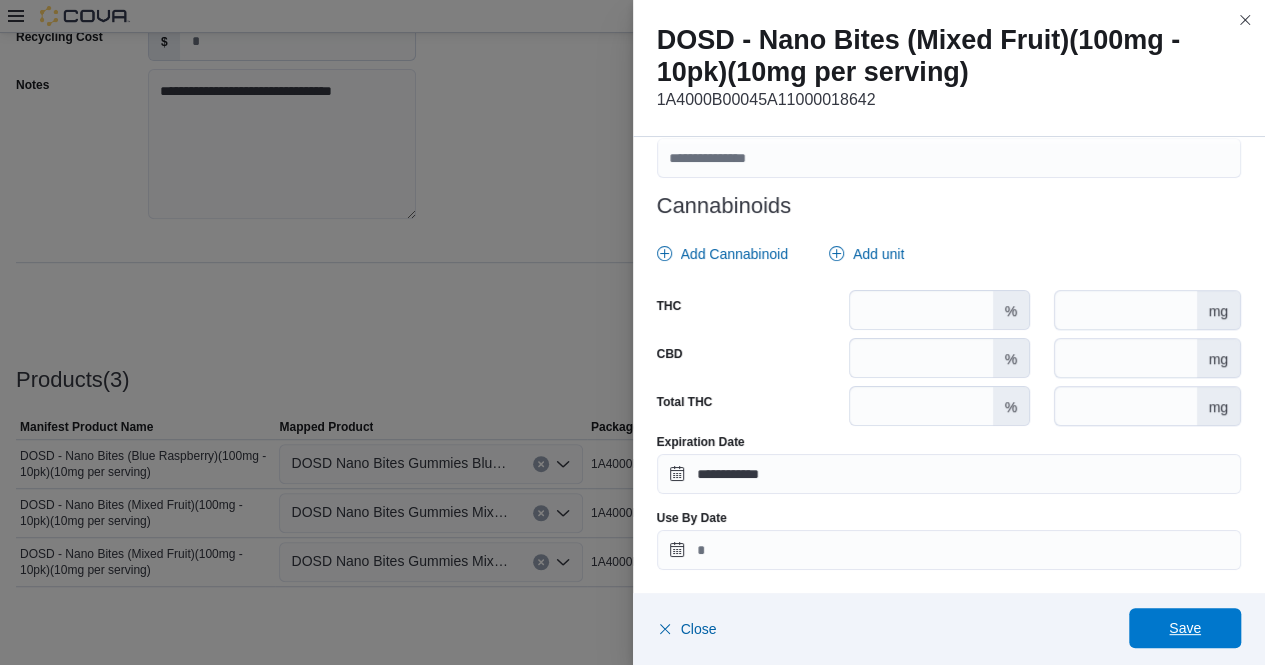 click on "Save" at bounding box center [1185, 628] 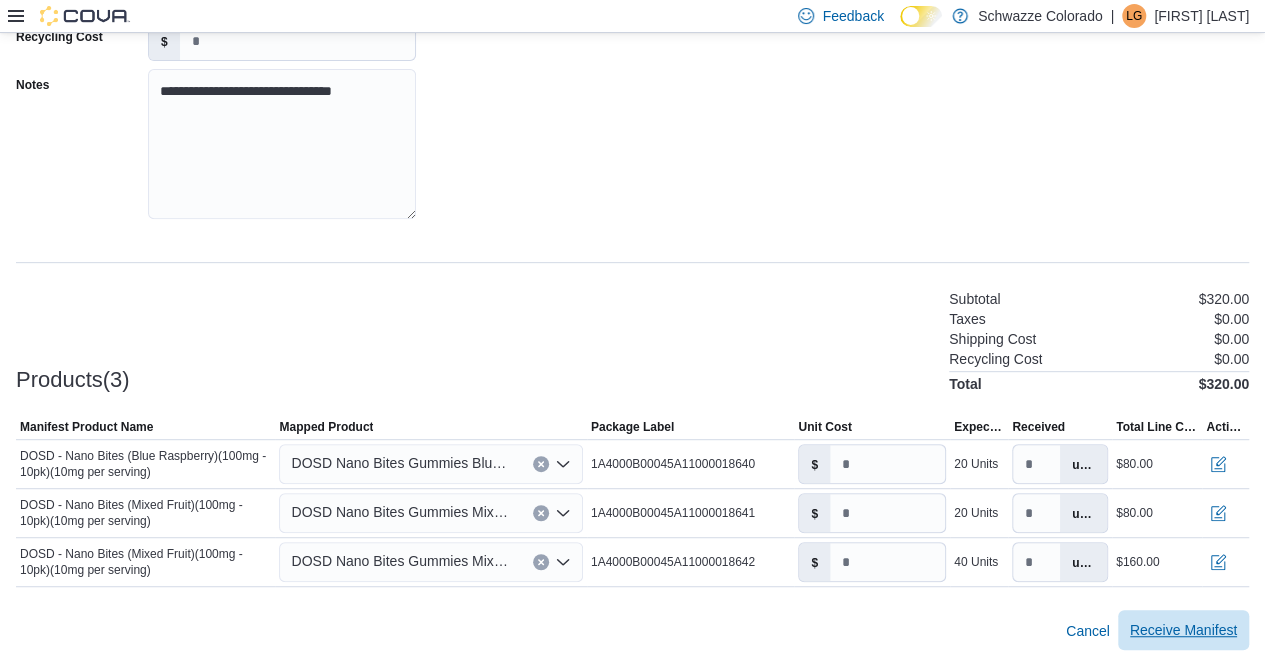 click on "Receive Manifest" at bounding box center (1183, 630) 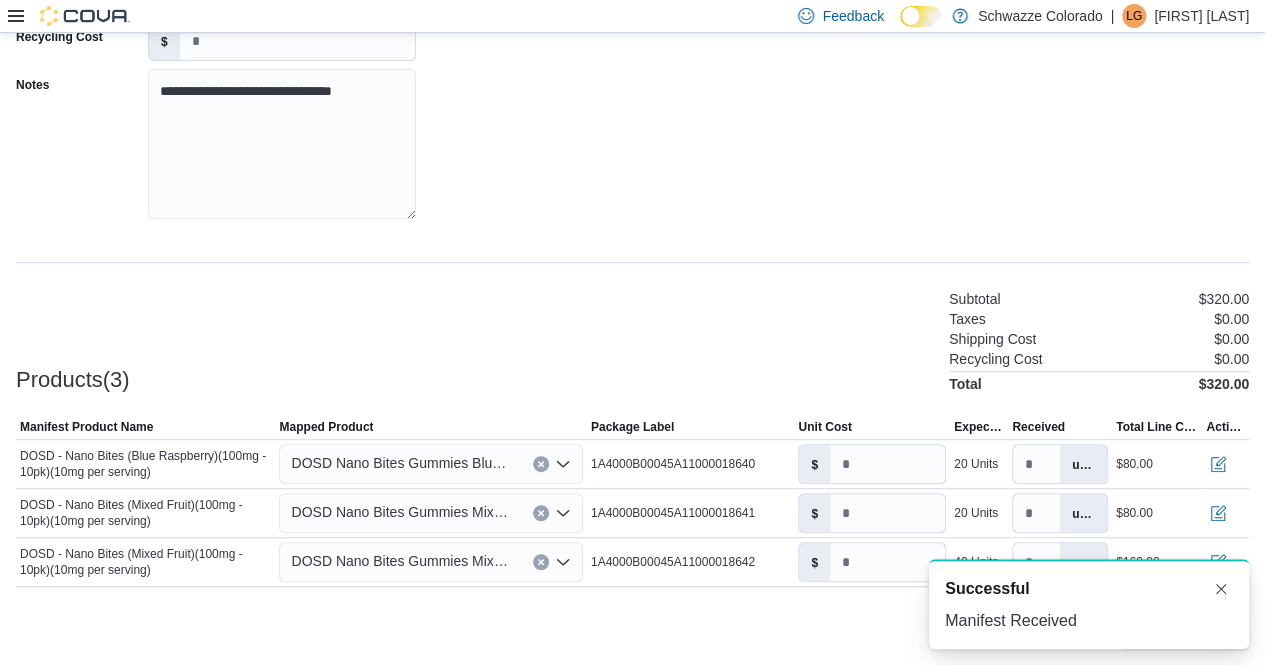 scroll, scrollTop: 0, scrollLeft: 0, axis: both 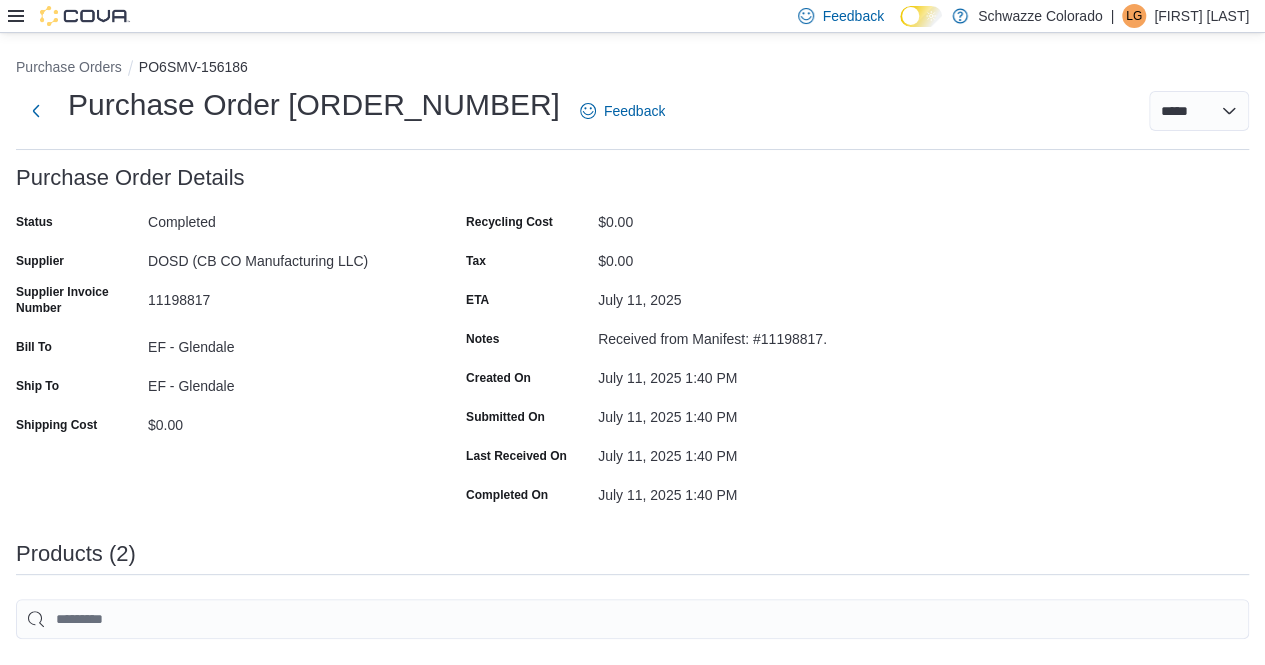 click 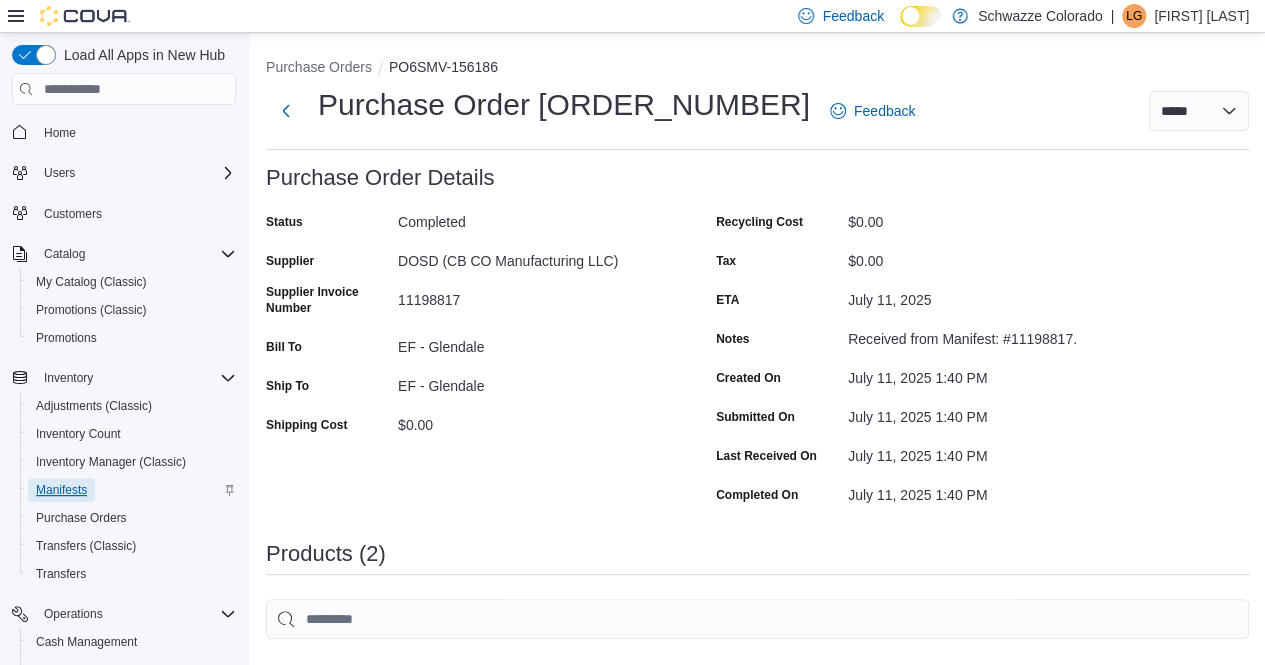 click on "Manifests" at bounding box center (61, 490) 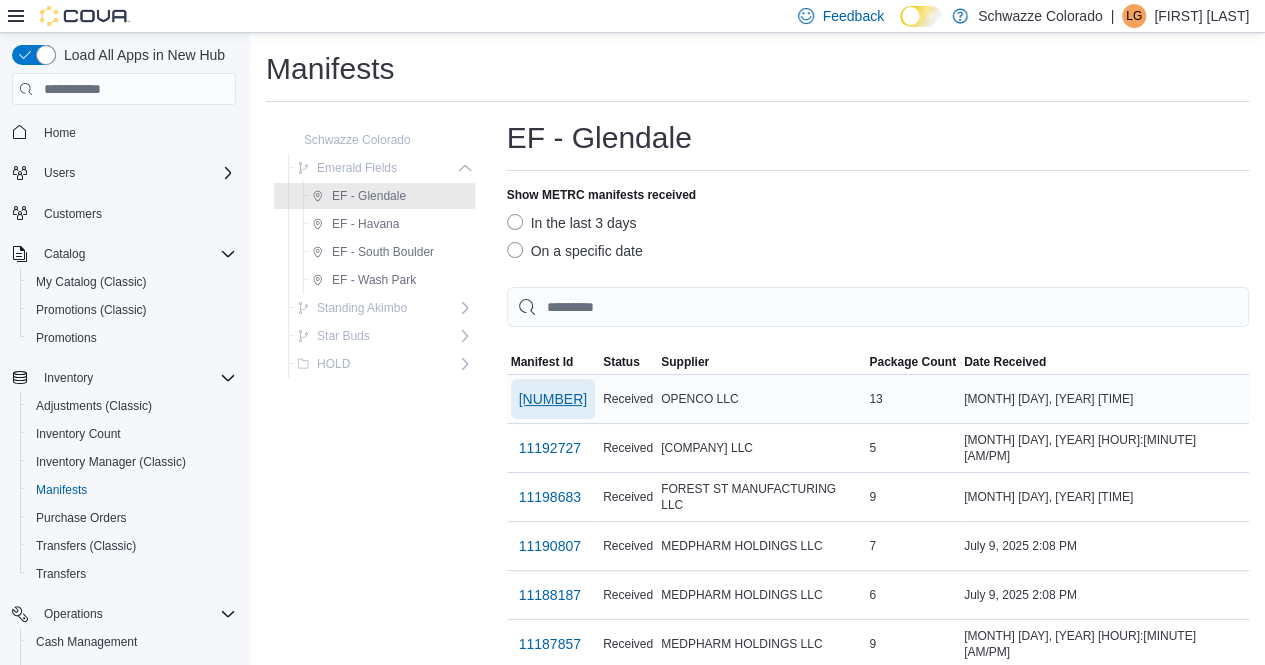 click on "[NUMBER]" at bounding box center (553, 399) 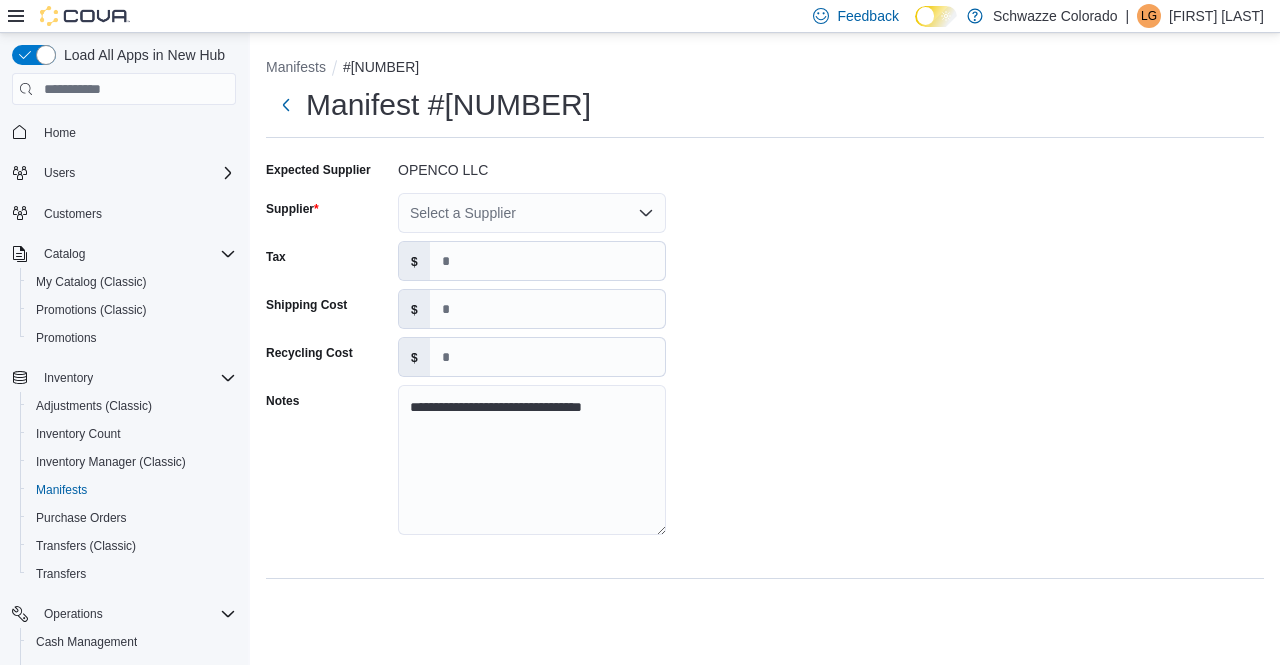 click on "Select a Supplier" at bounding box center (532, 213) 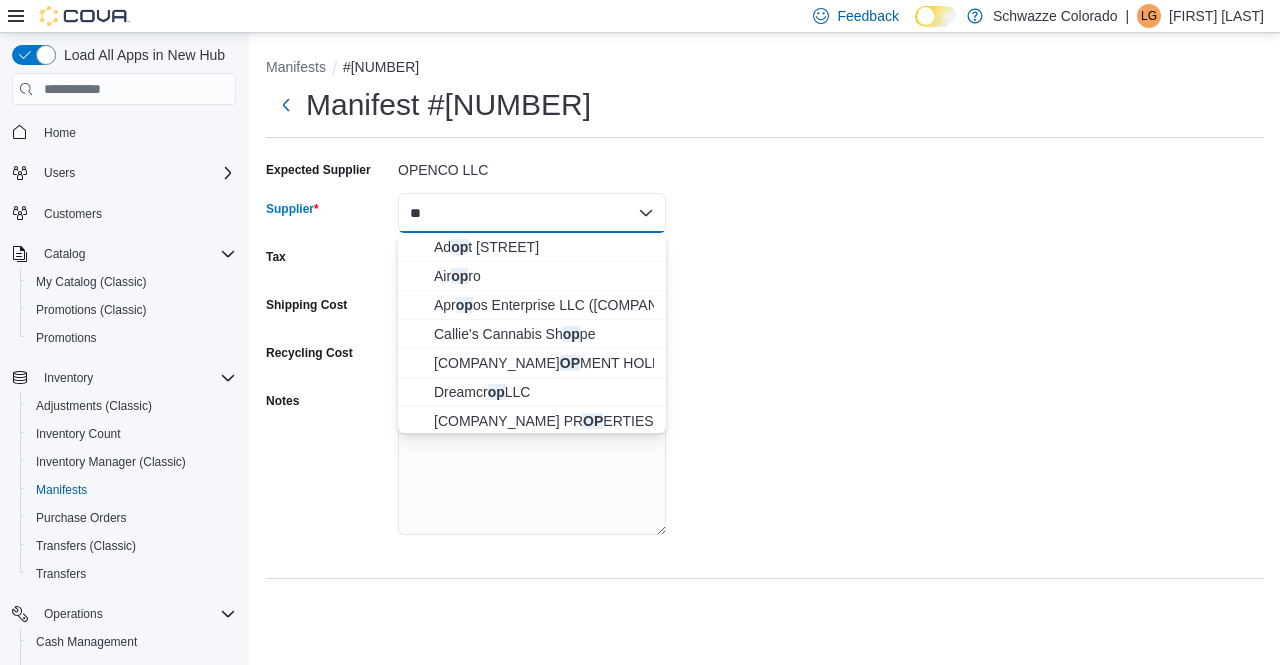 type on "*" 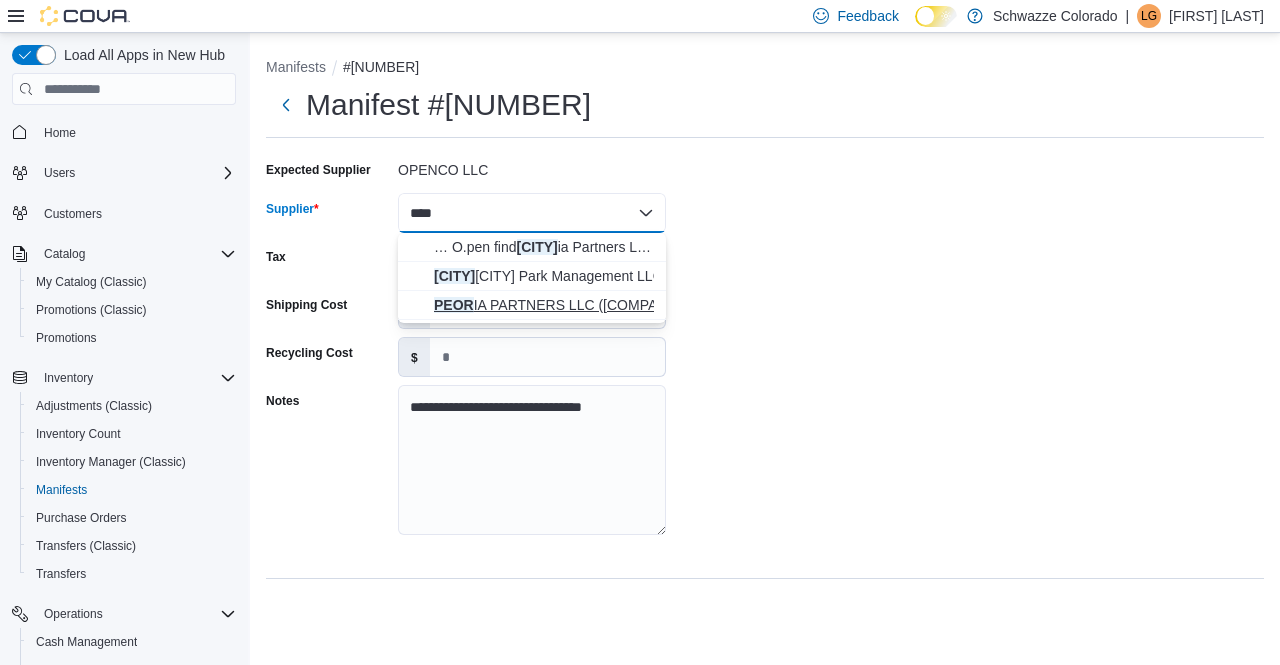 type on "****" 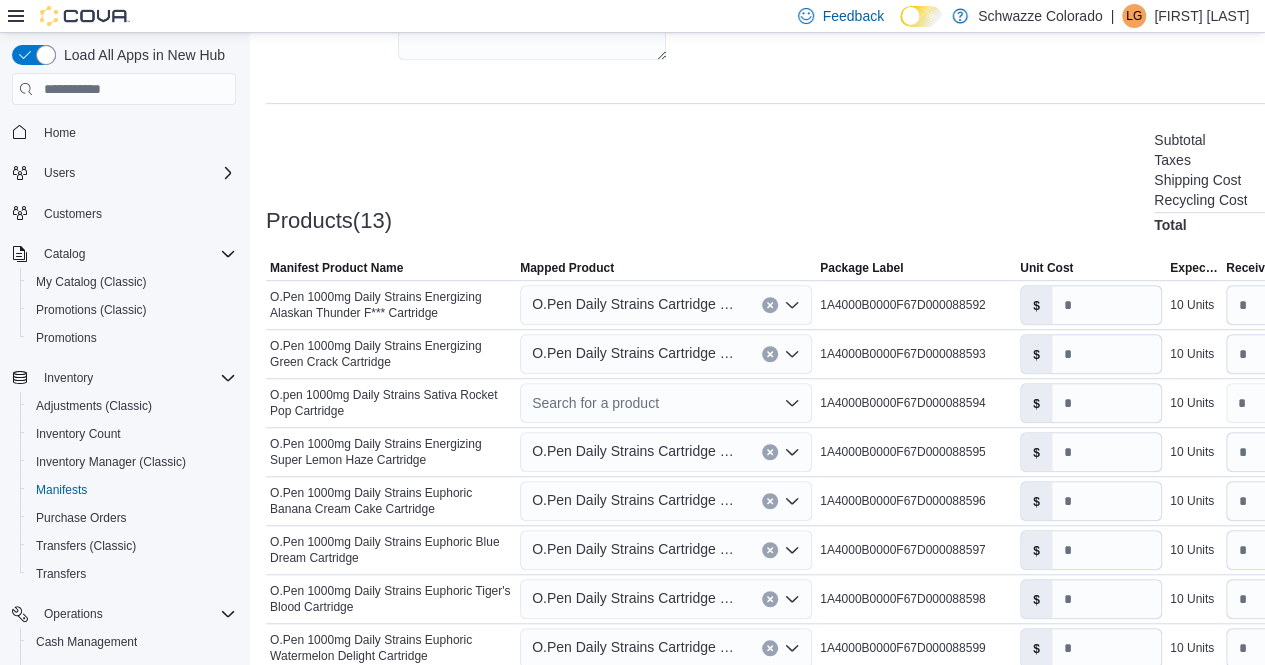 scroll, scrollTop: 485, scrollLeft: 0, axis: vertical 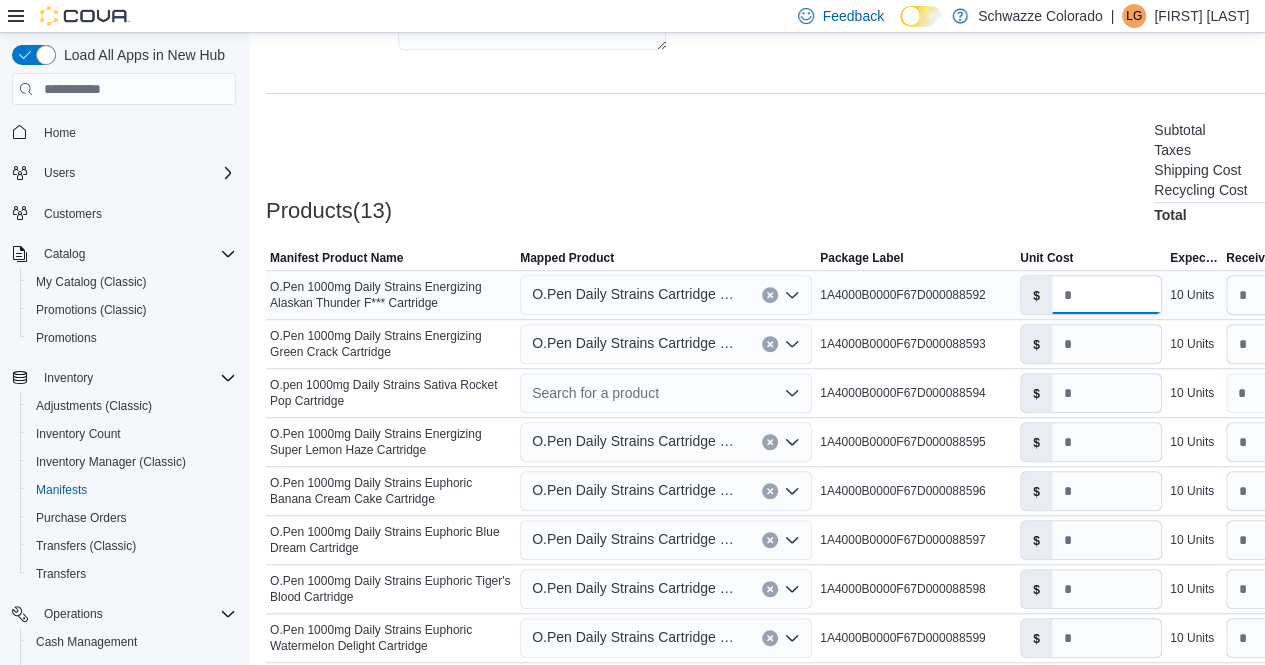 click on "*****" at bounding box center [1106, 295] 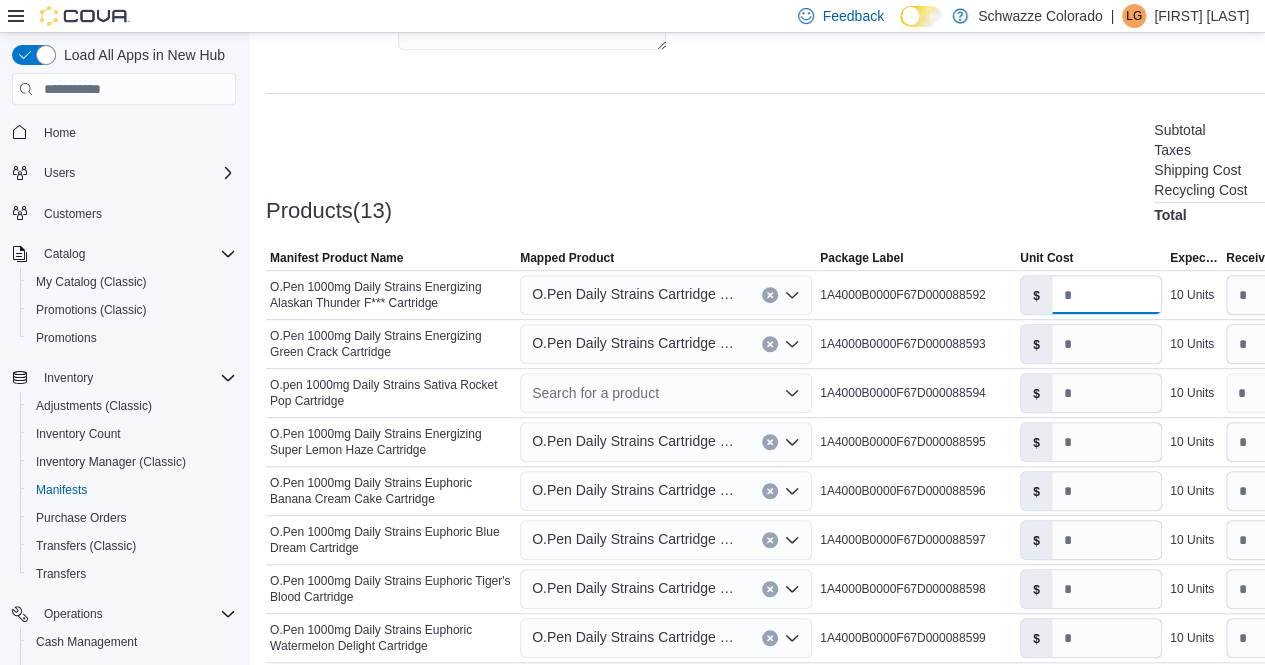 type on "*****" 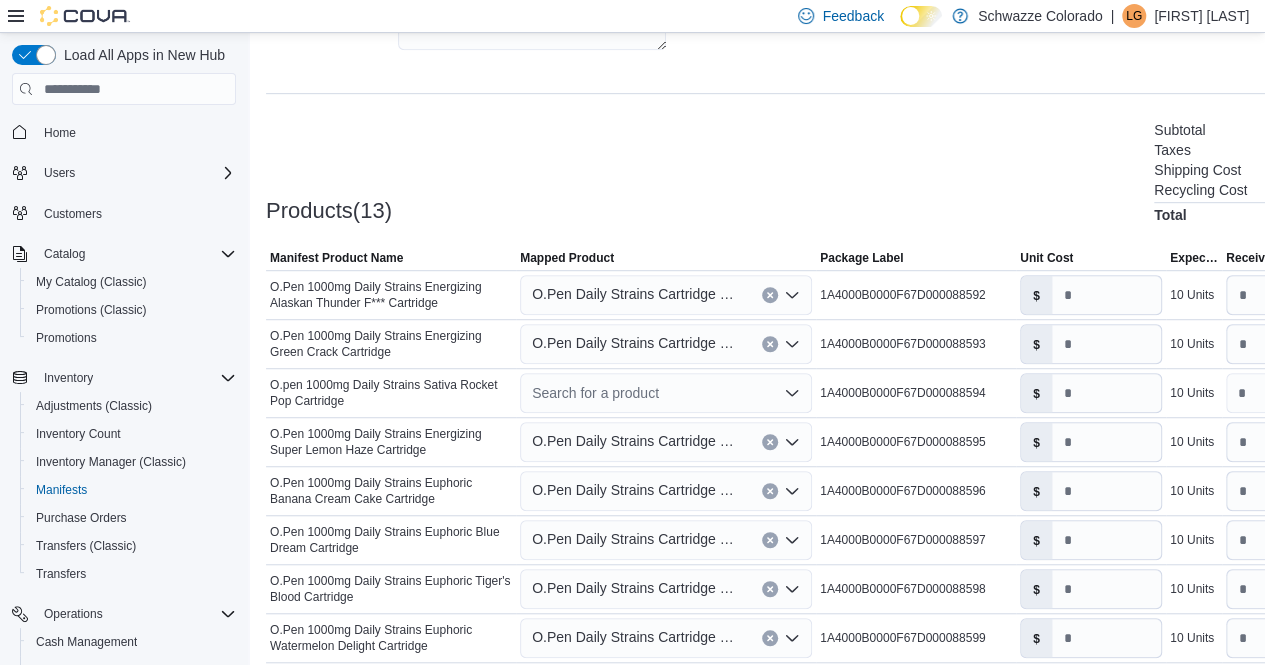 click 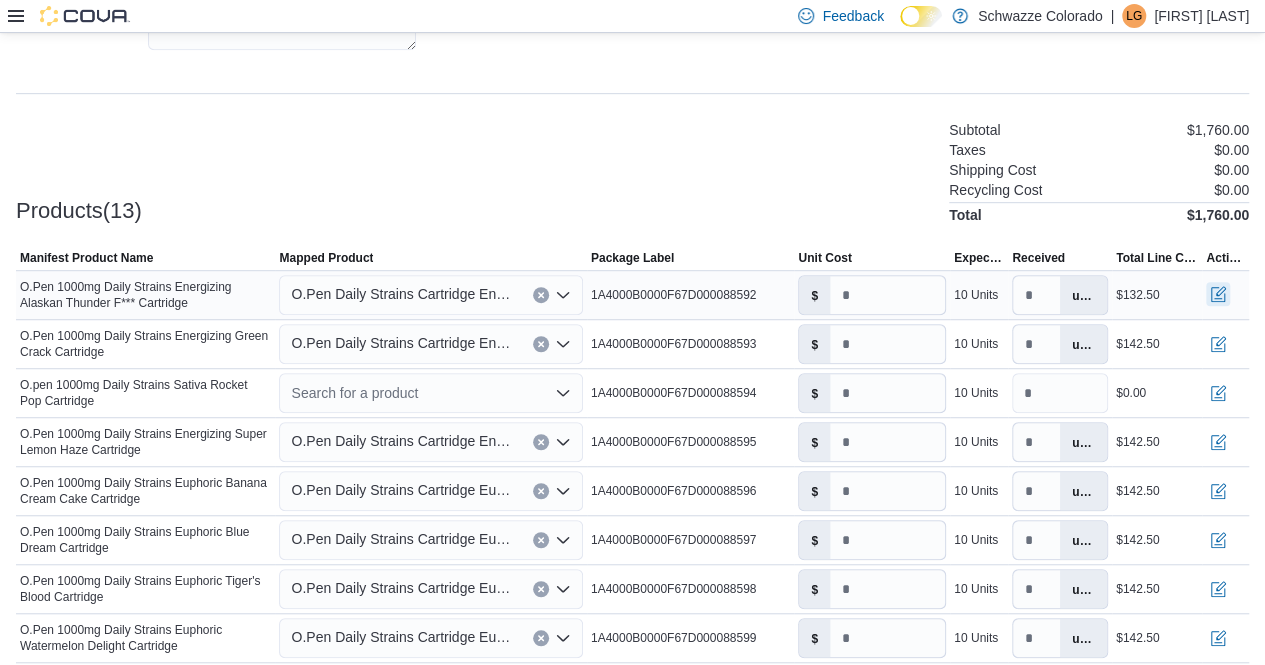 click at bounding box center (1218, 294) 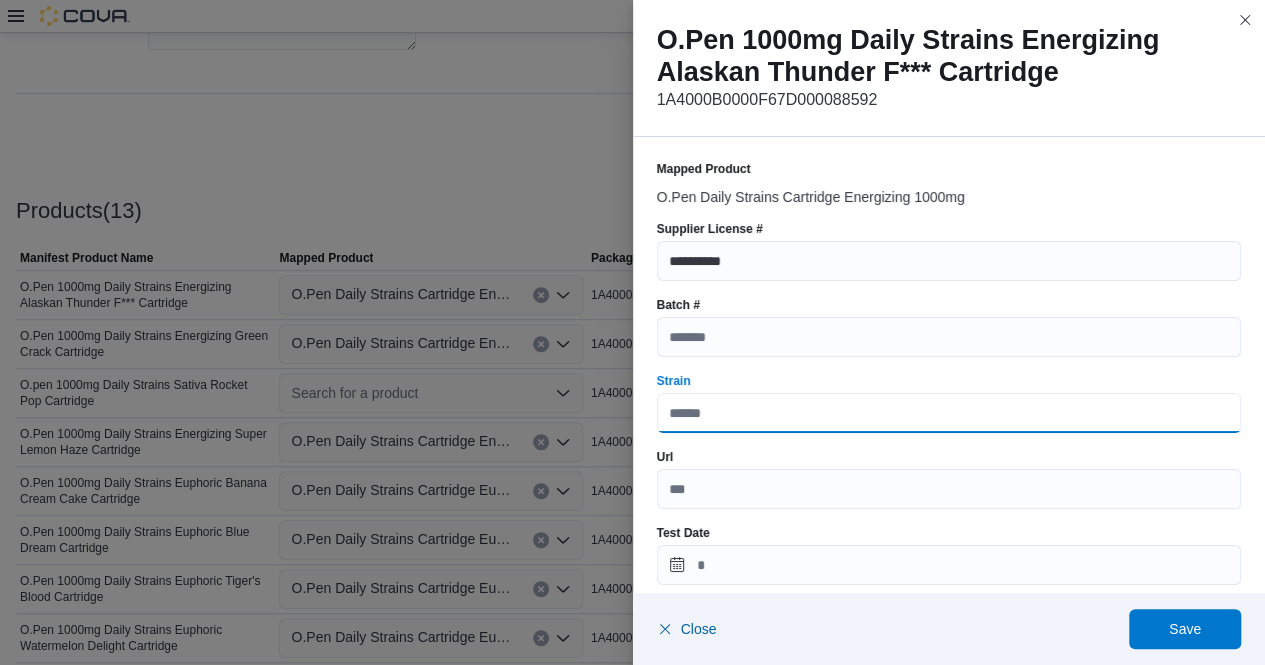 click on "Strain" at bounding box center [949, 413] 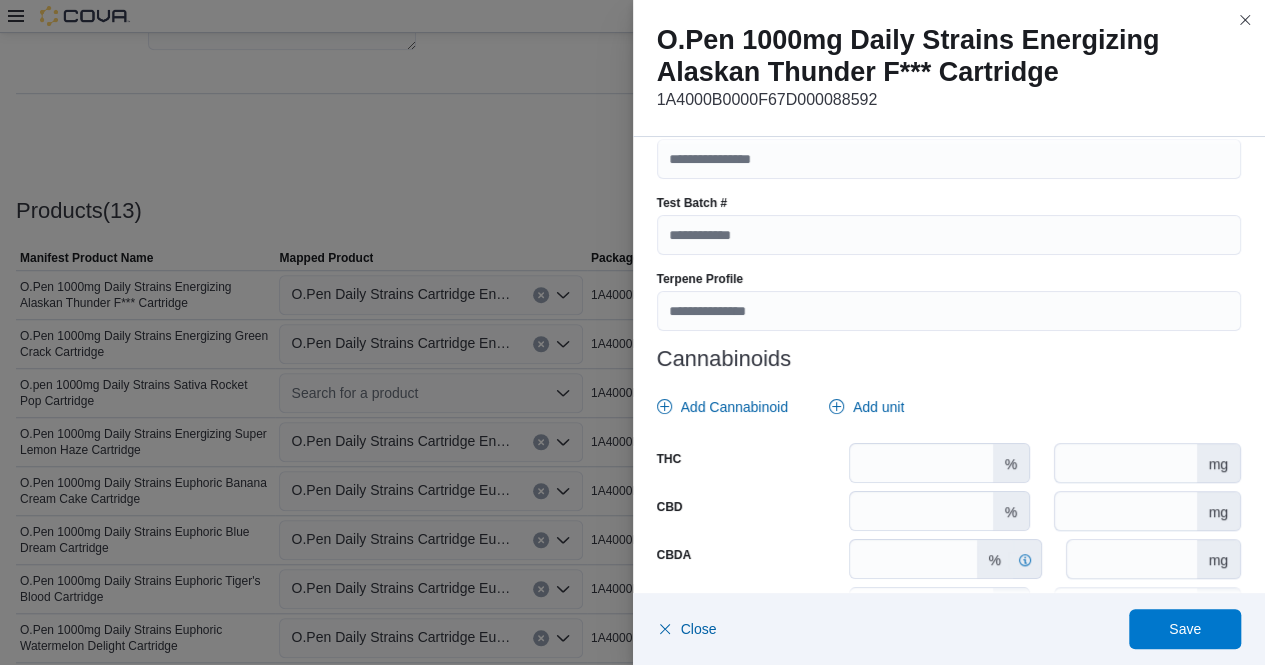 scroll, scrollTop: 738, scrollLeft: 0, axis: vertical 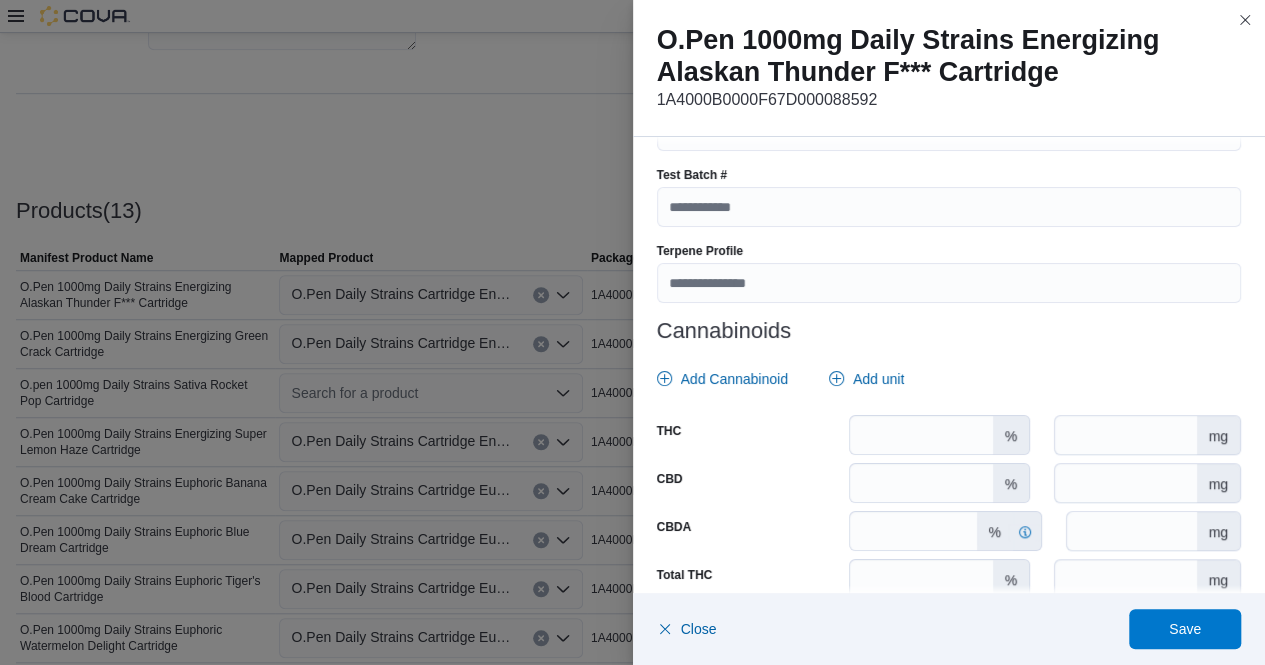 type on "**********" 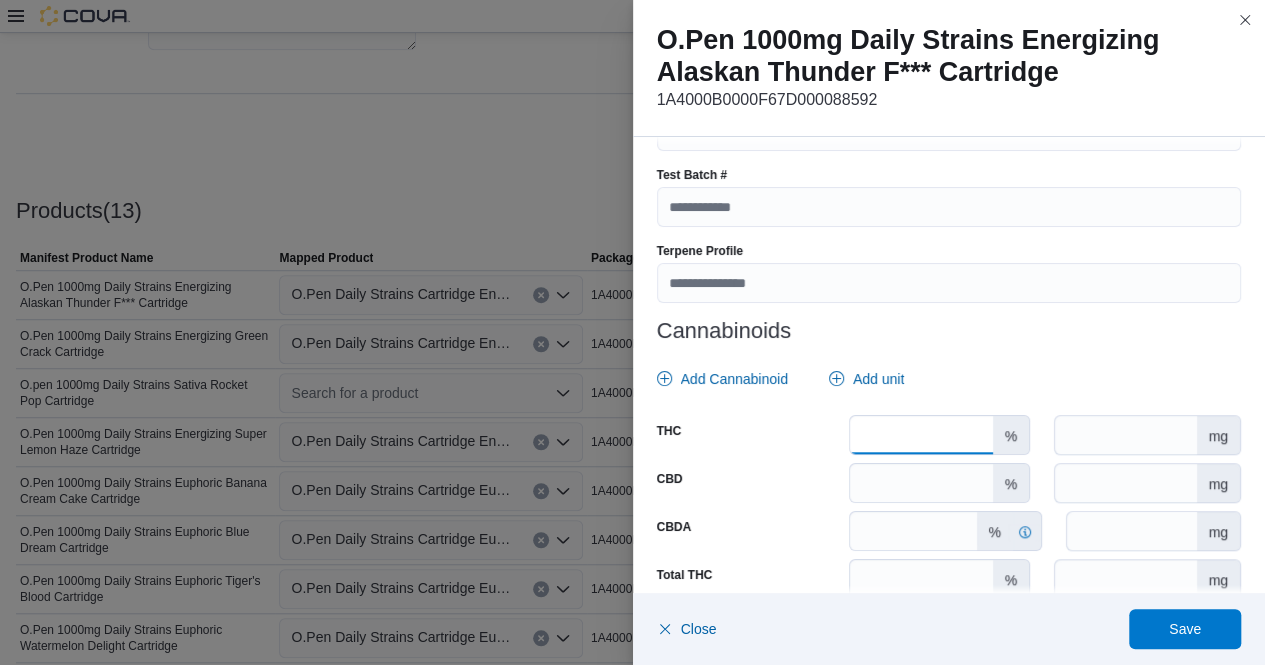 click at bounding box center (921, 435) 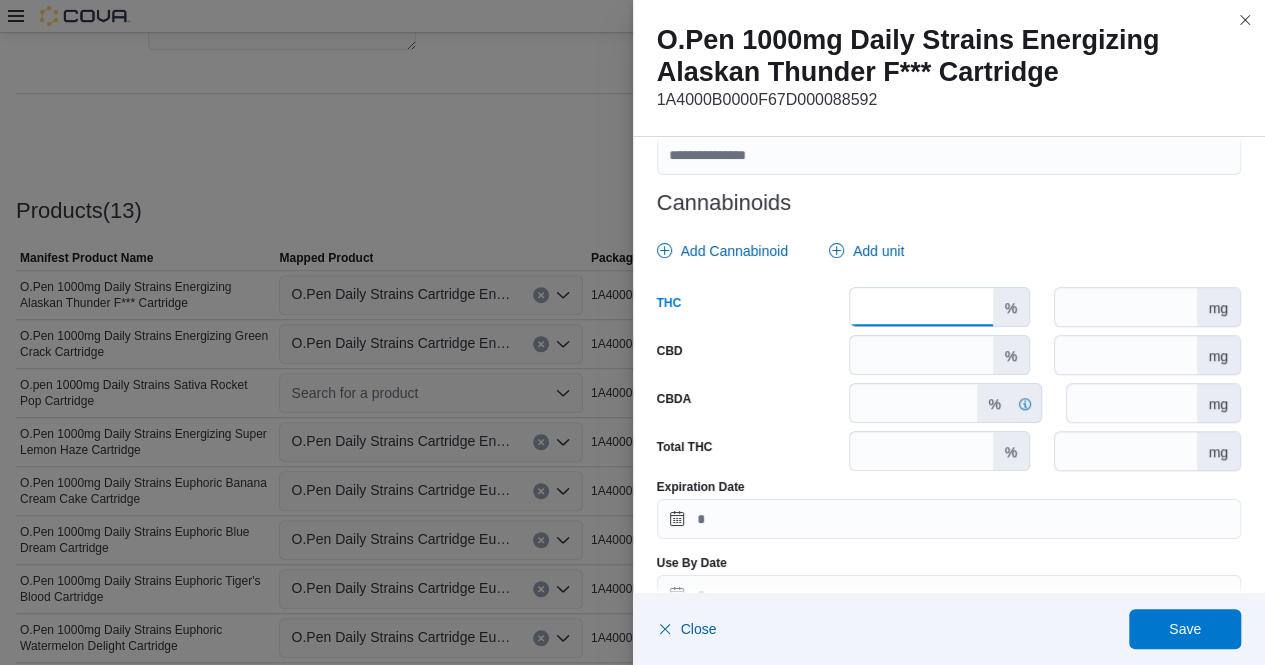 scroll, scrollTop: 911, scrollLeft: 0, axis: vertical 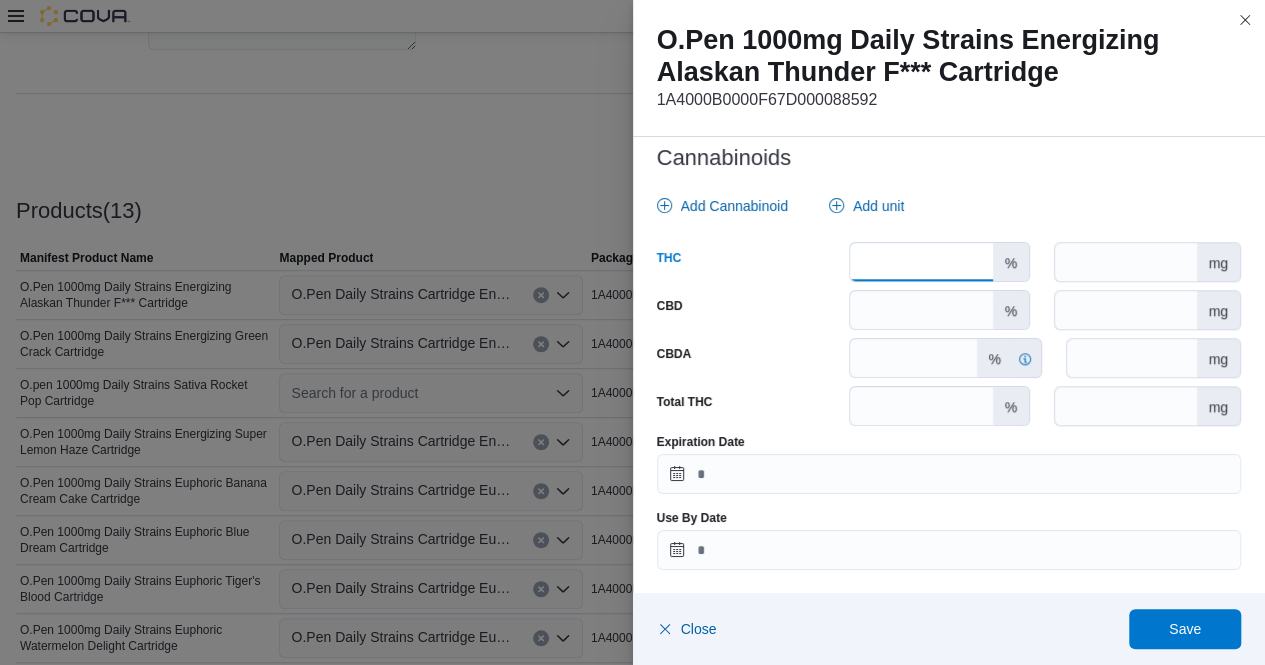 type on "****" 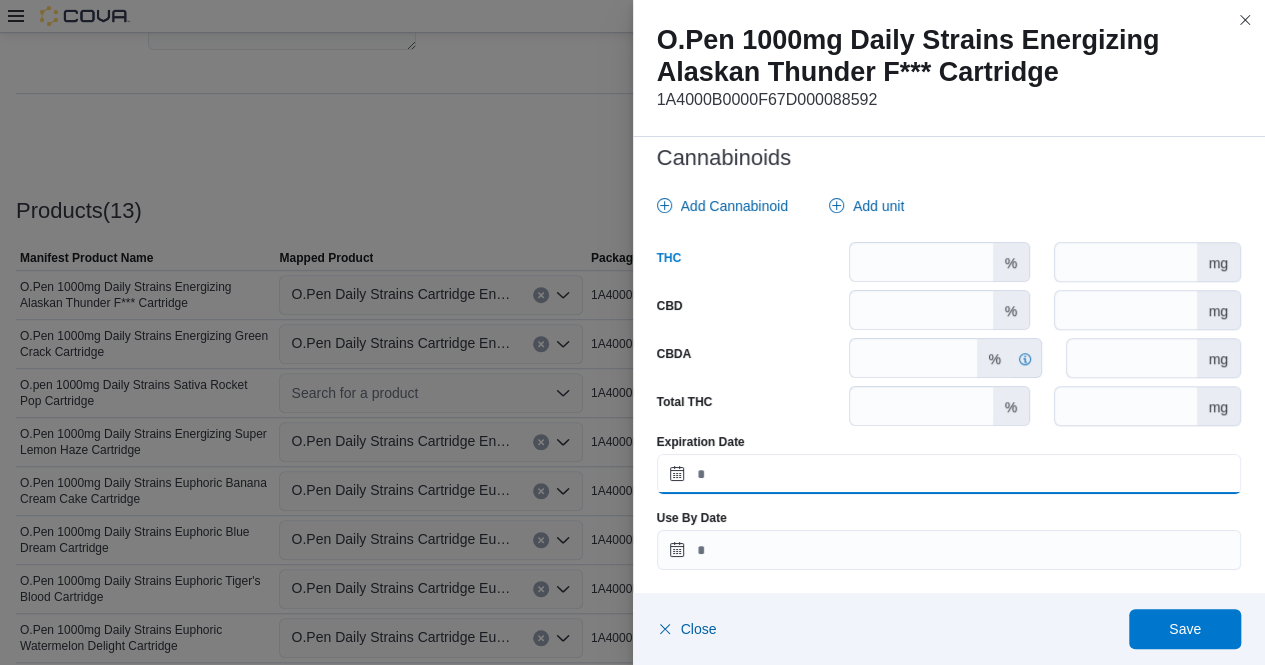 click on "Expiration Date" at bounding box center (949, 474) 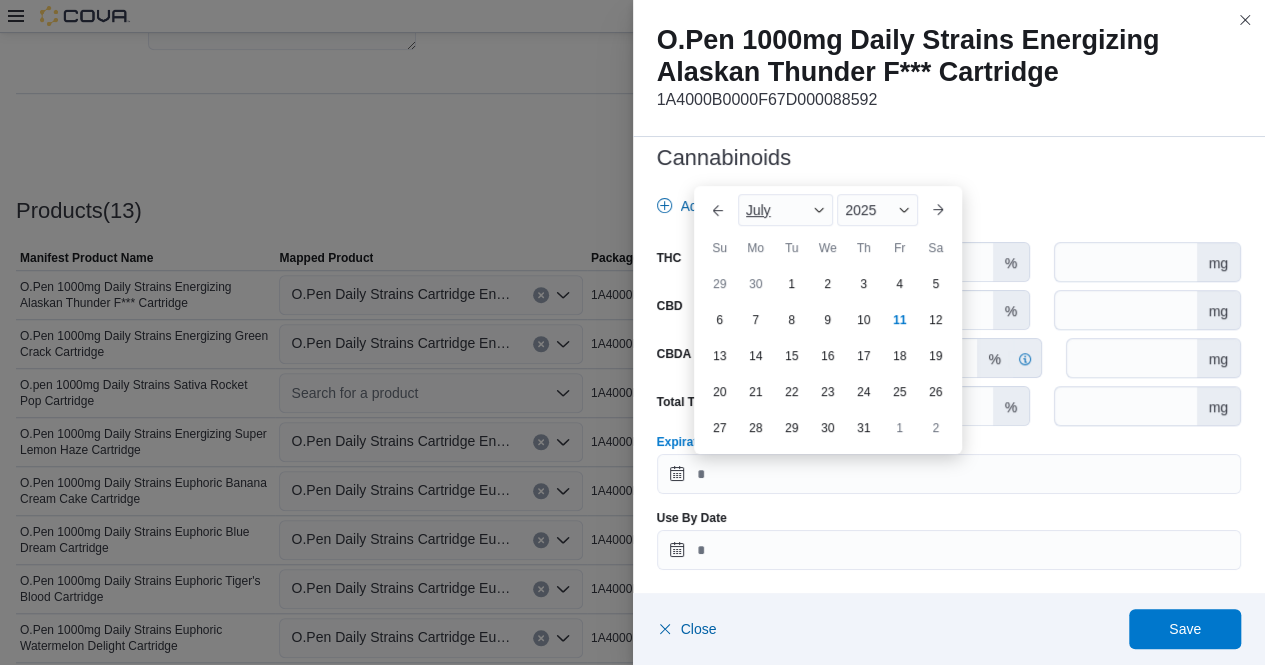 click on "July" at bounding box center (786, 210) 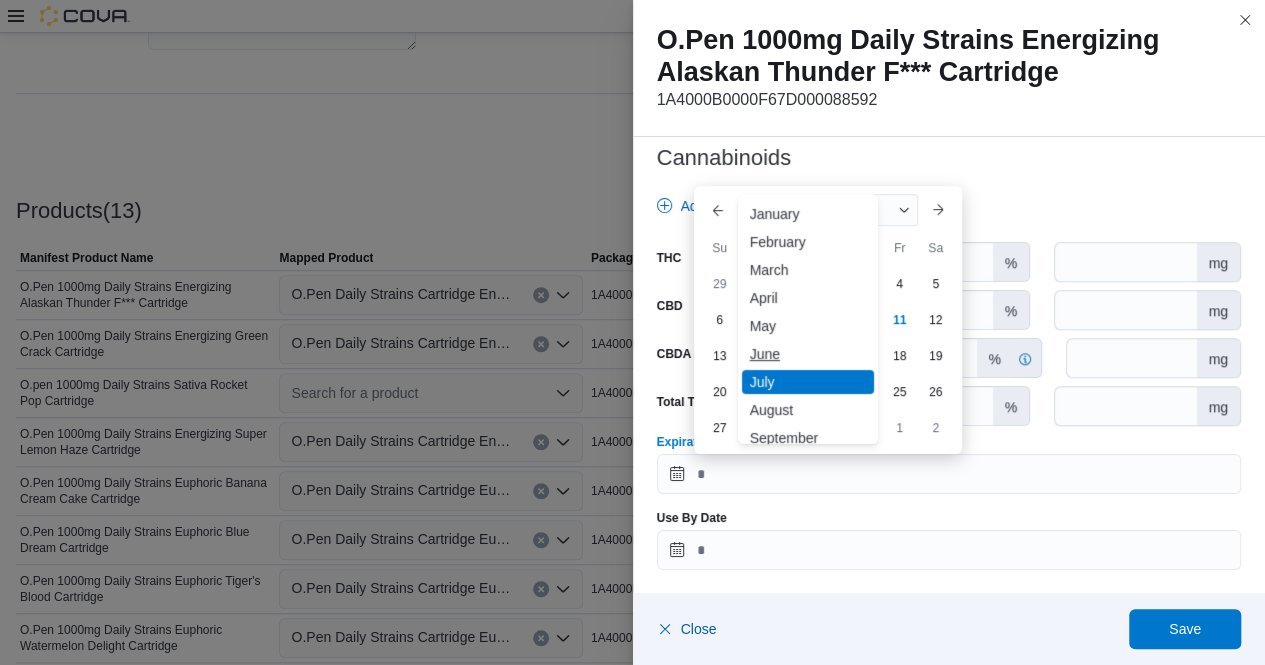 click on "June" at bounding box center [808, 354] 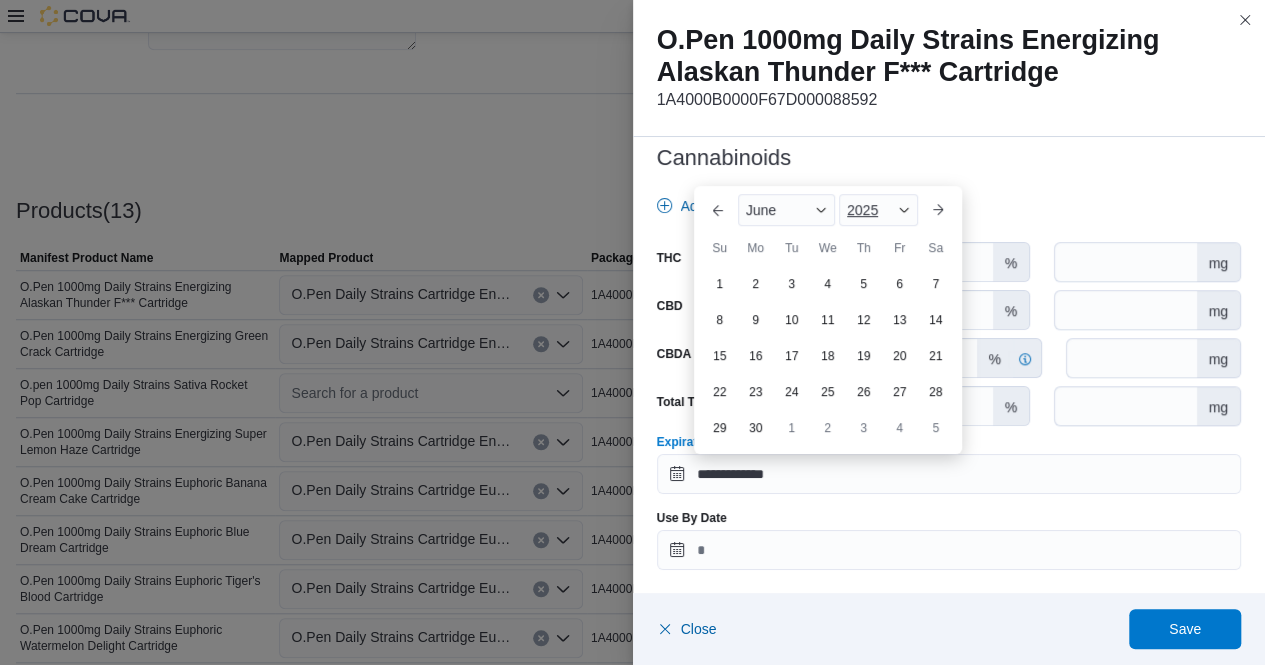 click at bounding box center (904, 210) 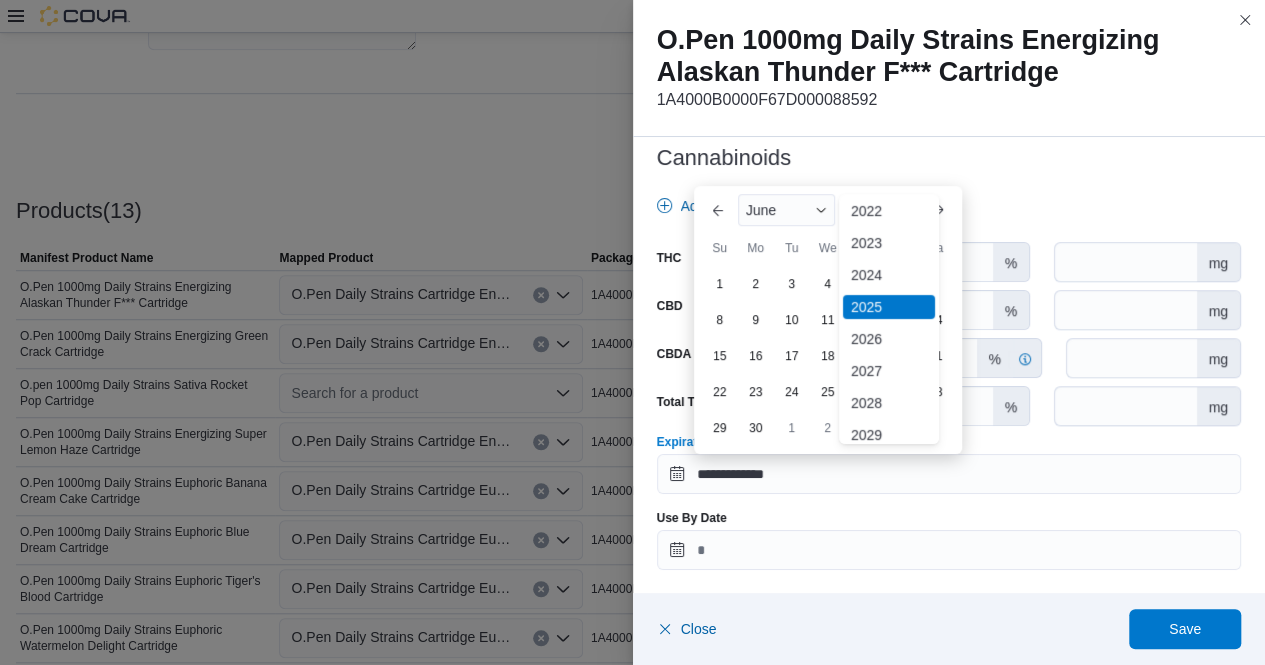 scroll, scrollTop: 136, scrollLeft: 0, axis: vertical 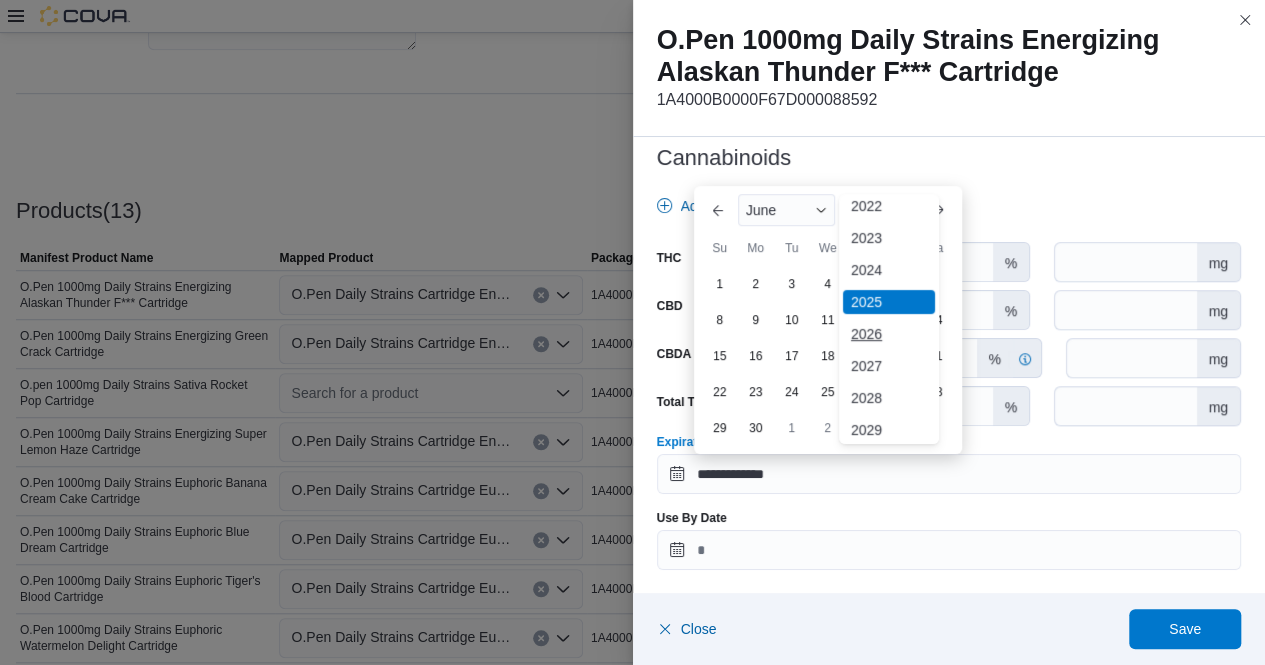click on "2026" at bounding box center (889, 334) 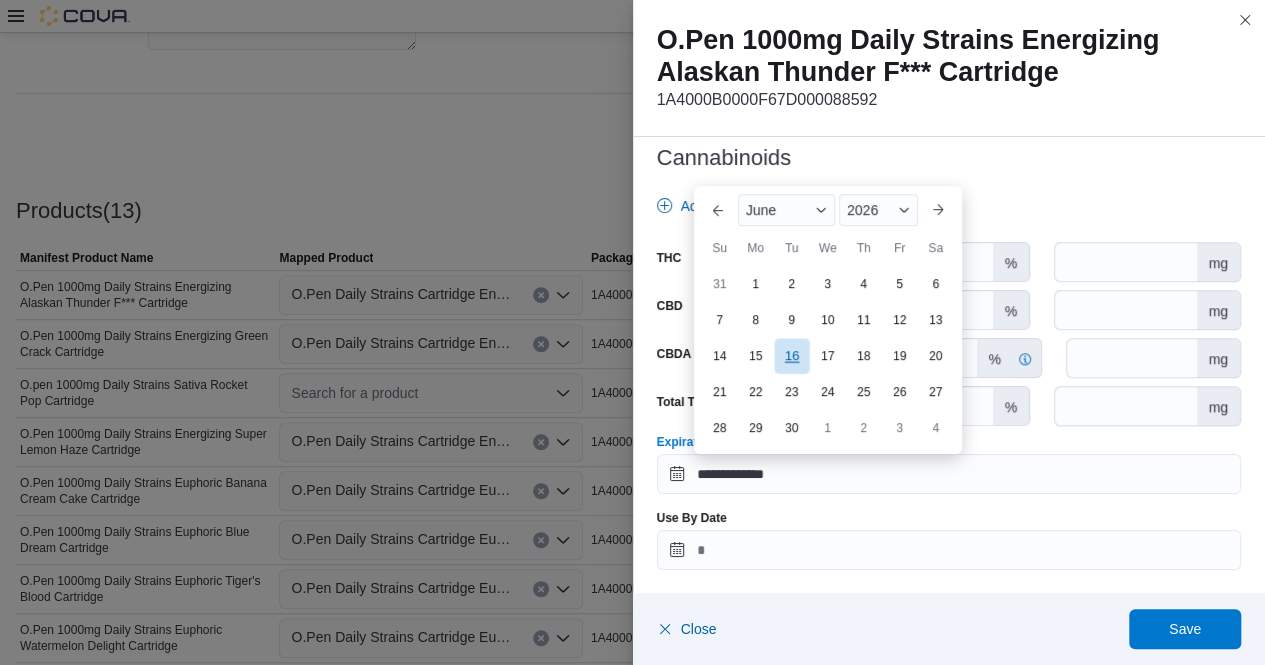 click on "16" at bounding box center (791, 355) 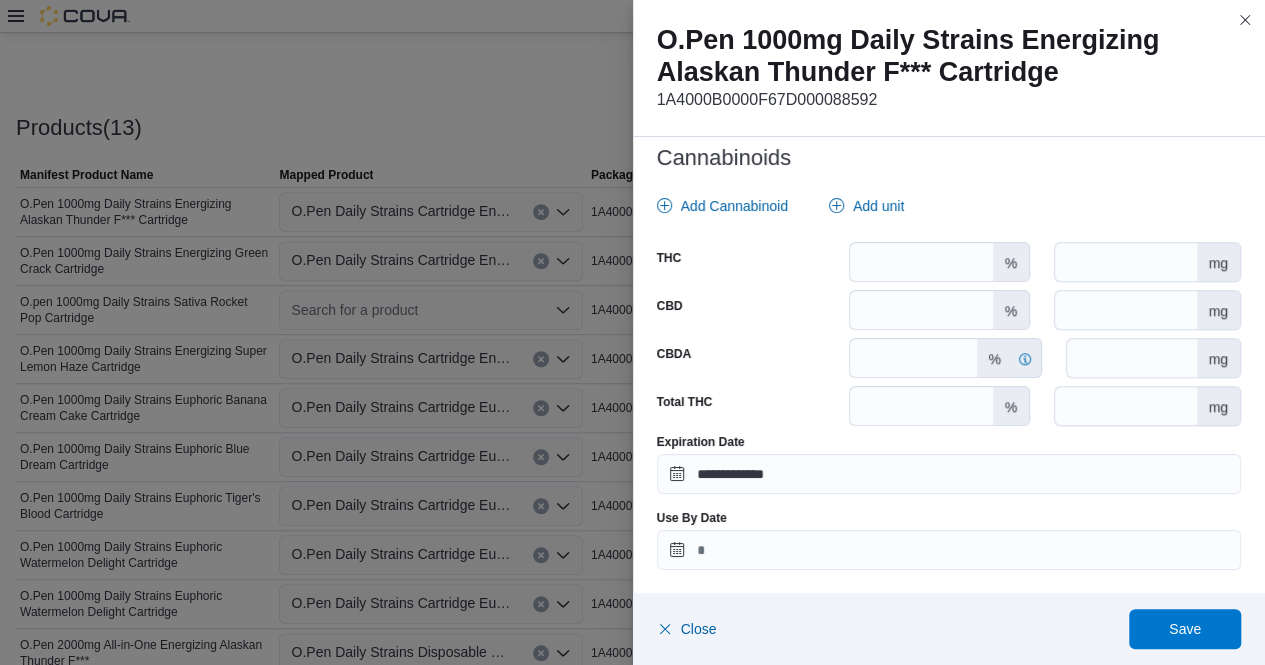 scroll, scrollTop: 567, scrollLeft: 0, axis: vertical 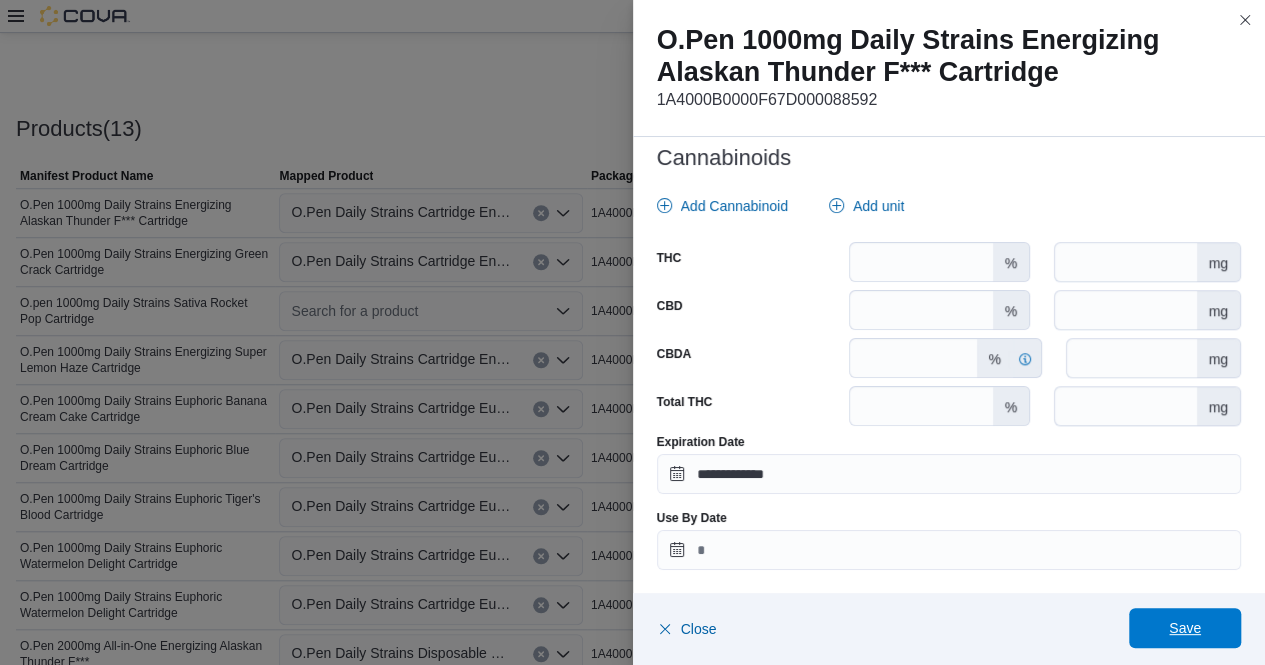 click on "Save" at bounding box center [1185, 628] 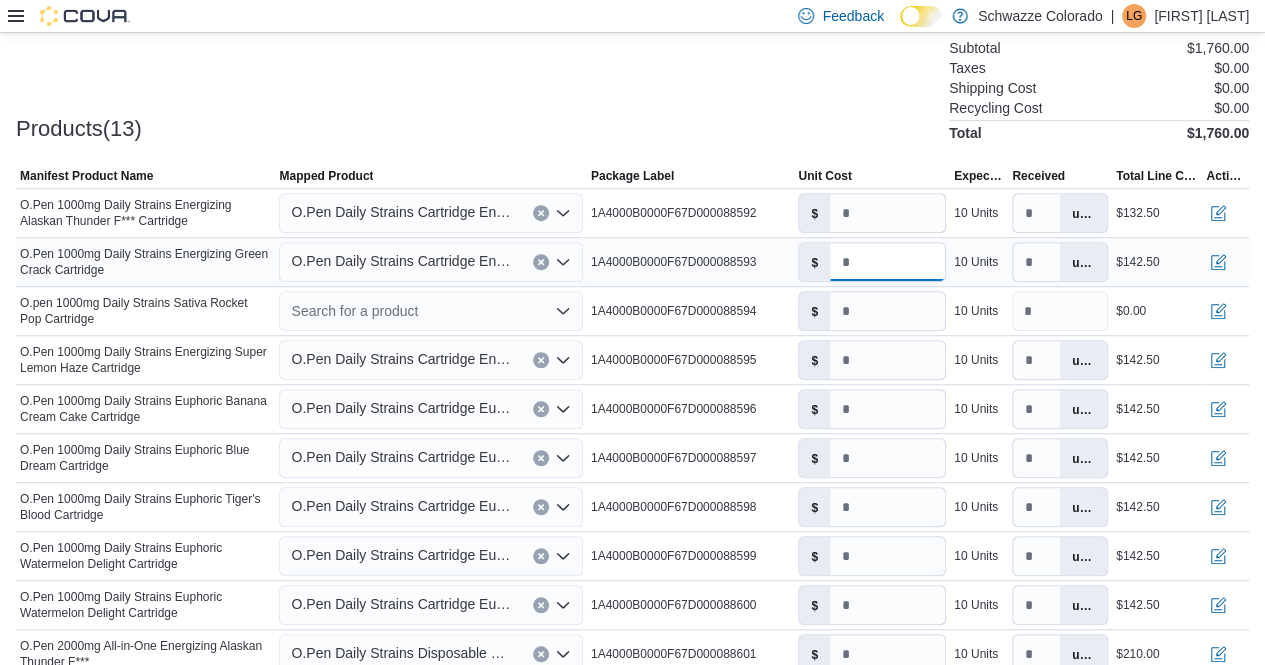 click on "*****" at bounding box center (887, 262) 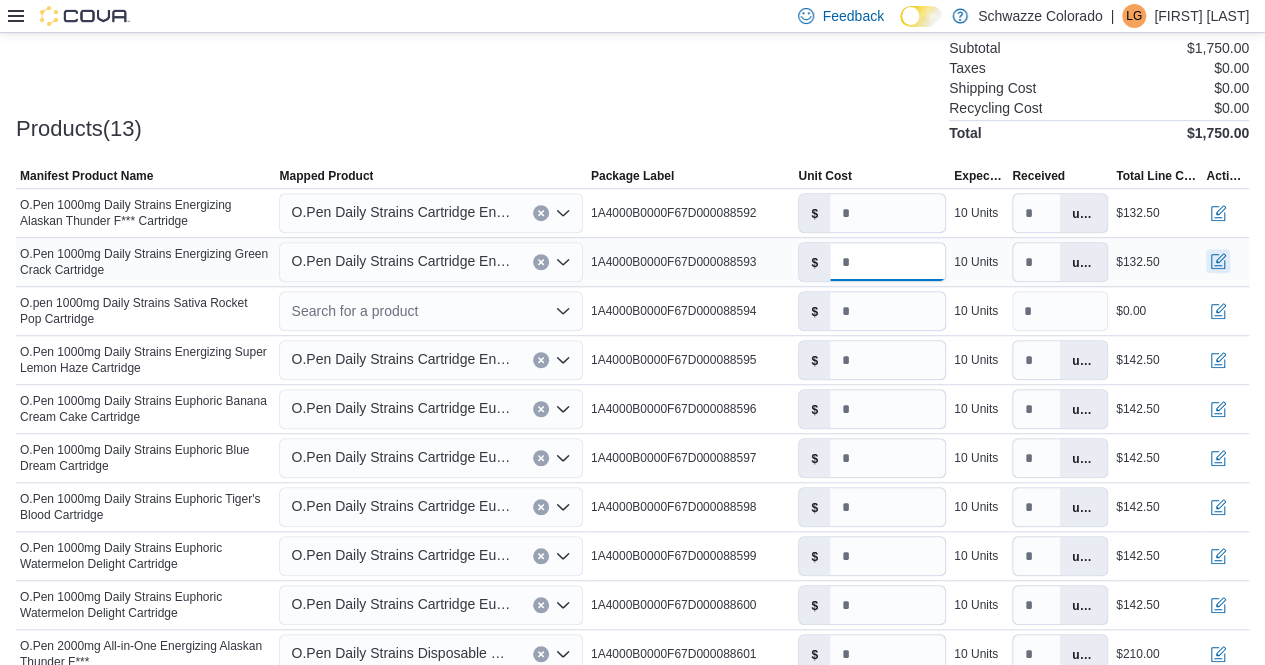 type on "*****" 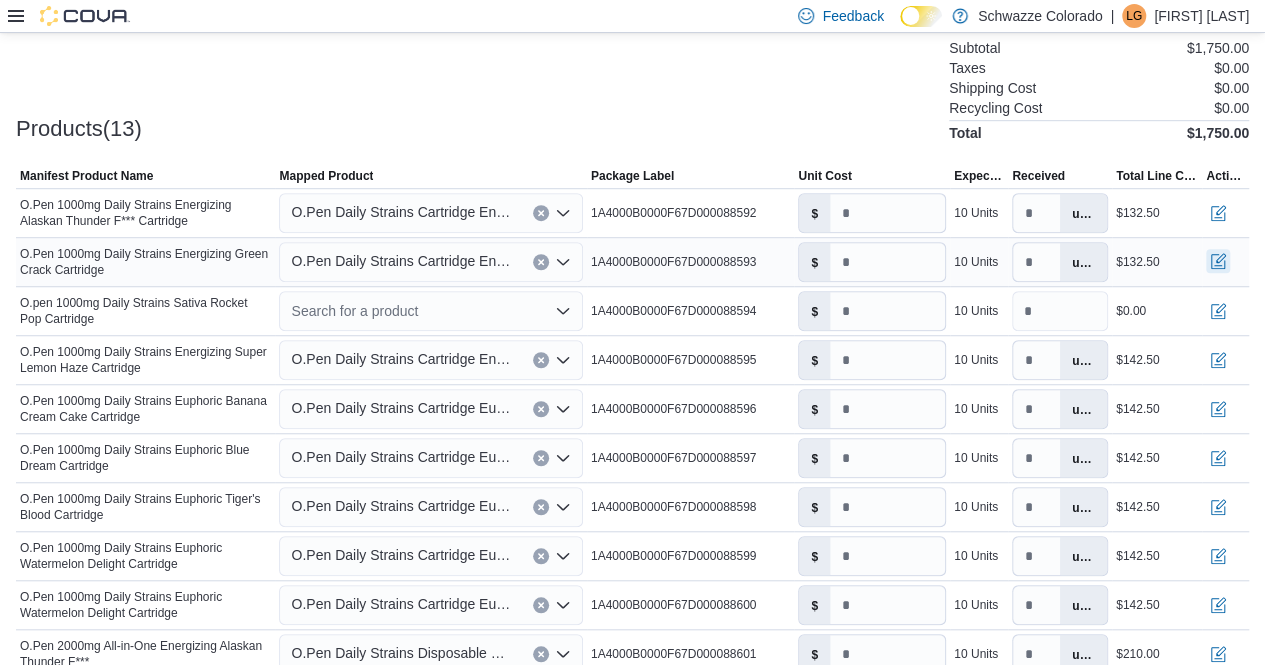 click at bounding box center (1218, 261) 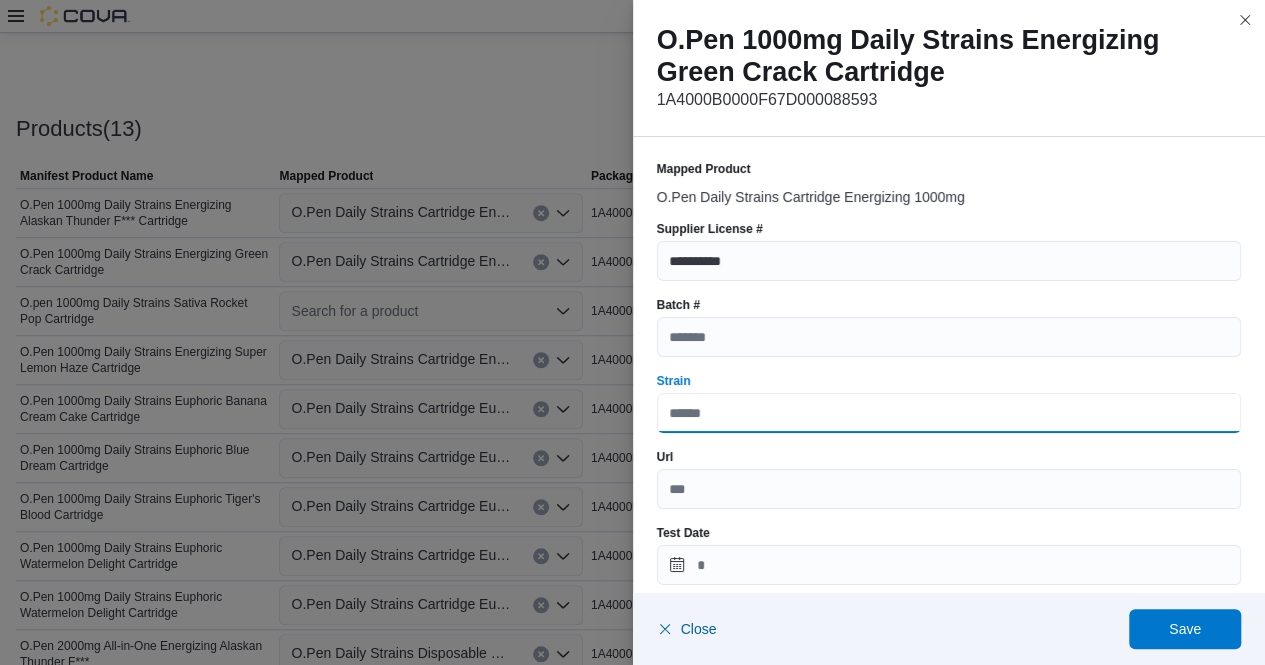 click on "Strain" at bounding box center [949, 413] 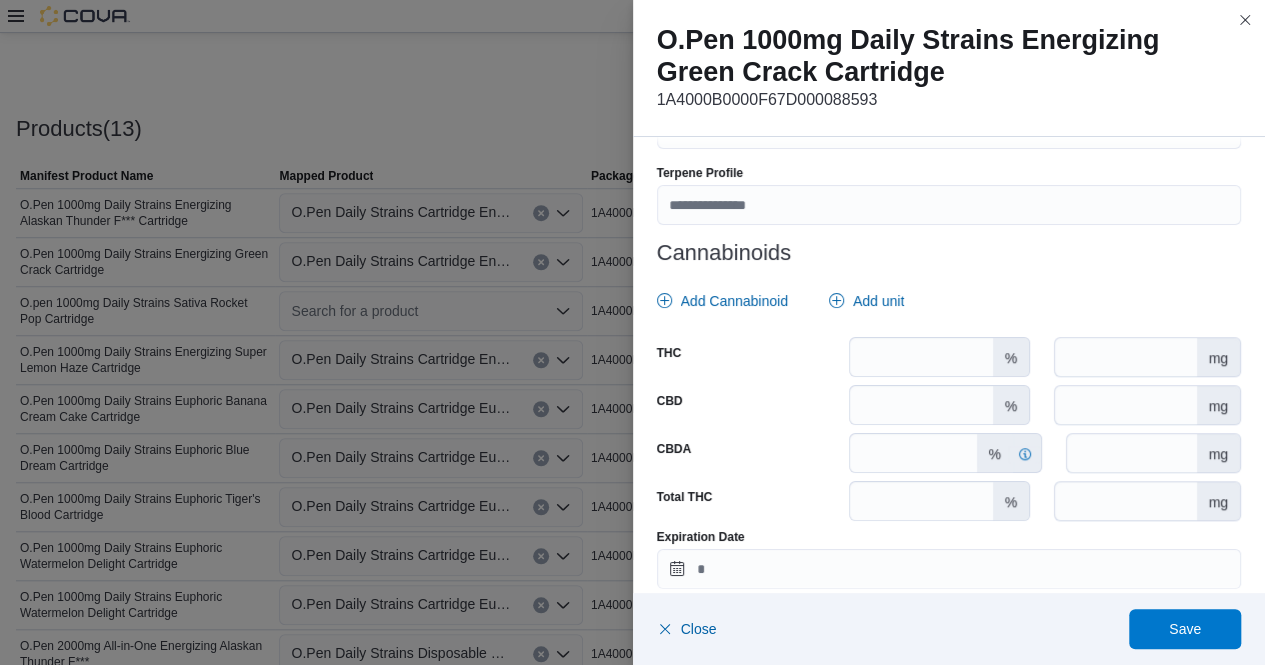 scroll, scrollTop: 819, scrollLeft: 0, axis: vertical 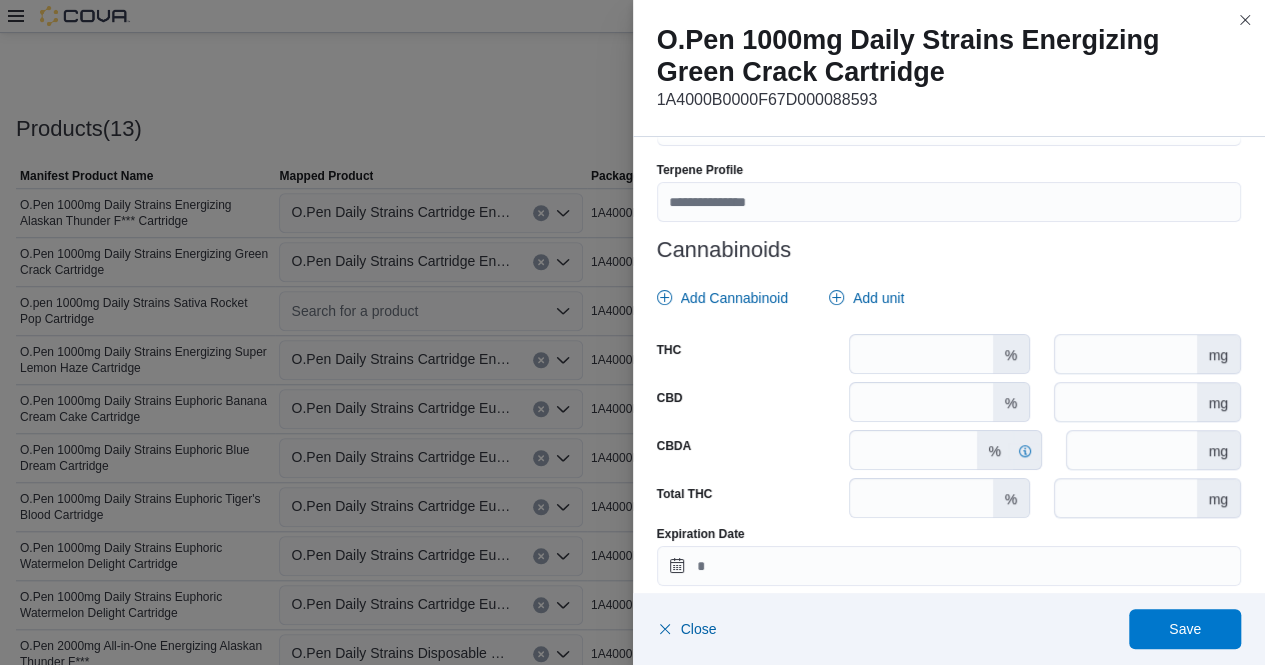 type on "**********" 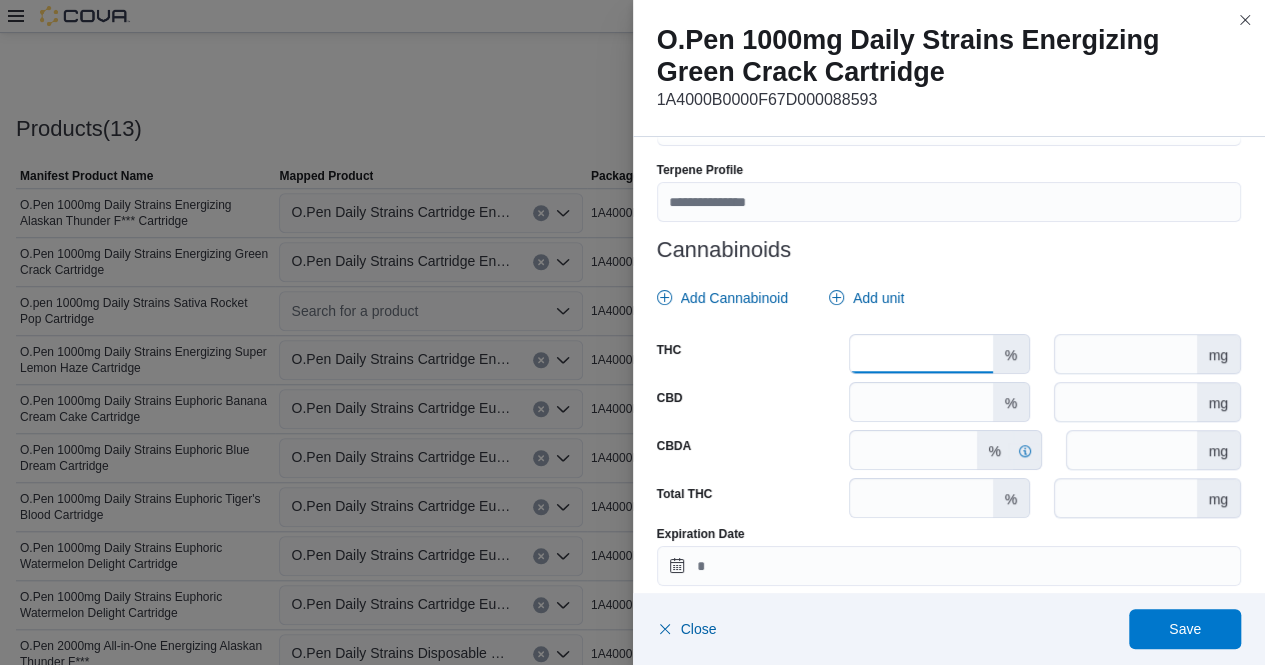 click at bounding box center (921, 354) 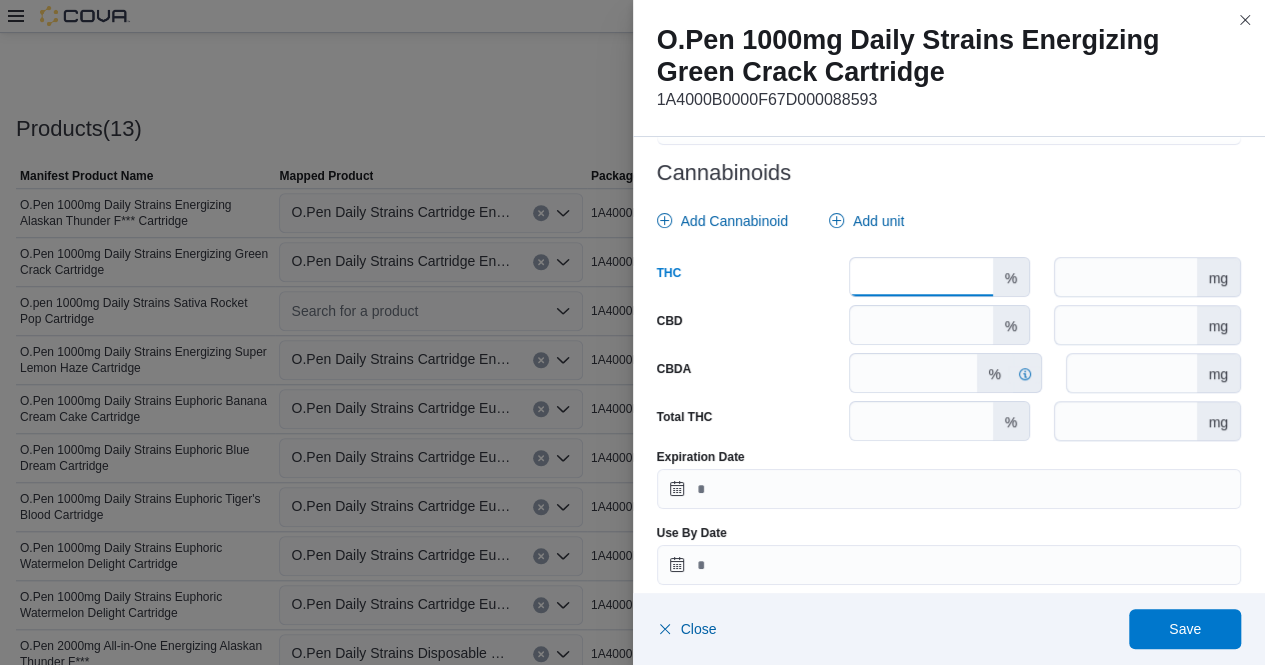 scroll, scrollTop: 911, scrollLeft: 0, axis: vertical 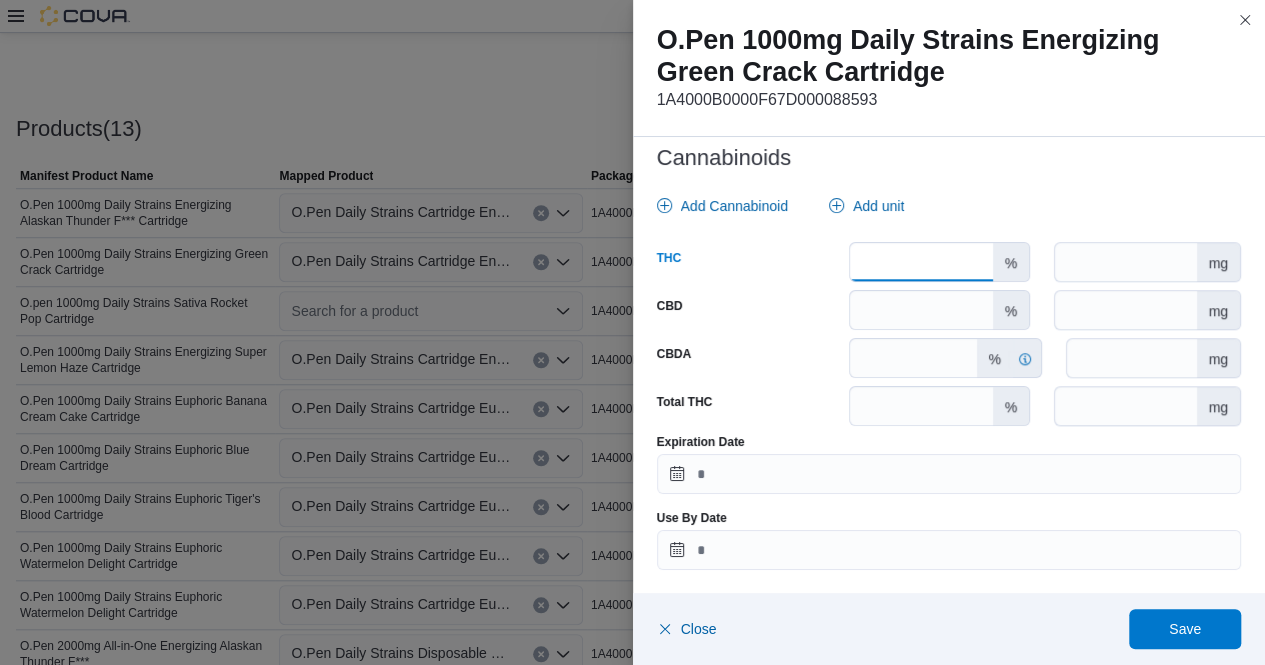 type on "****" 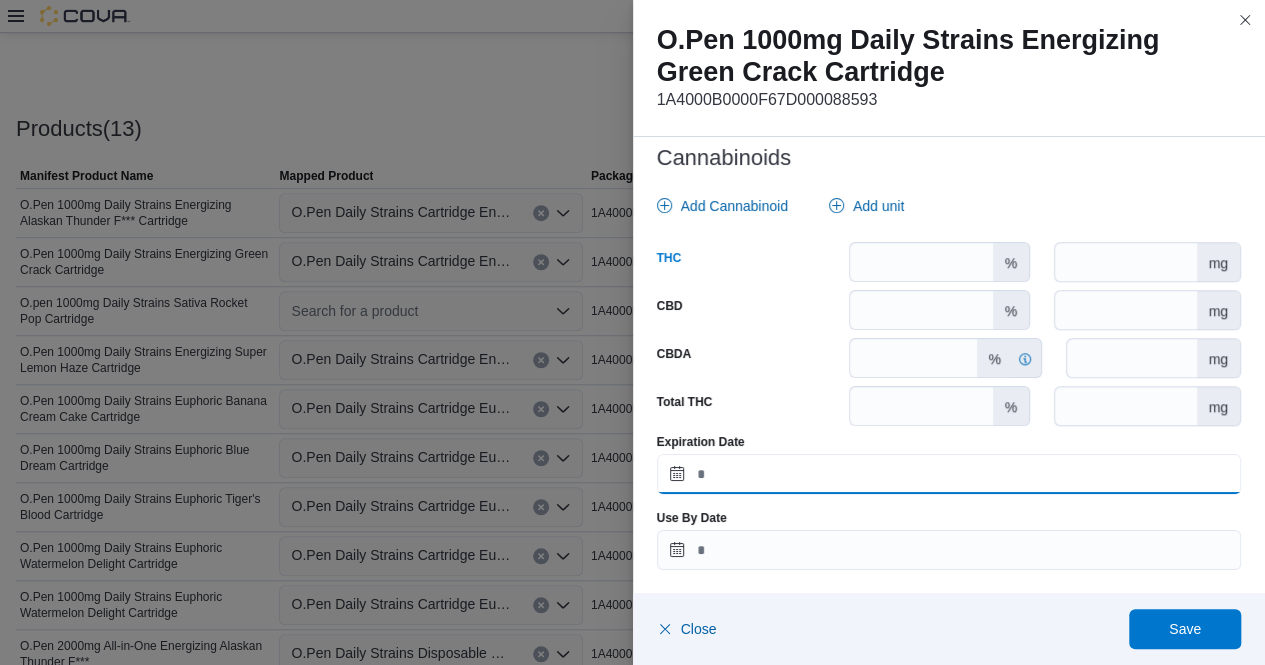 click on "Expiration Date" at bounding box center [949, 474] 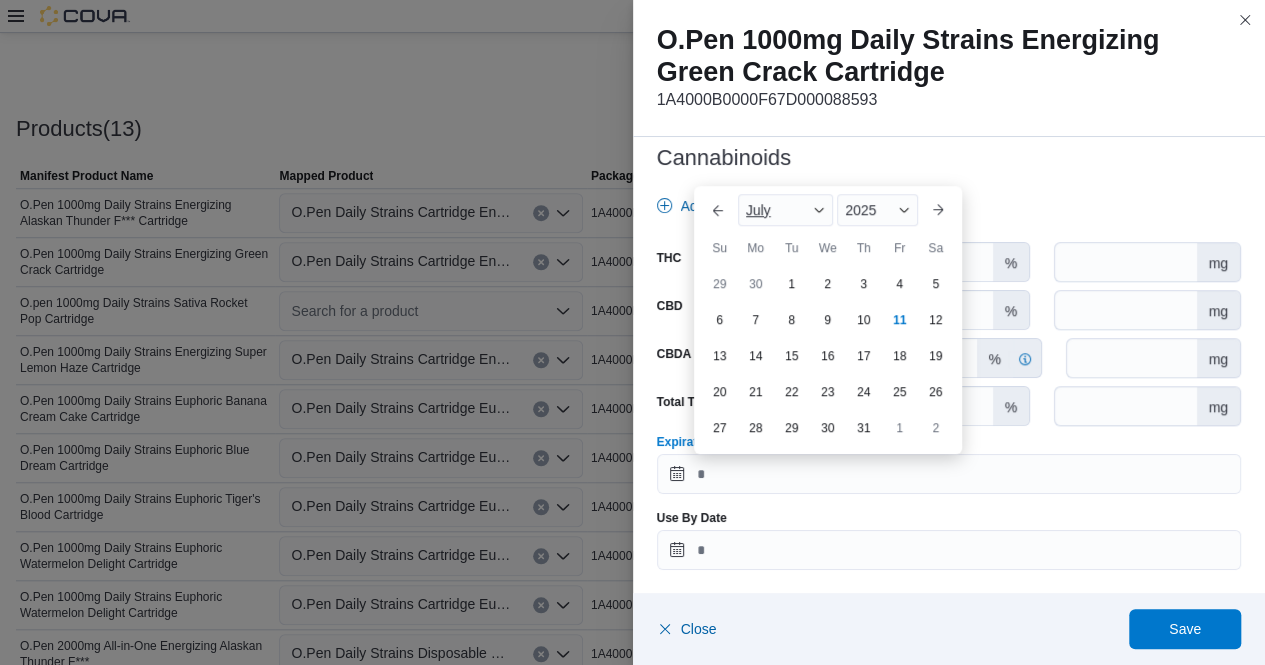 click on "July" at bounding box center (786, 210) 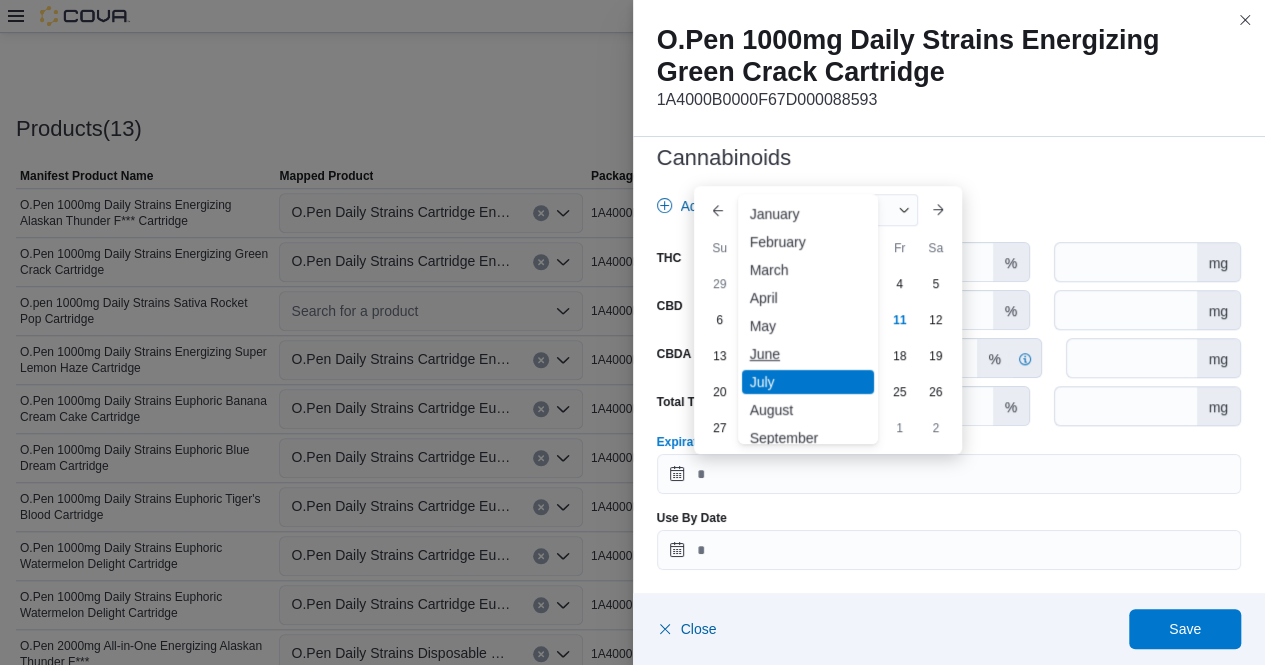 click on "June" at bounding box center (808, 354) 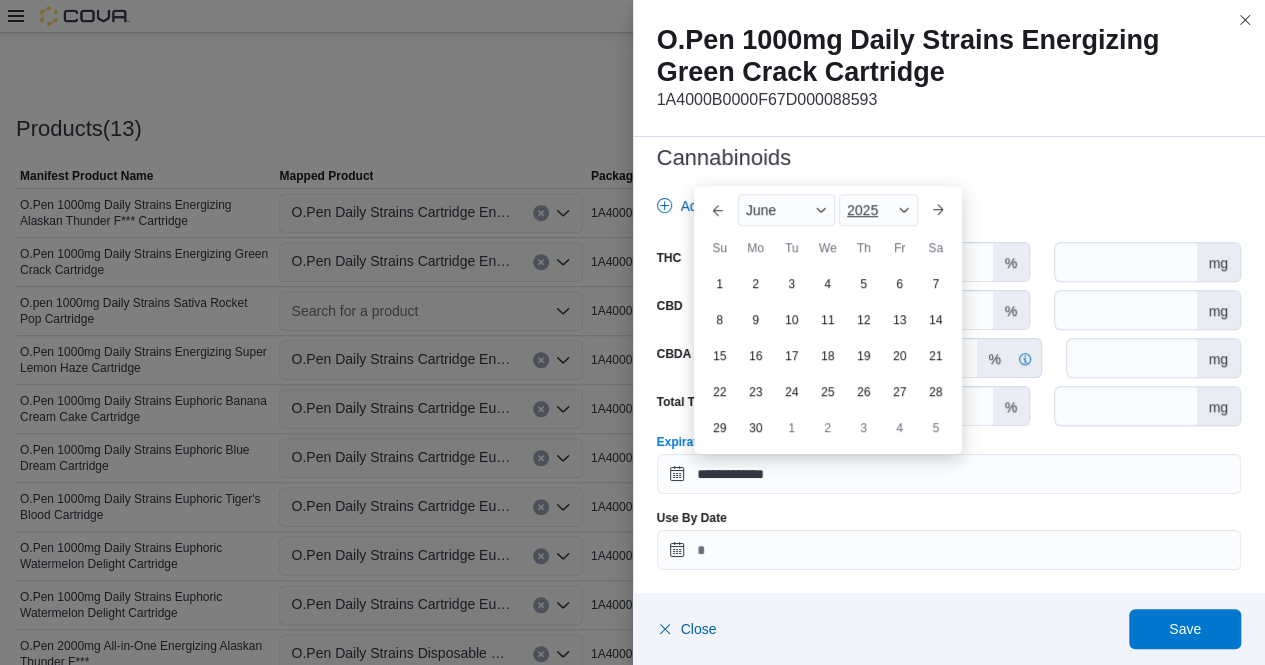 click at bounding box center [904, 210] 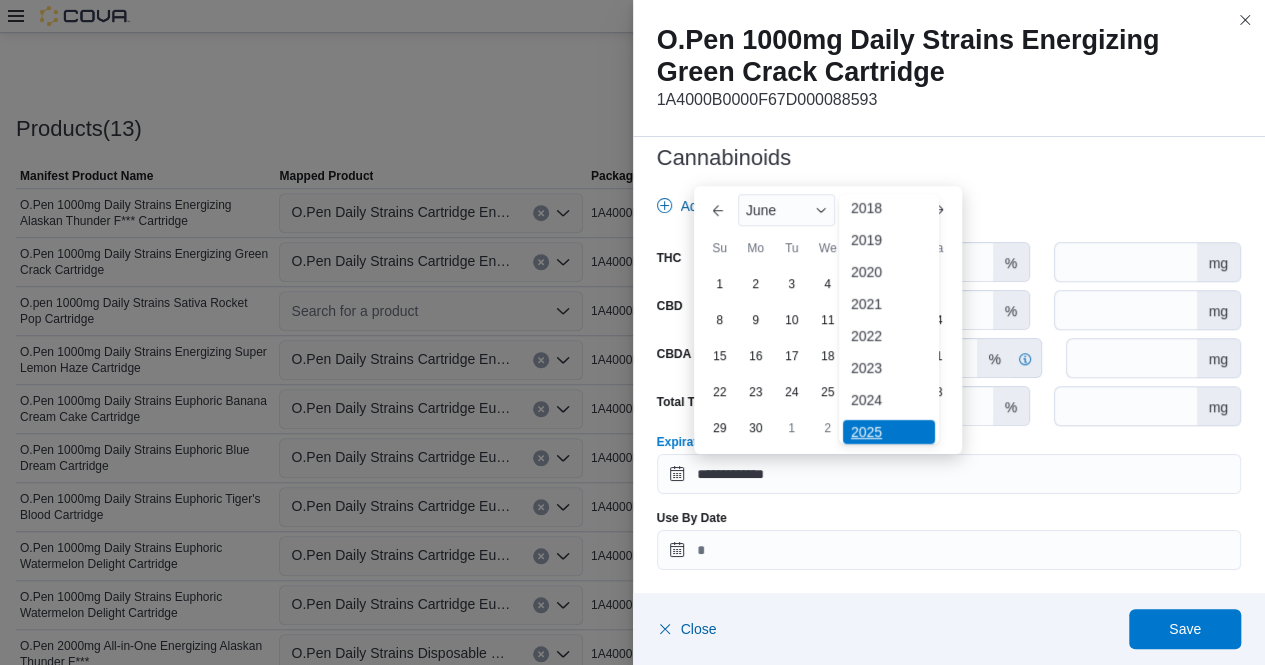 scroll, scrollTop: 83, scrollLeft: 0, axis: vertical 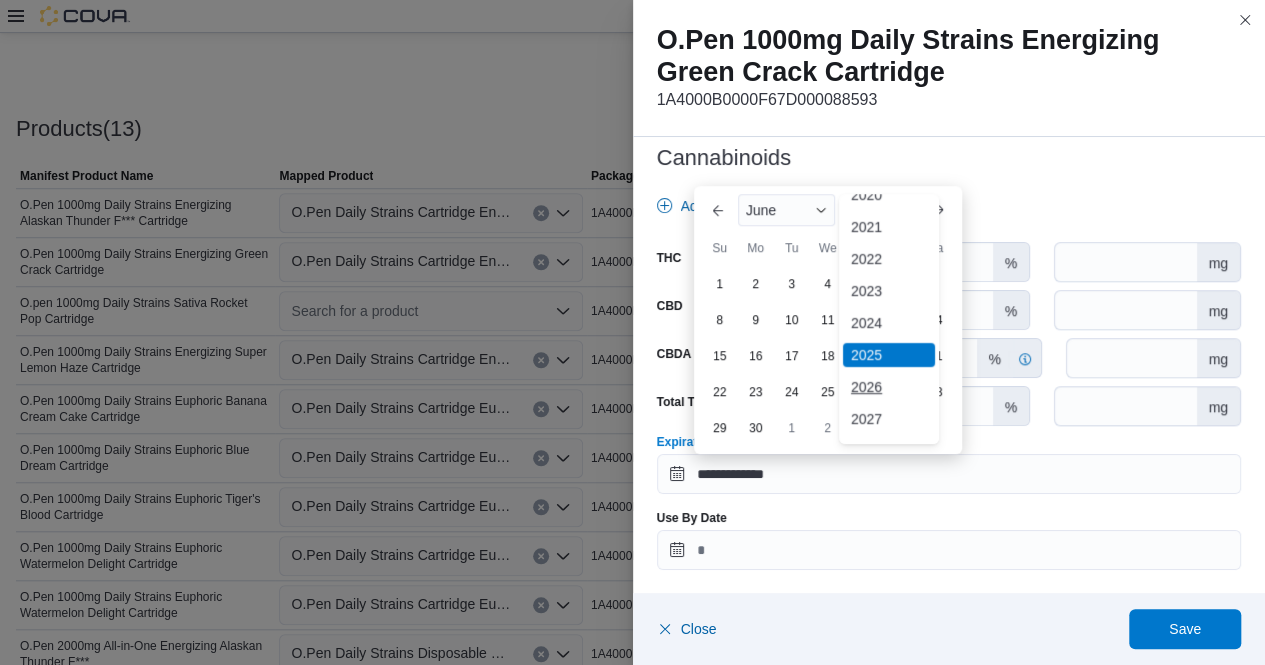 click on "2026" at bounding box center (889, 387) 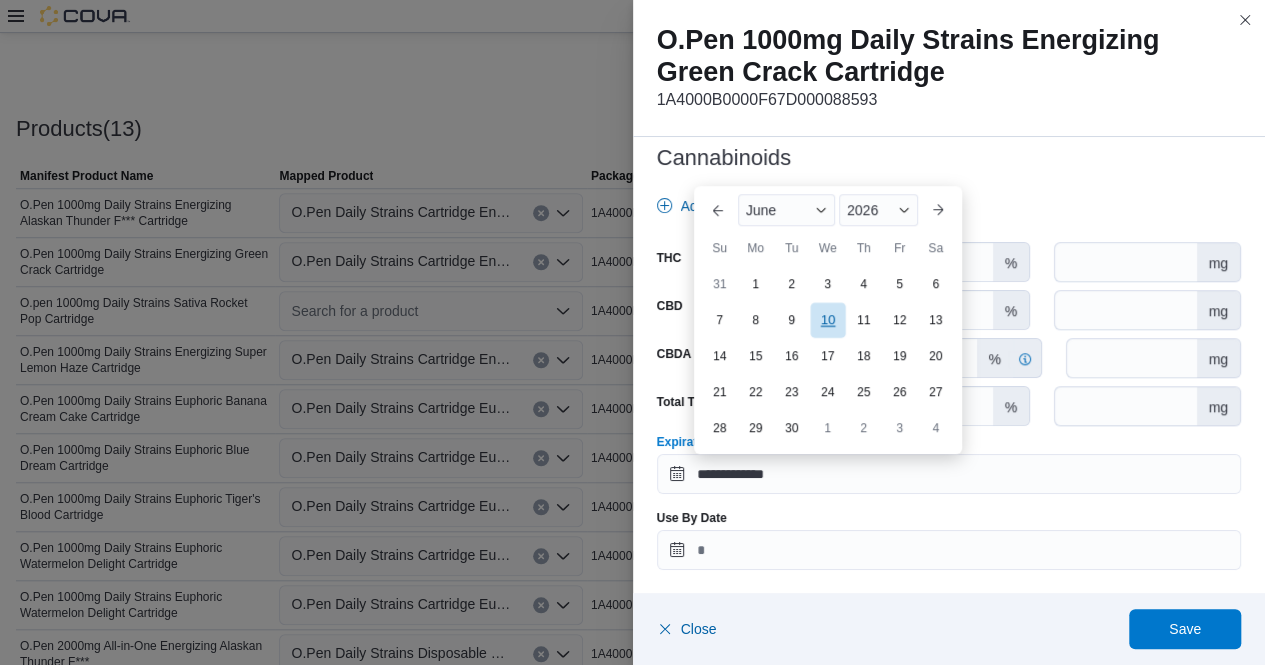 click on "10" at bounding box center (827, 319) 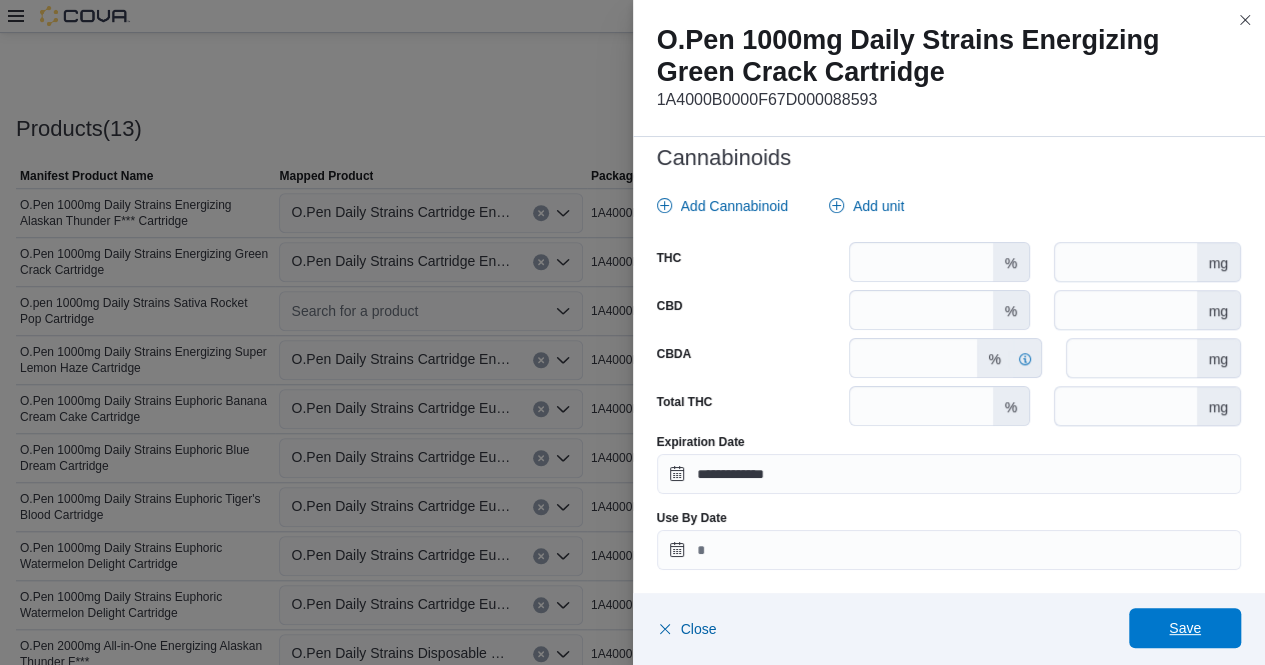click on "Save" at bounding box center (1185, 628) 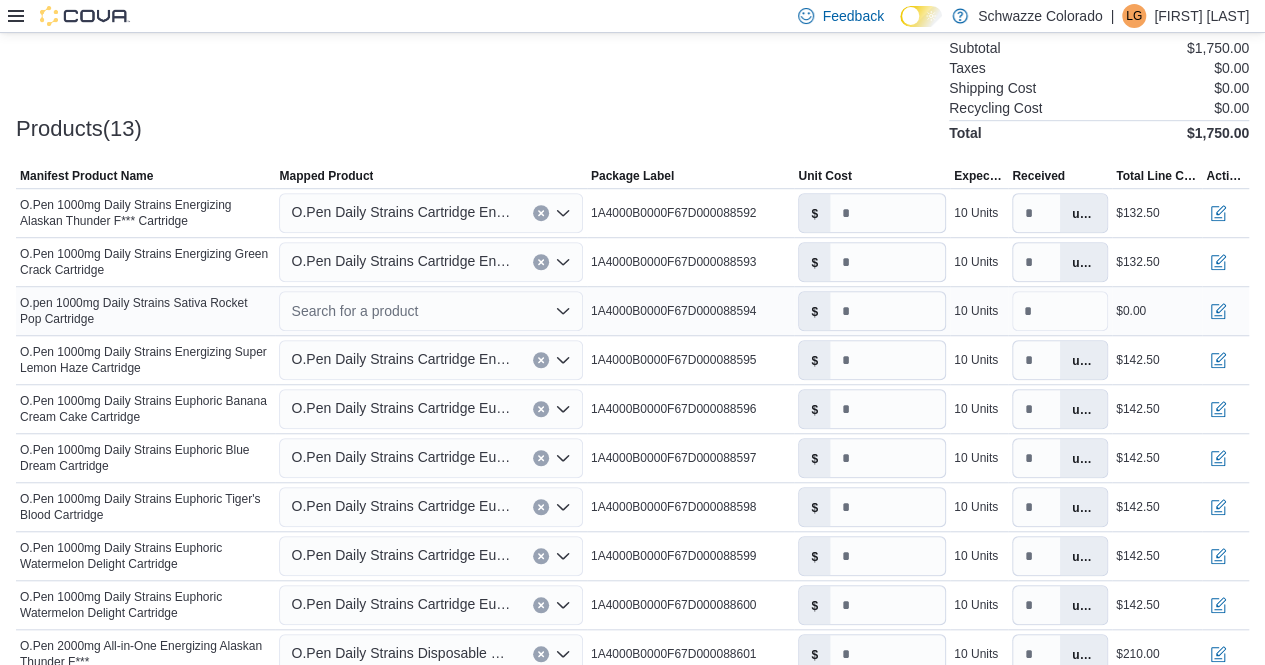 click on "Search for a product" at bounding box center (430, 311) 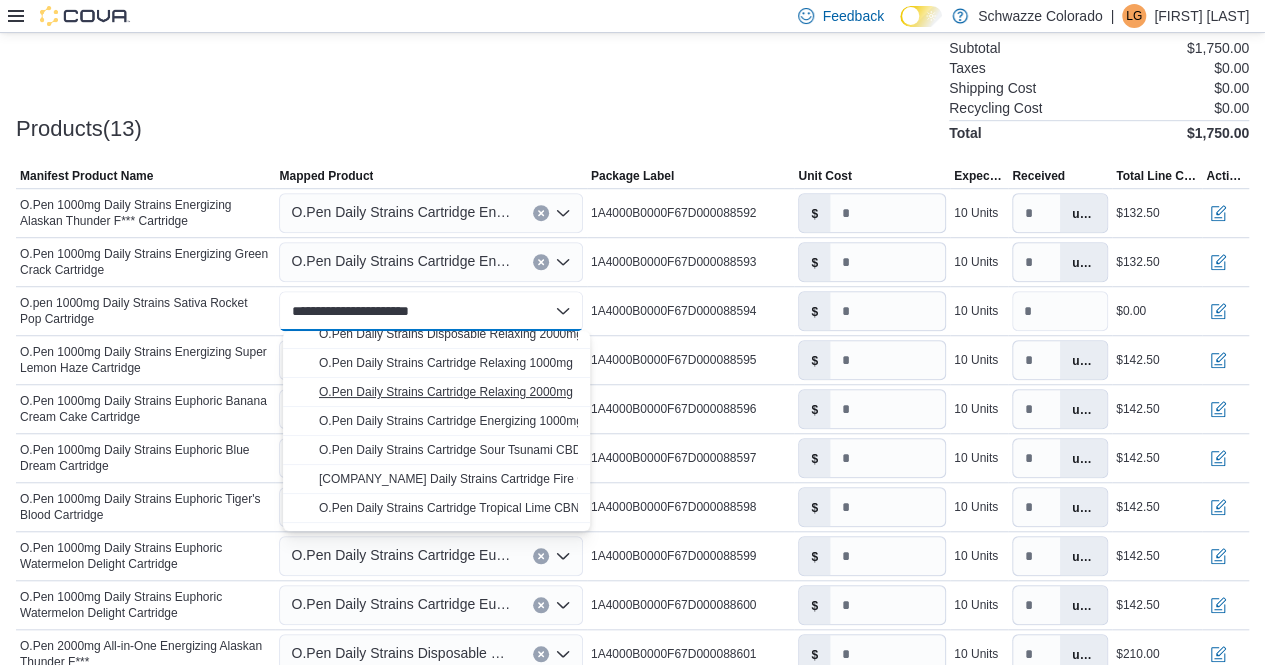 scroll, scrollTop: 206, scrollLeft: 0, axis: vertical 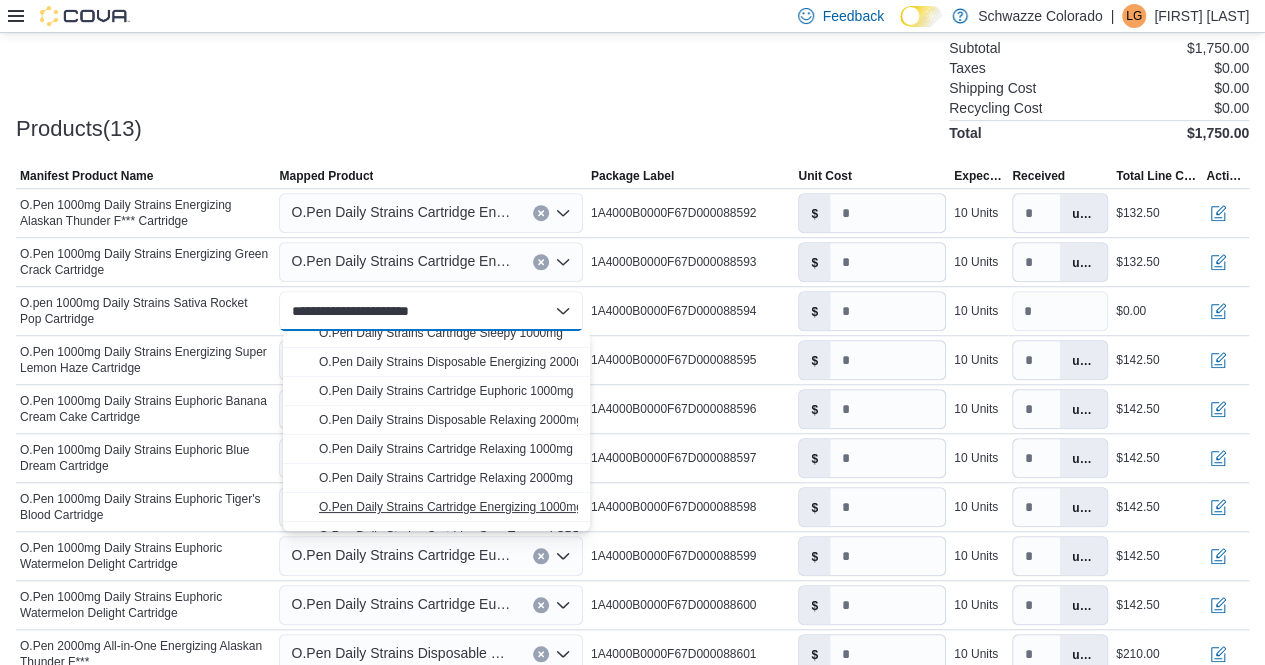 type on "**********" 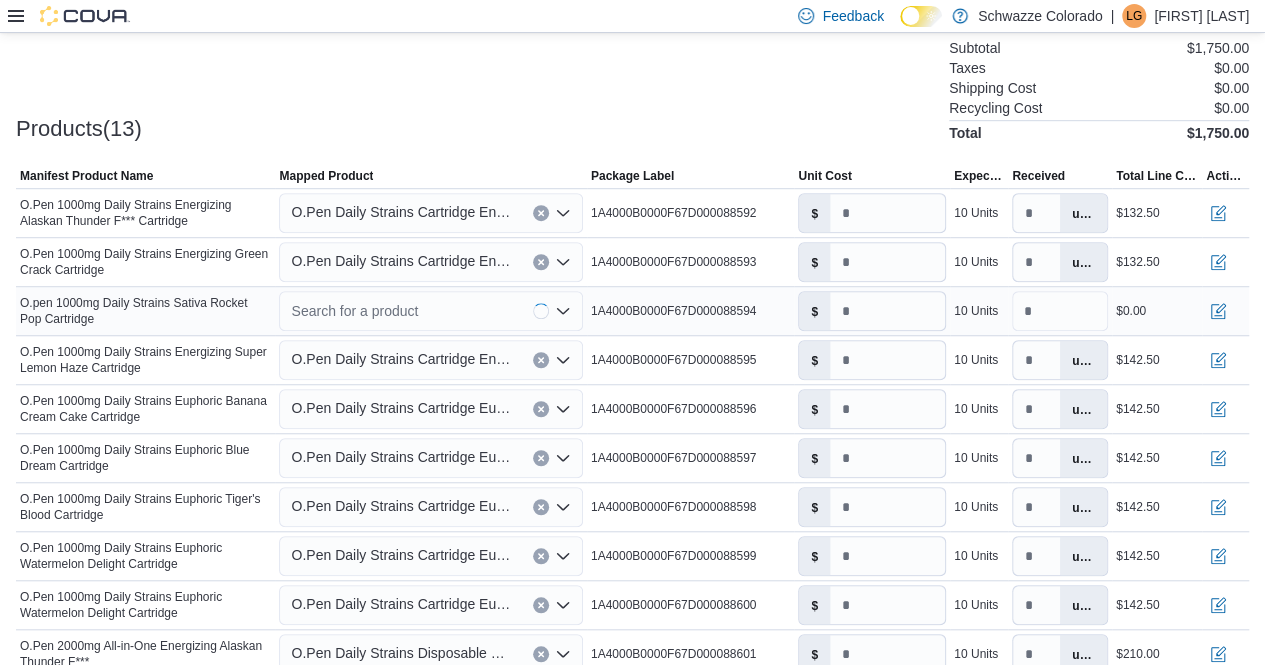 type on "*****" 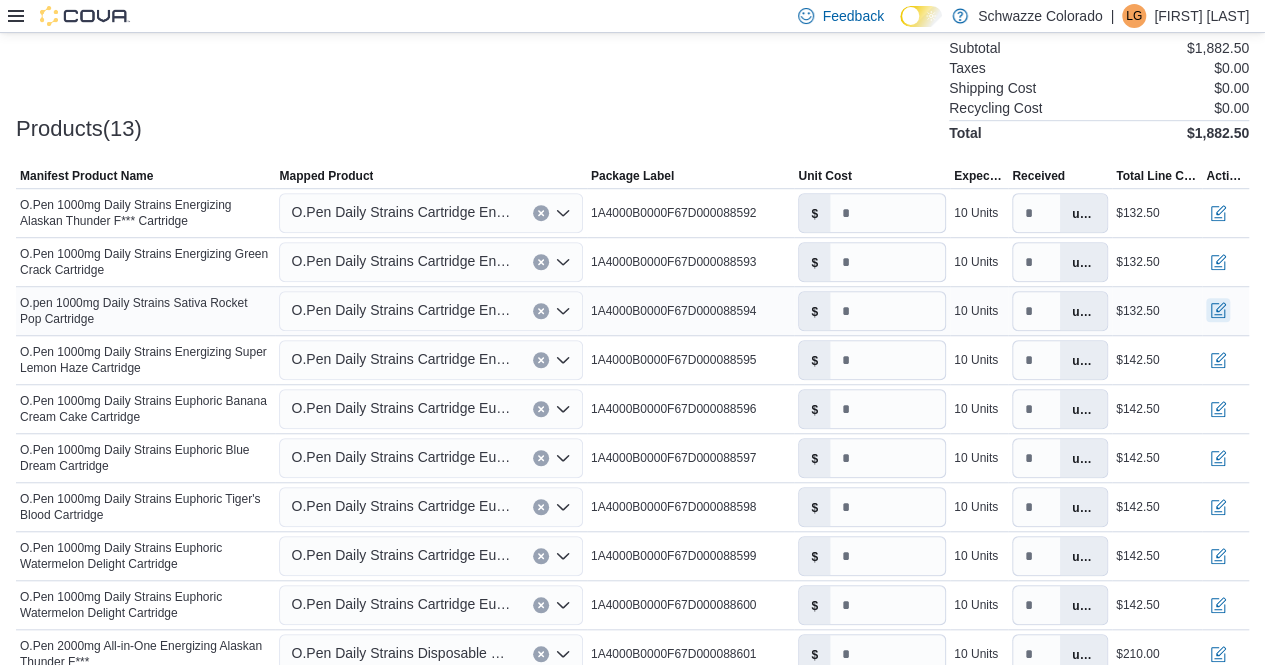 click at bounding box center [1218, 310] 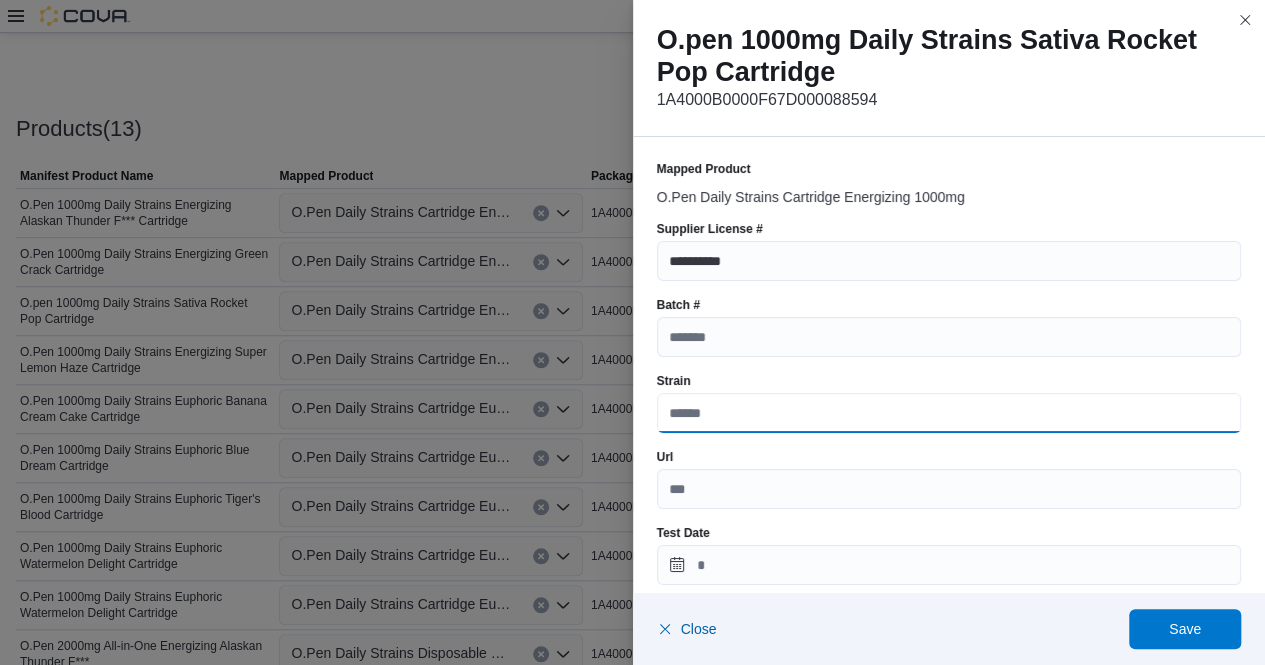 click on "Strain" at bounding box center [949, 413] 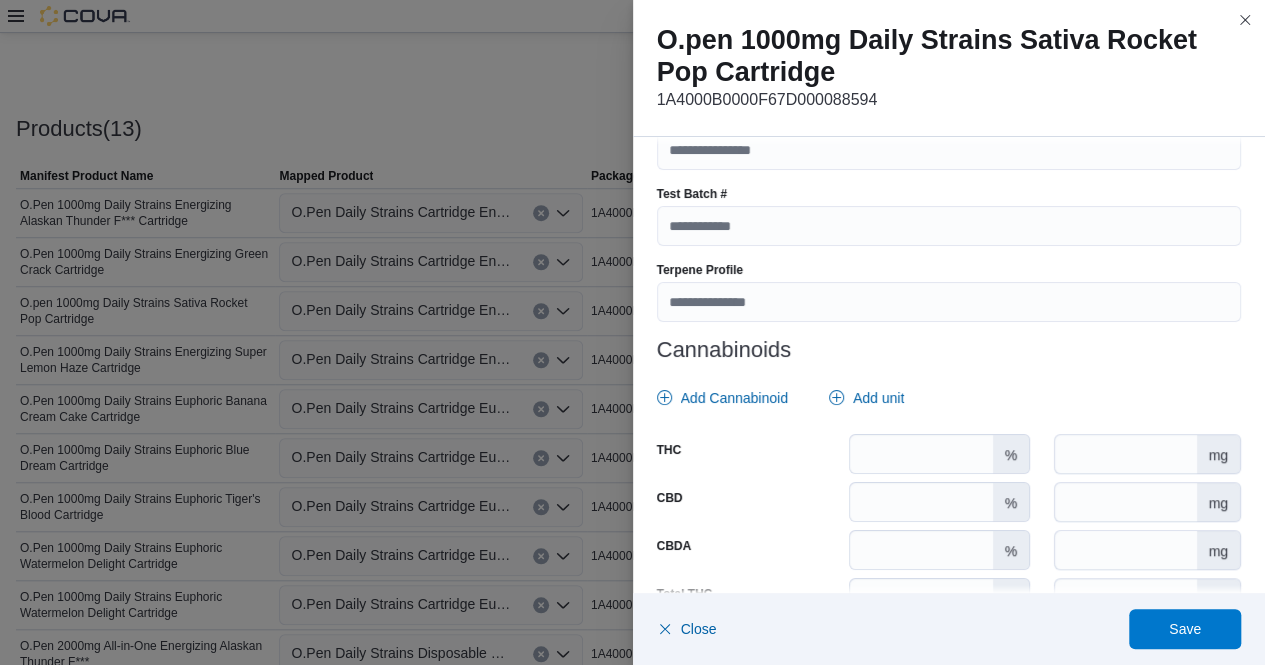 scroll, scrollTop: 728, scrollLeft: 0, axis: vertical 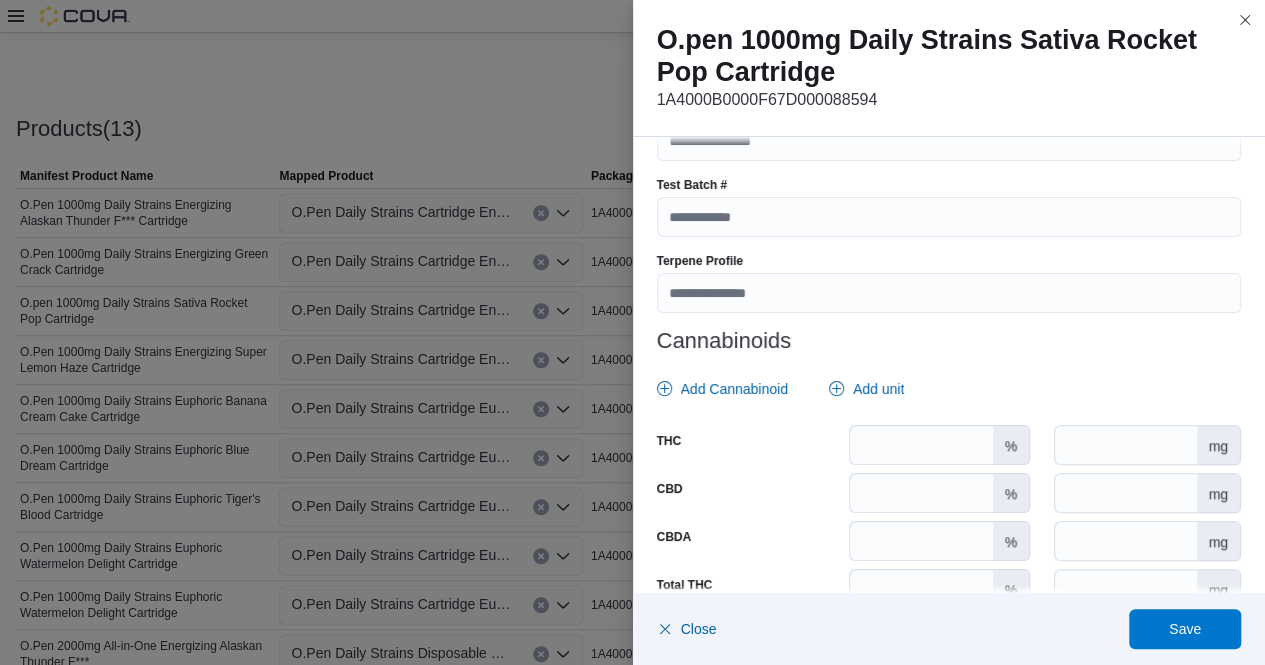 type on "**********" 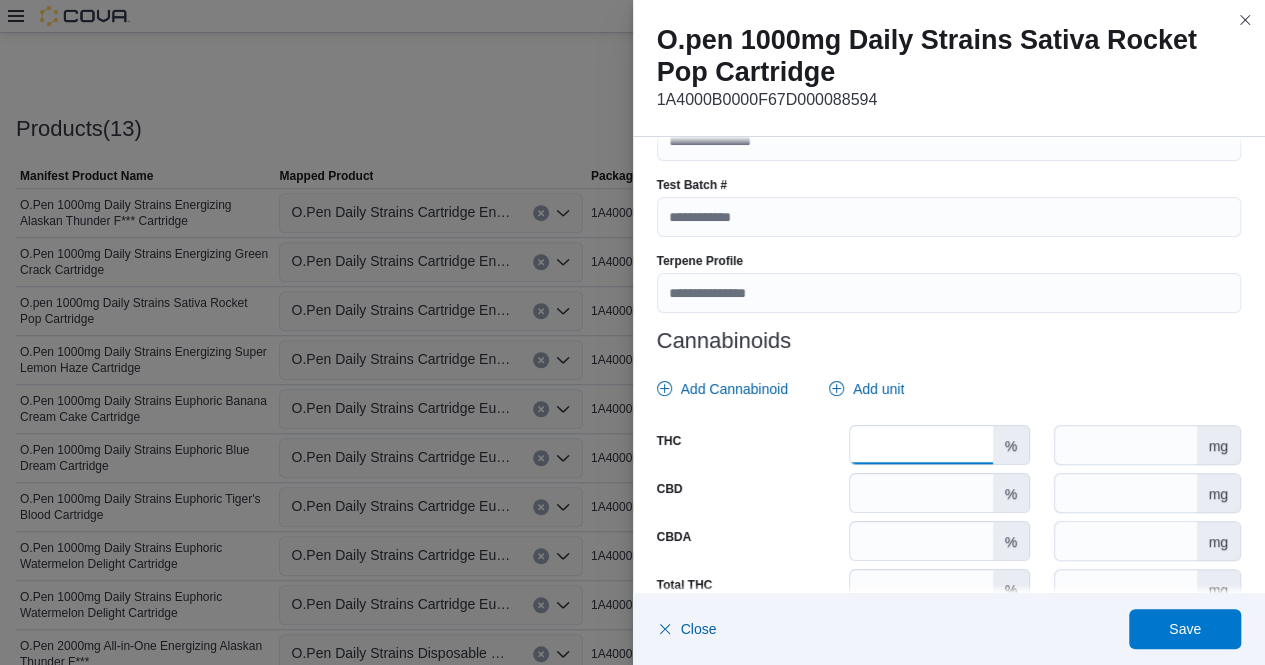 click at bounding box center (921, 445) 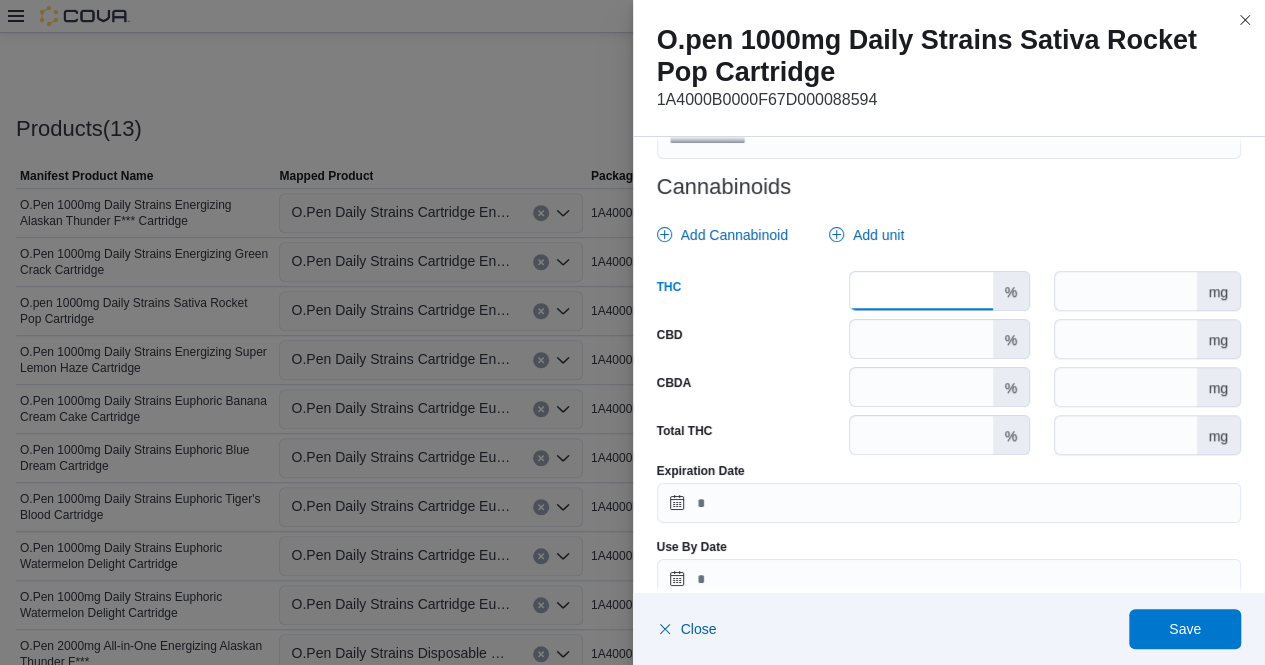scroll, scrollTop: 911, scrollLeft: 0, axis: vertical 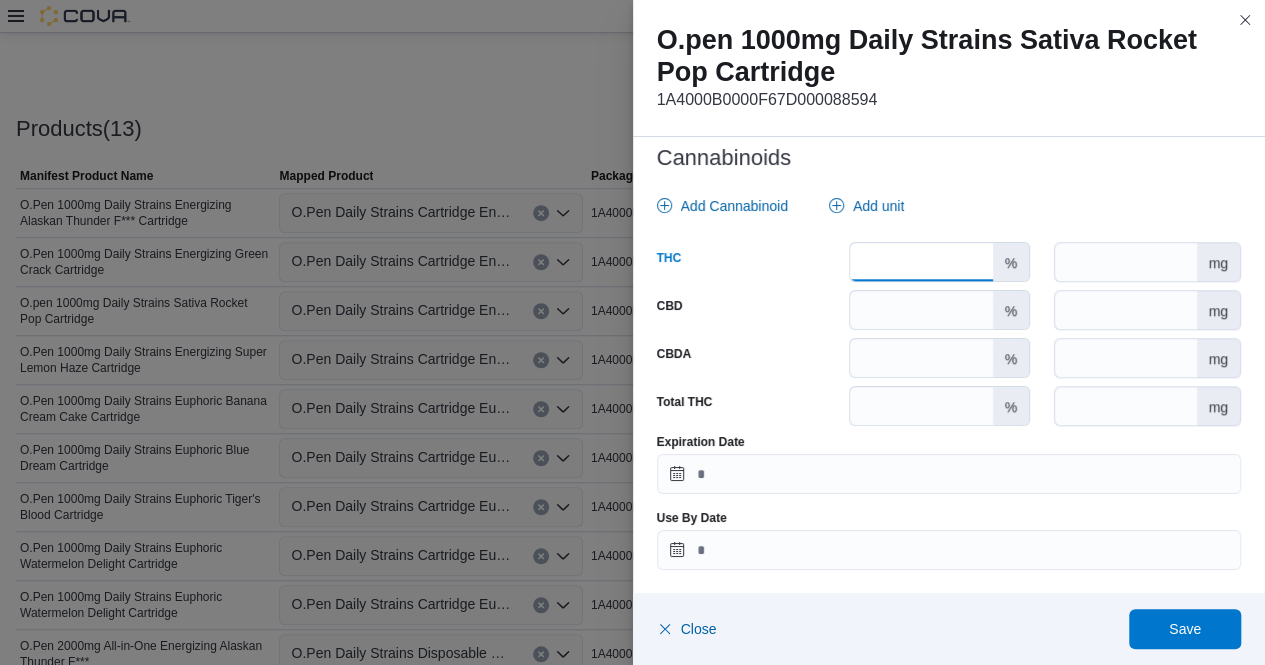 type on "****" 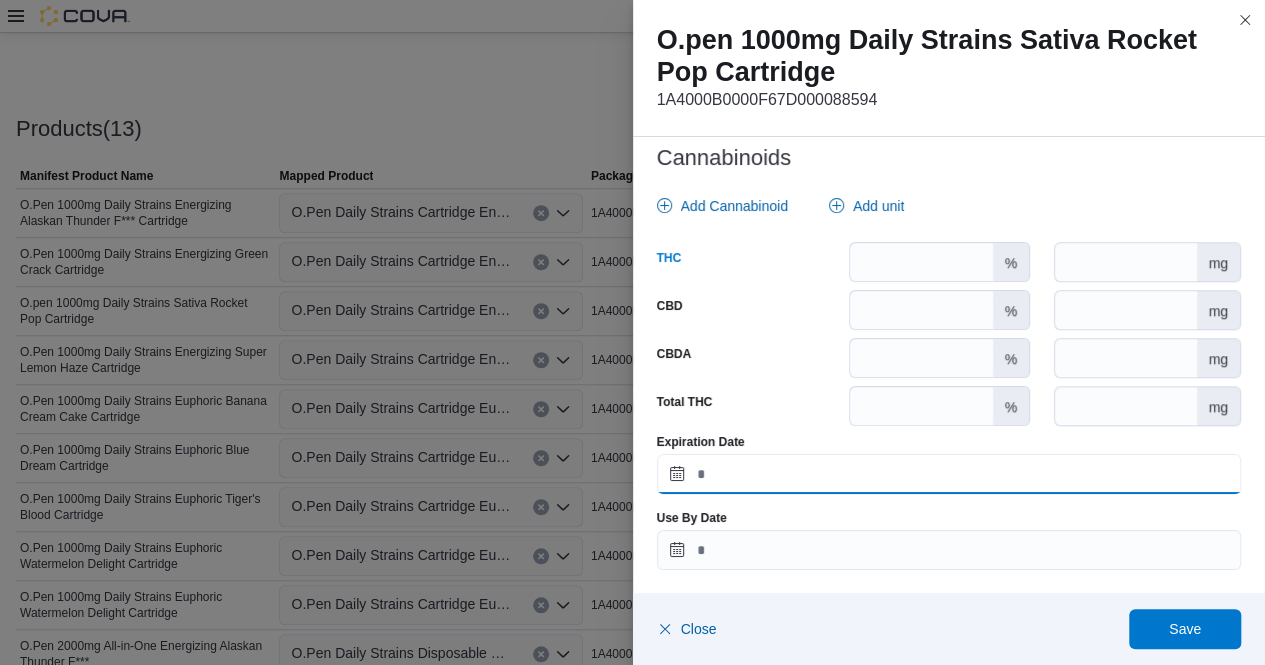 click on "Expiration Date" at bounding box center (949, 474) 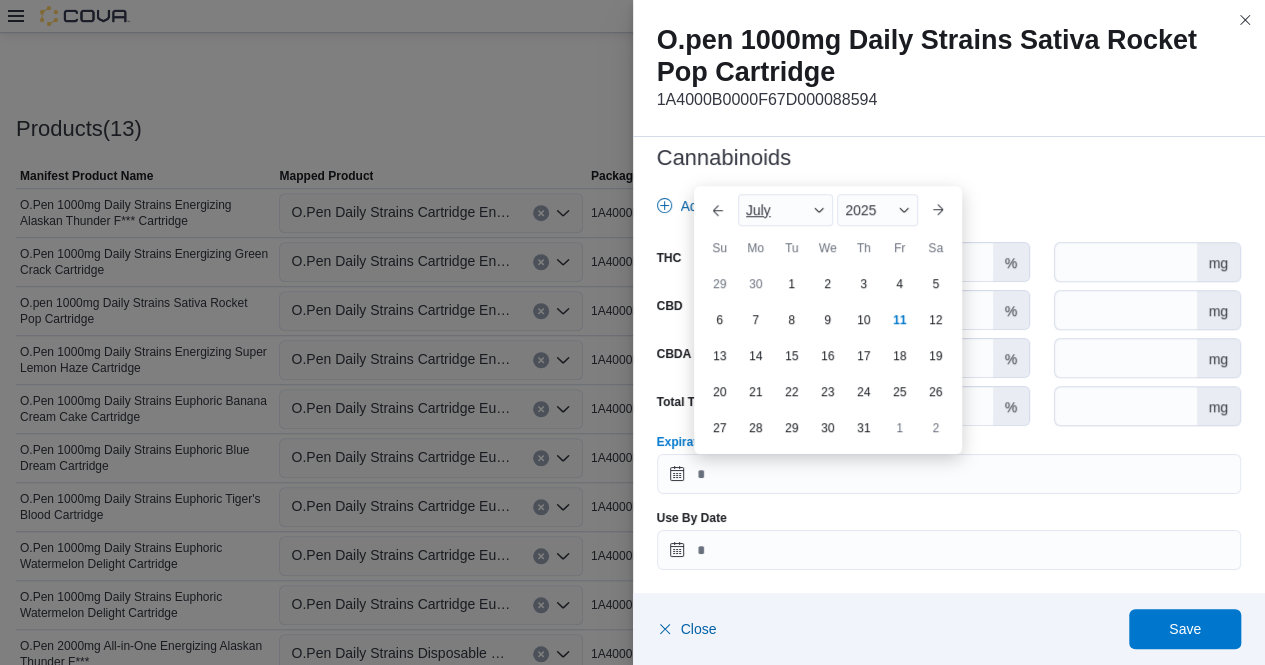 click at bounding box center [819, 210] 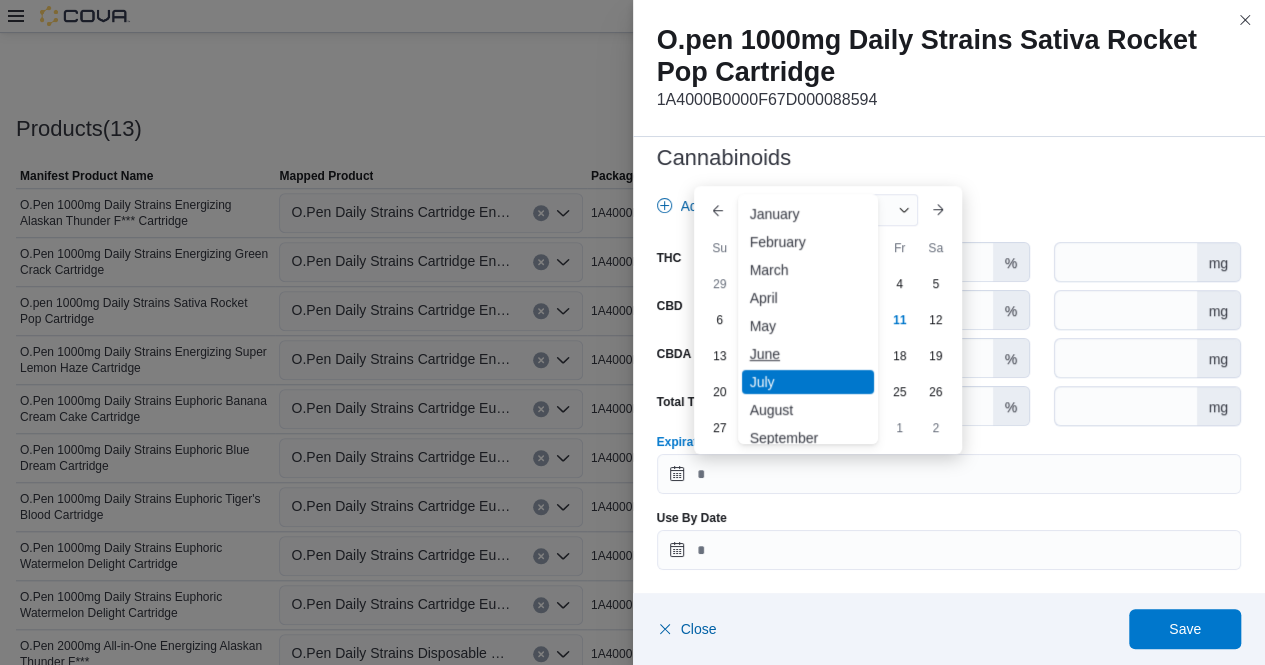 click on "June" at bounding box center (808, 354) 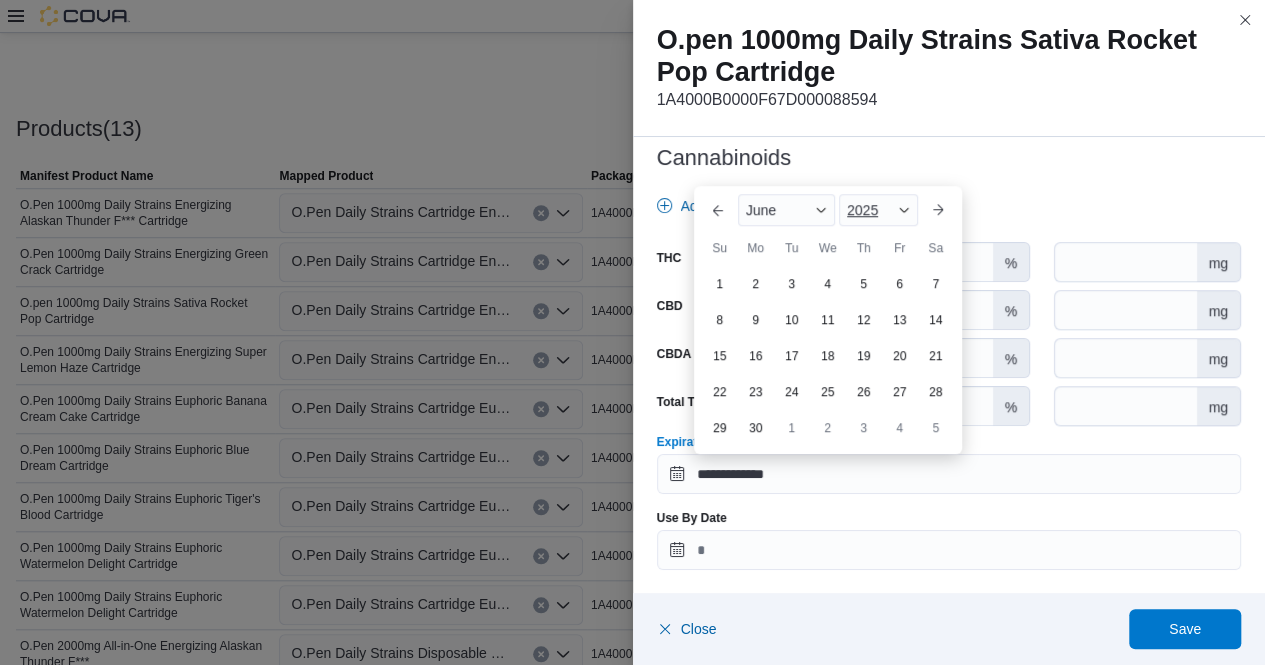 click on "2025" at bounding box center (878, 210) 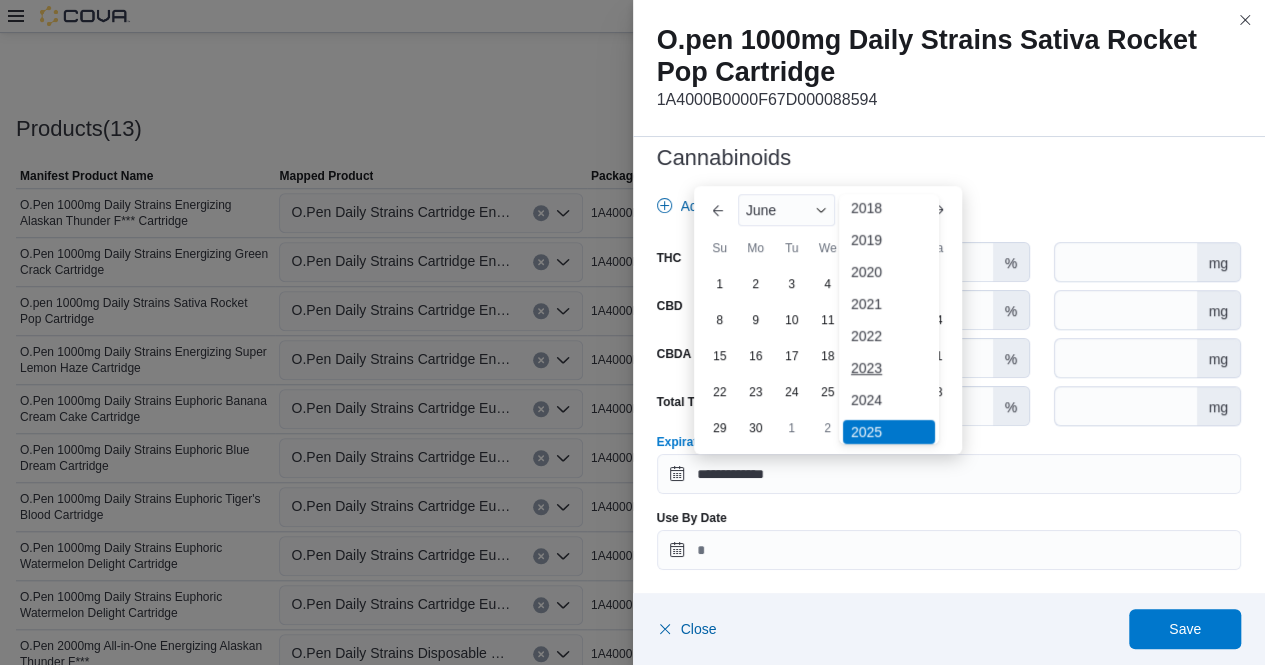 scroll, scrollTop: 89, scrollLeft: 0, axis: vertical 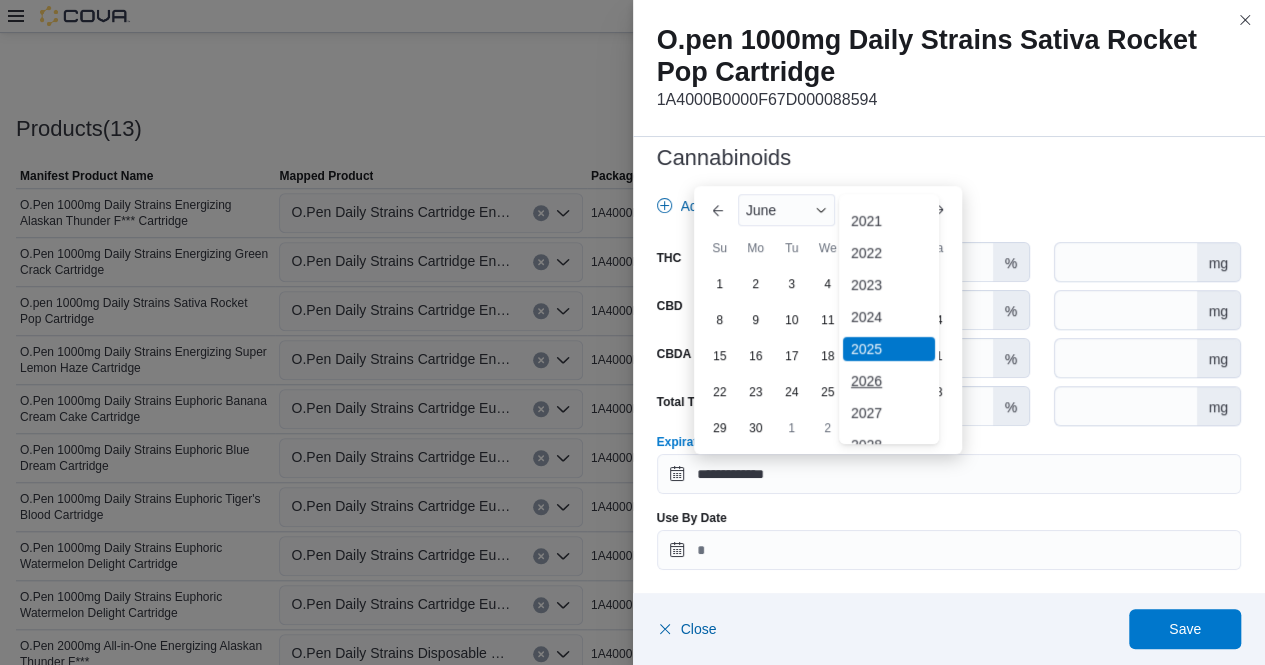 click on "2026" at bounding box center [889, 381] 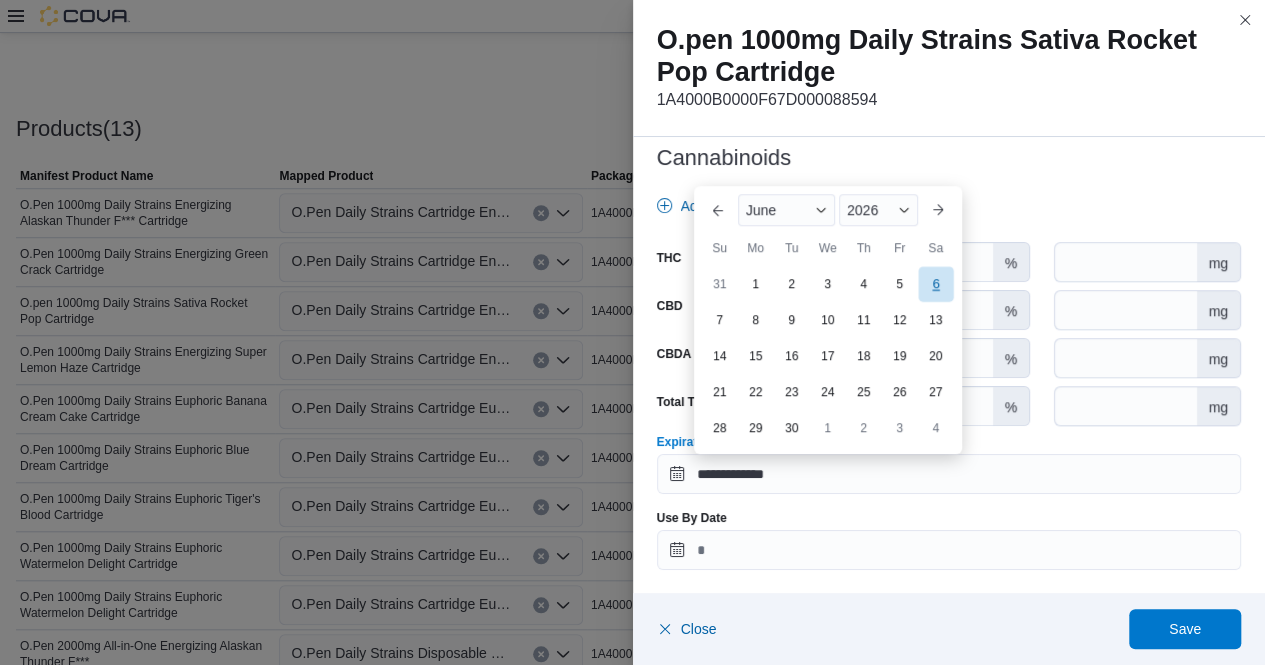 click on "6" at bounding box center (935, 283) 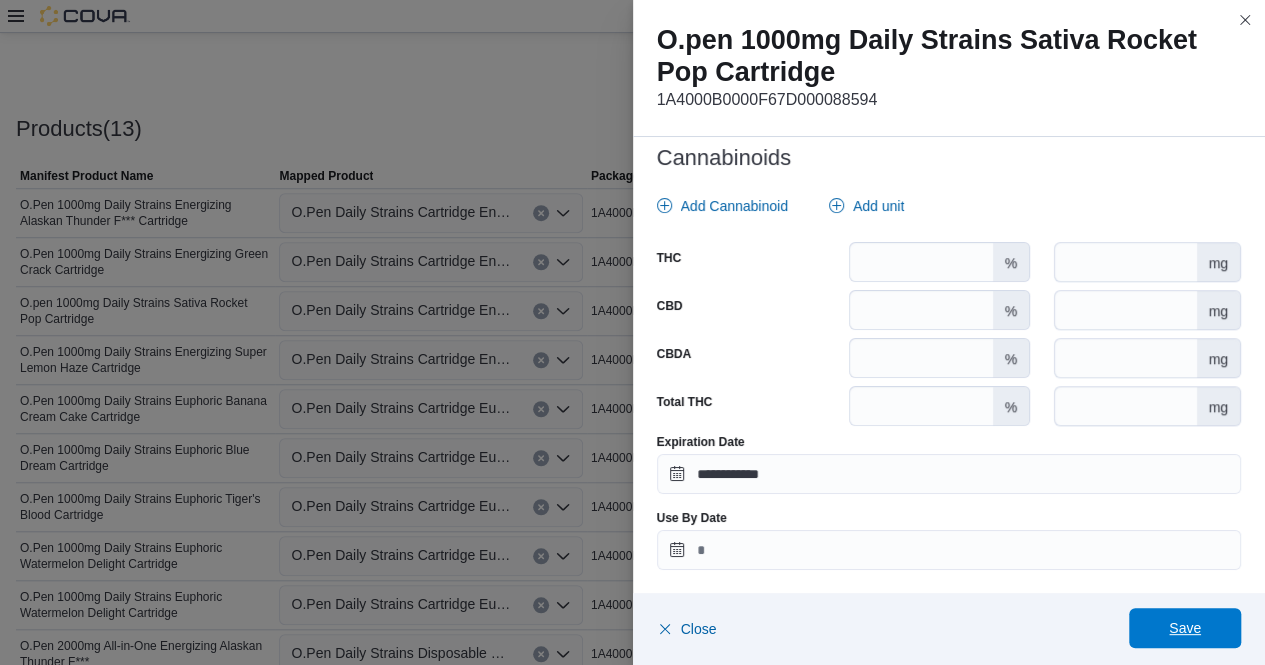 click on "Save" at bounding box center (1185, 628) 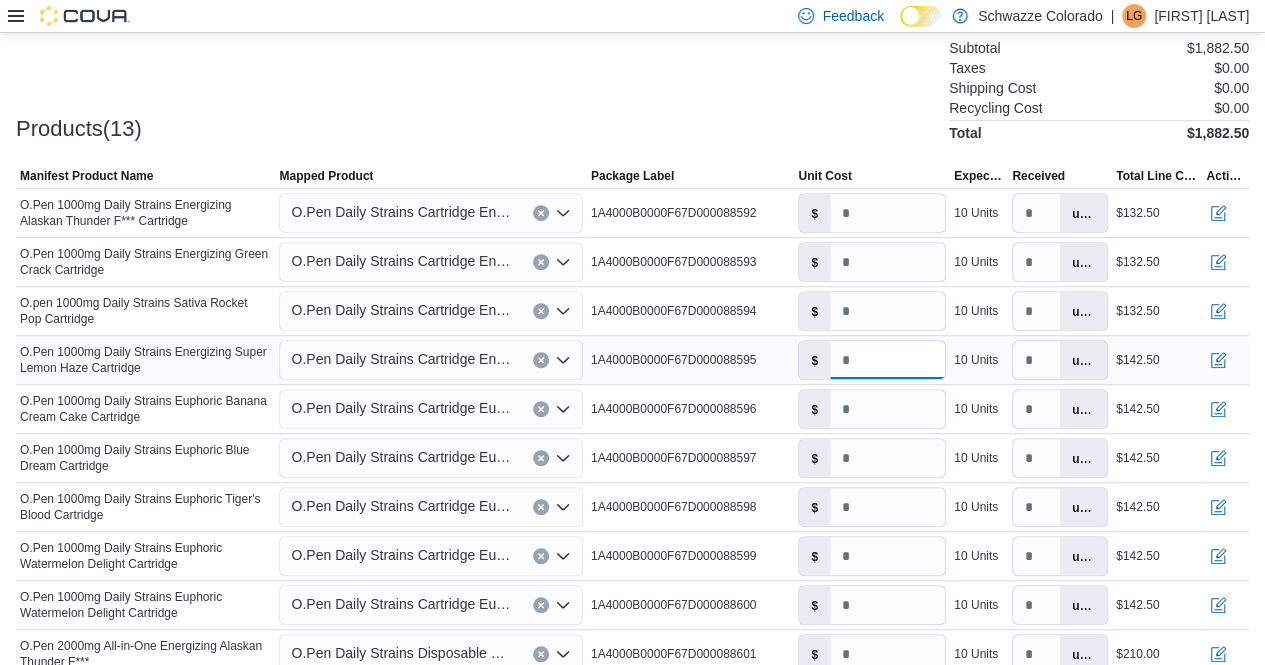 click on "*****" at bounding box center [887, 360] 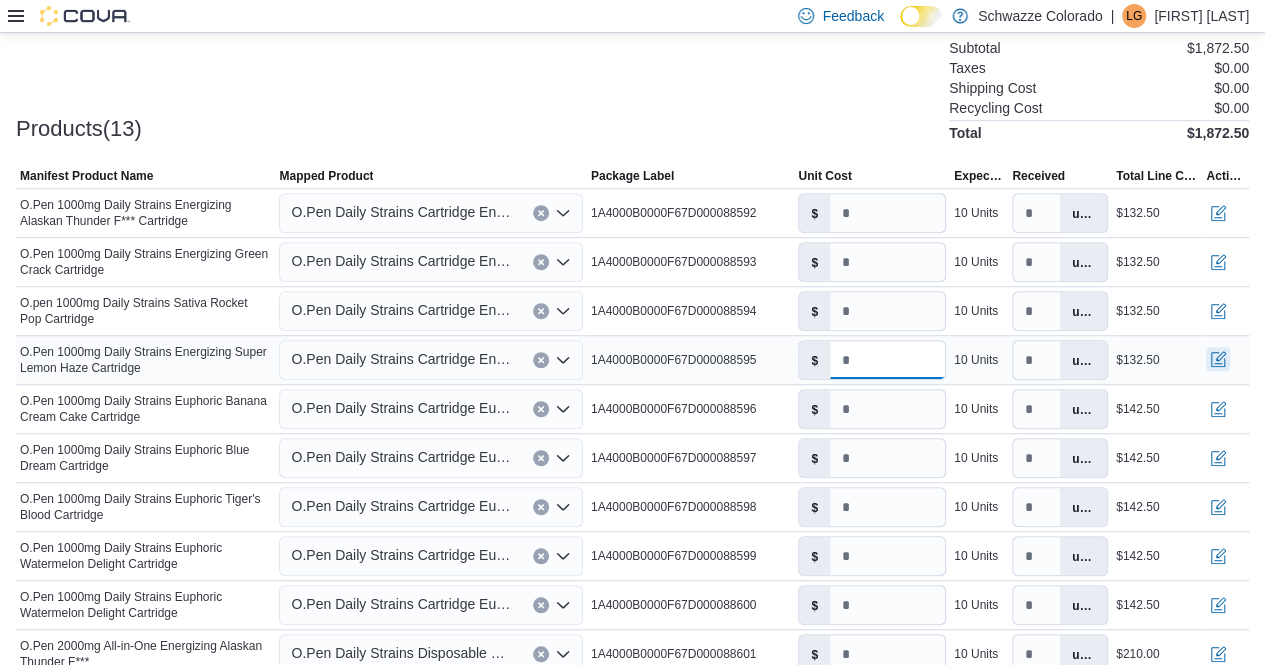 type on "*****" 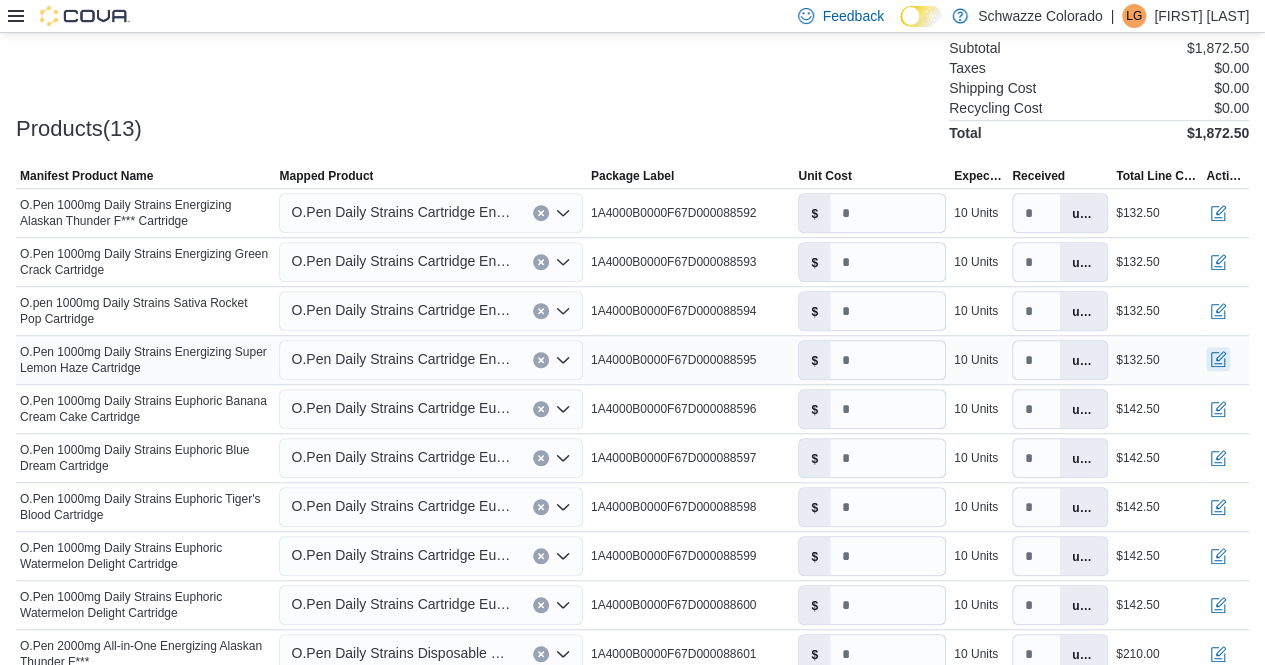 click at bounding box center (1218, 359) 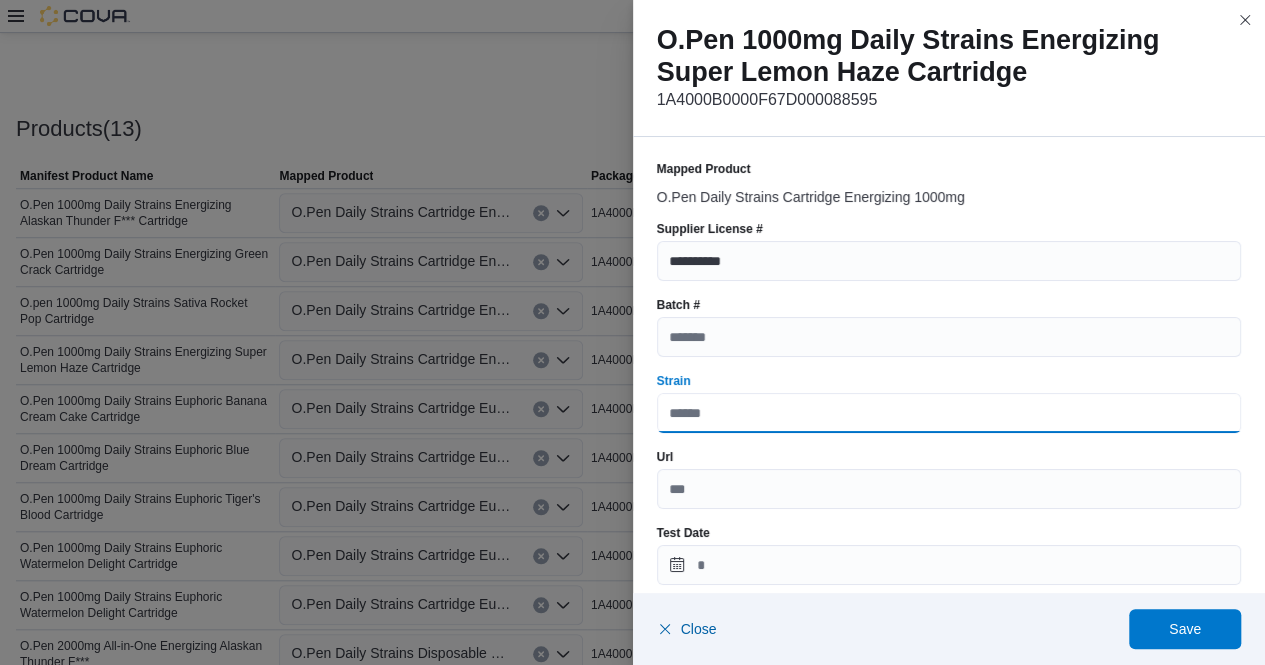 click on "Strain" at bounding box center (949, 413) 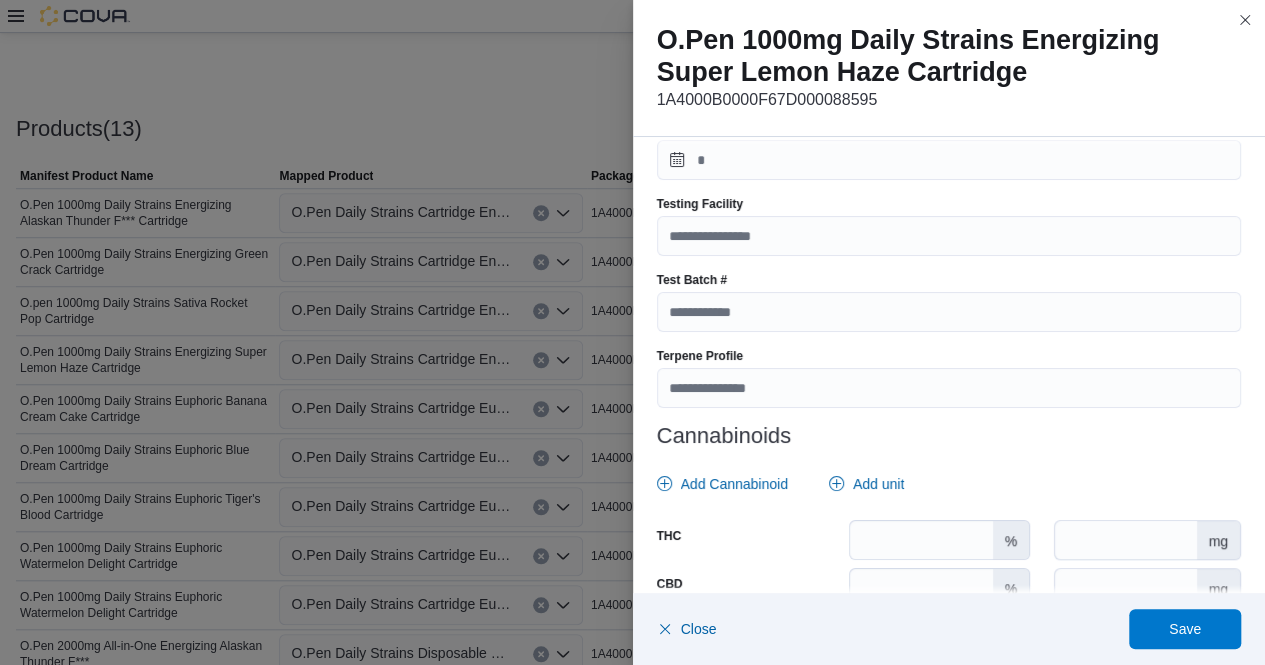 scroll, scrollTop: 766, scrollLeft: 0, axis: vertical 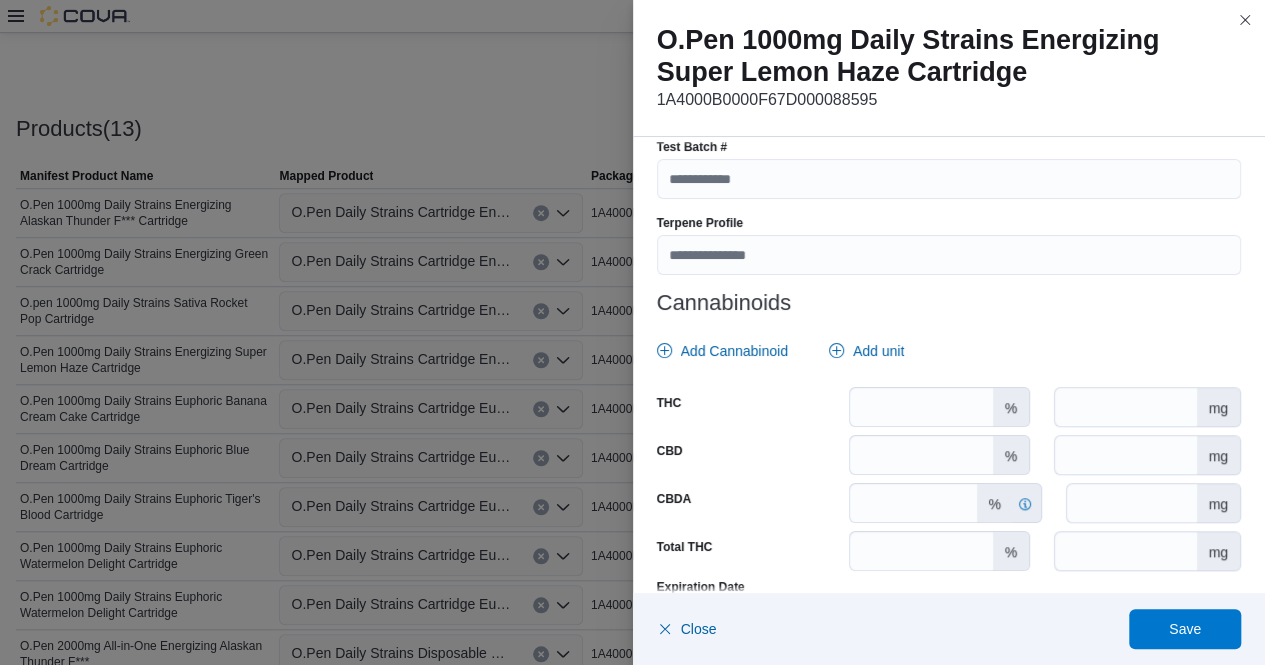 type on "**********" 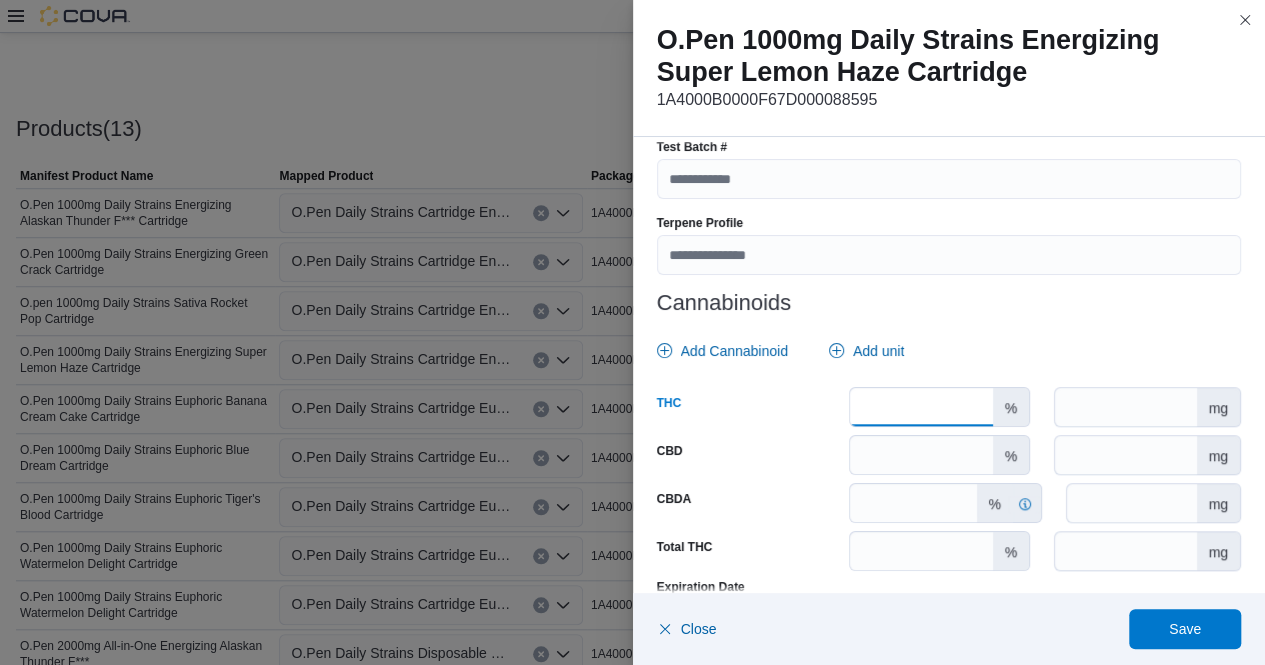 click at bounding box center (921, 407) 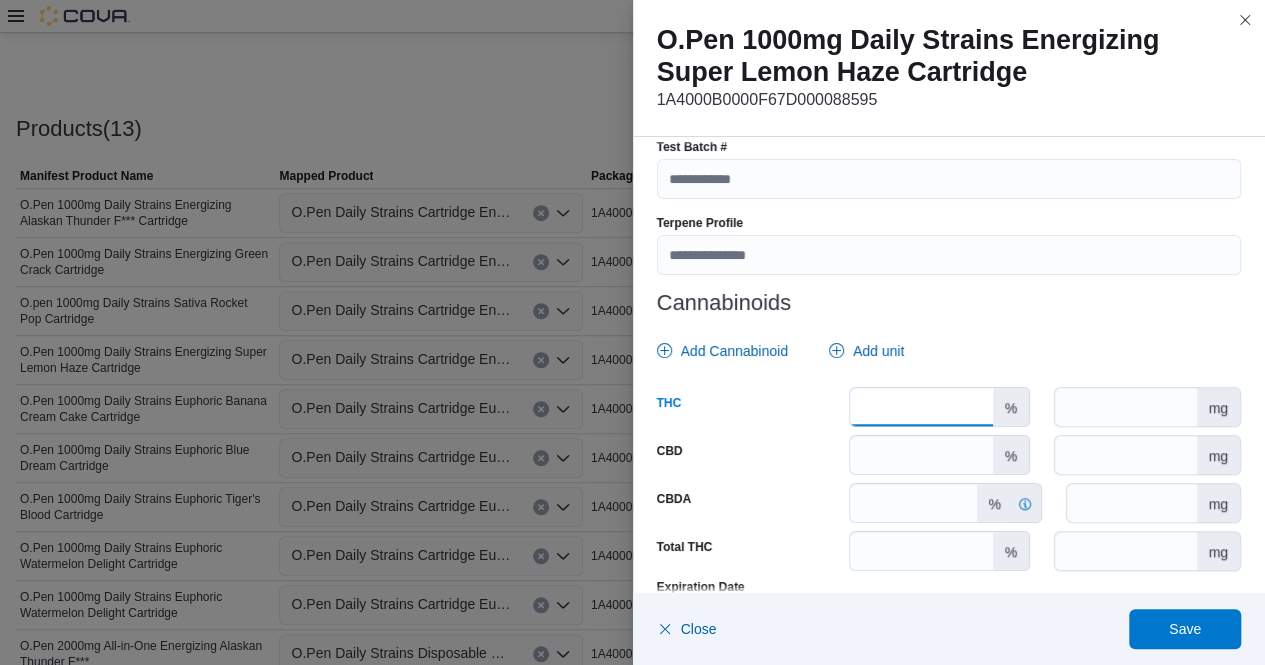 scroll, scrollTop: 911, scrollLeft: 0, axis: vertical 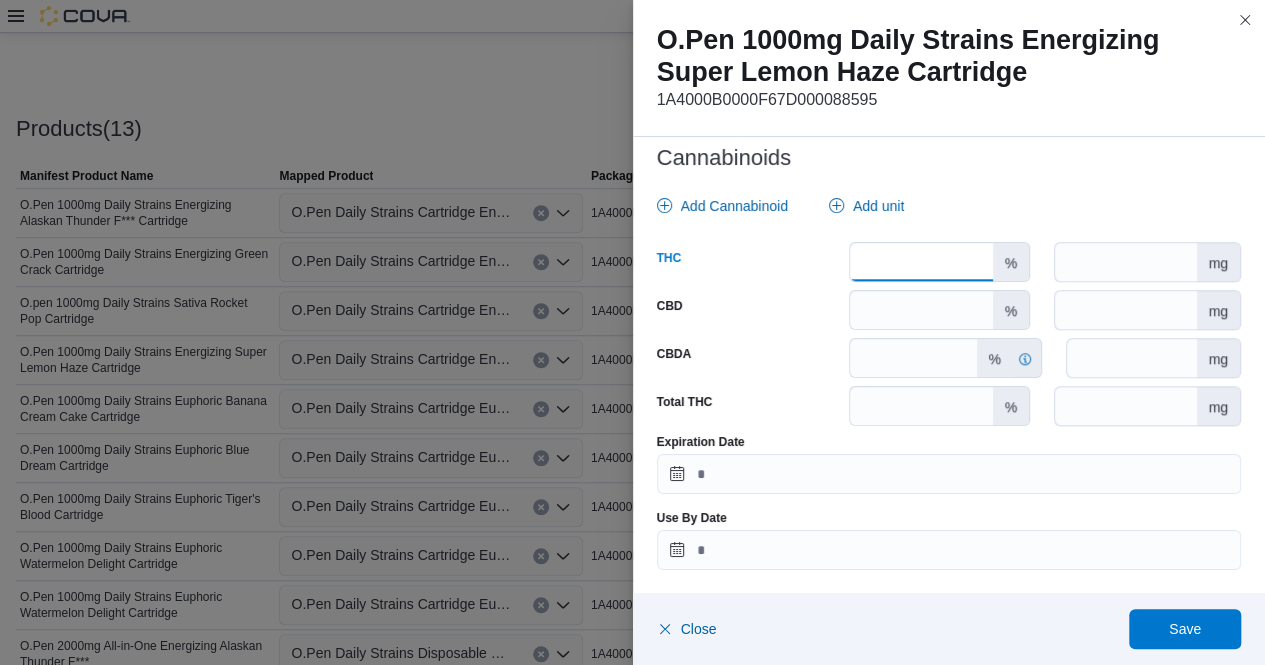 type on "**" 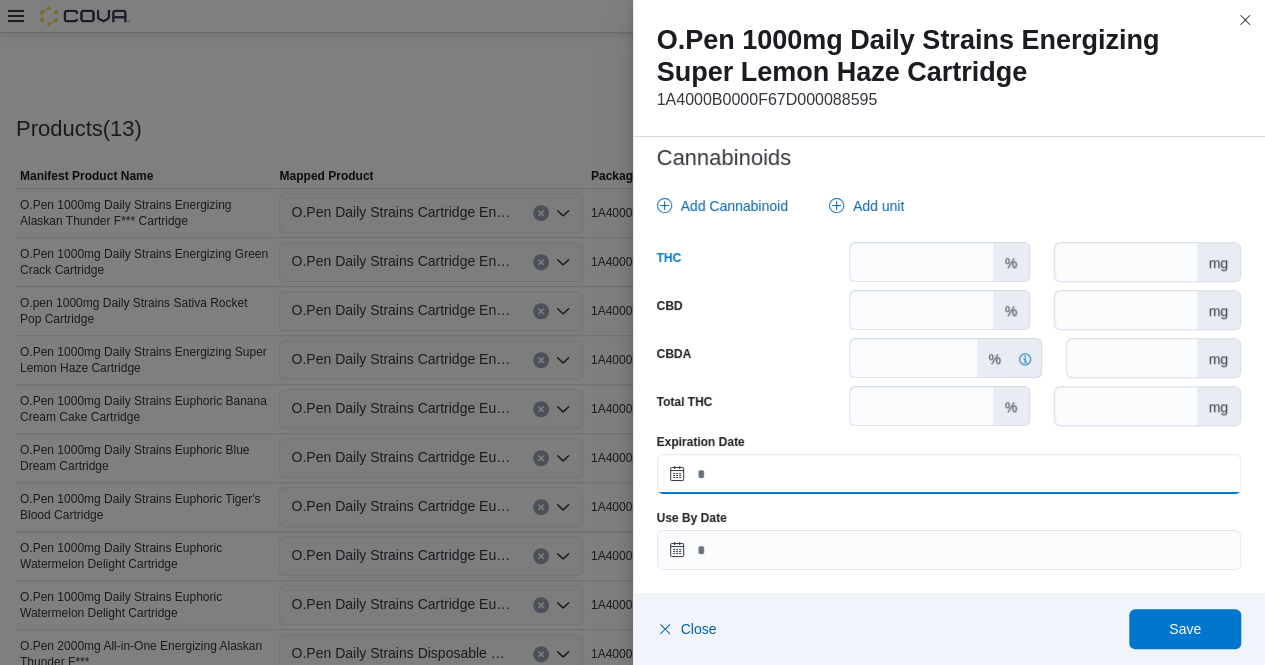 click on "Expiration Date" at bounding box center [949, 474] 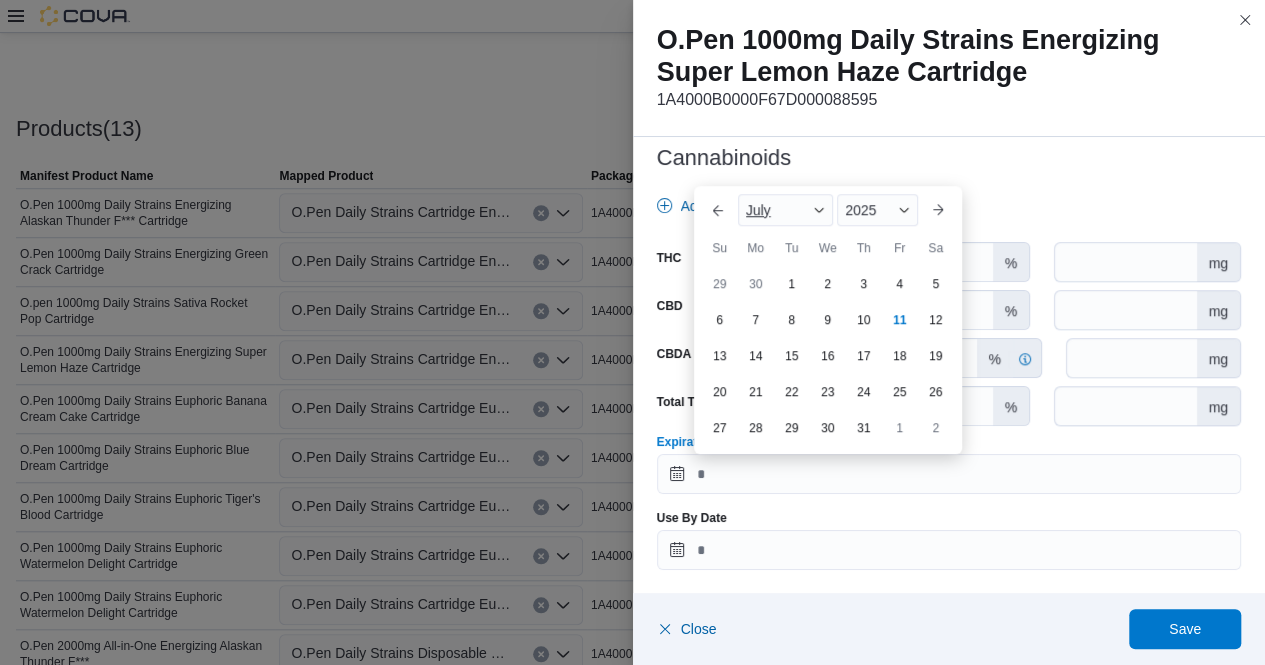 click at bounding box center [819, 210] 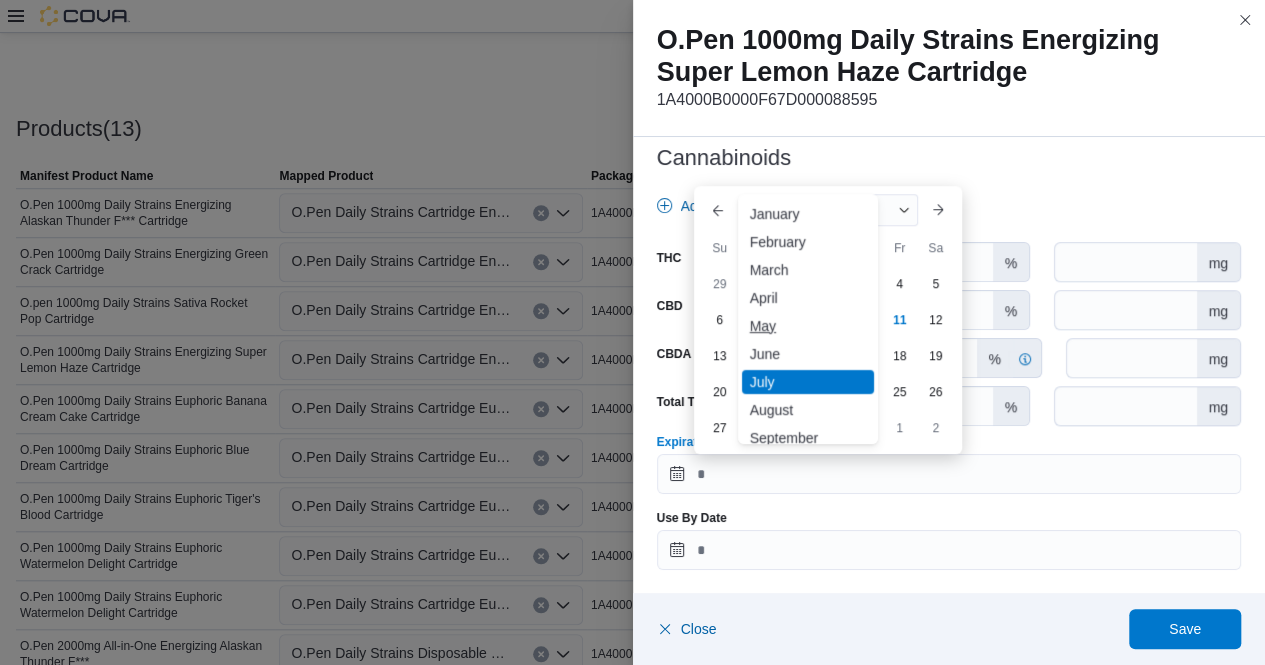 click on "May" at bounding box center (808, 326) 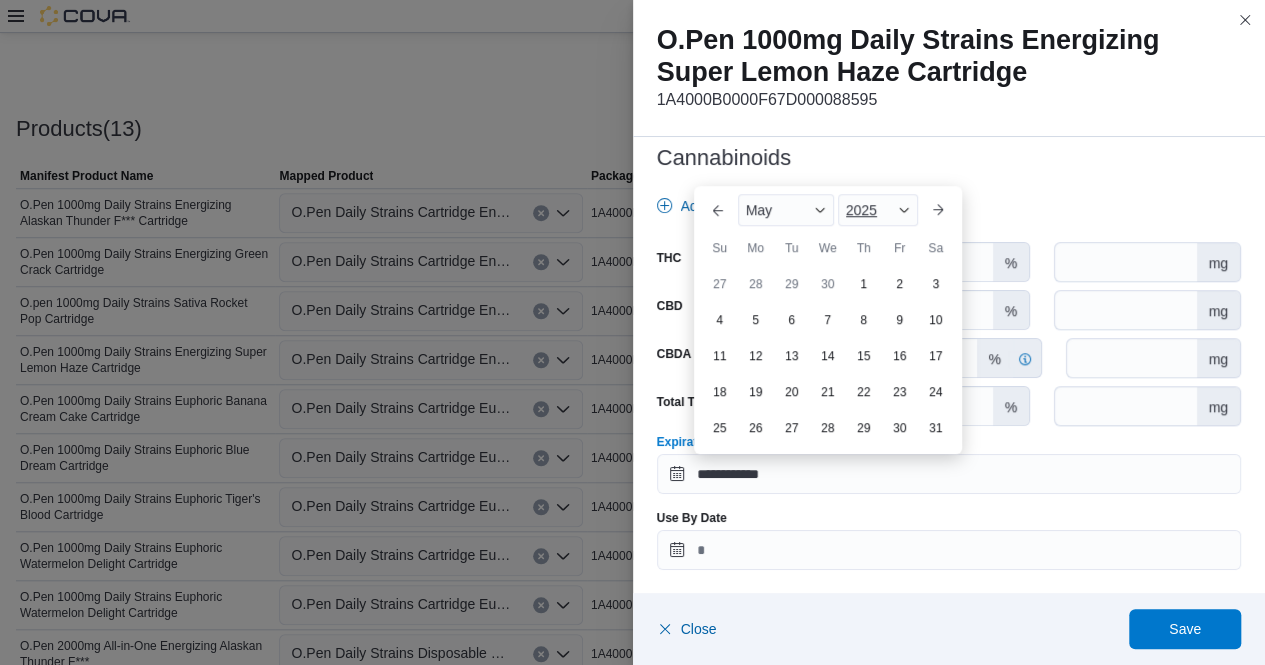 click on "2025" at bounding box center (878, 210) 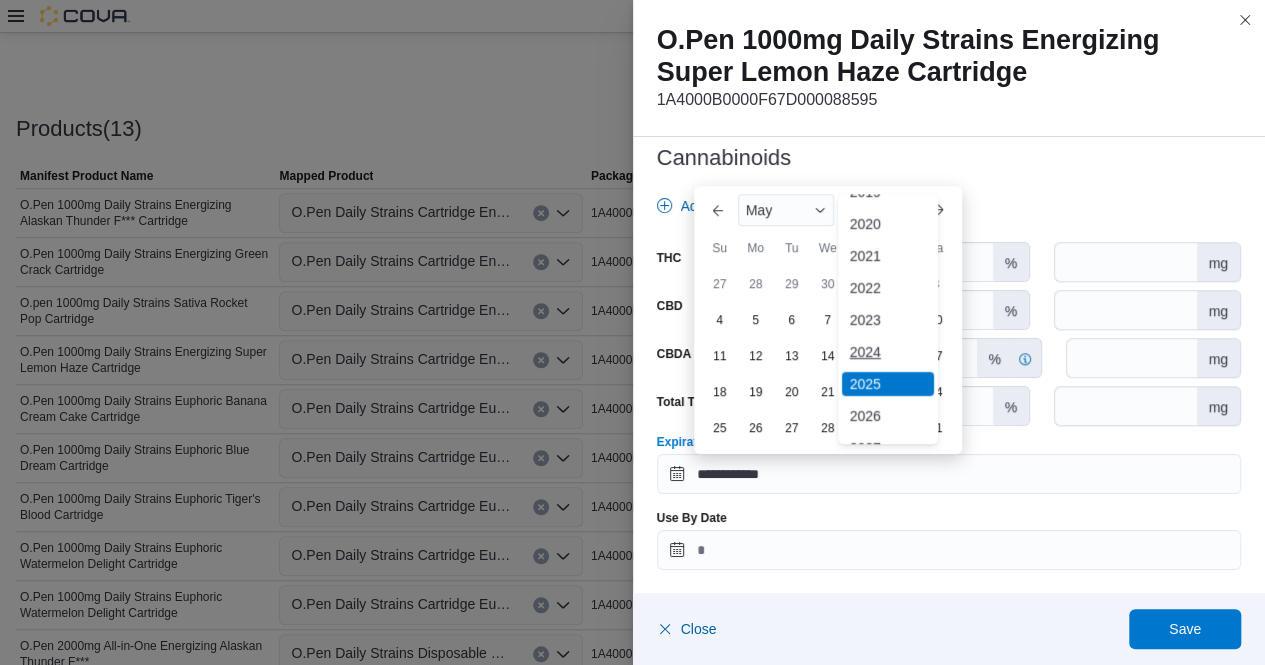 scroll, scrollTop: 66, scrollLeft: 0, axis: vertical 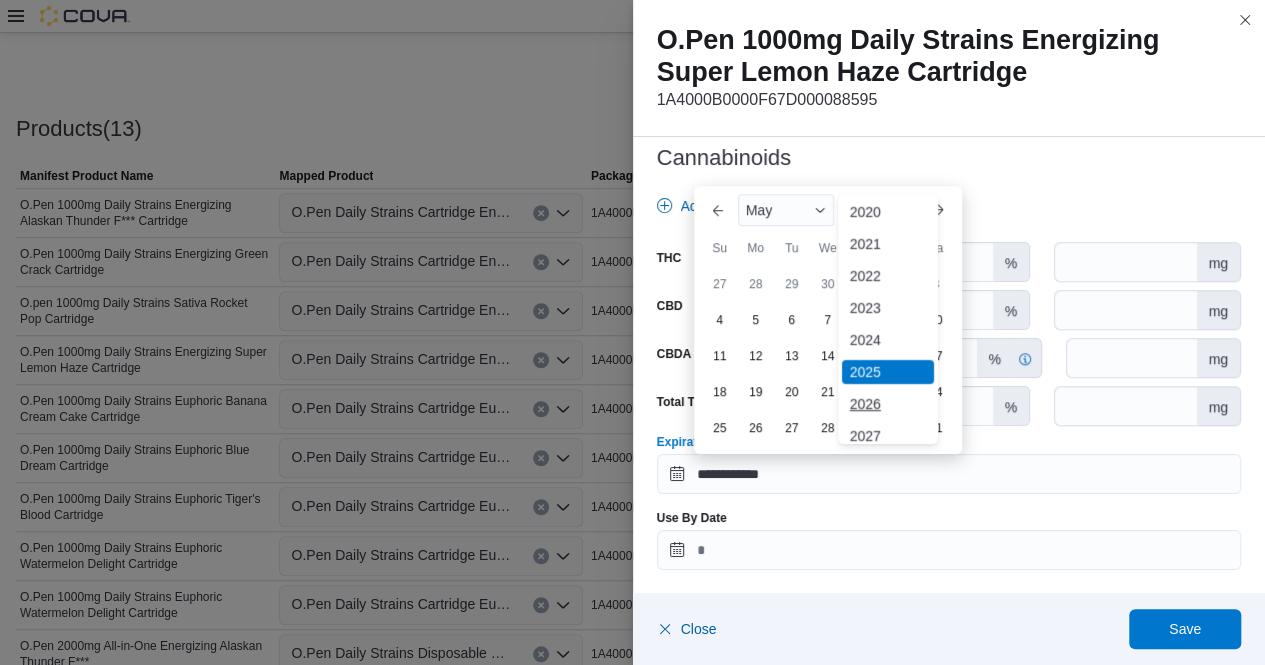 click on "2026" at bounding box center (888, 404) 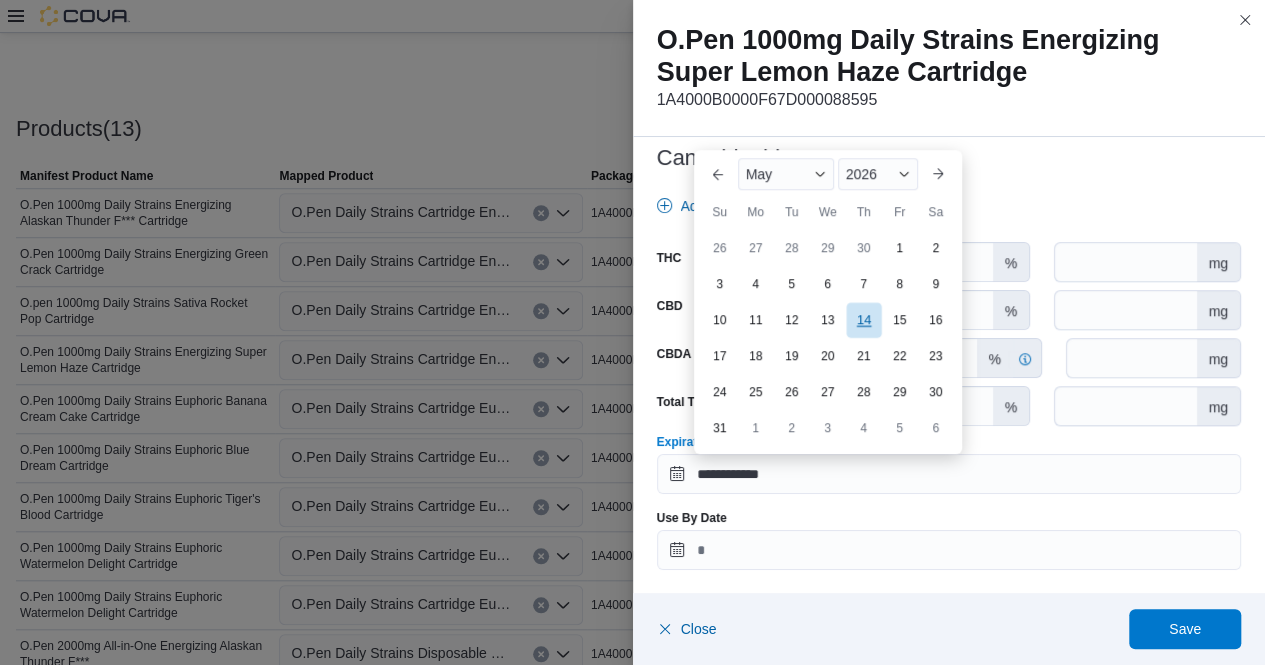click on "14" at bounding box center [863, 319] 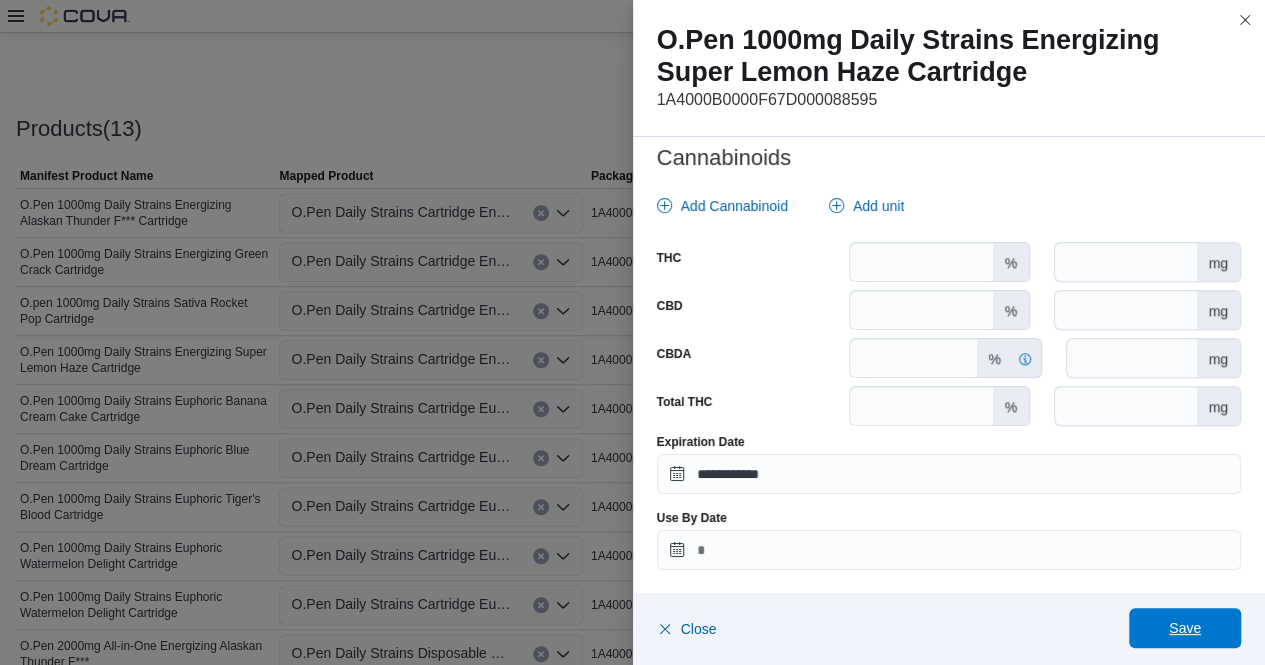 click on "Save" at bounding box center [1185, 628] 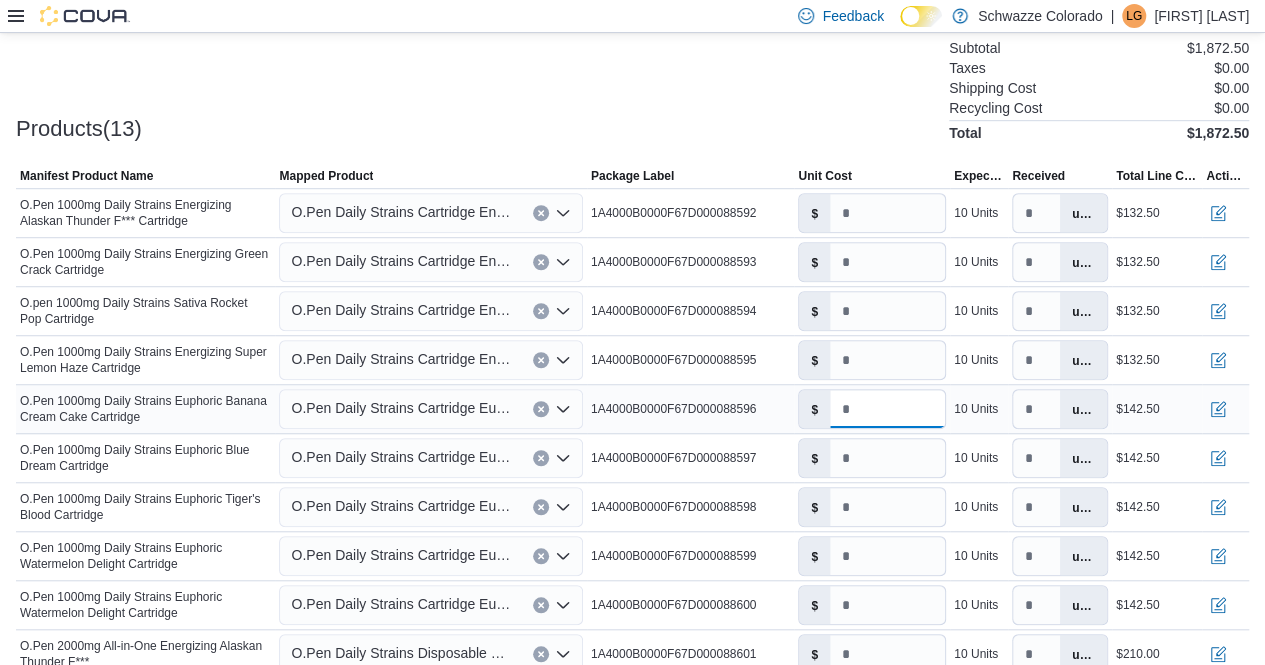 click on "*****" at bounding box center (887, 409) 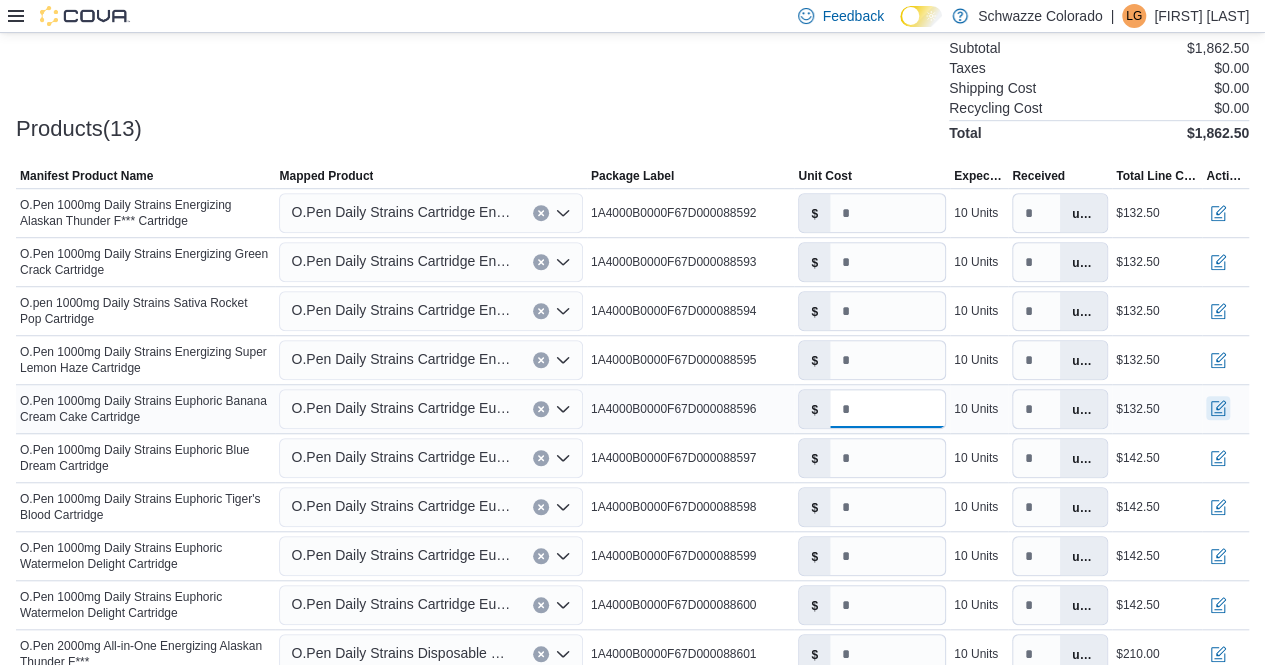 type on "*****" 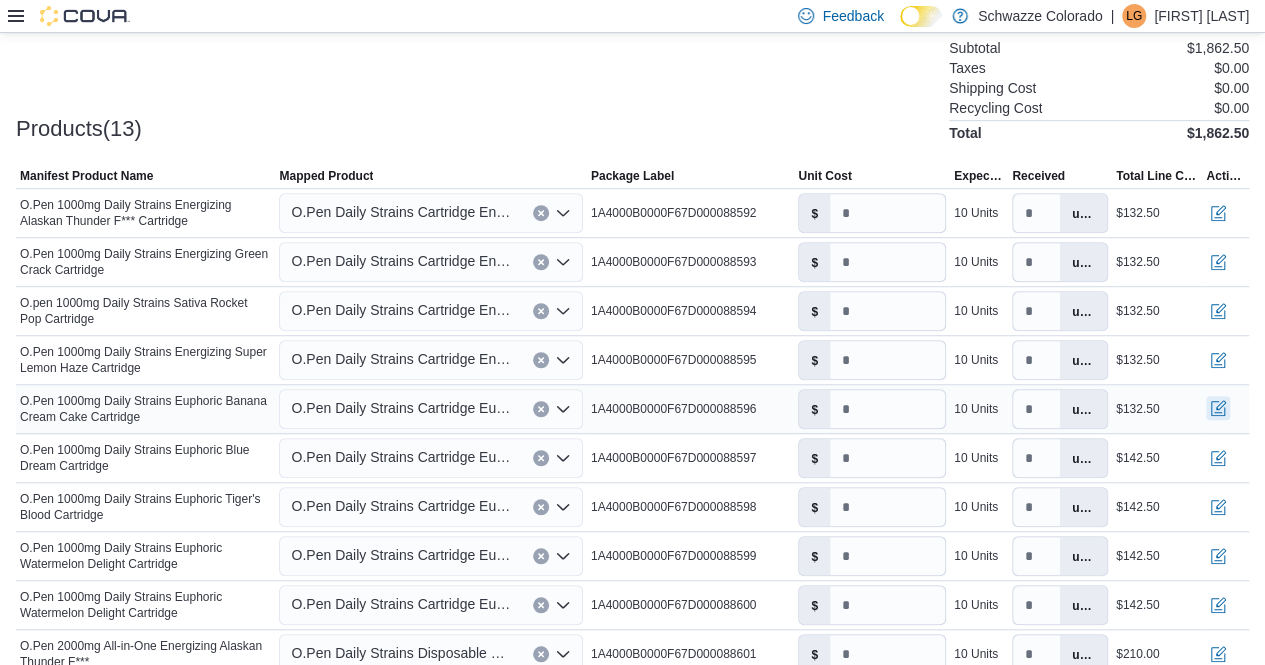 click at bounding box center (1218, 408) 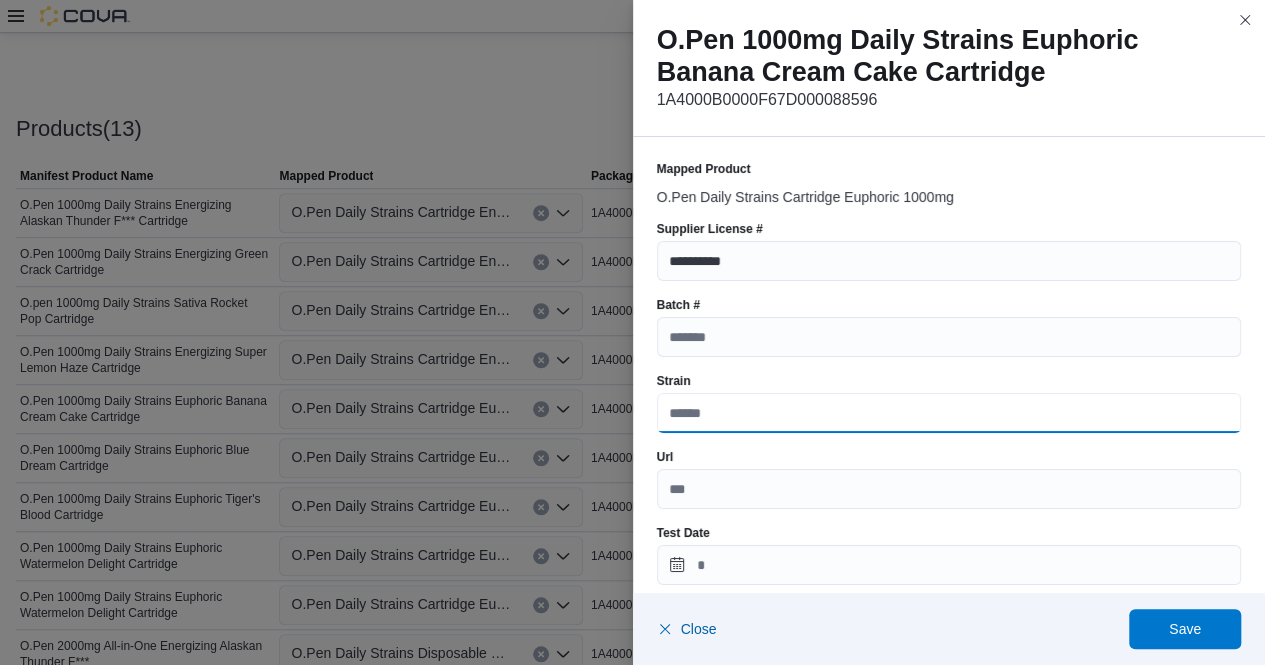 click on "Strain" at bounding box center (949, 413) 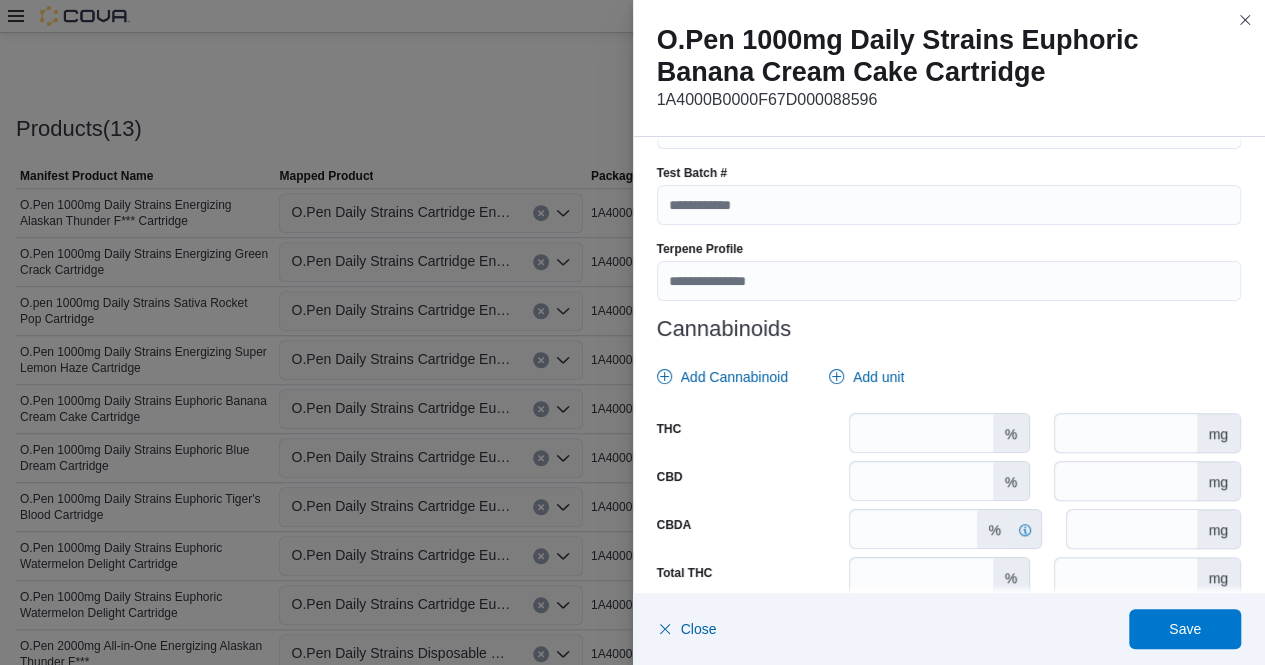 scroll, scrollTop: 793, scrollLeft: 0, axis: vertical 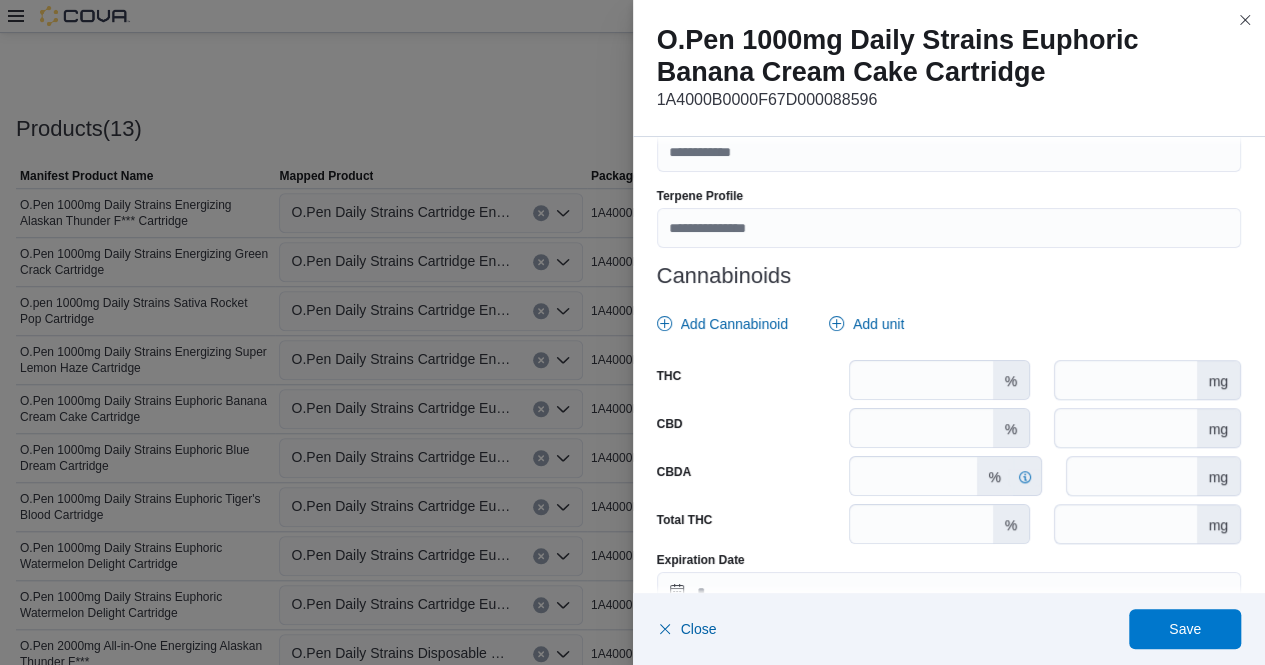 type on "**********" 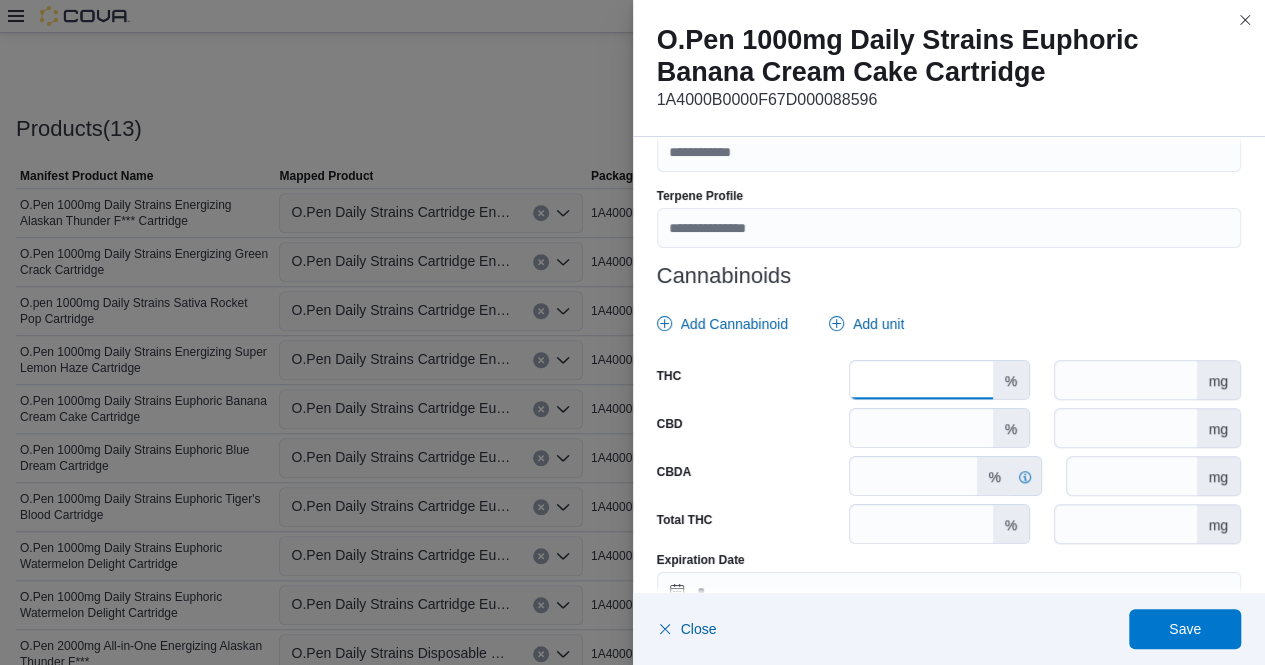 click at bounding box center (921, 380) 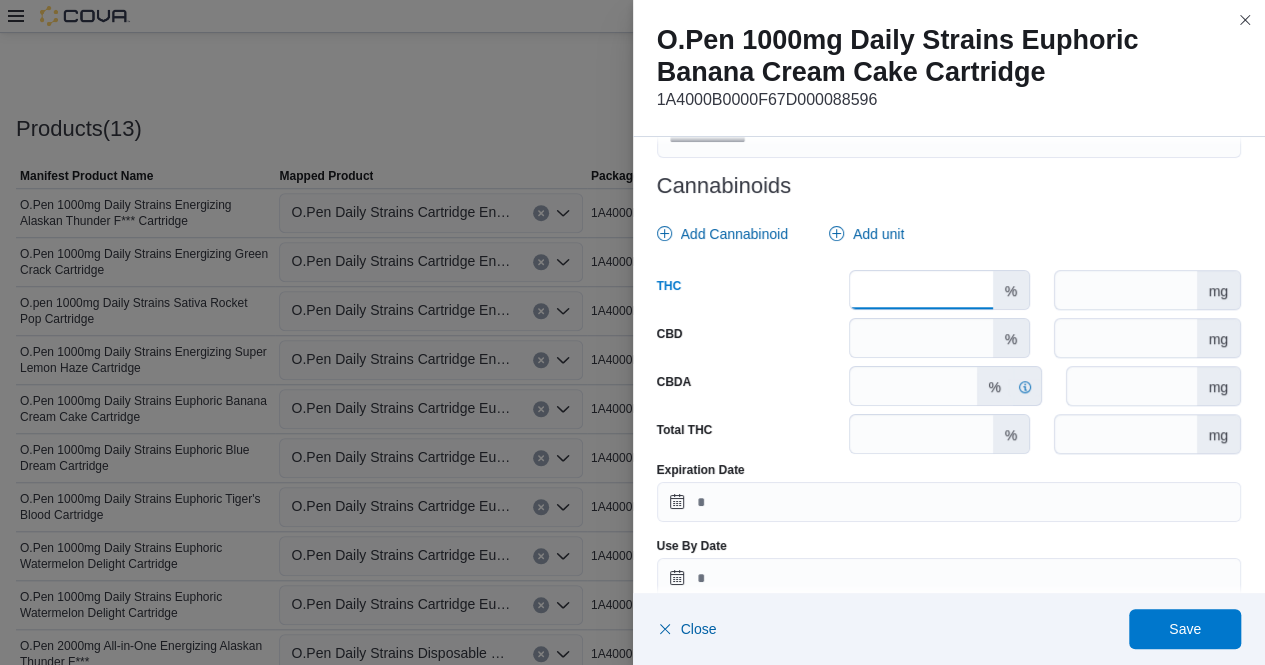 scroll, scrollTop: 911, scrollLeft: 0, axis: vertical 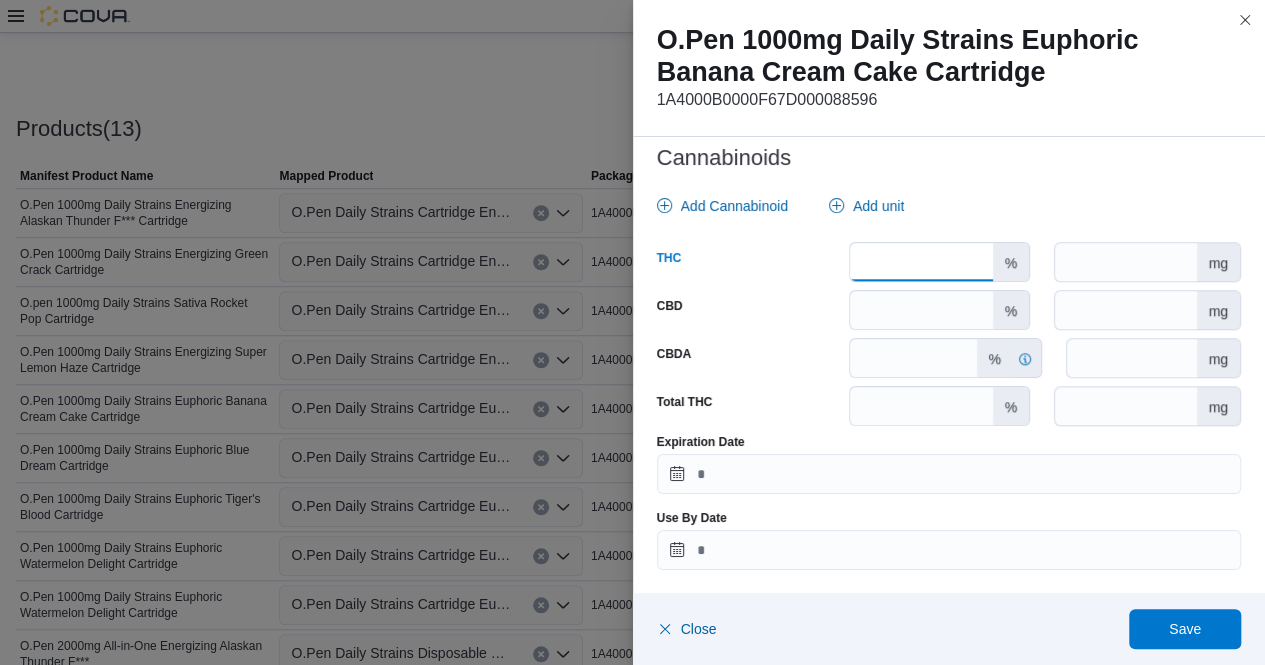 type on "****" 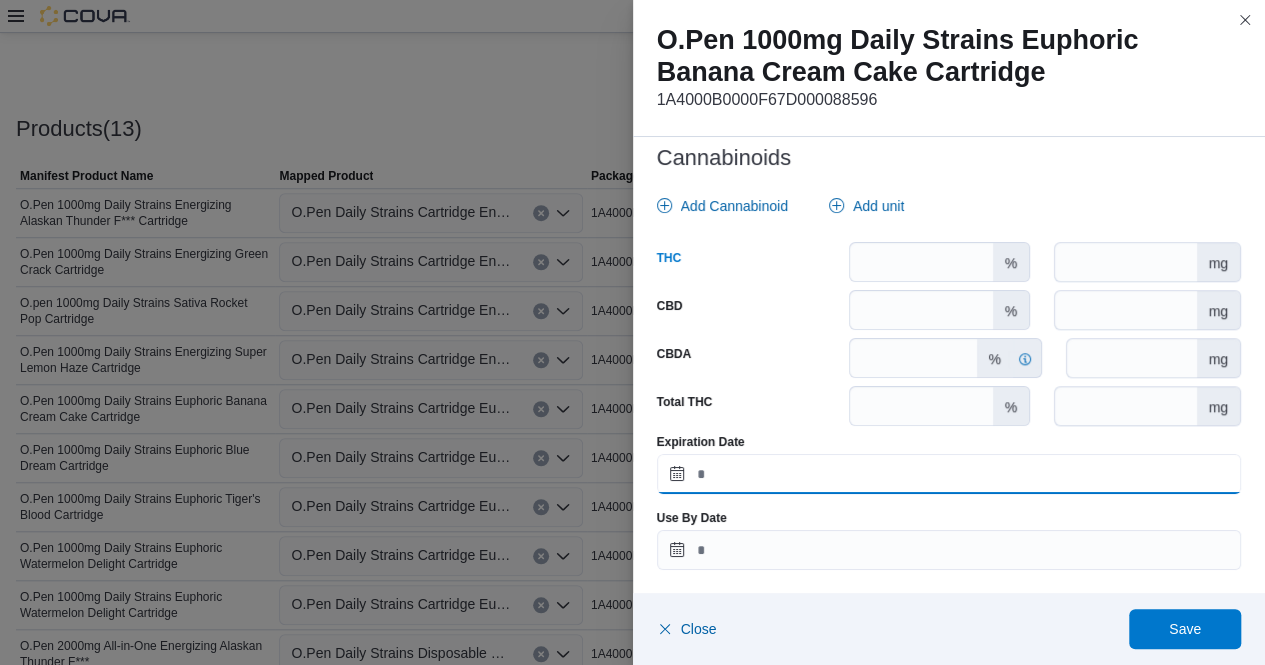 click on "Expiration Date" at bounding box center [949, 474] 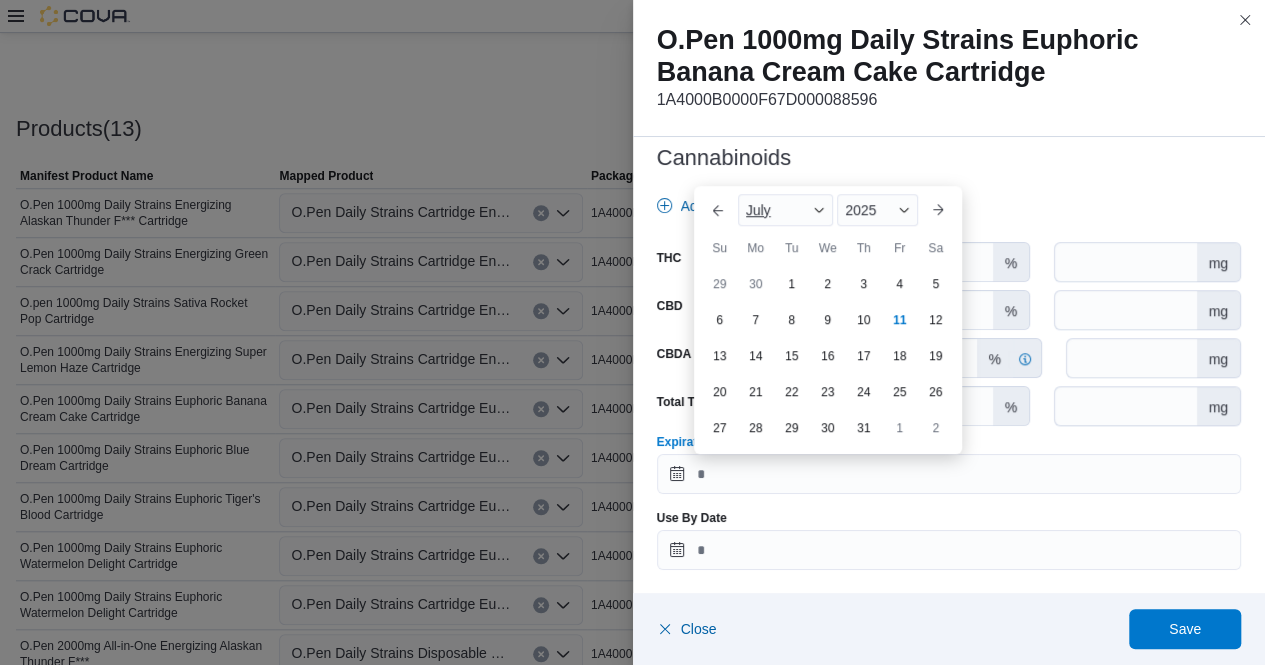 click at bounding box center [819, 210] 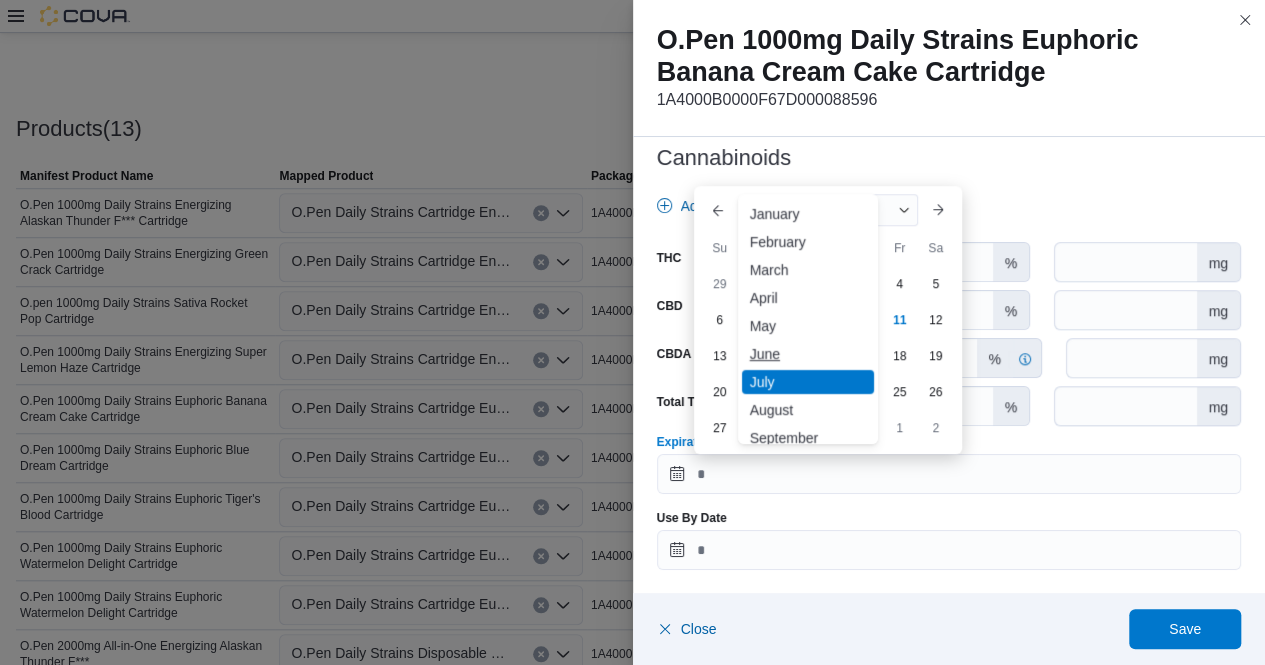 click on "June" at bounding box center [808, 354] 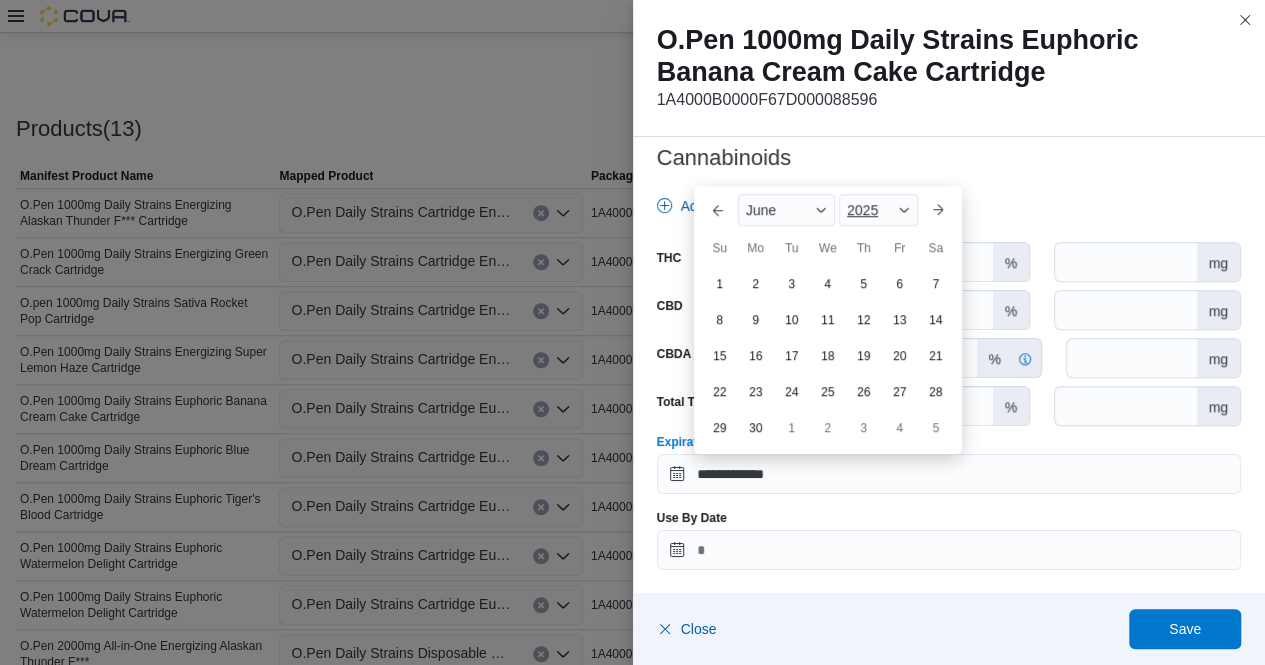 click at bounding box center [904, 210] 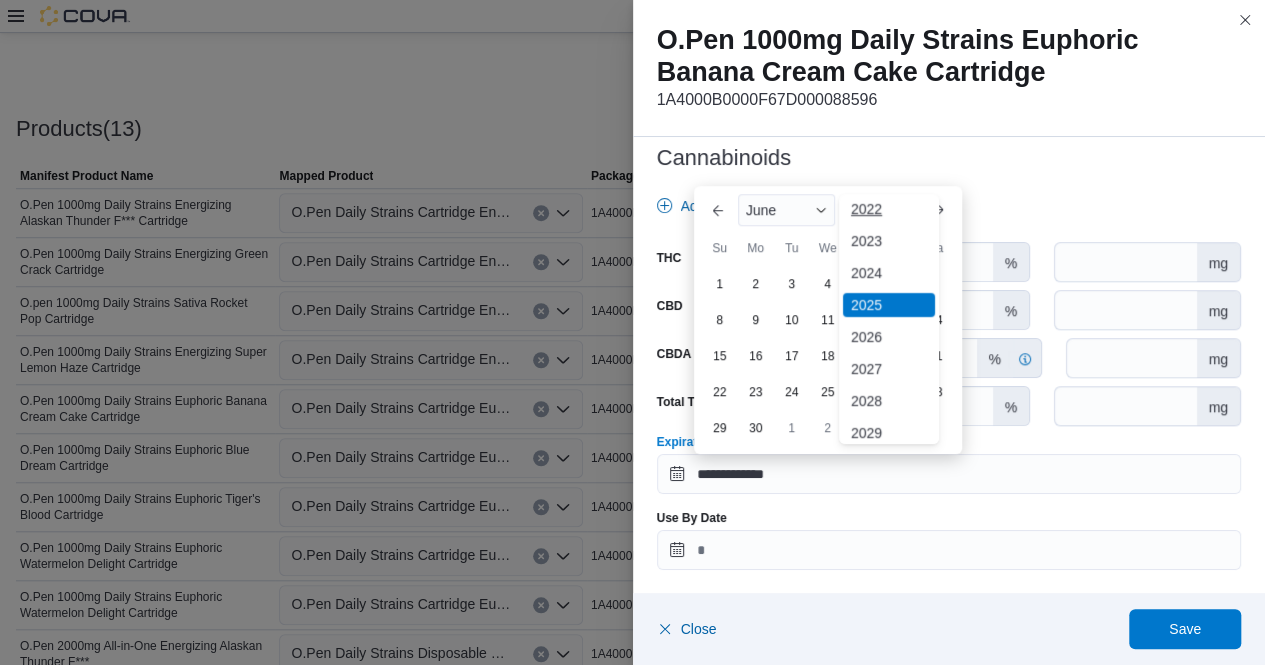 scroll, scrollTop: 134, scrollLeft: 0, axis: vertical 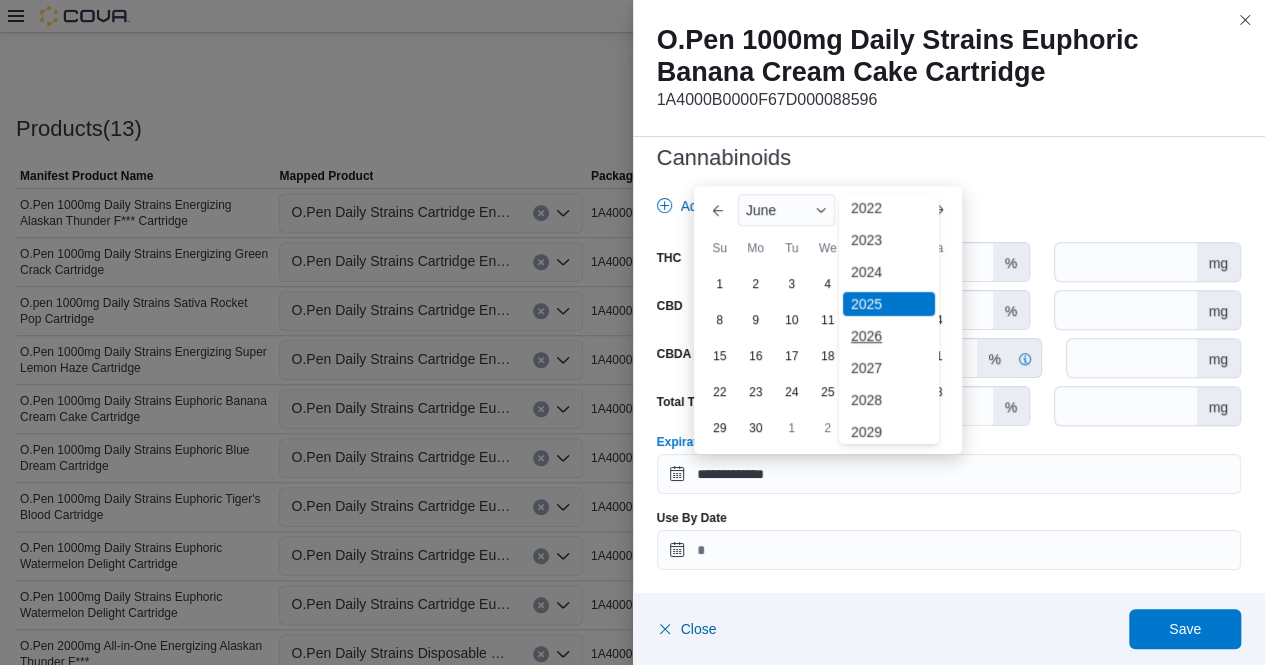 click on "2026" at bounding box center [889, 336] 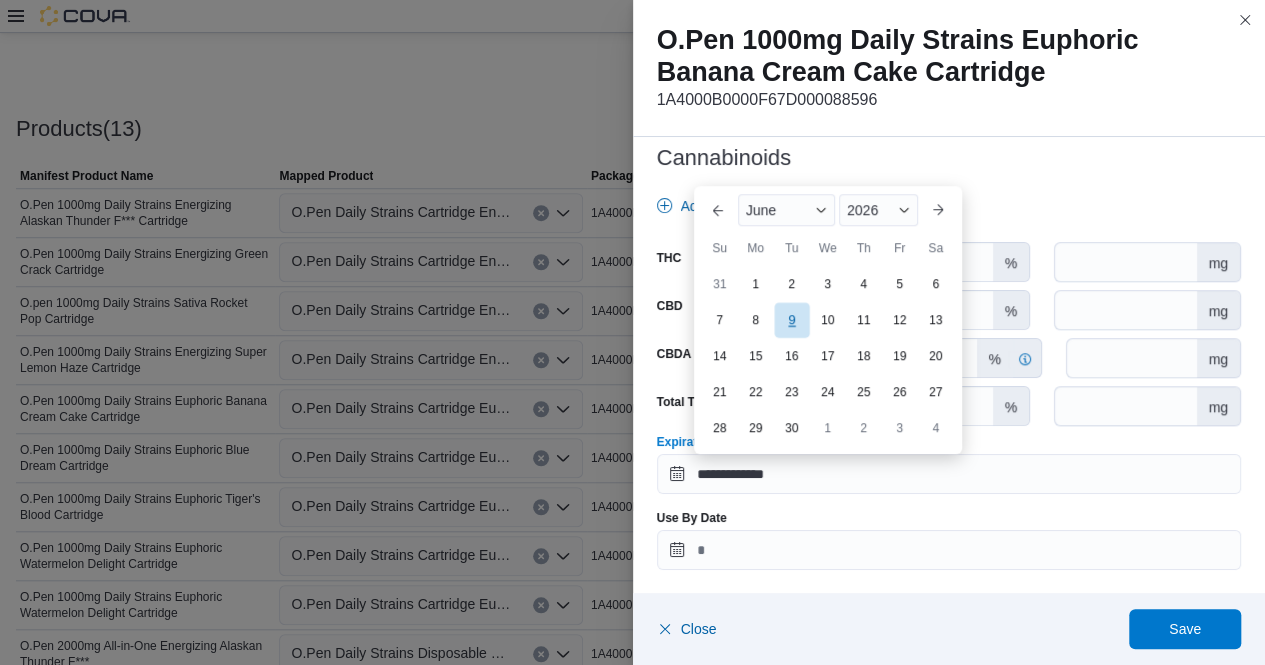 click on "9" at bounding box center [791, 319] 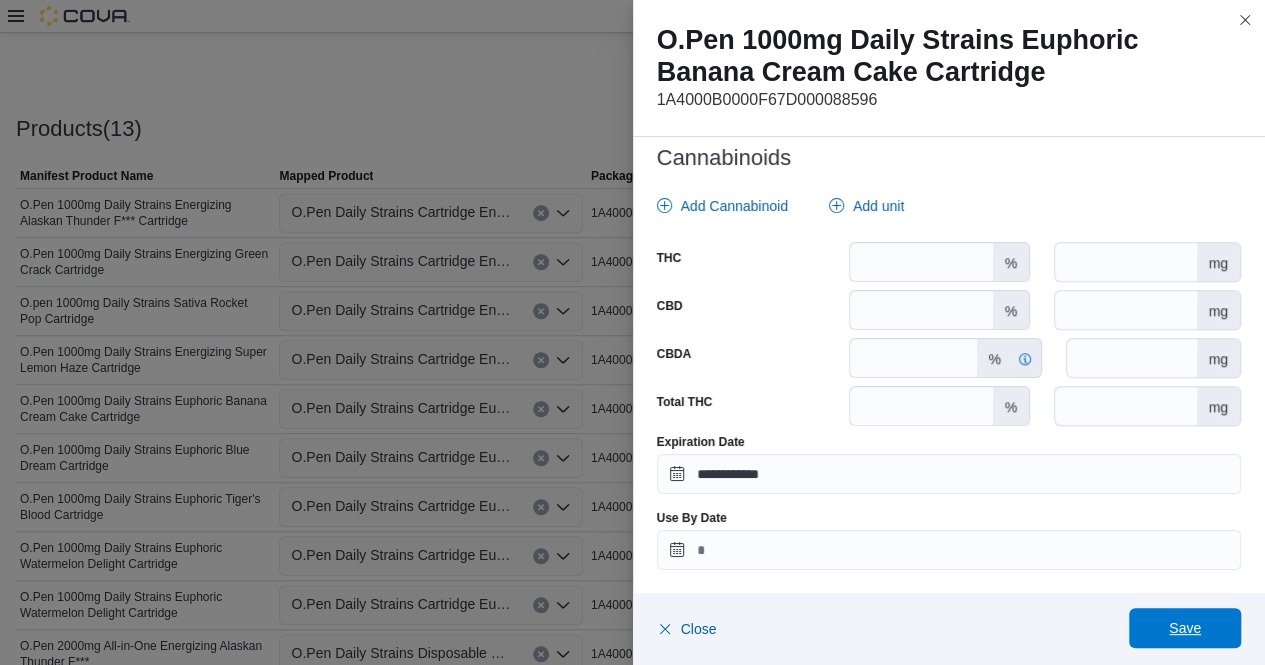 click on "Save" at bounding box center [1185, 628] 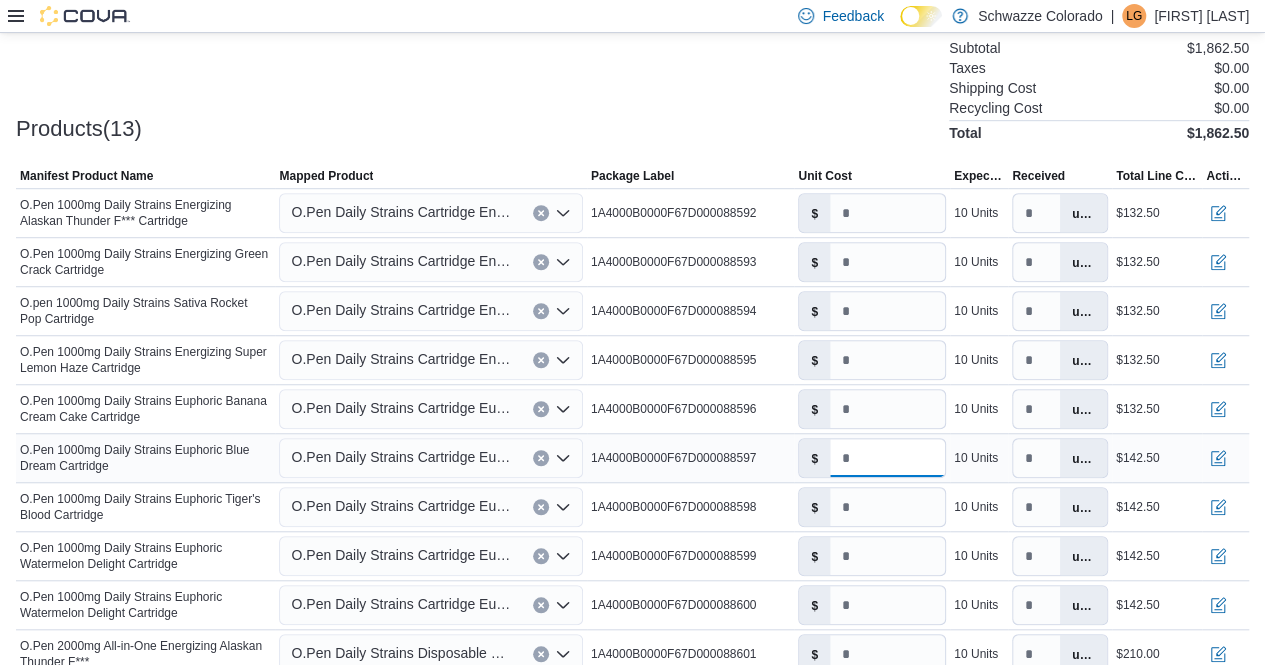 click on "*****" at bounding box center [887, 458] 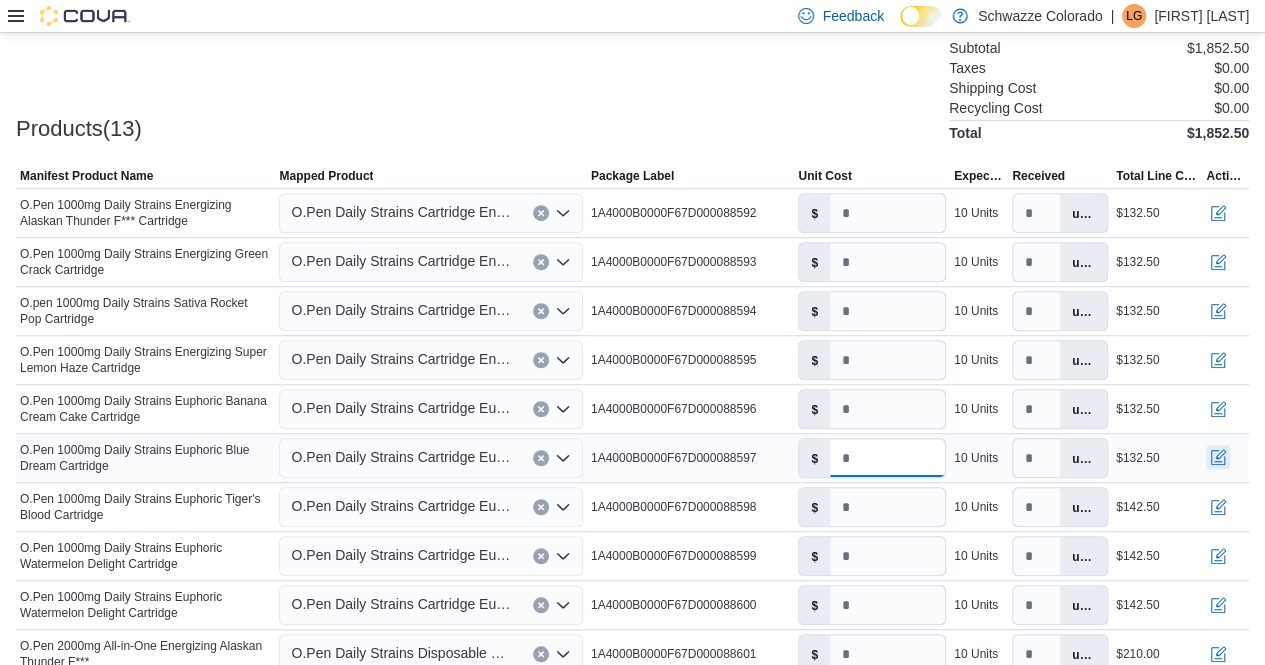 type on "*****" 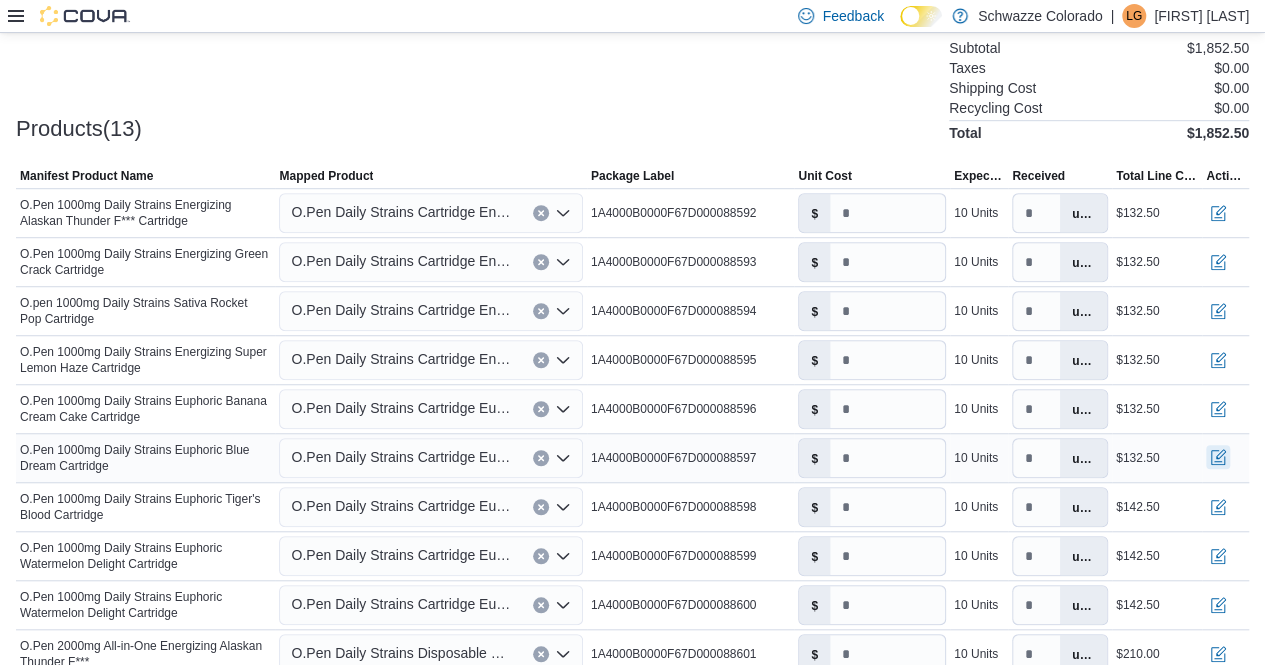 click at bounding box center [1218, 457] 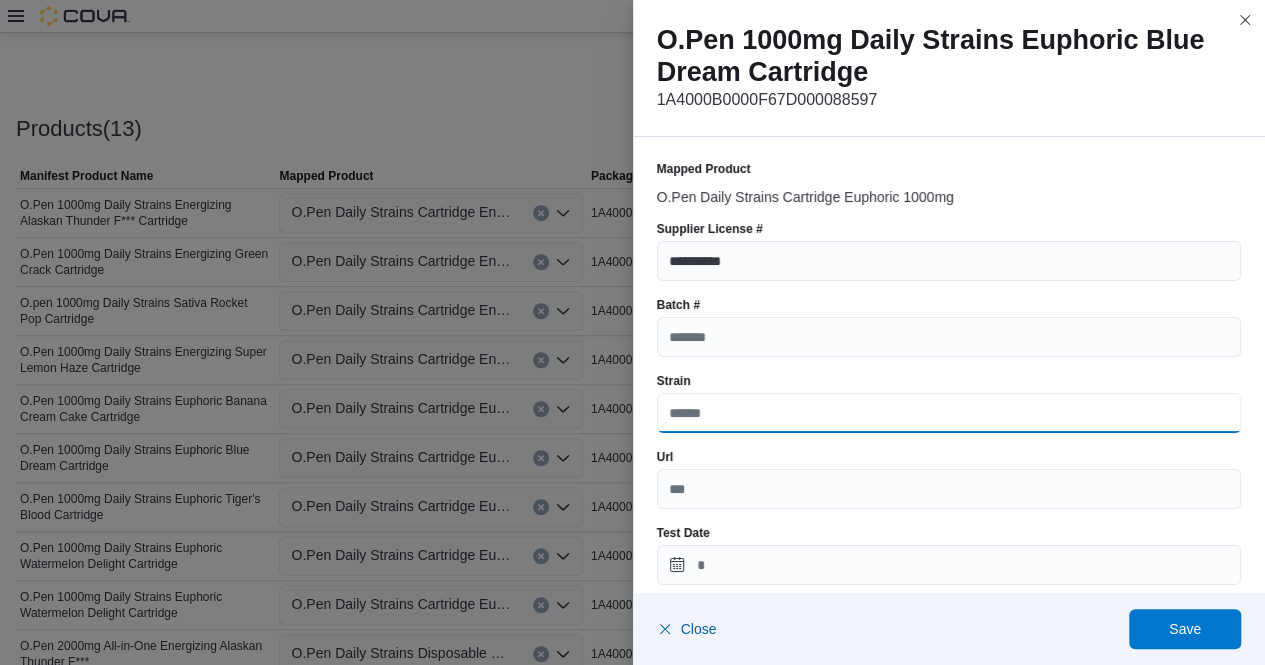click on "Strain" at bounding box center [949, 413] 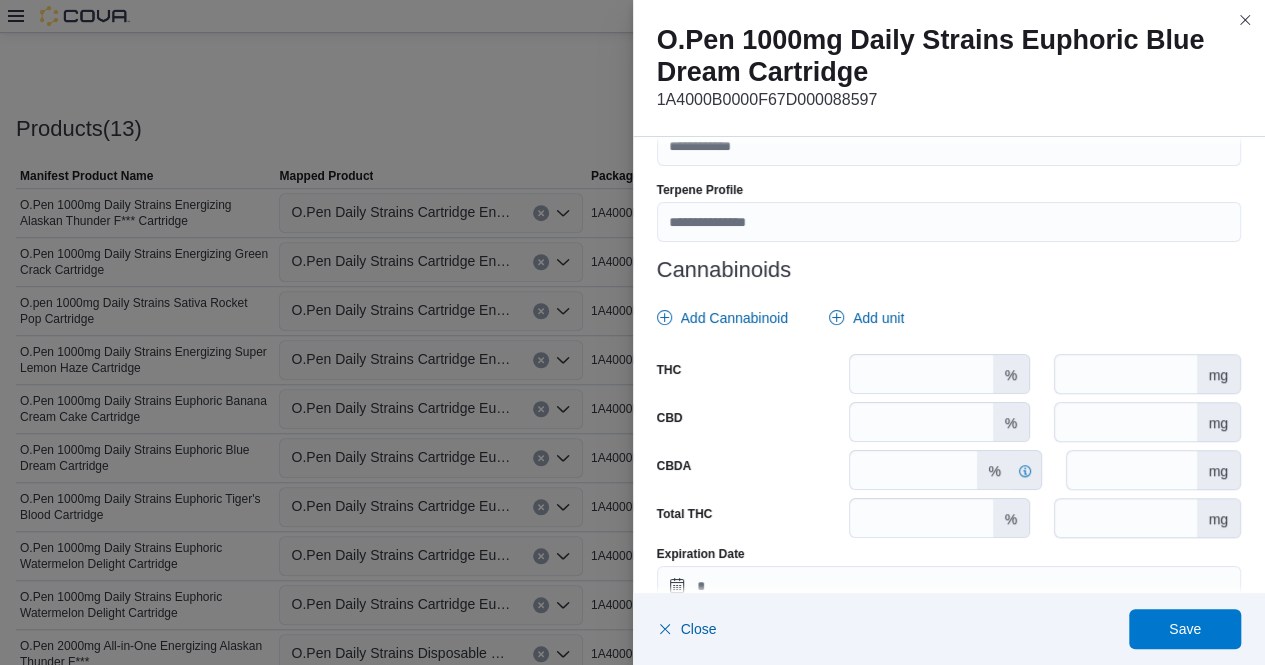 scroll, scrollTop: 800, scrollLeft: 0, axis: vertical 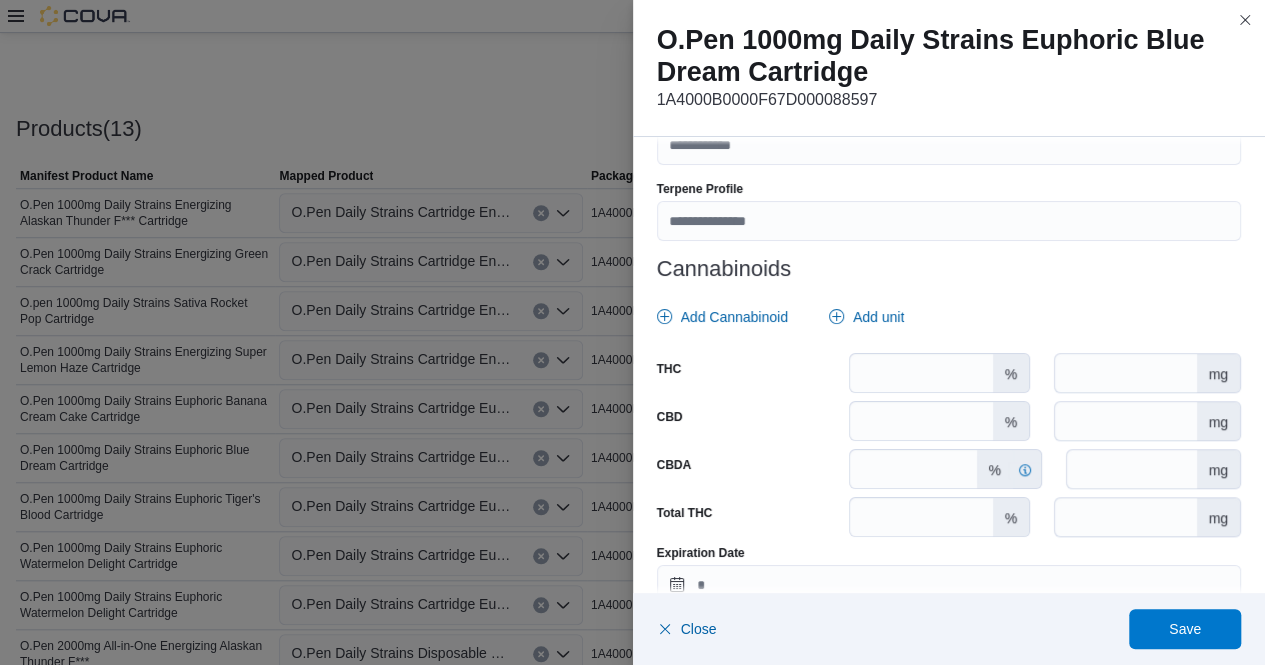 type on "**********" 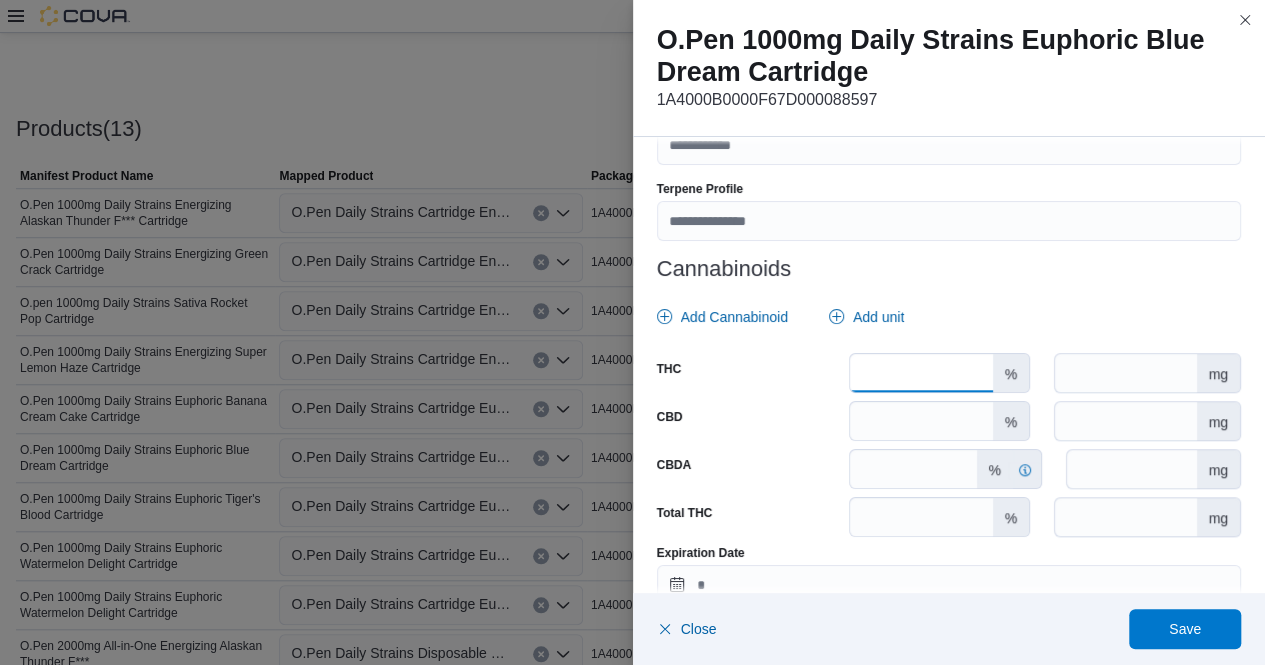 click at bounding box center [921, 373] 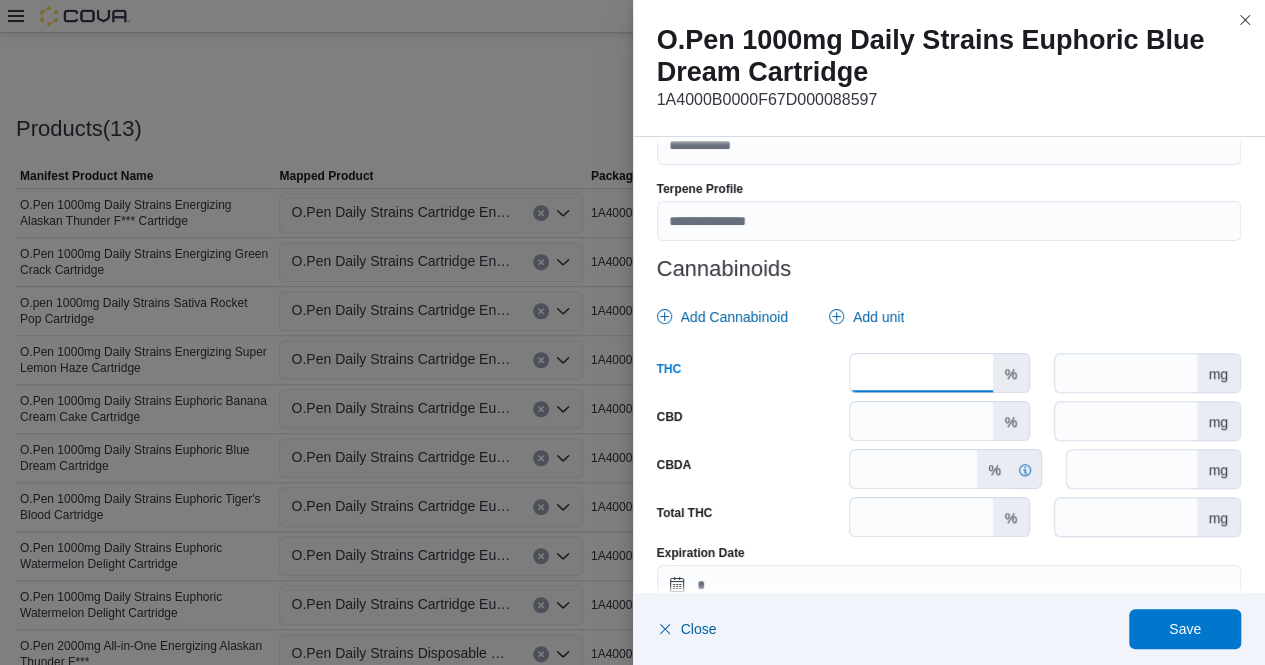 scroll, scrollTop: 911, scrollLeft: 0, axis: vertical 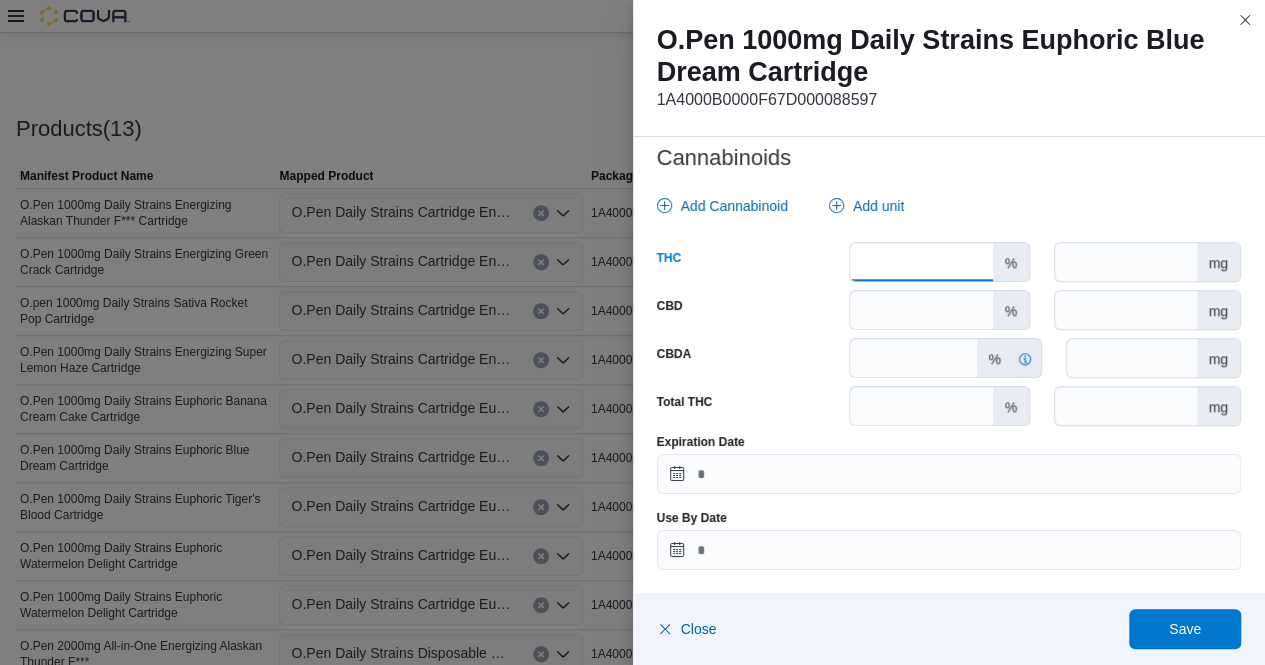 type on "****" 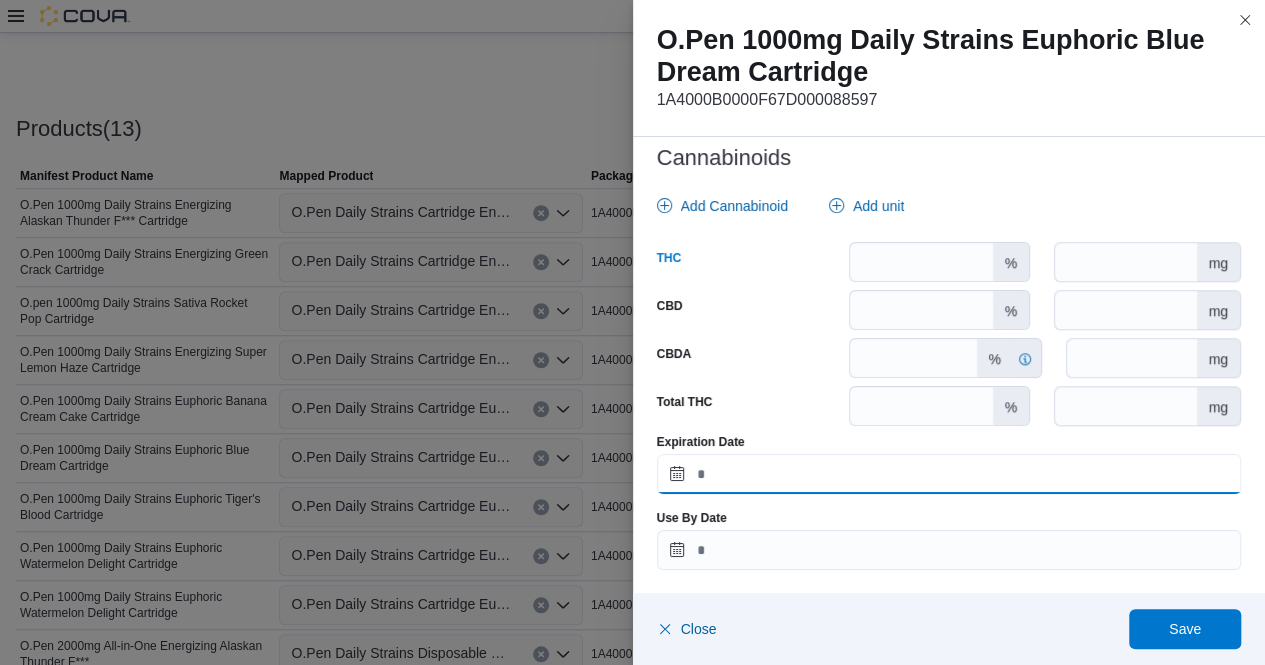 click on "Expiration Date" at bounding box center [949, 474] 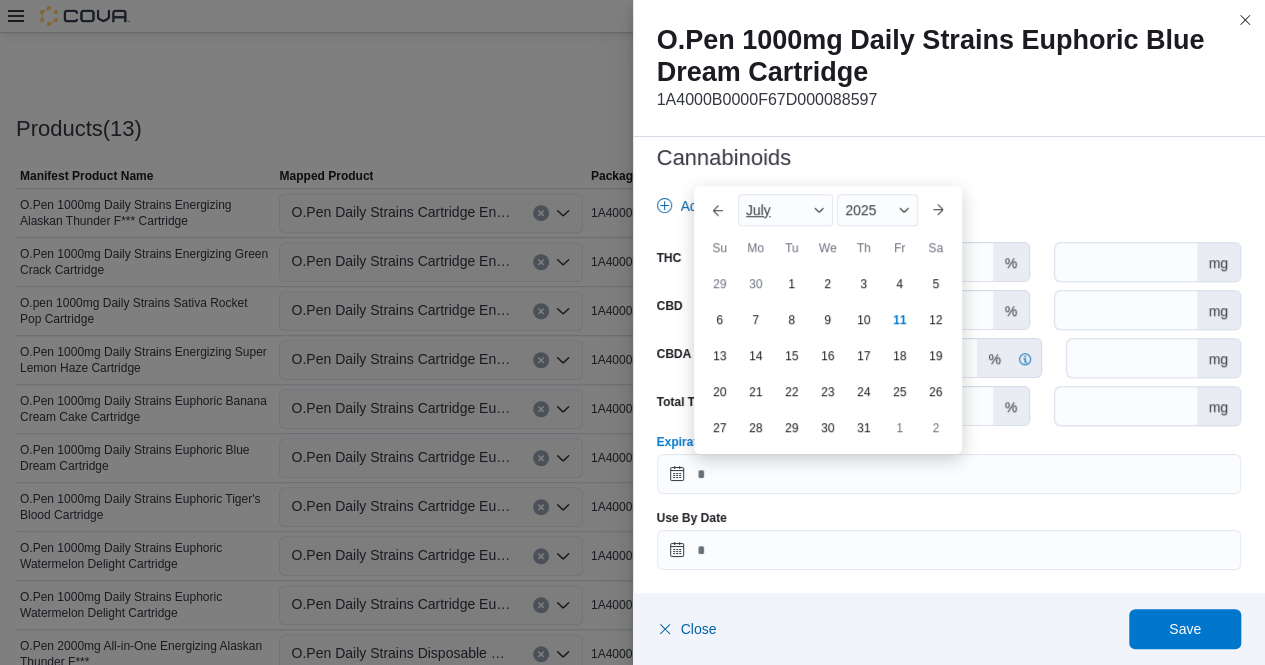 click on "July" at bounding box center (786, 210) 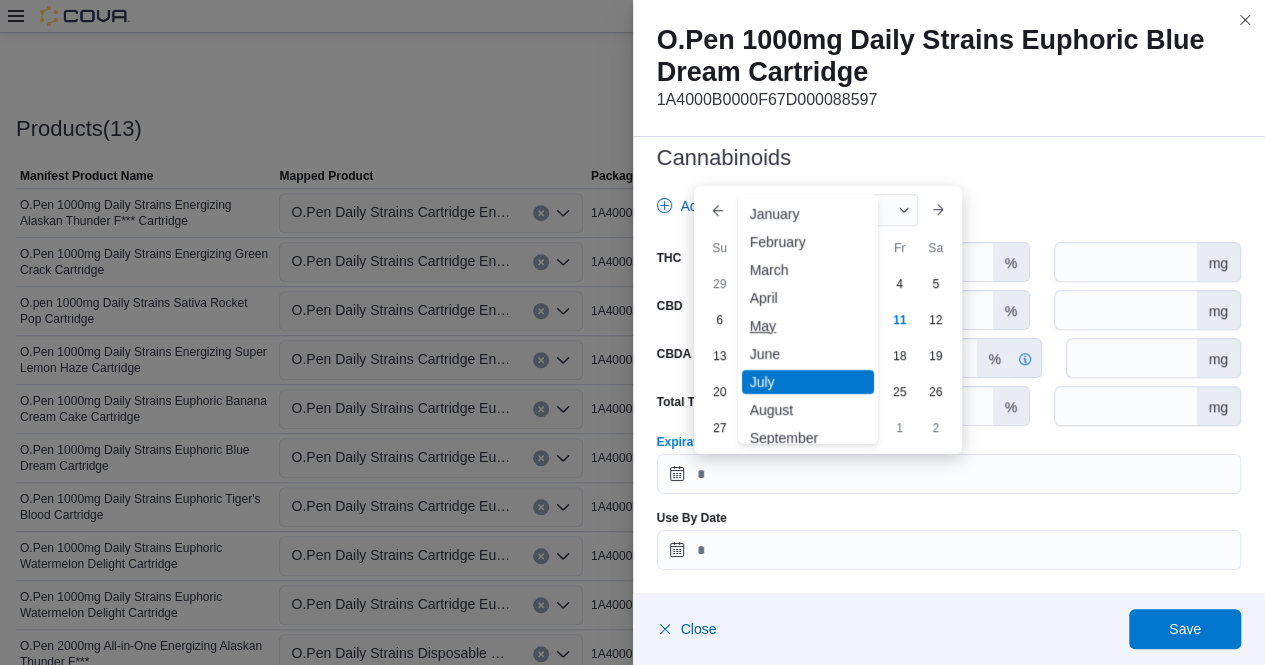 click on "May" at bounding box center [808, 326] 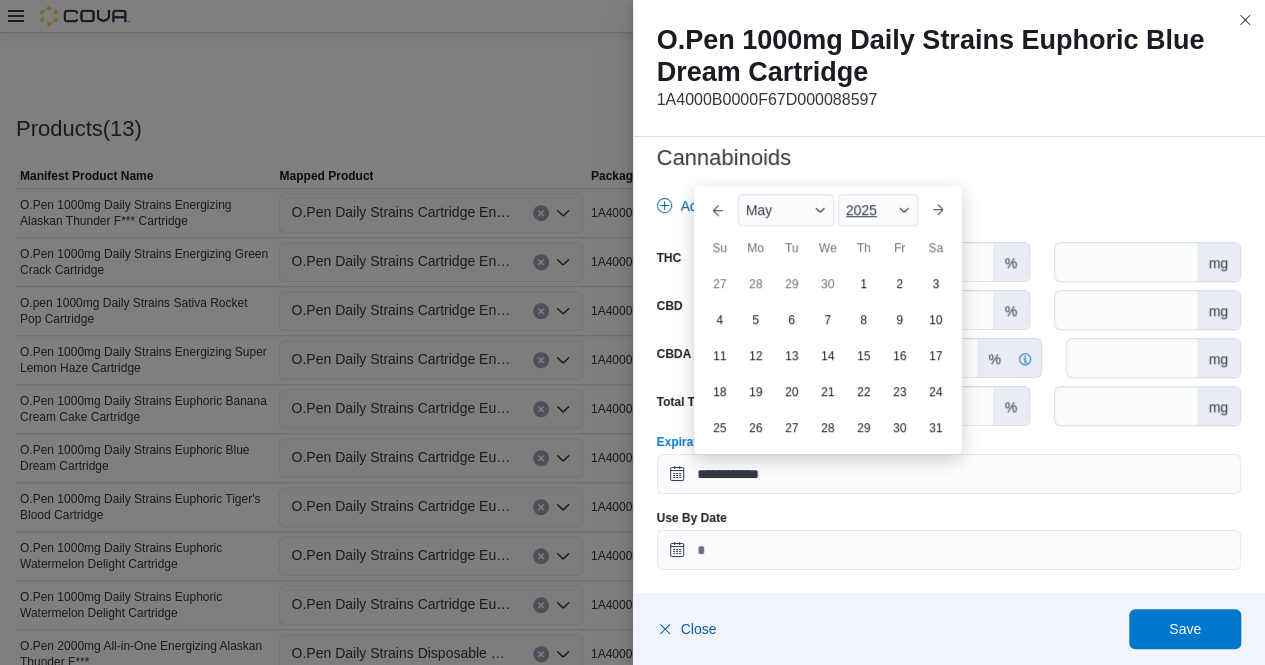 click on "2025" at bounding box center (878, 210) 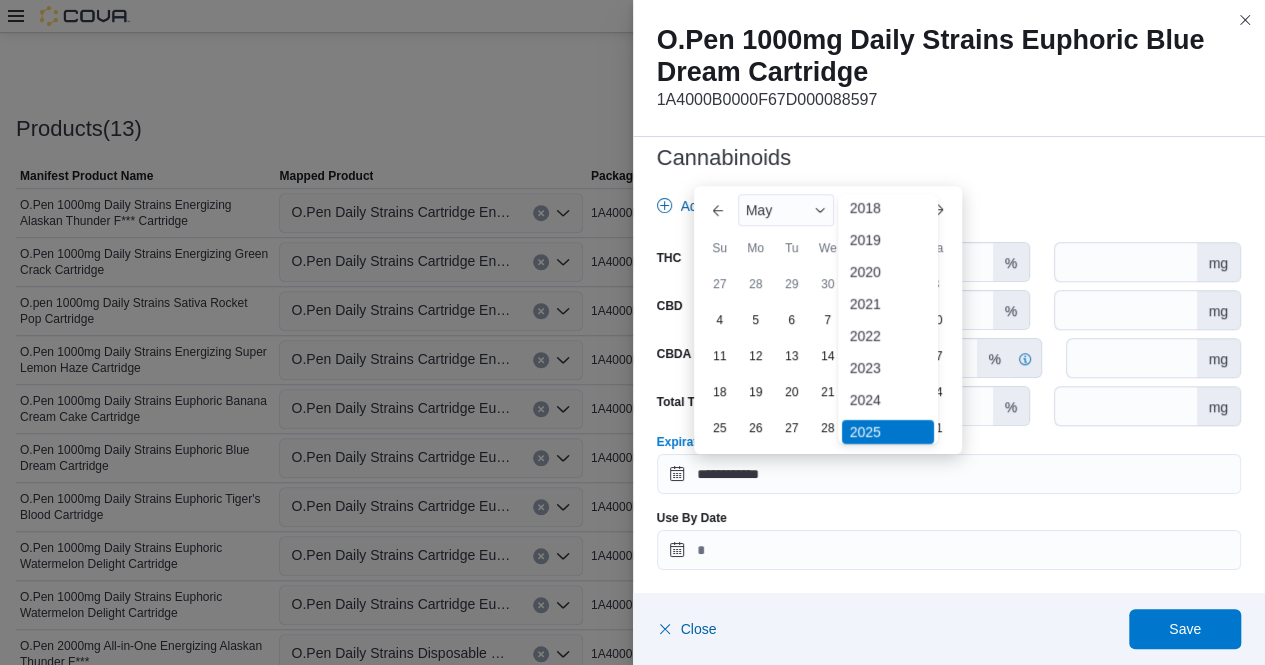 scroll, scrollTop: 67, scrollLeft: 0, axis: vertical 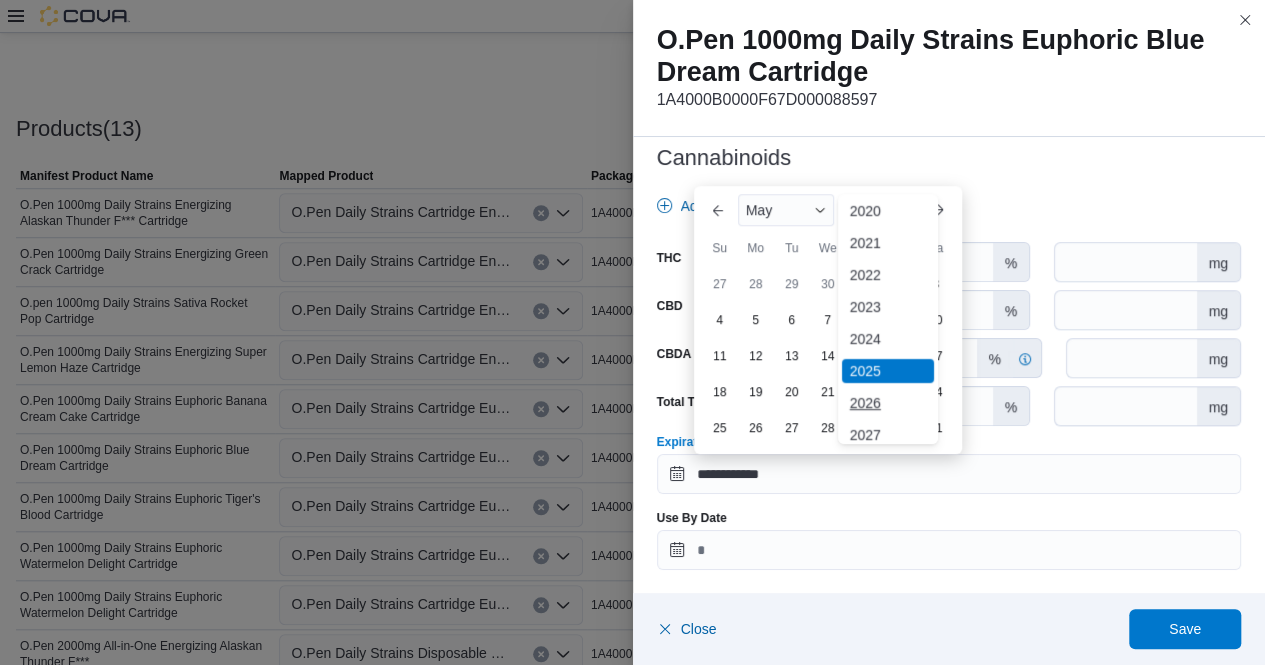 click on "2026" at bounding box center (888, 403) 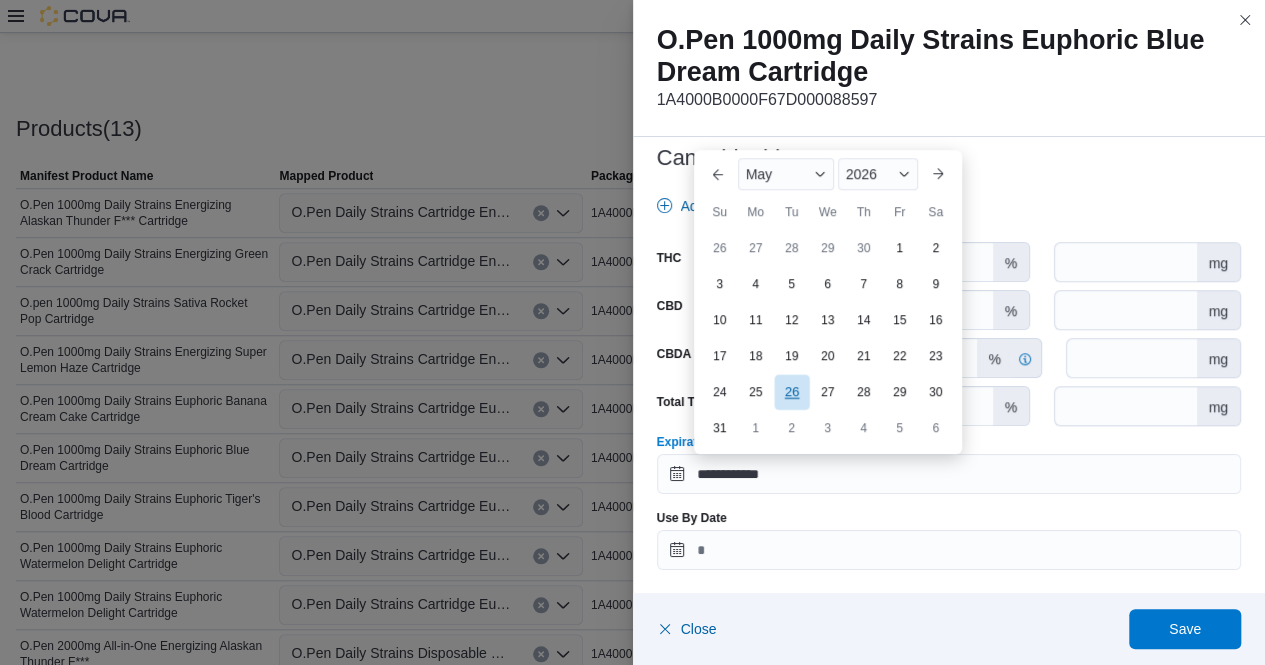 click on "26" at bounding box center [791, 391] 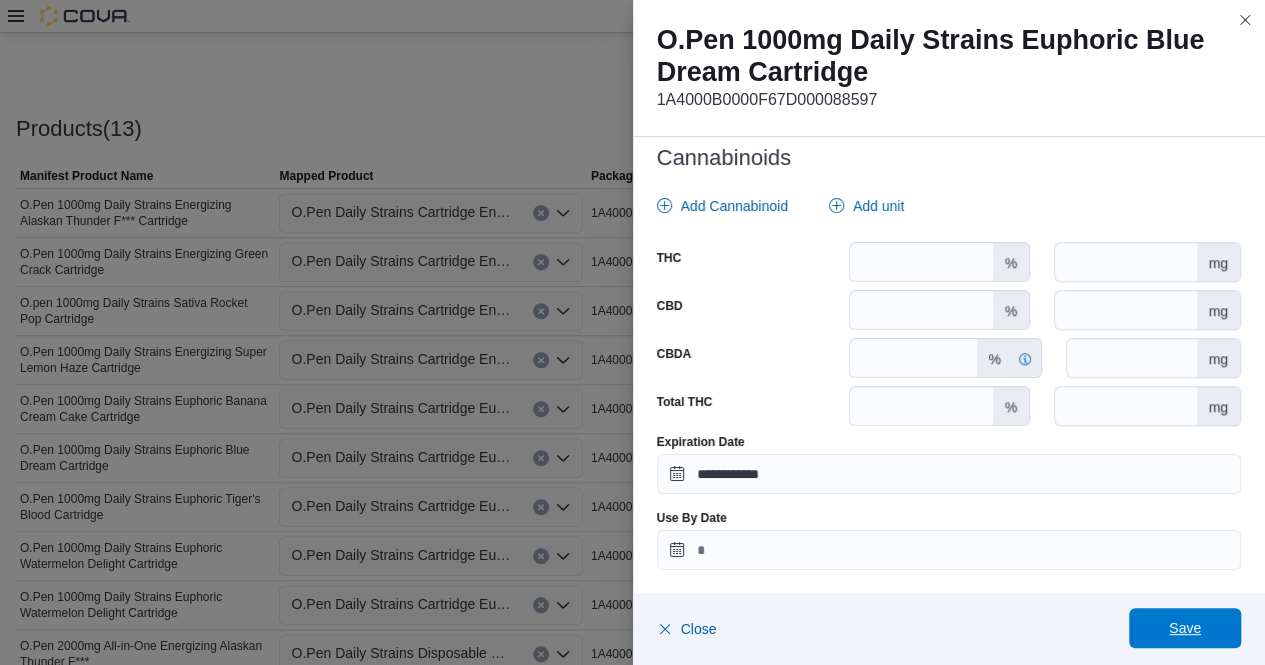 click on "Save" at bounding box center [1185, 628] 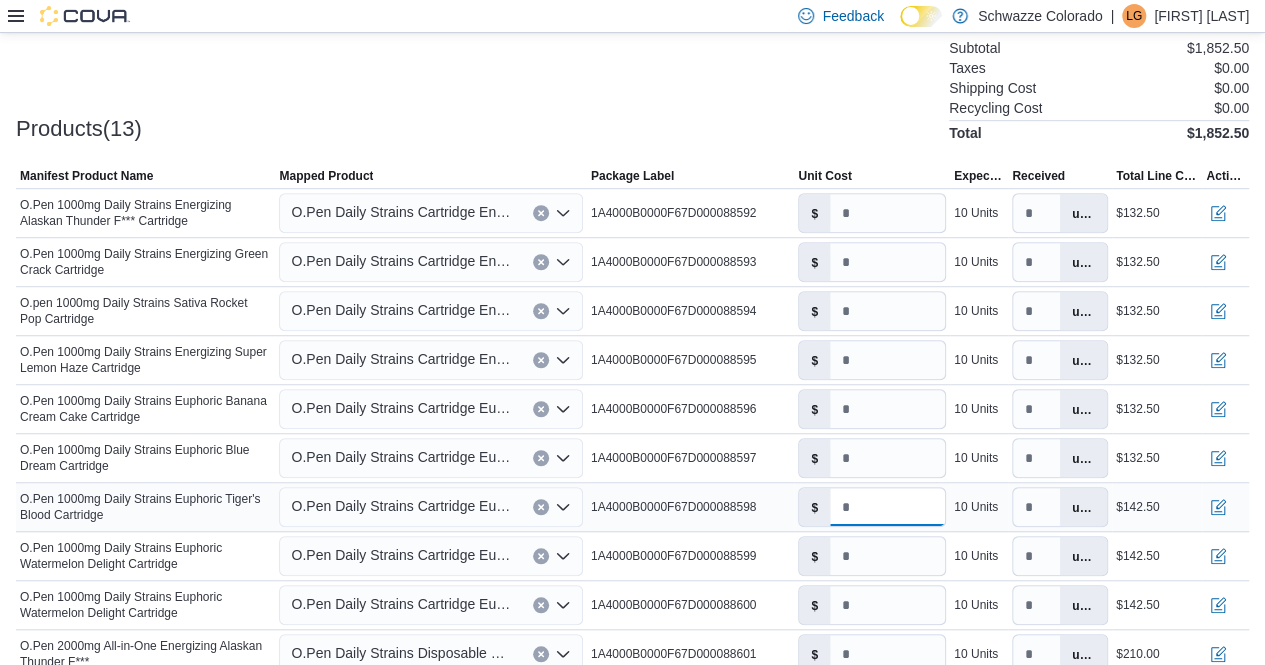 click on "*****" at bounding box center [887, 507] 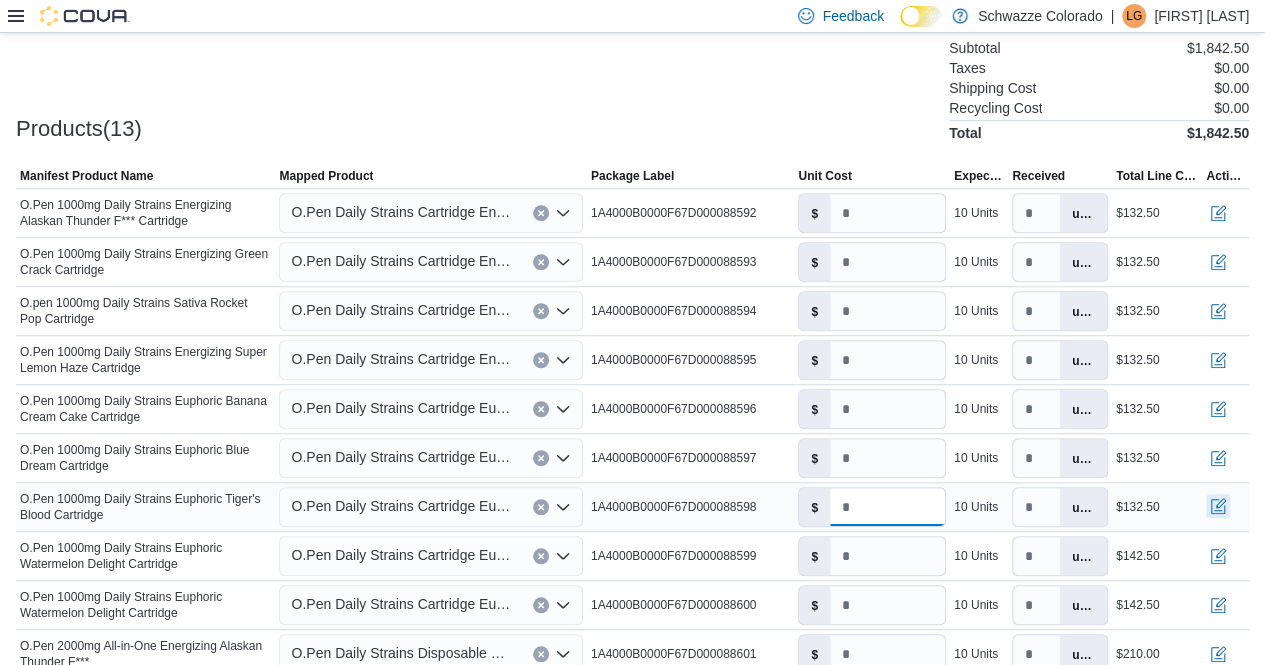 type on "*****" 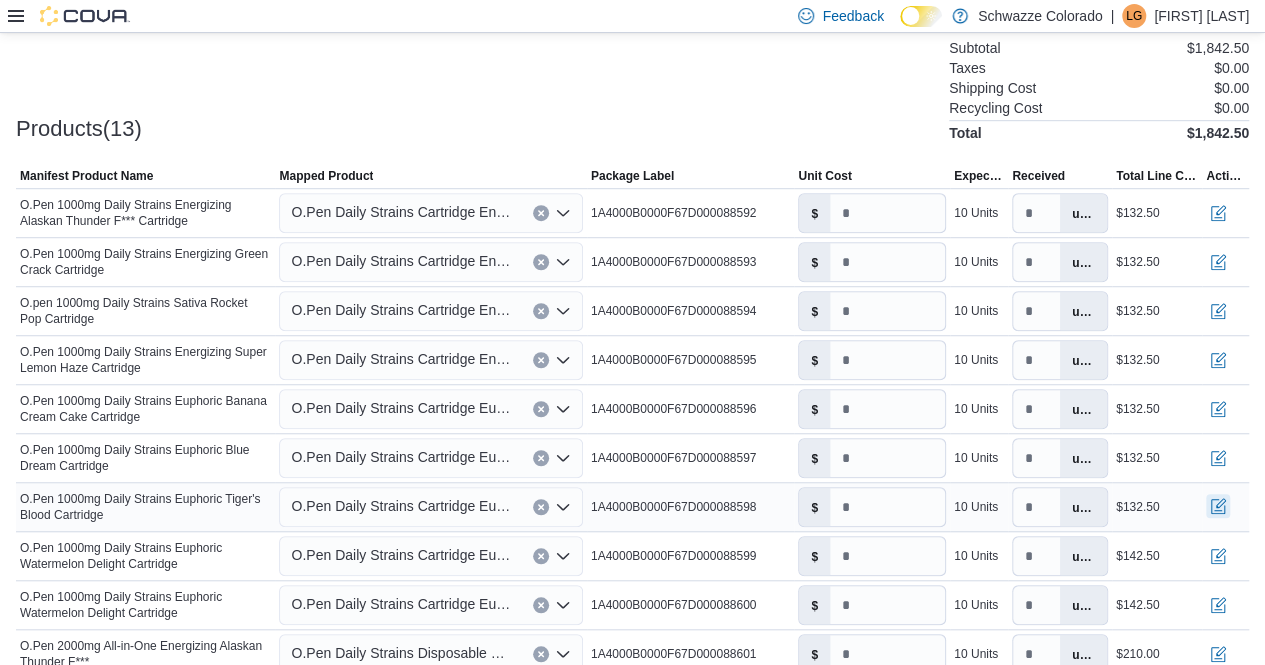 click at bounding box center (1218, 506) 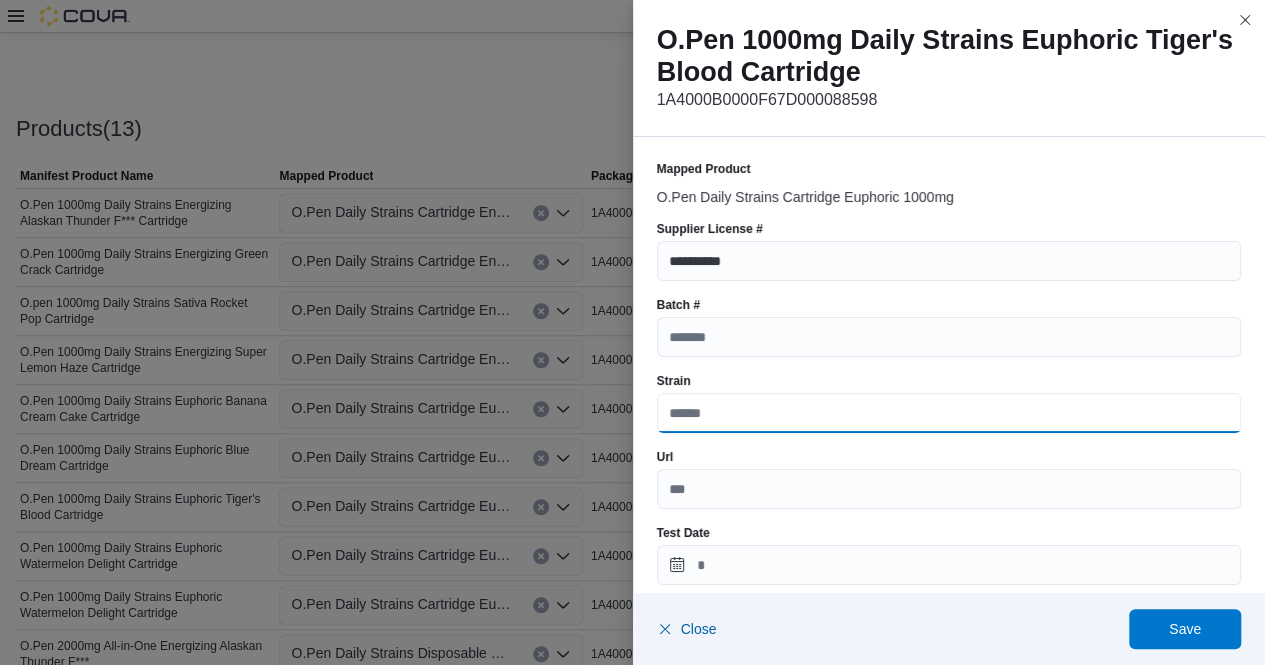 click on "Strain" at bounding box center (949, 413) 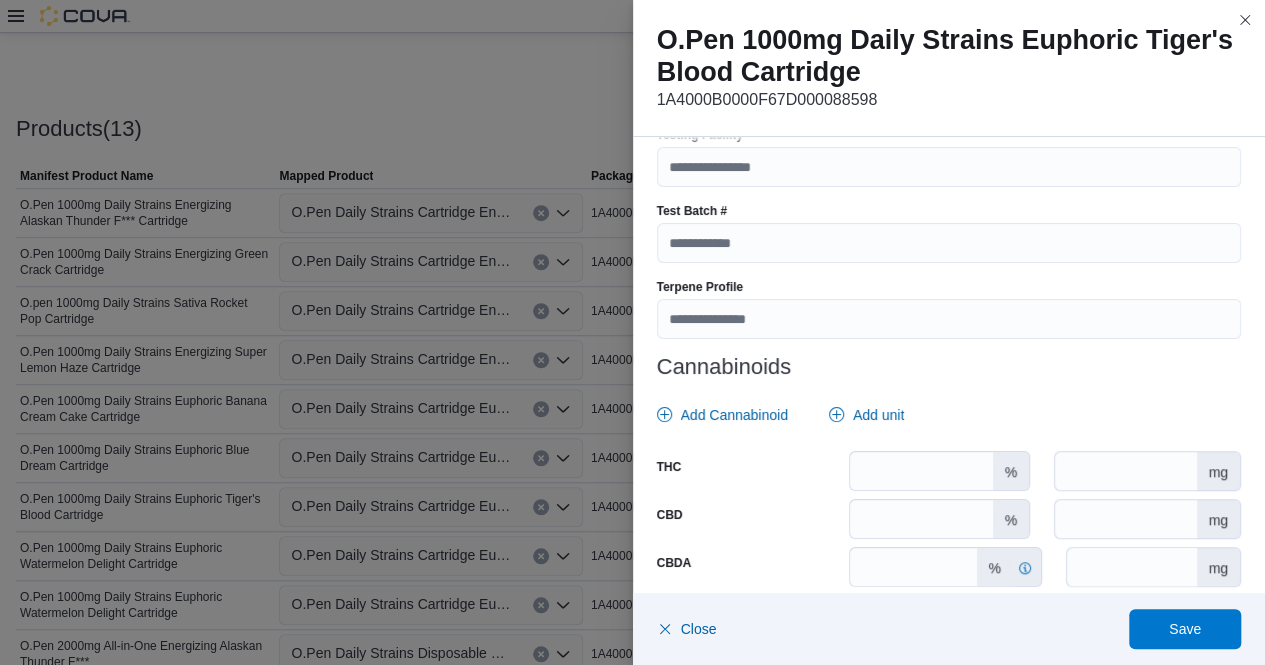 scroll, scrollTop: 713, scrollLeft: 0, axis: vertical 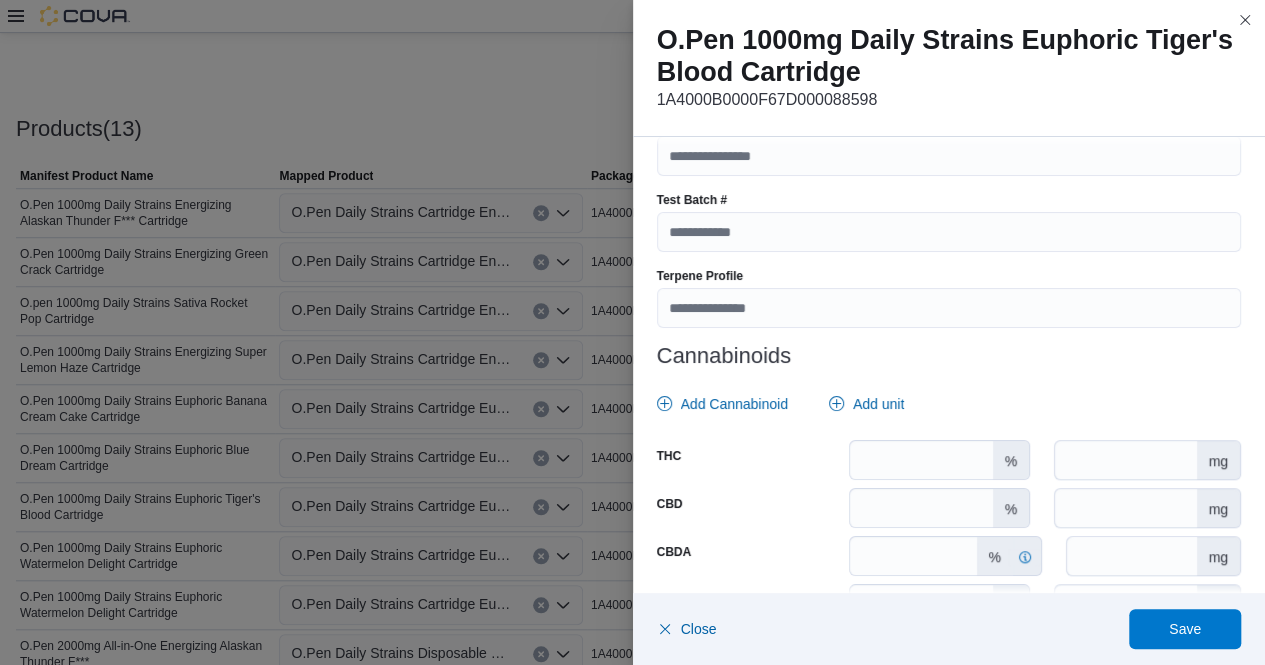 type on "**********" 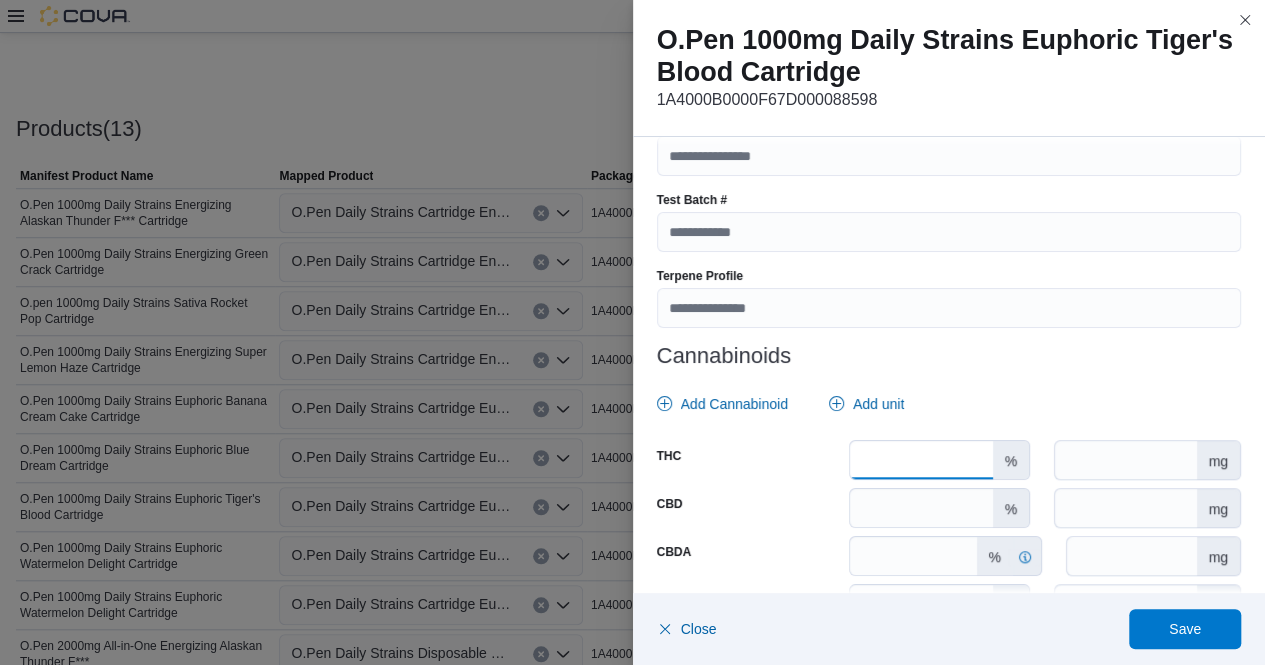 click at bounding box center [921, 460] 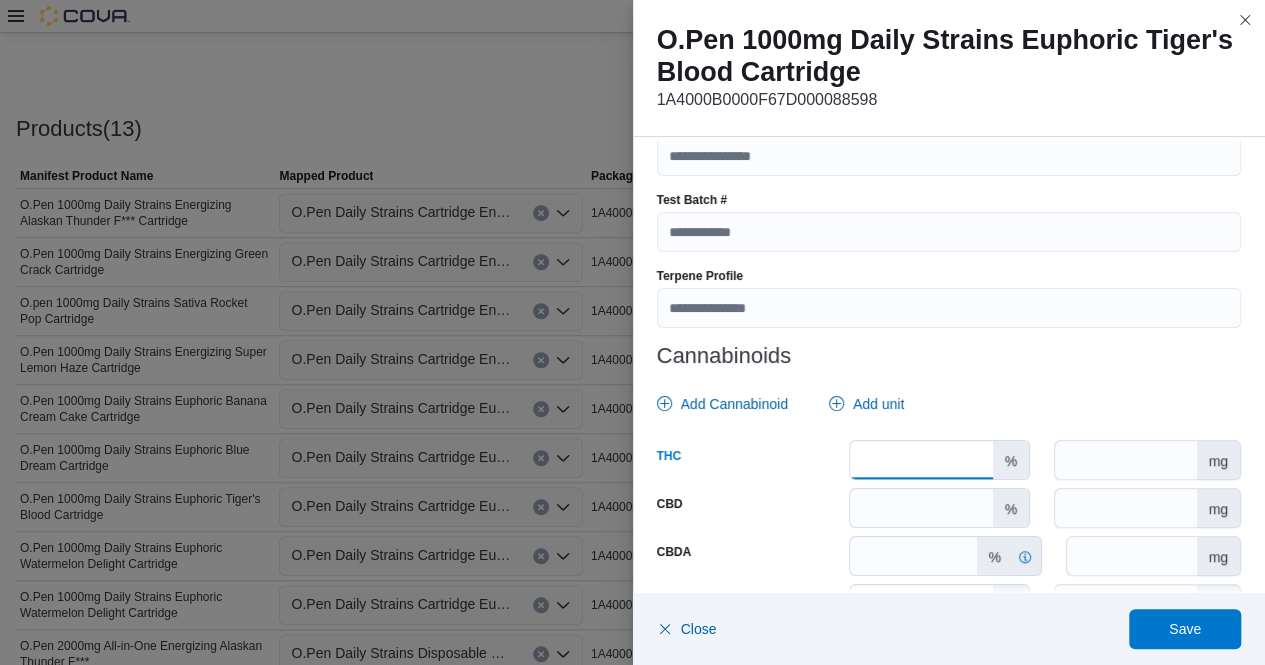 type on "****" 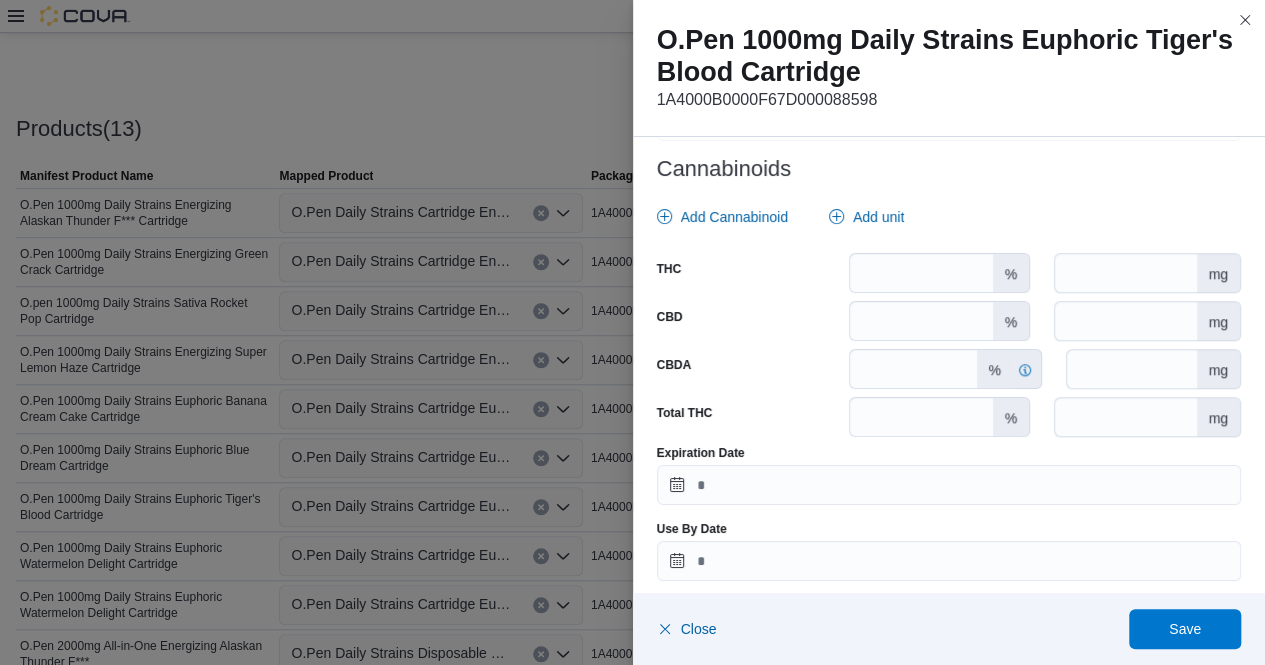 scroll, scrollTop: 905, scrollLeft: 0, axis: vertical 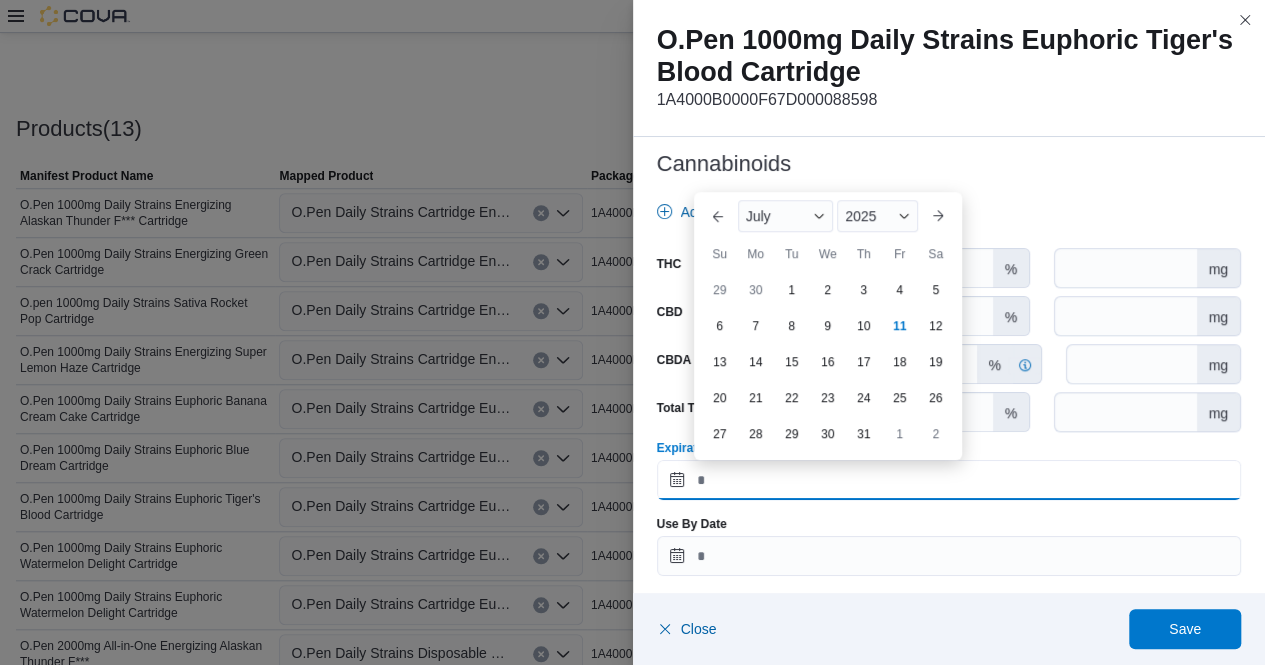 click on "Expiration Date" at bounding box center (949, 480) 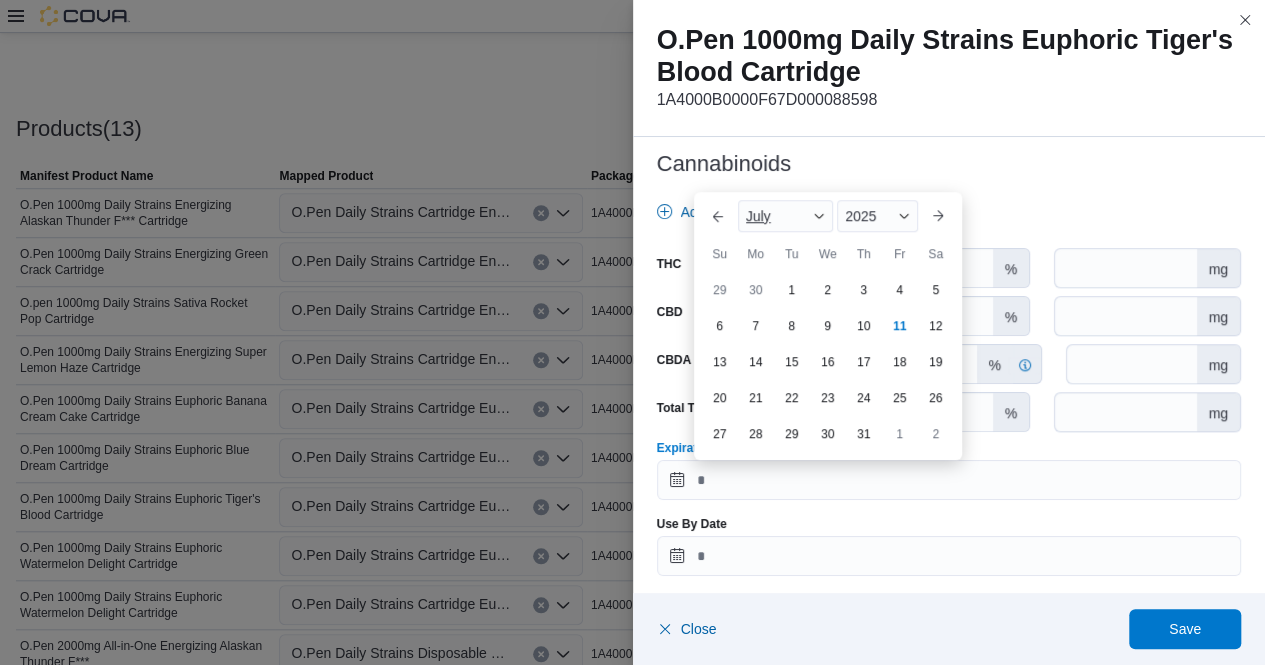 click at bounding box center [819, 216] 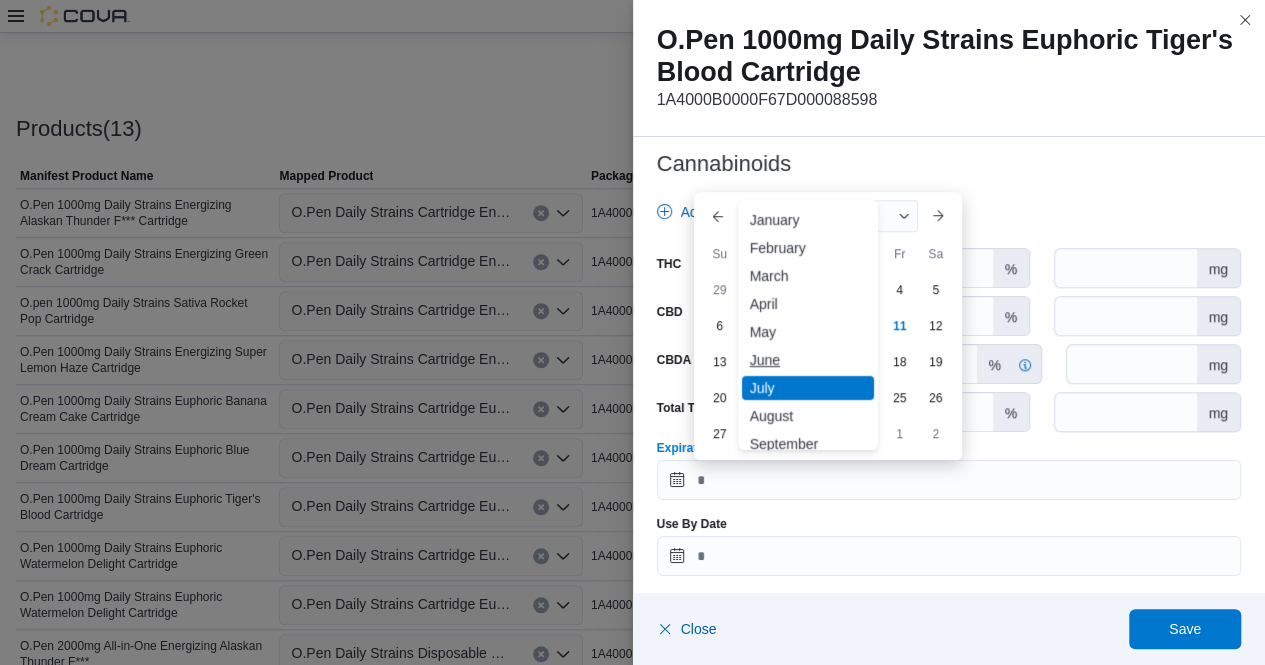 click on "June" at bounding box center [808, 360] 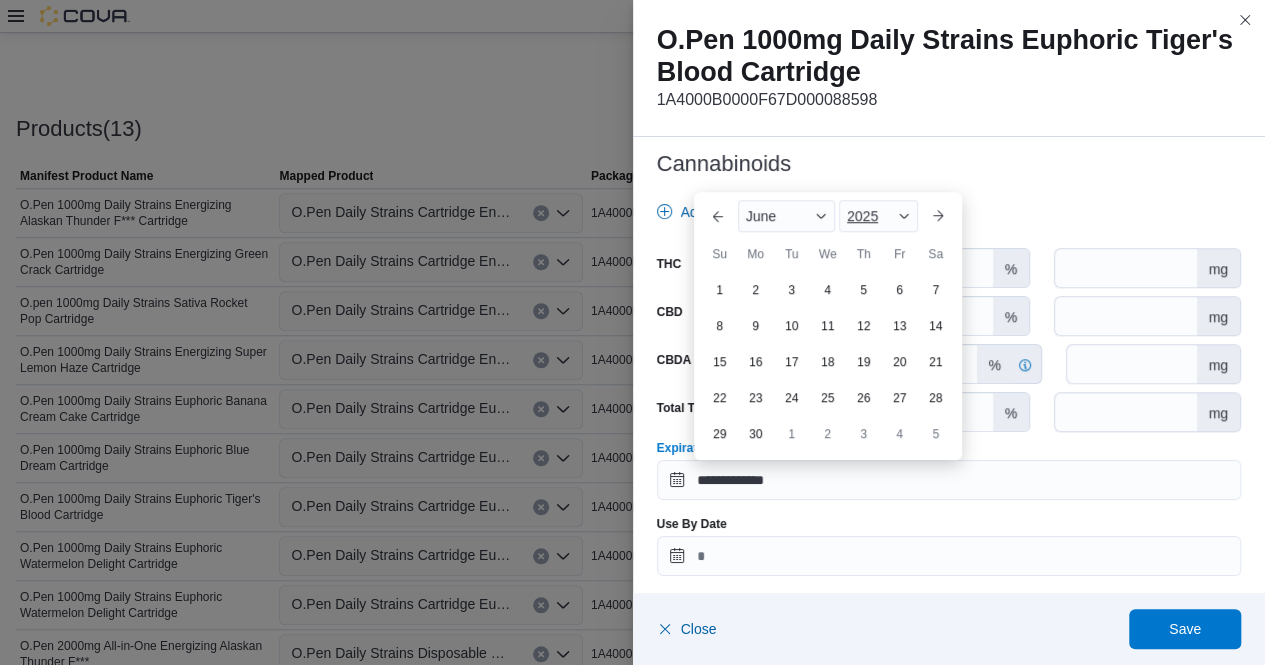 click on "2025" at bounding box center [878, 216] 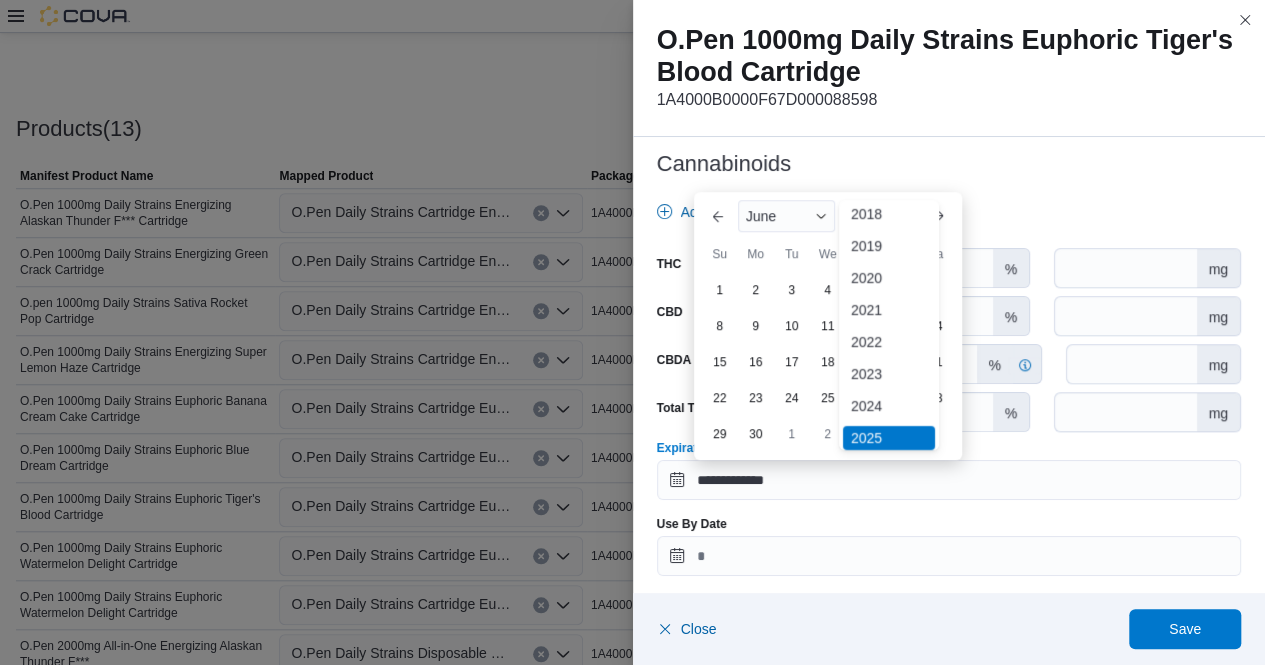 scroll, scrollTop: 74, scrollLeft: 0, axis: vertical 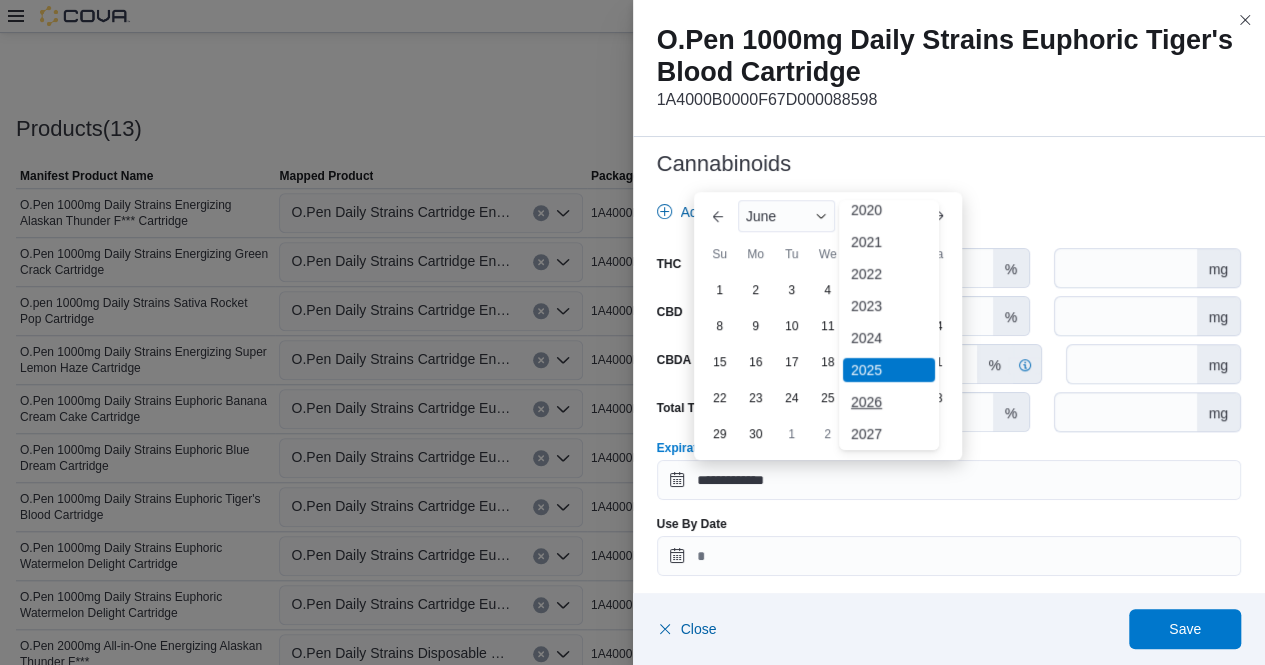 click on "2026" at bounding box center (889, 402) 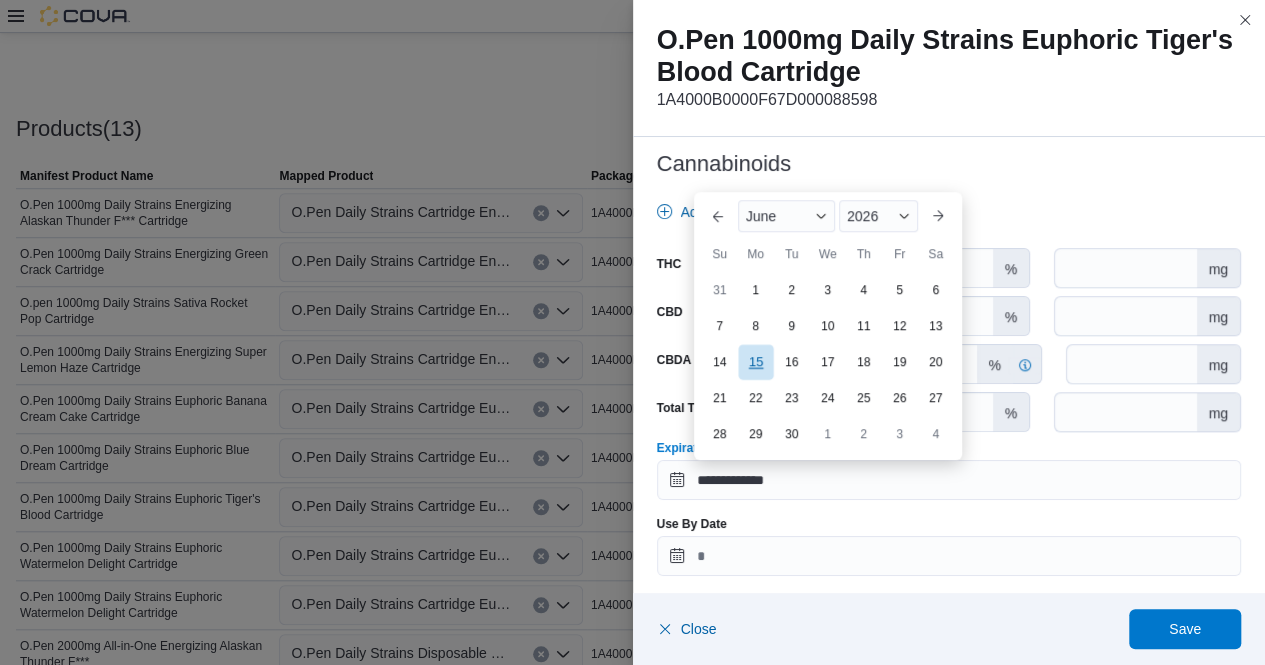 click on "15" at bounding box center [755, 361] 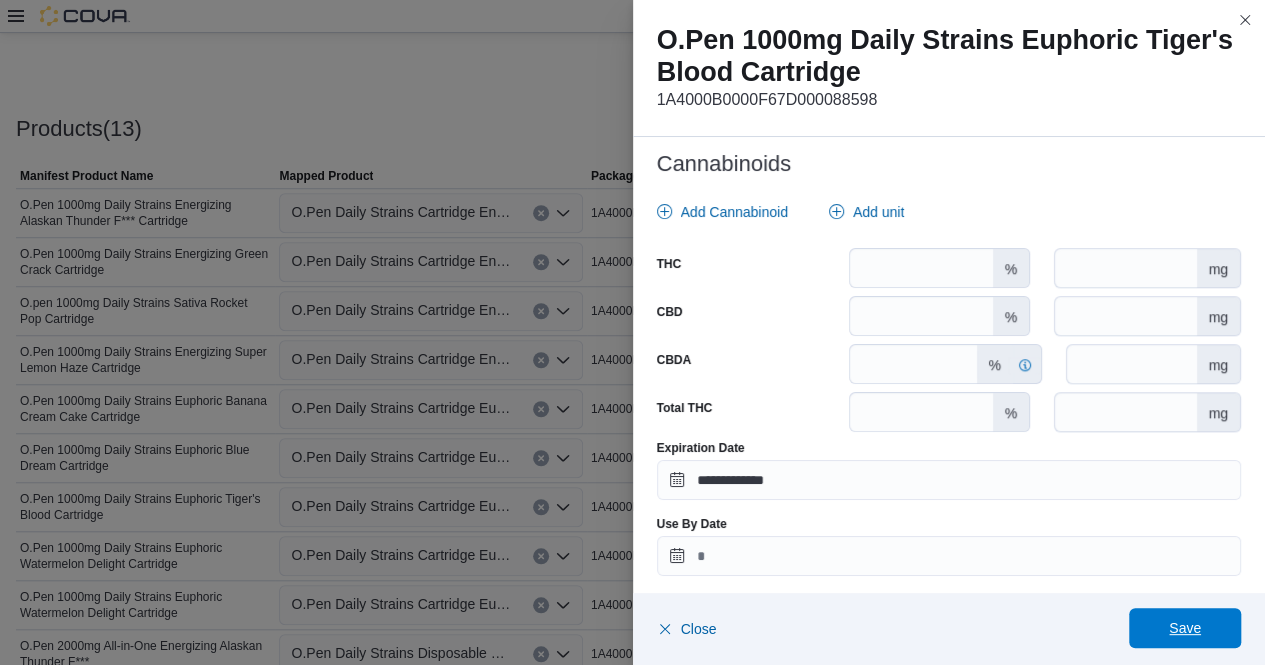 click on "Save" at bounding box center (1185, 628) 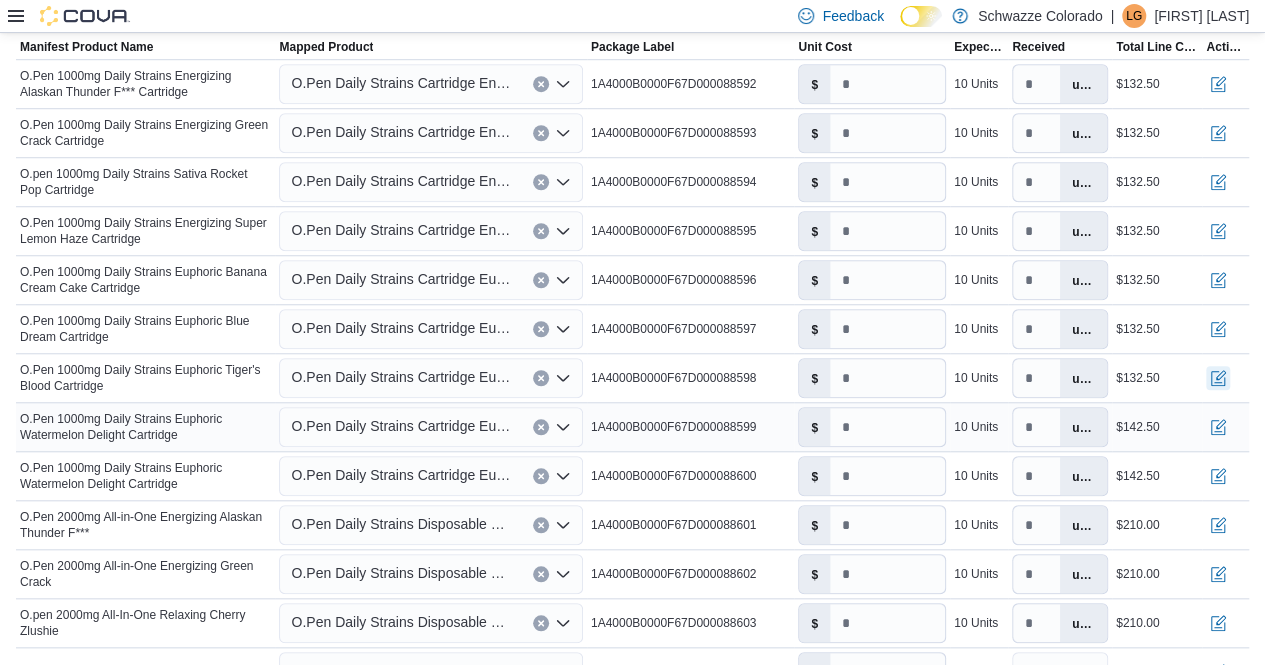 scroll, scrollTop: 697, scrollLeft: 0, axis: vertical 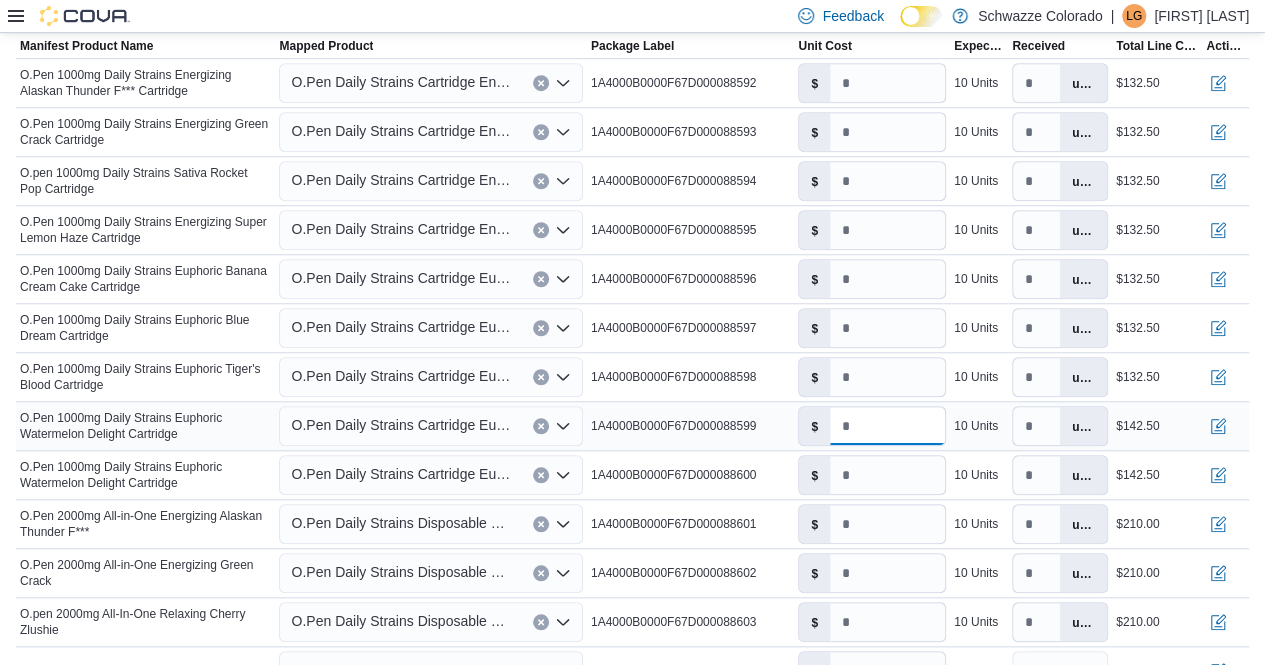 click on "*****" at bounding box center (887, 426) 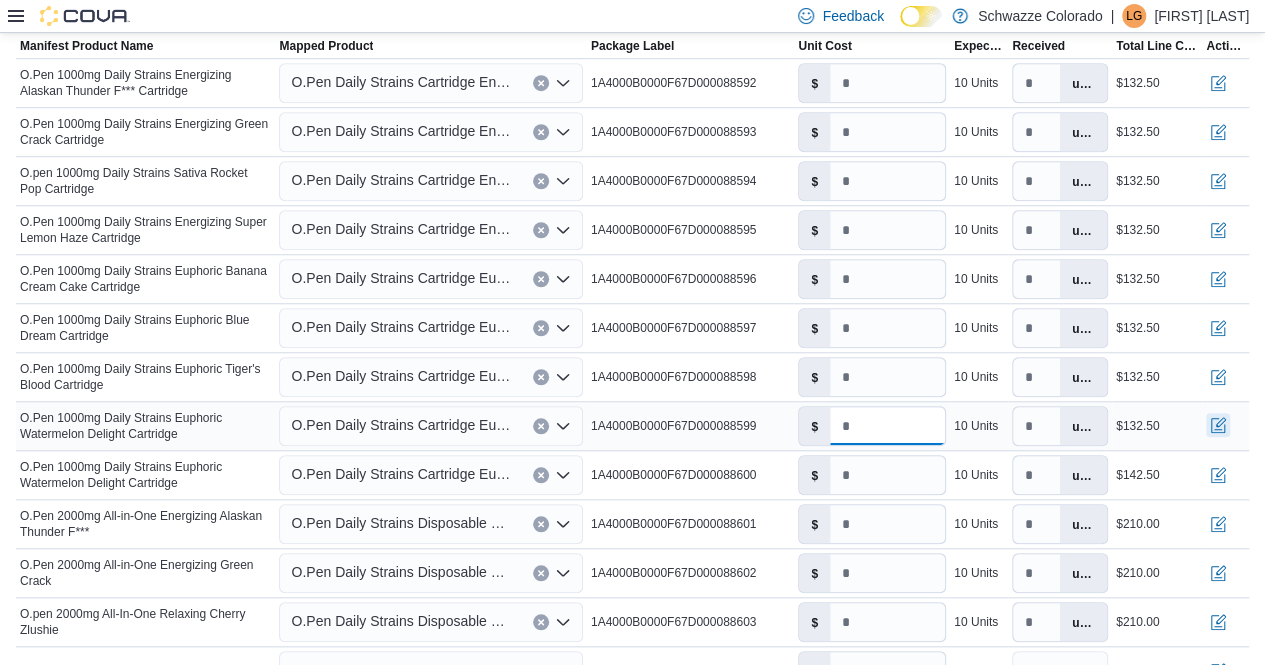 type on "*****" 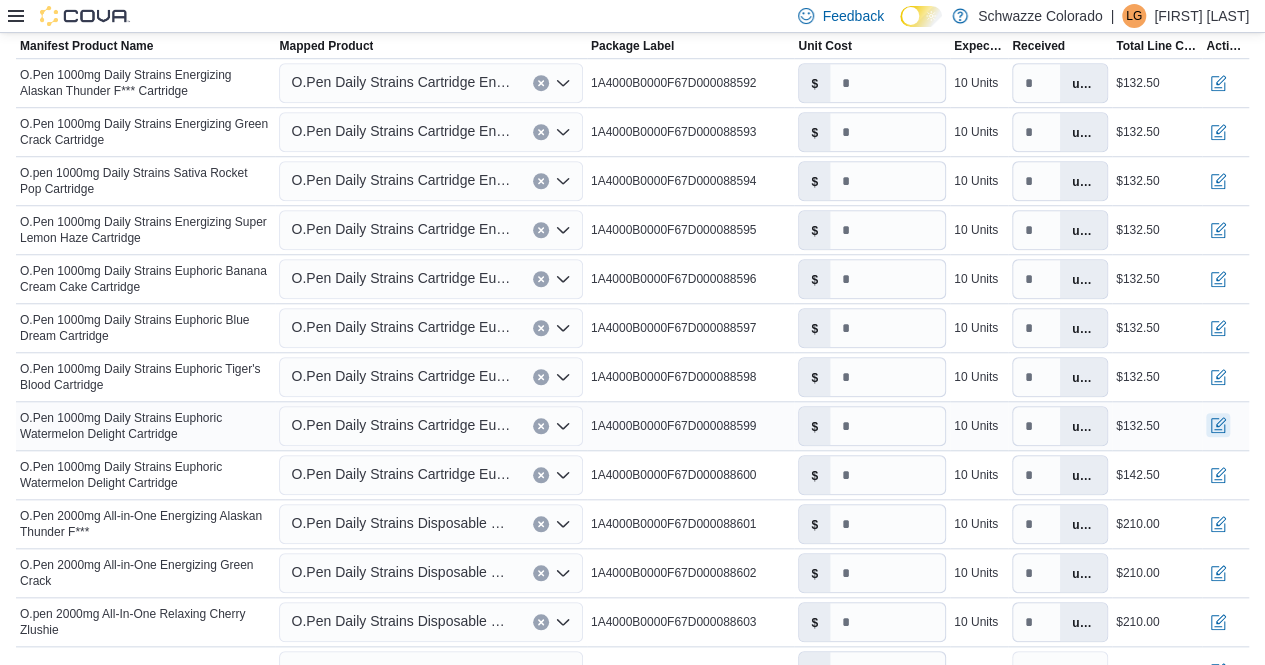 click at bounding box center (1218, 425) 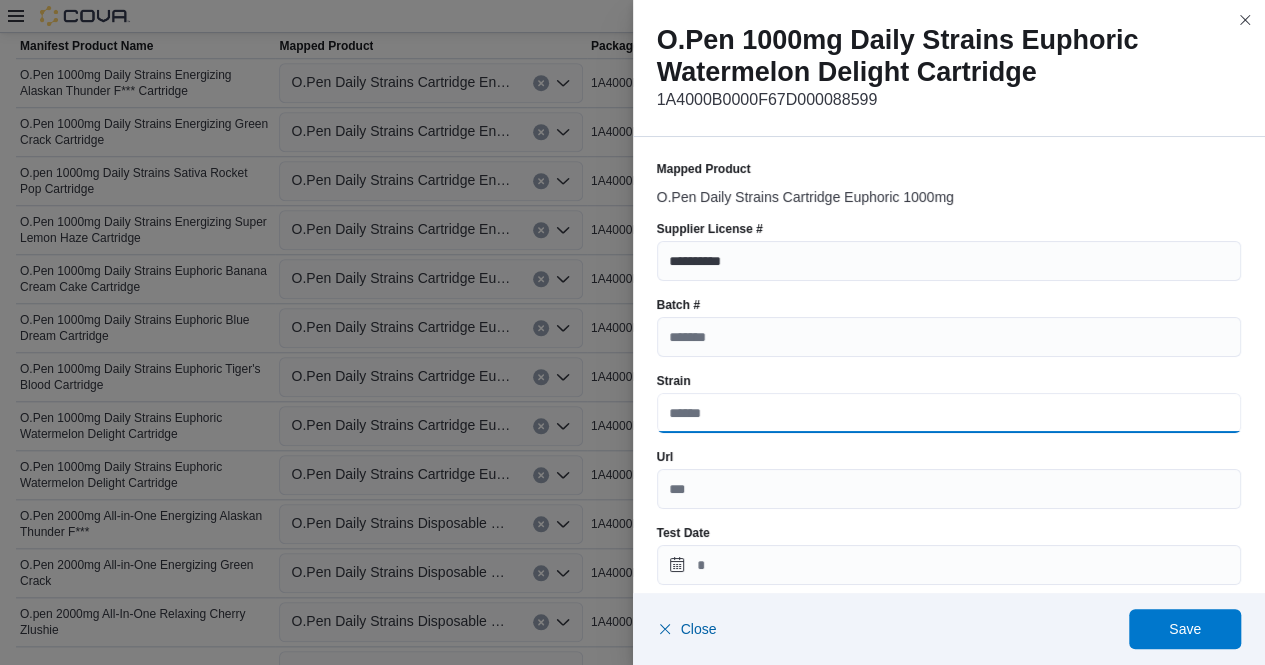 click on "Strain" at bounding box center (949, 413) 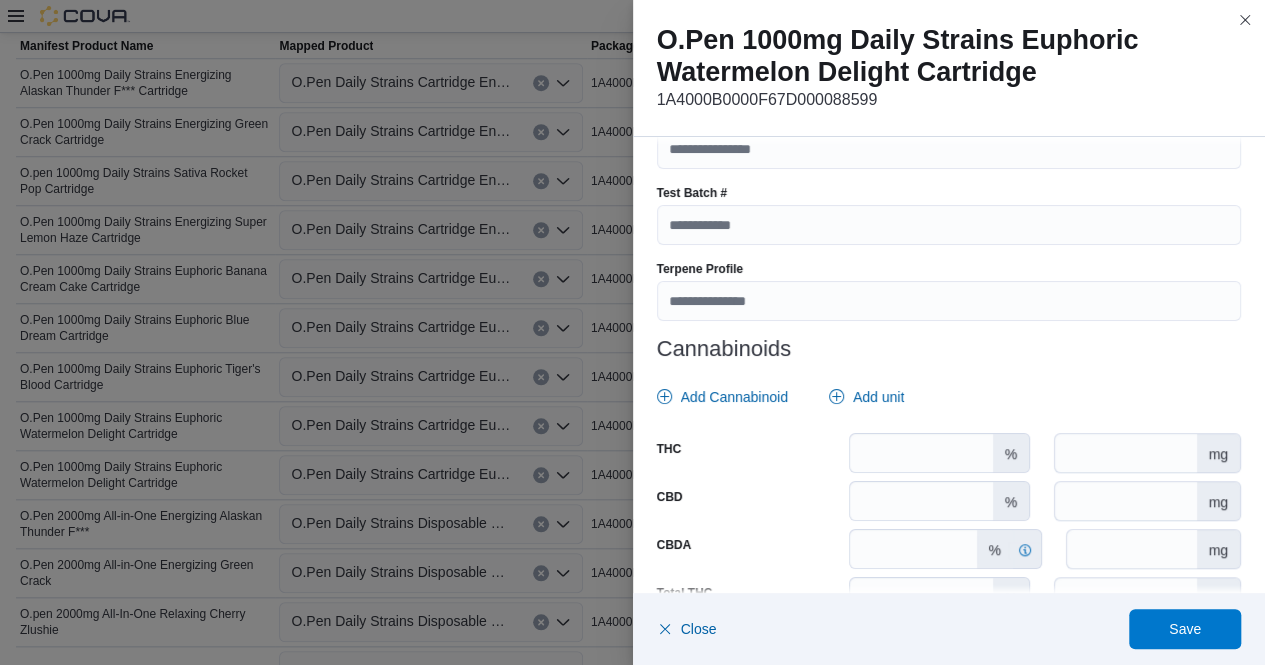 scroll, scrollTop: 737, scrollLeft: 0, axis: vertical 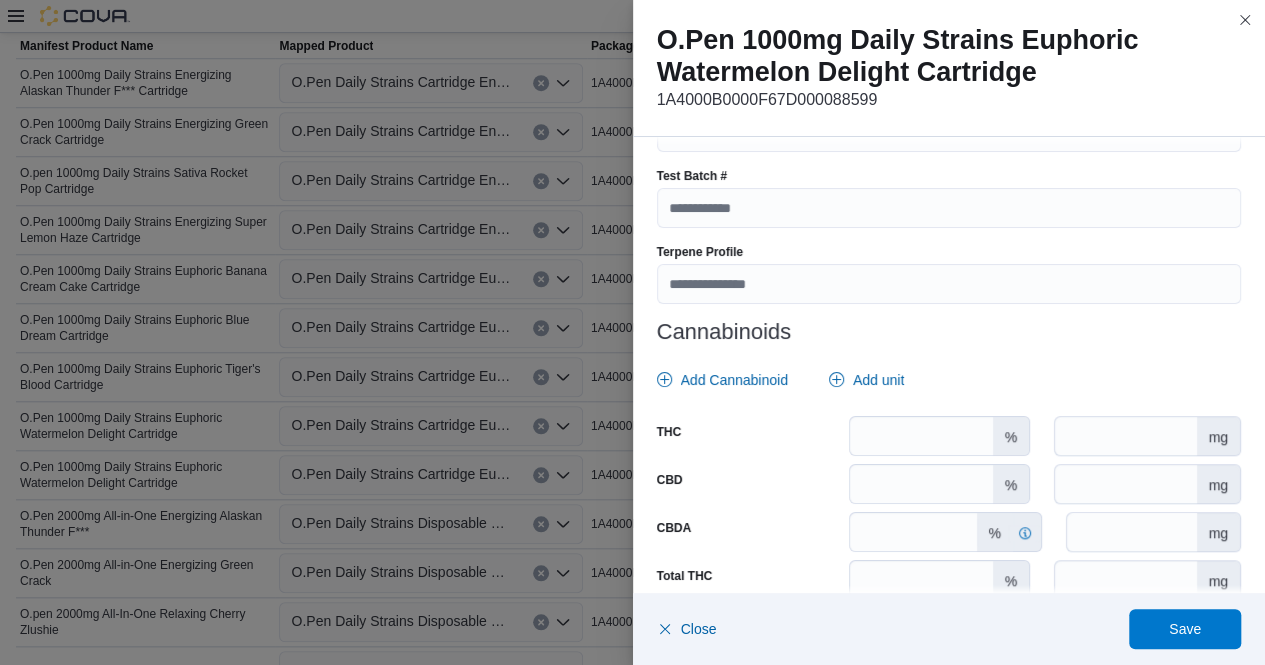 type on "**********" 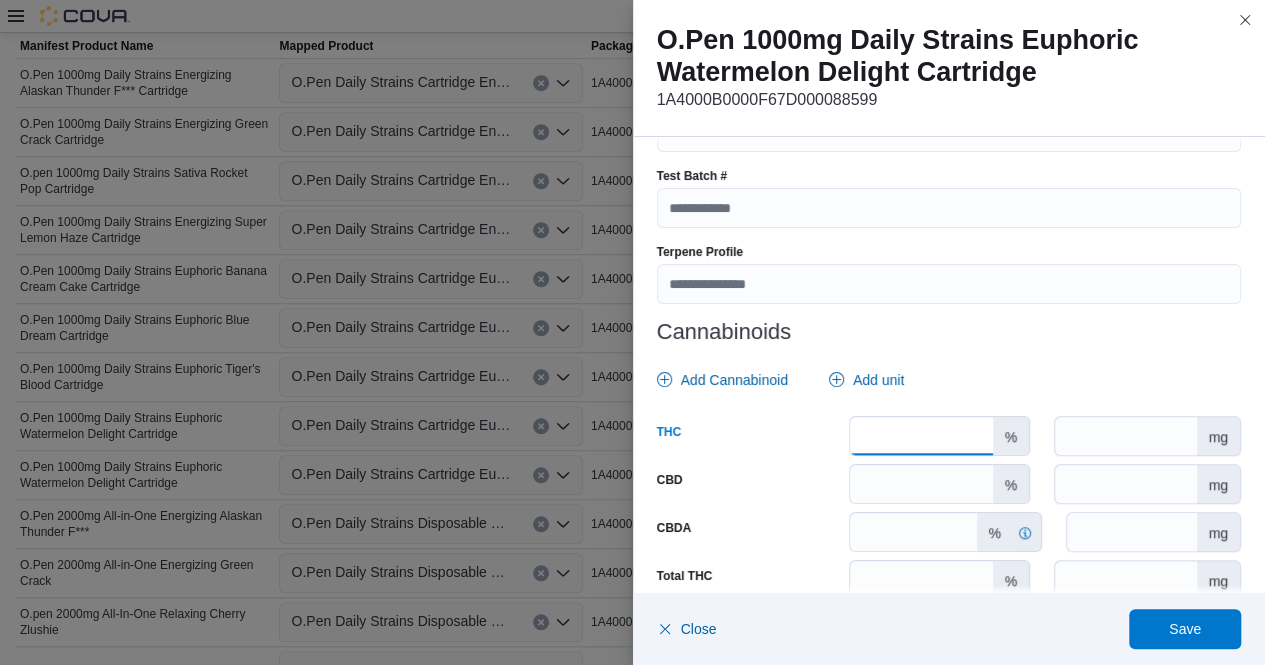 click at bounding box center [921, 436] 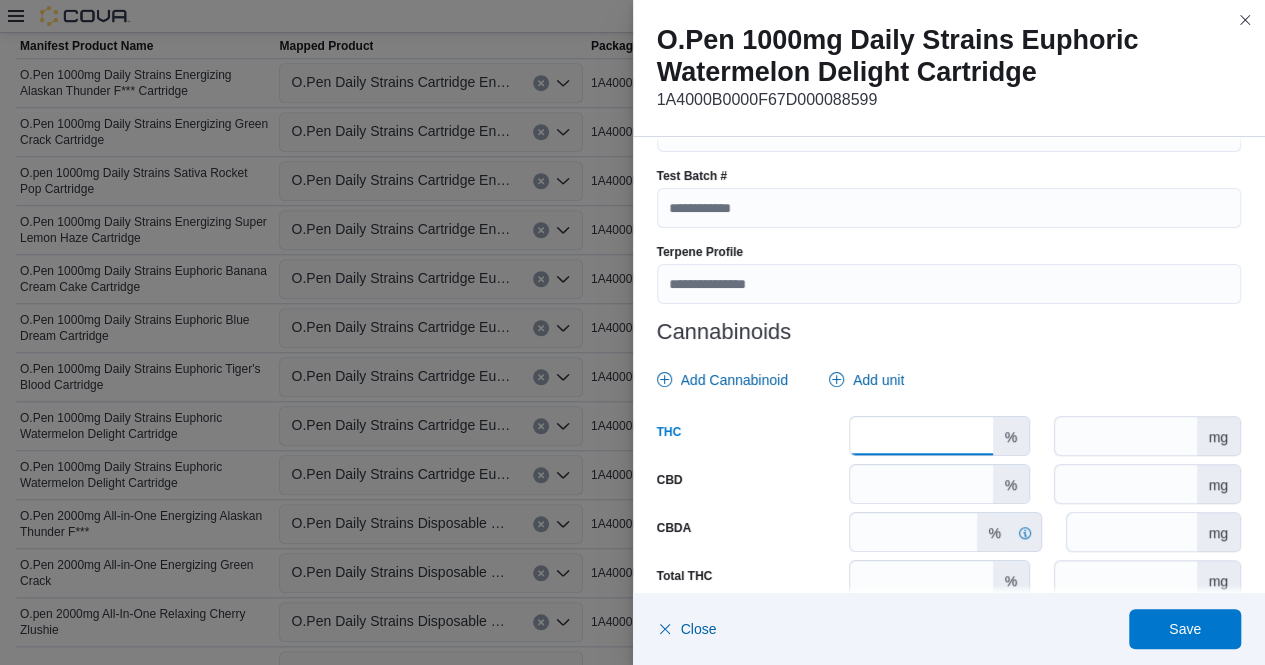 type on "****" 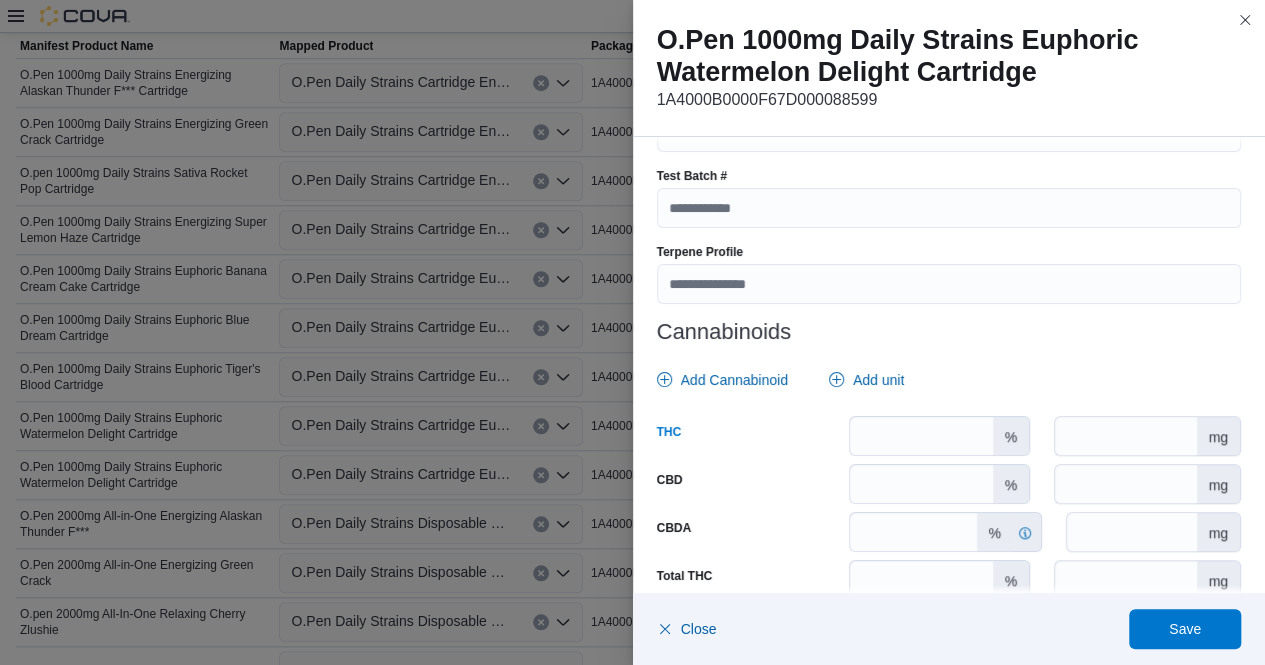 scroll, scrollTop: 911, scrollLeft: 0, axis: vertical 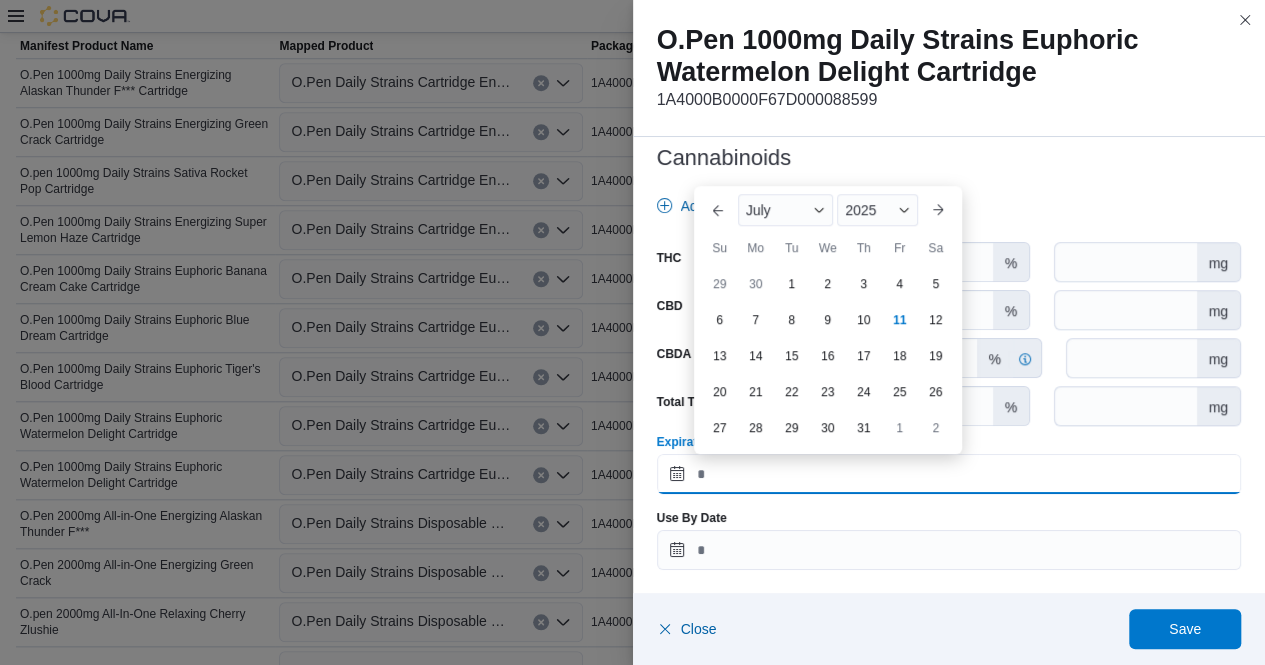 click on "Expiration Date" at bounding box center (949, 474) 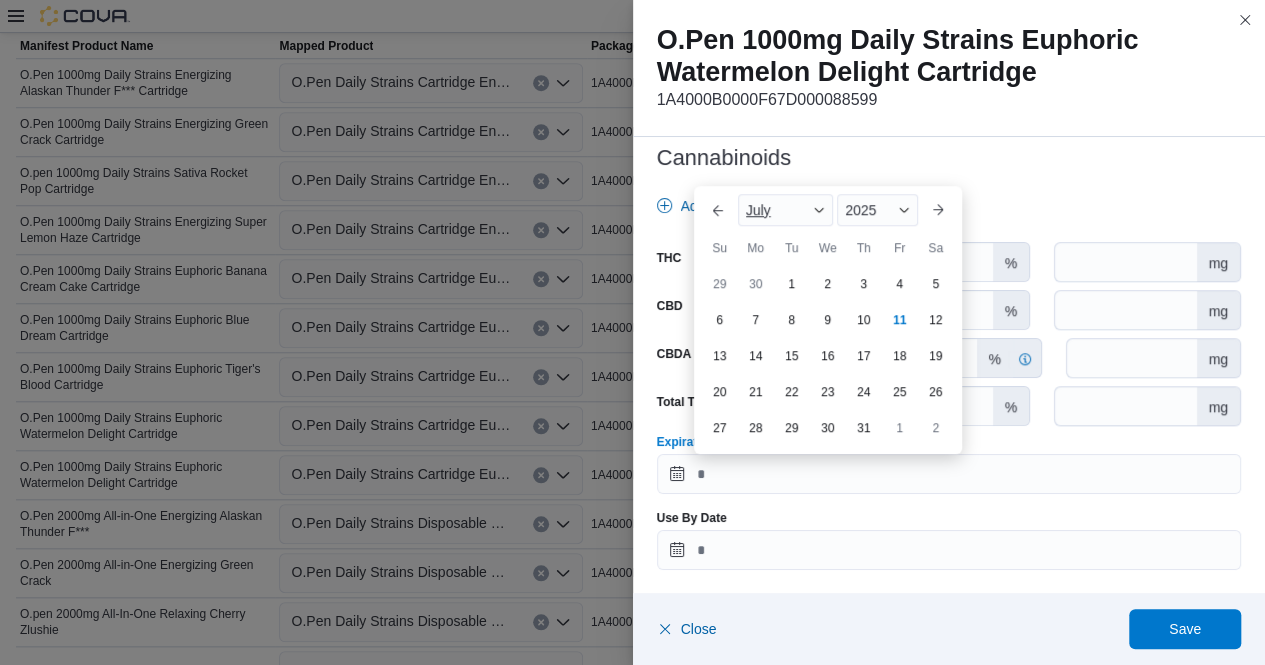 click on "July" at bounding box center [786, 210] 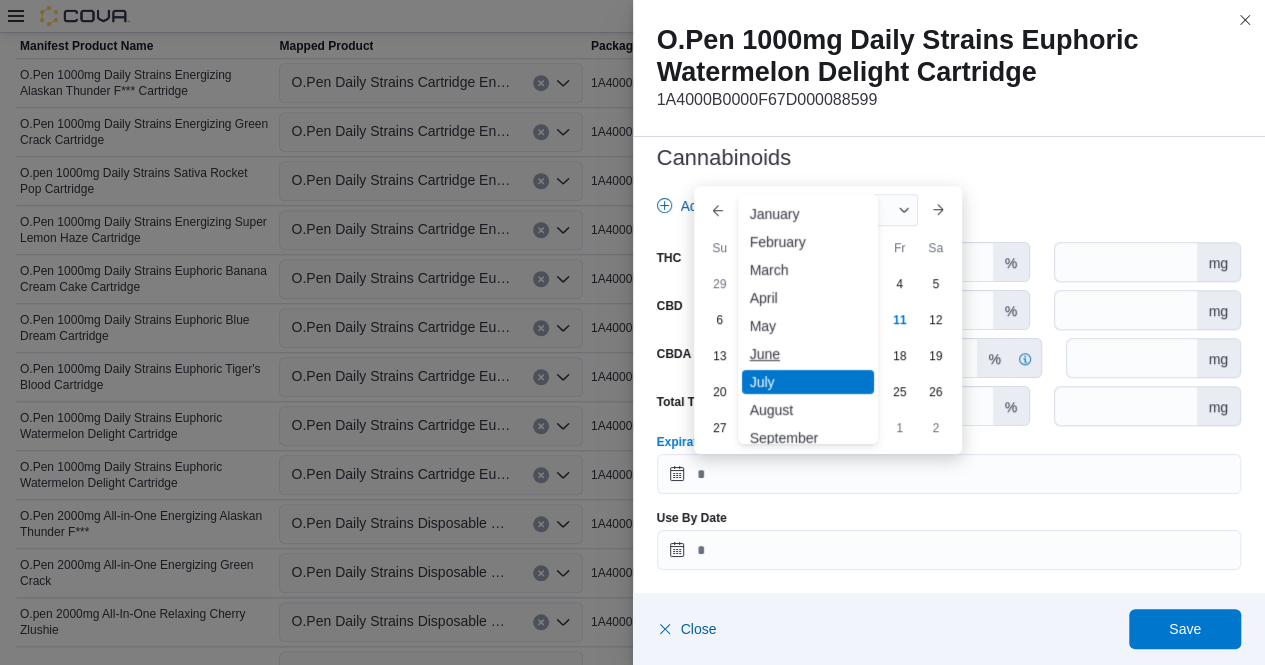 click on "June" at bounding box center [808, 354] 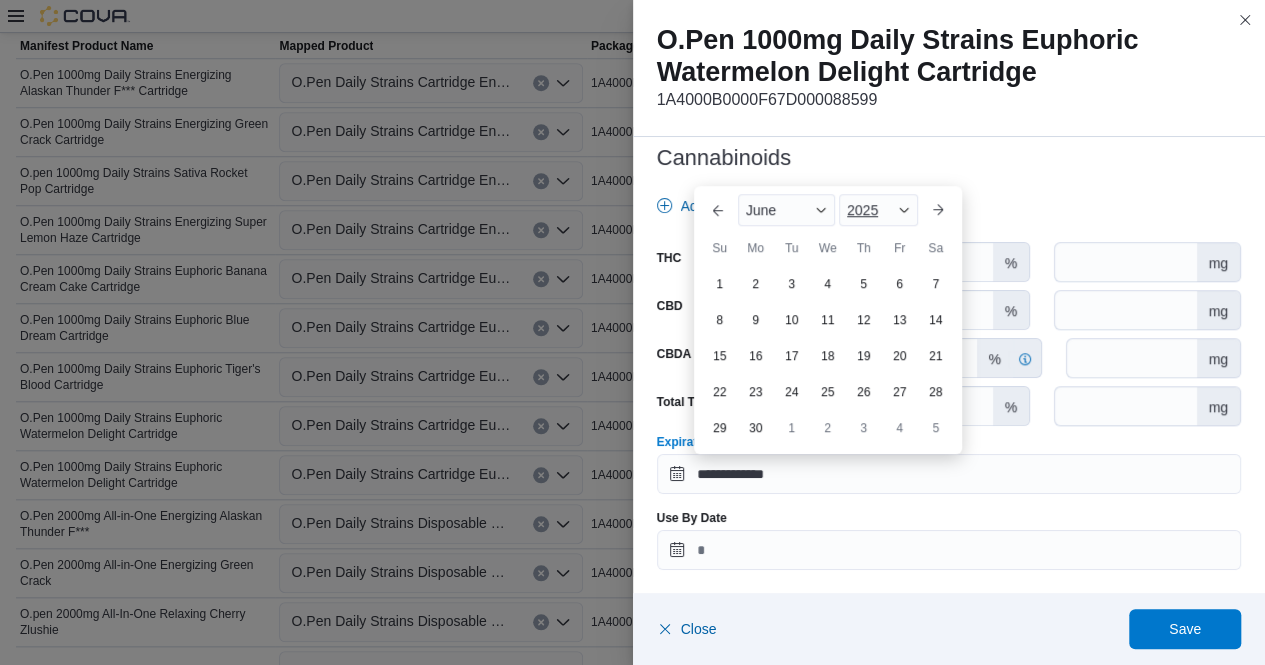 click on "2025" at bounding box center [878, 210] 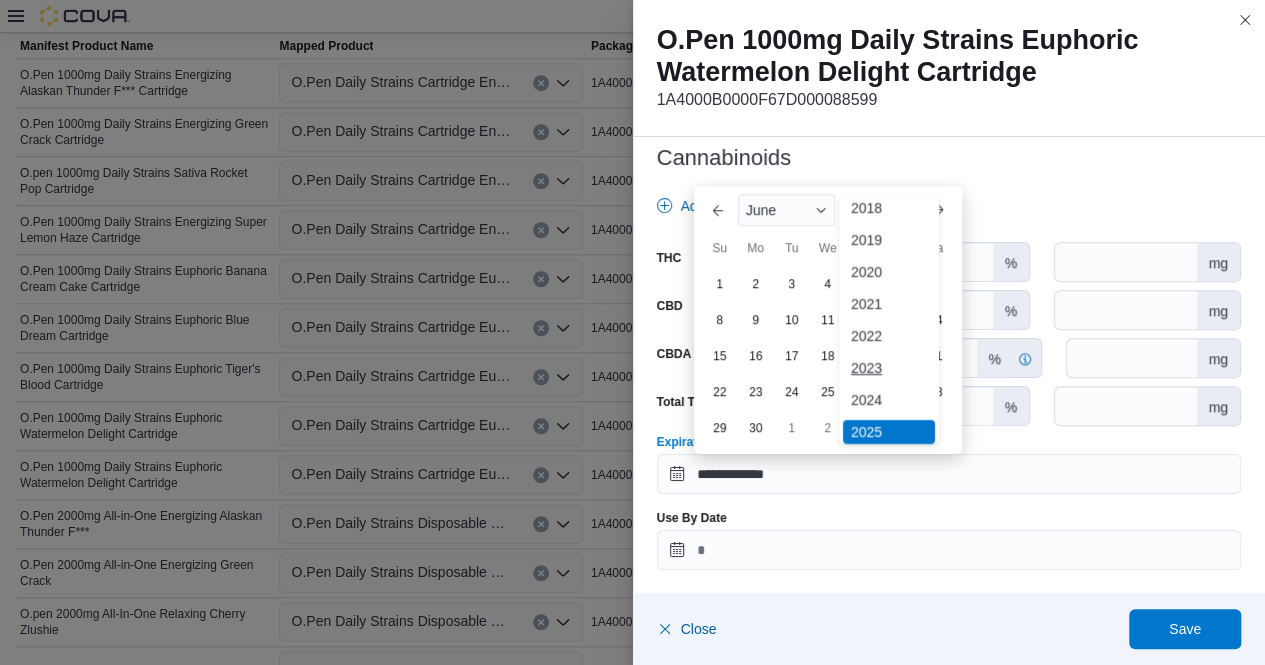 scroll, scrollTop: 65, scrollLeft: 0, axis: vertical 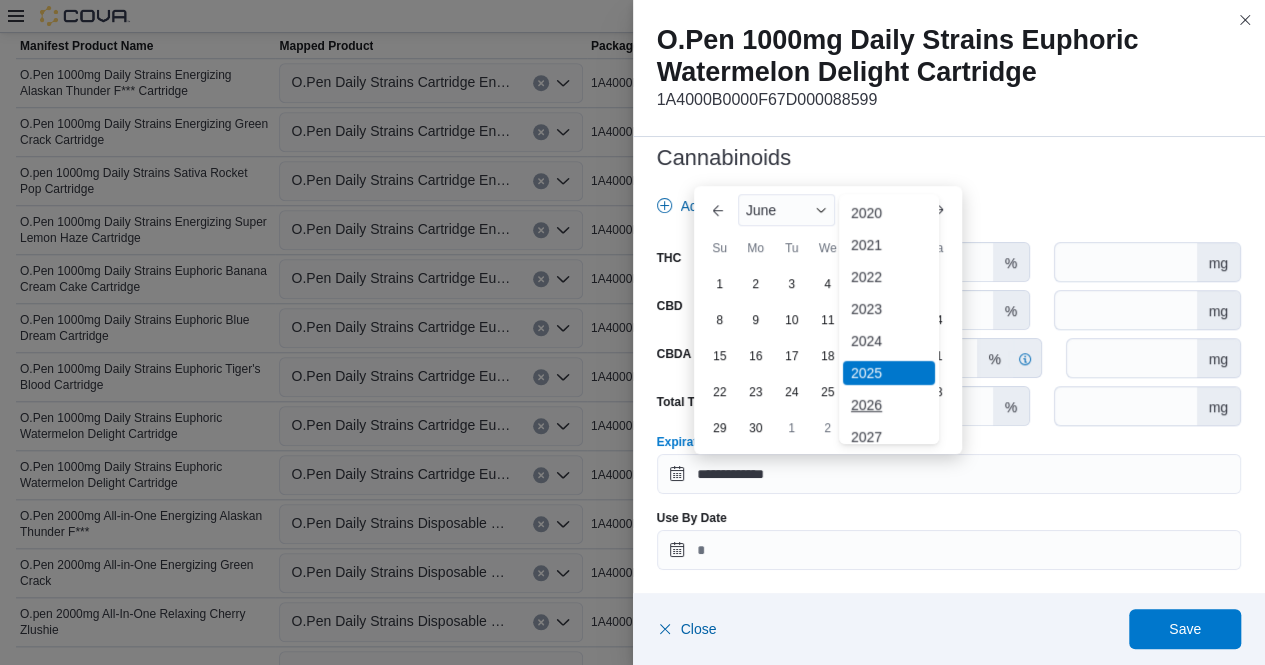 click on "2026" at bounding box center [889, 405] 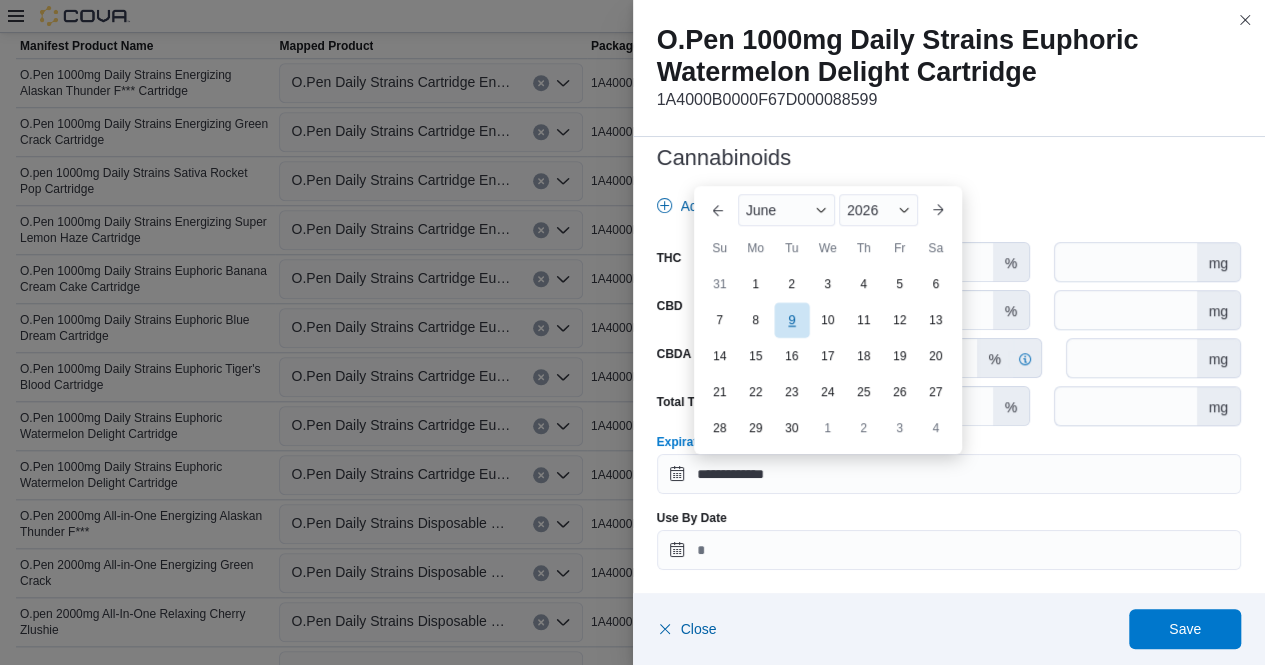 click on "9" at bounding box center (791, 319) 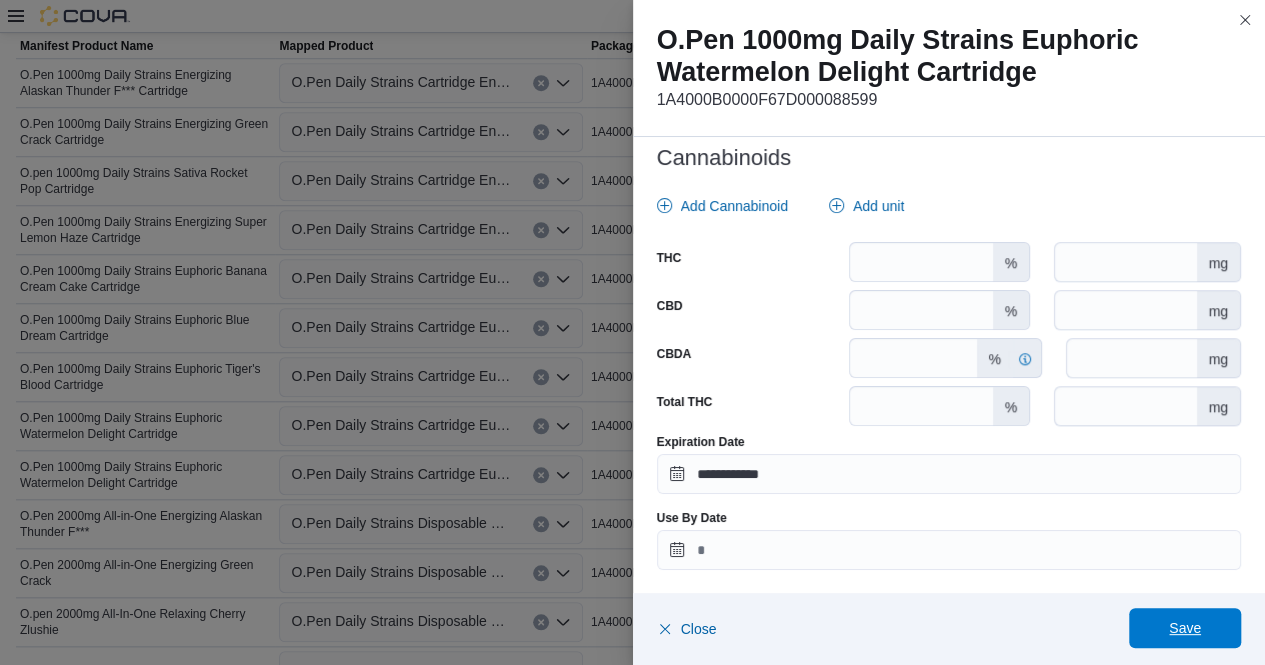 click on "Save" at bounding box center [1185, 628] 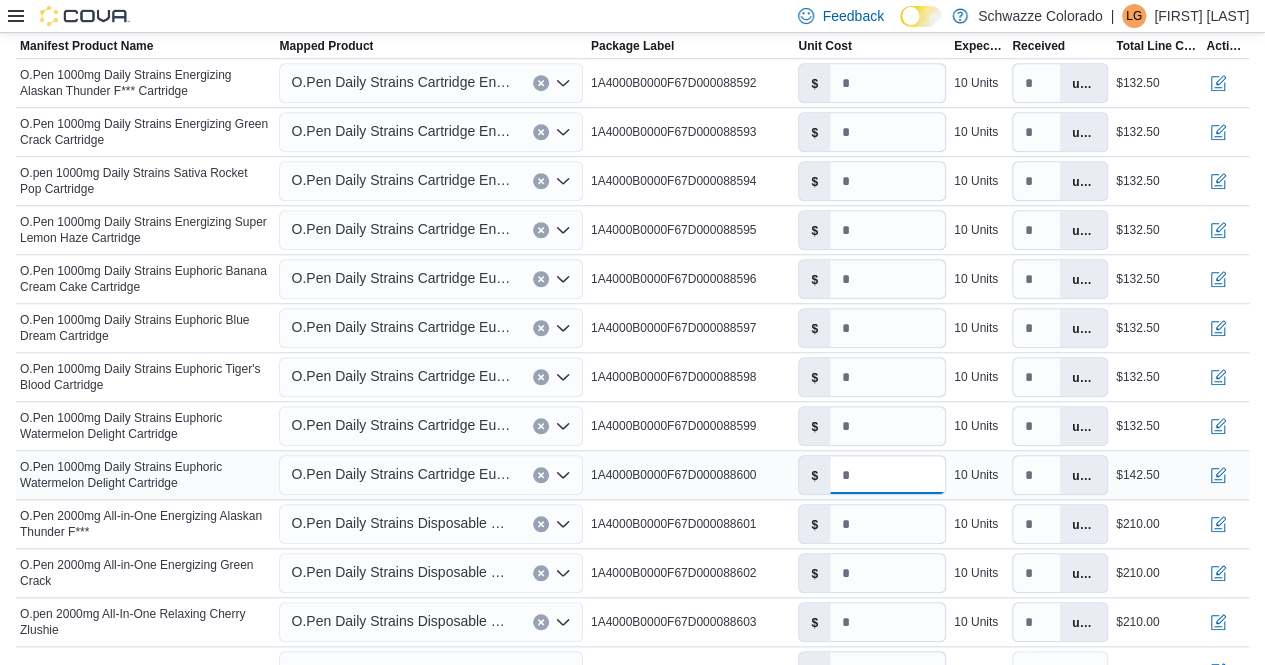 click on "*****" at bounding box center [887, 475] 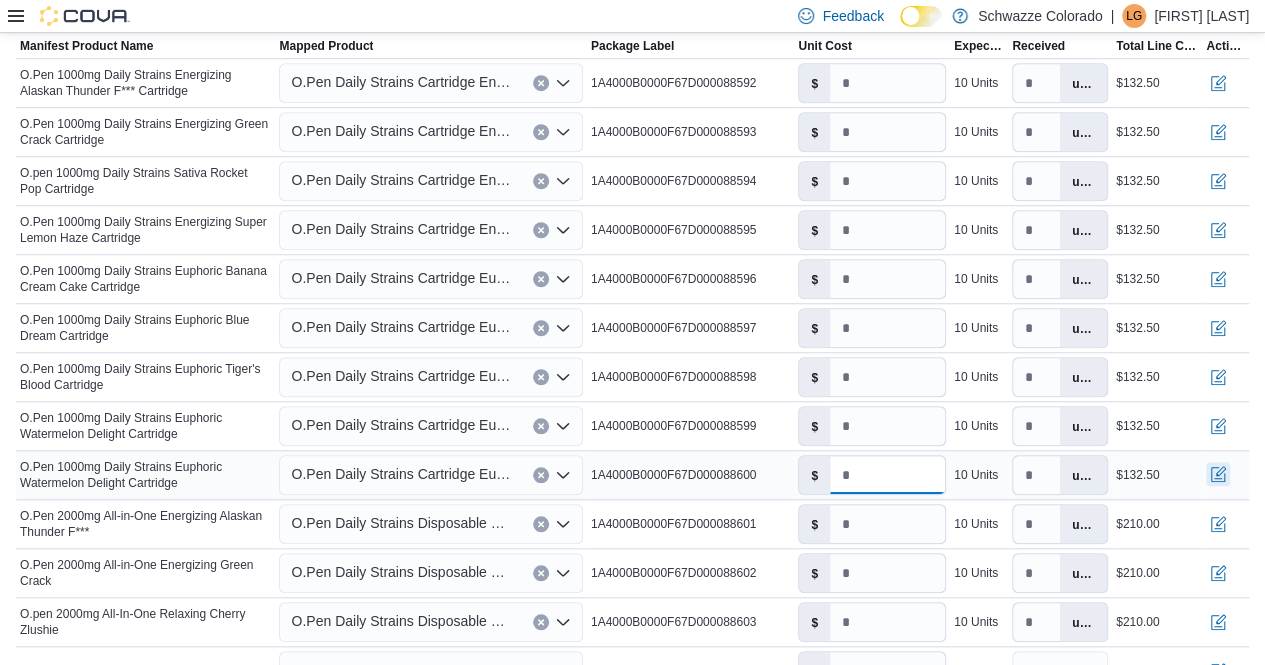 type on "*****" 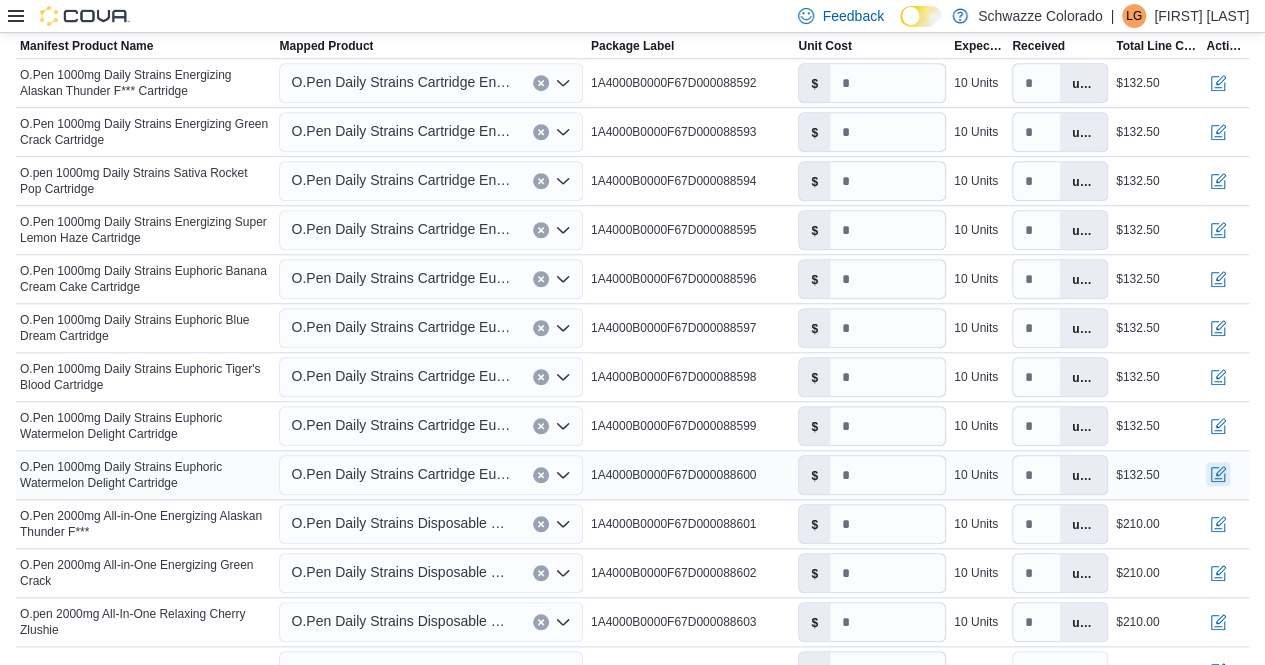 click at bounding box center (1218, 474) 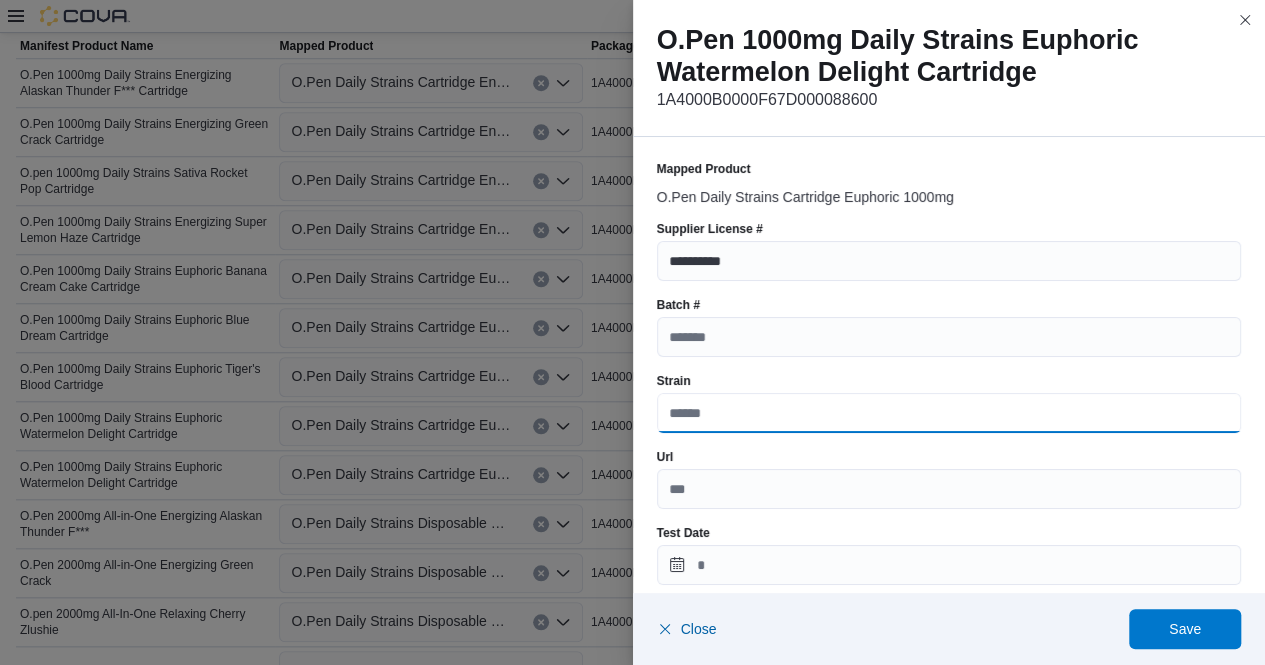 click on "Strain" at bounding box center [949, 413] 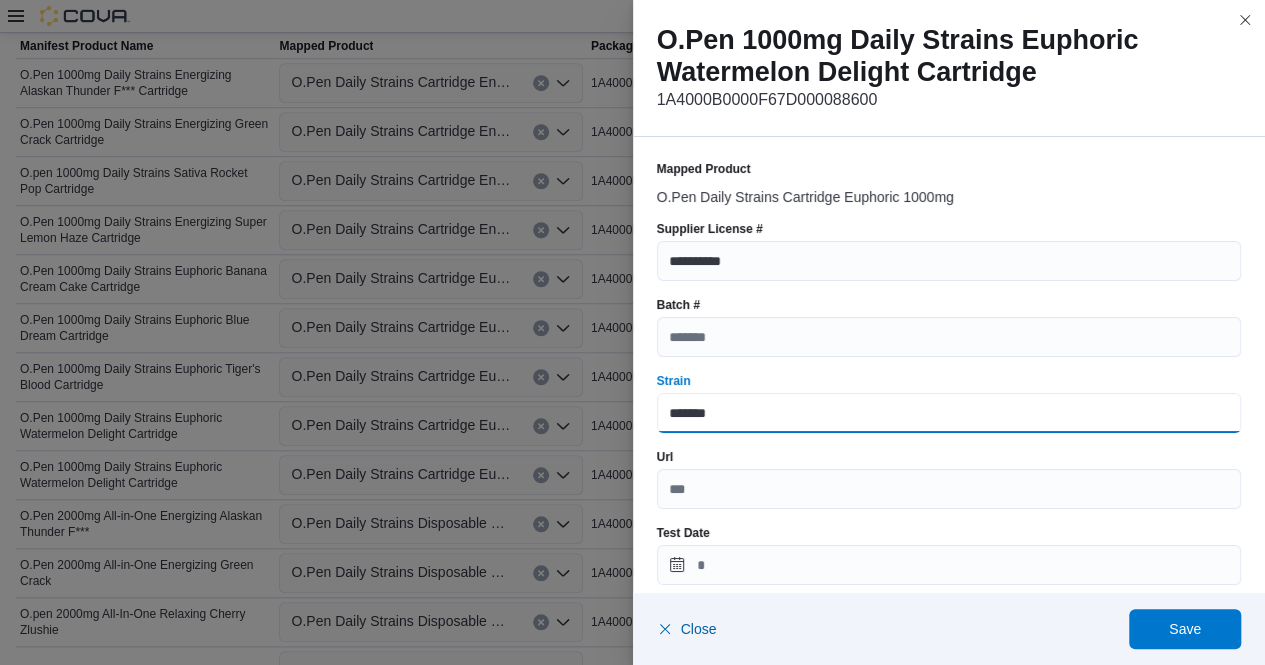 type on "**********" 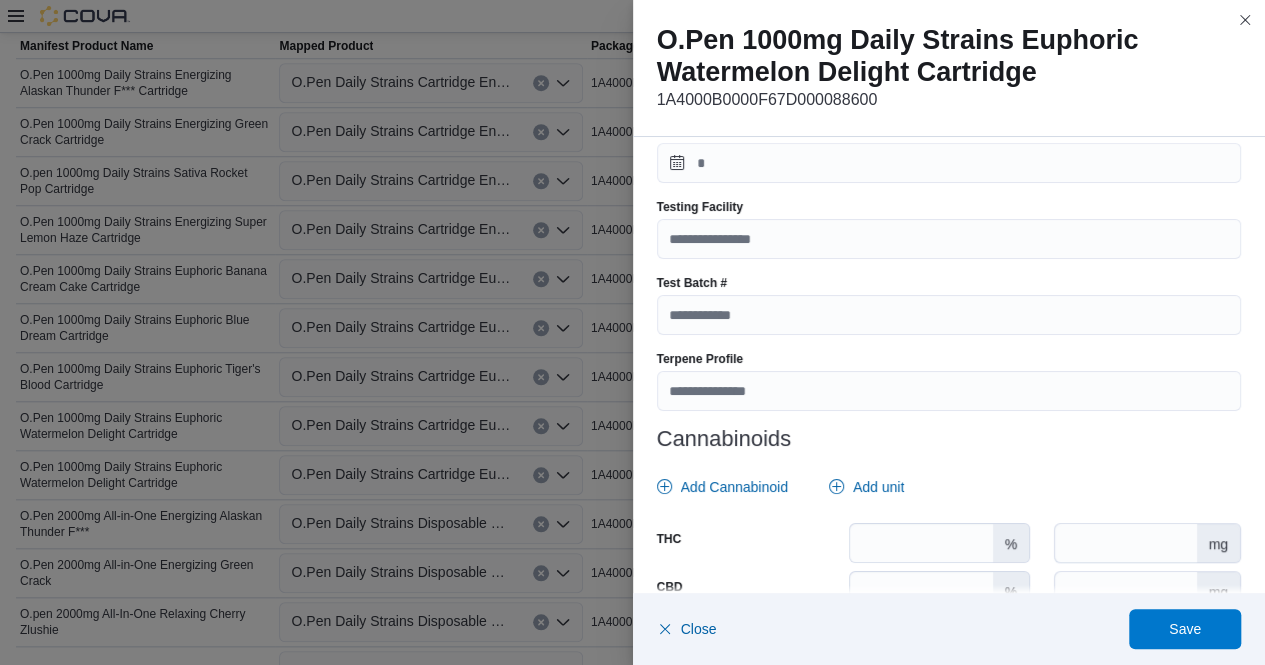 scroll, scrollTop: 631, scrollLeft: 0, axis: vertical 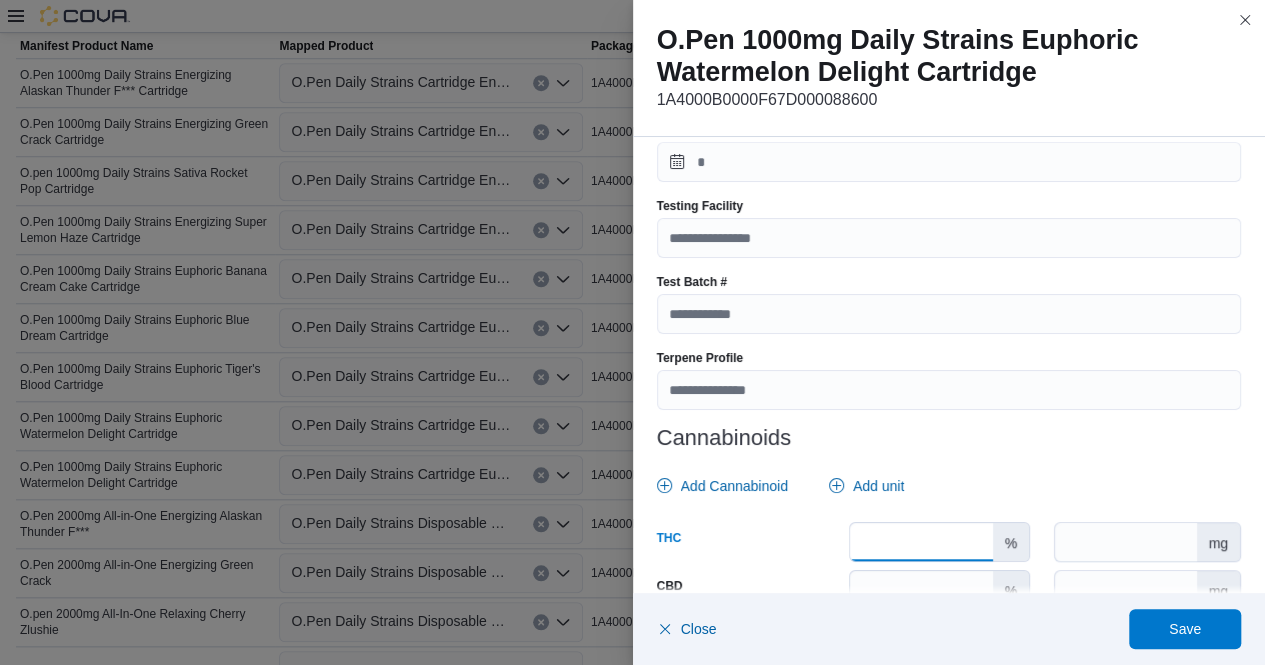 click at bounding box center (921, 542) 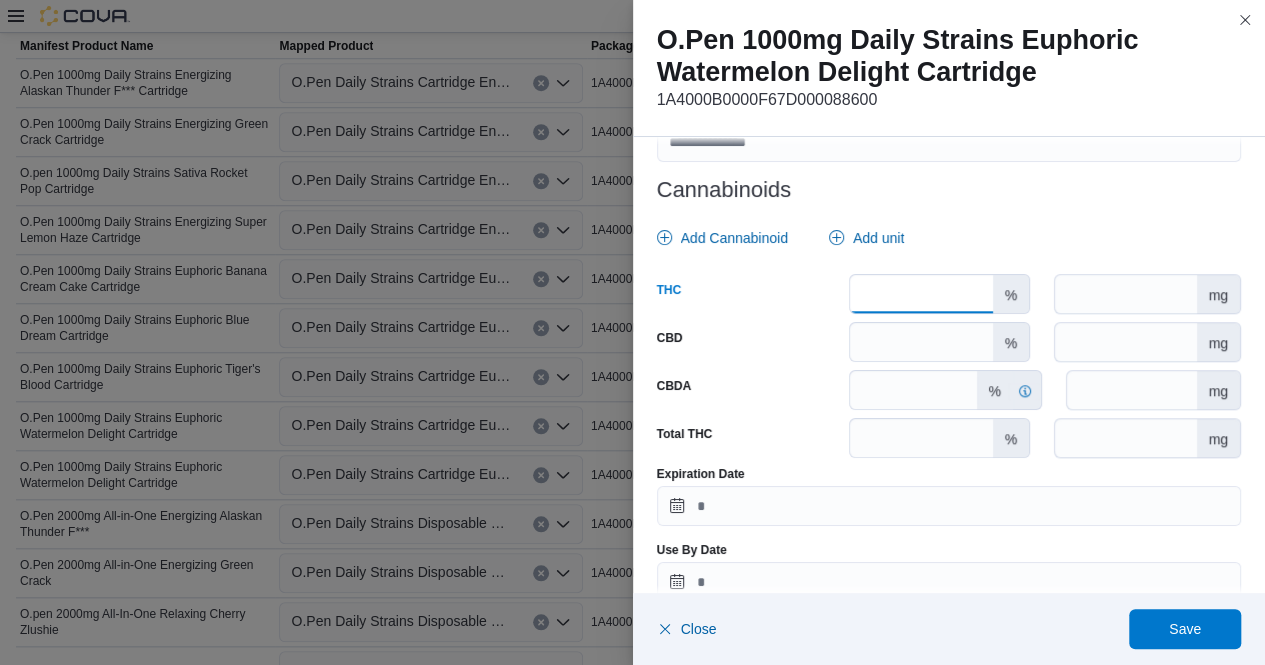 scroll, scrollTop: 881, scrollLeft: 0, axis: vertical 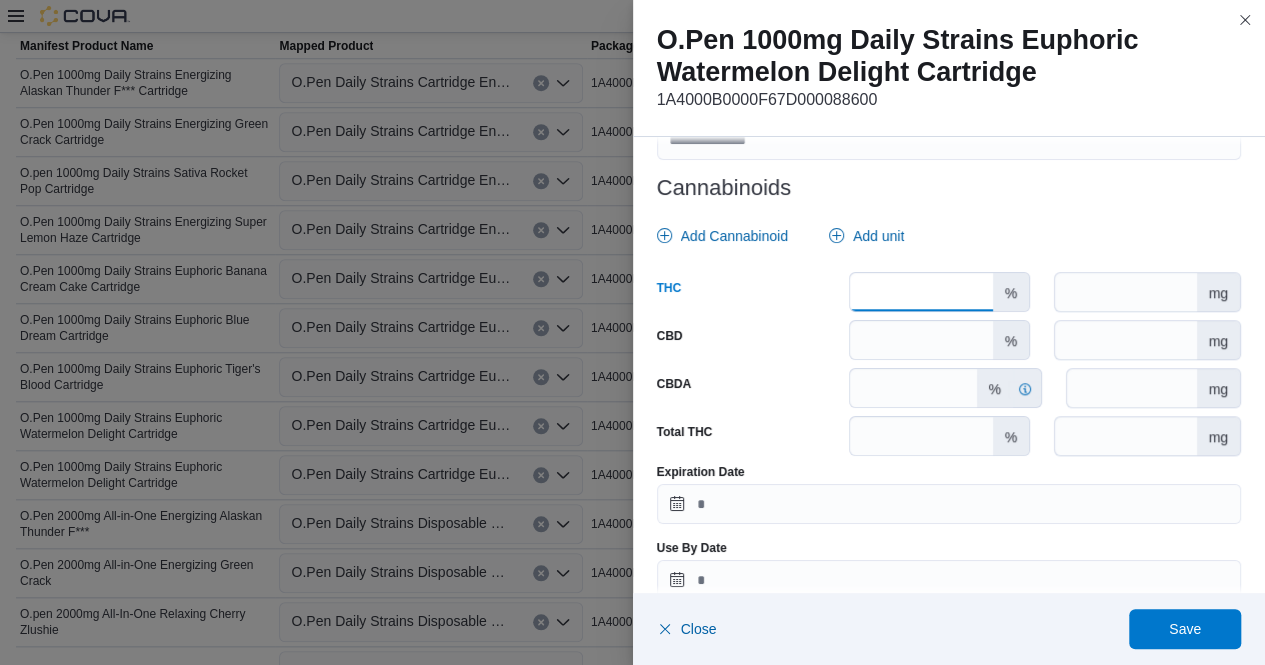 type on "****" 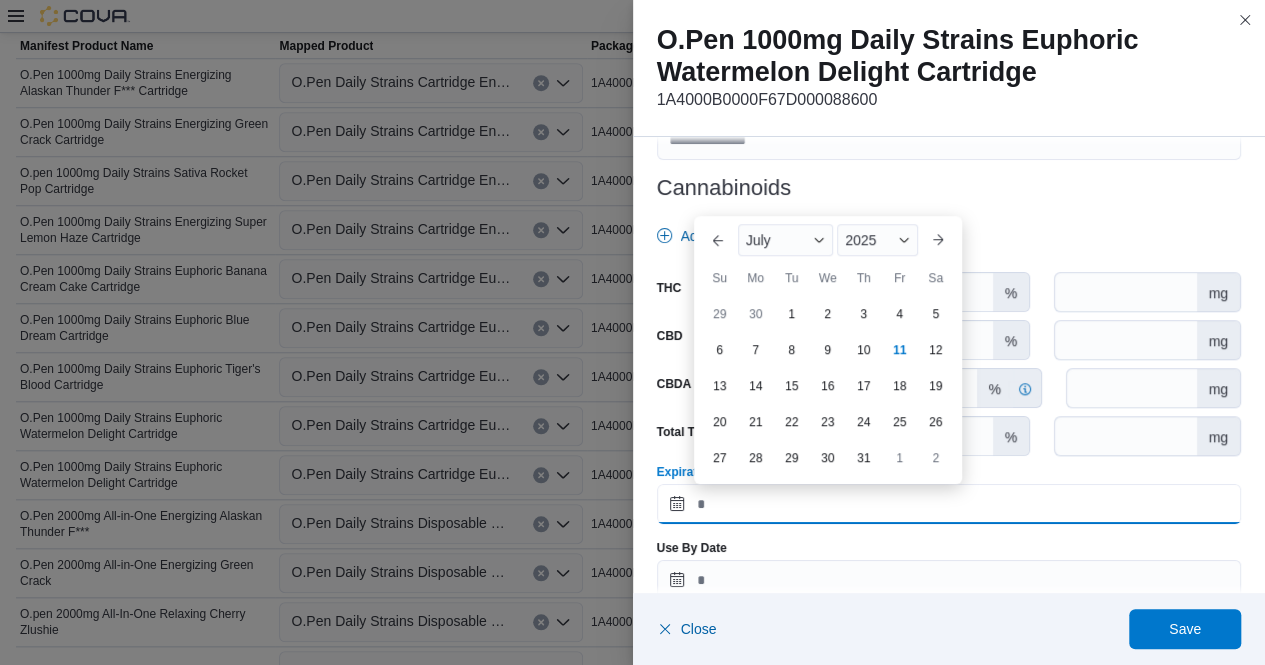 click on "Expiration Date" at bounding box center (949, 504) 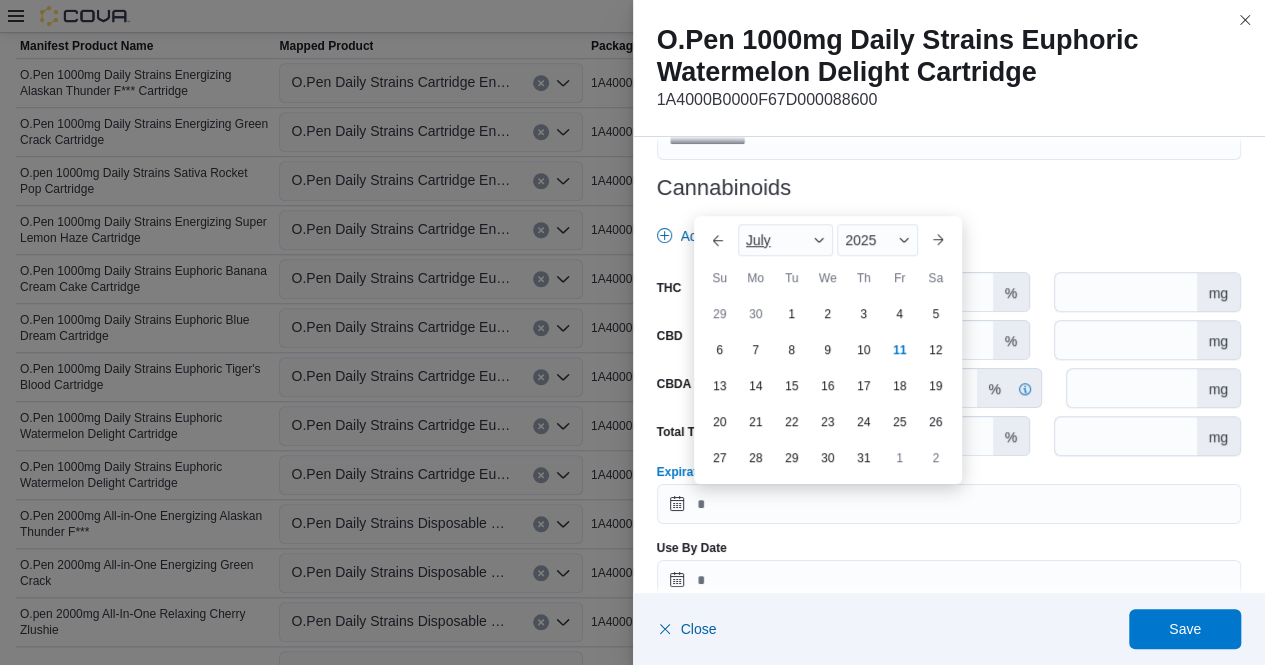 click at bounding box center [819, 240] 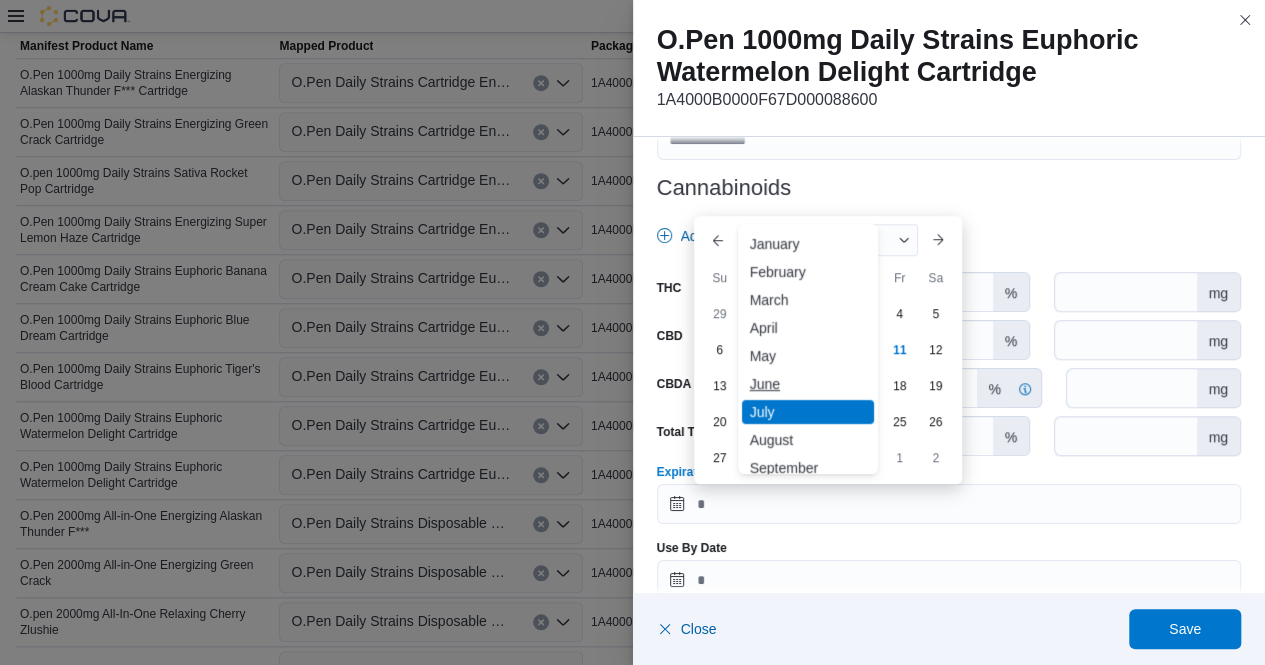 click on "June" at bounding box center (808, 384) 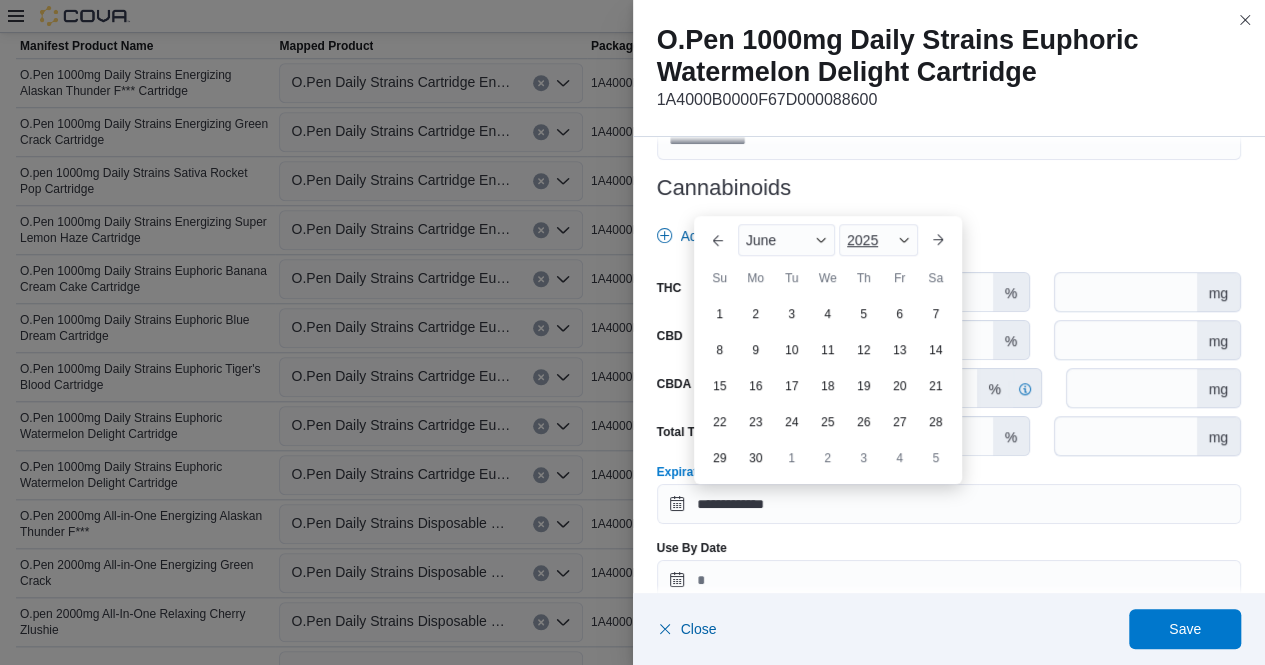 click at bounding box center [904, 240] 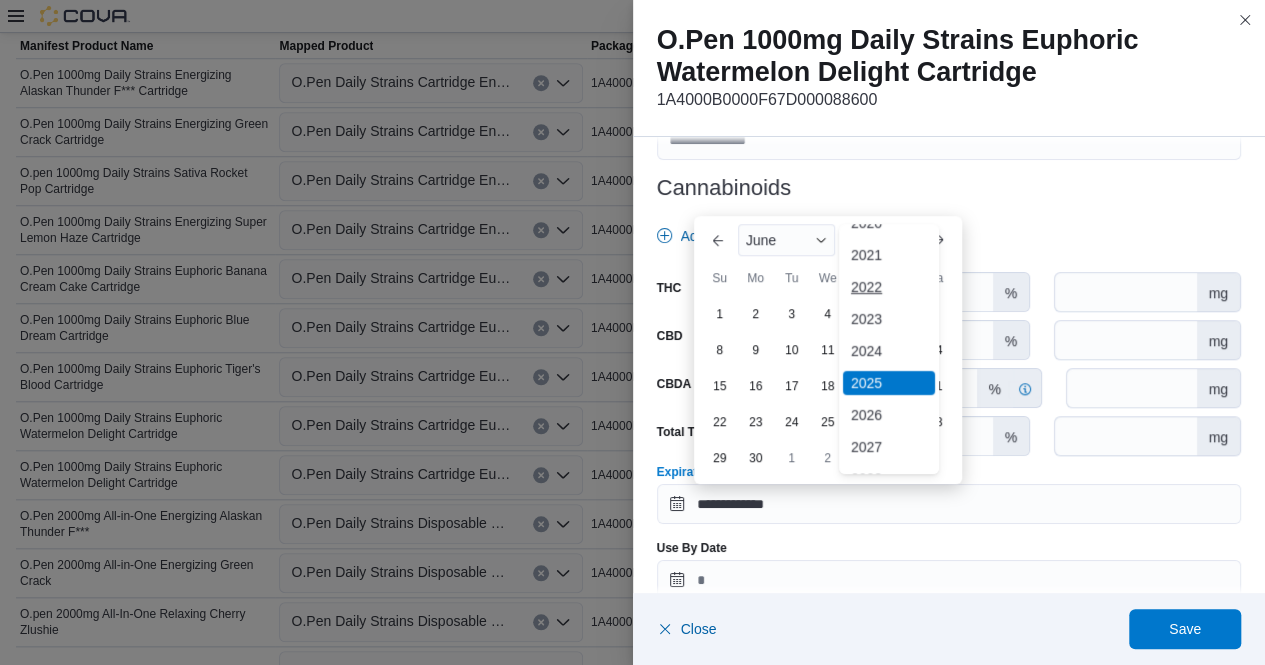 scroll, scrollTop: 88, scrollLeft: 0, axis: vertical 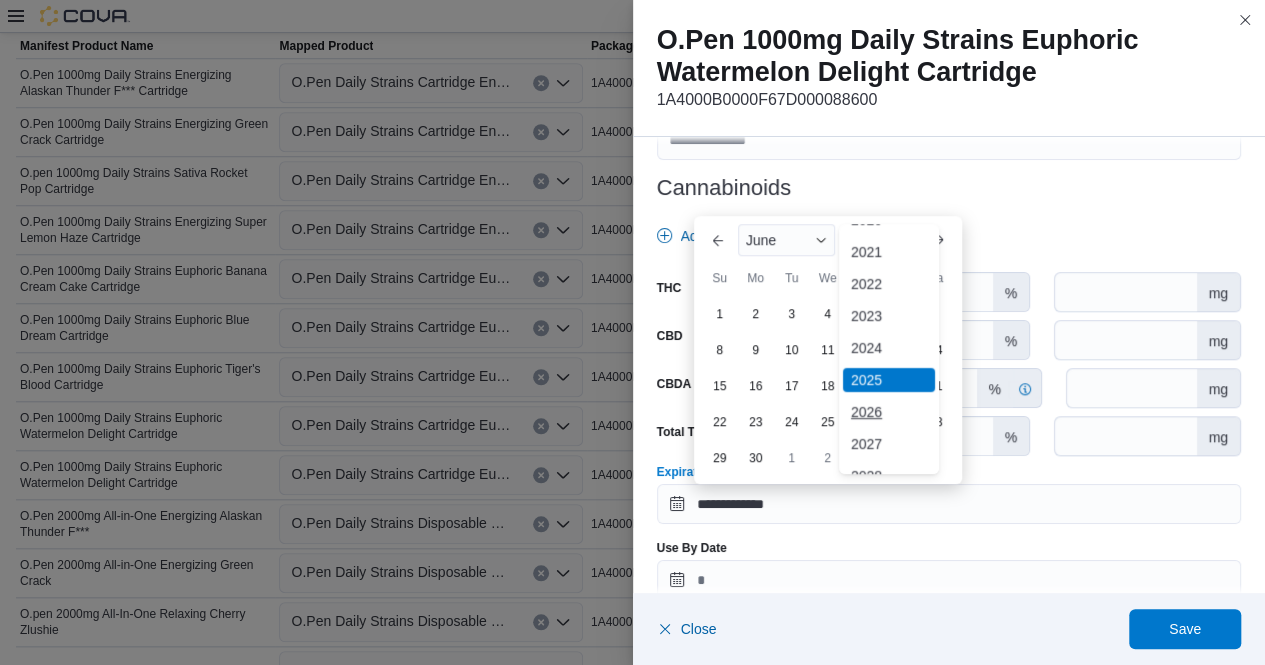 click on "2026" at bounding box center [889, 412] 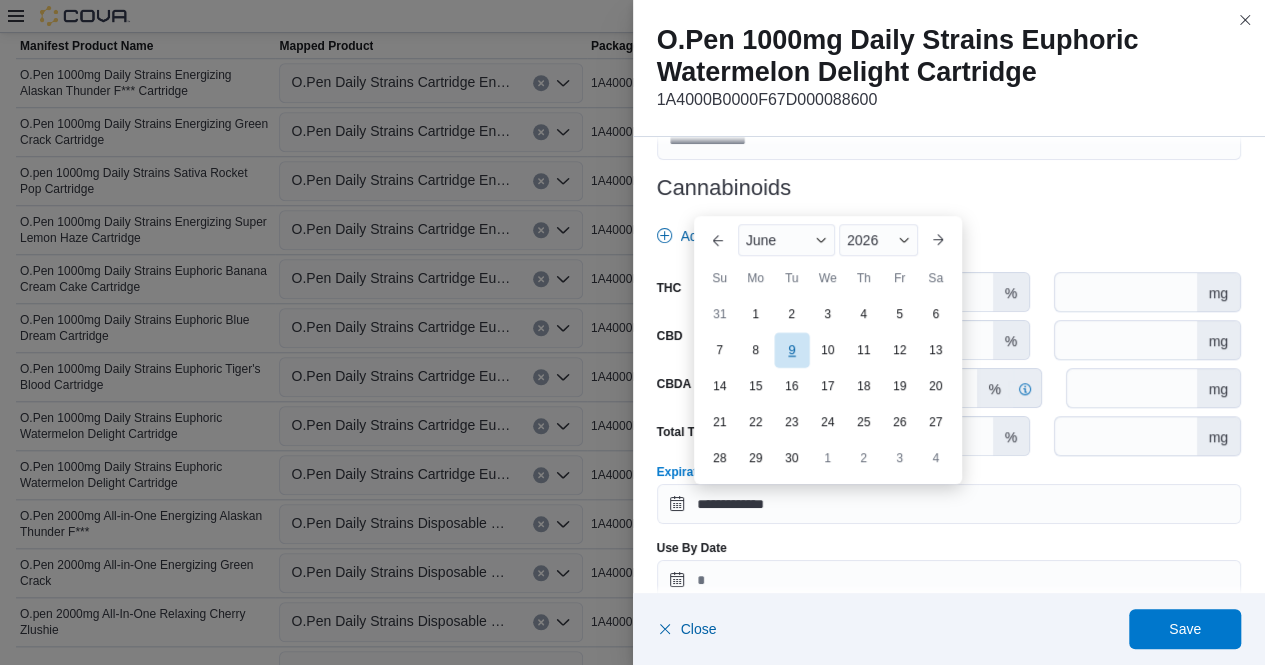 click on "9" at bounding box center (791, 349) 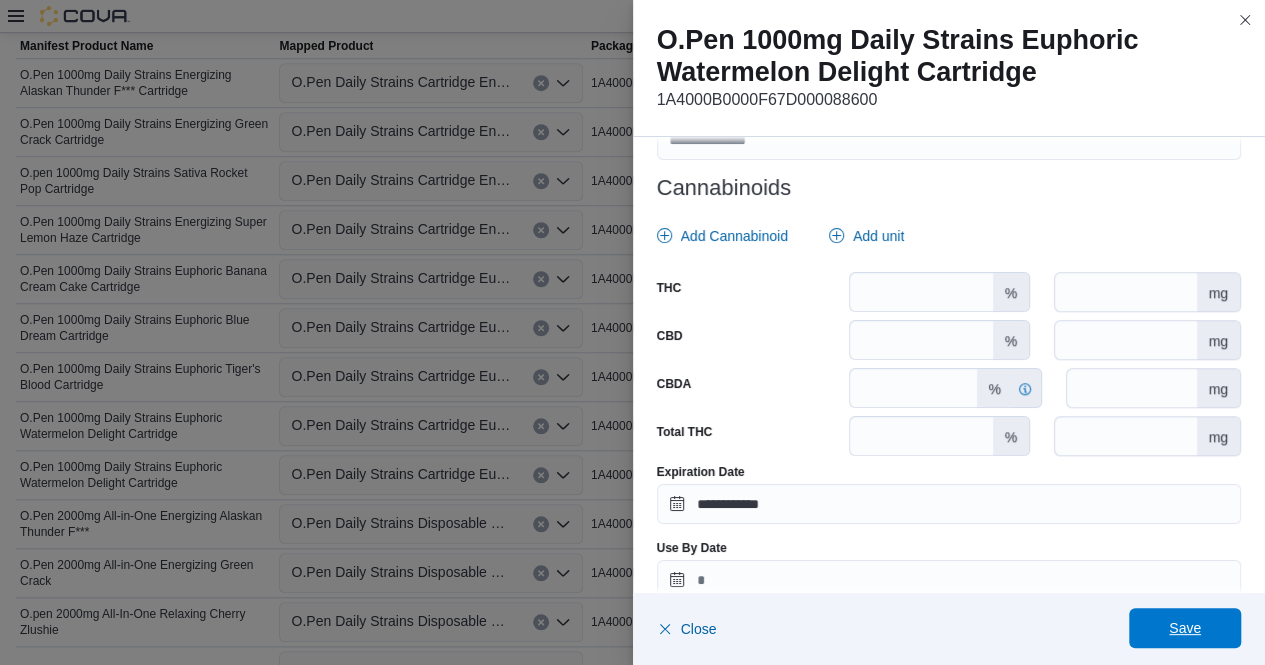 click on "Save" at bounding box center (1185, 628) 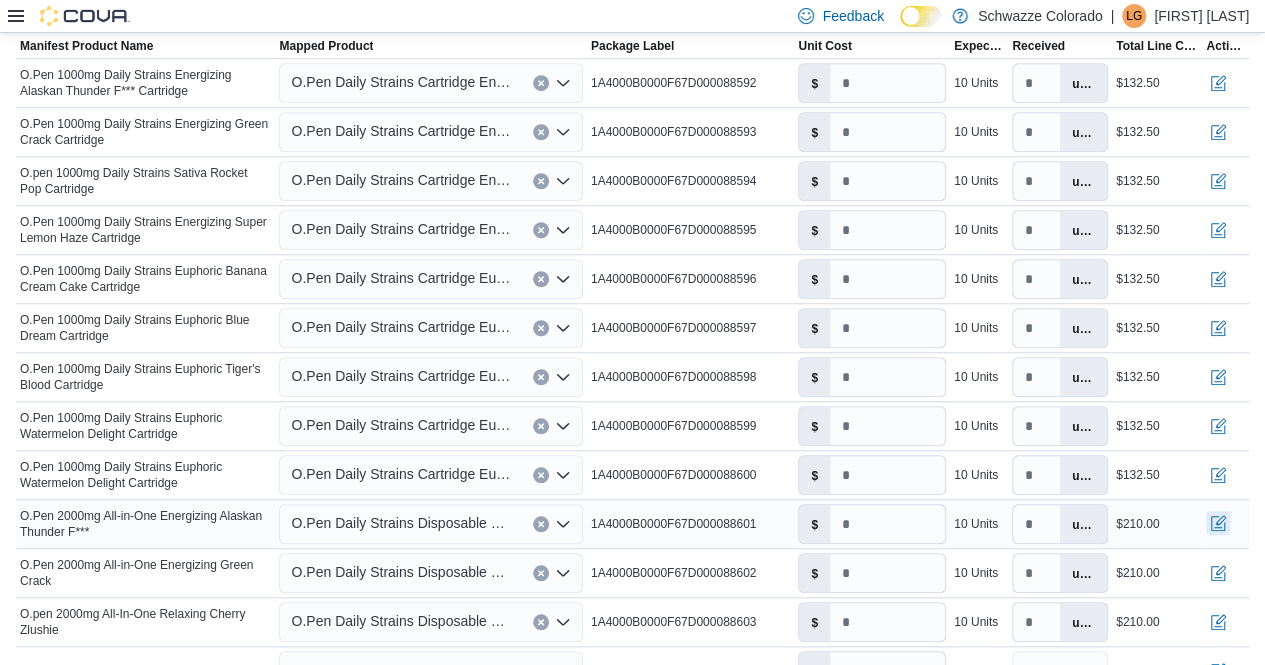 click at bounding box center (1218, 523) 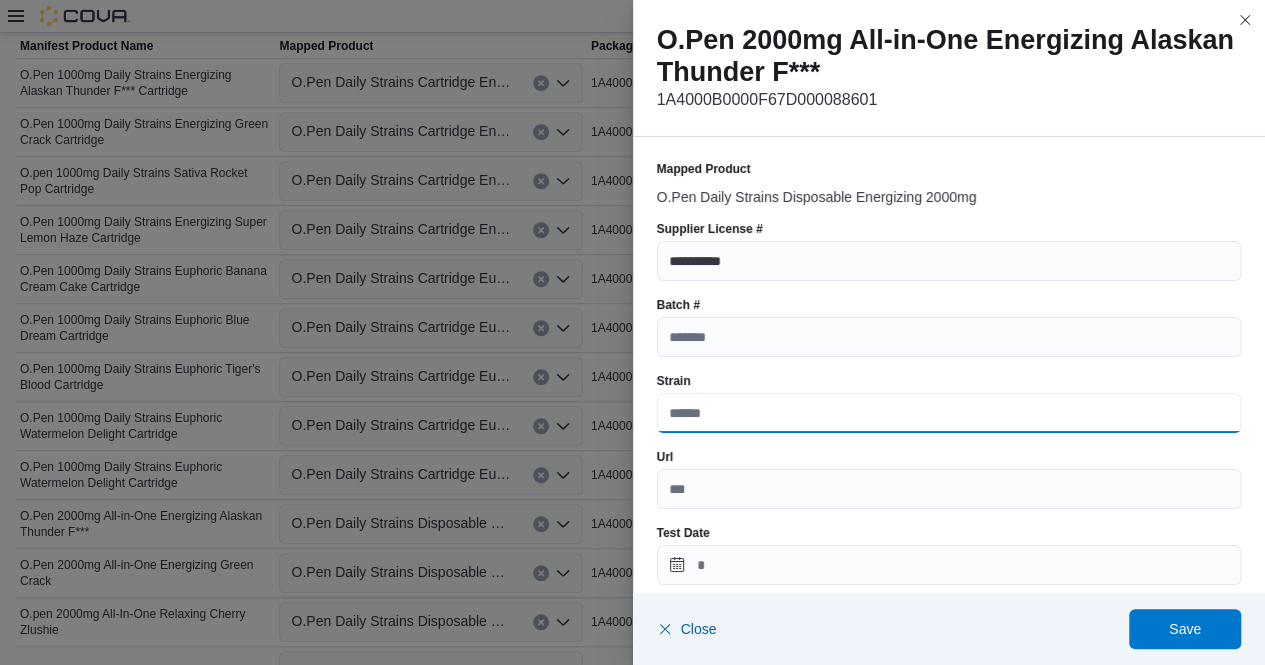 click on "Strain" at bounding box center (949, 413) 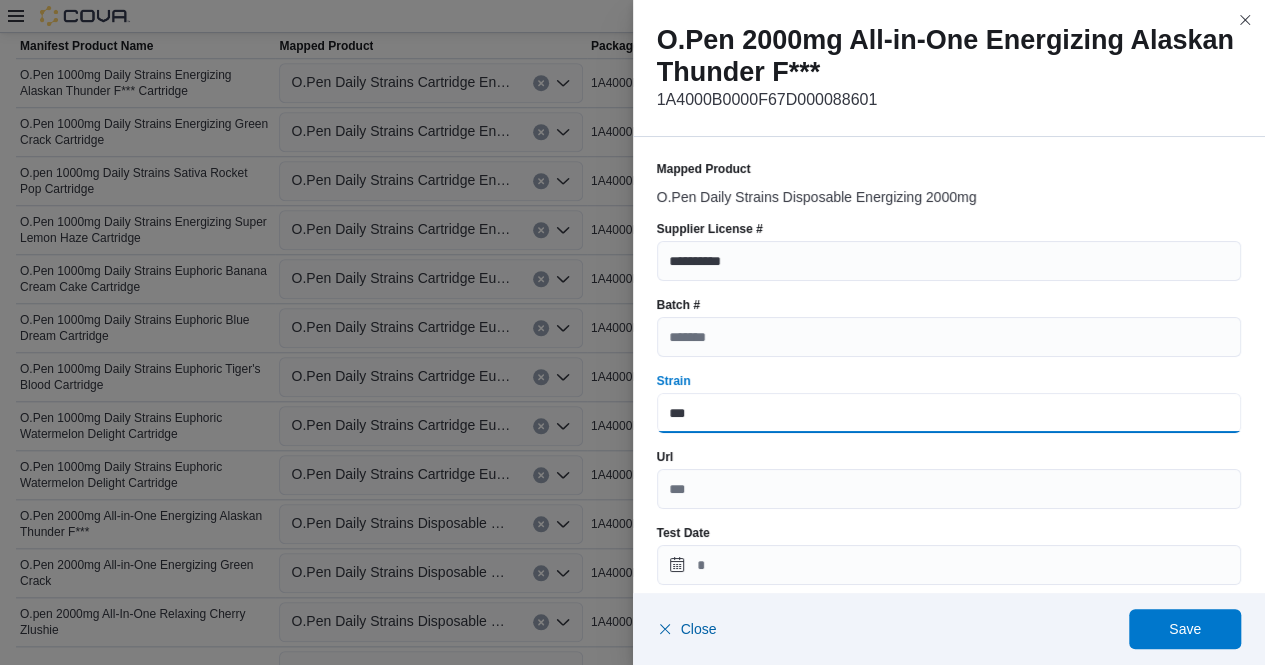 type on "**********" 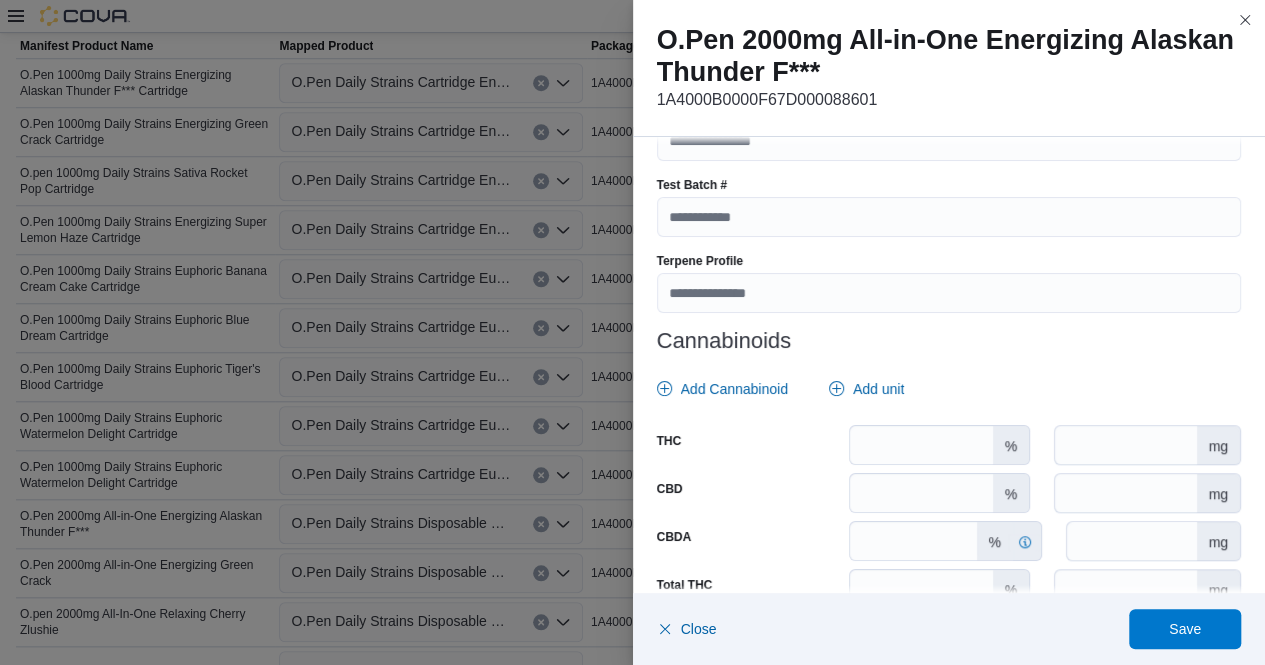 scroll, scrollTop: 753, scrollLeft: 0, axis: vertical 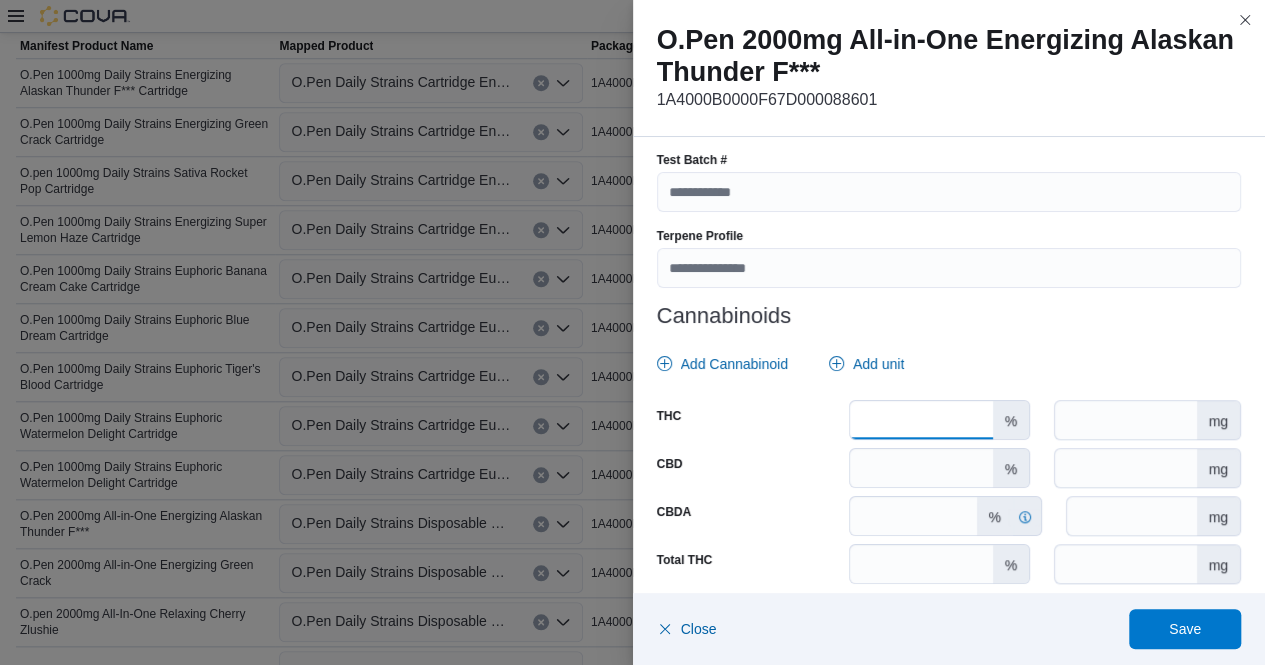 click at bounding box center [921, 420] 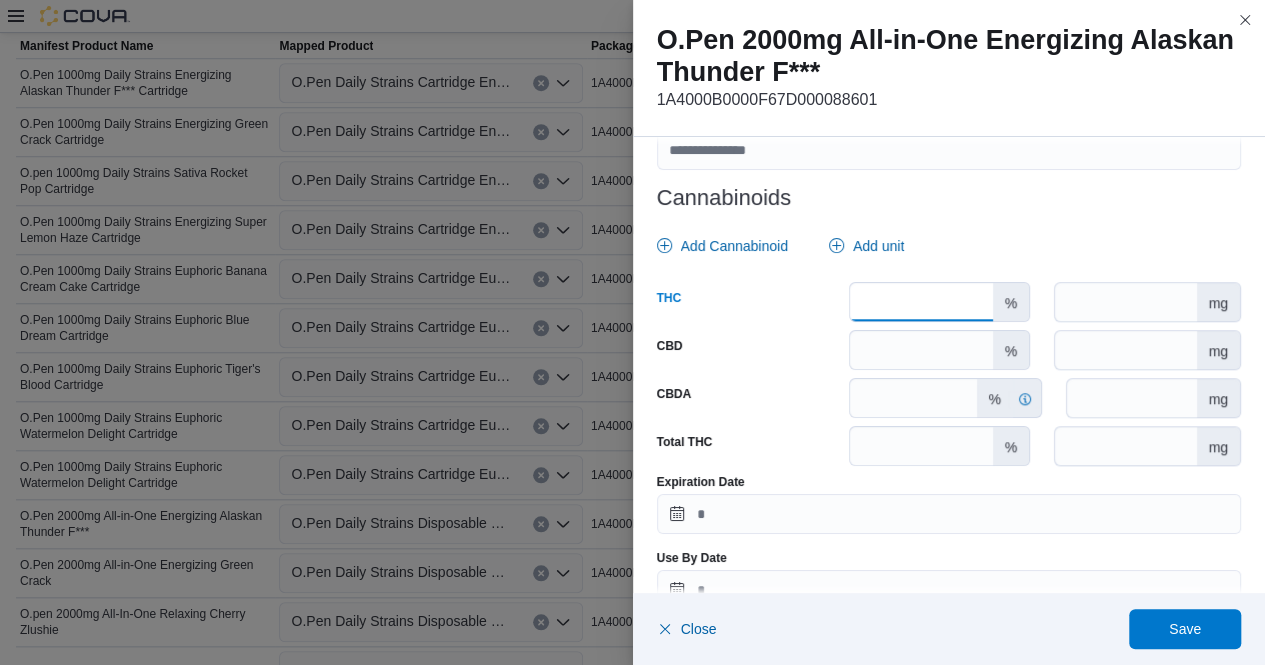 scroll, scrollTop: 911, scrollLeft: 0, axis: vertical 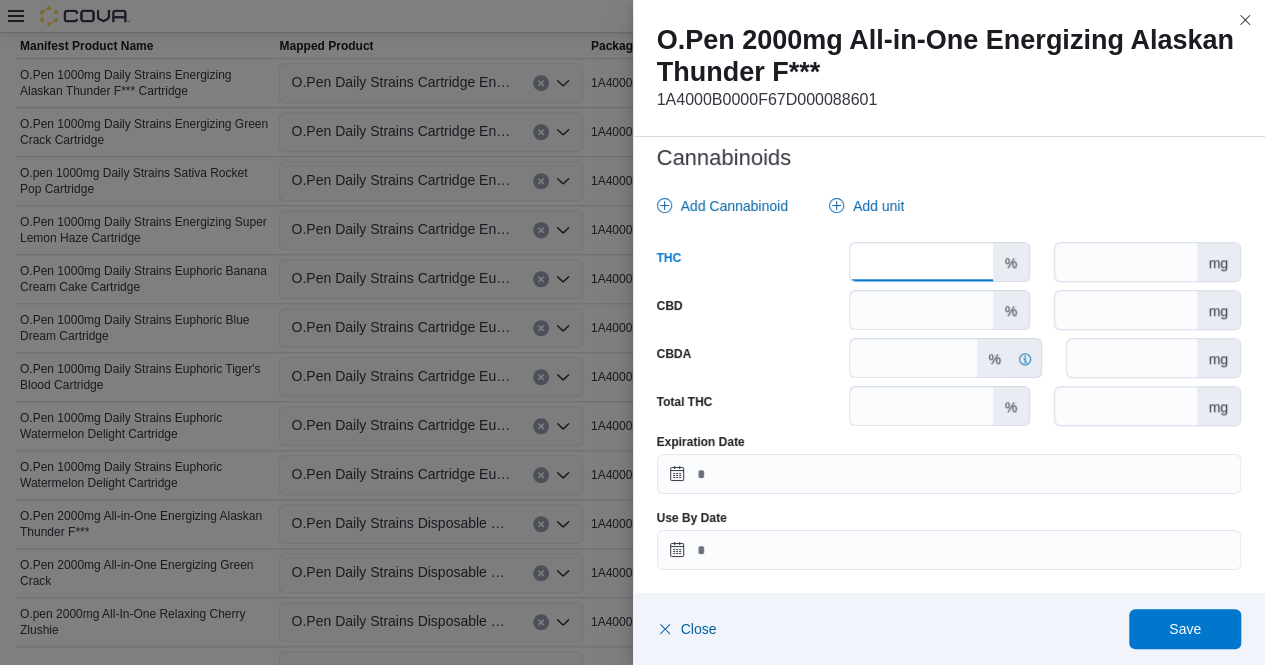 type on "****" 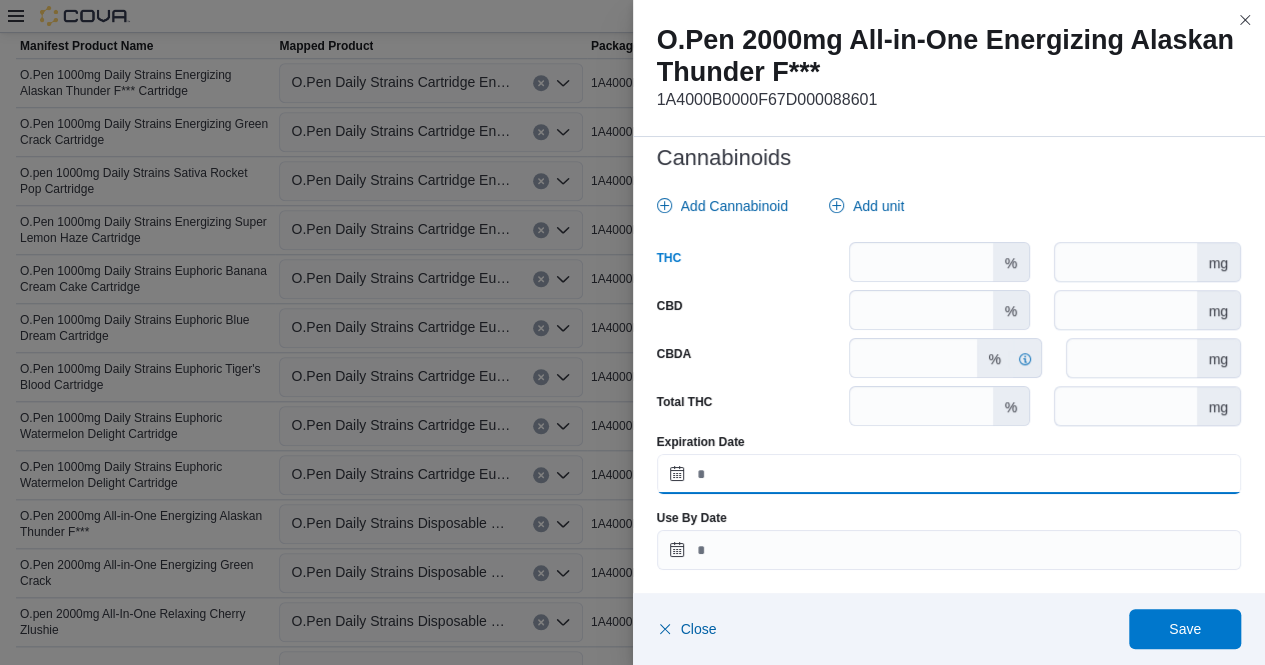click on "Expiration Date" at bounding box center (949, 474) 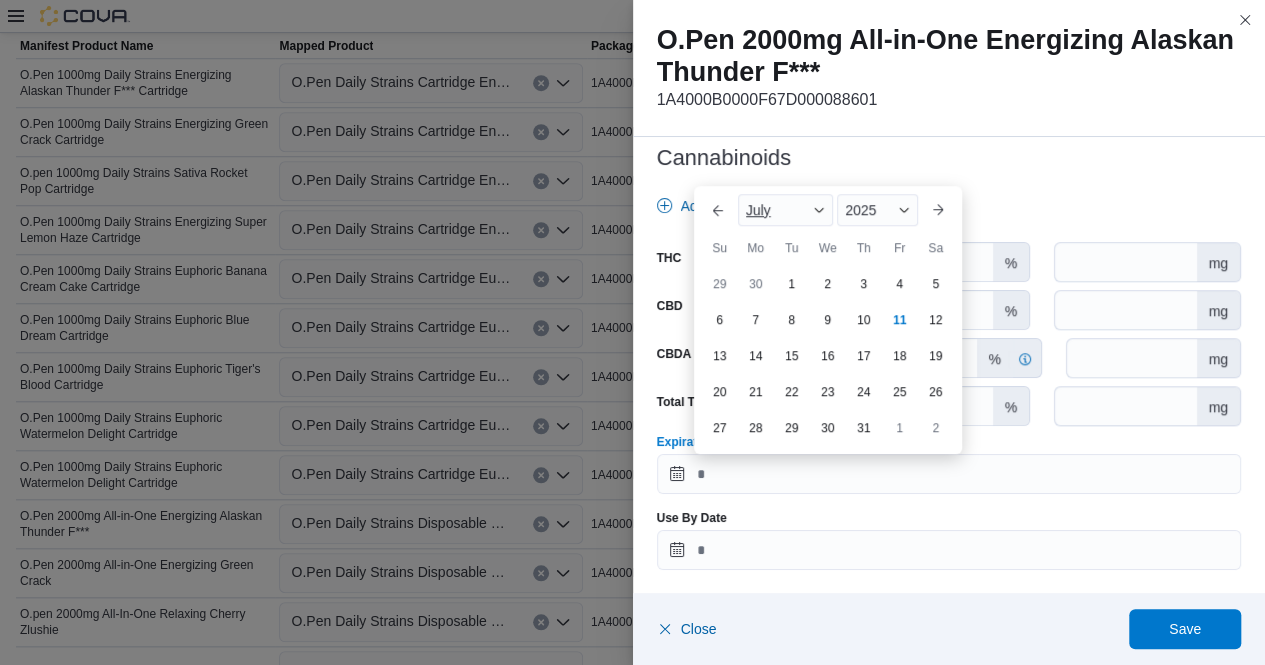 click at bounding box center [819, 210] 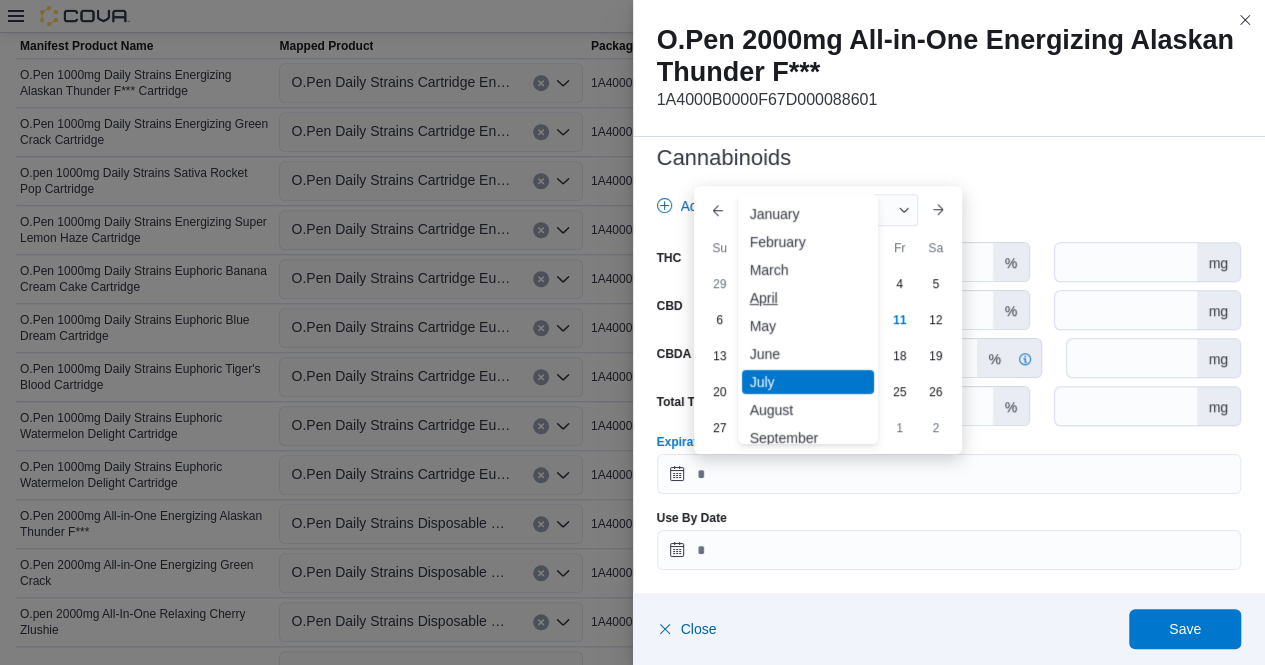 click on "April" at bounding box center (808, 298) 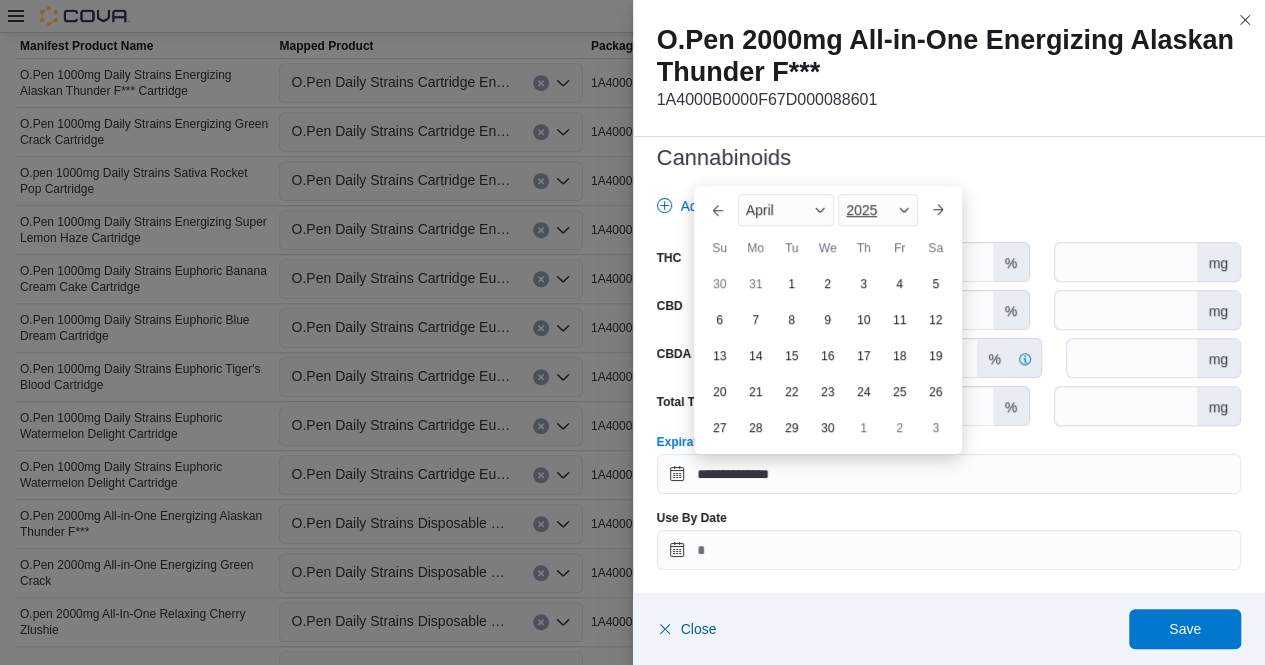 click on "2025" at bounding box center [877, 210] 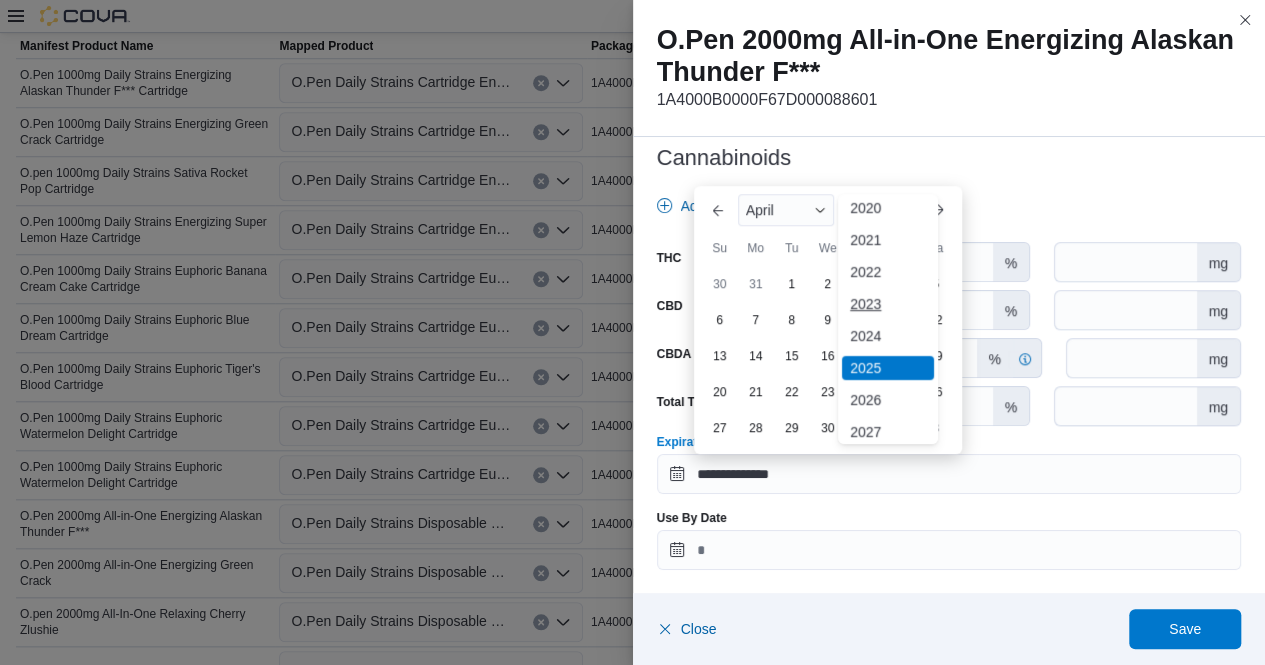 scroll, scrollTop: 74, scrollLeft: 0, axis: vertical 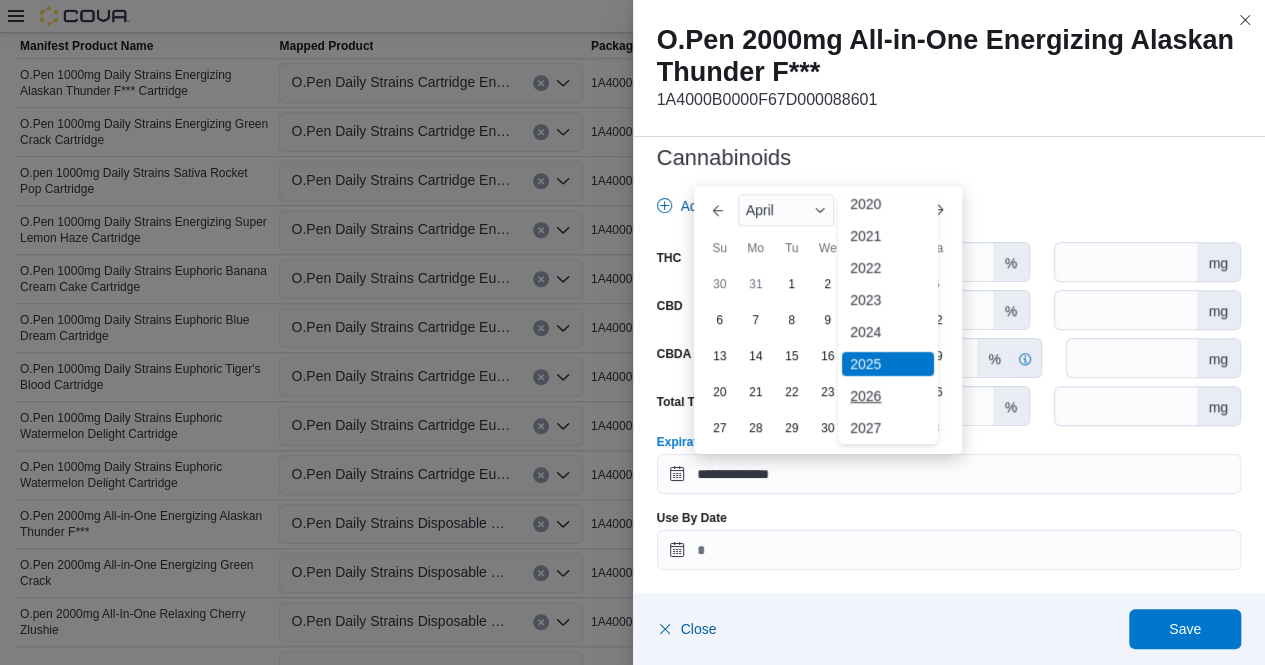 click on "2026" at bounding box center [888, 396] 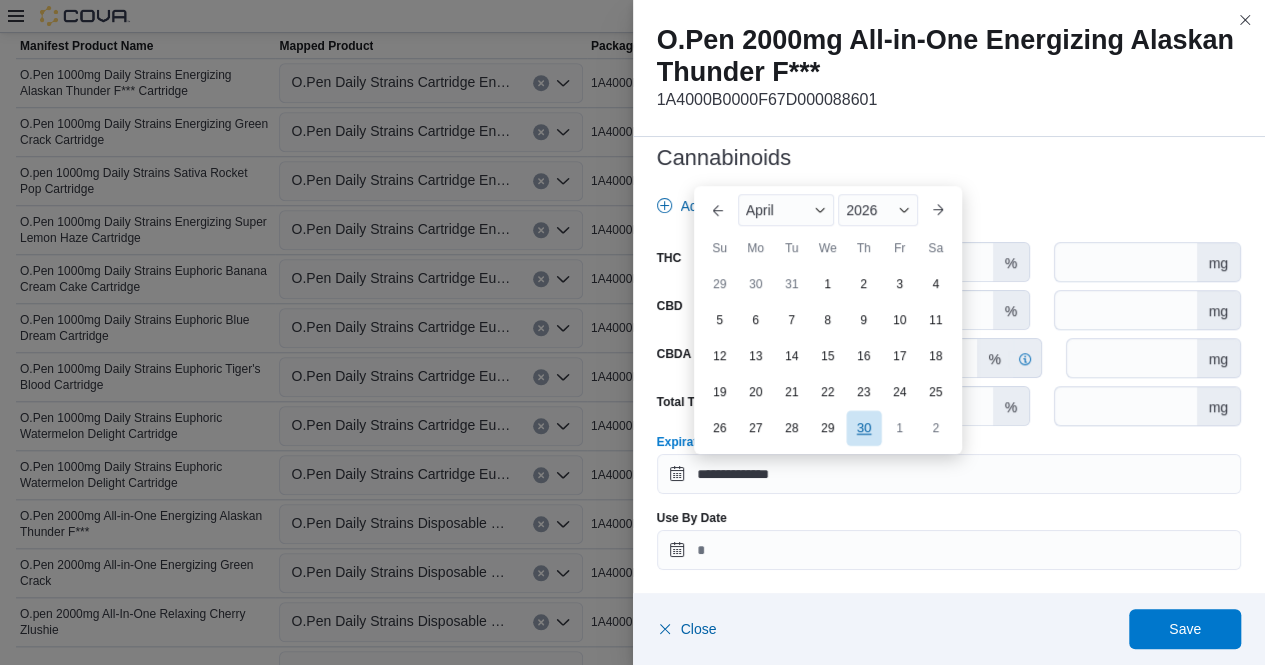 click on "30" at bounding box center (863, 427) 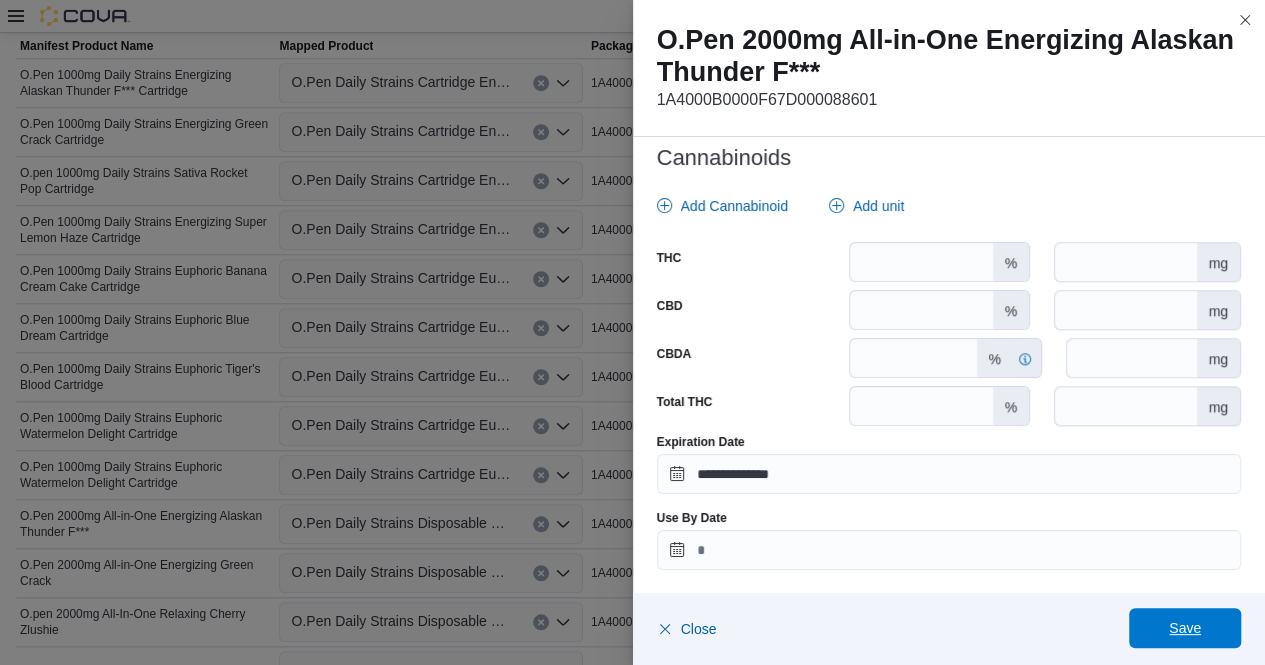 click on "Save" at bounding box center (1185, 628) 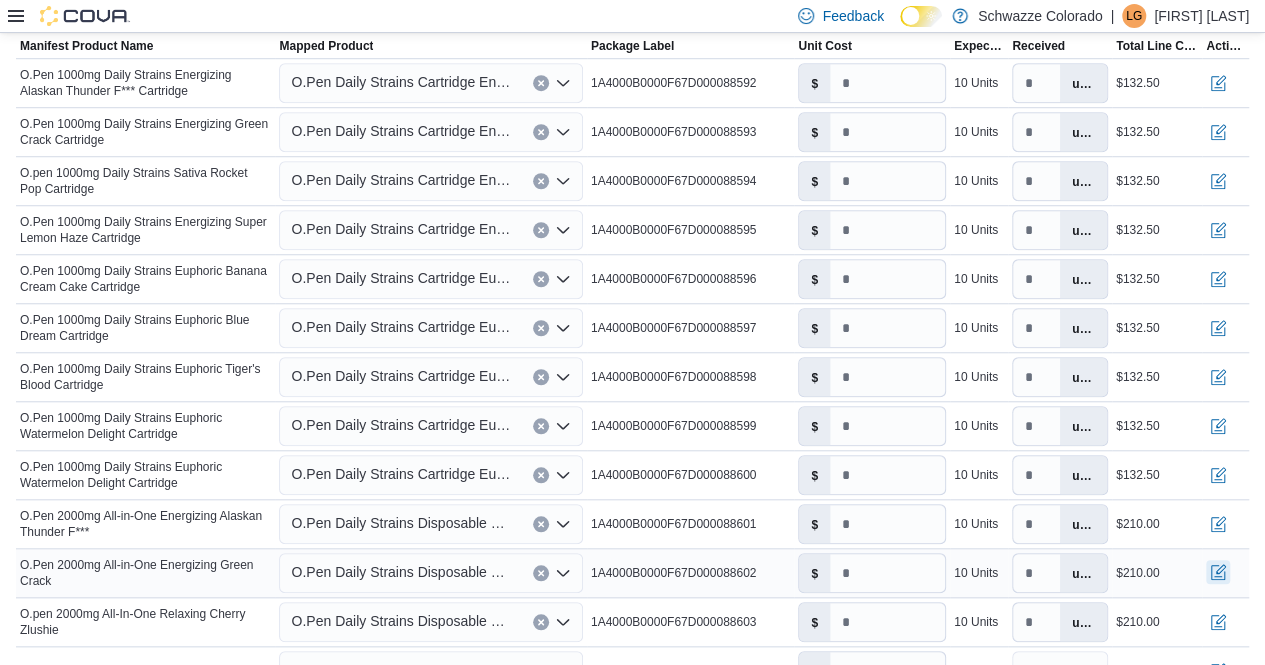 click at bounding box center [1218, 572] 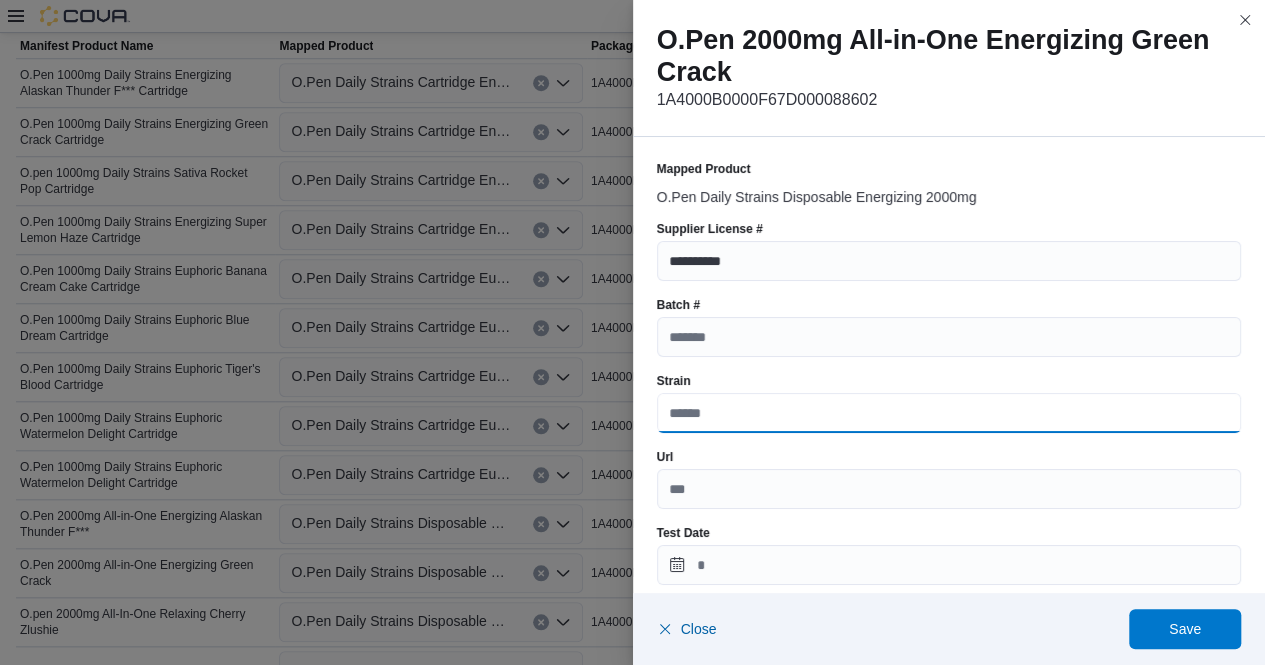 click on "Strain" at bounding box center [949, 413] 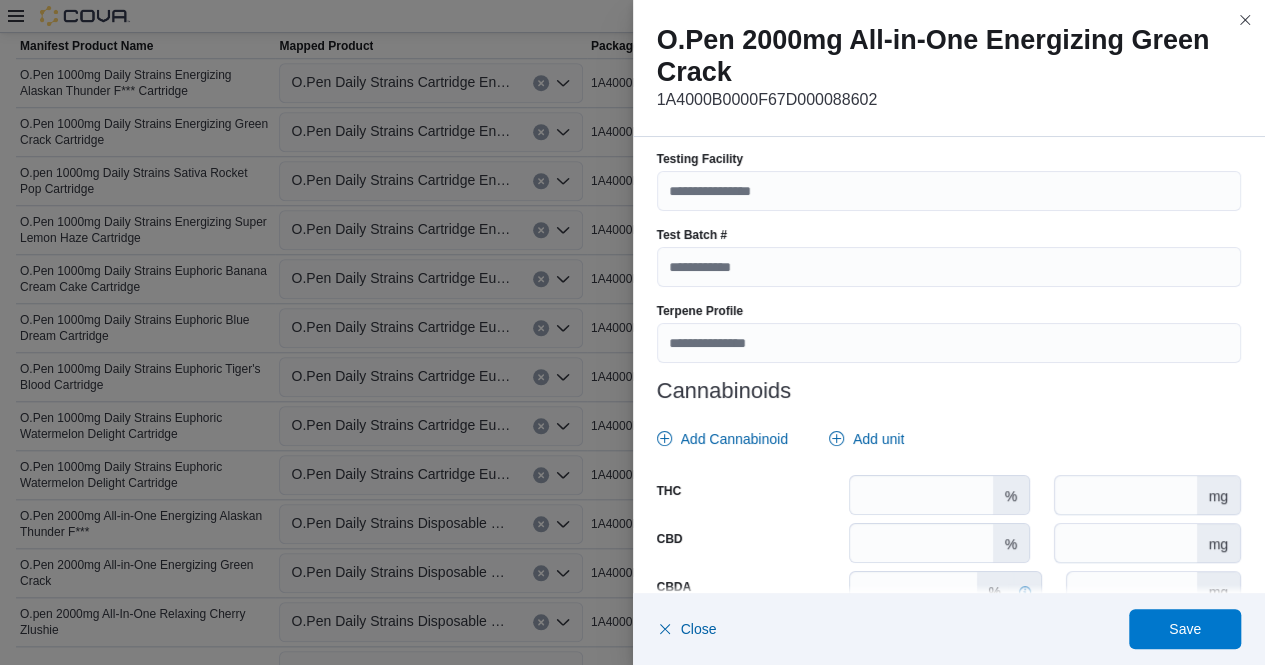 scroll, scrollTop: 684, scrollLeft: 0, axis: vertical 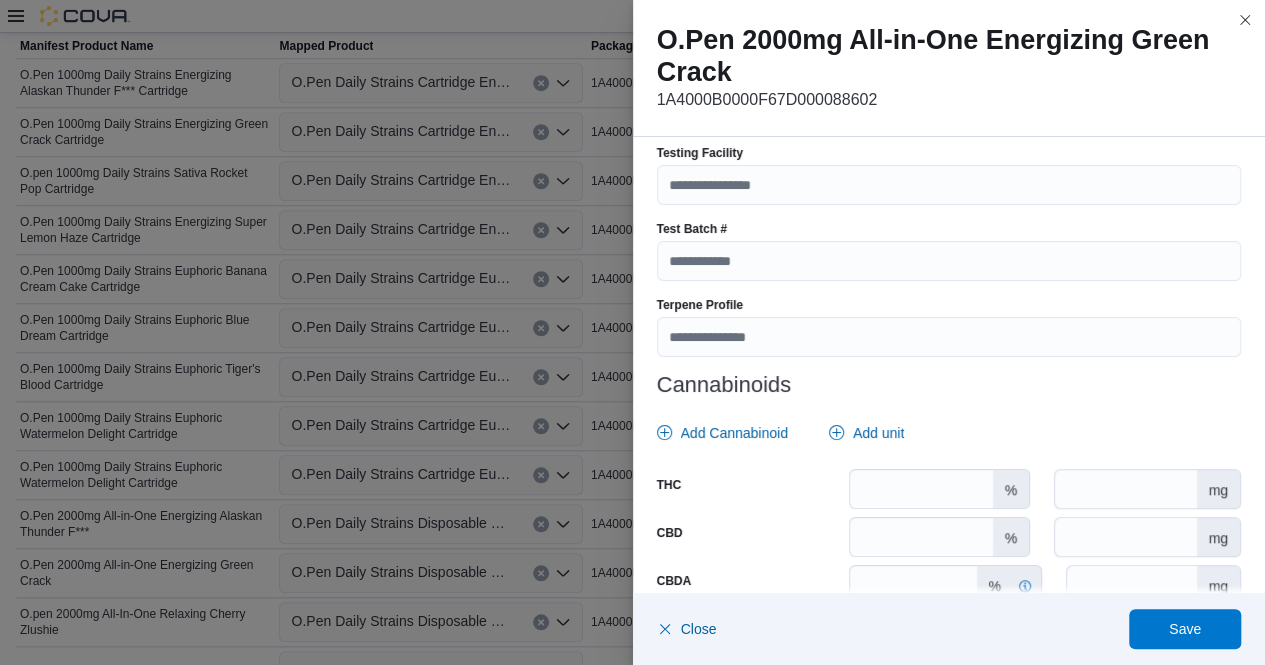 type on "**********" 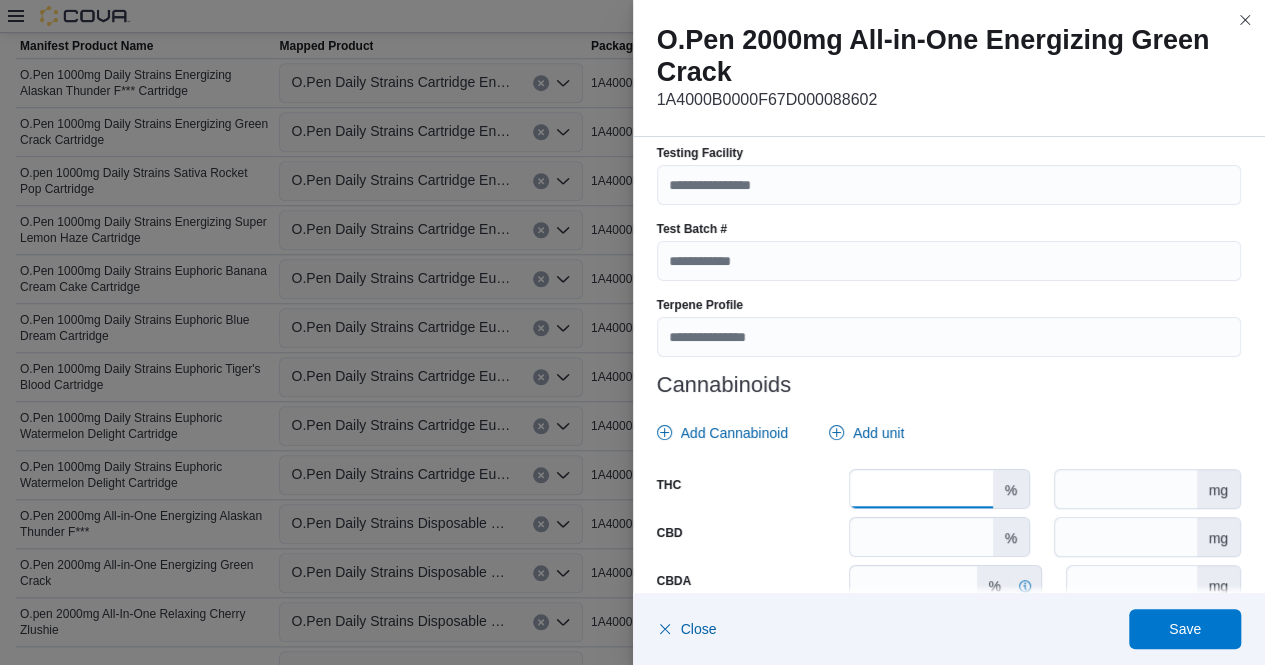 click at bounding box center [921, 489] 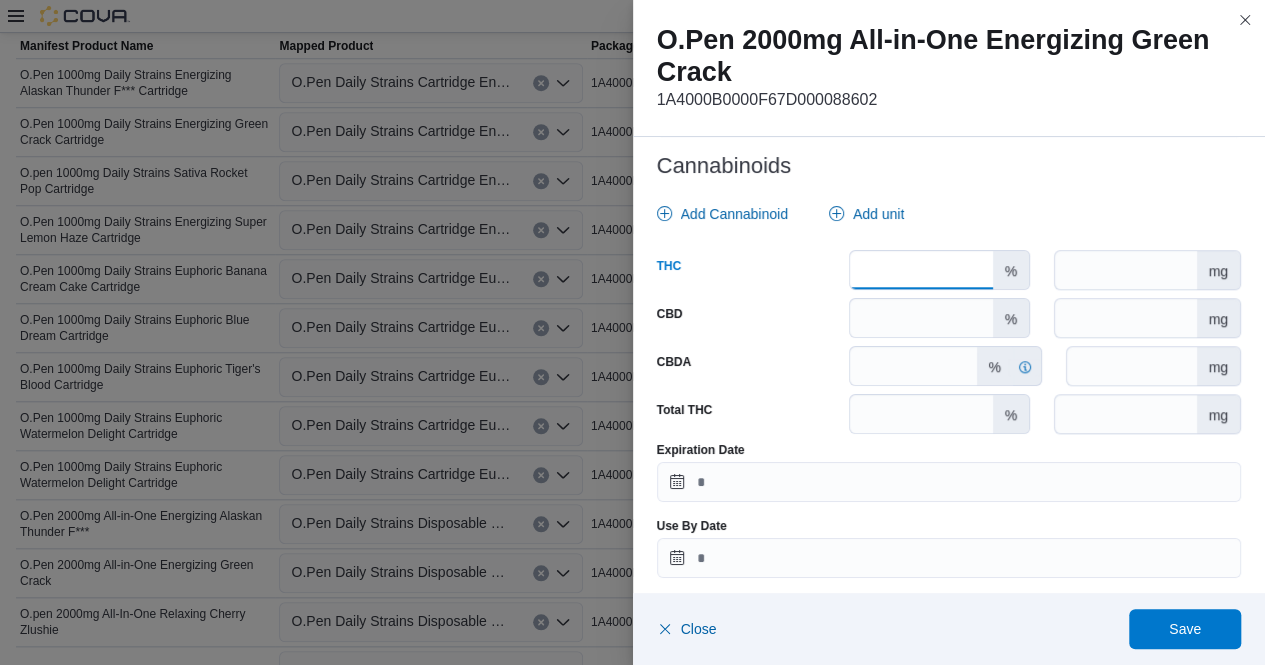 scroll, scrollTop: 911, scrollLeft: 0, axis: vertical 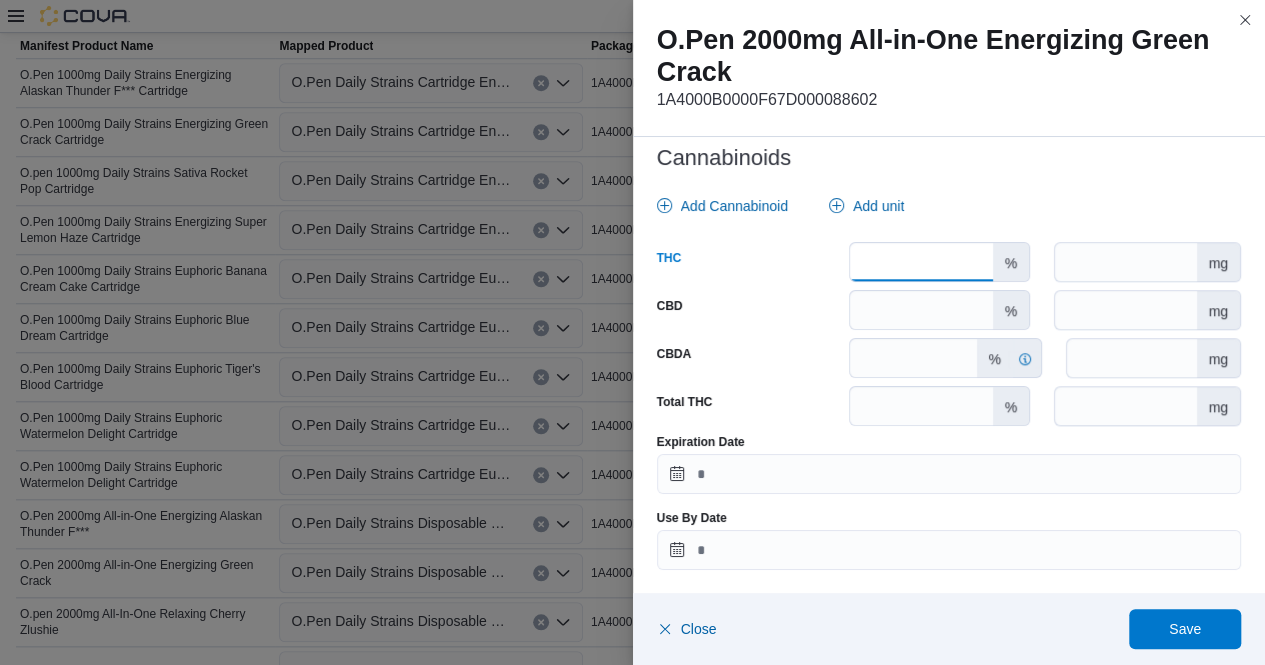 type on "****" 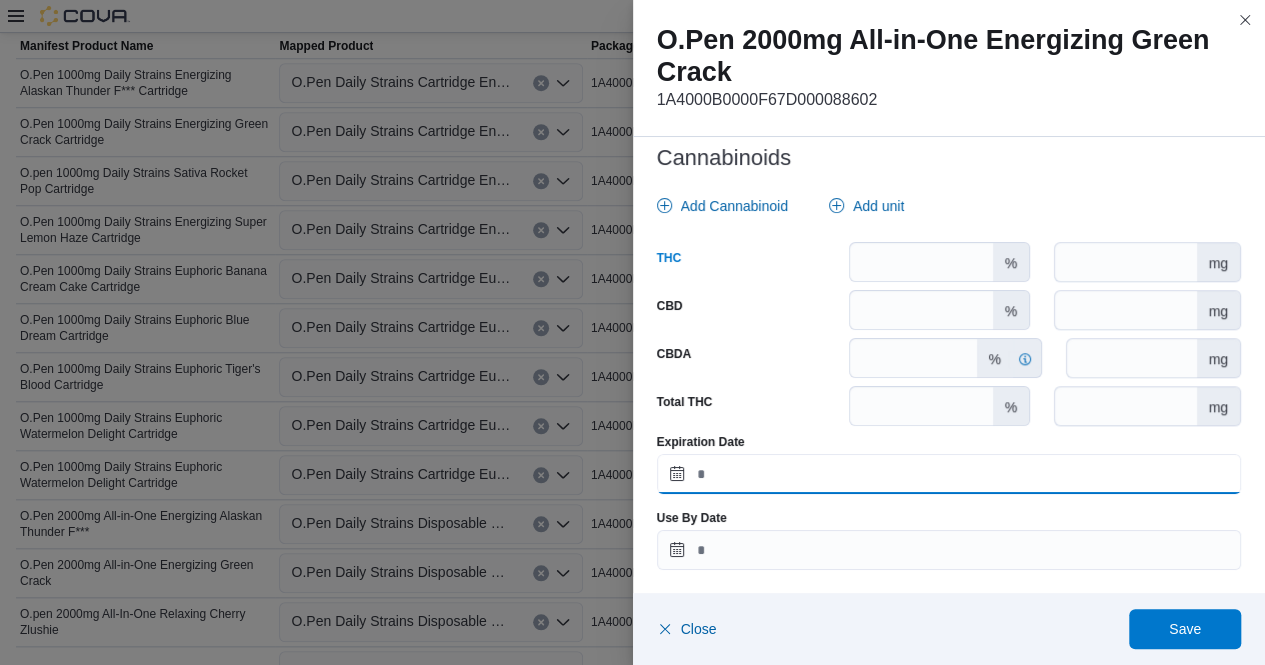 click on "Expiration Date" at bounding box center [949, 474] 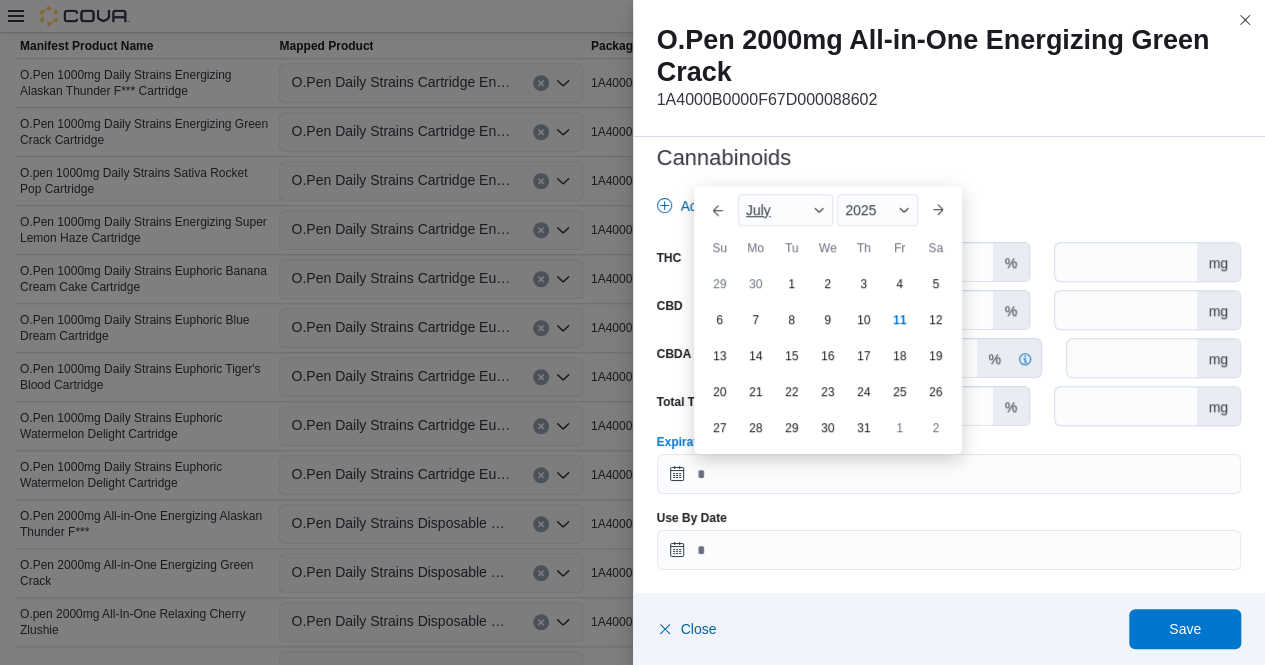 click at bounding box center [819, 210] 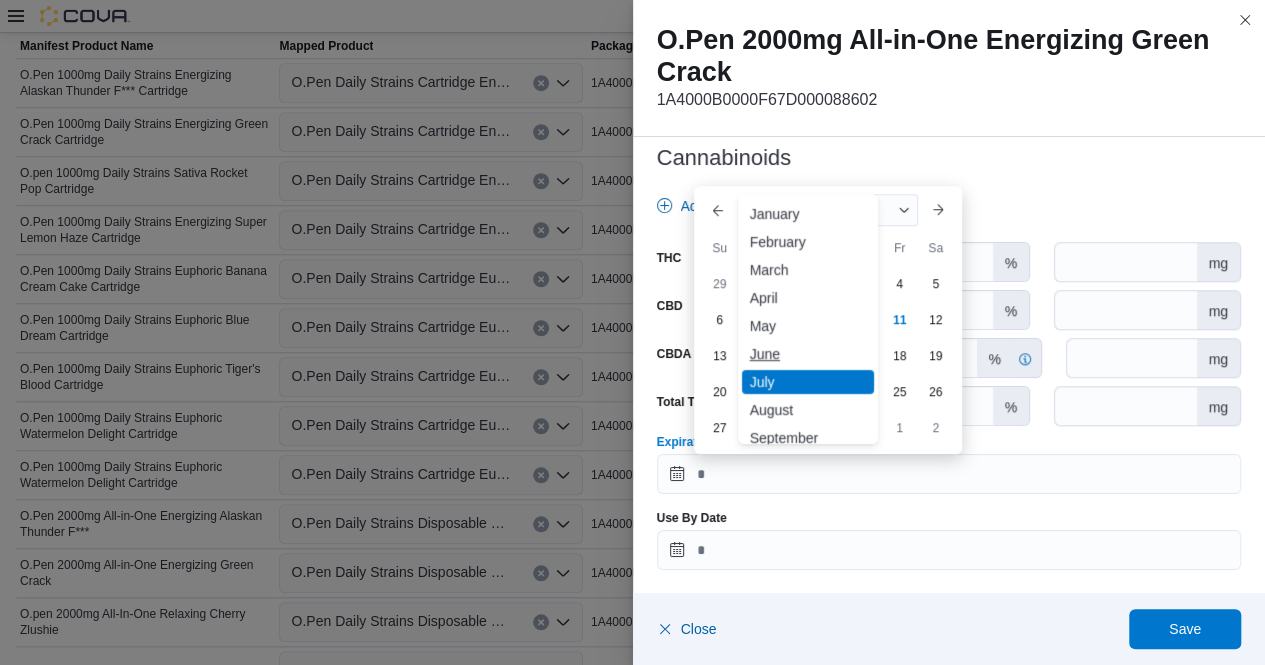 click on "June" at bounding box center (808, 354) 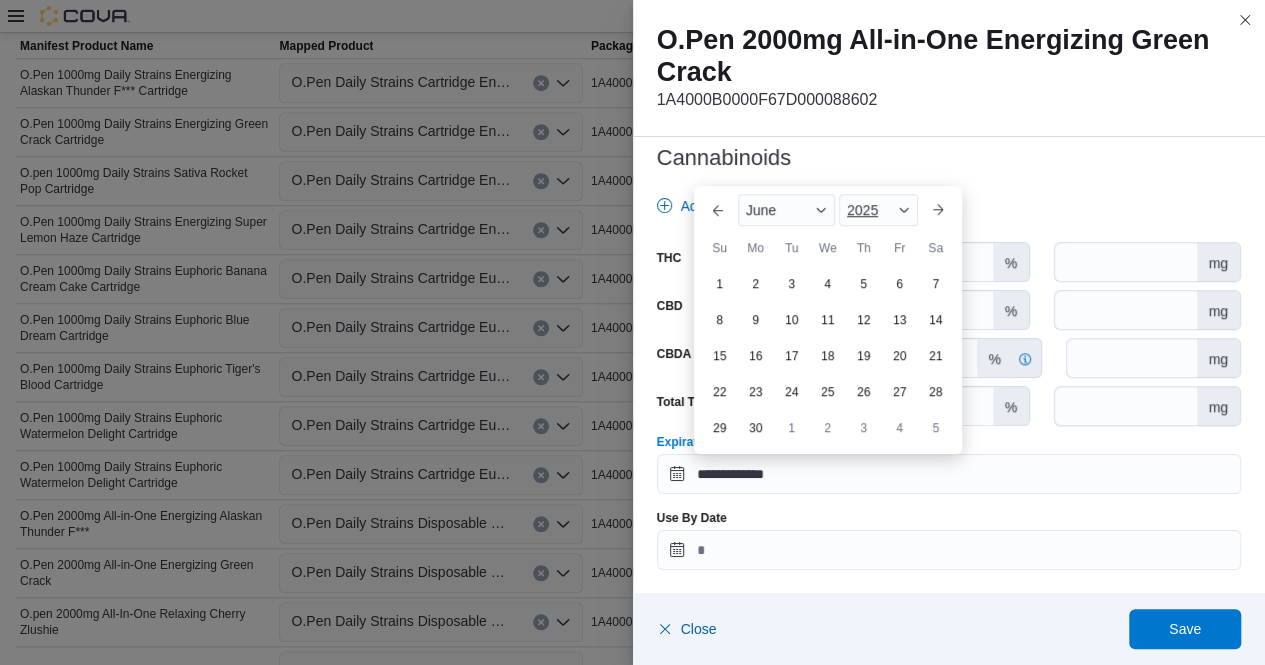 click on "2025" at bounding box center [878, 210] 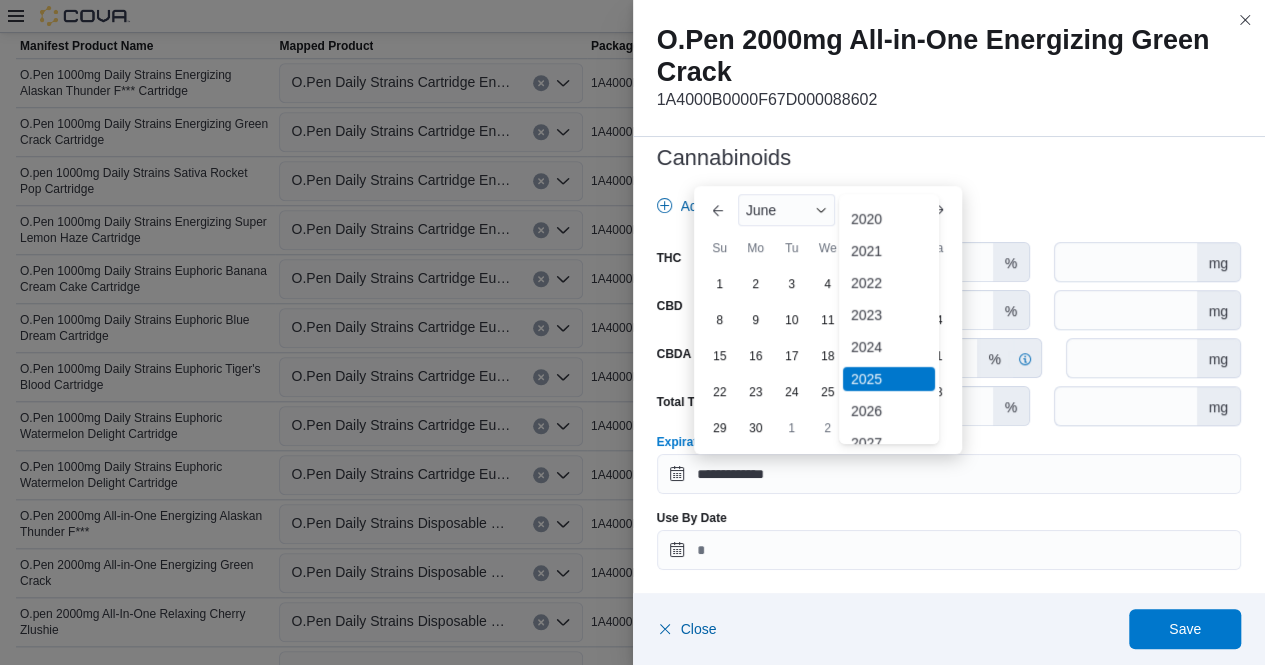 scroll, scrollTop: 61, scrollLeft: 0, axis: vertical 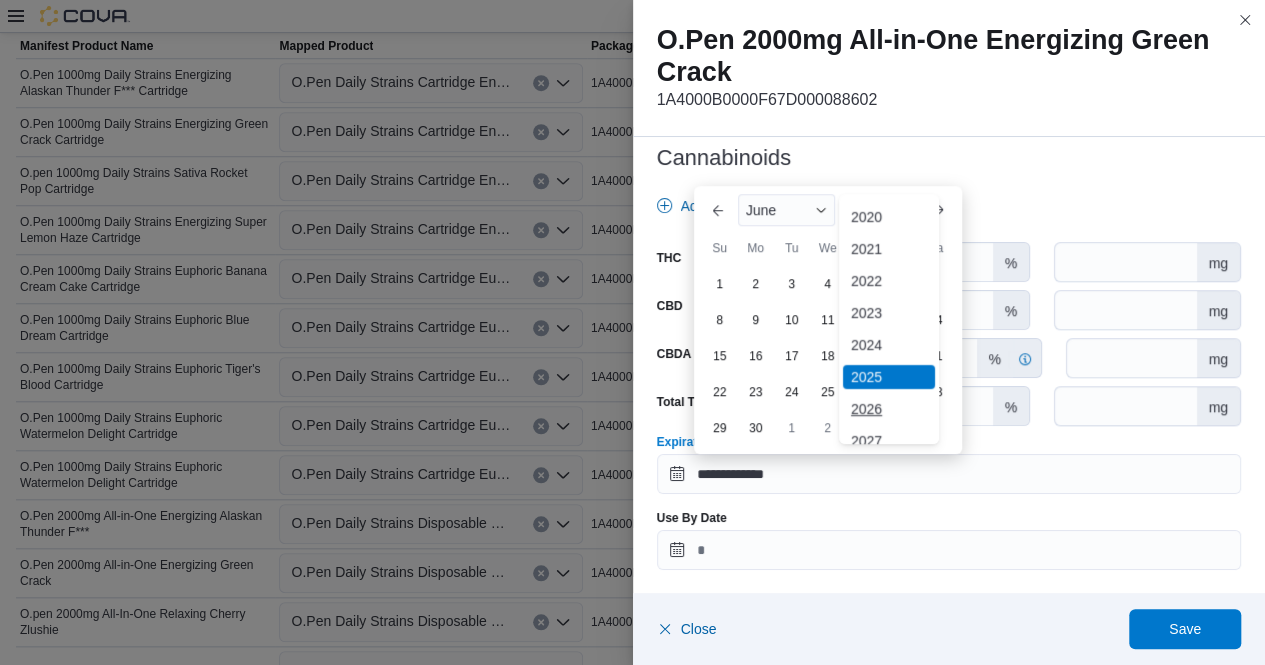 click on "2026" at bounding box center (889, 409) 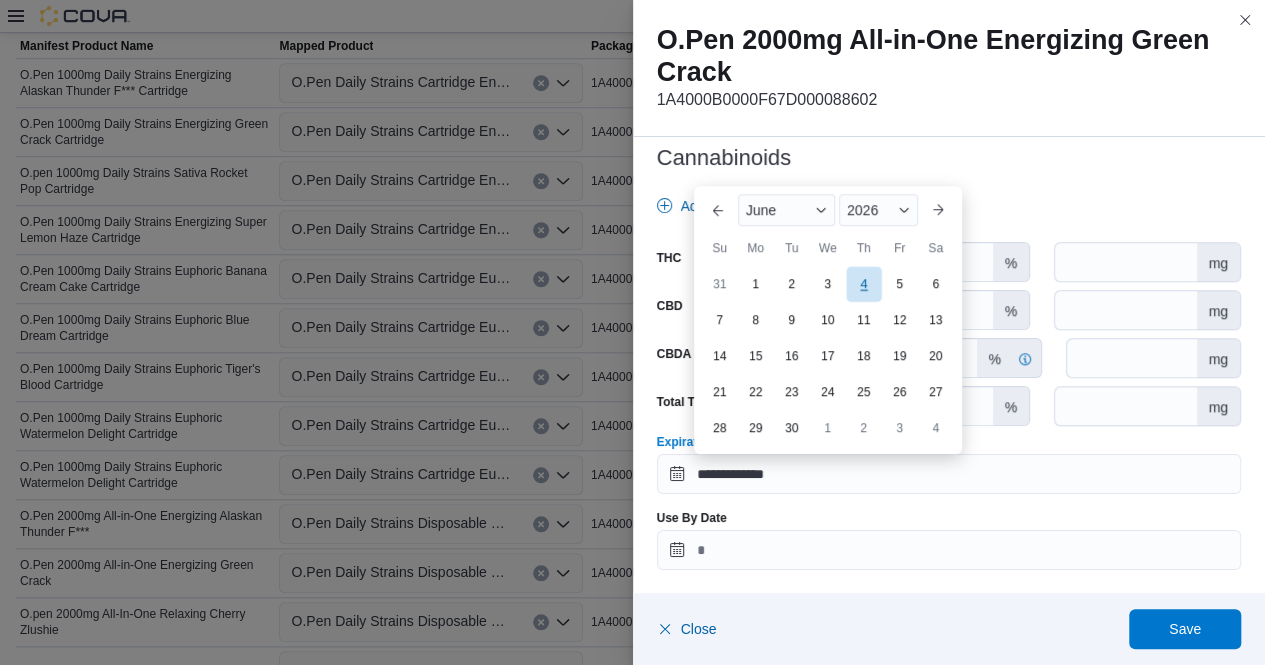 click on "4" at bounding box center (863, 283) 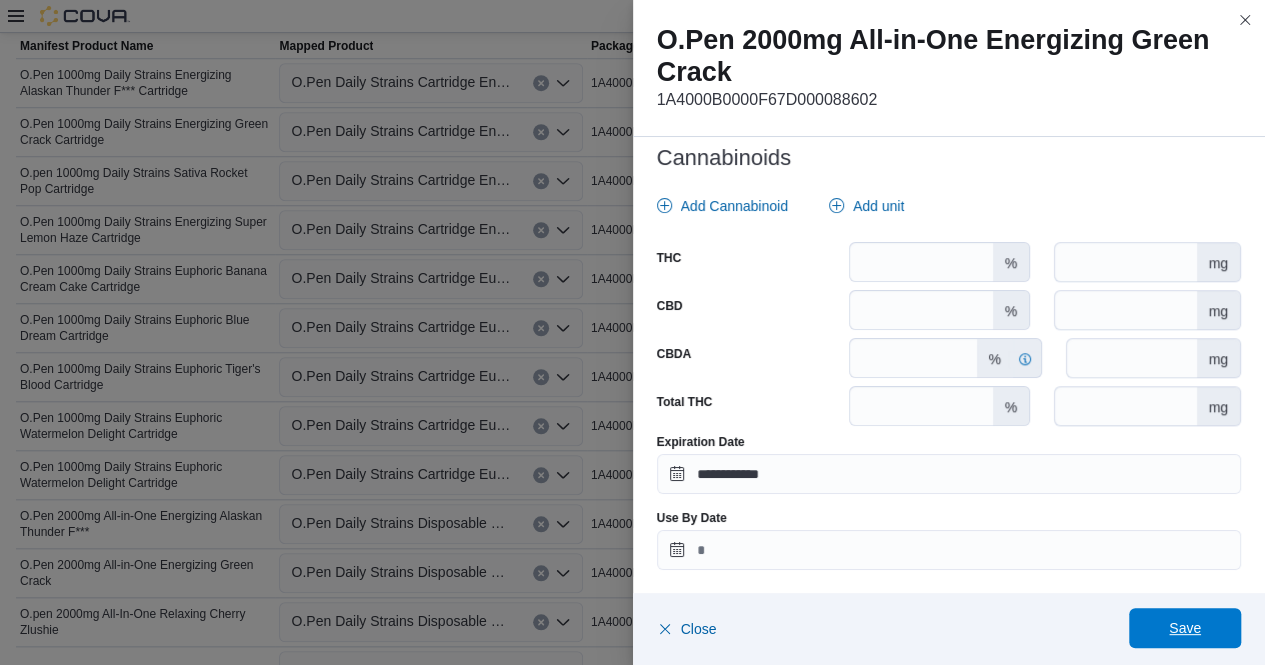 click on "Save" at bounding box center [1185, 628] 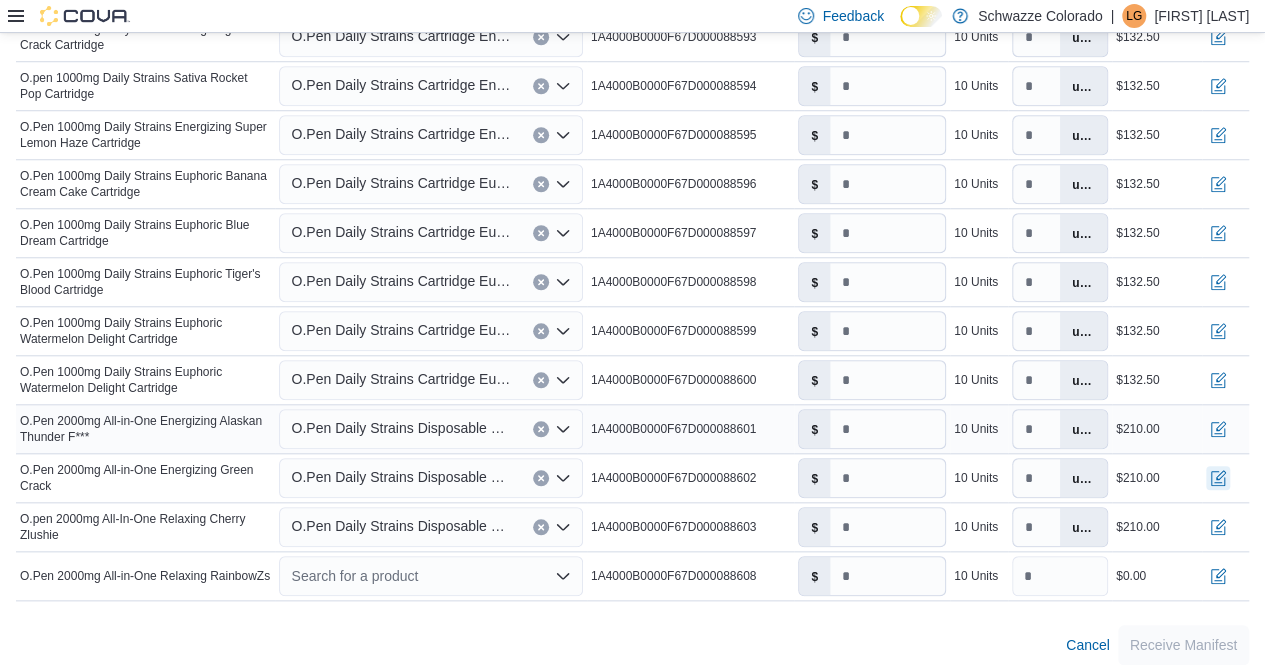 scroll, scrollTop: 803, scrollLeft: 0, axis: vertical 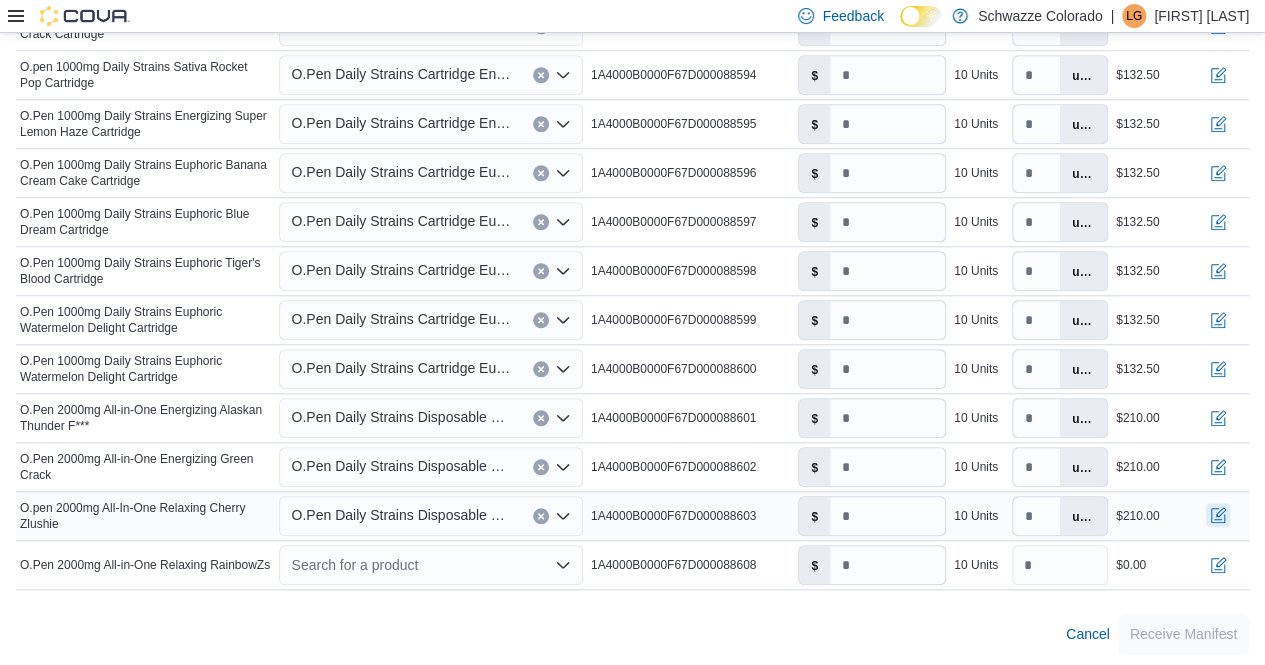 click at bounding box center [1218, 515] 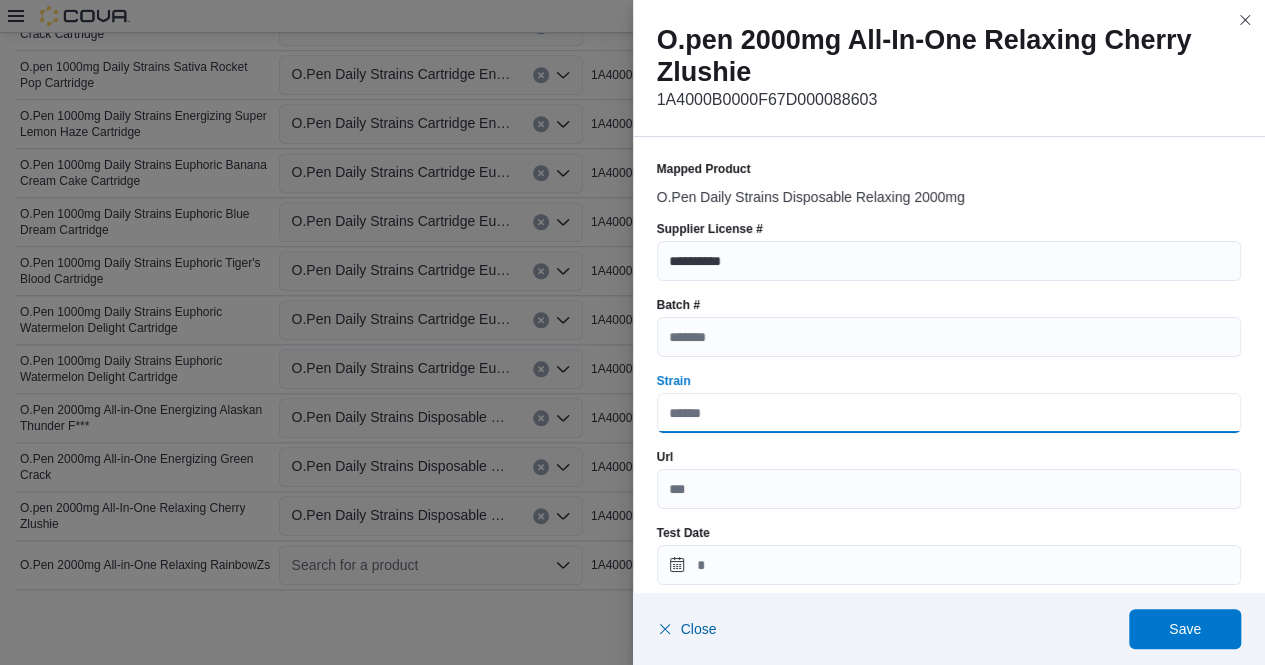 click on "Strain" at bounding box center (949, 413) 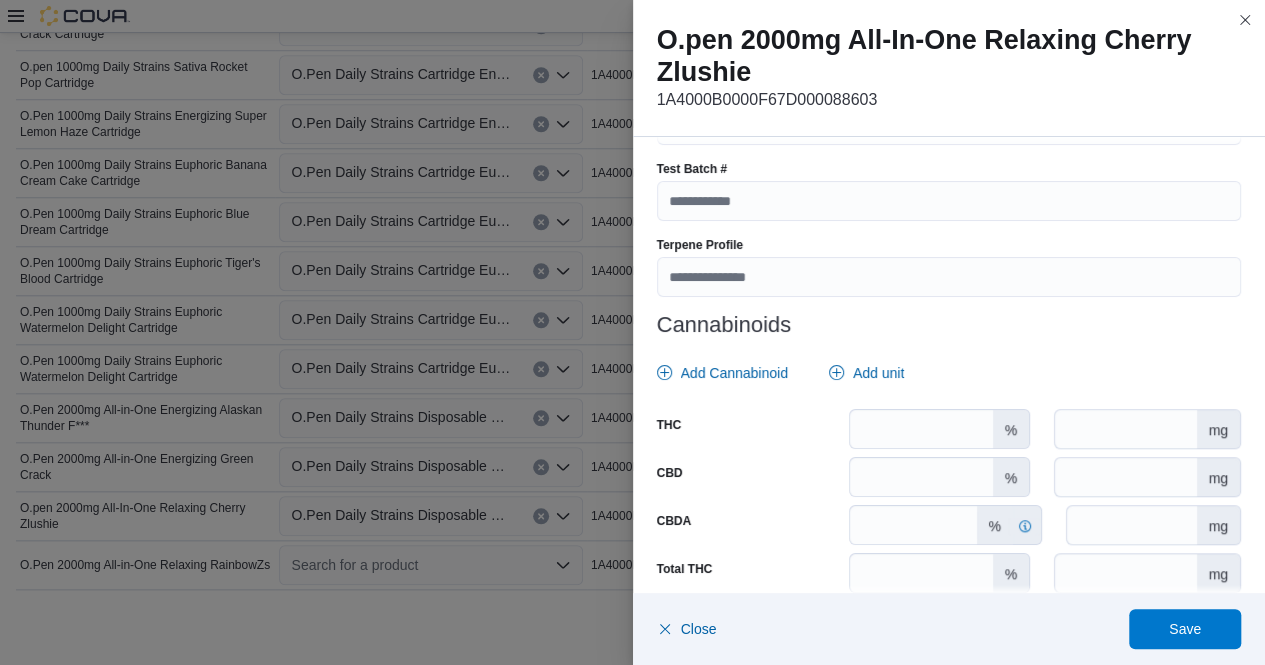 scroll, scrollTop: 756, scrollLeft: 0, axis: vertical 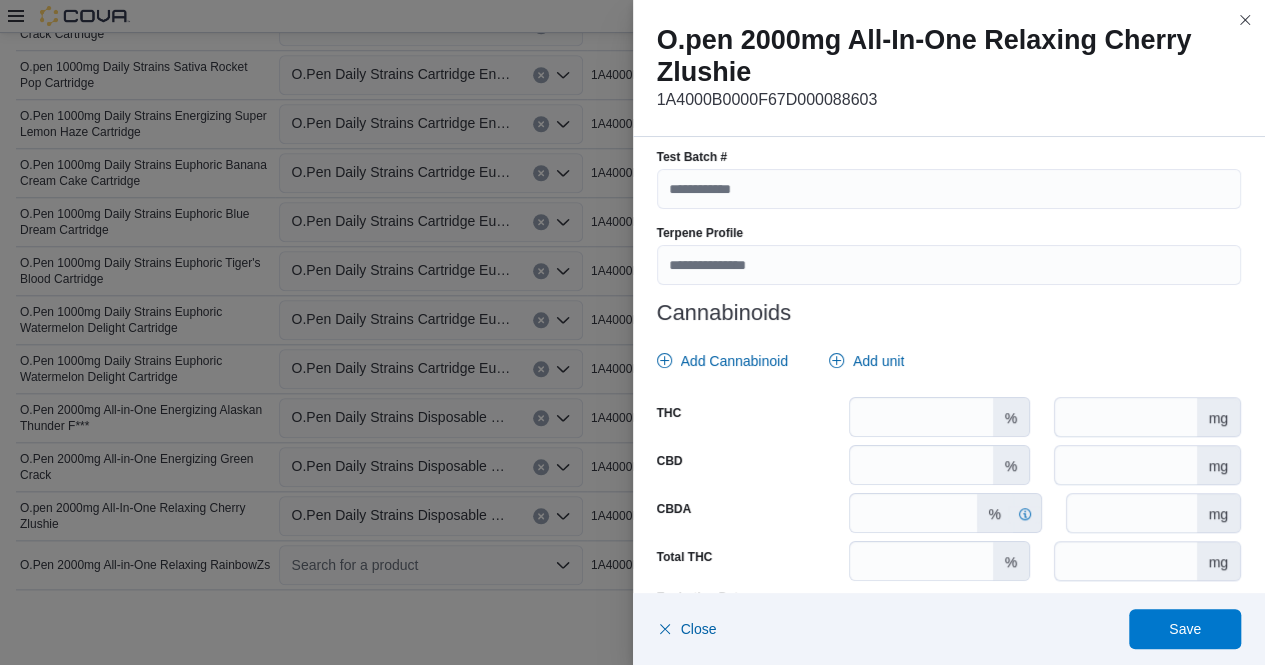 type on "**********" 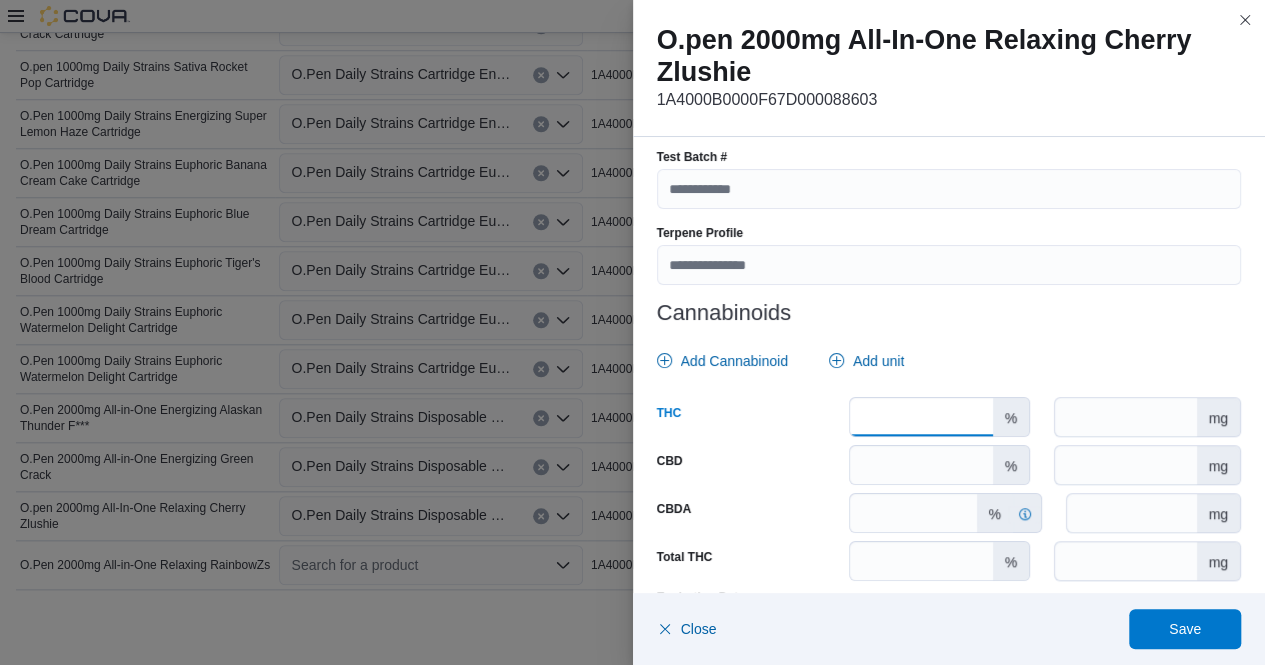 click at bounding box center (921, 417) 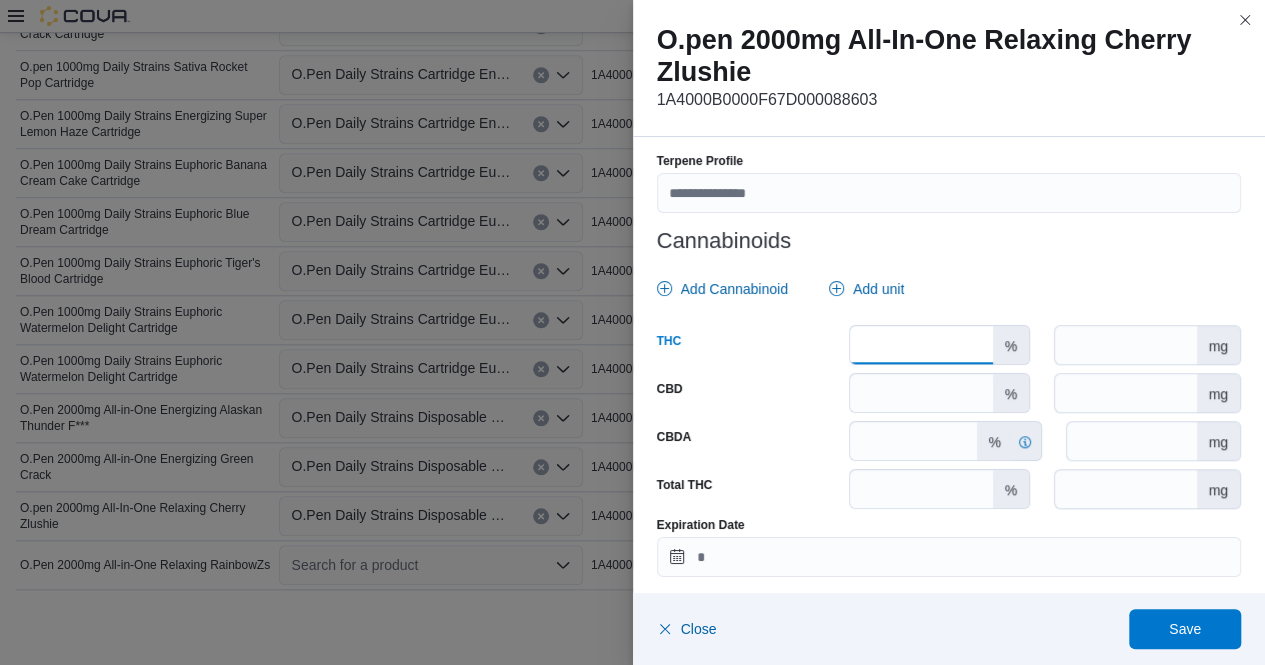 scroll, scrollTop: 896, scrollLeft: 0, axis: vertical 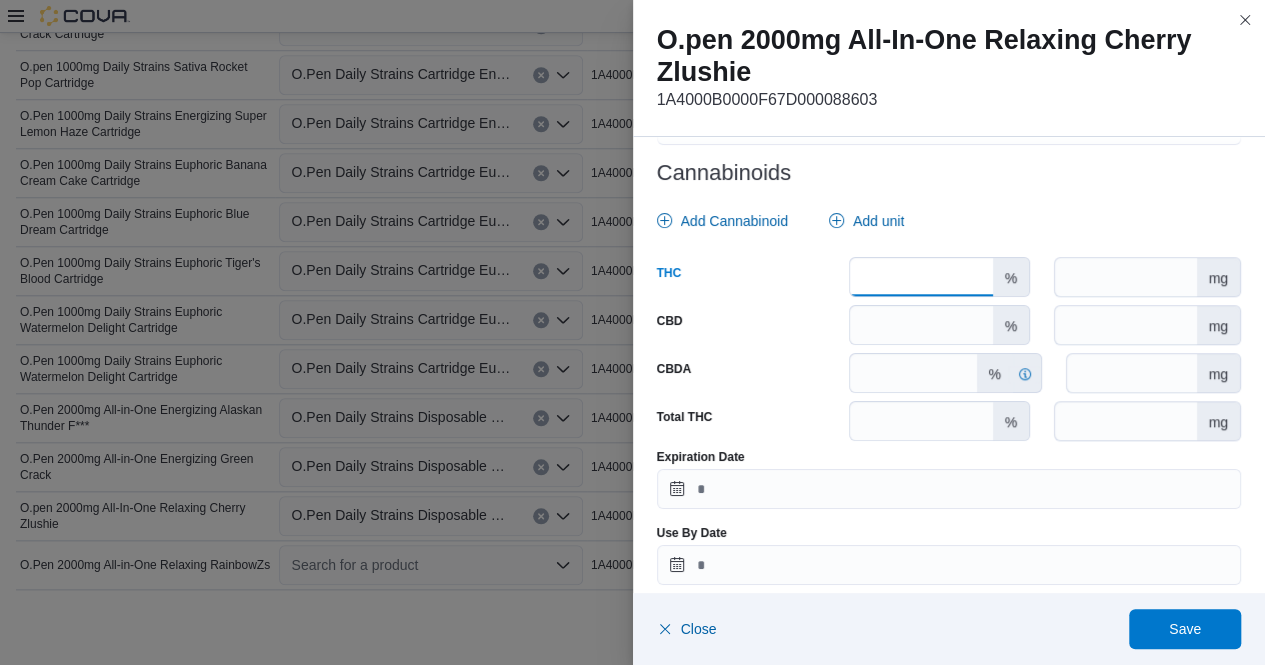 type on "****" 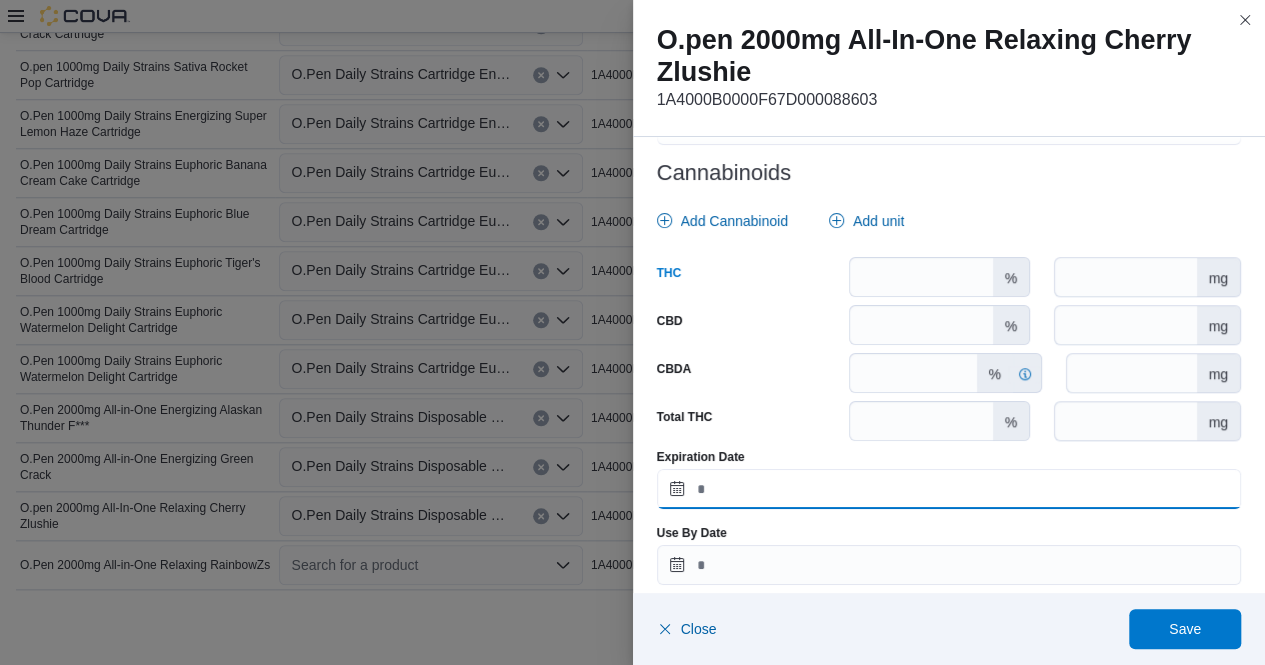 click on "Expiration Date" at bounding box center [949, 489] 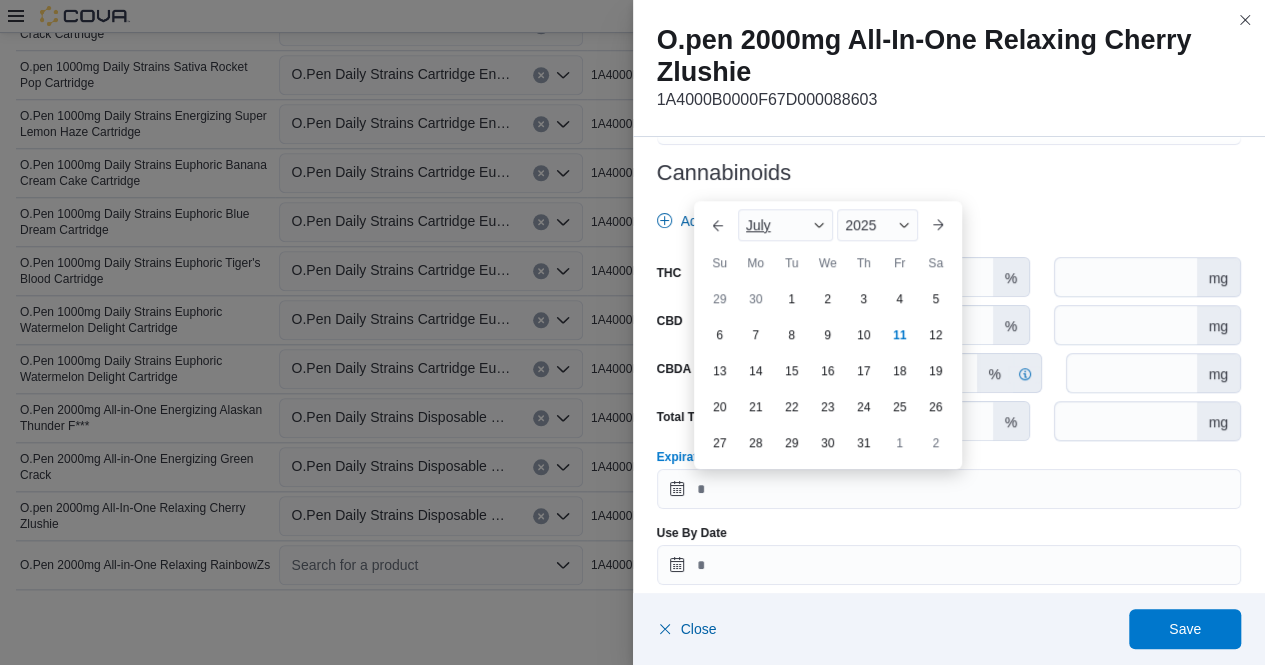 click on "July" at bounding box center (786, 225) 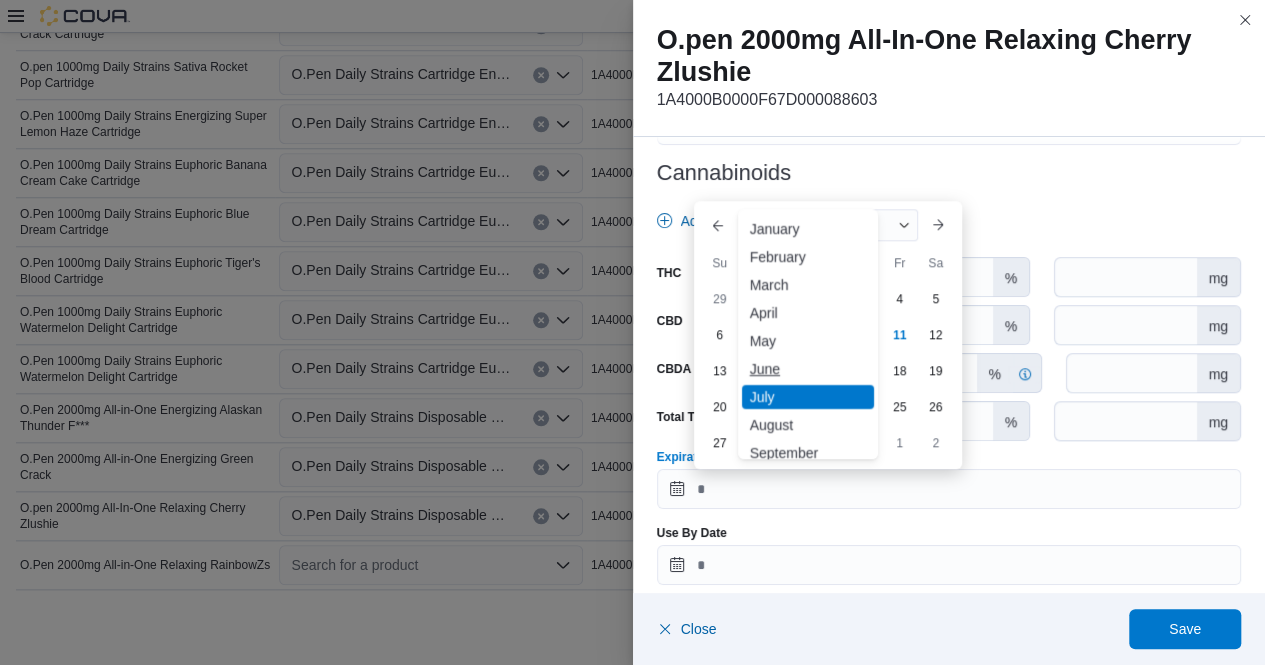 click on "June" at bounding box center (808, 369) 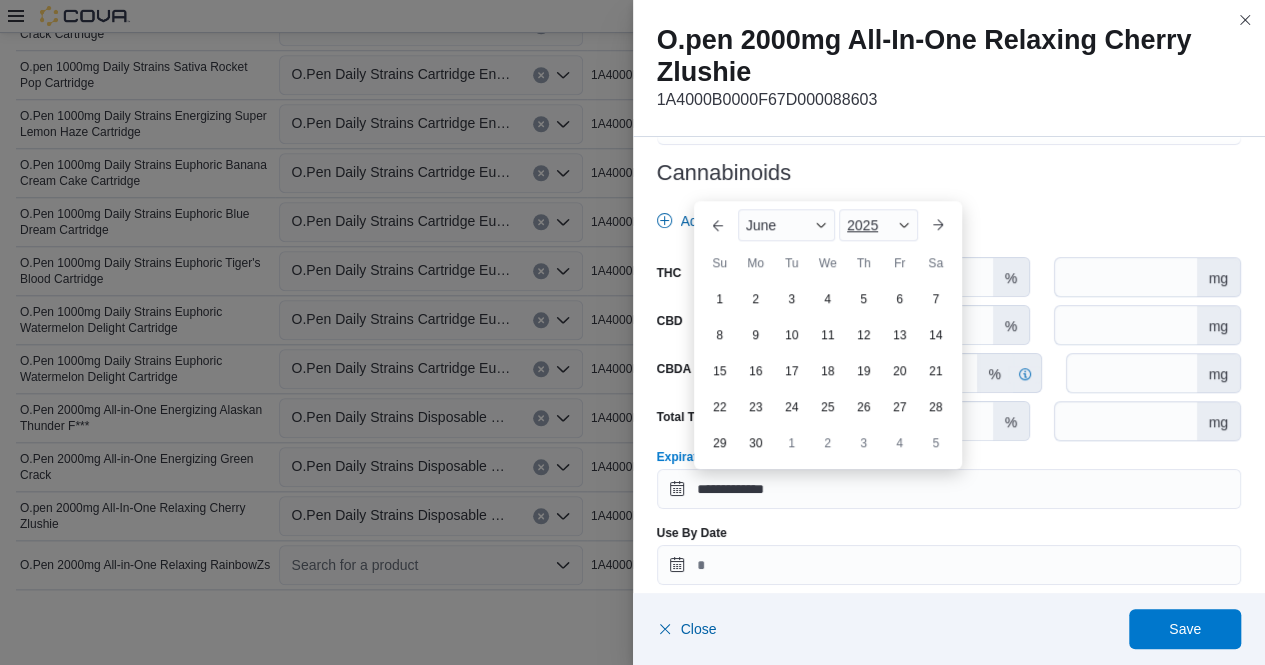 click at bounding box center [904, 225] 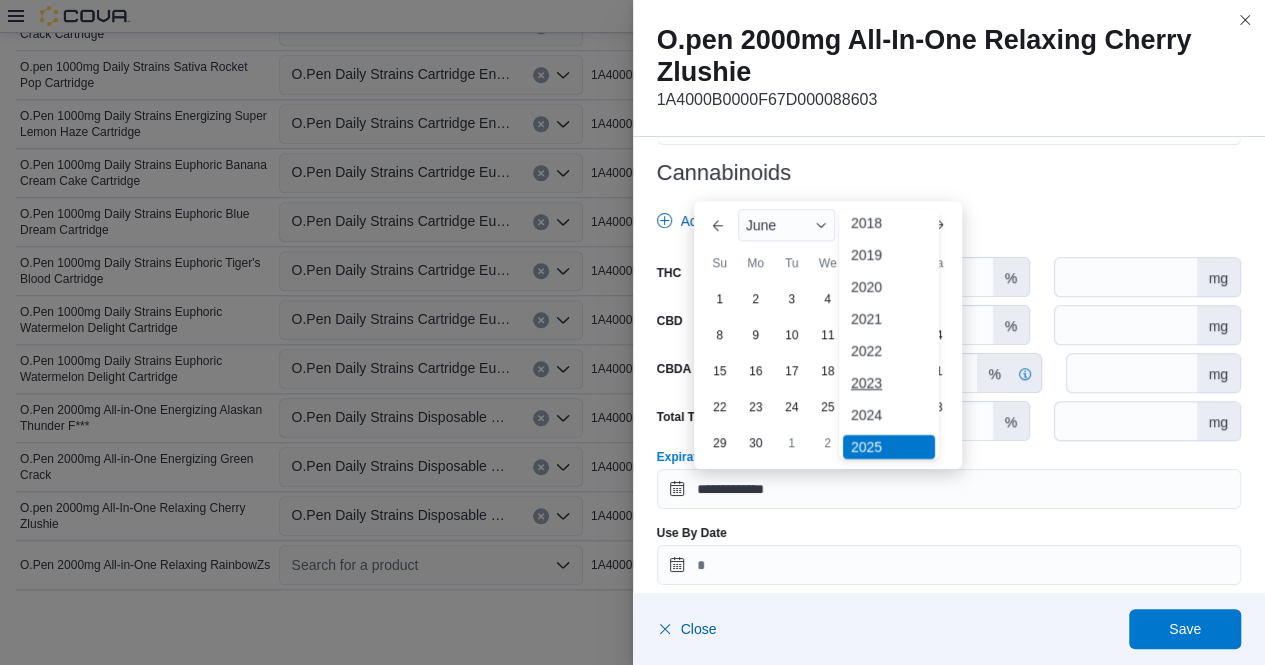 scroll, scrollTop: 58, scrollLeft: 0, axis: vertical 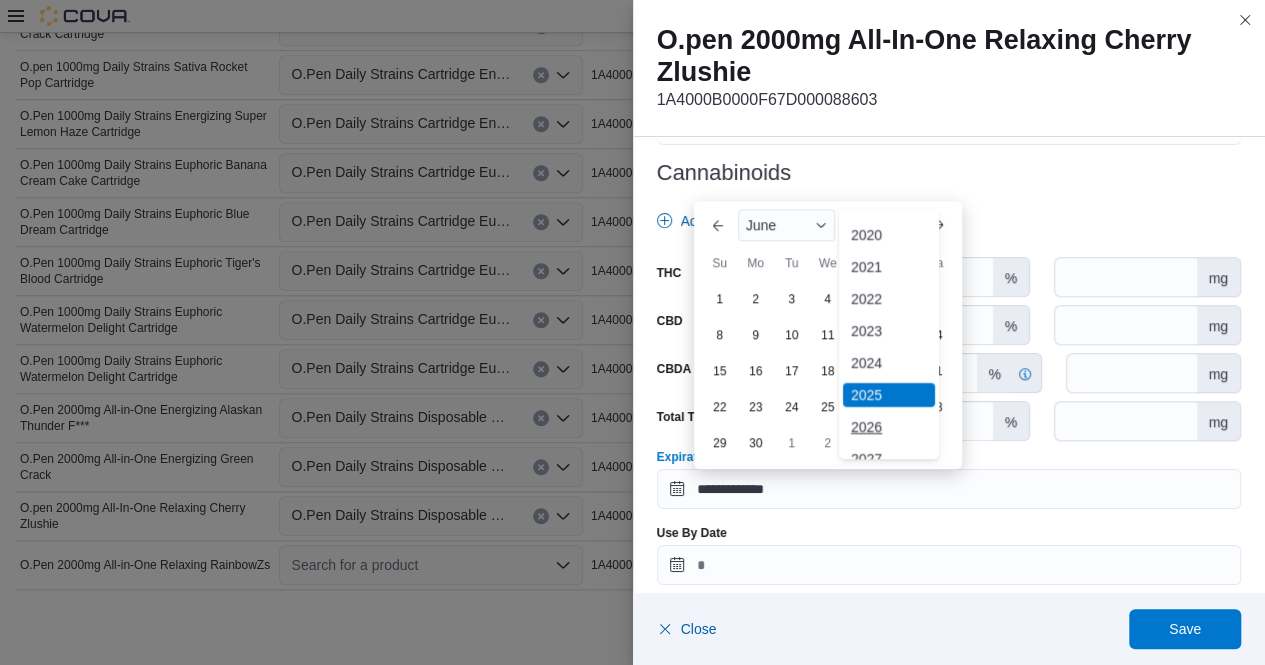 click on "2026" at bounding box center [889, 427] 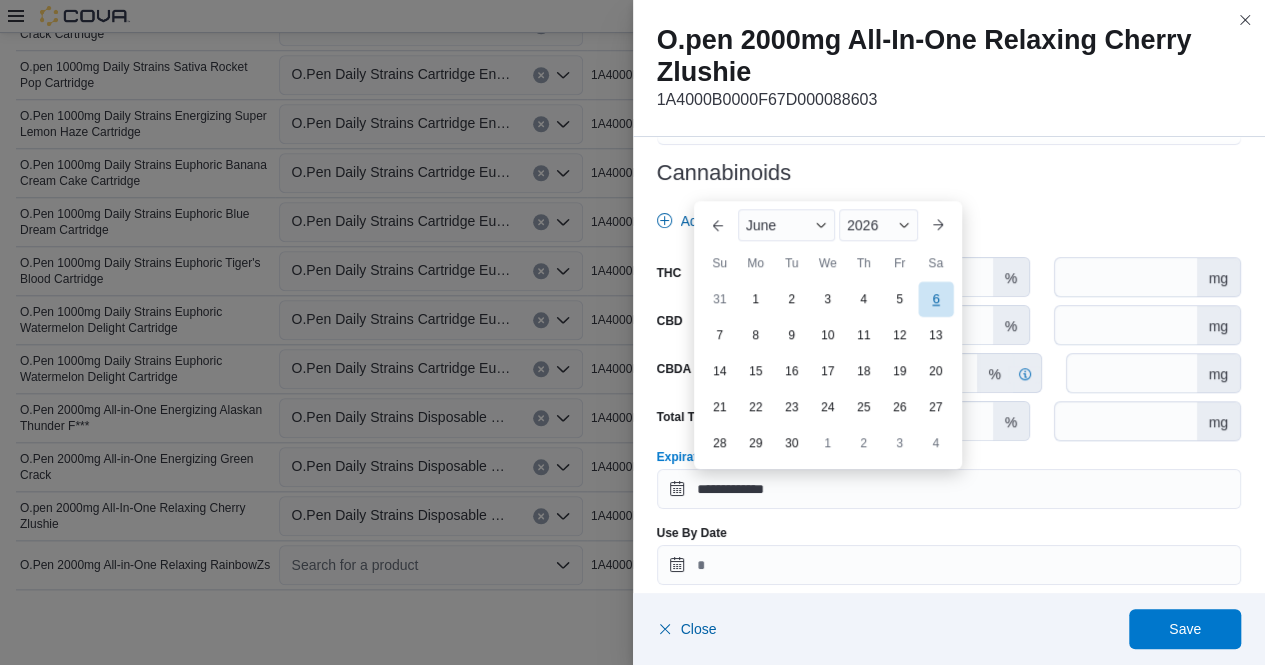 click on "6" at bounding box center (935, 298) 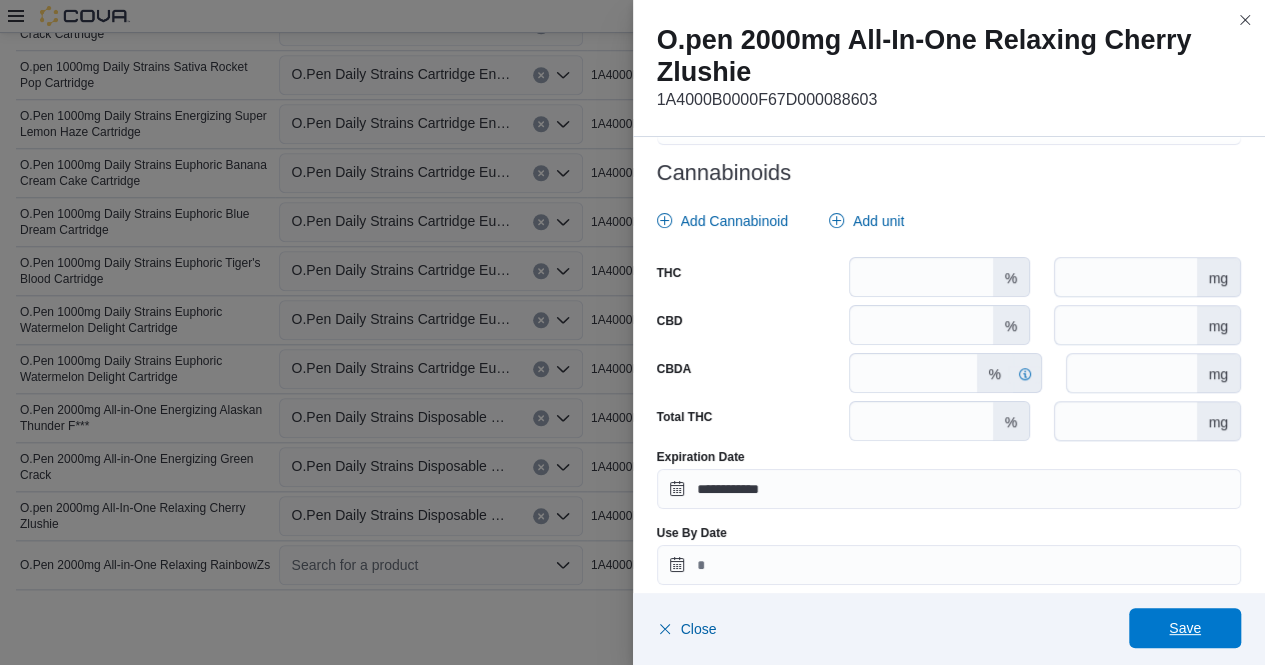 click on "Save" at bounding box center (1185, 628) 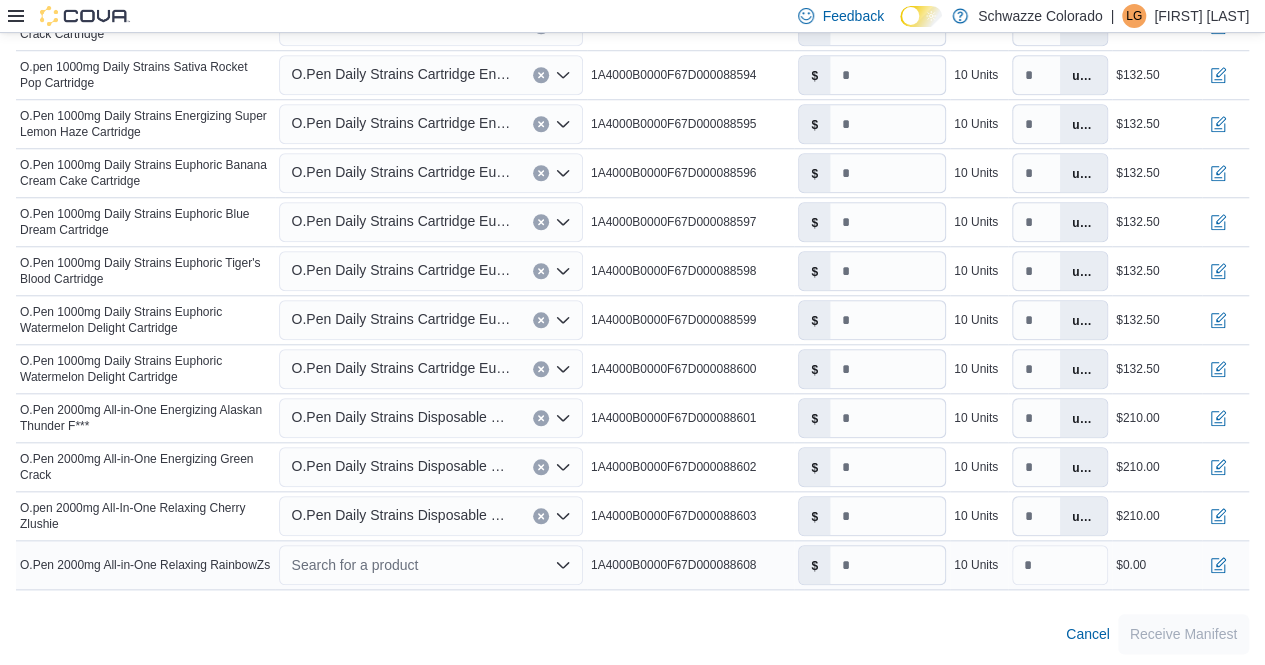 click on "Search for a product" at bounding box center (430, 565) 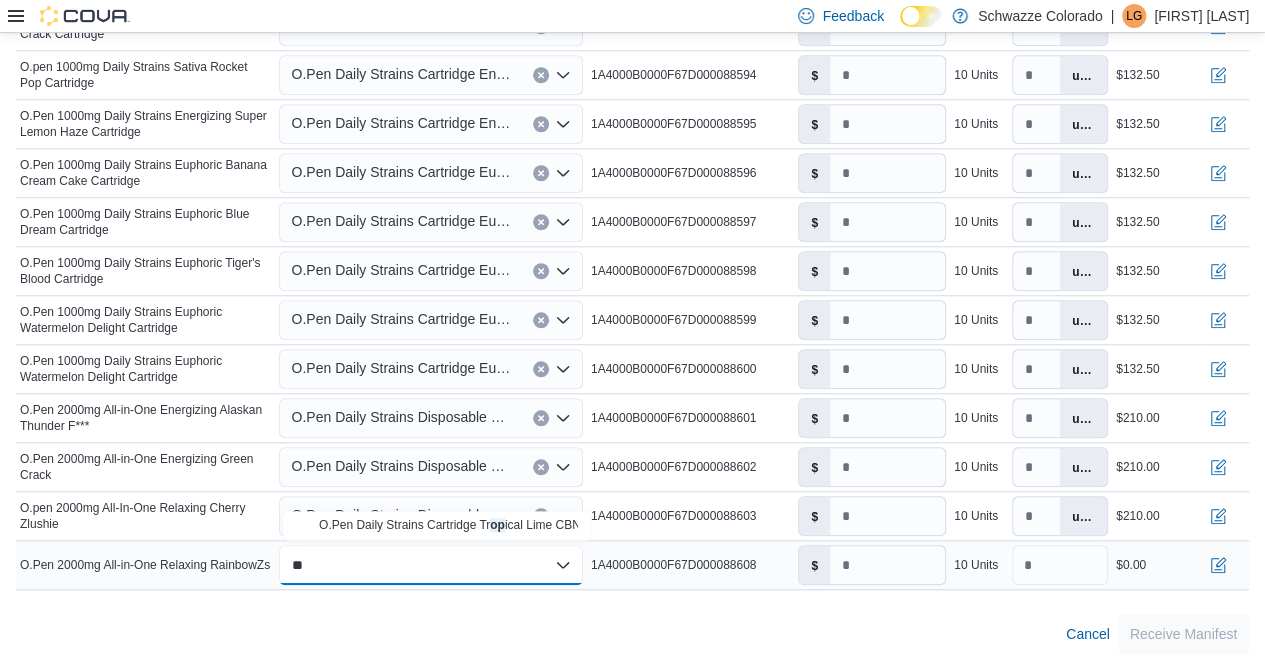 type on "*" 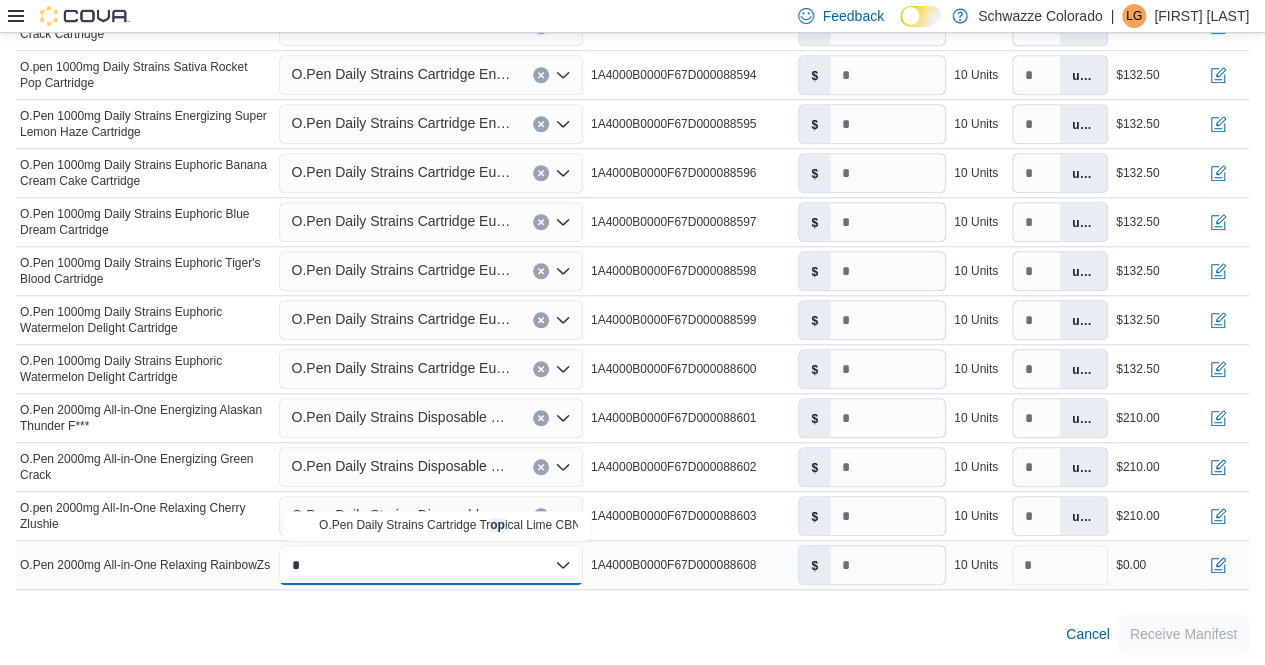type 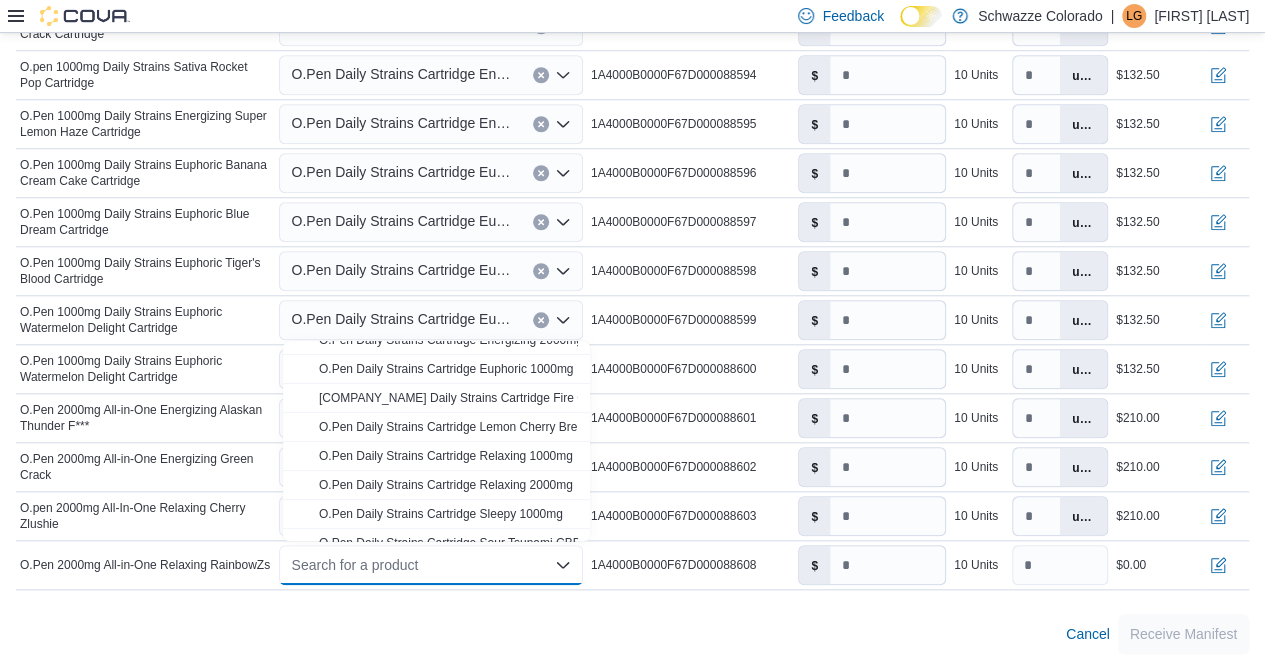 scroll, scrollTop: 277, scrollLeft: 0, axis: vertical 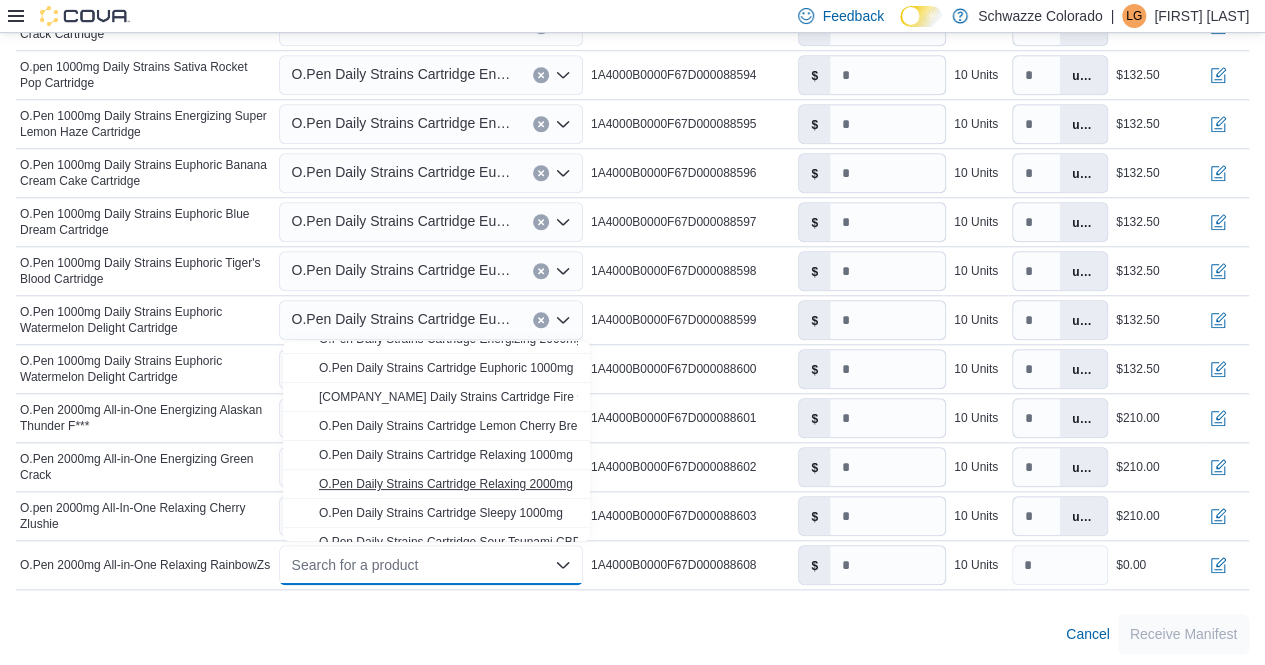 click on "O.Pen Daily Strains Cartridge Relaxing 2000mg" at bounding box center [446, 484] 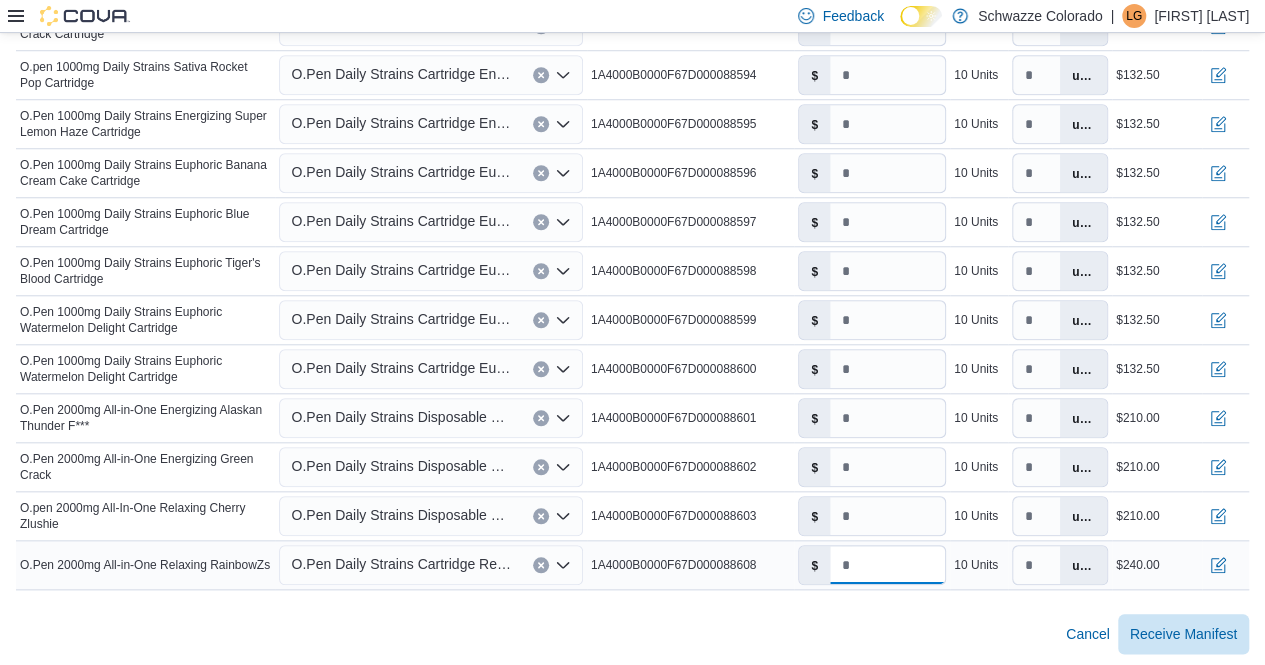 click on "**" at bounding box center (887, 565) 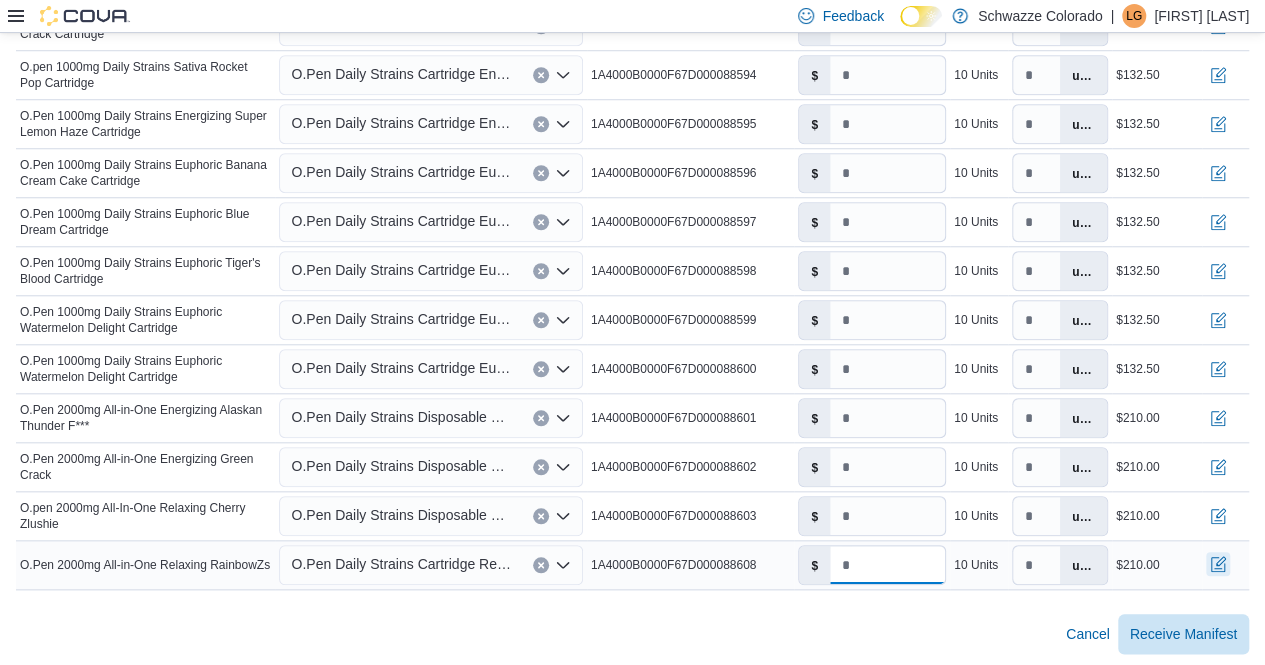 type on "**" 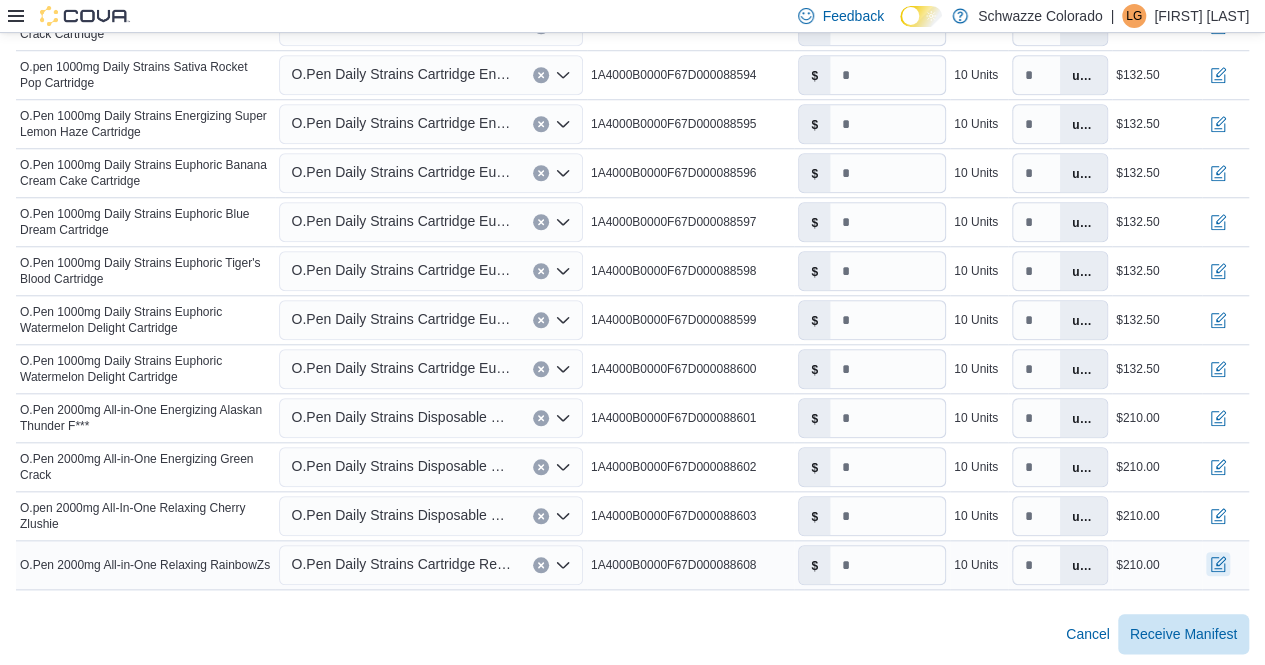 click at bounding box center [1218, 564] 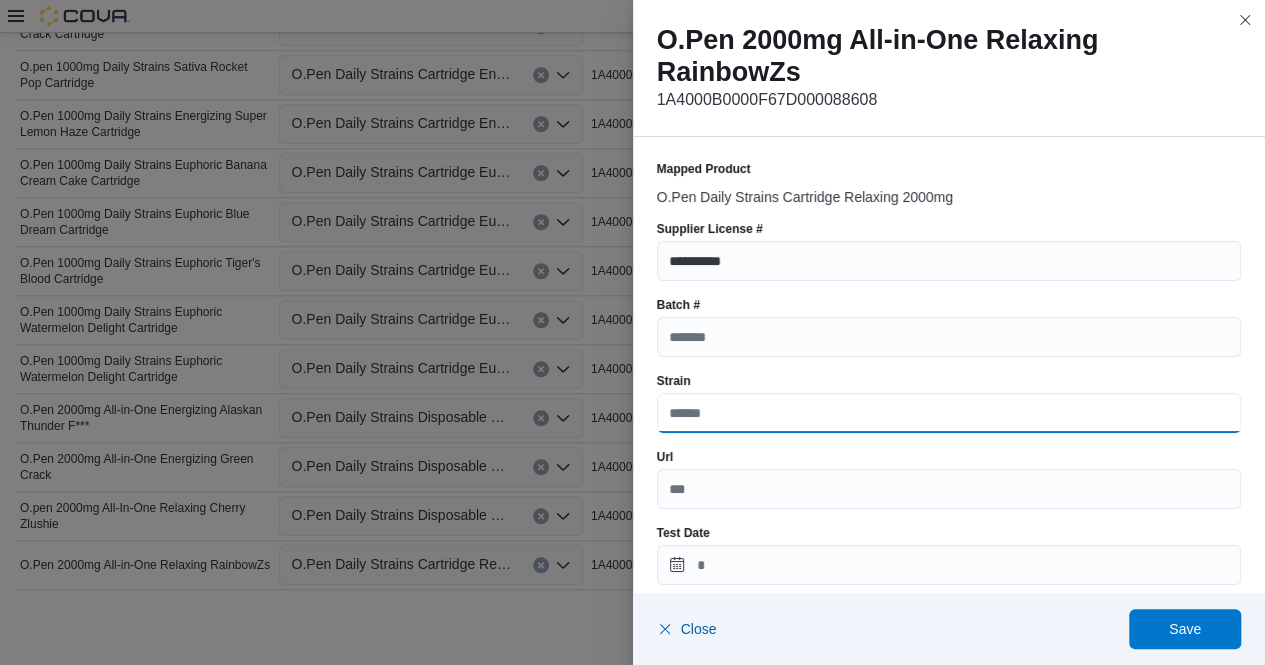 click on "Strain" at bounding box center (949, 413) 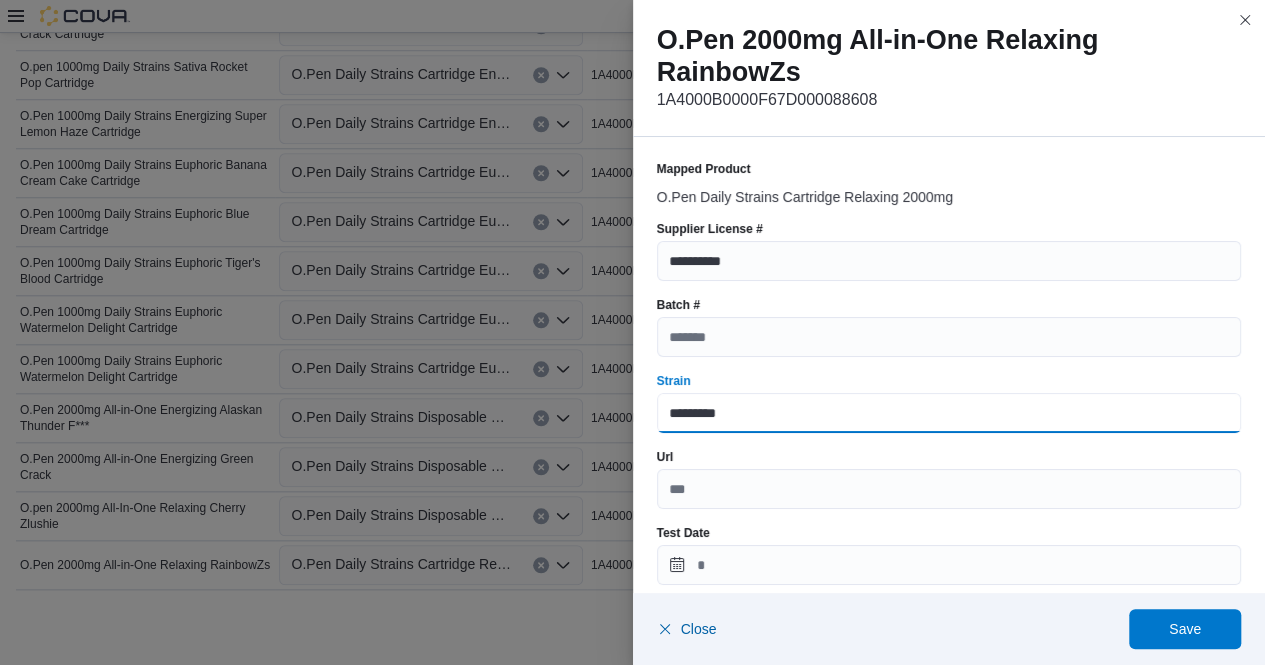 type on "*********" 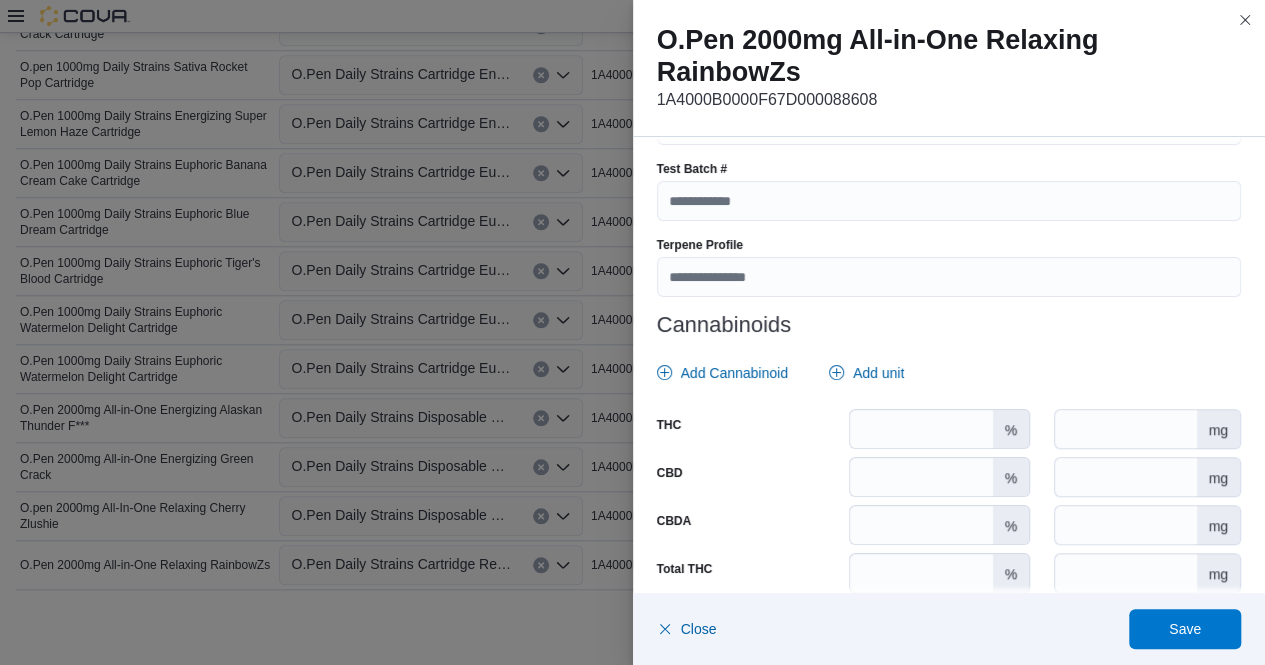 scroll, scrollTop: 746, scrollLeft: 0, axis: vertical 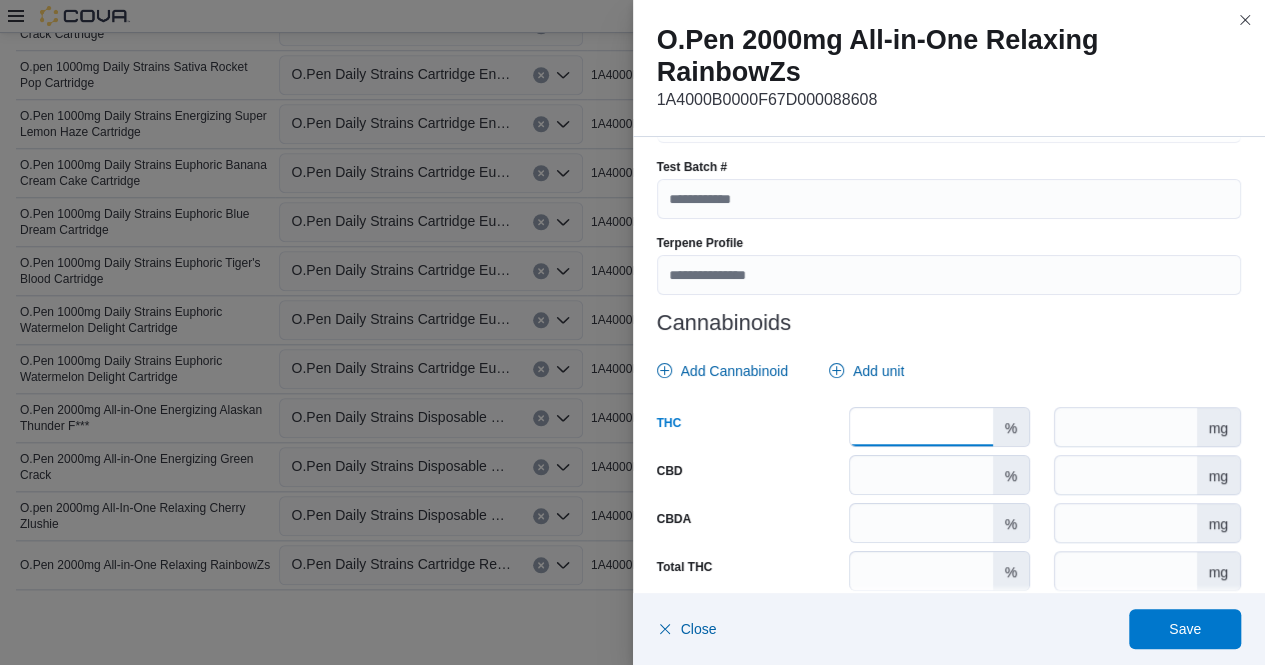 click at bounding box center [921, 427] 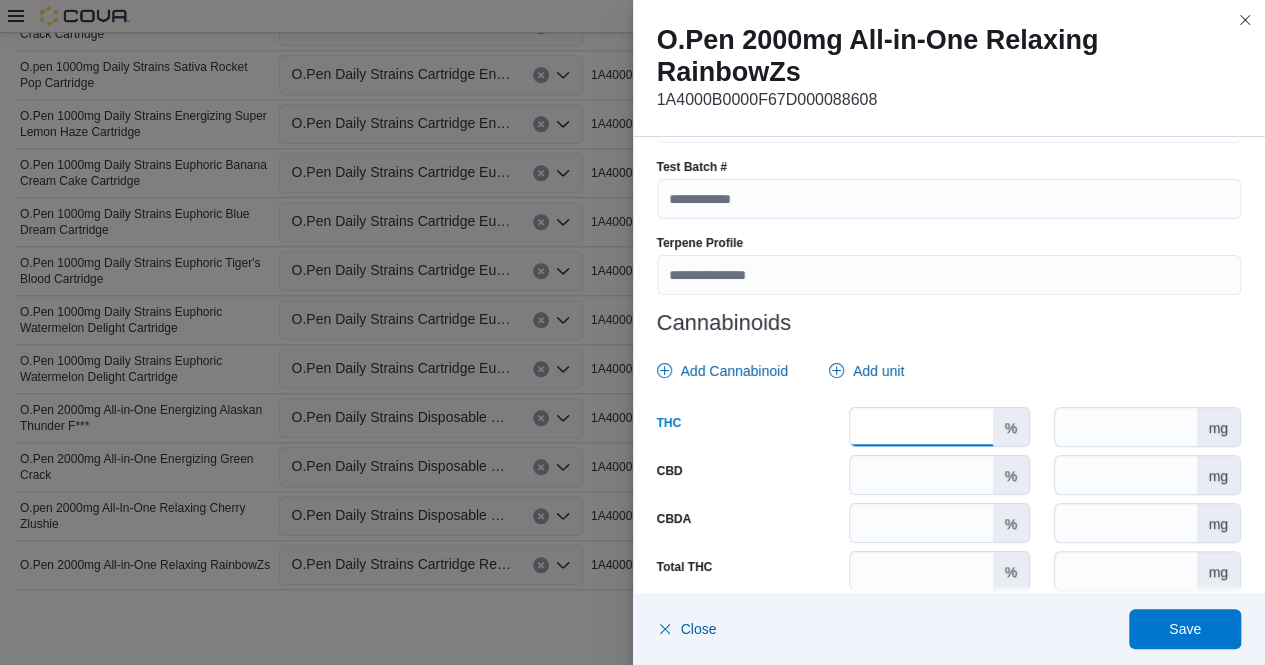 scroll, scrollTop: 911, scrollLeft: 0, axis: vertical 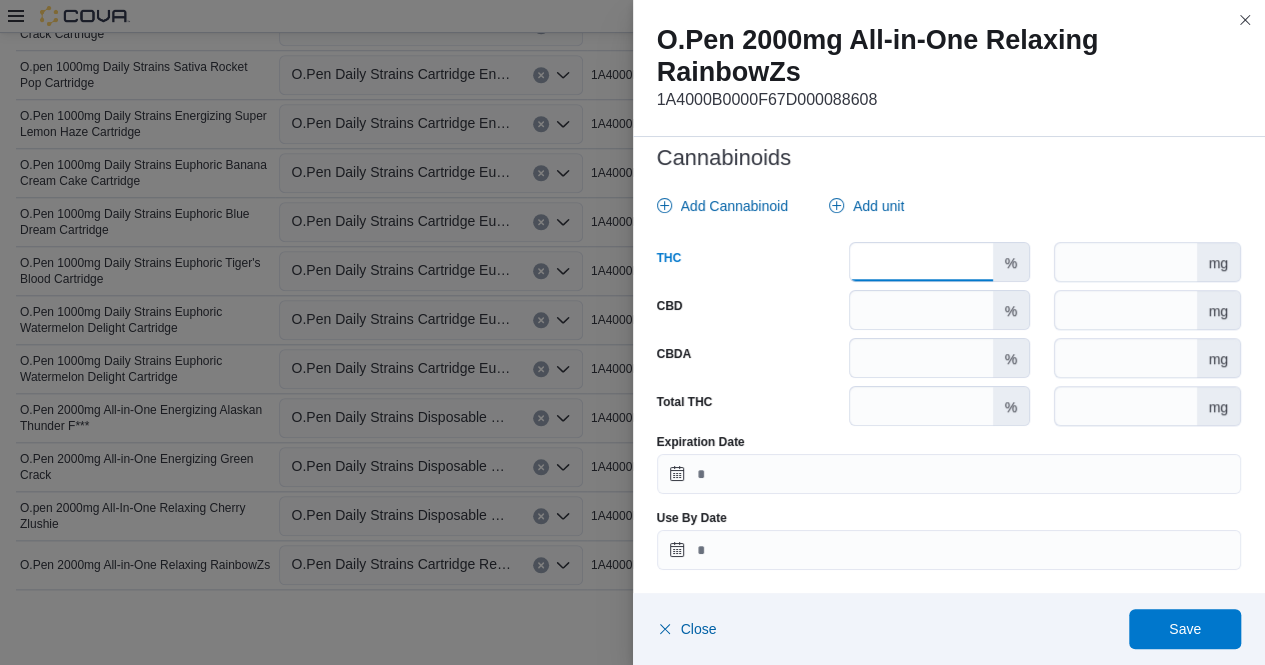 type on "****" 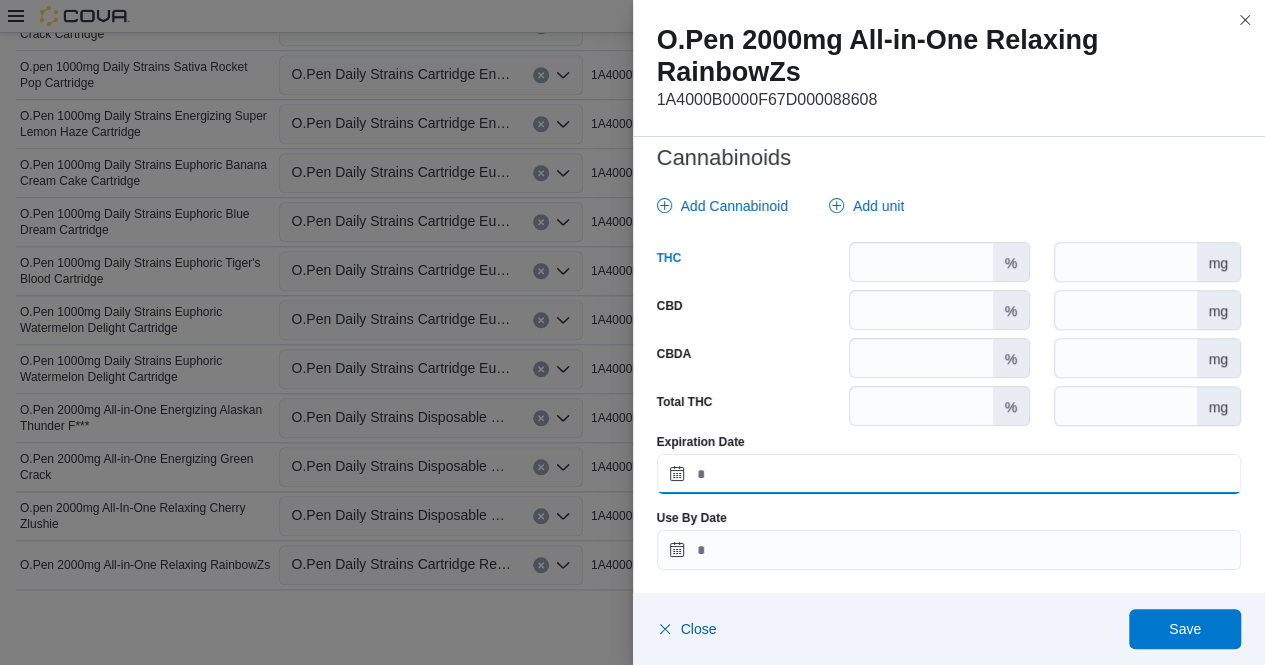 click on "Expiration Date" at bounding box center (949, 474) 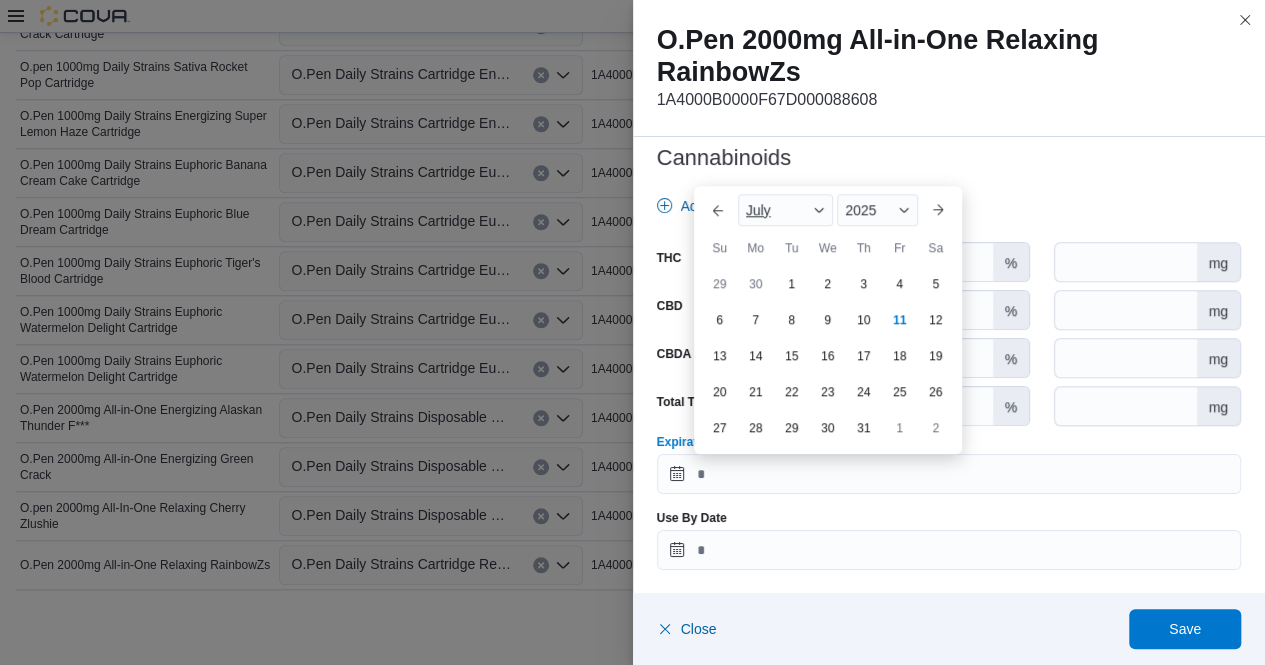 click on "July" at bounding box center (786, 210) 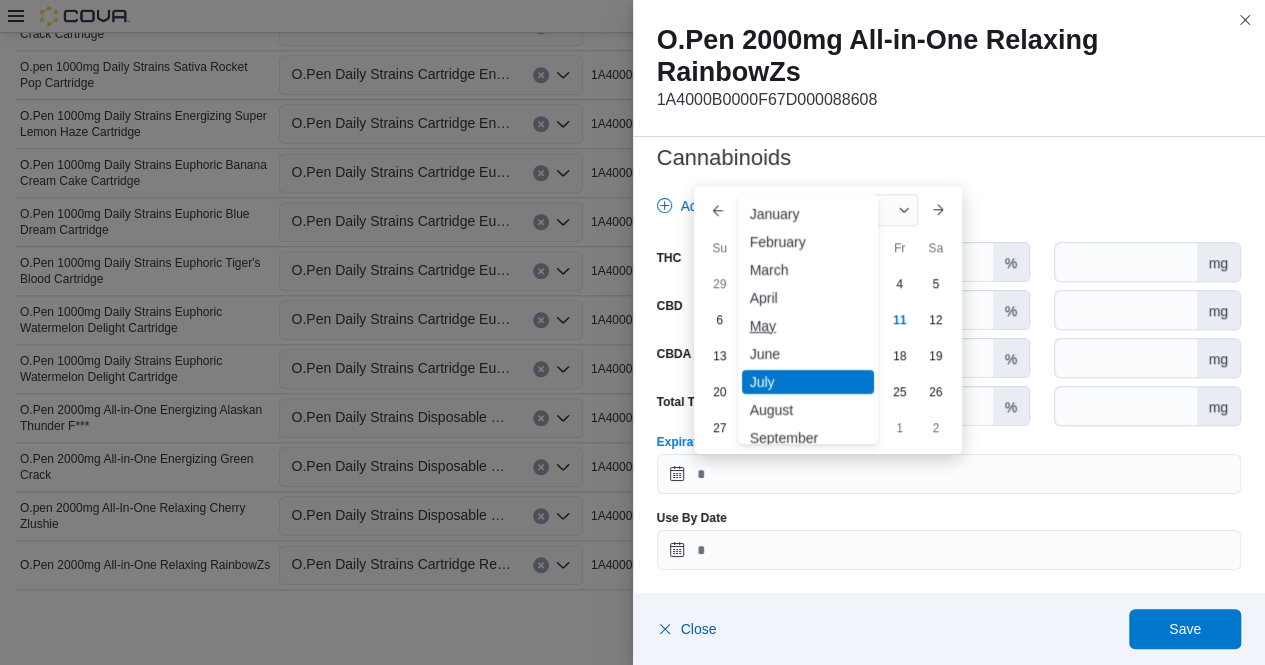 click on "May" at bounding box center [808, 326] 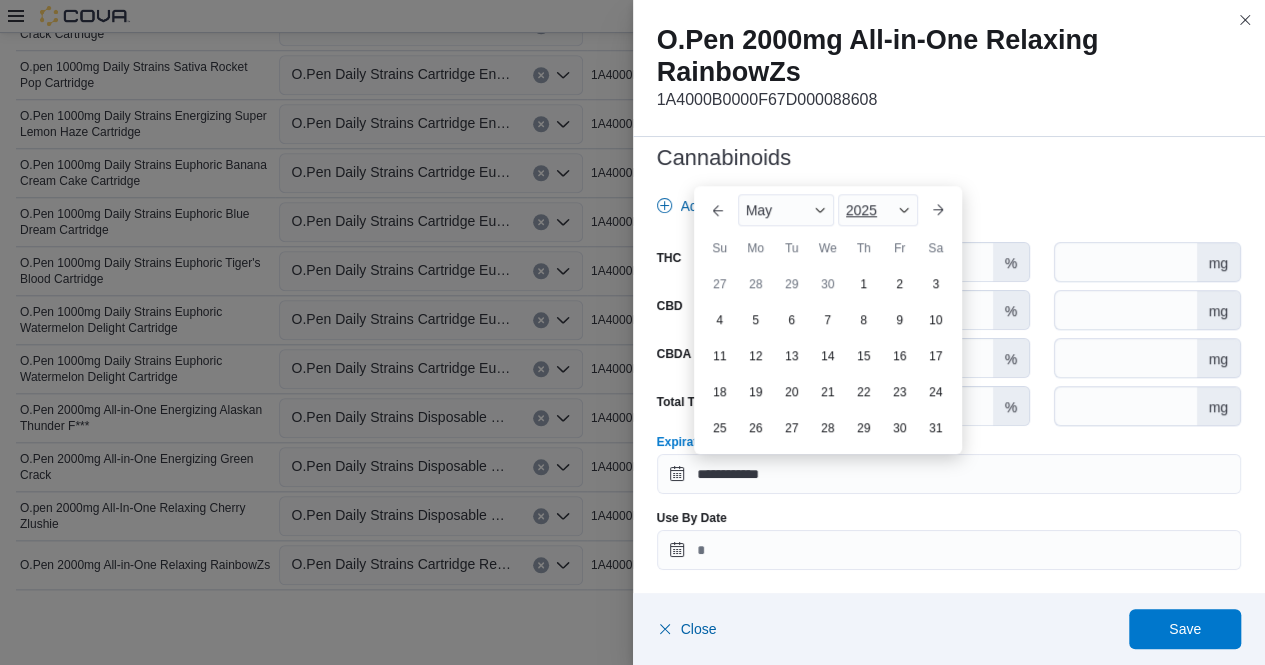 click at bounding box center [904, 210] 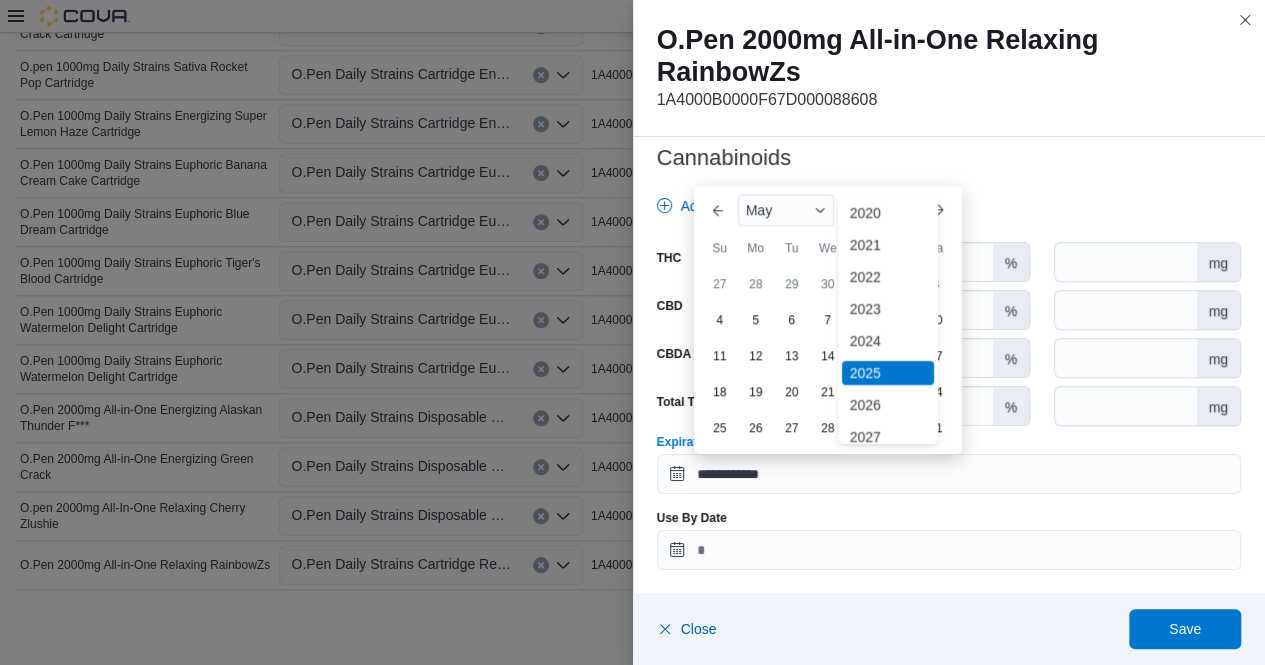 scroll, scrollTop: 72, scrollLeft: 0, axis: vertical 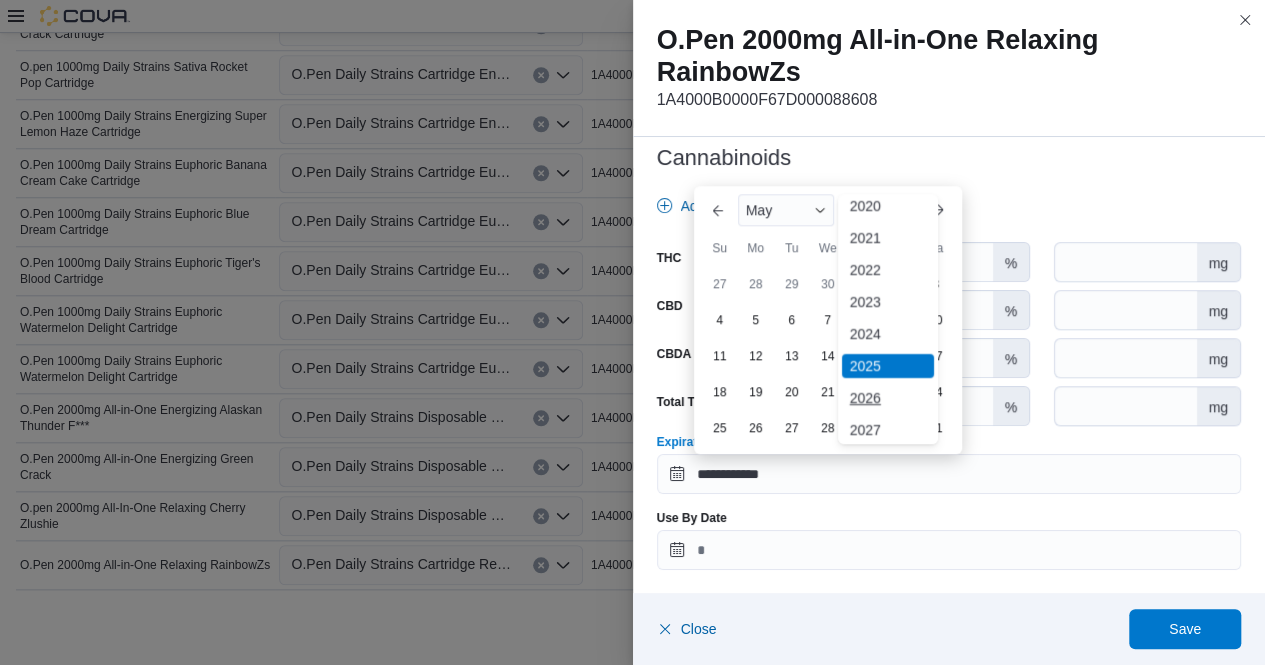click on "2026" at bounding box center (888, 398) 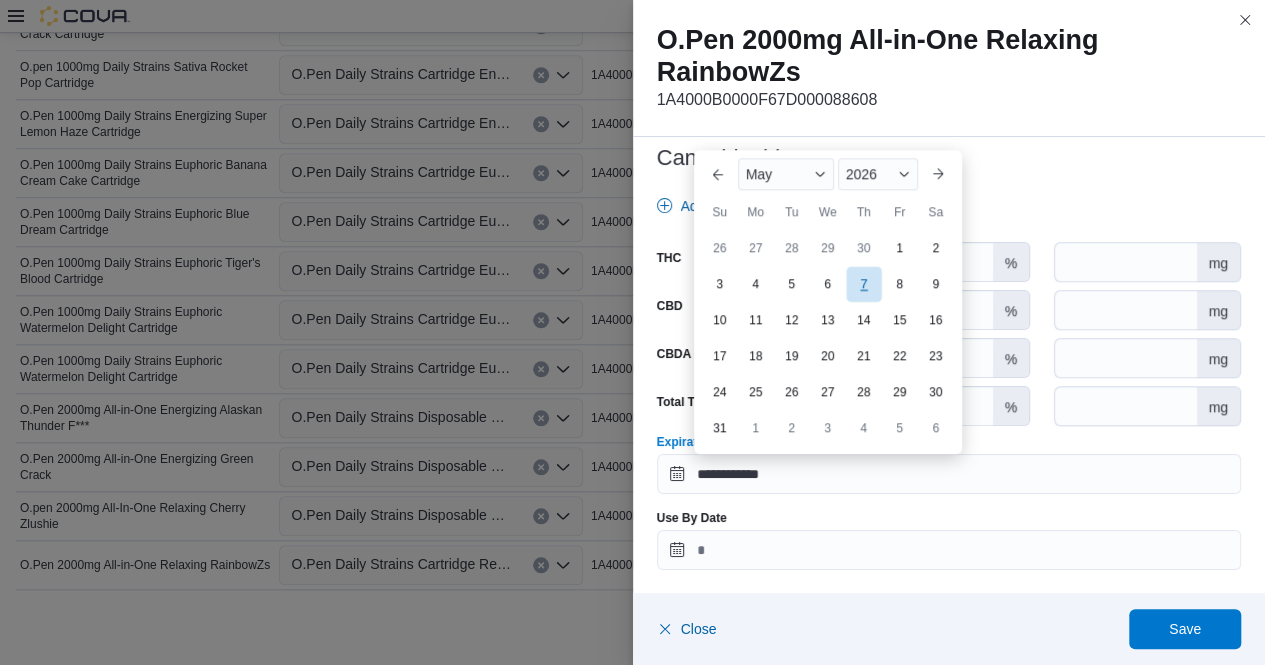 click on "7" at bounding box center [863, 283] 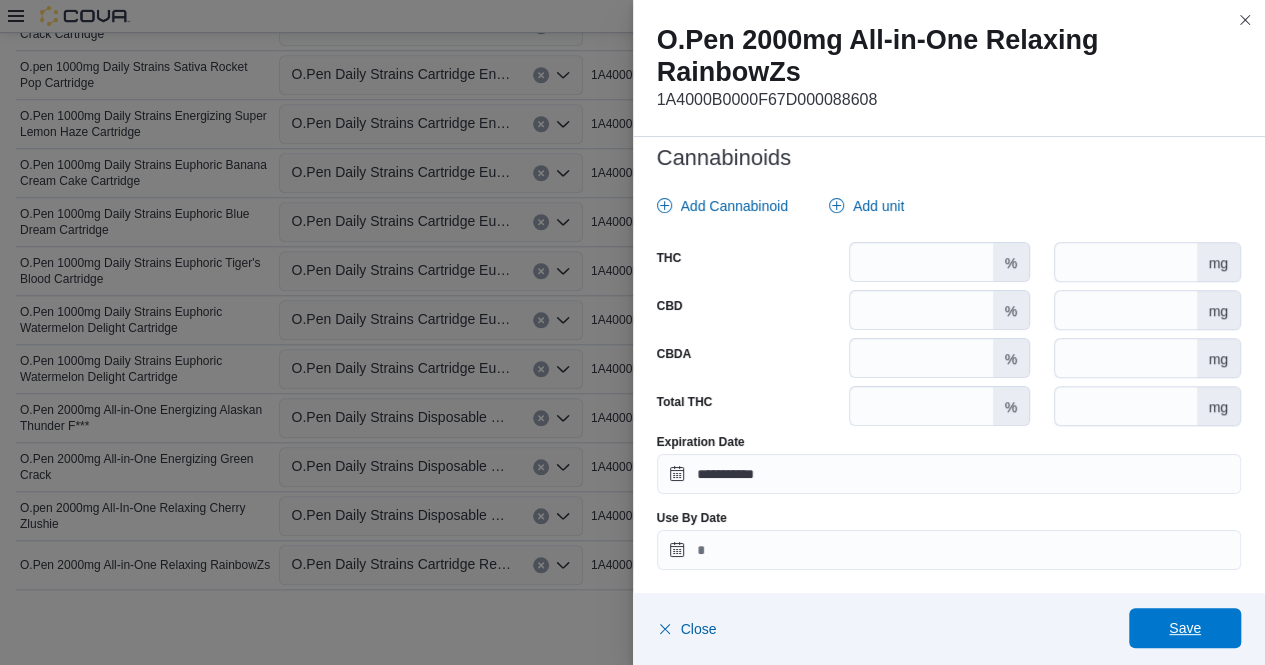 click on "Save" at bounding box center [1185, 628] 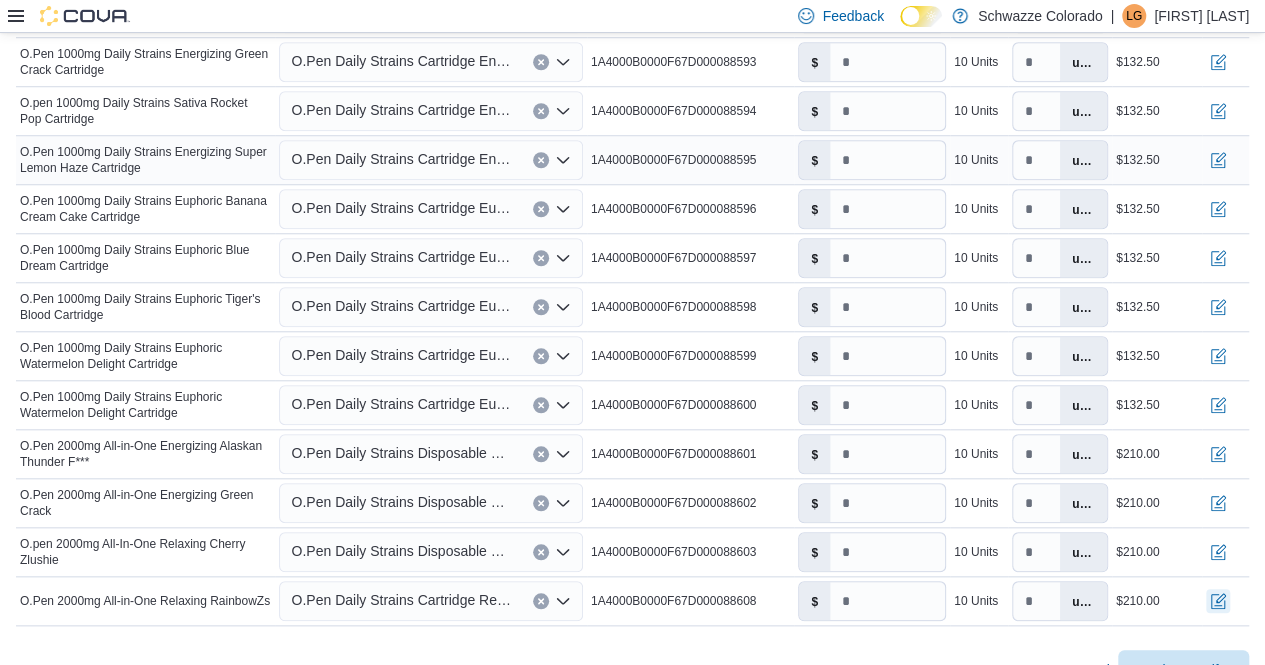 scroll, scrollTop: 803, scrollLeft: 0, axis: vertical 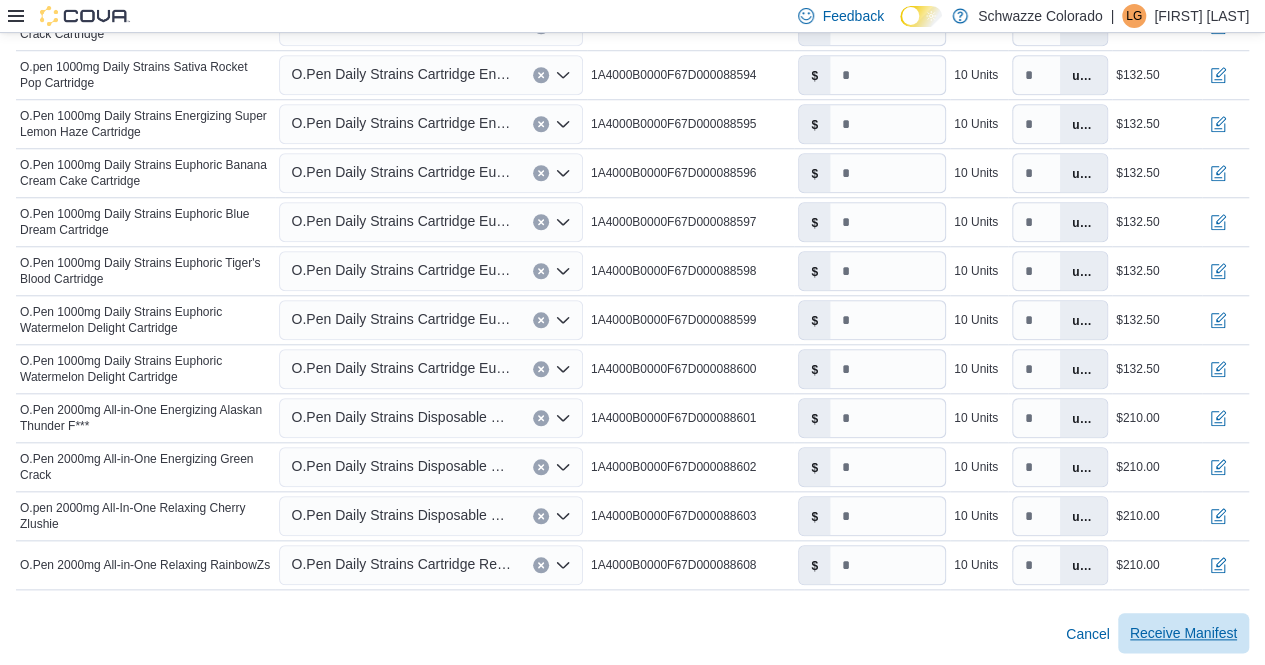 click on "Receive Manifest" at bounding box center (1183, 633) 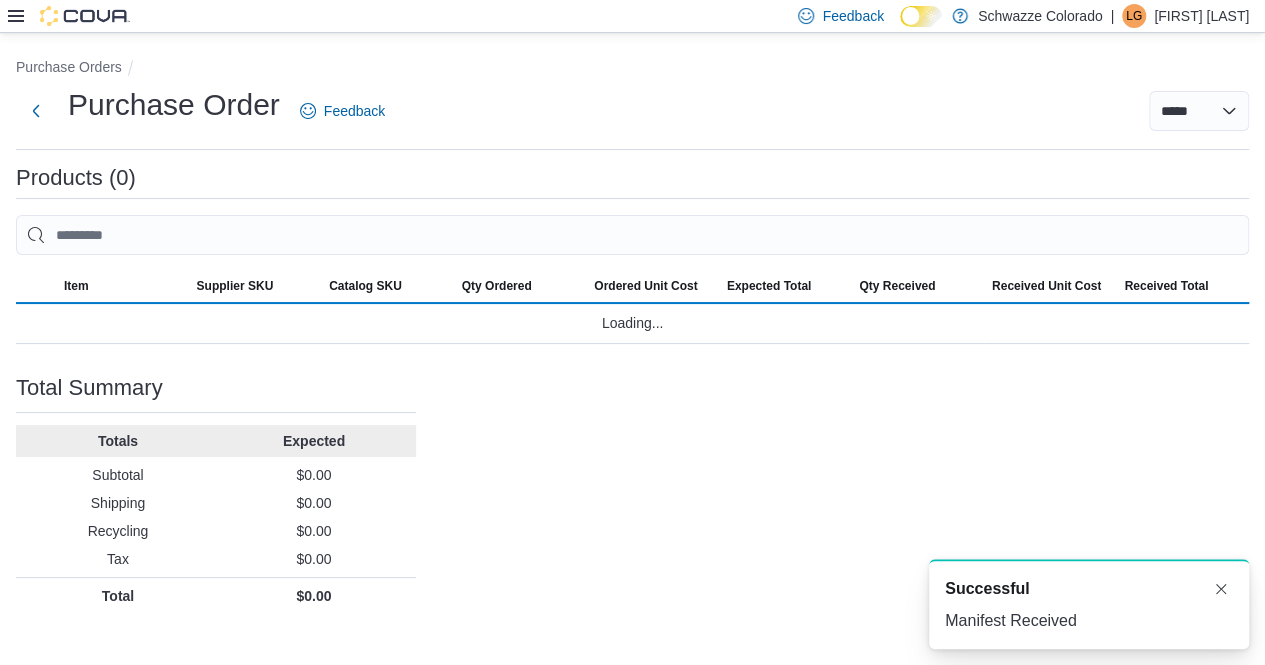 scroll, scrollTop: 0, scrollLeft: 0, axis: both 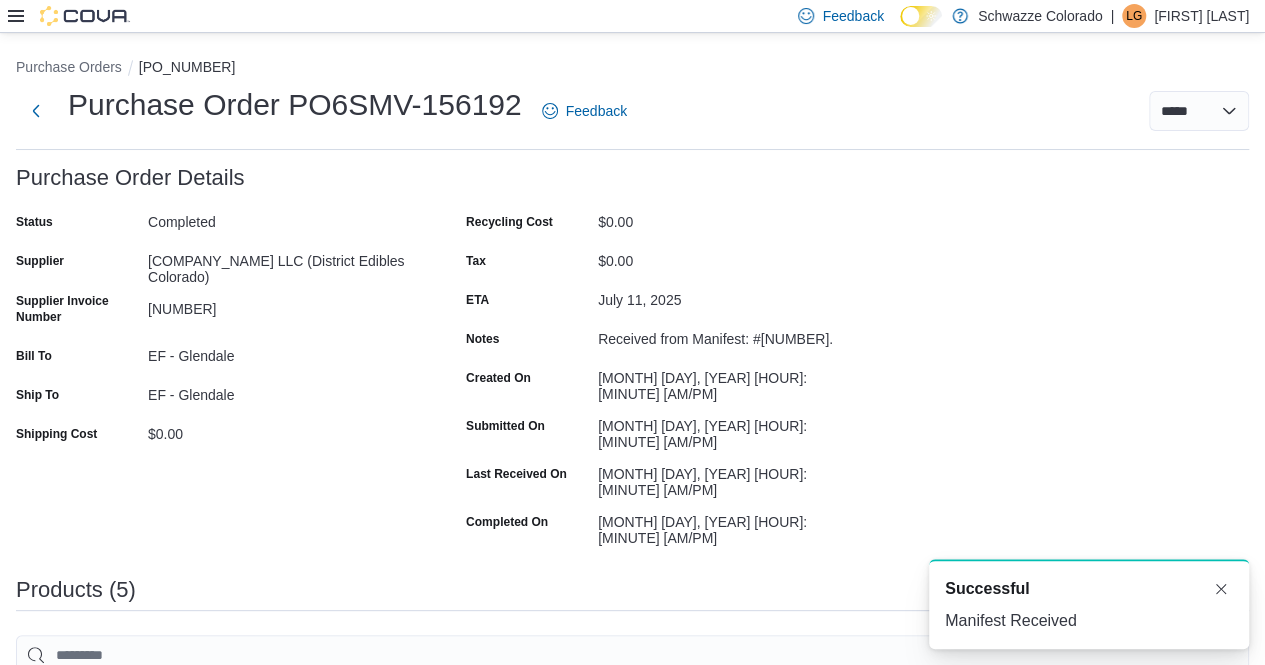 click 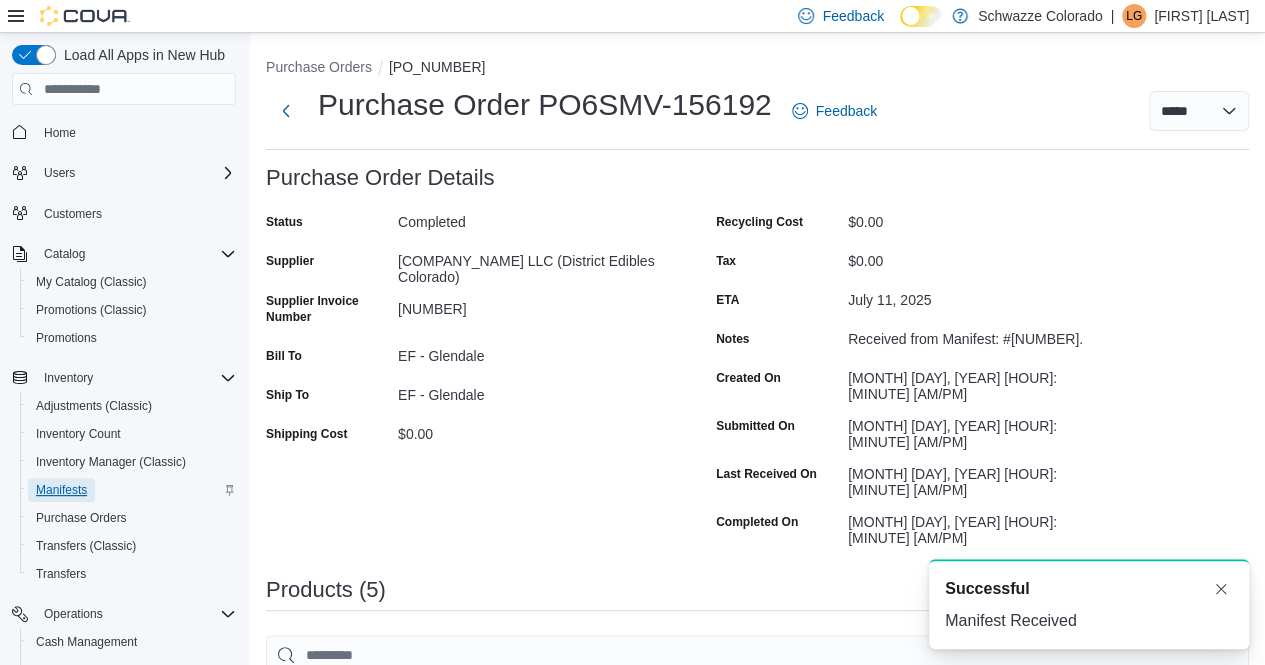 click on "Manifests" at bounding box center [61, 490] 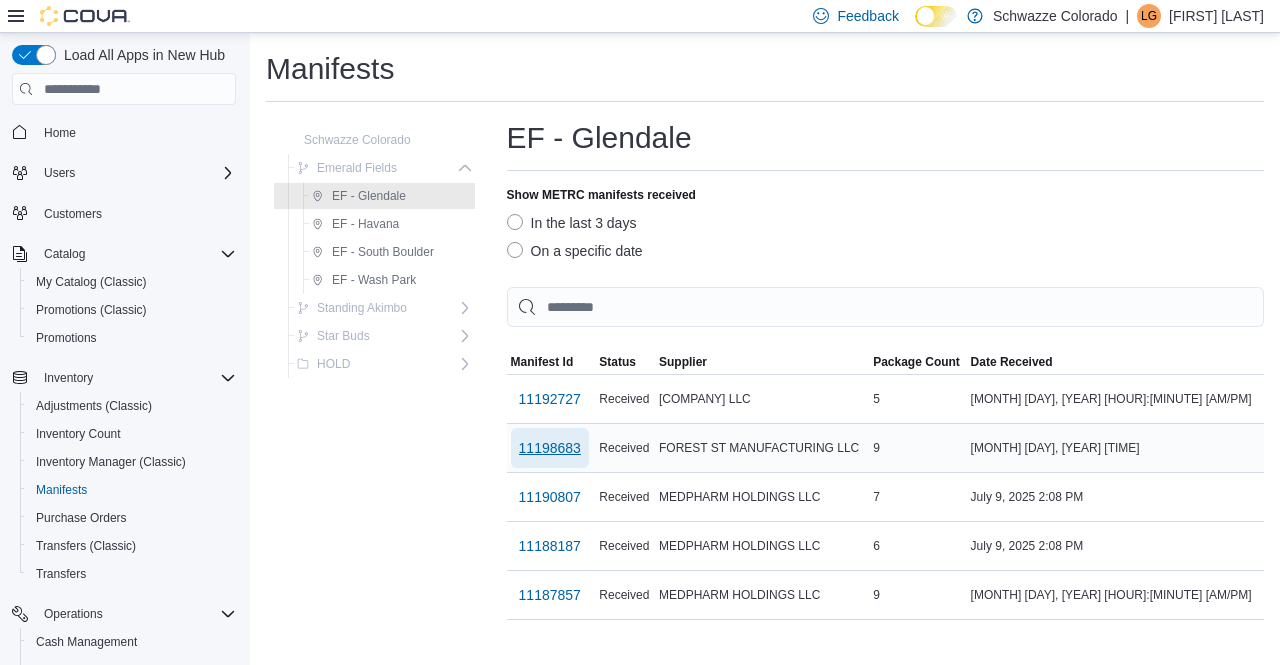 click on "11198683" at bounding box center (550, 448) 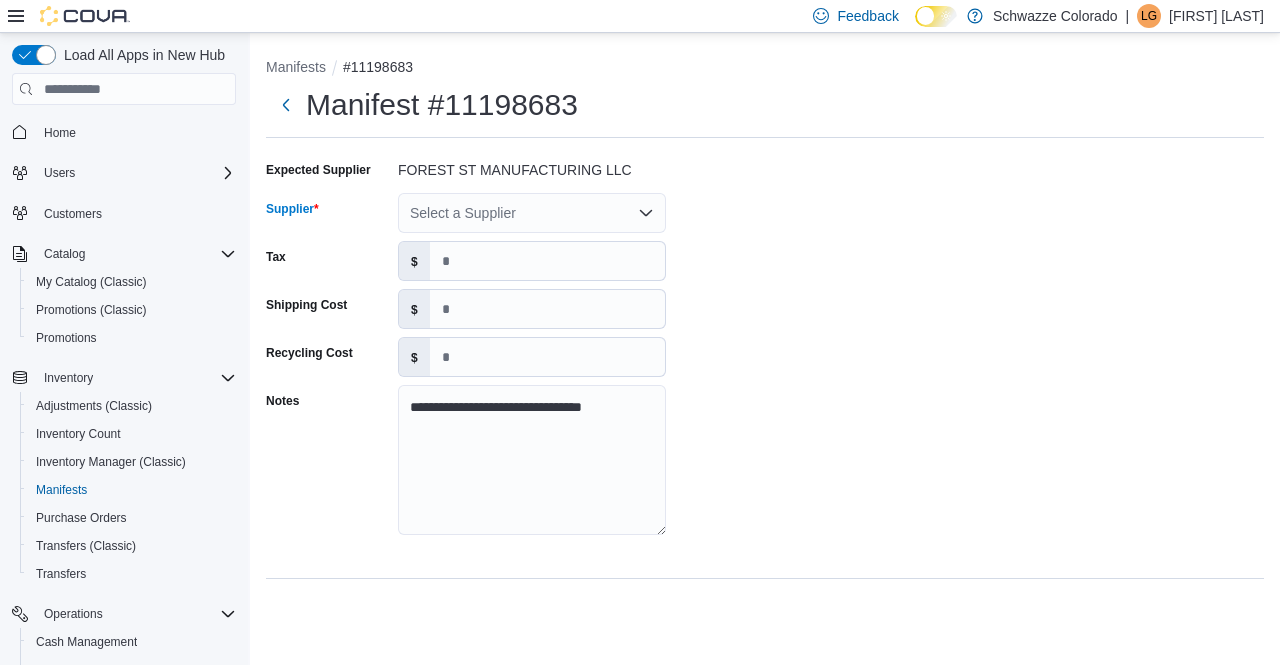 click on "Select a Supplier" at bounding box center [532, 213] 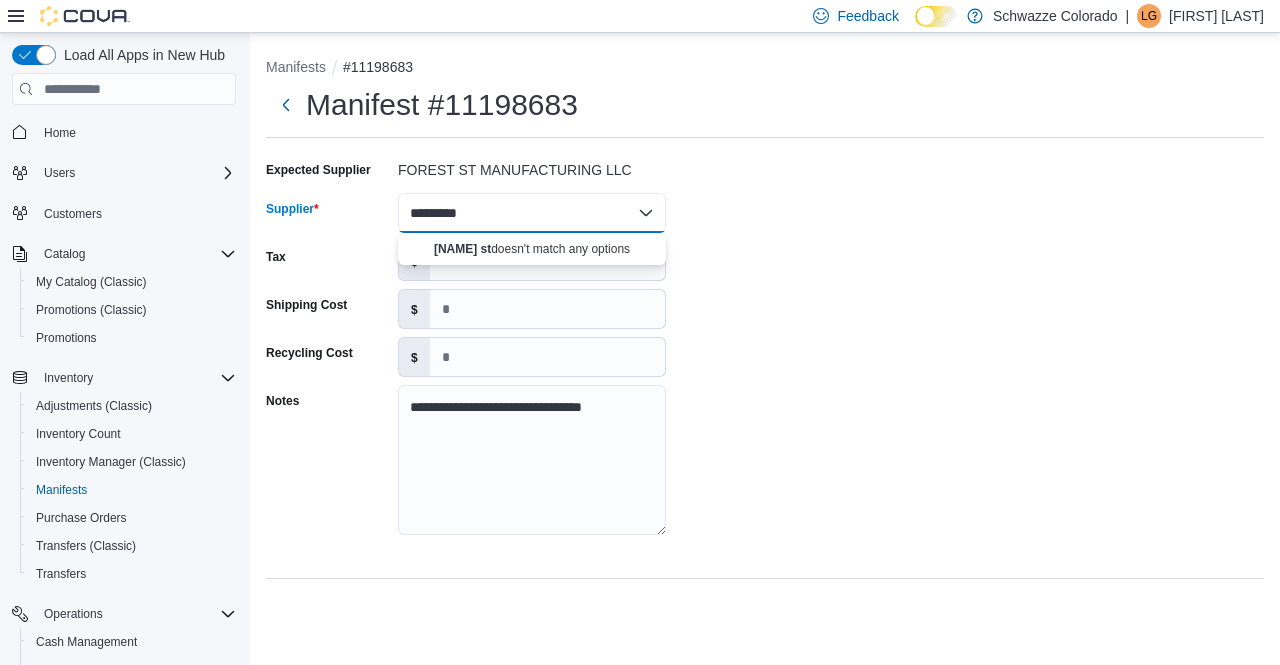 click on "********* Combo box. Selected. forest st. Selected. Combo box input. Select a Supplier. Type some text or, to display a list of choices, press Down Arrow. To exit the list of choices, press Escape." at bounding box center (532, 213) 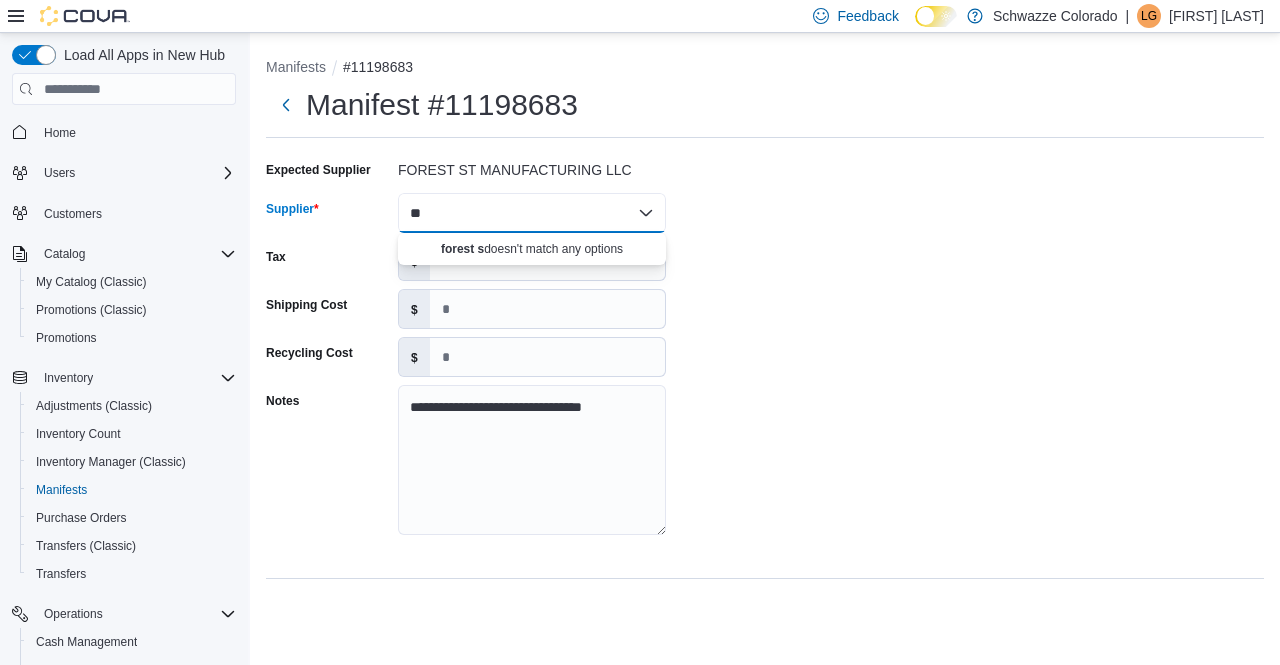 type on "*" 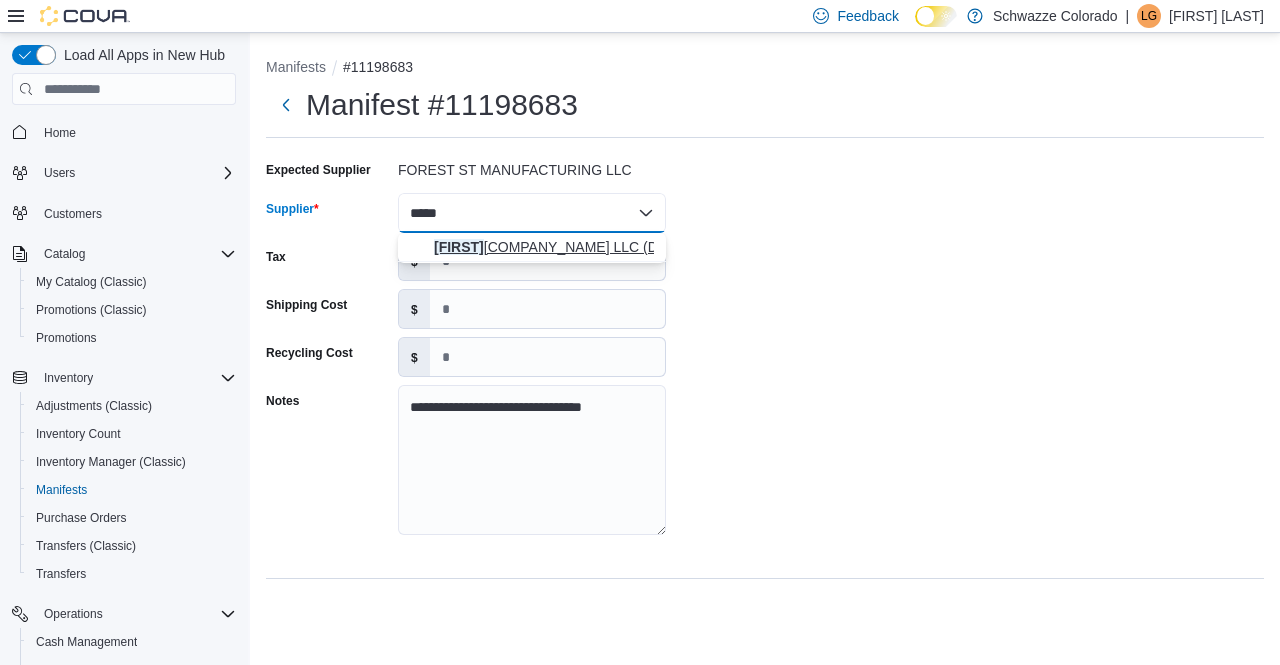type on "*****" 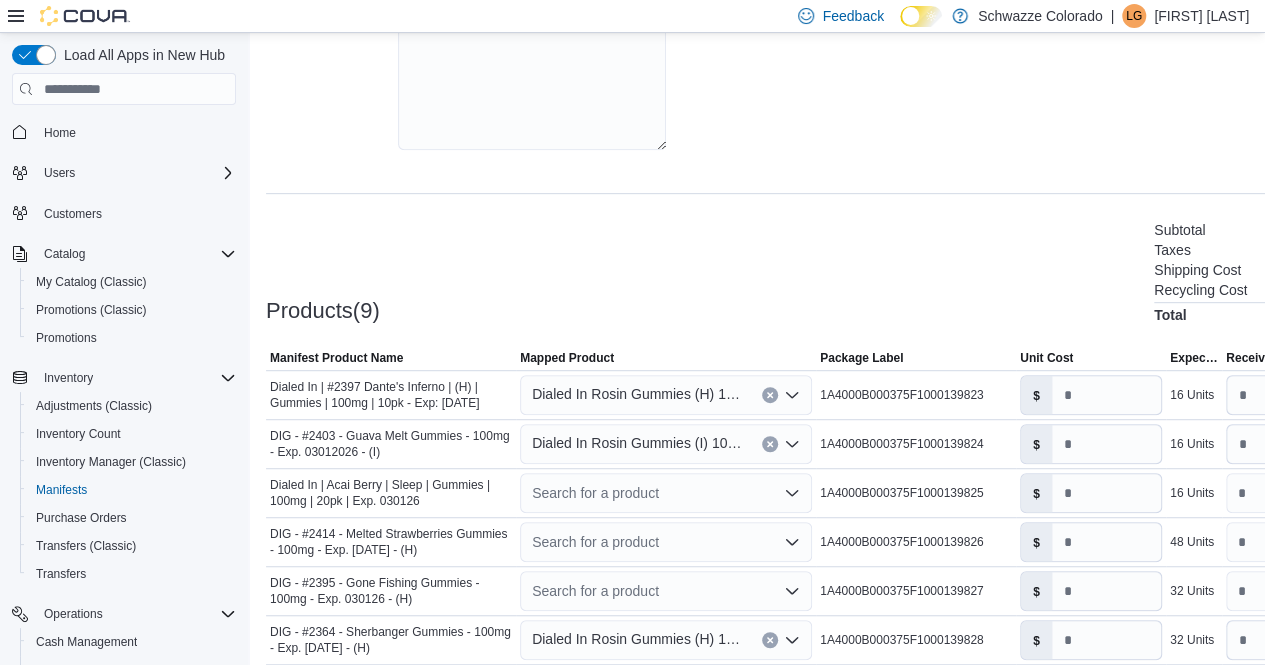 scroll, scrollTop: 412, scrollLeft: 0, axis: vertical 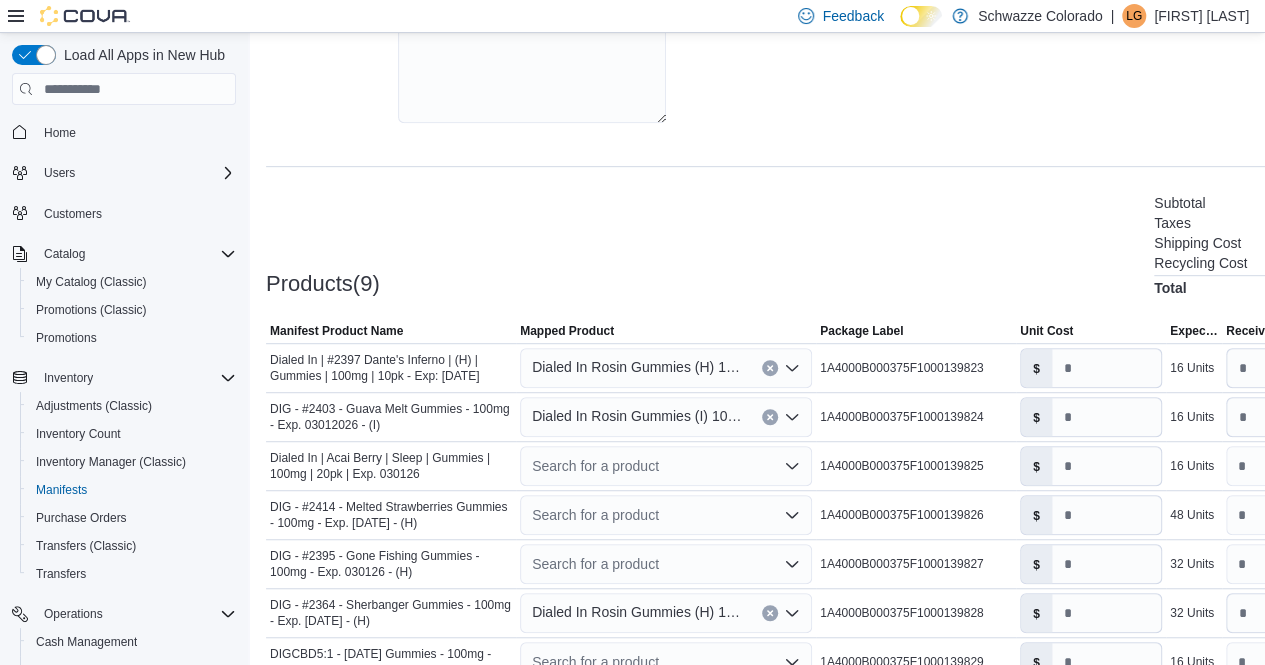 click 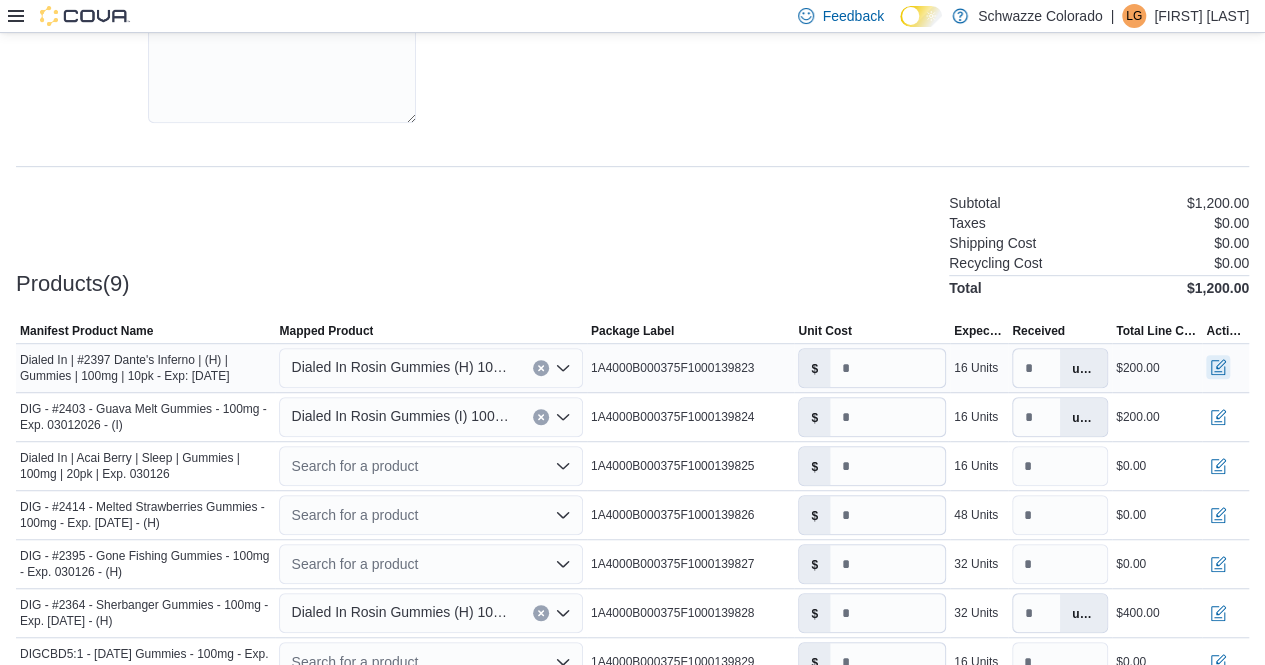 click at bounding box center (1218, 367) 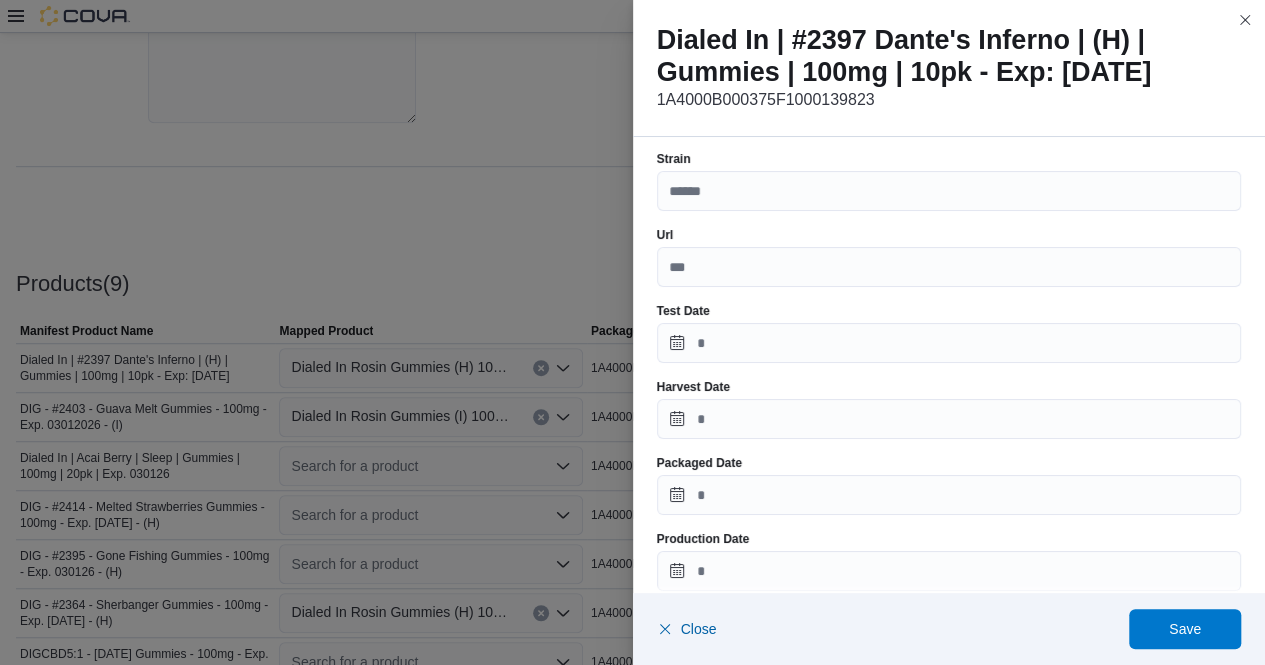 scroll, scrollTop: 0, scrollLeft: 0, axis: both 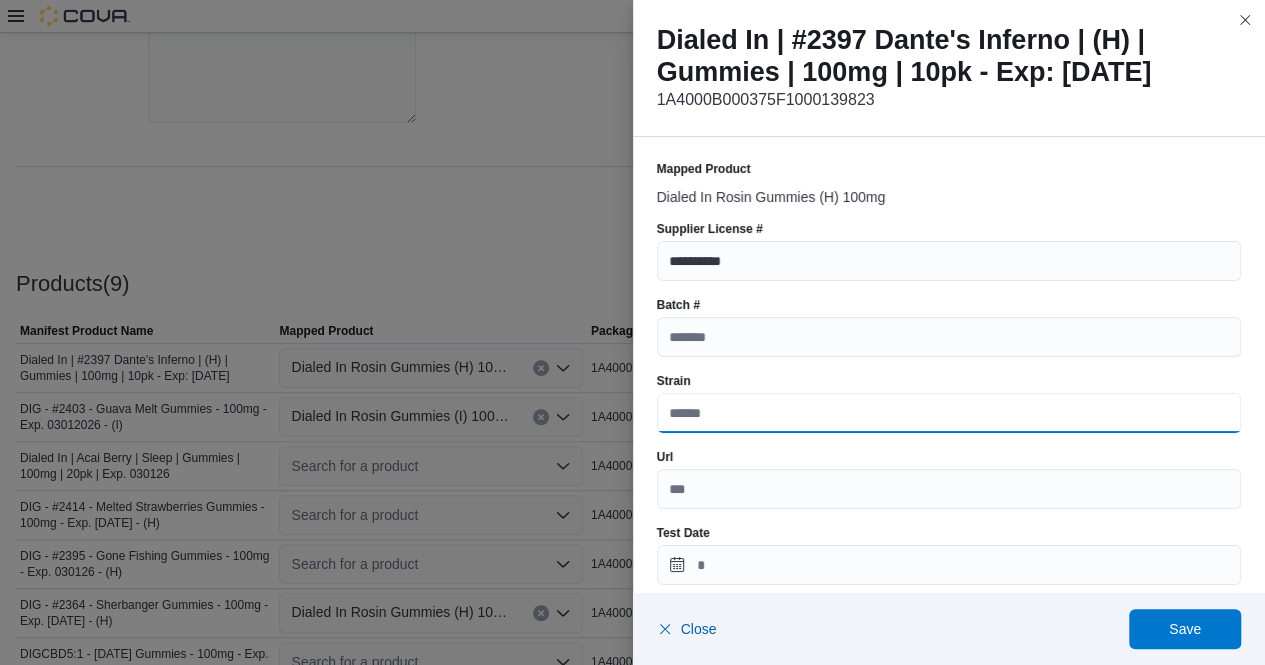 click on "Strain" at bounding box center [949, 413] 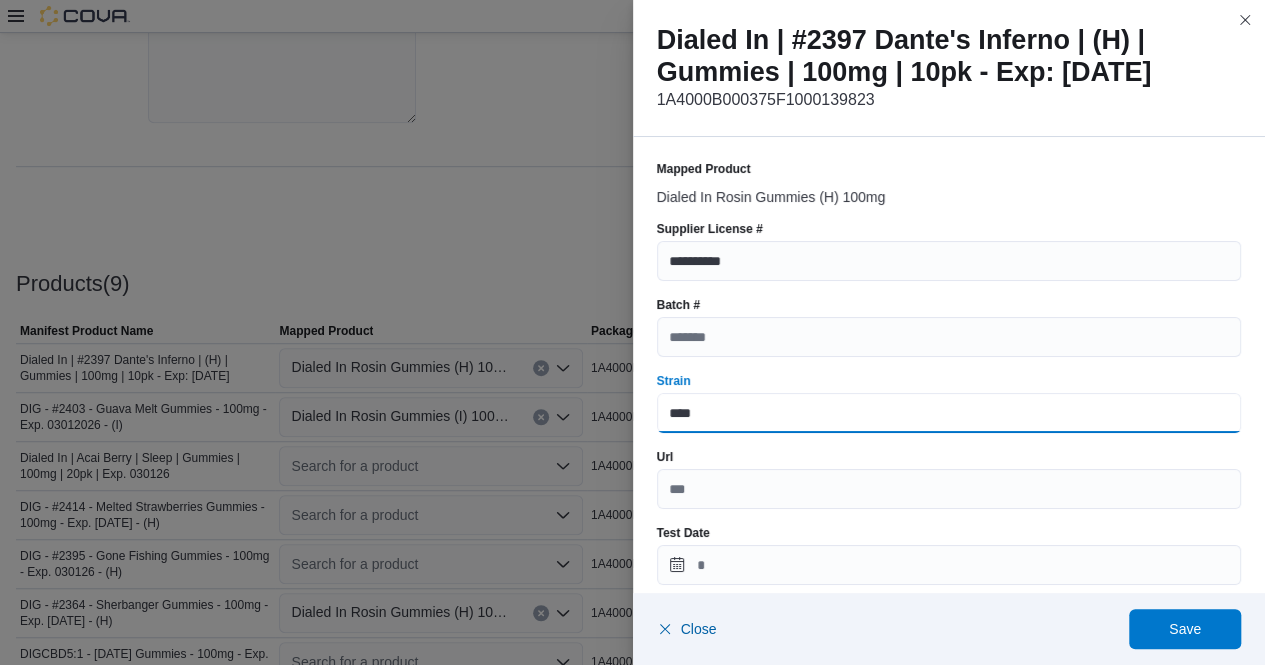 type on "**********" 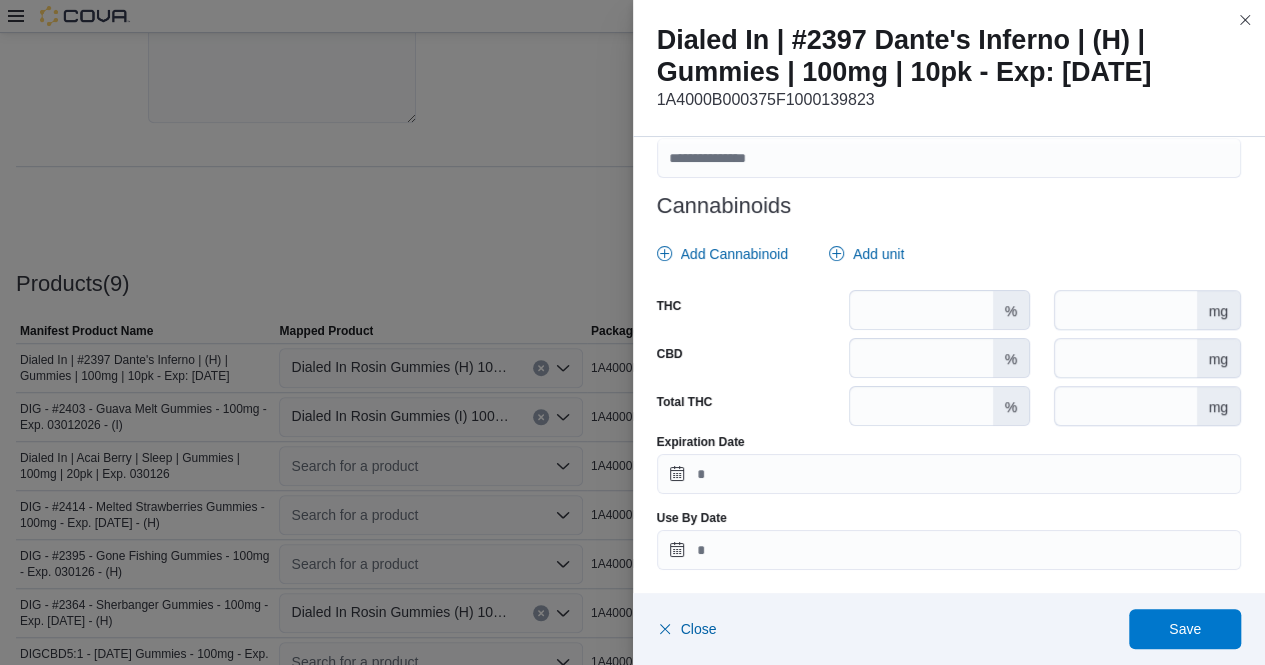 scroll, scrollTop: 863, scrollLeft: 0, axis: vertical 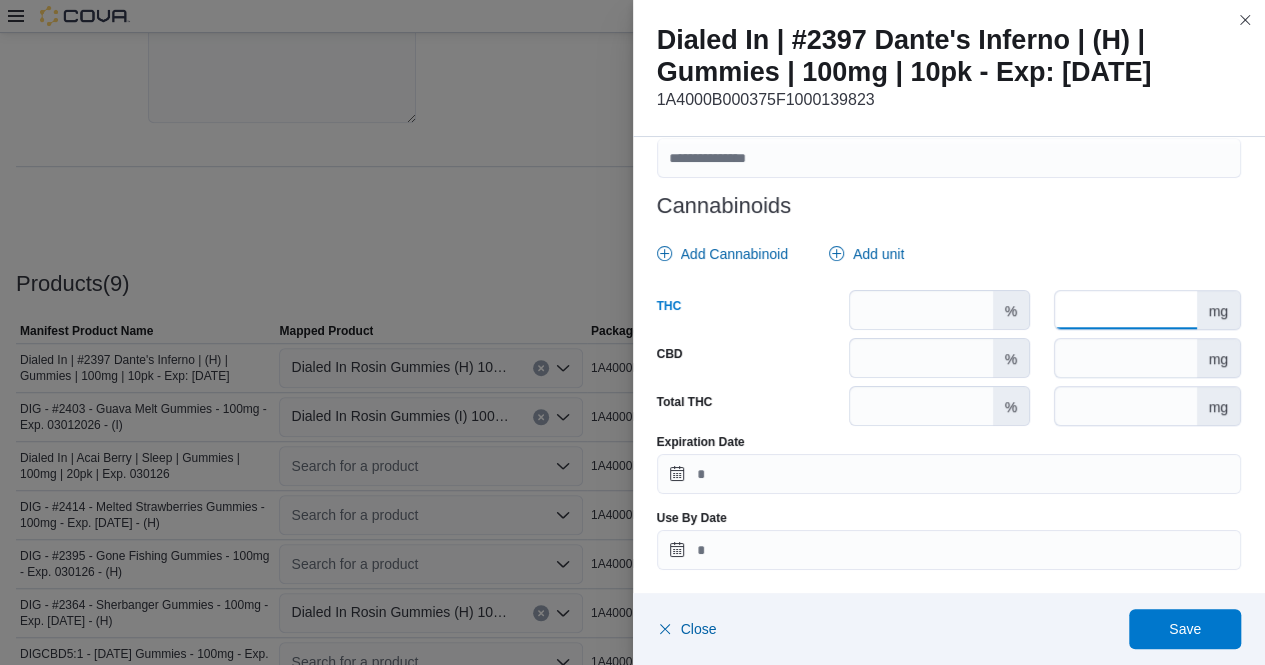 click at bounding box center [1125, 310] 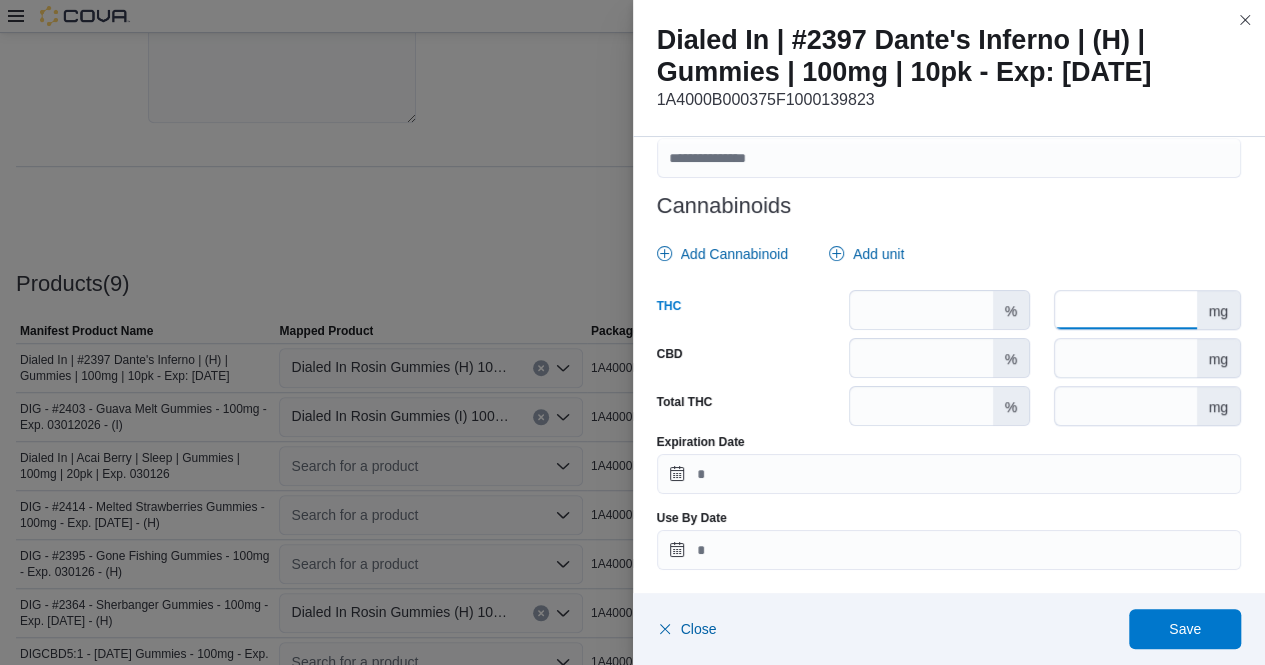 type on "***" 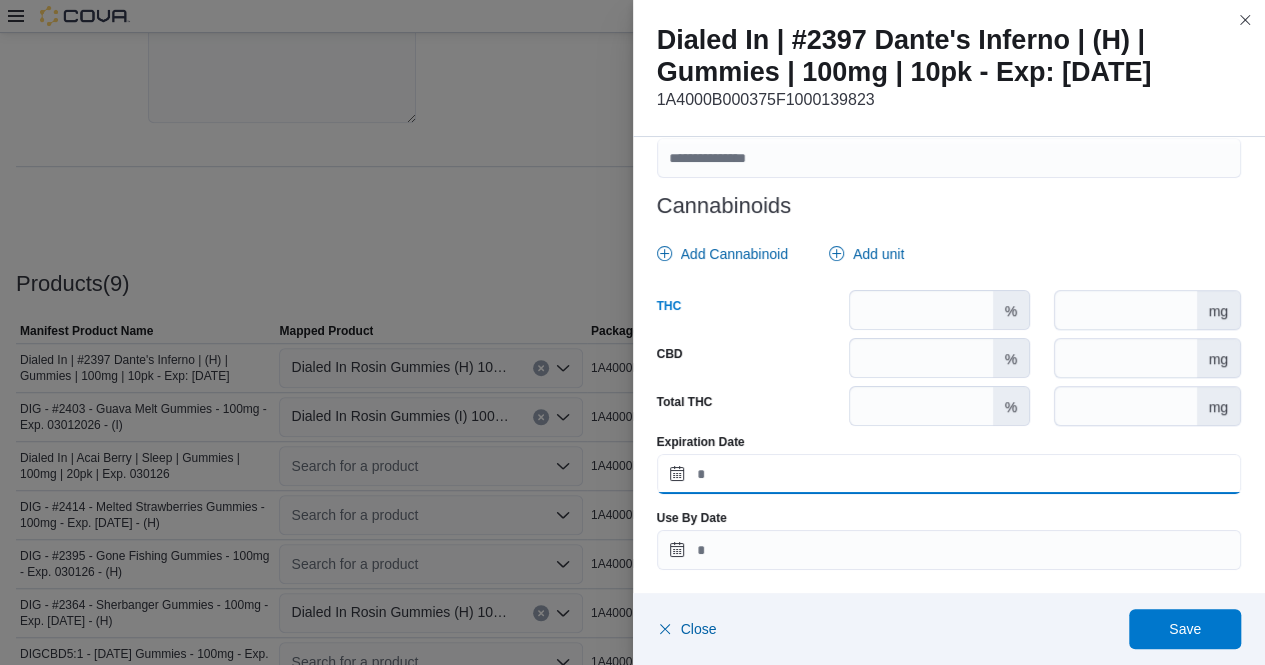 click on "Expiration Date" at bounding box center (949, 474) 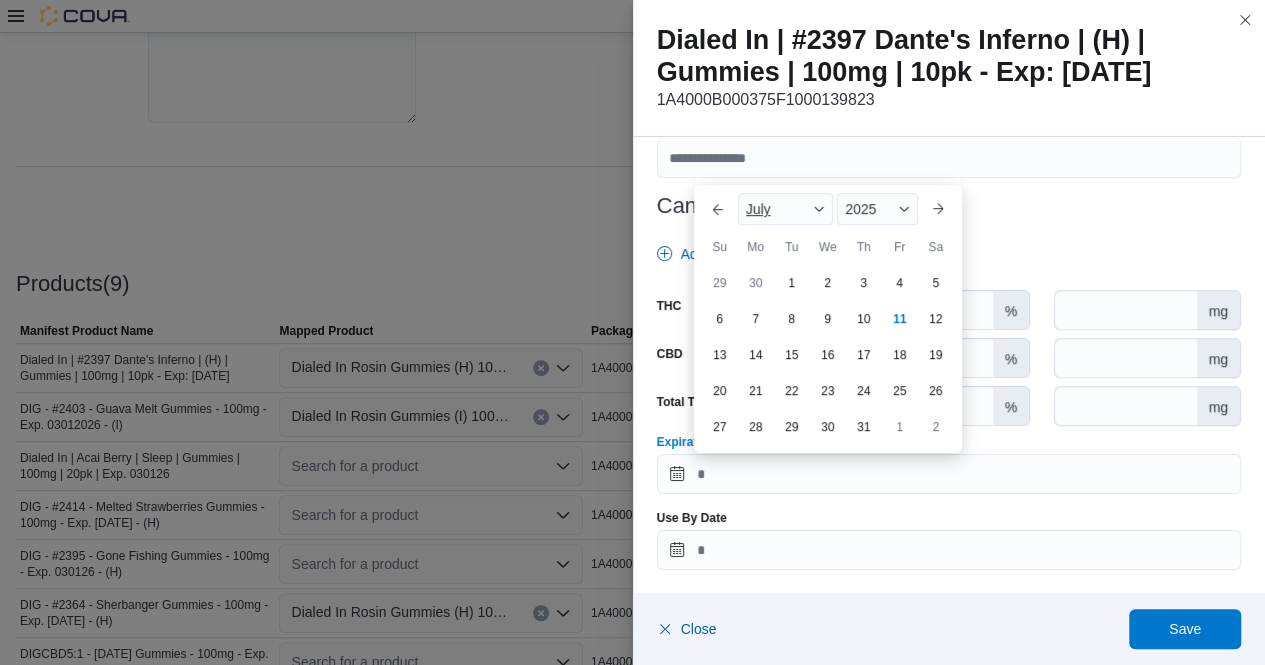 click at bounding box center [819, 209] 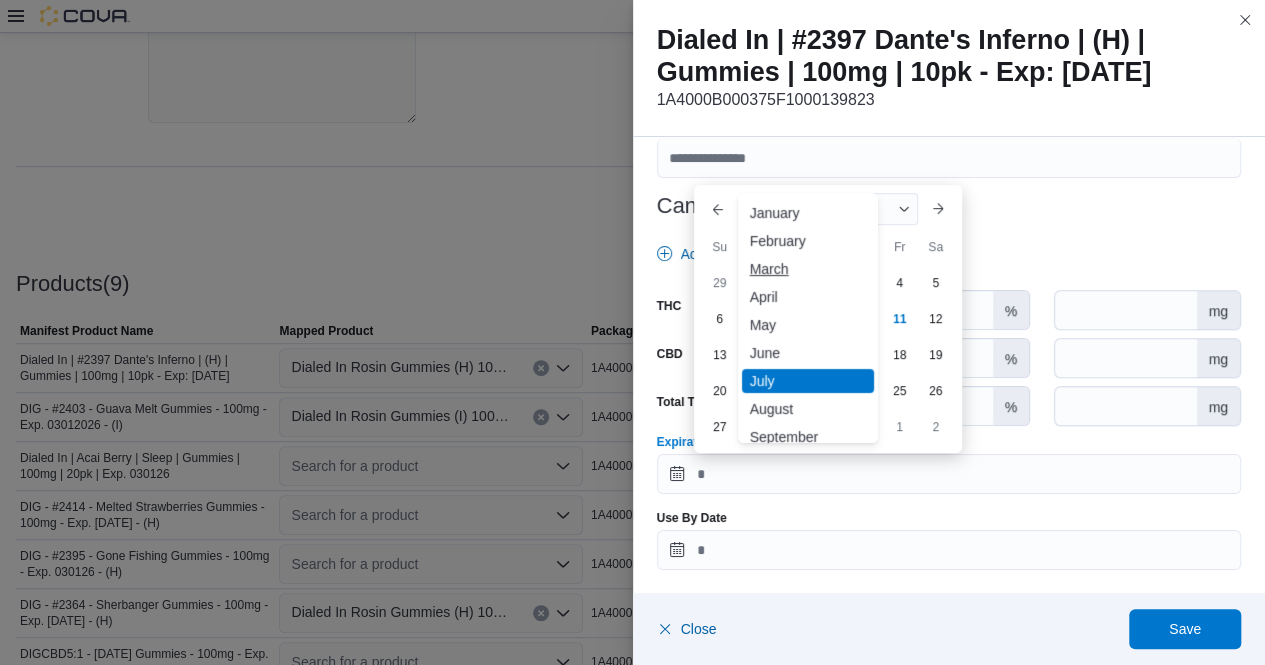 click on "March" at bounding box center (808, 269) 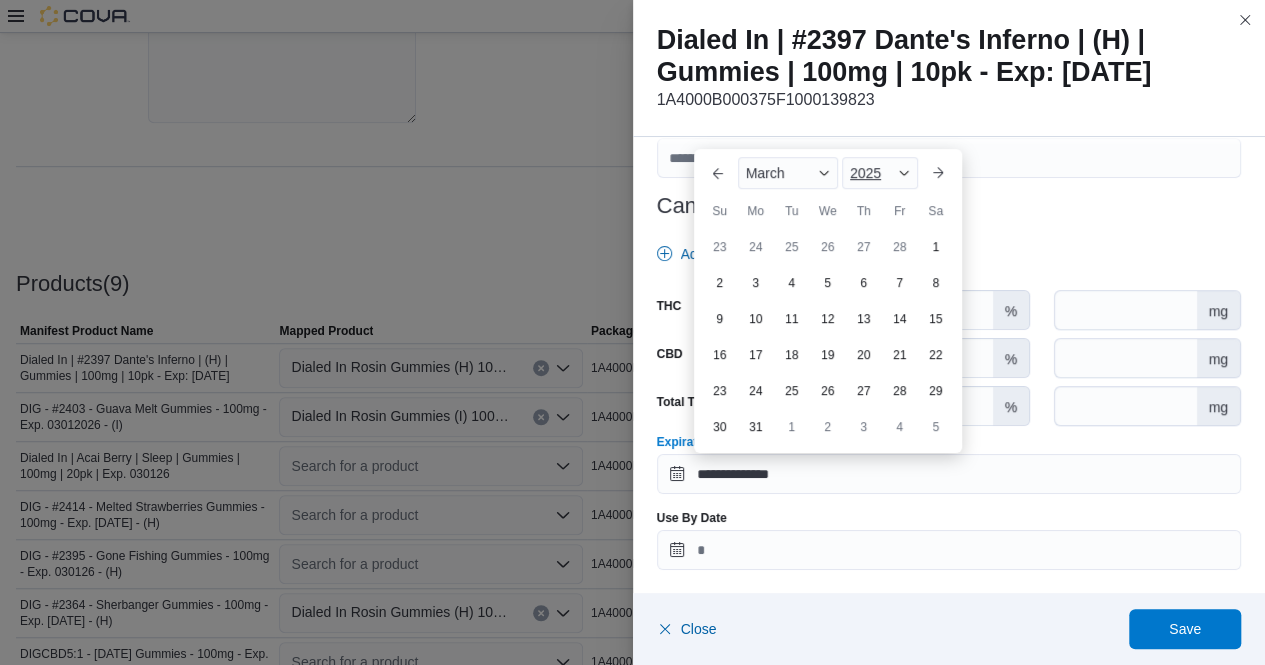 click at bounding box center [904, 173] 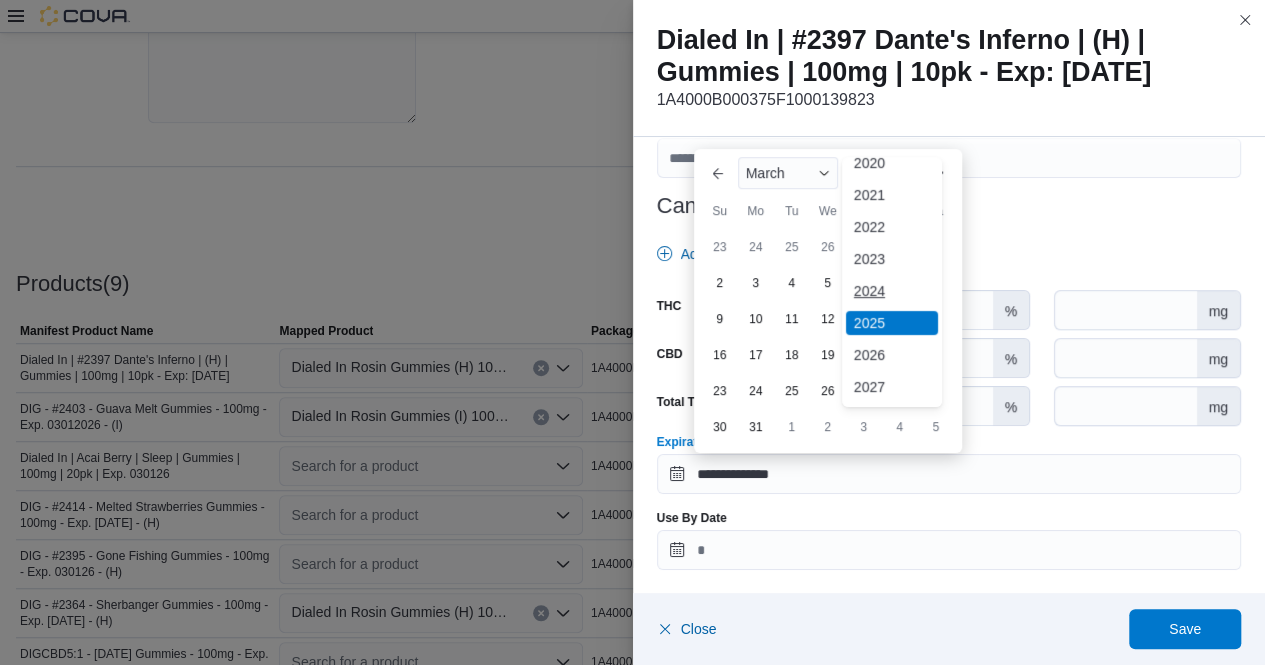 scroll, scrollTop: 82, scrollLeft: 0, axis: vertical 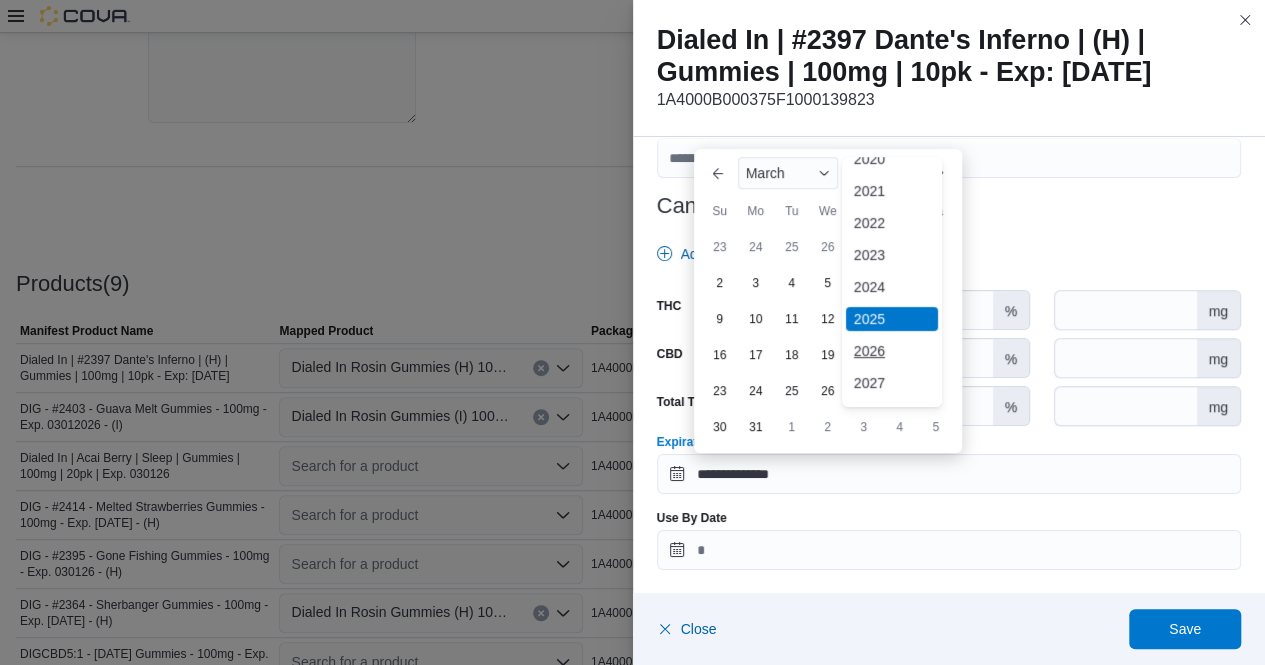 click on "2026" at bounding box center (892, 351) 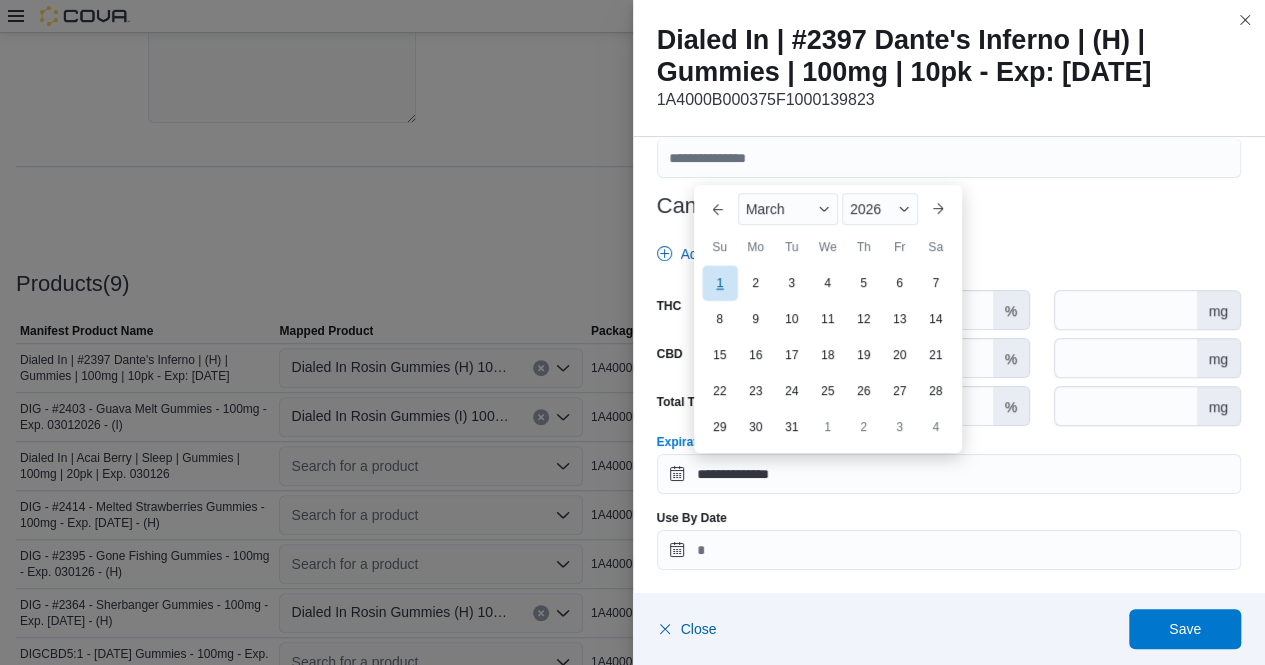 click on "1" at bounding box center (719, 283) 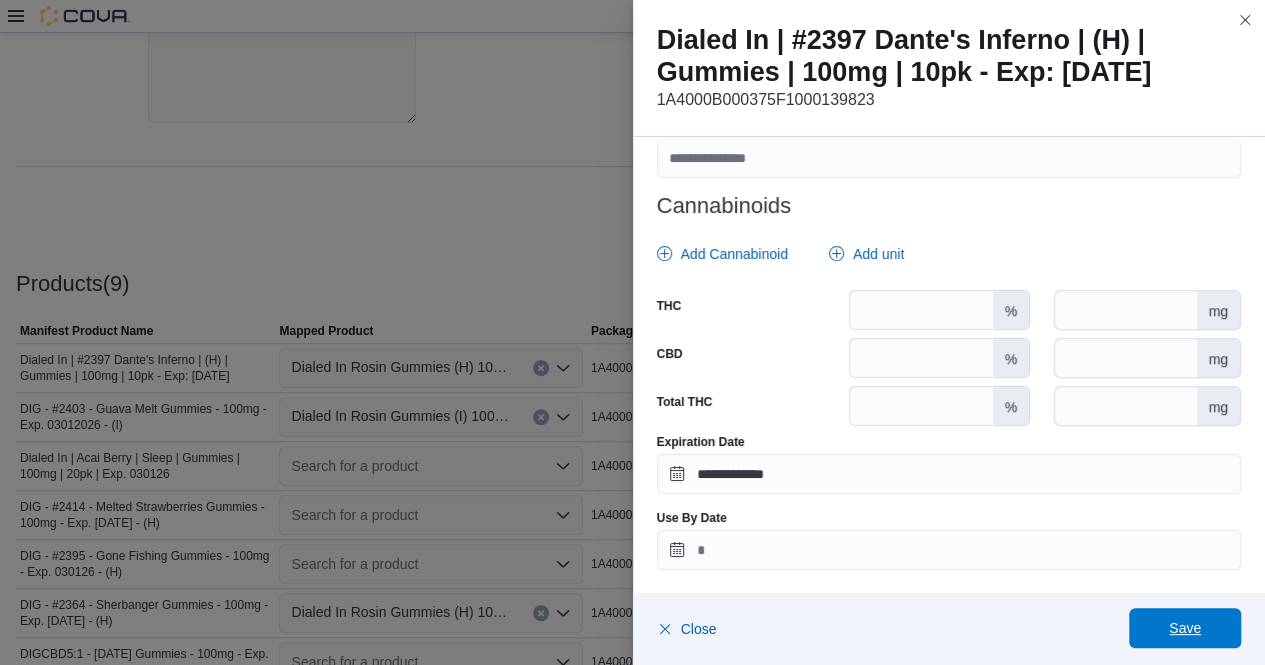 click on "Save" at bounding box center [1185, 628] 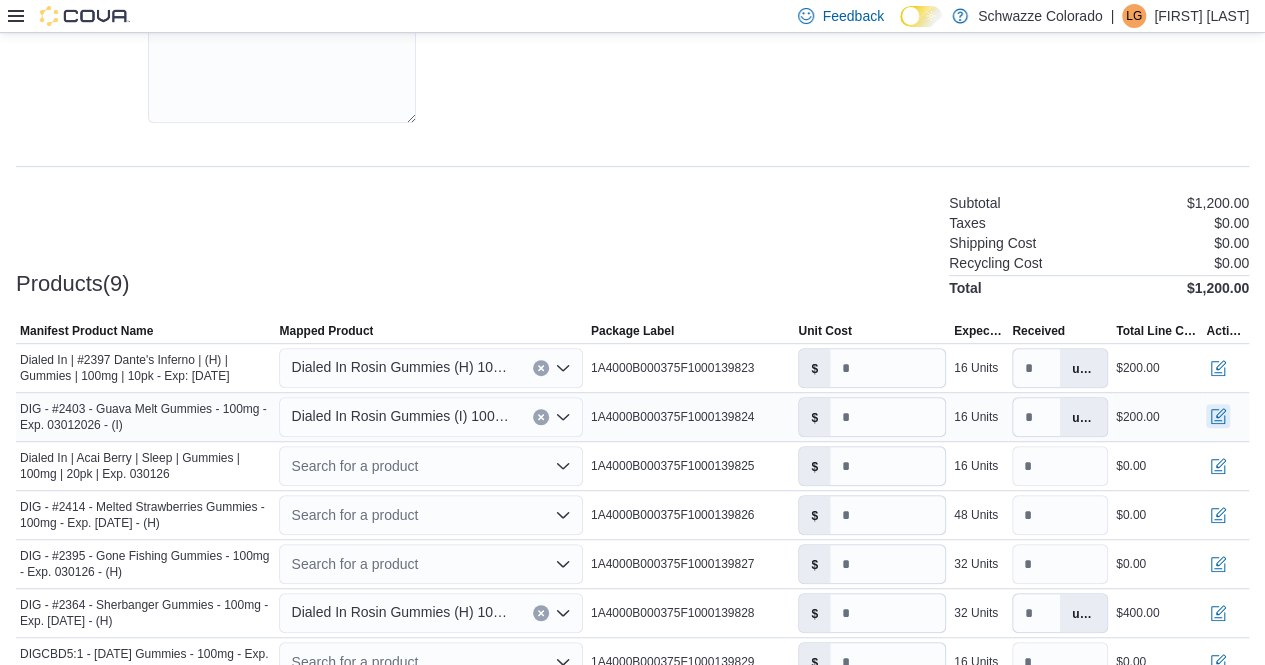 click at bounding box center [1218, 416] 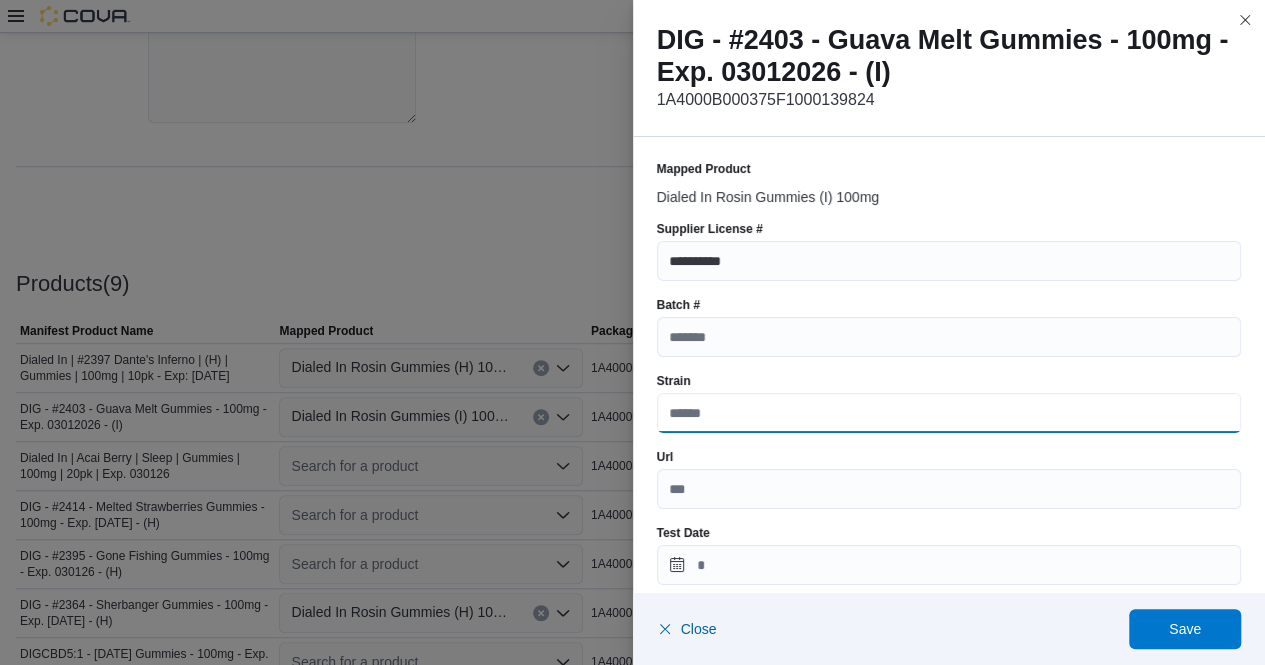 click on "Strain" at bounding box center (949, 413) 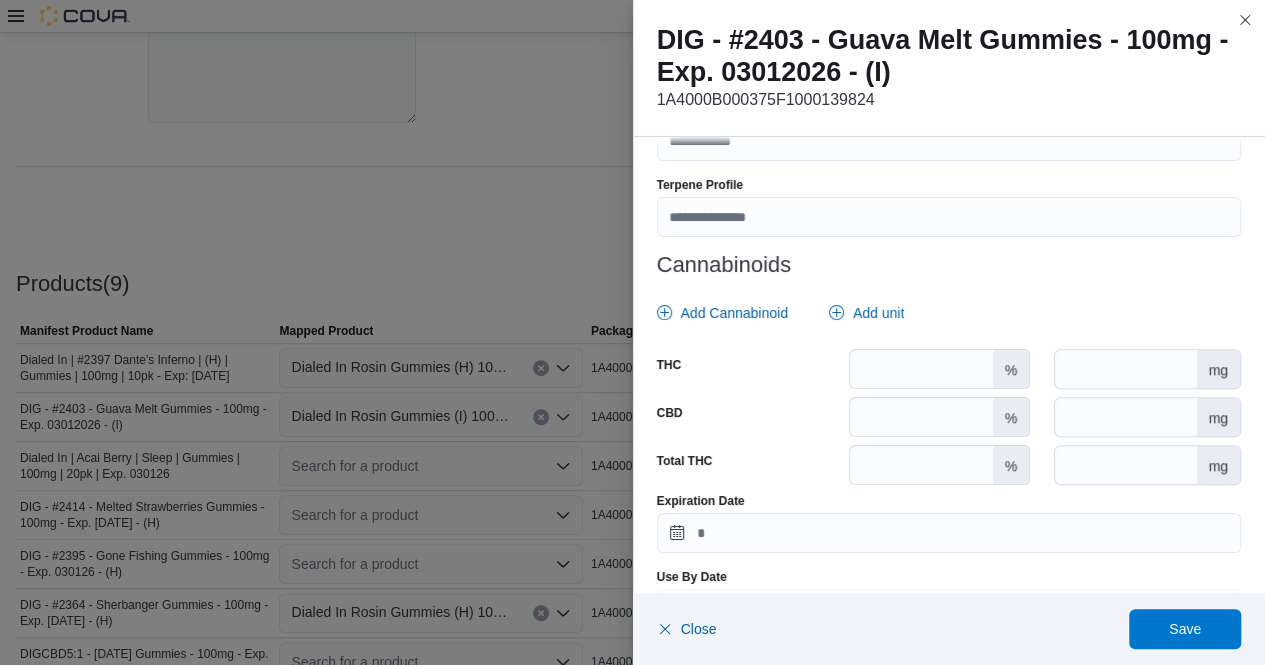 scroll, scrollTop: 811, scrollLeft: 0, axis: vertical 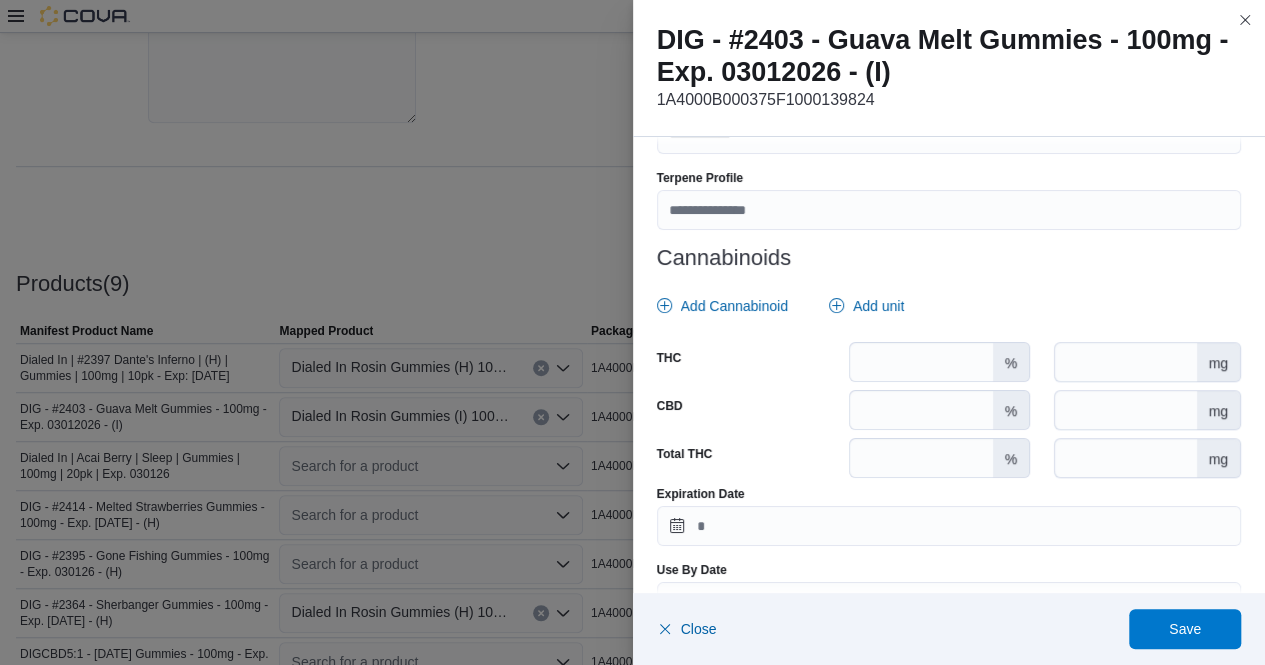 type on "**********" 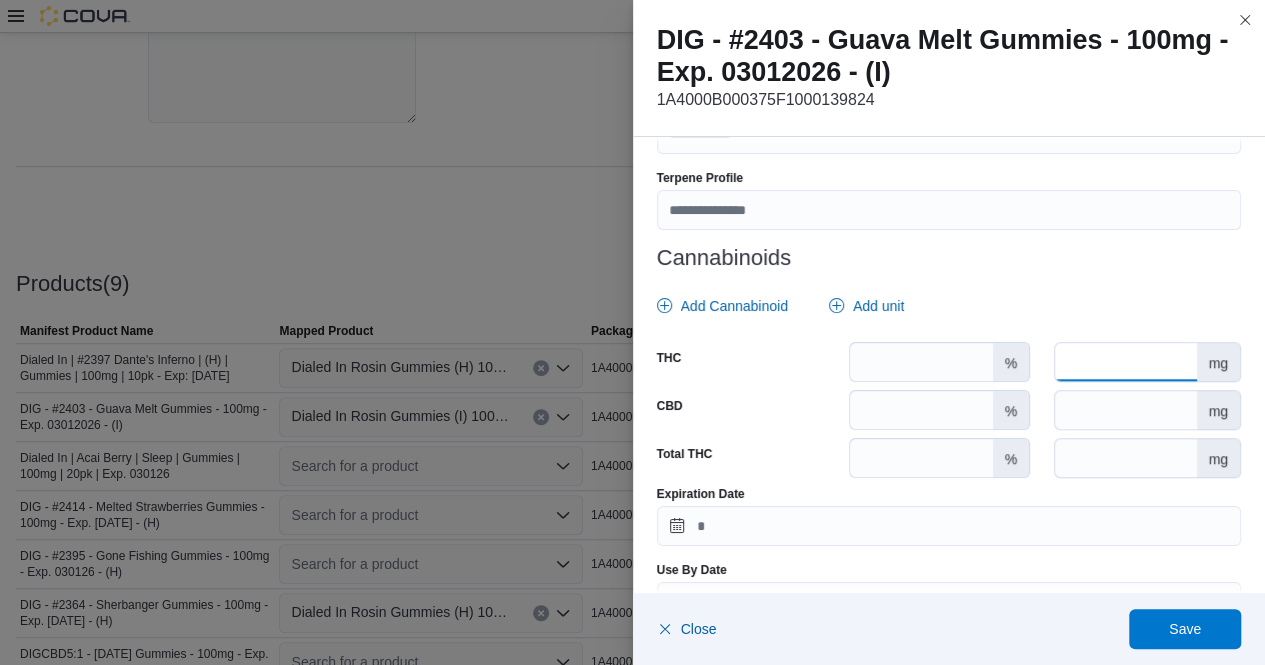 click at bounding box center [1125, 362] 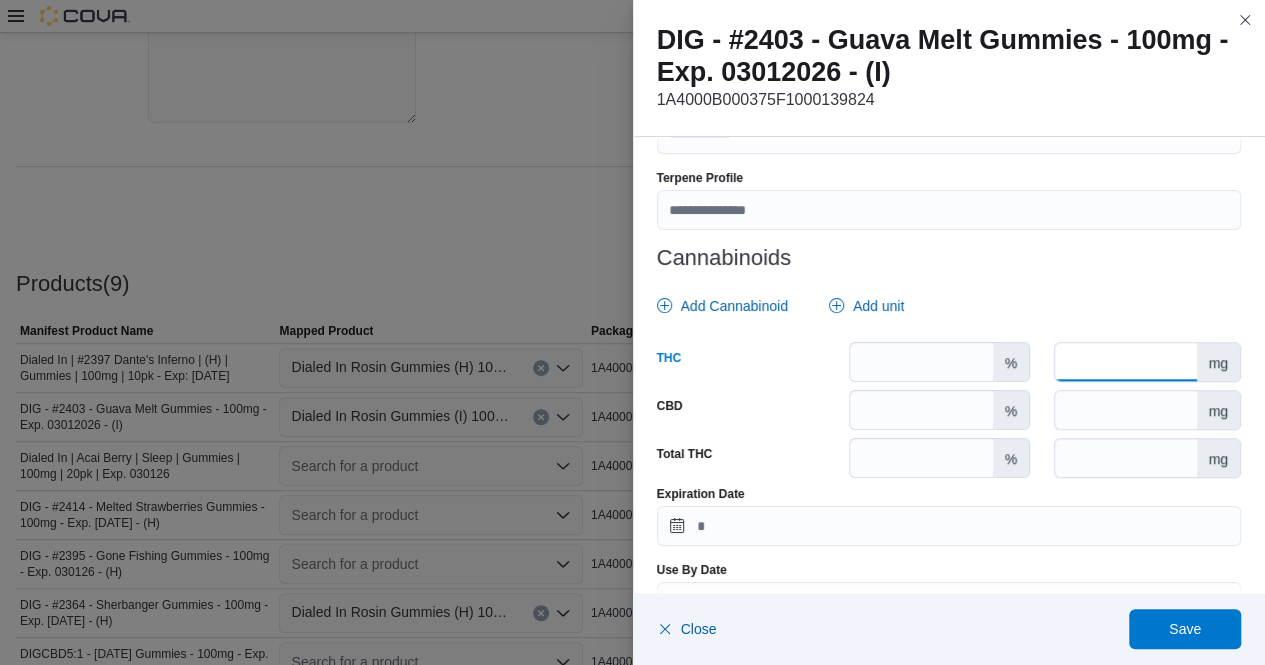 scroll, scrollTop: 863, scrollLeft: 0, axis: vertical 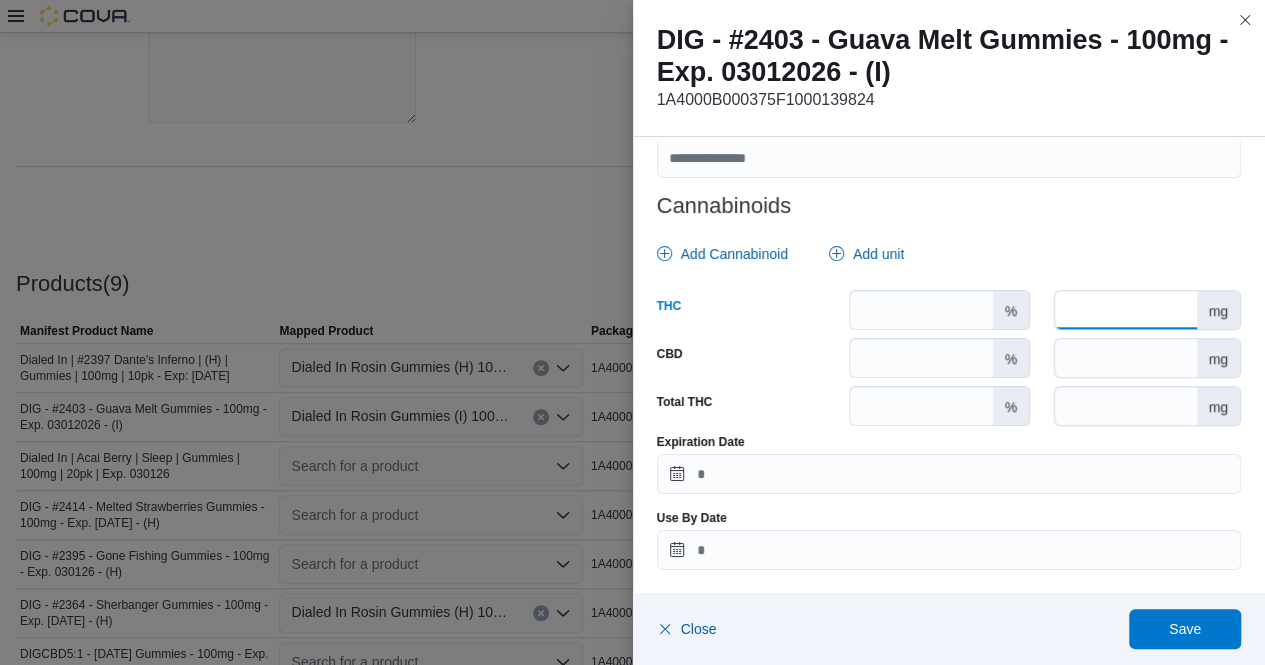 type on "***" 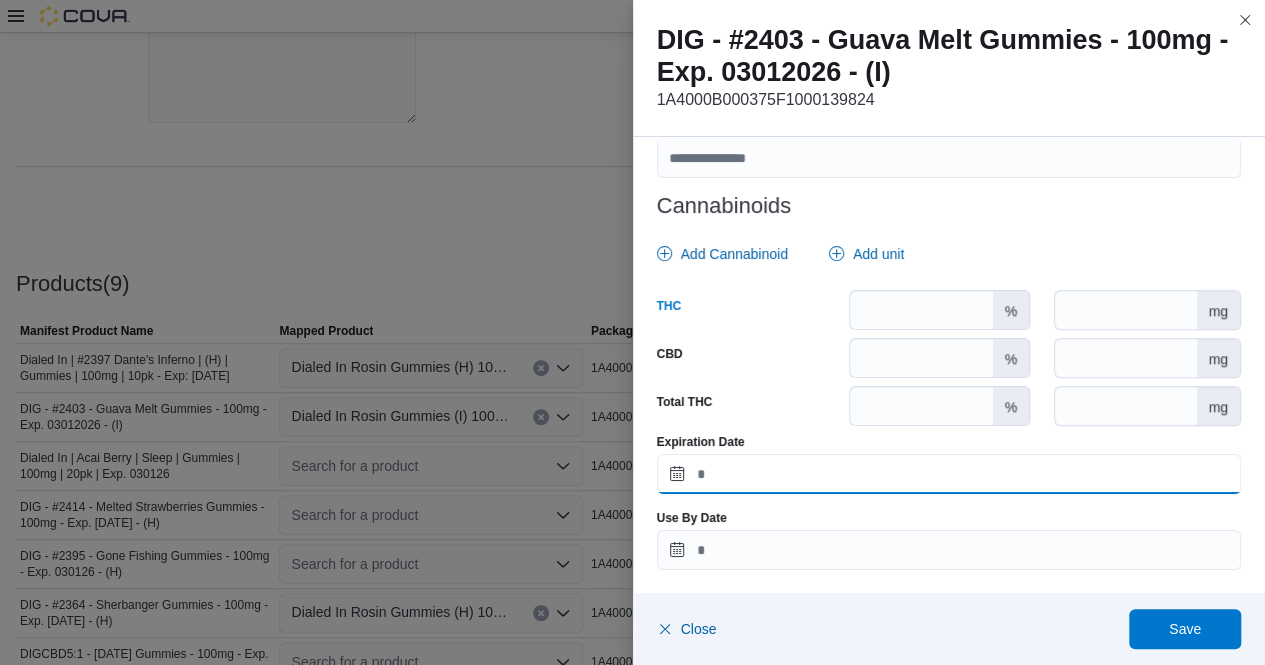 click on "Expiration Date" at bounding box center [949, 474] 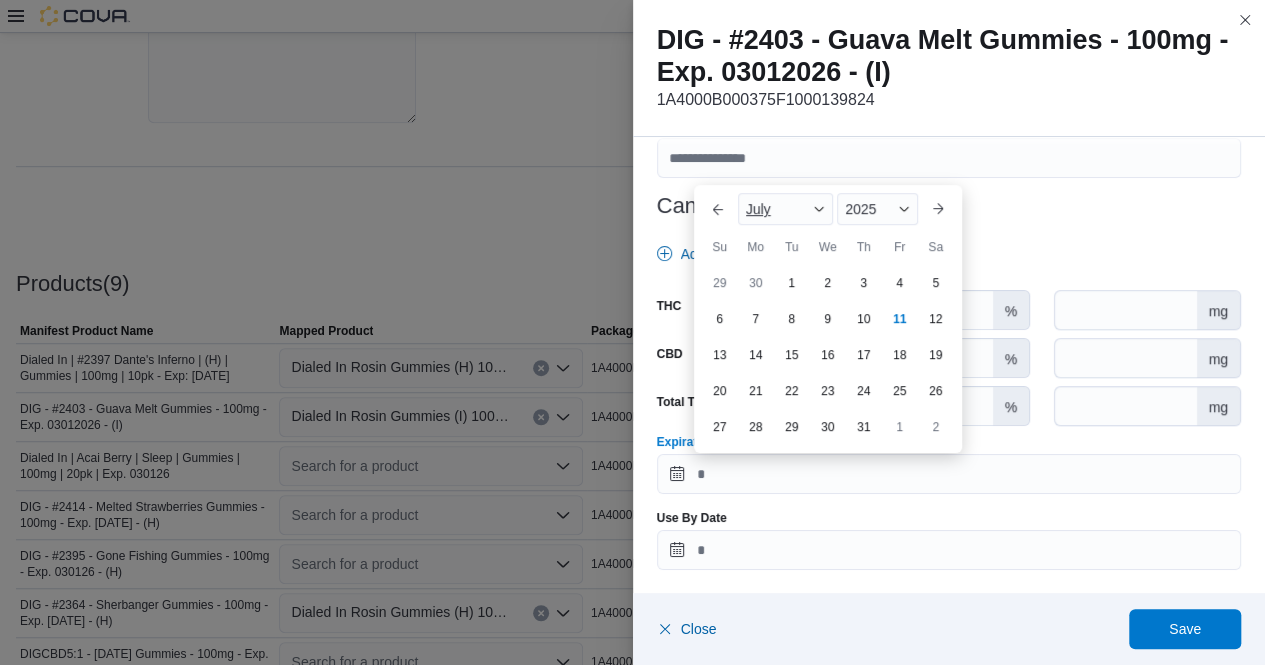 click at bounding box center (819, 209) 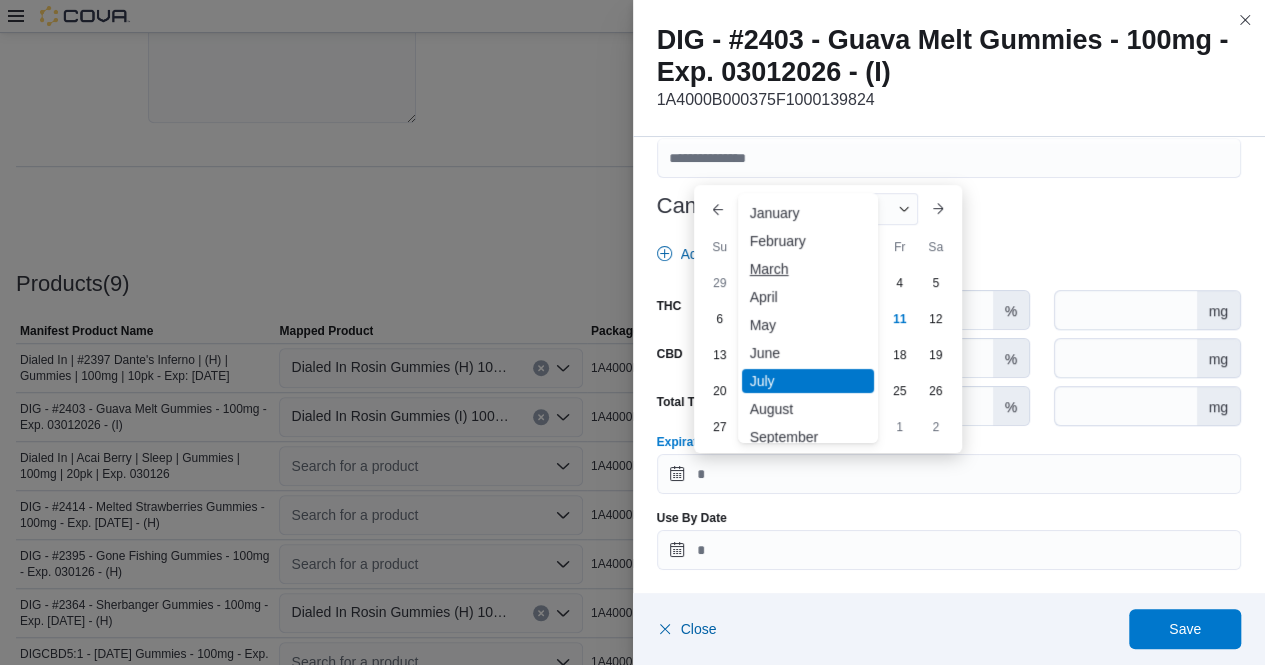 click on "March" at bounding box center (808, 269) 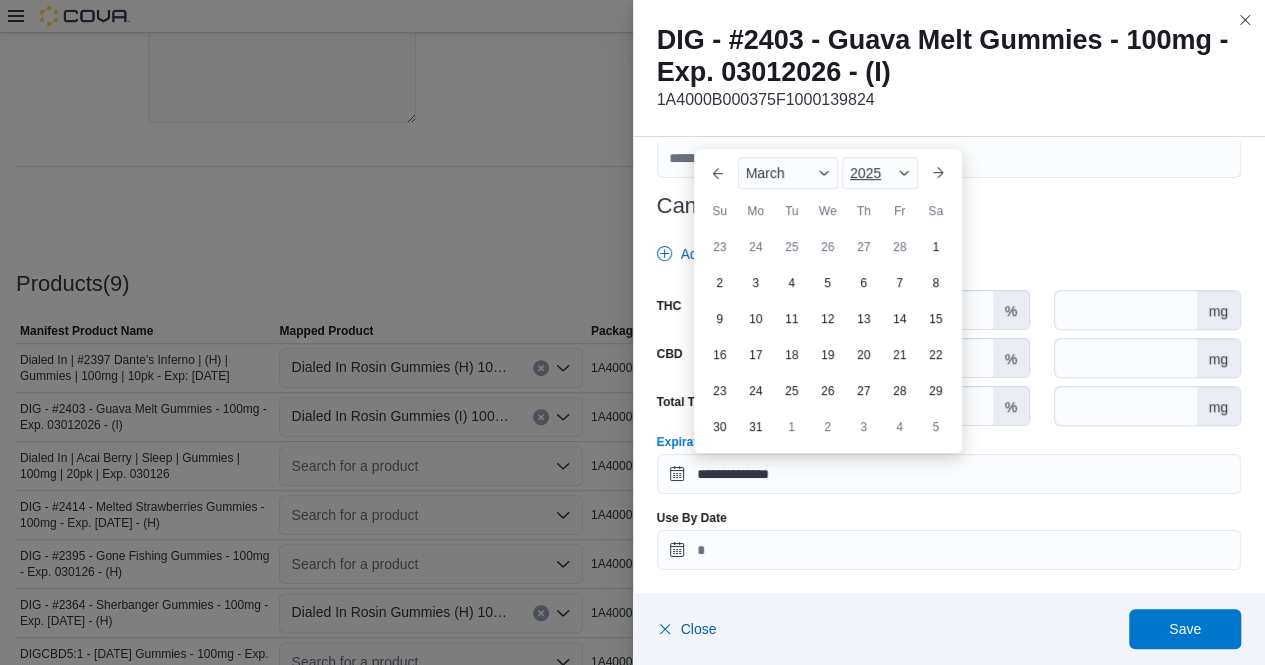 click at bounding box center [904, 173] 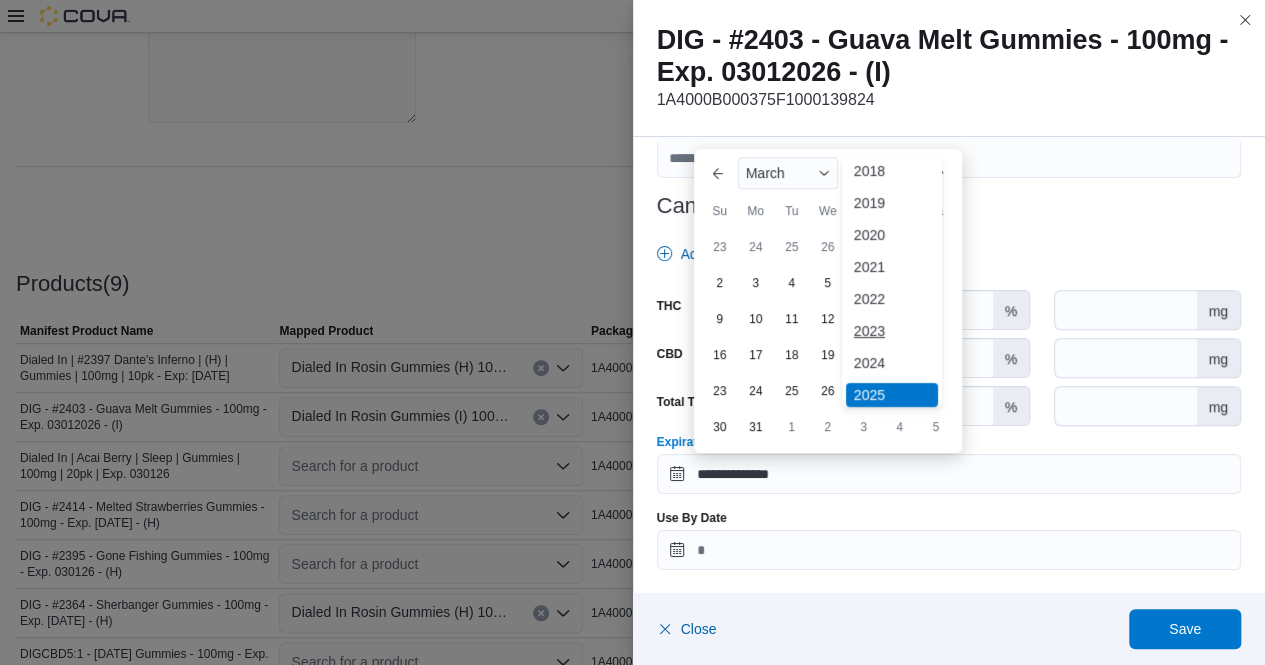 scroll, scrollTop: 58, scrollLeft: 0, axis: vertical 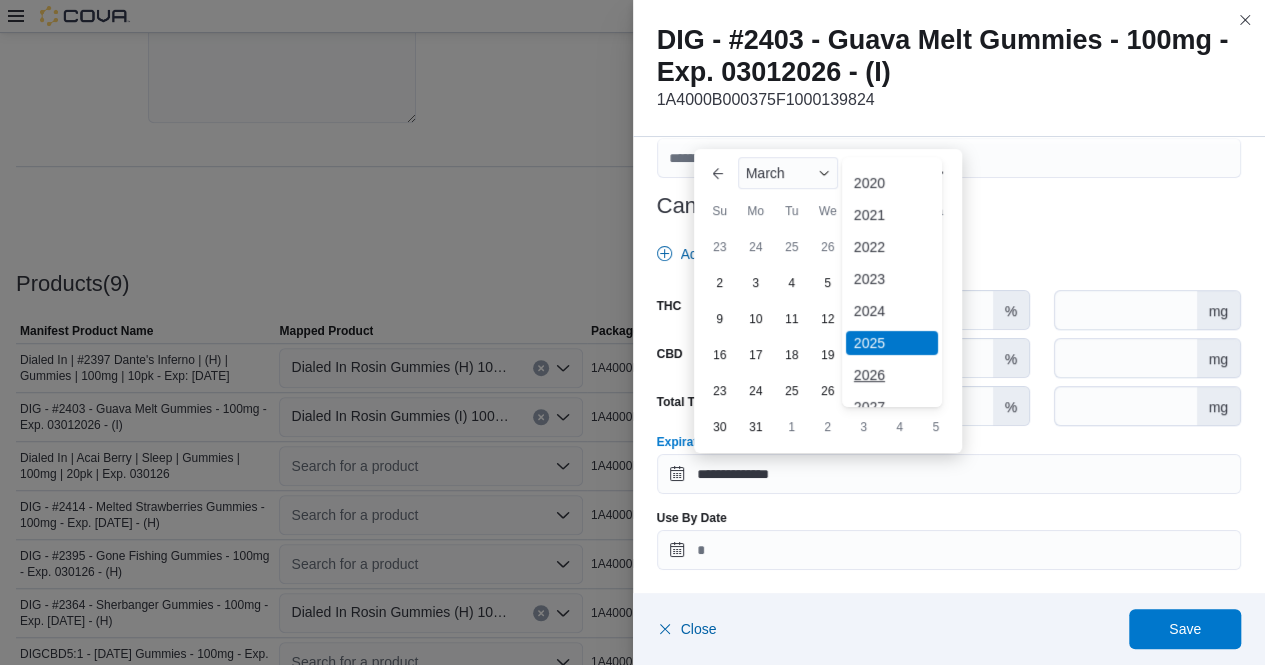 click on "2026" at bounding box center (892, 375) 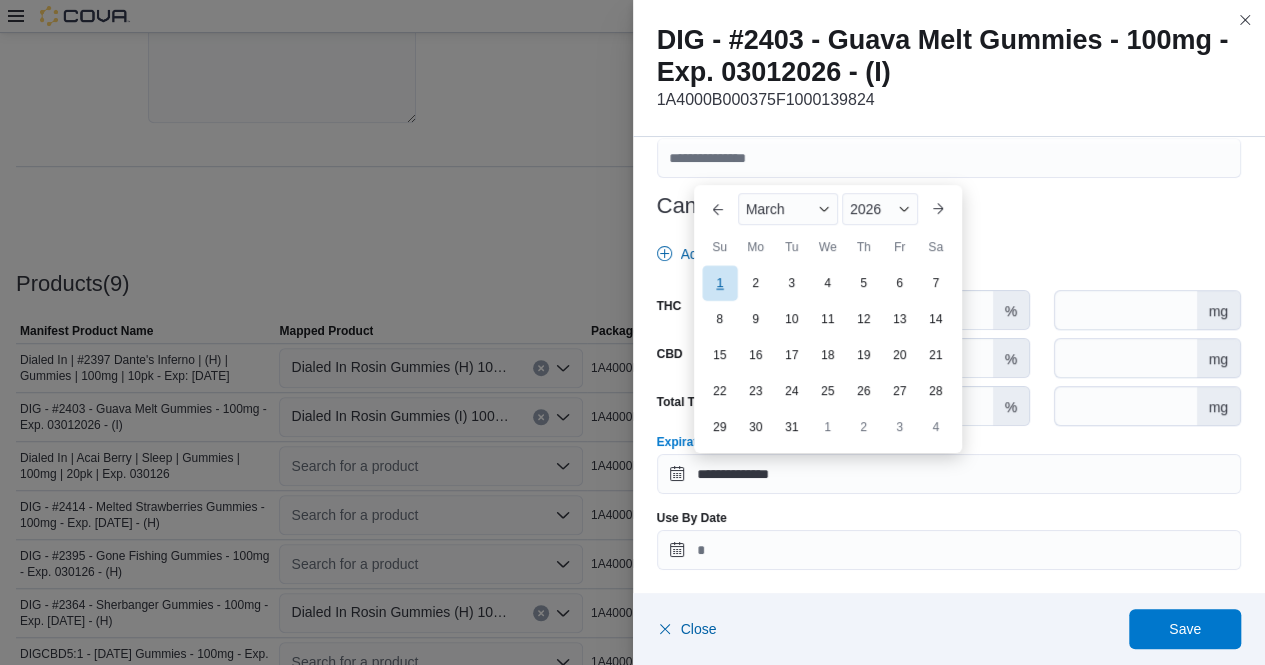 click on "1" at bounding box center [719, 283] 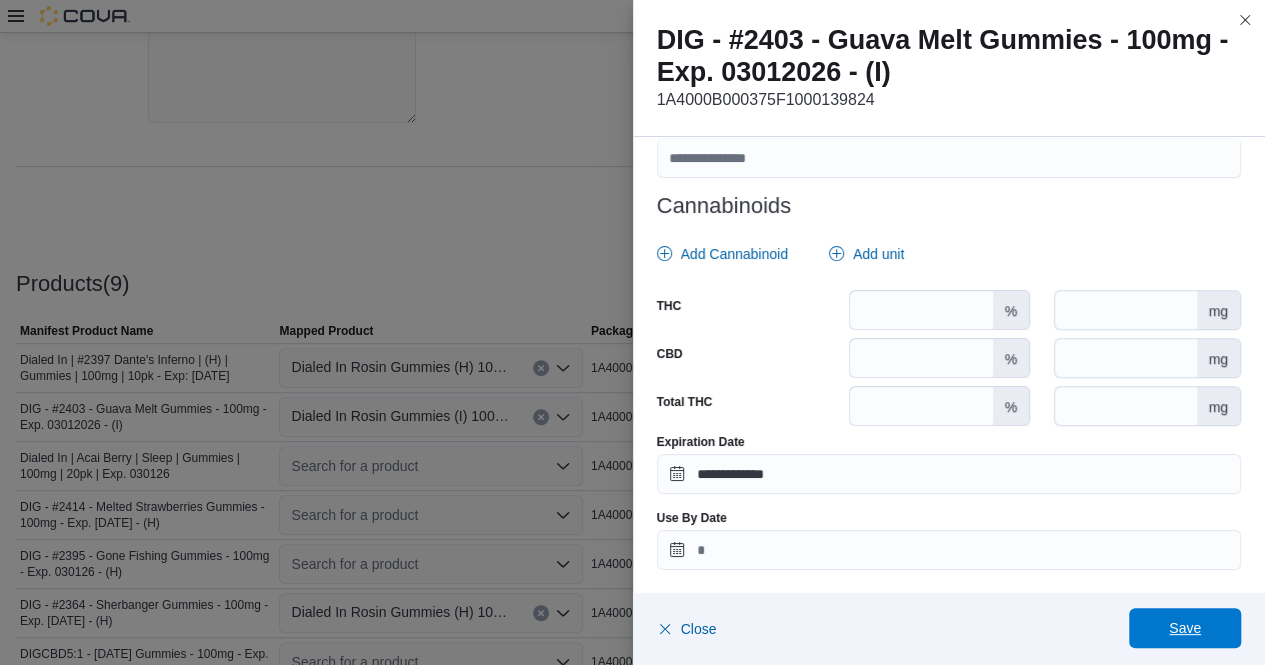 click on "Save" at bounding box center [1185, 628] 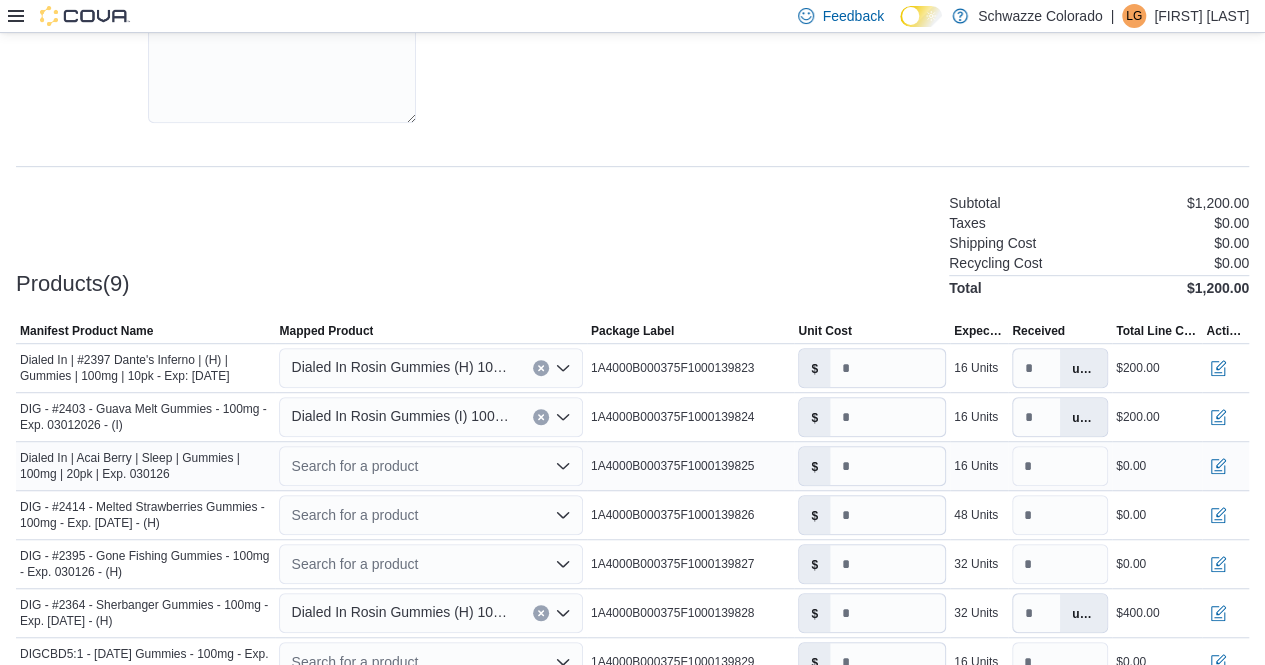 click on "Search for a product" at bounding box center (430, 466) 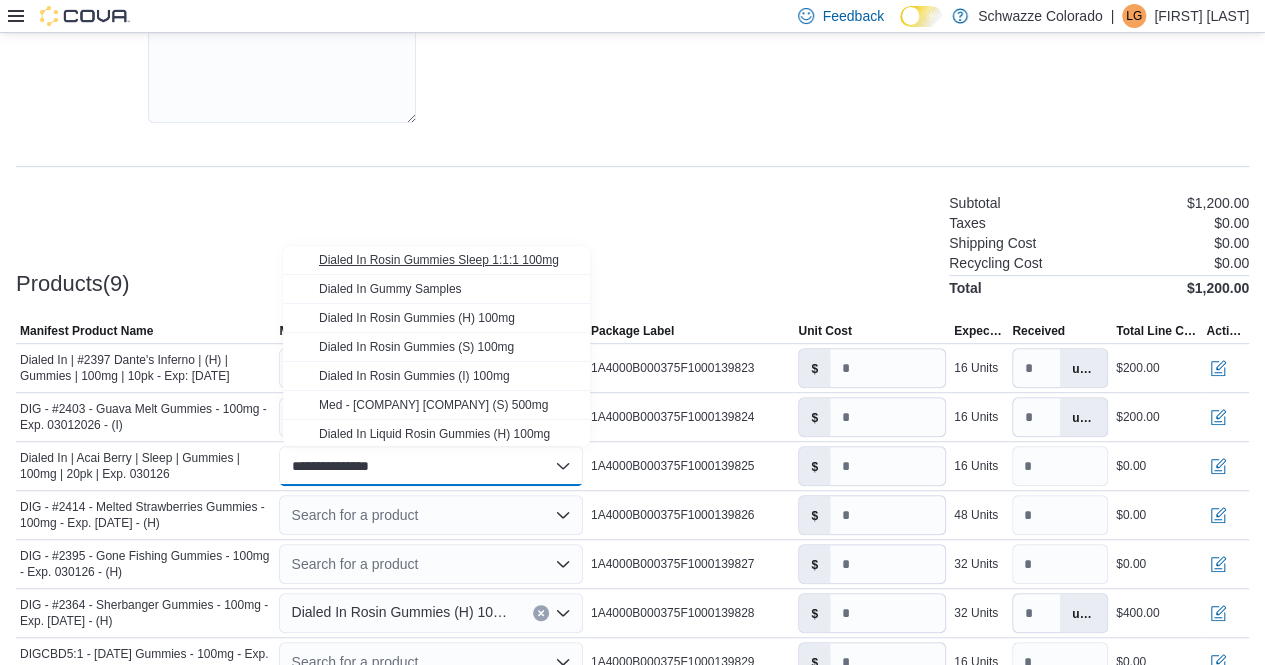 type on "**********" 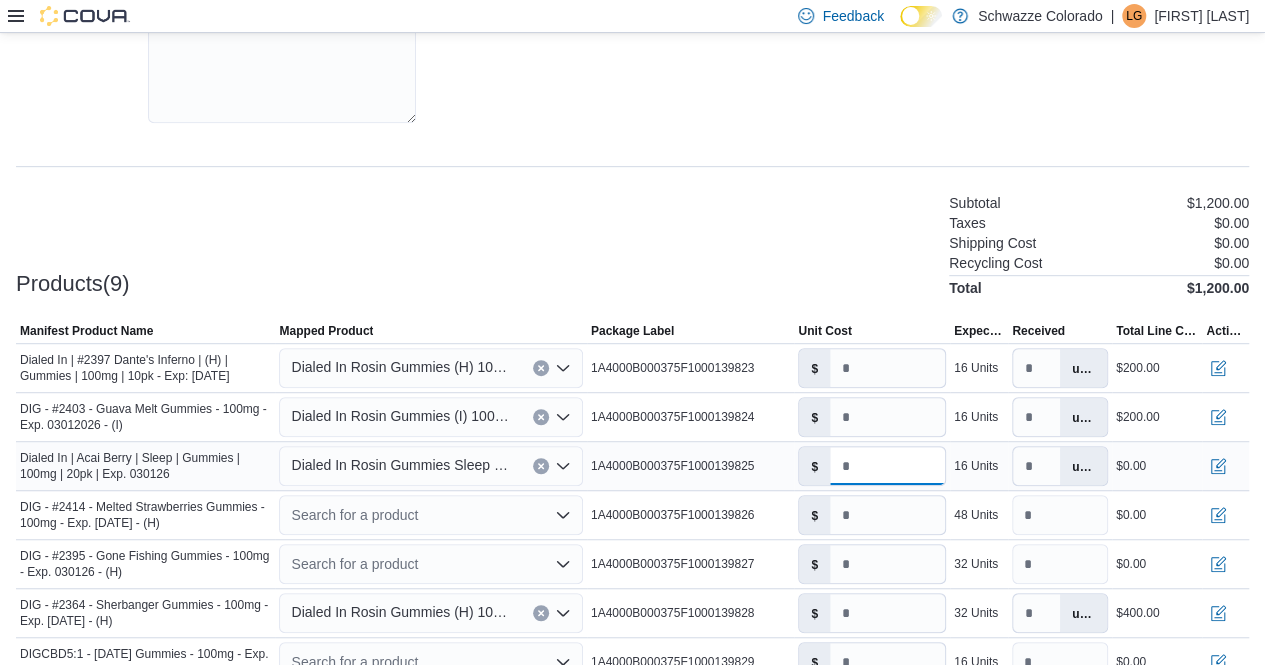 click on "*" at bounding box center [887, 466] 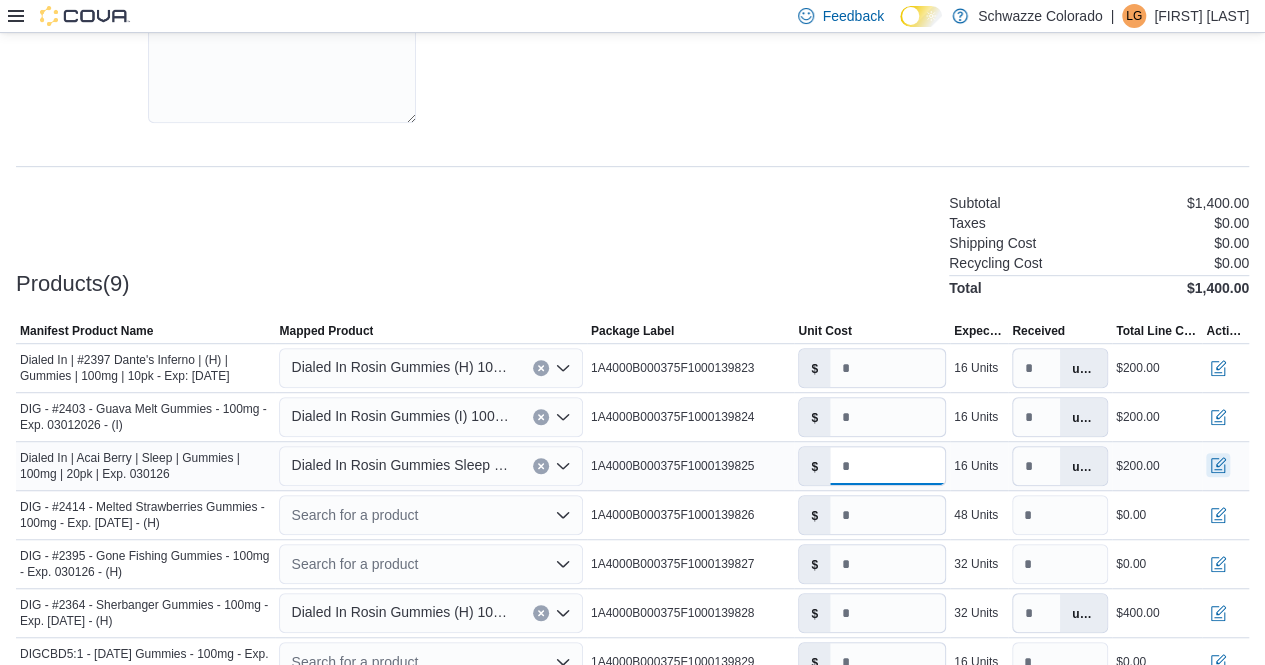 type on "****" 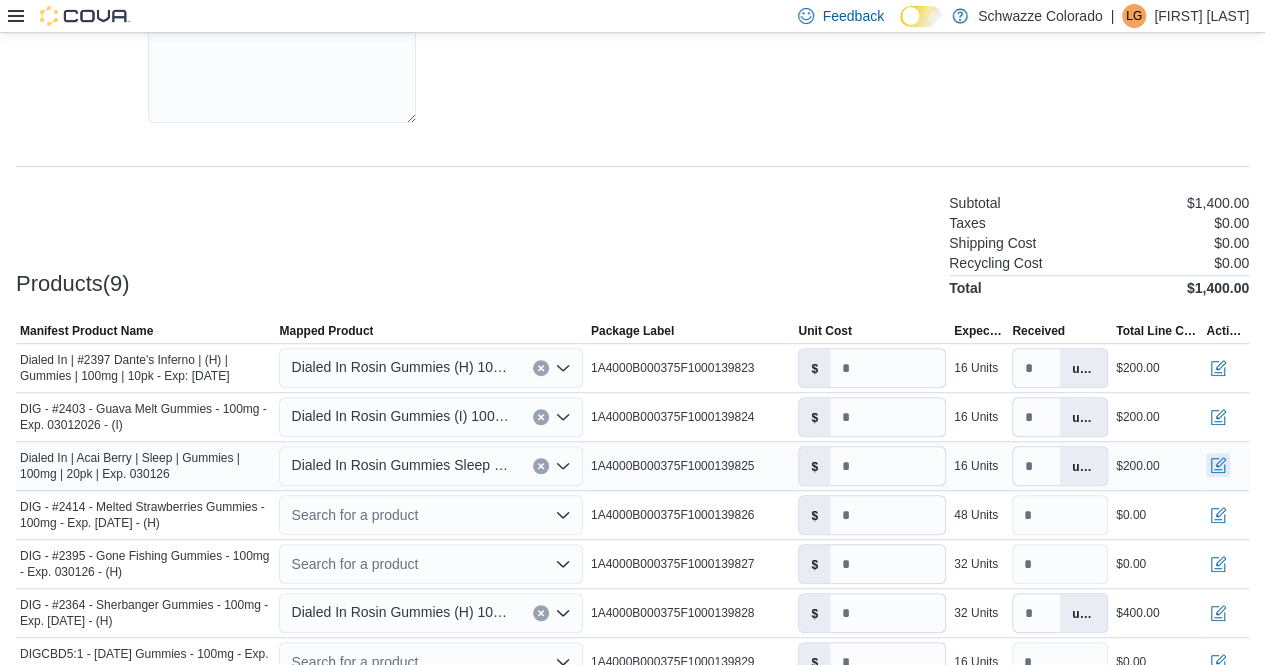 click at bounding box center (1218, 465) 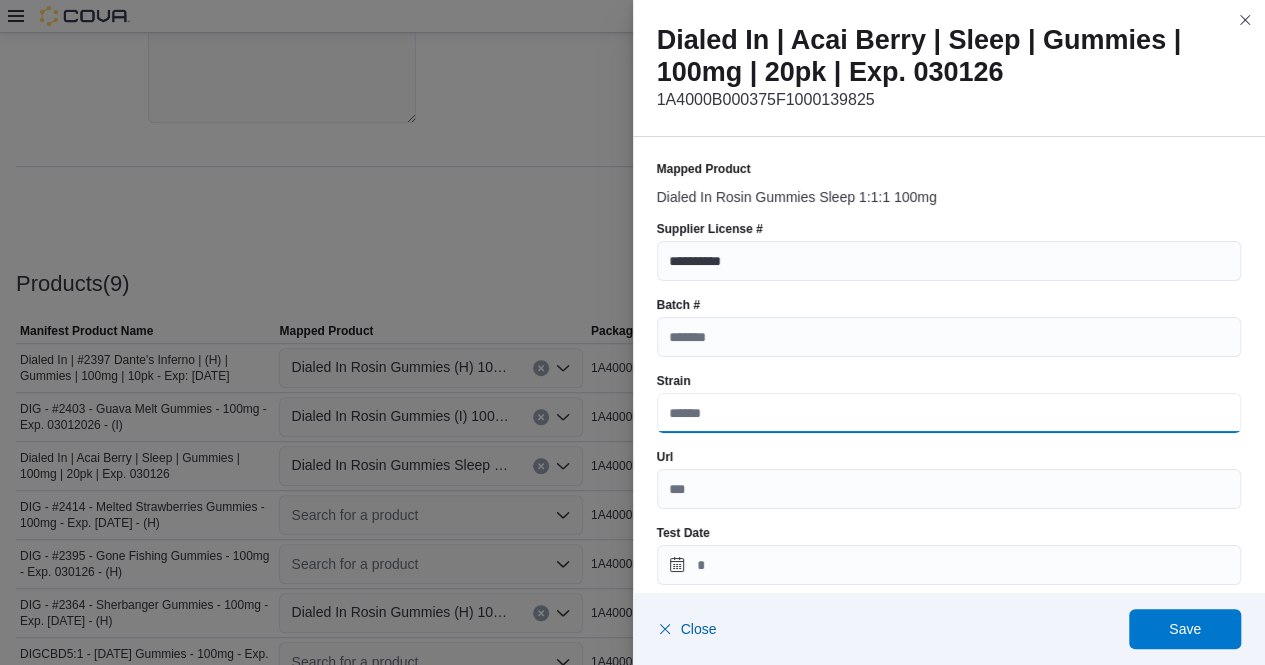 click on "Strain" at bounding box center [949, 413] 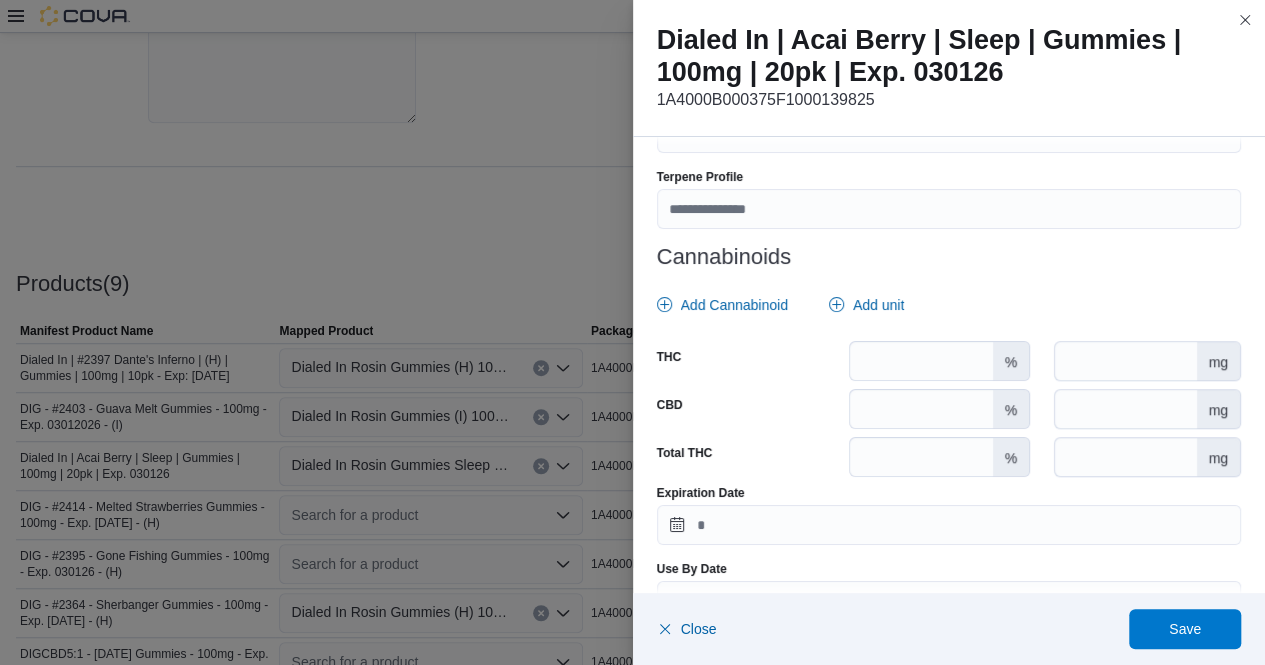 scroll, scrollTop: 816, scrollLeft: 0, axis: vertical 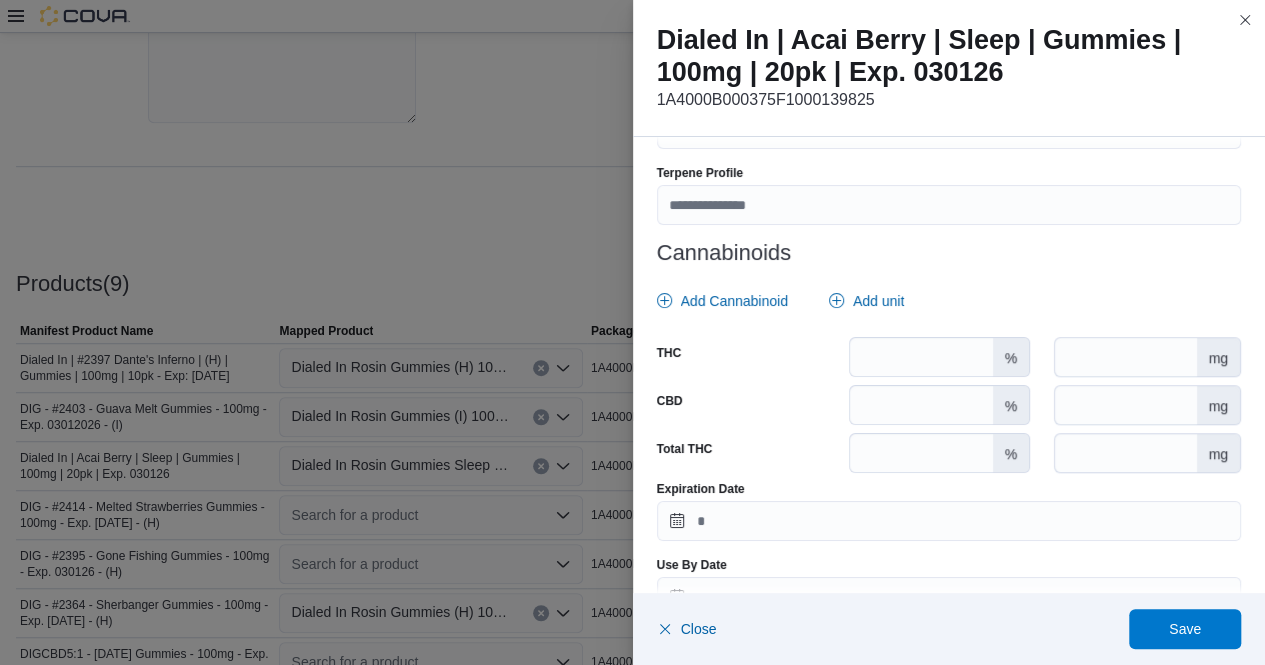 type on "**********" 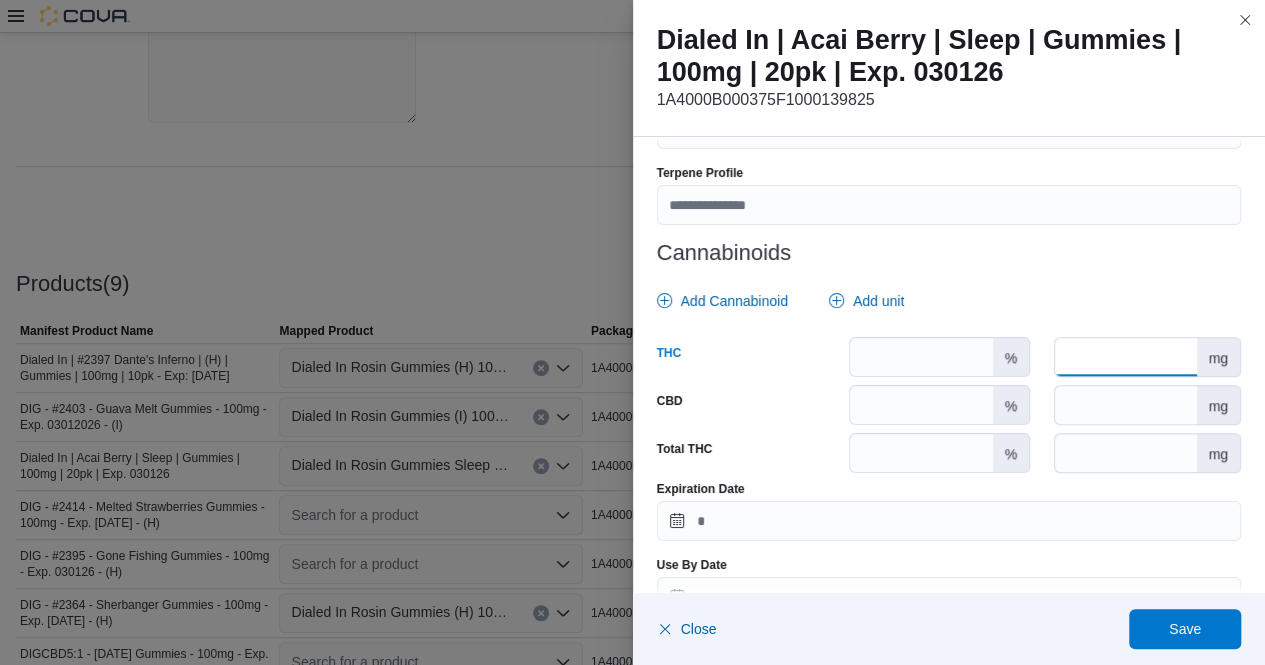 click at bounding box center (1125, 357) 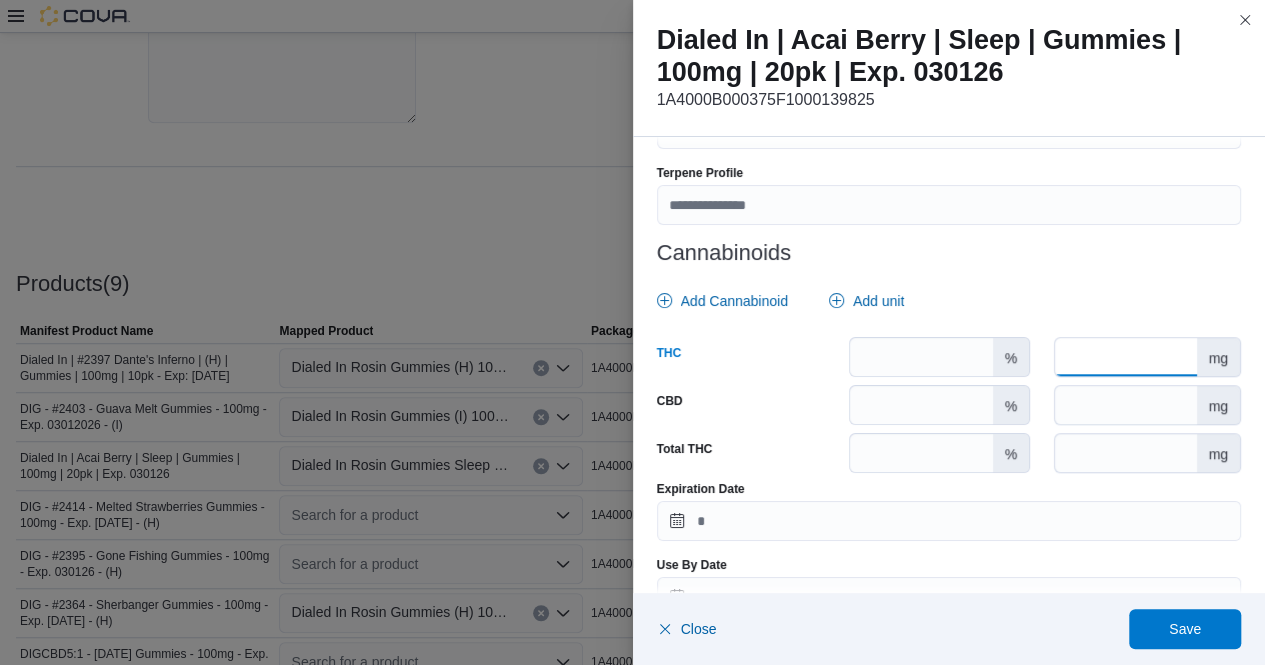 scroll, scrollTop: 863, scrollLeft: 0, axis: vertical 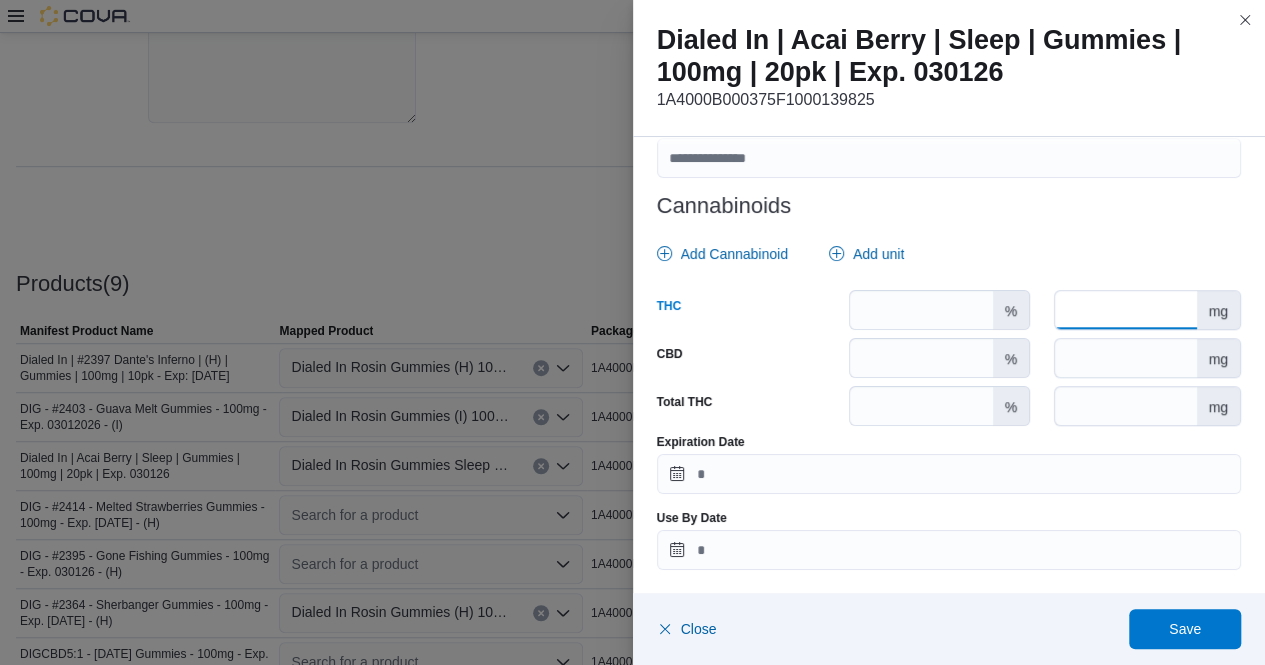 type on "***" 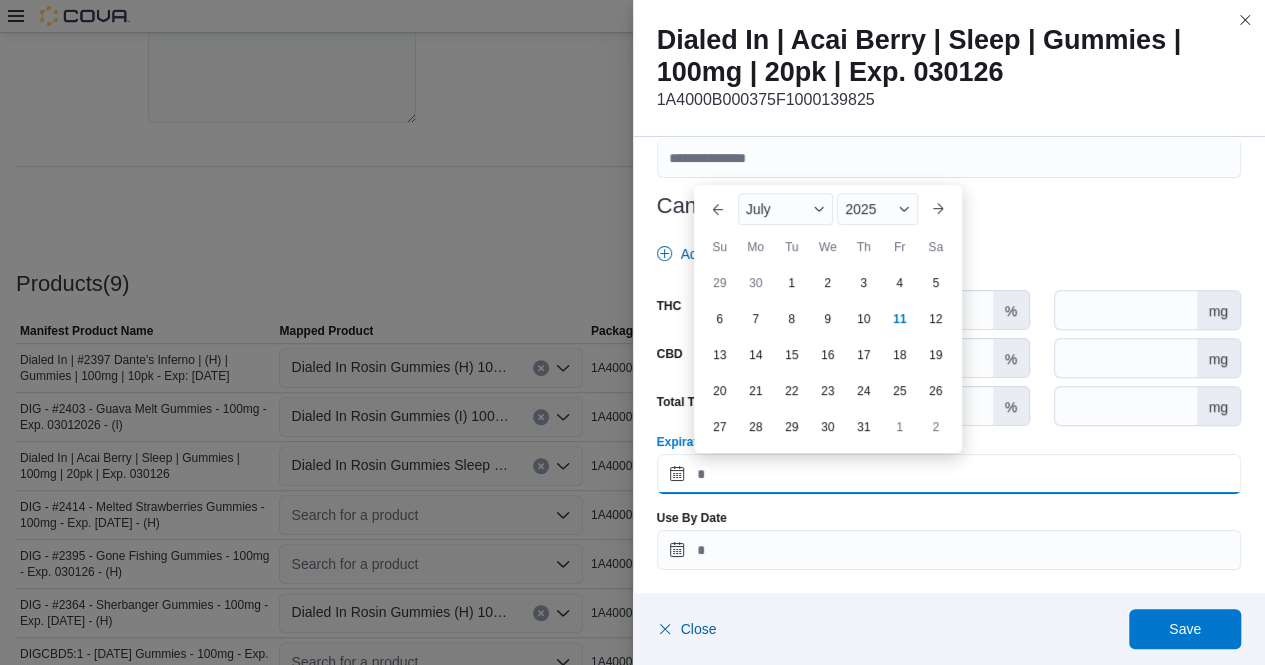 click on "Expiration Date" at bounding box center (949, 474) 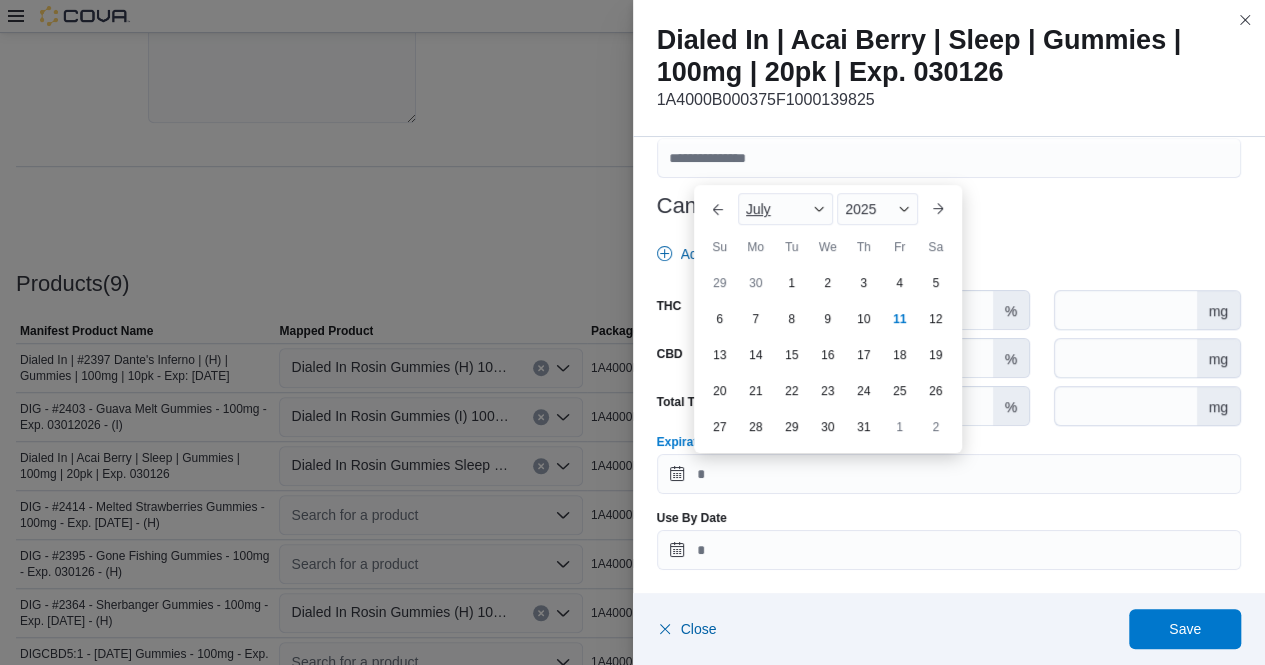 click on "July" at bounding box center [786, 209] 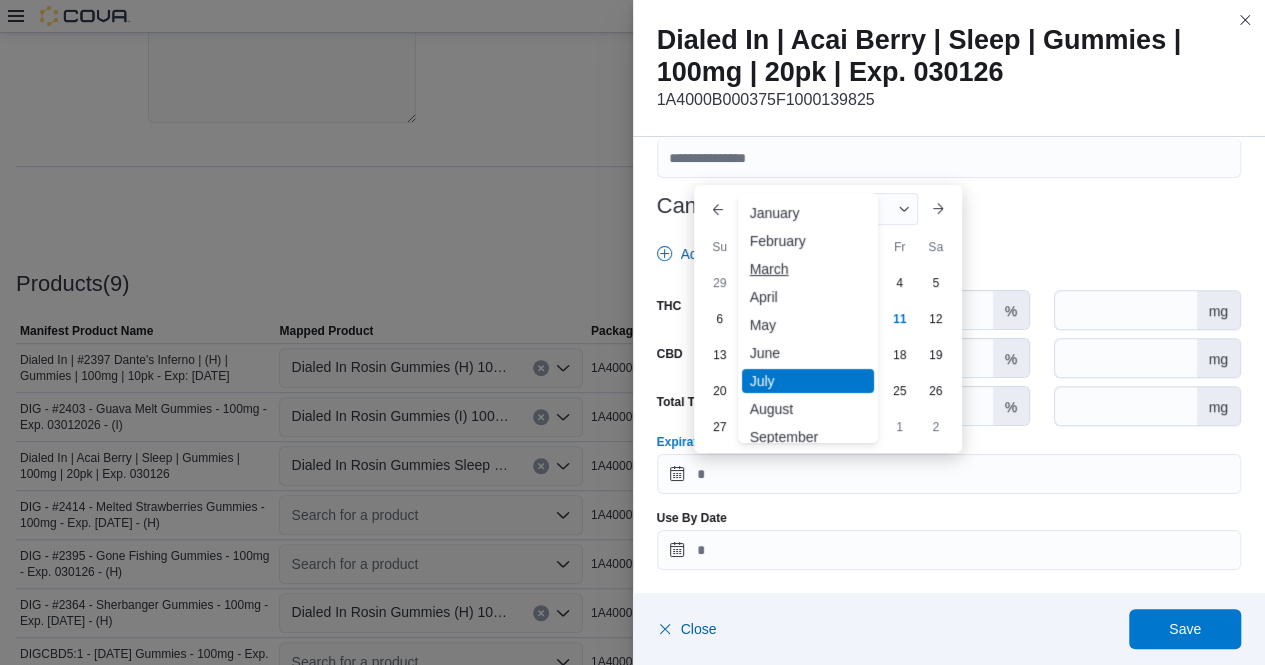 click on "March" at bounding box center [808, 269] 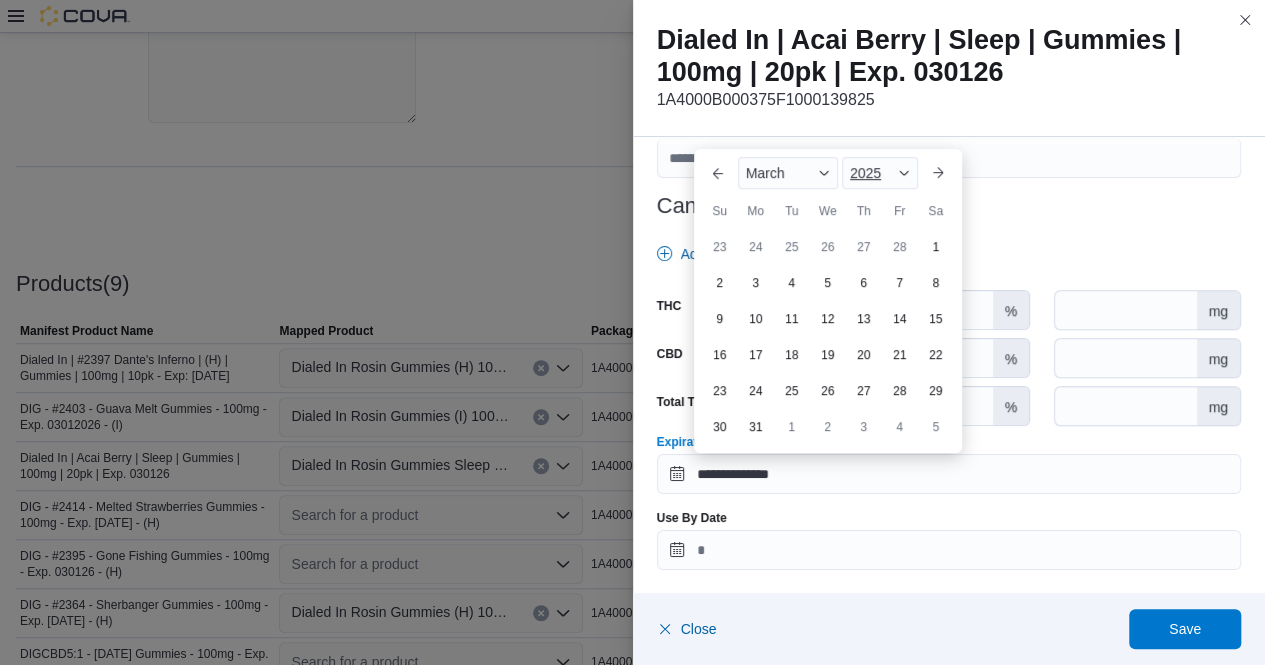 click at bounding box center (904, 173) 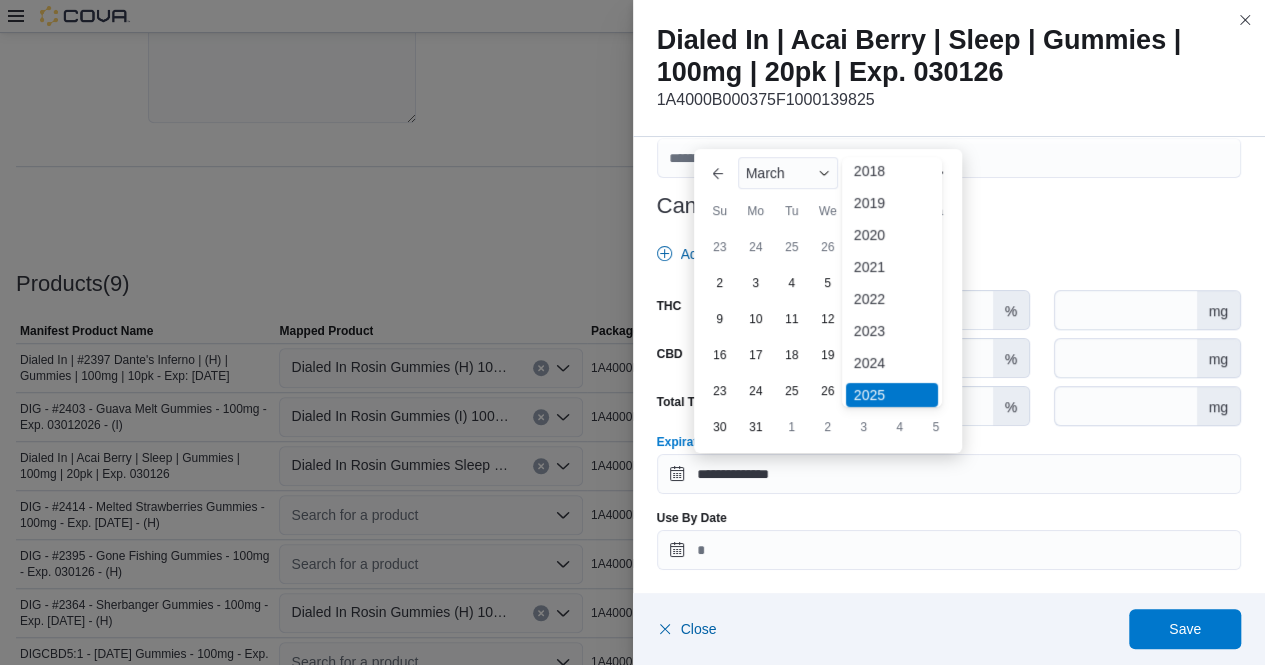 scroll, scrollTop: 77, scrollLeft: 0, axis: vertical 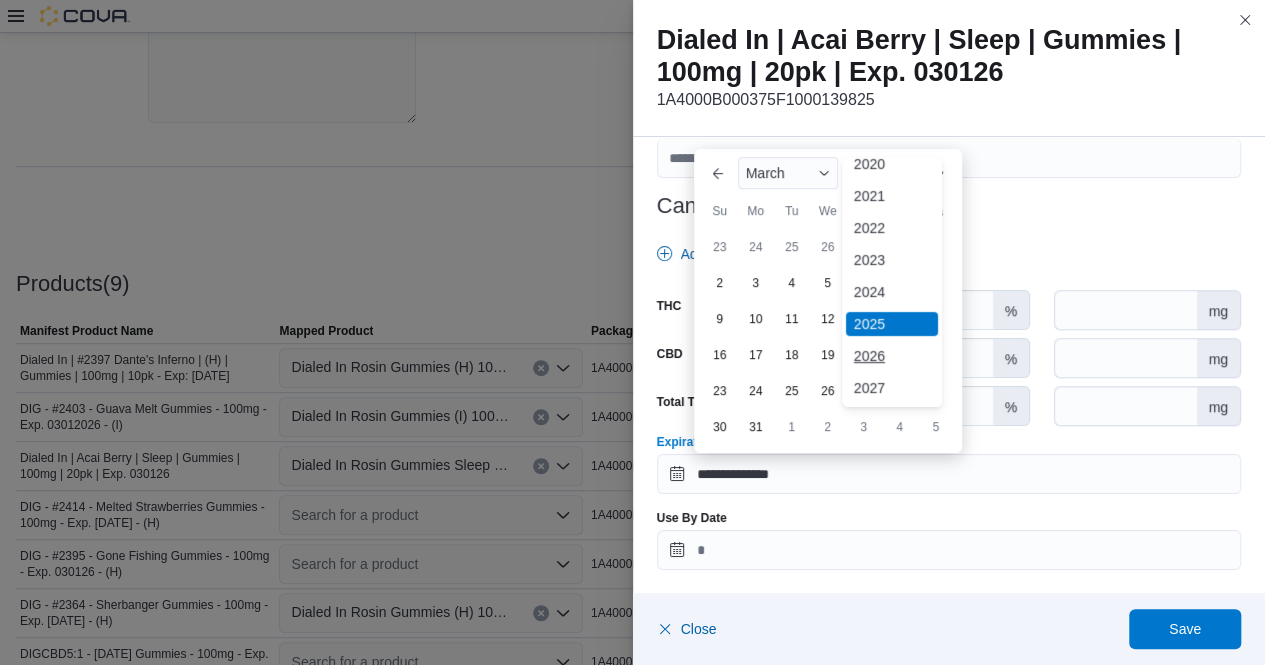 click on "2026" at bounding box center [892, 356] 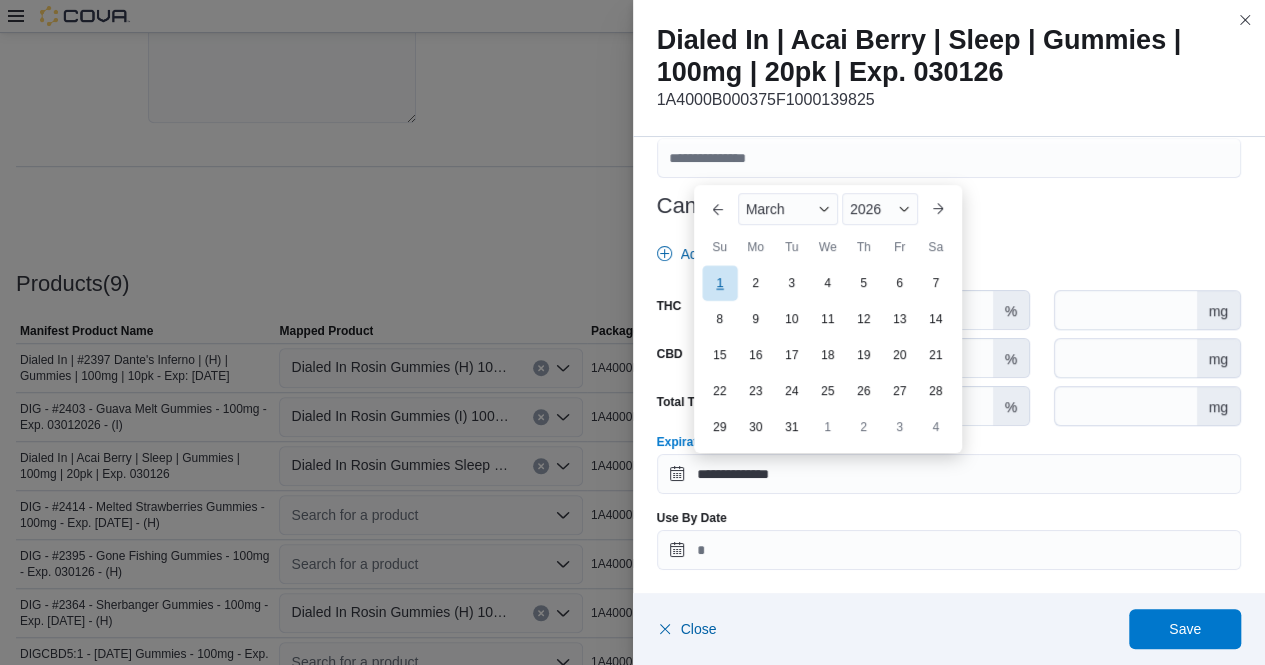 click on "1" at bounding box center [719, 283] 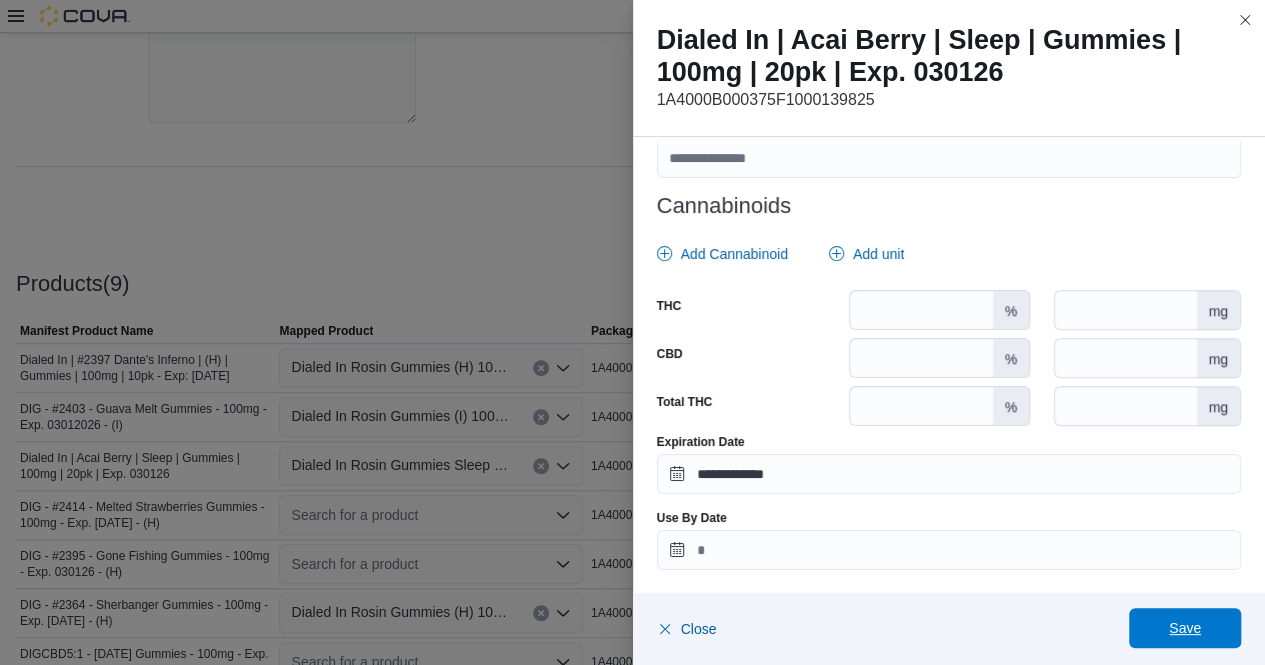 click on "Save" at bounding box center (1185, 628) 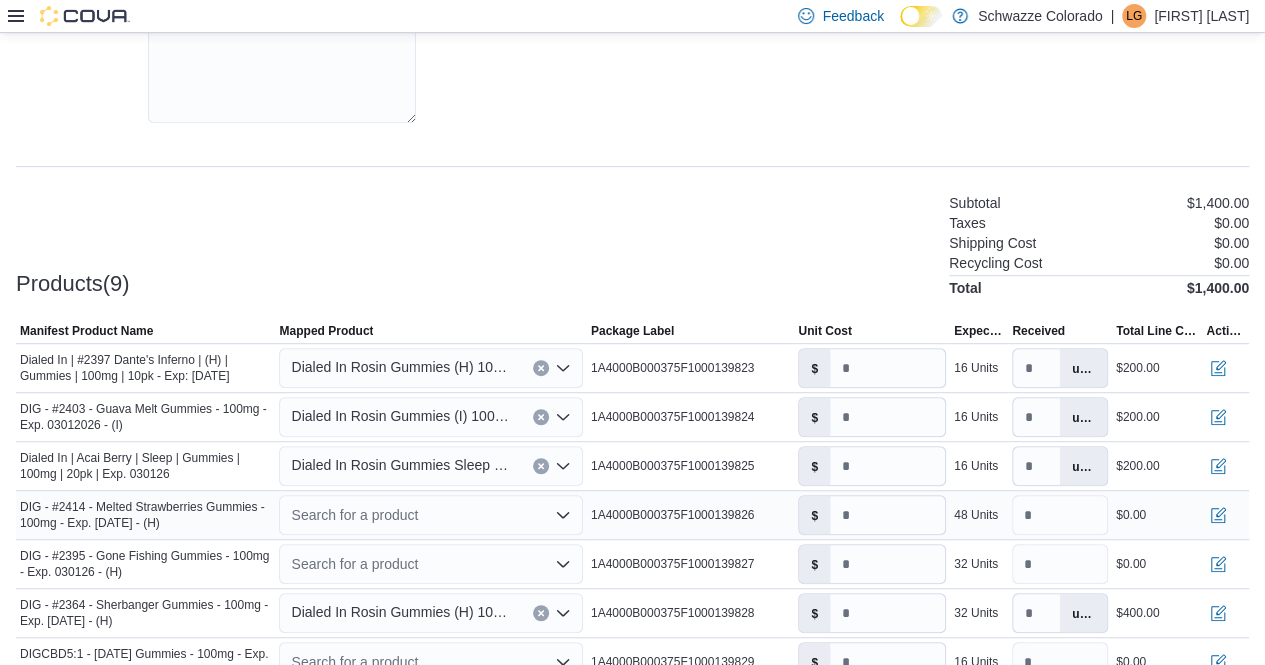 click on "Search for a product" at bounding box center (430, 515) 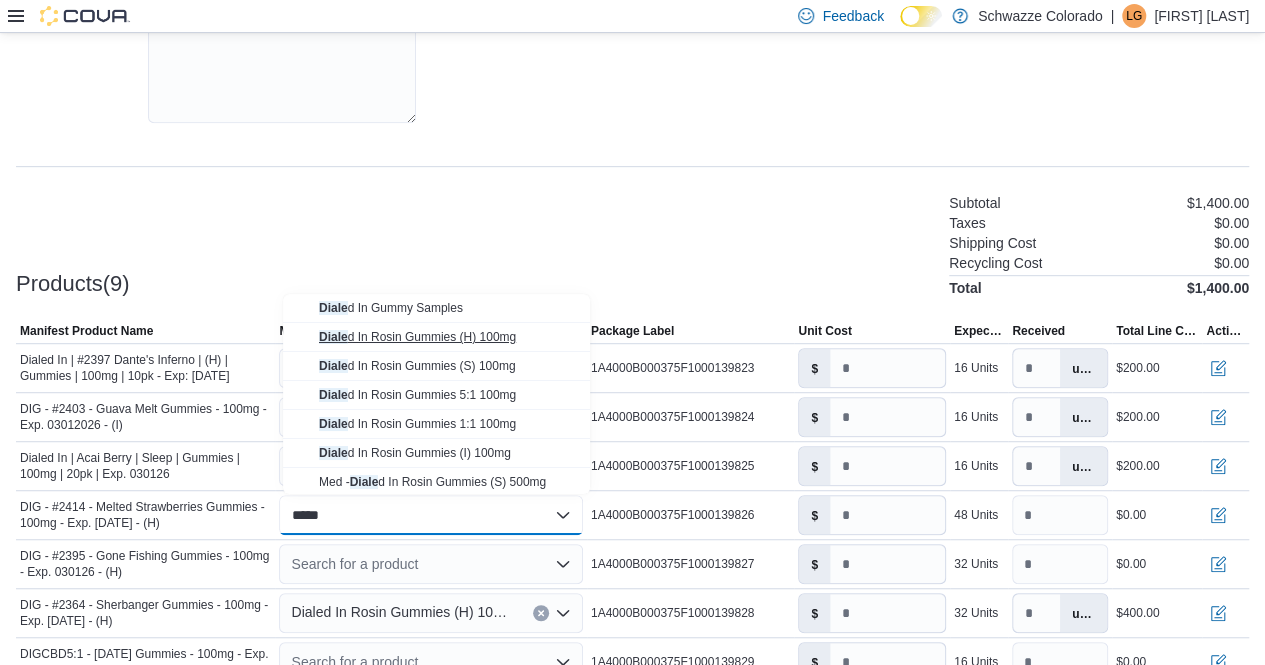 type on "*****" 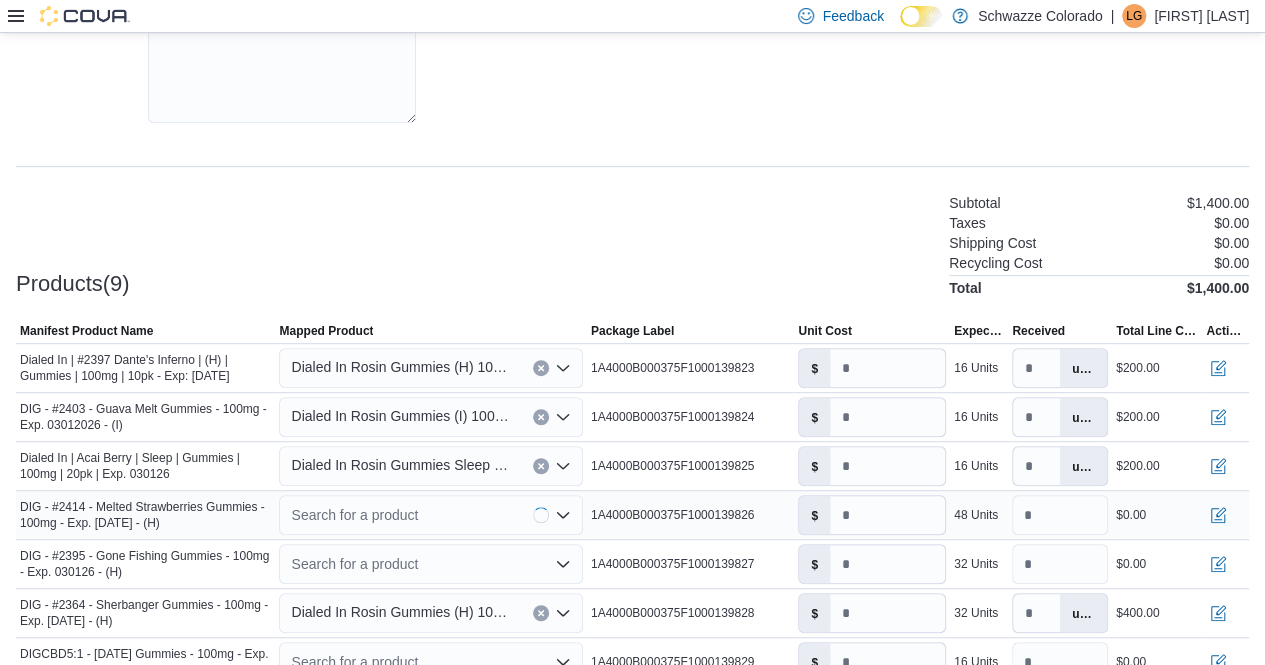 type on "****" 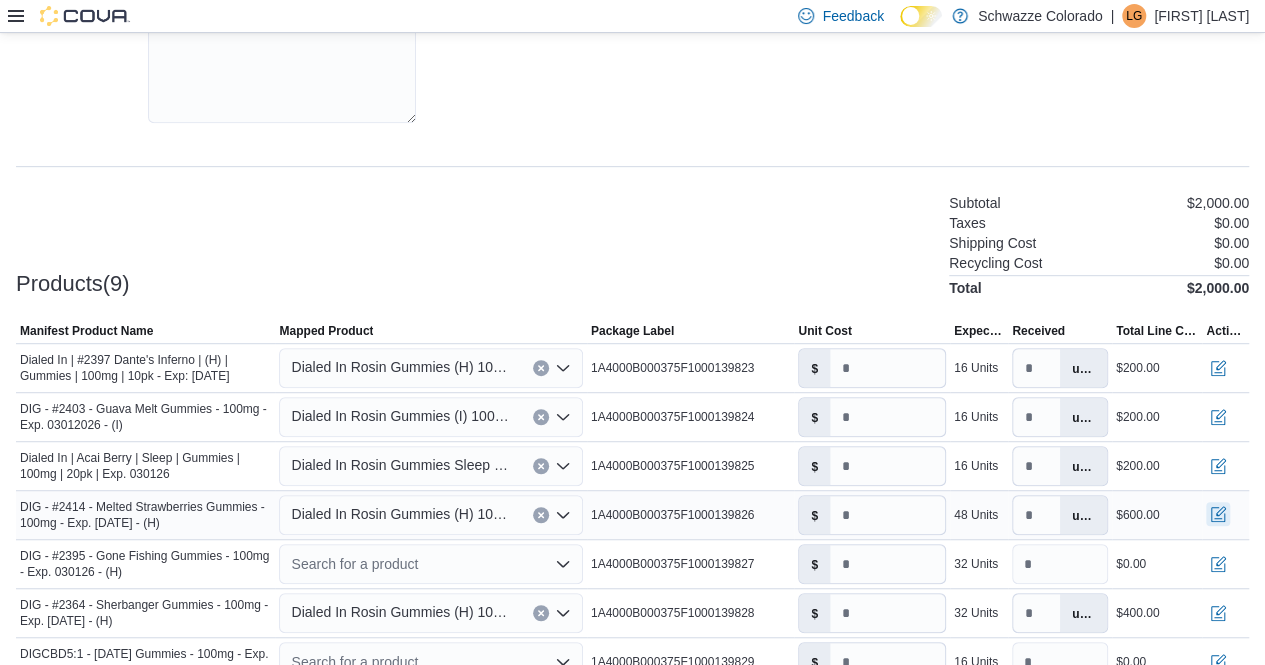 click at bounding box center (1218, 514) 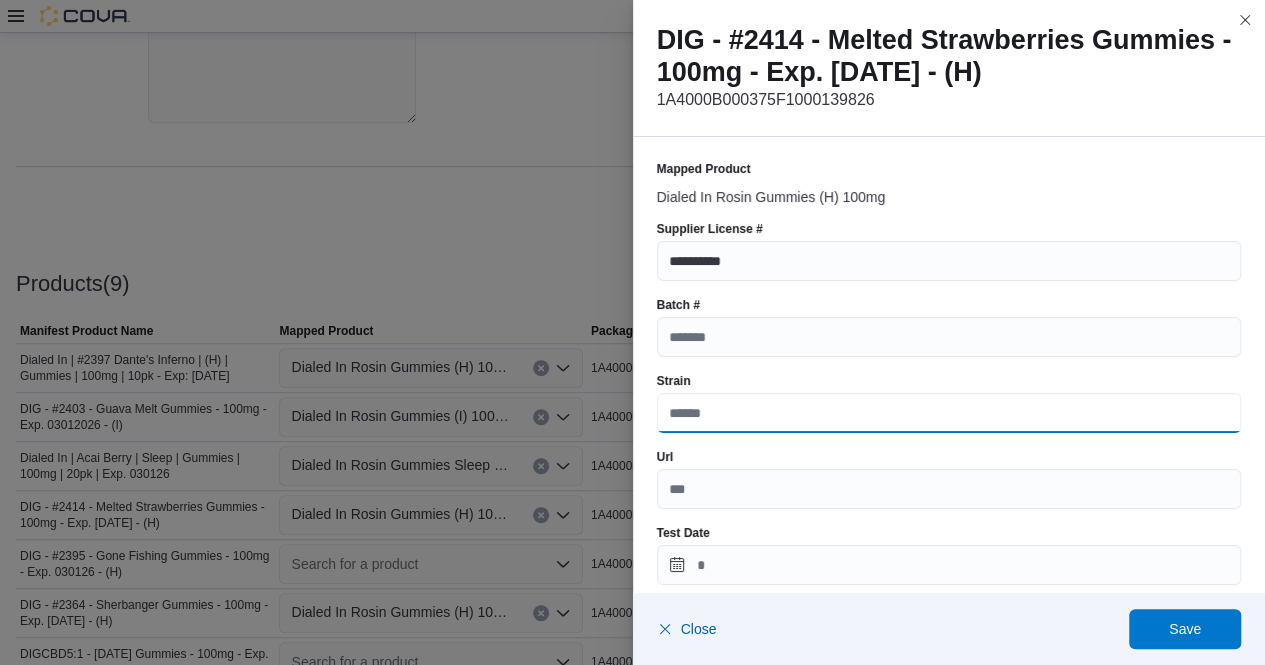 click on "Strain" at bounding box center (949, 413) 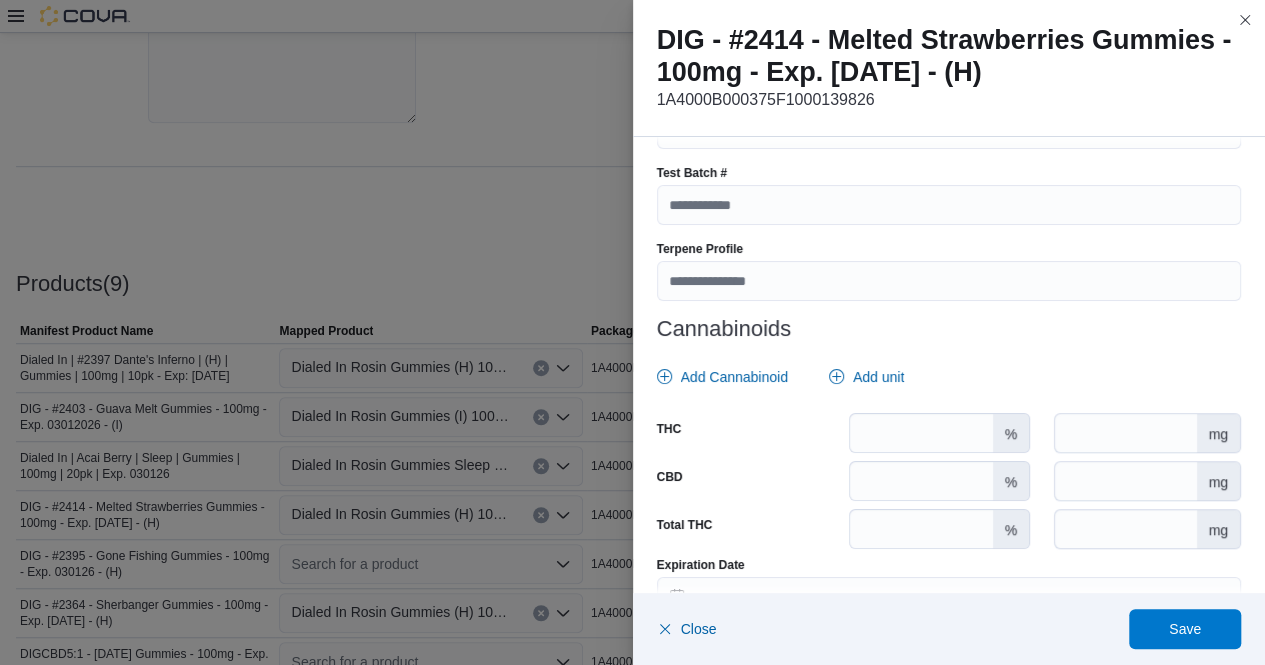 scroll, scrollTop: 745, scrollLeft: 0, axis: vertical 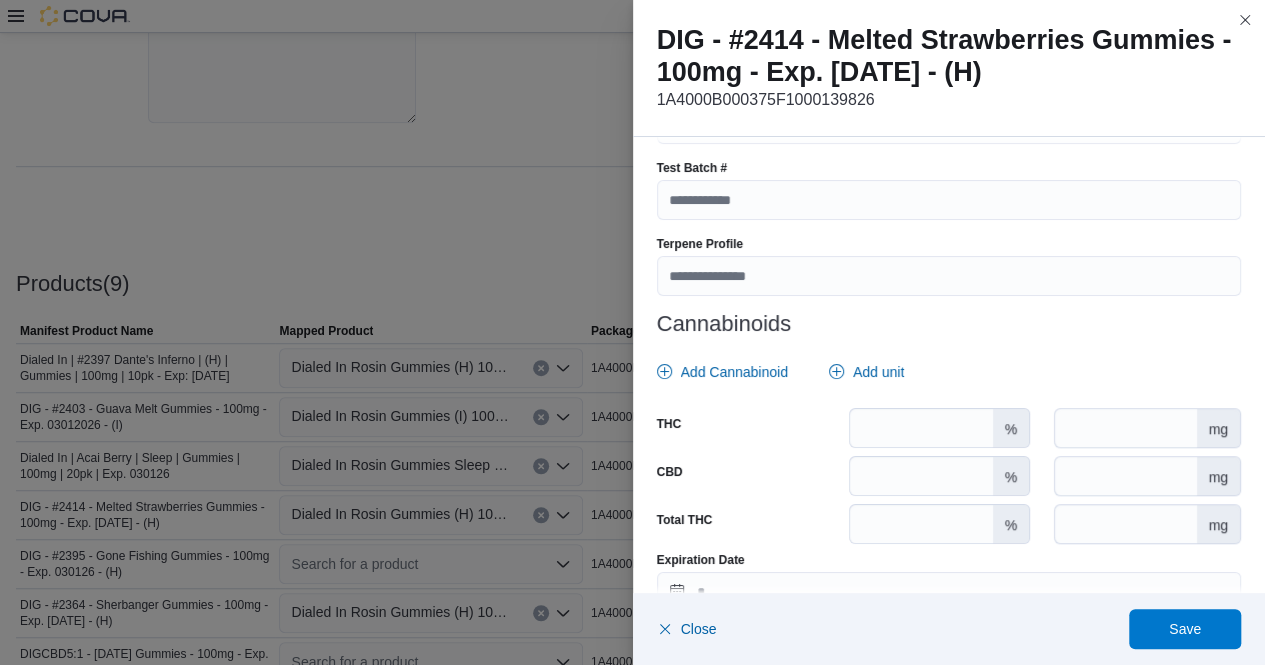 type on "**********" 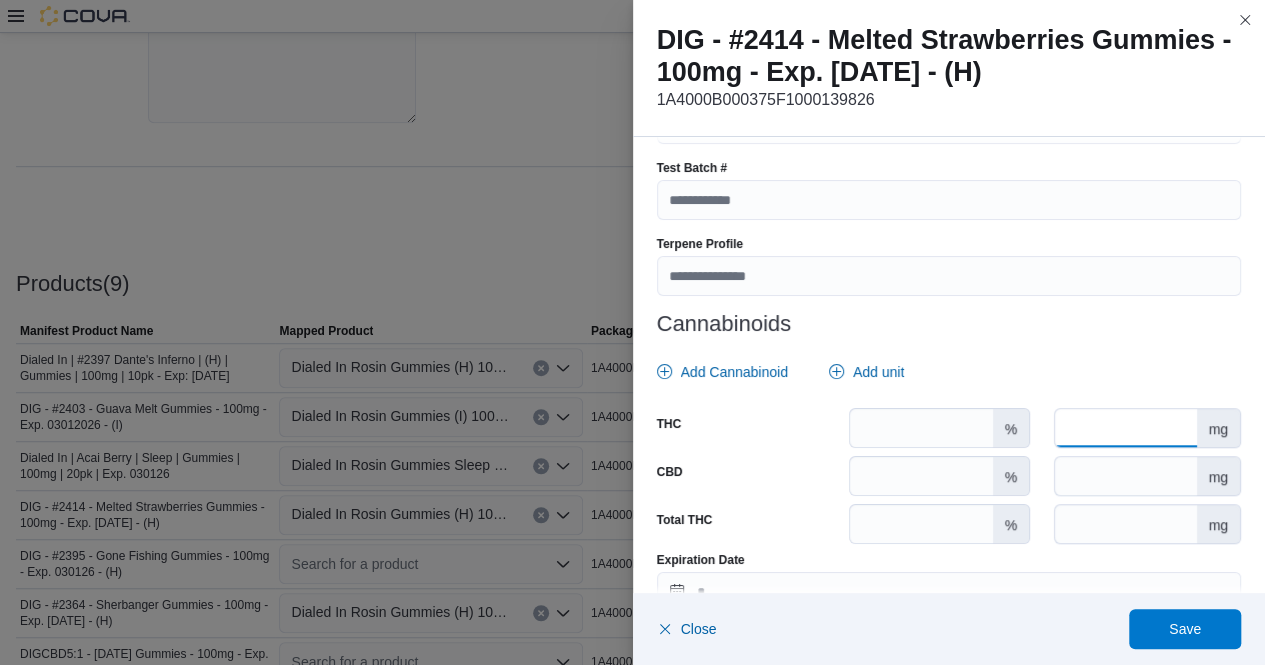 click at bounding box center (1125, 428) 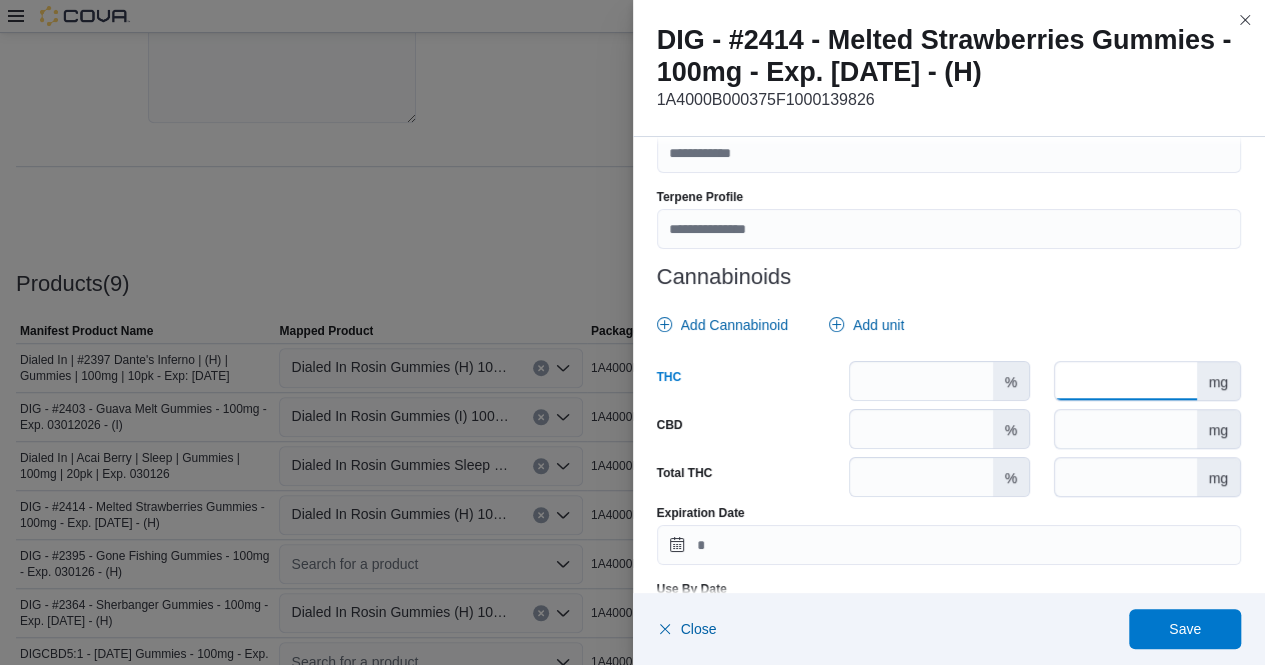scroll, scrollTop: 863, scrollLeft: 0, axis: vertical 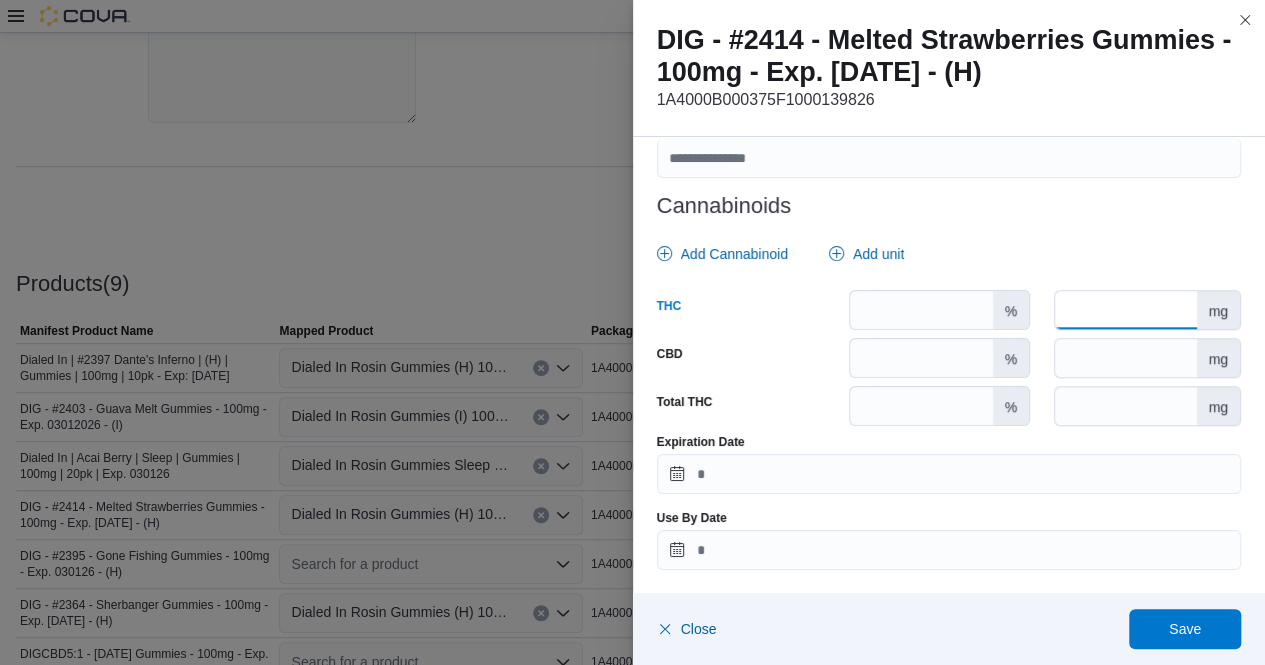 type on "***" 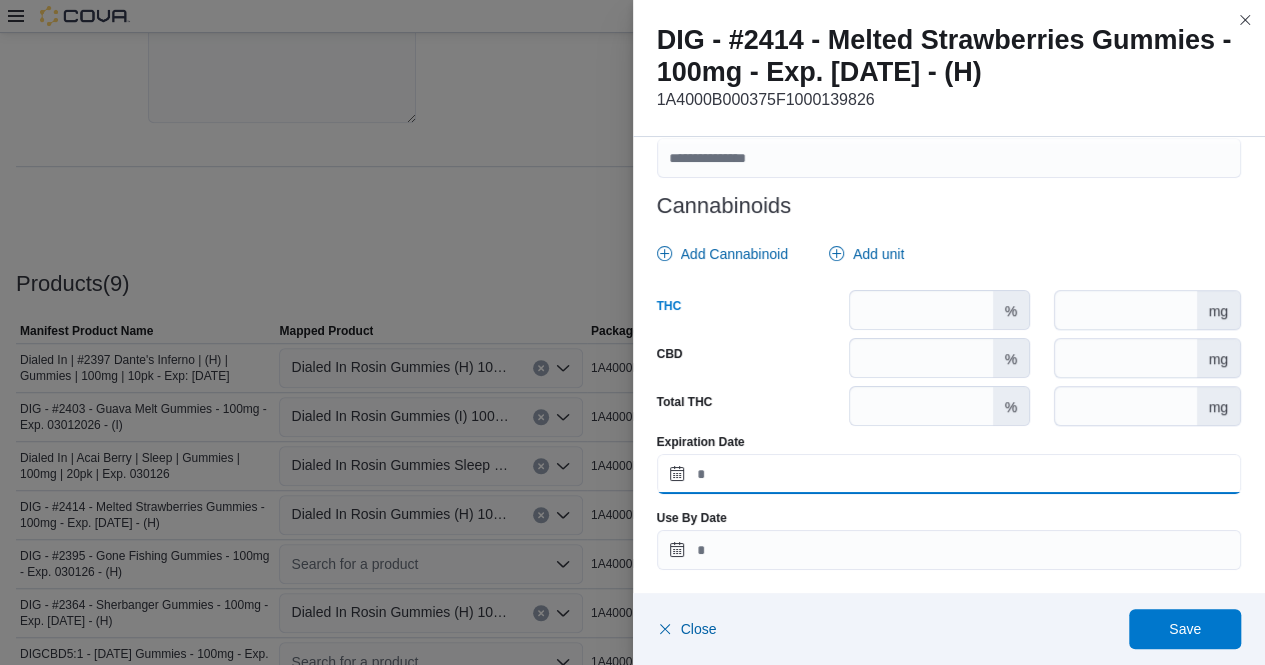 click on "Expiration Date" at bounding box center (949, 474) 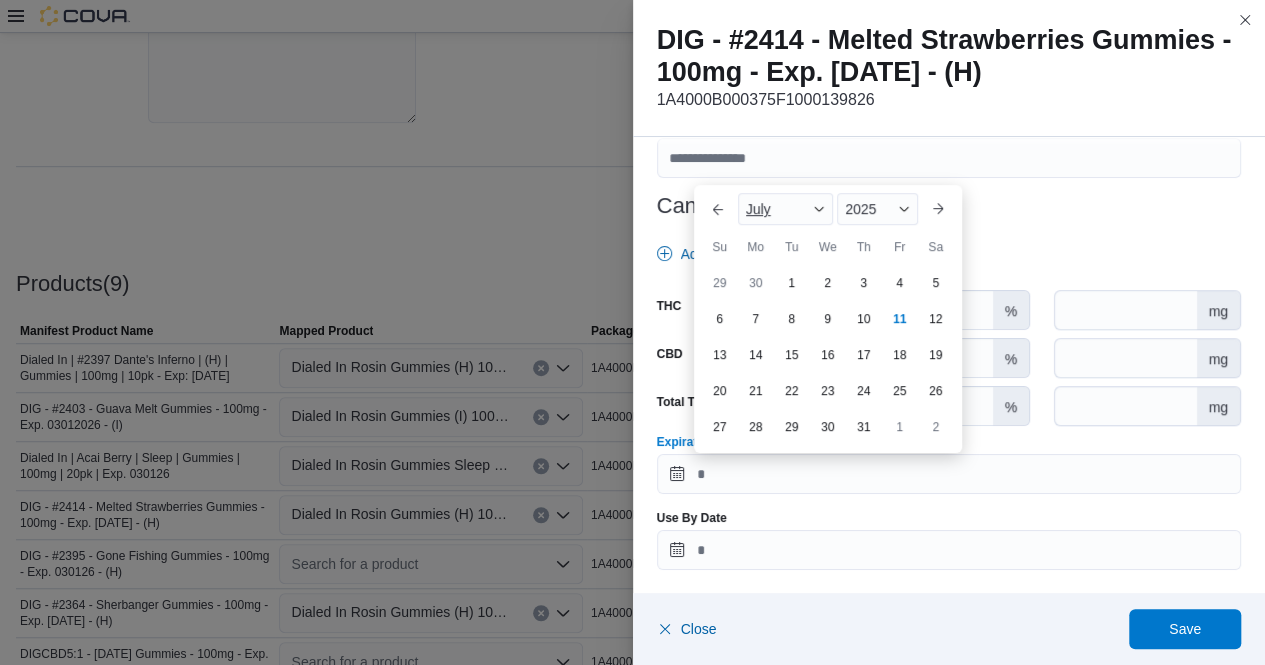 click at bounding box center (819, 209) 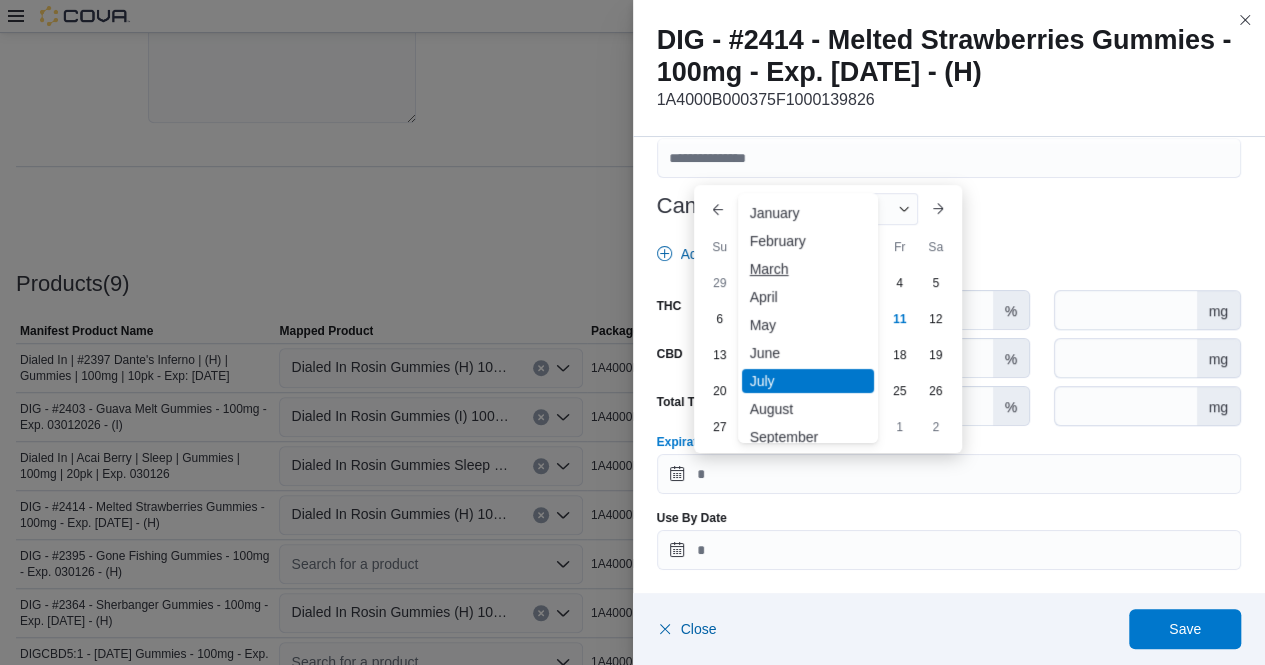 click on "March" at bounding box center [808, 269] 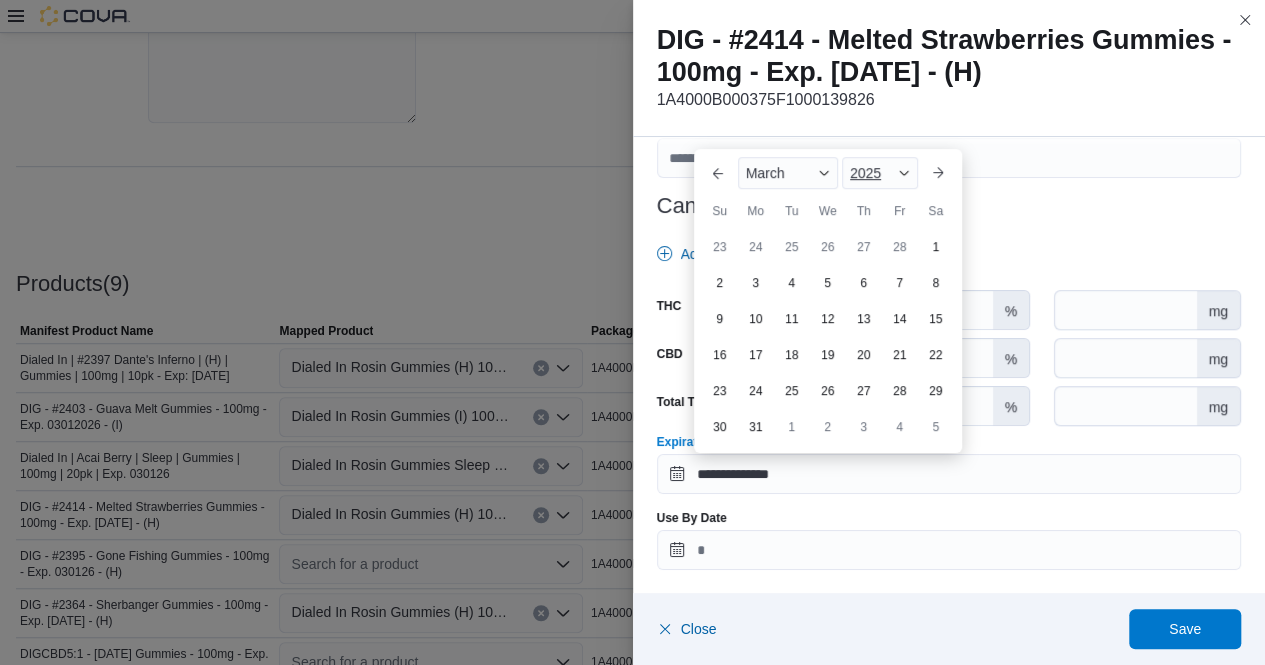 click on "2025" at bounding box center (880, 173) 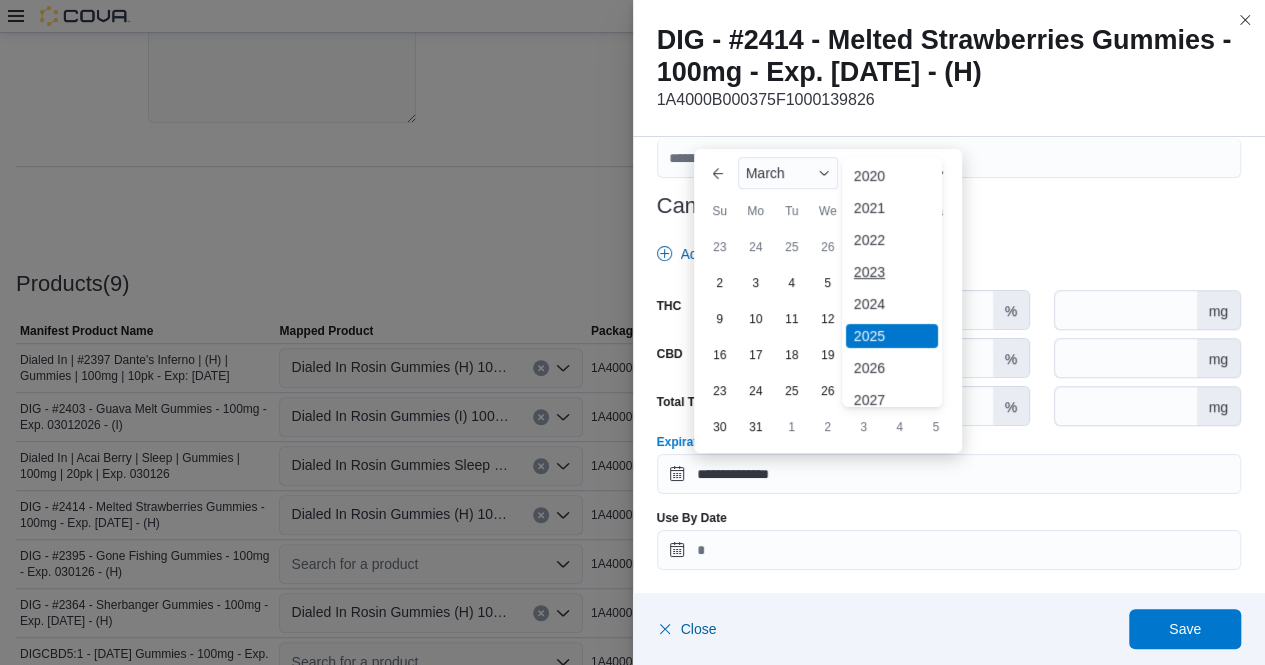 scroll, scrollTop: 67, scrollLeft: 0, axis: vertical 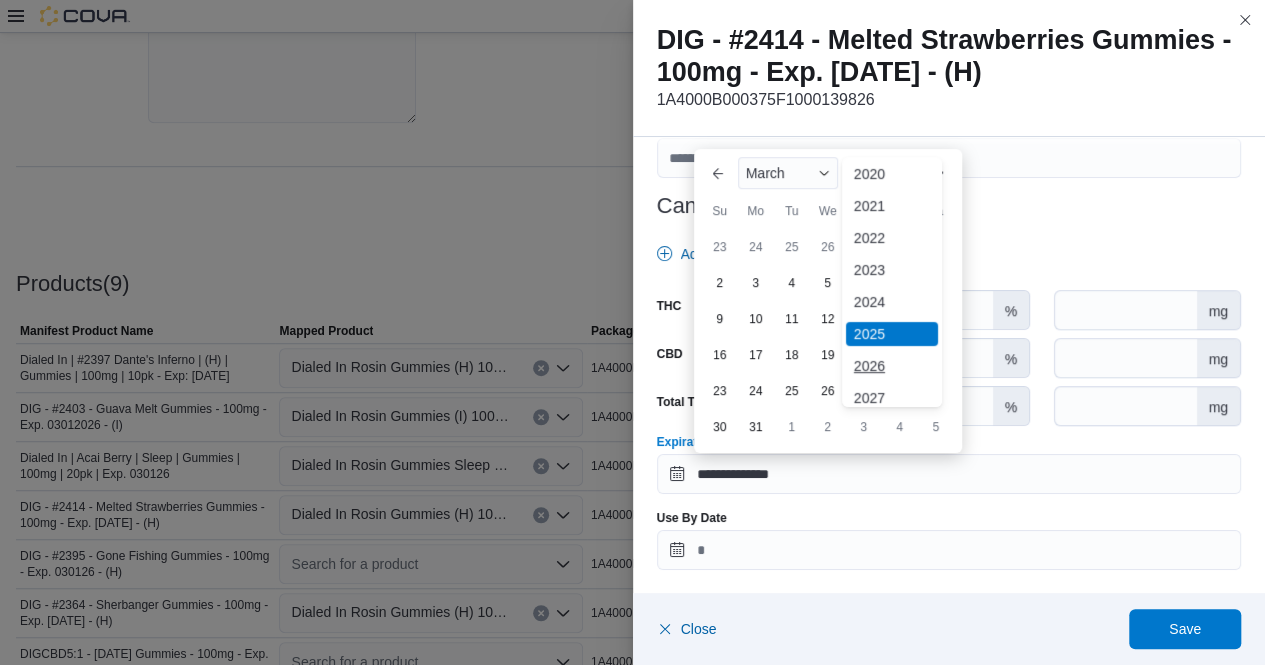 click on "2026" at bounding box center [892, 366] 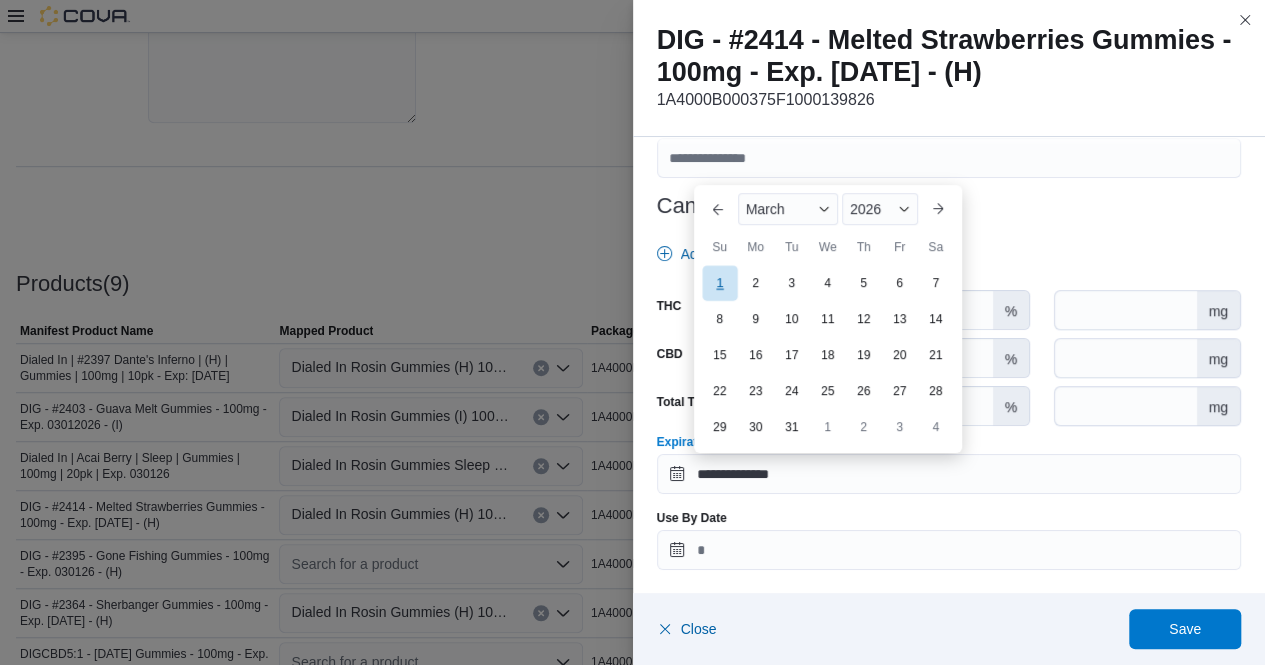 click on "1" at bounding box center (719, 283) 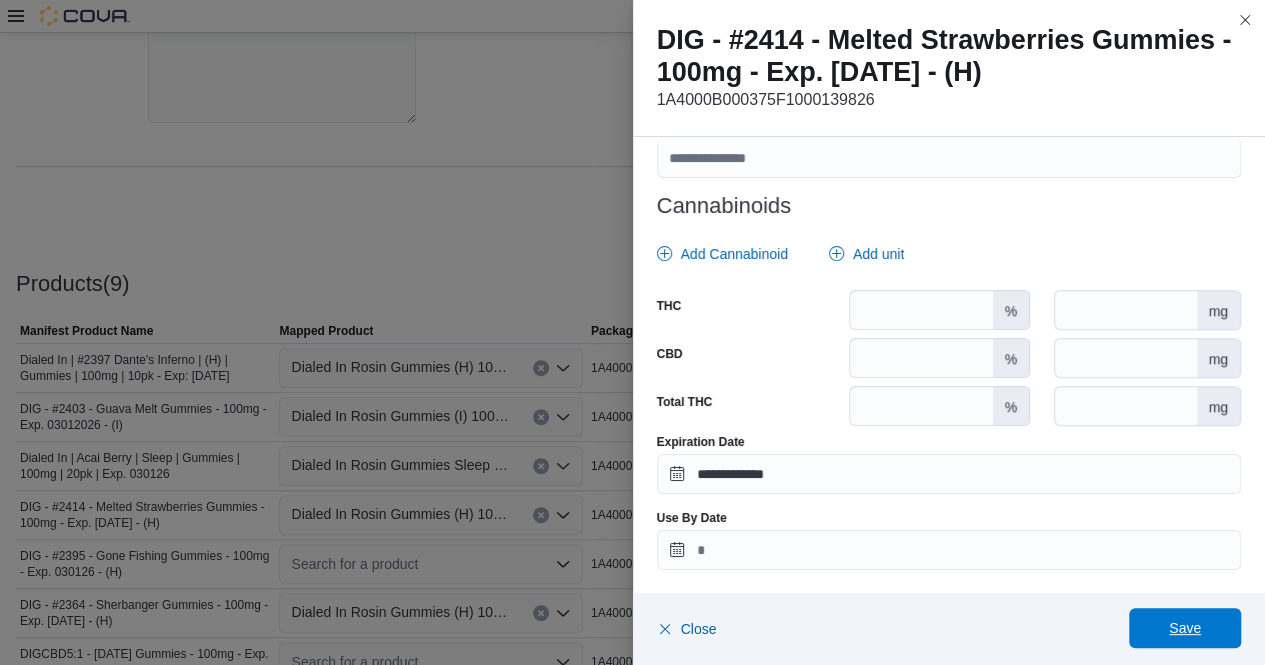 click on "Save" at bounding box center (1185, 628) 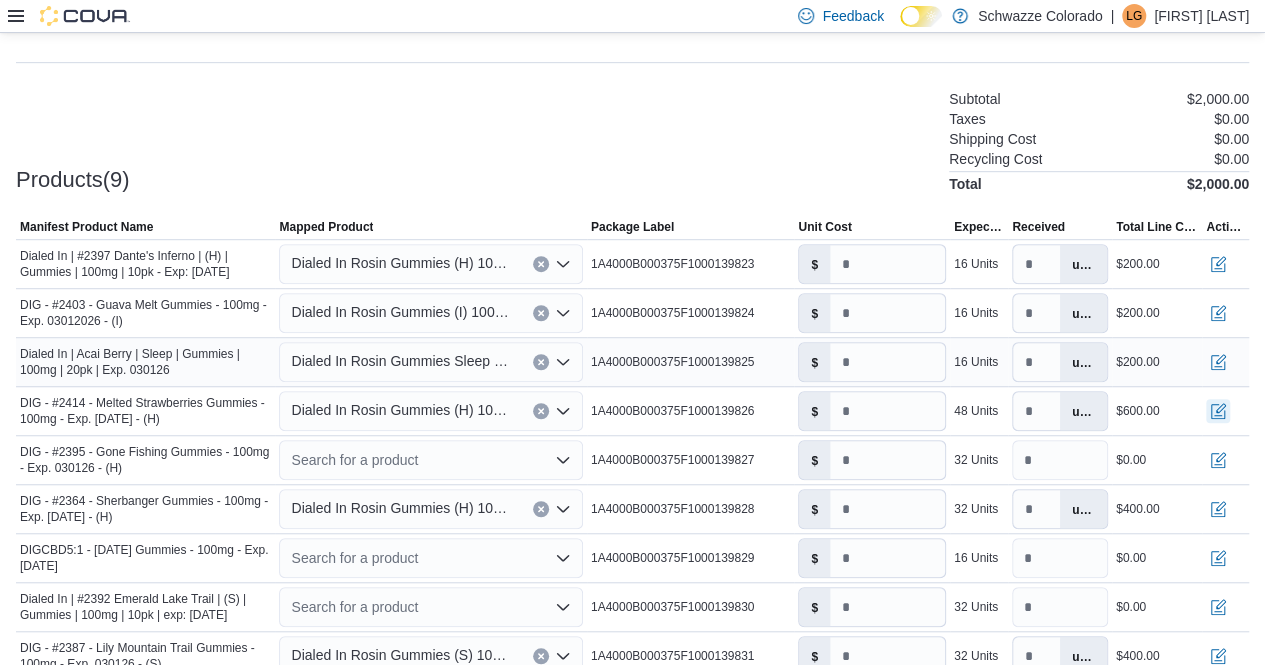 scroll, scrollTop: 518, scrollLeft: 0, axis: vertical 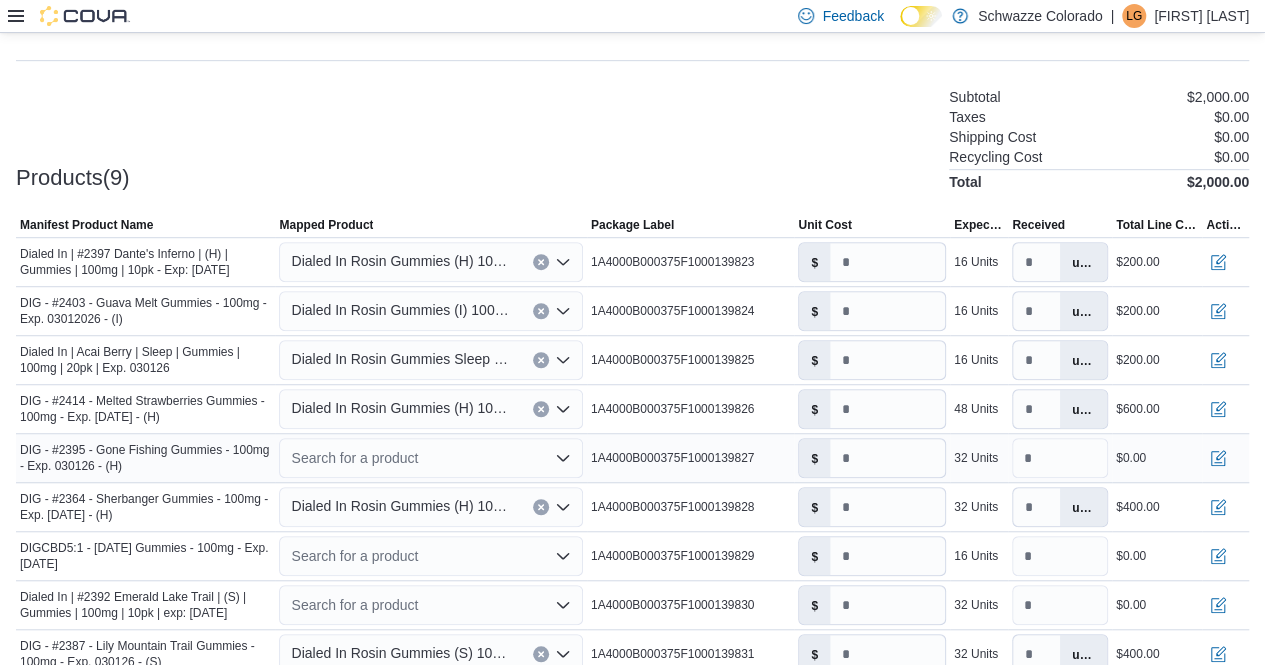click on "Search for a product" at bounding box center (430, 458) 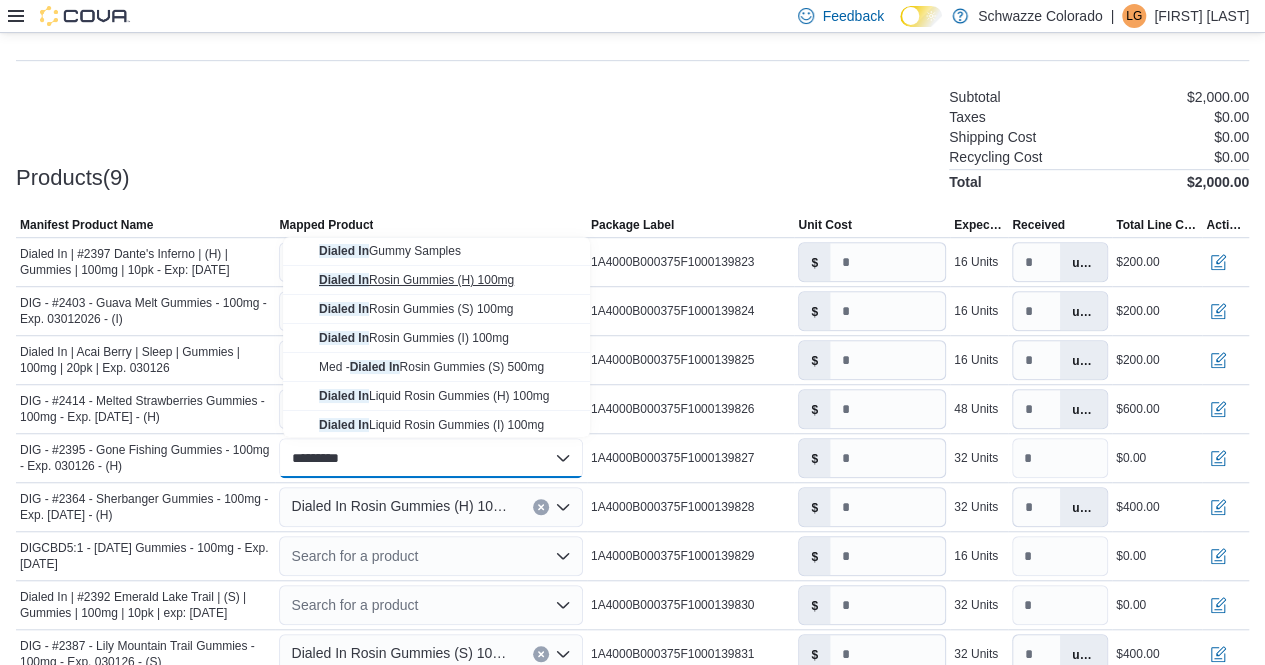type on "*********" 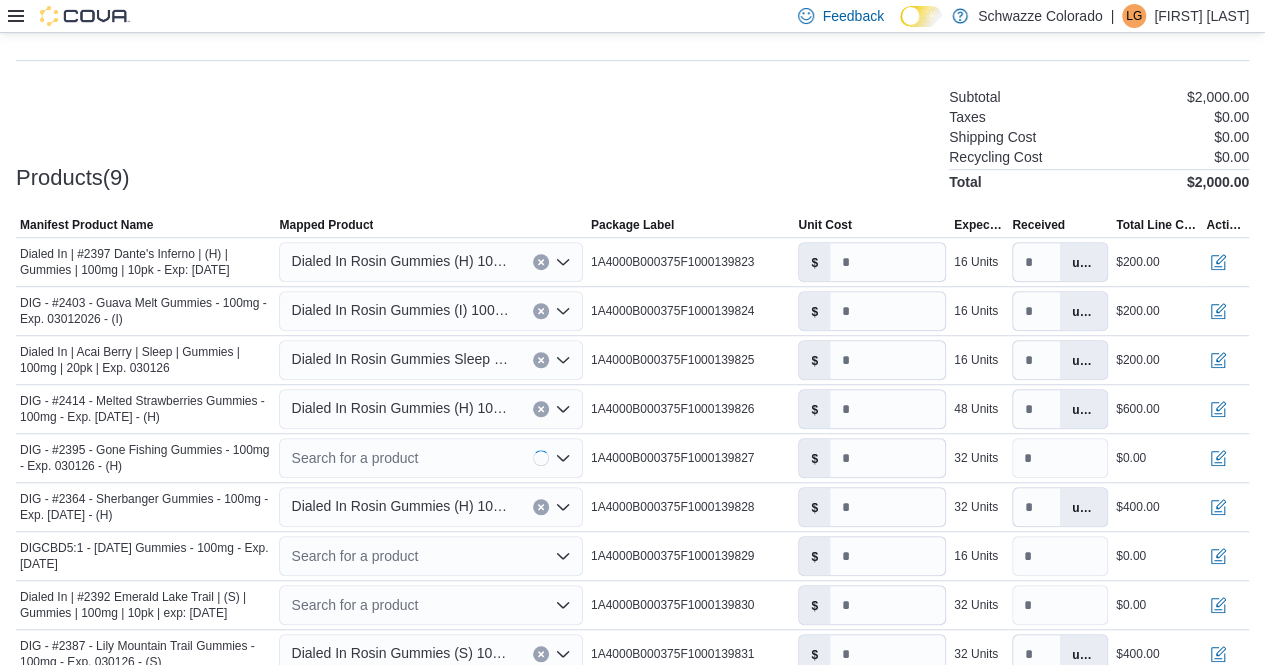 type on "****" 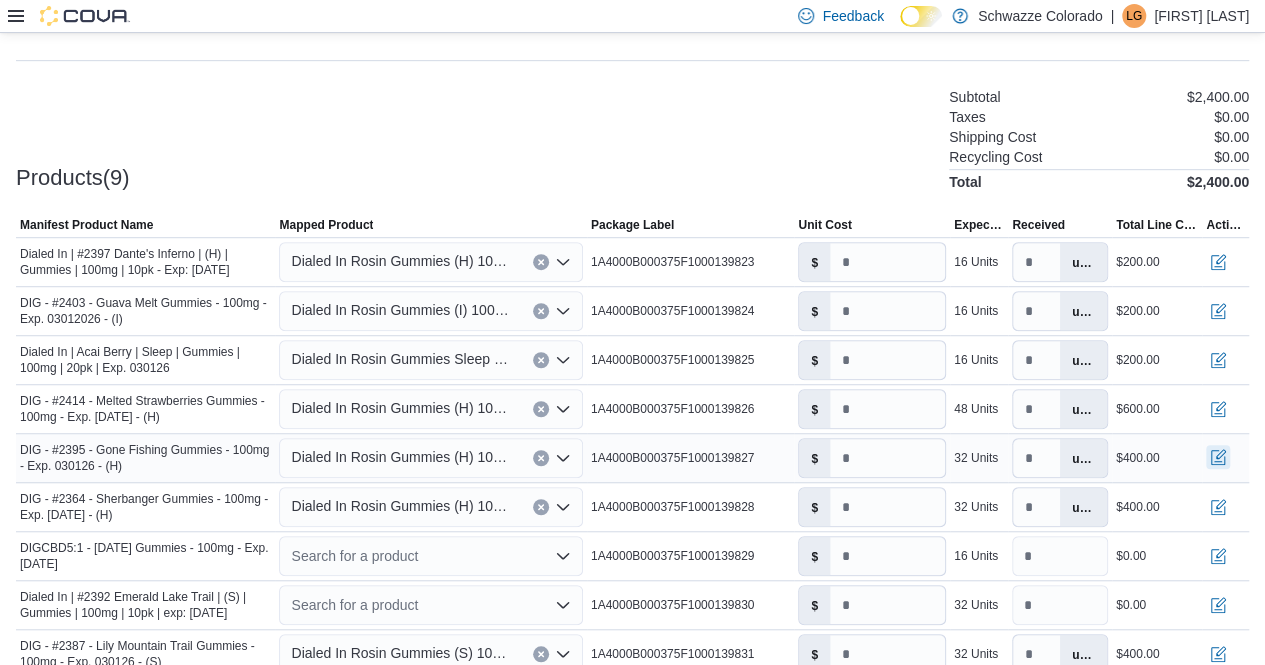 click at bounding box center (1218, 457) 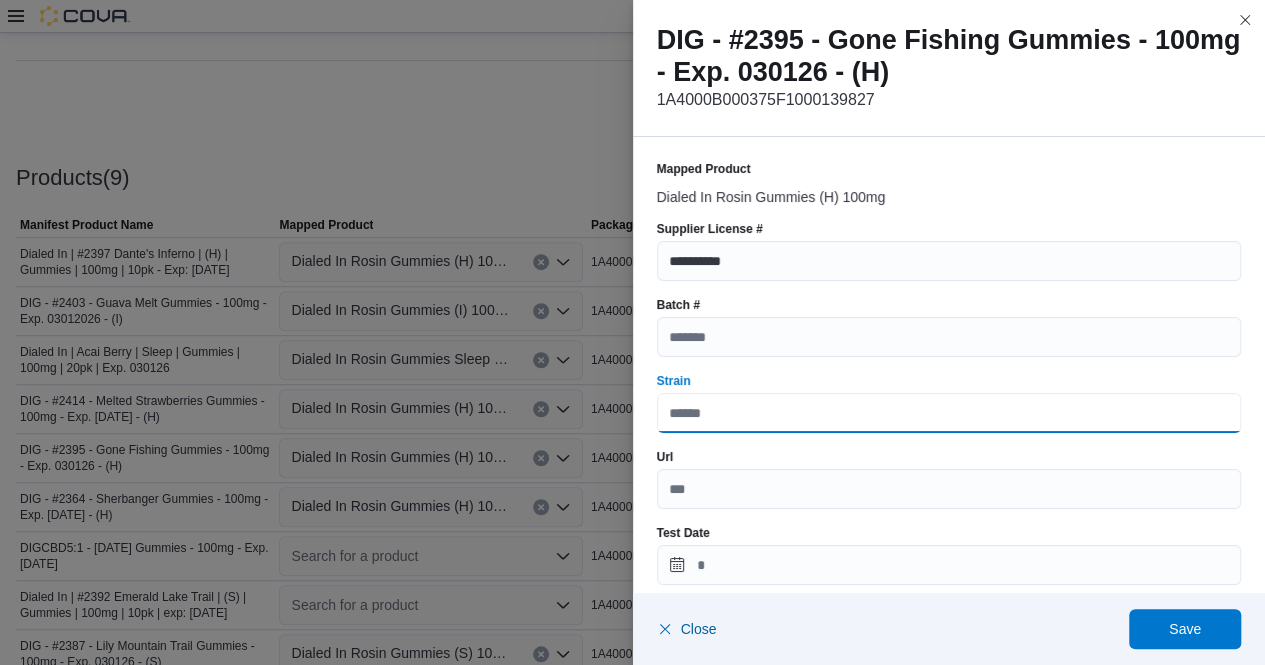 click on "Strain" at bounding box center (949, 413) 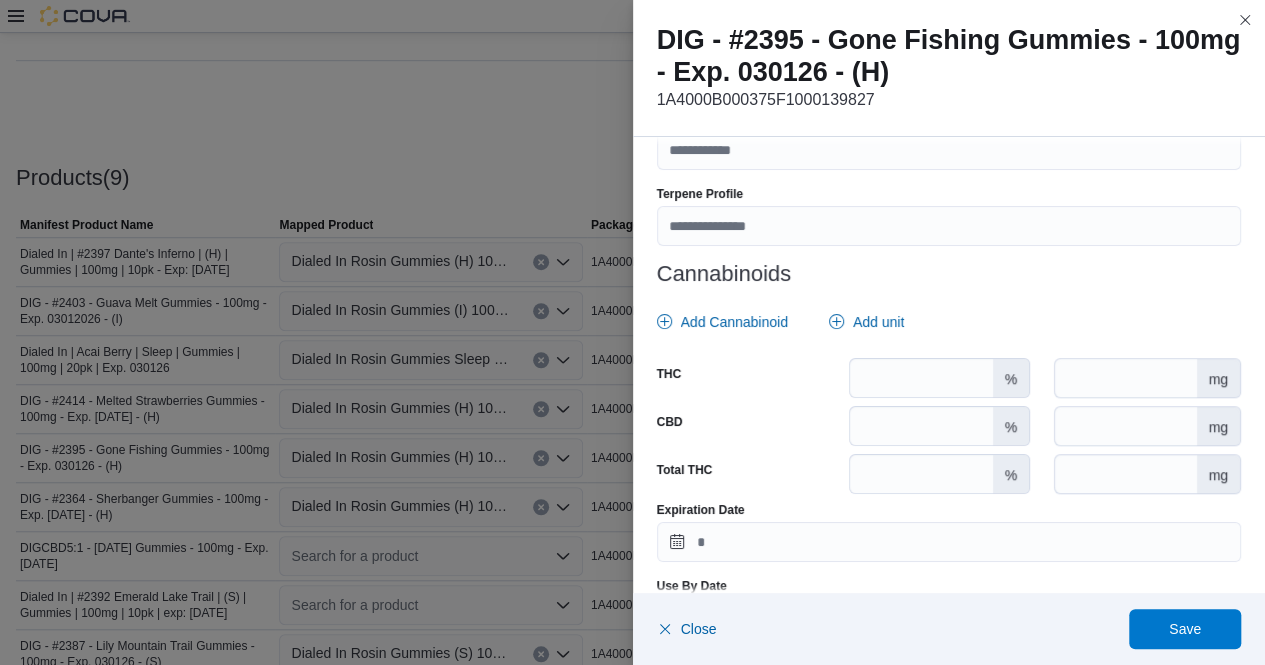scroll, scrollTop: 796, scrollLeft: 0, axis: vertical 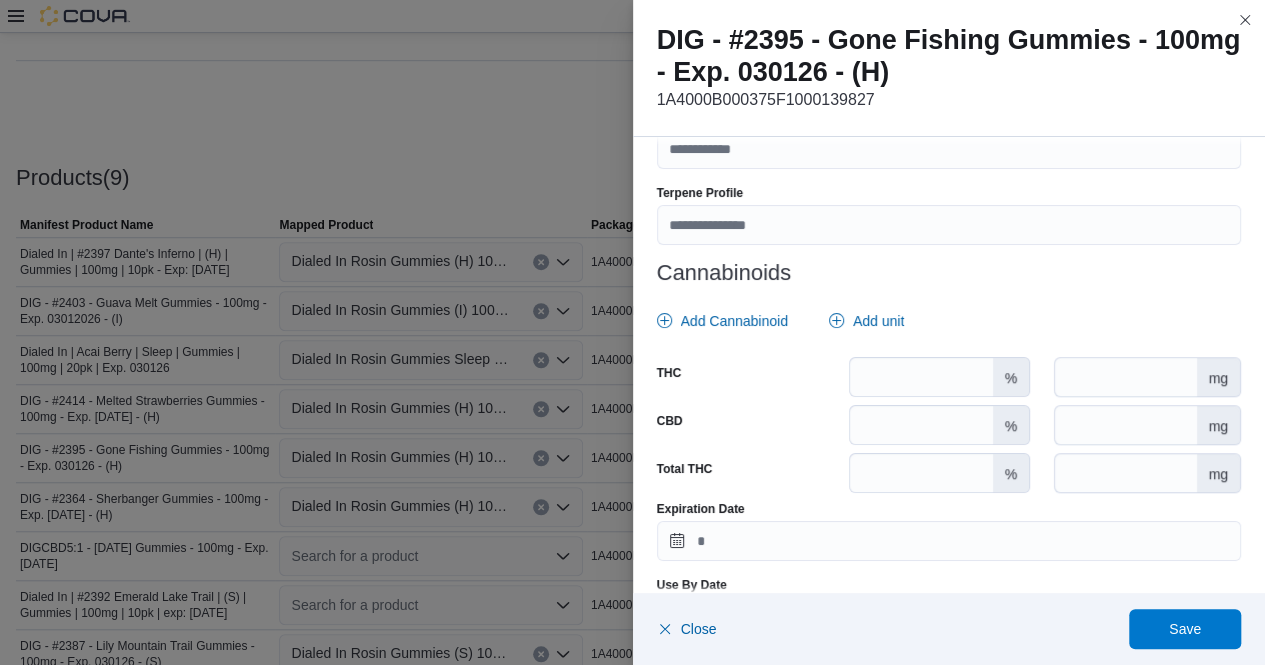 type on "**********" 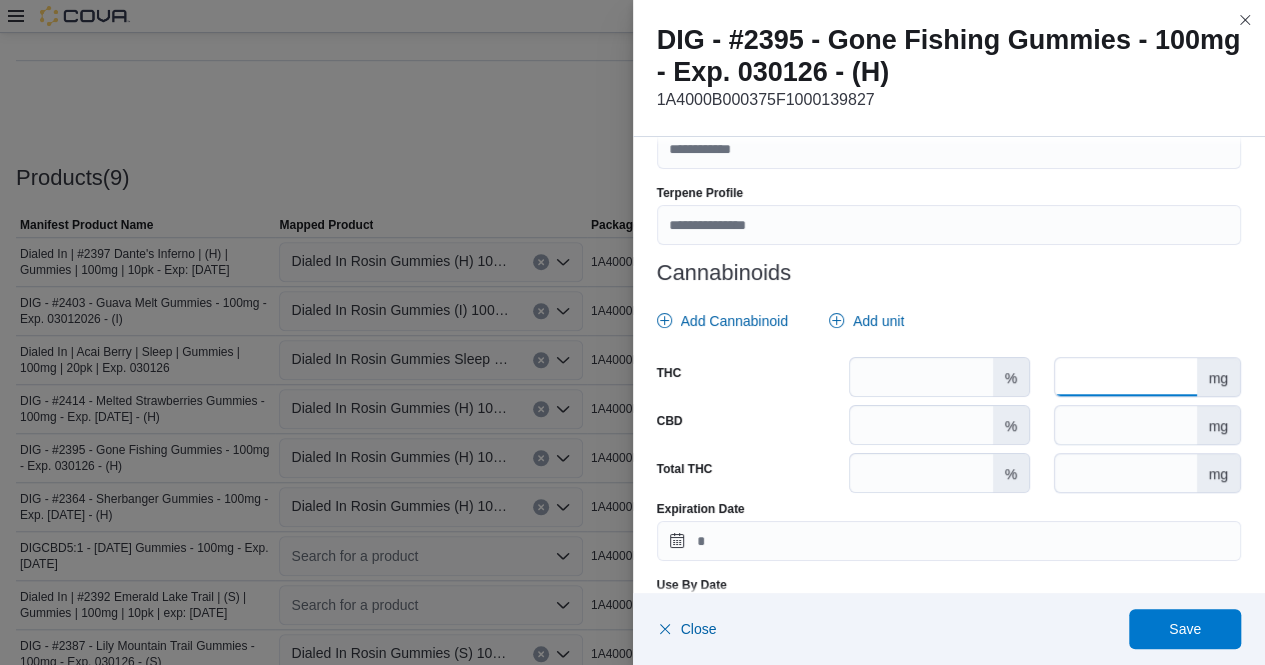 click at bounding box center (1125, 377) 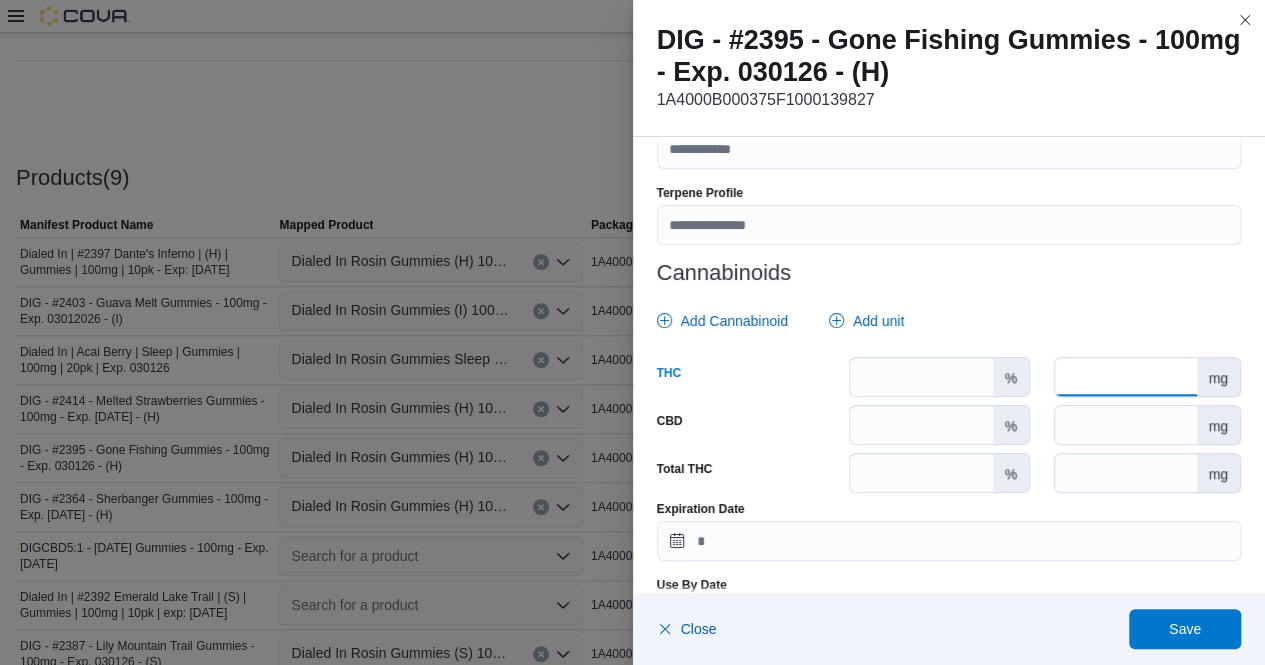 type on "***" 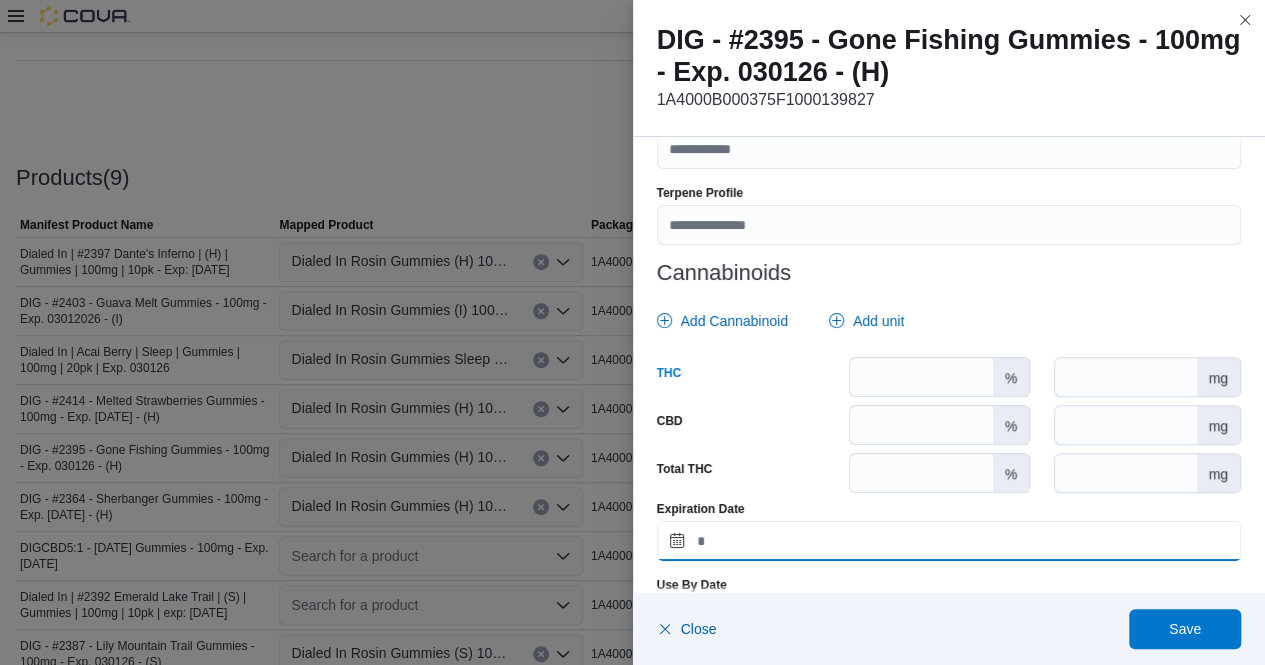 click on "Expiration Date" at bounding box center [949, 541] 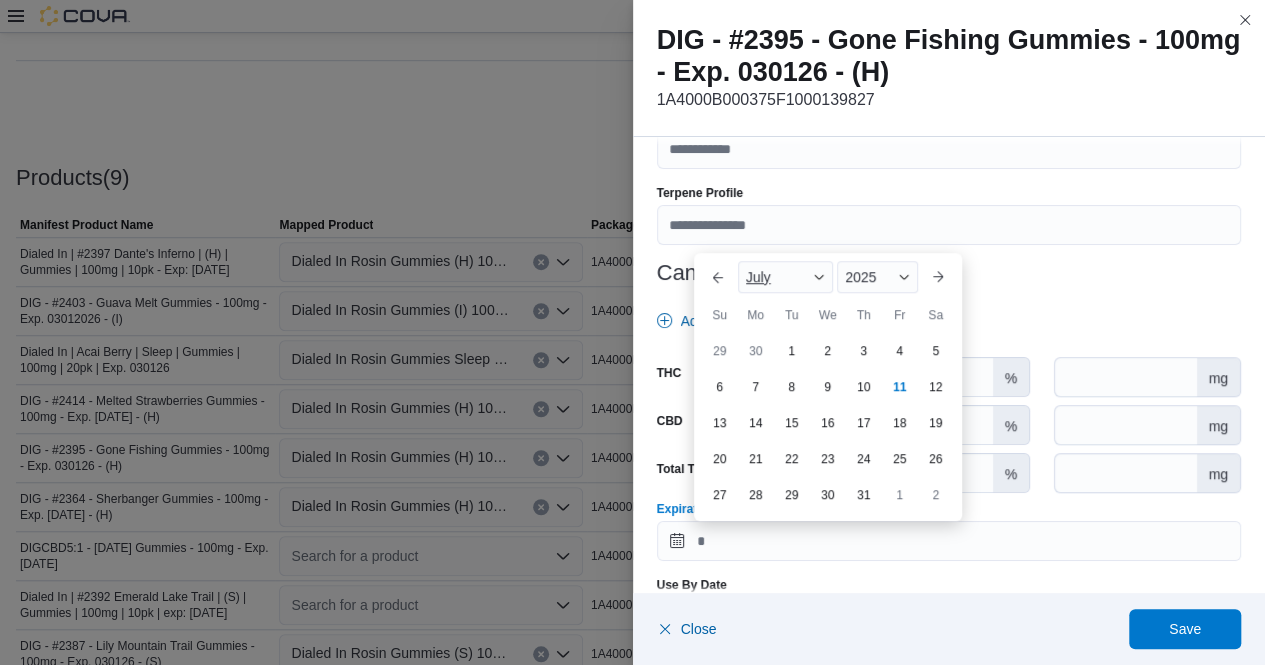 click at bounding box center [819, 277] 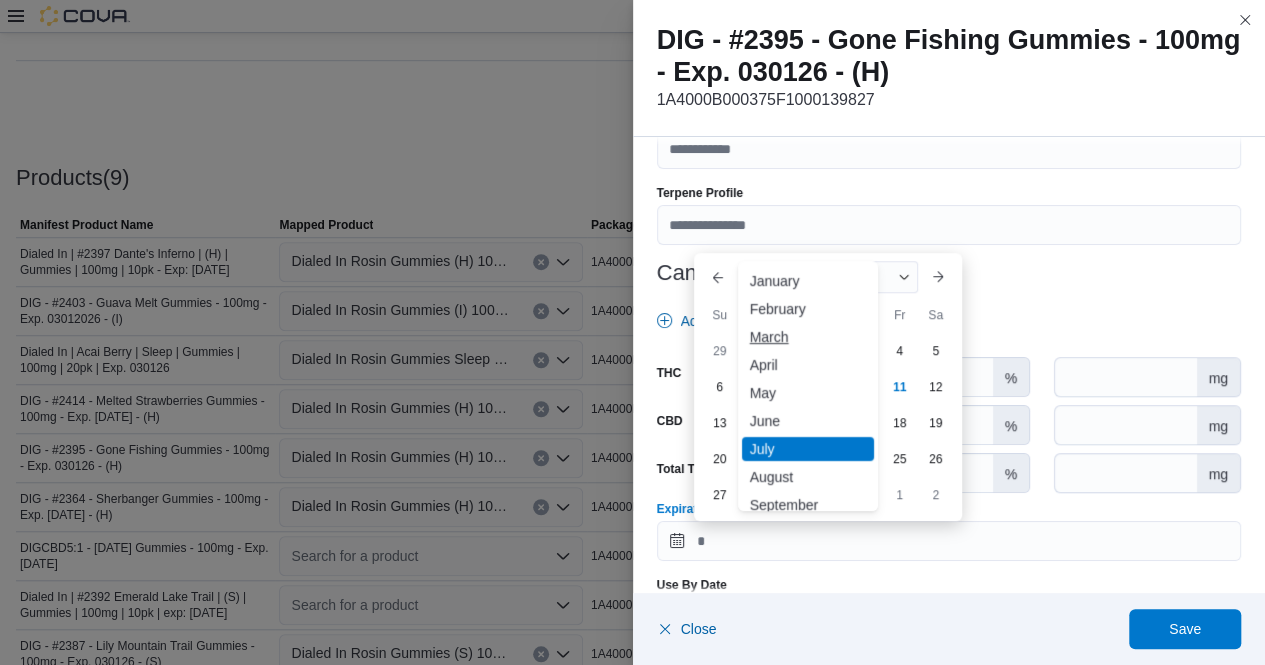 click on "March" at bounding box center (808, 337) 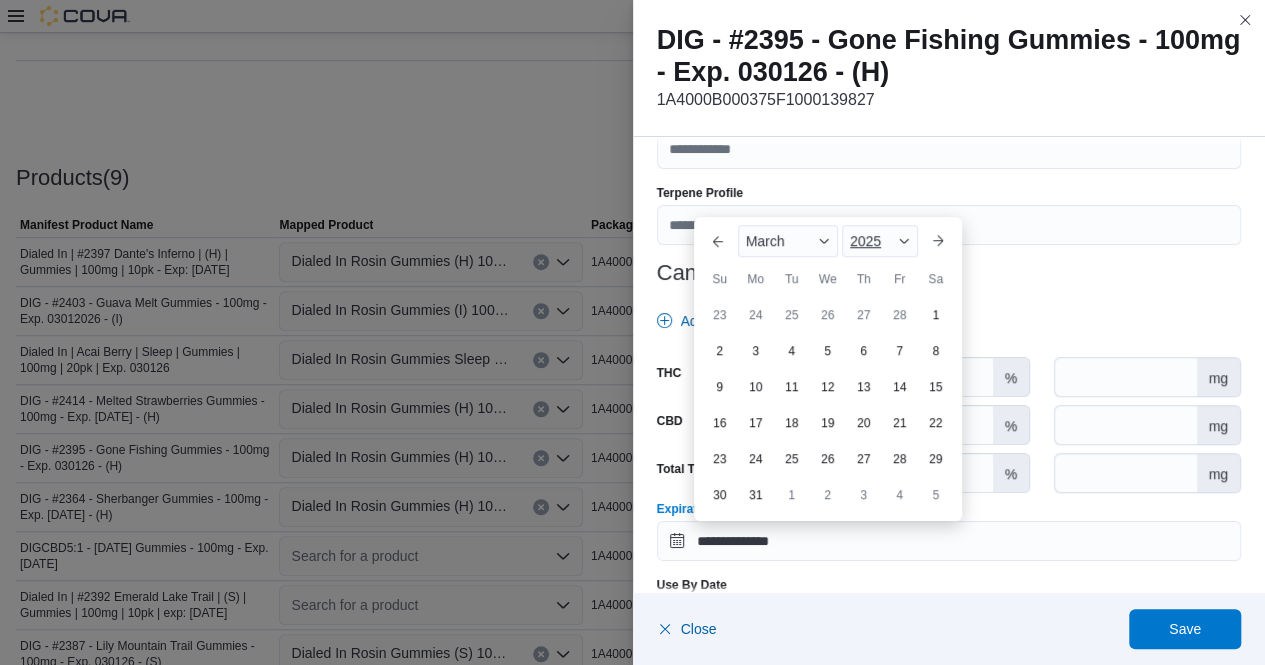 click at bounding box center [904, 241] 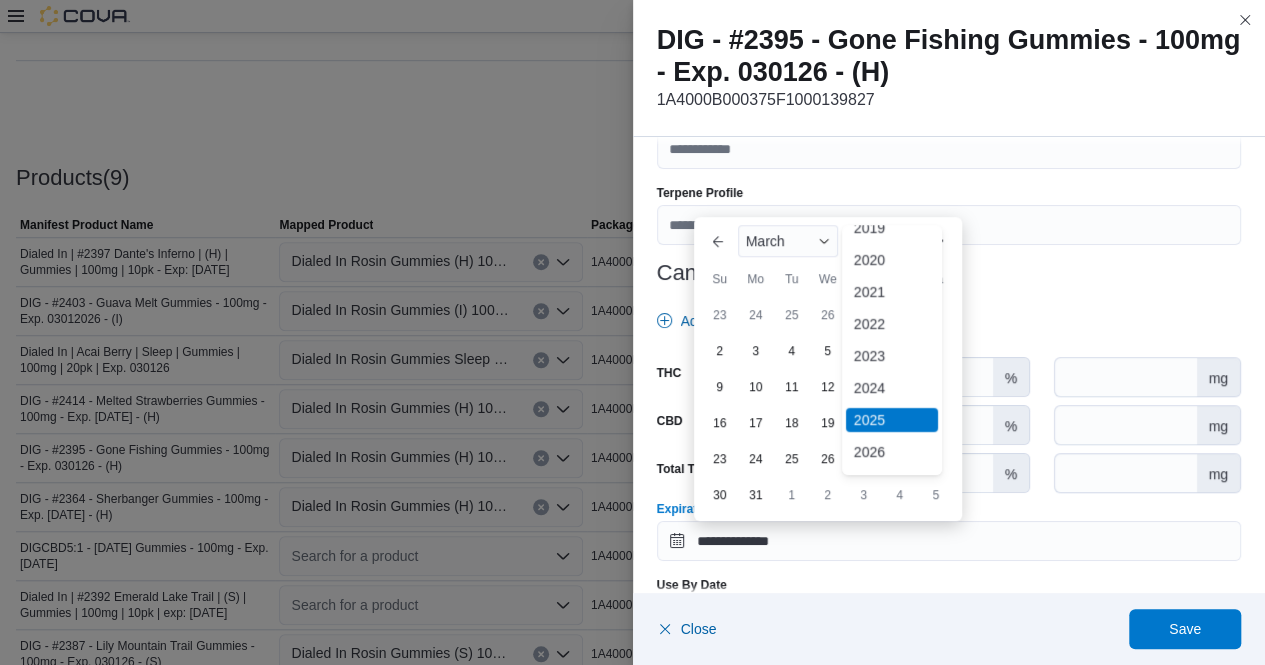 scroll, scrollTop: 61, scrollLeft: 0, axis: vertical 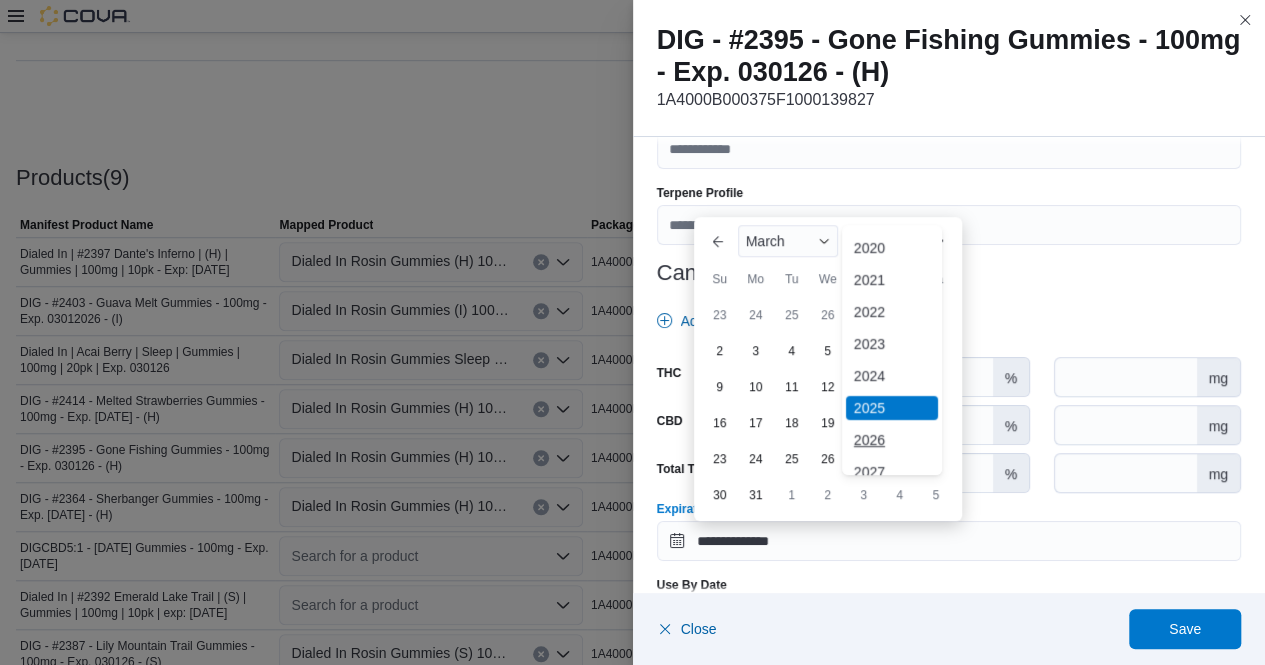 click on "2026" at bounding box center (892, 440) 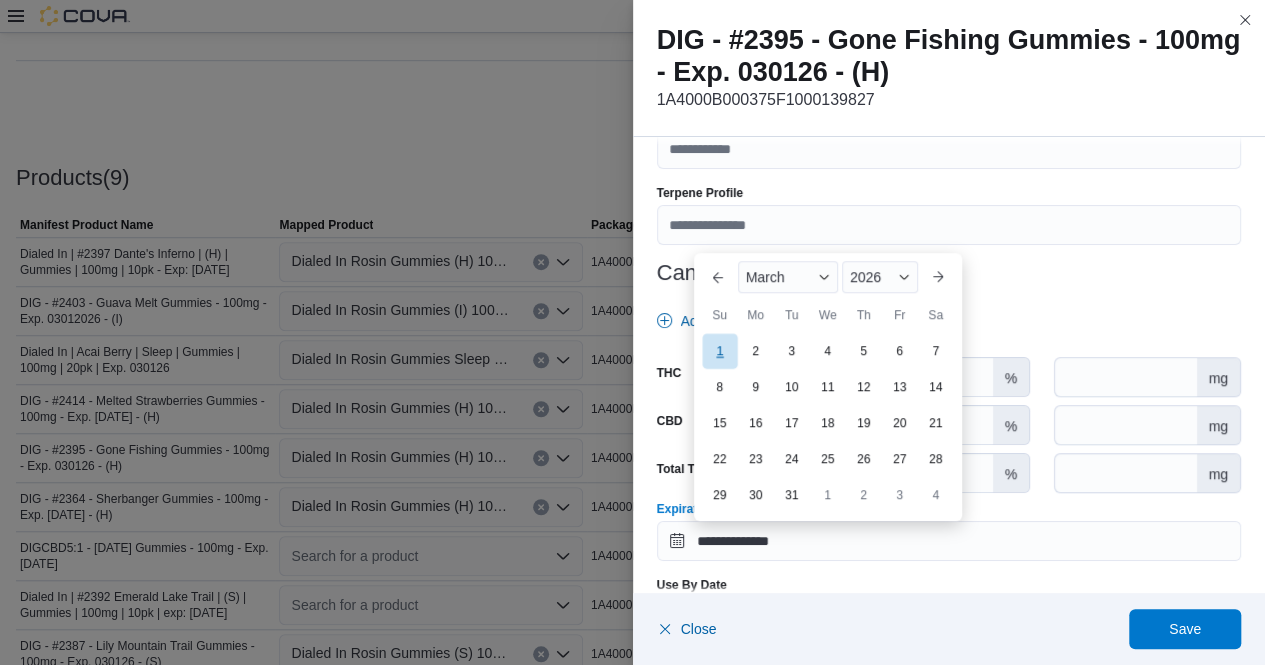 click on "1" at bounding box center (719, 350) 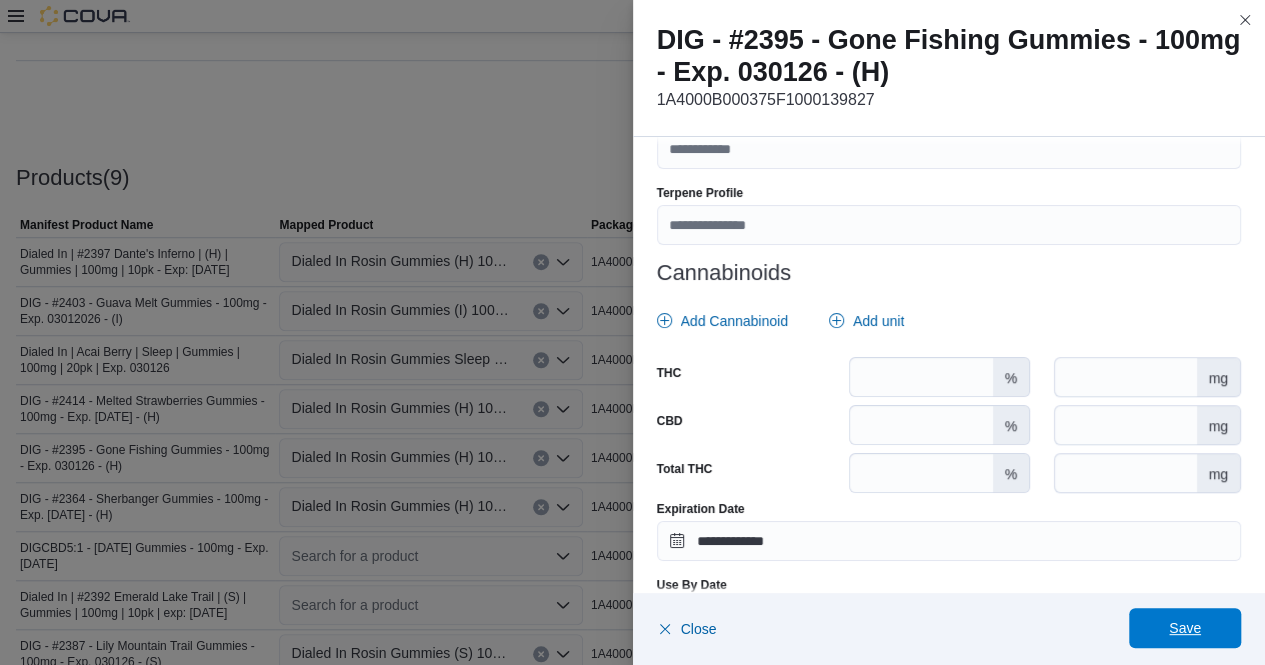 click on "Save" at bounding box center (1185, 628) 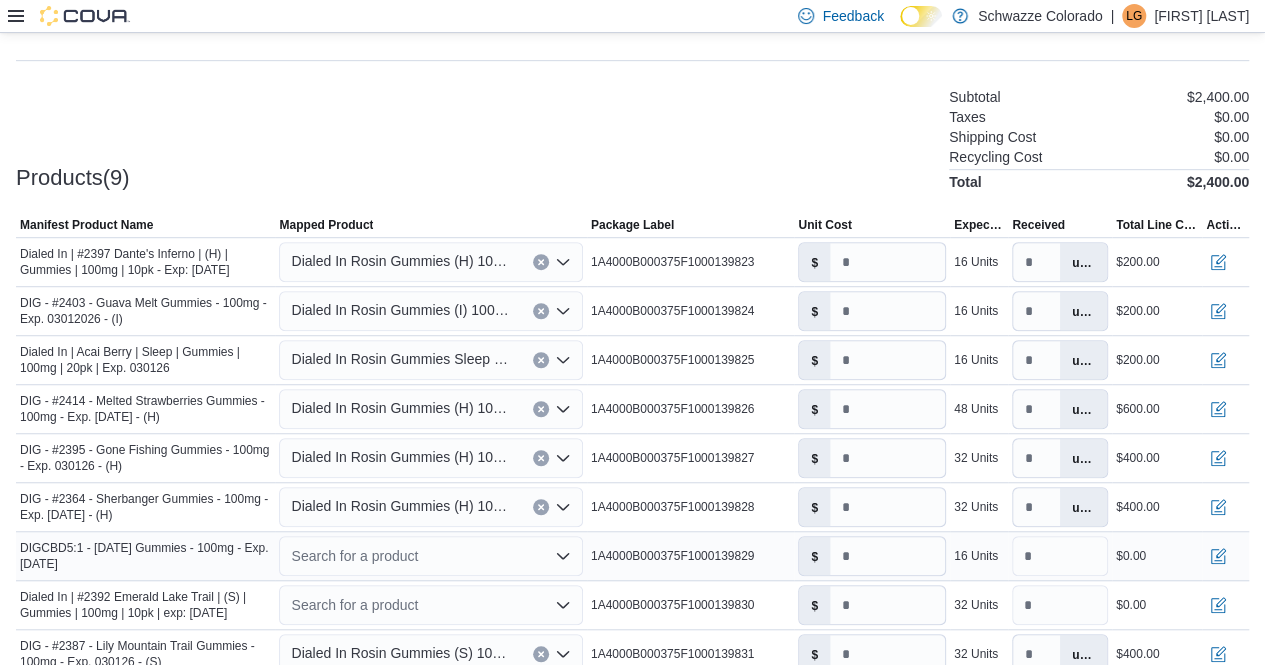 click on "Search for a product" at bounding box center (430, 556) 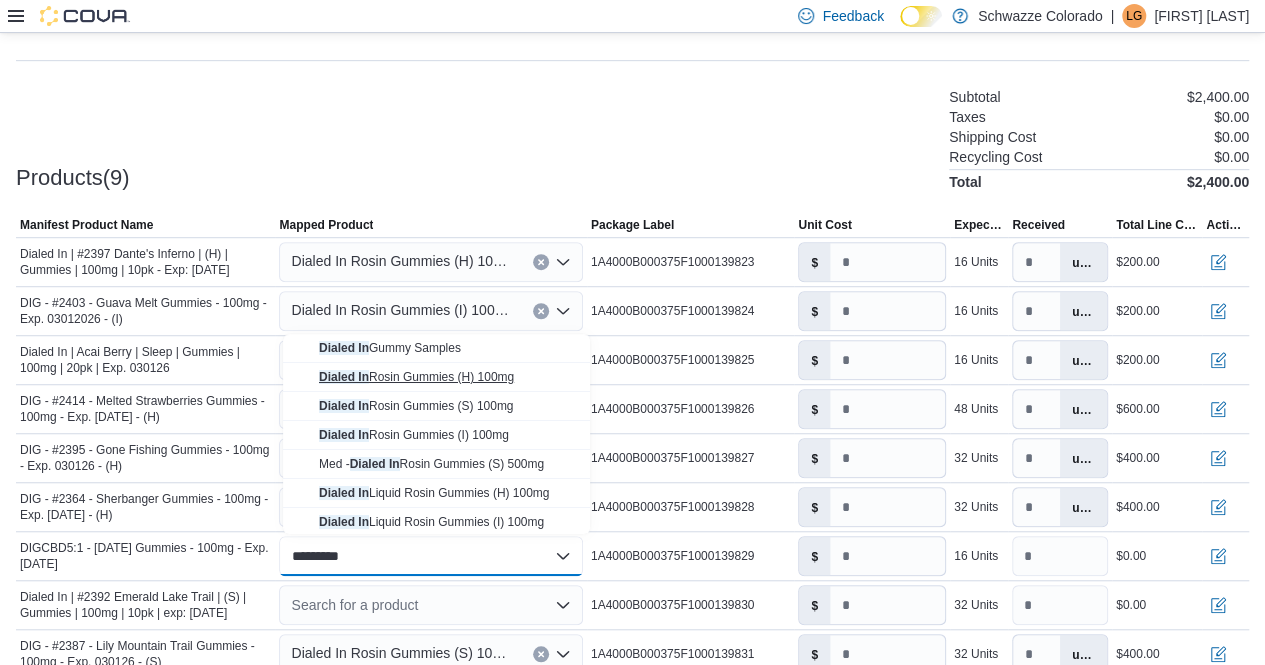type on "*********" 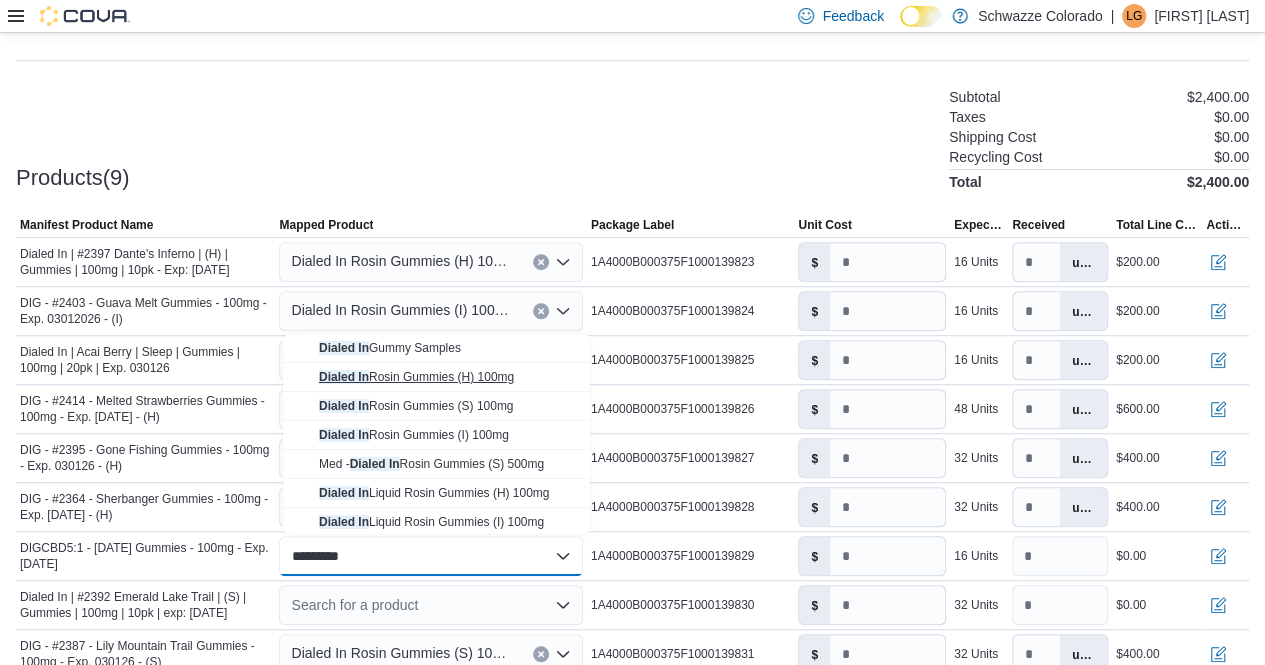 click on "Dialed In  Rosin Gummies (H) 100mg" at bounding box center (416, 377) 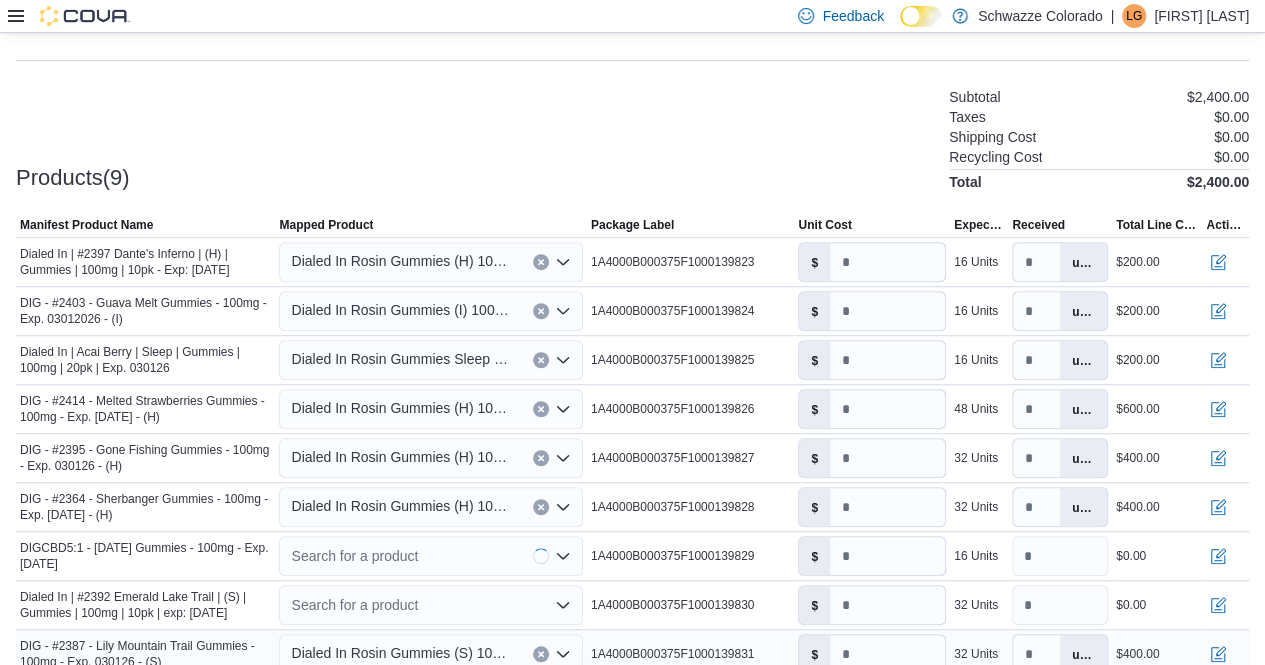 type on "****" 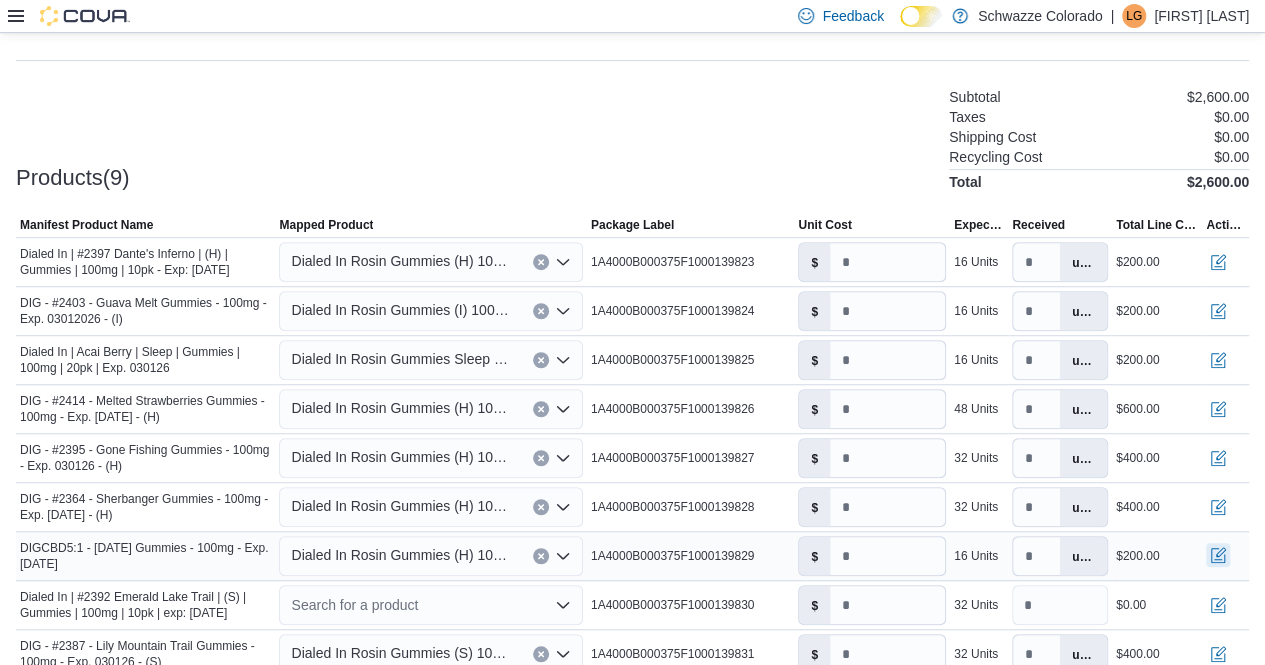 click at bounding box center [1218, 555] 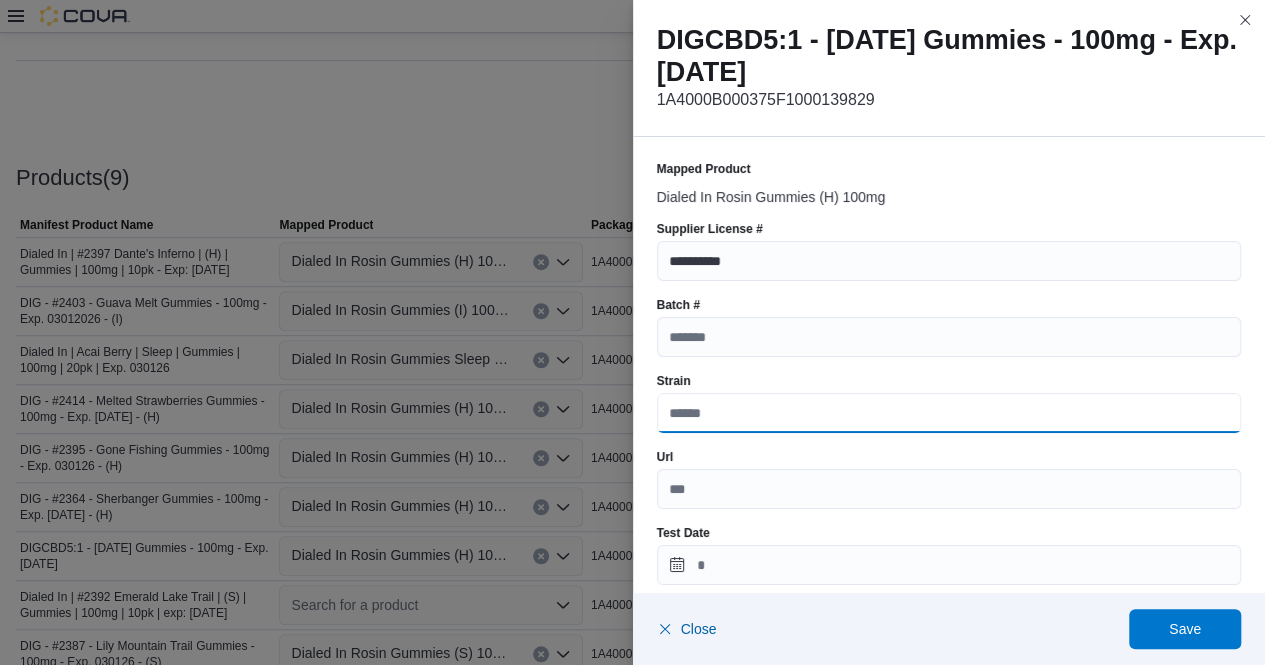 click on "Strain" at bounding box center [949, 413] 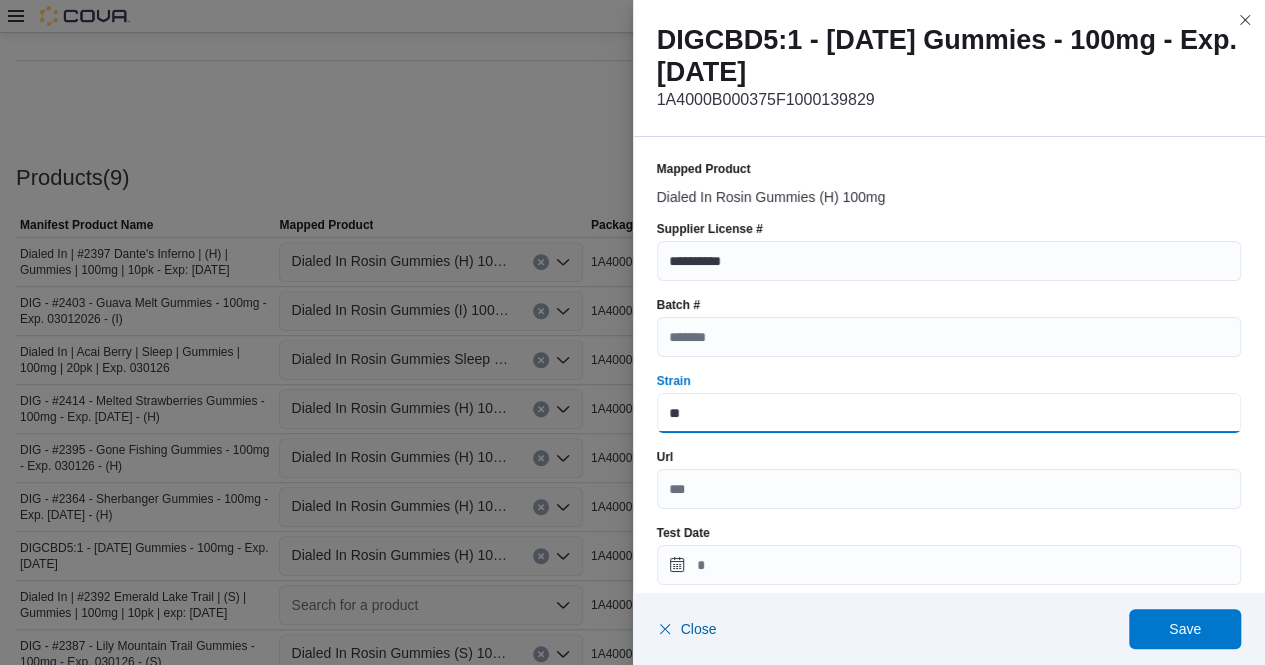type on "*" 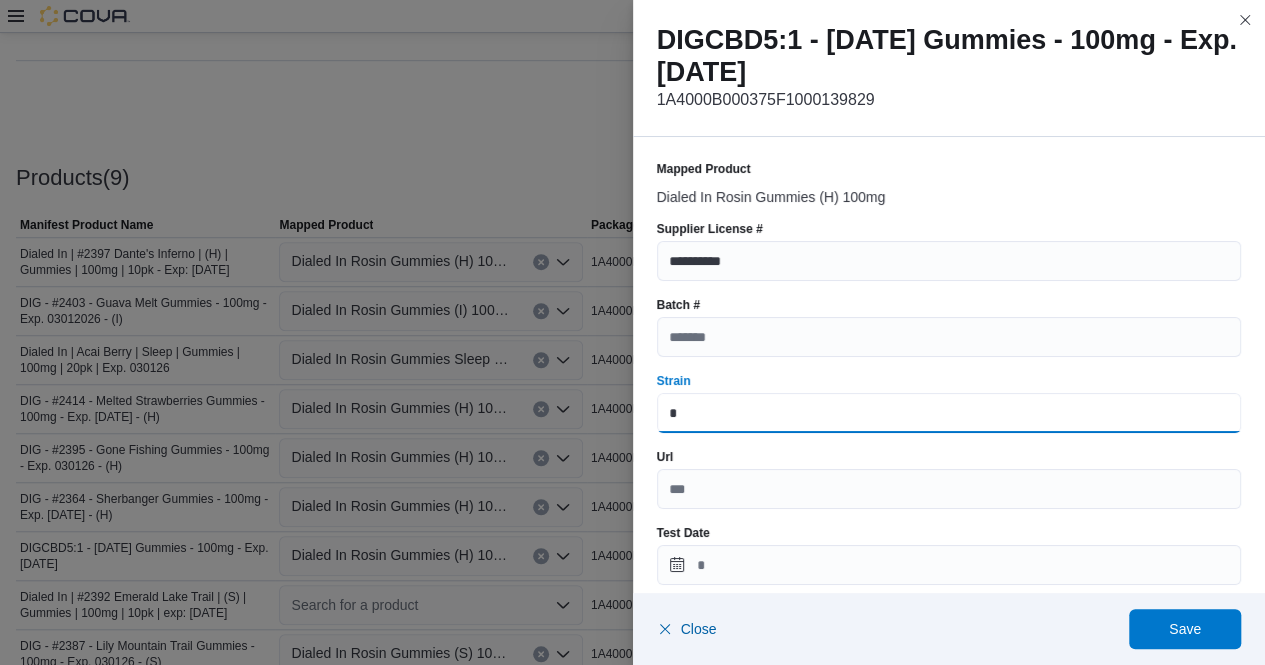 type 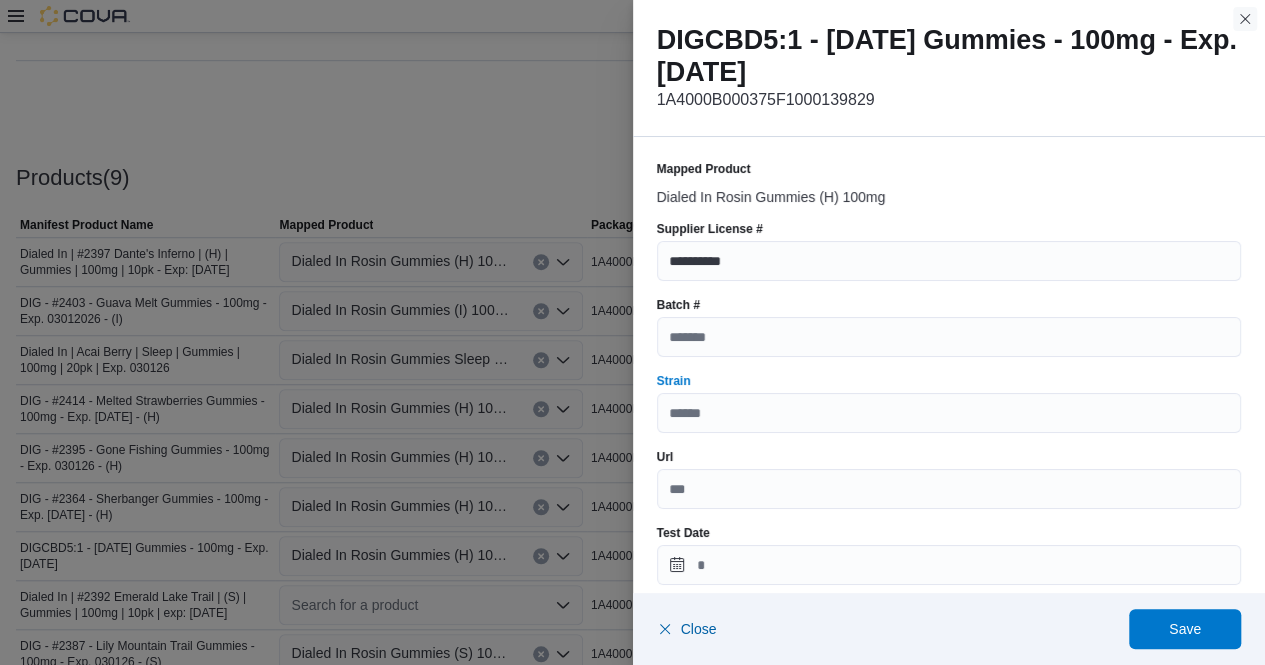click at bounding box center [1245, 19] 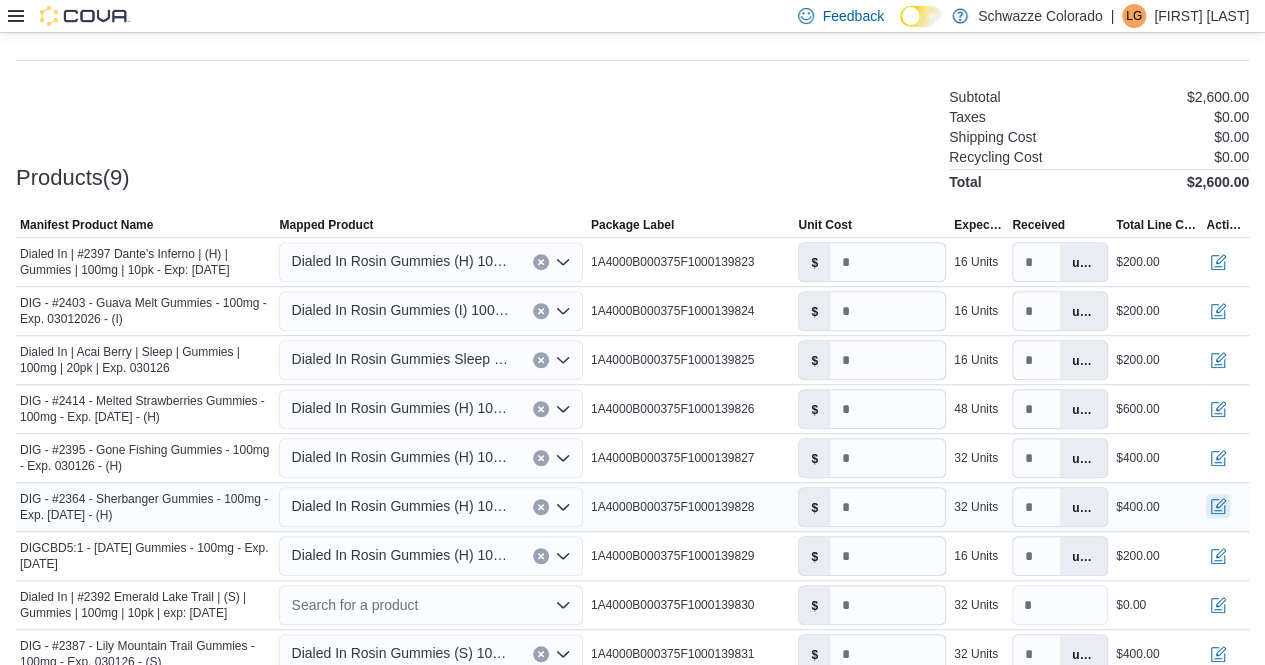 click at bounding box center (1218, 506) 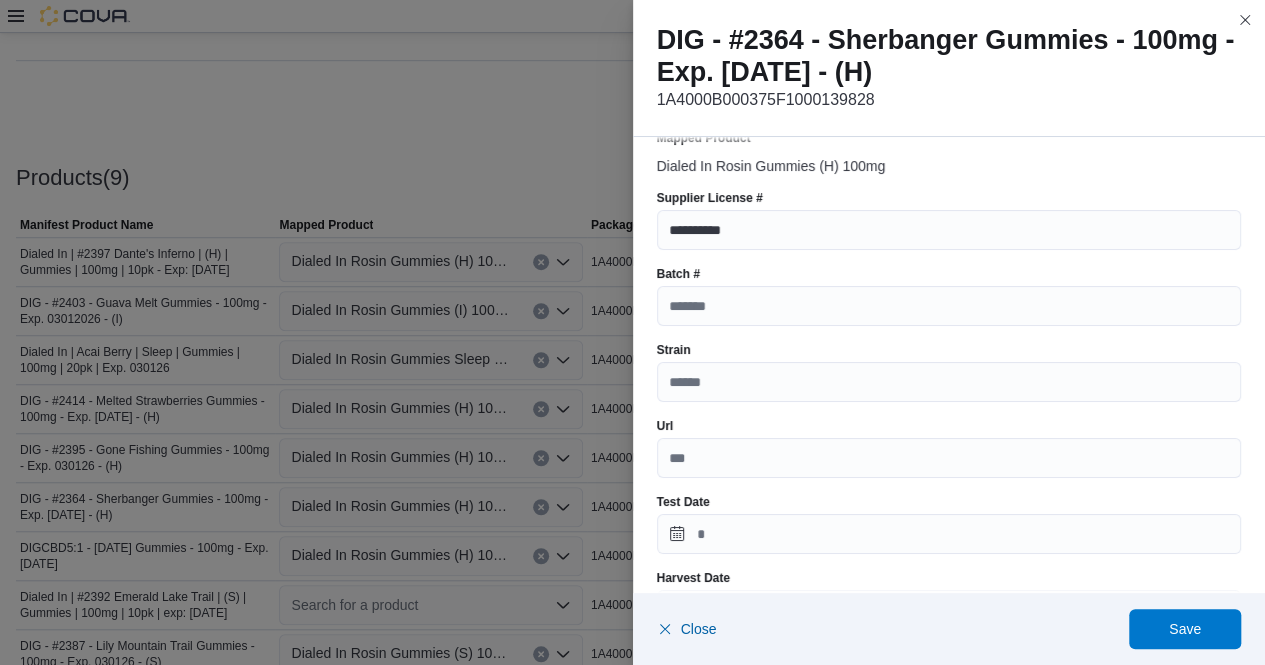 scroll, scrollTop: 45, scrollLeft: 0, axis: vertical 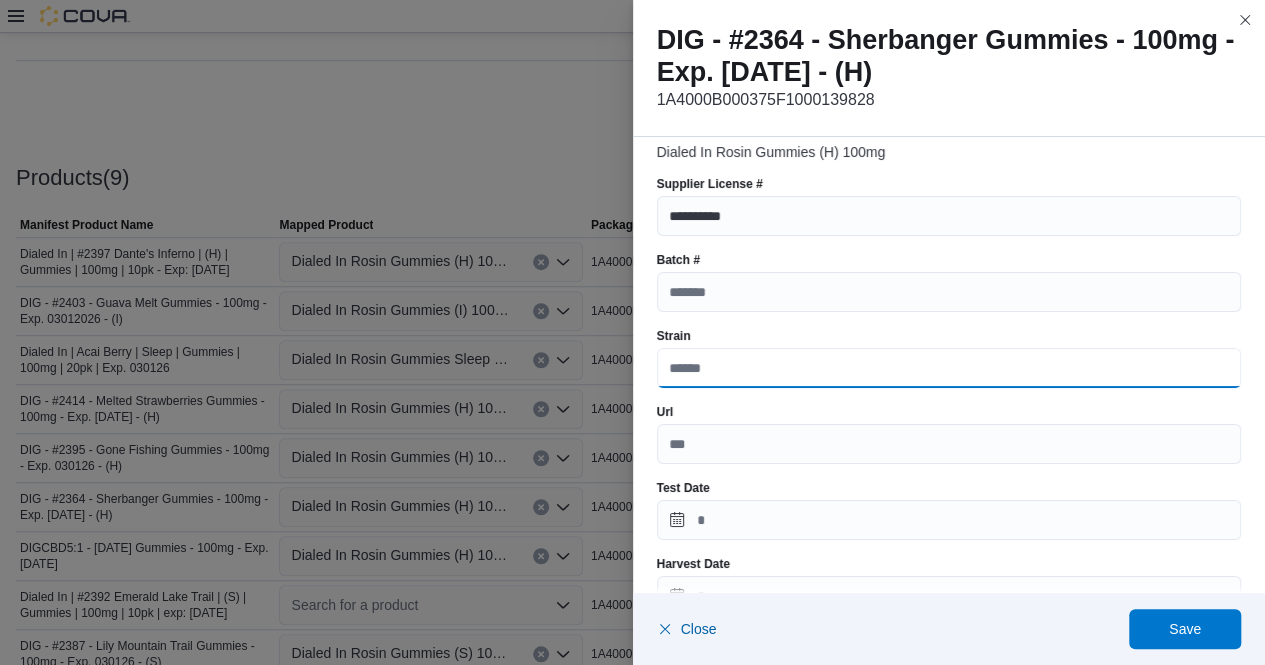 click on "Strain" at bounding box center (949, 368) 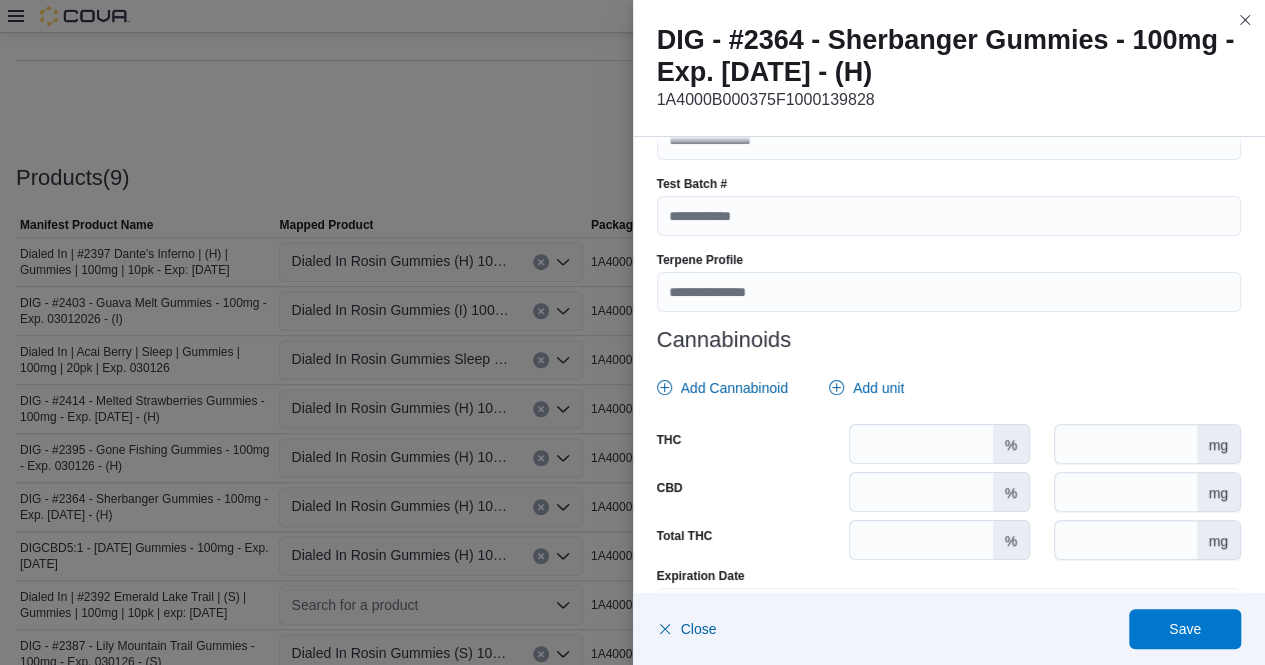 scroll, scrollTop: 738, scrollLeft: 0, axis: vertical 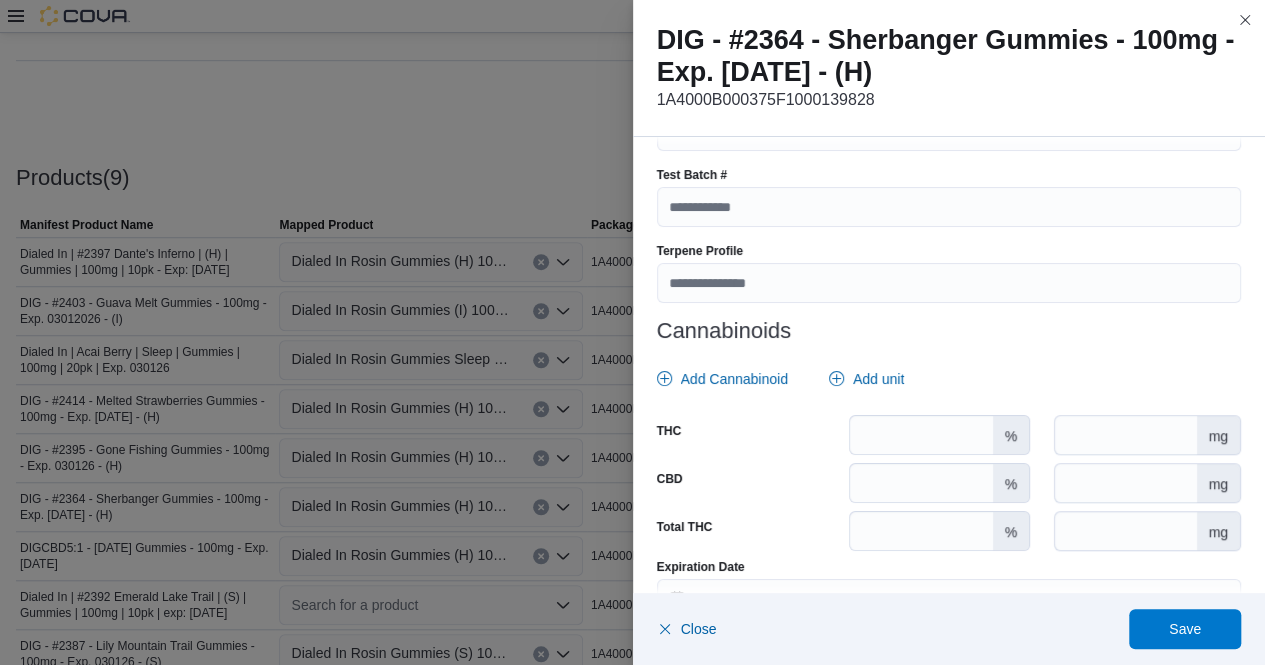 type on "**********" 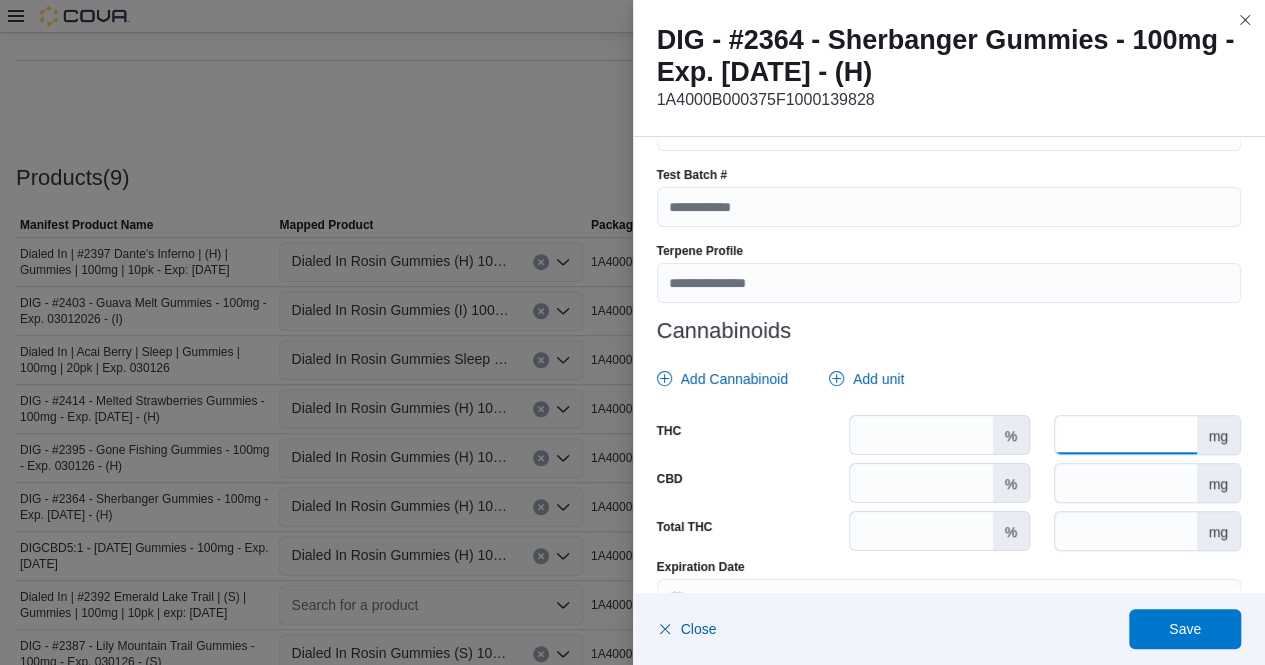 click at bounding box center [1125, 435] 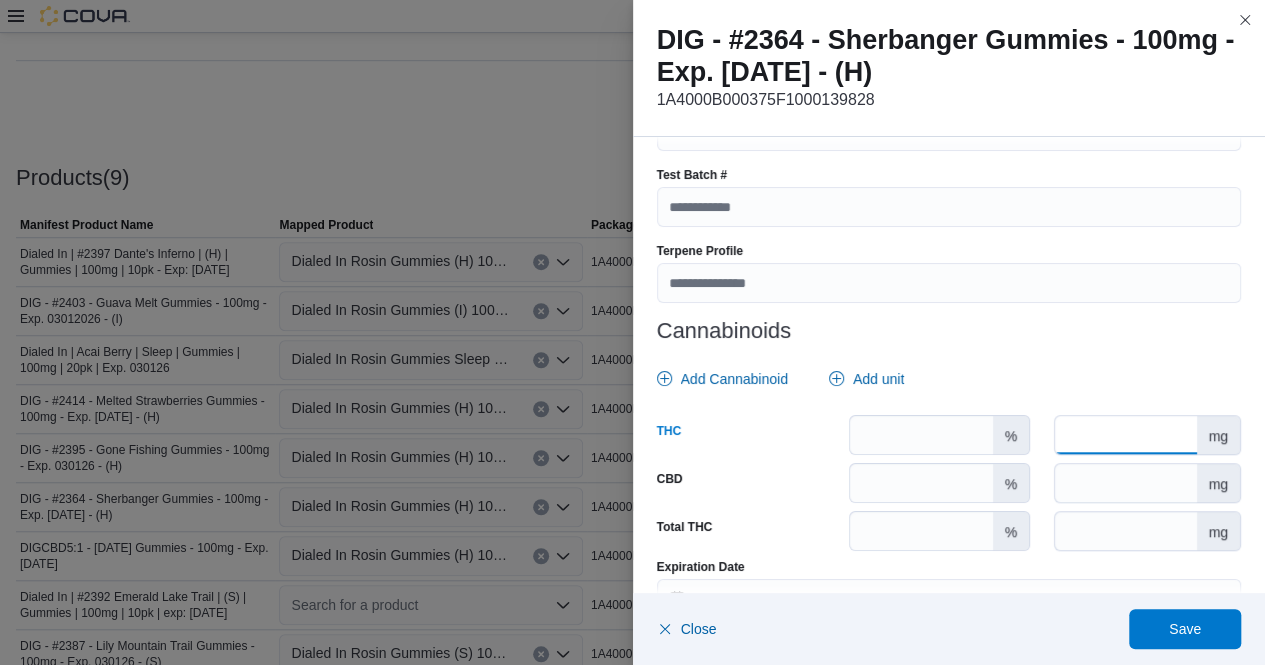 scroll, scrollTop: 863, scrollLeft: 0, axis: vertical 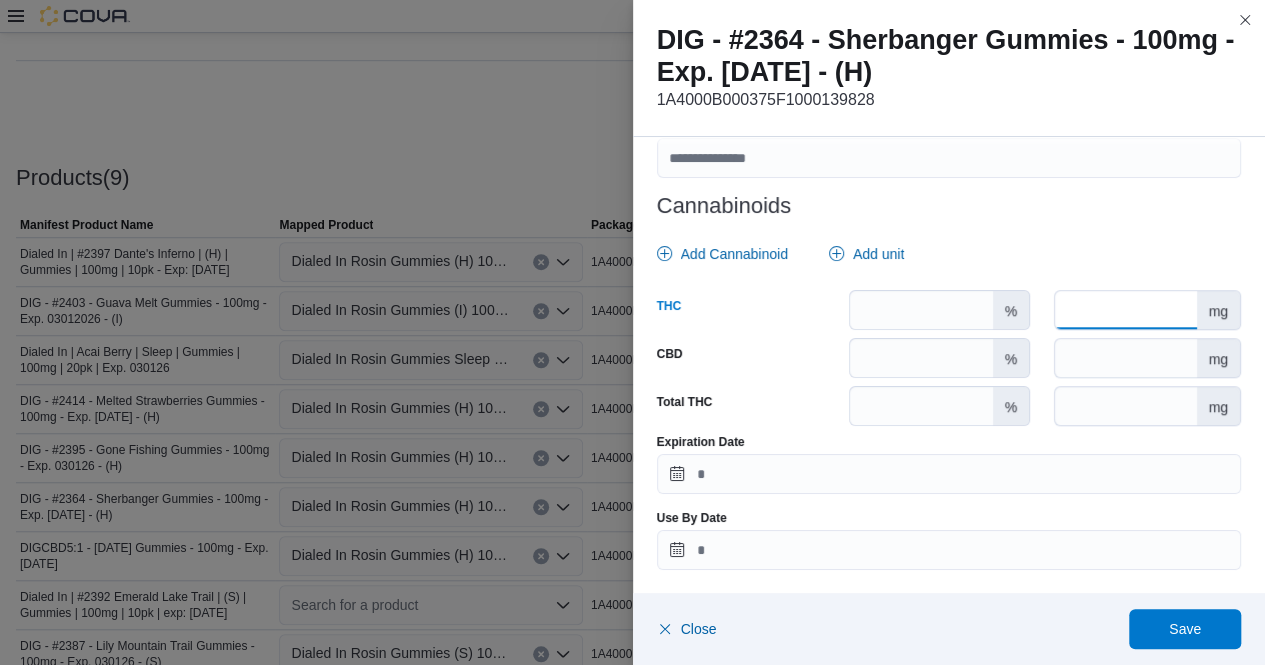 type on "***" 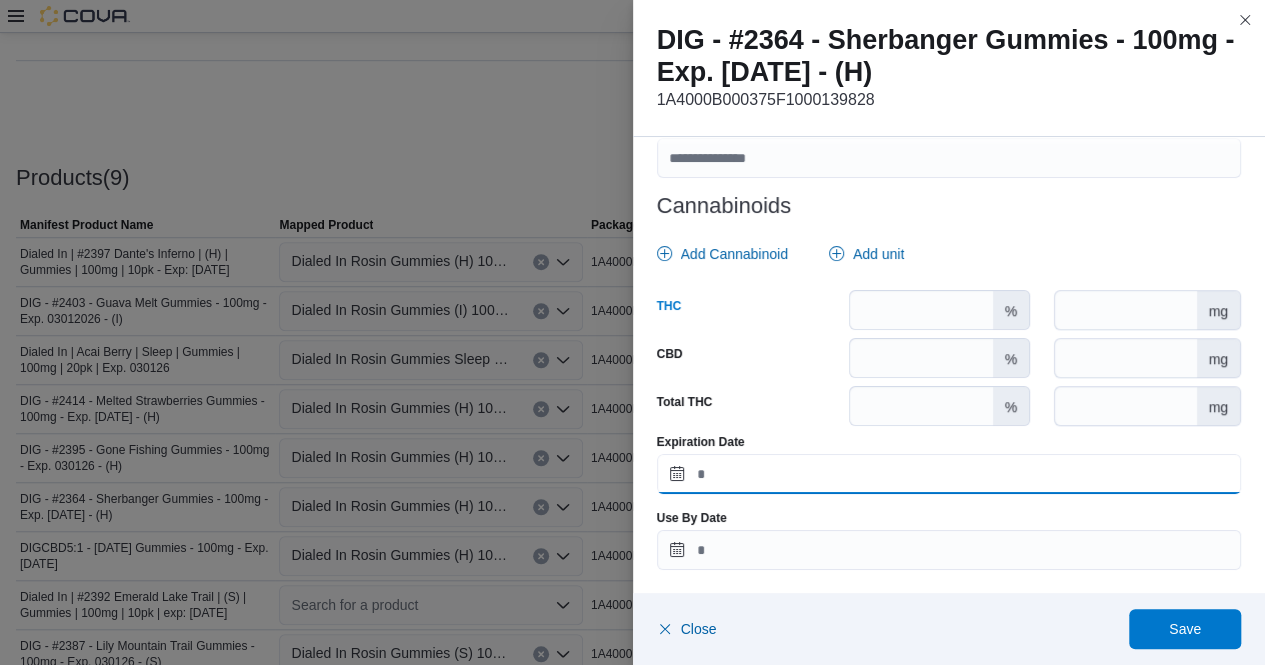 click on "Expiration Date" at bounding box center (949, 474) 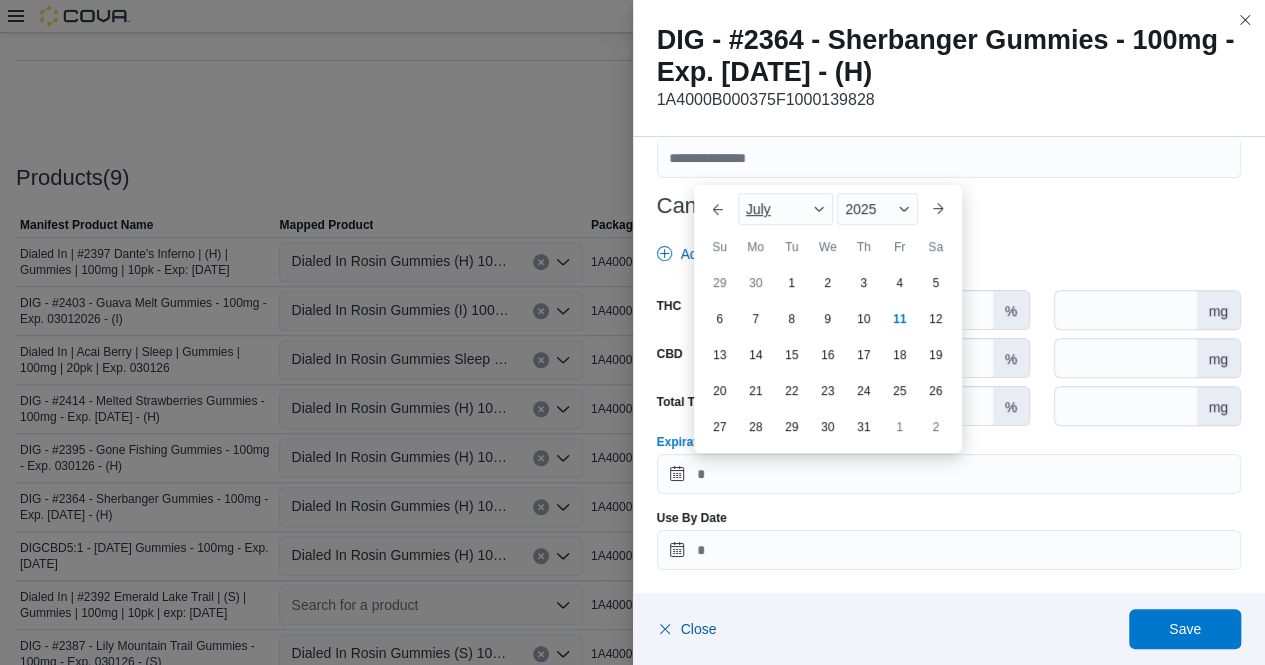 click at bounding box center (819, 209) 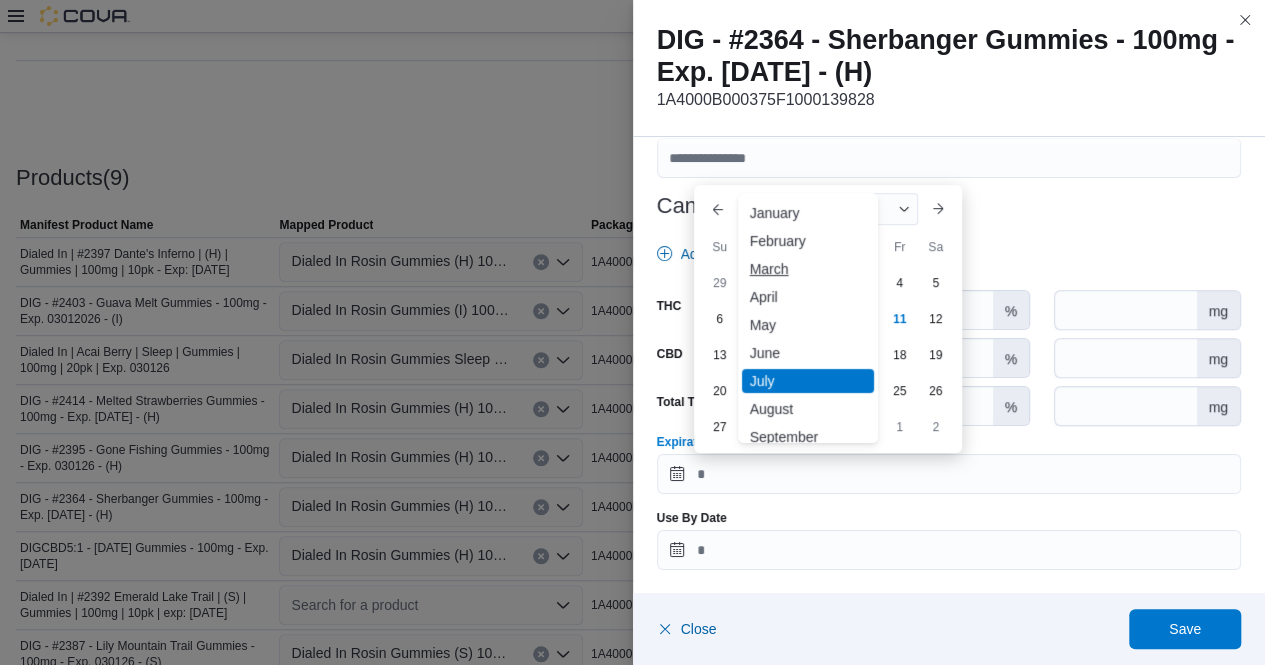 click on "March" at bounding box center (808, 269) 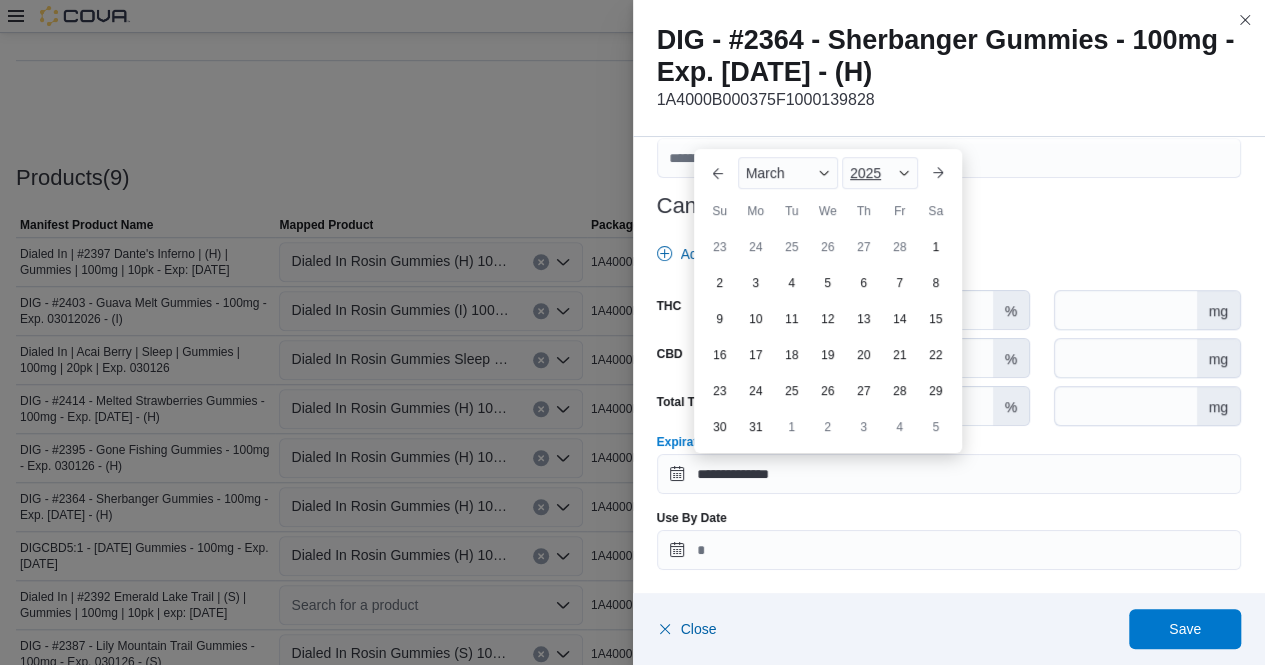 click on "2025" at bounding box center (880, 173) 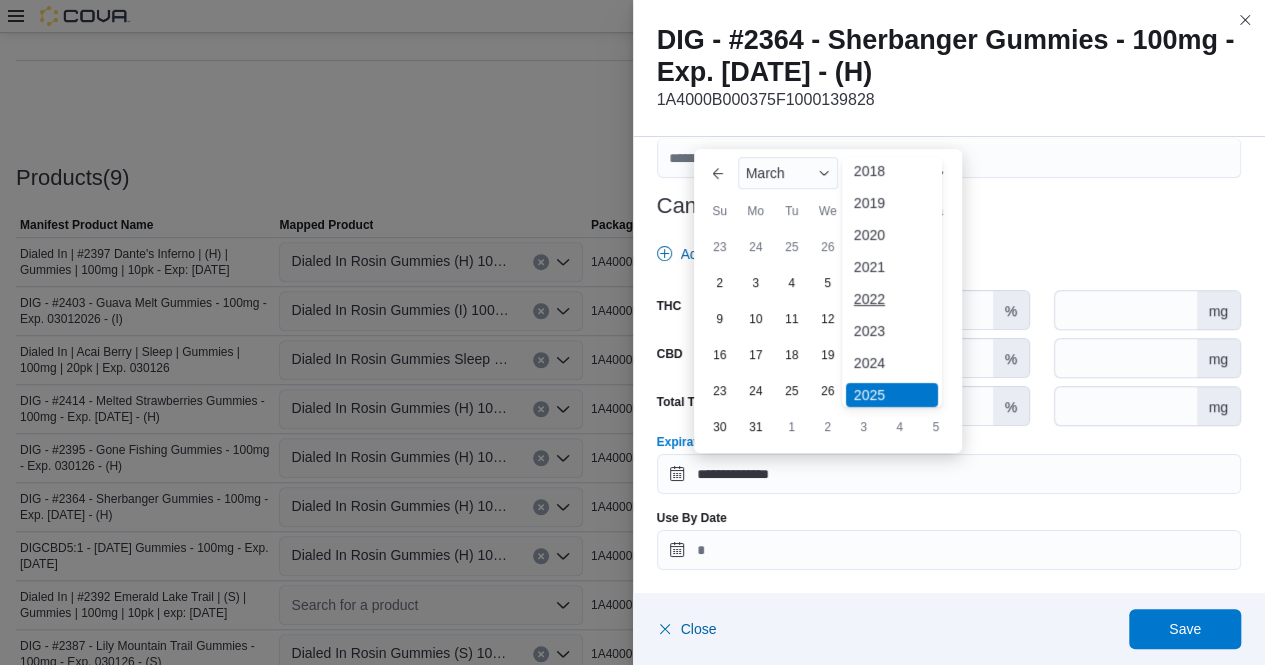 scroll, scrollTop: 76, scrollLeft: 0, axis: vertical 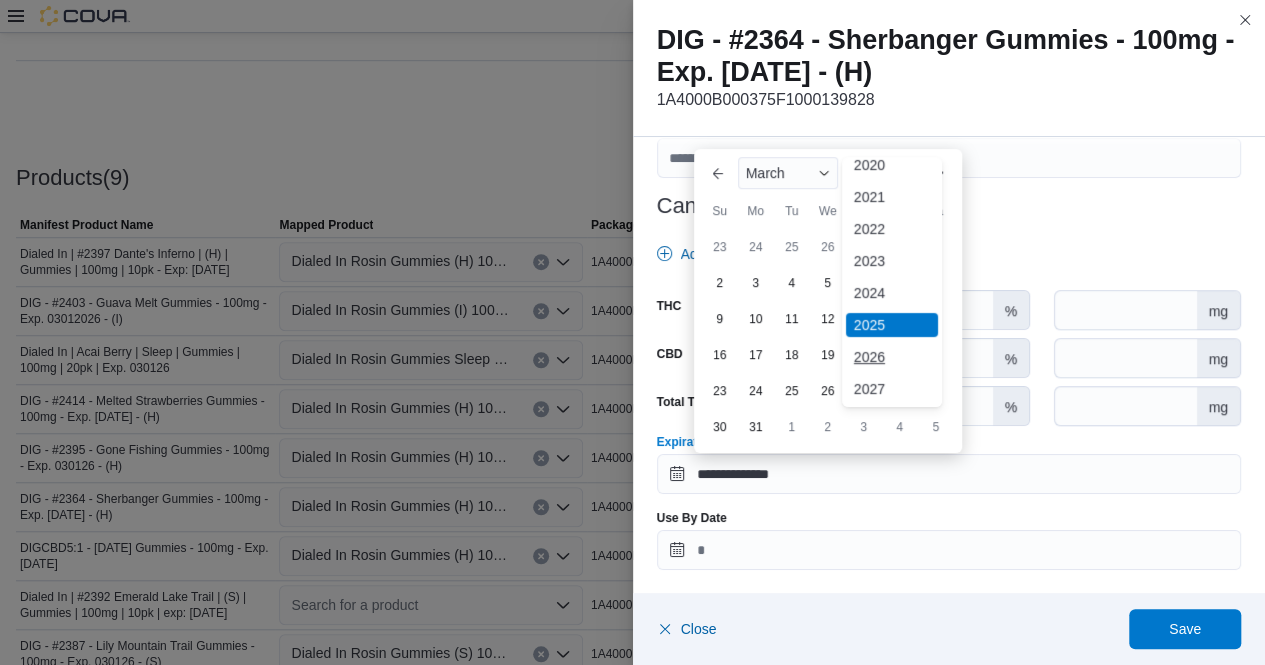 click on "2026" at bounding box center (892, 357) 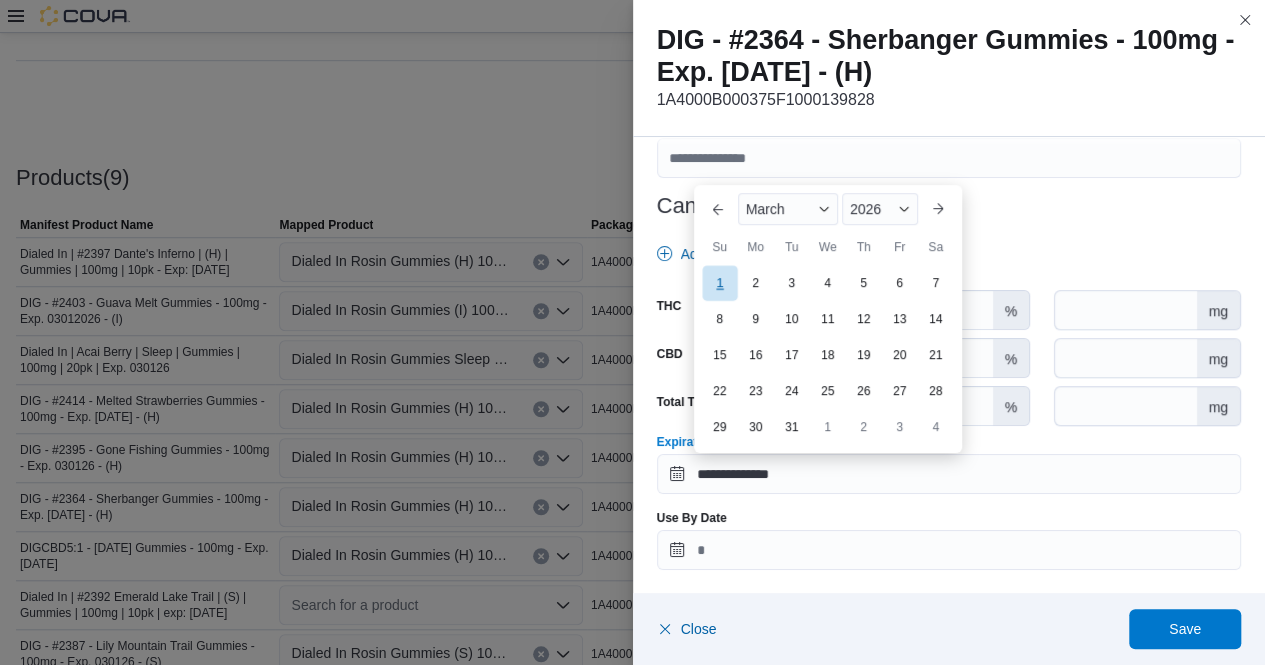 click on "1" at bounding box center (719, 283) 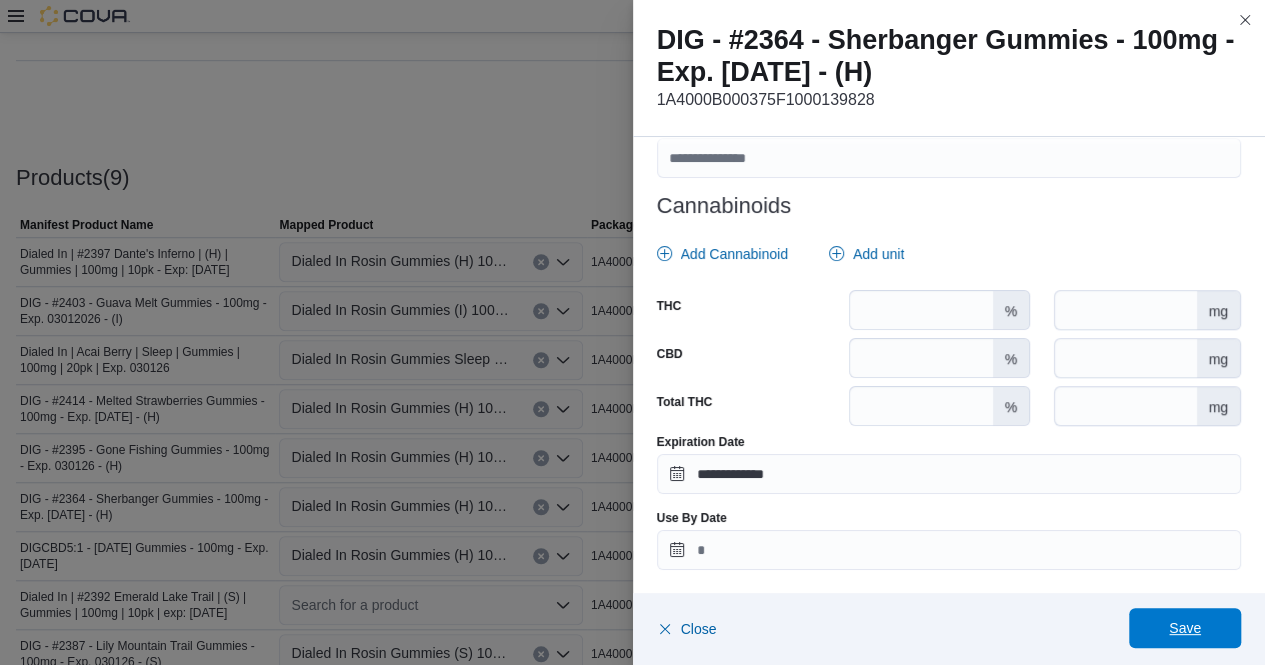 click on "Save" at bounding box center [1185, 628] 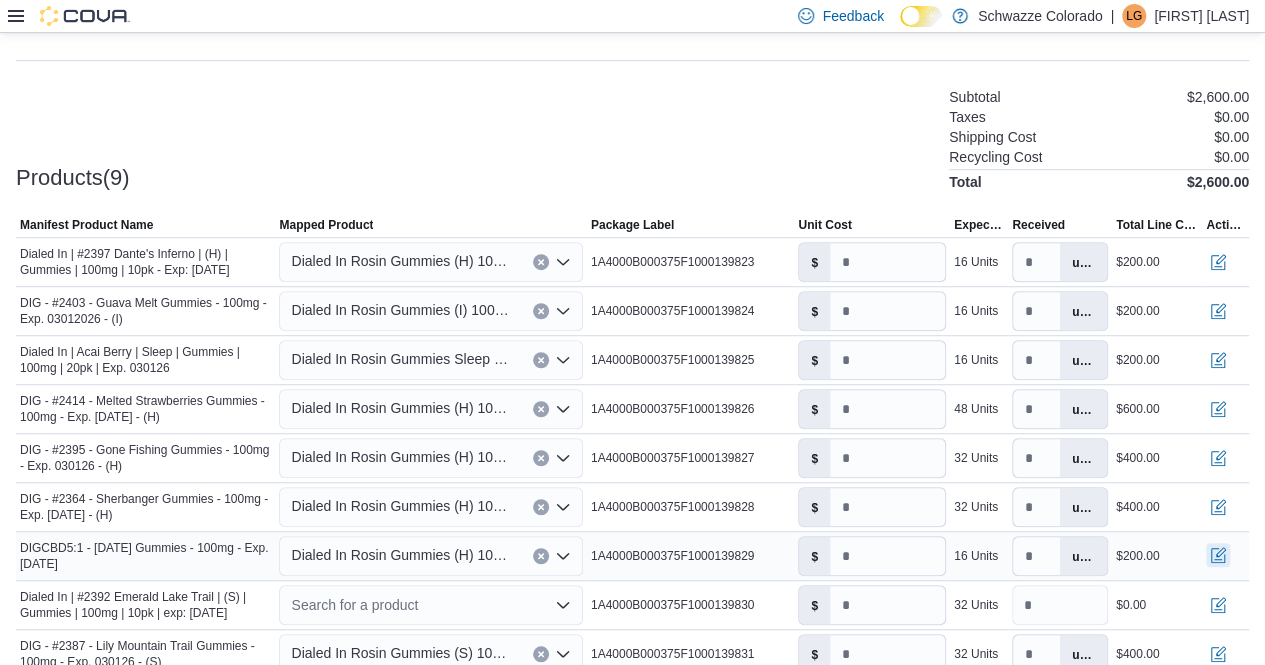 click at bounding box center (1218, 555) 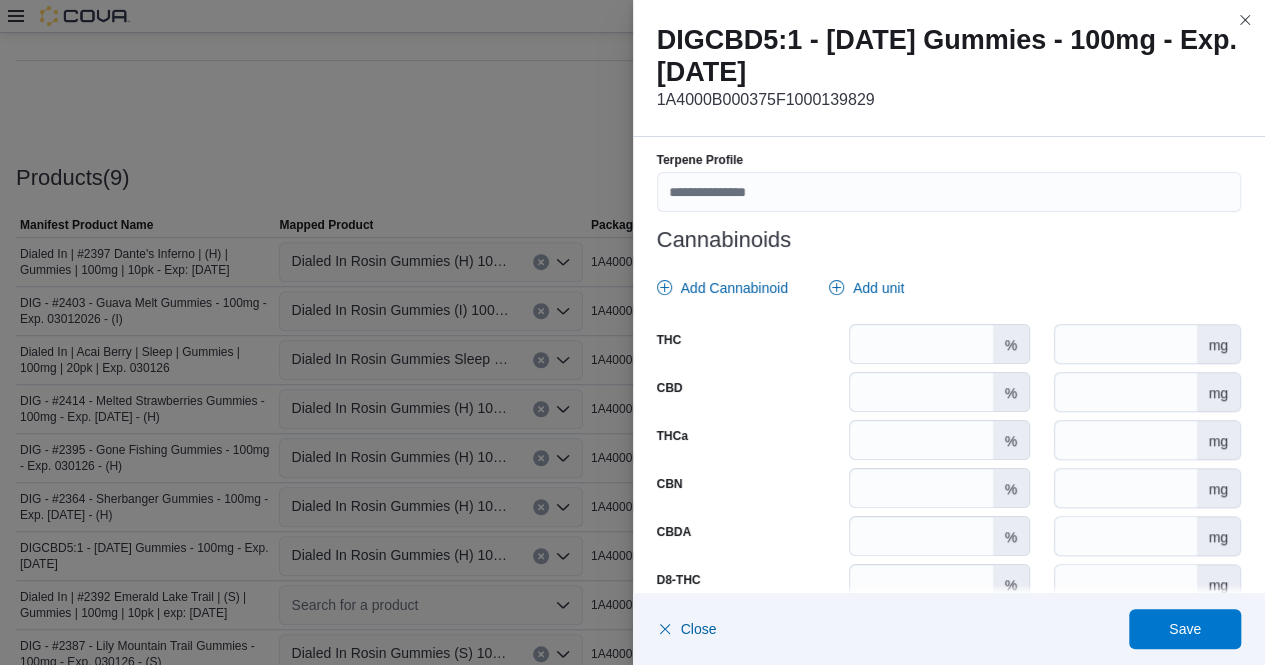 scroll, scrollTop: 844, scrollLeft: 0, axis: vertical 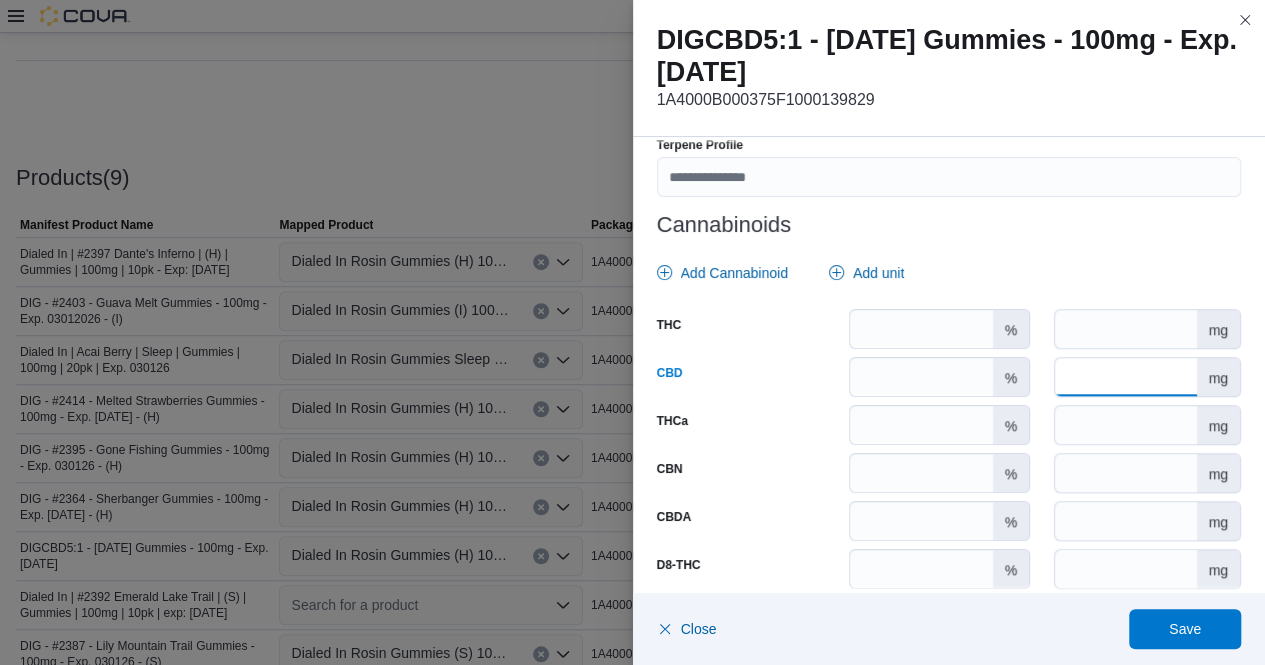 click on "******" at bounding box center (1125, 377) 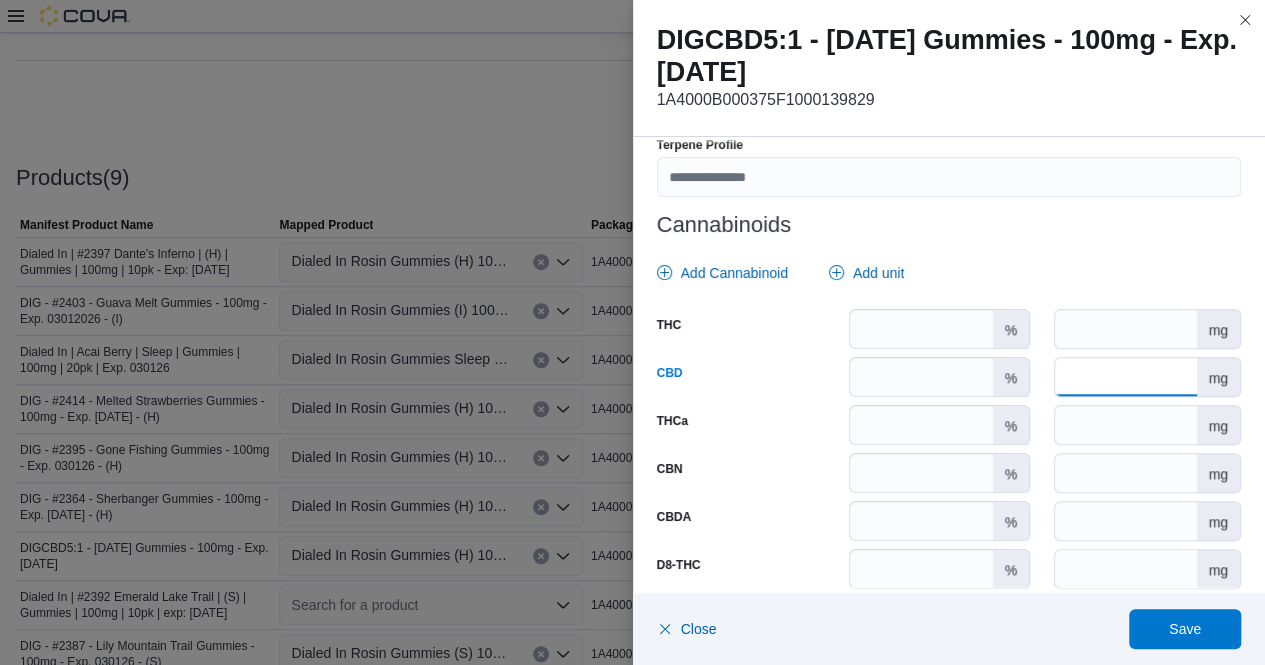 type on "*" 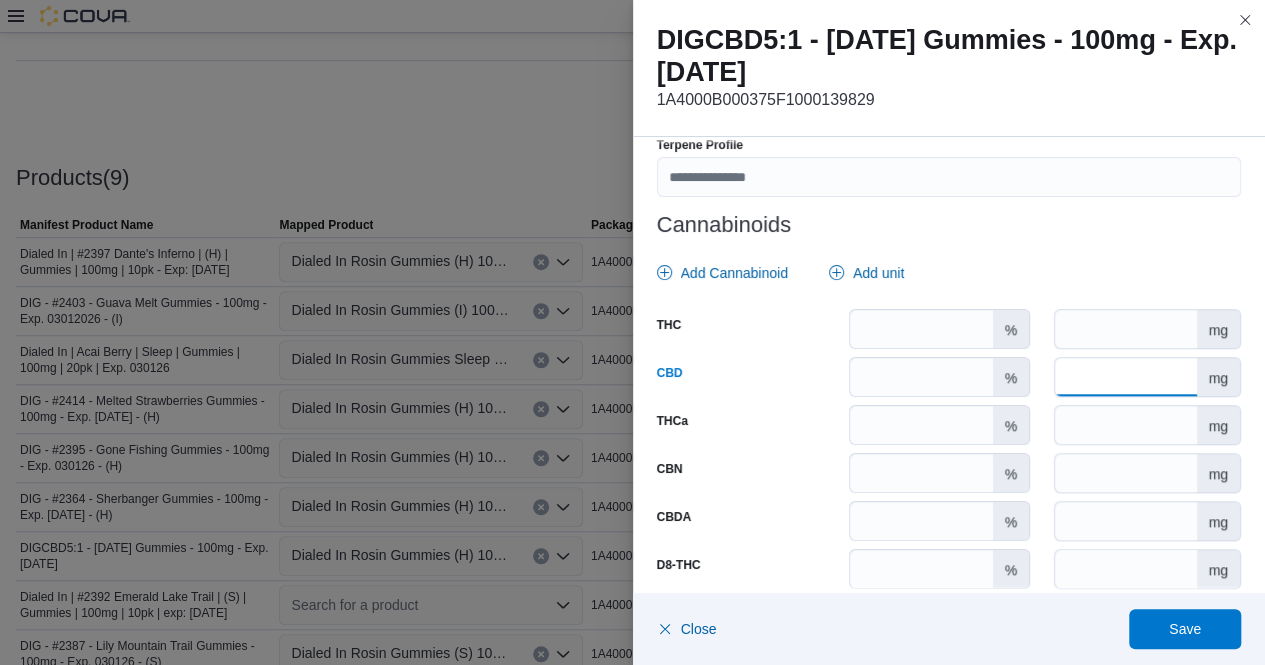 type on "***" 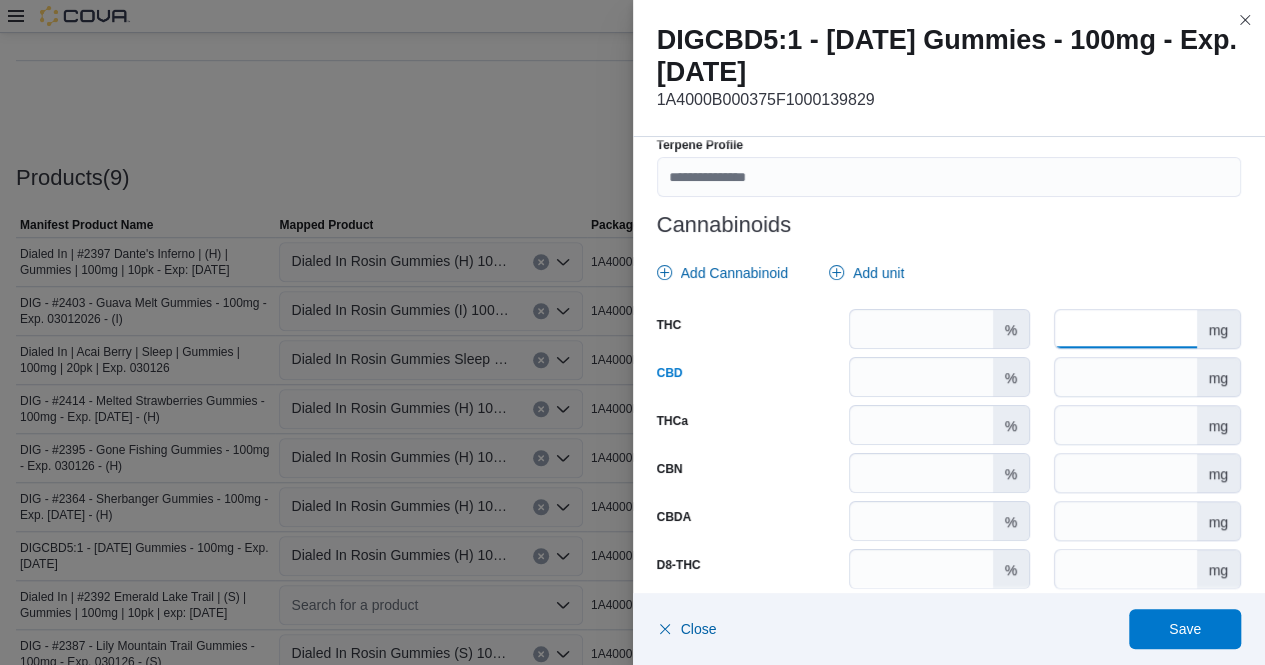 click on "*" at bounding box center [1125, 329] 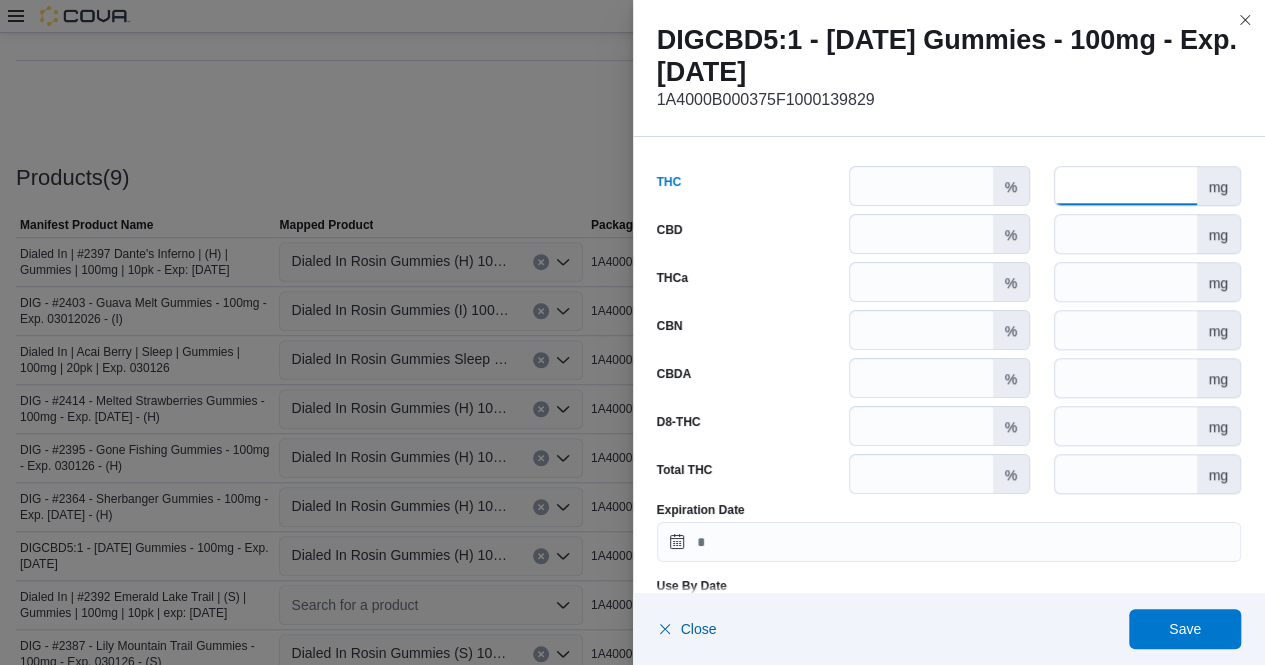 scroll, scrollTop: 1055, scrollLeft: 0, axis: vertical 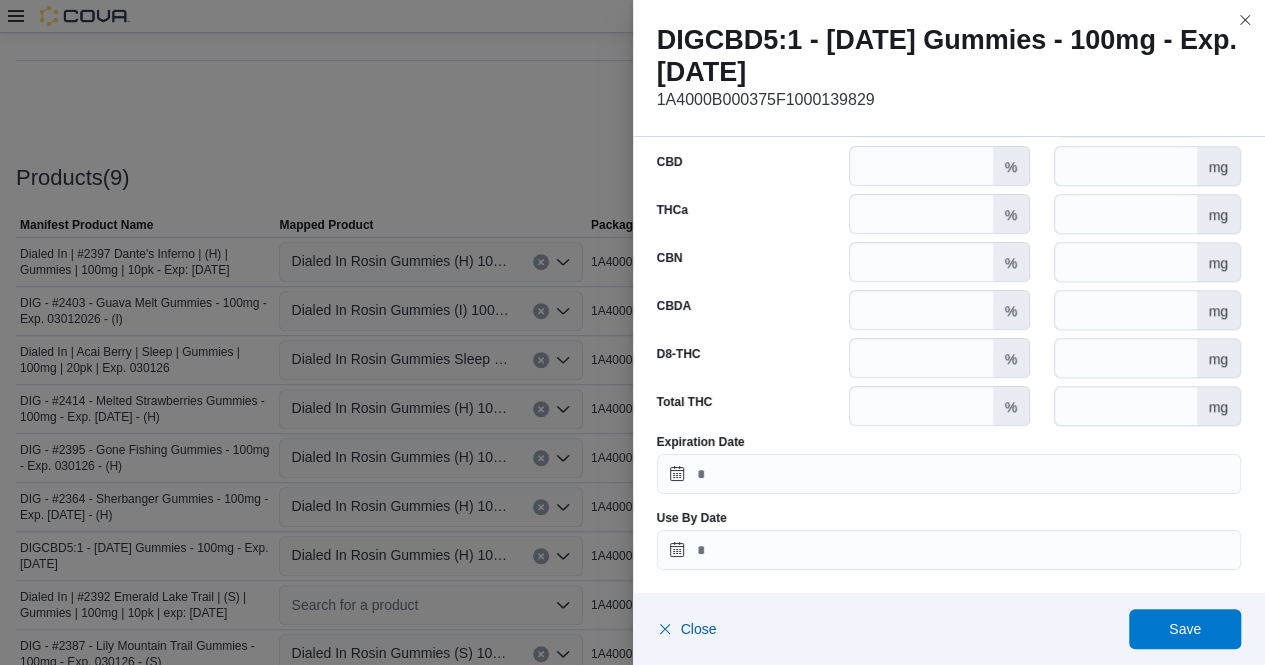type on "***" 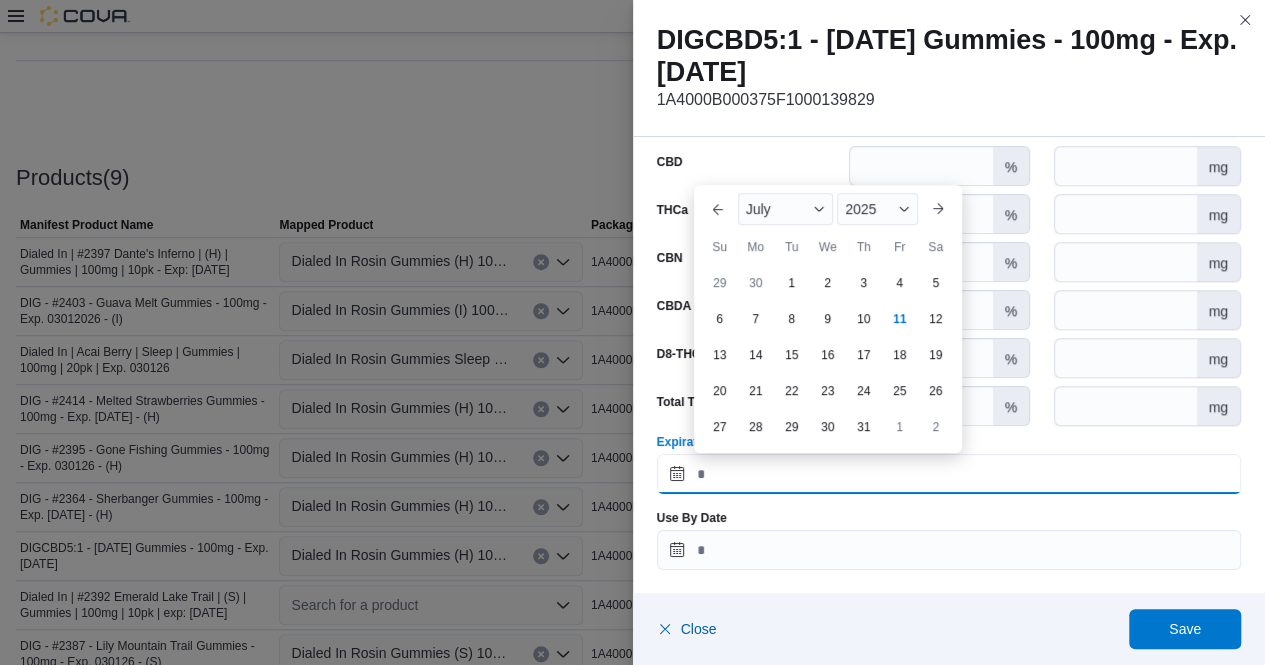 click on "Expiration Date" at bounding box center [949, 474] 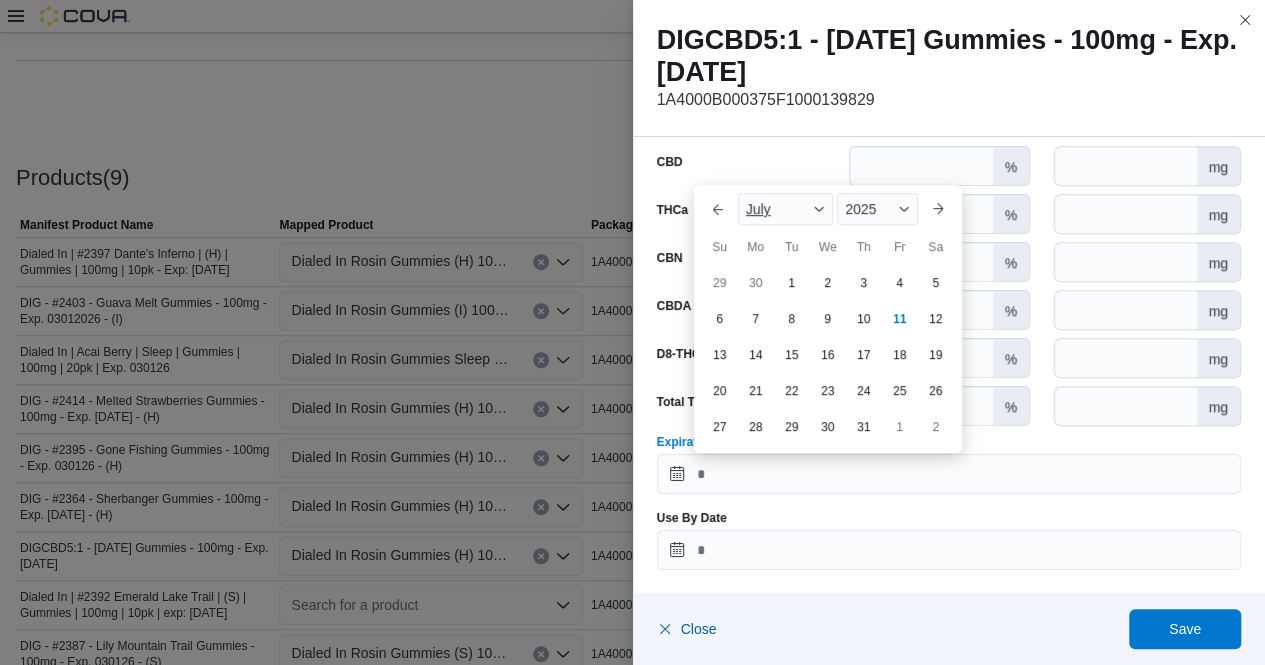 click at bounding box center (819, 209) 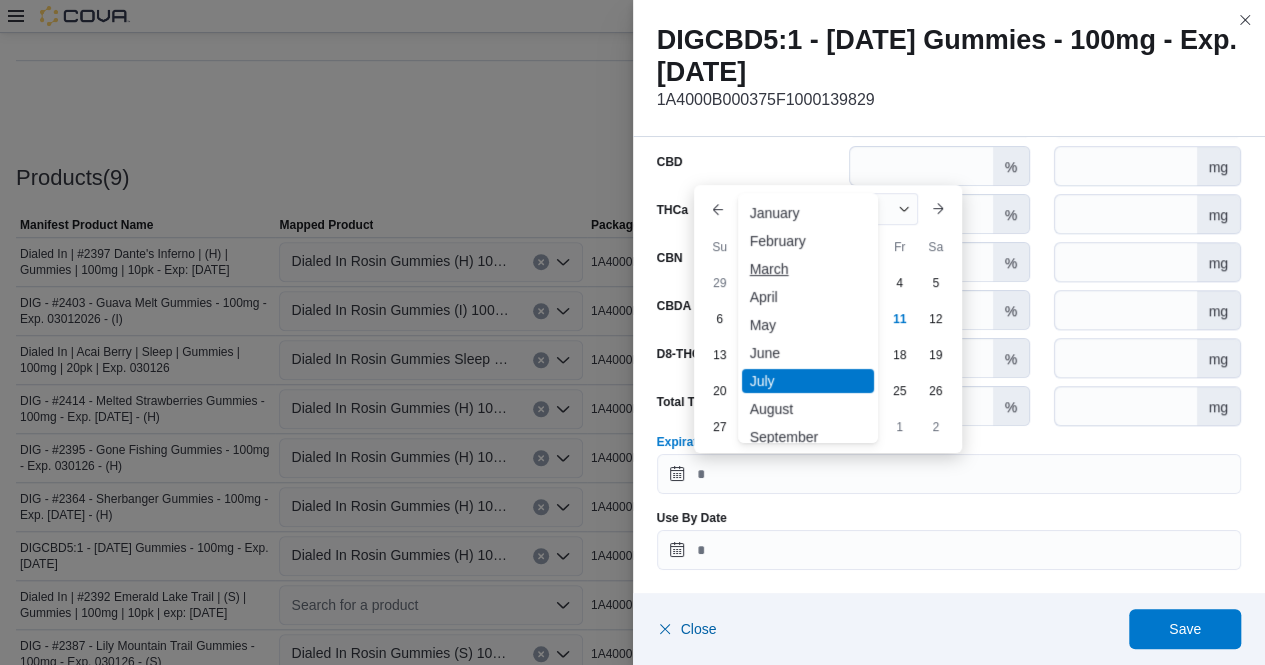 click on "March" at bounding box center [808, 269] 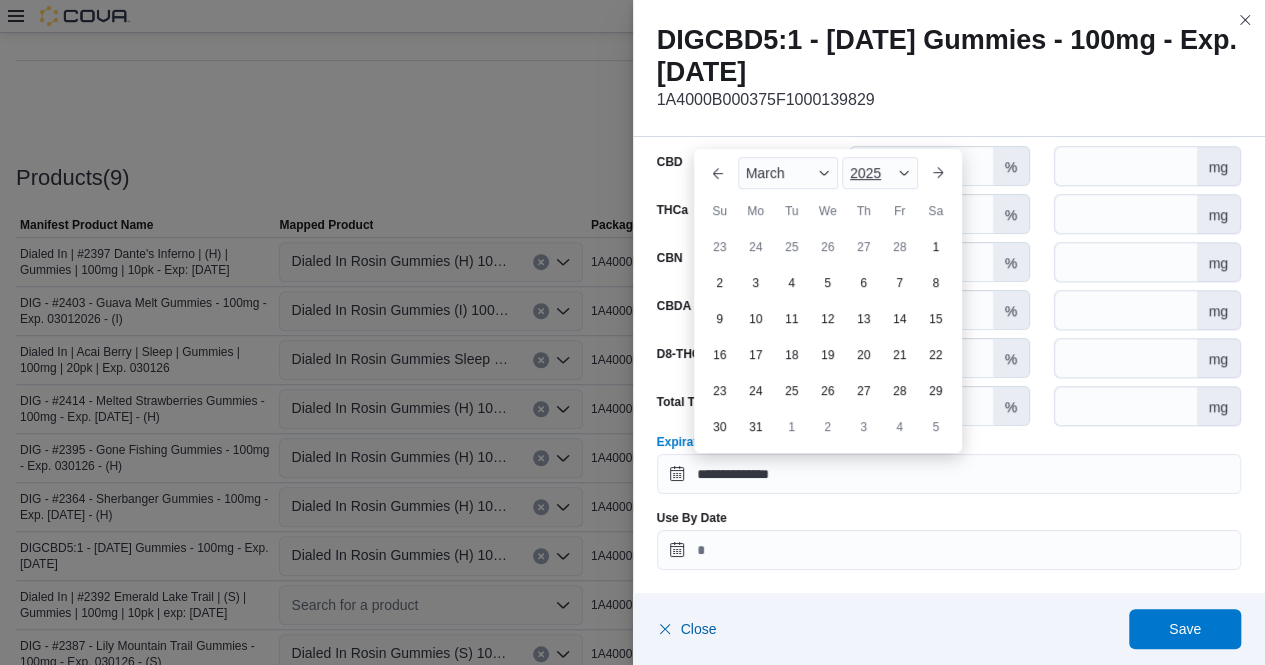 click on "2025" at bounding box center [880, 173] 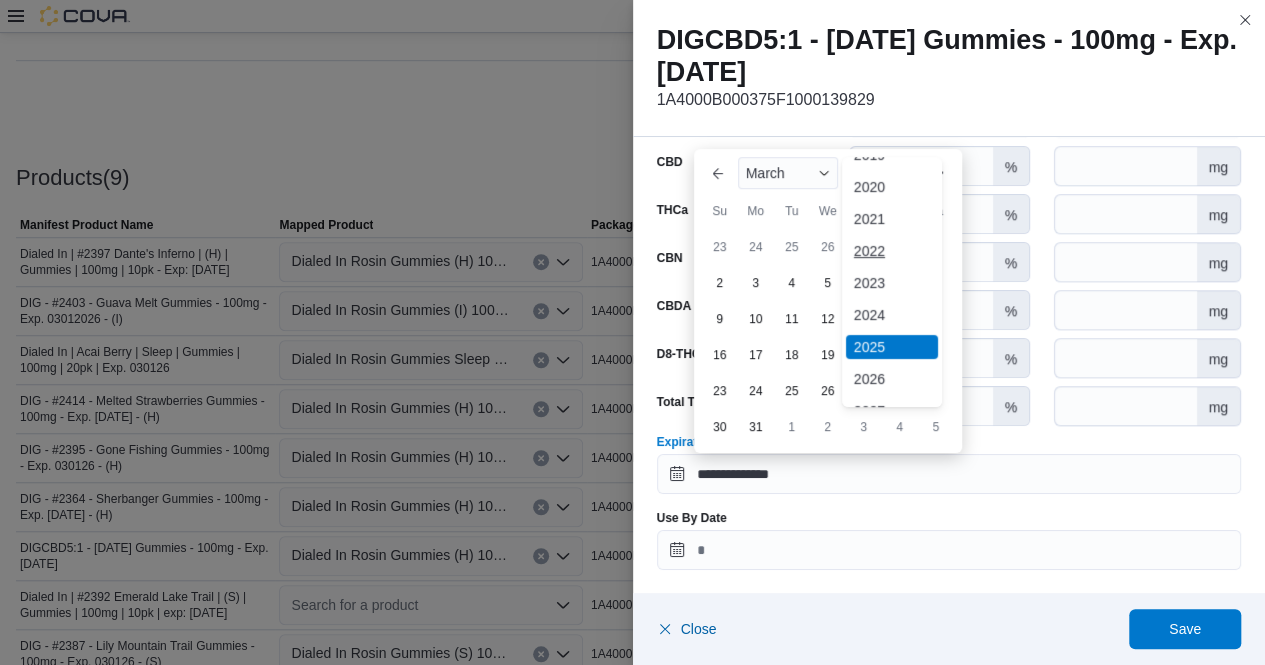 scroll, scrollTop: 59, scrollLeft: 0, axis: vertical 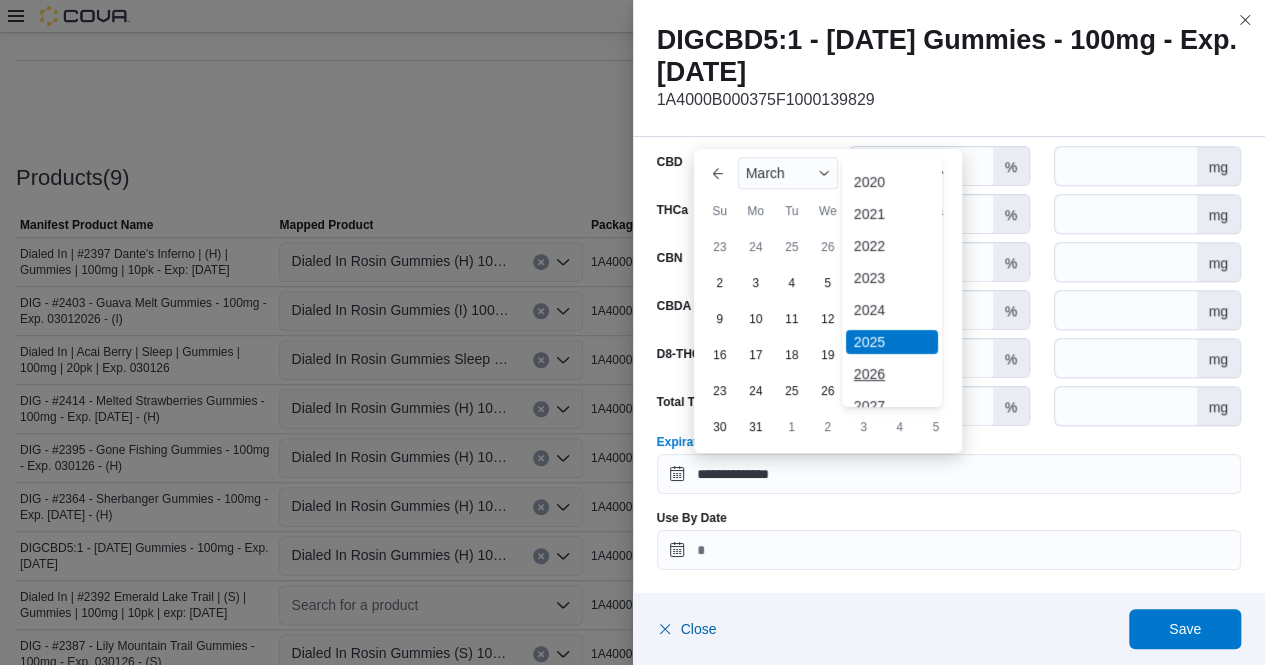click on "2026" at bounding box center (892, 374) 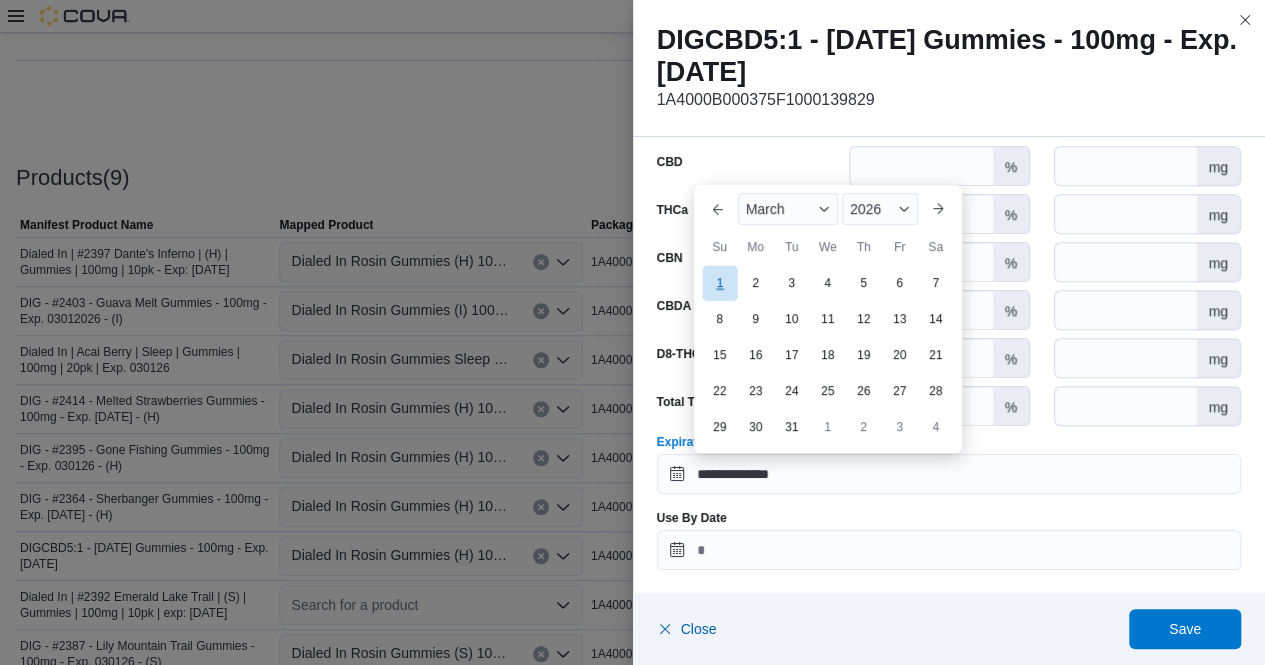 click on "1" at bounding box center (719, 283) 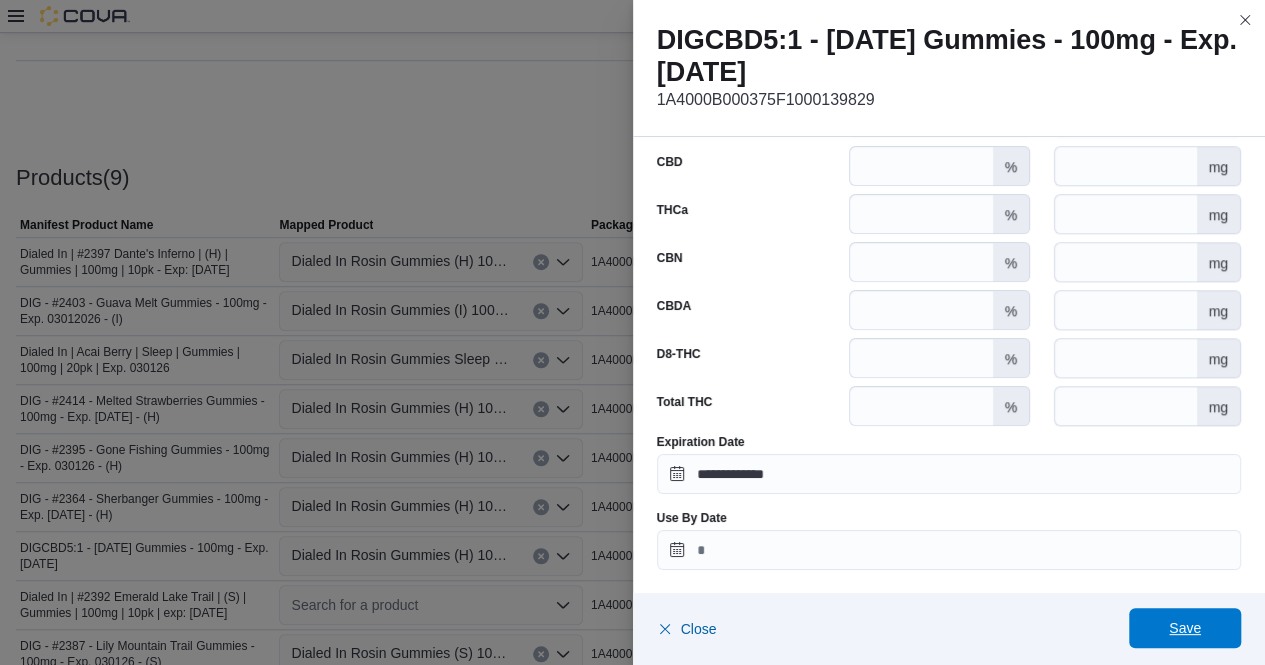 click on "Save" at bounding box center (1185, 628) 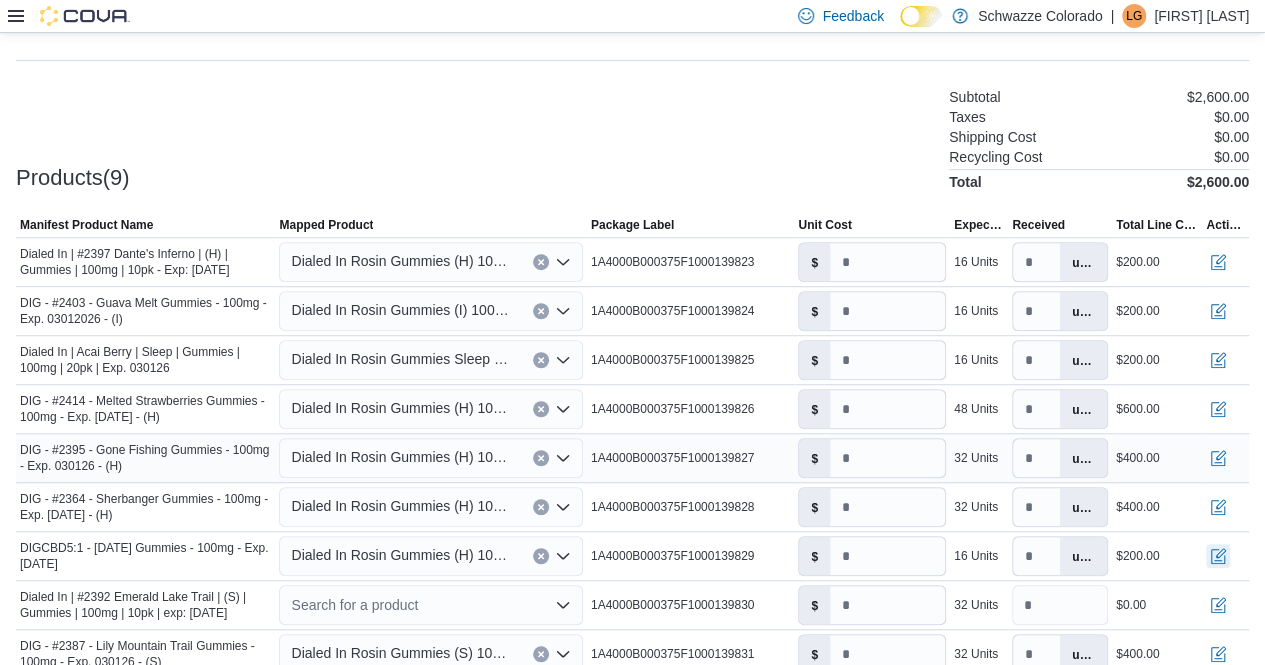 scroll, scrollTop: 608, scrollLeft: 0, axis: vertical 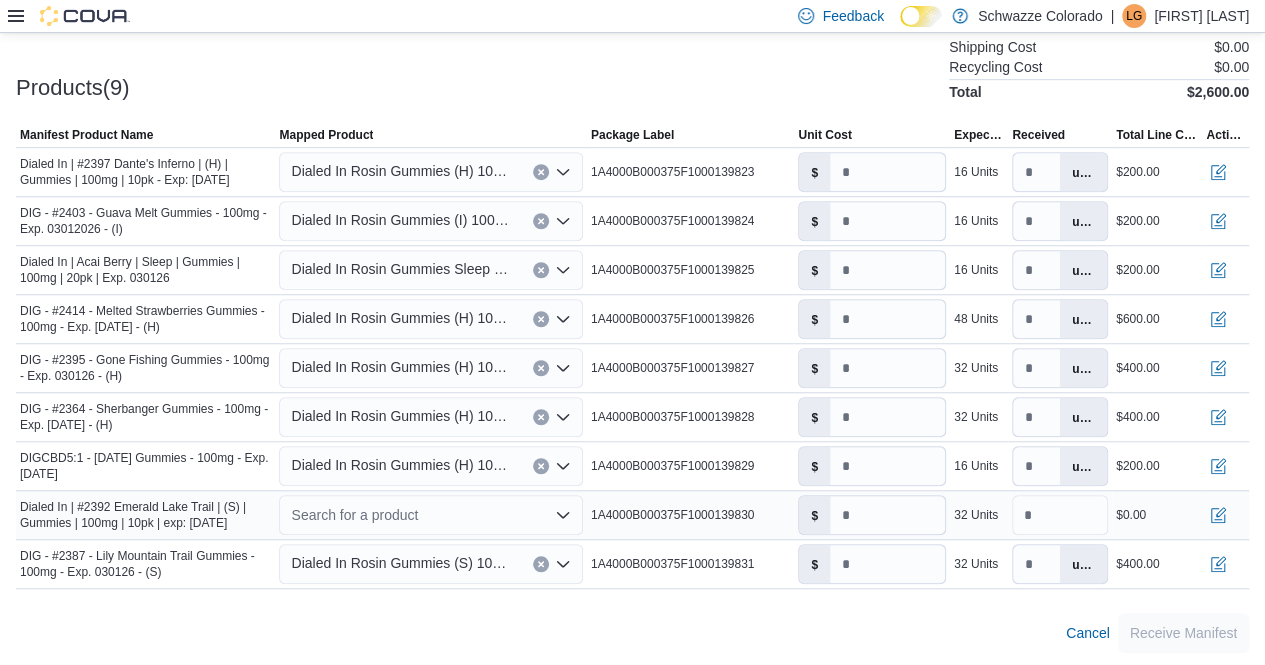 click on "Search for a product" at bounding box center [430, 515] 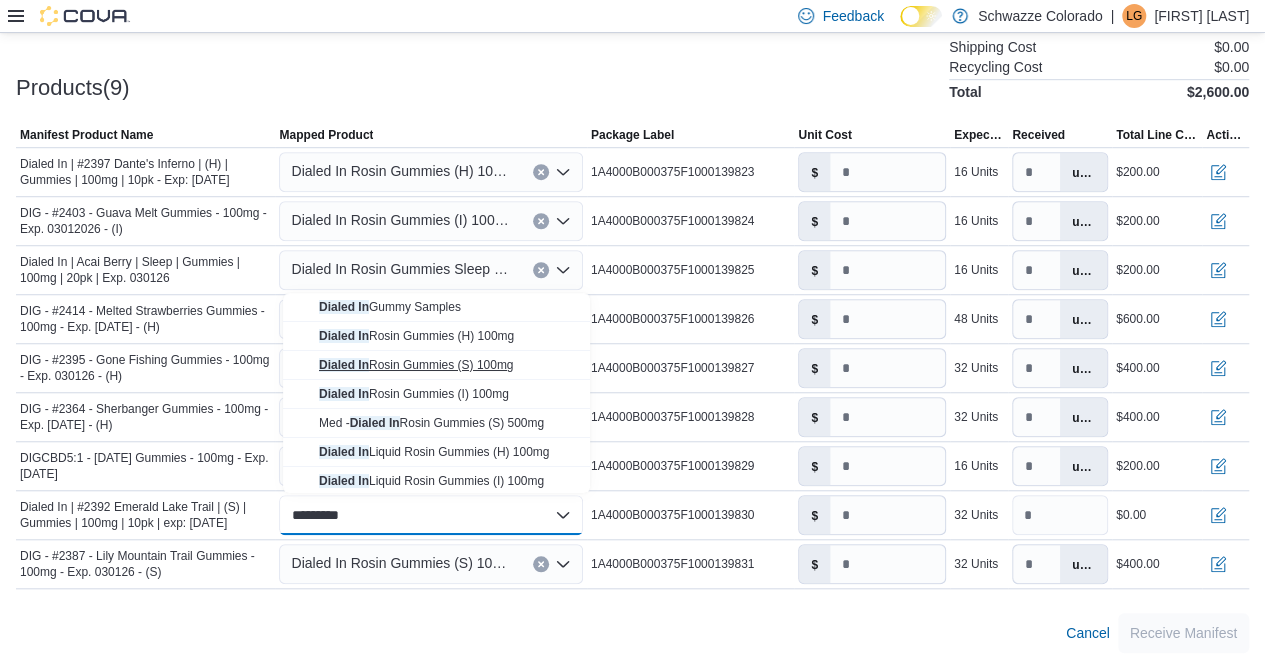 type on "*********" 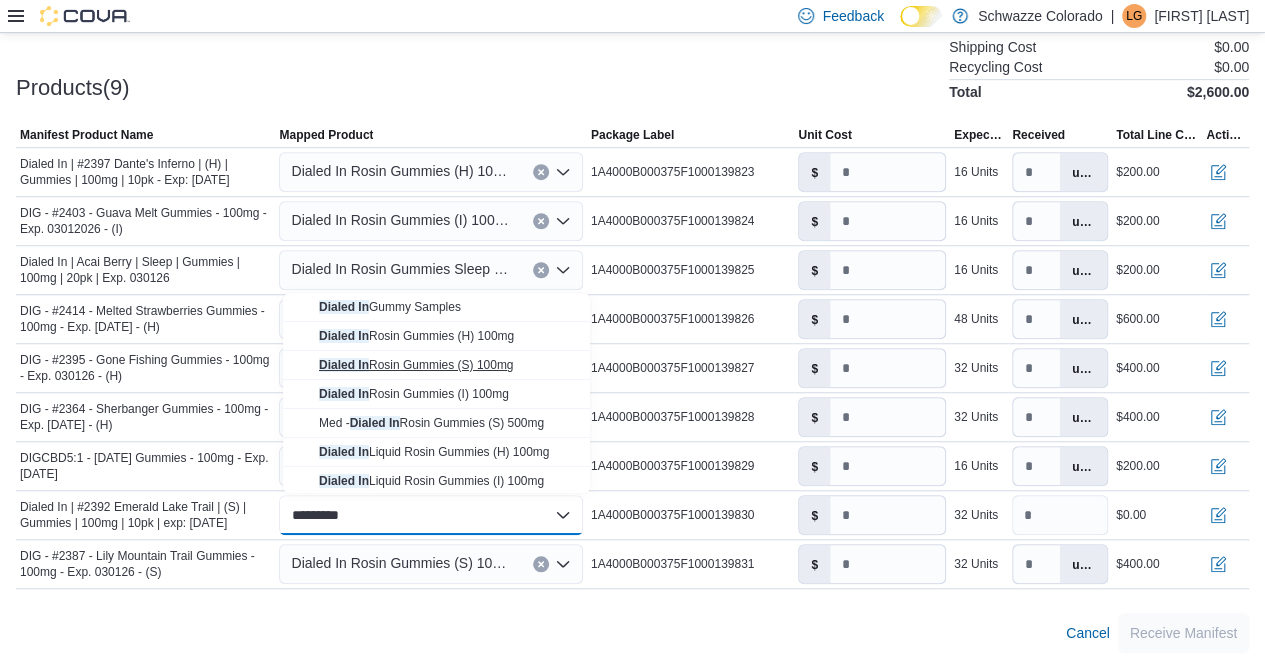 click on "Dialed In Rosin Gummies (S) 100mg" at bounding box center (416, 365) 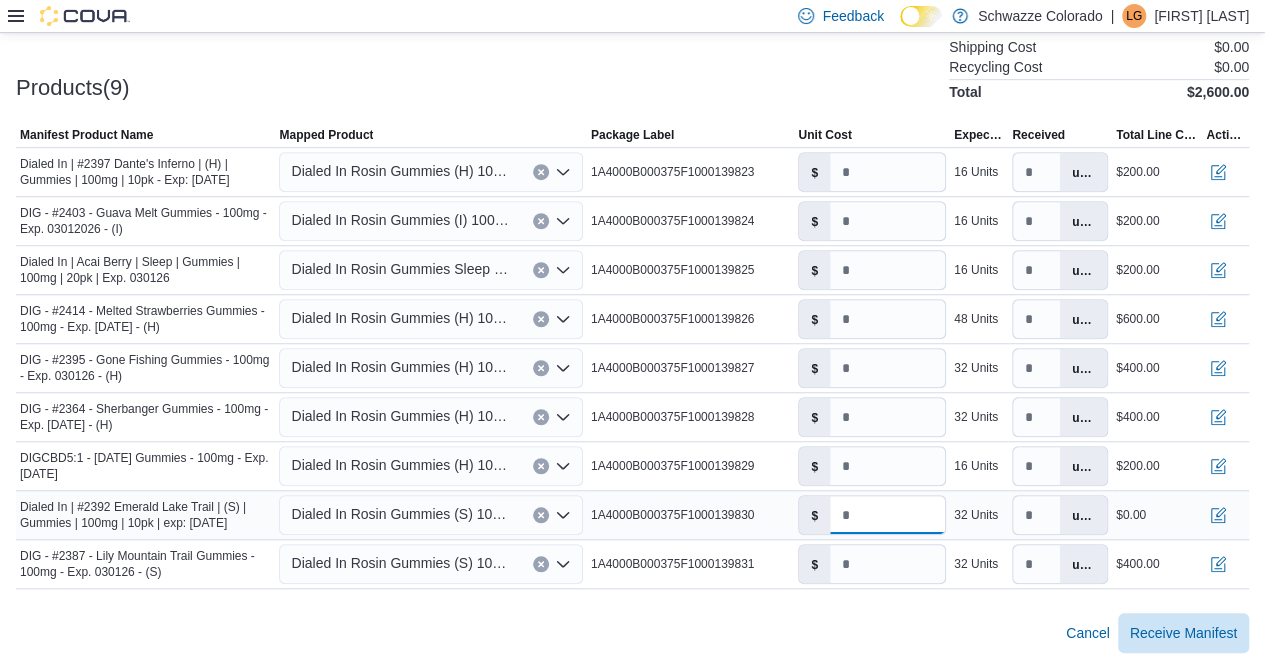 click on "*" at bounding box center [887, 515] 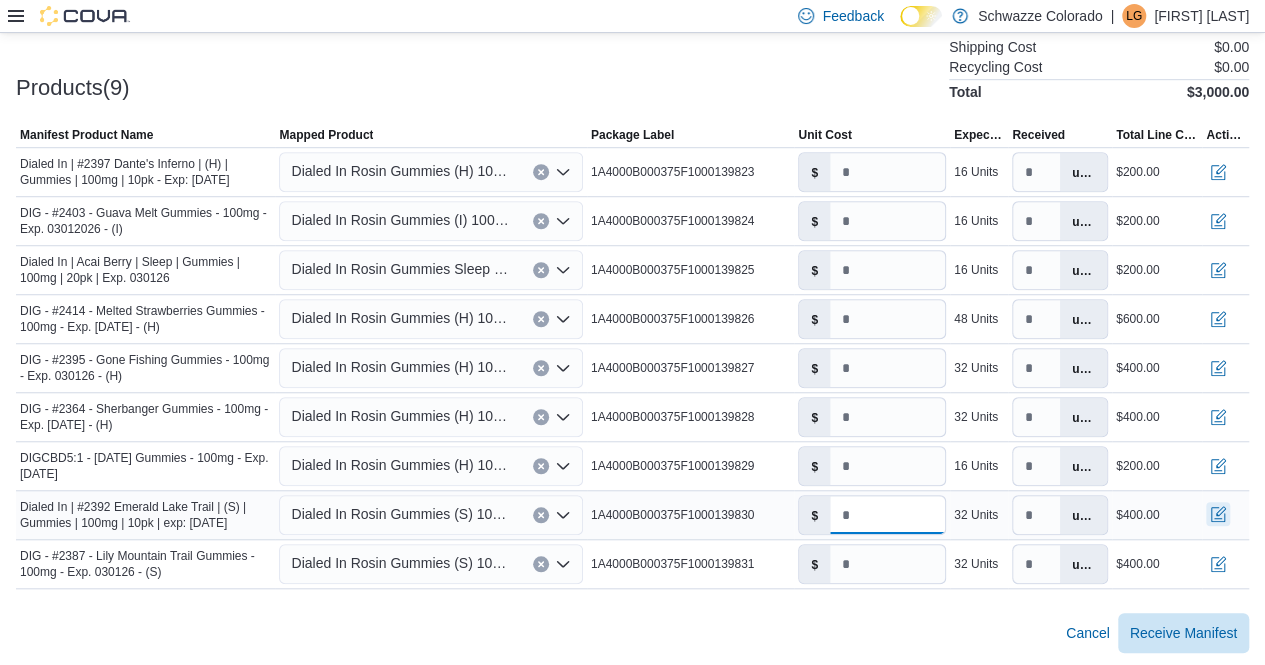 type on "****" 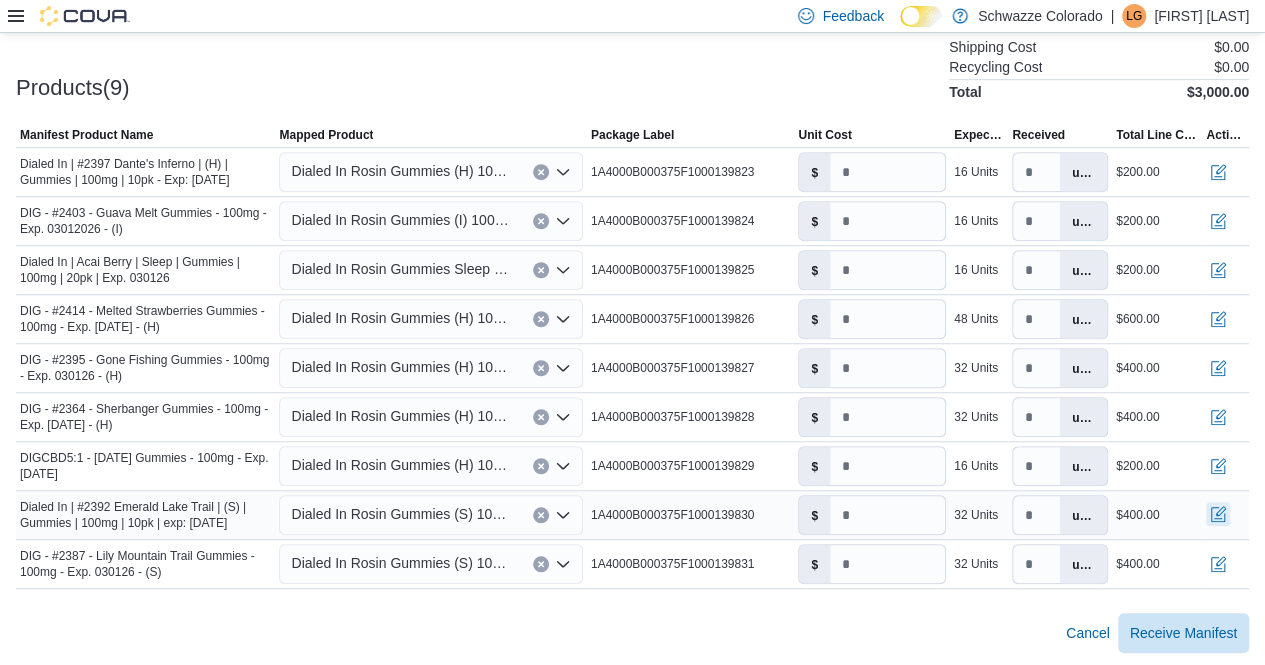 click at bounding box center (1218, 514) 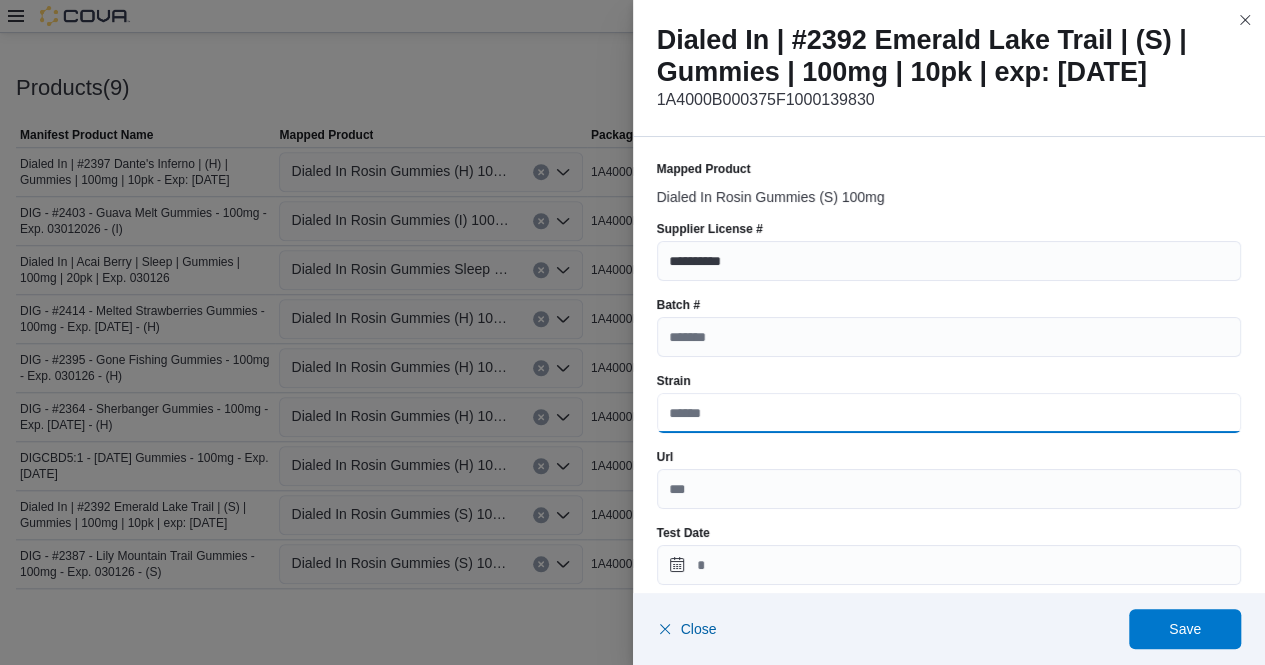 click on "Strain" at bounding box center (949, 413) 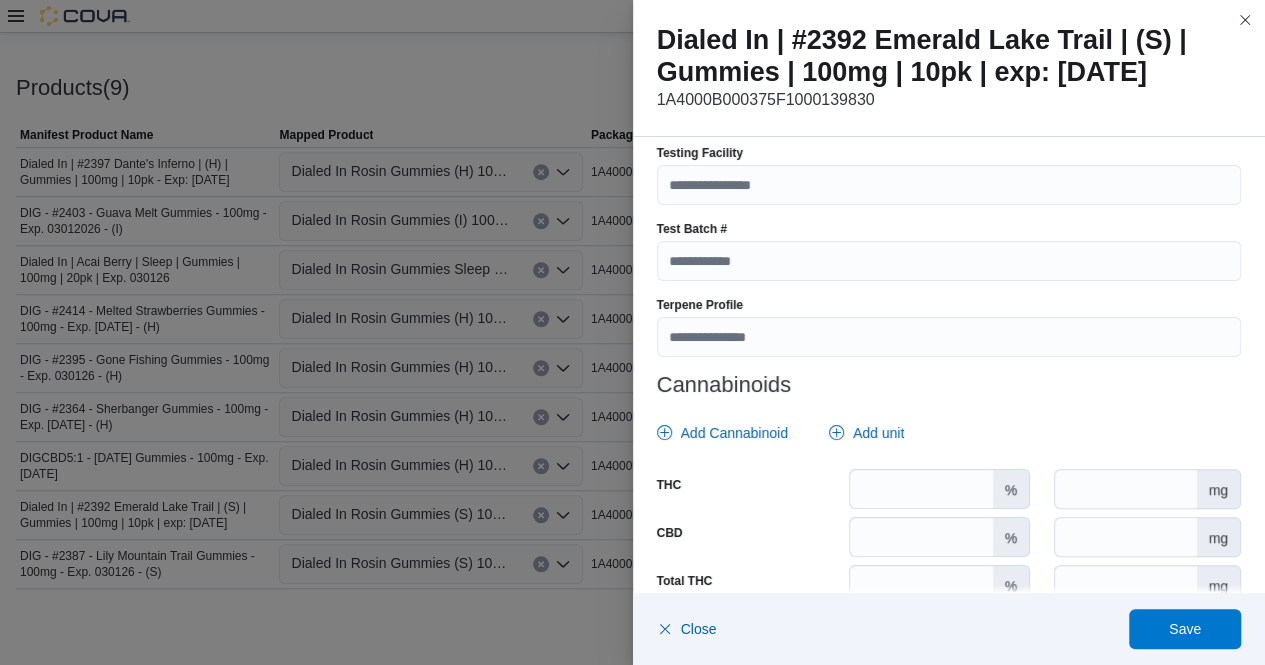 scroll, scrollTop: 712, scrollLeft: 0, axis: vertical 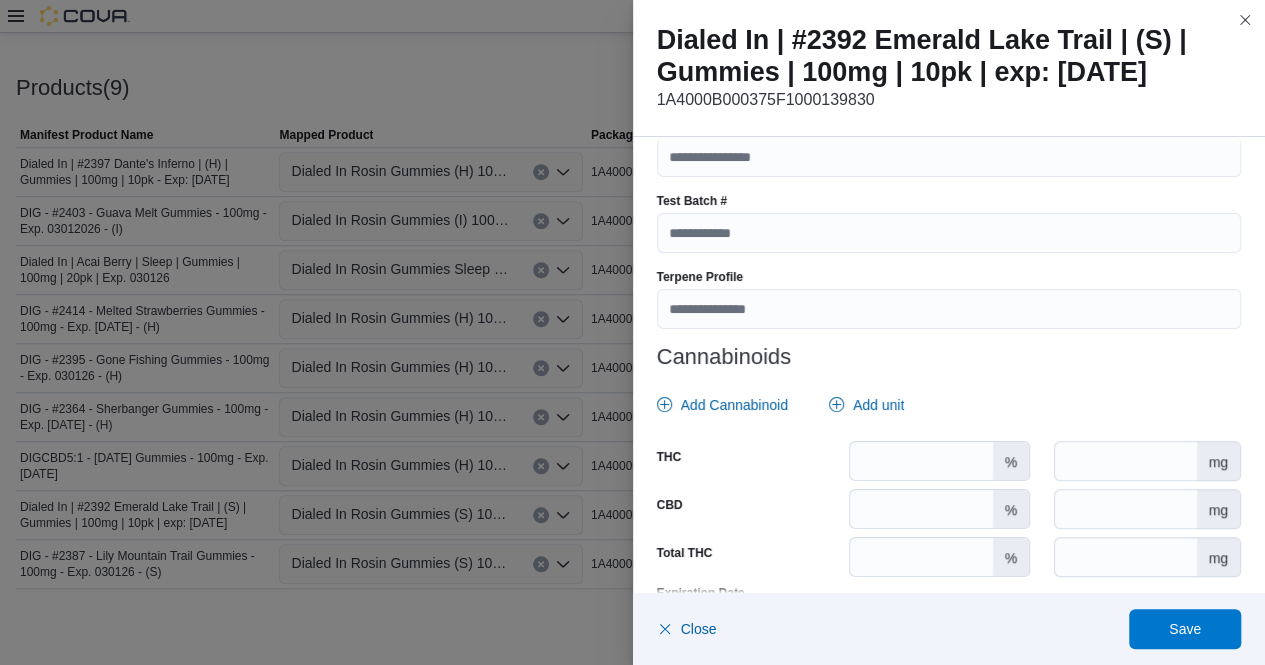 type on "**********" 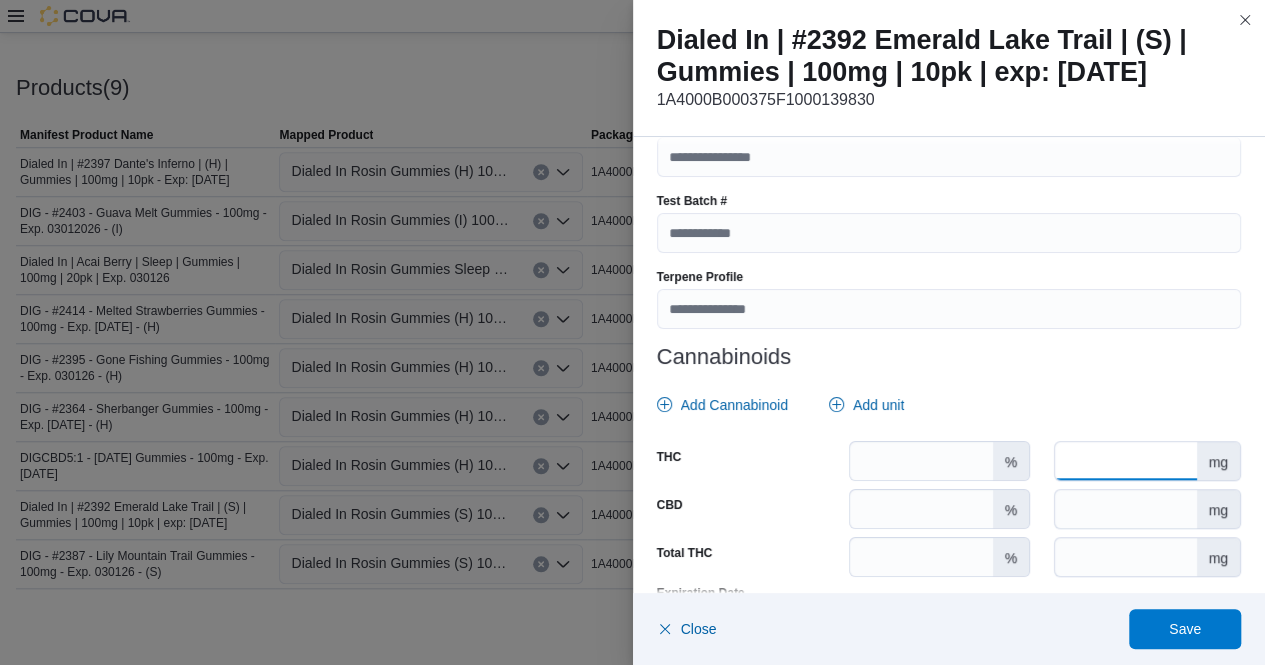 click at bounding box center [1125, 461] 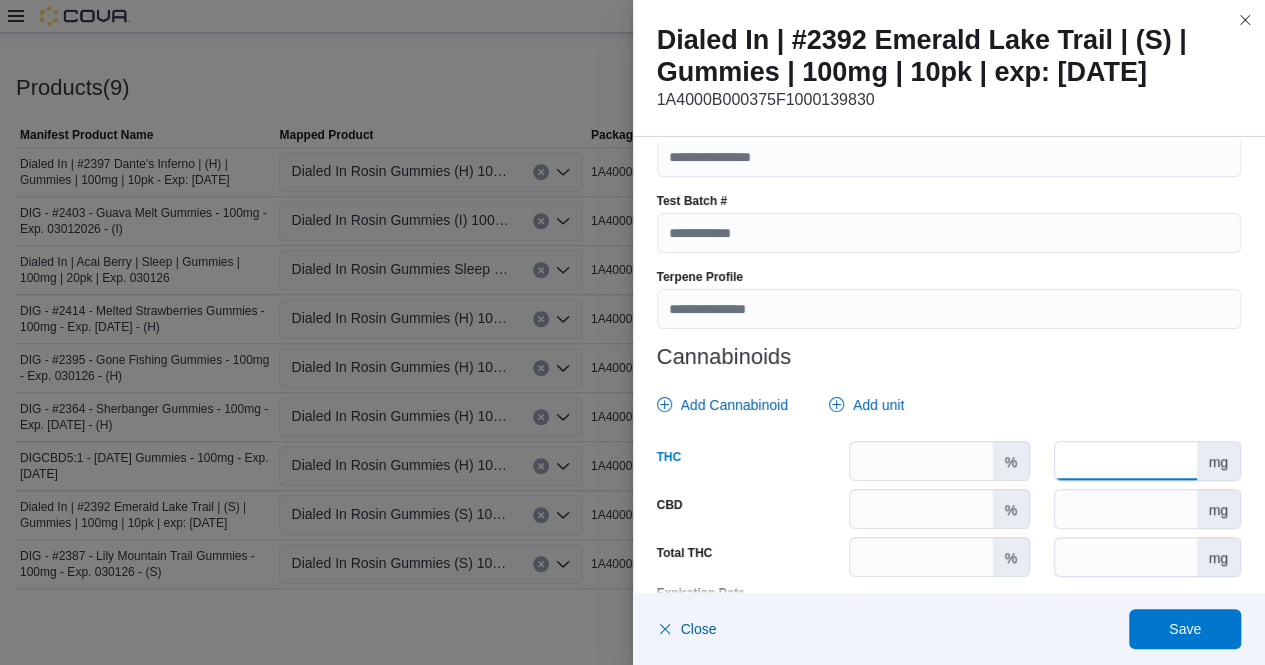 scroll, scrollTop: 863, scrollLeft: 0, axis: vertical 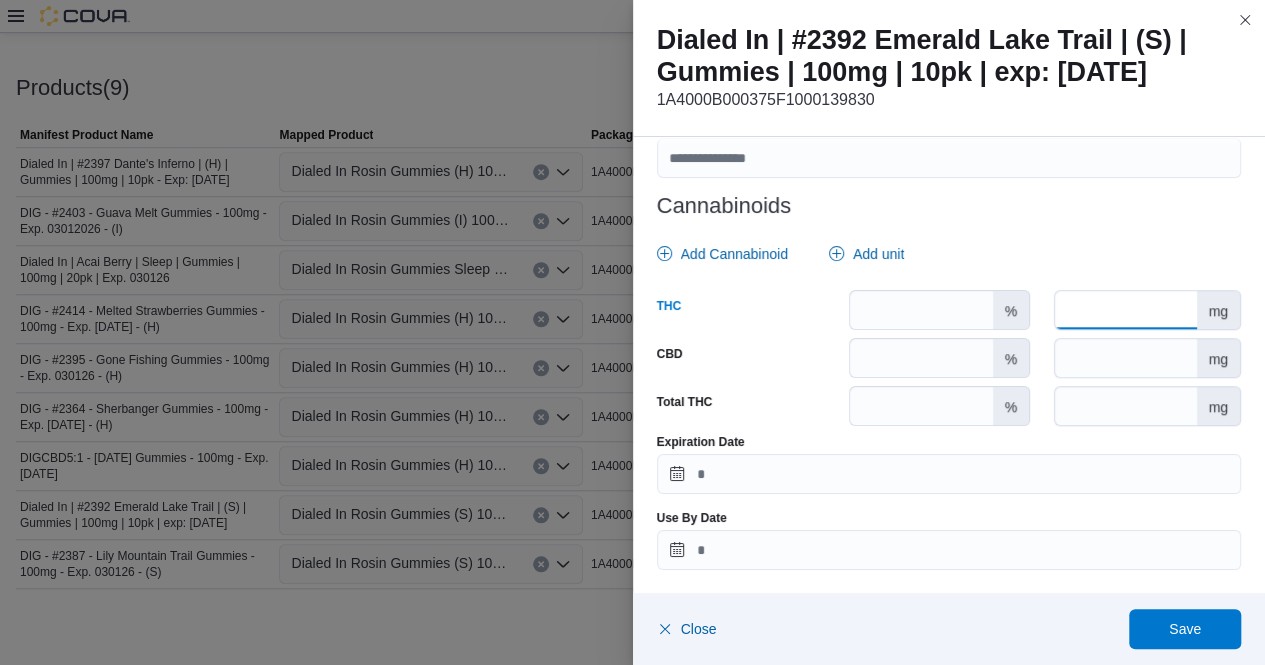 type on "***" 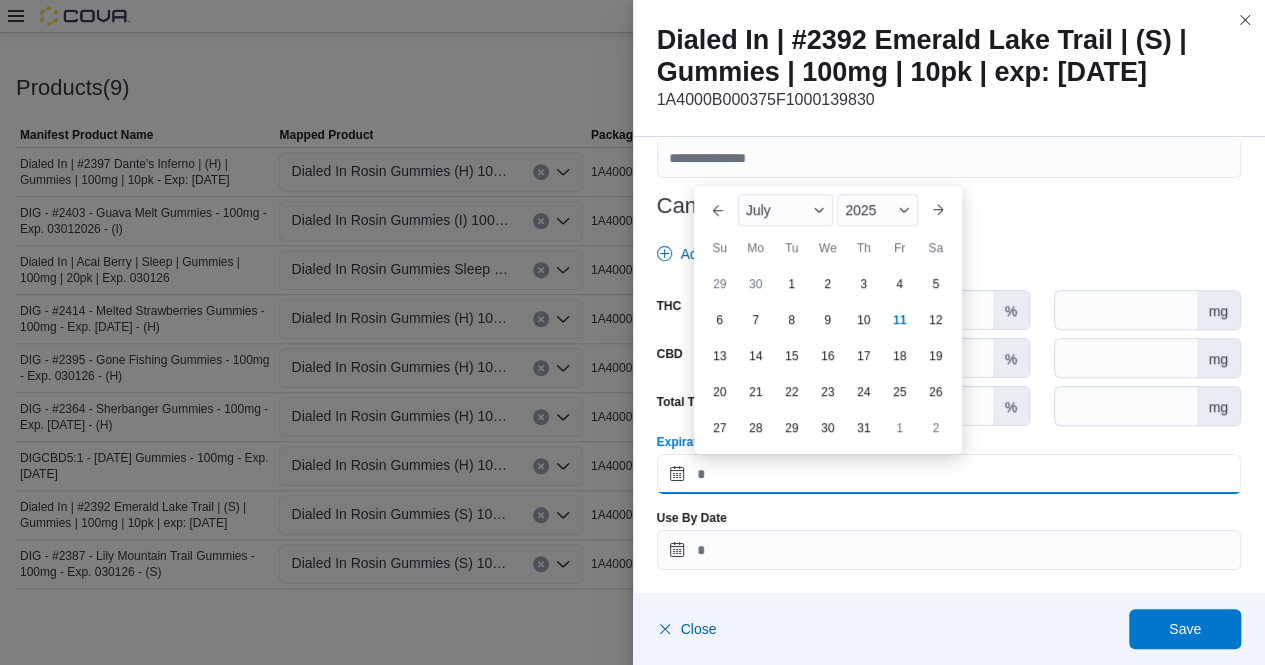 click on "Expiration Date" at bounding box center (949, 474) 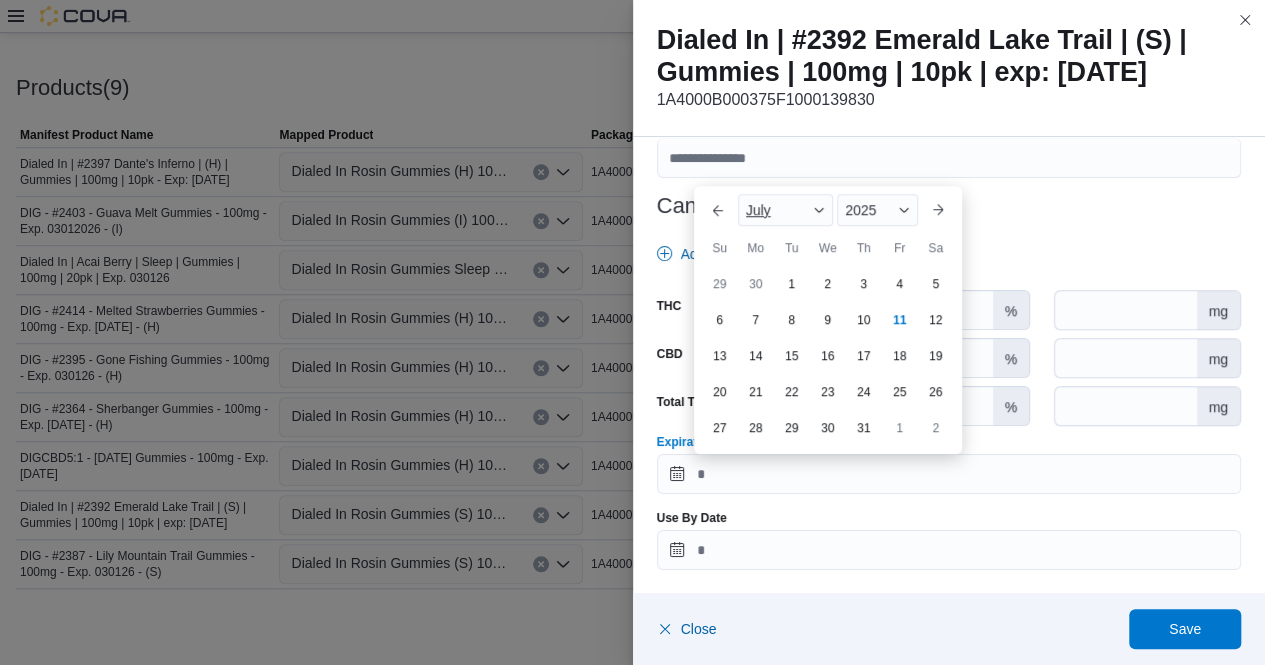 click at bounding box center (819, 210) 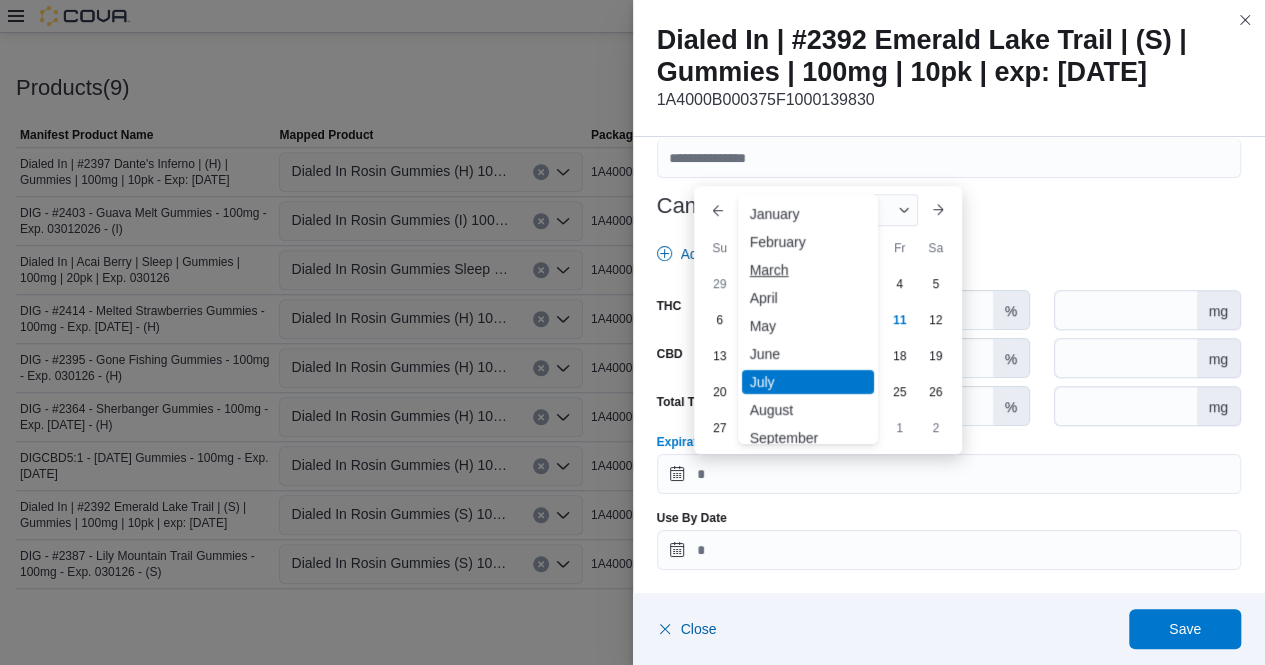 click on "March" at bounding box center [808, 270] 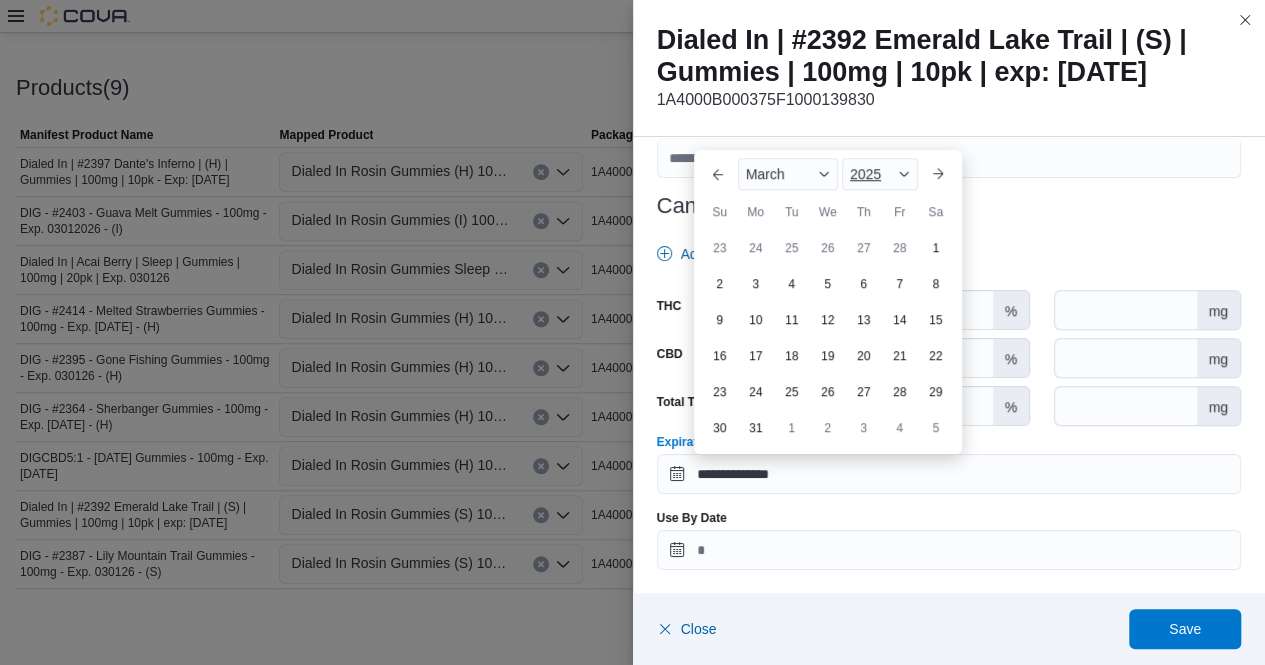 click at bounding box center (904, 174) 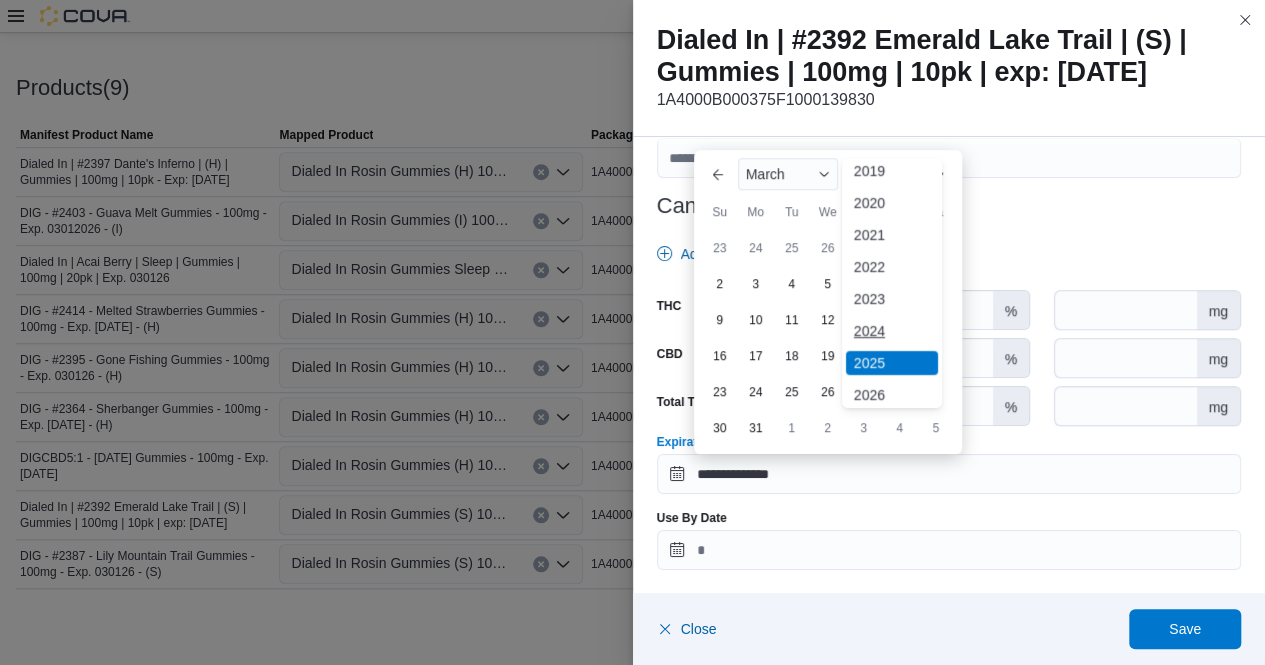 scroll, scrollTop: 45, scrollLeft: 0, axis: vertical 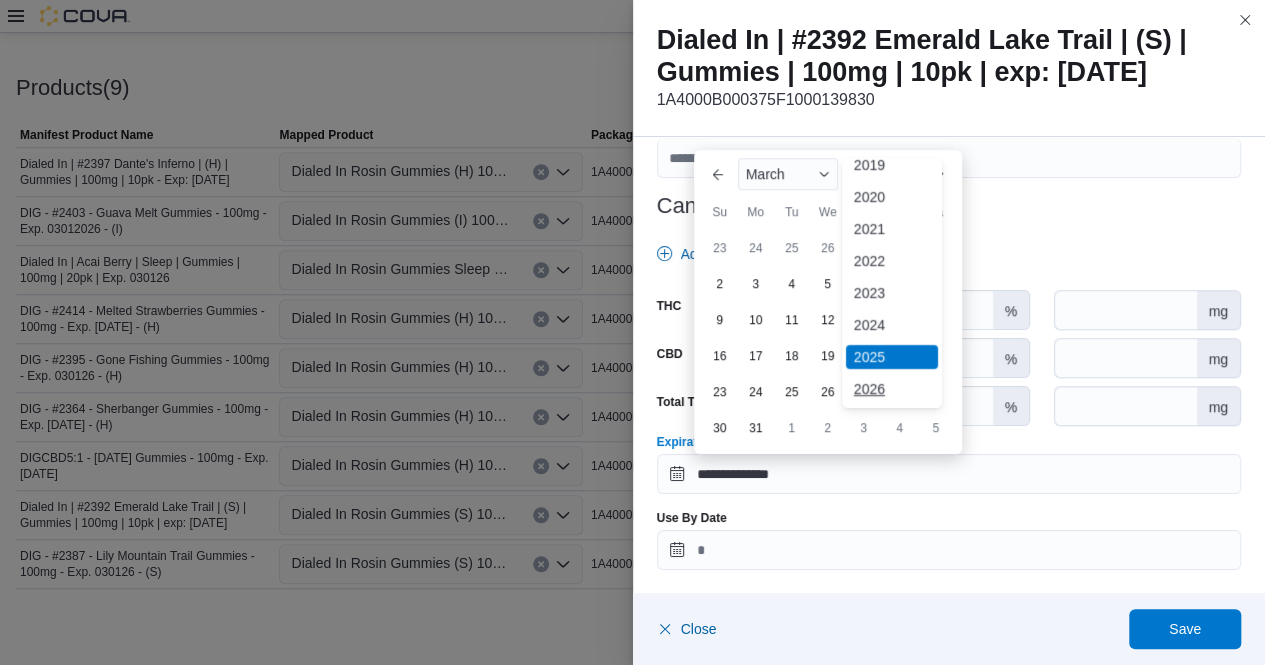 click on "2026" at bounding box center [892, 389] 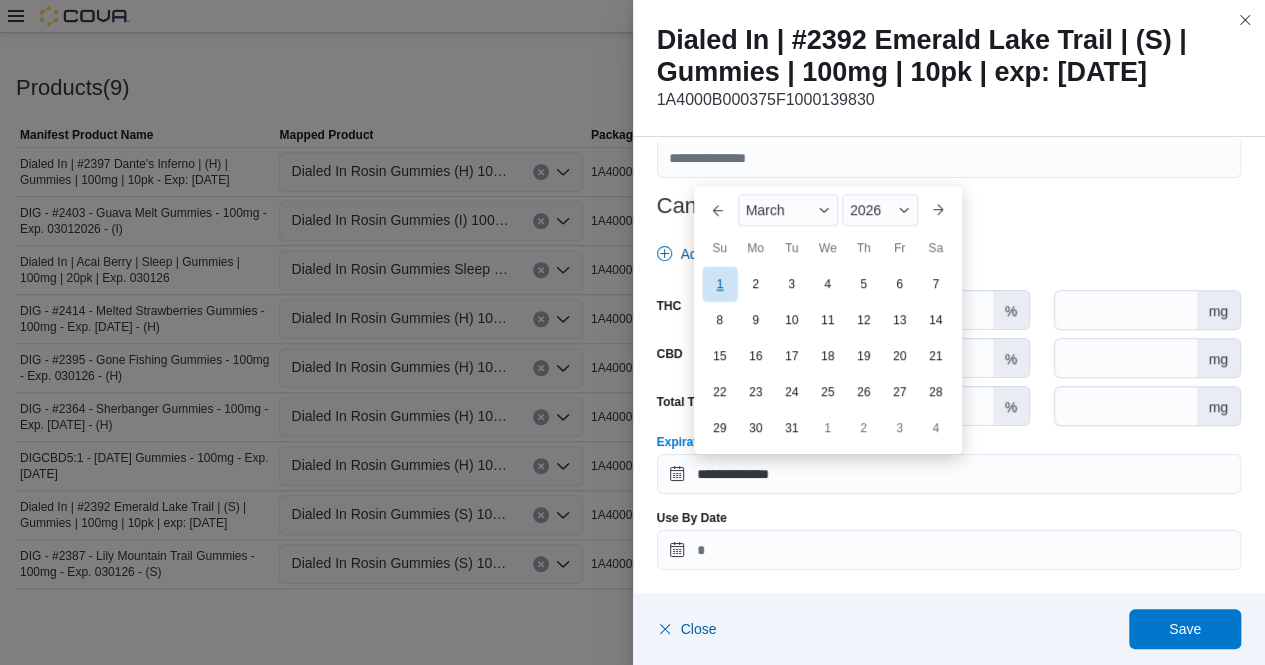 click on "1" at bounding box center [719, 283] 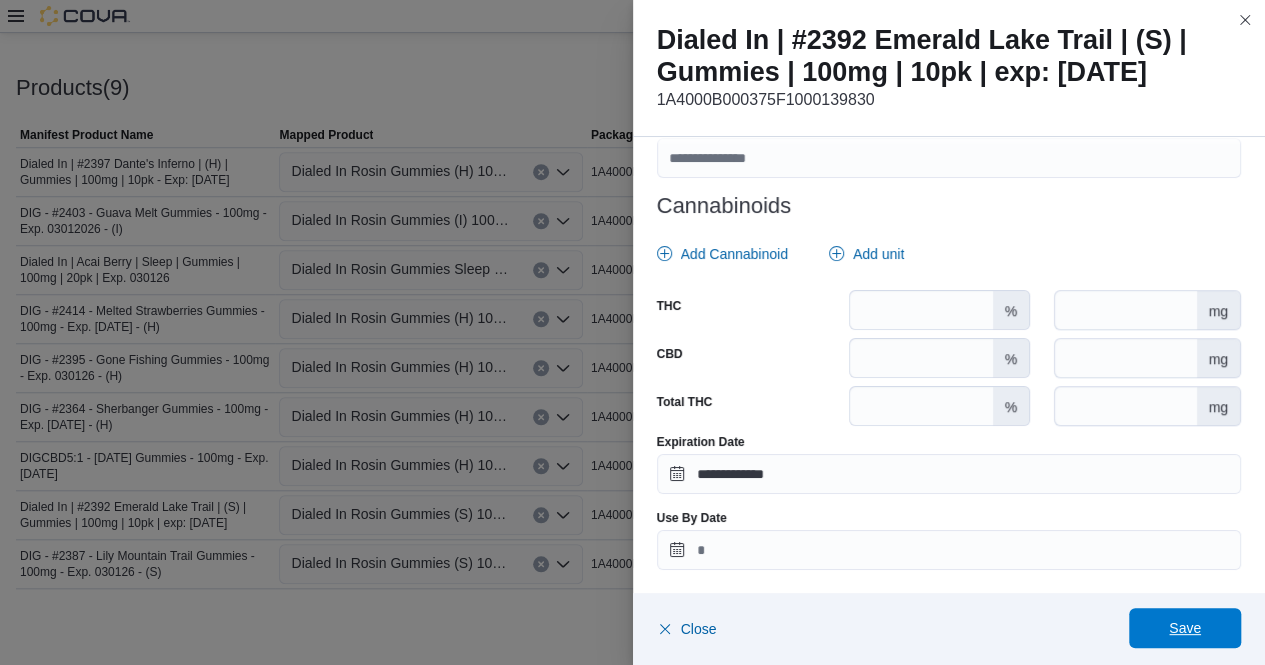 click on "Save" at bounding box center [1185, 628] 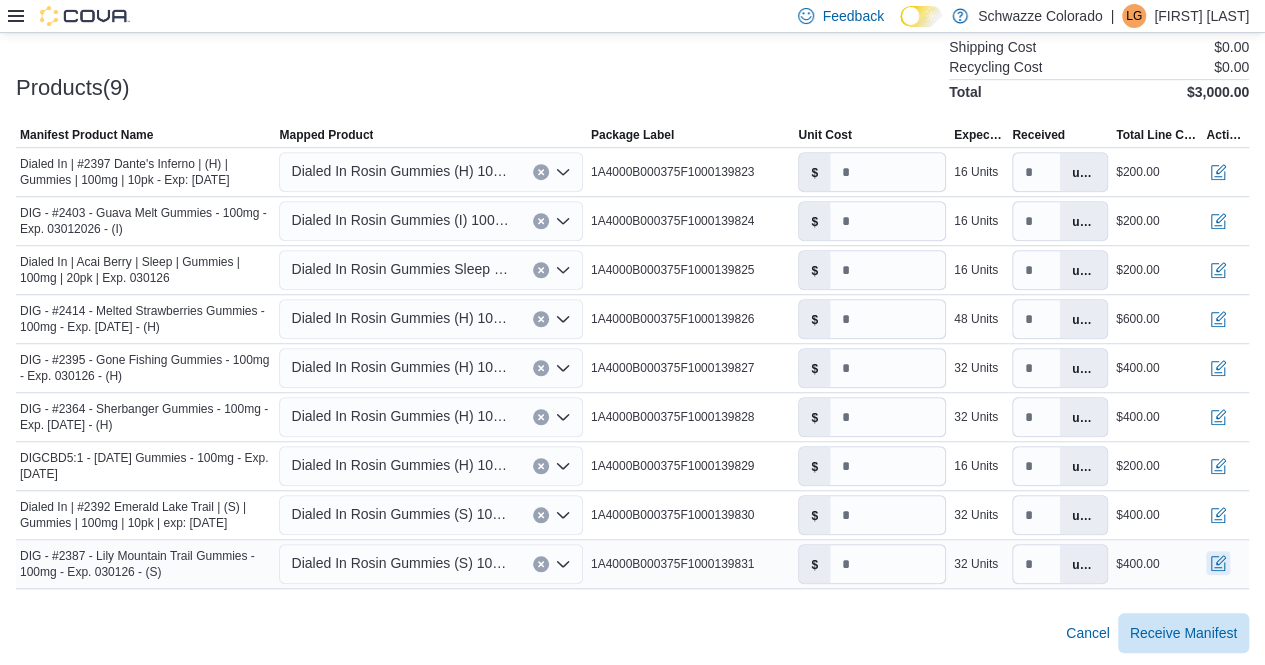 click at bounding box center (1218, 563) 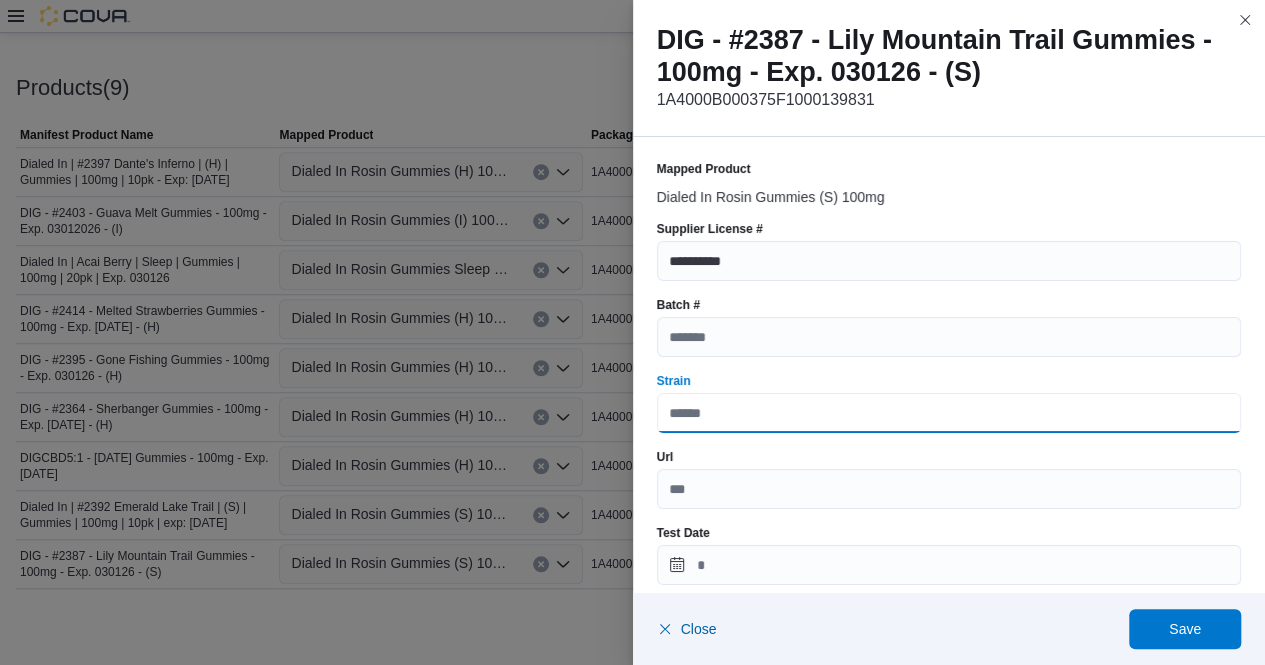 click on "Strain" at bounding box center (949, 413) 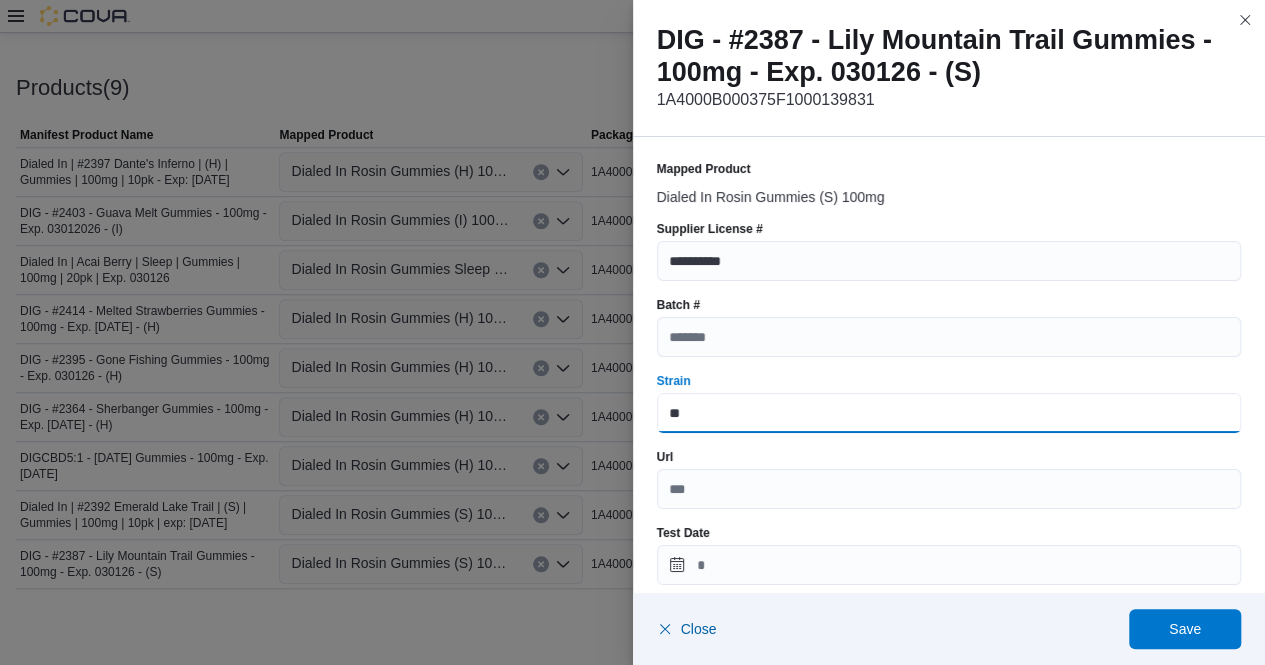 type on "*" 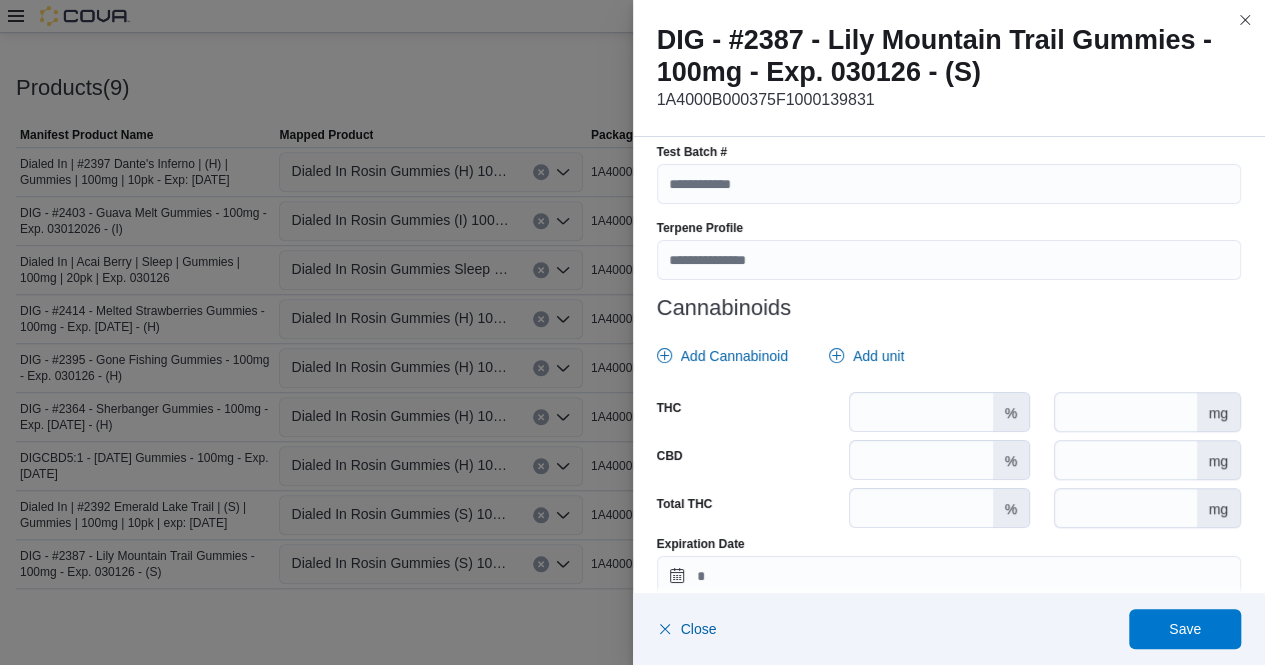 scroll, scrollTop: 762, scrollLeft: 0, axis: vertical 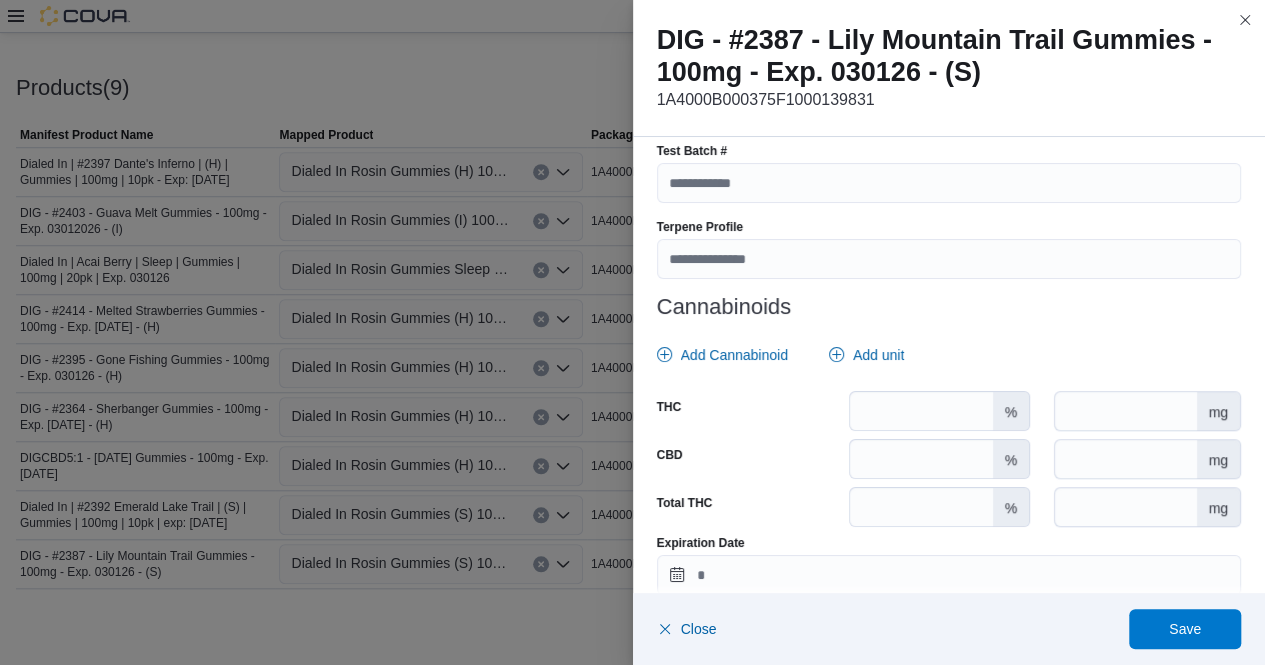 type on "**********" 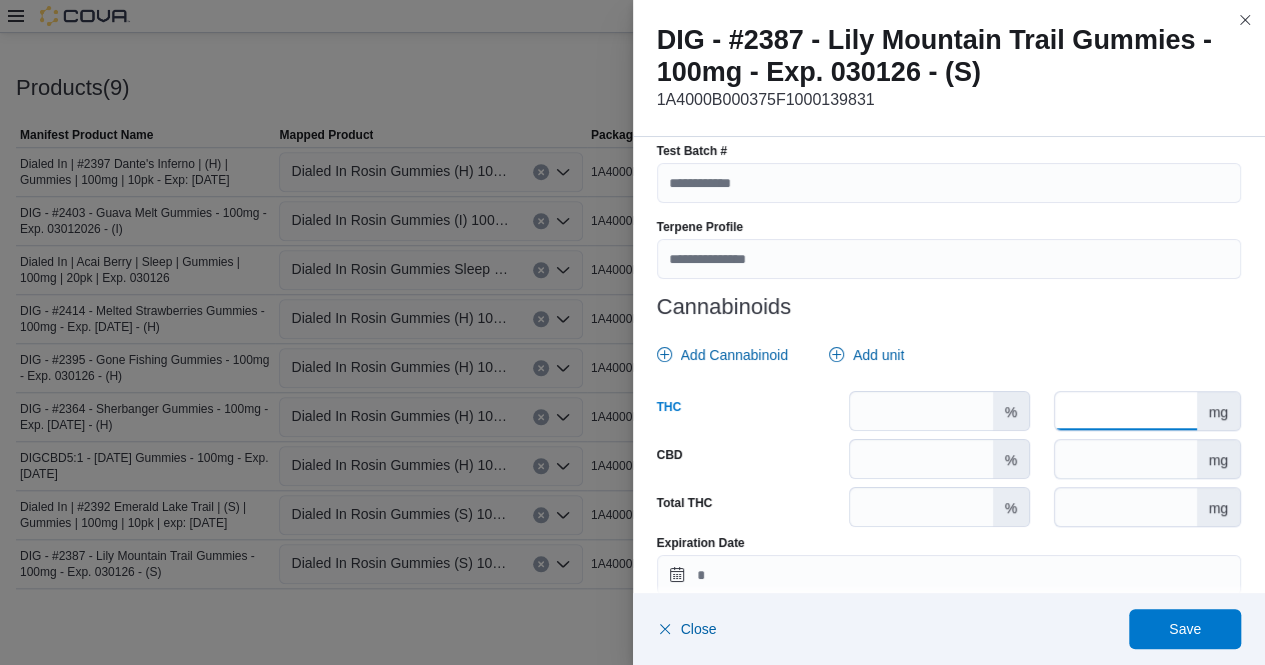 click at bounding box center [1125, 411] 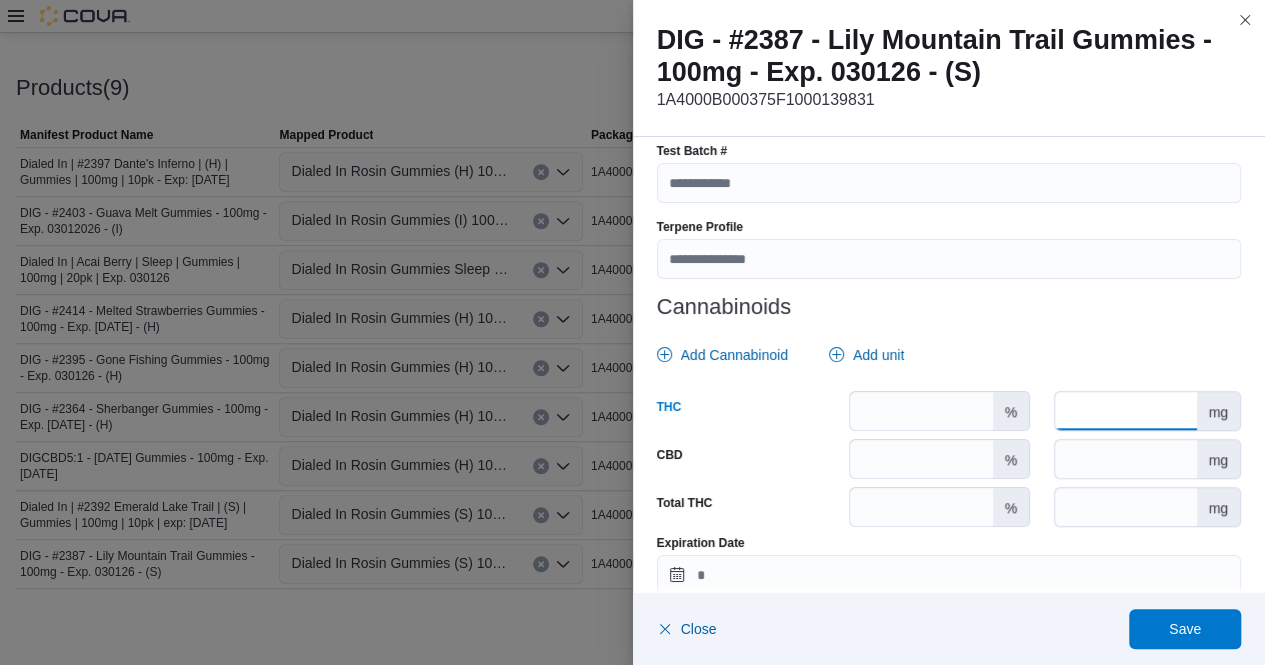 scroll, scrollTop: 863, scrollLeft: 0, axis: vertical 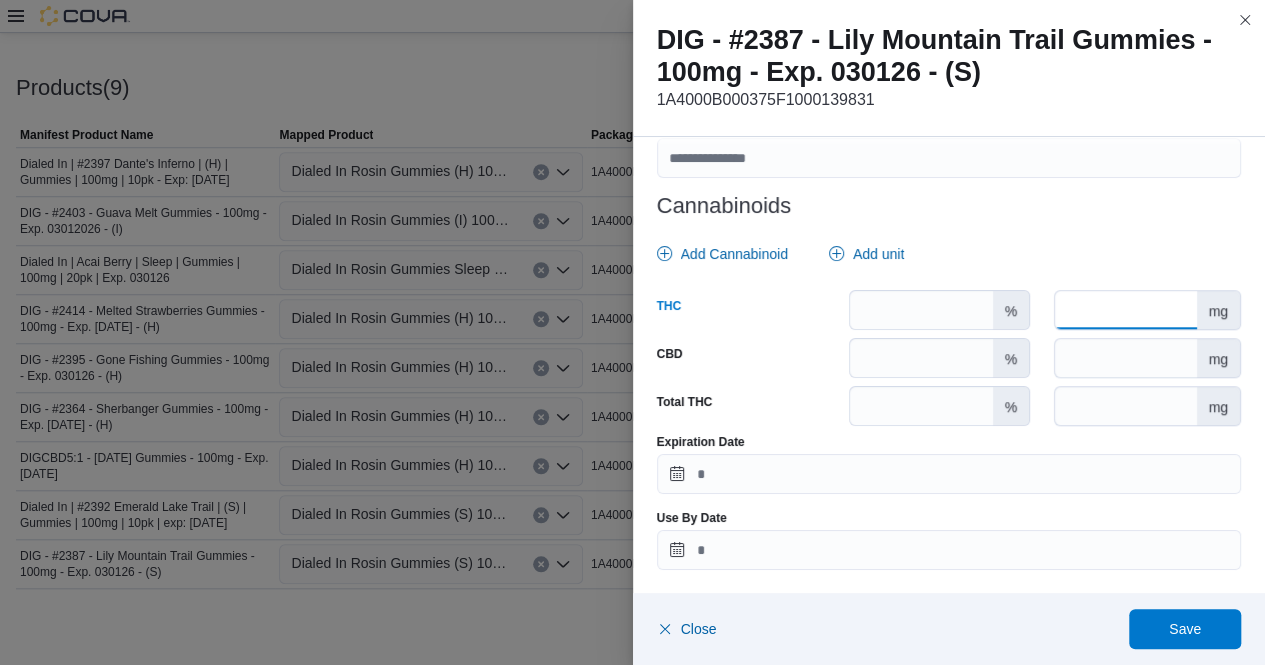 type on "***" 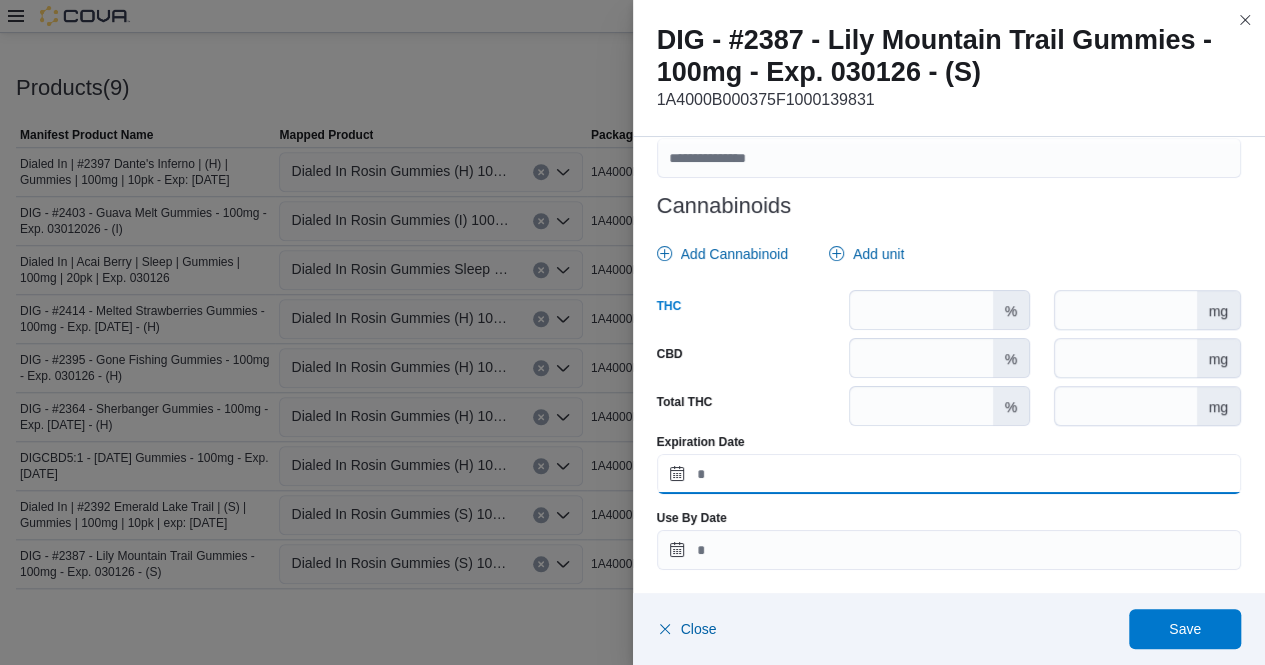 click on "Expiration Date" at bounding box center (949, 474) 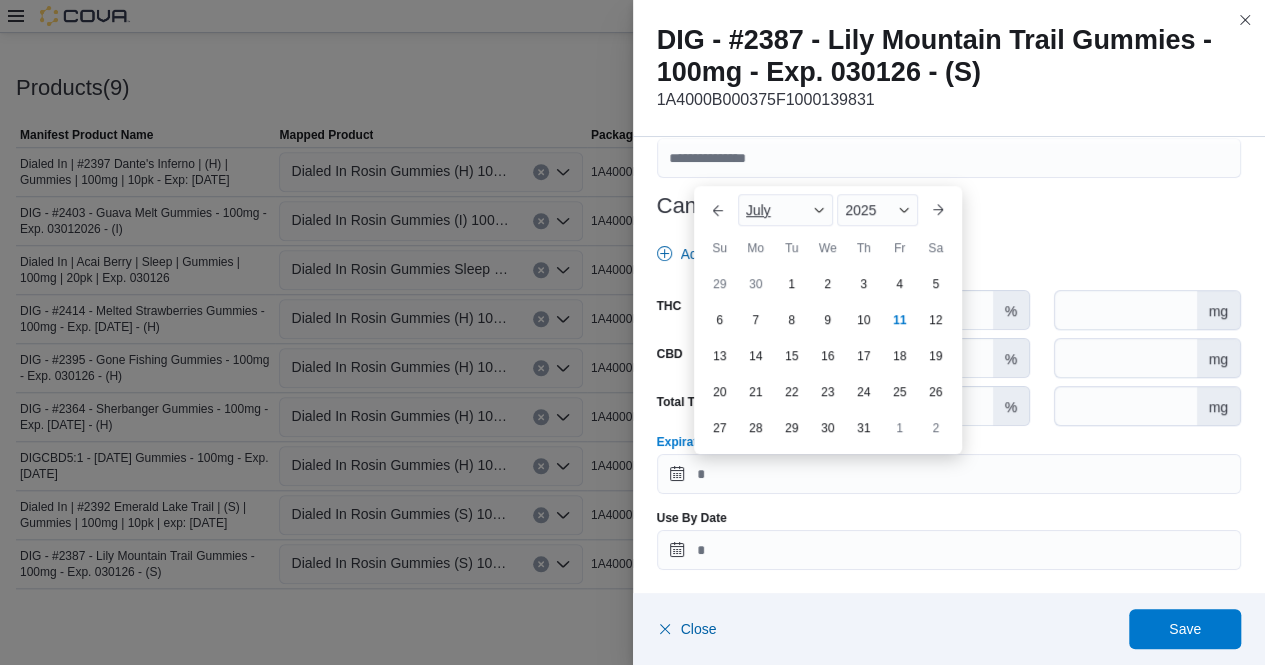 click at bounding box center (819, 210) 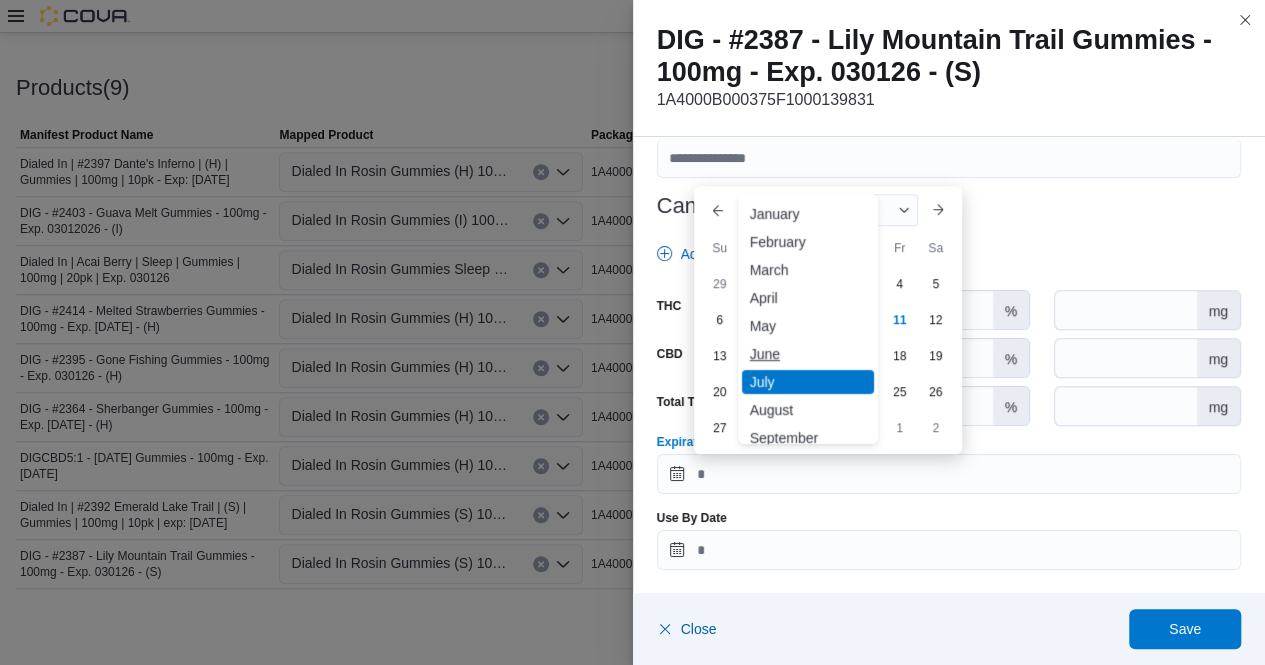 click on "June" at bounding box center (808, 354) 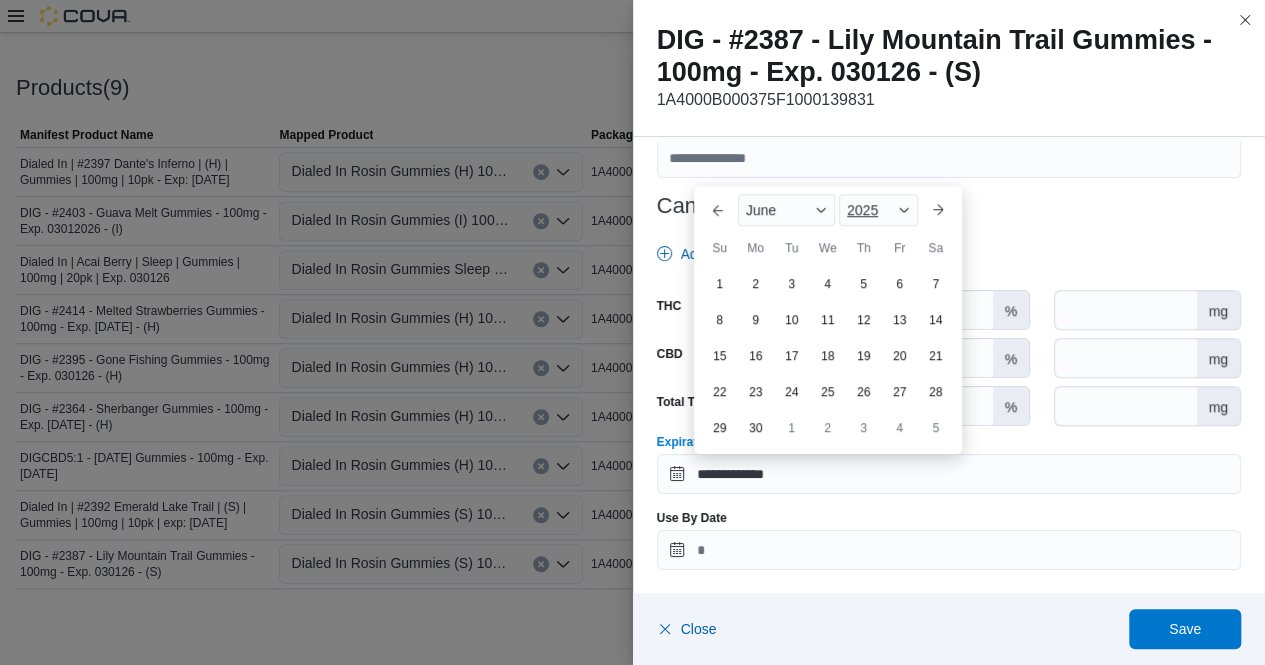 click at bounding box center (904, 210) 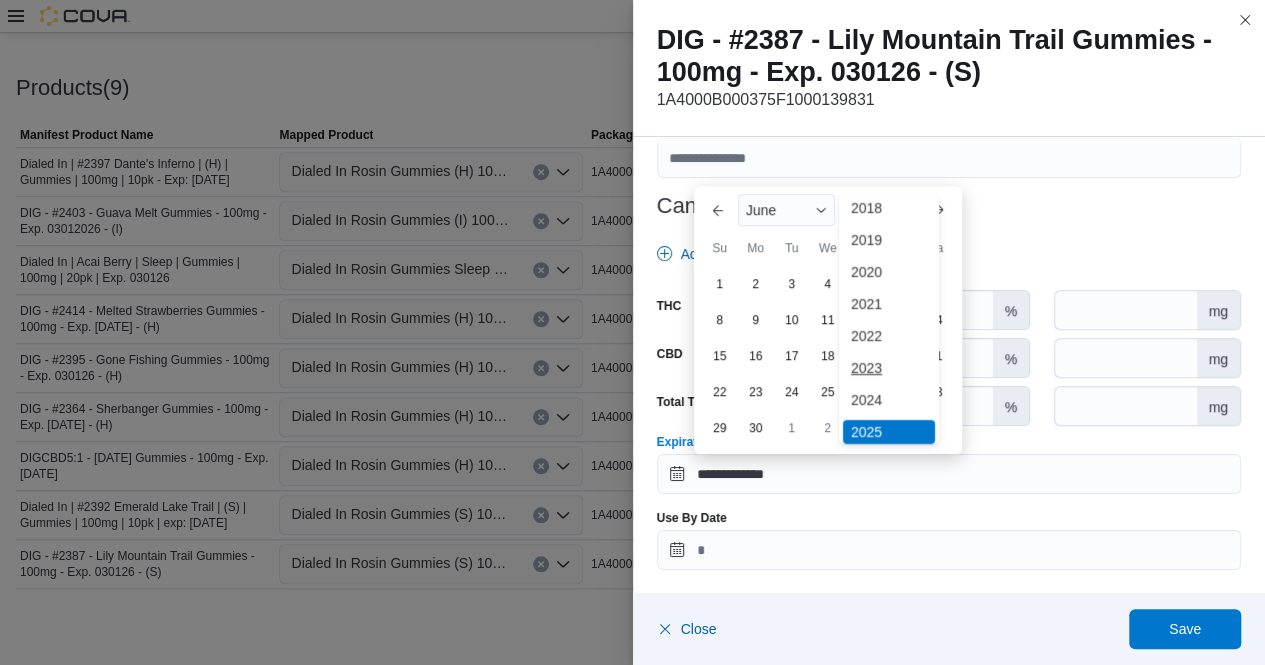 scroll, scrollTop: 74, scrollLeft: 0, axis: vertical 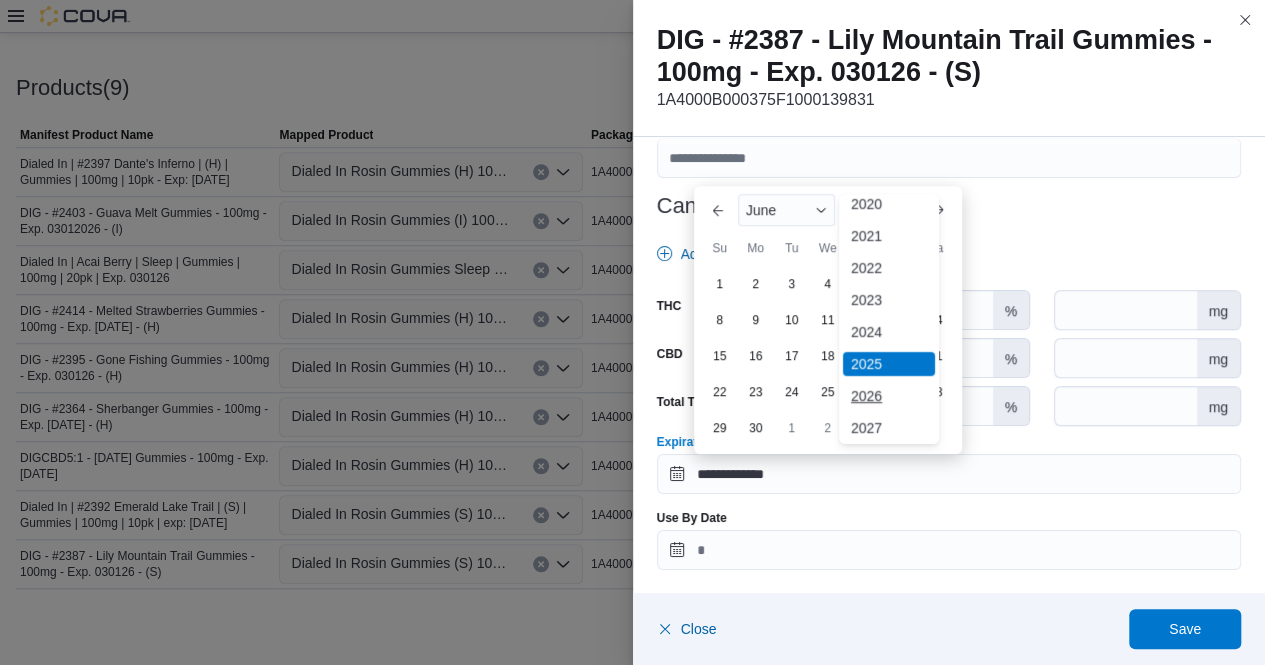 click on "2026" at bounding box center (889, 396) 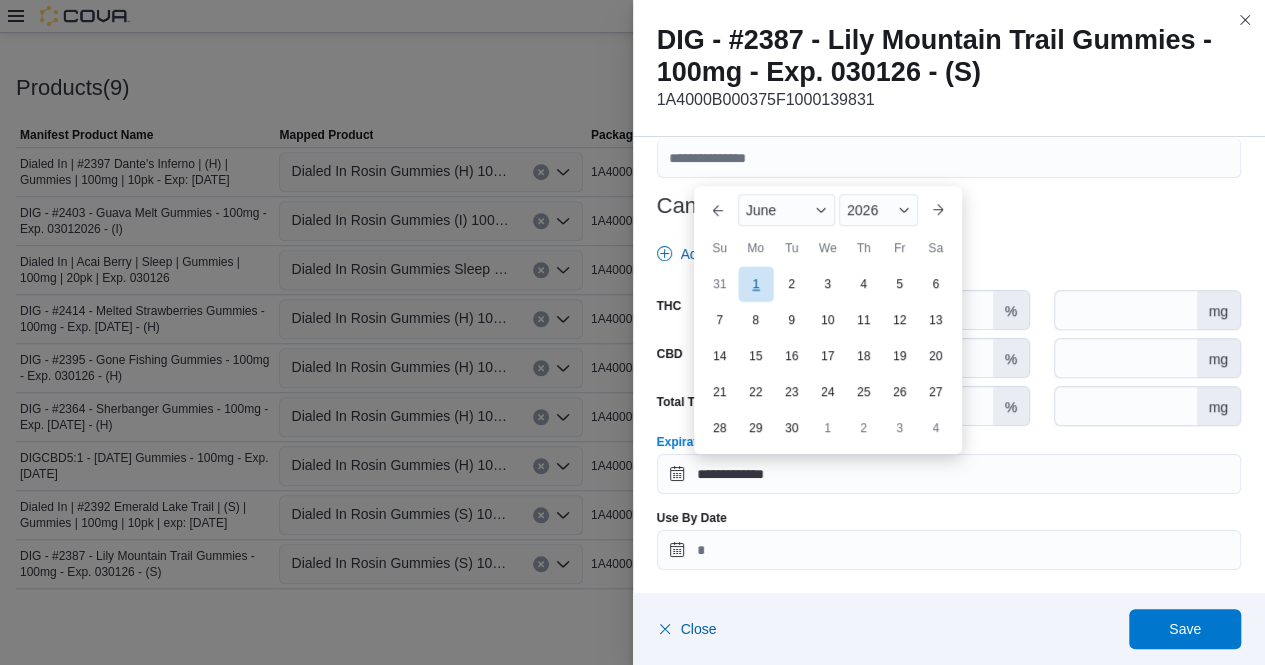 click on "1" at bounding box center [755, 283] 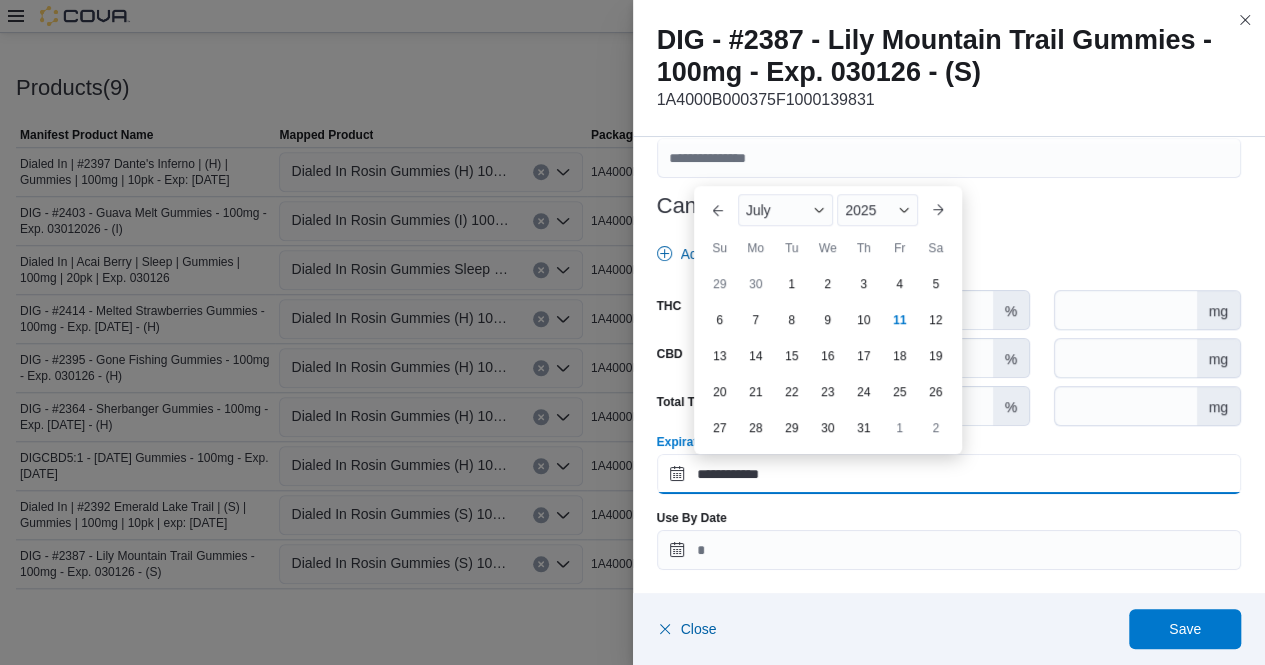 click on "**********" at bounding box center [949, 474] 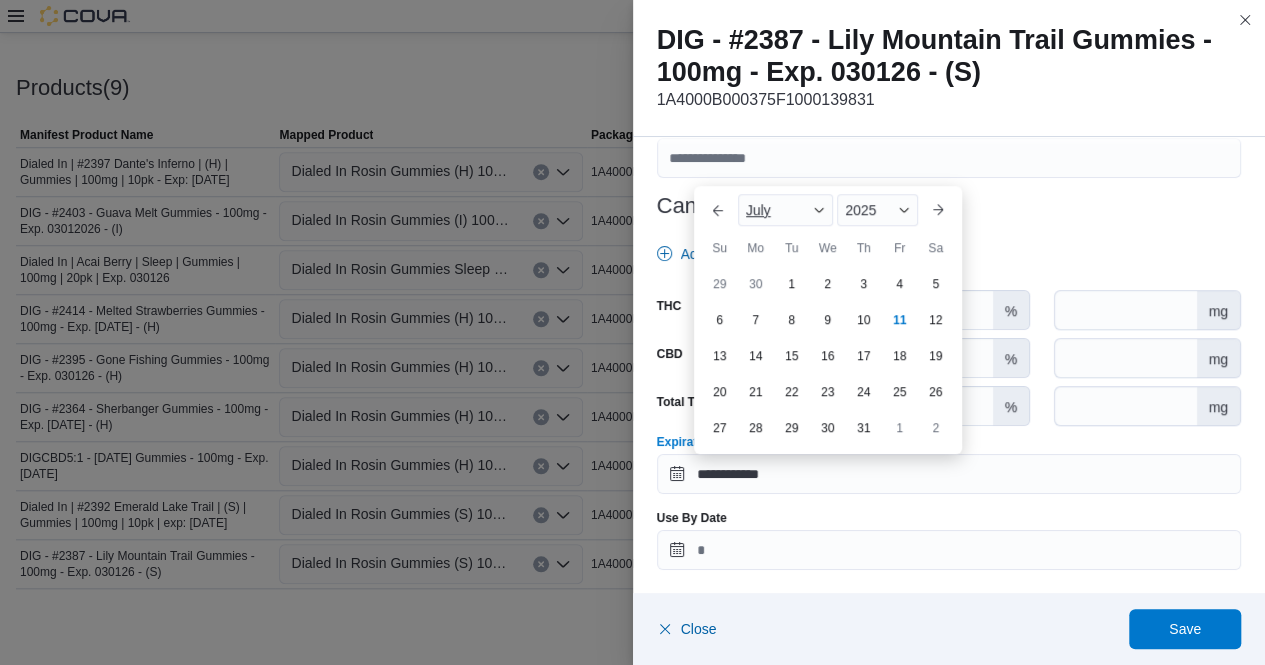 click on "July" at bounding box center (786, 210) 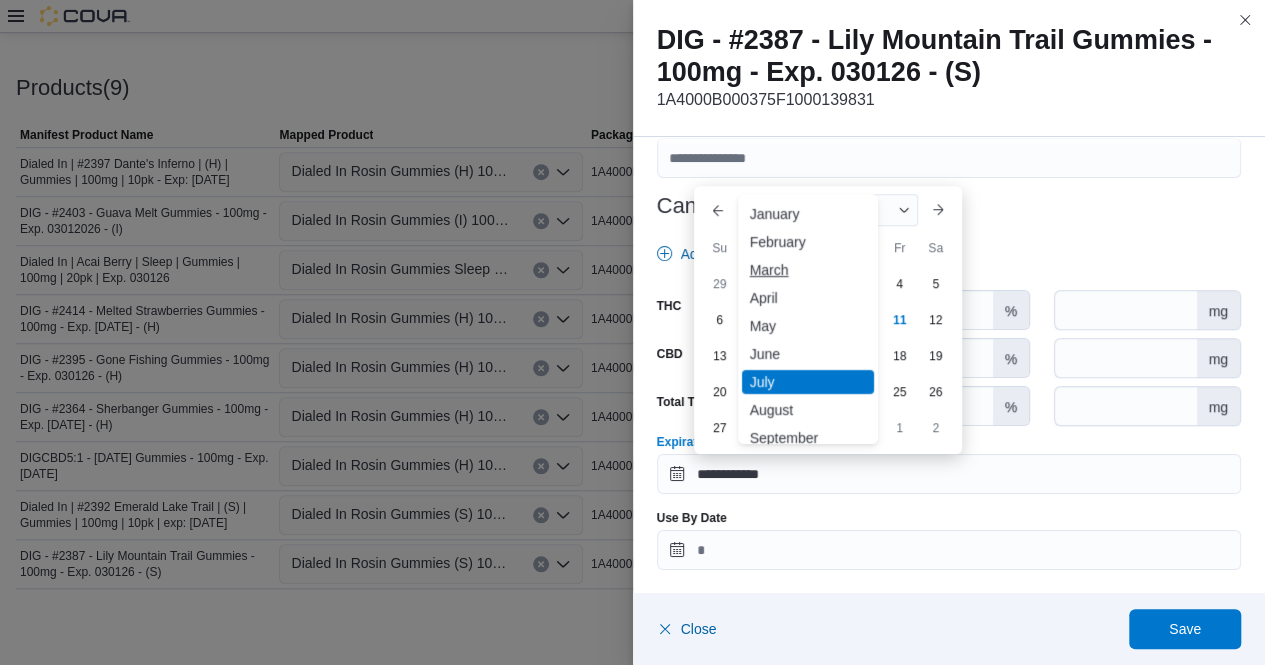 click on "March" at bounding box center [808, 270] 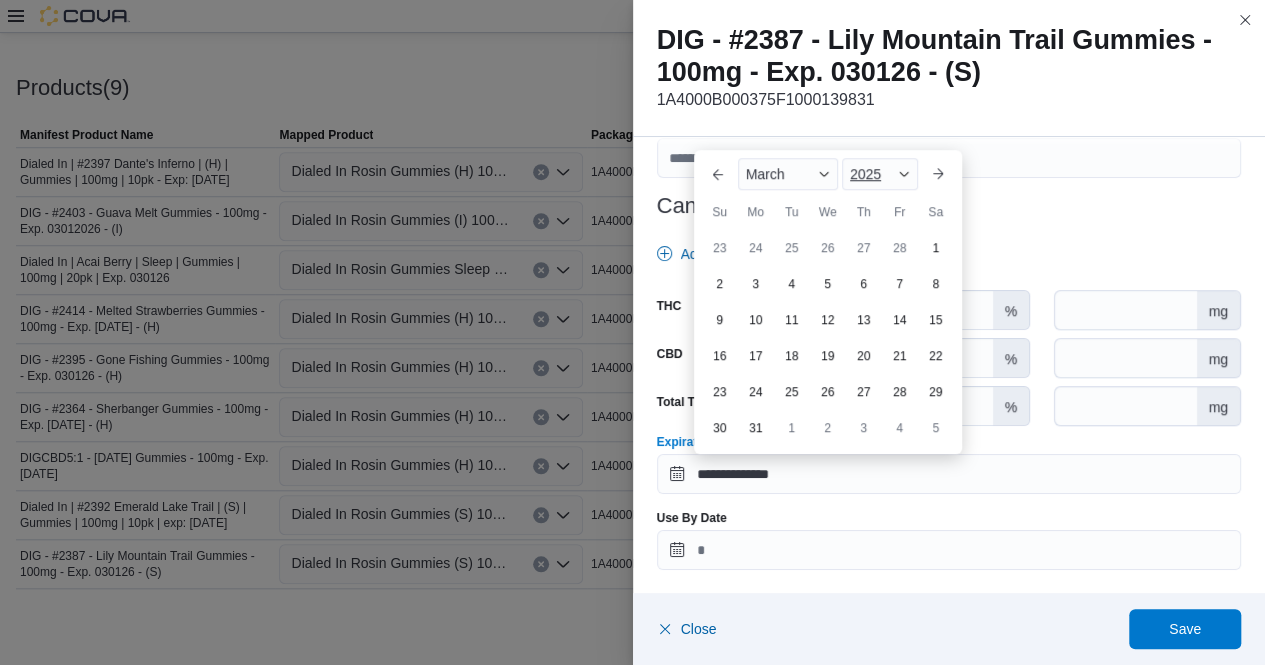 click at bounding box center [904, 174] 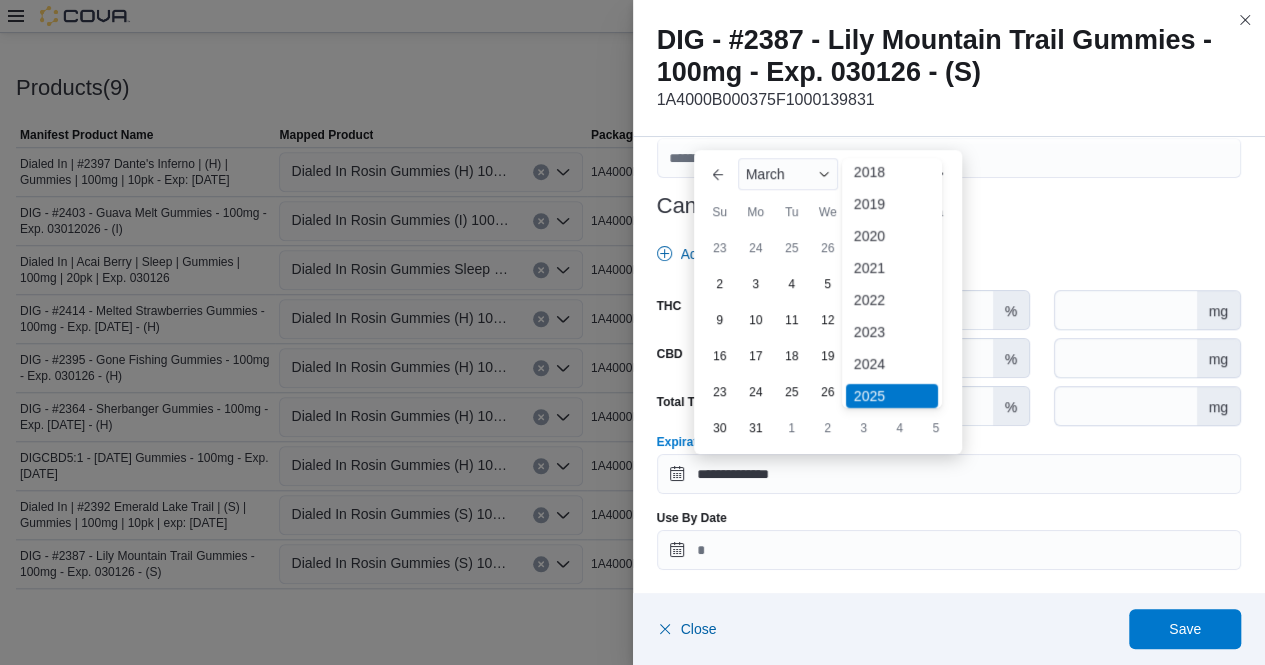 scroll, scrollTop: 80, scrollLeft: 0, axis: vertical 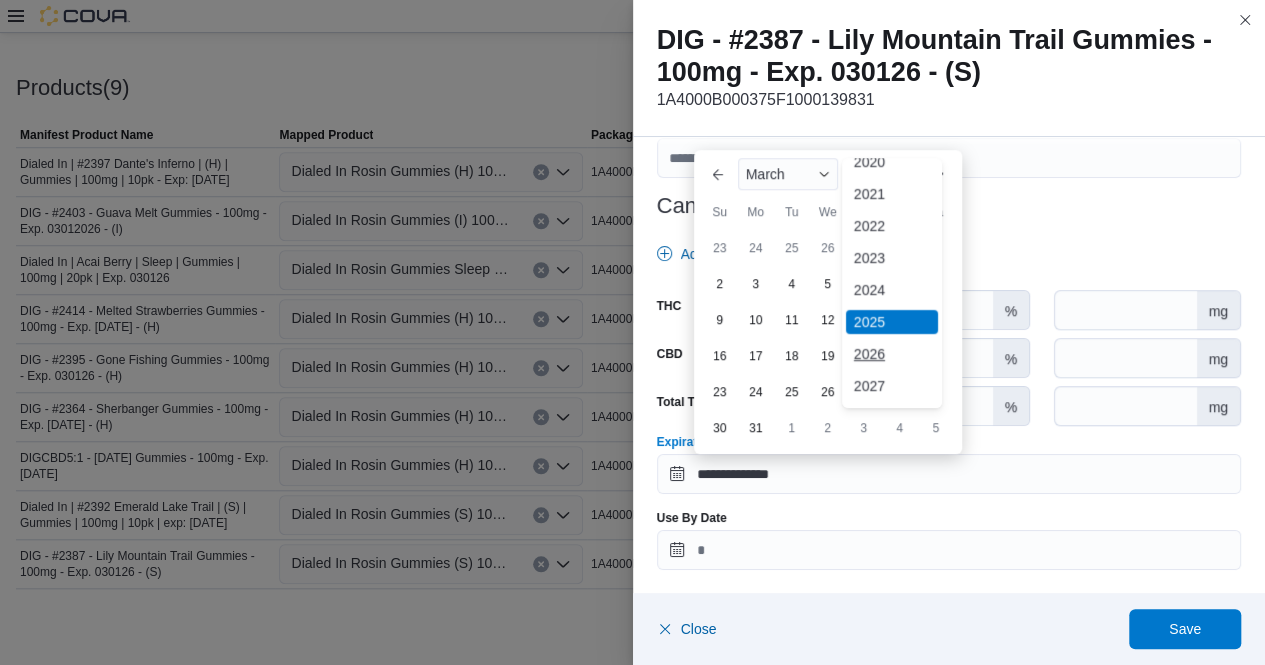 click on "2026" at bounding box center [892, 354] 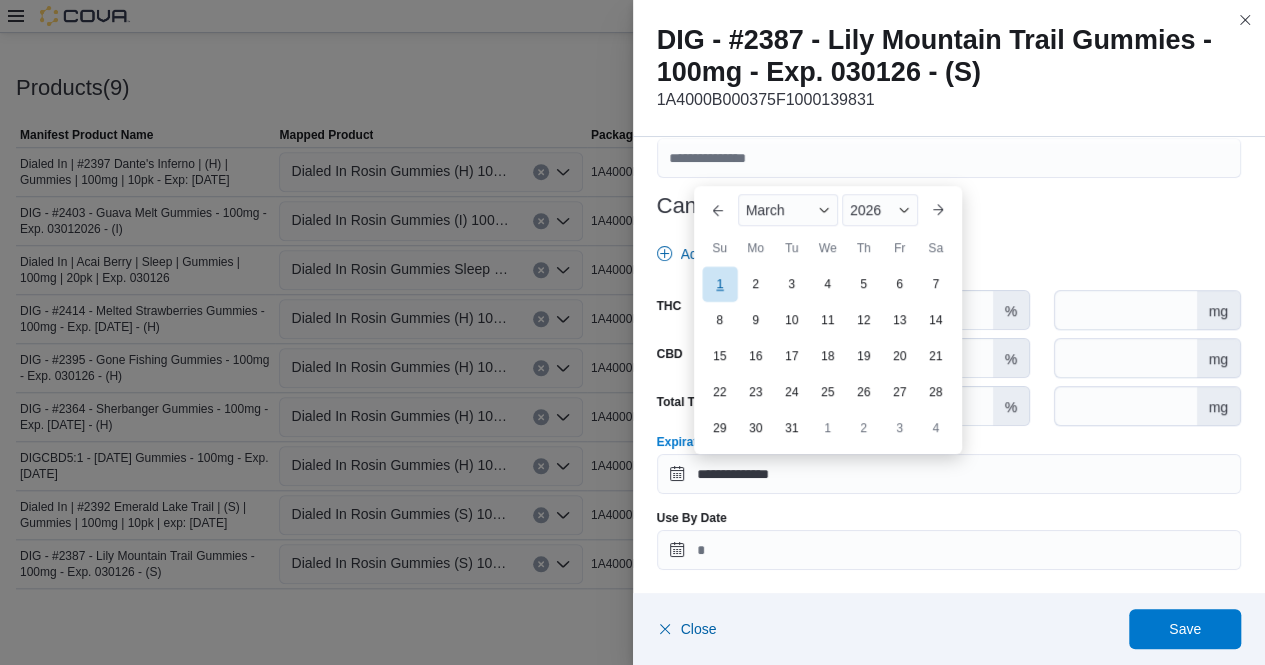 click on "1" at bounding box center (719, 283) 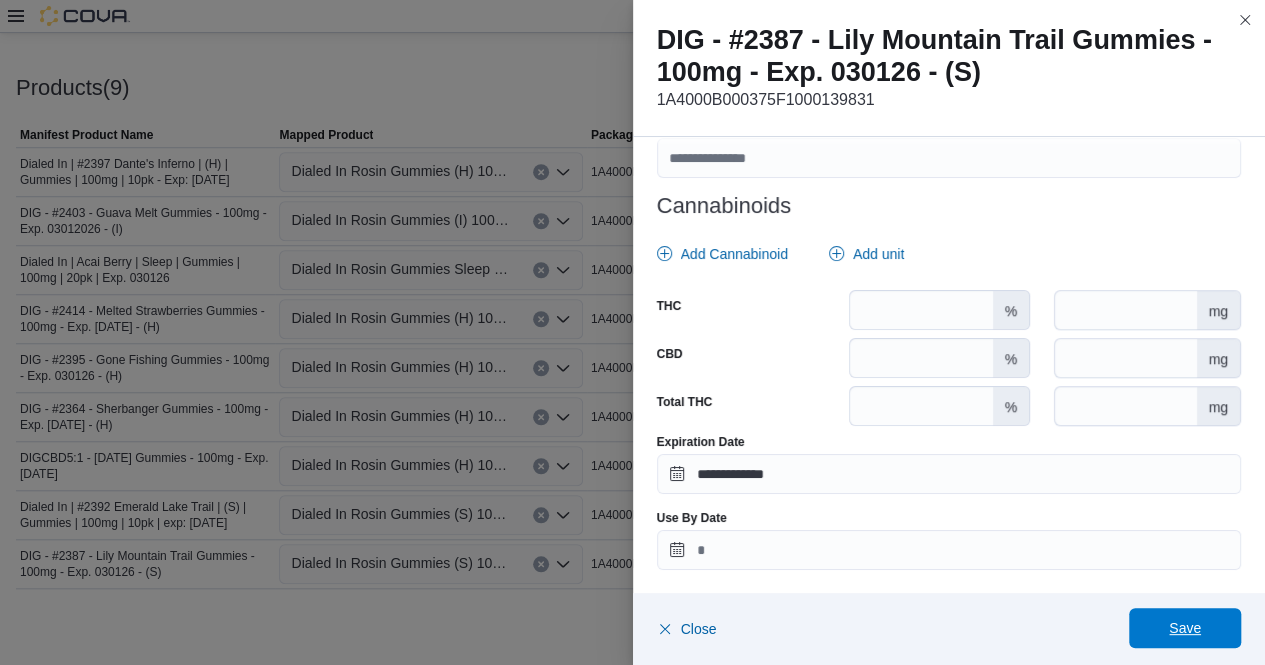 click on "Save" at bounding box center (1185, 628) 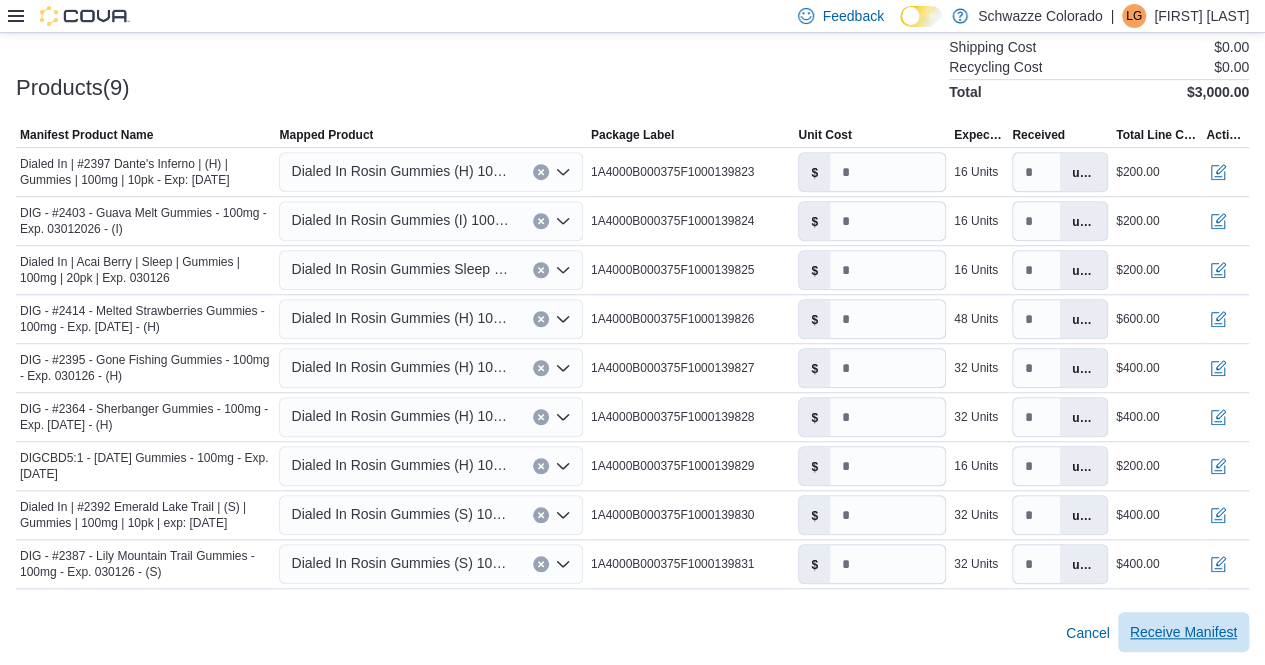 click on "Receive Manifest" at bounding box center (1183, 632) 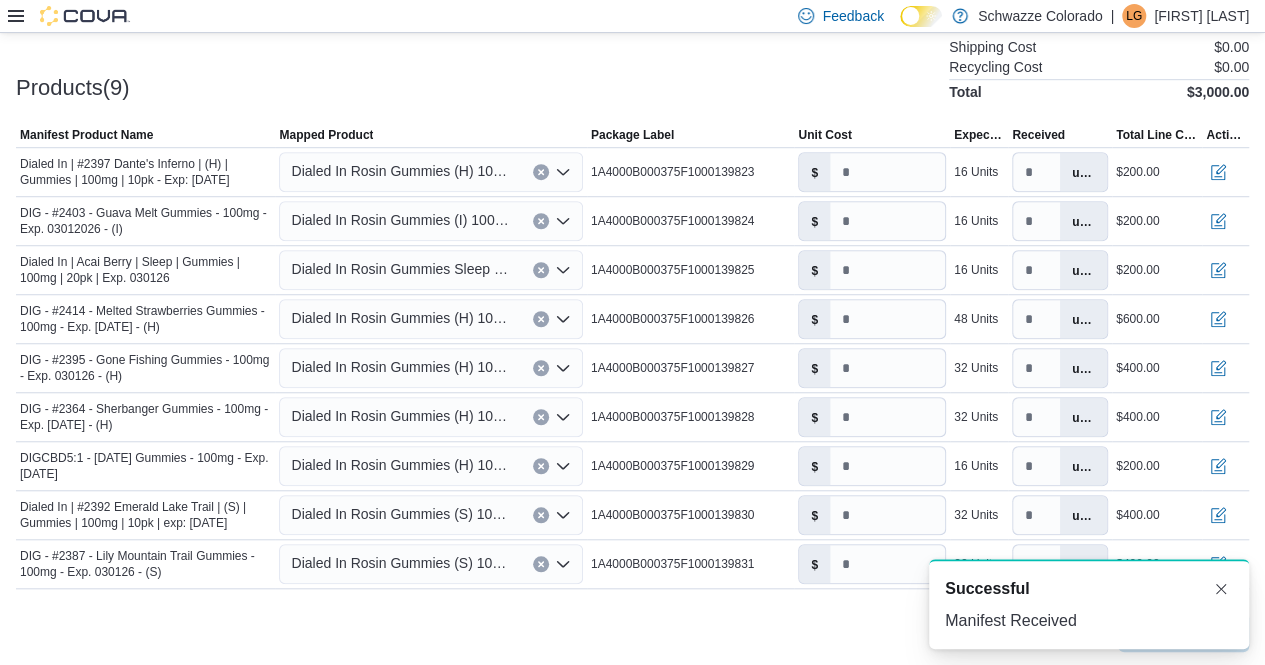 scroll, scrollTop: 0, scrollLeft: 0, axis: both 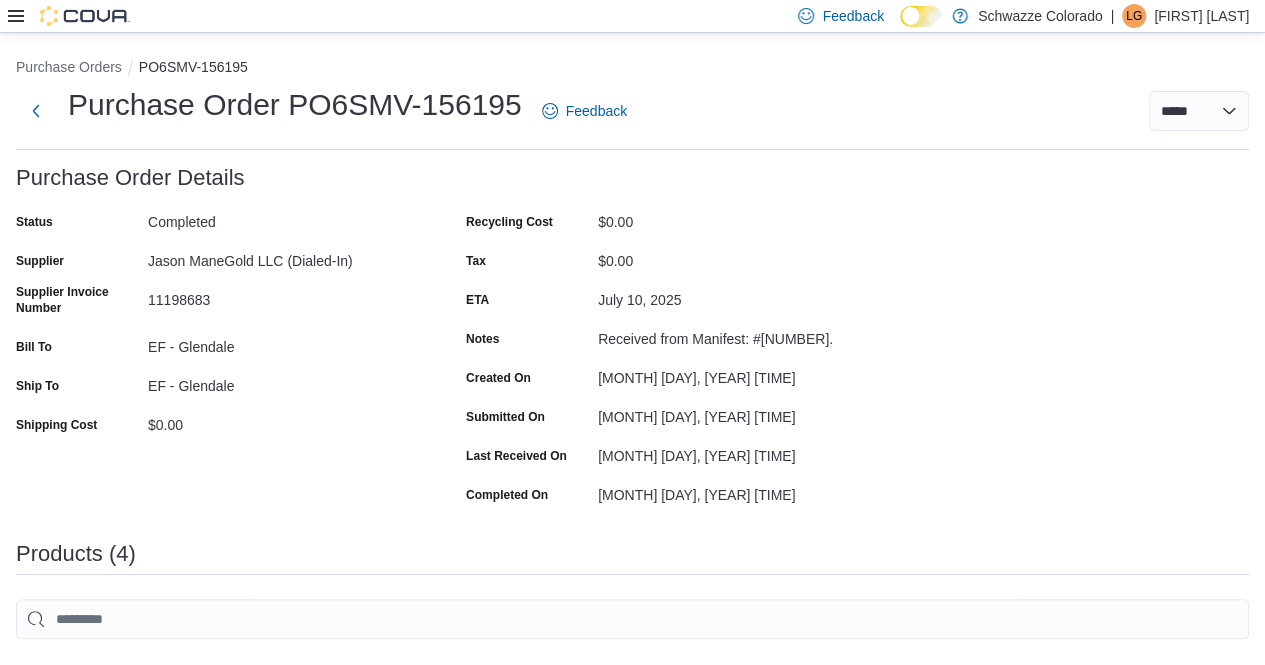 click 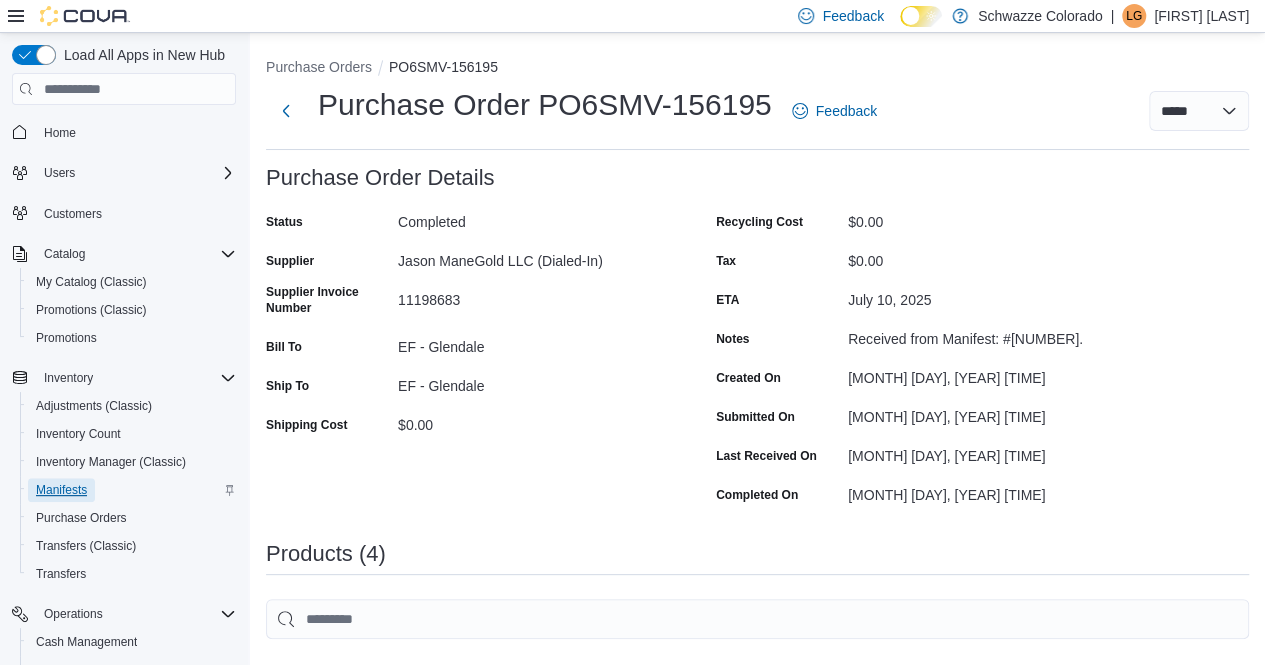 click on "Manifests" at bounding box center [61, 490] 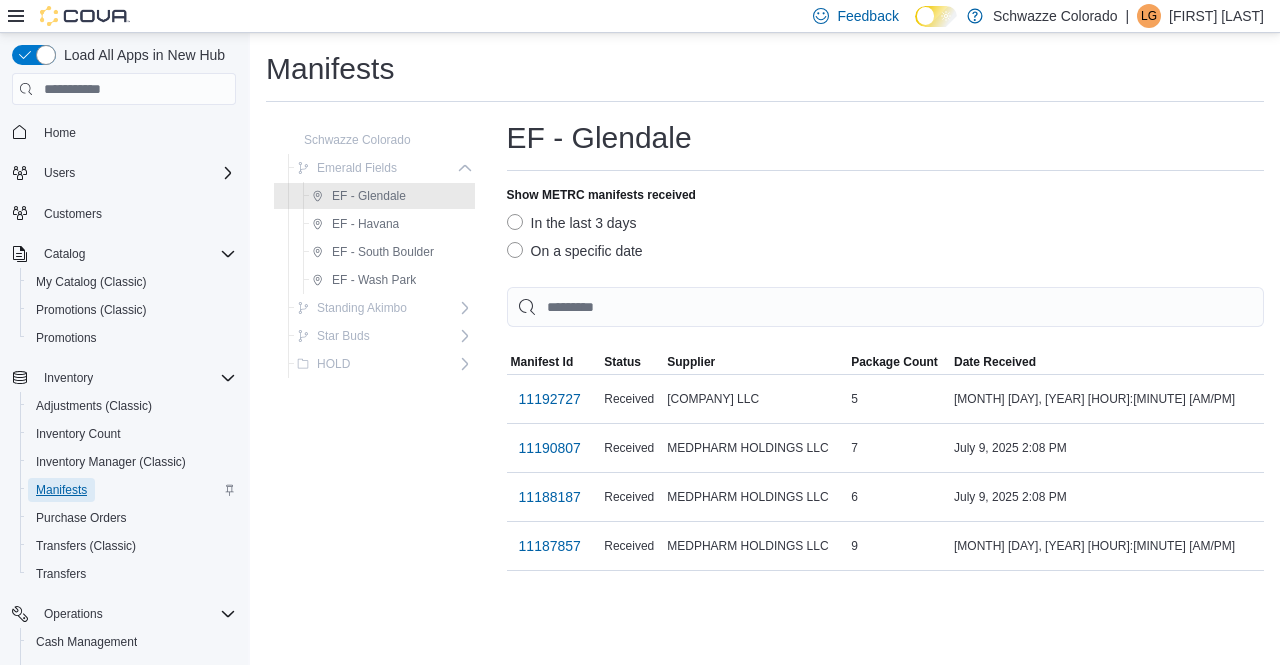 click on "Manifests" at bounding box center [61, 490] 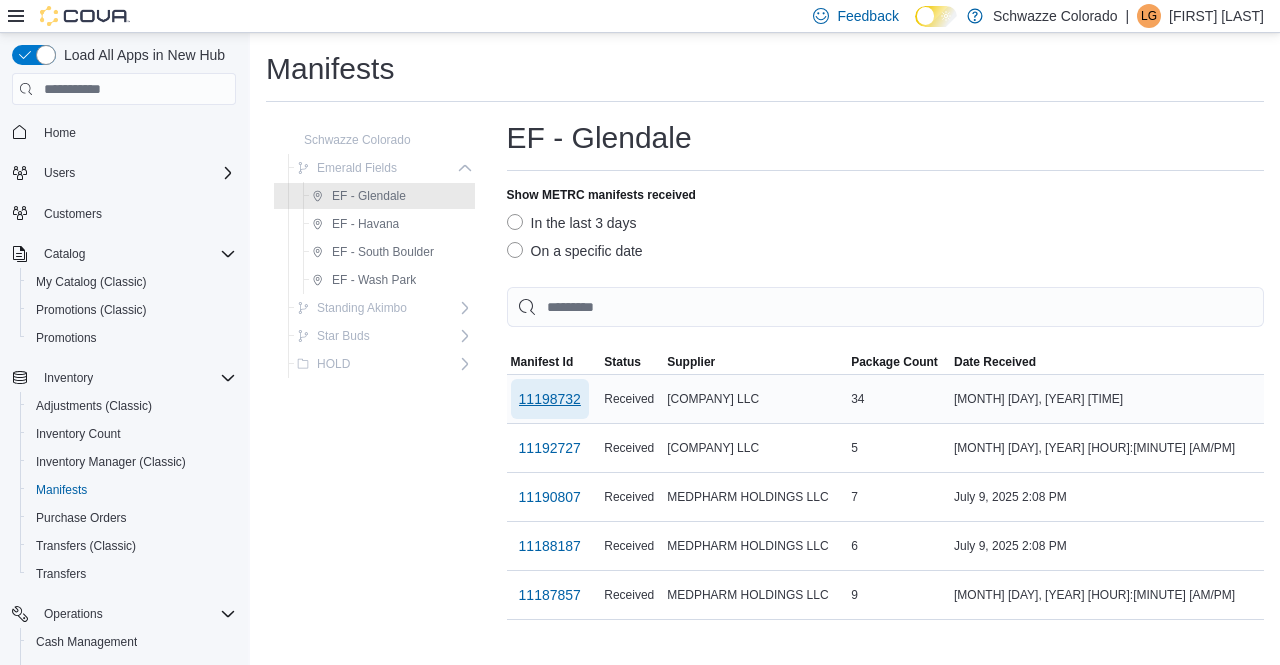 click on "11198732" at bounding box center (550, 399) 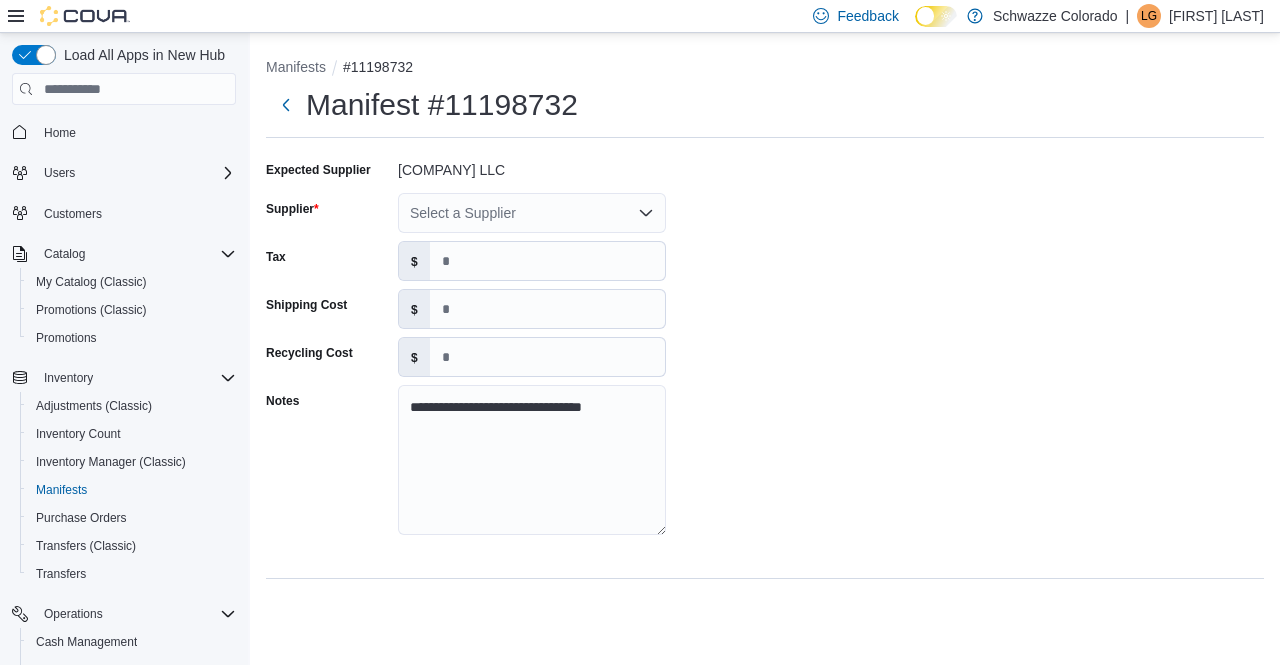 click on "Select a Supplier" at bounding box center (532, 213) 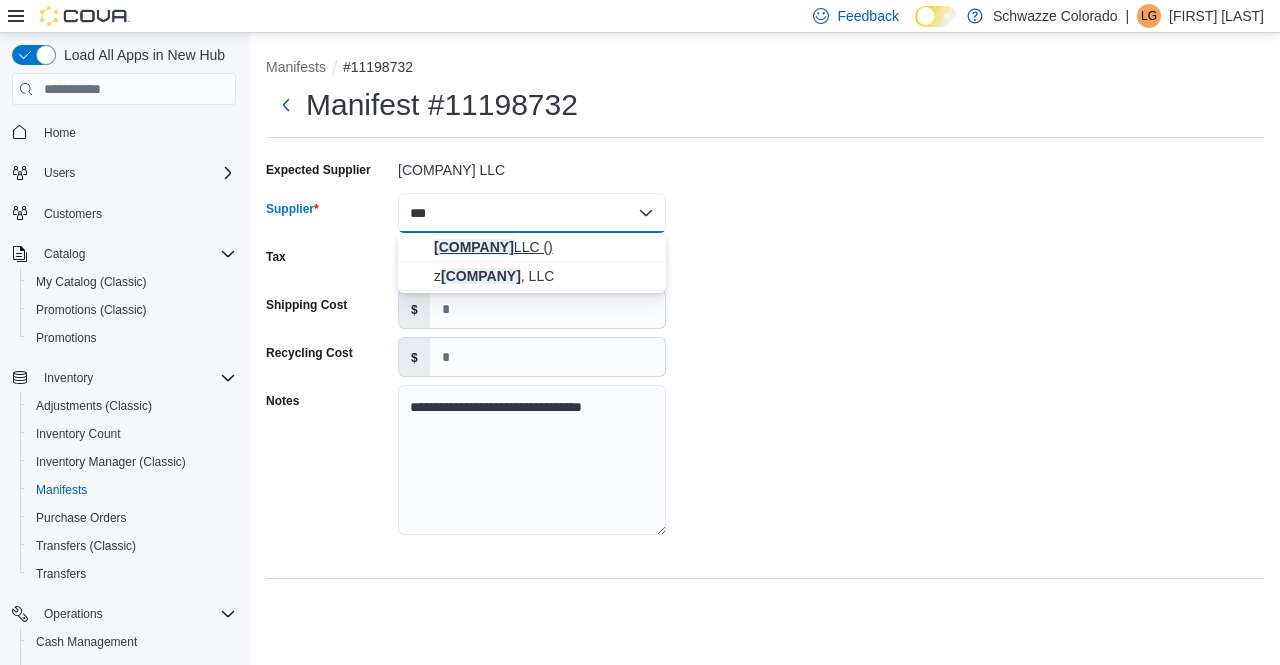 type on "***" 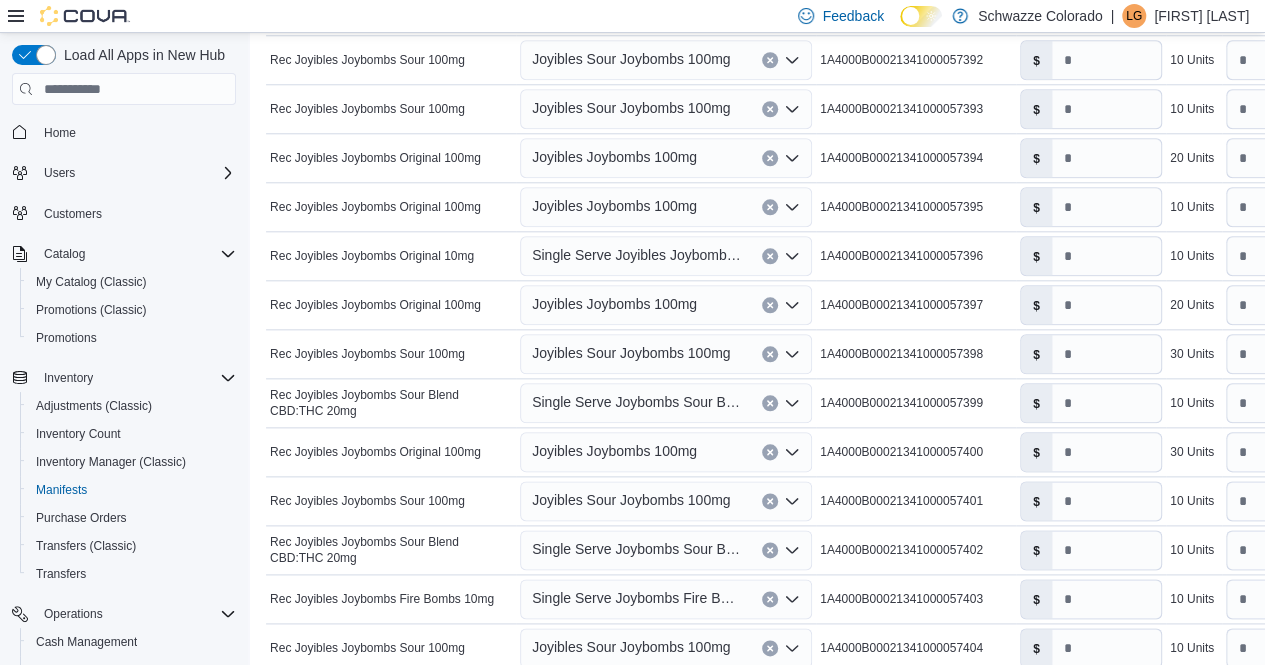 scroll, scrollTop: 964, scrollLeft: 0, axis: vertical 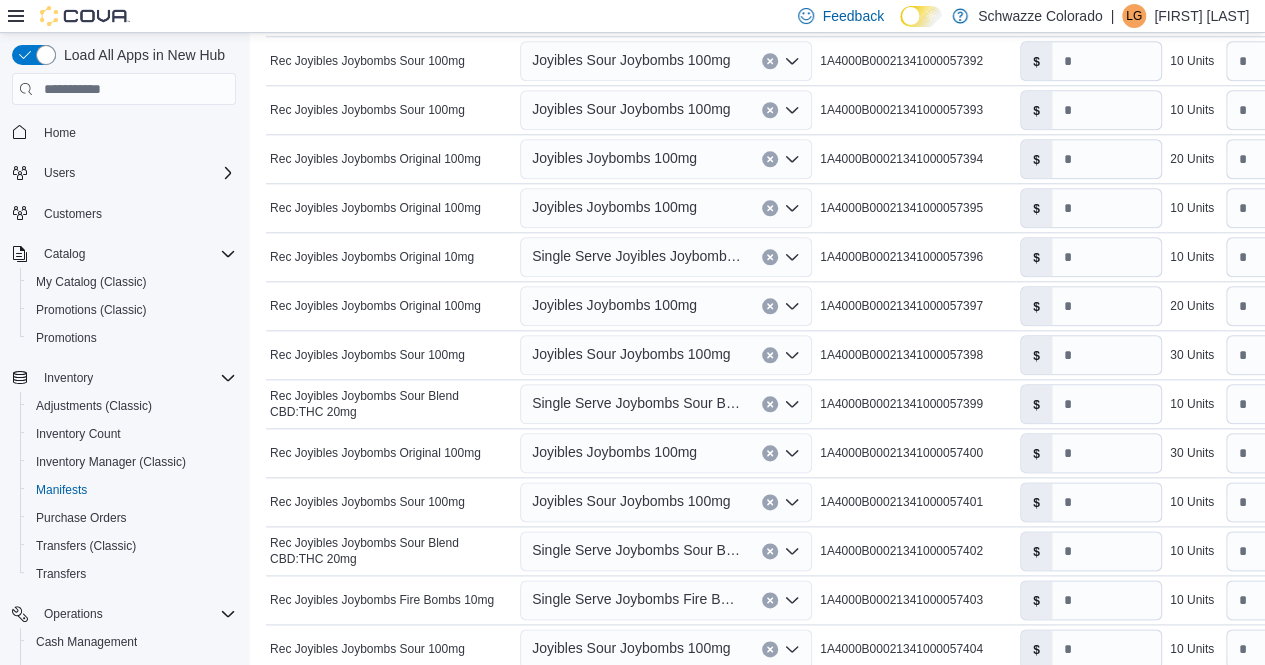 click 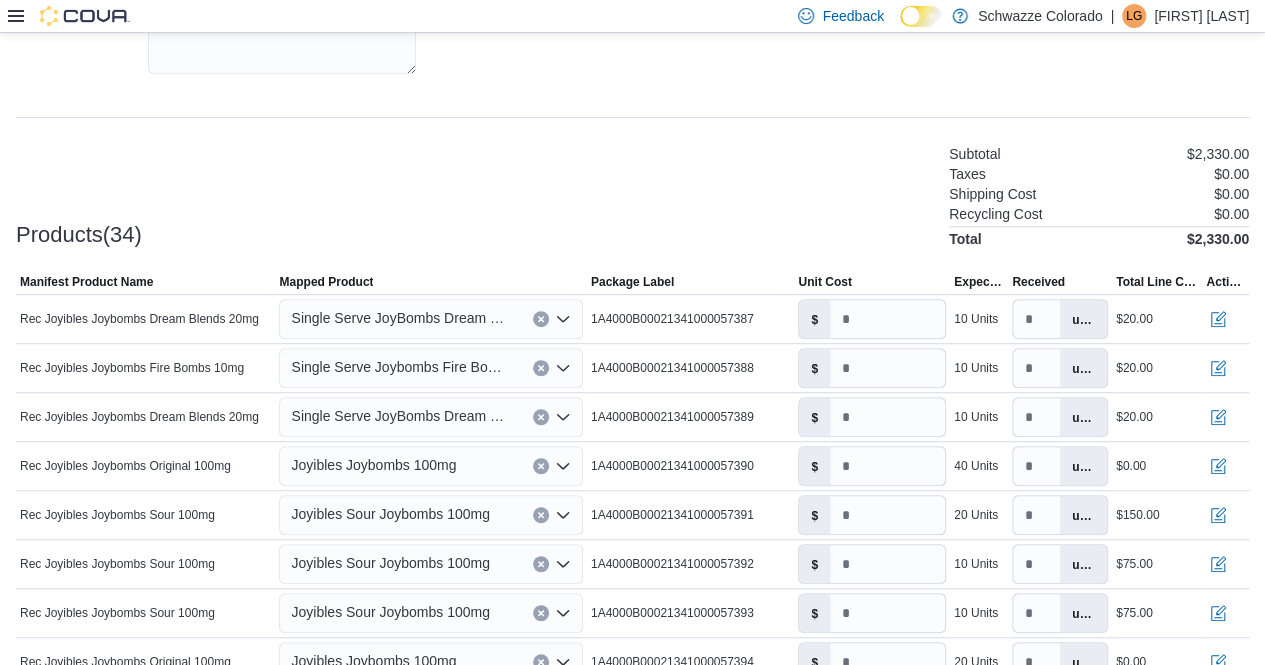 scroll, scrollTop: 460, scrollLeft: 0, axis: vertical 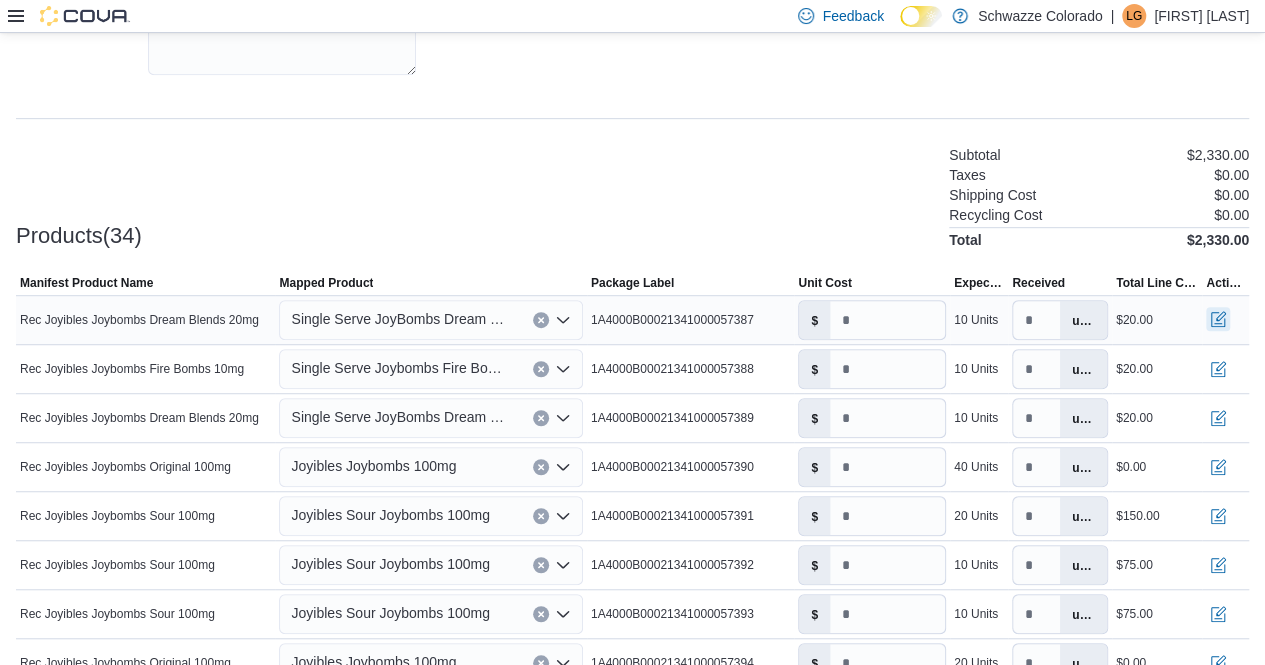 click at bounding box center (1218, 319) 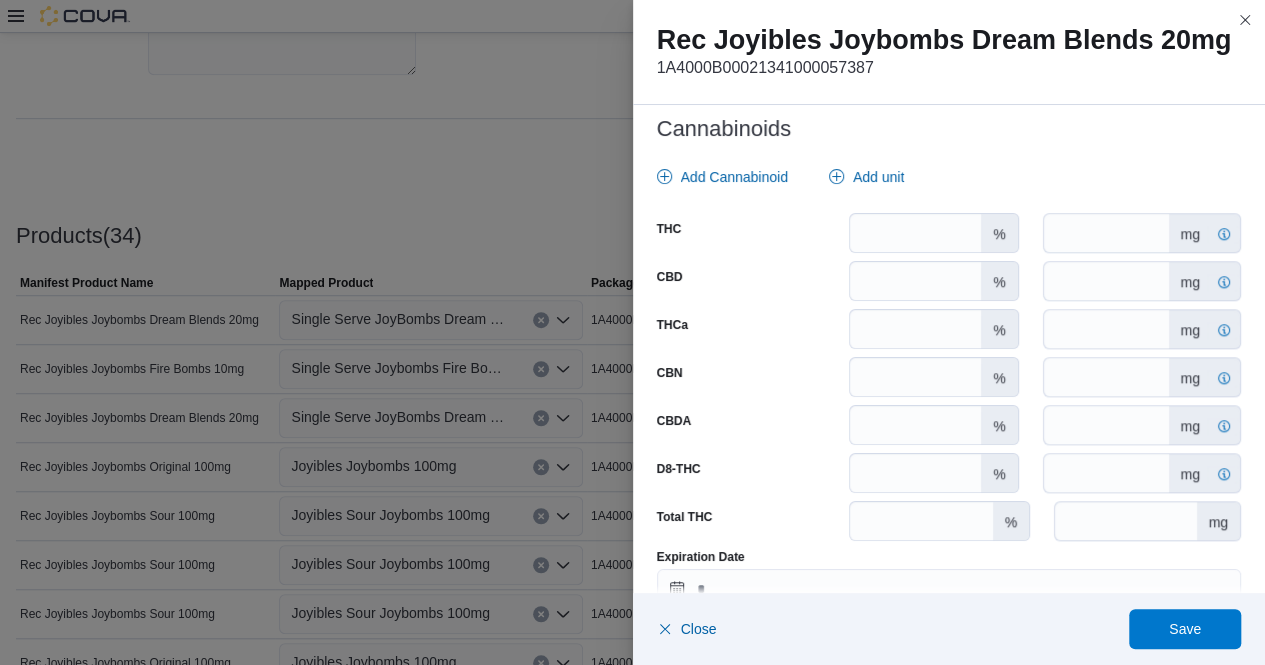 scroll, scrollTop: 909, scrollLeft: 0, axis: vertical 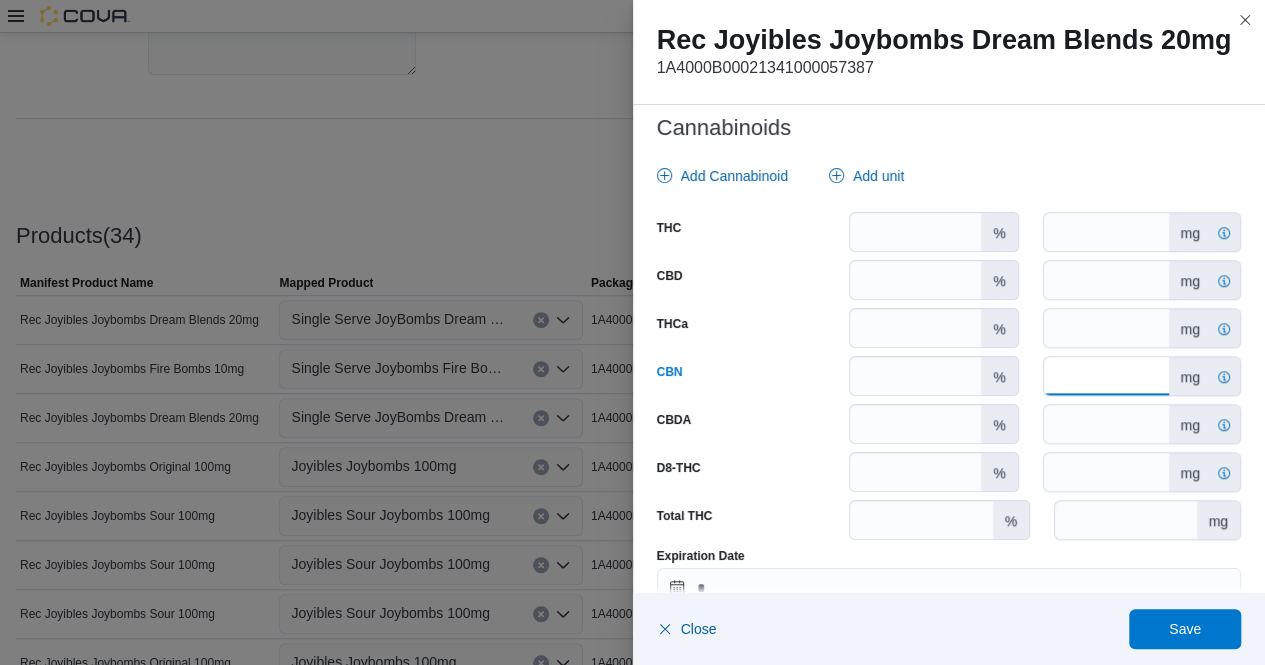 click on "****" at bounding box center (1106, 376) 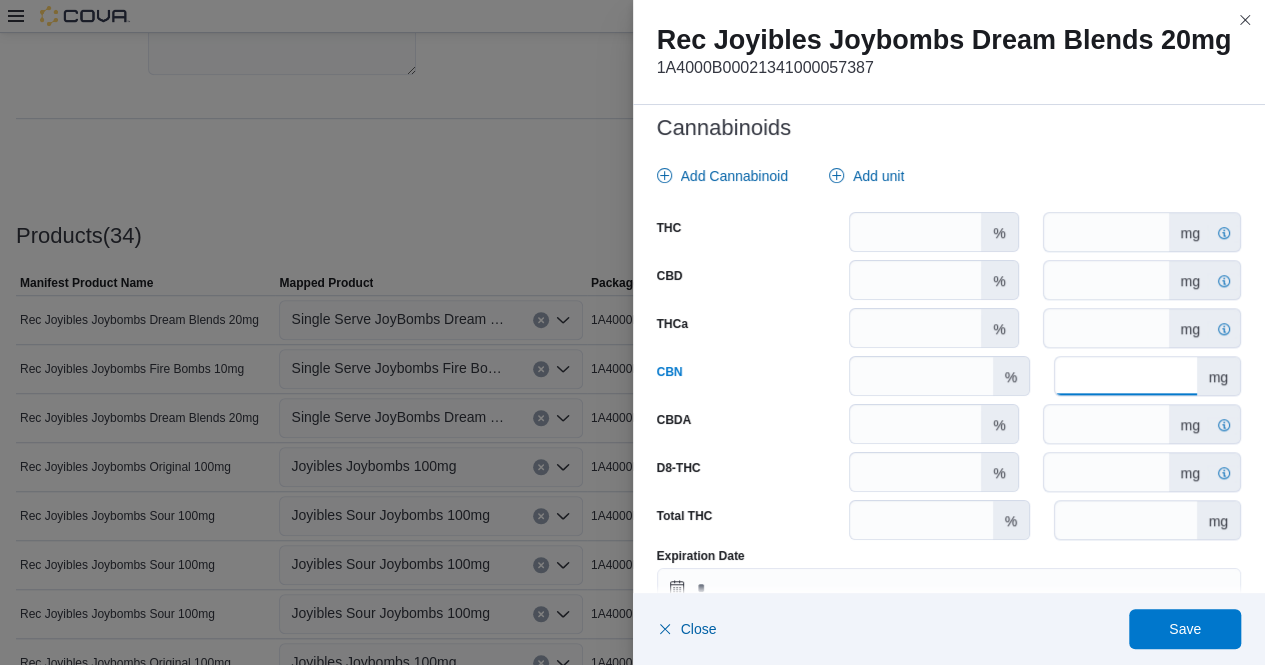 type on "*" 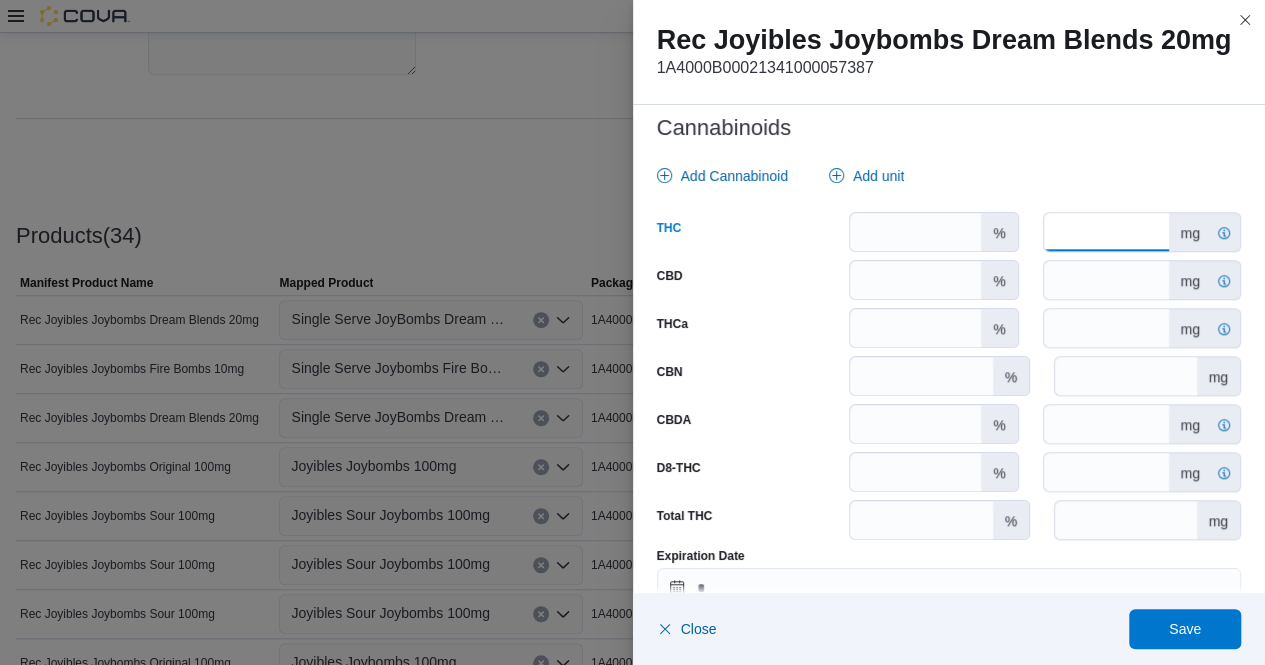 click on "*" at bounding box center [1106, 232] 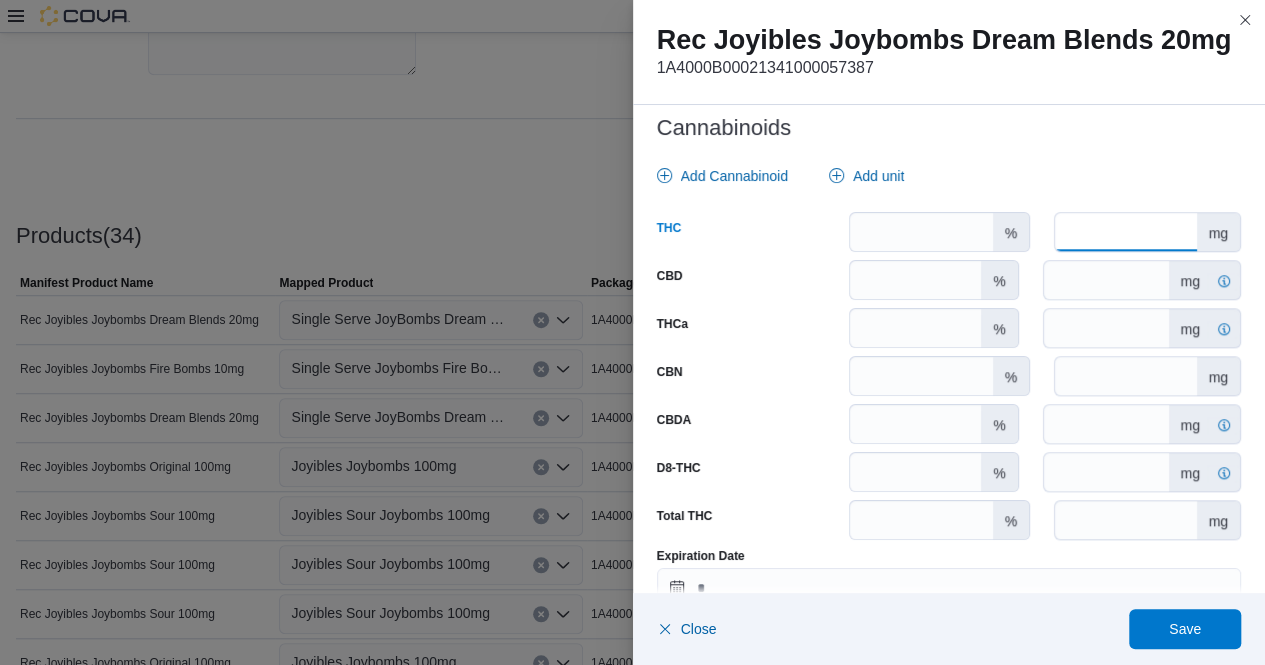 scroll, scrollTop: 1023, scrollLeft: 0, axis: vertical 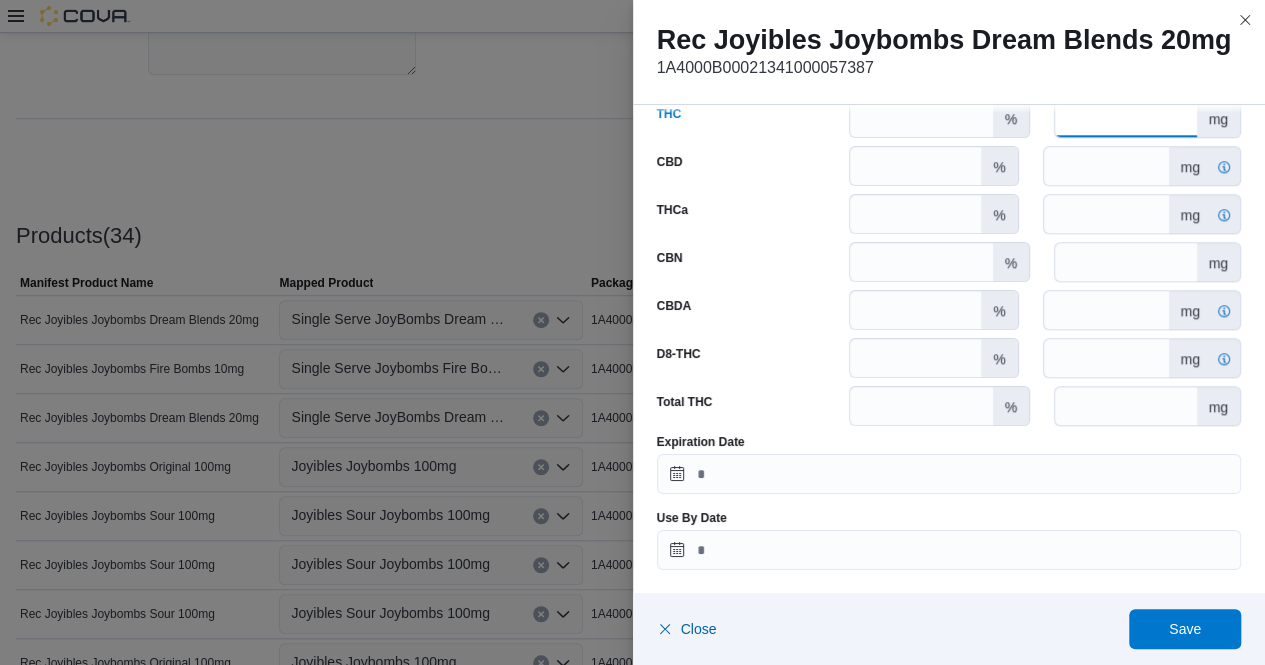 type on "**" 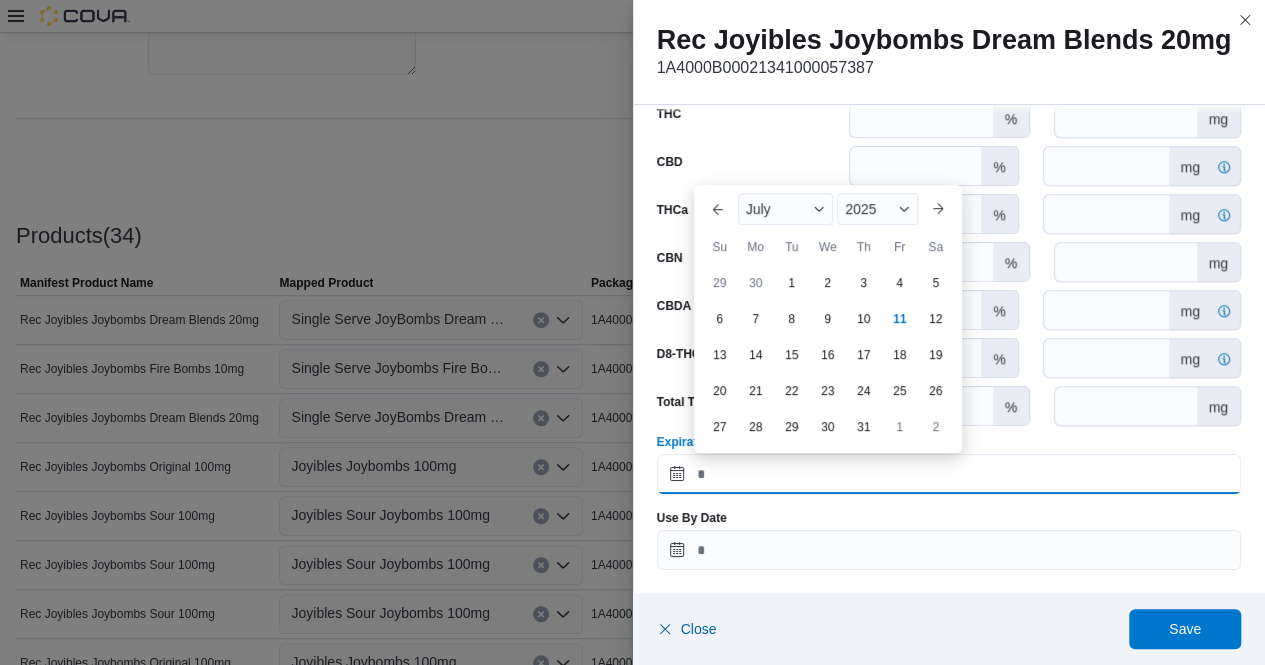 click on "Expiration Date" at bounding box center [949, 474] 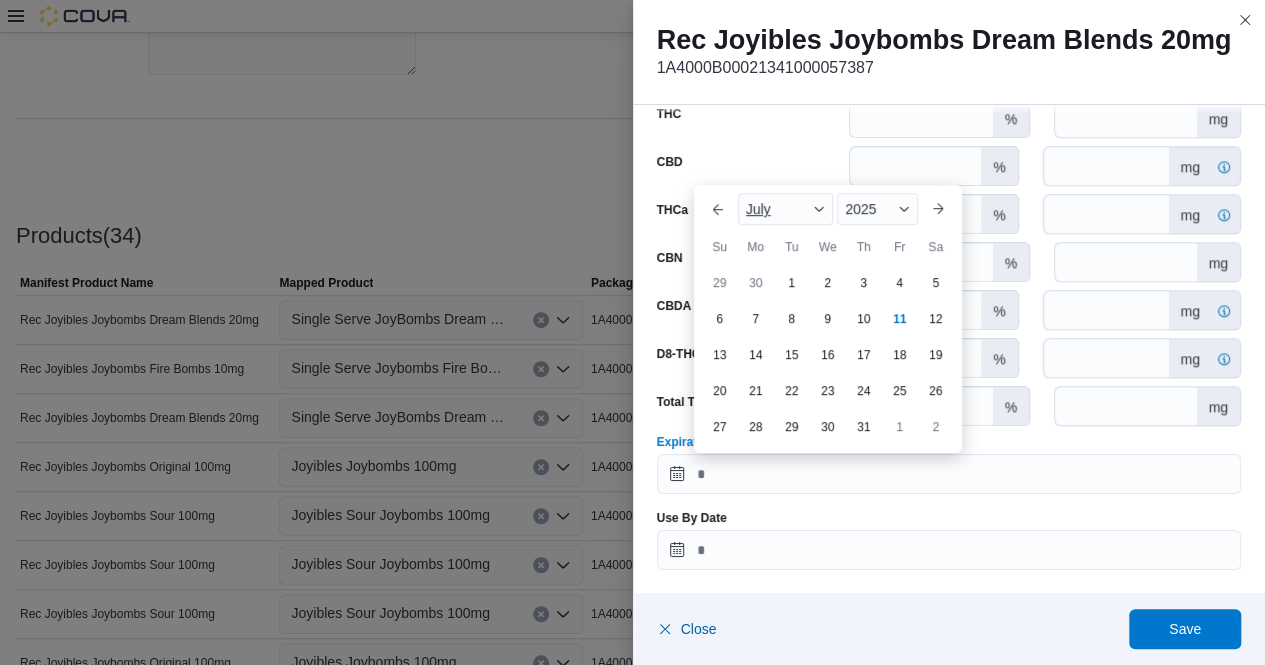 click at bounding box center (819, 209) 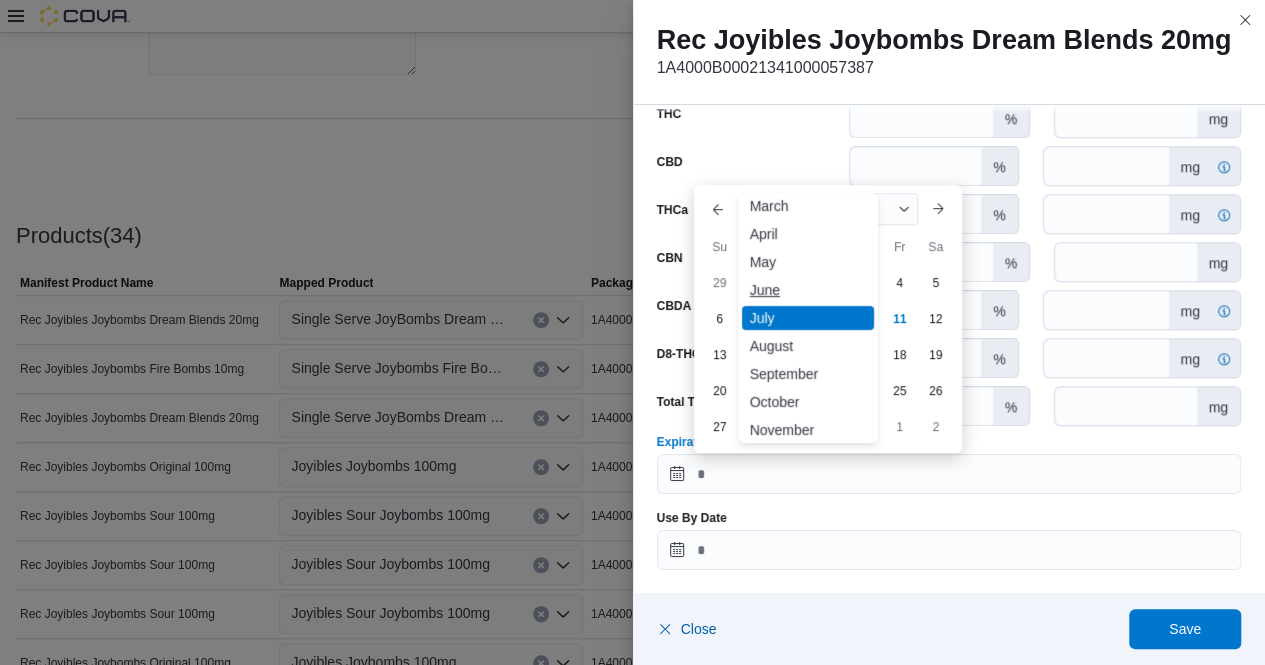 scroll, scrollTop: 65, scrollLeft: 0, axis: vertical 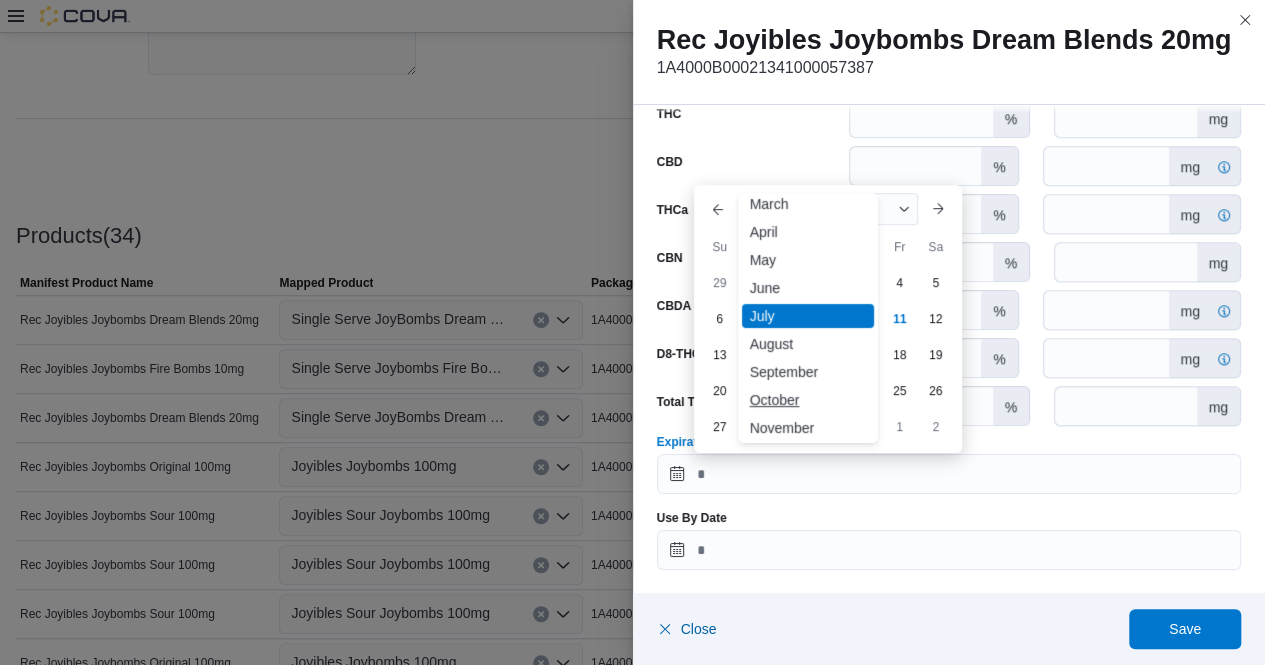 click on "October" at bounding box center (808, 400) 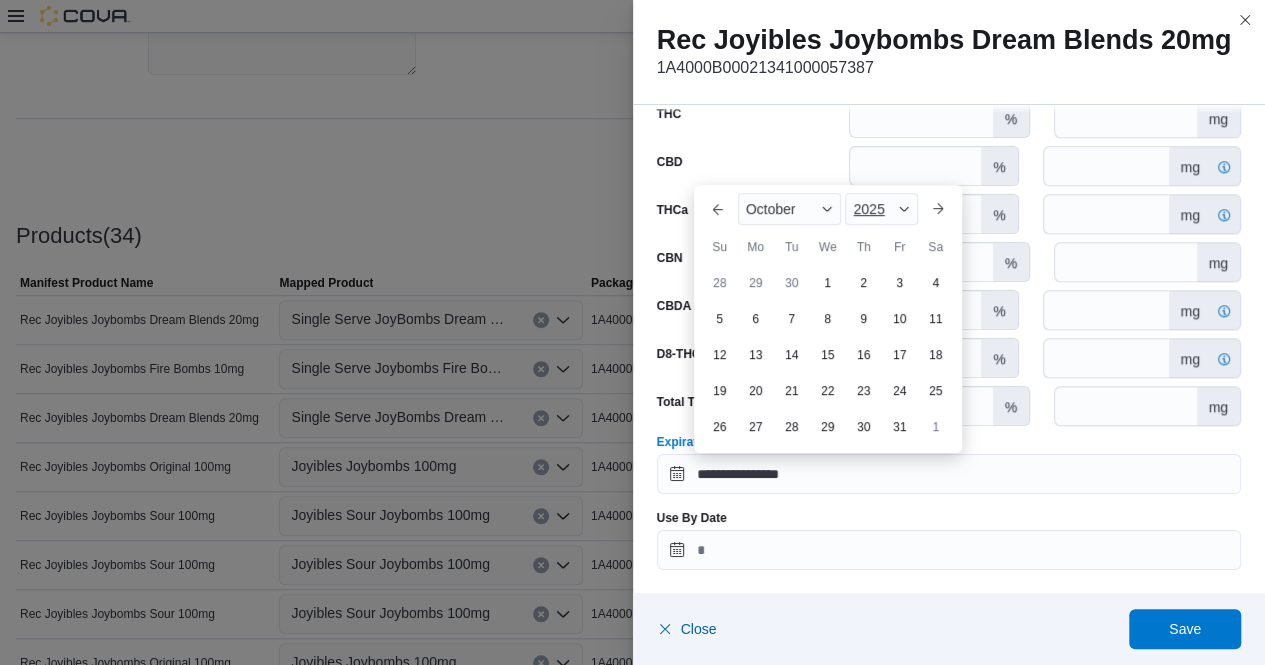 click on "2025" at bounding box center [868, 209] 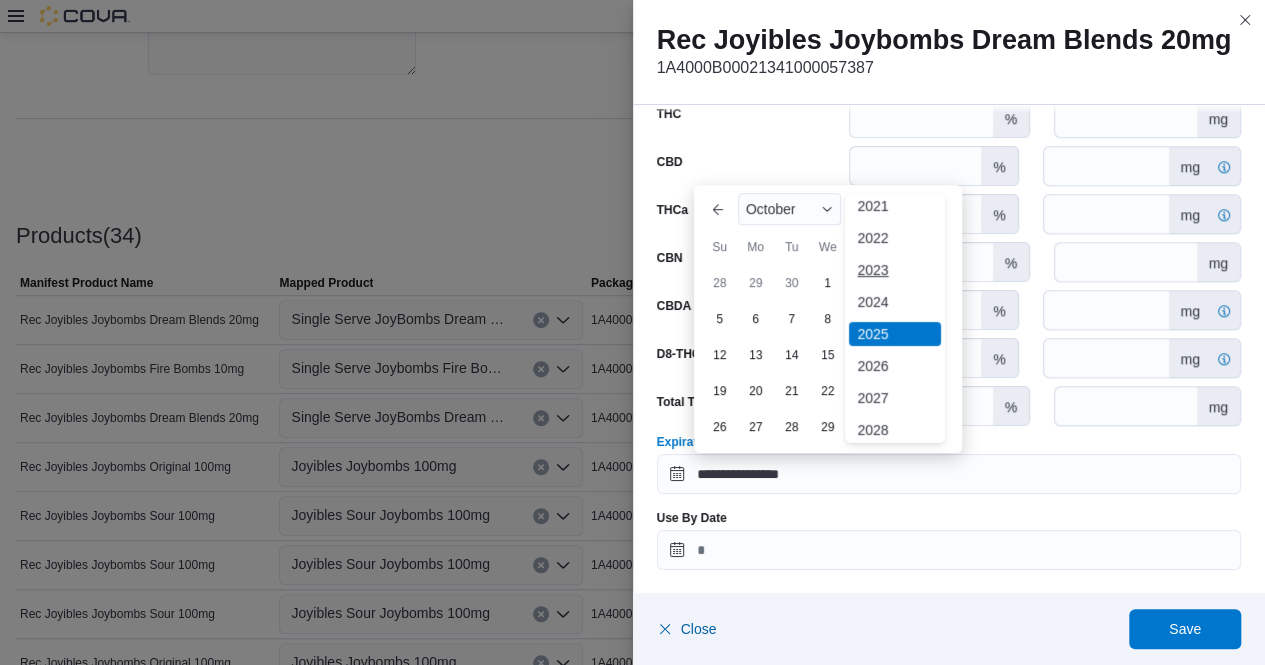 scroll, scrollTop: 104, scrollLeft: 0, axis: vertical 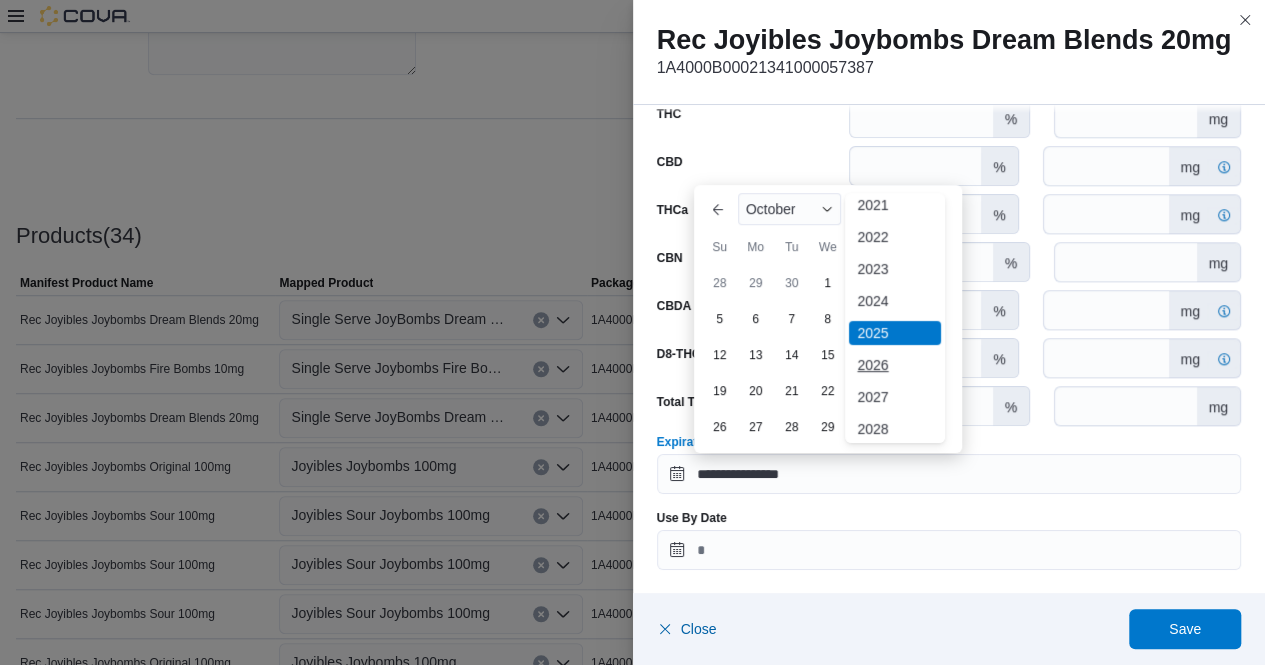 click on "2026" at bounding box center (895, 365) 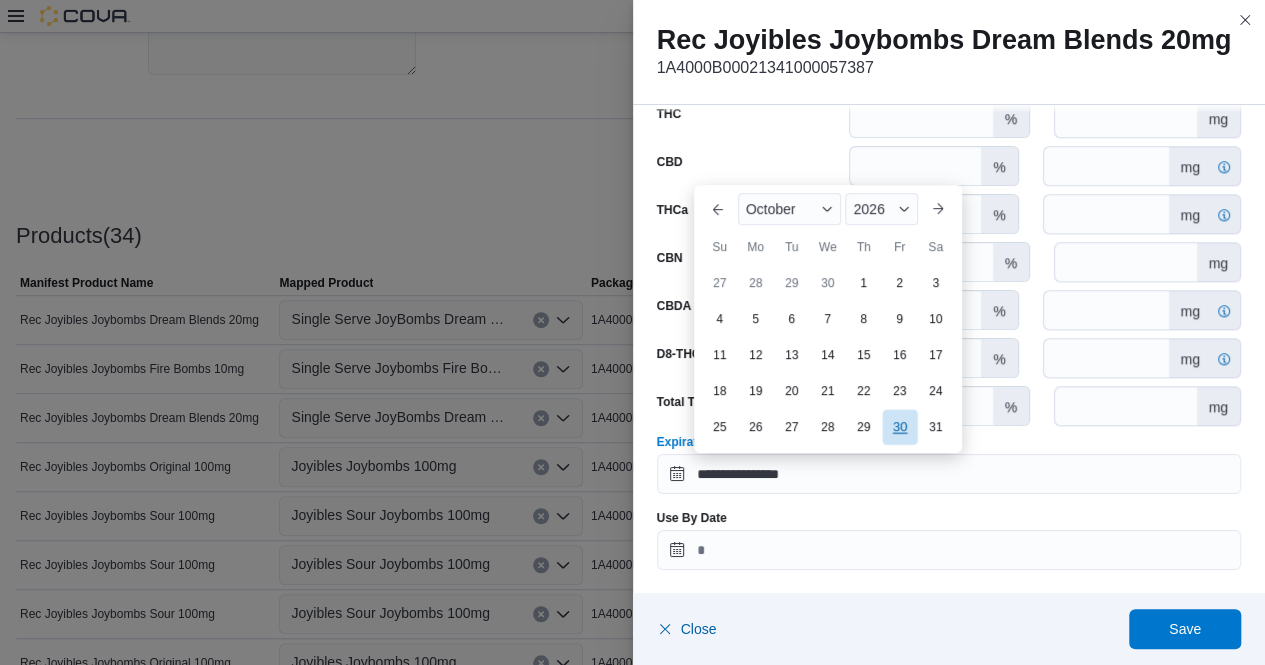 click on "30" at bounding box center (899, 427) 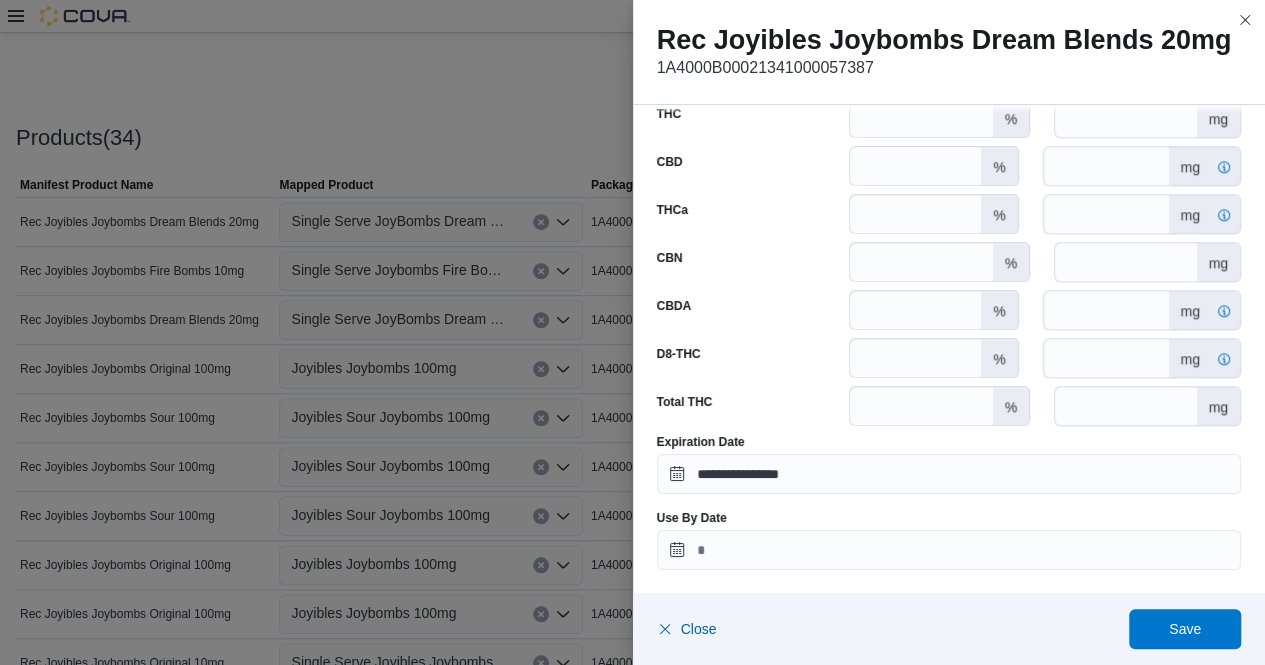 scroll, scrollTop: 560, scrollLeft: 0, axis: vertical 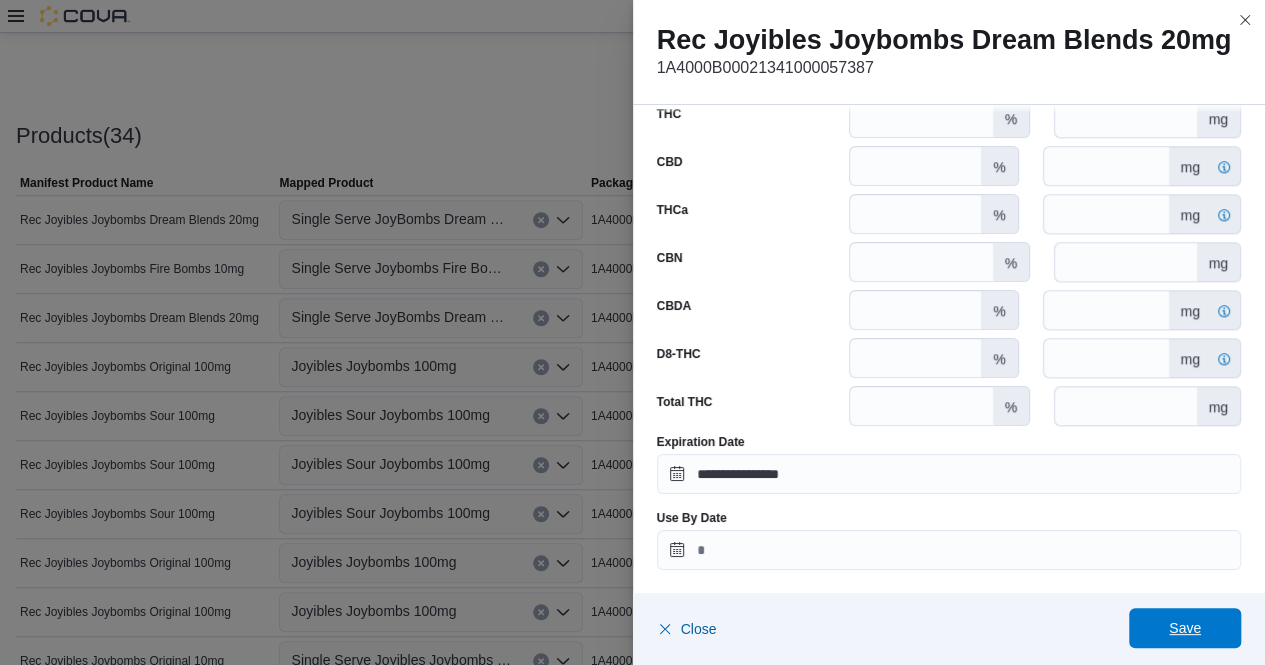 click on "Save" at bounding box center (1185, 628) 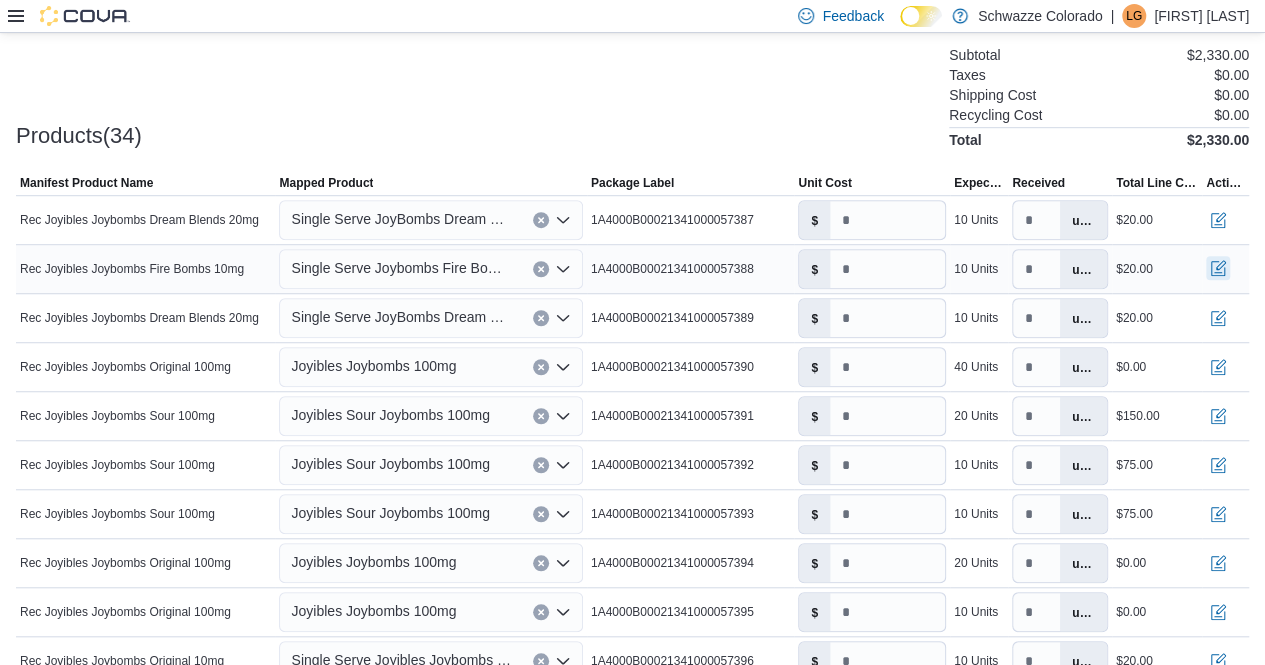 click at bounding box center [1218, 268] 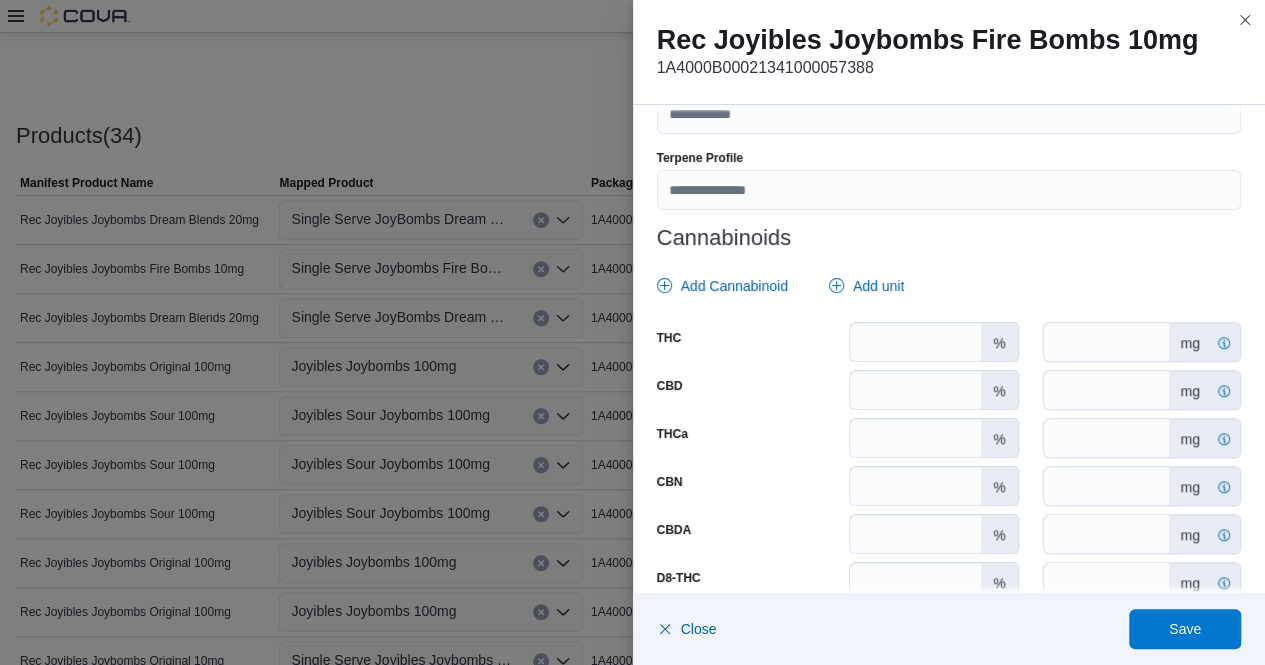 scroll, scrollTop: 813, scrollLeft: 0, axis: vertical 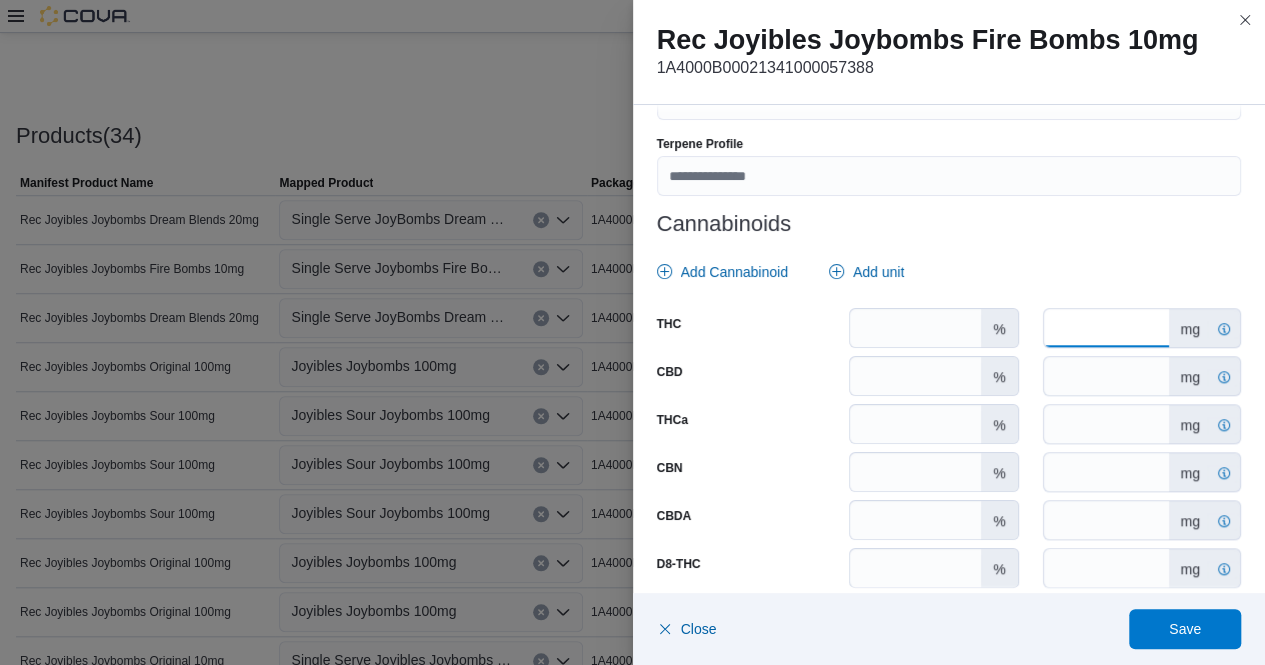 click on "*" at bounding box center (1106, 328) 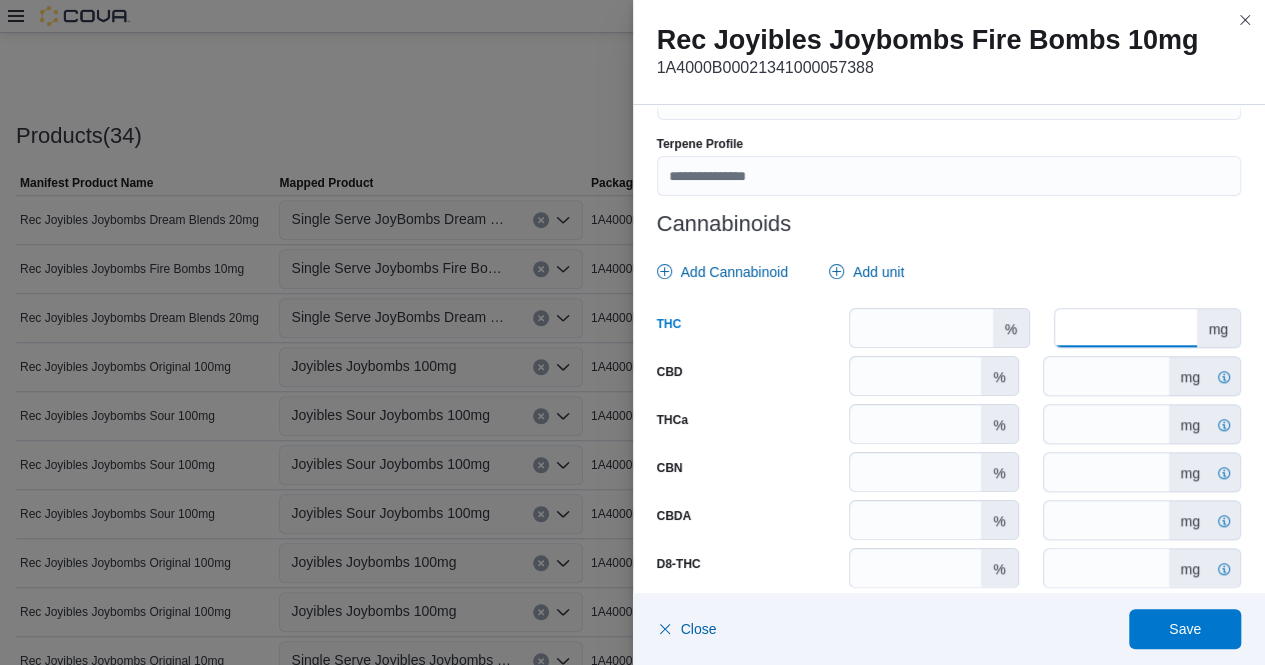 scroll, scrollTop: 1023, scrollLeft: 0, axis: vertical 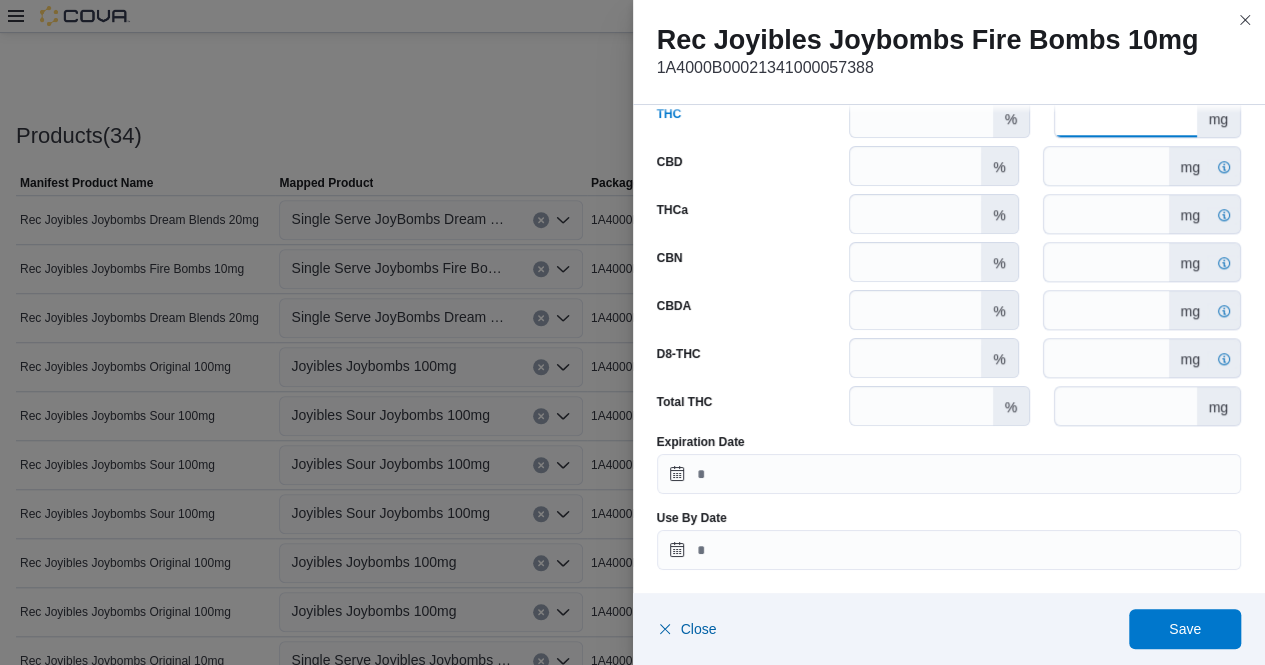 type on "**" 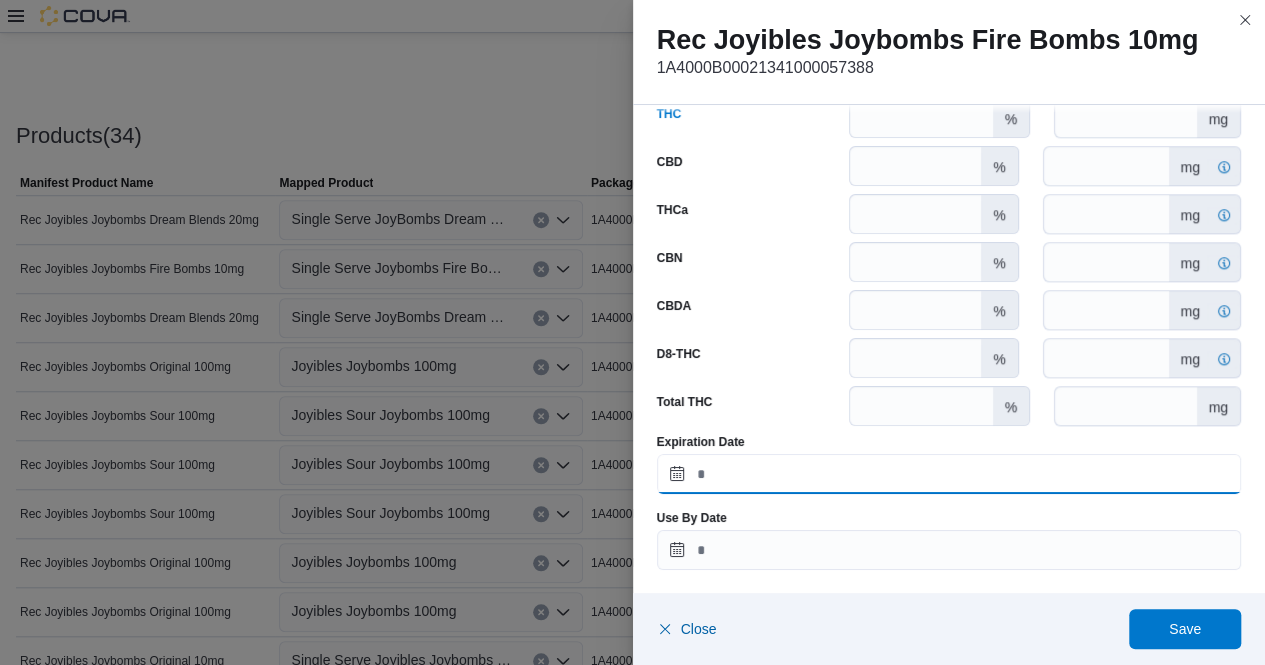 click on "Expiration Date" at bounding box center (949, 474) 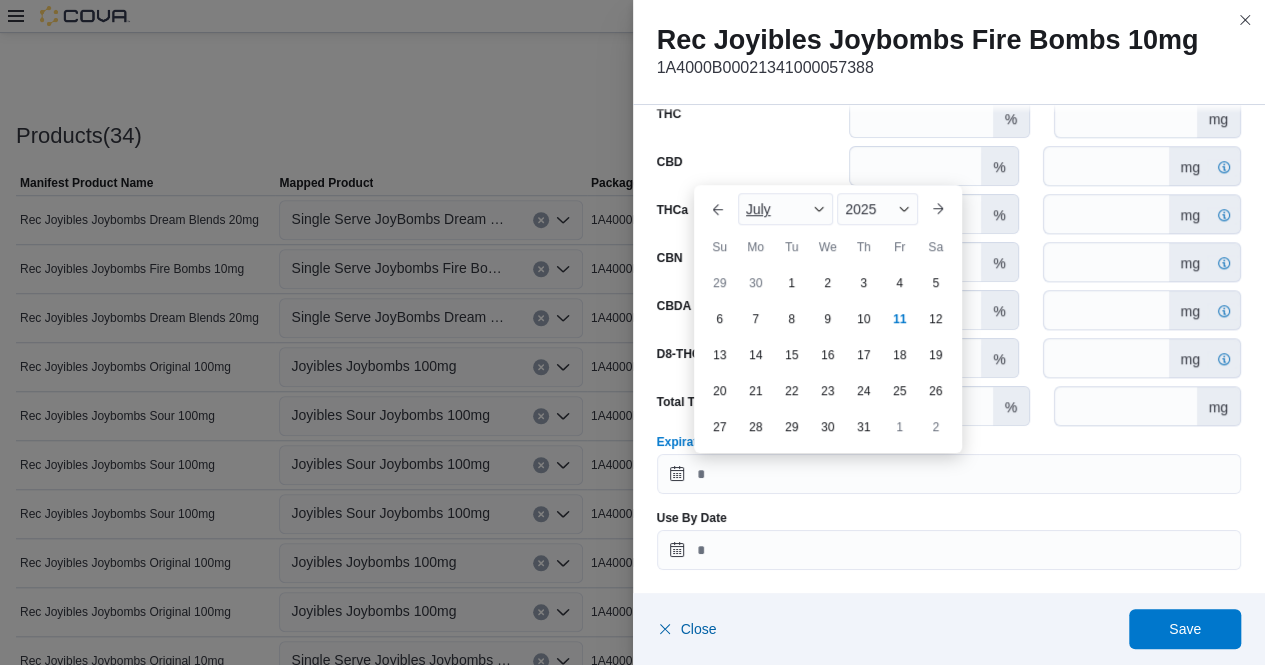 click on "July" at bounding box center [786, 209] 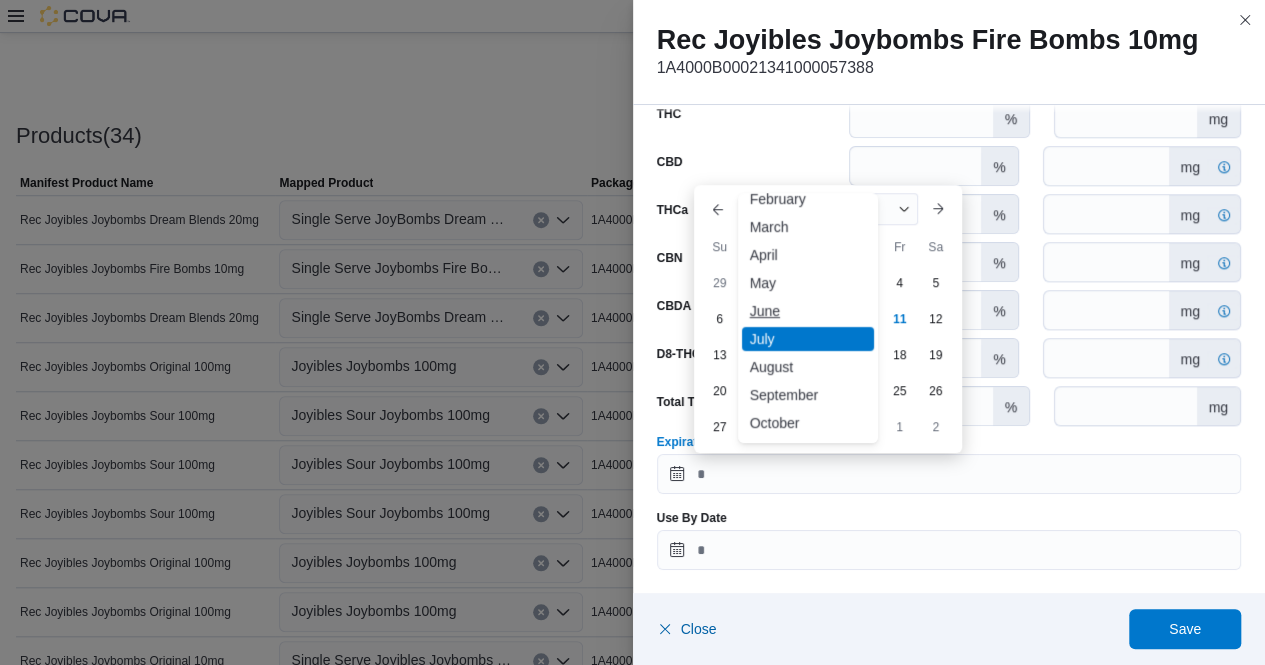 scroll, scrollTop: 44, scrollLeft: 0, axis: vertical 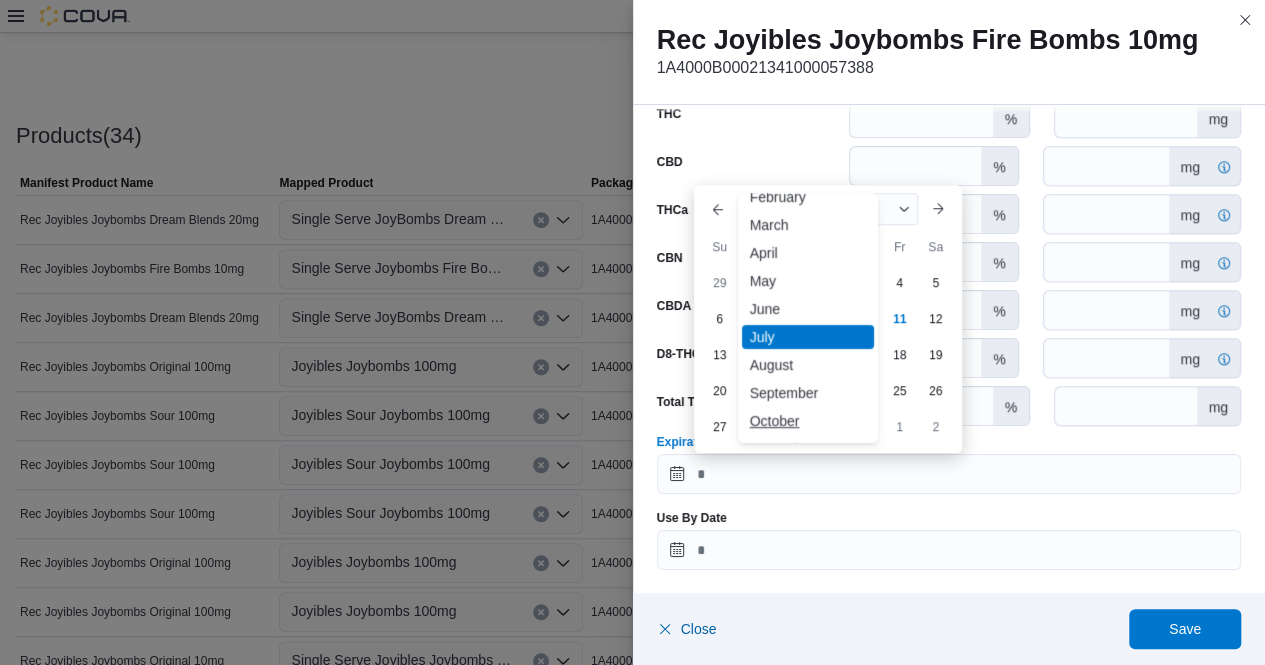 click on "October" at bounding box center [808, 421] 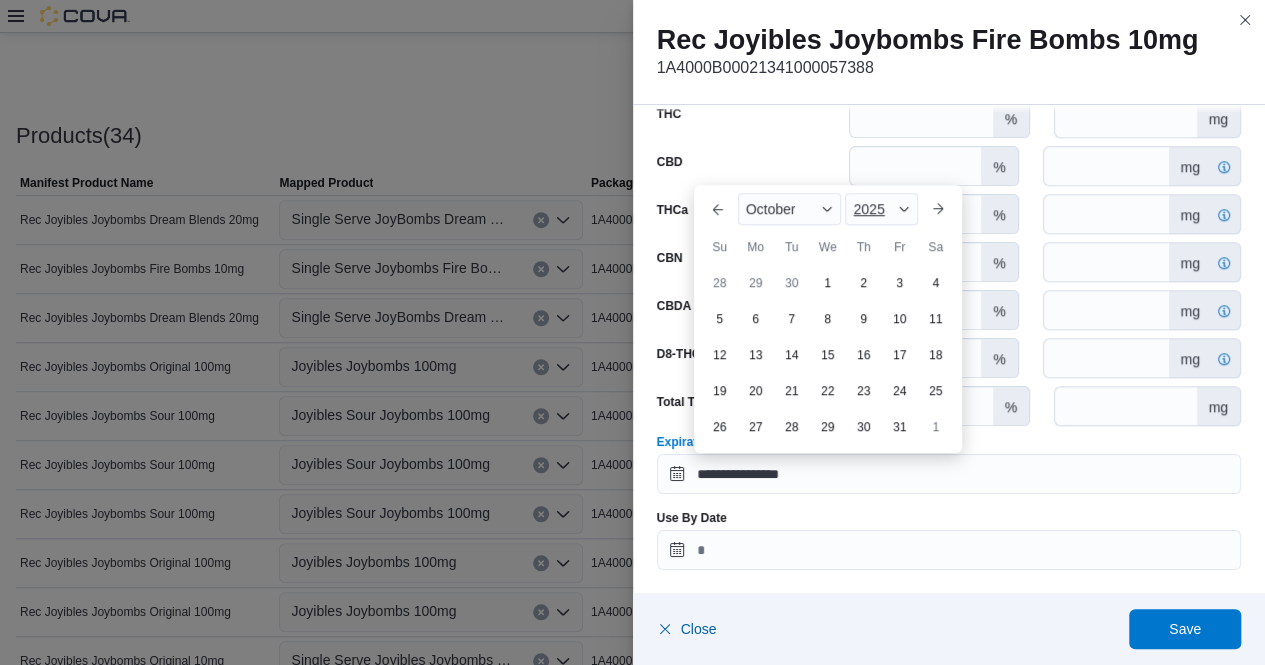 click on "2025" at bounding box center (881, 209) 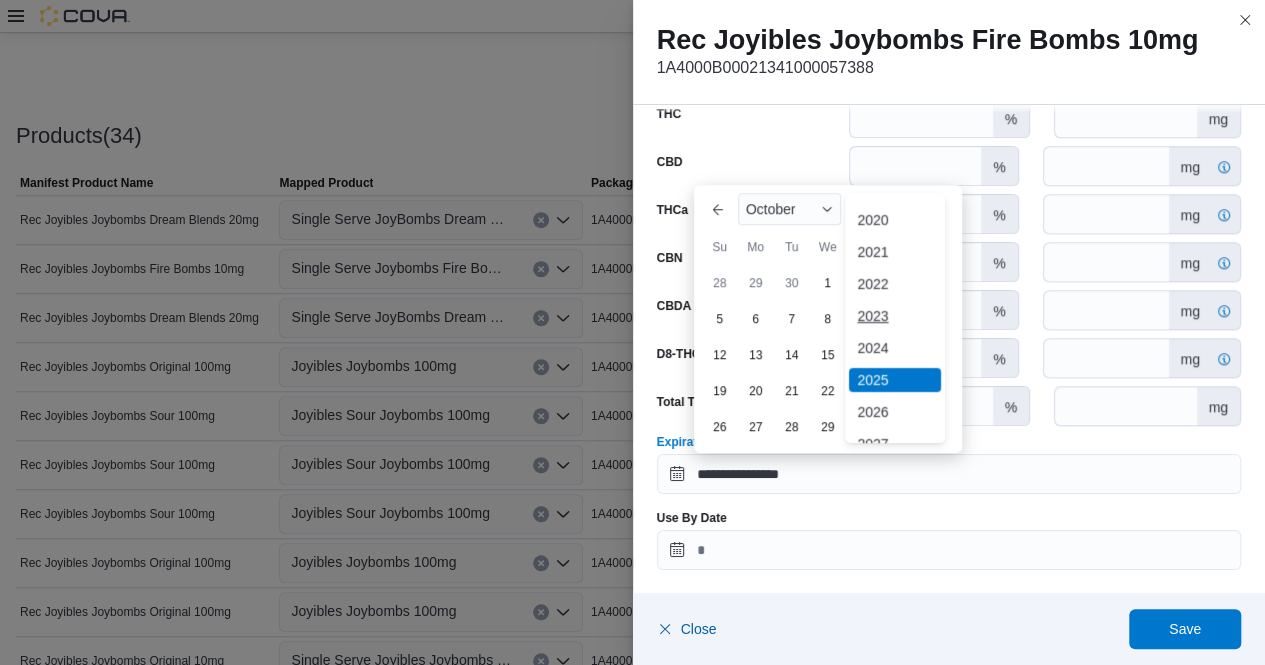scroll, scrollTop: 72, scrollLeft: 0, axis: vertical 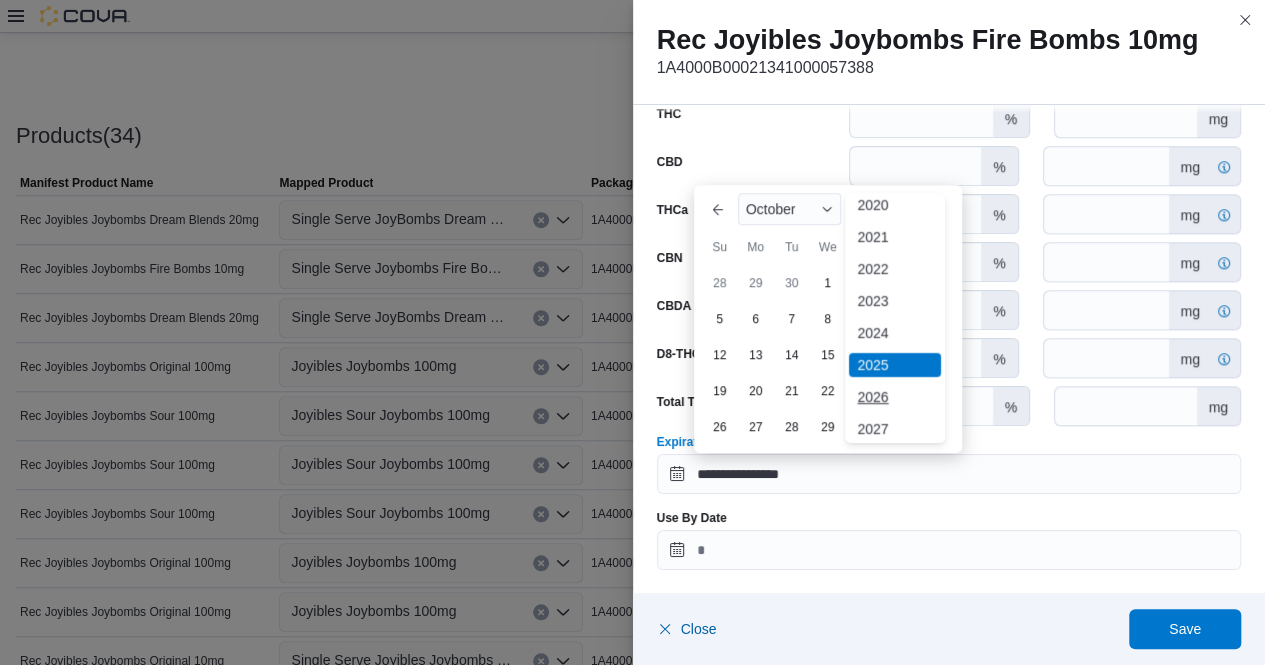 click on "2026" at bounding box center (895, 397) 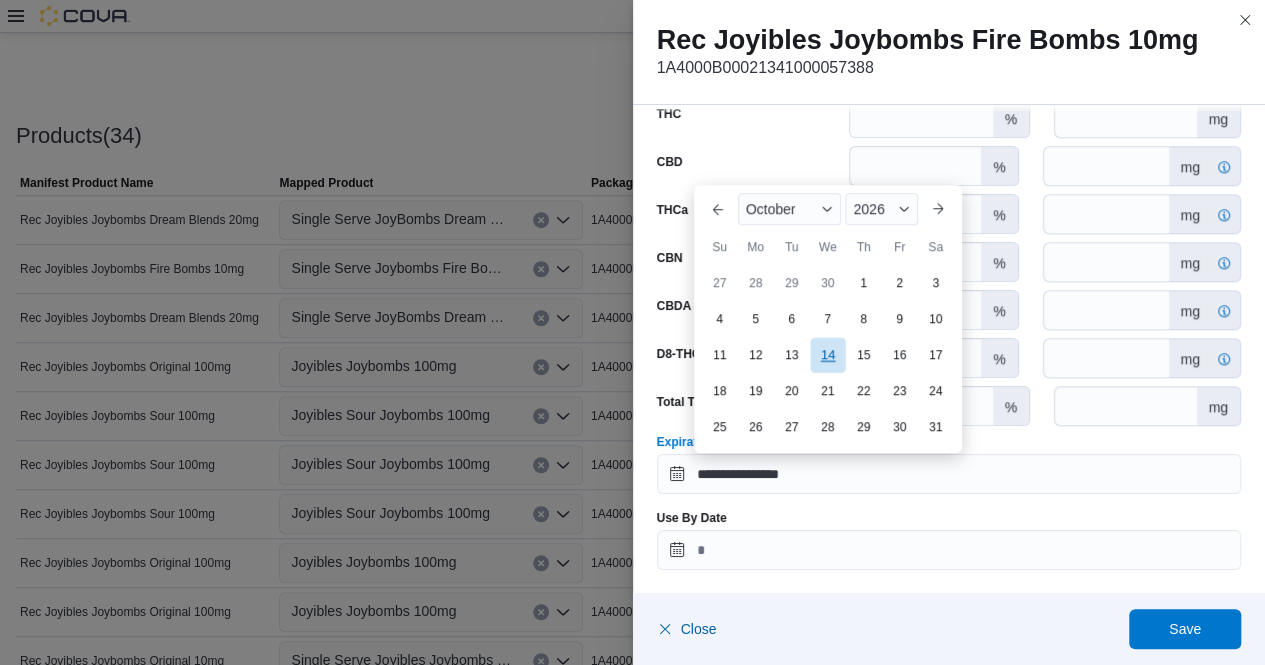 click on "14" at bounding box center [827, 355] 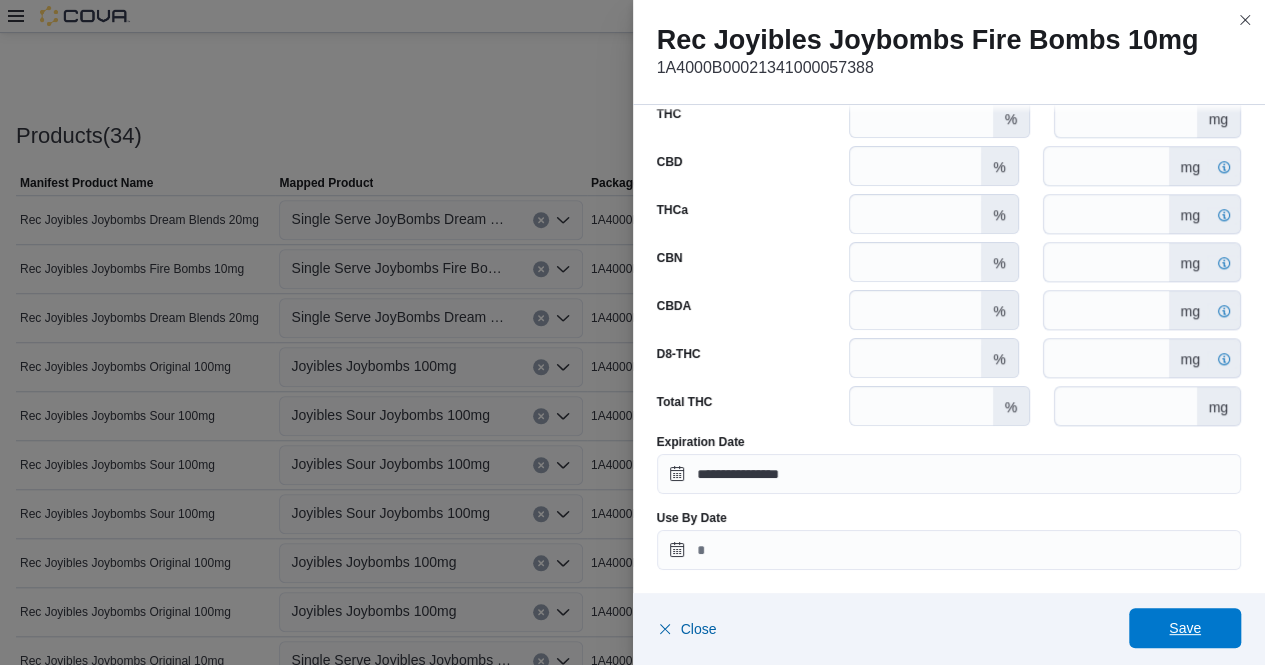 click on "Save" at bounding box center (1185, 628) 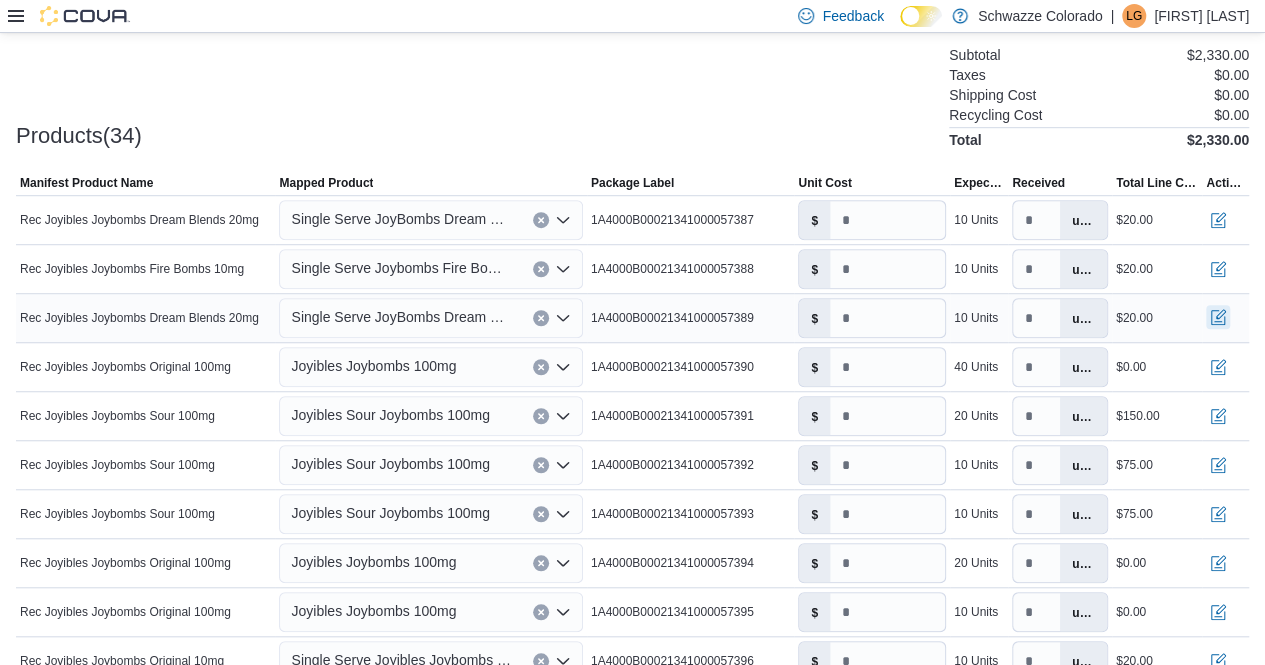click at bounding box center (1218, 317) 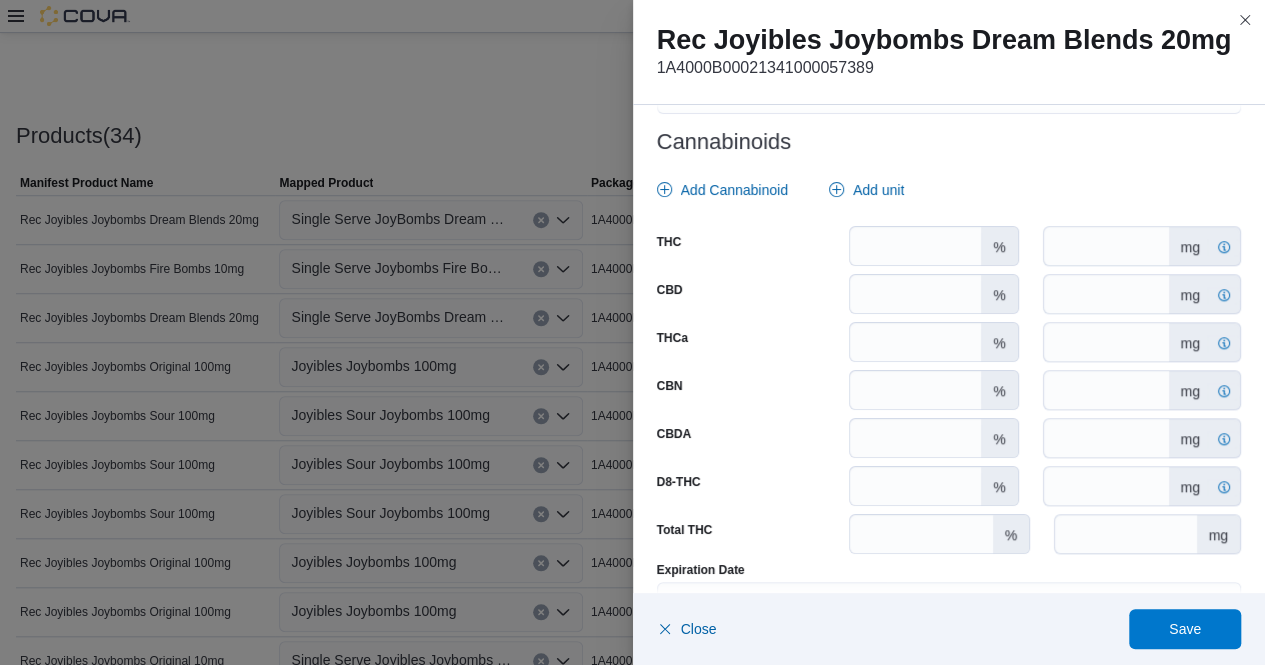 scroll, scrollTop: 901, scrollLeft: 0, axis: vertical 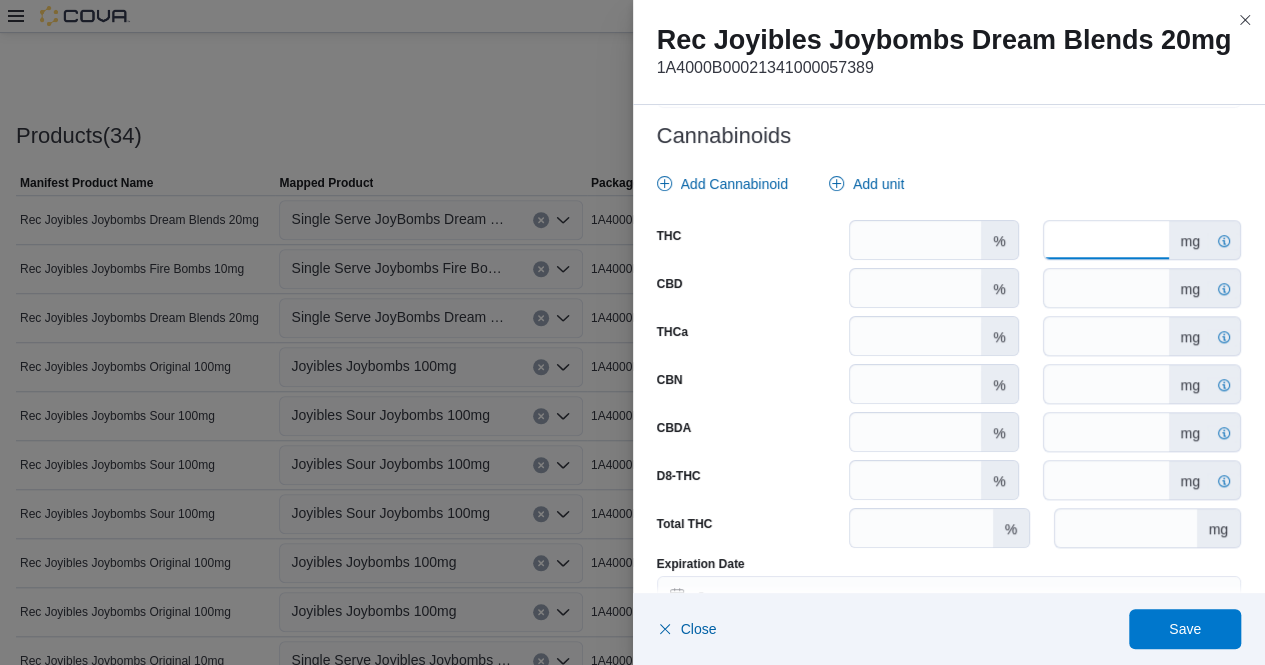 click on "*" at bounding box center [1106, 240] 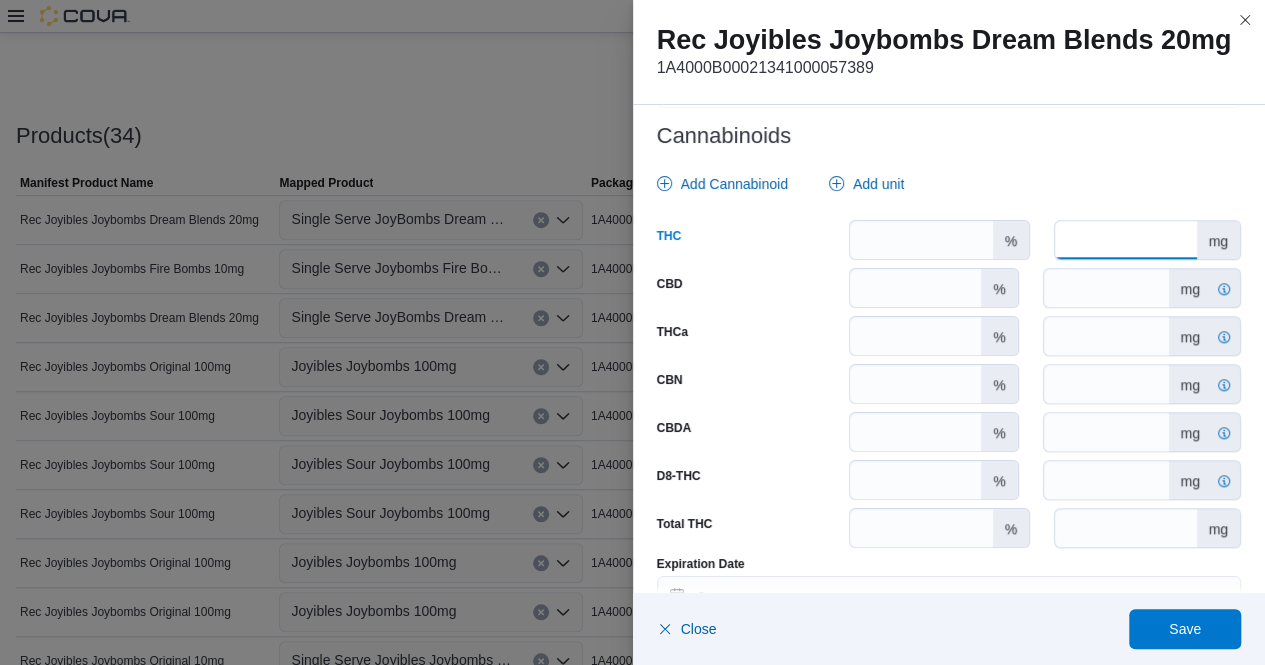 type on "**" 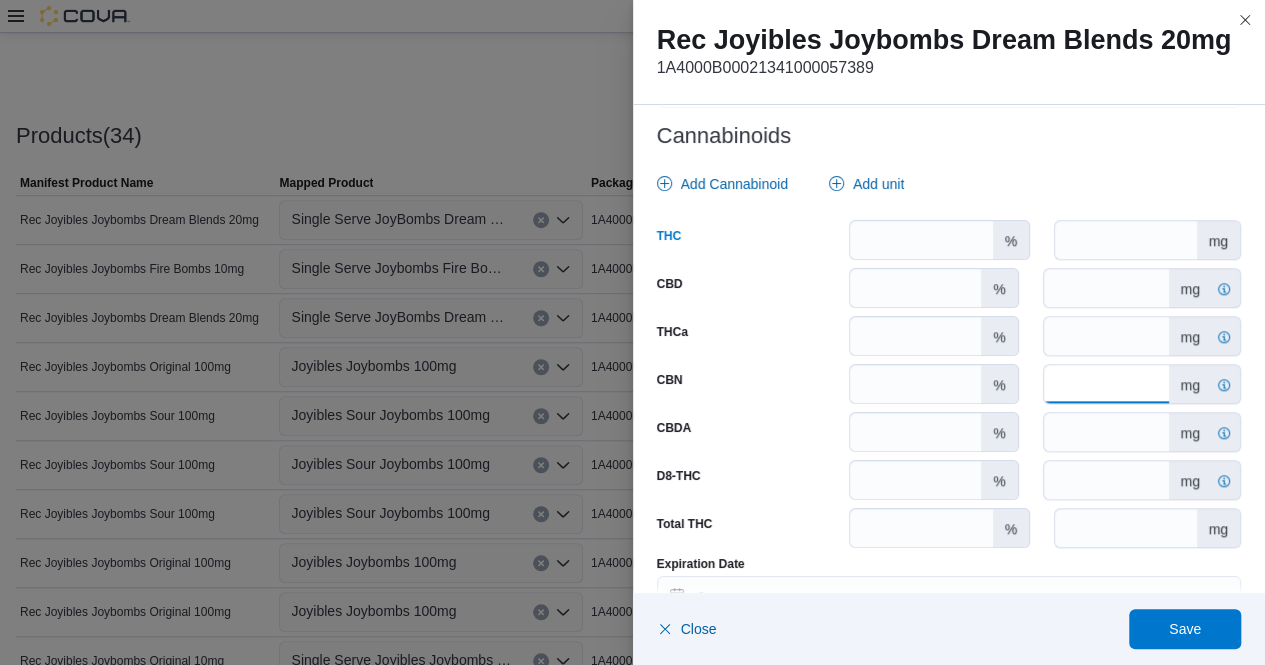 click on "****" at bounding box center (1106, 384) 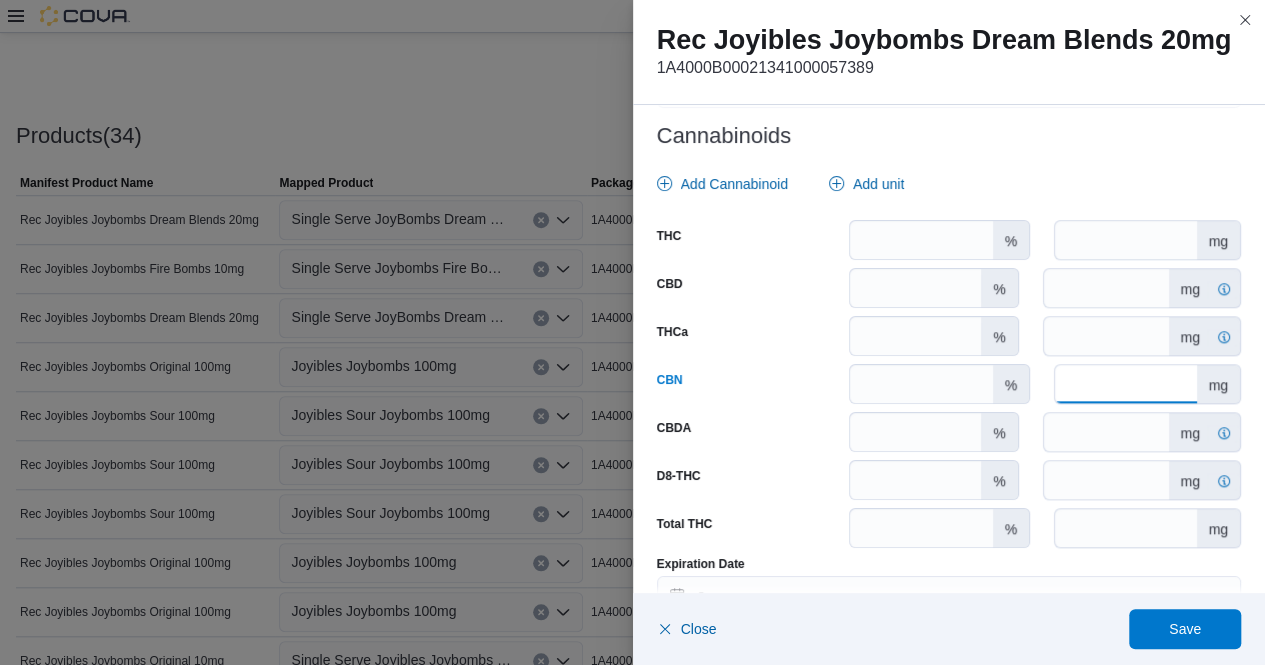 type on "*" 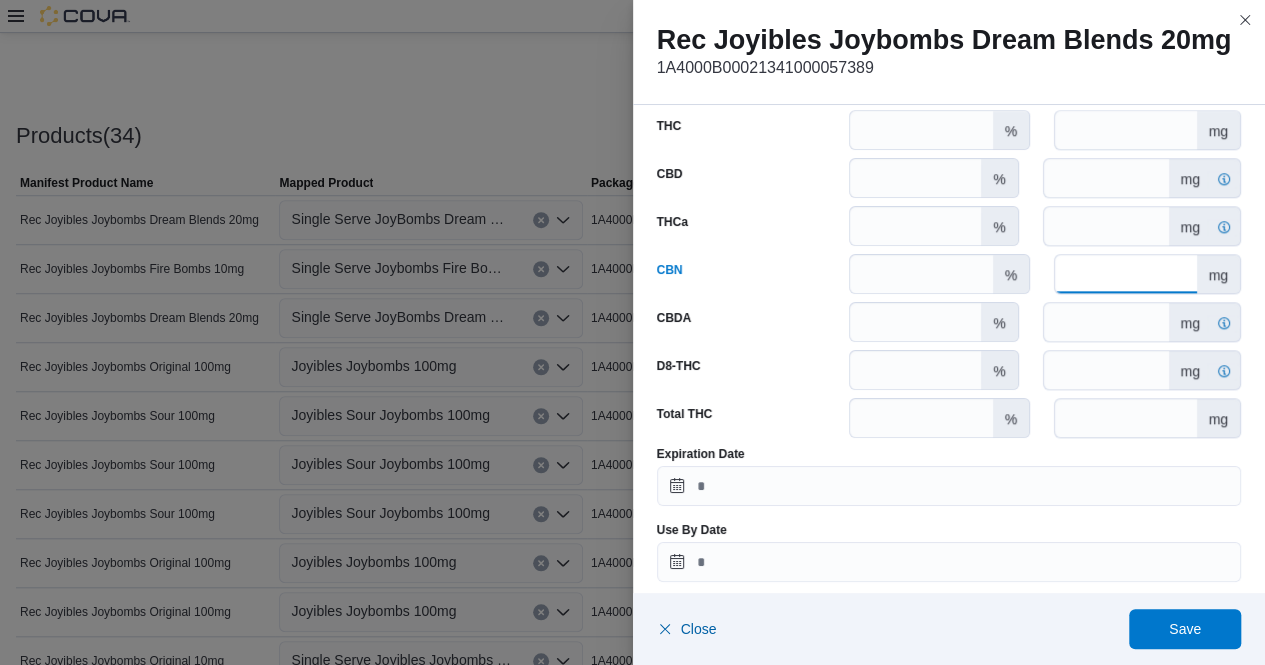 scroll, scrollTop: 1023, scrollLeft: 0, axis: vertical 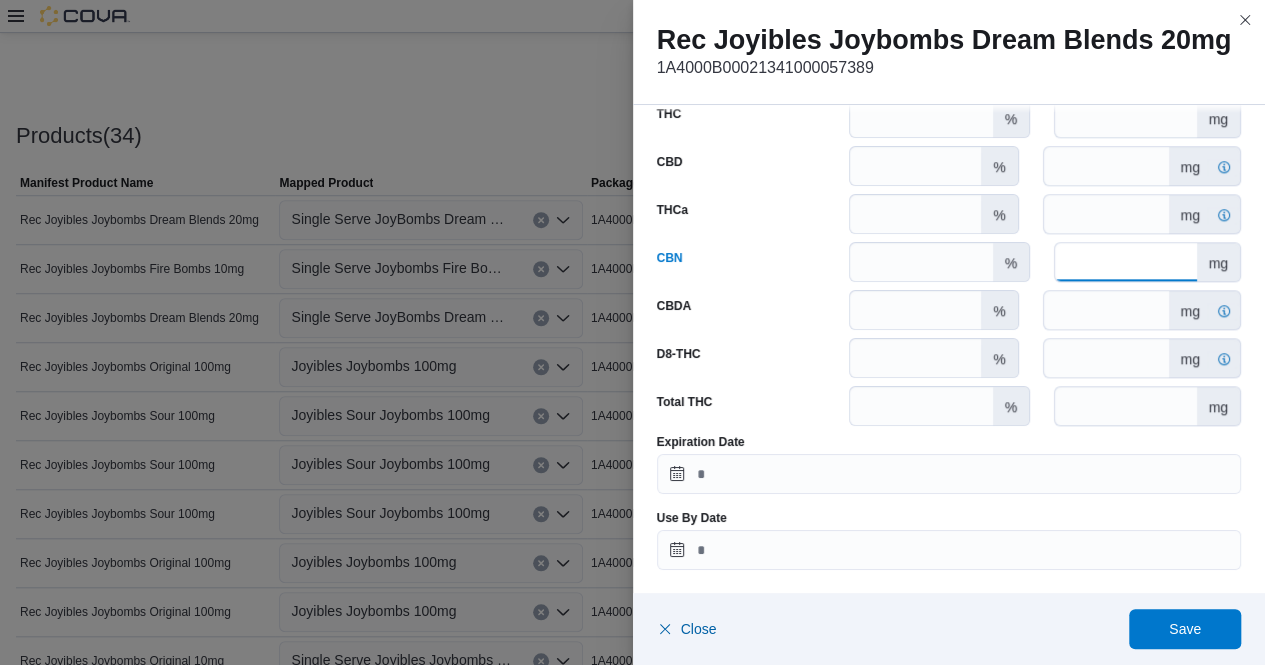 type 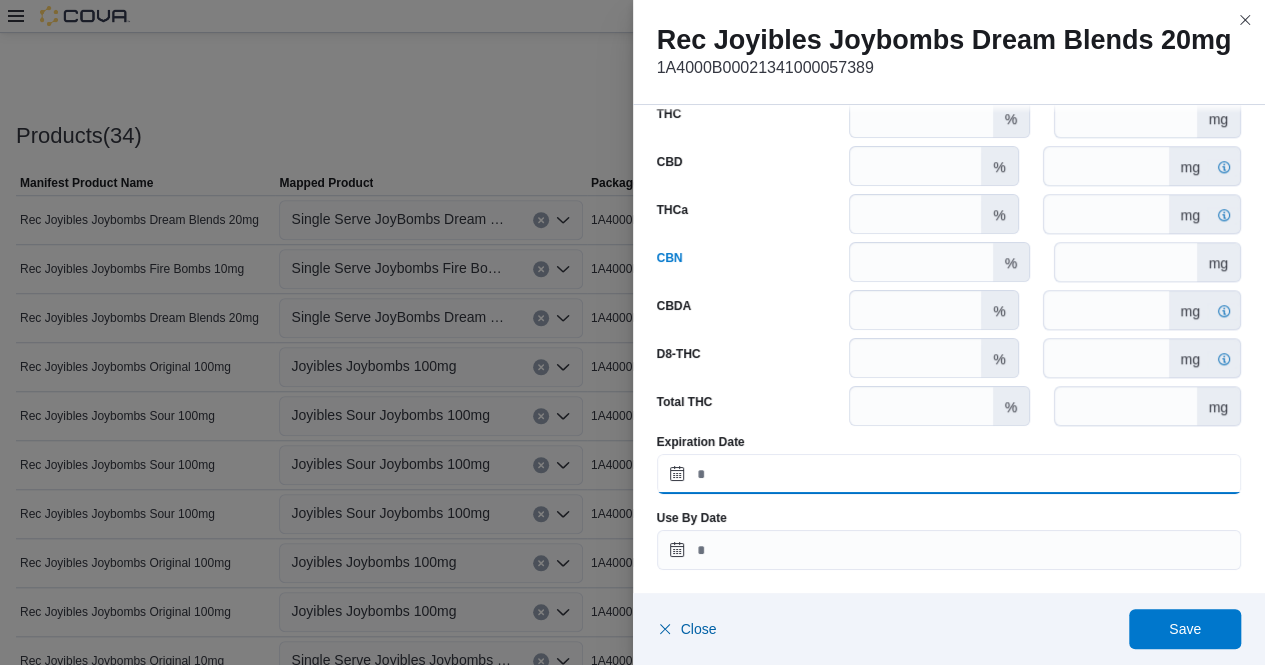 click on "Expiration Date" at bounding box center [949, 474] 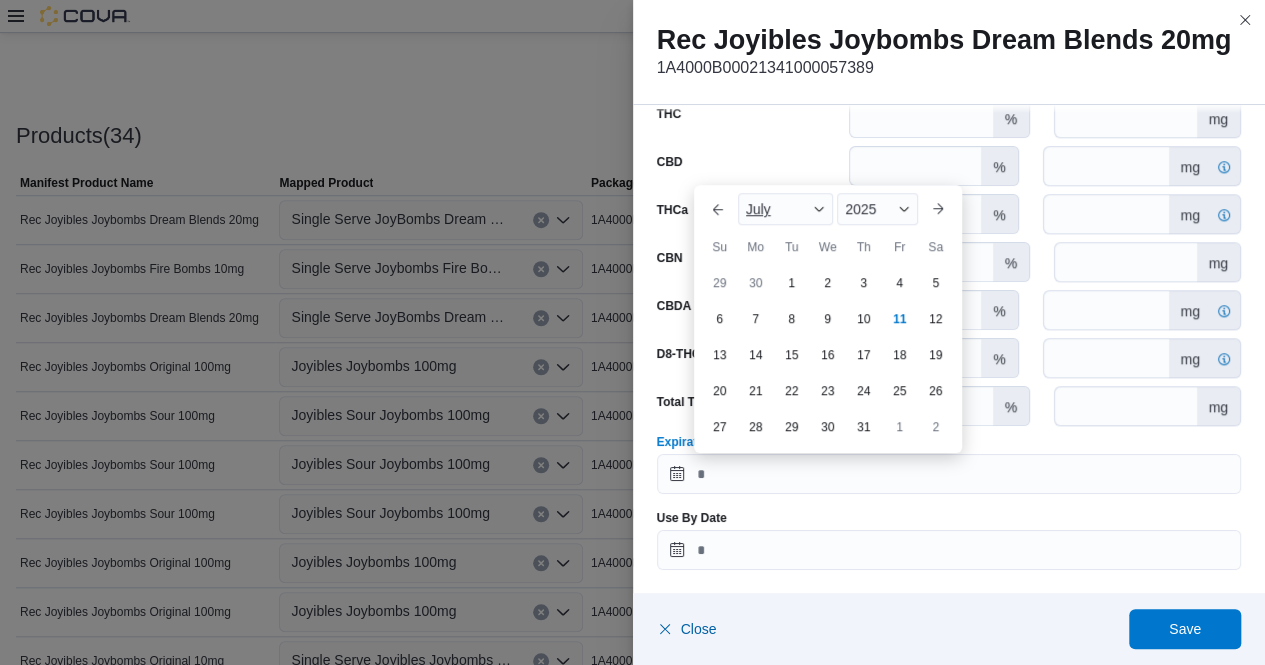 click at bounding box center [819, 209] 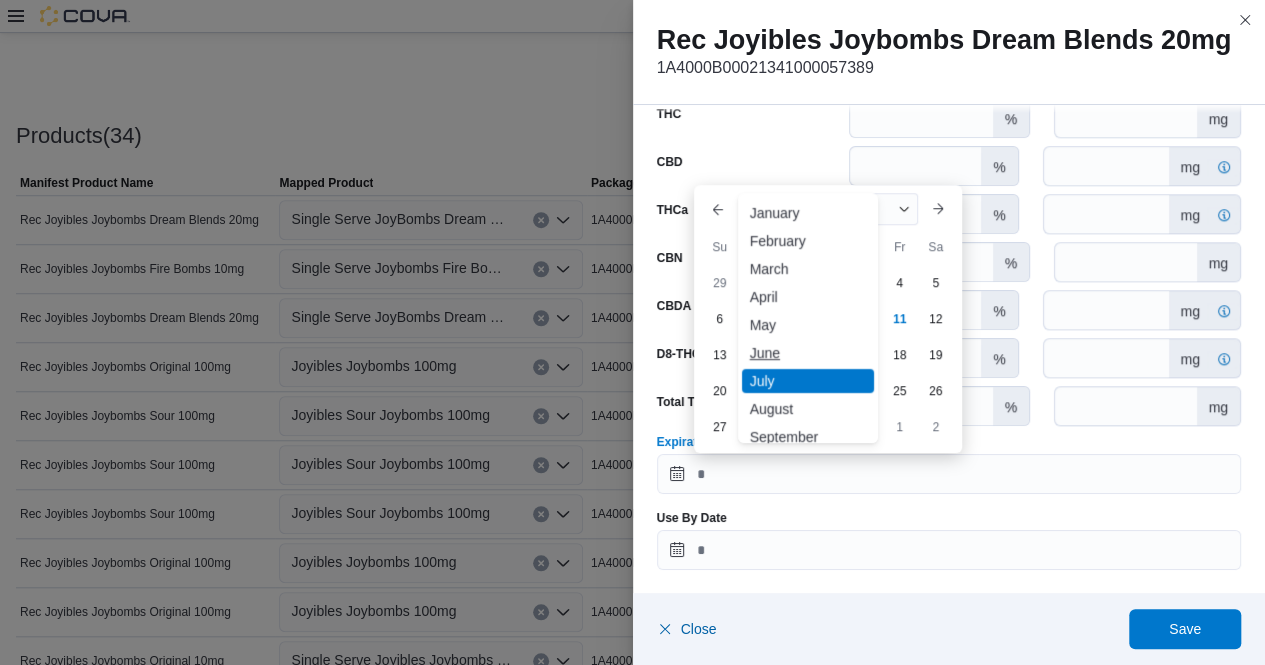 scroll, scrollTop: 98, scrollLeft: 0, axis: vertical 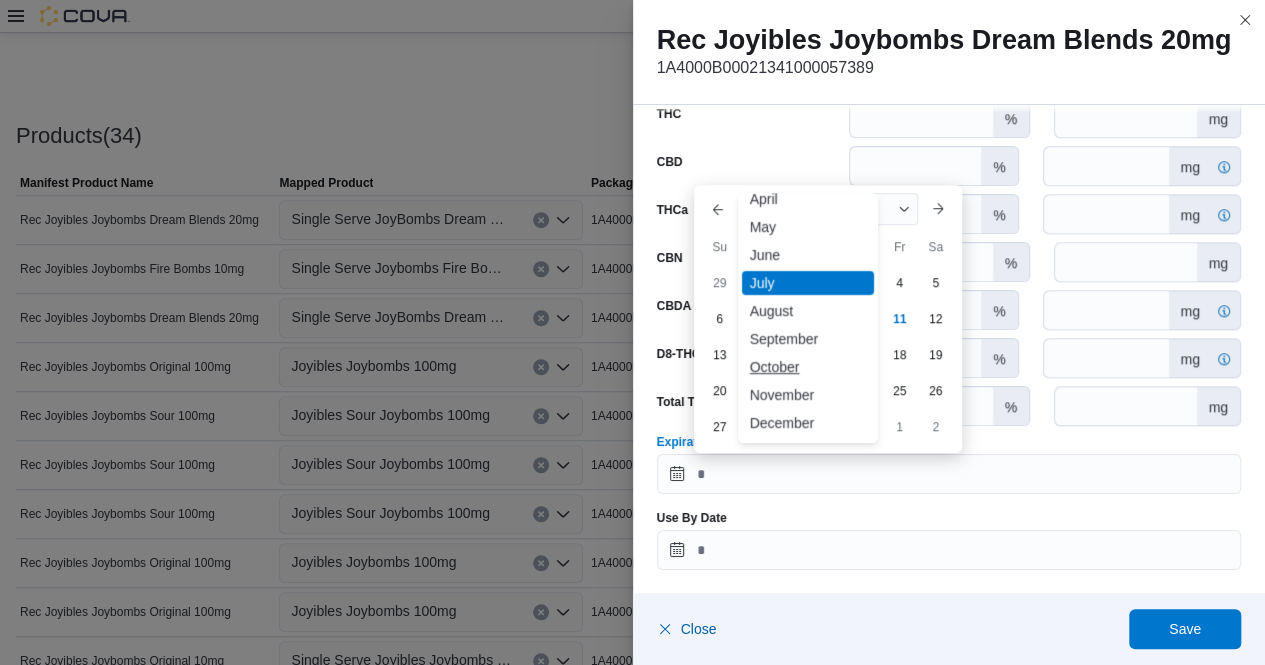 click on "October" at bounding box center (808, 367) 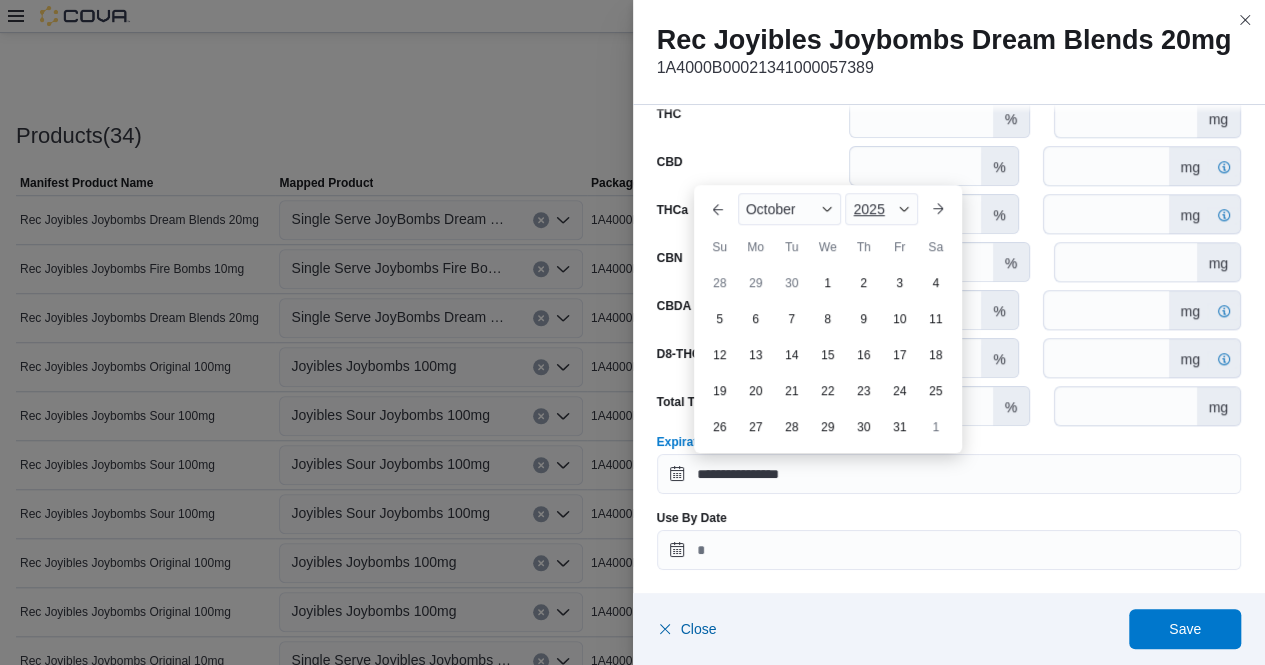 click on "2025" at bounding box center [868, 209] 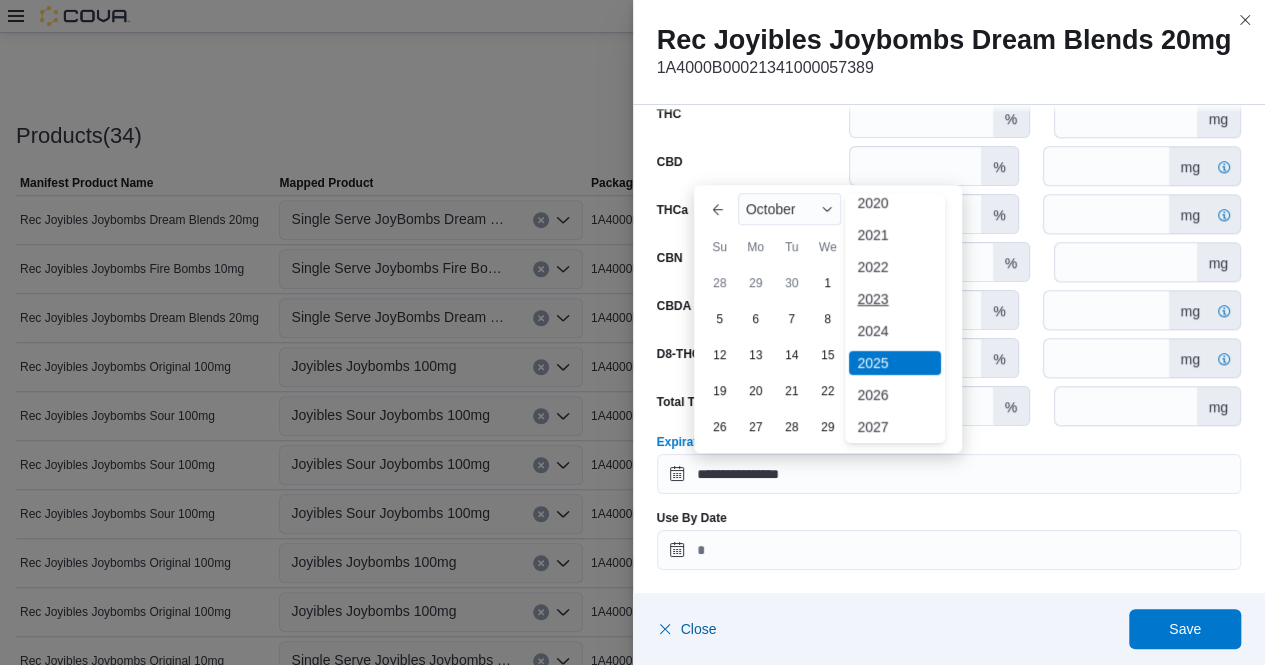 scroll, scrollTop: 82, scrollLeft: 0, axis: vertical 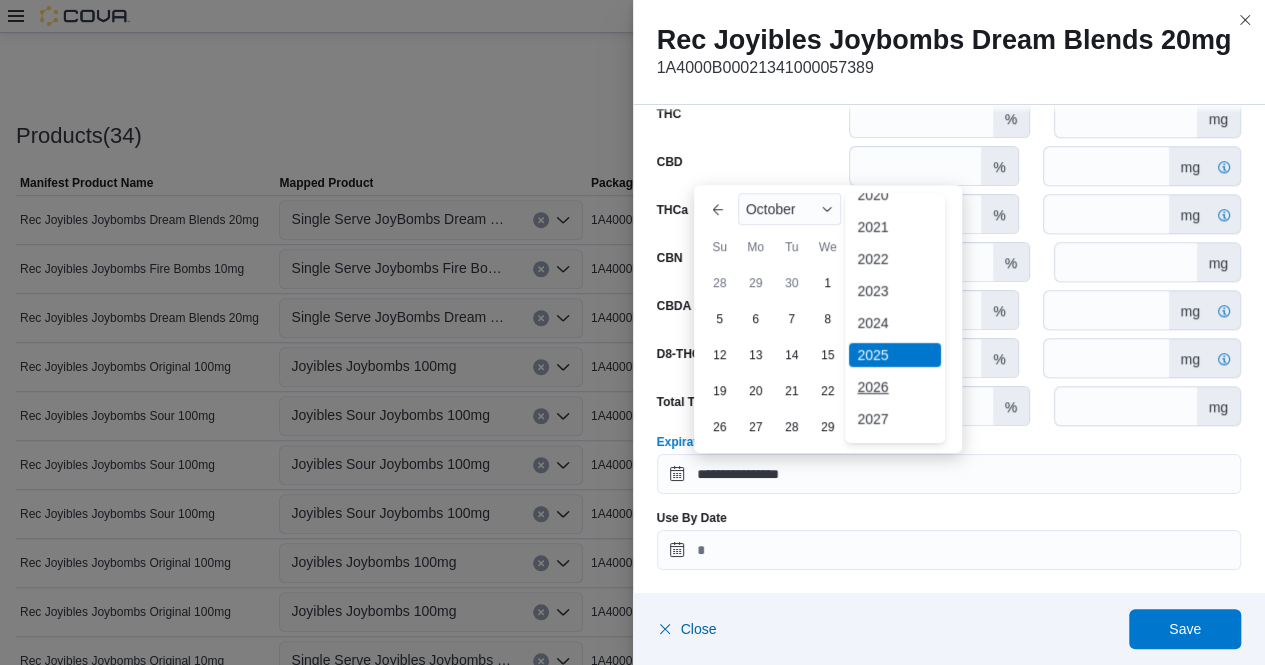 click on "2026" at bounding box center [895, 387] 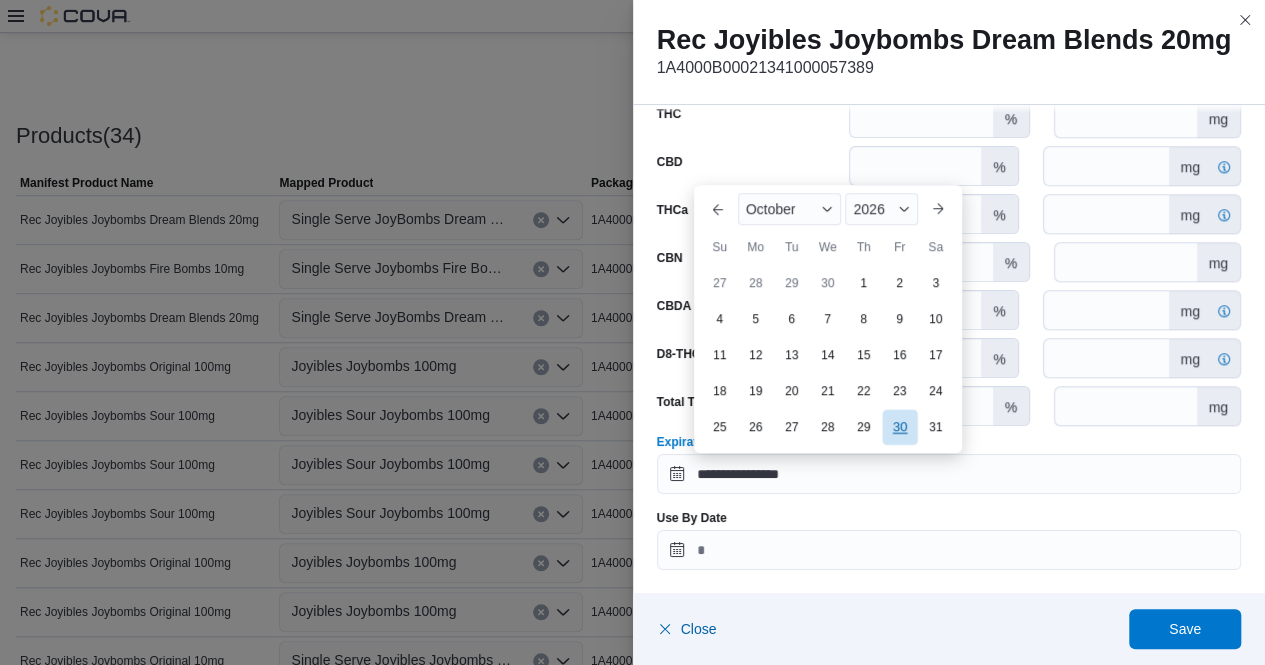 click on "30" at bounding box center (899, 427) 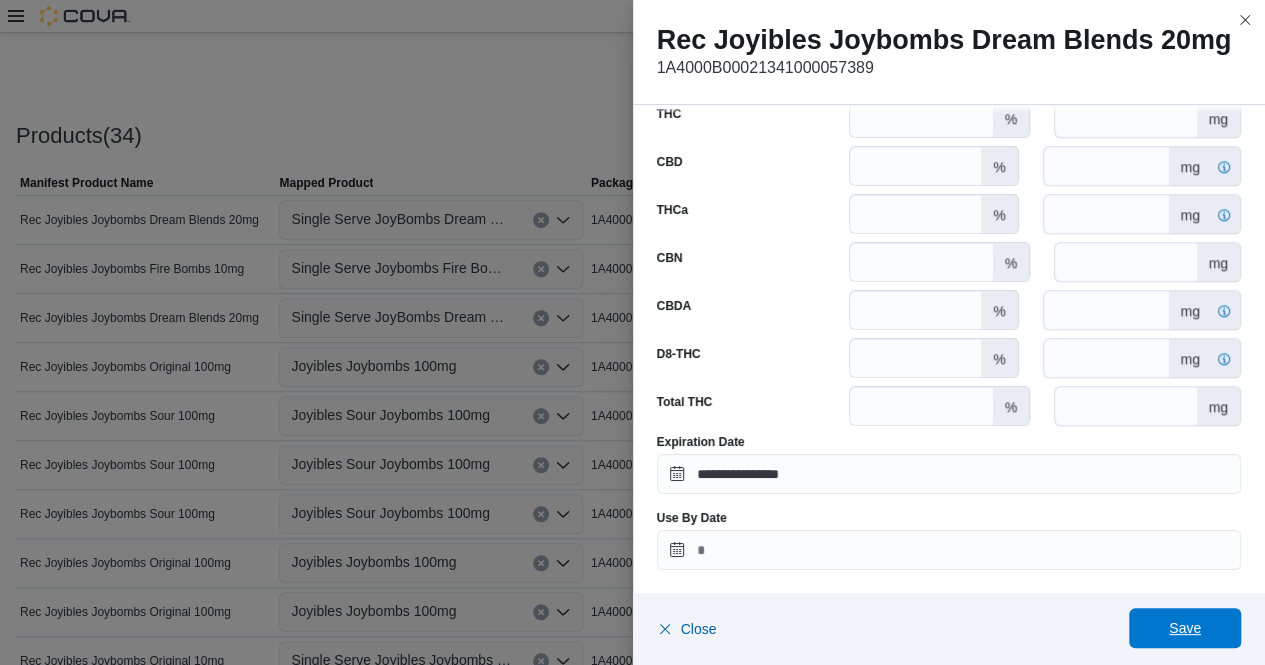 click on "Save" at bounding box center [1185, 628] 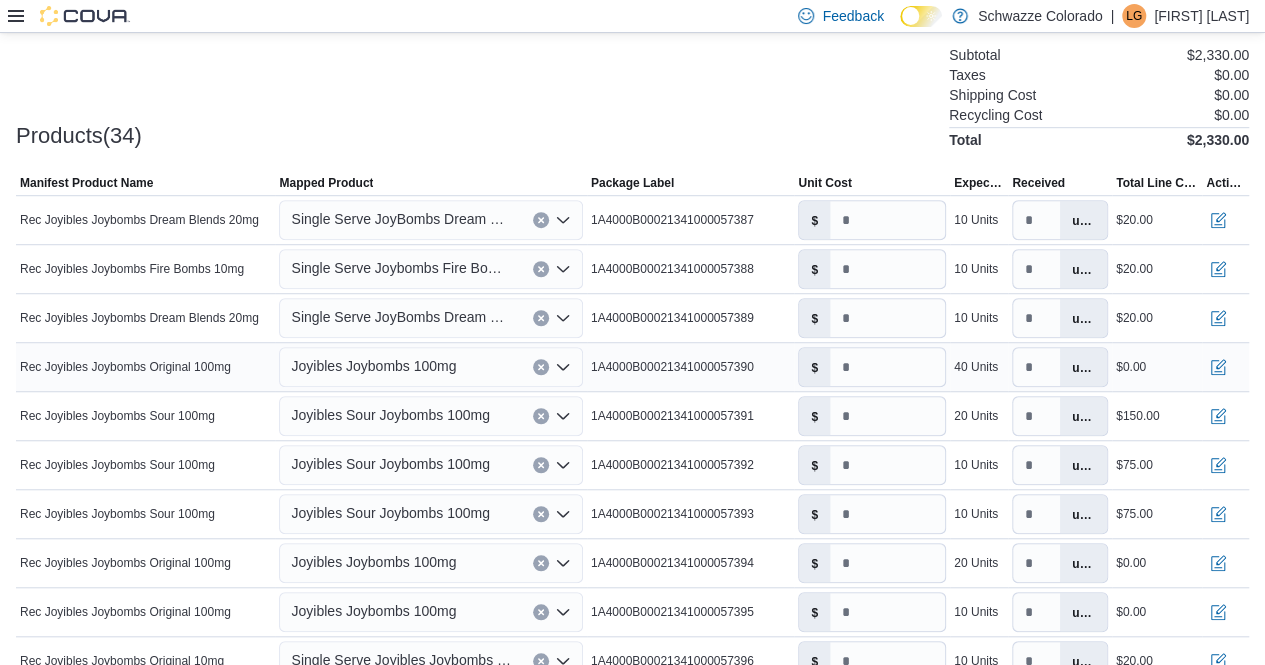 drag, startPoint x: 1113, startPoint y: 367, endPoint x: 1103, endPoint y: 371, distance: 10.770329 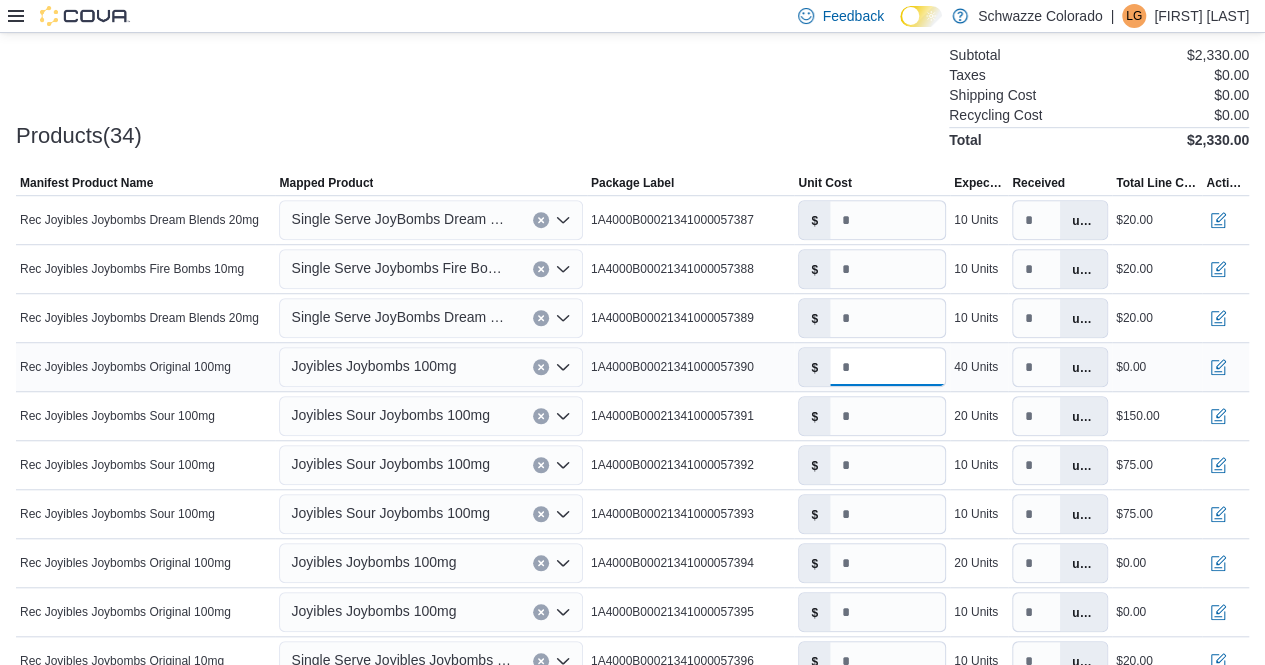 click on "*" at bounding box center (887, 367) 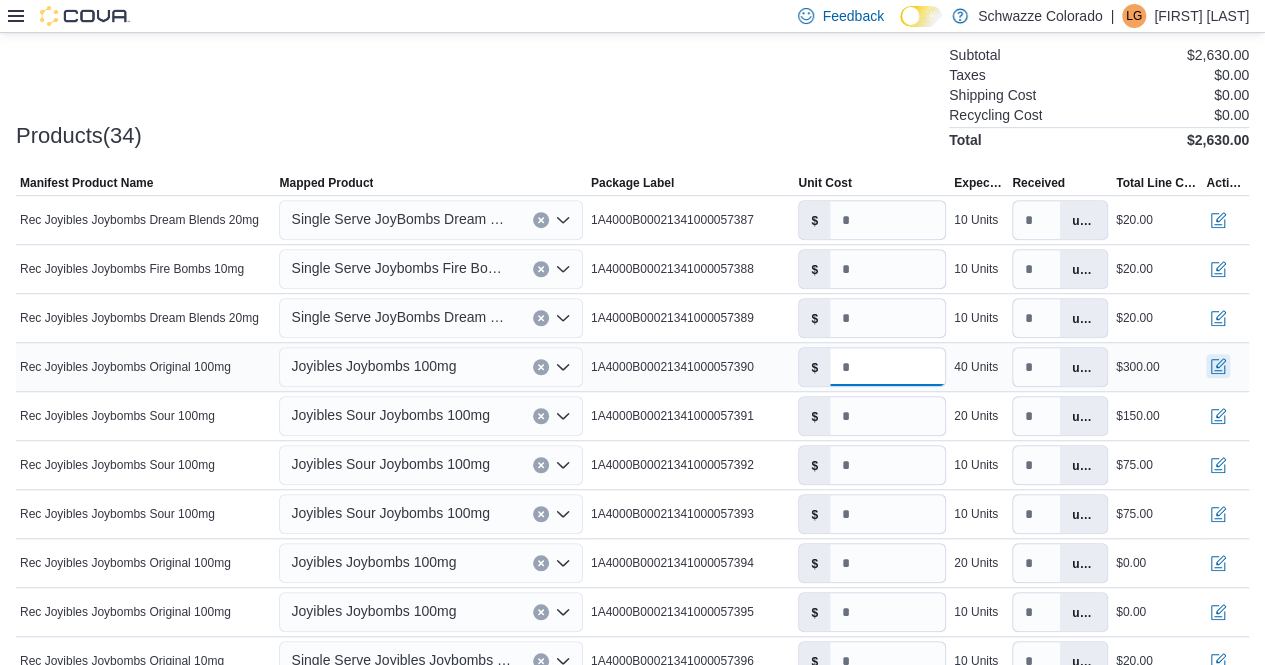 type on "***" 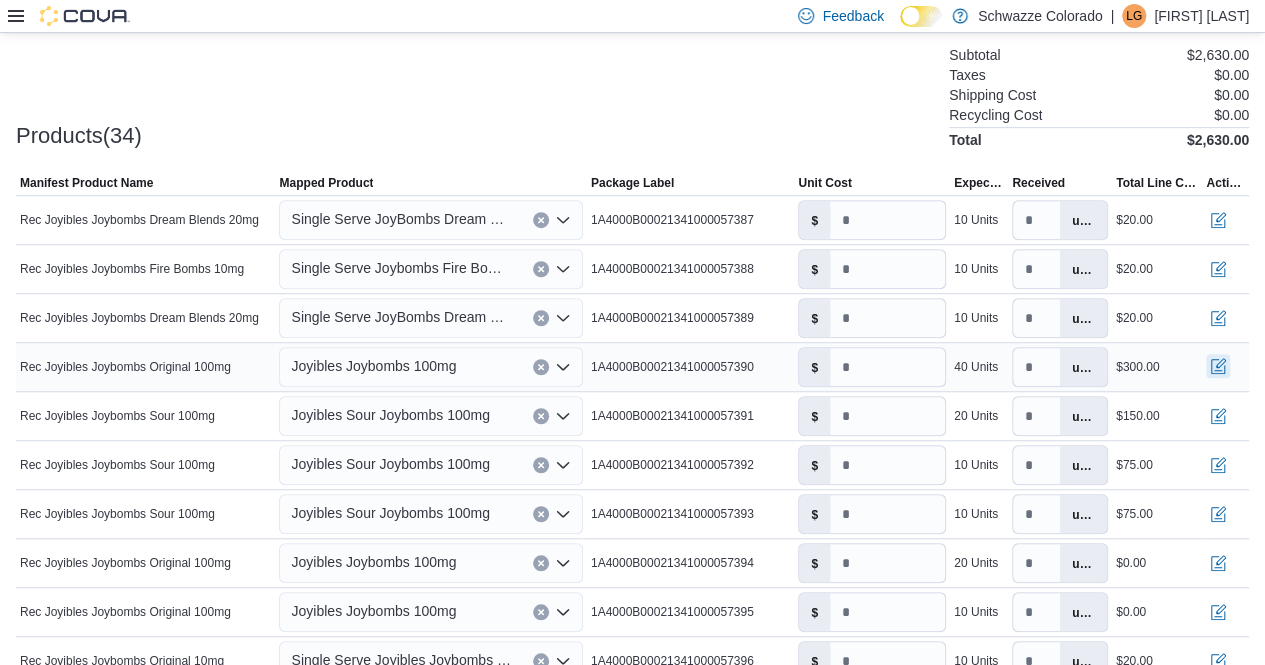 click at bounding box center [1218, 366] 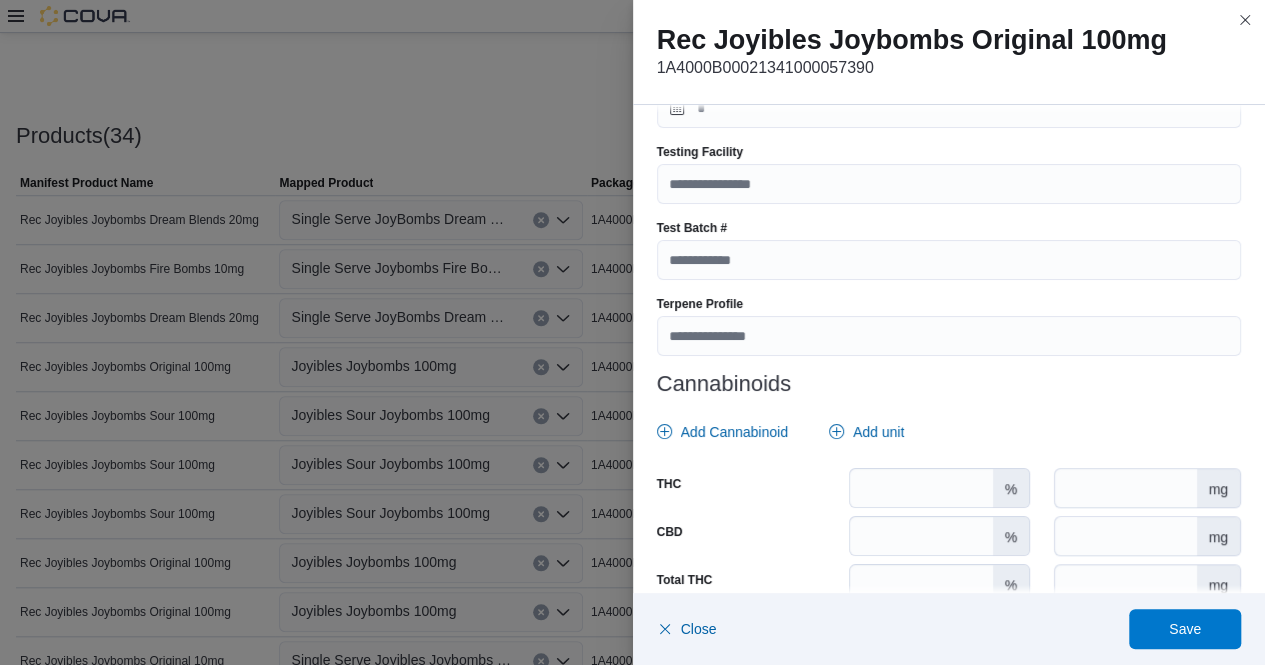 scroll, scrollTop: 831, scrollLeft: 0, axis: vertical 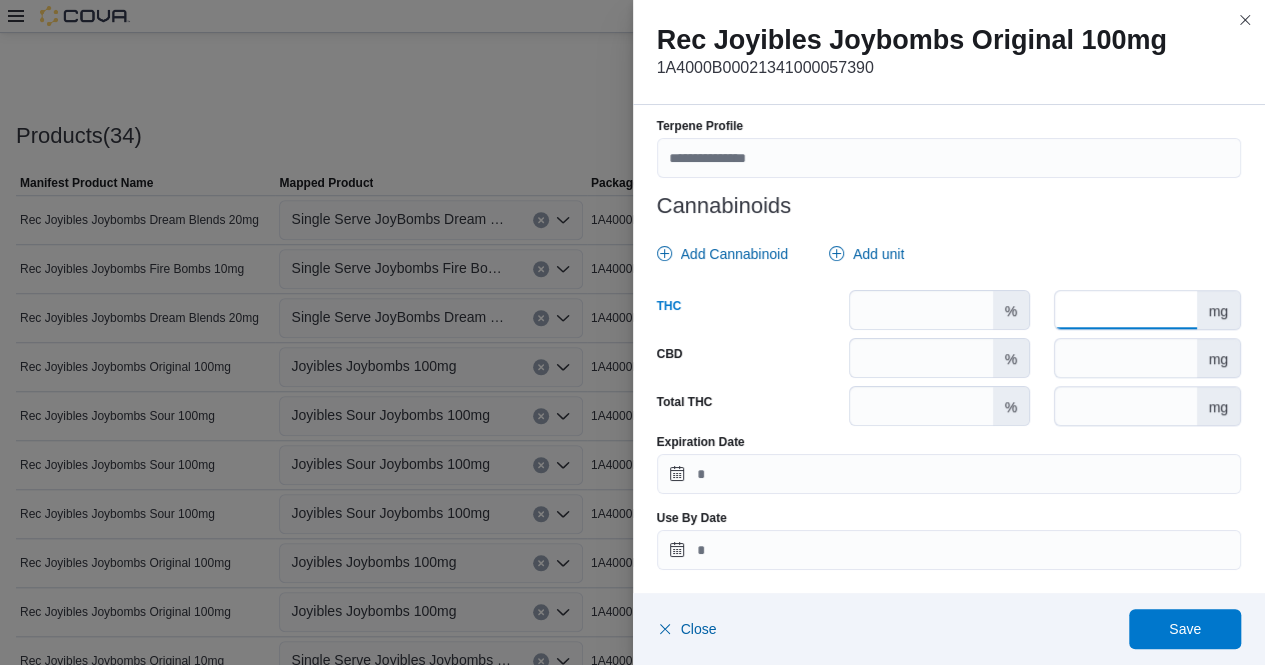 click at bounding box center (1125, 310) 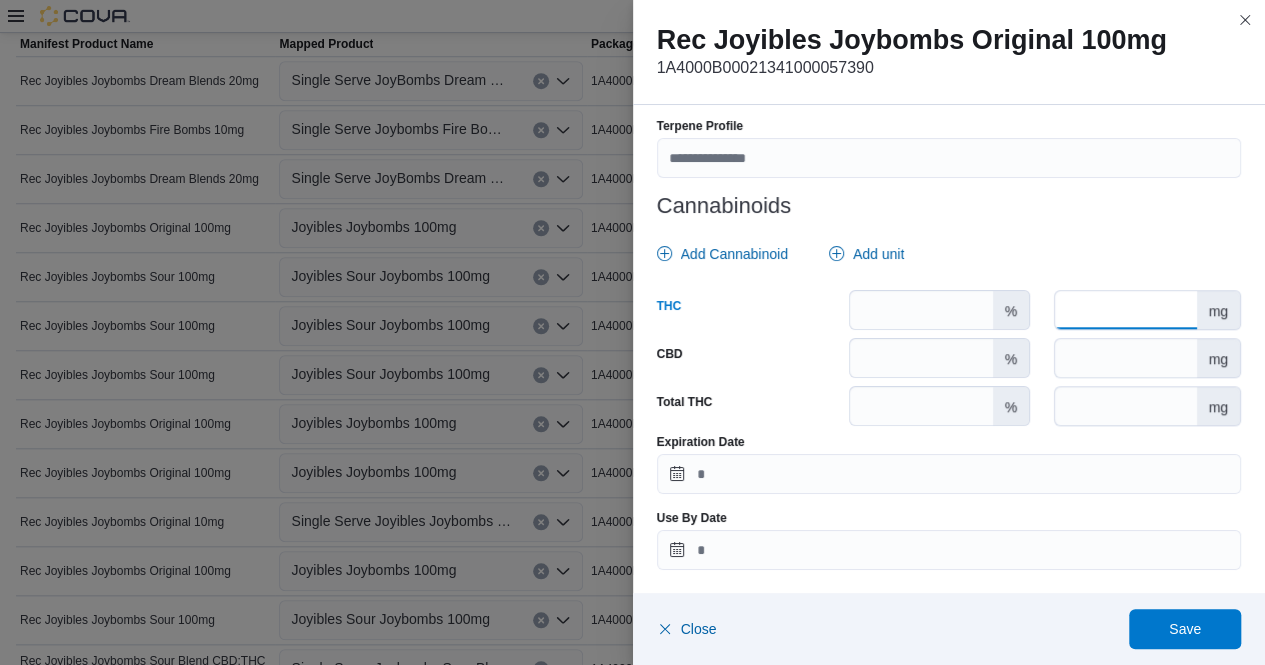 scroll, scrollTop: 701, scrollLeft: 0, axis: vertical 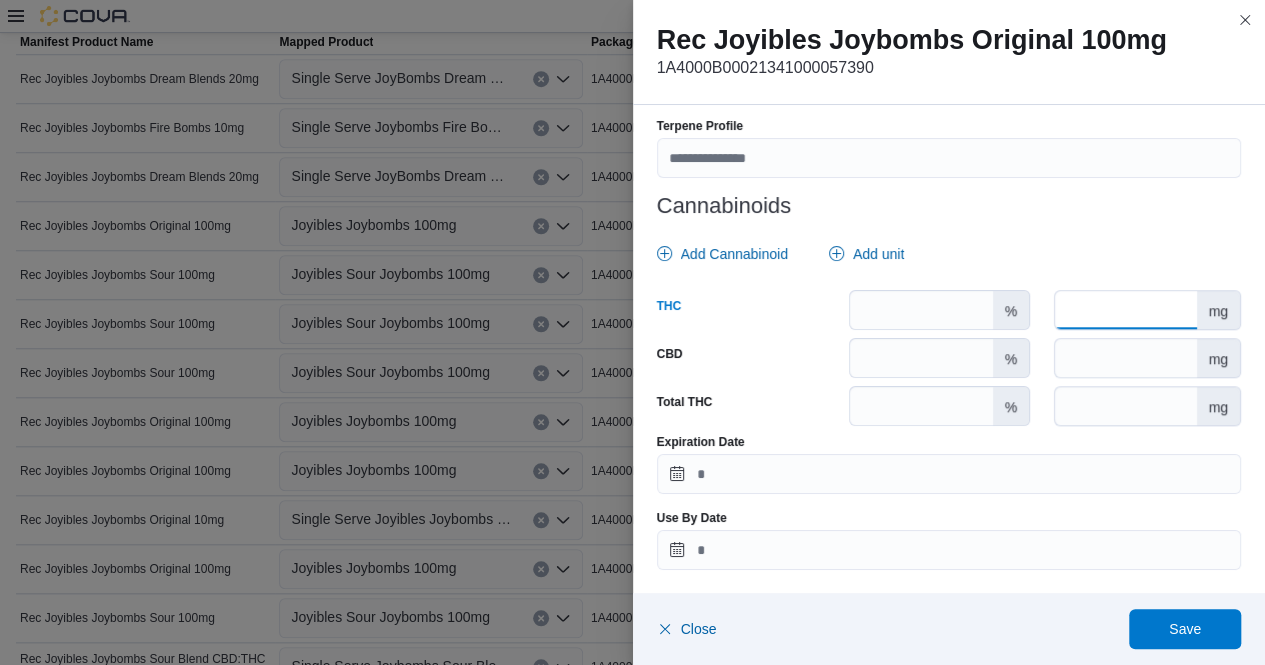 type on "***" 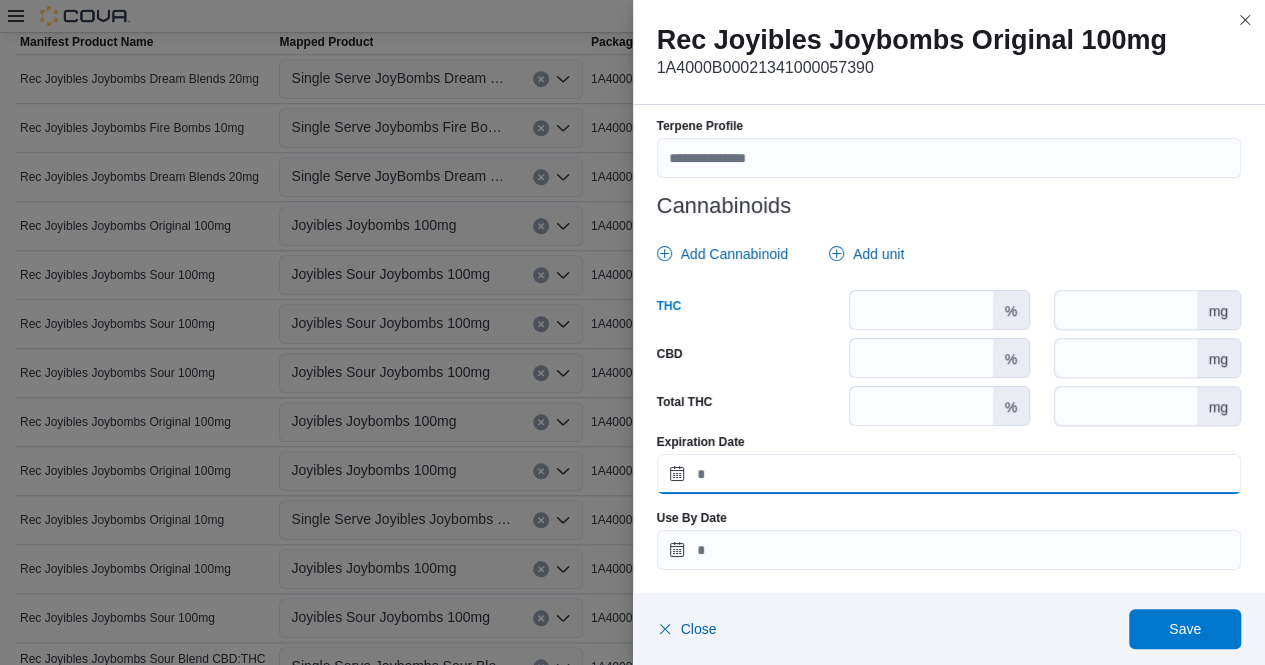 click on "Expiration Date" at bounding box center (949, 474) 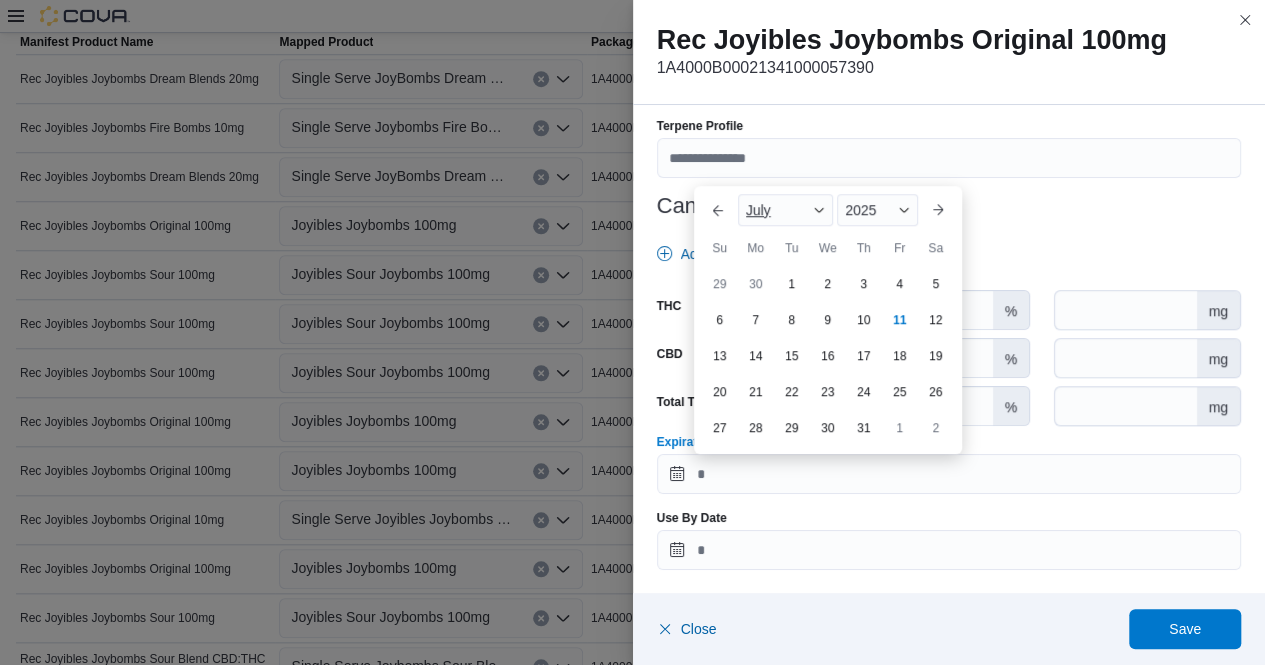 click at bounding box center [819, 210] 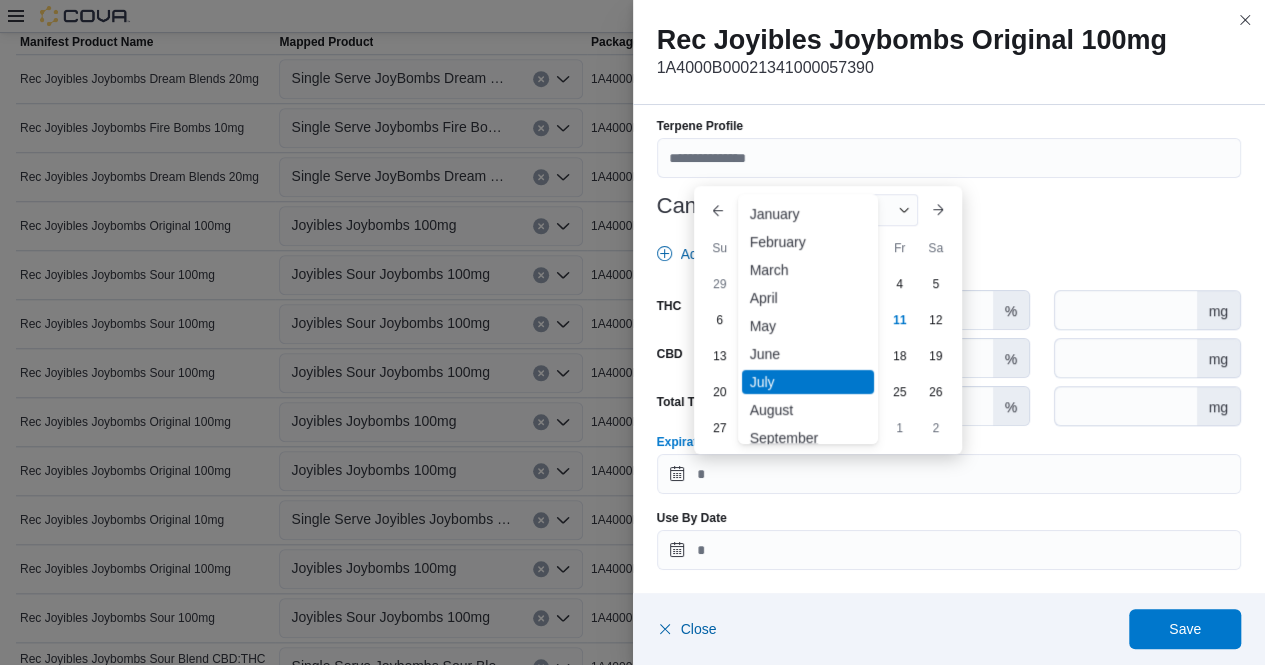 scroll, scrollTop: 98, scrollLeft: 0, axis: vertical 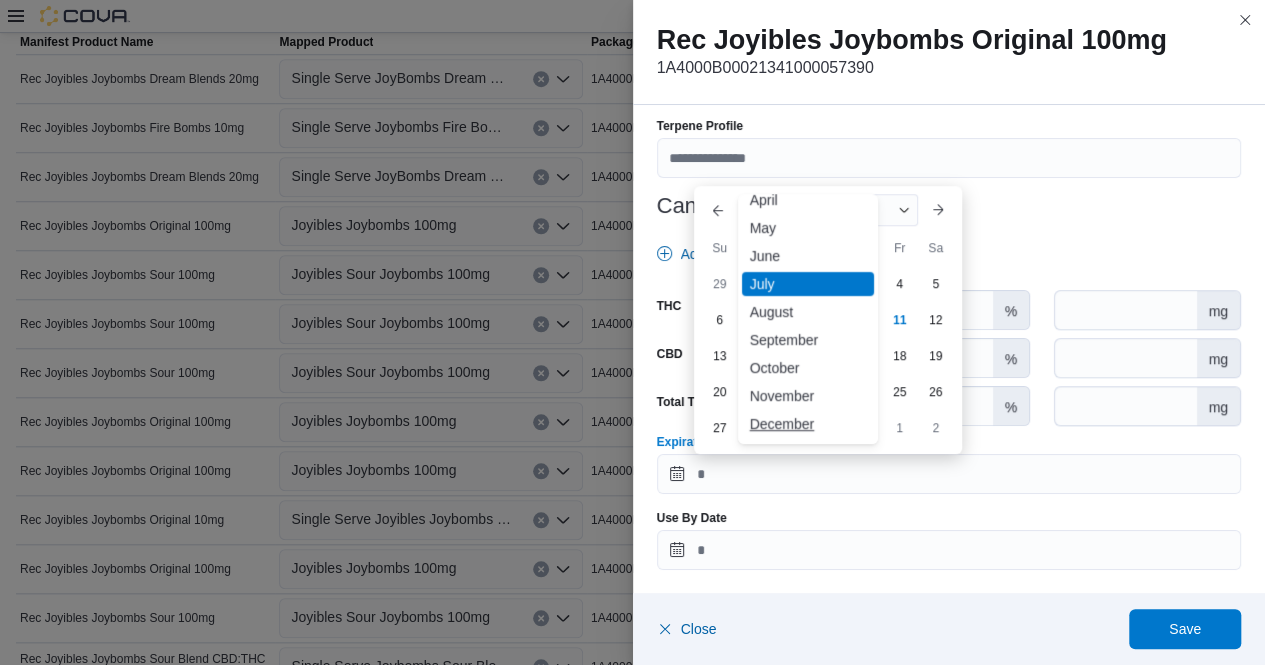 click on "December" at bounding box center [808, 424] 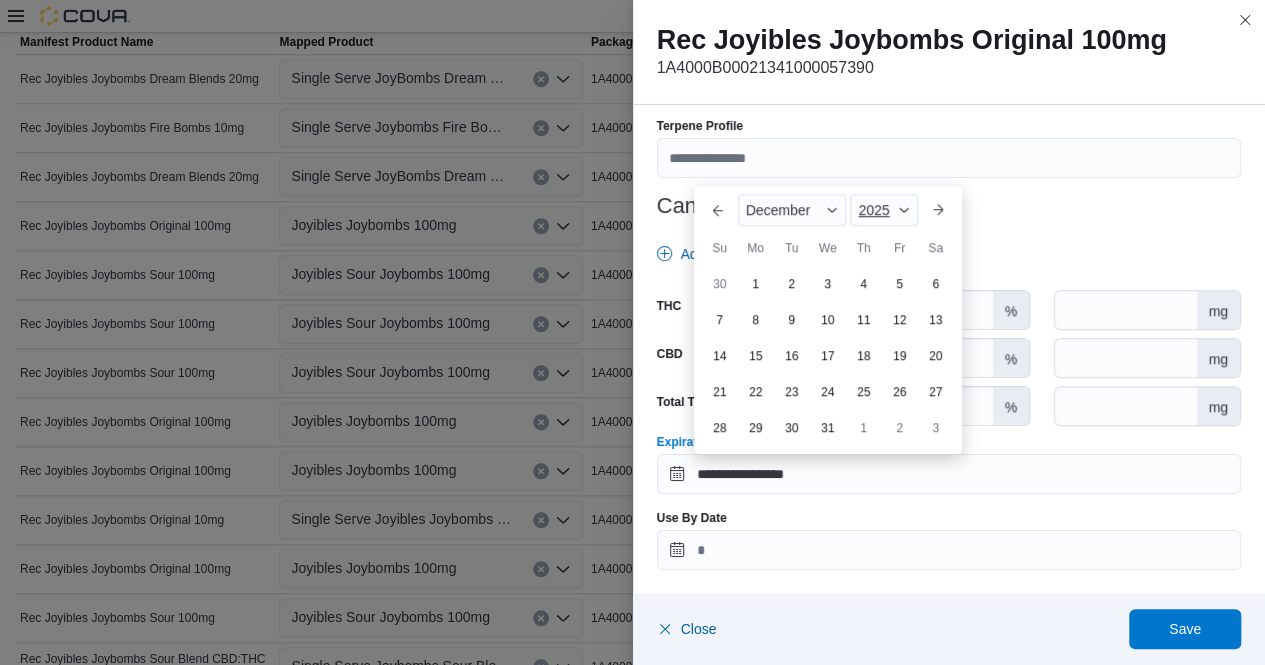 click at bounding box center [904, 210] 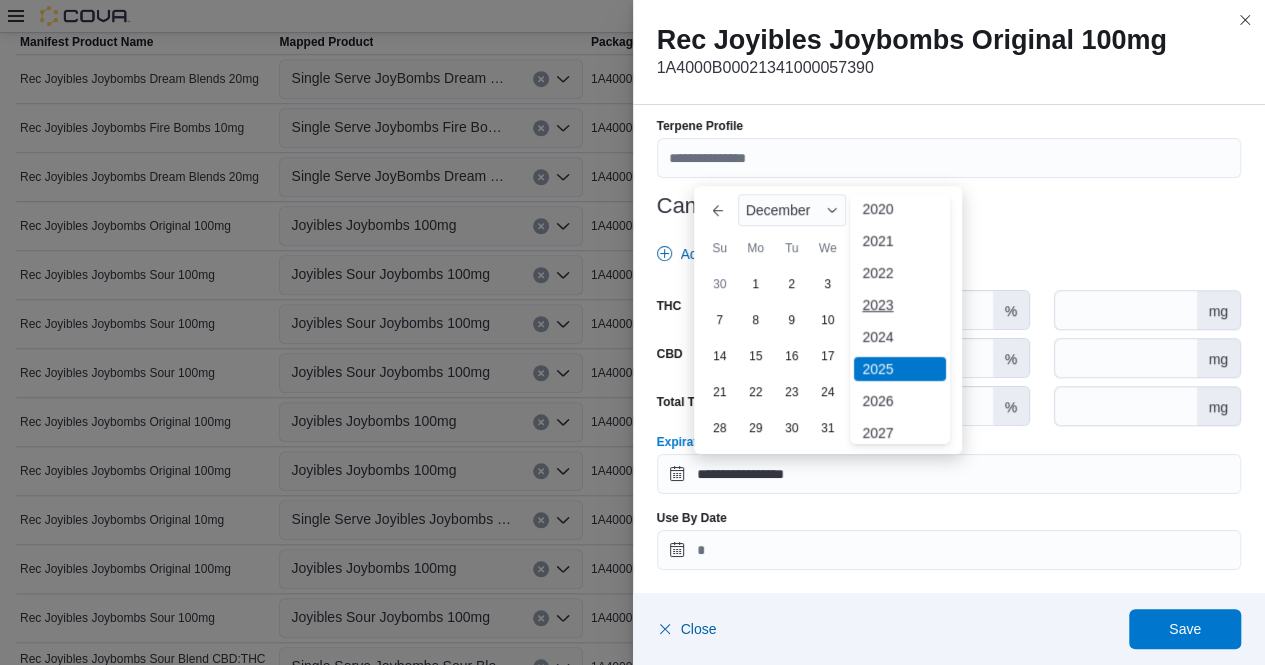 scroll, scrollTop: 71, scrollLeft: 0, axis: vertical 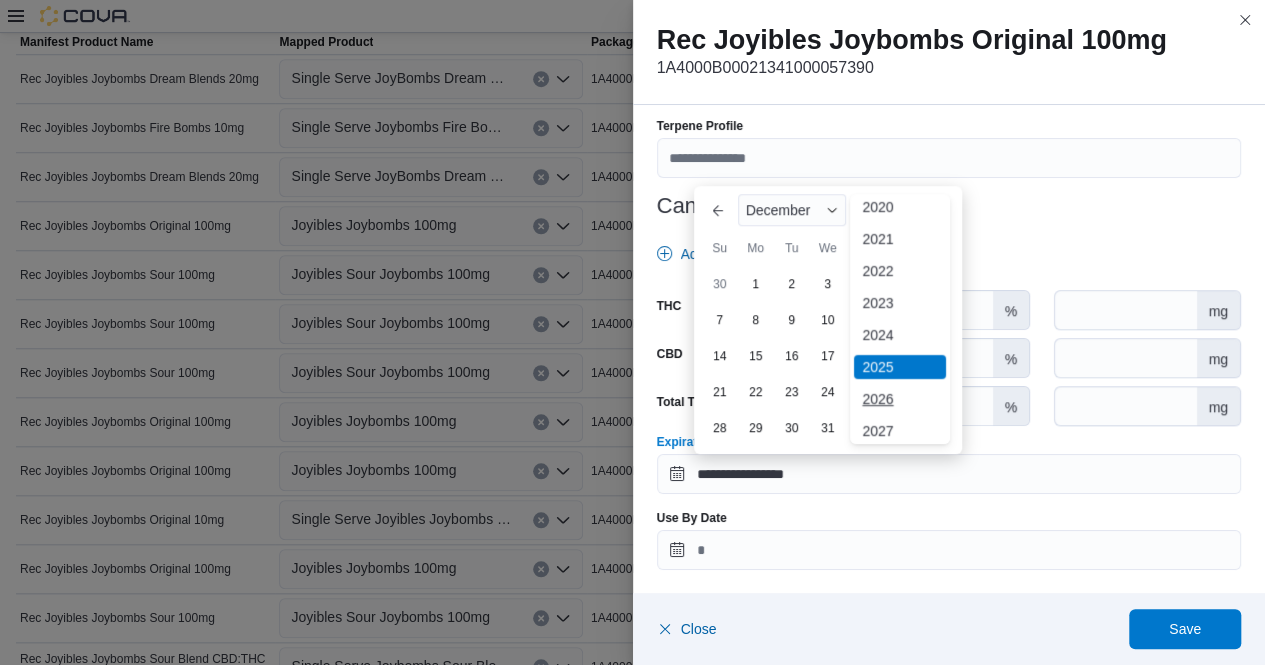 click on "2026" at bounding box center [900, 399] 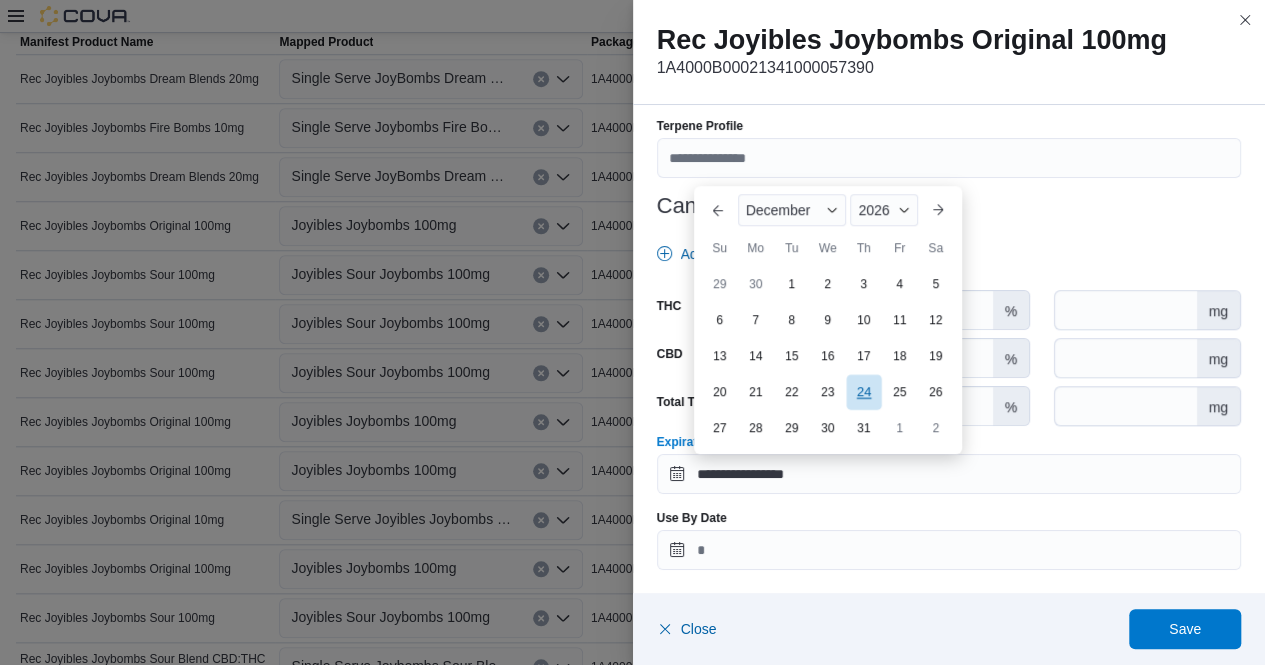 click on "24" at bounding box center (863, 391) 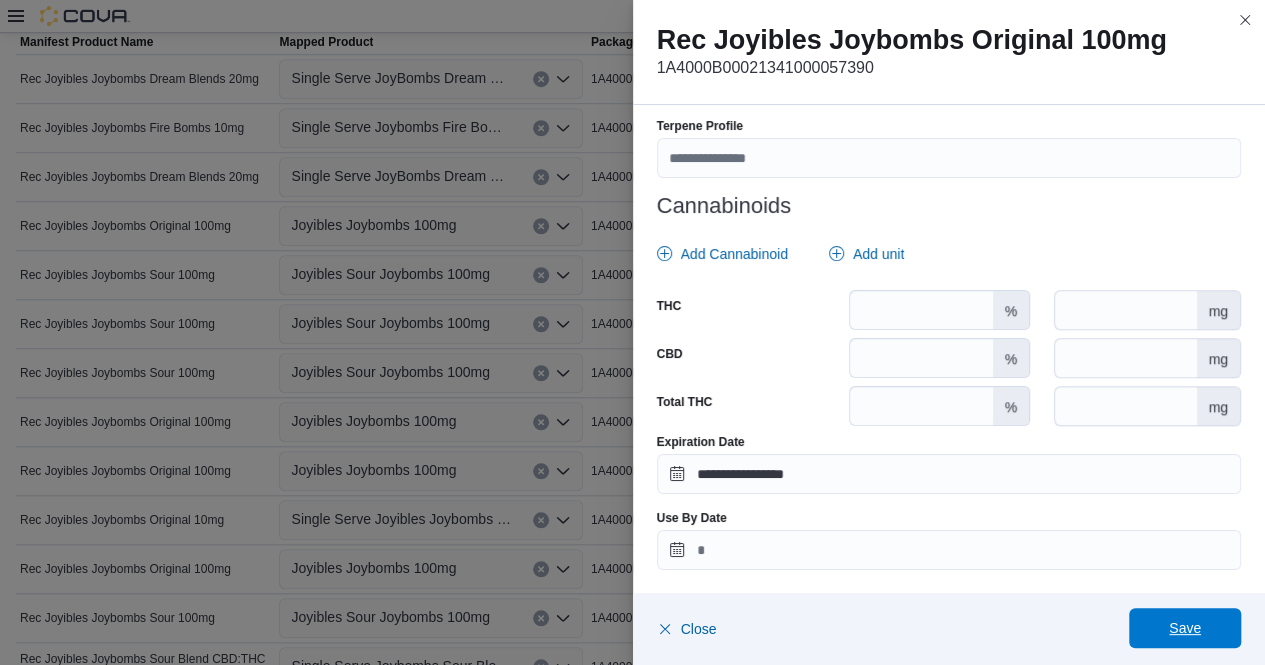 click on "Save" at bounding box center (1185, 628) 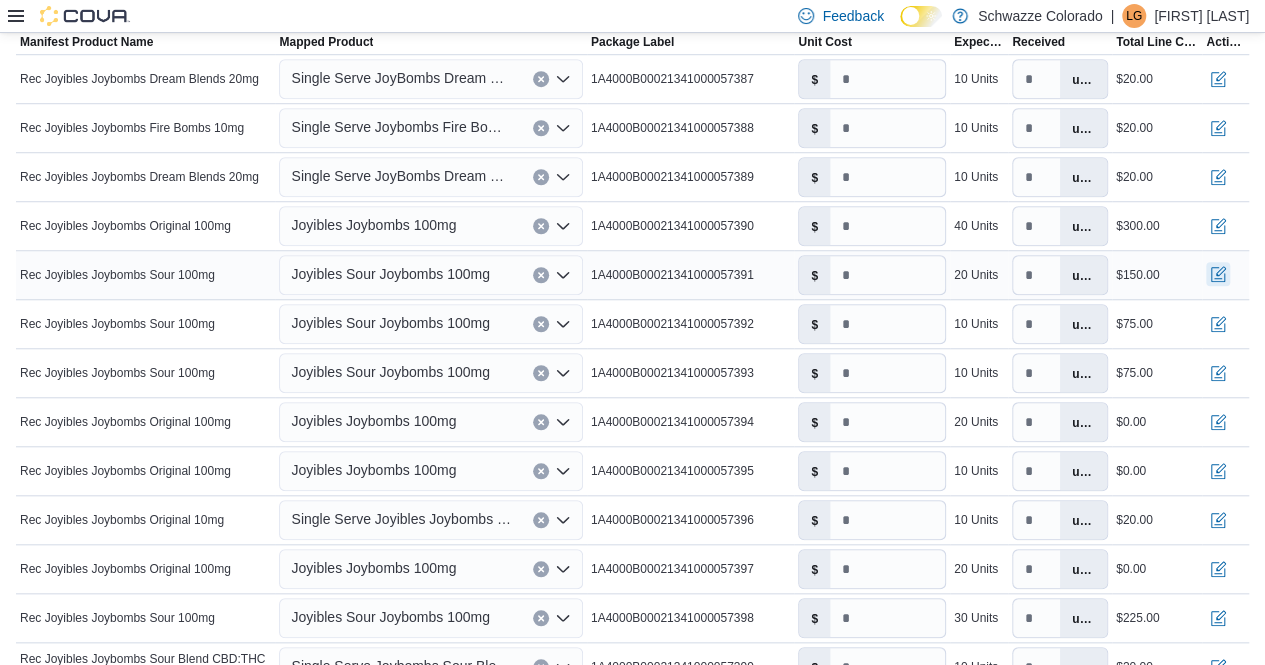 click at bounding box center [1218, 274] 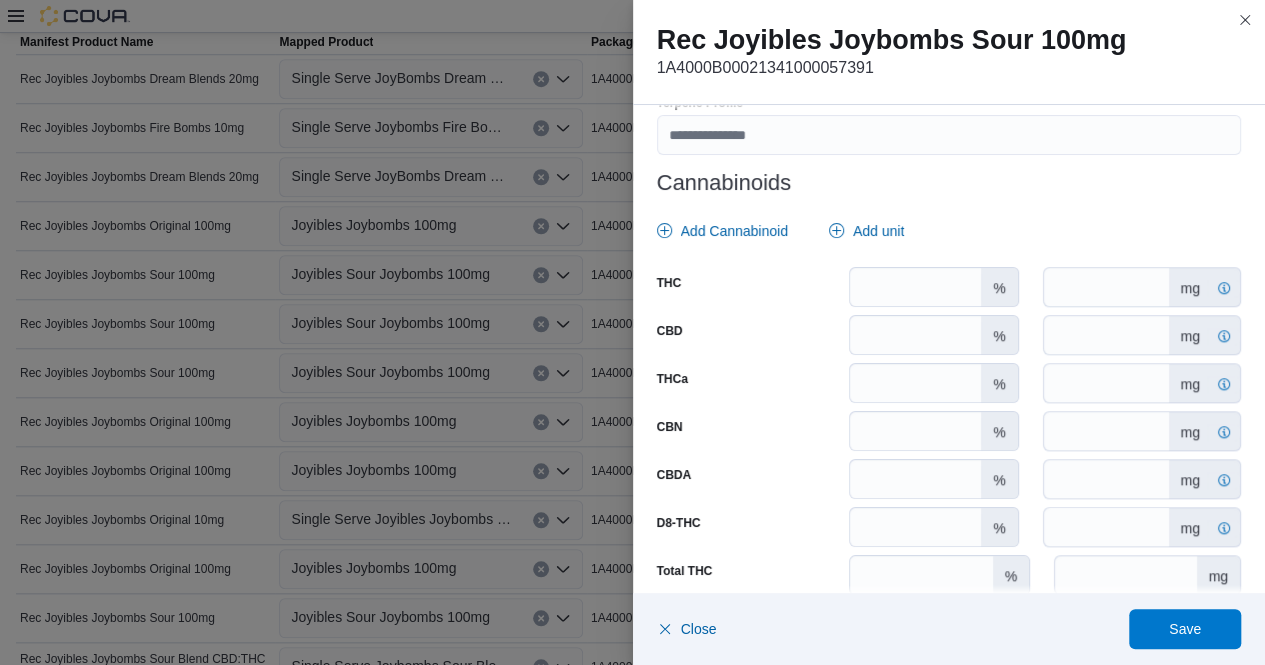scroll, scrollTop: 858, scrollLeft: 0, axis: vertical 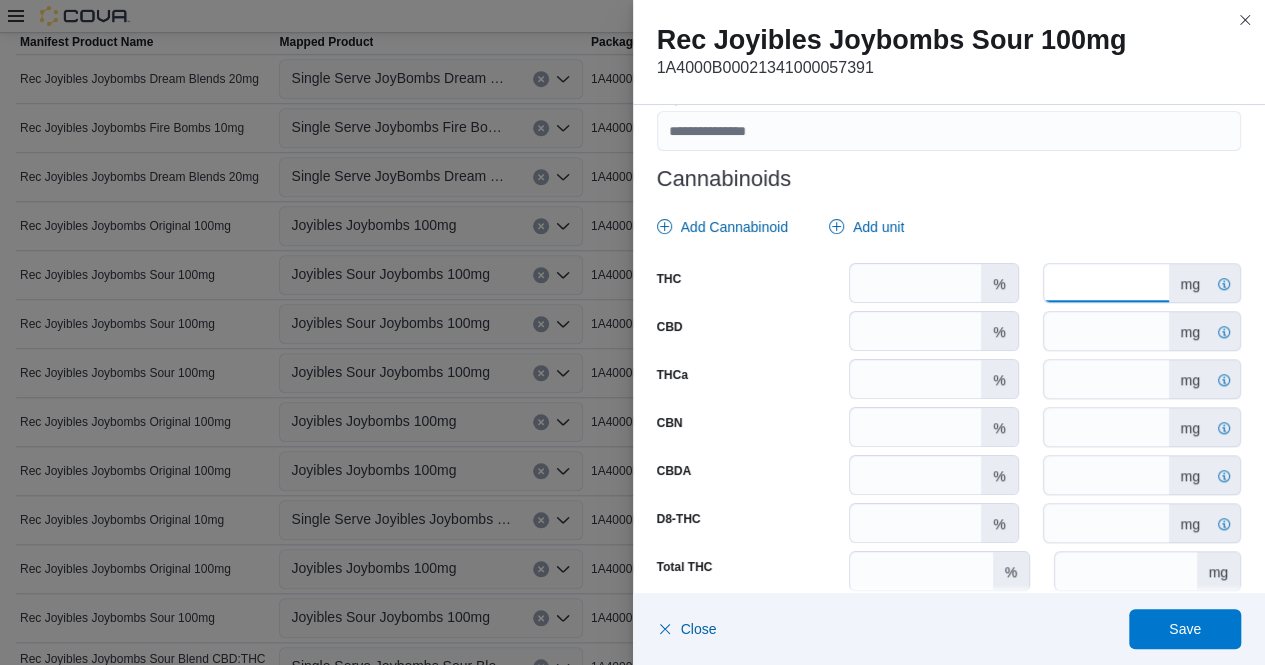 click on "*" at bounding box center [1106, 283] 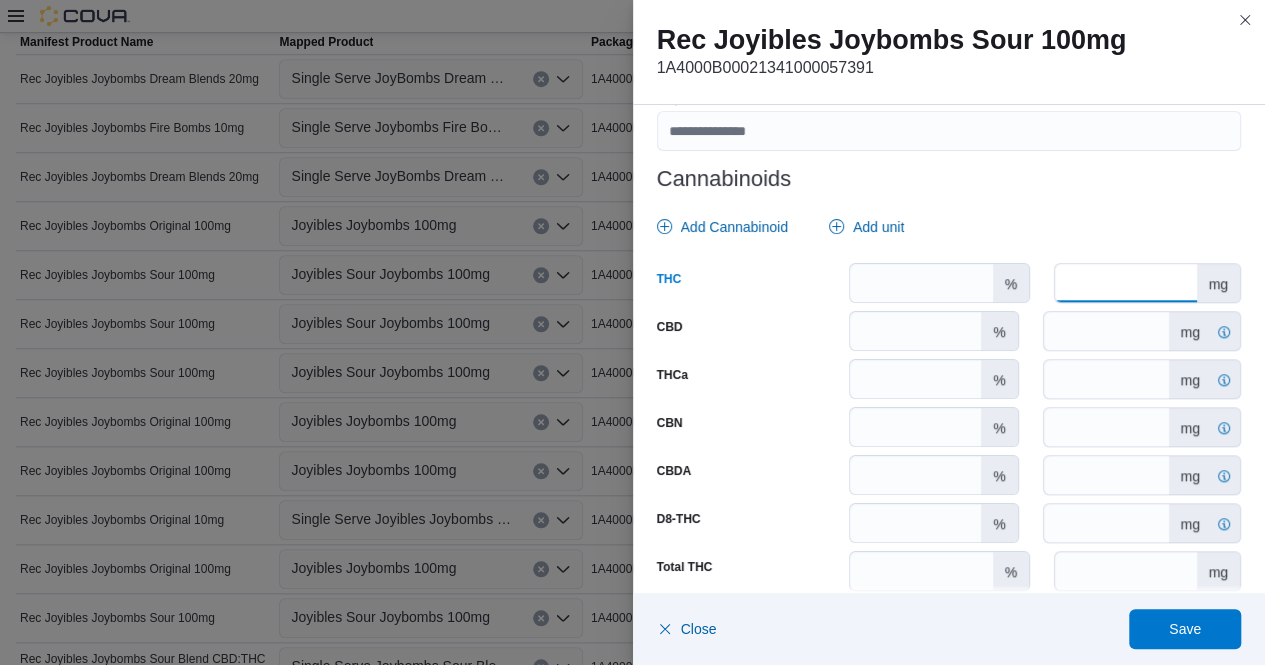 scroll, scrollTop: 1023, scrollLeft: 0, axis: vertical 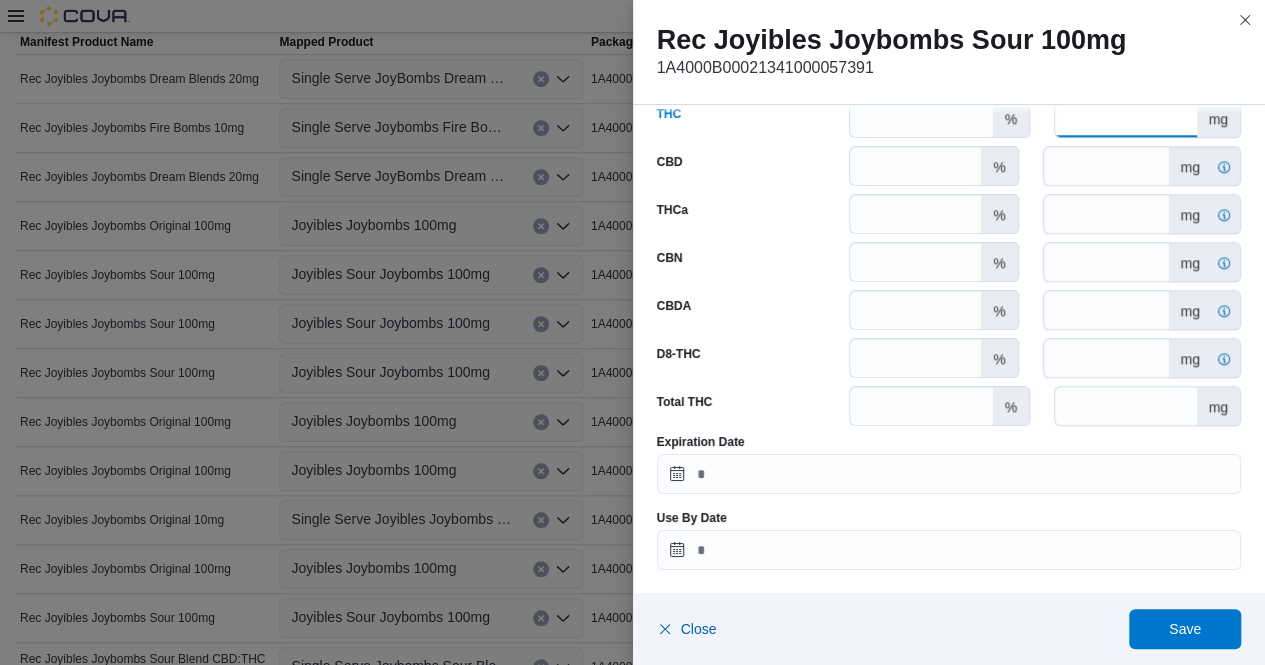 type on "***" 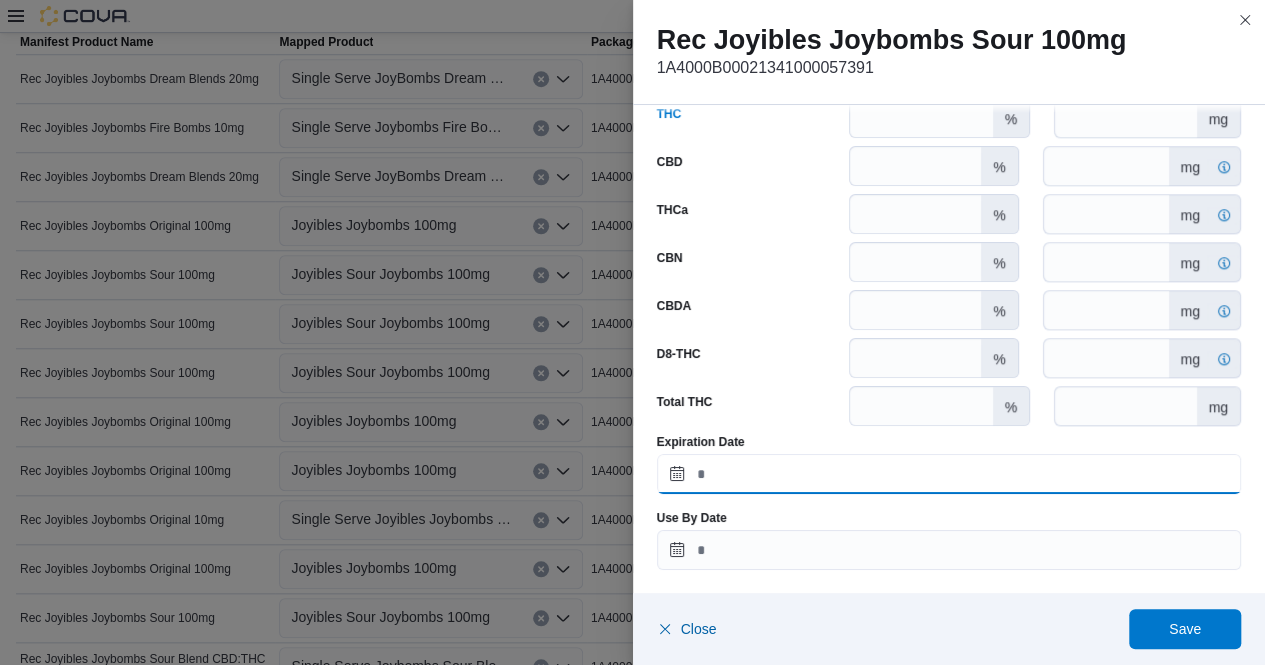 click on "Expiration Date" at bounding box center [949, 474] 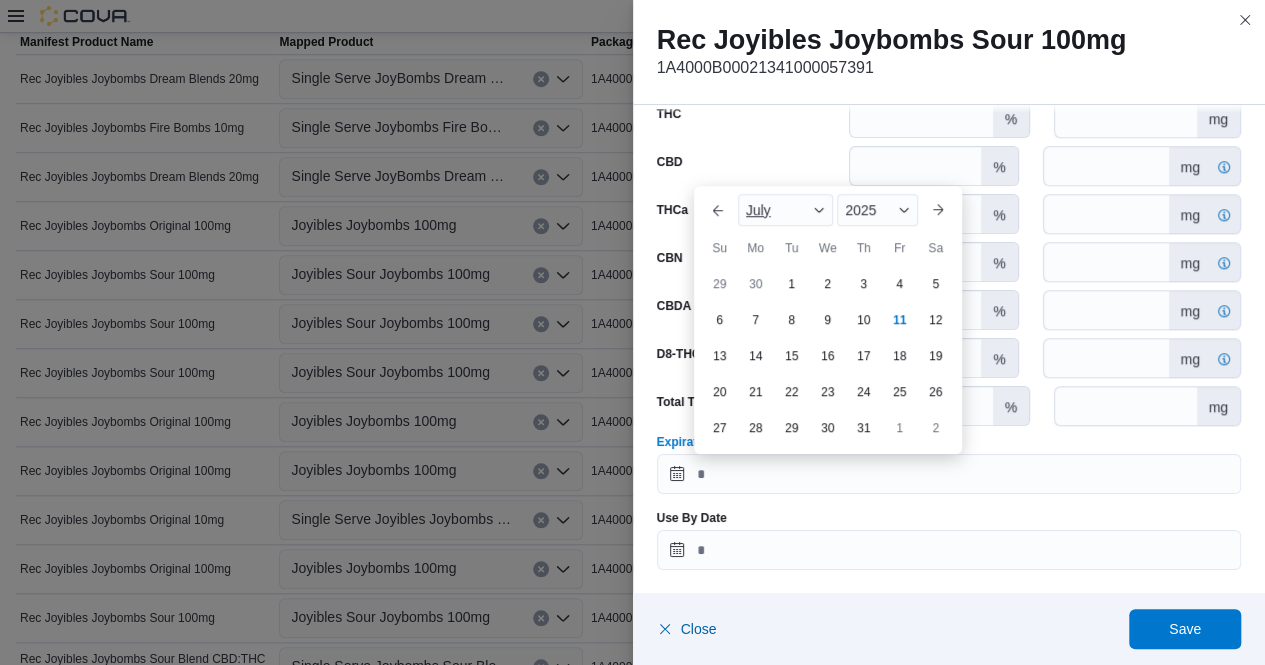click on "July" at bounding box center [786, 210] 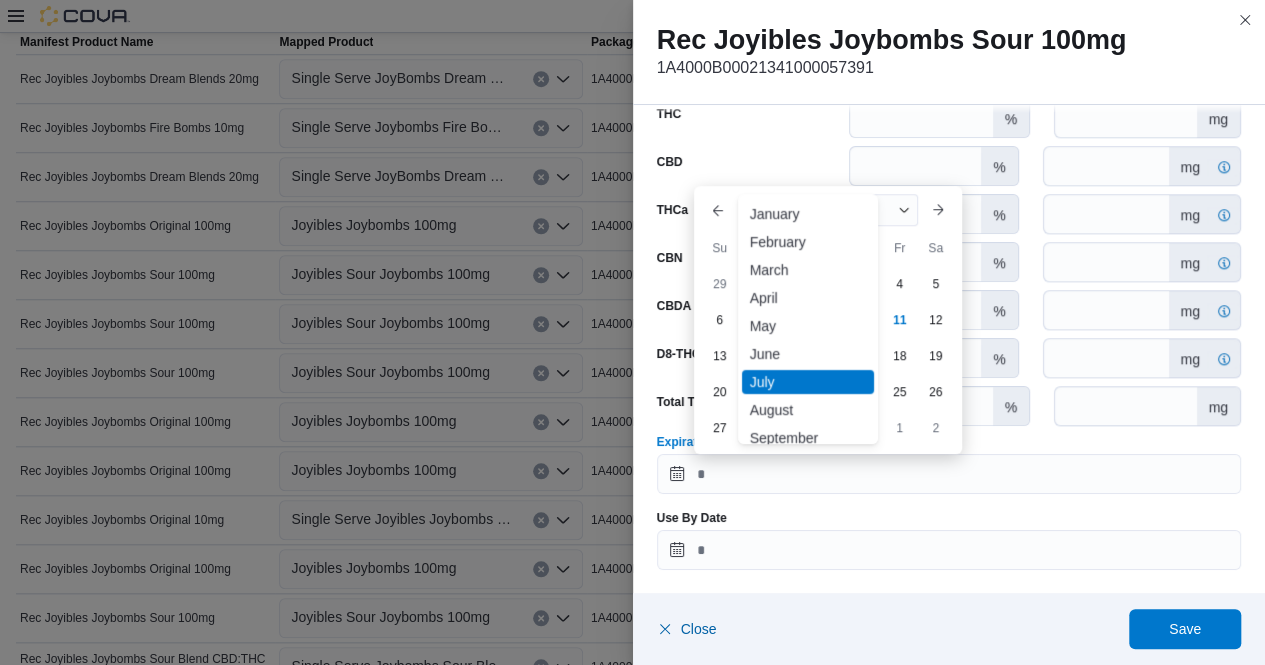 scroll, scrollTop: 98, scrollLeft: 0, axis: vertical 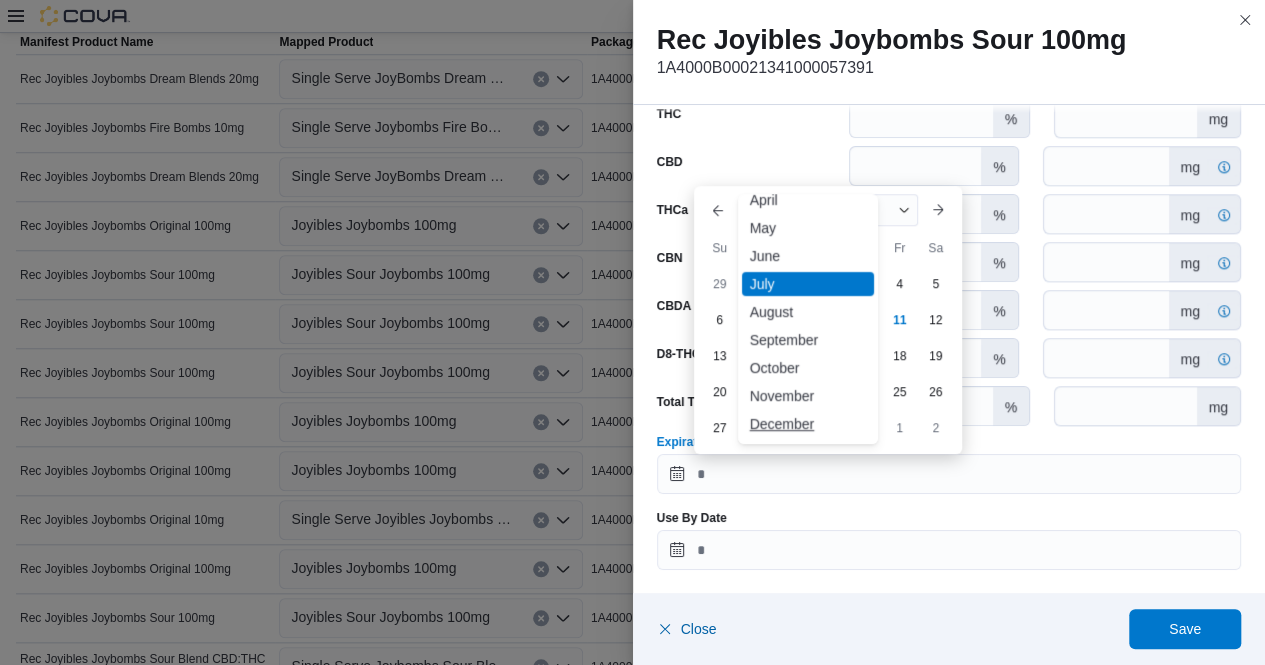 click on "December" at bounding box center [808, 424] 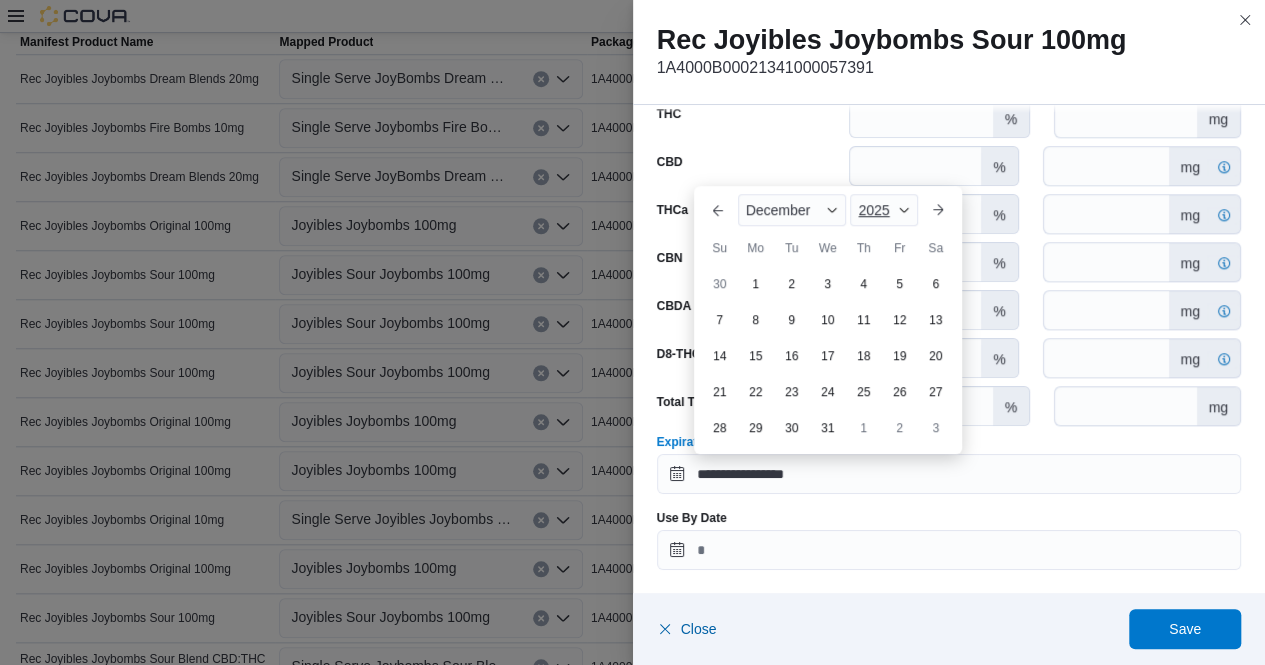 click at bounding box center (904, 210) 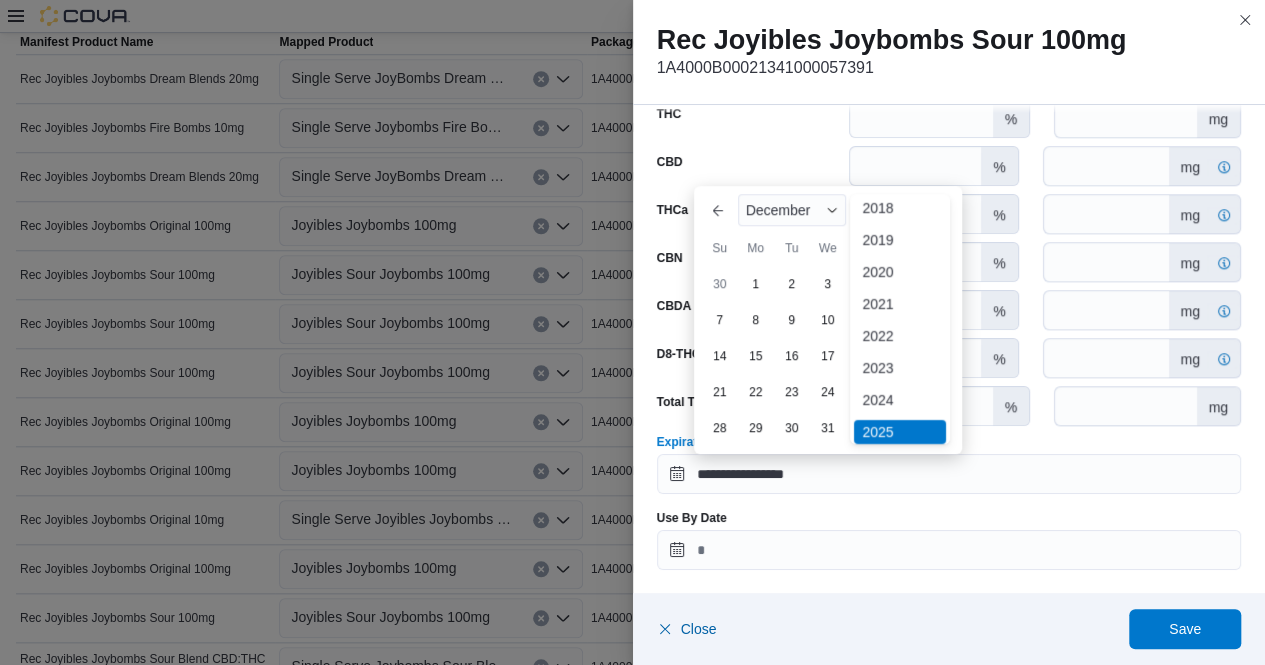 scroll, scrollTop: 110, scrollLeft: 0, axis: vertical 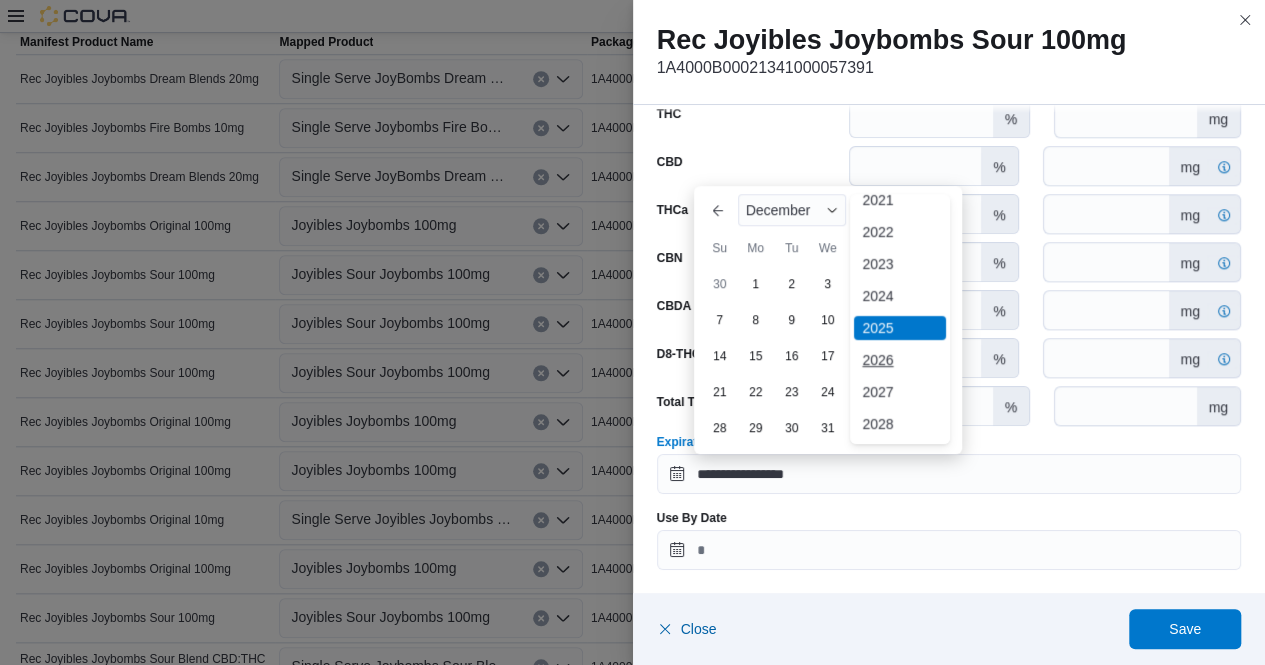 click on "2026" at bounding box center (900, 360) 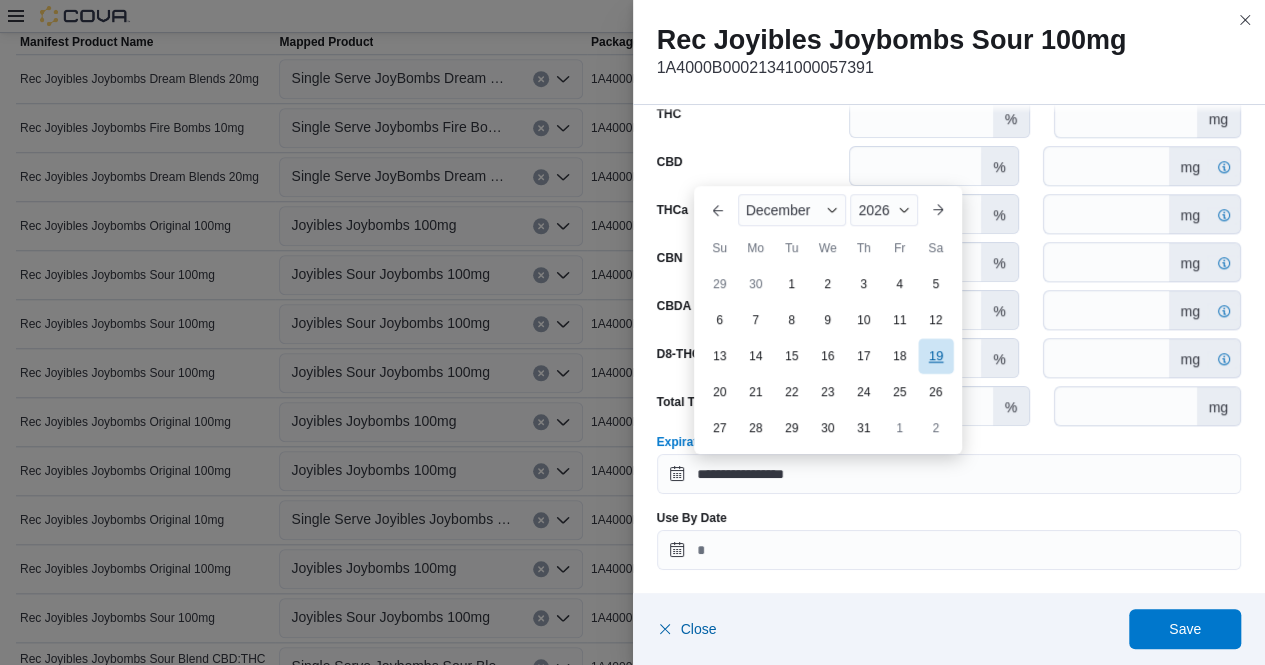 click on "19" at bounding box center [935, 355] 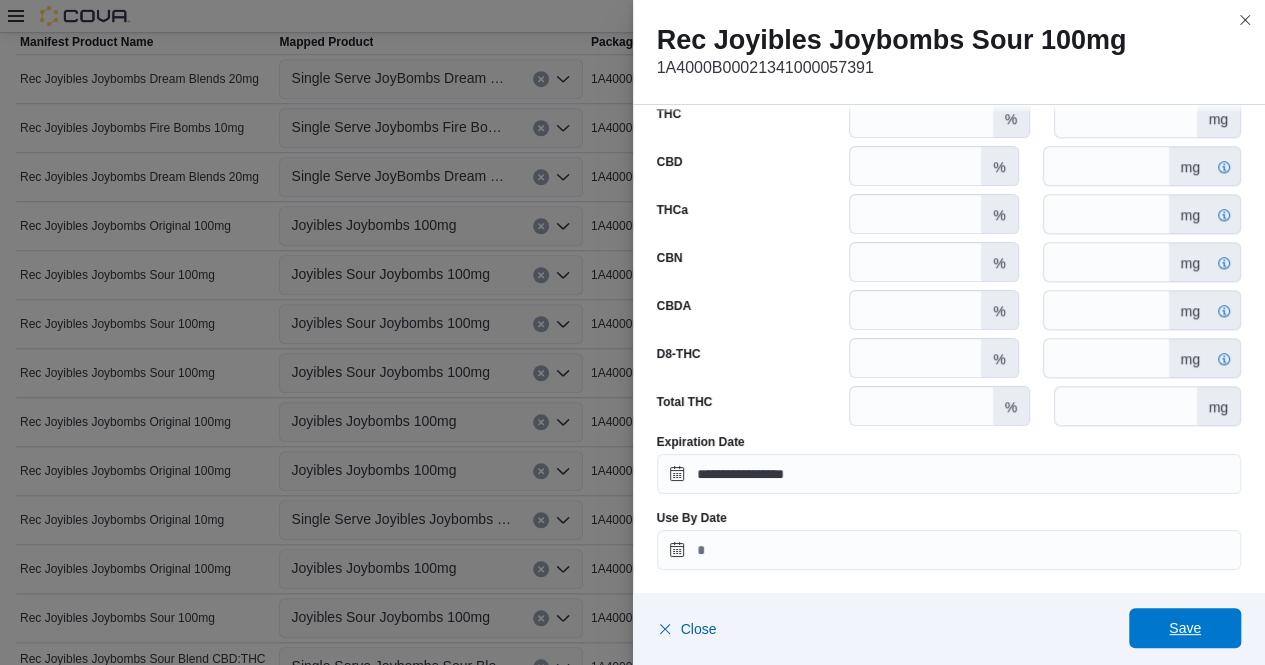 click on "Save" at bounding box center [1185, 628] 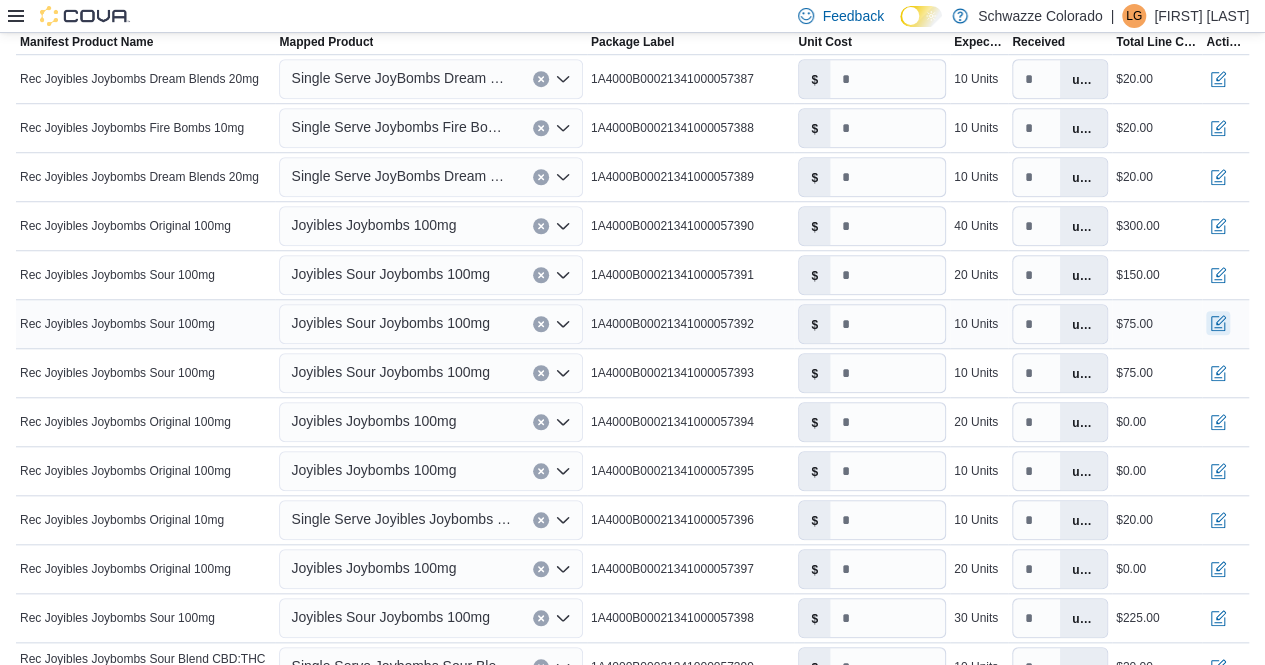 click at bounding box center [1218, 323] 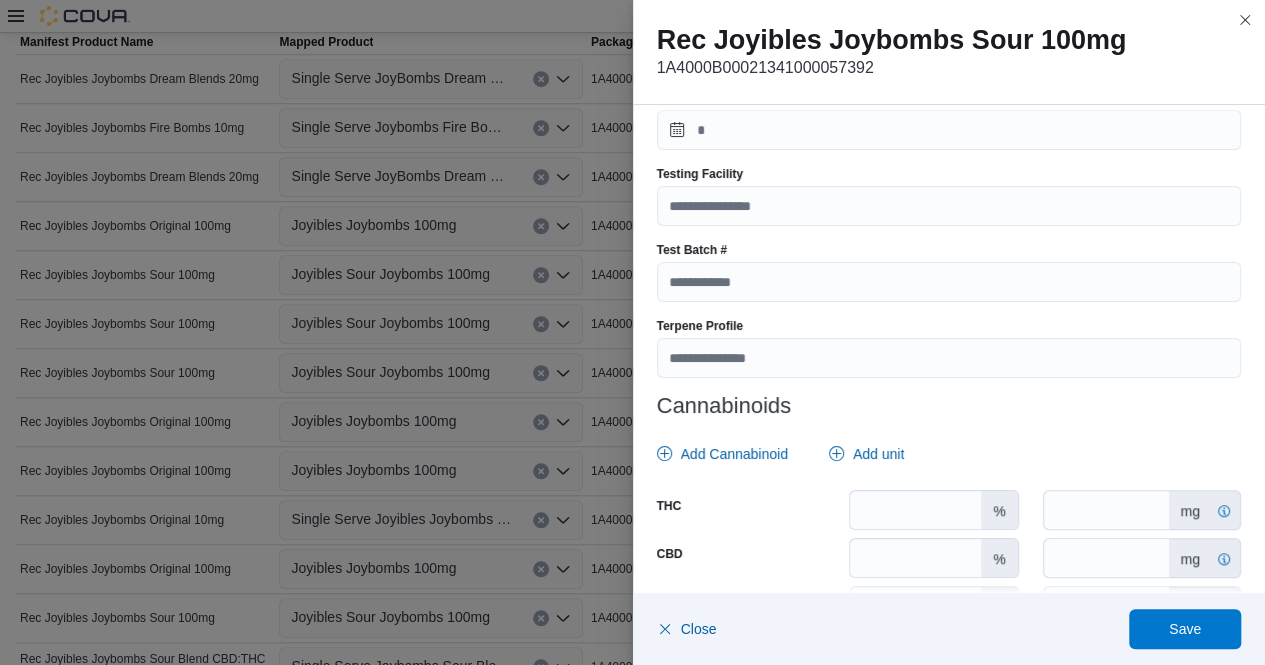 scroll, scrollTop: 812, scrollLeft: 0, axis: vertical 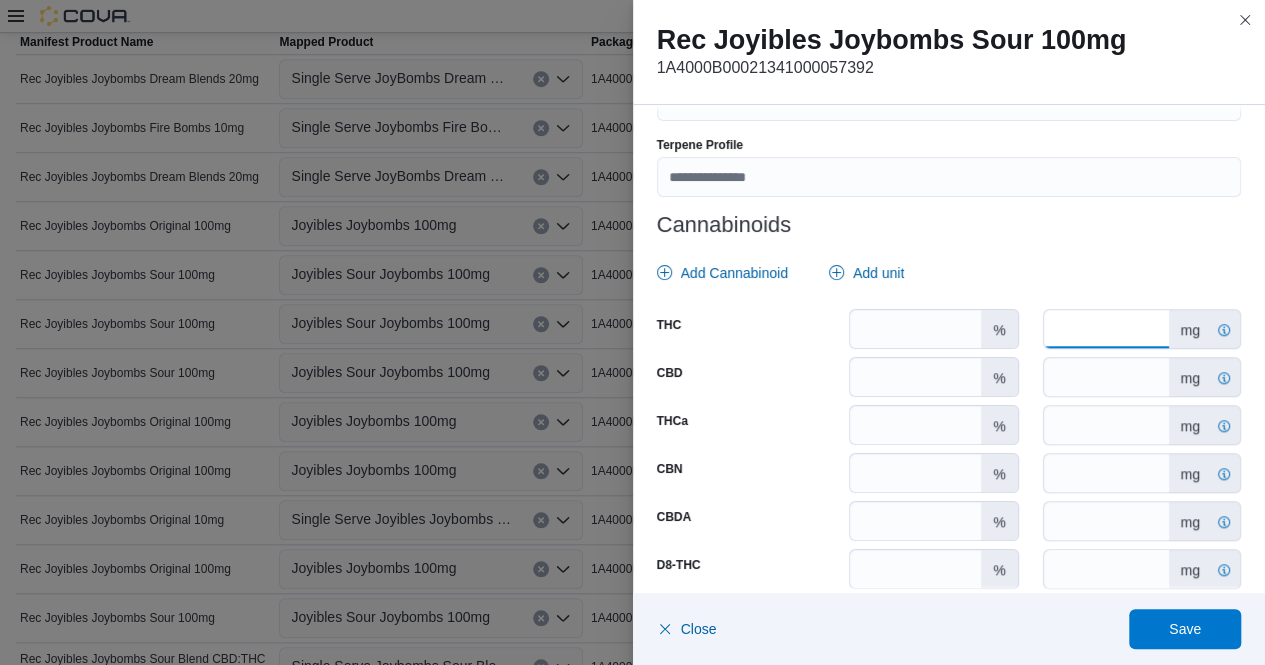 click on "*" at bounding box center (1106, 329) 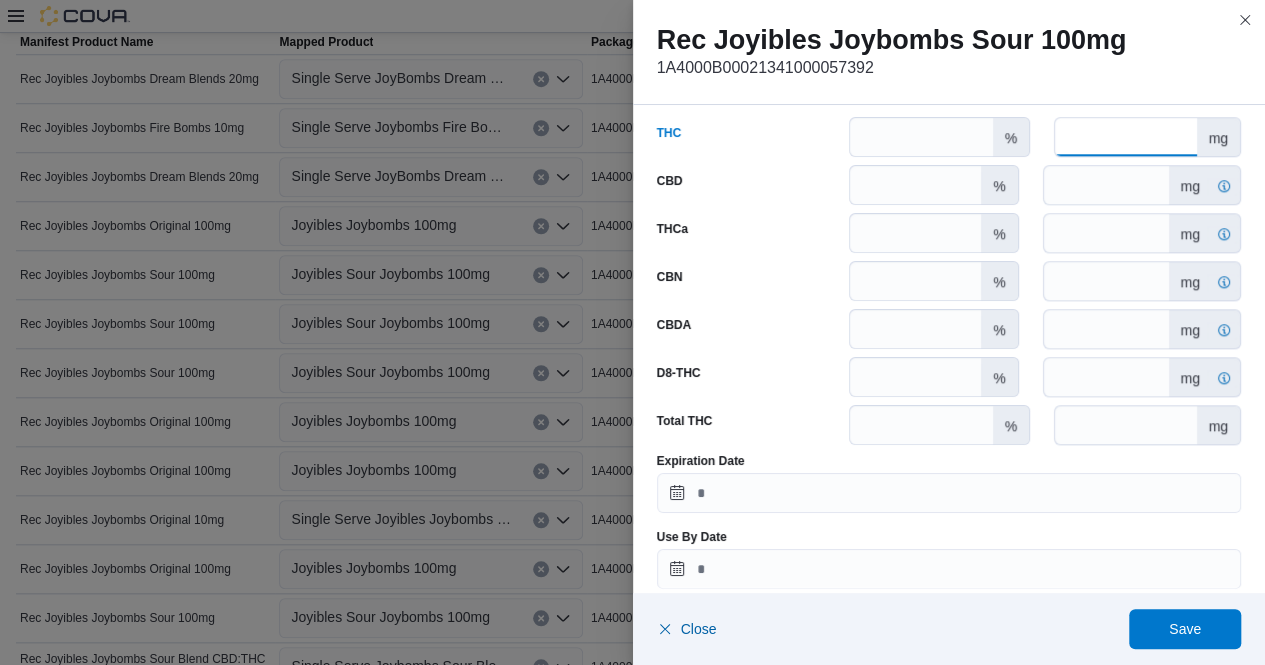 scroll, scrollTop: 1023, scrollLeft: 0, axis: vertical 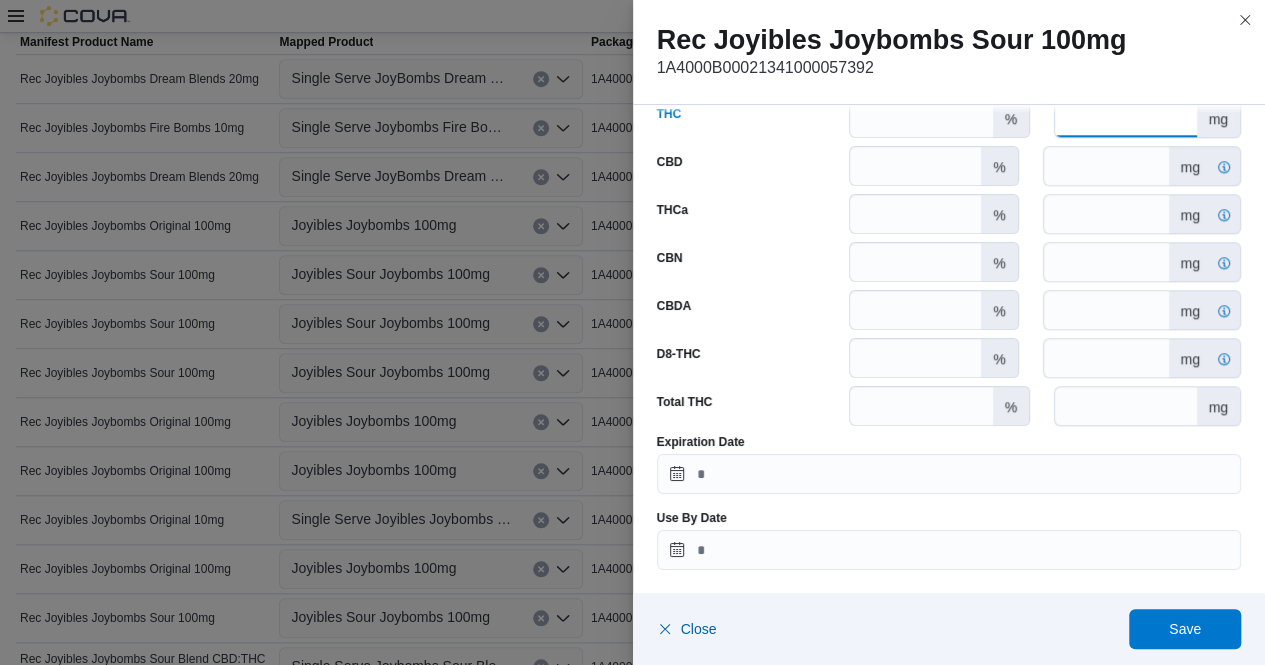 type on "***" 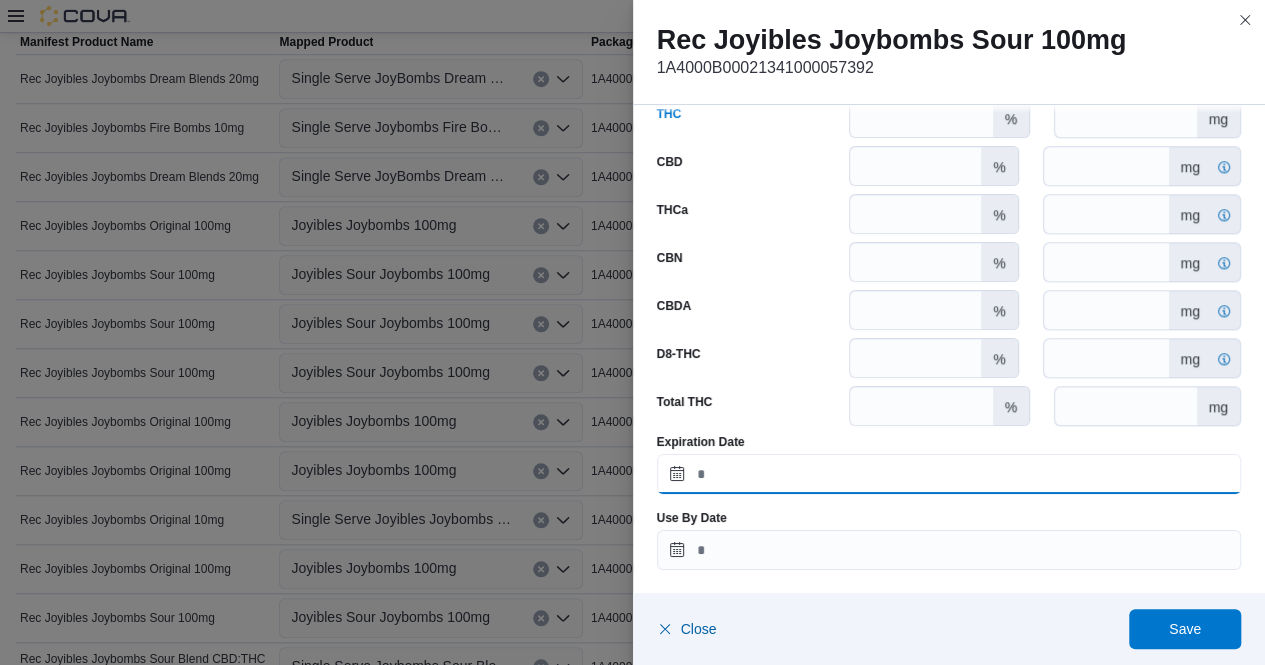 click on "Expiration Date" at bounding box center (949, 474) 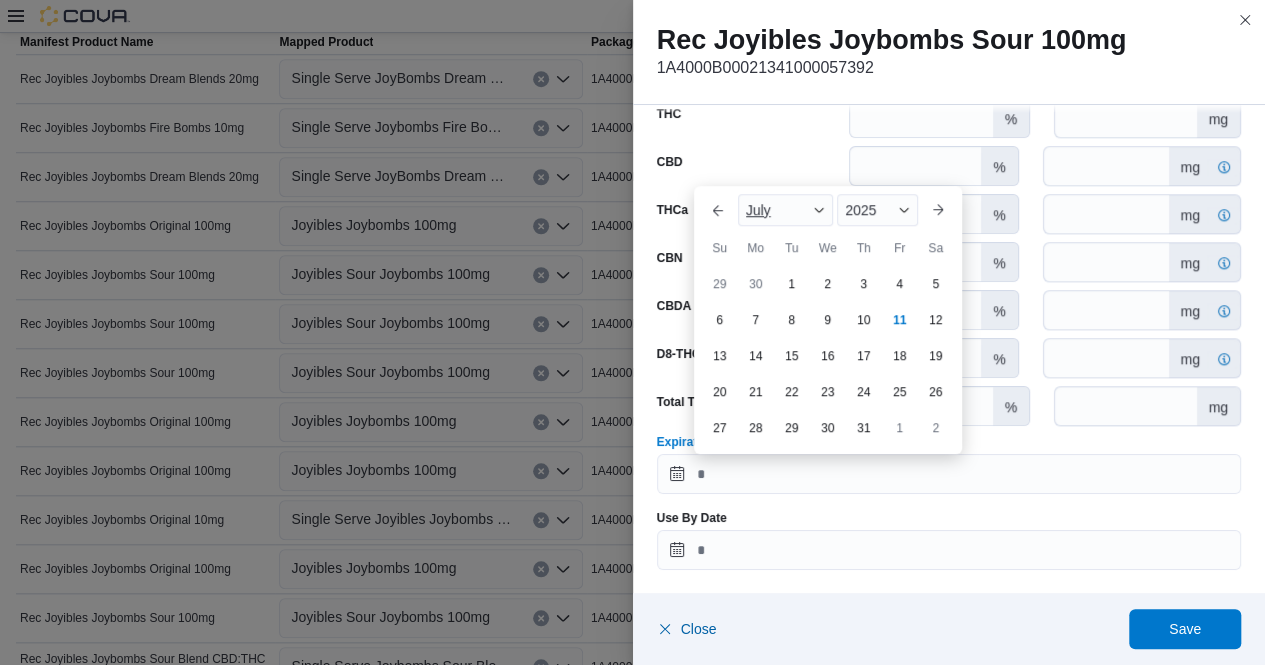 click at bounding box center [819, 210] 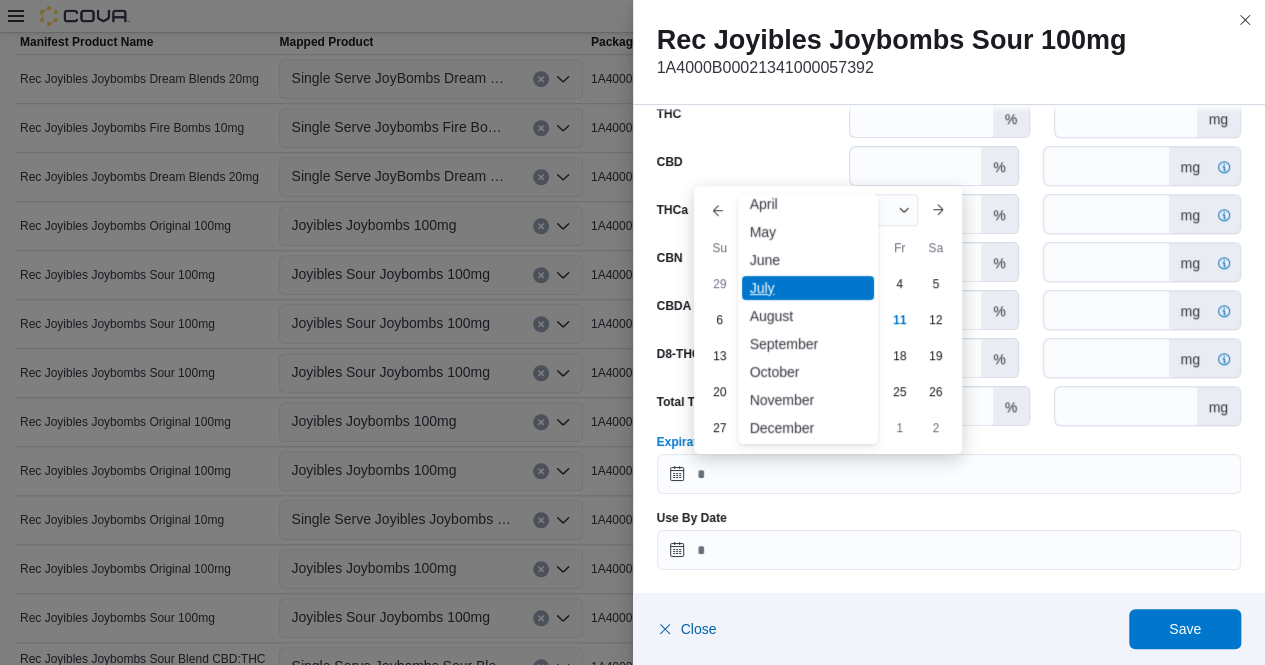scroll, scrollTop: 98, scrollLeft: 0, axis: vertical 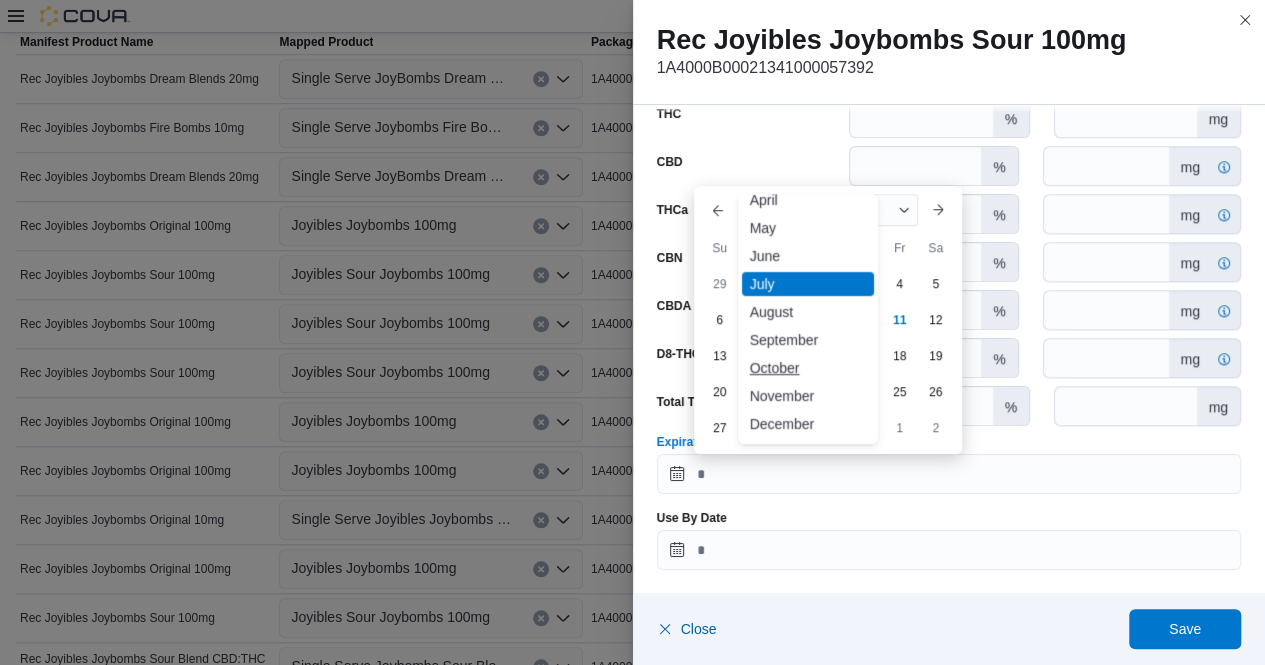 click on "October" at bounding box center (808, 368) 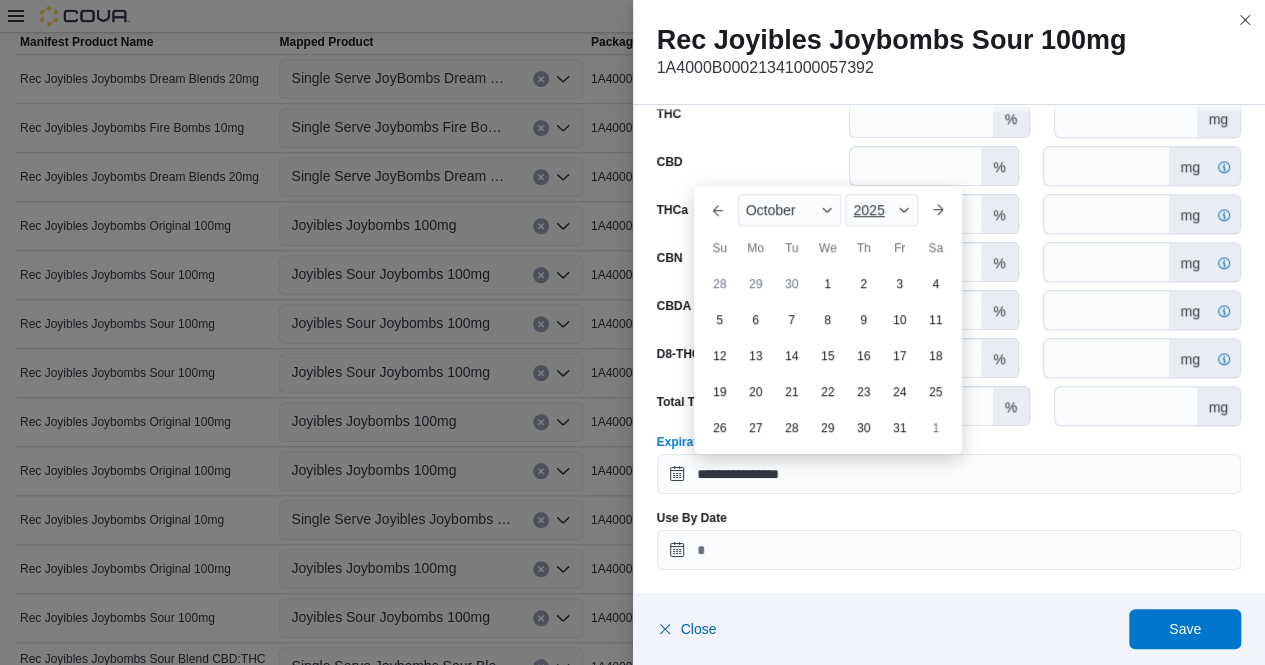 click on "2025" at bounding box center (881, 210) 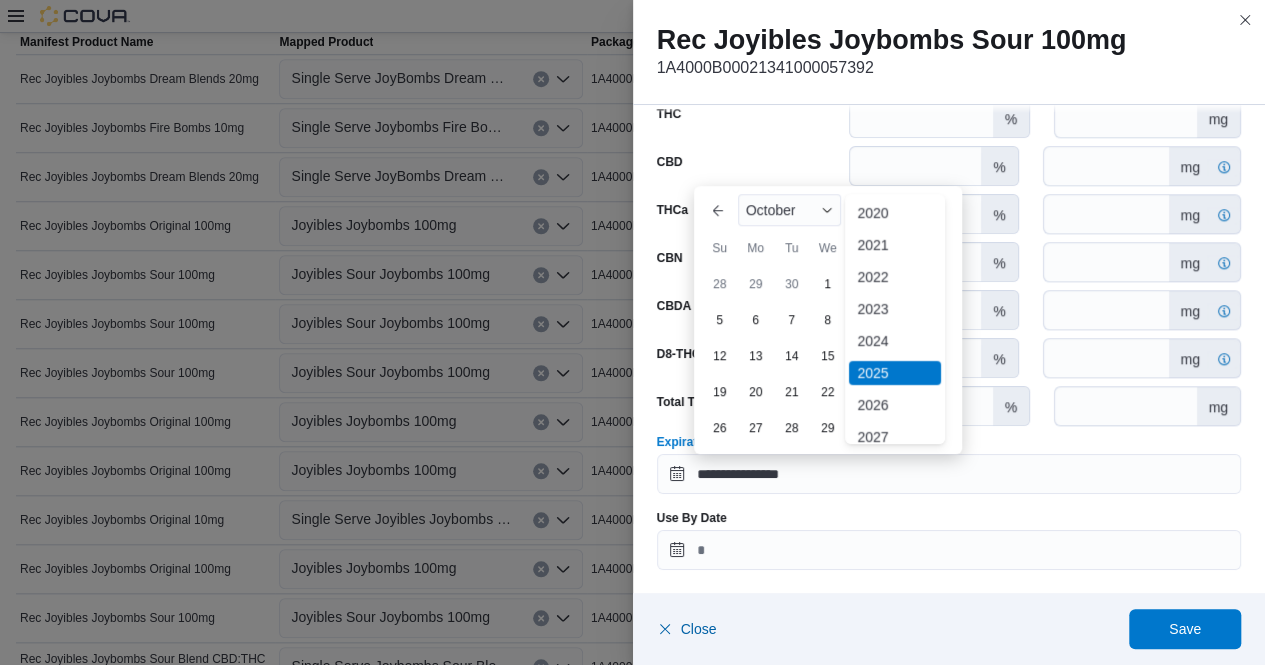 scroll, scrollTop: 68, scrollLeft: 0, axis: vertical 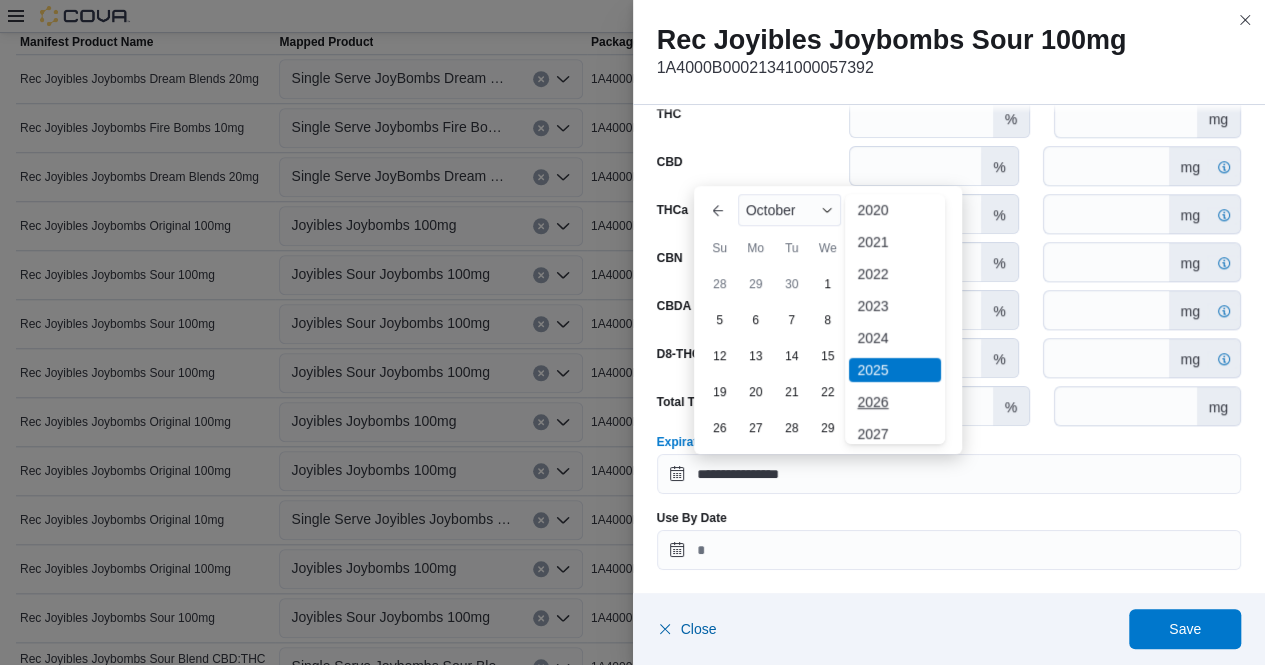 click on "2026" at bounding box center (895, 402) 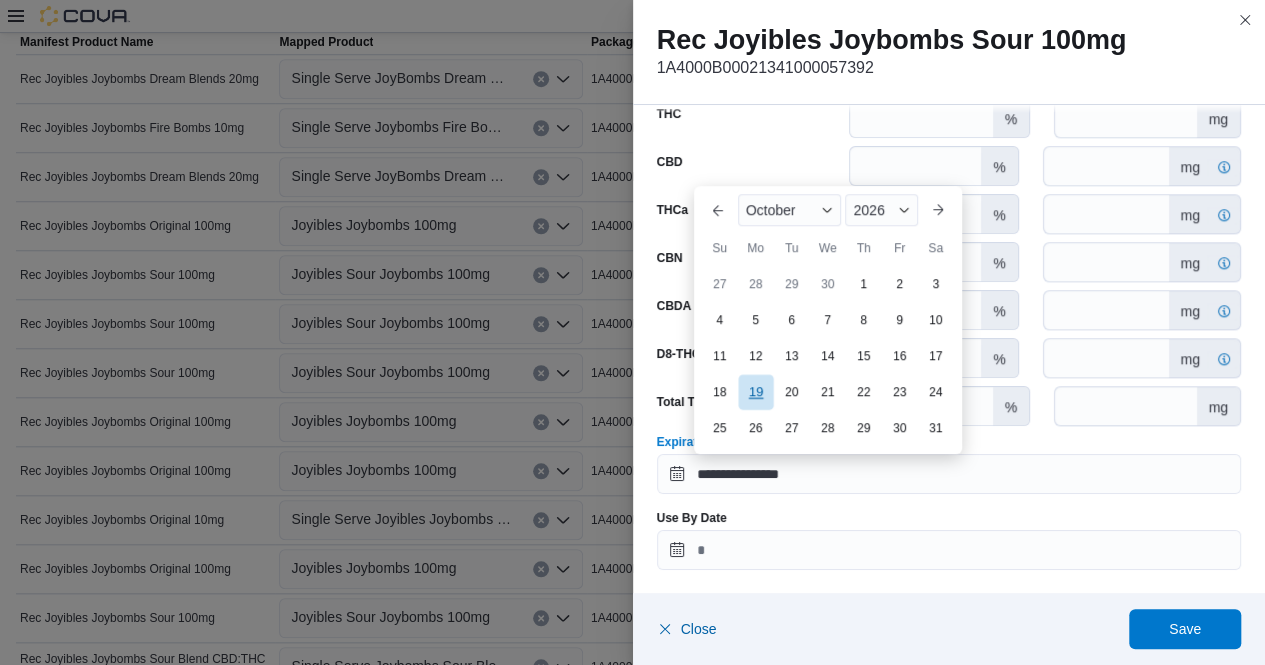 click on "19" at bounding box center (755, 391) 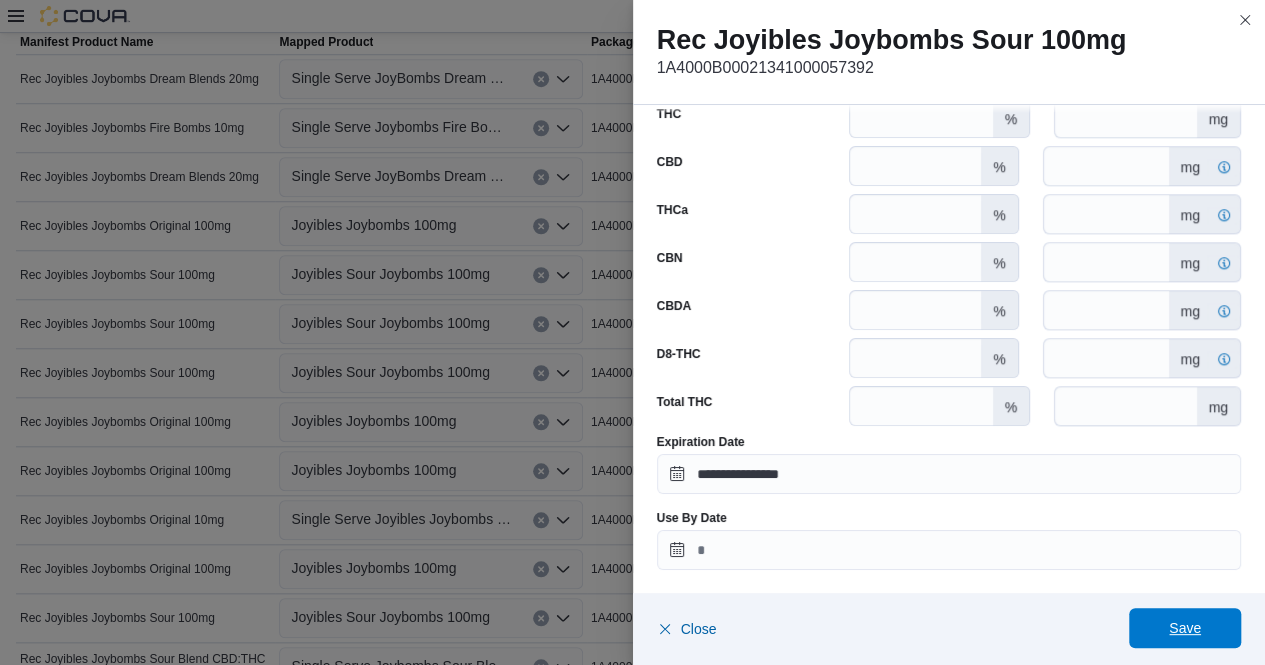 click on "Save" at bounding box center [1185, 628] 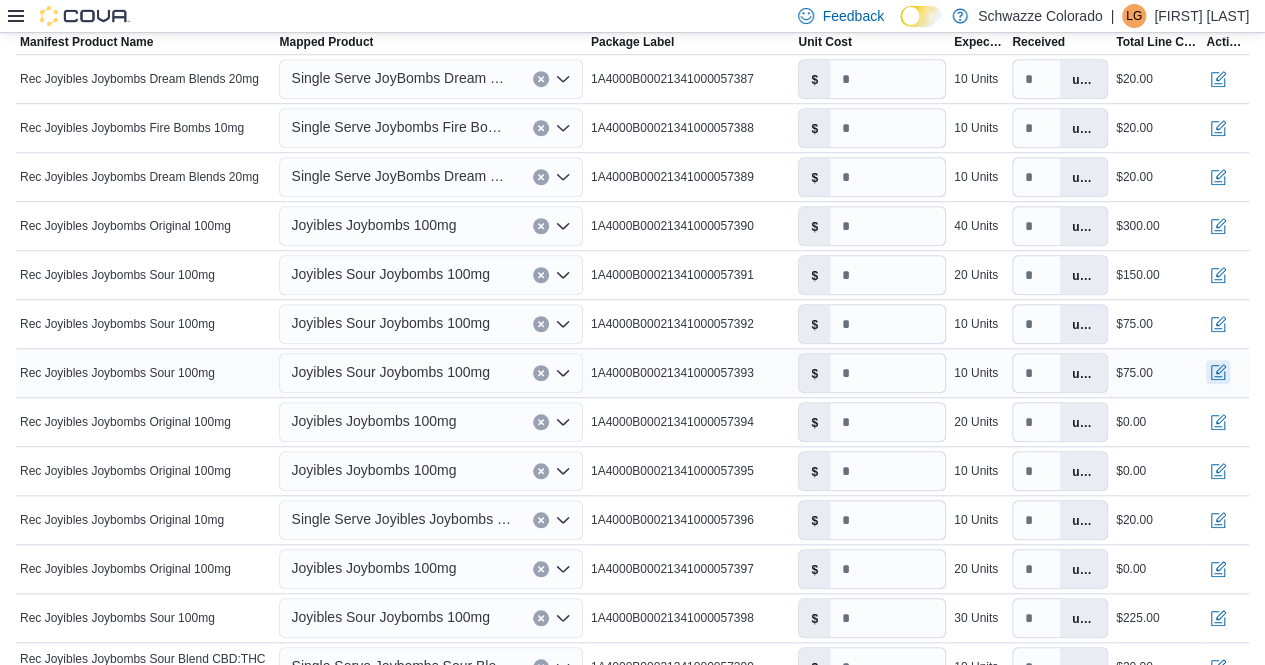 click at bounding box center (1218, 372) 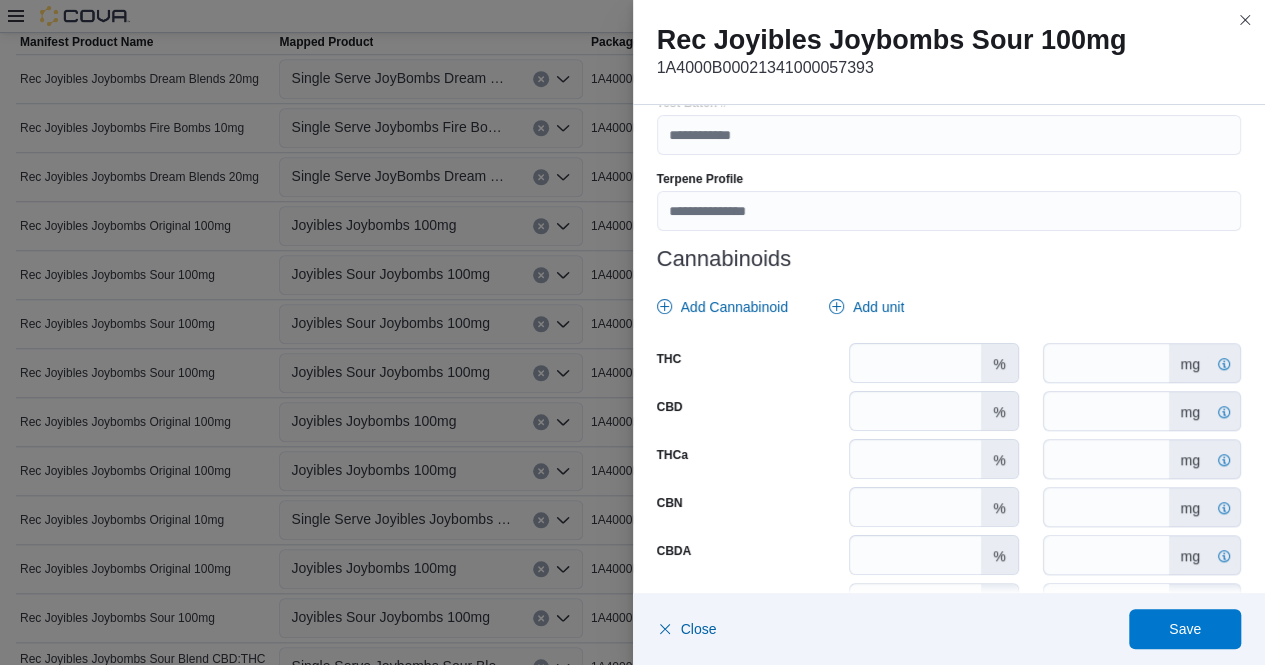 scroll, scrollTop: 782, scrollLeft: 0, axis: vertical 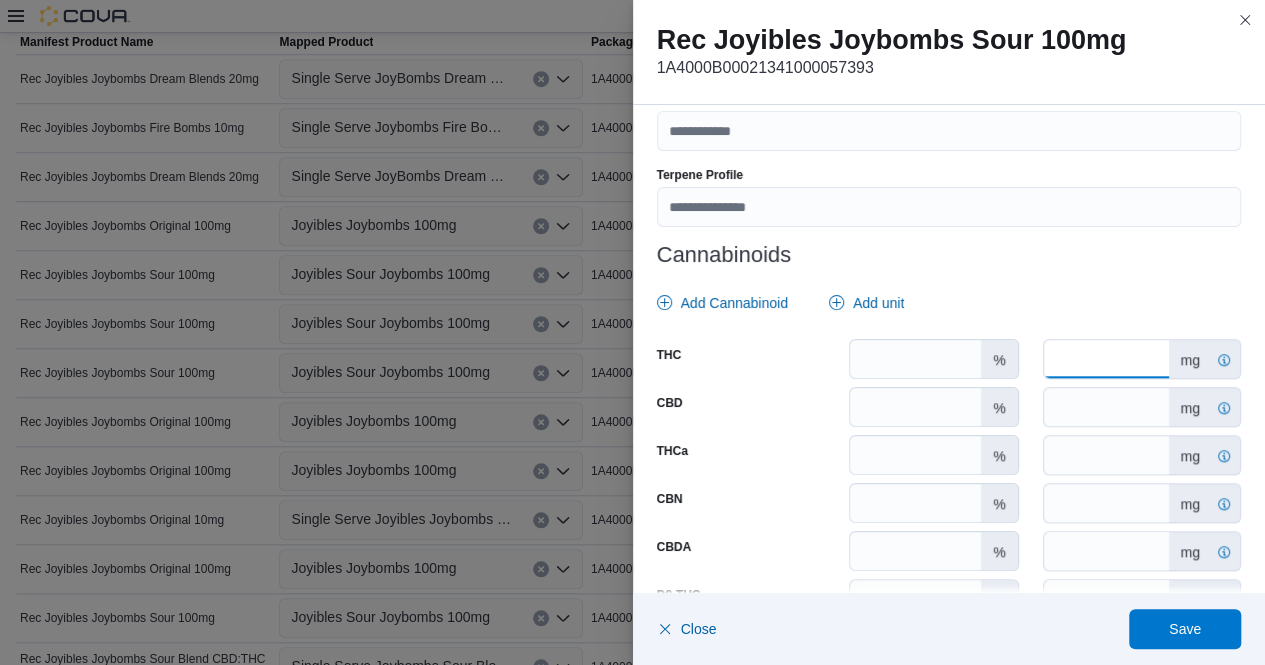 click on "*" at bounding box center [1106, 359] 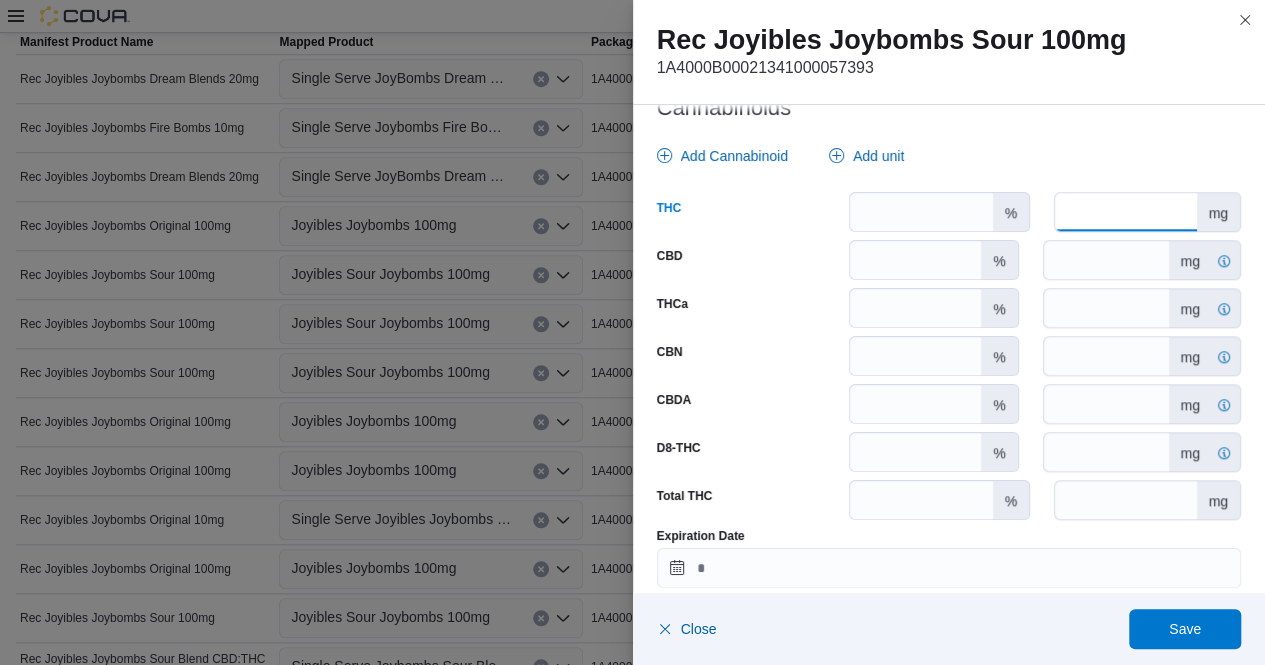 scroll, scrollTop: 1023, scrollLeft: 0, axis: vertical 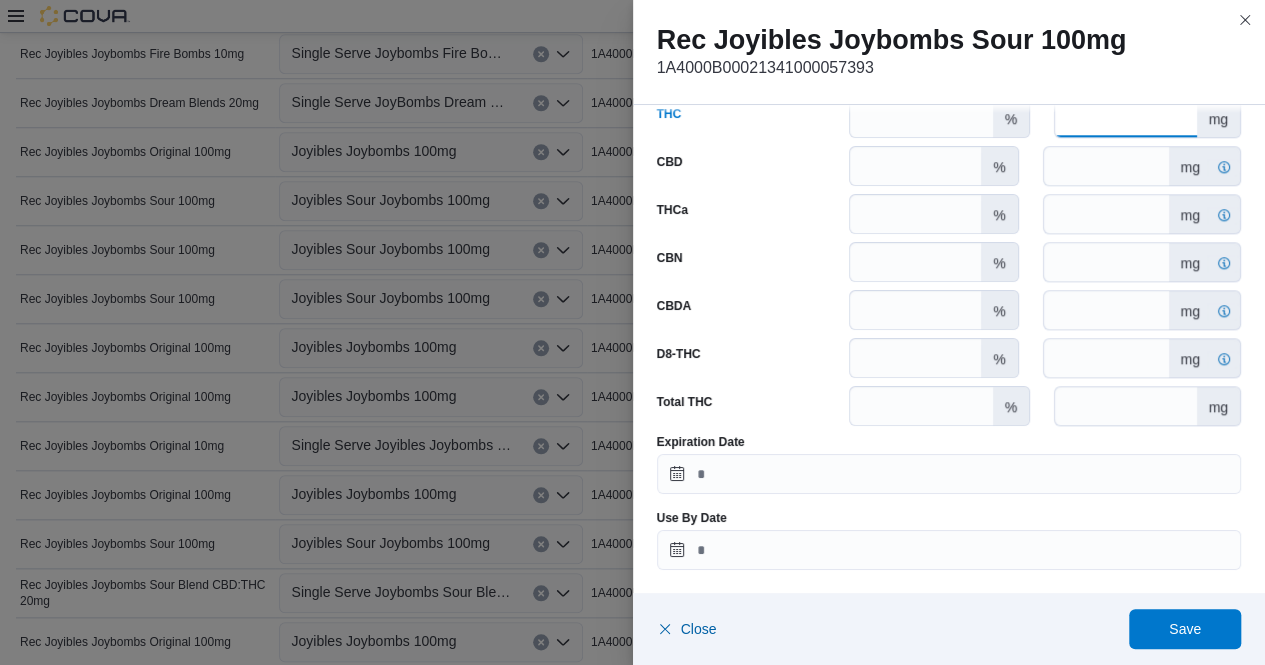 type on "***" 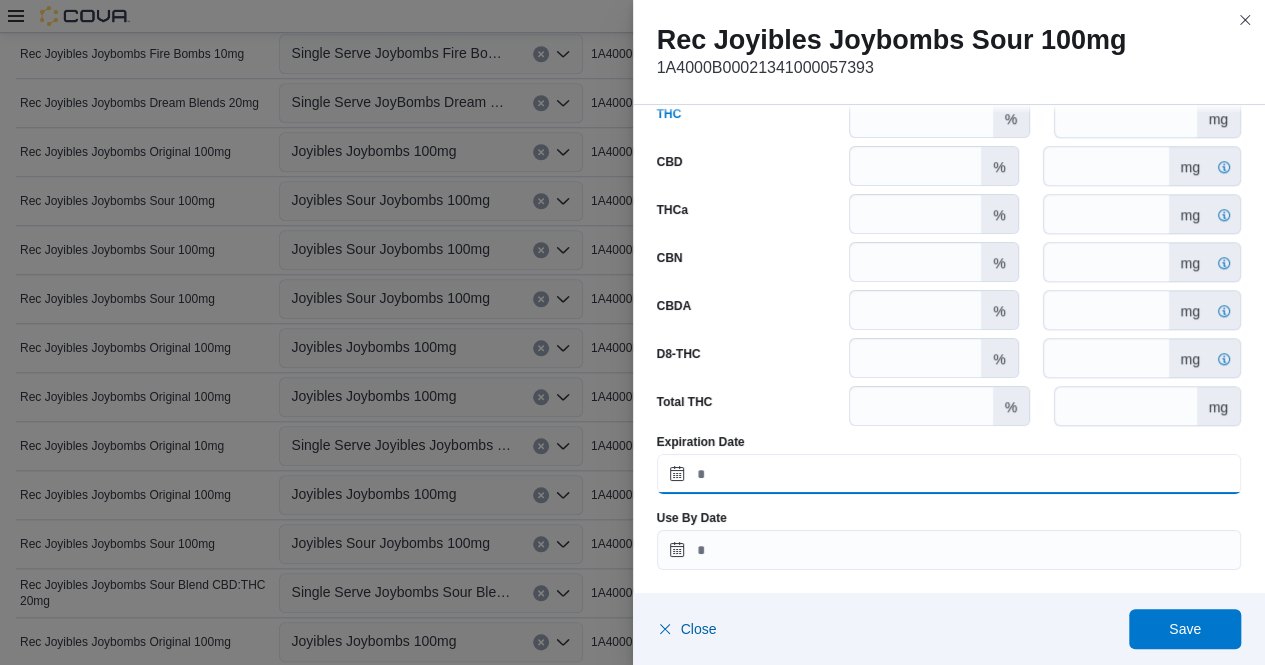 click on "Expiration Date" at bounding box center [949, 474] 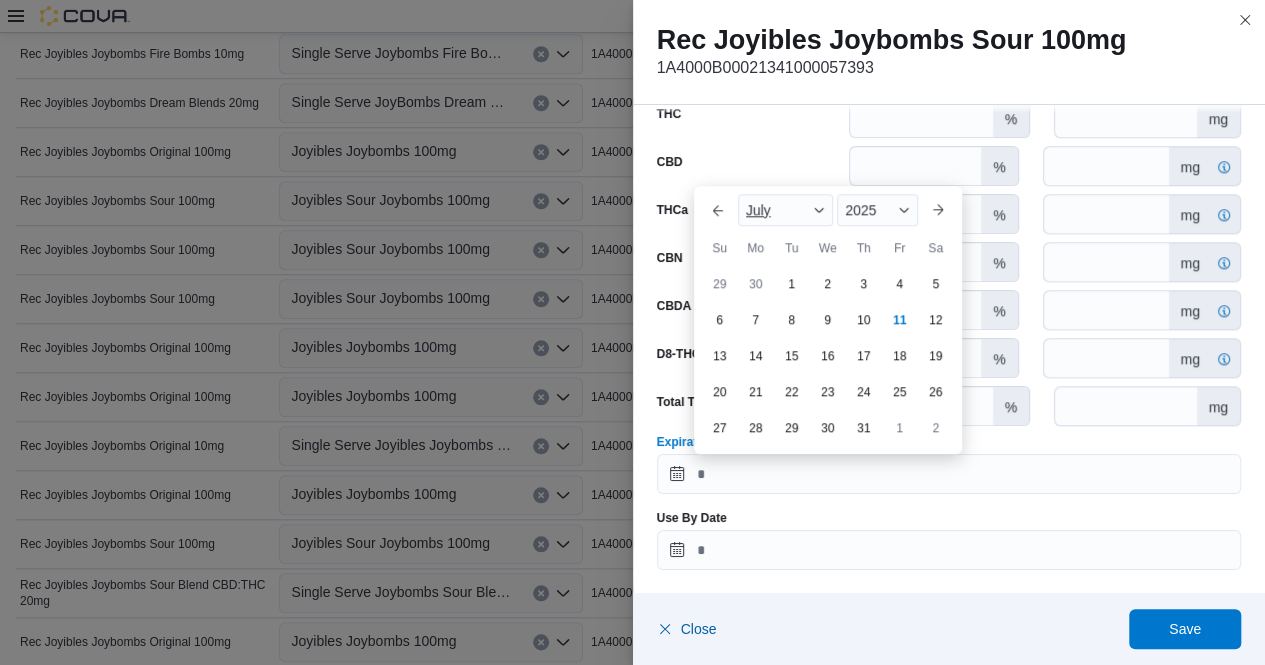 click on "July" at bounding box center (786, 210) 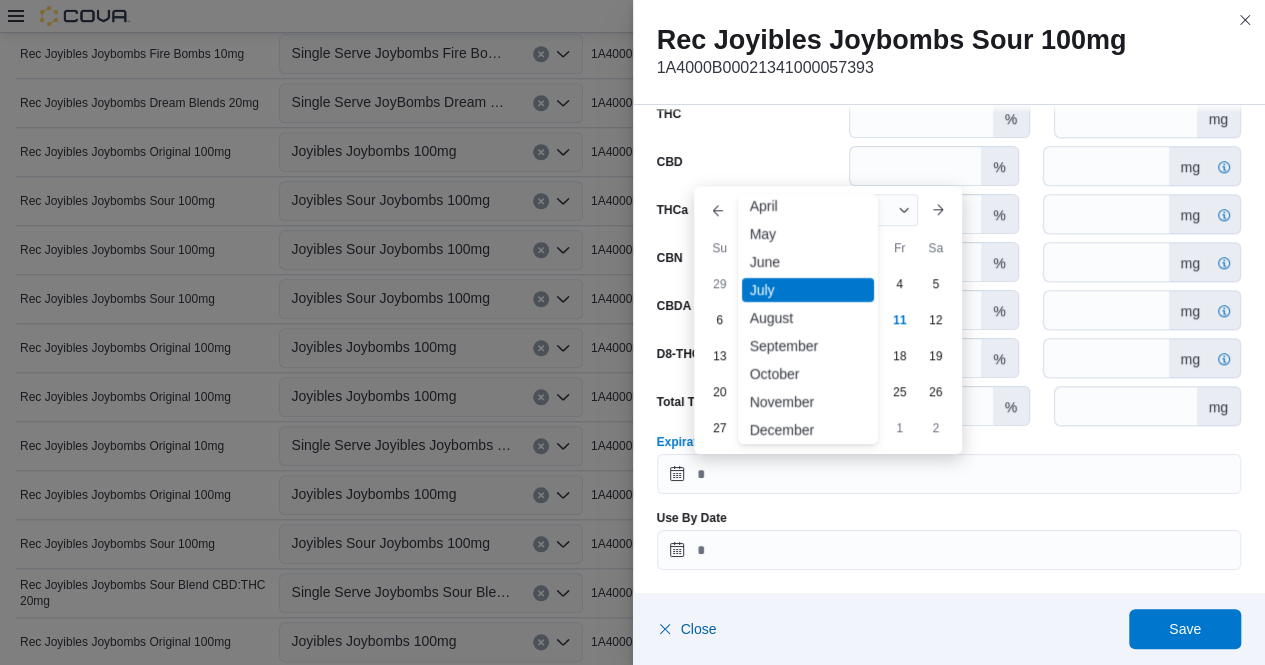 scroll, scrollTop: 98, scrollLeft: 0, axis: vertical 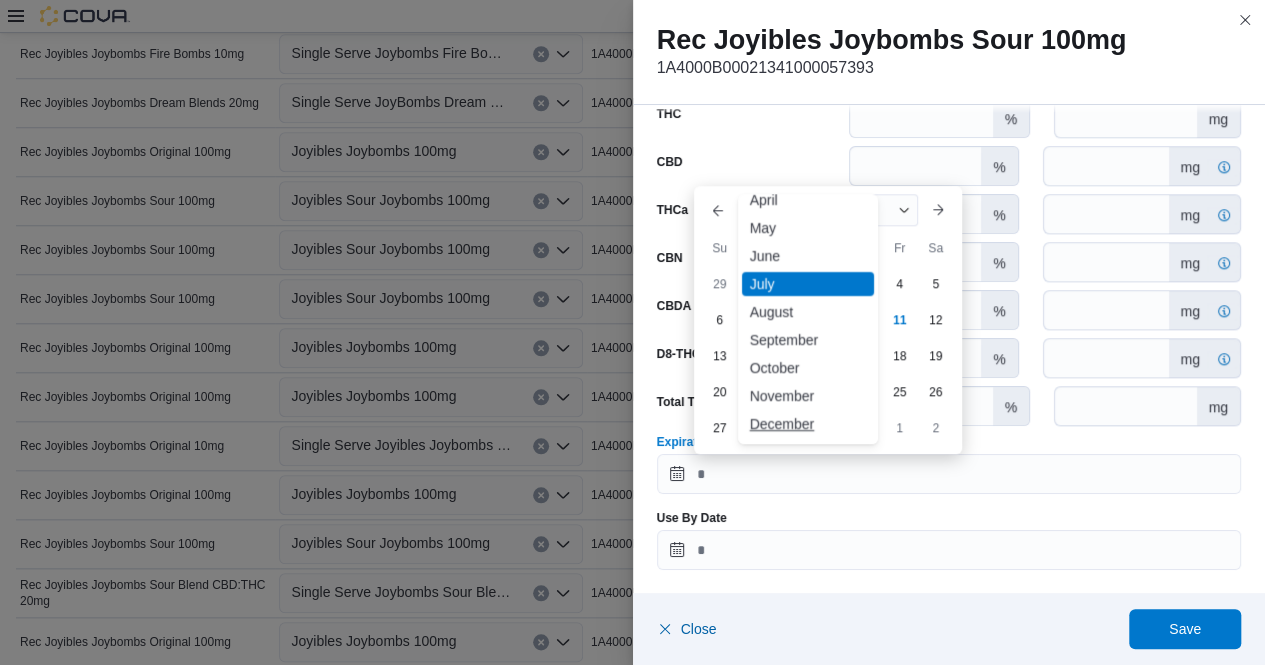 click on "December" at bounding box center [808, 424] 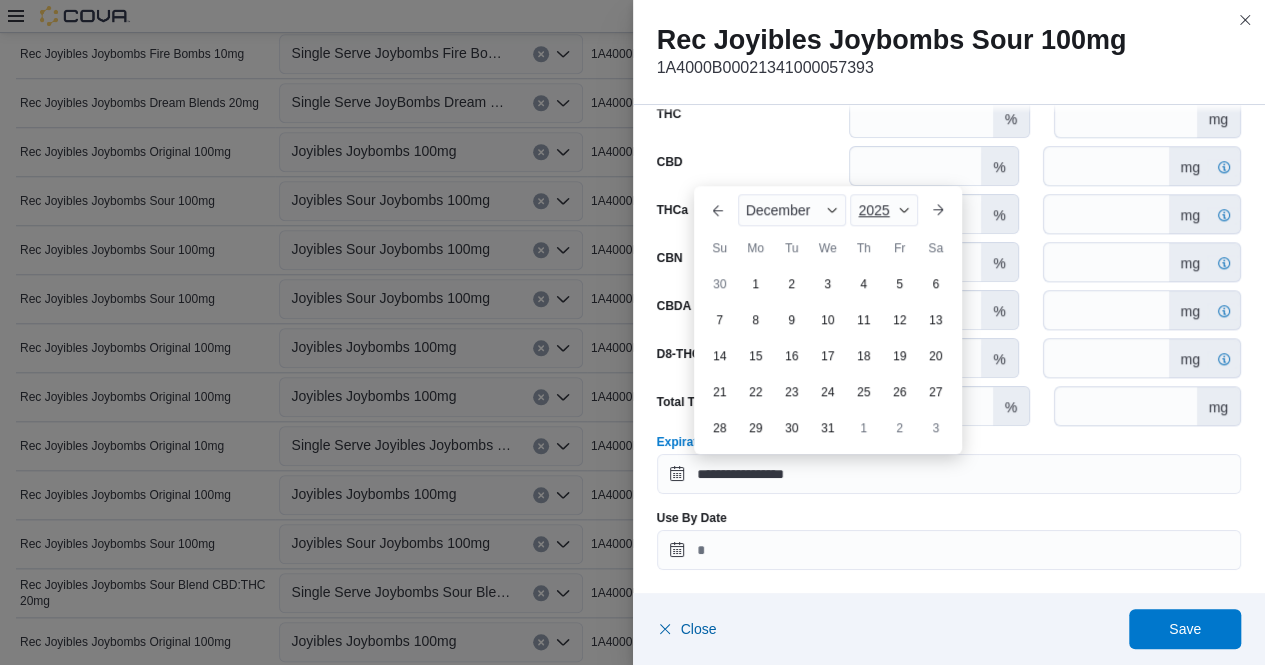 click at bounding box center [904, 210] 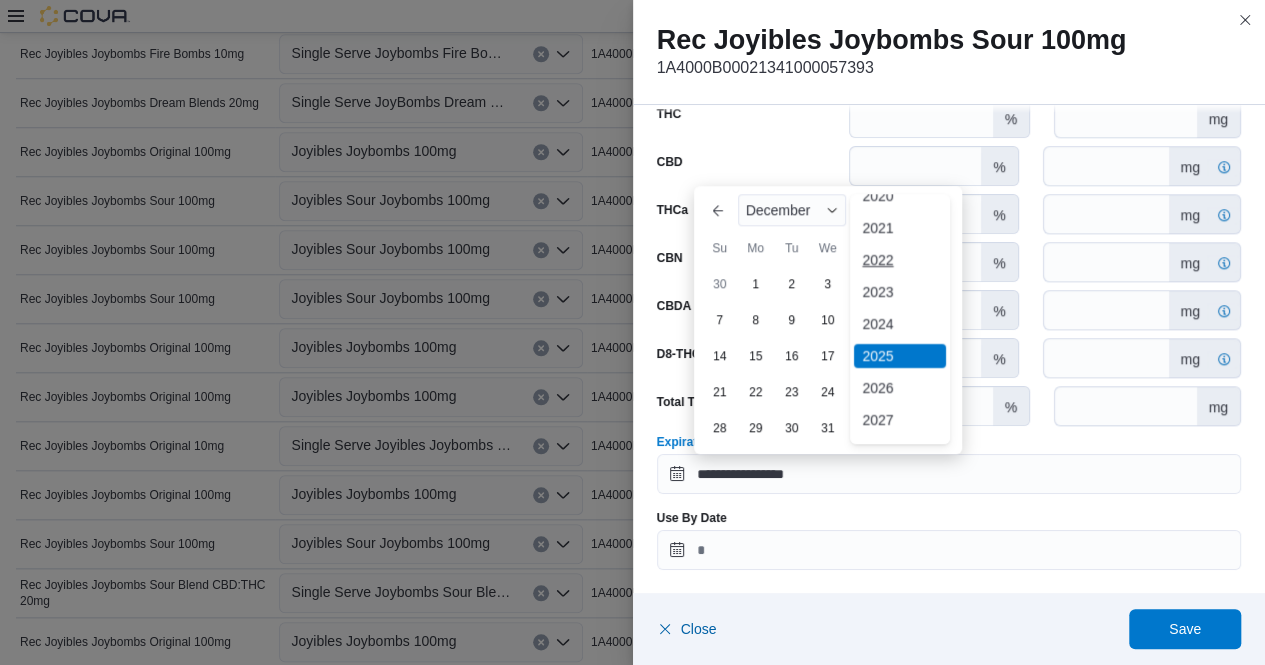 scroll, scrollTop: 83, scrollLeft: 0, axis: vertical 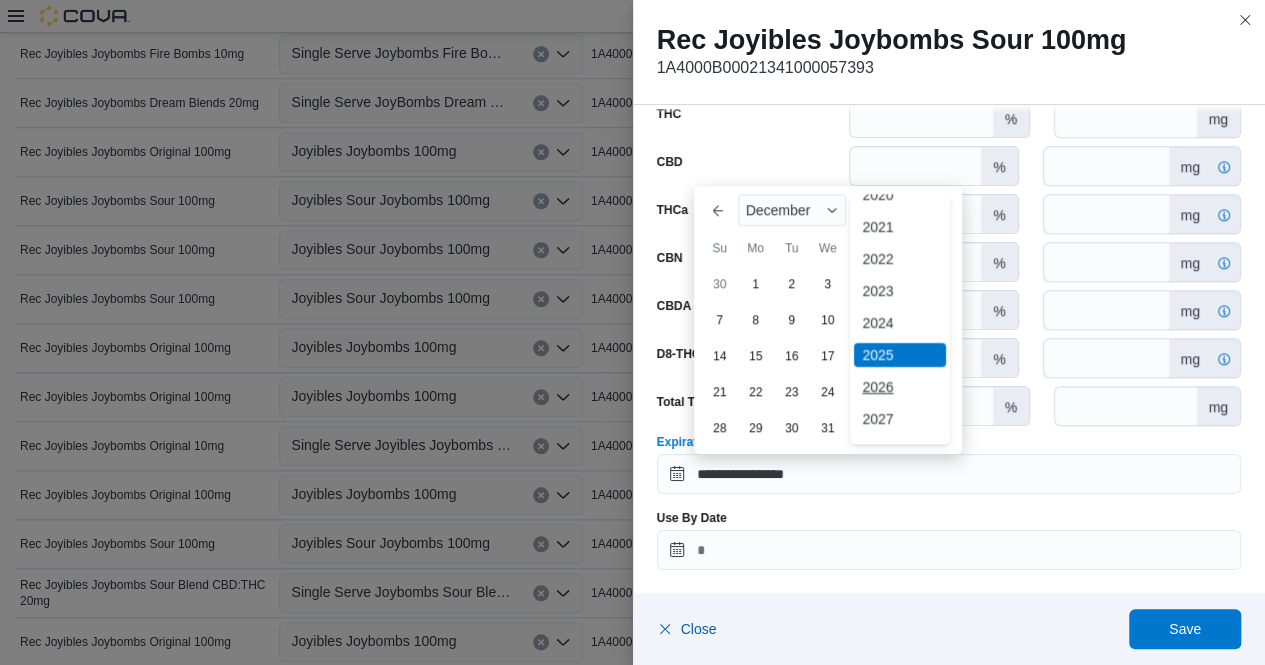 click on "2026" at bounding box center (900, 387) 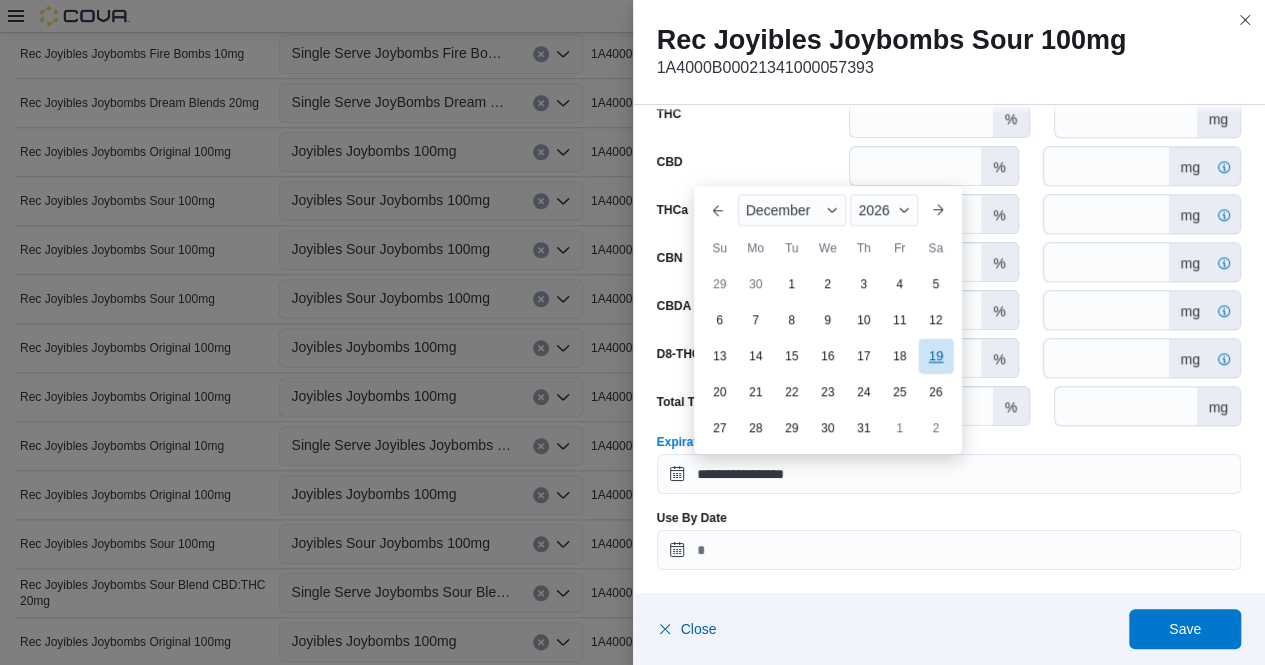 click on "19" at bounding box center [935, 355] 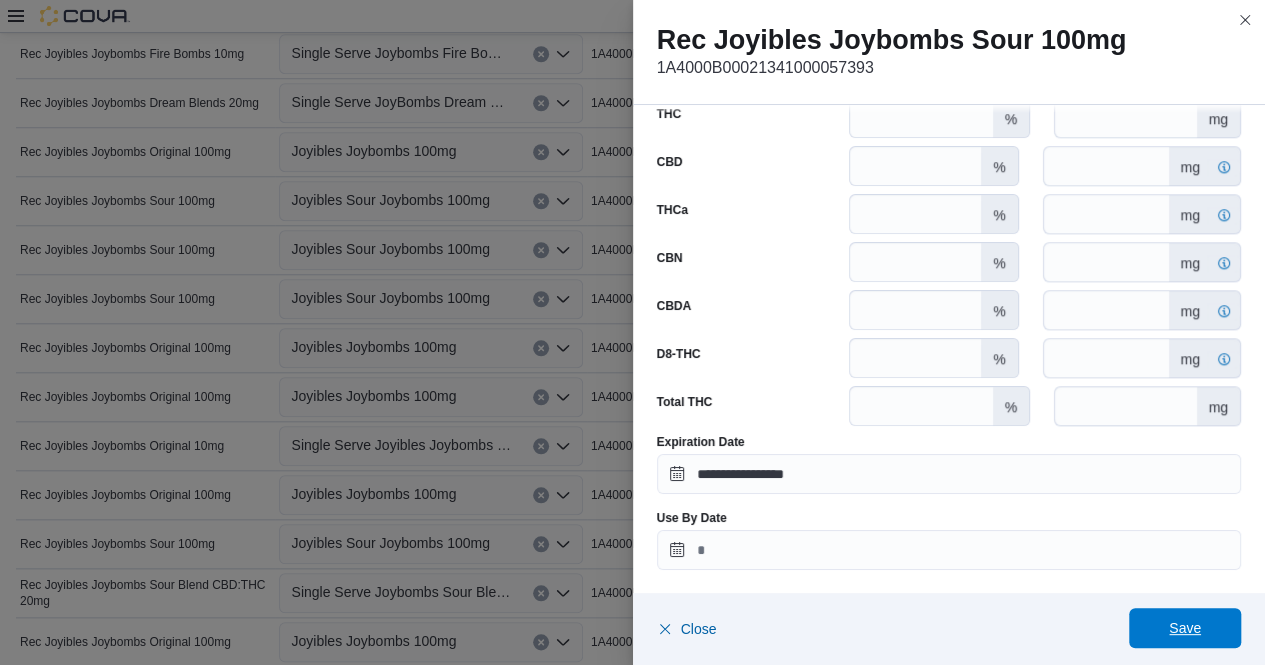 click on "Save" at bounding box center (1185, 628) 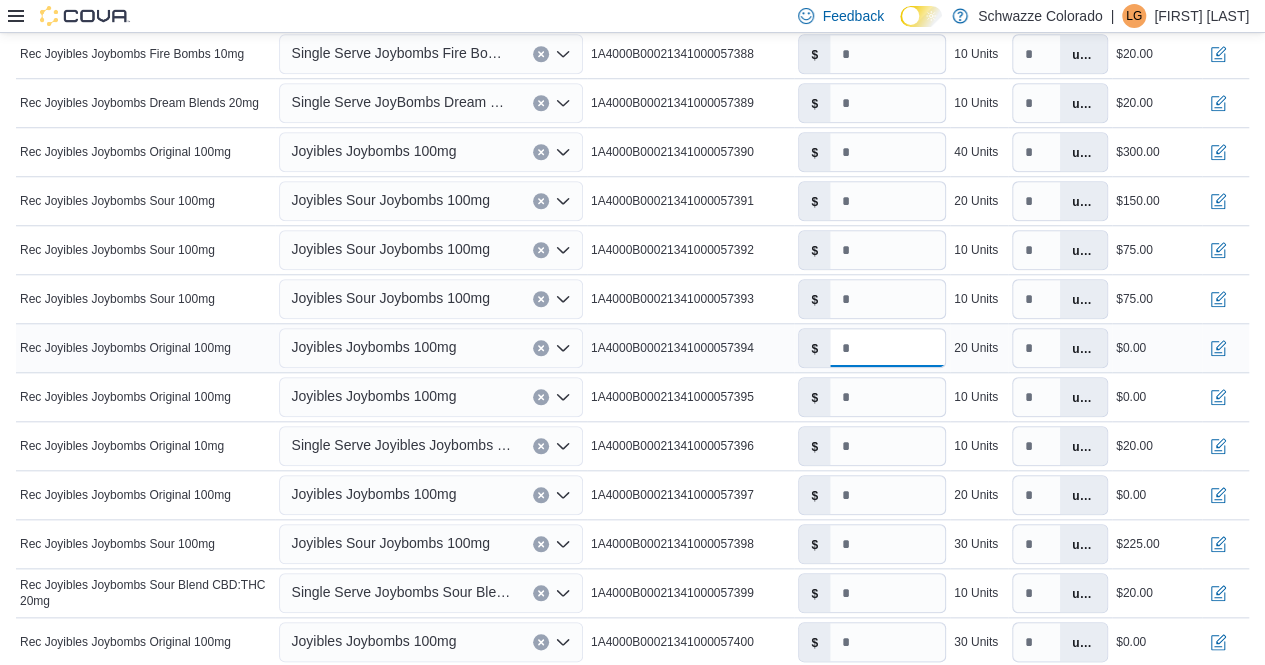 click on "*" at bounding box center (887, 348) 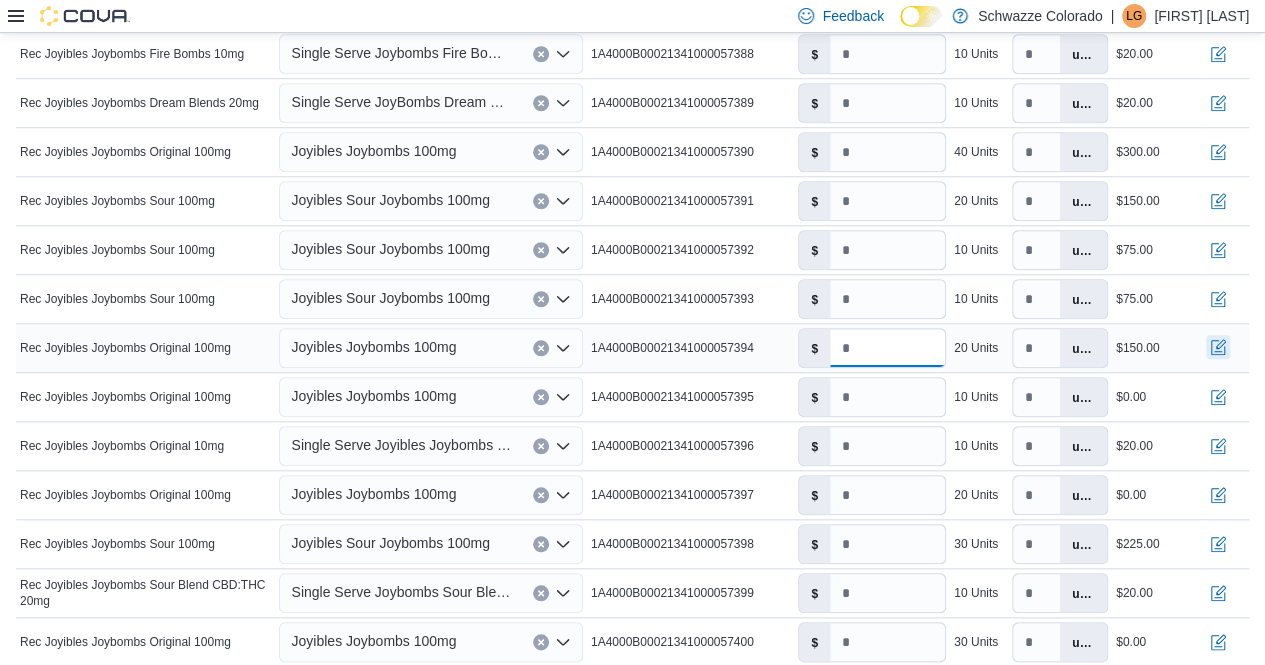 type on "***" 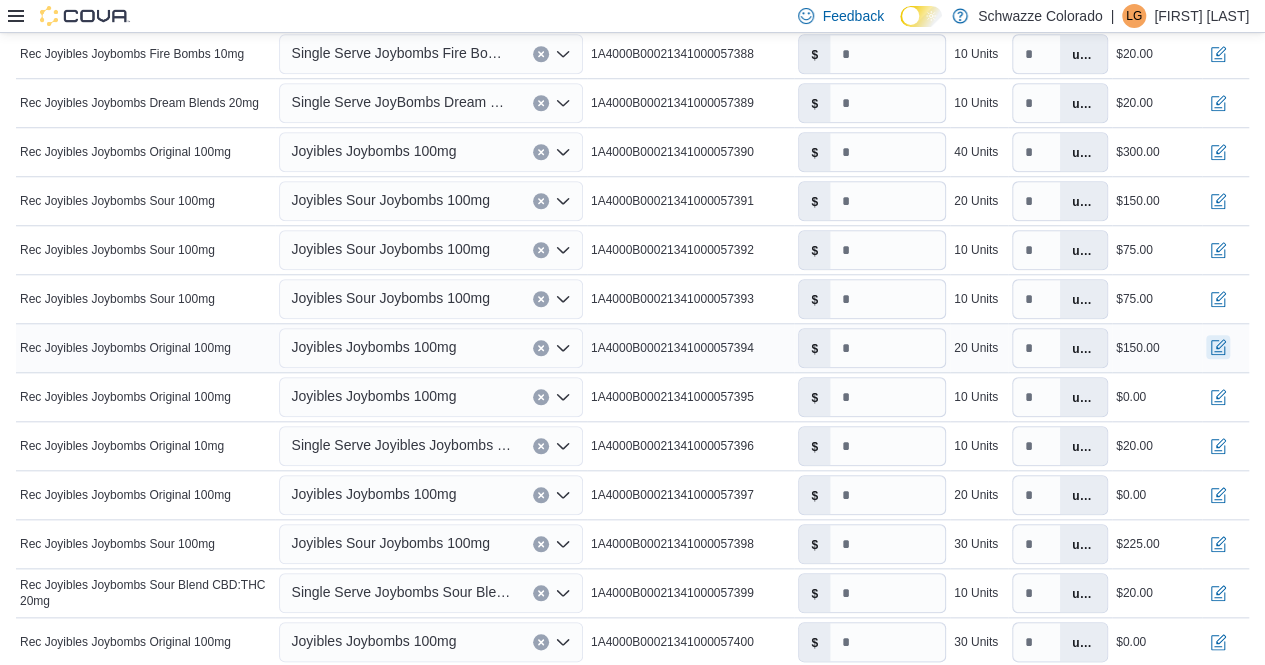 click at bounding box center [1218, 347] 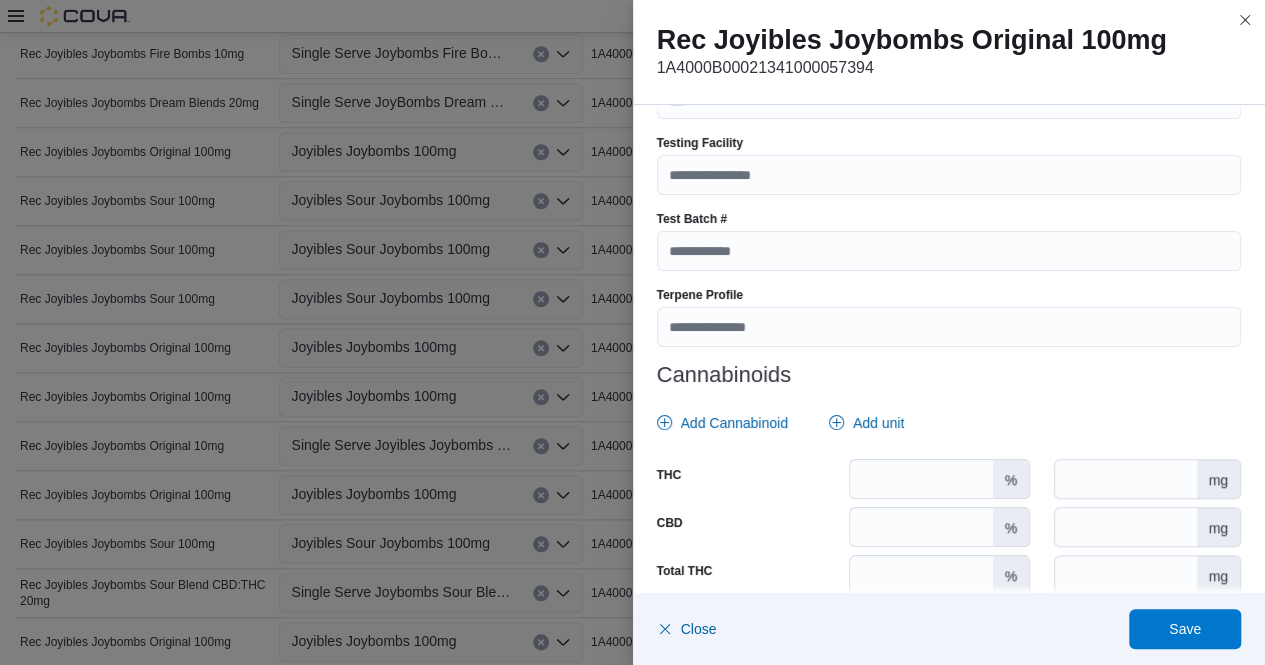 scroll, scrollTop: 694, scrollLeft: 0, axis: vertical 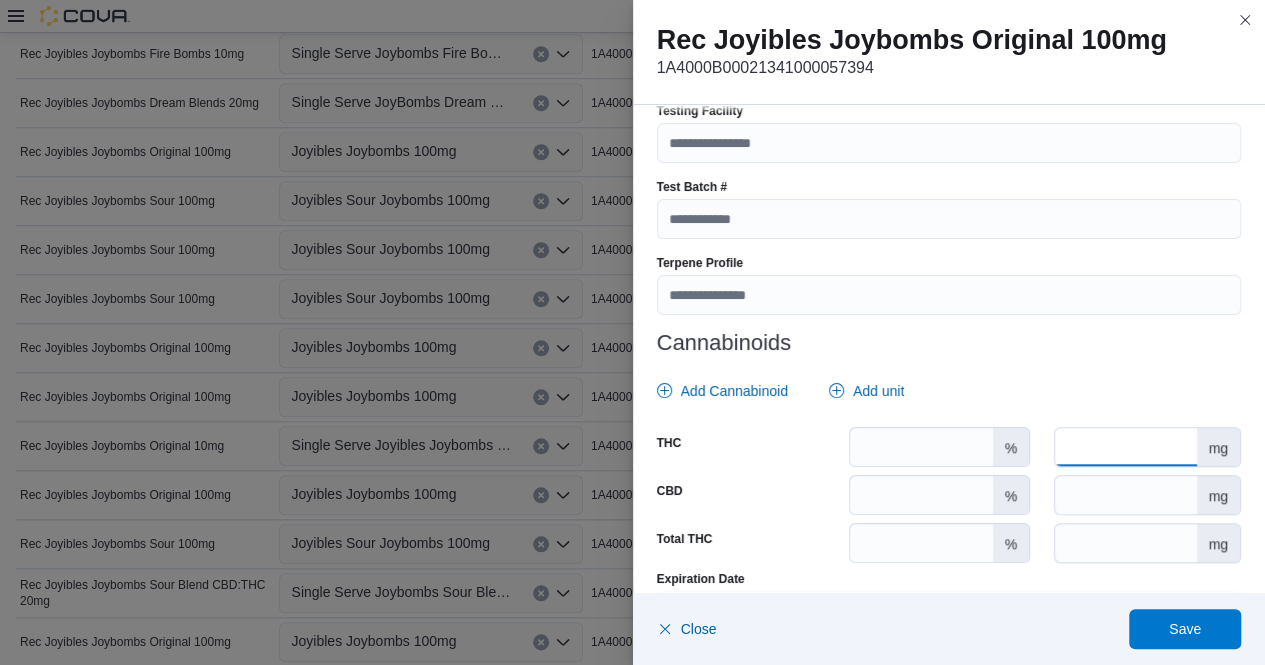 click at bounding box center (1125, 447) 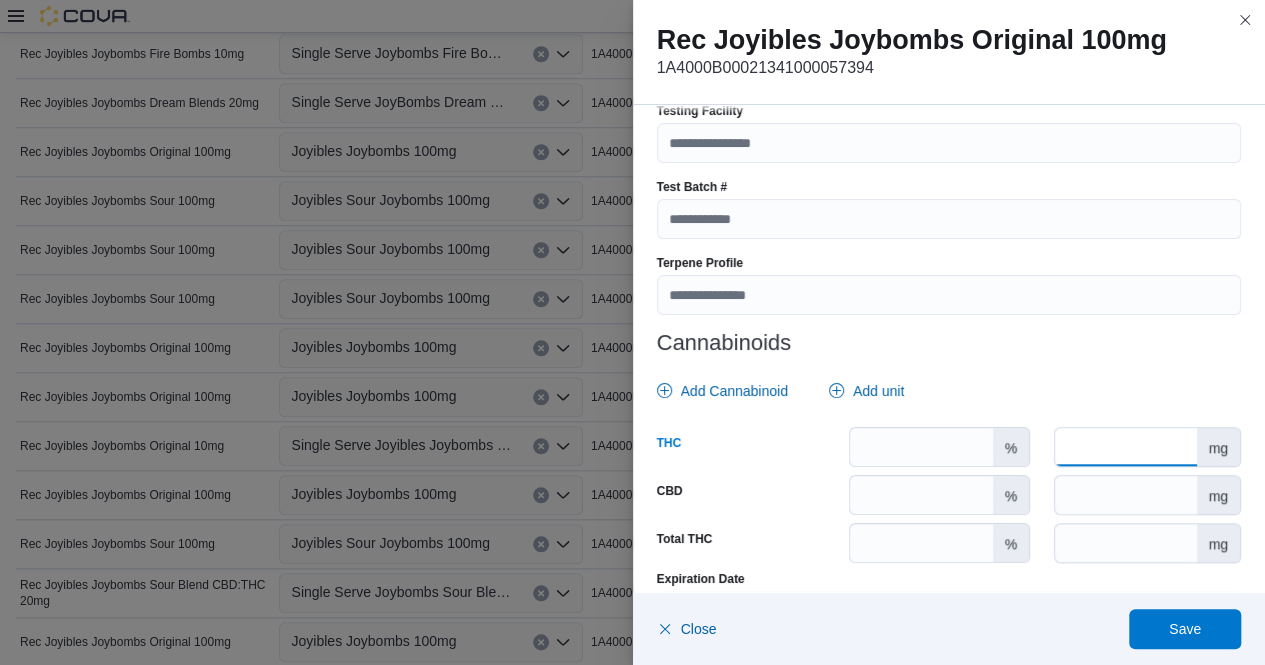 scroll, scrollTop: 831, scrollLeft: 0, axis: vertical 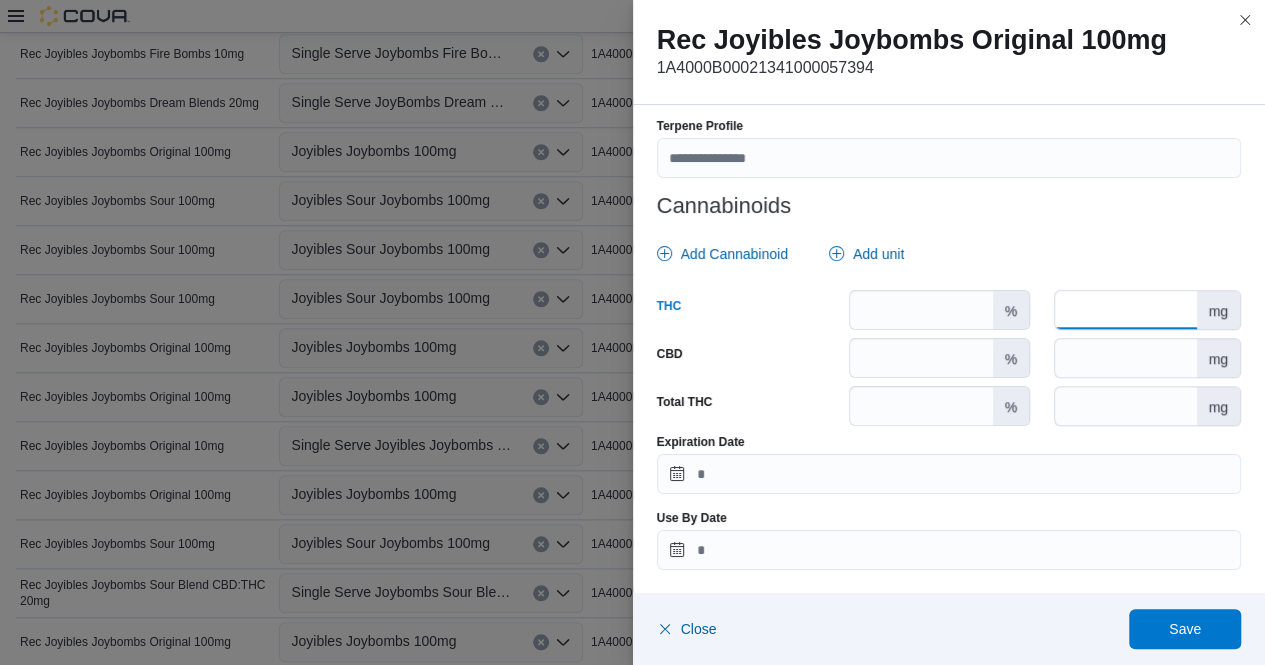 type on "***" 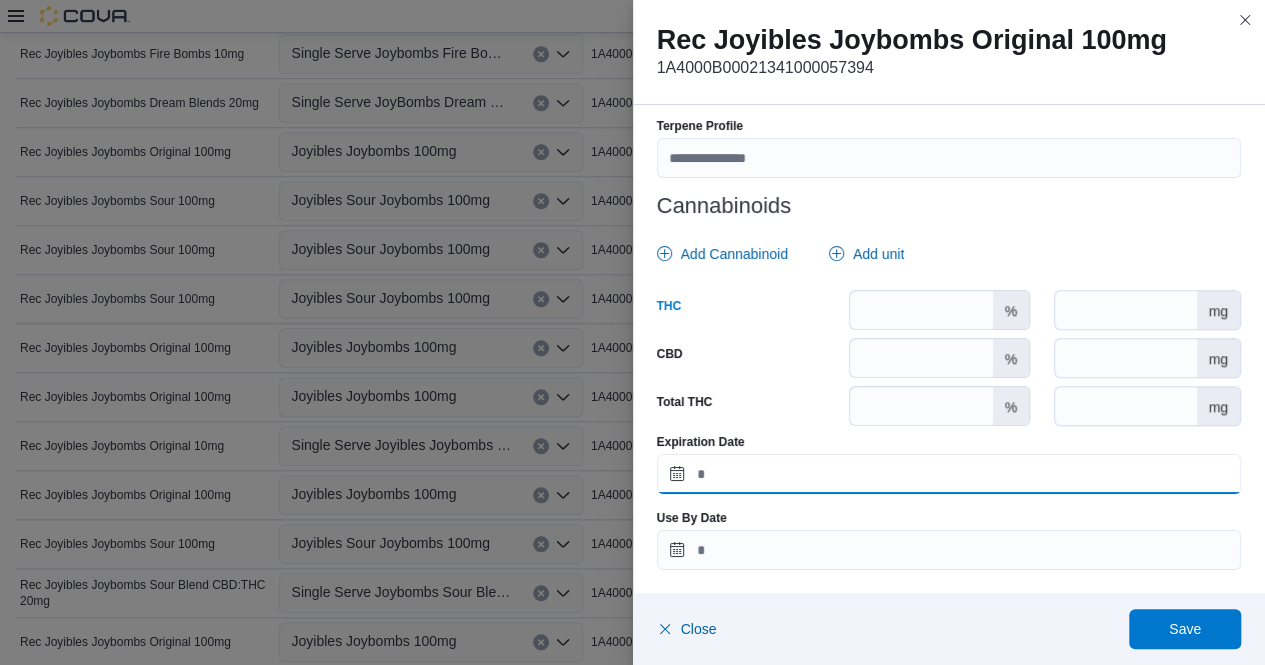 click on "Expiration Date" at bounding box center [949, 474] 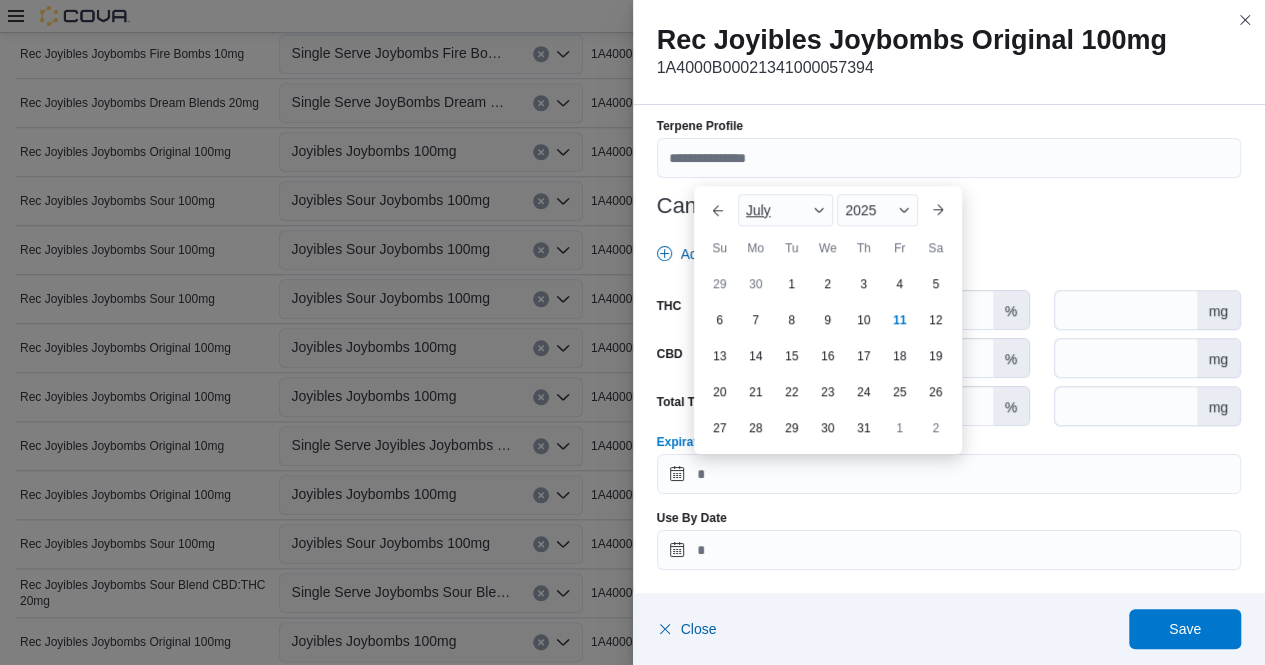 click at bounding box center [819, 210] 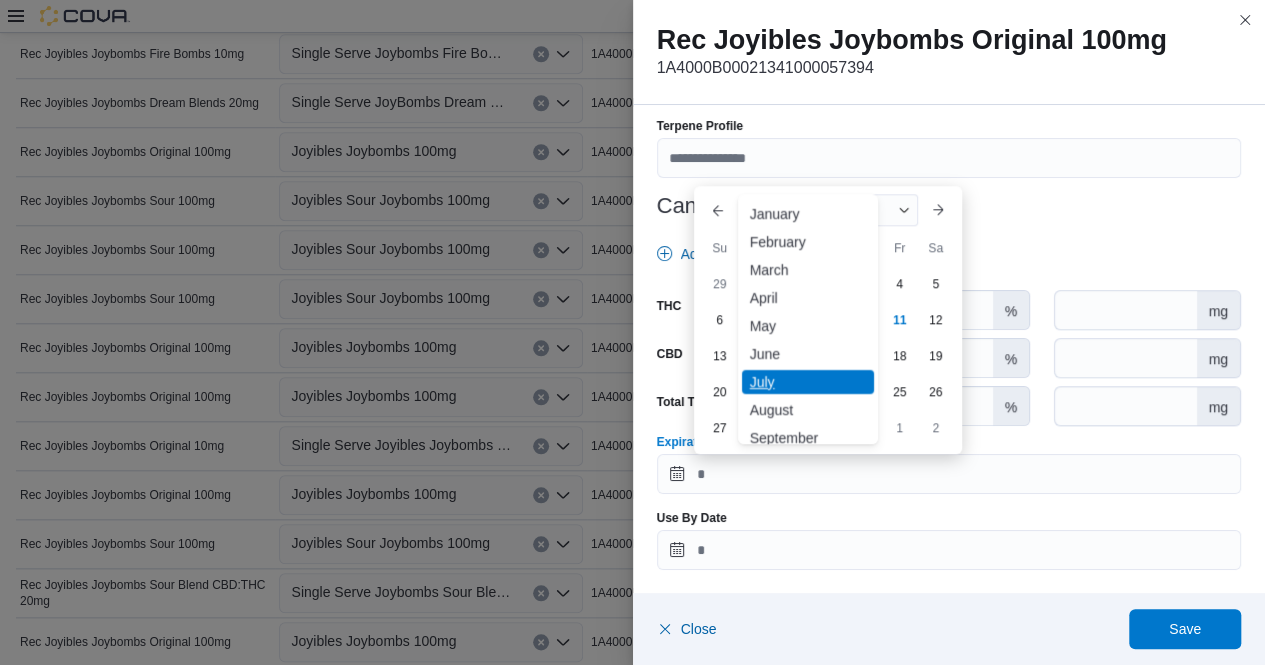scroll, scrollTop: 98, scrollLeft: 0, axis: vertical 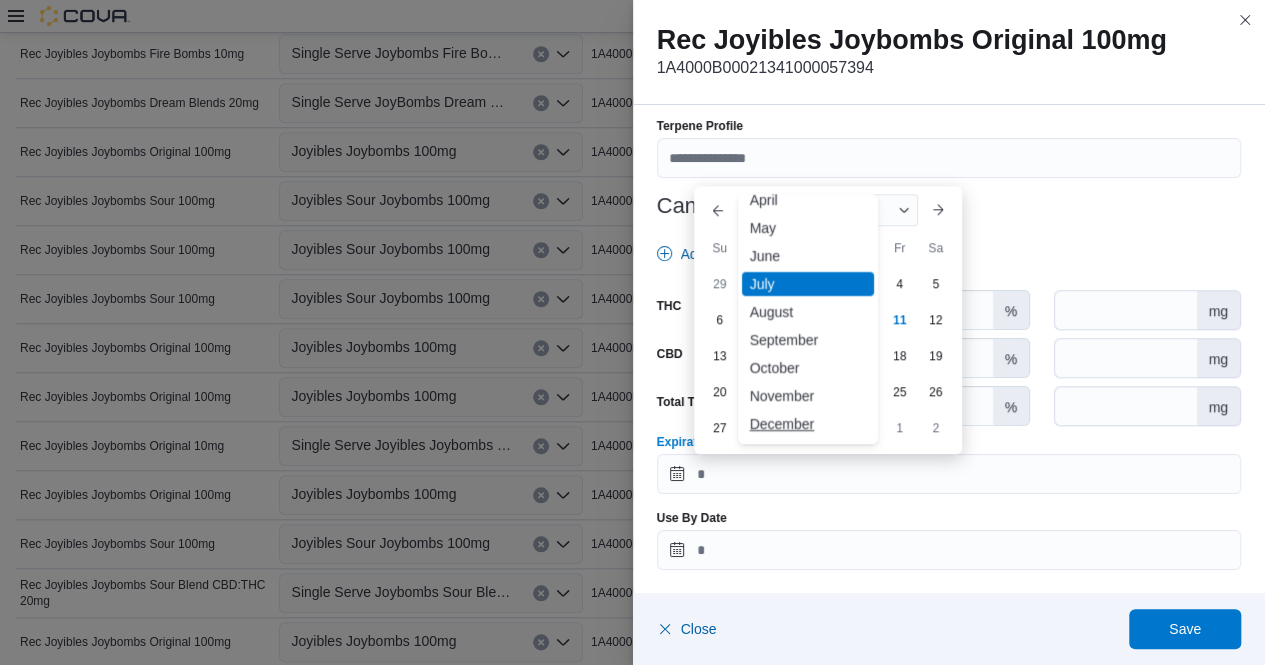 click on "December" at bounding box center [808, 424] 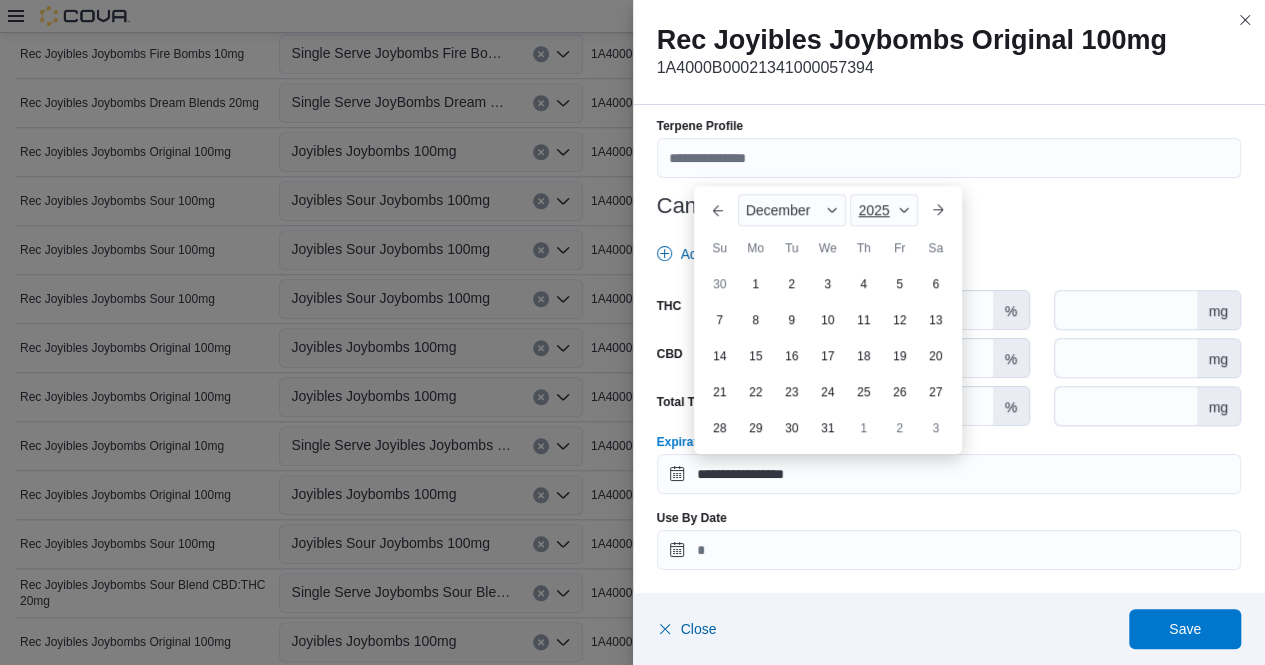 click at bounding box center (904, 210) 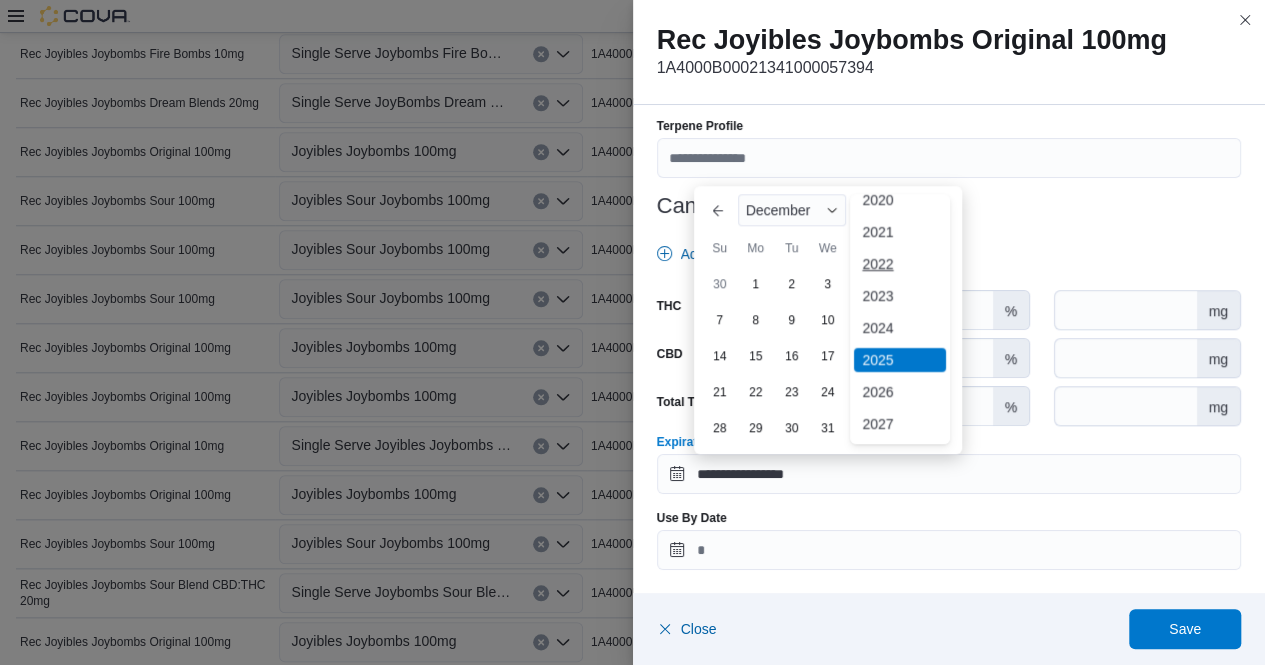scroll, scrollTop: 82, scrollLeft: 0, axis: vertical 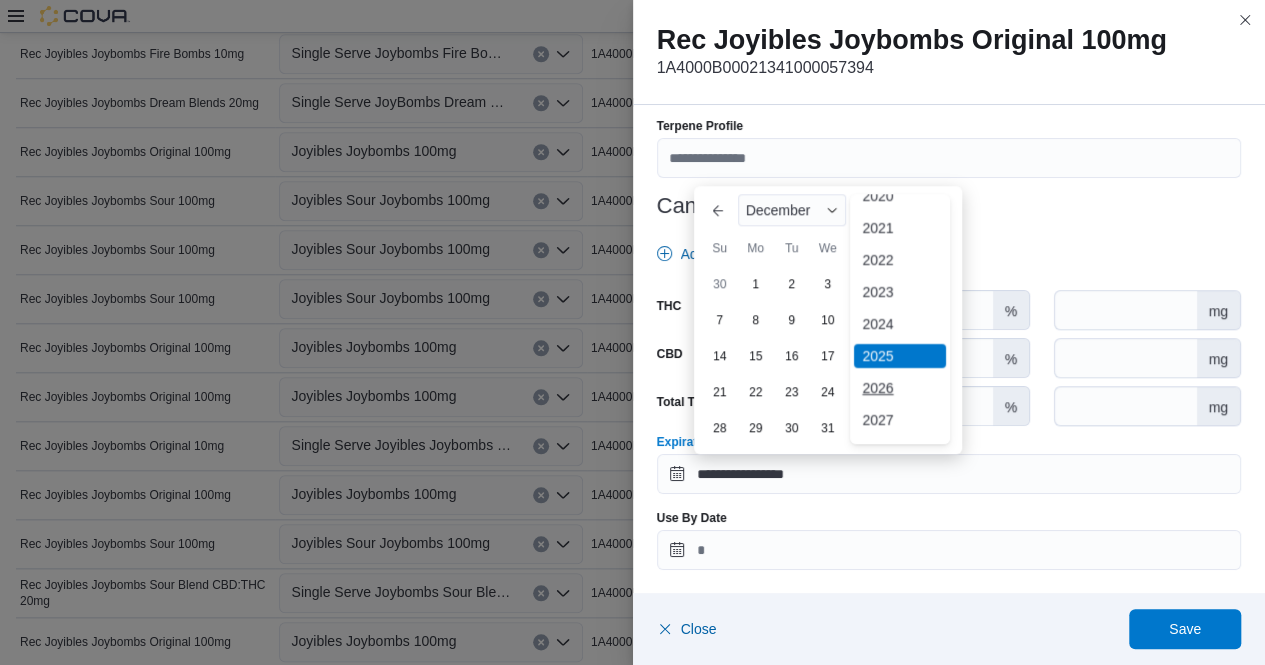 click on "2026" at bounding box center (900, 388) 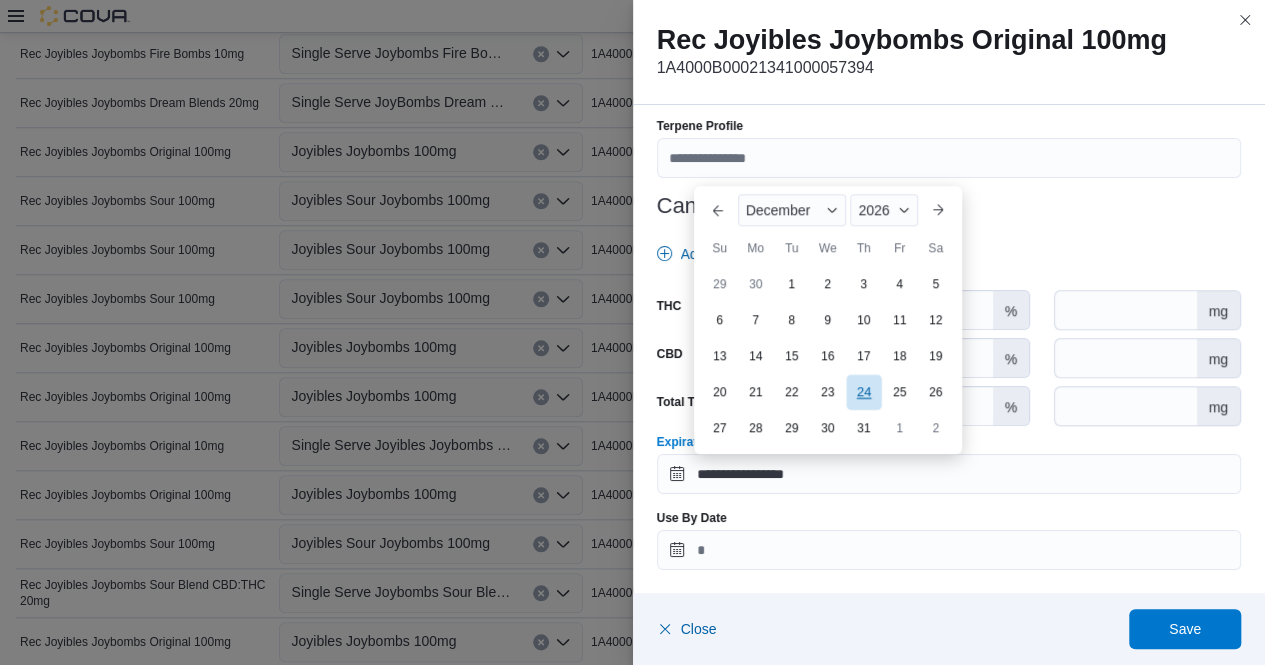 click on "24" at bounding box center [863, 391] 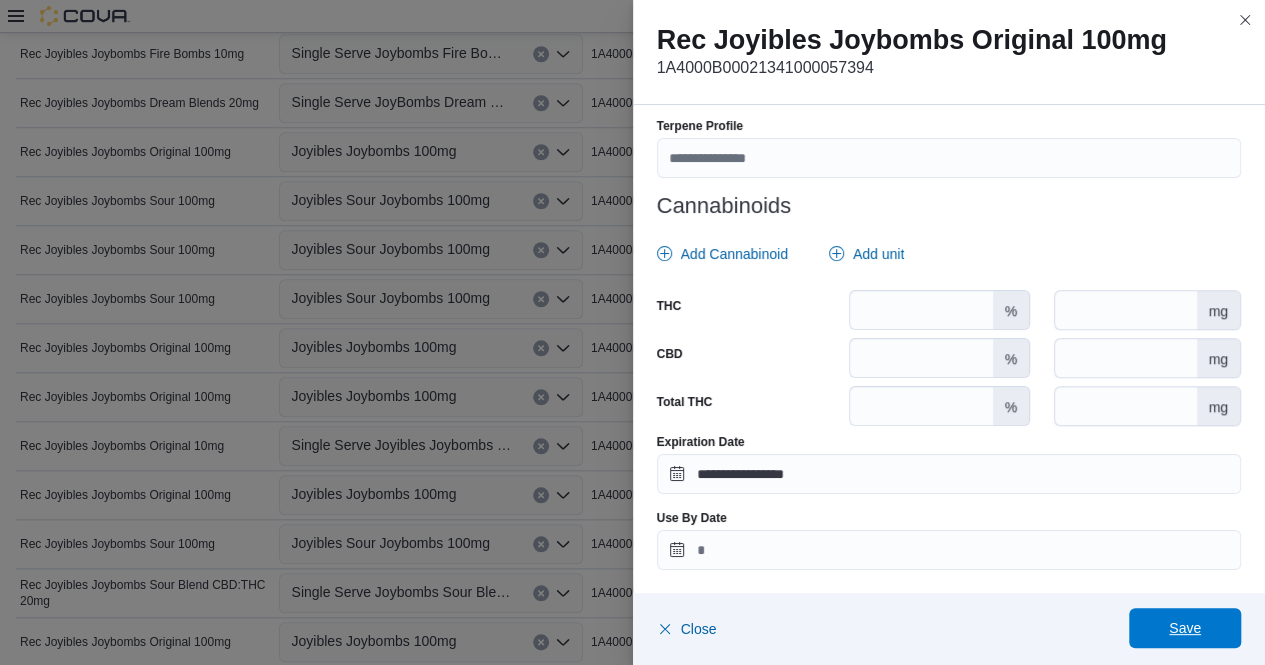 click on "Save" at bounding box center [1185, 628] 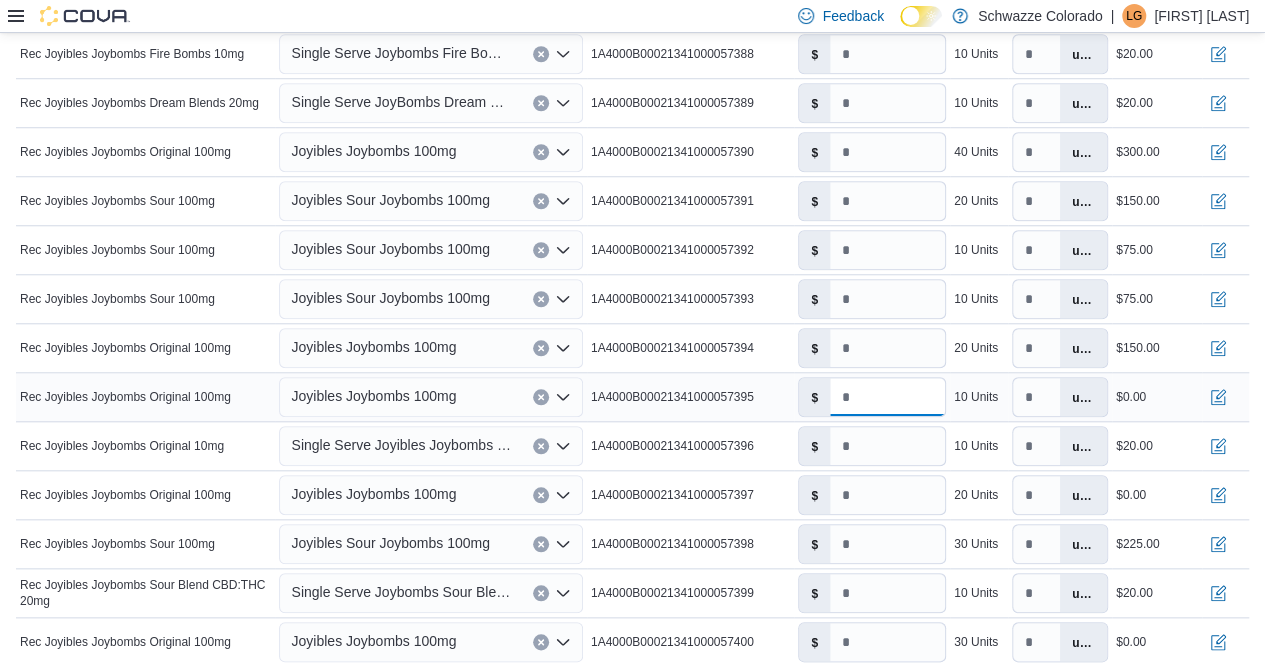 click on "*" at bounding box center [887, 397] 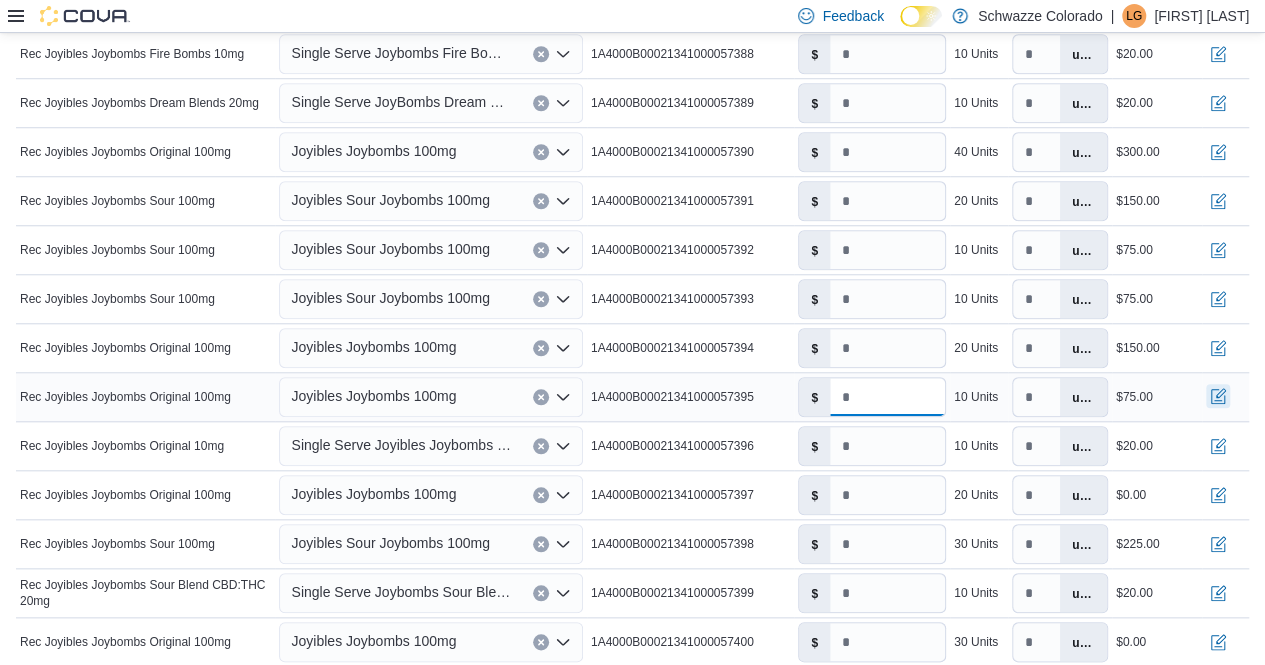 type on "***" 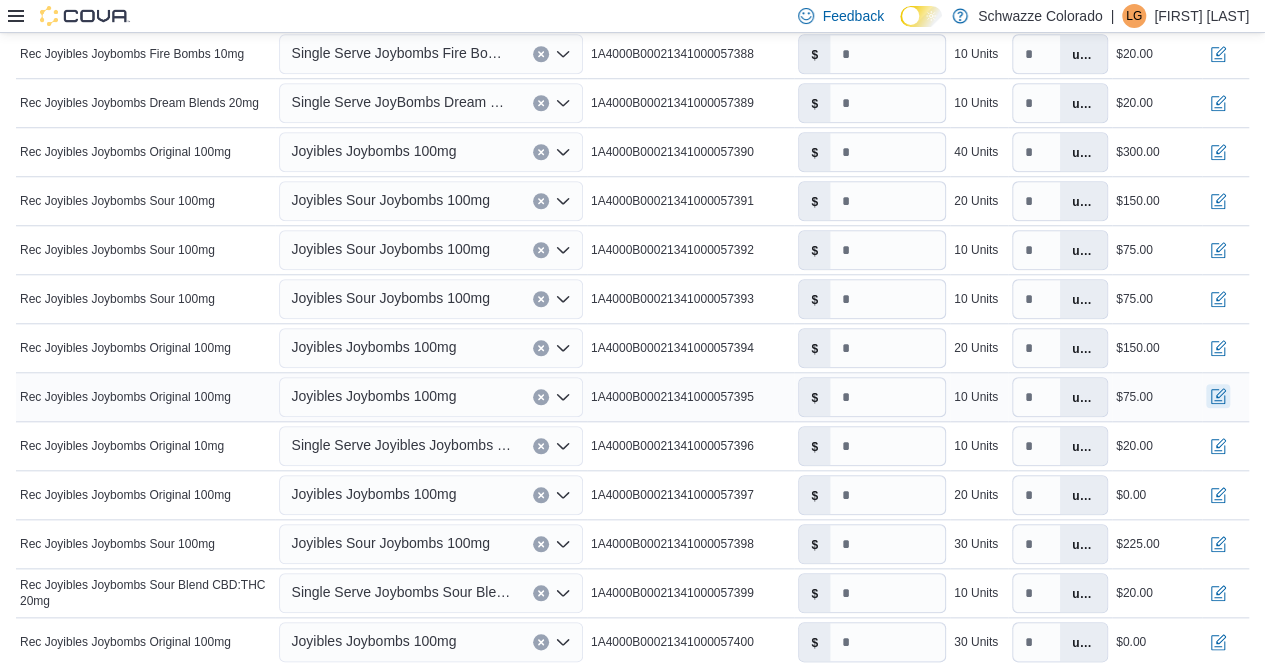 click at bounding box center (1218, 396) 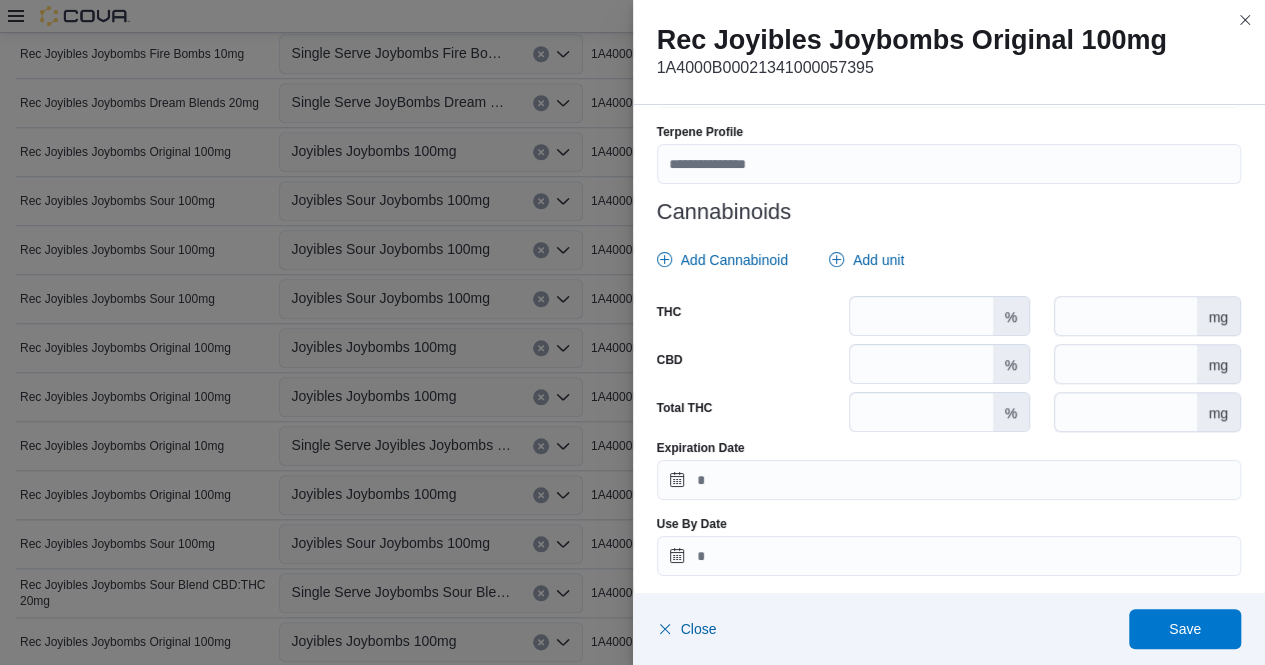 scroll, scrollTop: 826, scrollLeft: 0, axis: vertical 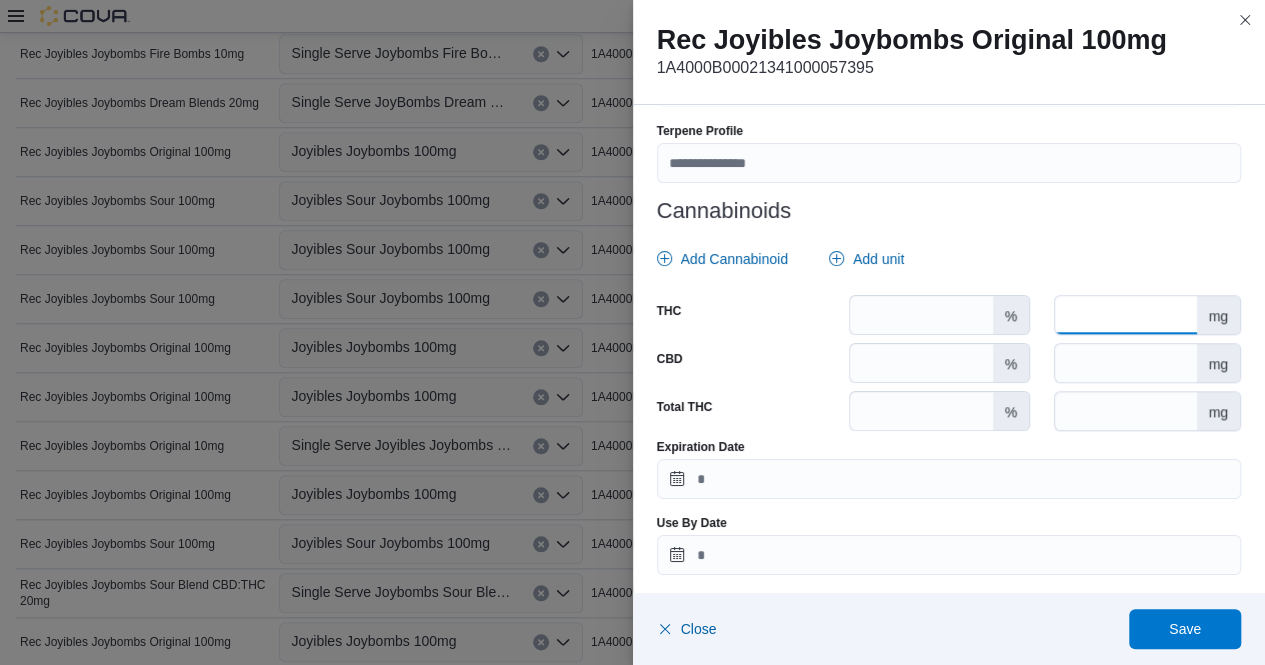 click at bounding box center (1125, 315) 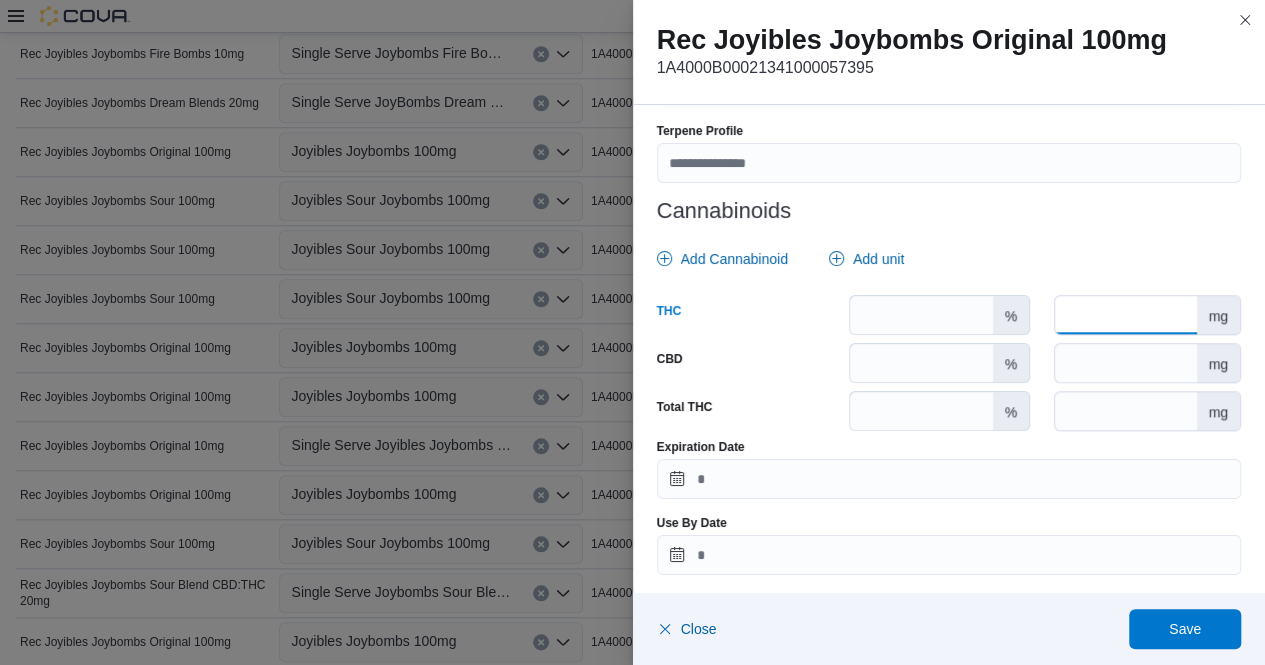 scroll, scrollTop: 831, scrollLeft: 0, axis: vertical 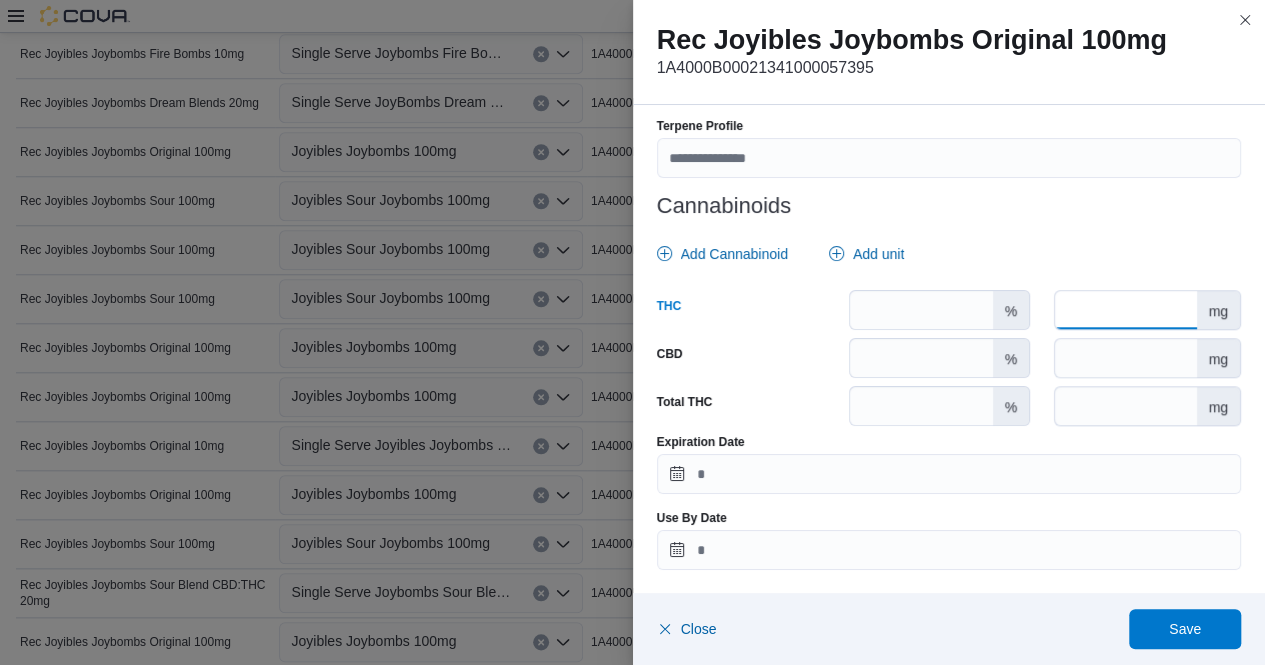 type on "***" 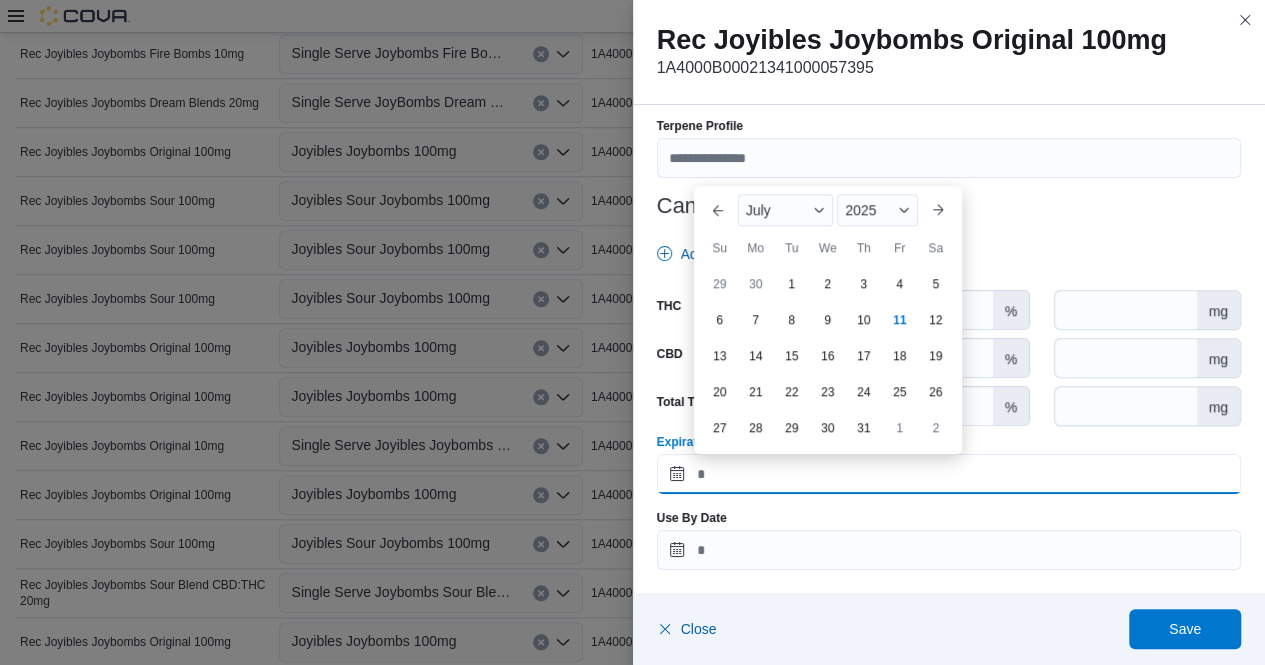 click on "Expiration Date" at bounding box center [949, 474] 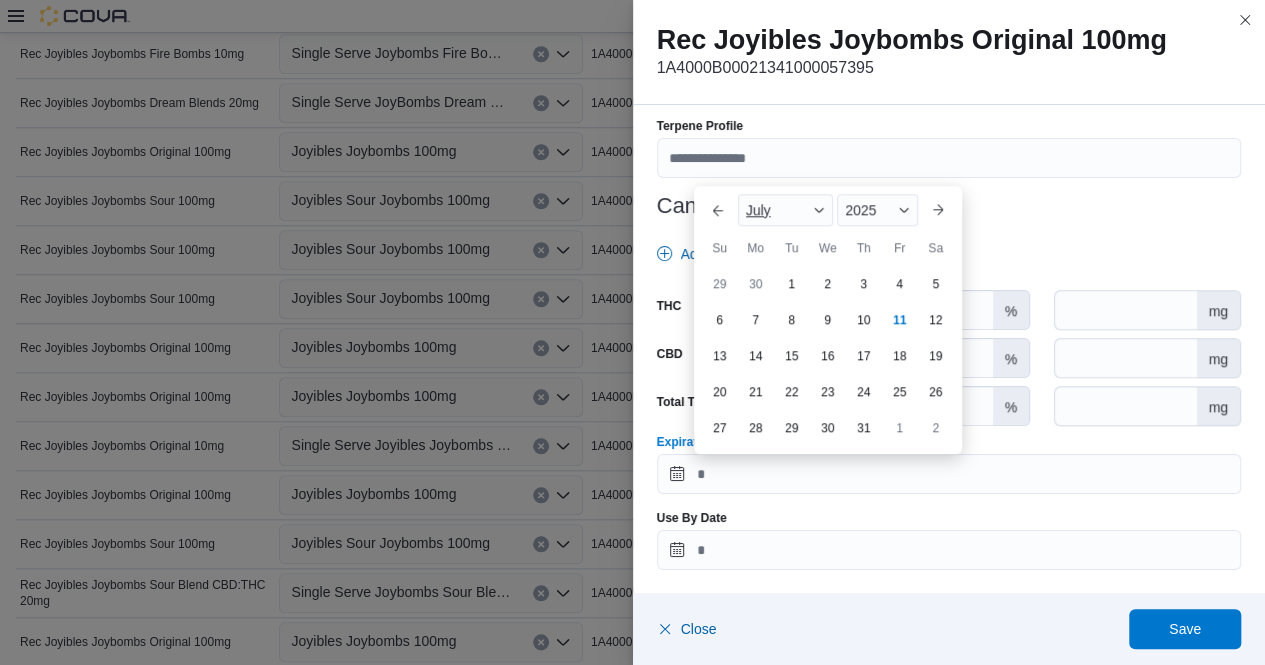 click at bounding box center (819, 210) 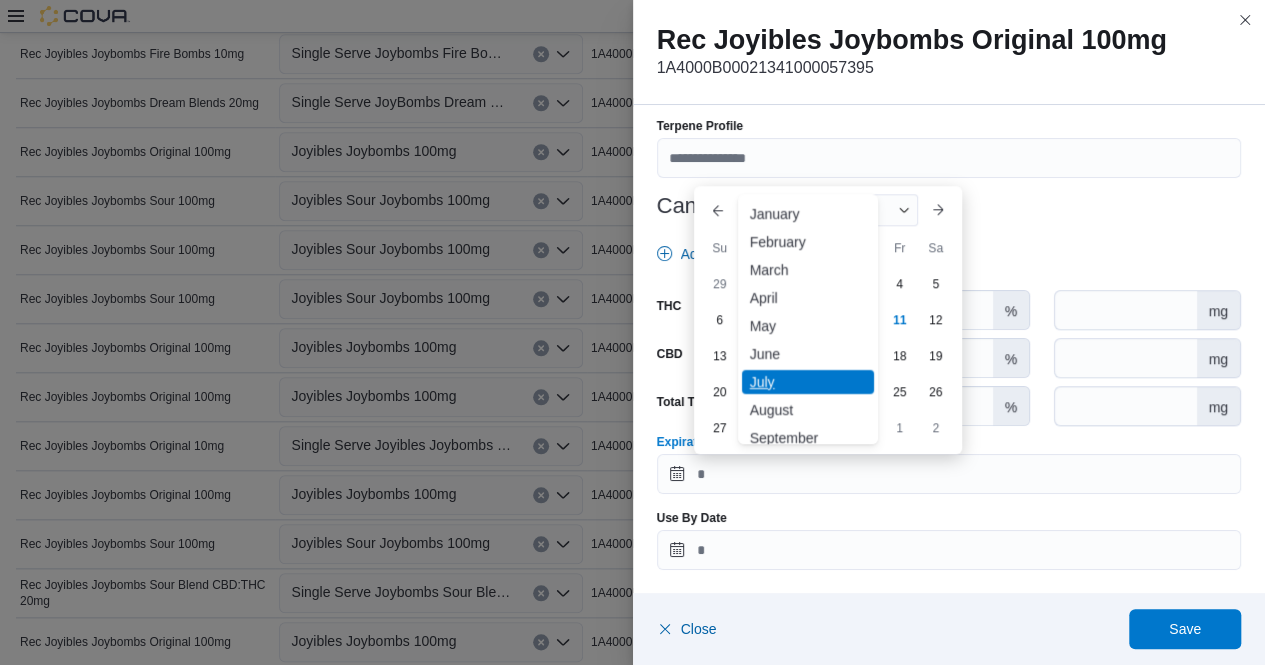 scroll, scrollTop: 98, scrollLeft: 0, axis: vertical 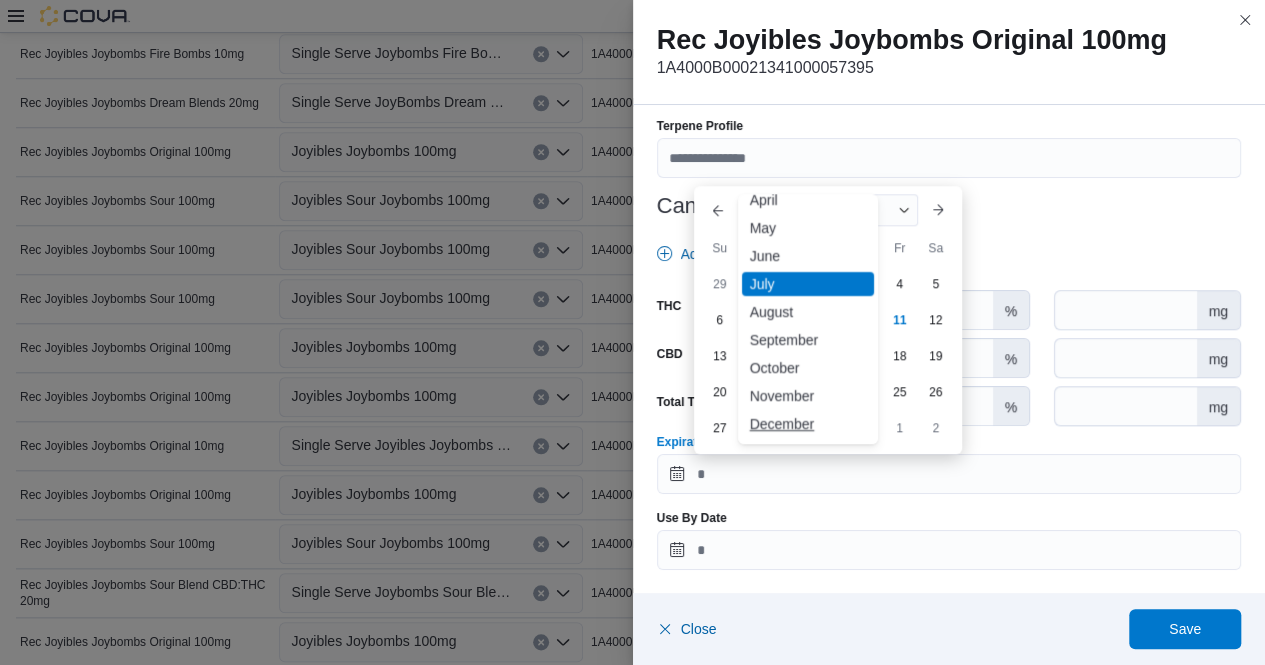 click on "December" at bounding box center (808, 424) 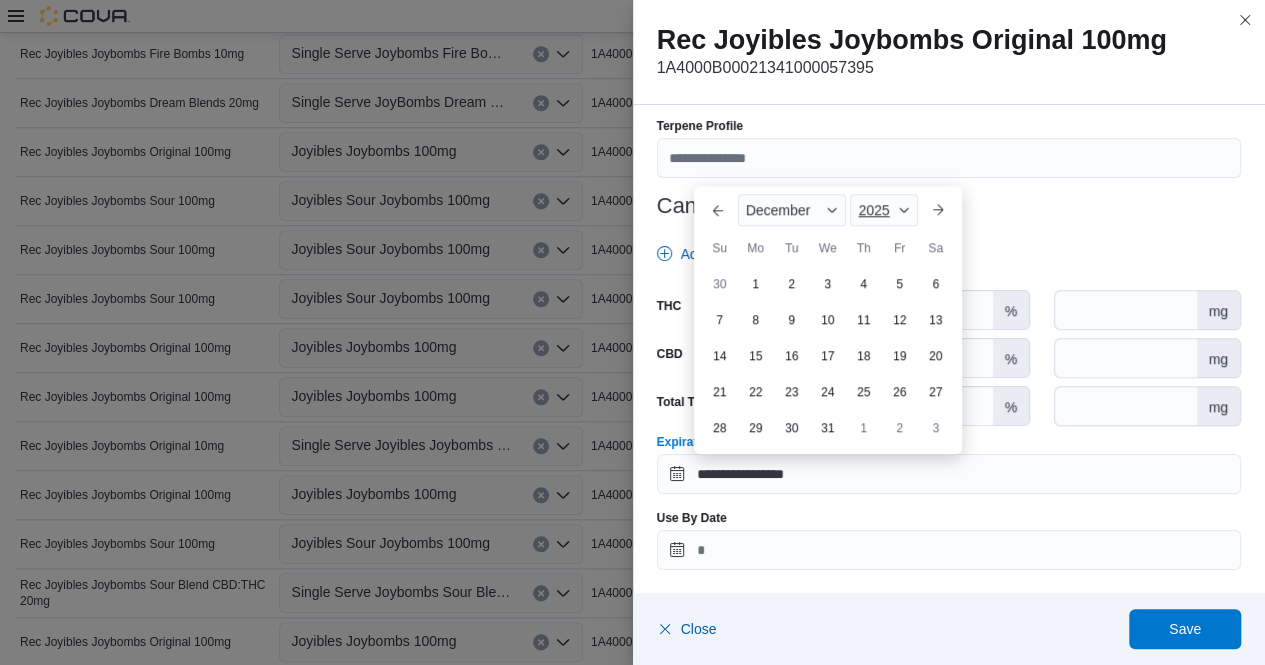 click at bounding box center [904, 210] 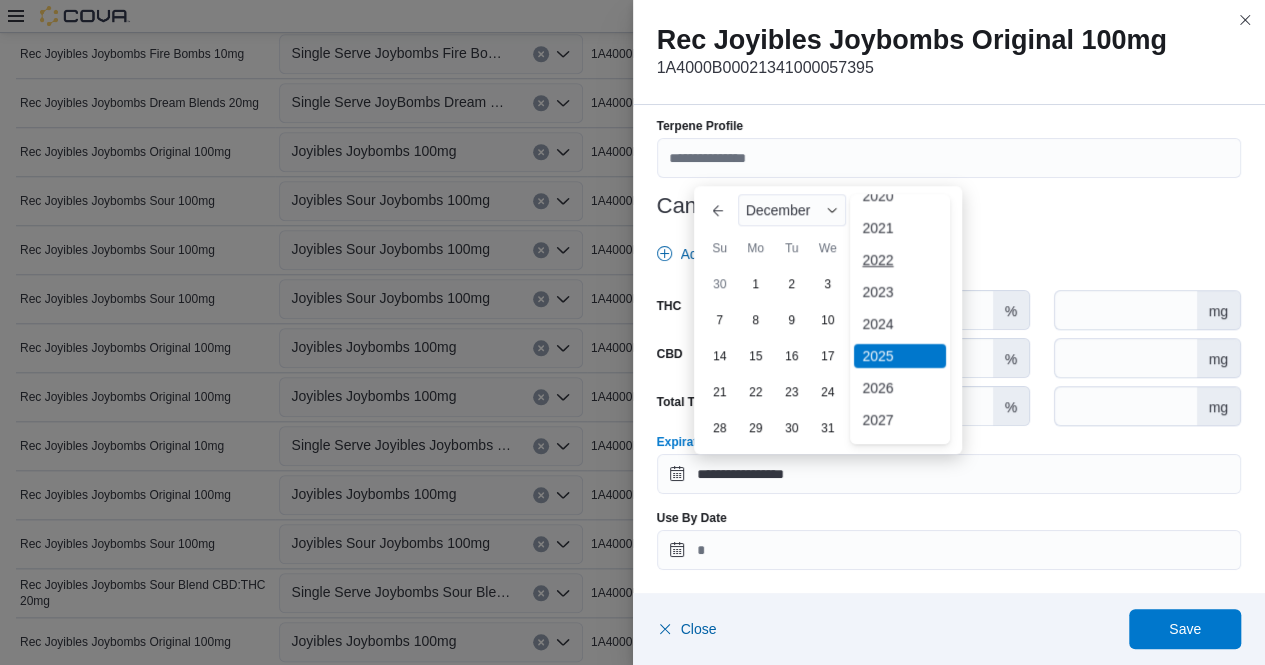 scroll, scrollTop: 89, scrollLeft: 0, axis: vertical 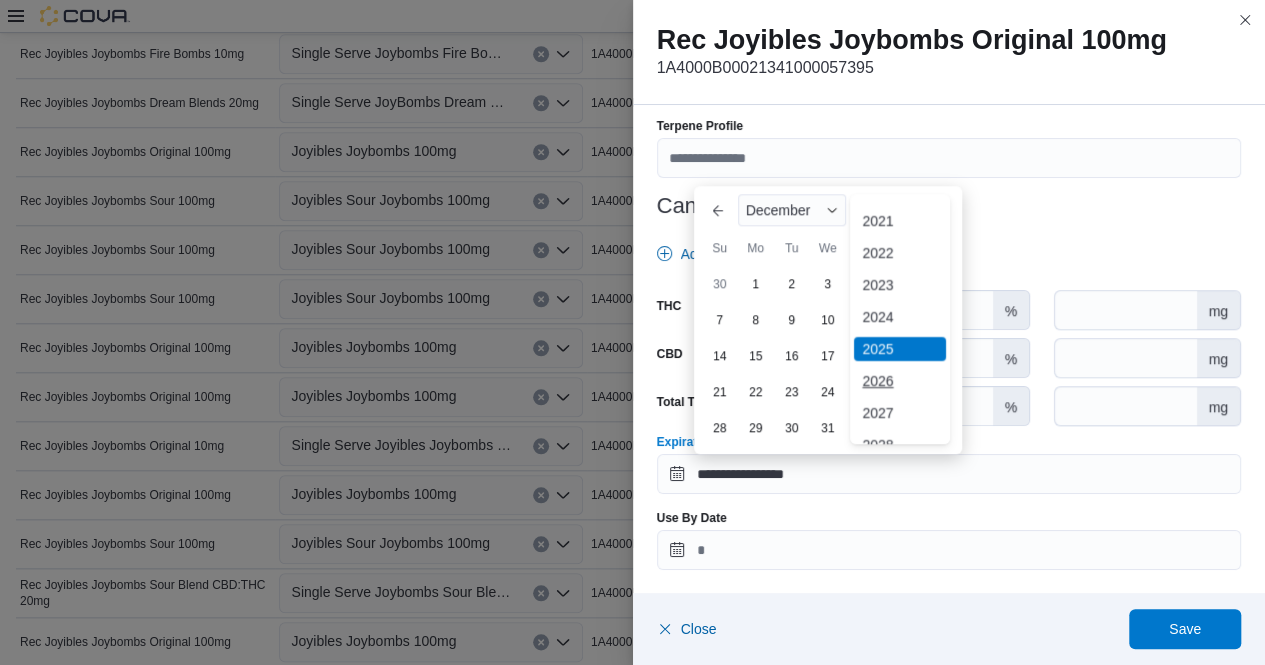 click on "2026" at bounding box center [900, 381] 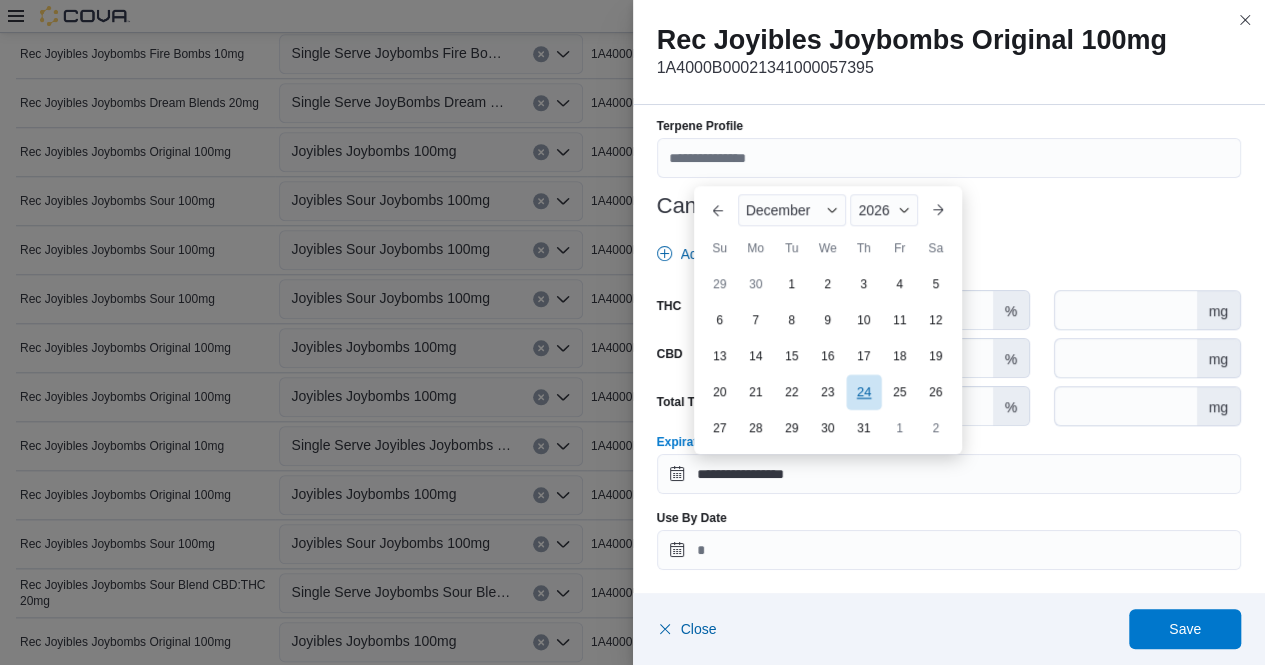 click on "24" at bounding box center [863, 391] 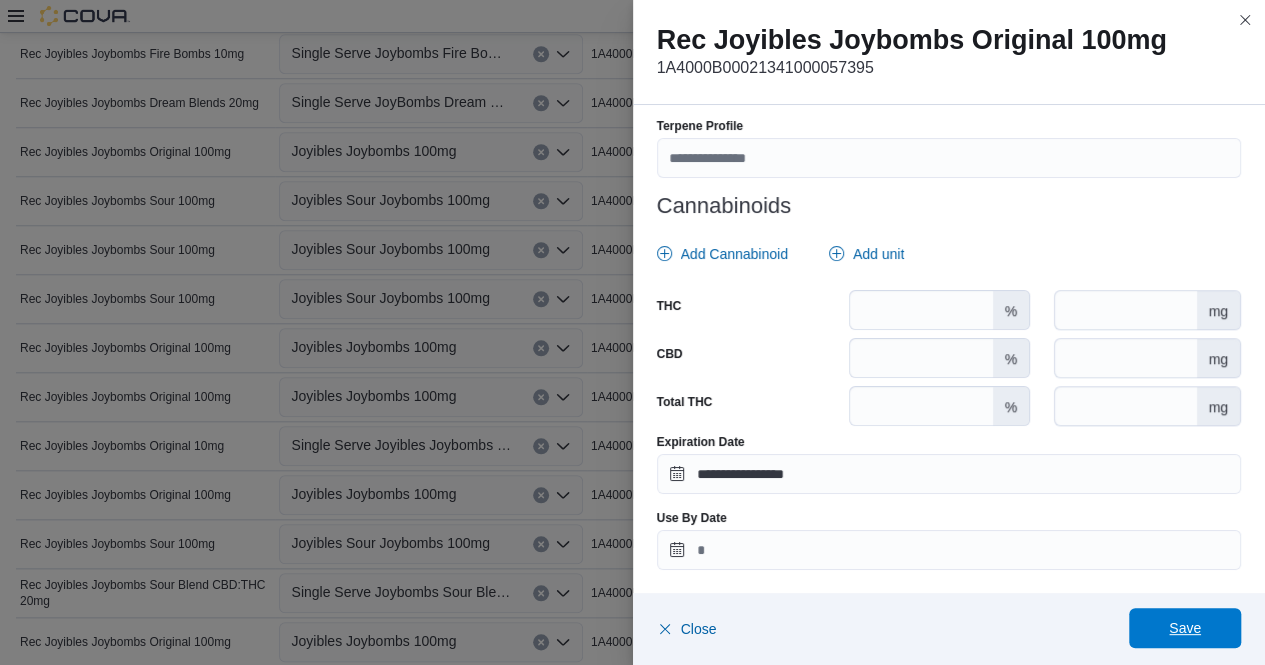 click on "Save" at bounding box center [1185, 628] 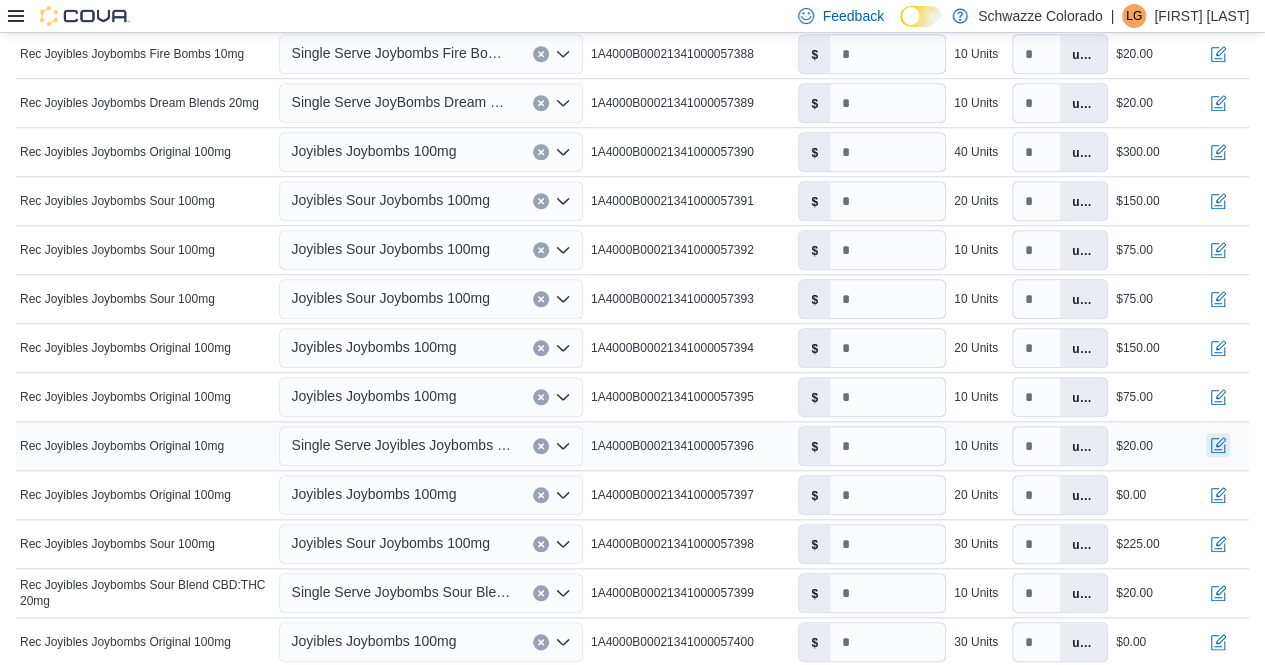 click at bounding box center (1218, 445) 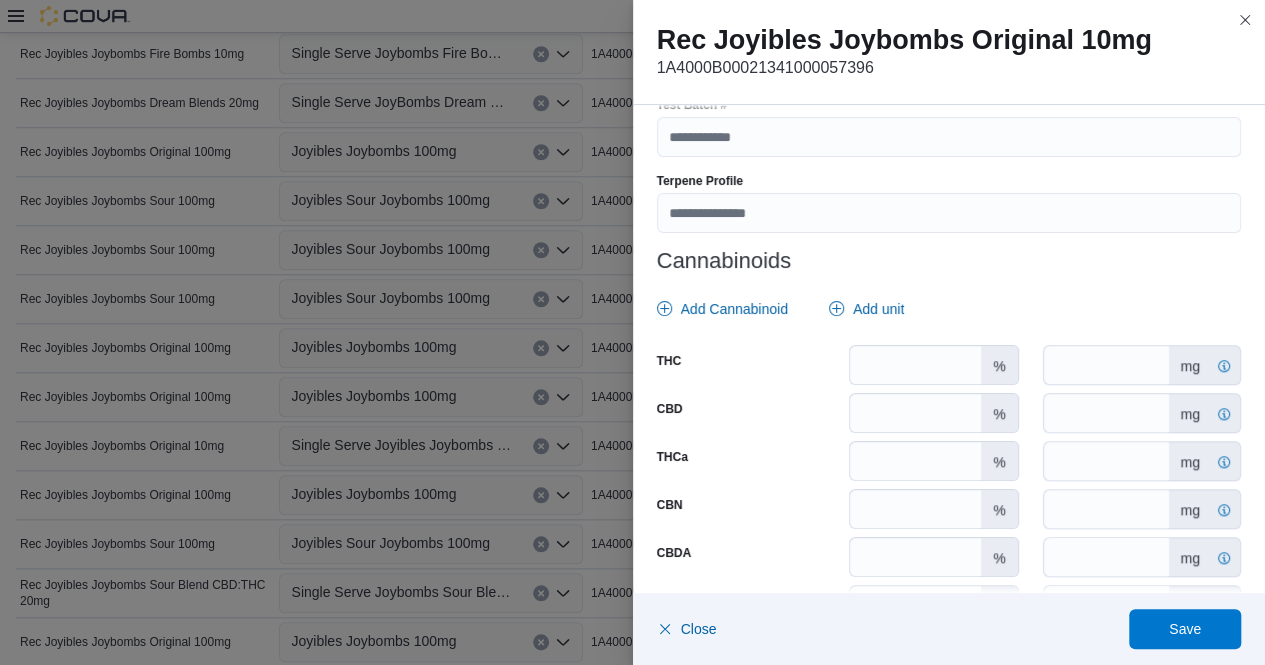 scroll, scrollTop: 801, scrollLeft: 0, axis: vertical 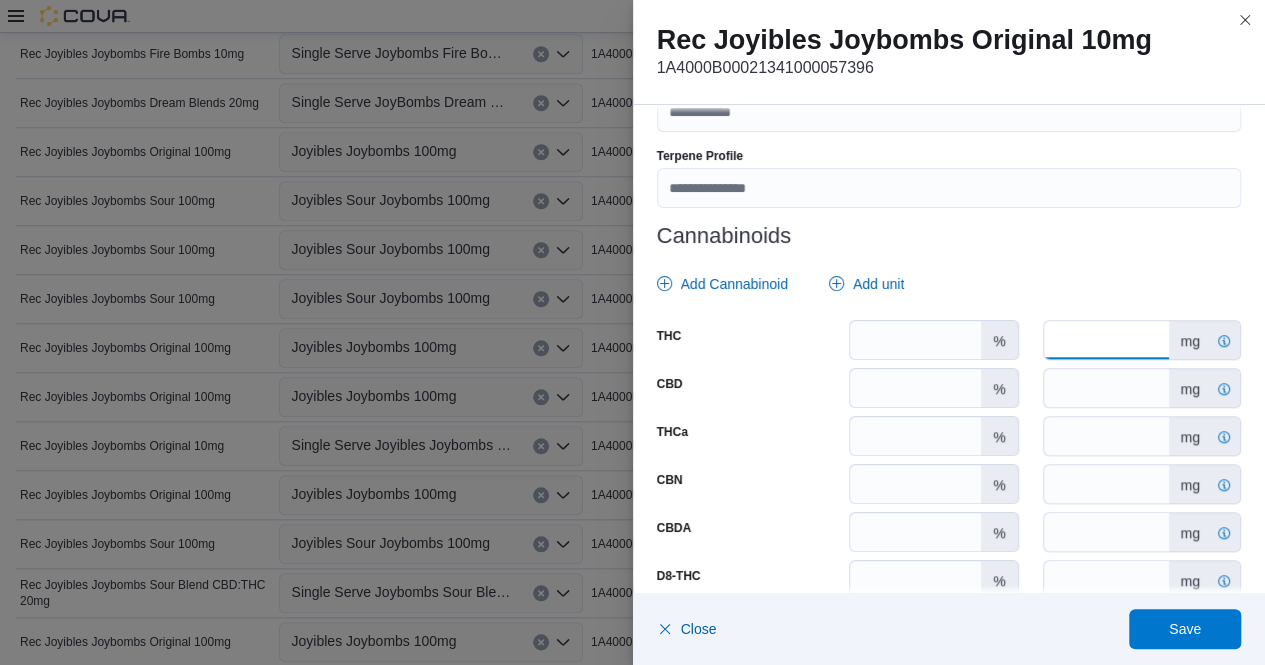 click on "*" at bounding box center (1106, 340) 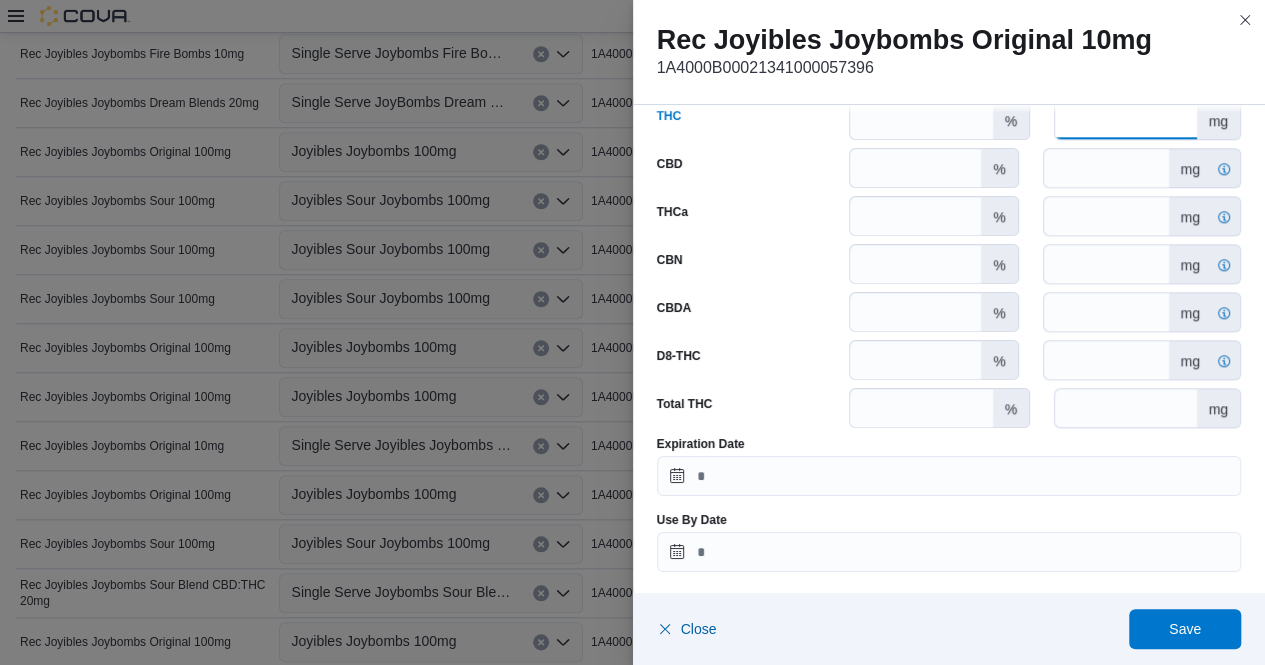 scroll, scrollTop: 1023, scrollLeft: 0, axis: vertical 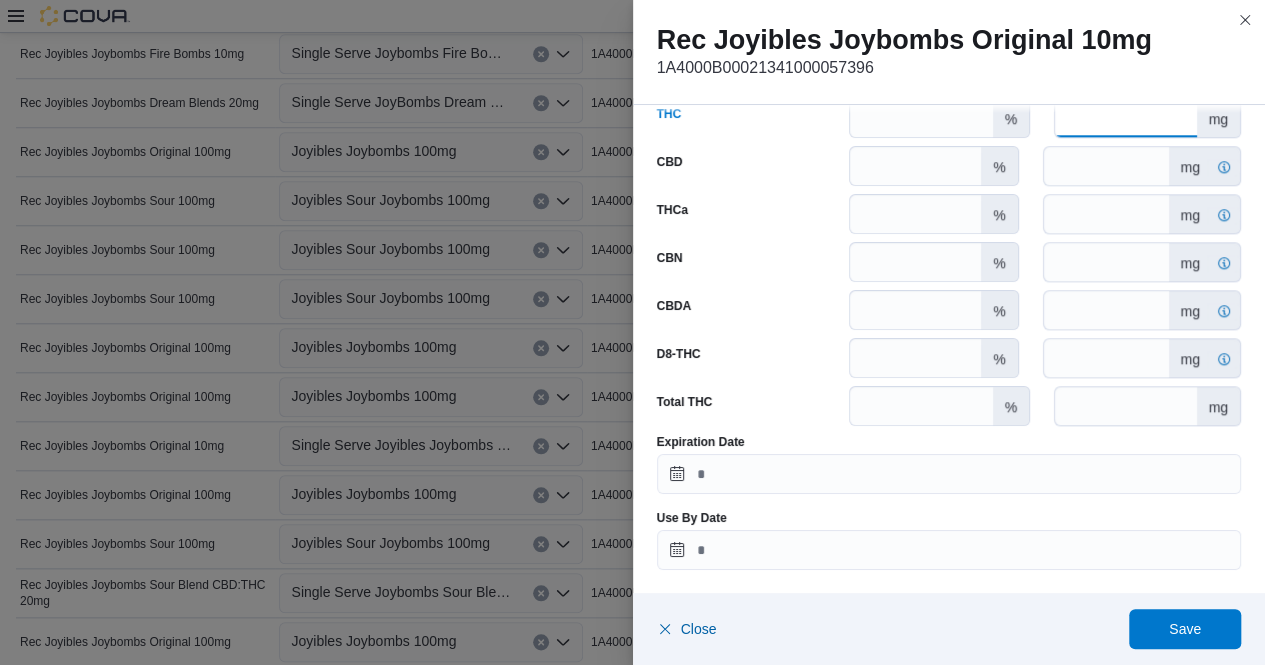 type on "**" 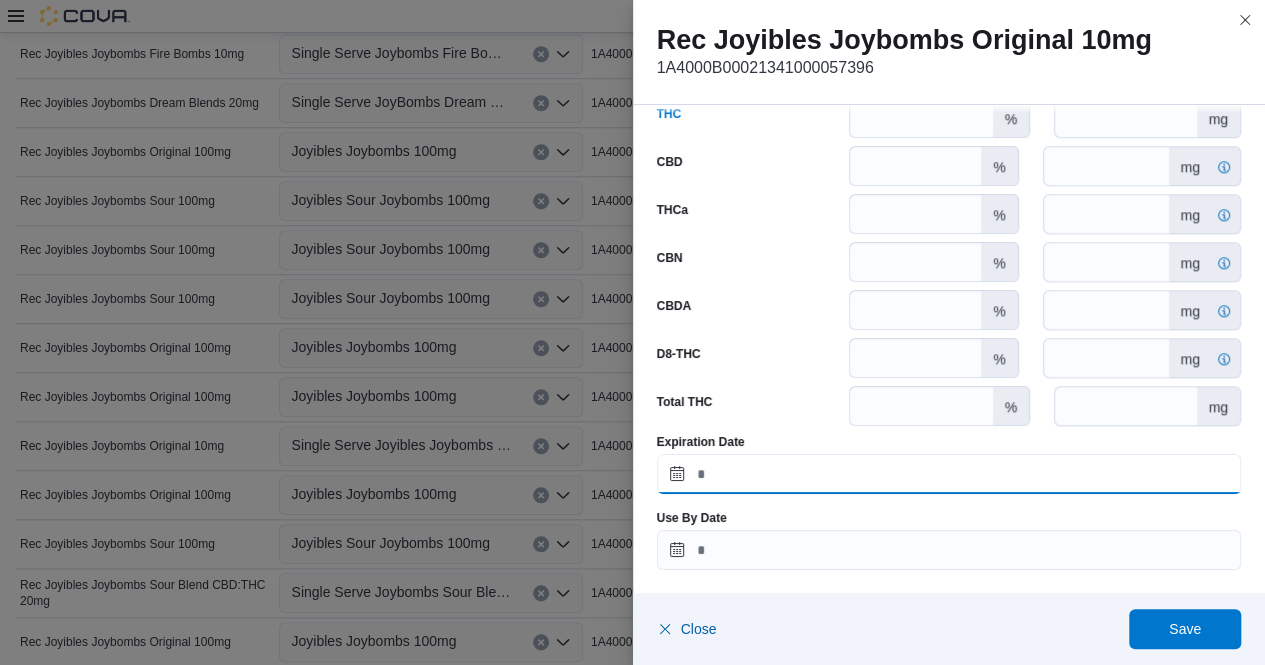 click on "Expiration Date" at bounding box center [949, 474] 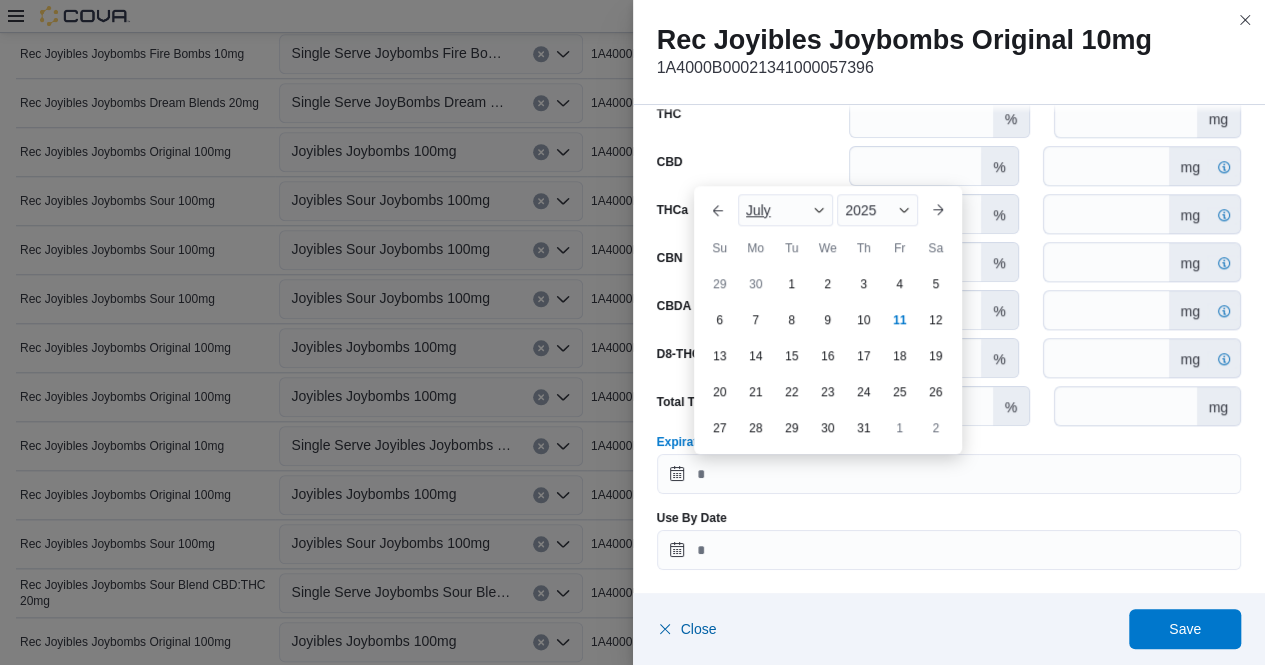 click at bounding box center (819, 210) 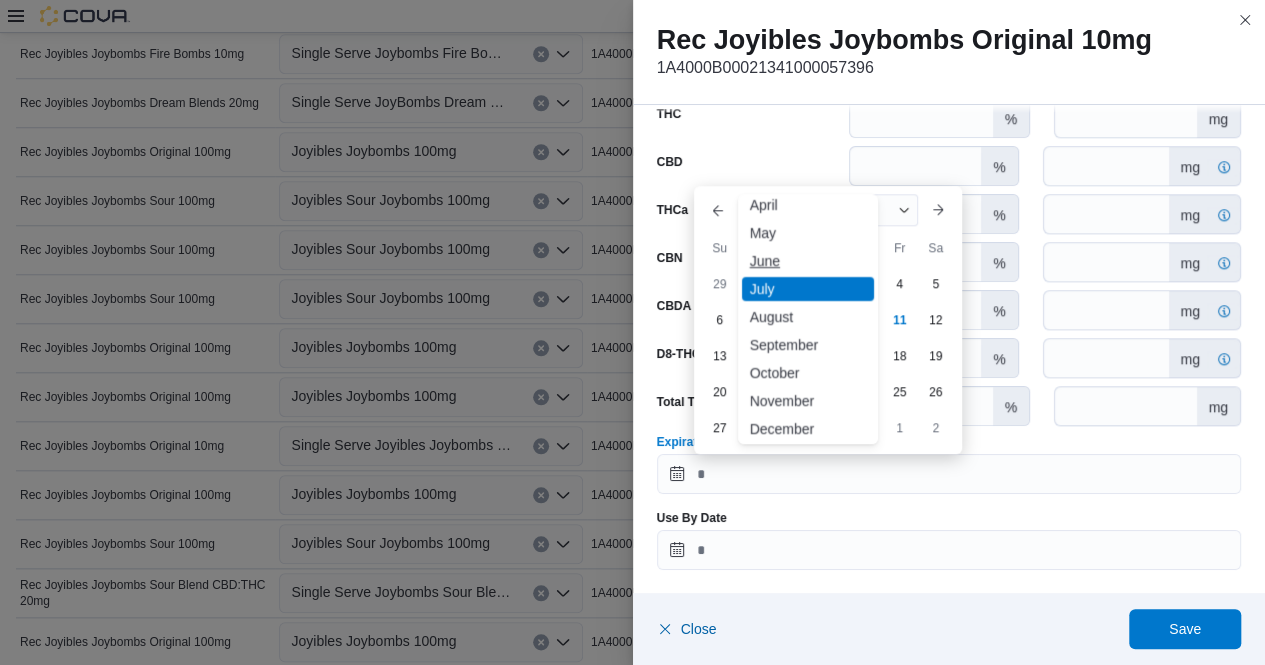 scroll, scrollTop: 98, scrollLeft: 0, axis: vertical 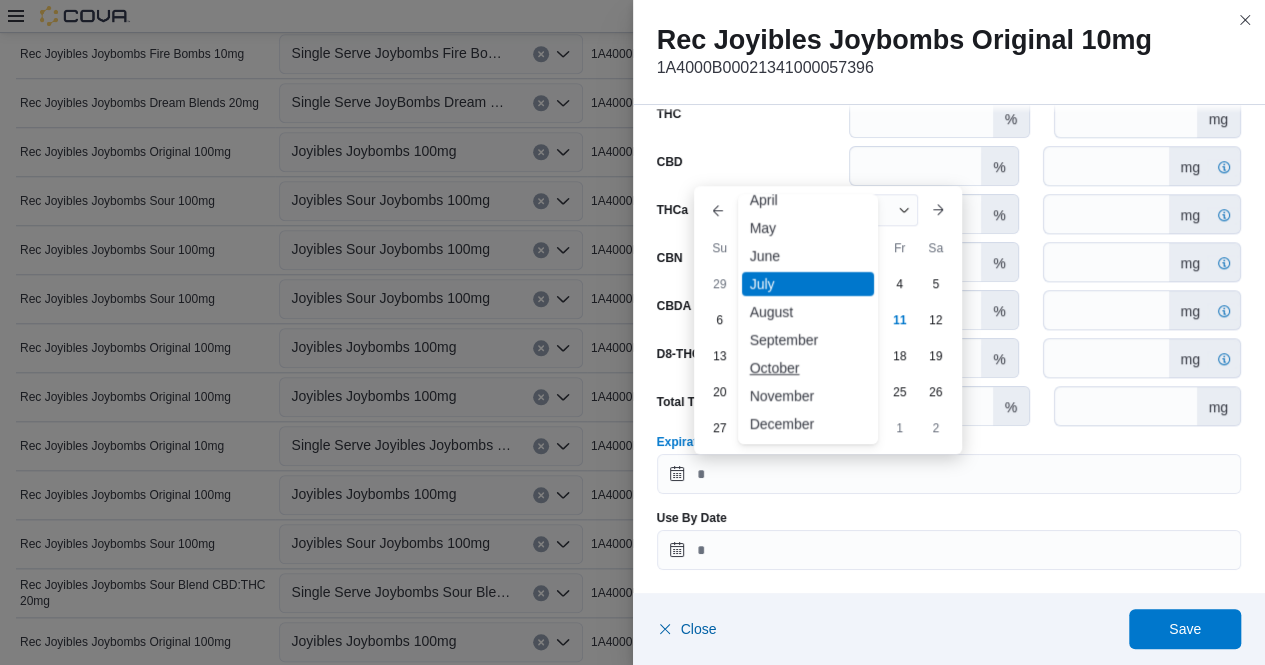 click on "October" at bounding box center (808, 368) 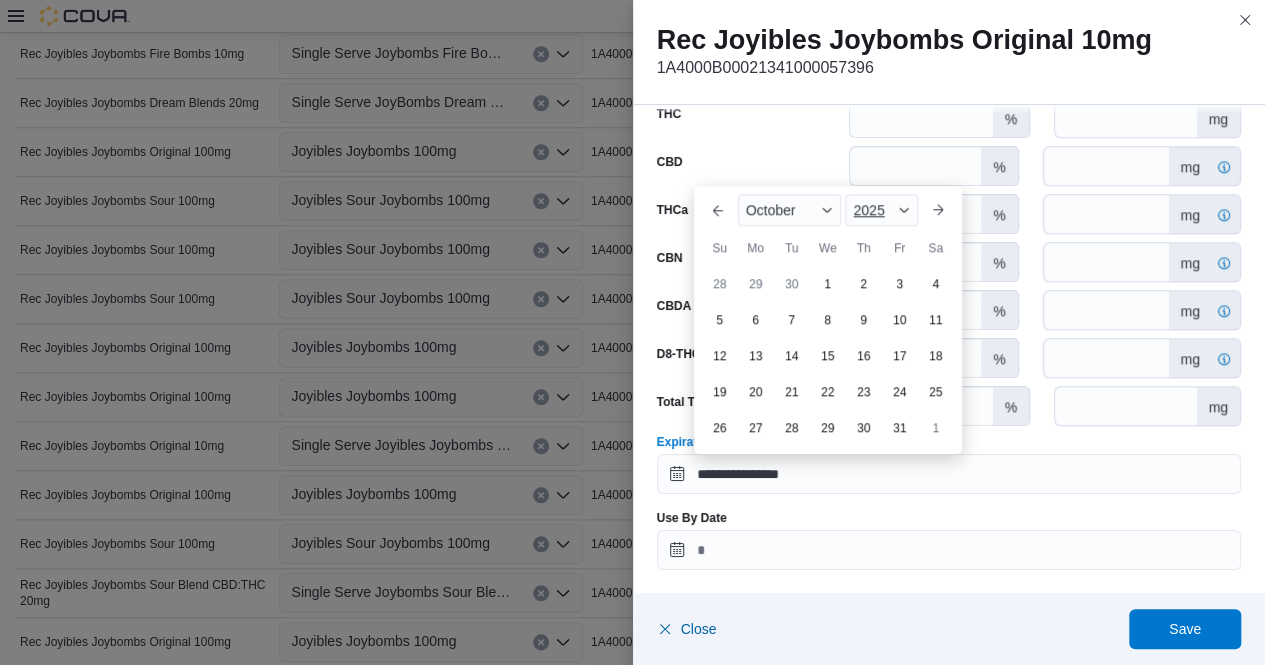 click at bounding box center [904, 210] 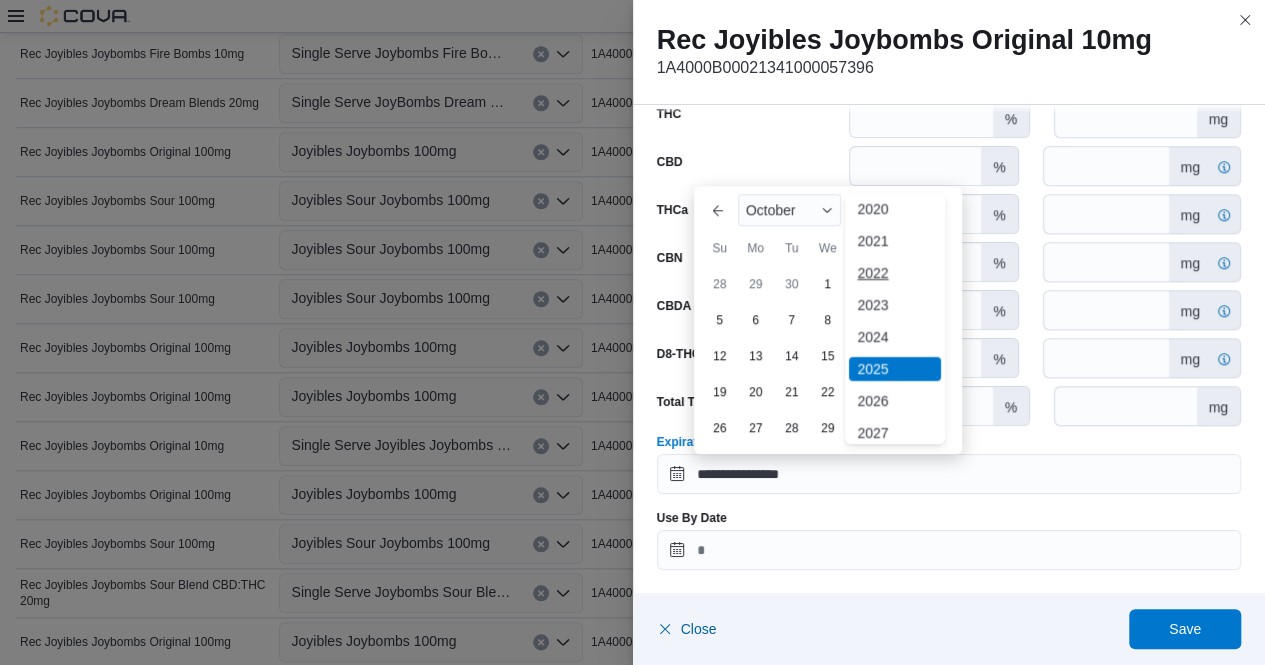 scroll, scrollTop: 77, scrollLeft: 0, axis: vertical 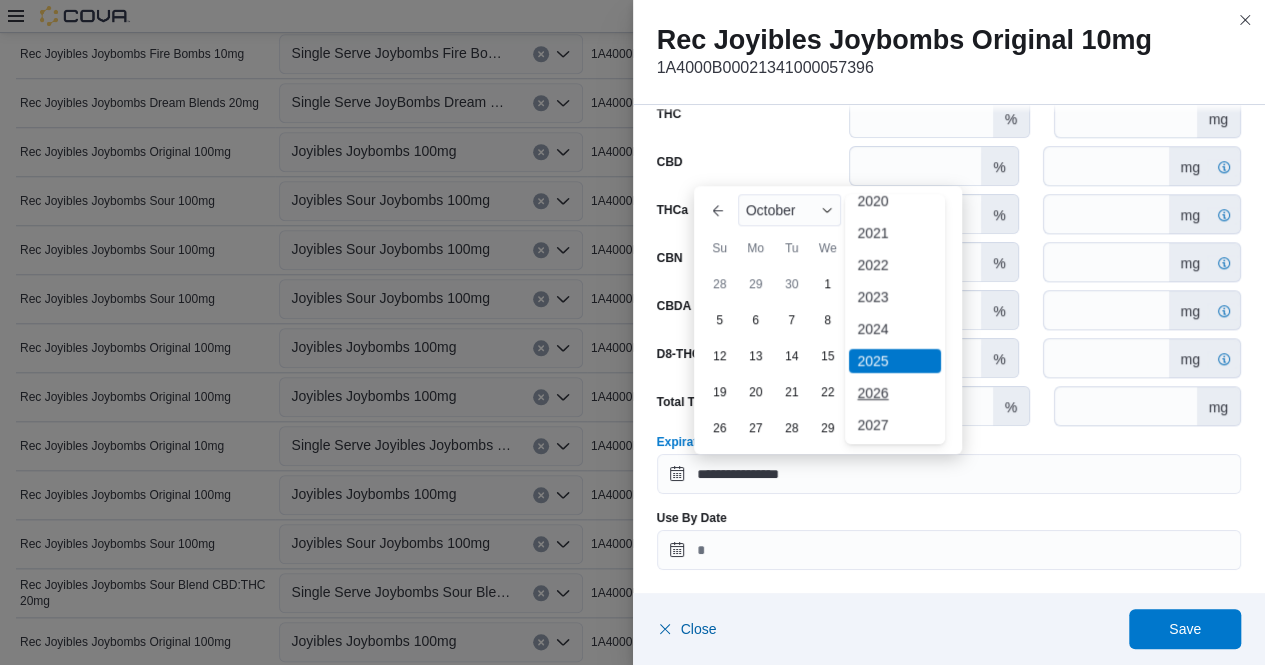 click on "2026" at bounding box center [895, 393] 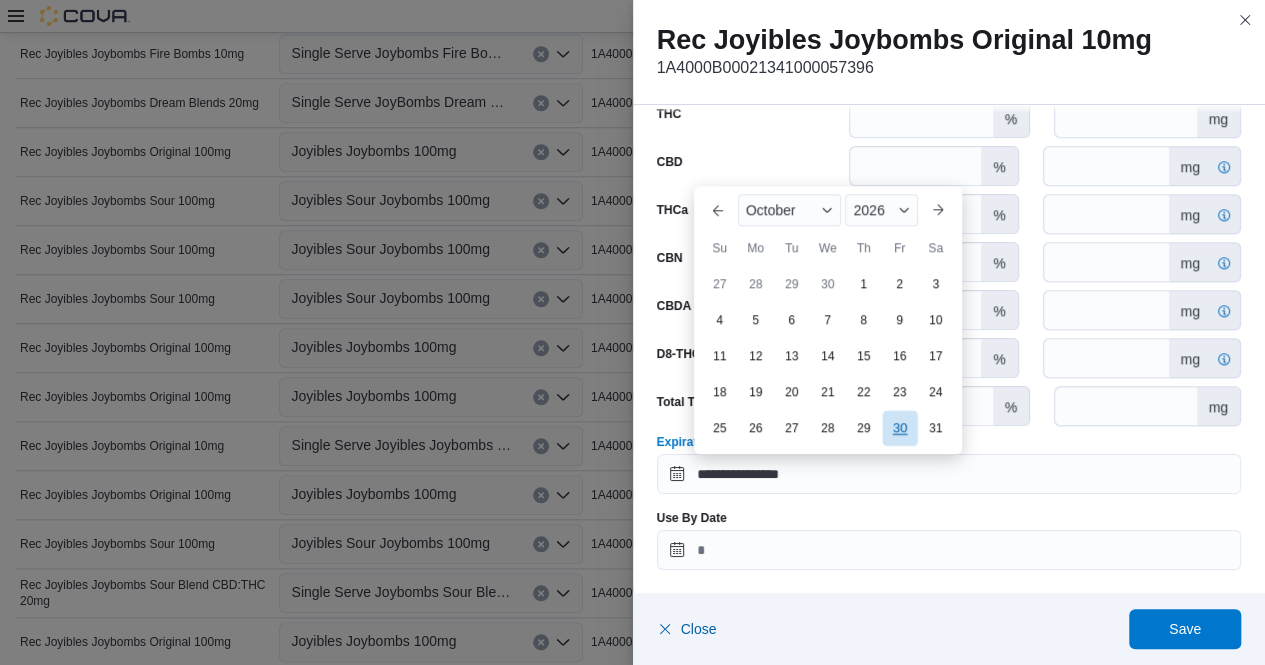 click on "30" at bounding box center (899, 427) 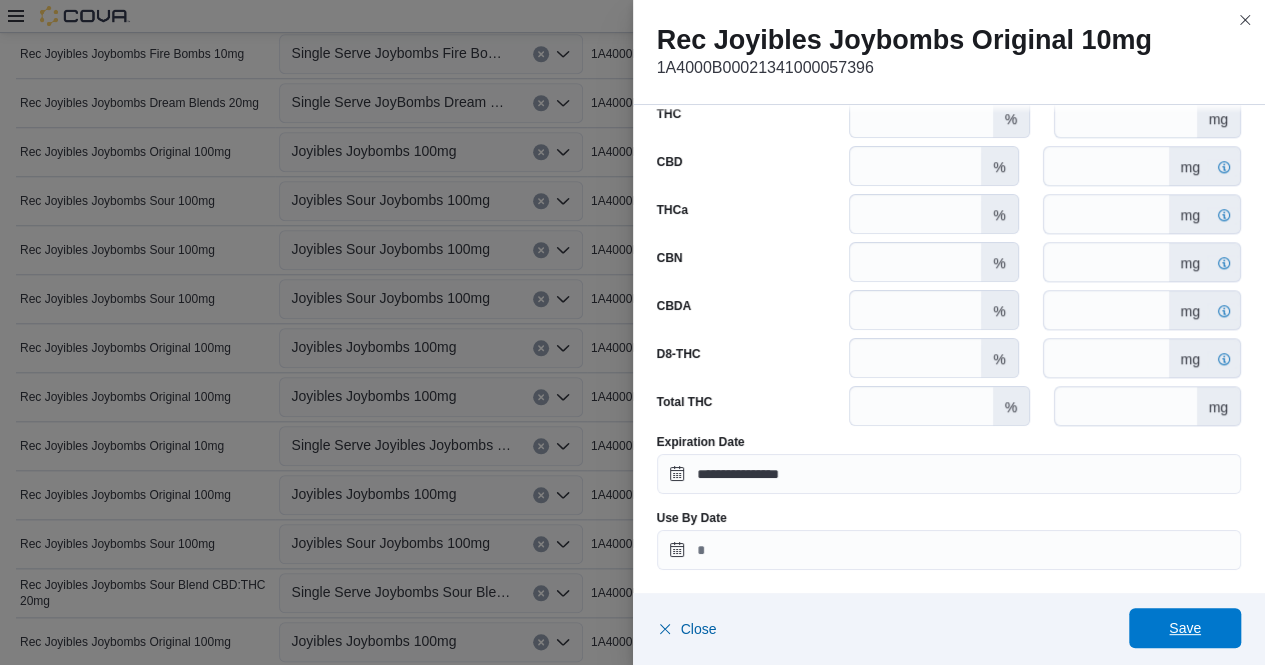 click on "Save" at bounding box center [1185, 628] 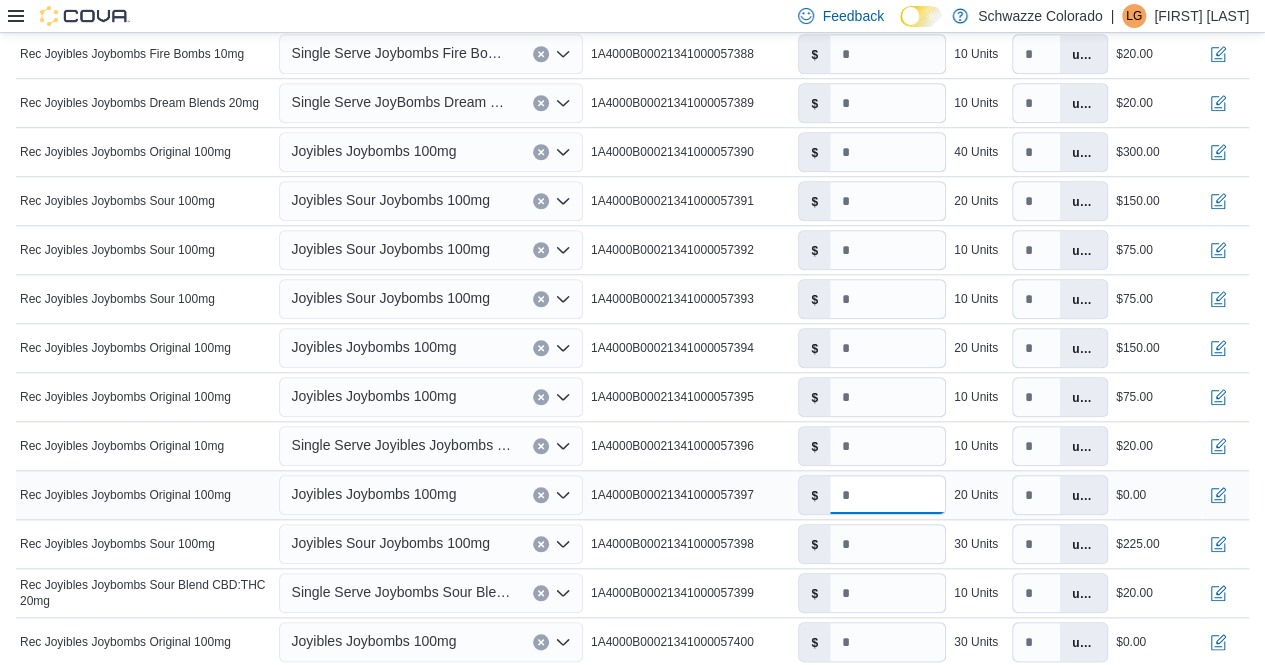 click on "*" at bounding box center [887, 495] 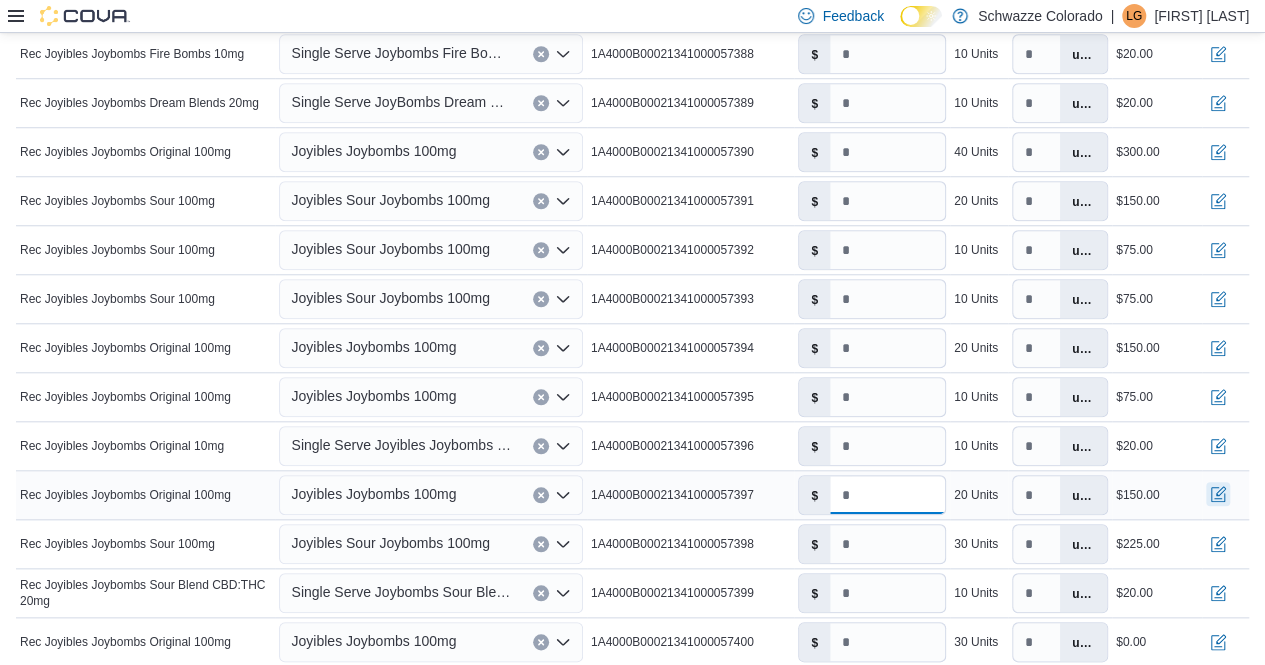 type on "***" 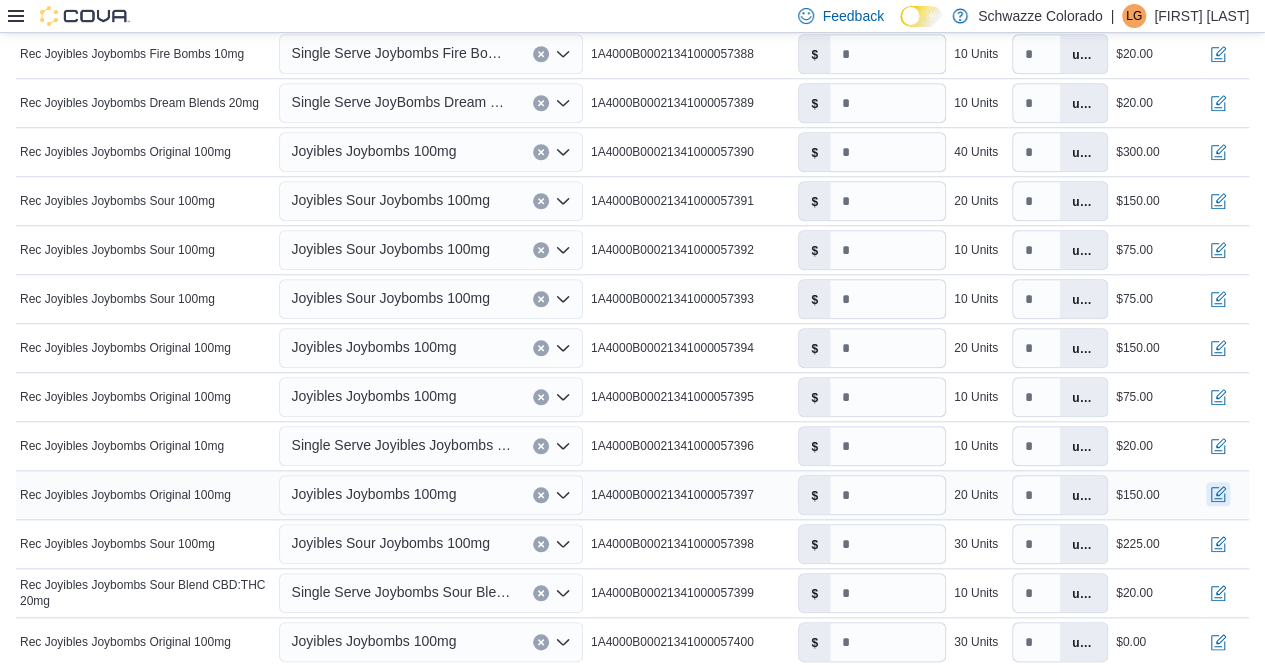 click at bounding box center (1218, 494) 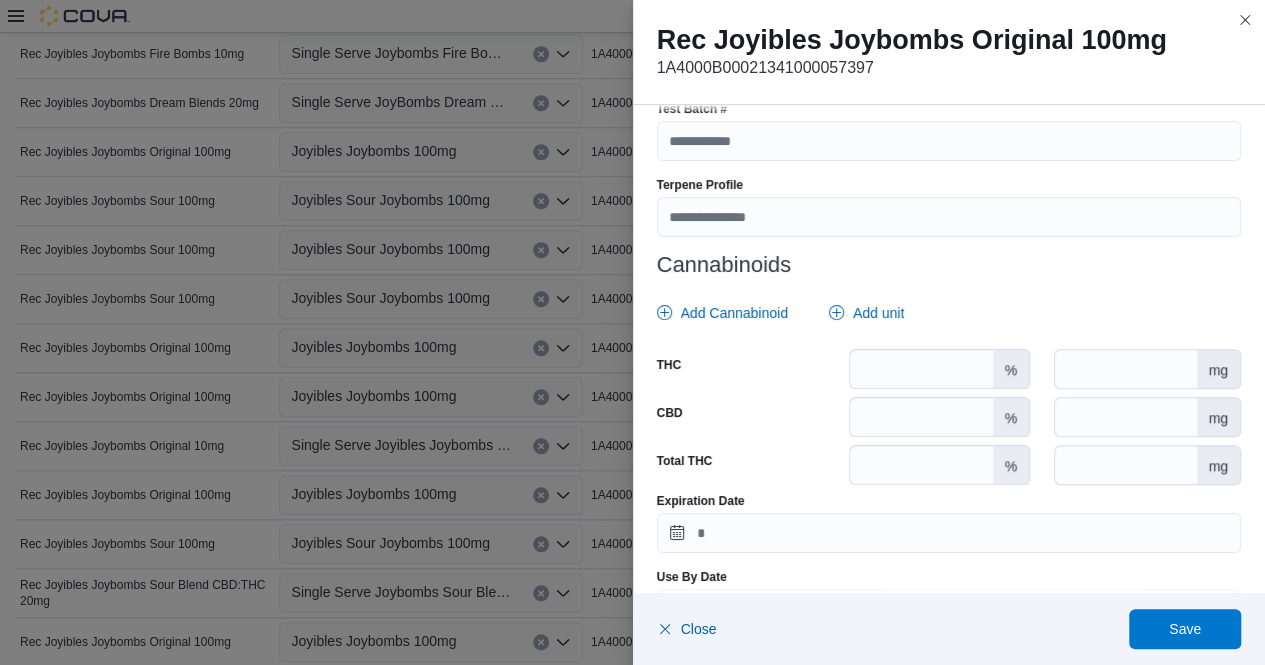 scroll, scrollTop: 773, scrollLeft: 0, axis: vertical 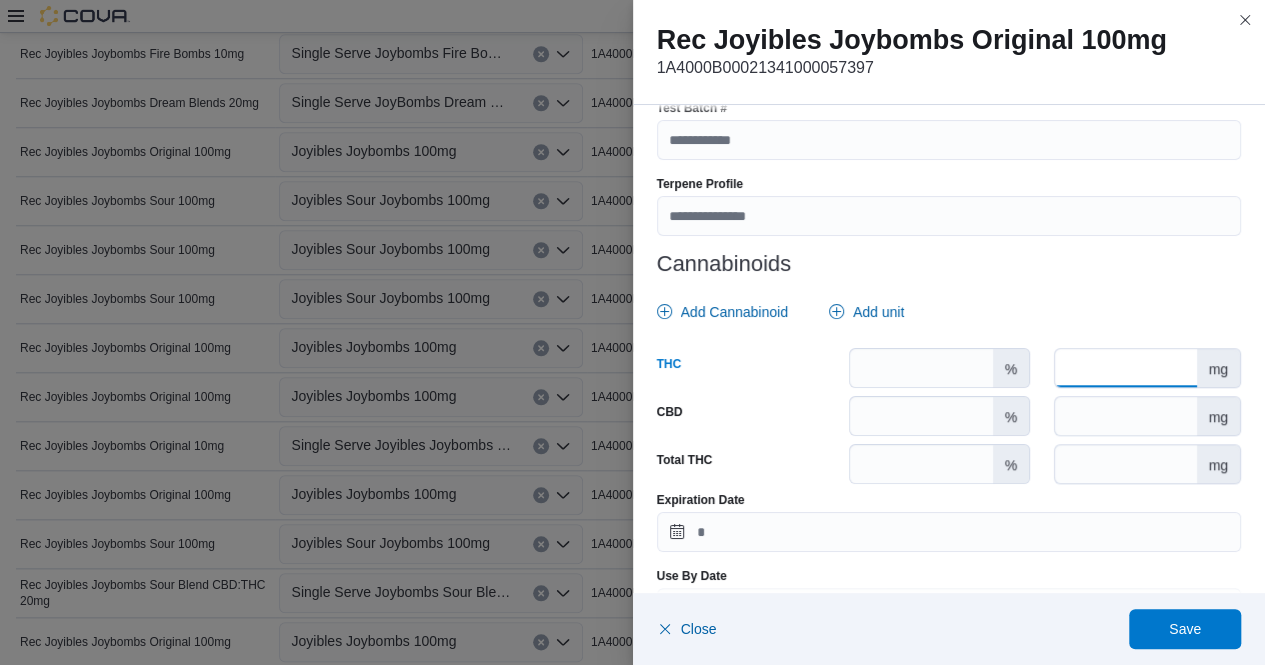 click at bounding box center (1125, 368) 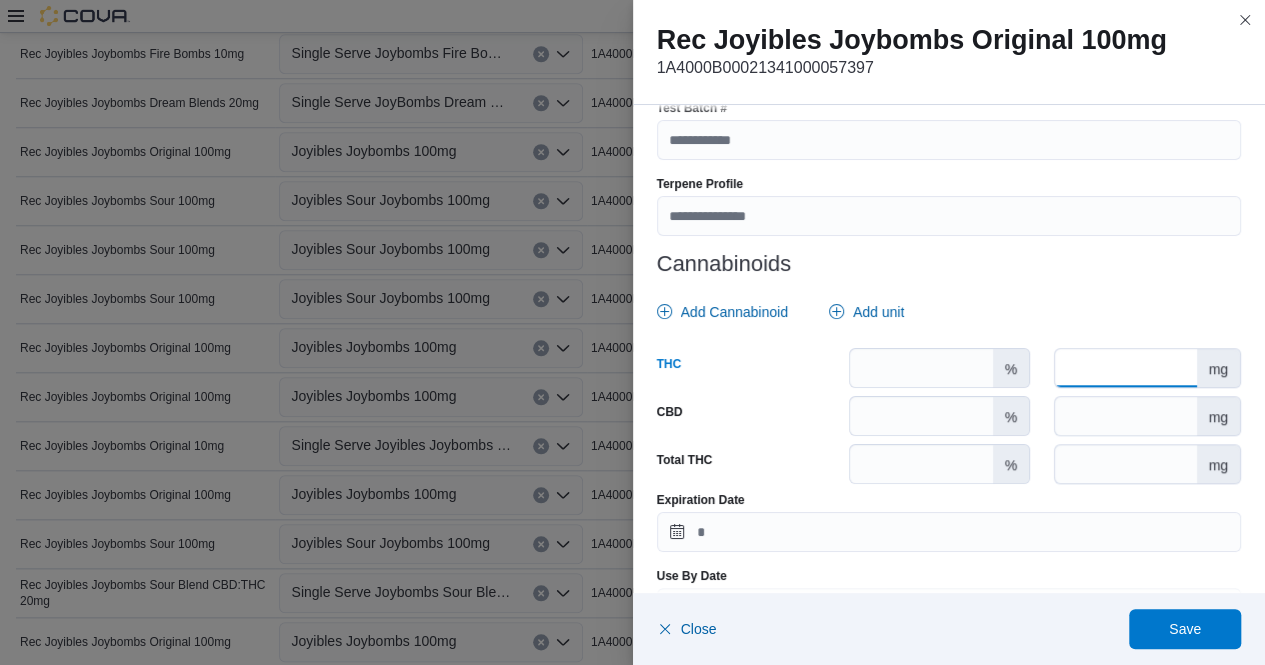 type on "***" 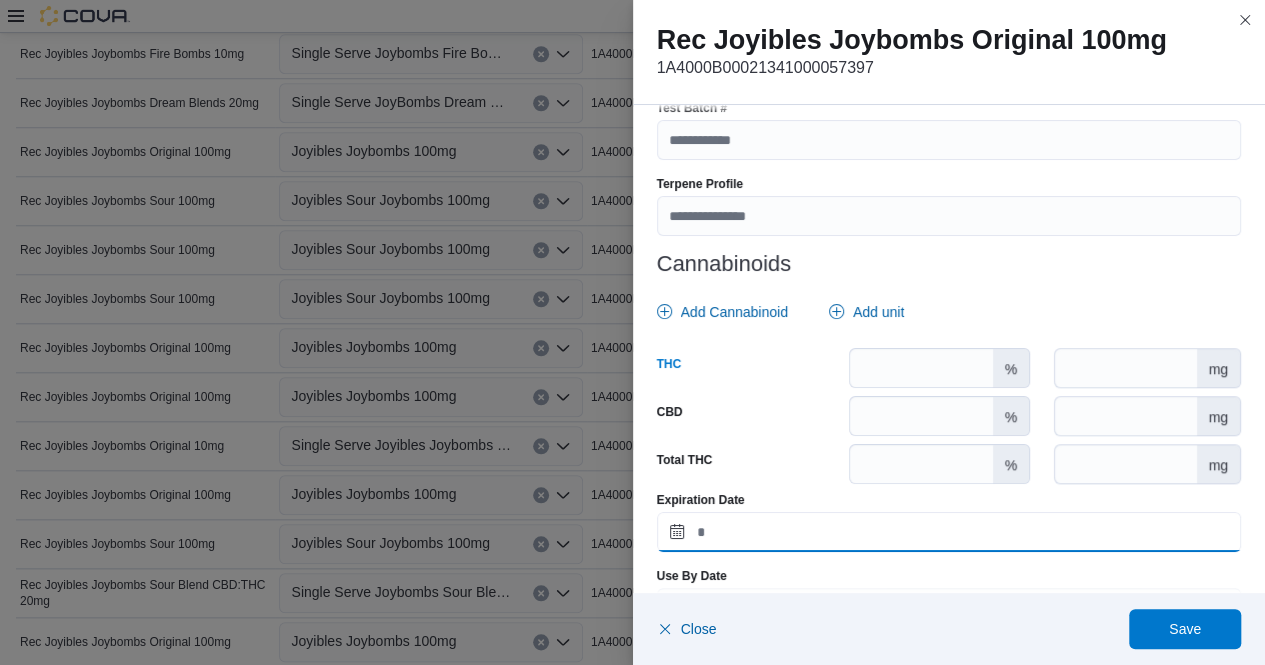 click on "Expiration Date" at bounding box center (949, 532) 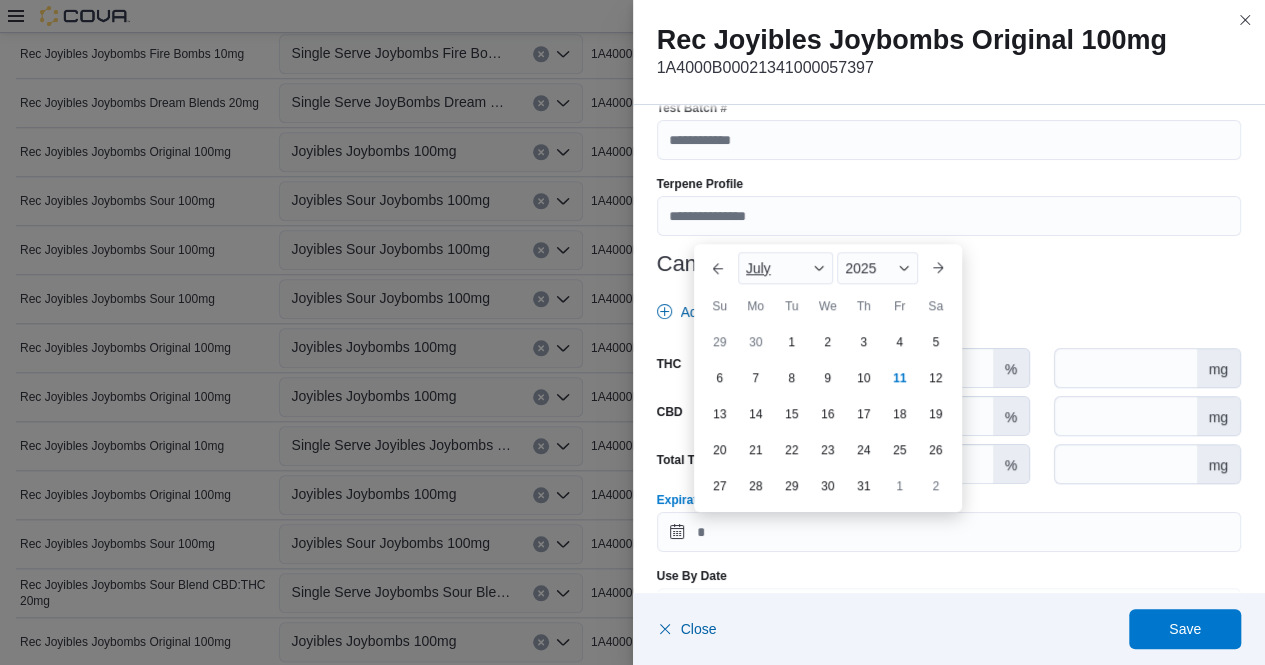 click at bounding box center [819, 268] 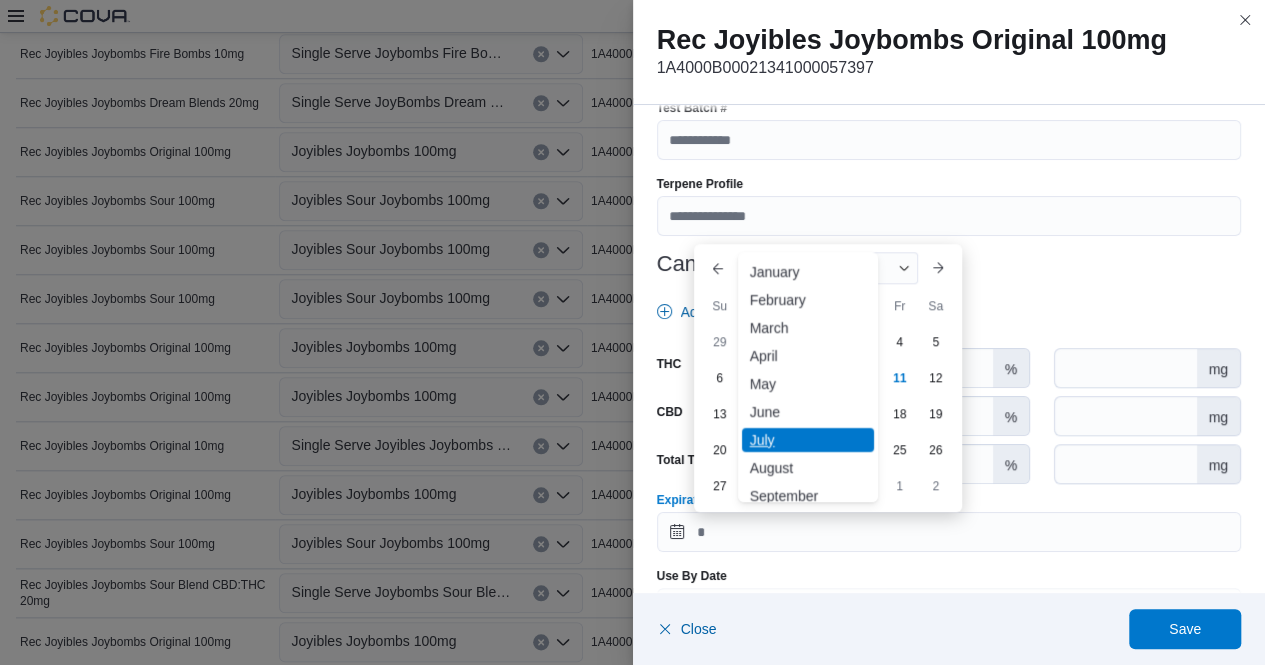 scroll, scrollTop: 98, scrollLeft: 0, axis: vertical 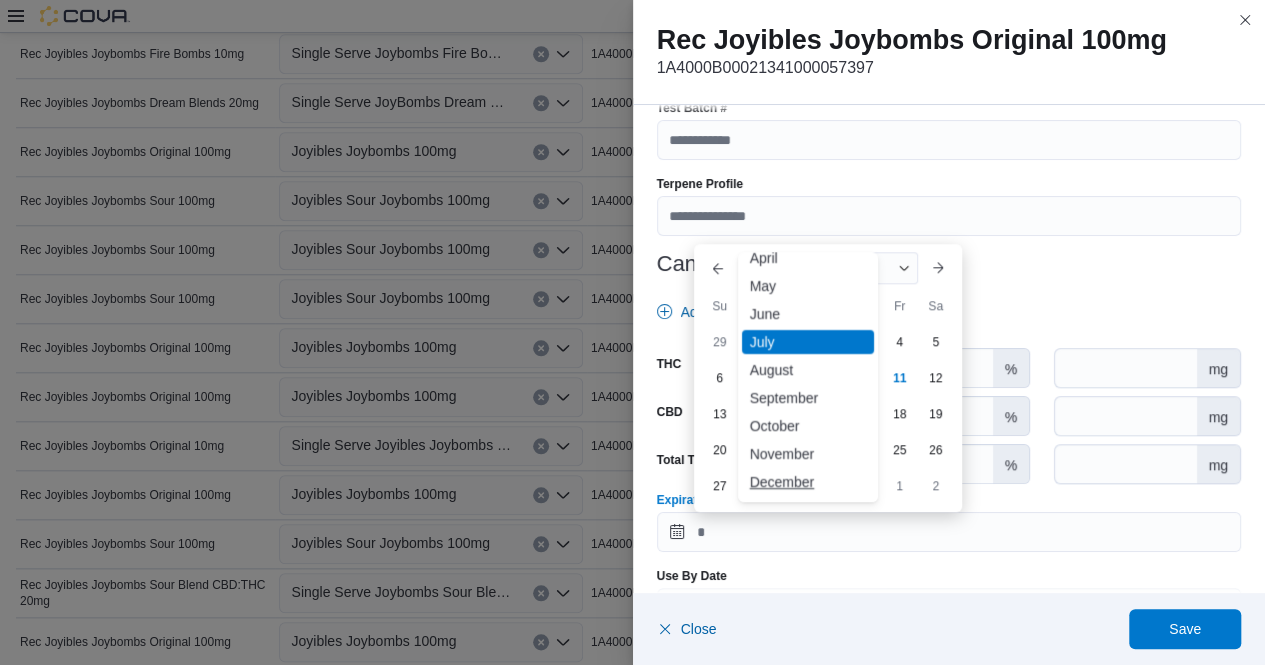 click on "December" at bounding box center (808, 482) 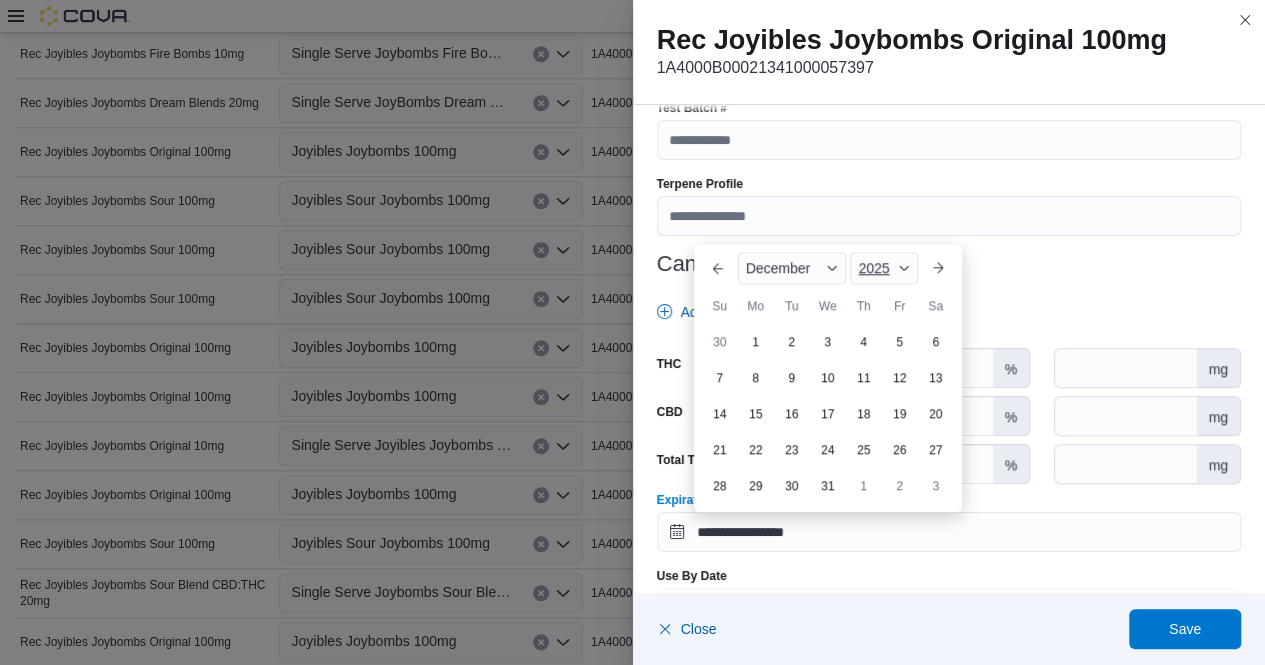 click at bounding box center (904, 268) 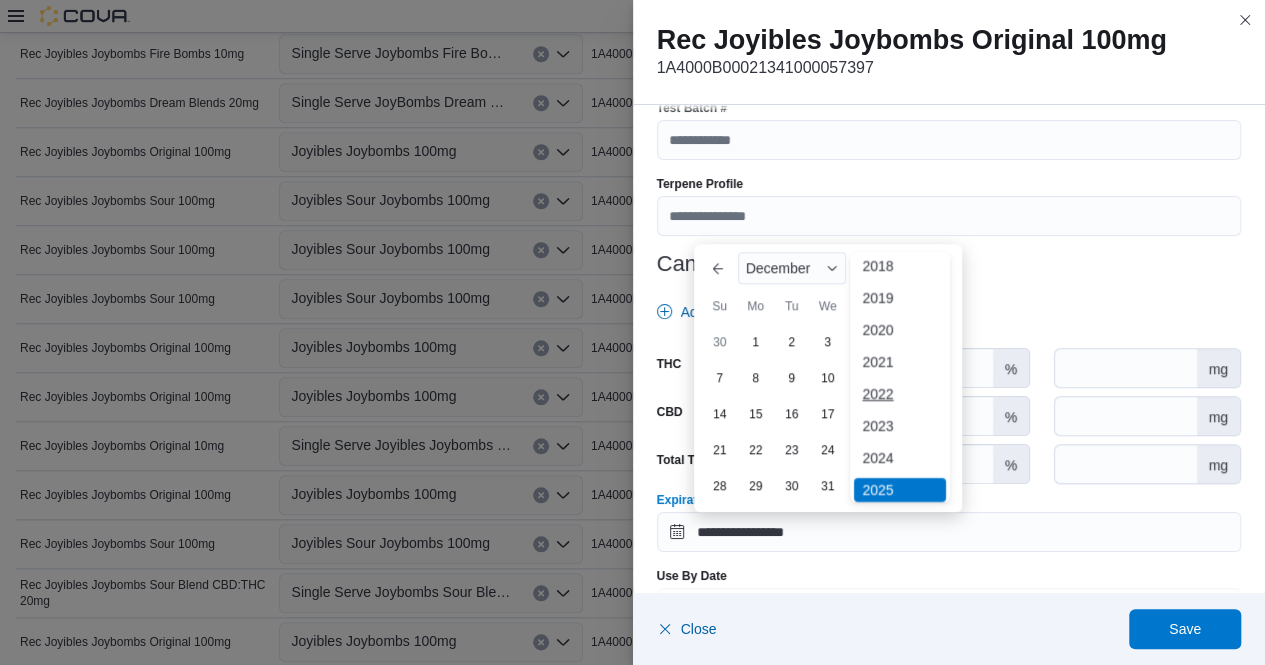 scroll, scrollTop: 74, scrollLeft: 0, axis: vertical 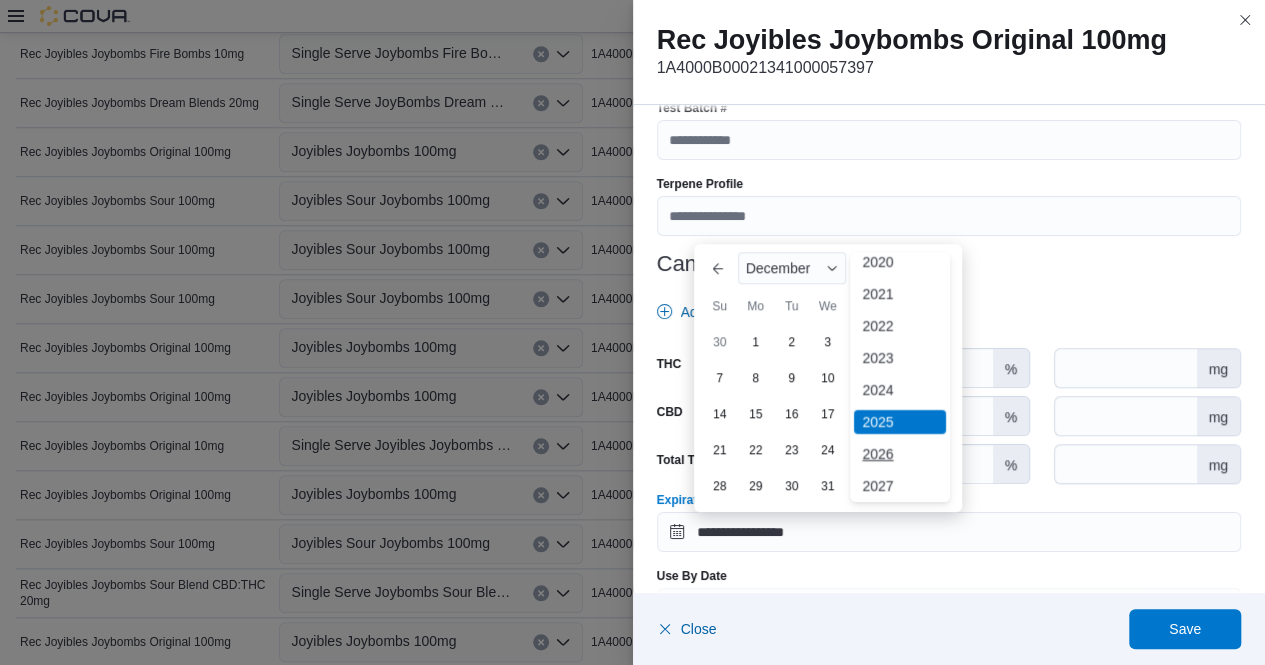 click on "2026" at bounding box center [900, 454] 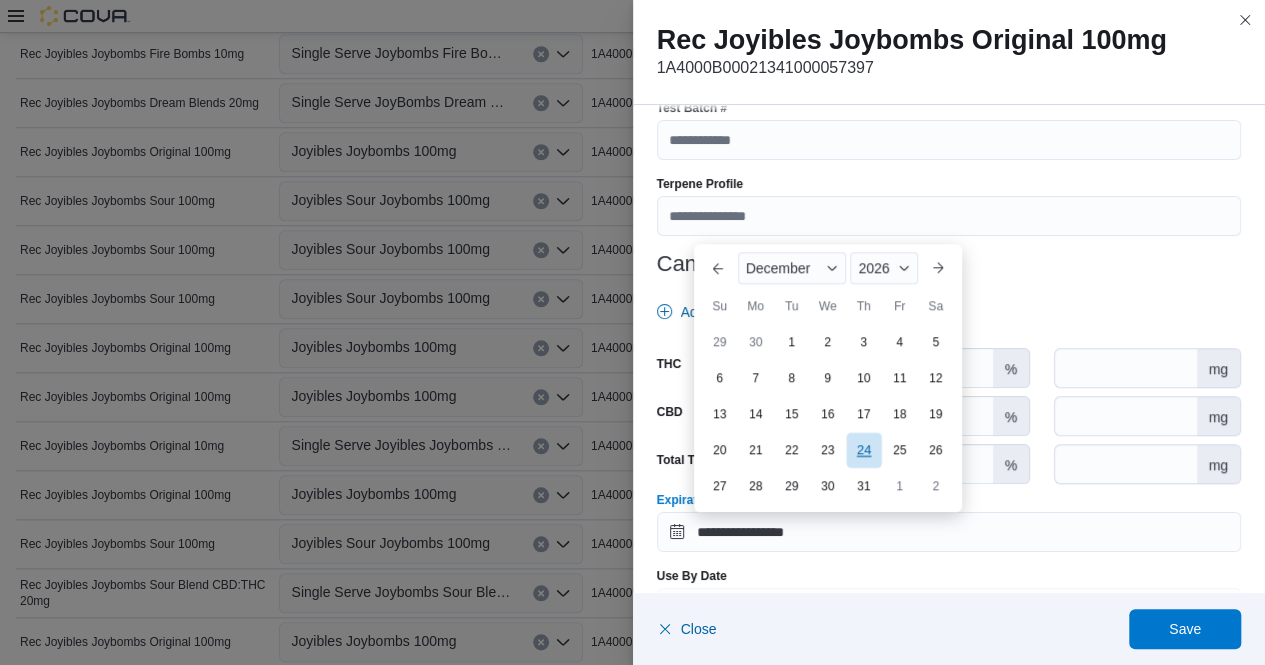 click on "24" at bounding box center (863, 449) 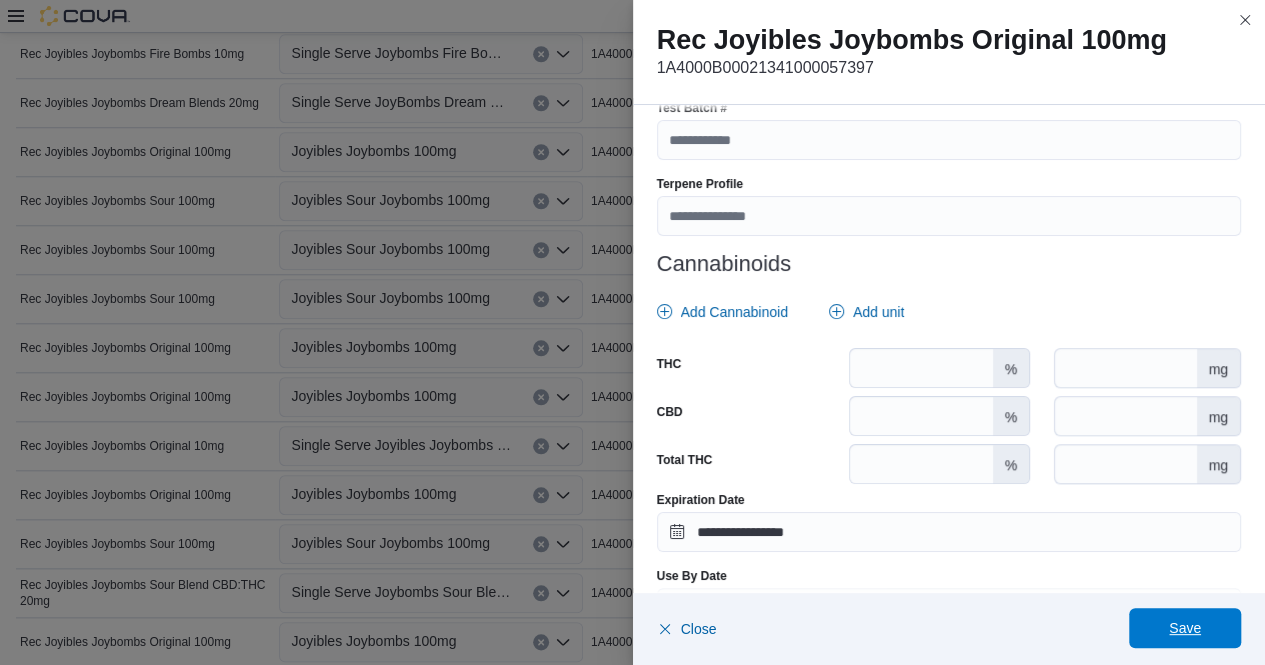 click on "Save" at bounding box center [1185, 628] 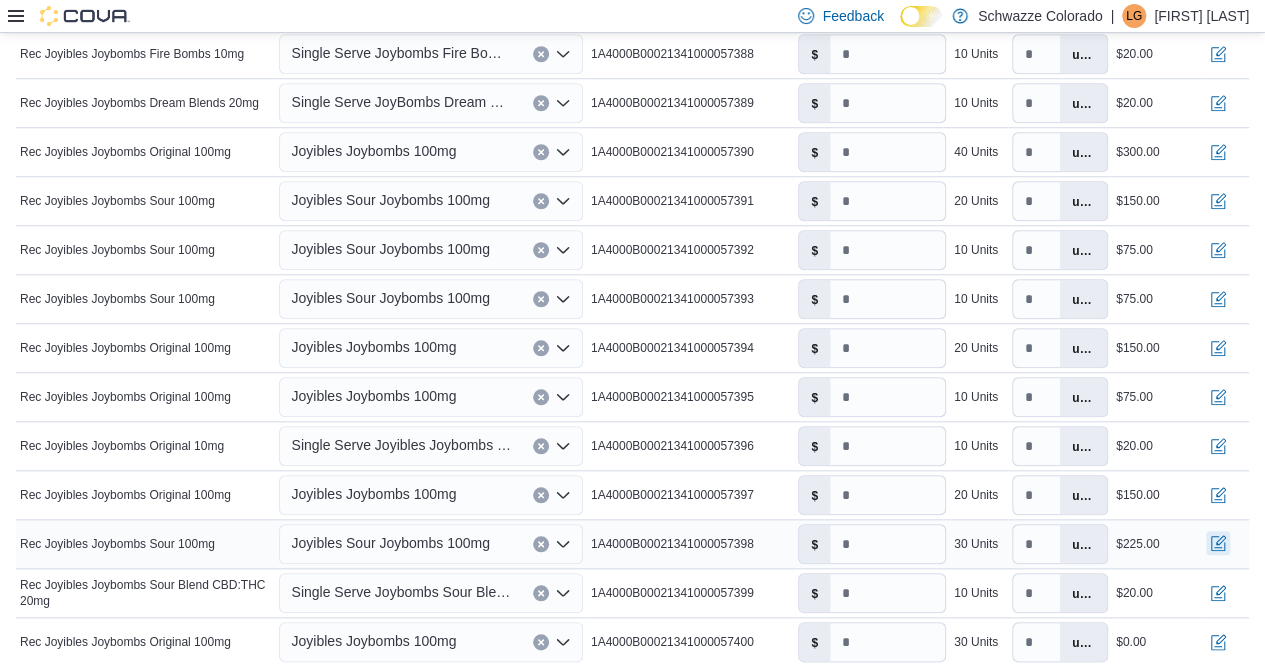 click at bounding box center [1218, 543] 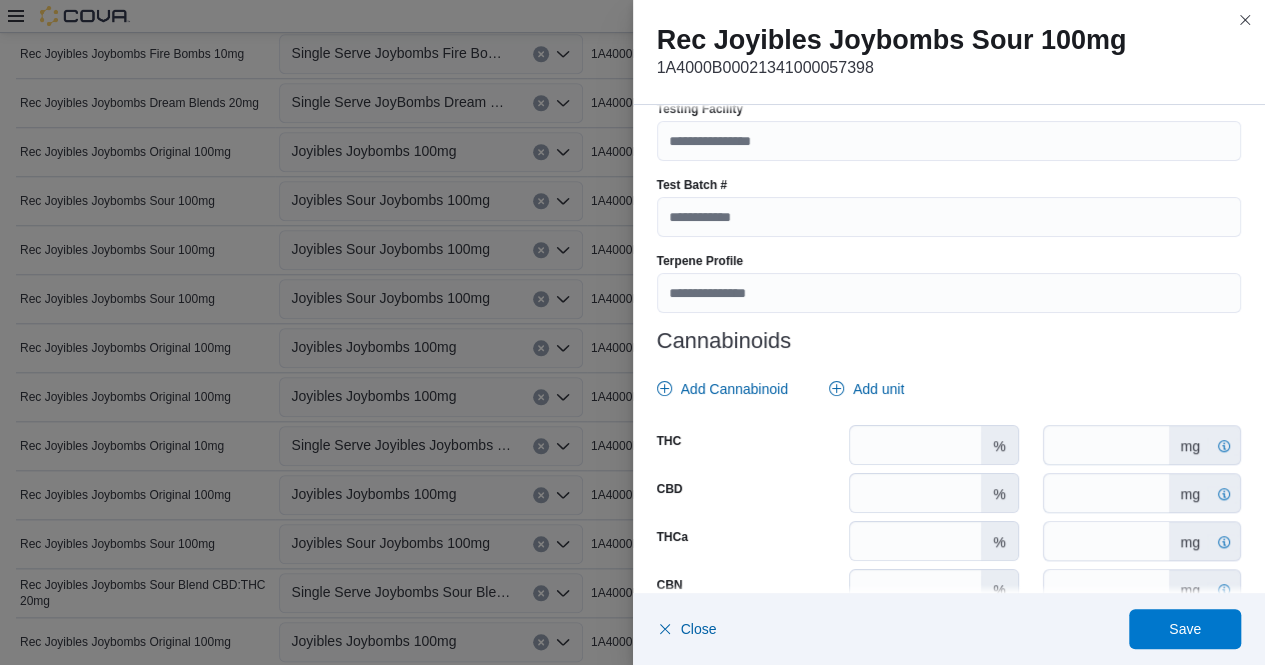 scroll, scrollTop: 721, scrollLeft: 0, axis: vertical 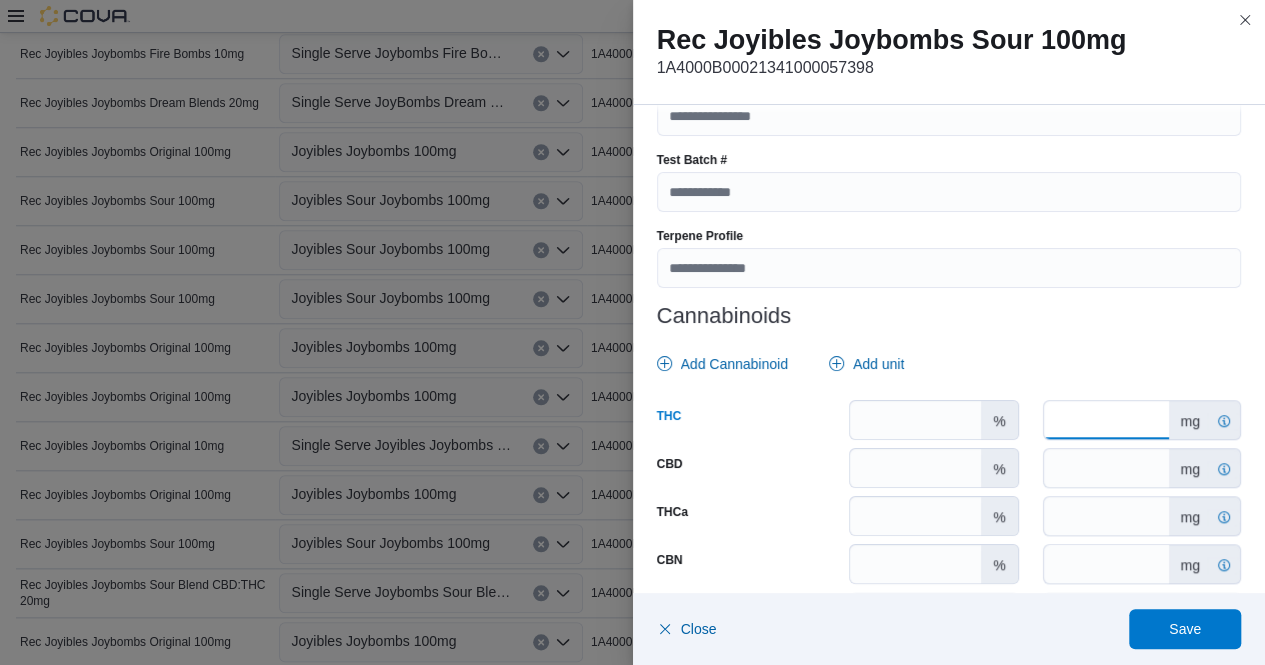 click on "*" at bounding box center [1106, 420] 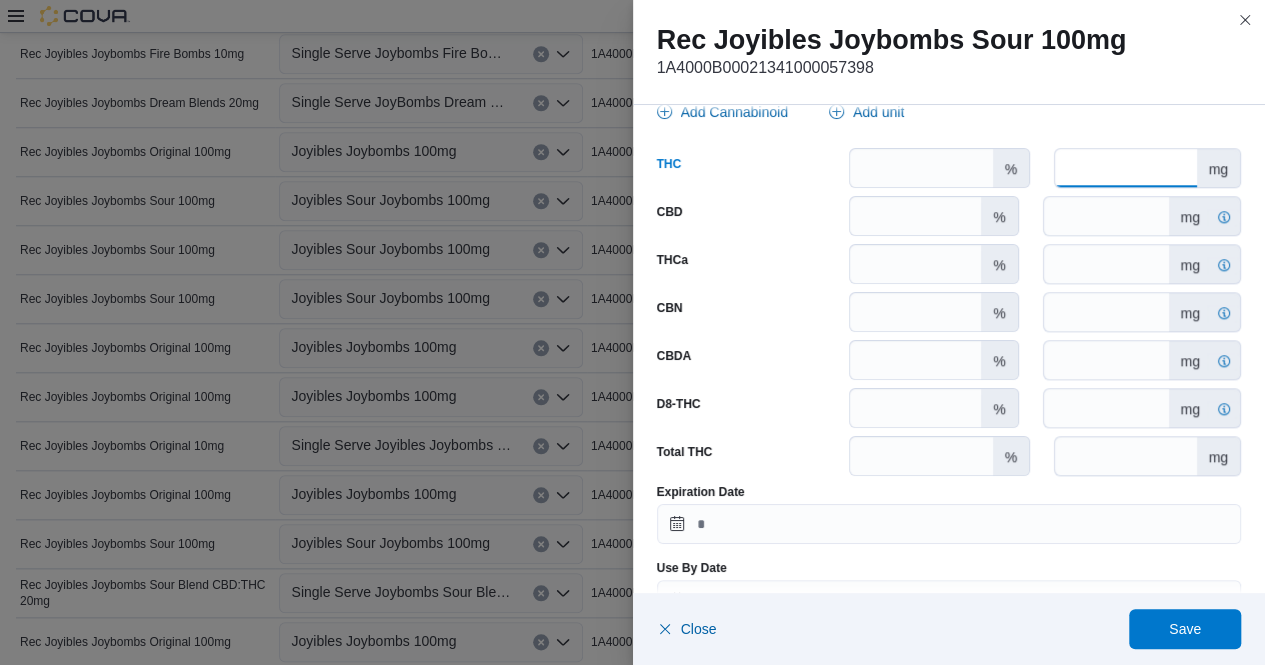 scroll, scrollTop: 1023, scrollLeft: 0, axis: vertical 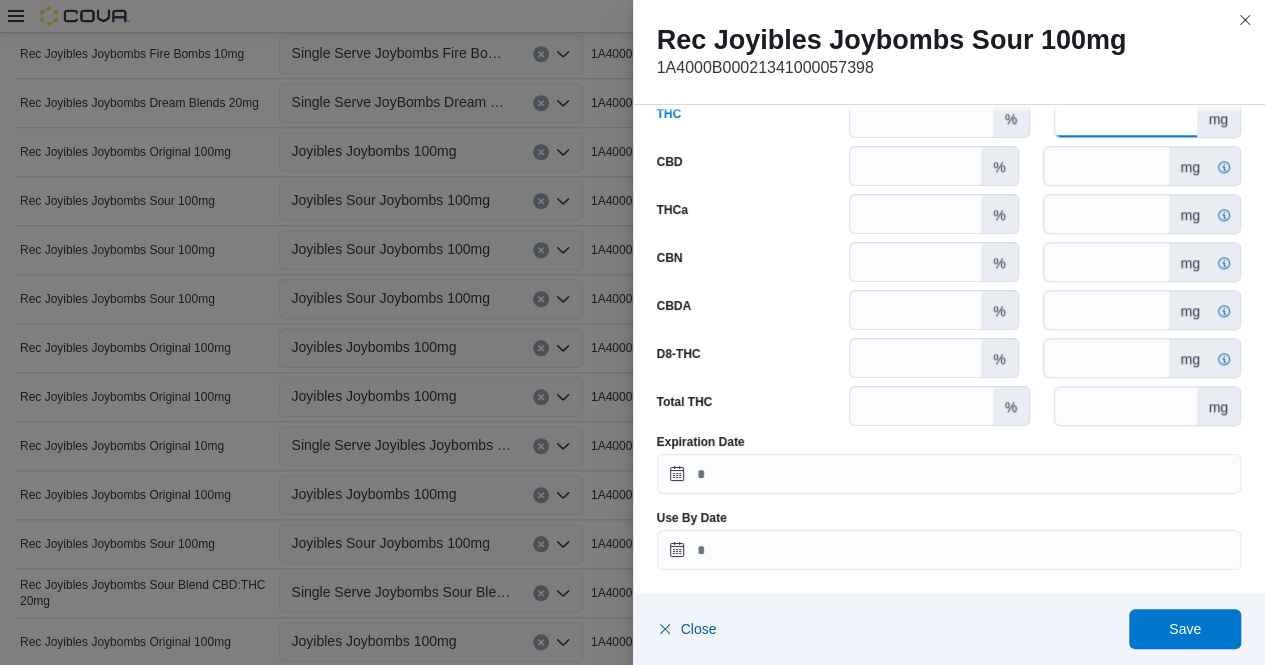 type on "***" 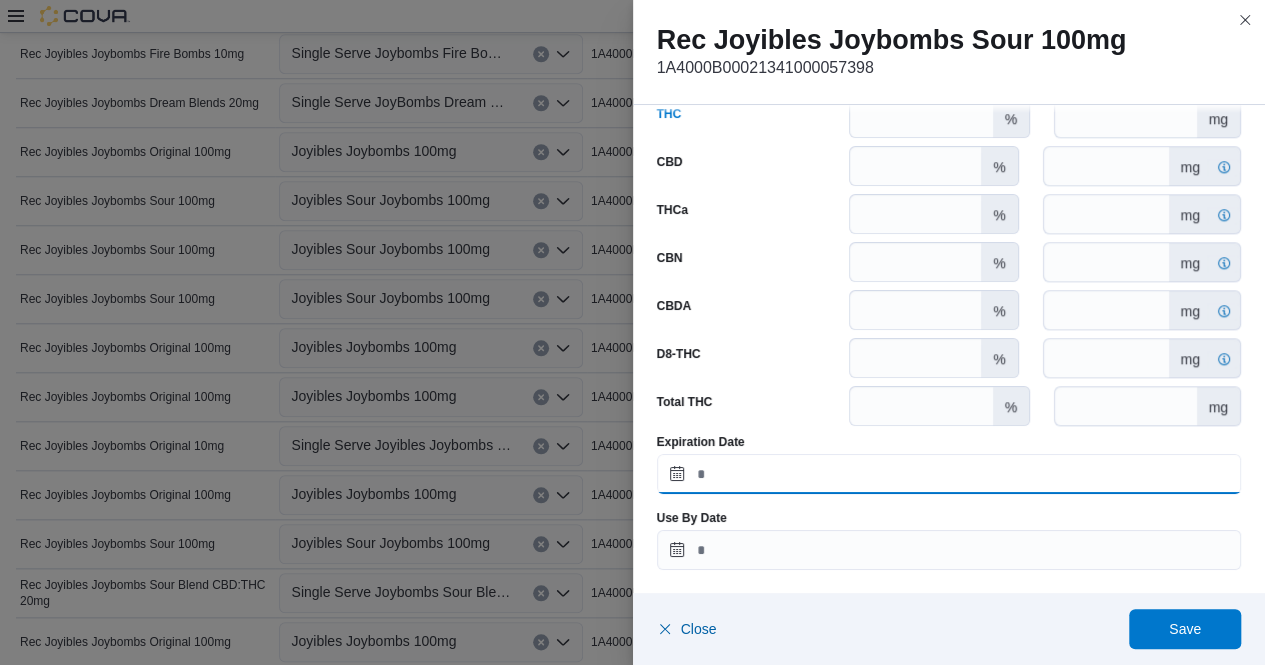 click on "Expiration Date" at bounding box center [949, 474] 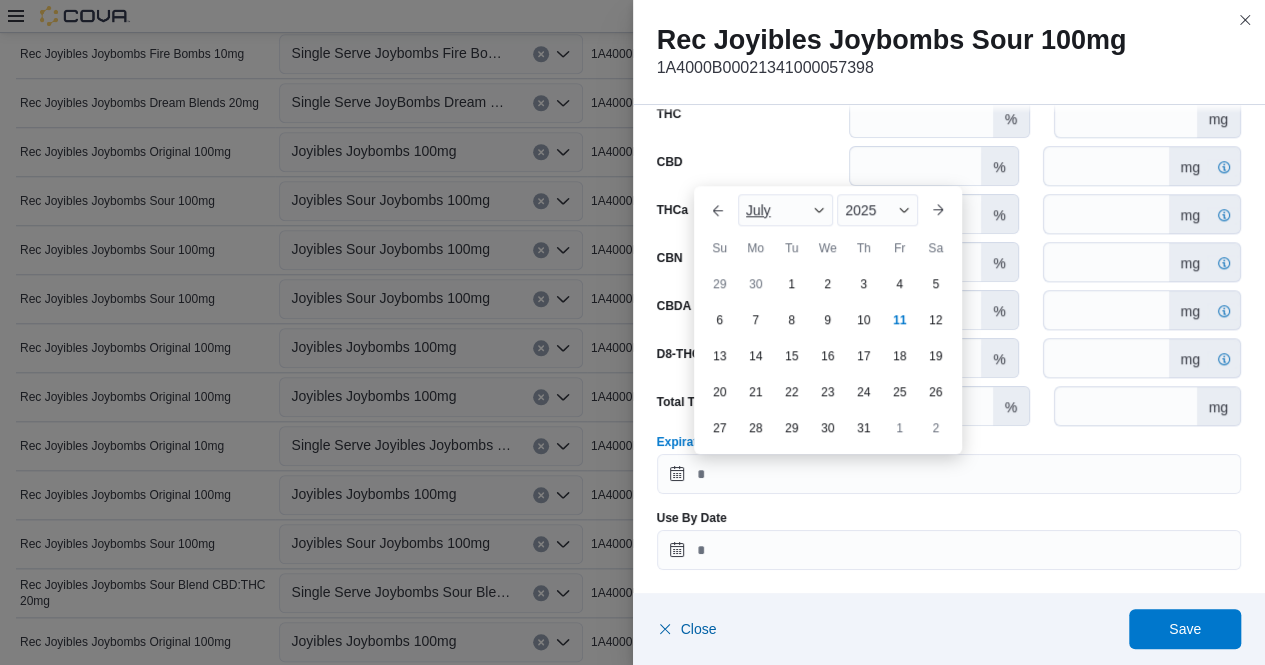 click on "July" at bounding box center (786, 210) 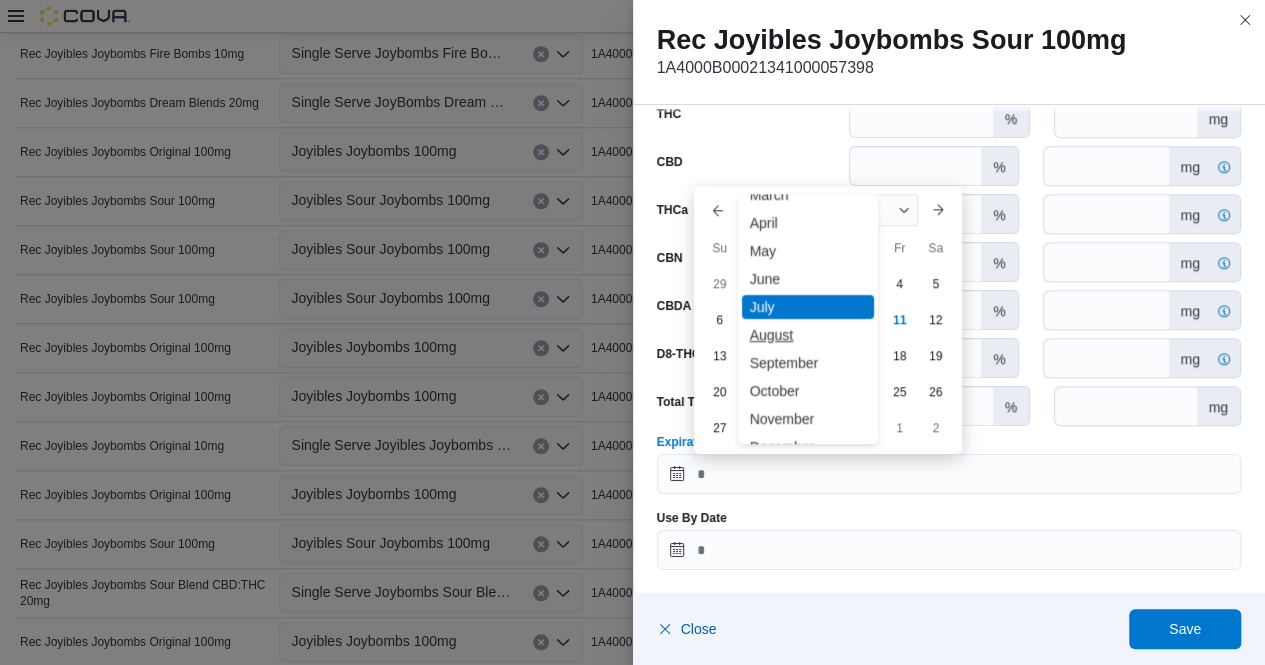 scroll, scrollTop: 98, scrollLeft: 0, axis: vertical 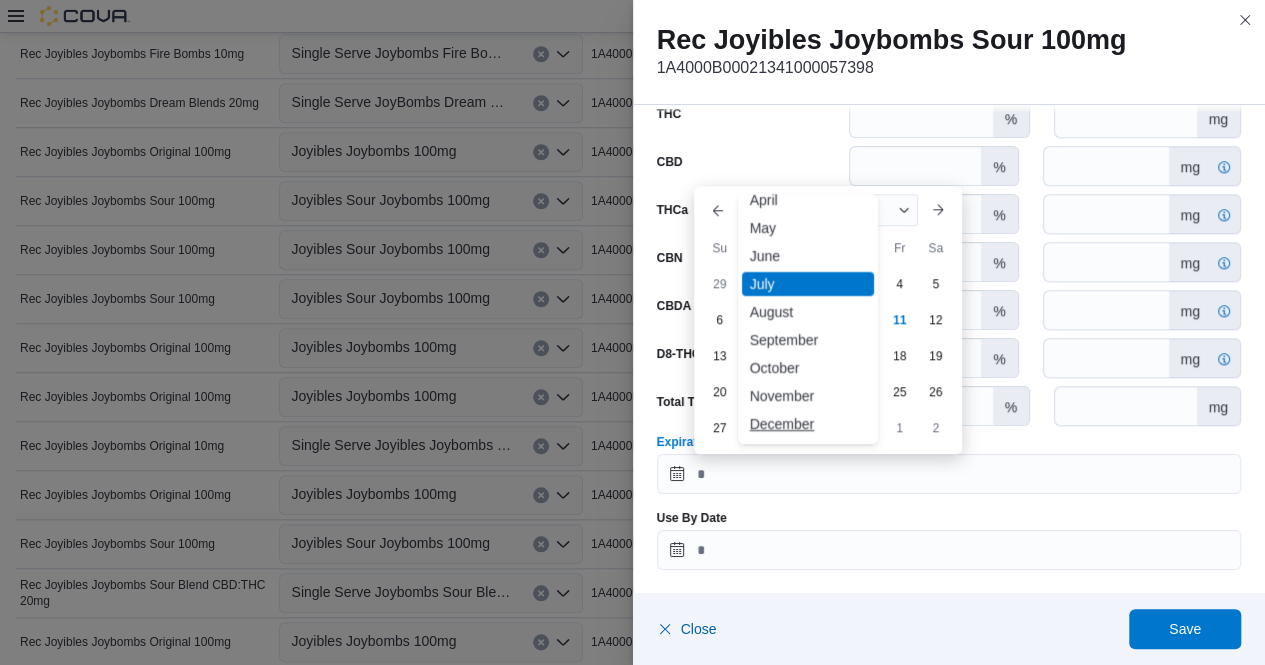 click on "December" at bounding box center [808, 424] 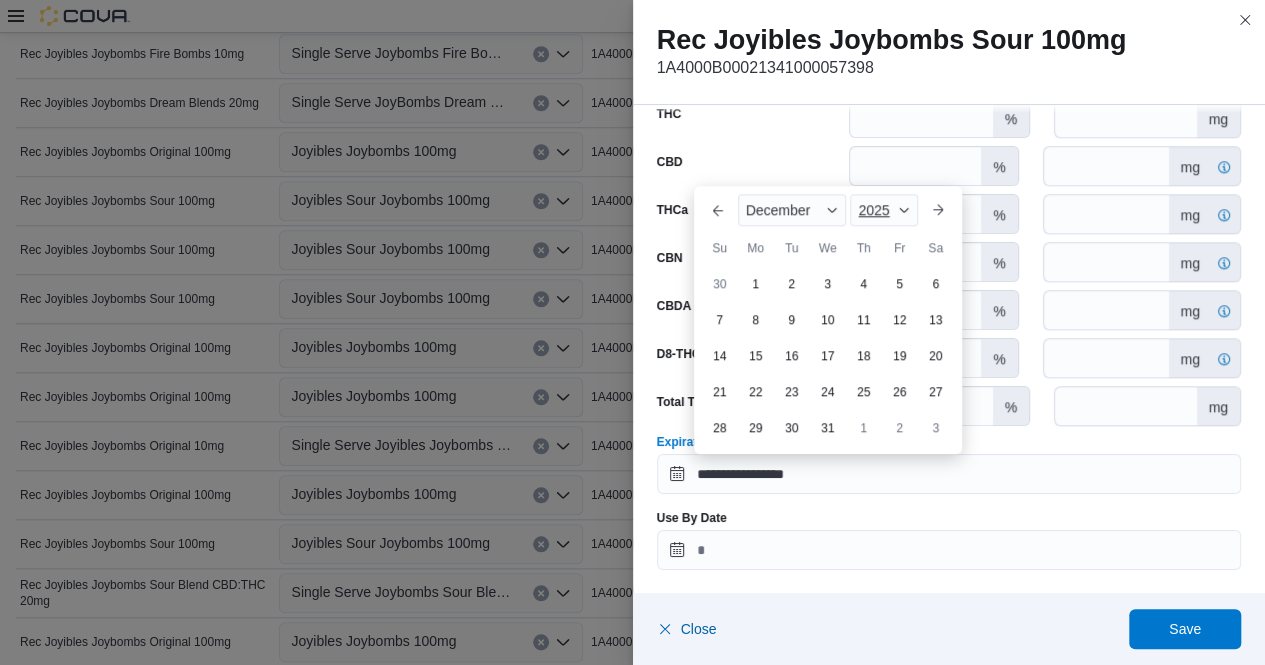 click at bounding box center [904, 210] 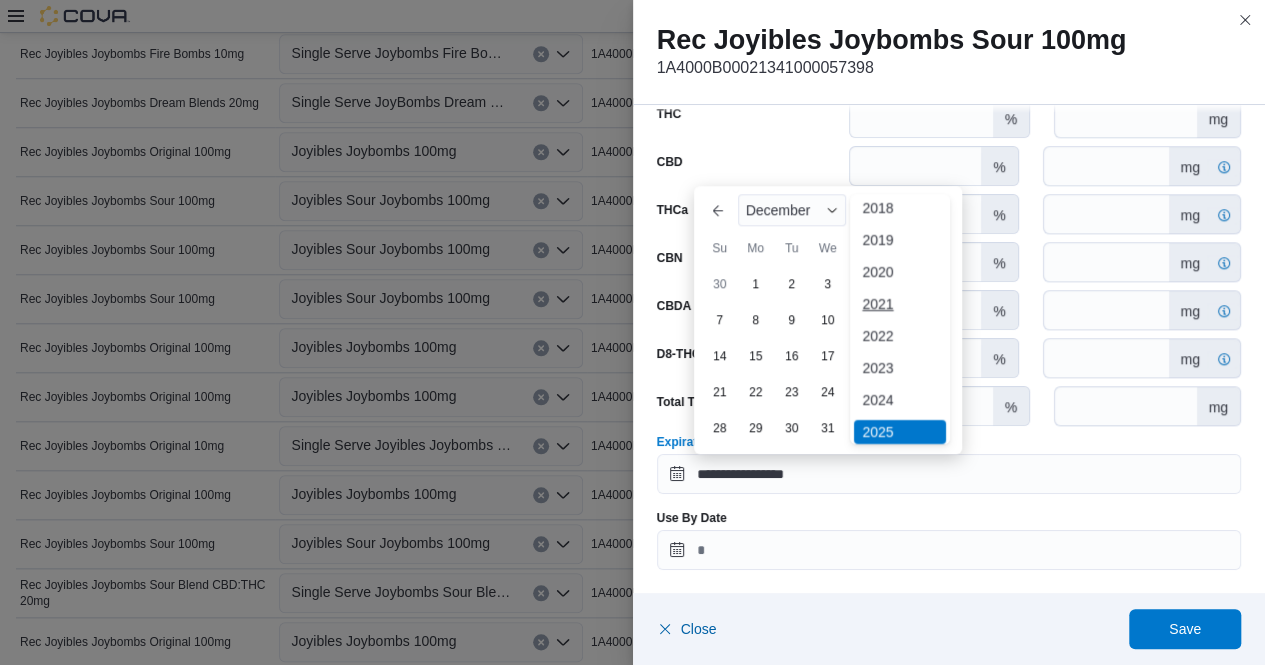 scroll, scrollTop: 97, scrollLeft: 0, axis: vertical 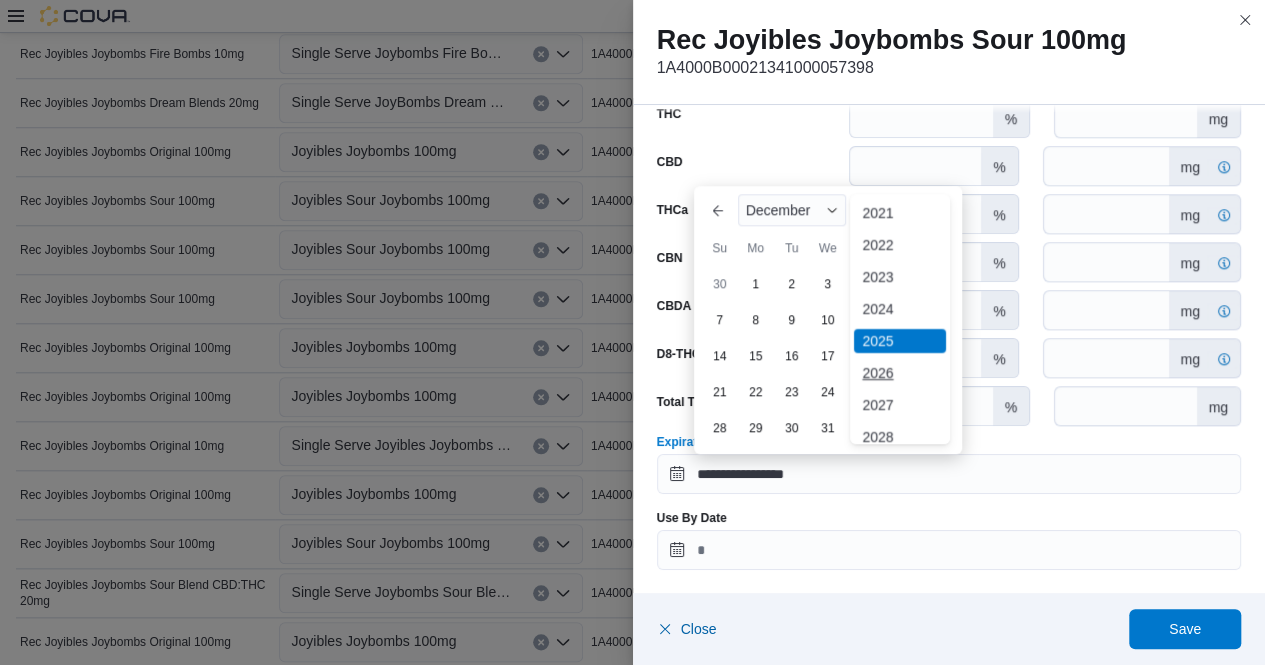 click on "2026" at bounding box center (900, 373) 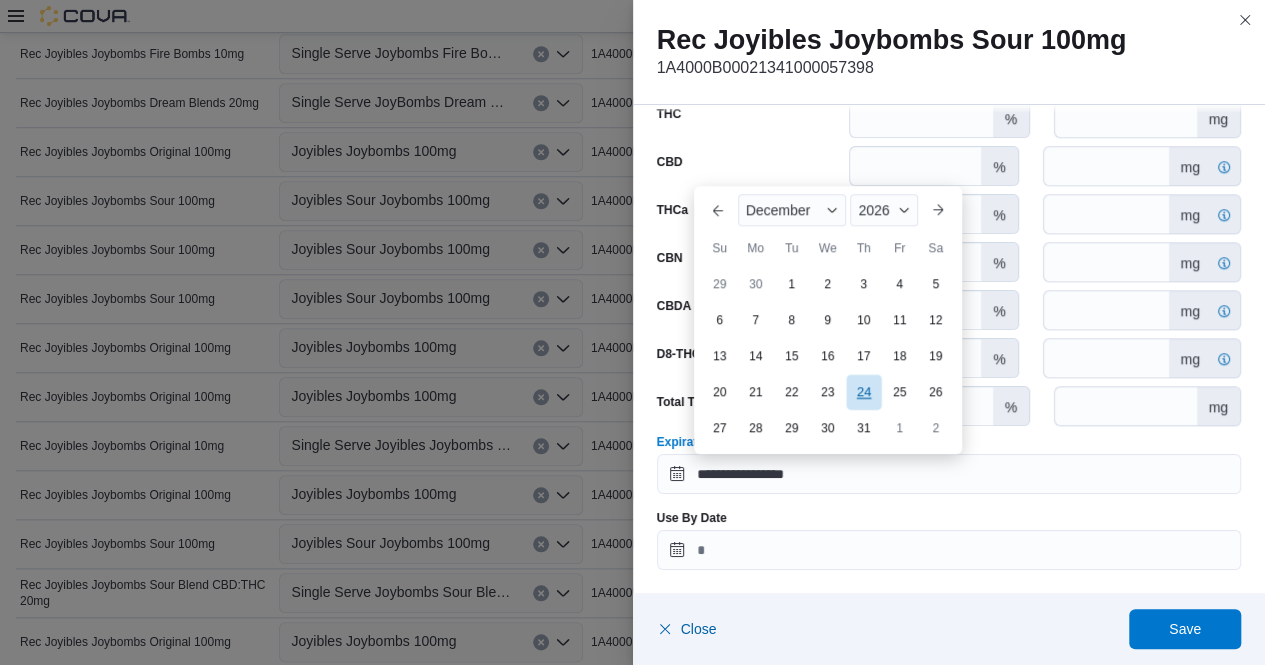 click on "24" at bounding box center (863, 391) 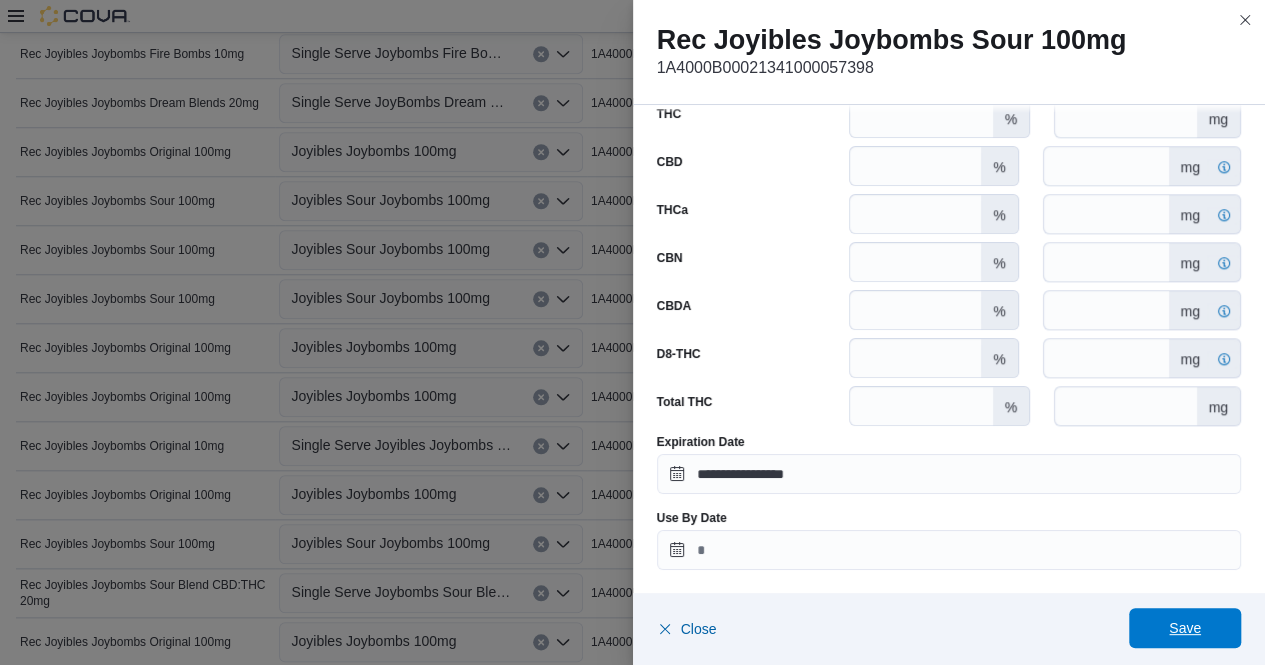 click on "Save" at bounding box center (1185, 628) 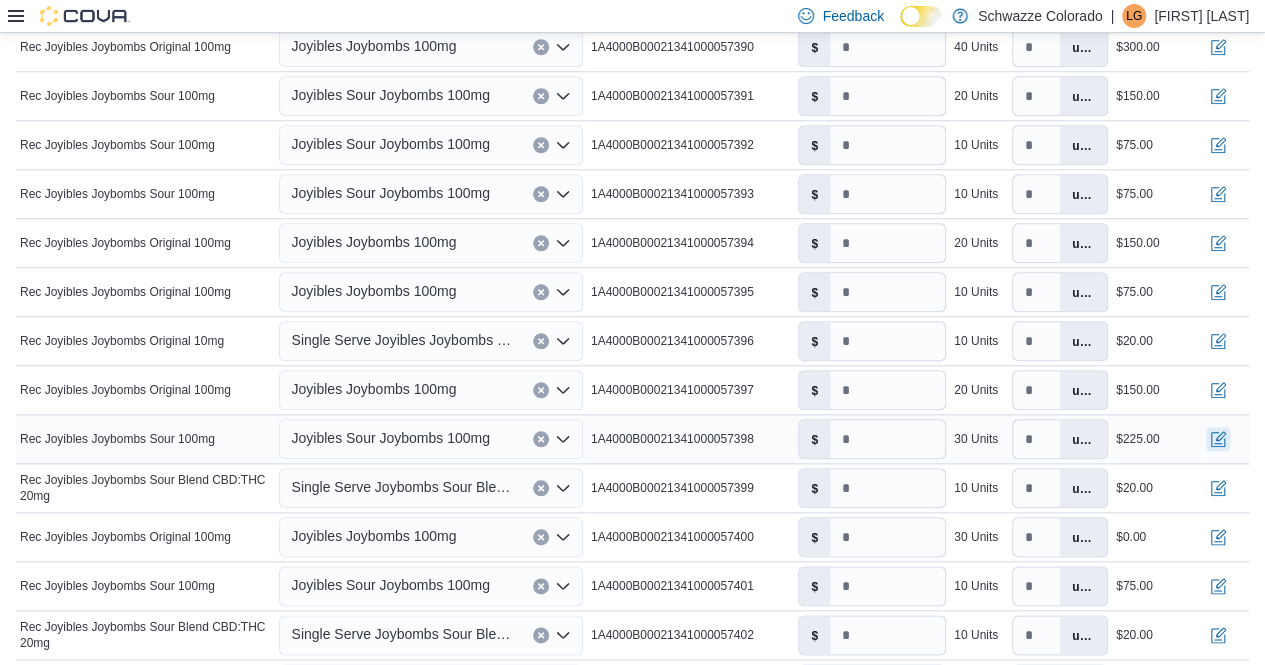 scroll, scrollTop: 889, scrollLeft: 0, axis: vertical 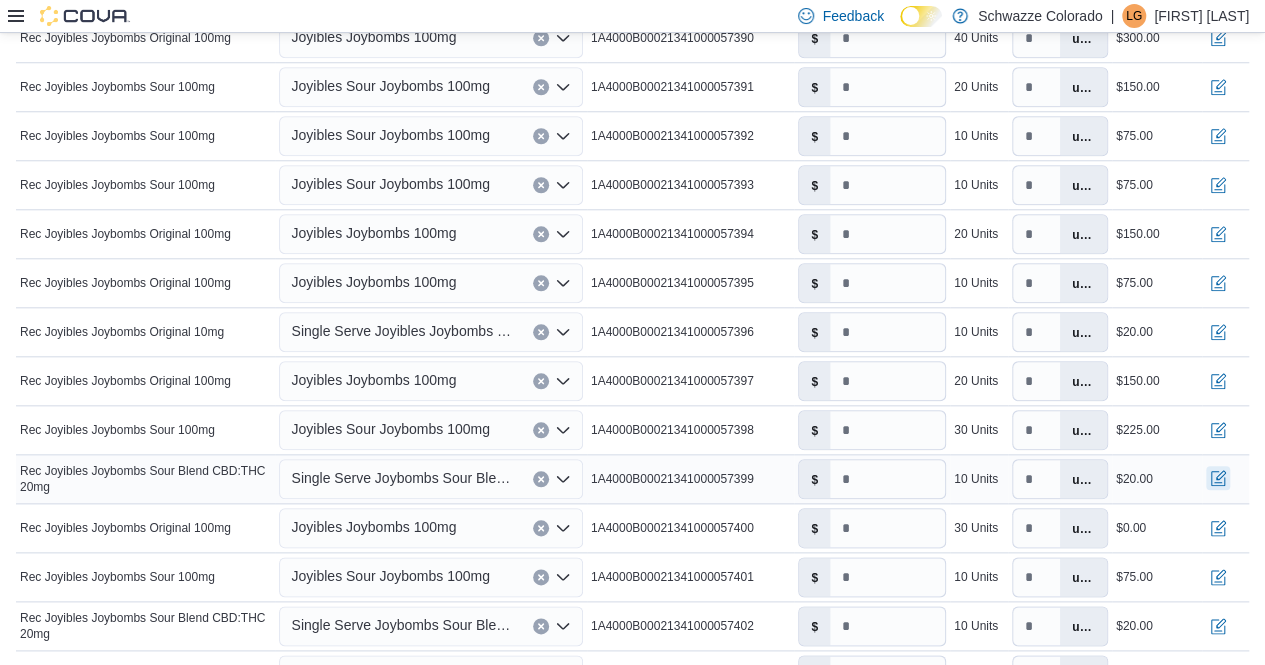 click at bounding box center (1218, 478) 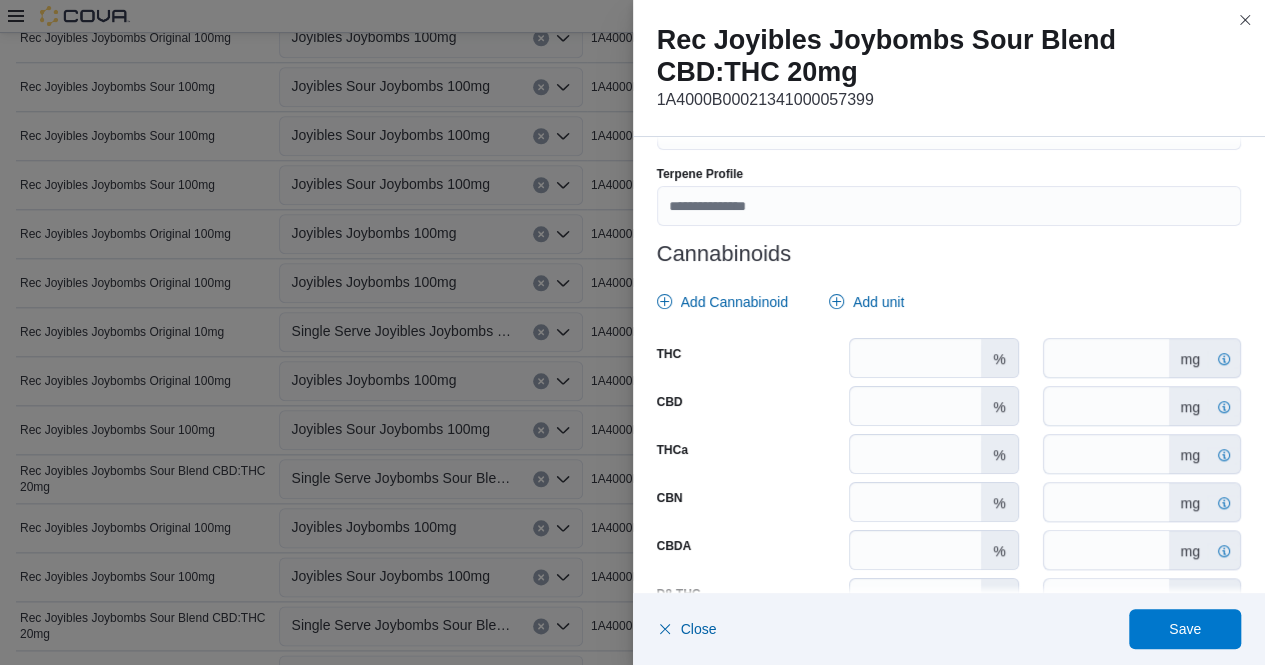 scroll, scrollTop: 816, scrollLeft: 0, axis: vertical 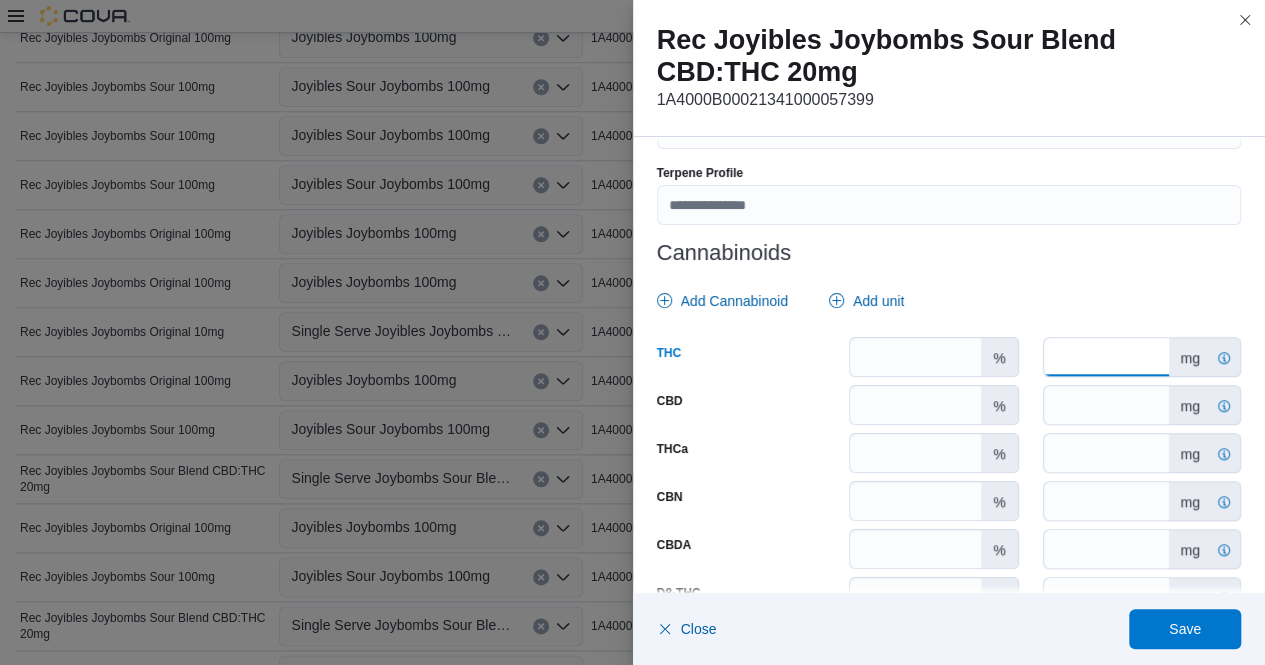 click on "*" at bounding box center [1106, 357] 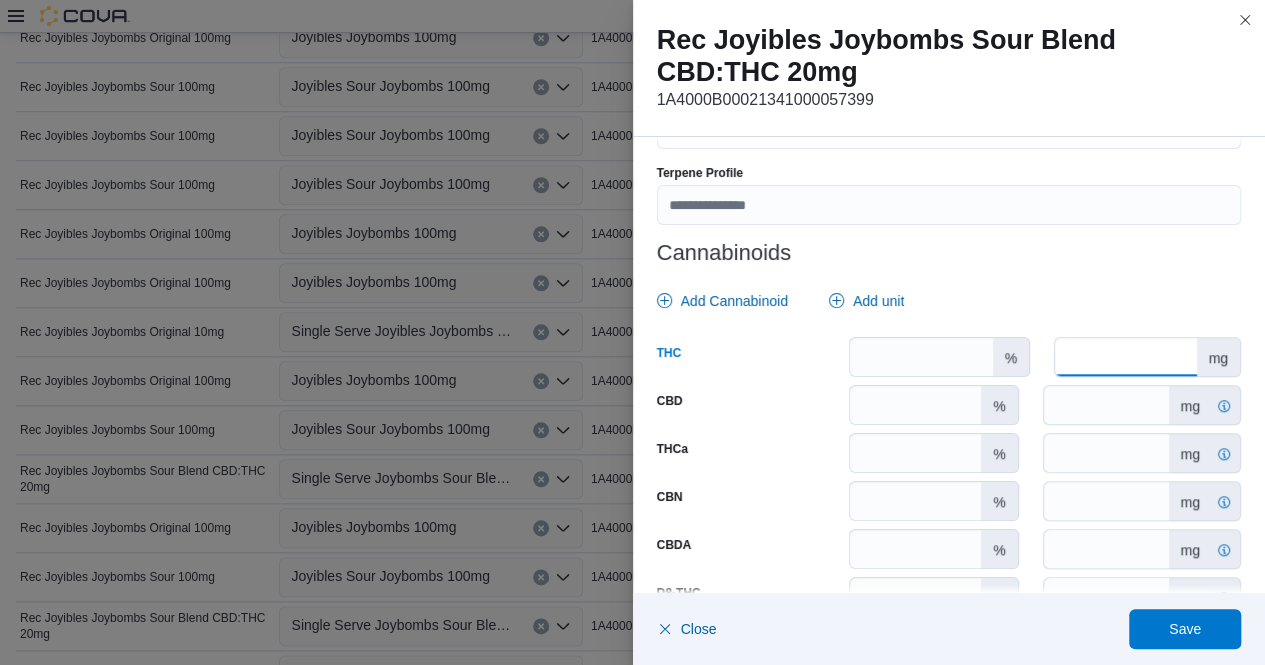 type on "**" 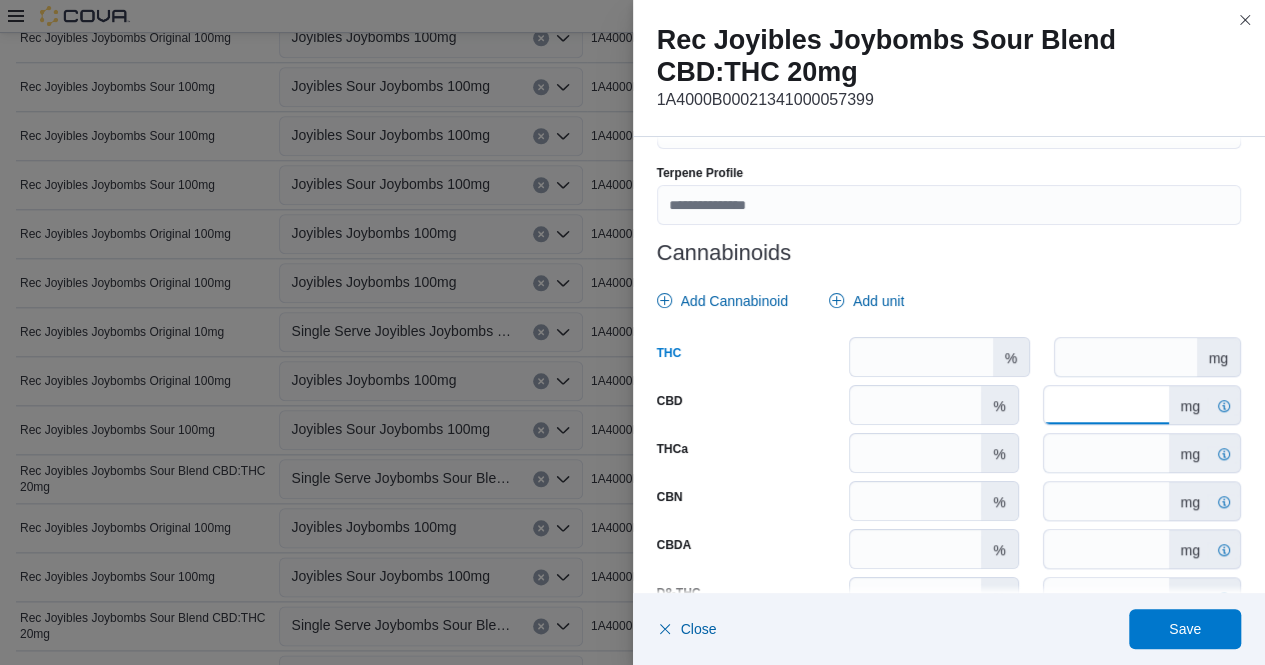 click on "****" at bounding box center (1106, 405) 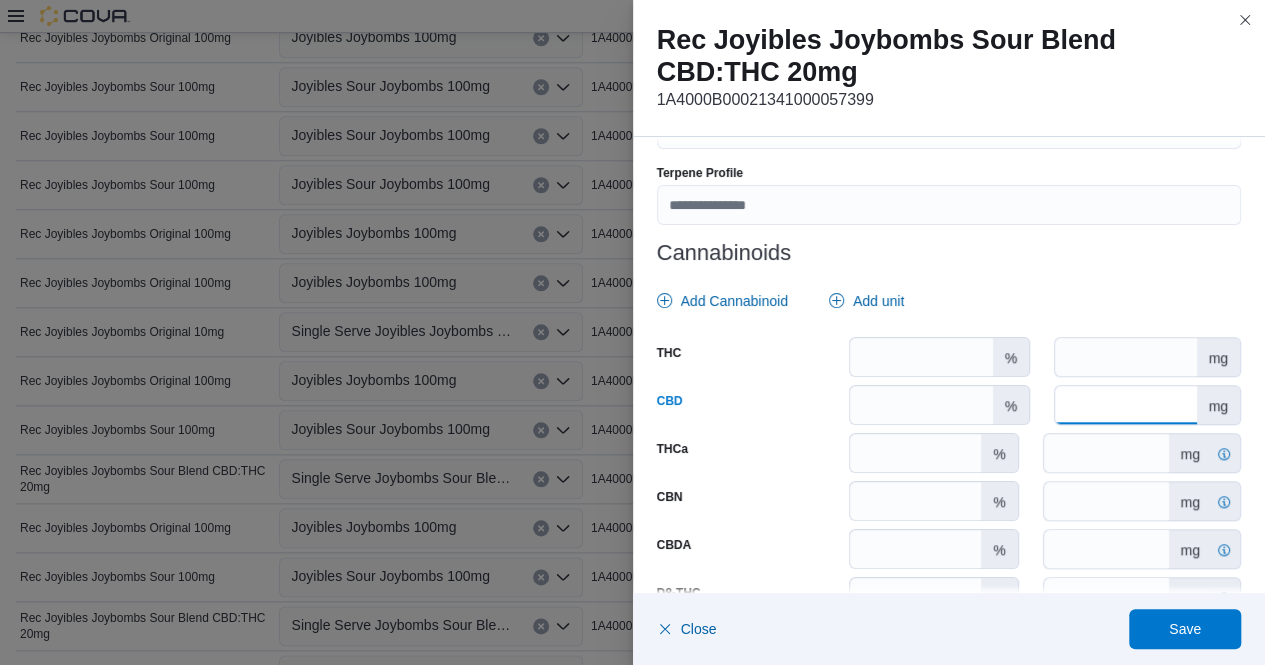 type on "*" 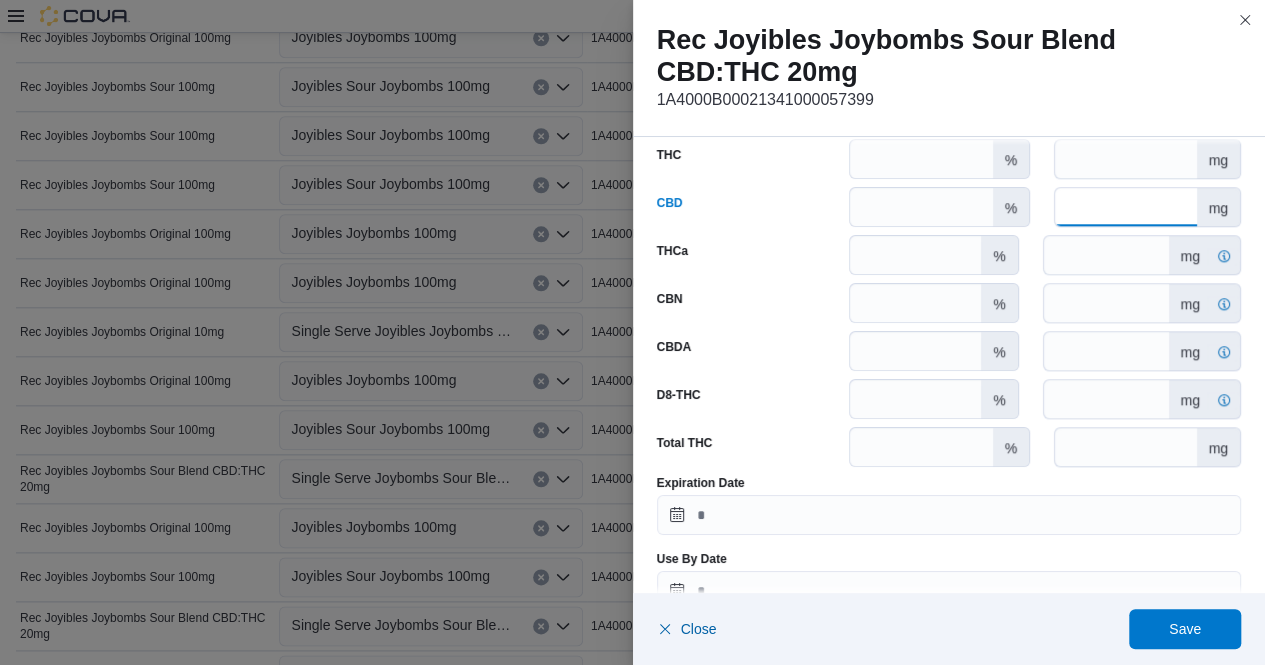 scroll, scrollTop: 1055, scrollLeft: 0, axis: vertical 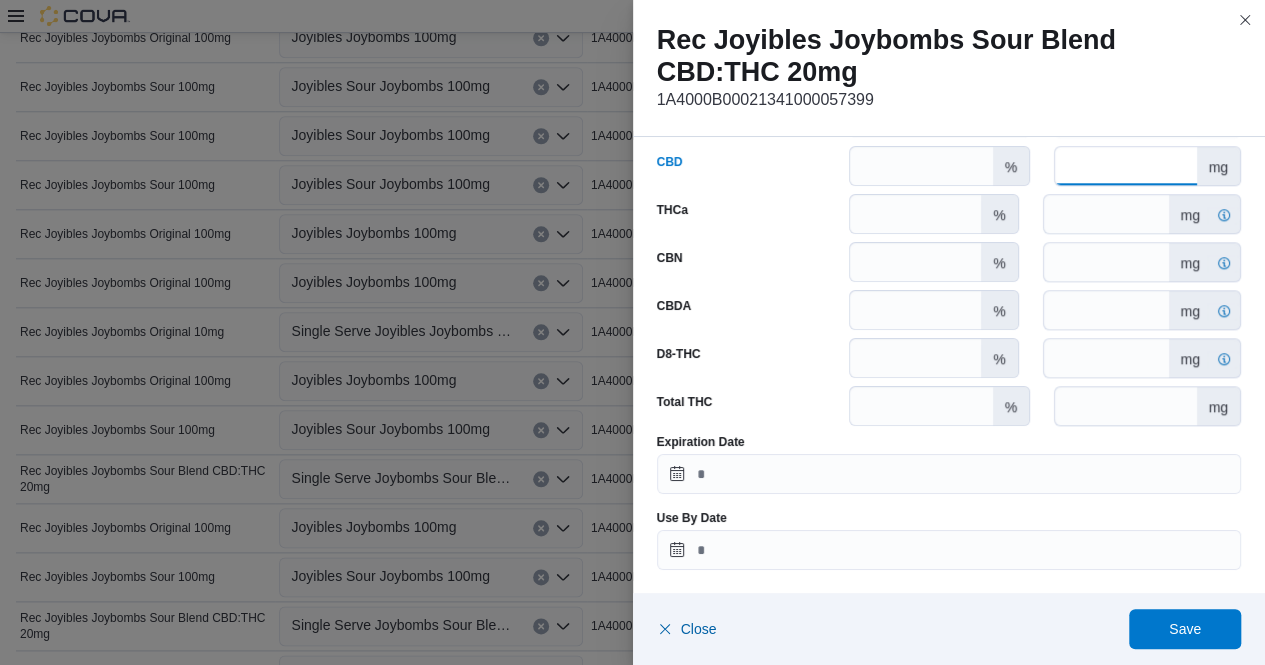 type 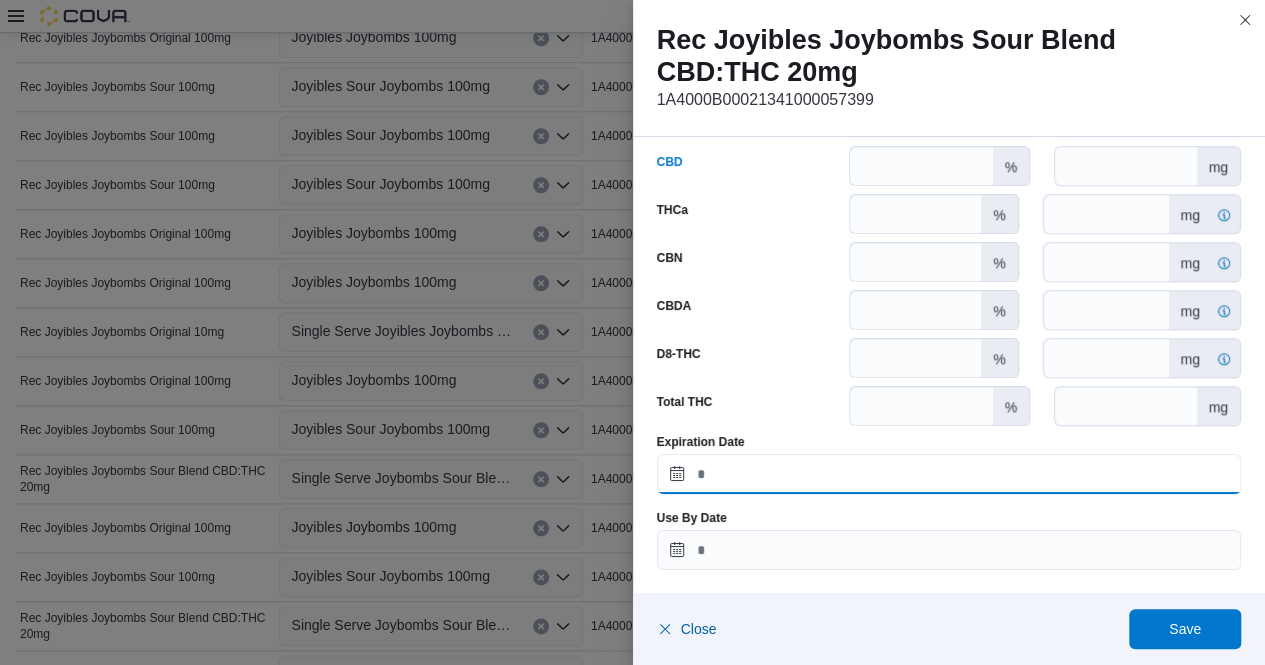 click on "Expiration Date" at bounding box center (949, 474) 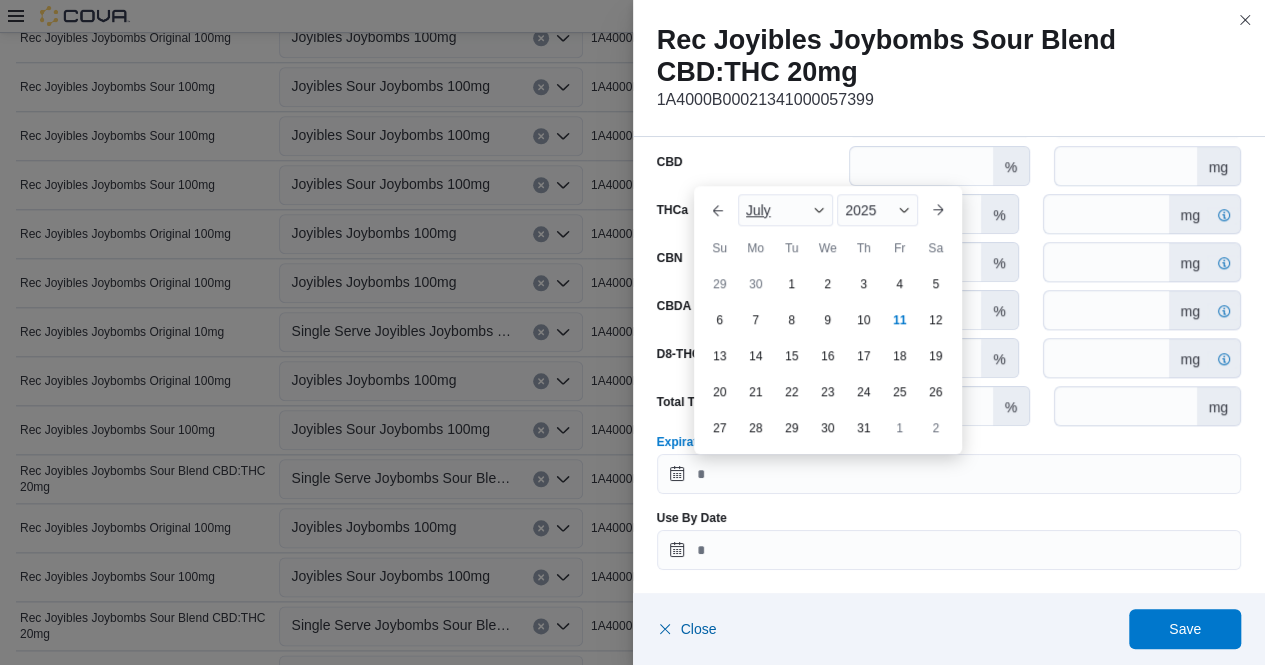 click on "July" at bounding box center (786, 210) 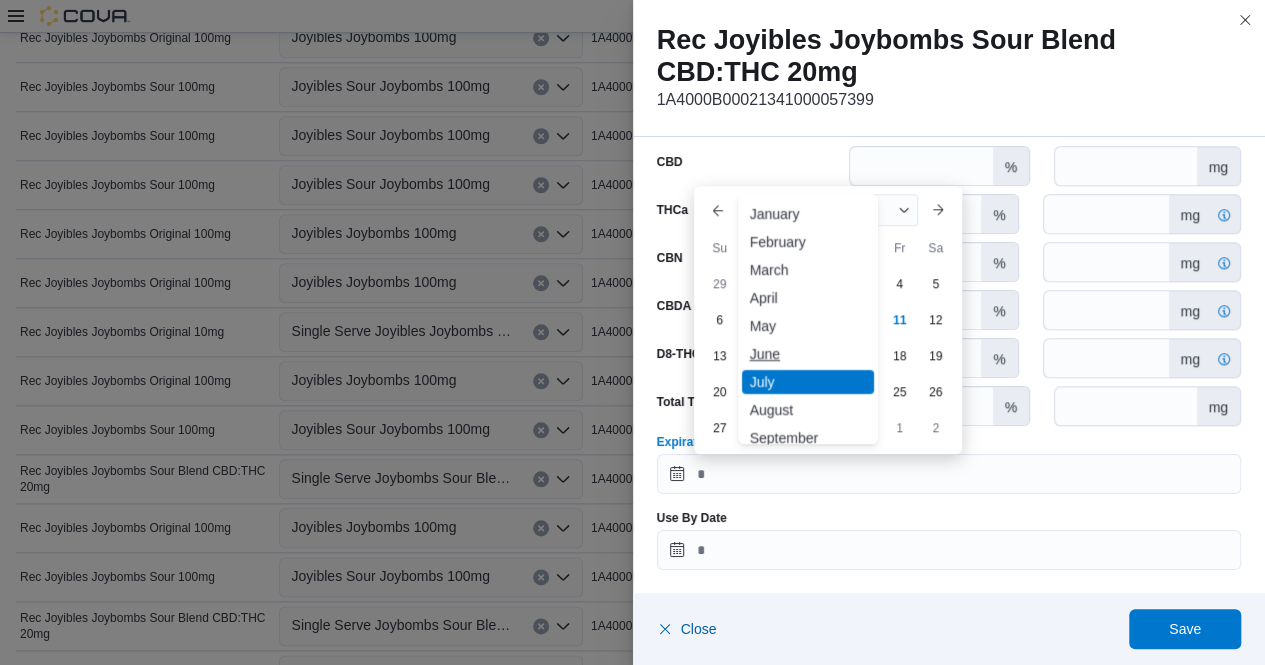 scroll, scrollTop: 98, scrollLeft: 0, axis: vertical 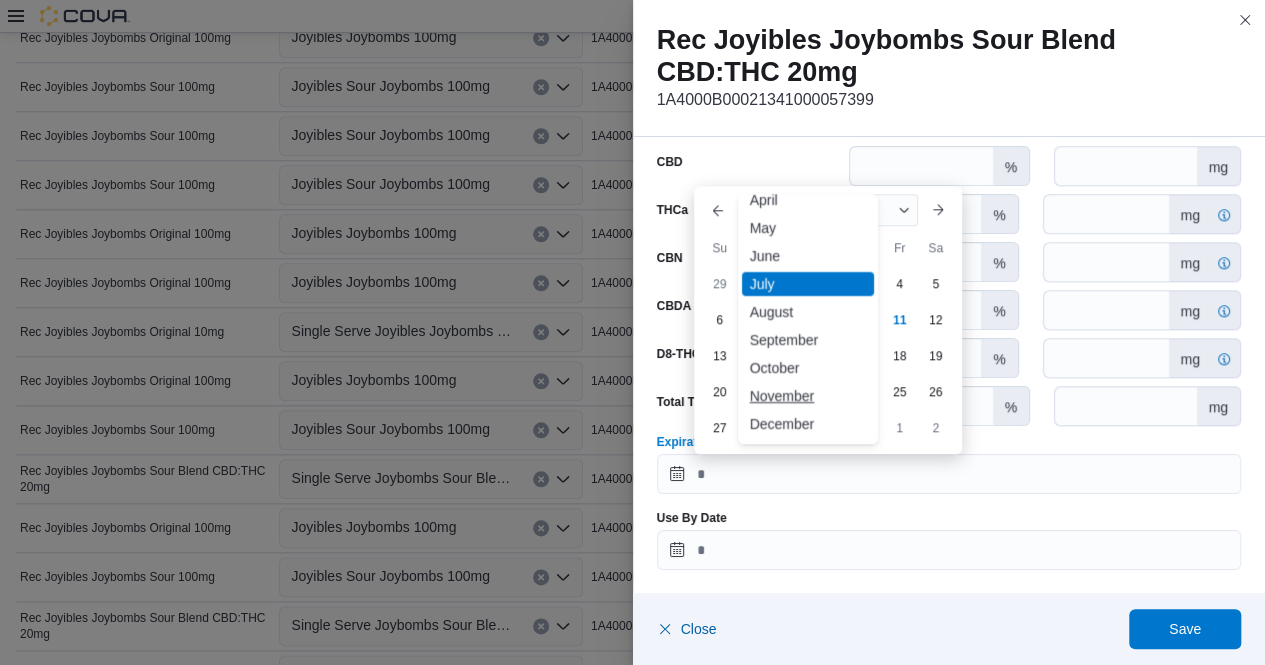 click on "November" at bounding box center (808, 396) 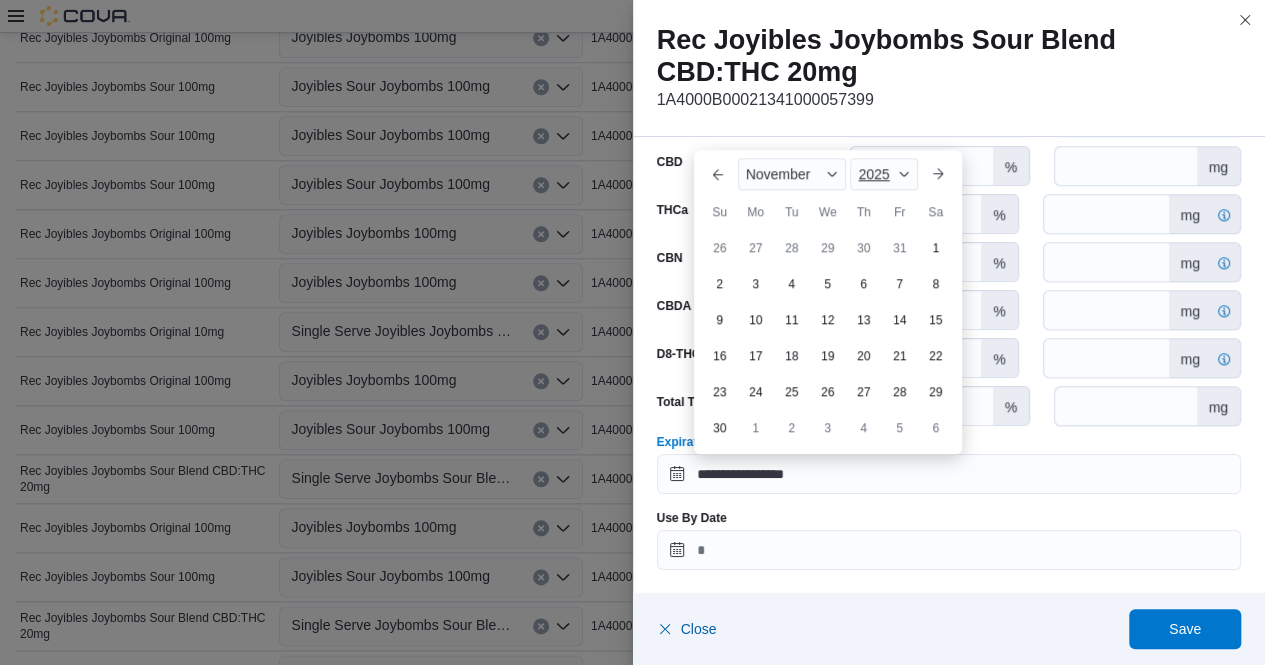 click on "2025" at bounding box center (883, 174) 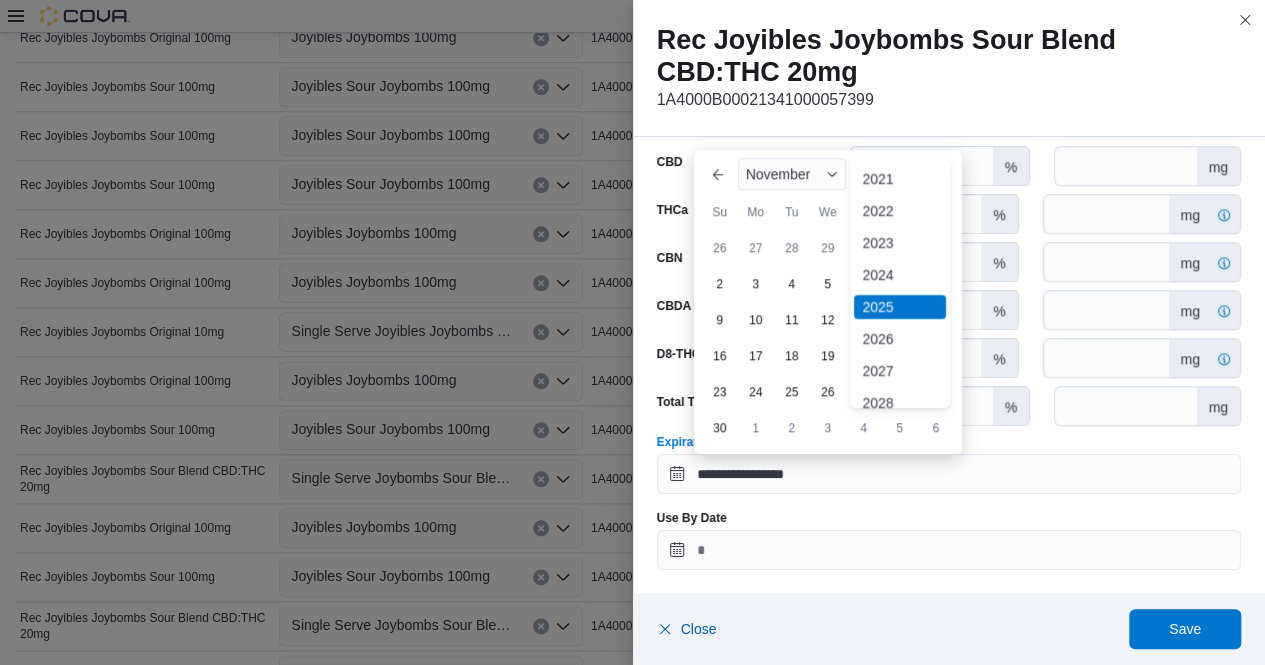 scroll, scrollTop: 96, scrollLeft: 0, axis: vertical 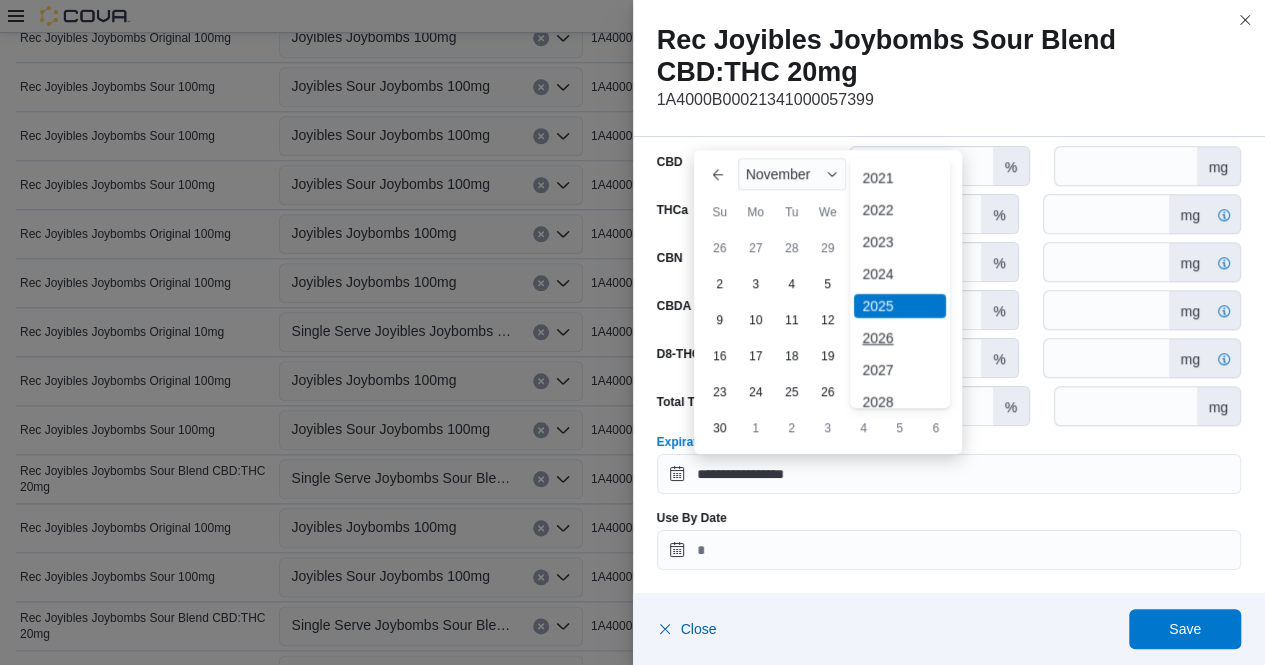 click on "2026" at bounding box center (900, 338) 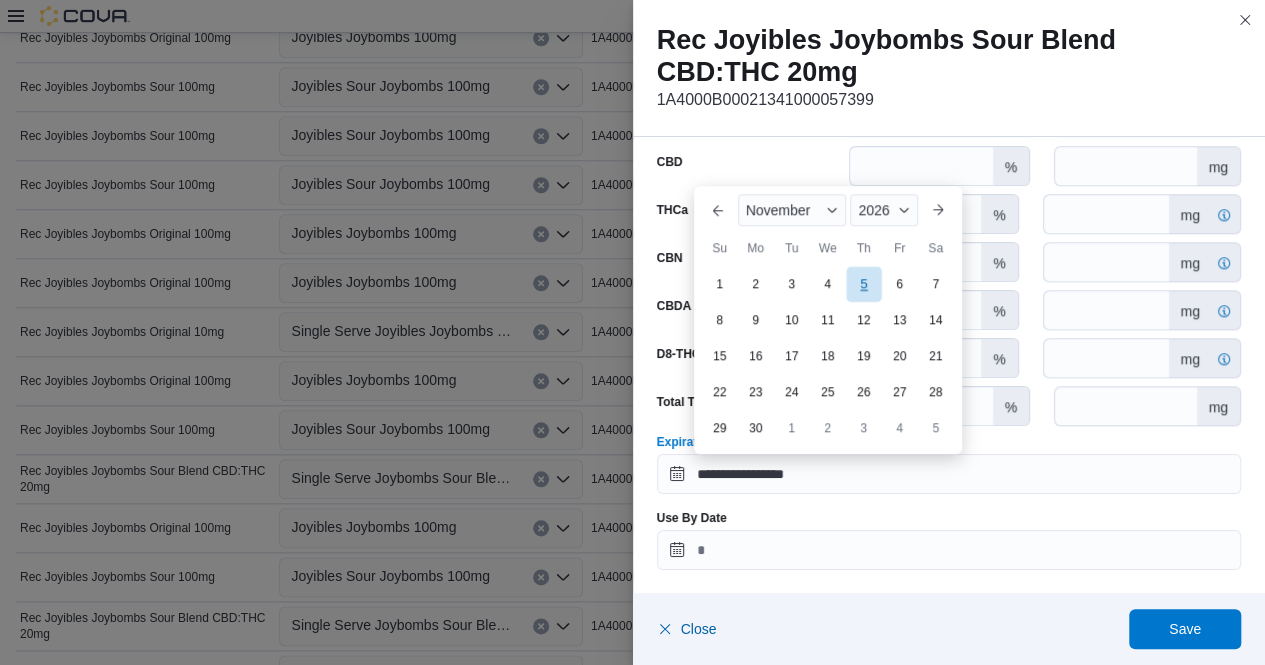 click on "5" at bounding box center [863, 283] 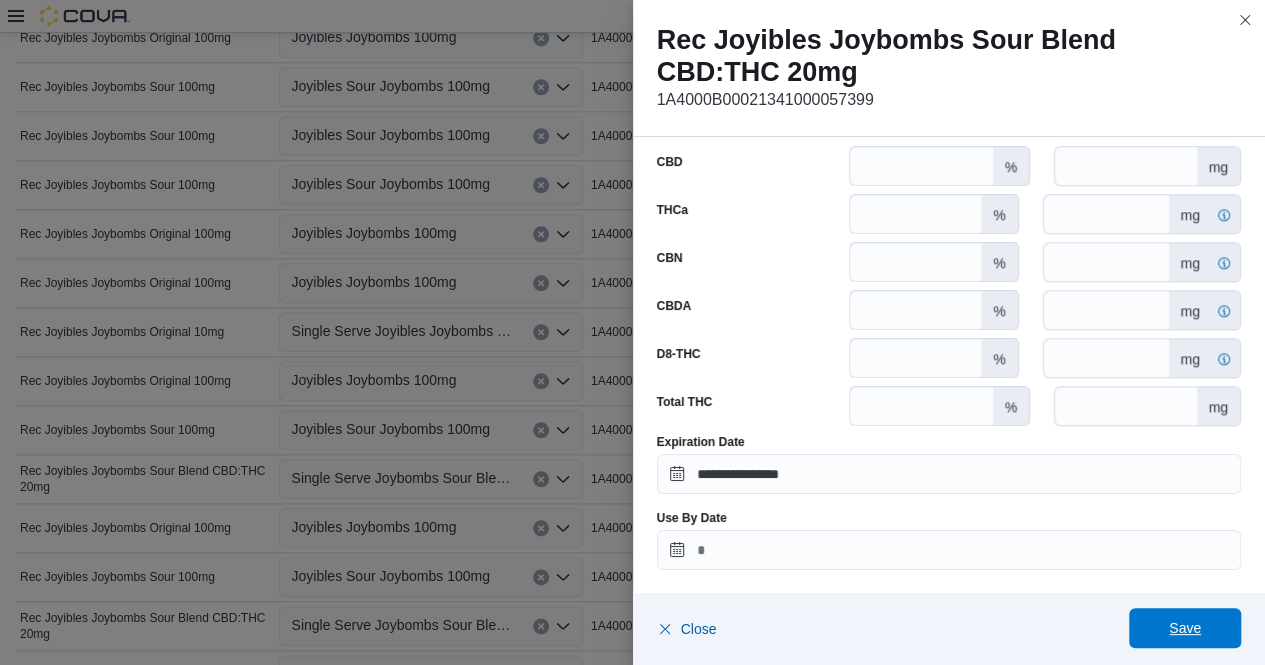 click on "Save" at bounding box center [1185, 628] 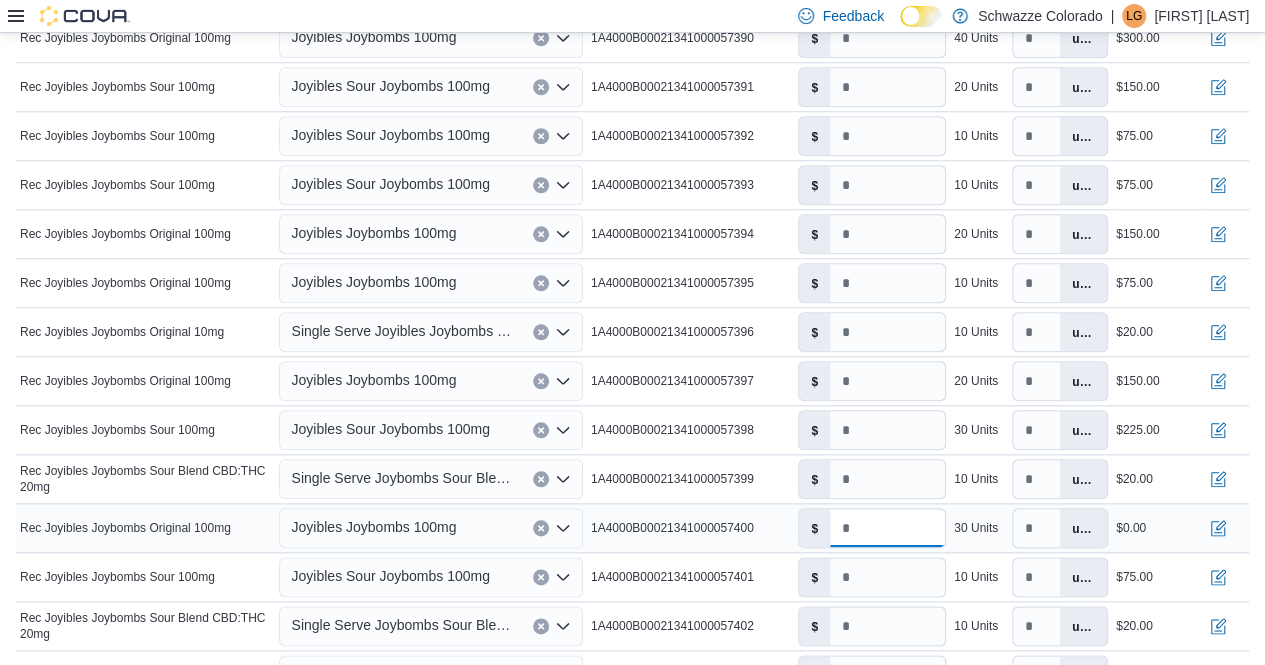 click on "*" at bounding box center [887, 528] 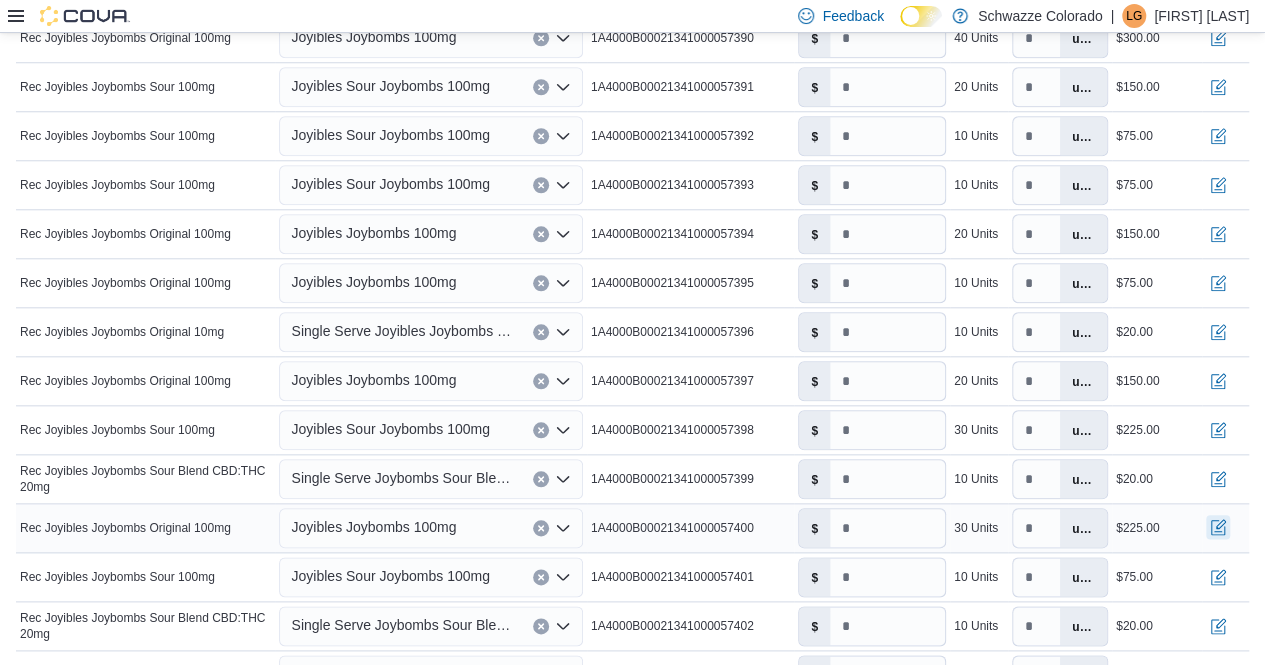 click at bounding box center [1218, 527] 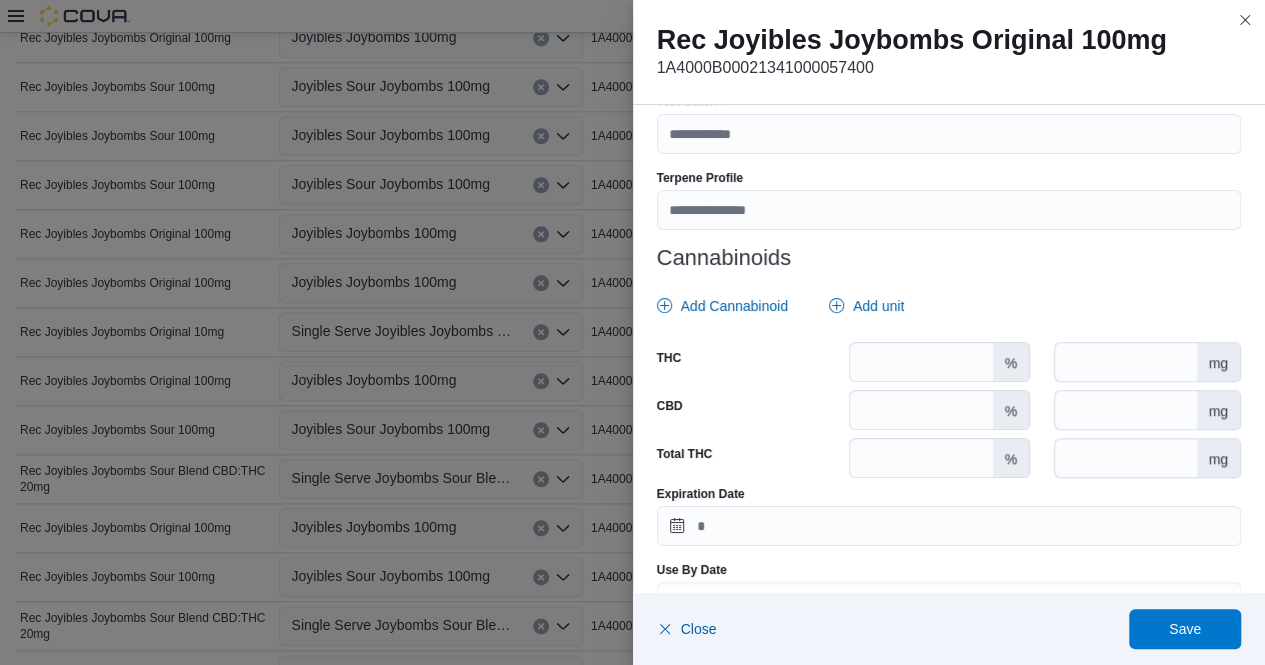 scroll, scrollTop: 784, scrollLeft: 0, axis: vertical 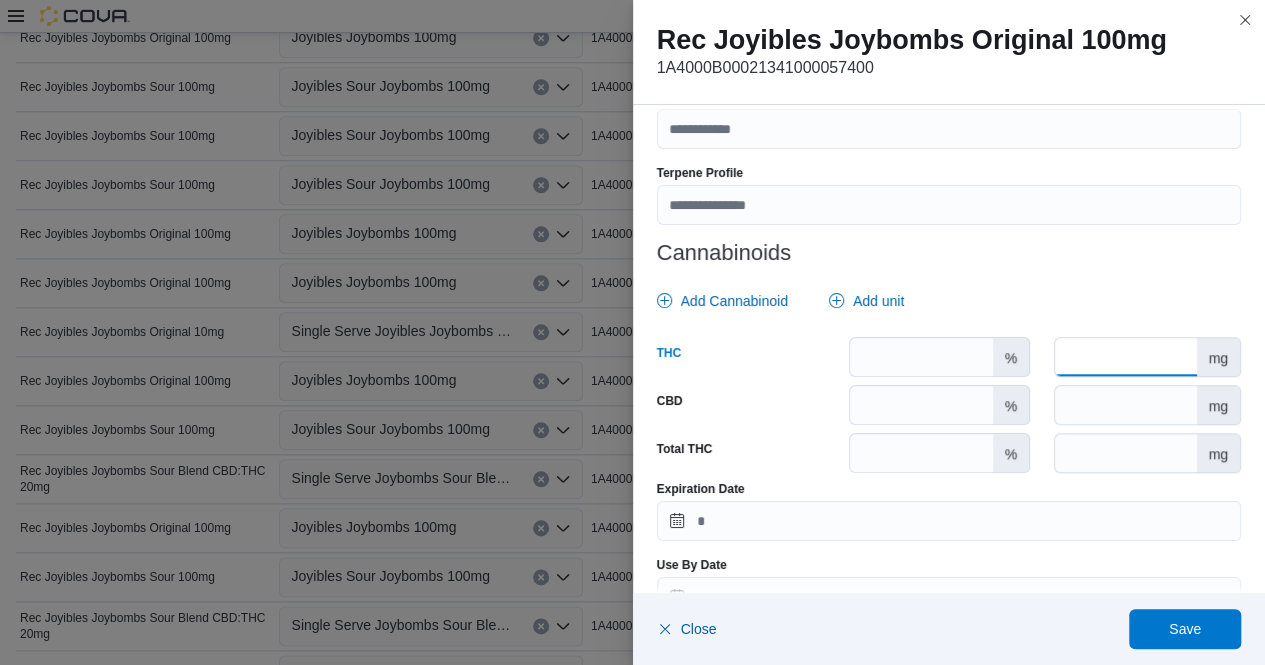 click at bounding box center (1125, 357) 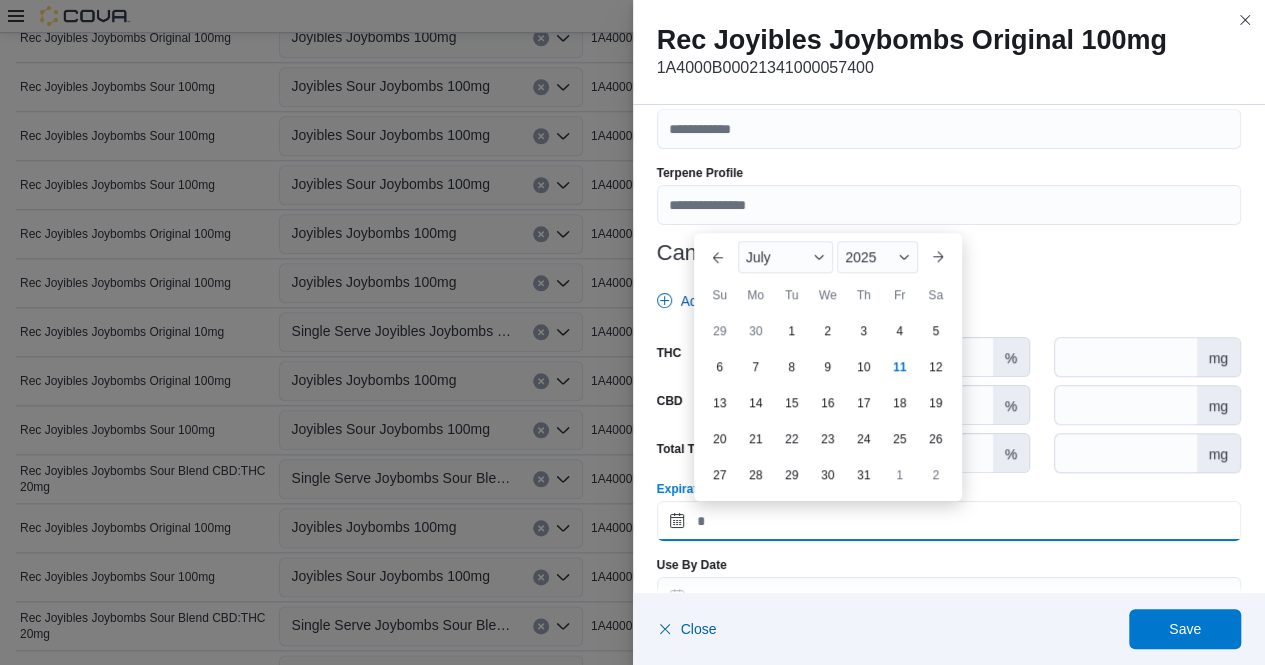 click on "Expiration Date" at bounding box center (949, 521) 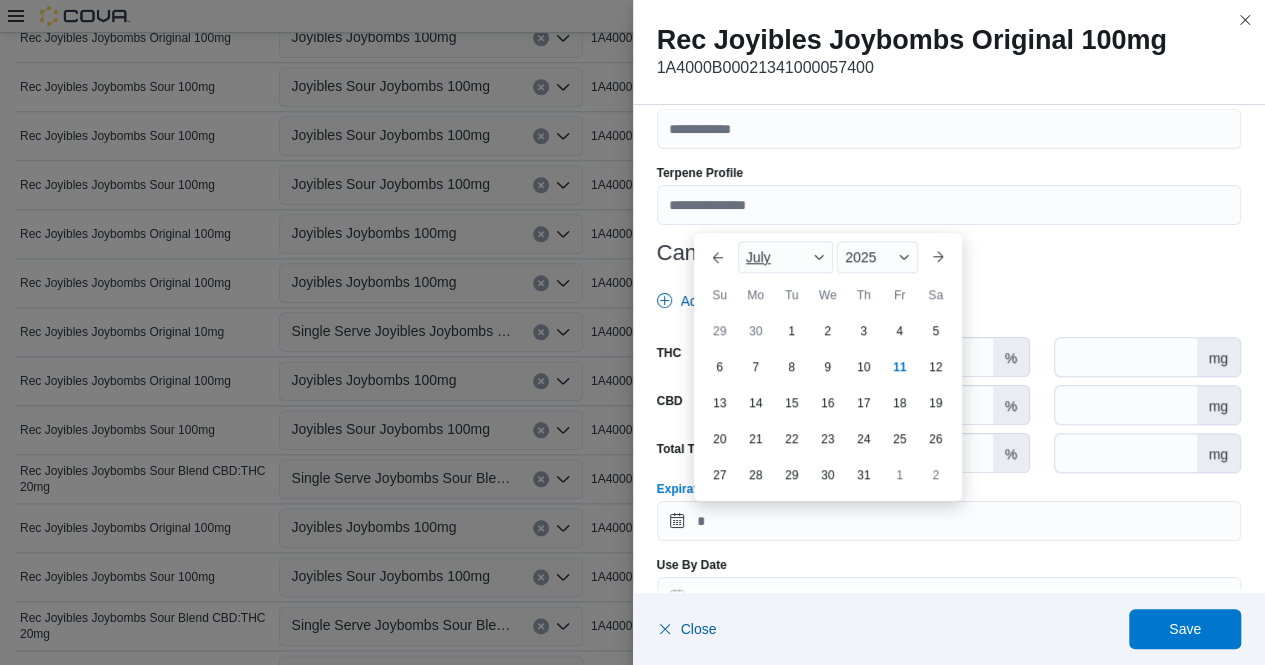 click at bounding box center [819, 257] 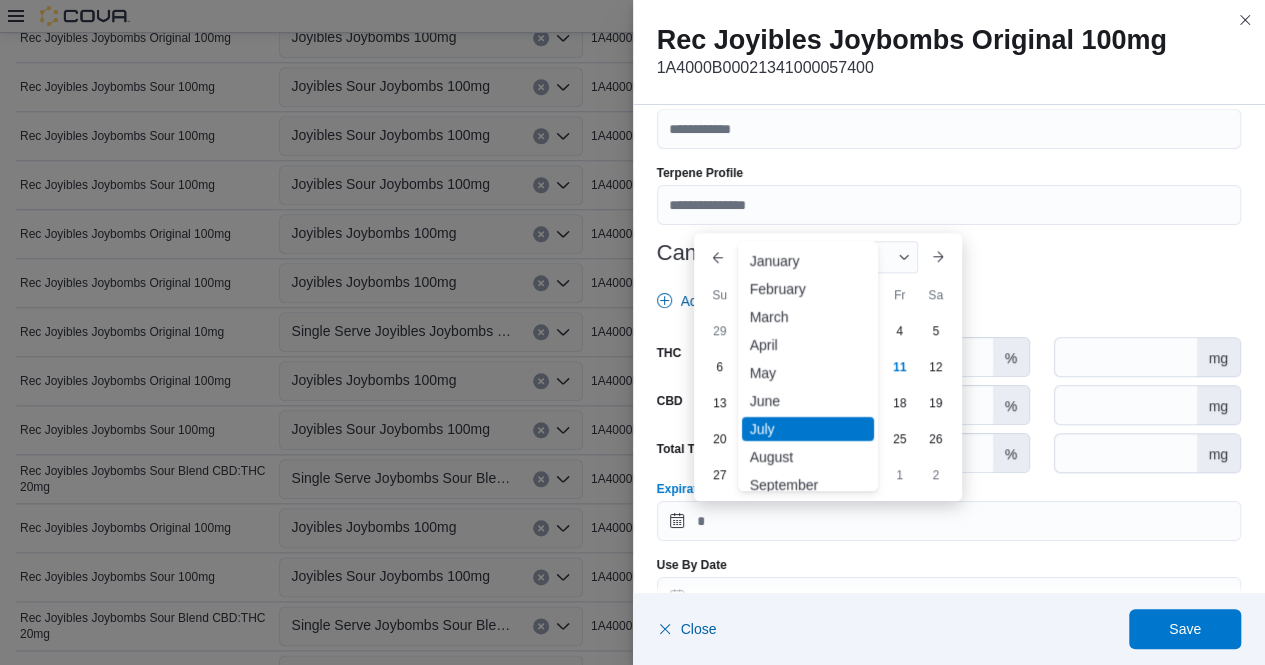 scroll, scrollTop: 98, scrollLeft: 0, axis: vertical 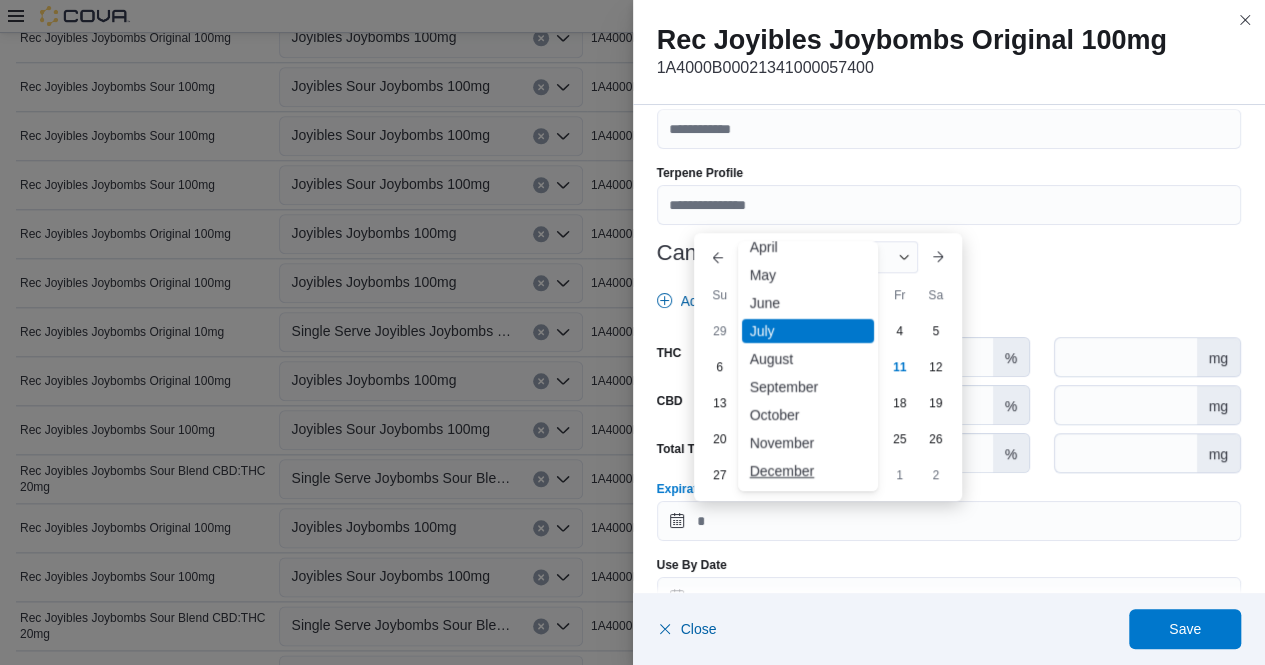 click on "December" at bounding box center [808, 471] 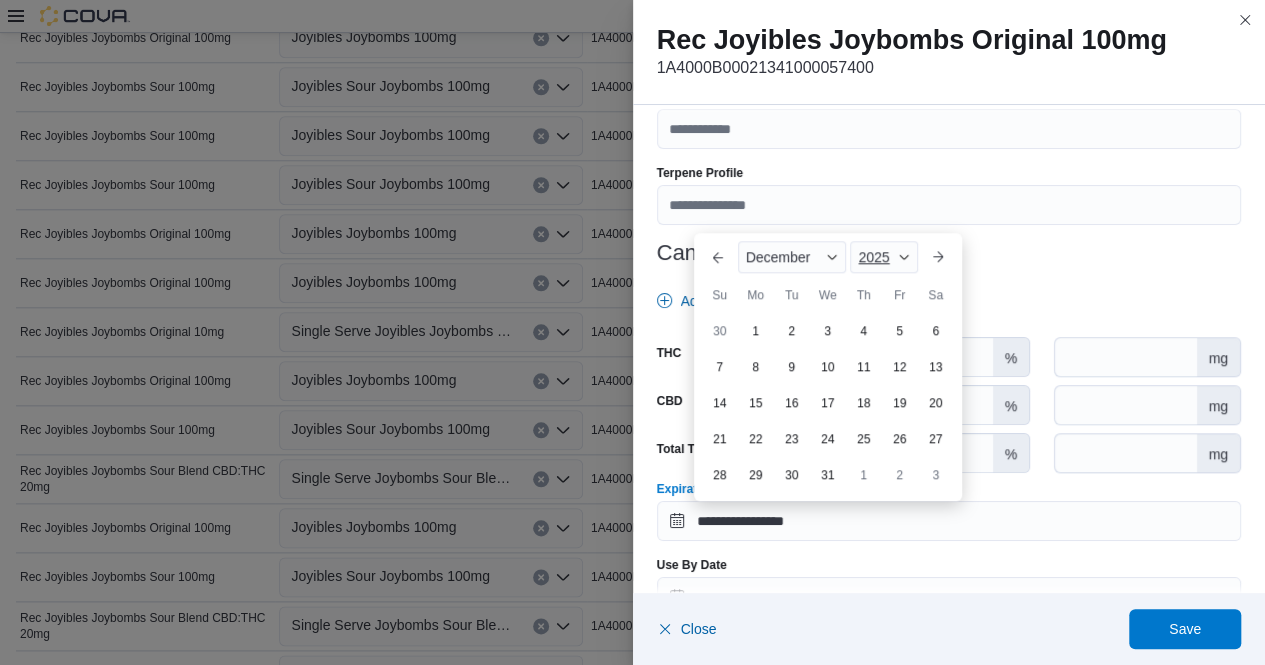 click at bounding box center (904, 257) 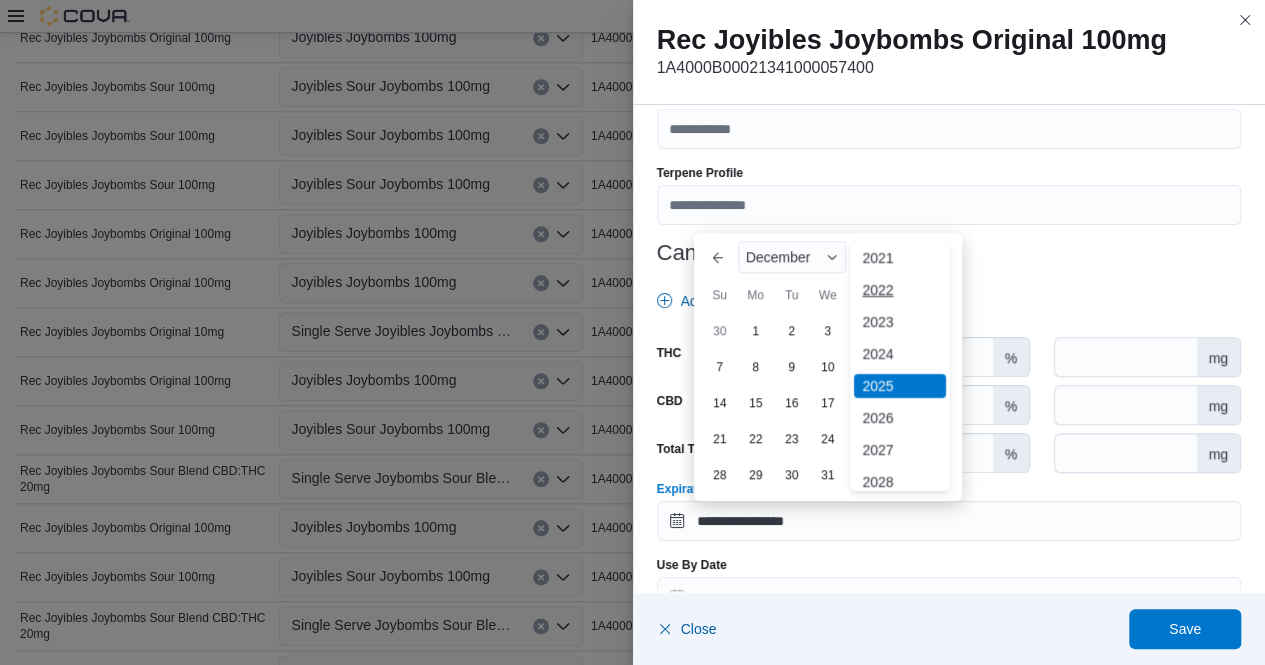 scroll, scrollTop: 100, scrollLeft: 0, axis: vertical 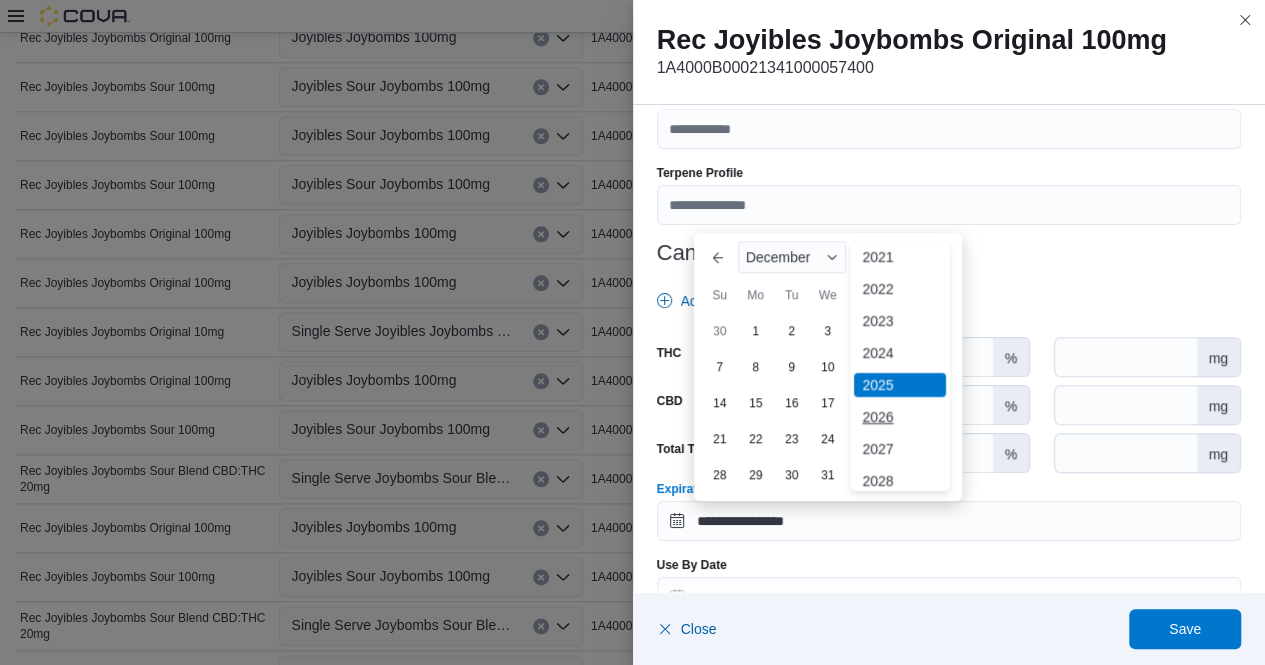 click on "2026" at bounding box center [900, 417] 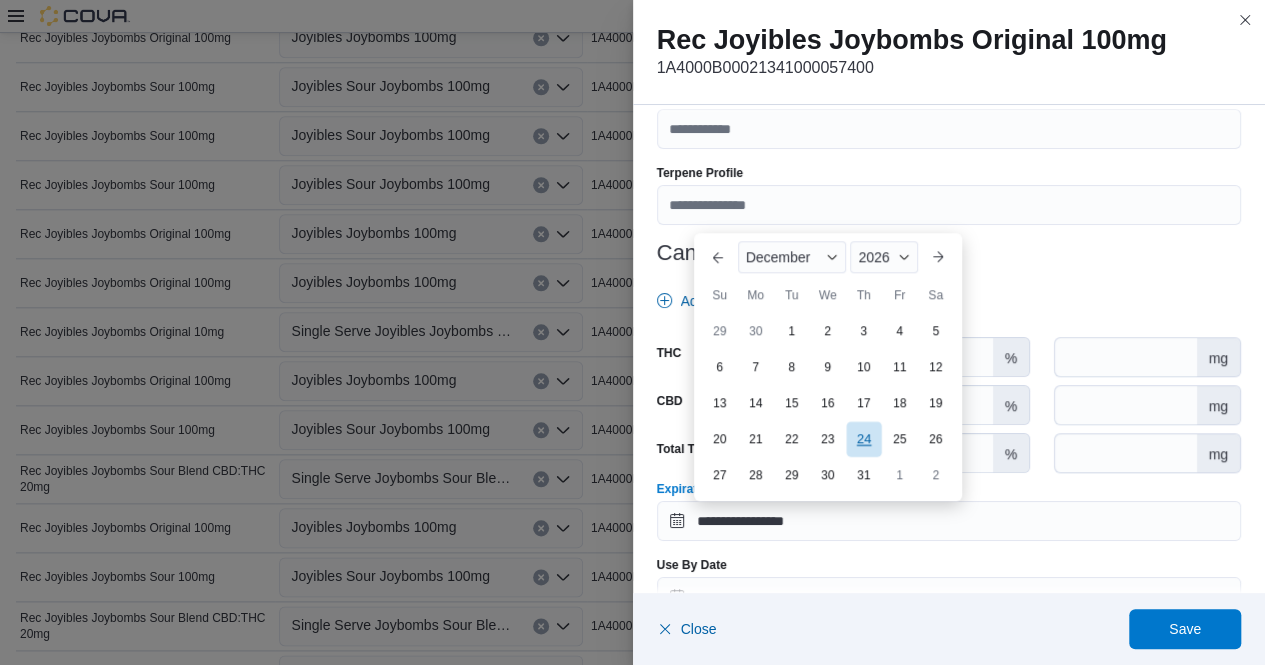 click on "24" at bounding box center (863, 438) 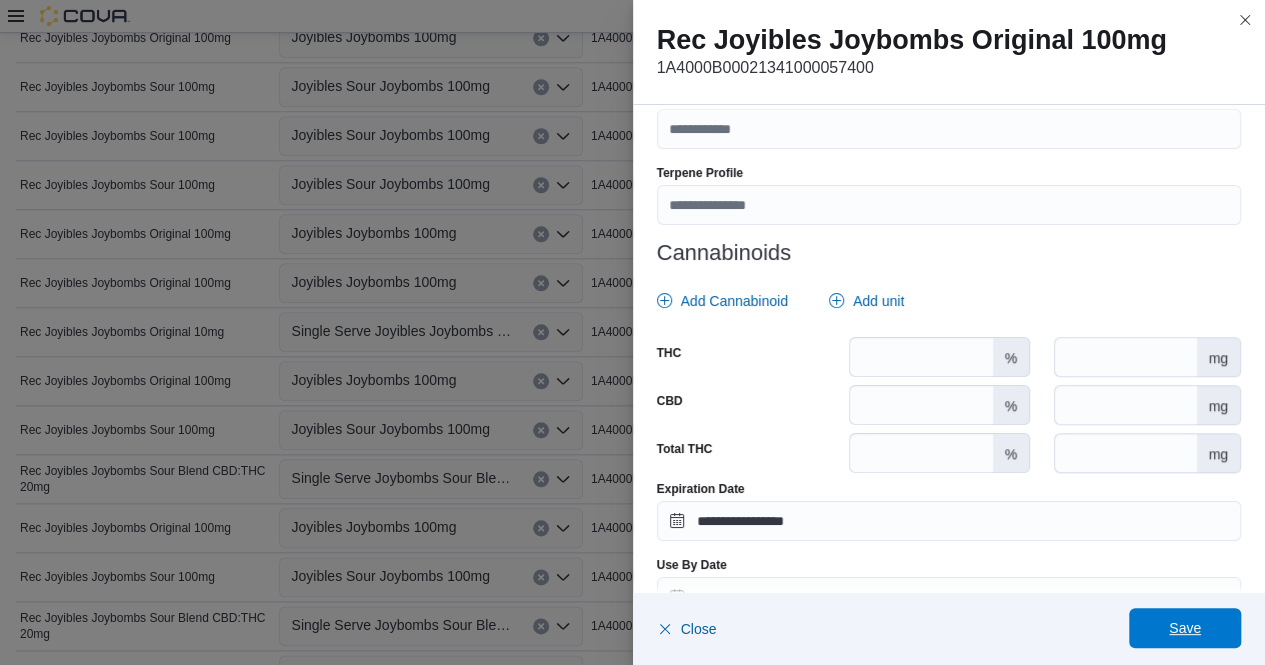 click on "Save" at bounding box center (1185, 628) 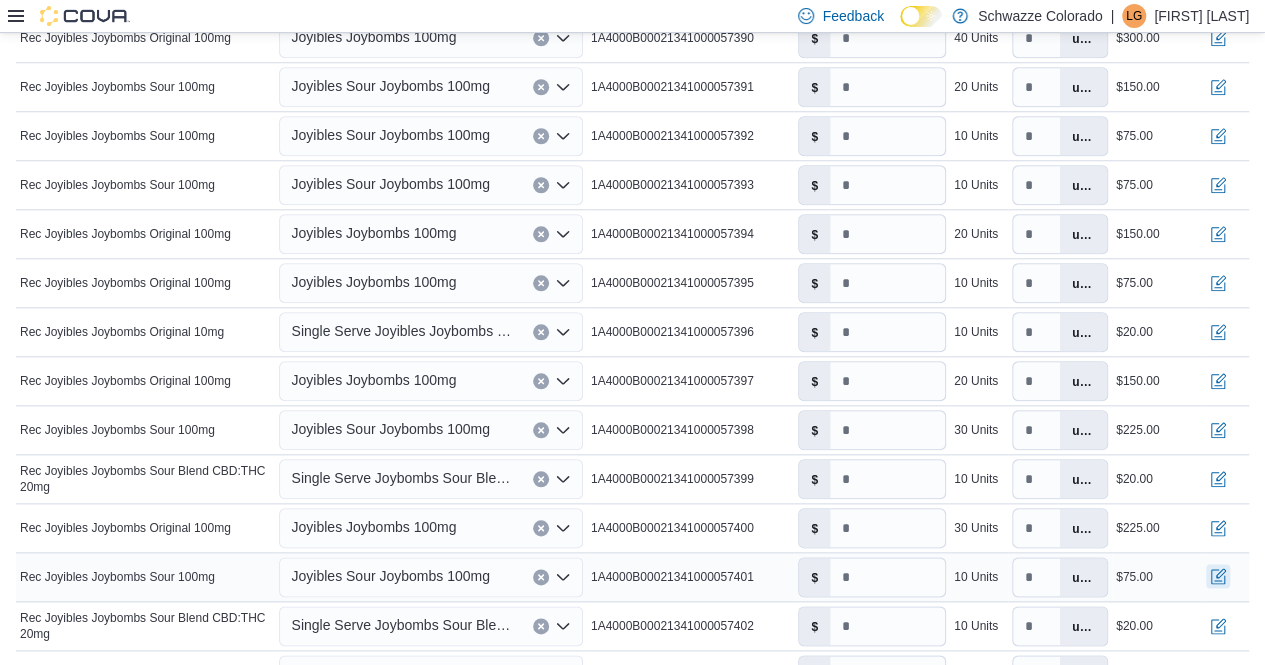 click at bounding box center [1218, 576] 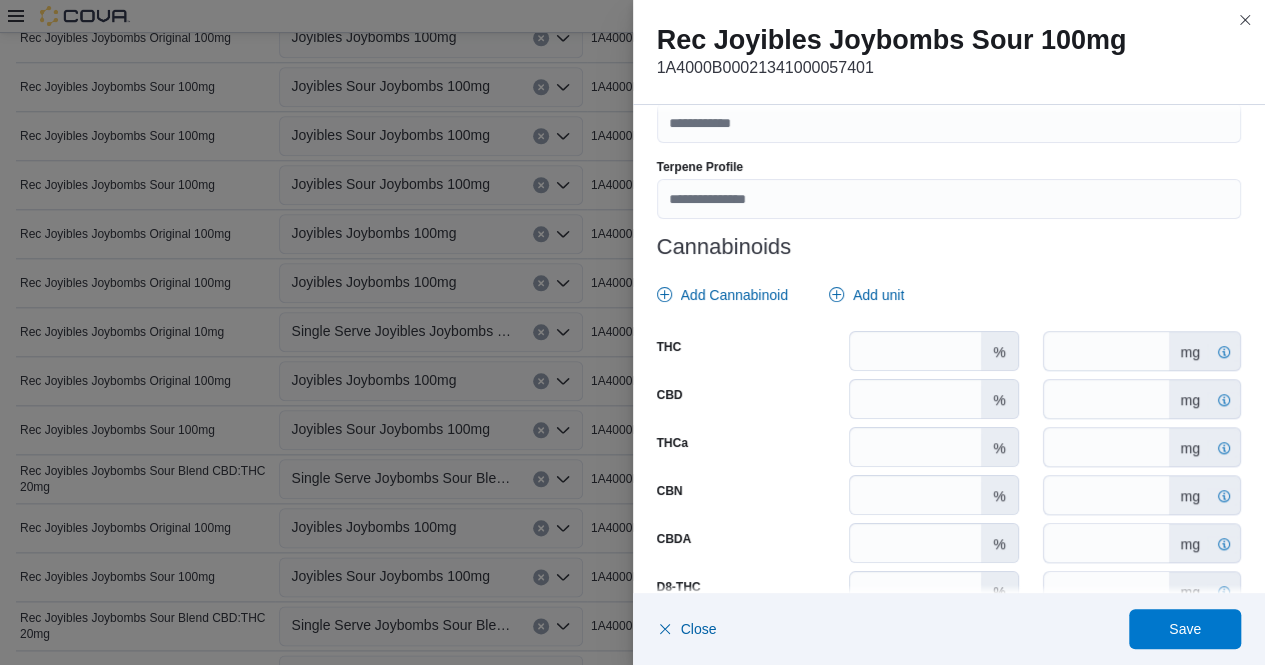 scroll, scrollTop: 791, scrollLeft: 0, axis: vertical 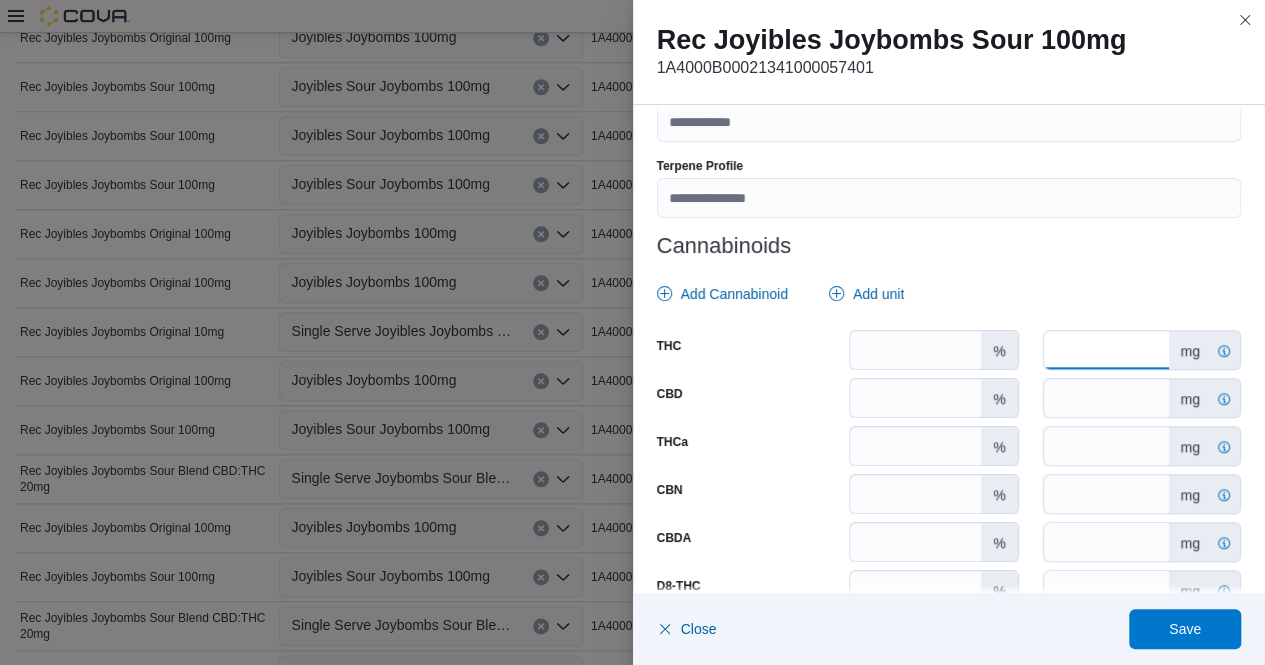 click on "*" at bounding box center [1106, 350] 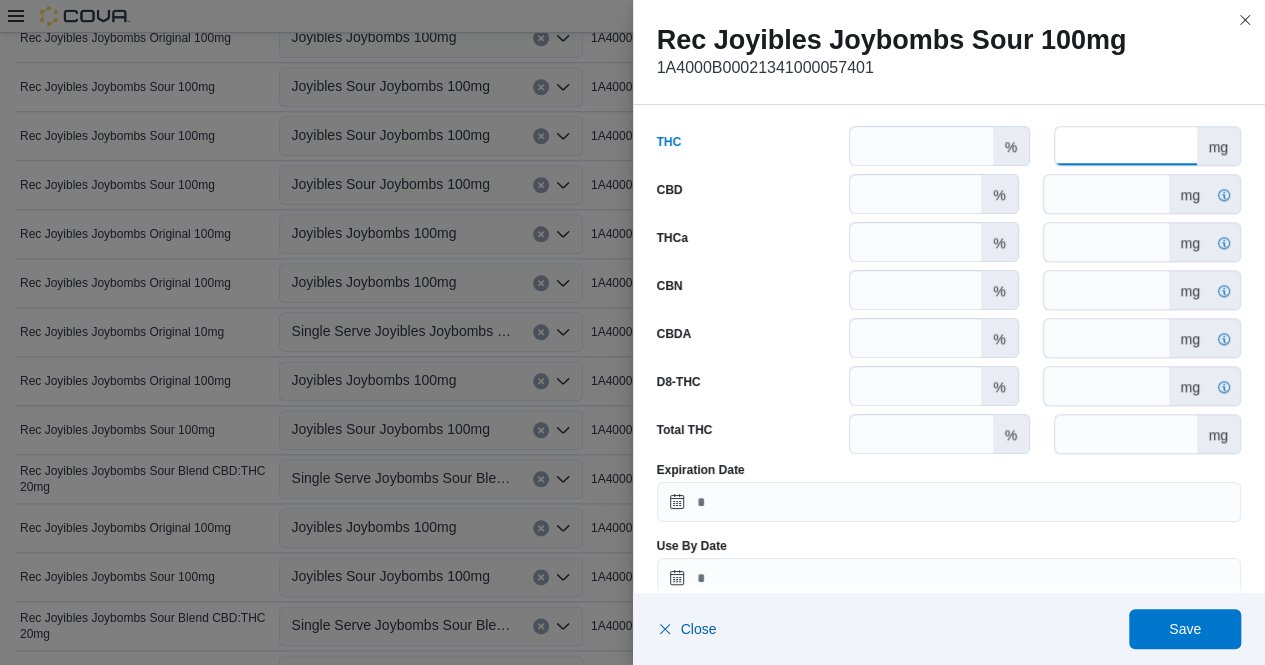 scroll, scrollTop: 997, scrollLeft: 0, axis: vertical 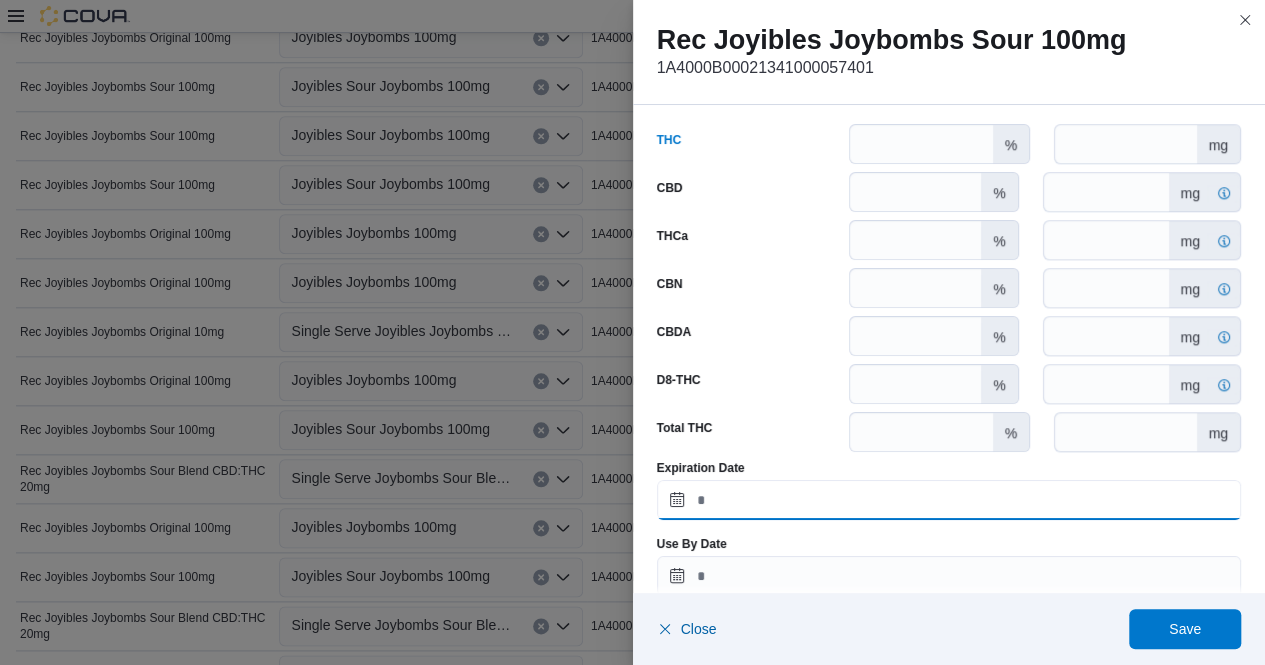 click on "Expiration Date" at bounding box center (949, 500) 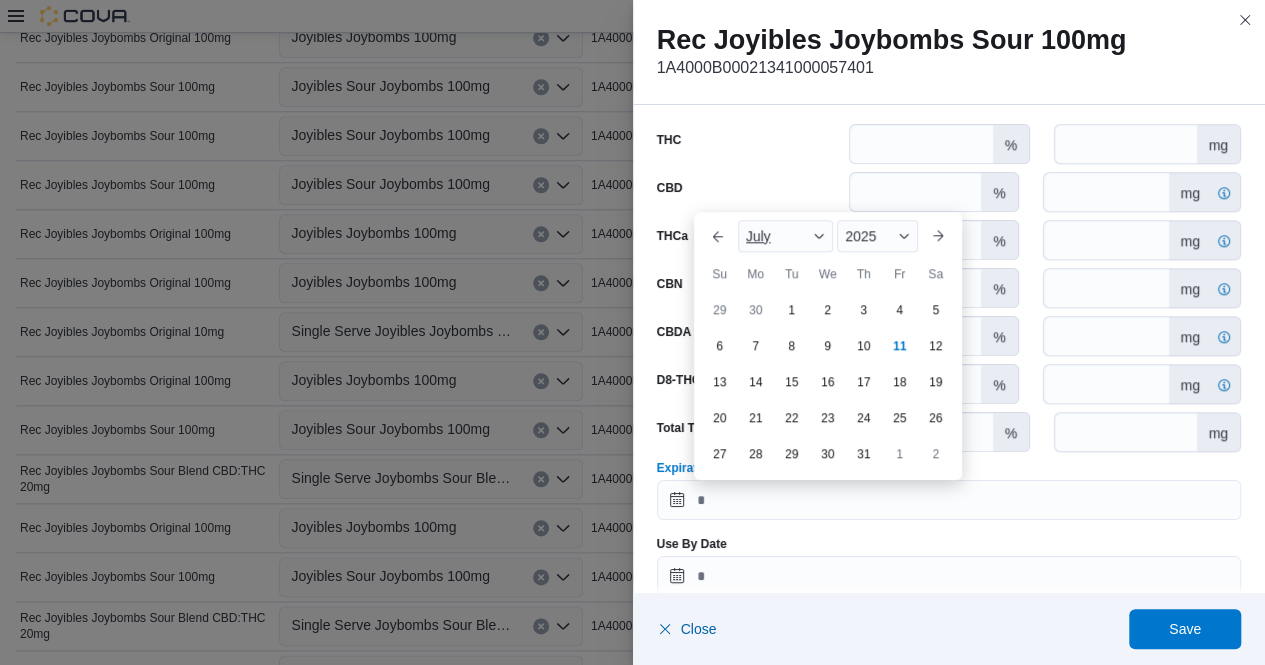 click on "July" at bounding box center (786, 236) 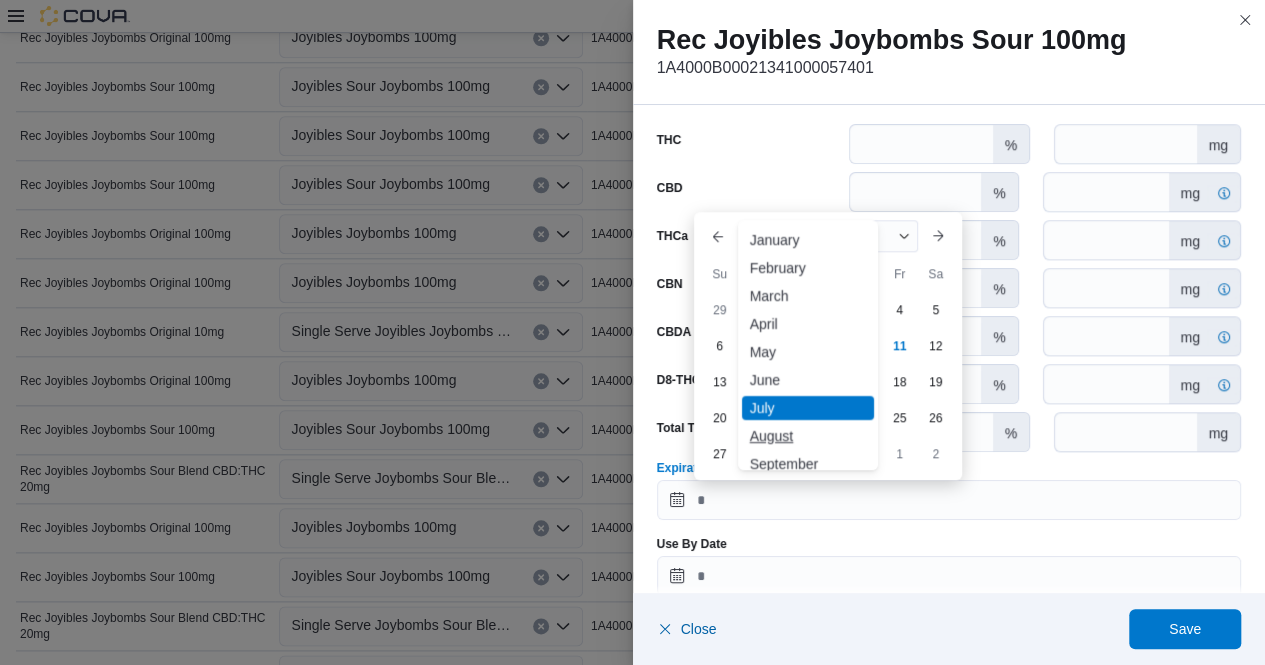 scroll, scrollTop: 98, scrollLeft: 0, axis: vertical 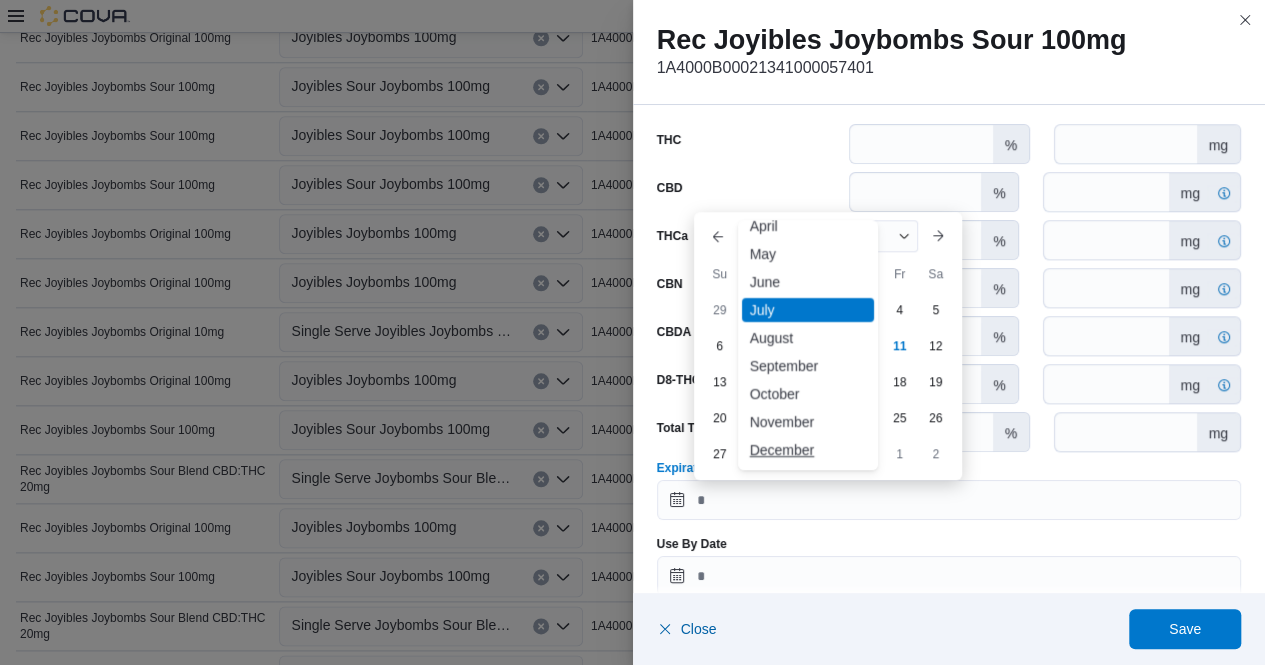click on "December" at bounding box center [808, 450] 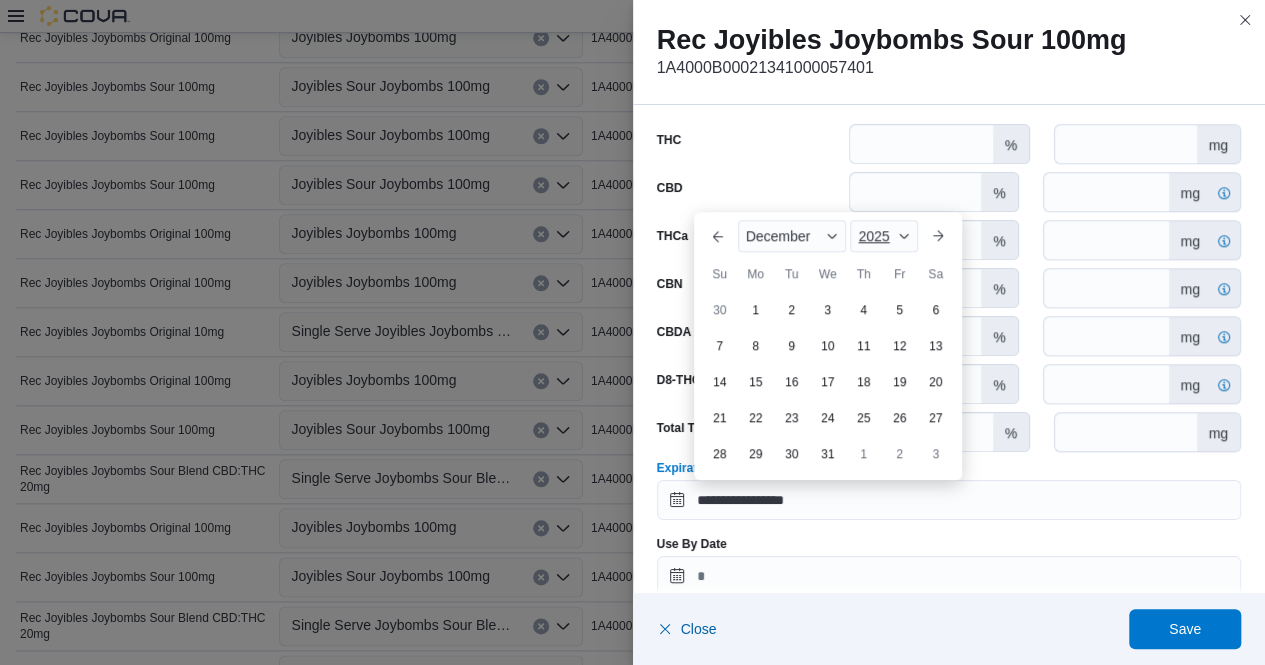 click on "2025" at bounding box center [883, 236] 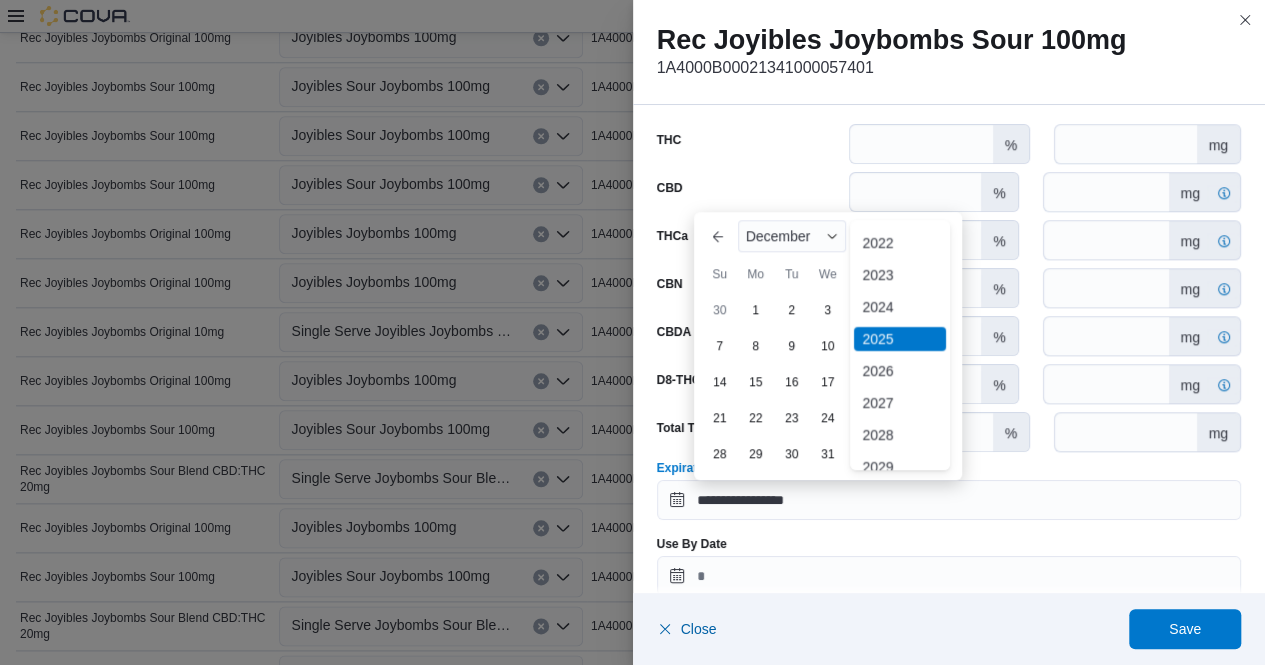 scroll, scrollTop: 132, scrollLeft: 0, axis: vertical 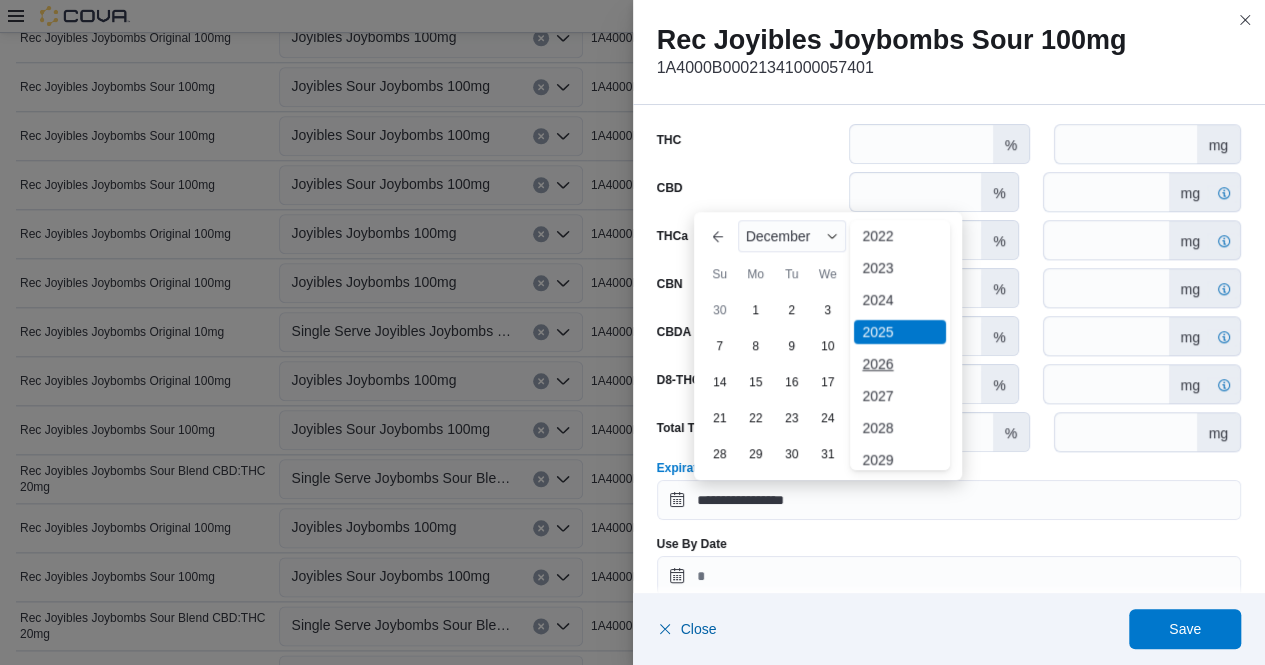 click on "2026" at bounding box center [900, 364] 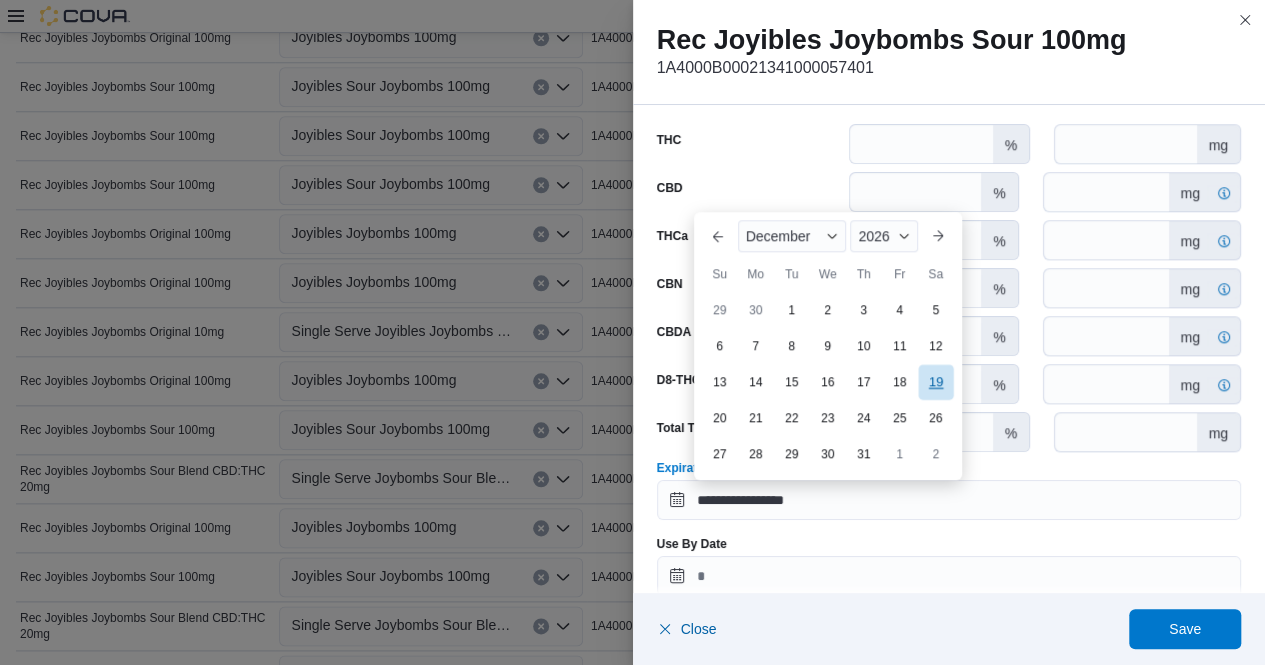 click on "19" at bounding box center [935, 381] 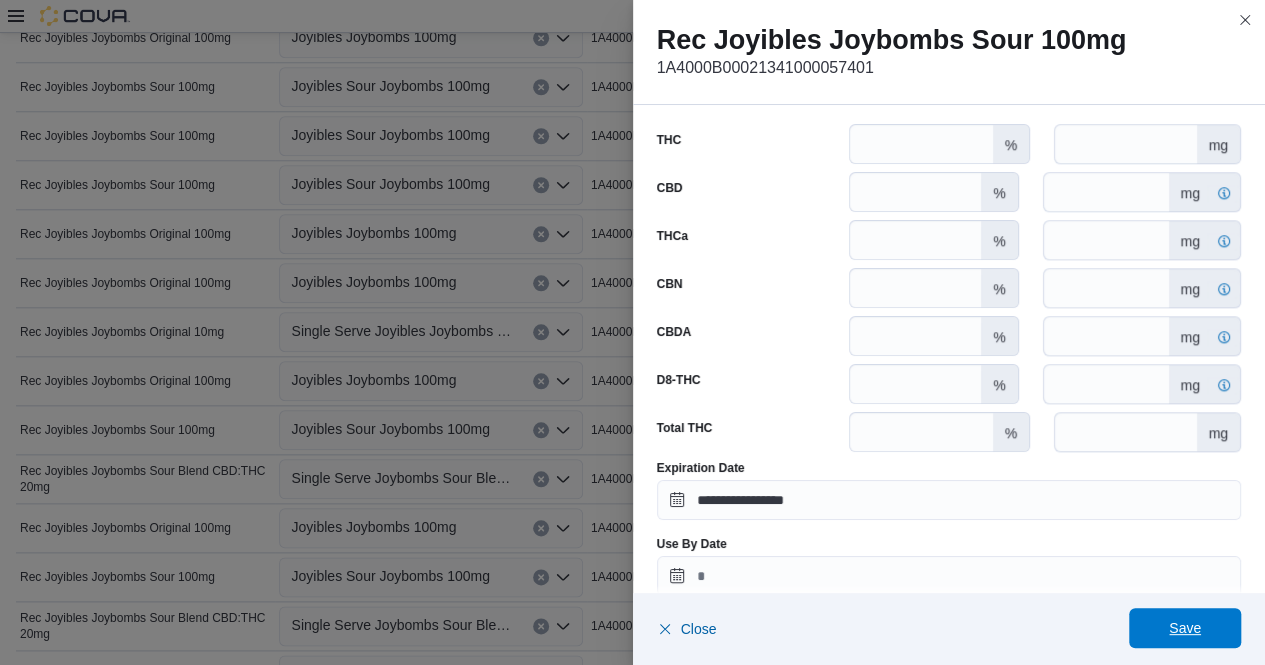 click on "Save" at bounding box center [1185, 628] 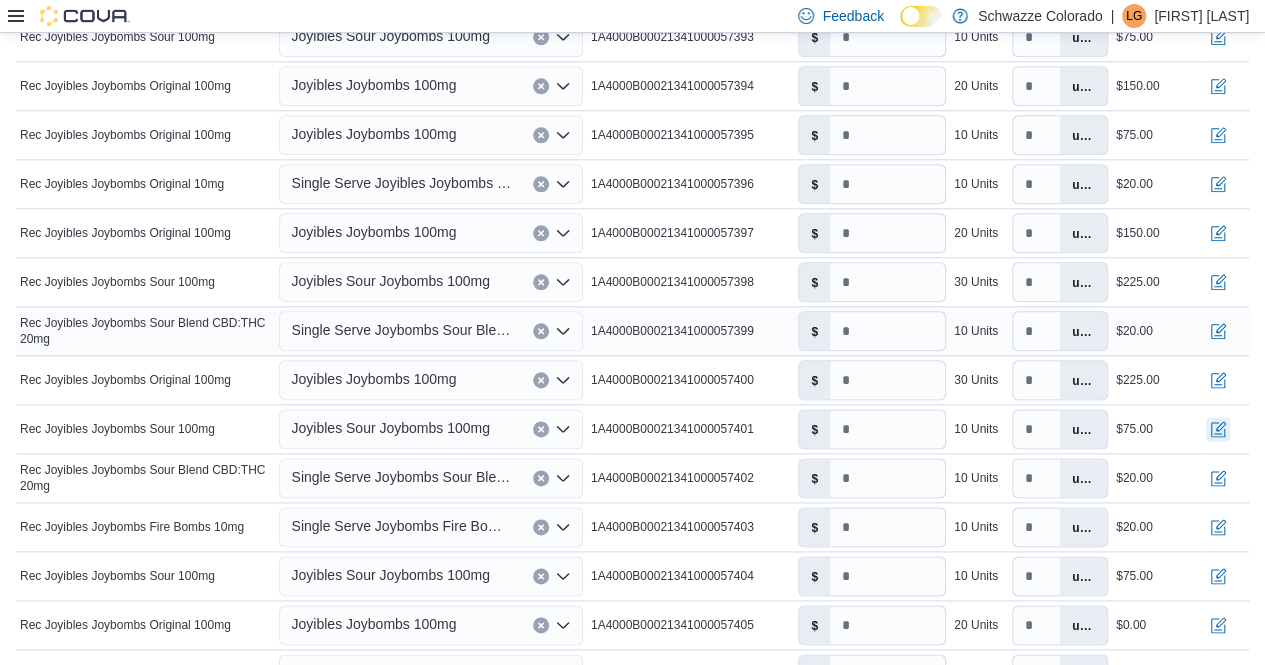 scroll, scrollTop: 1041, scrollLeft: 0, axis: vertical 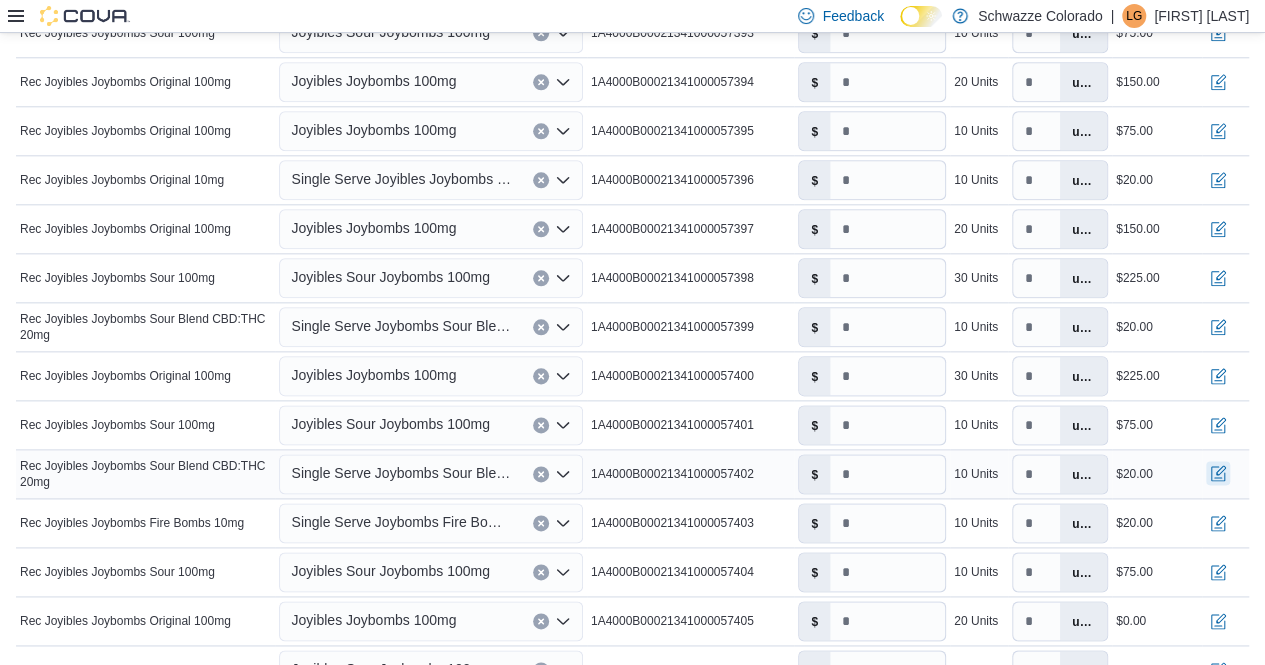click at bounding box center [1218, 473] 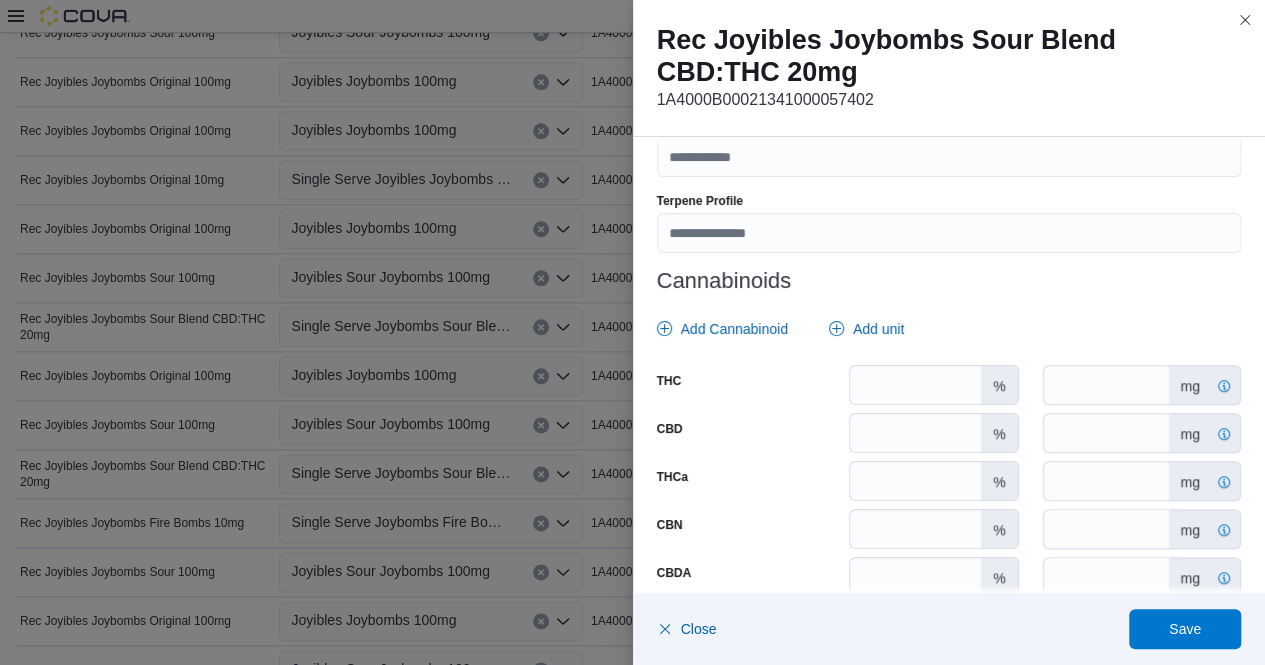 scroll, scrollTop: 789, scrollLeft: 0, axis: vertical 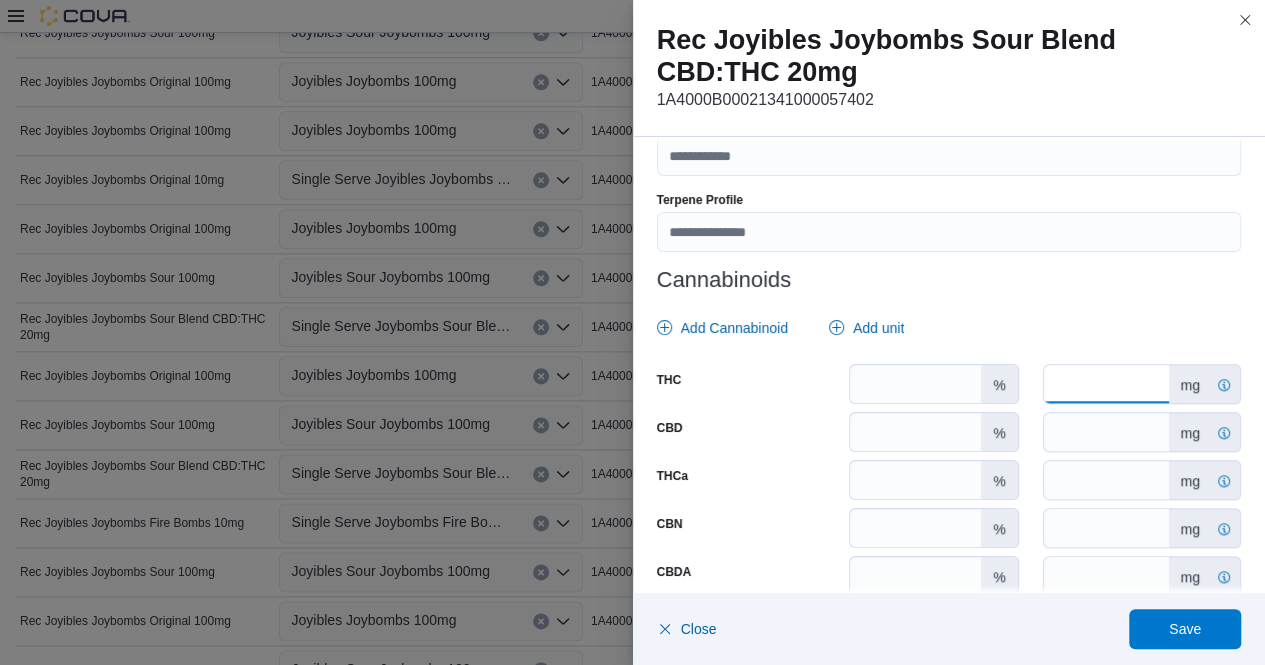 click on "*" at bounding box center [1106, 384] 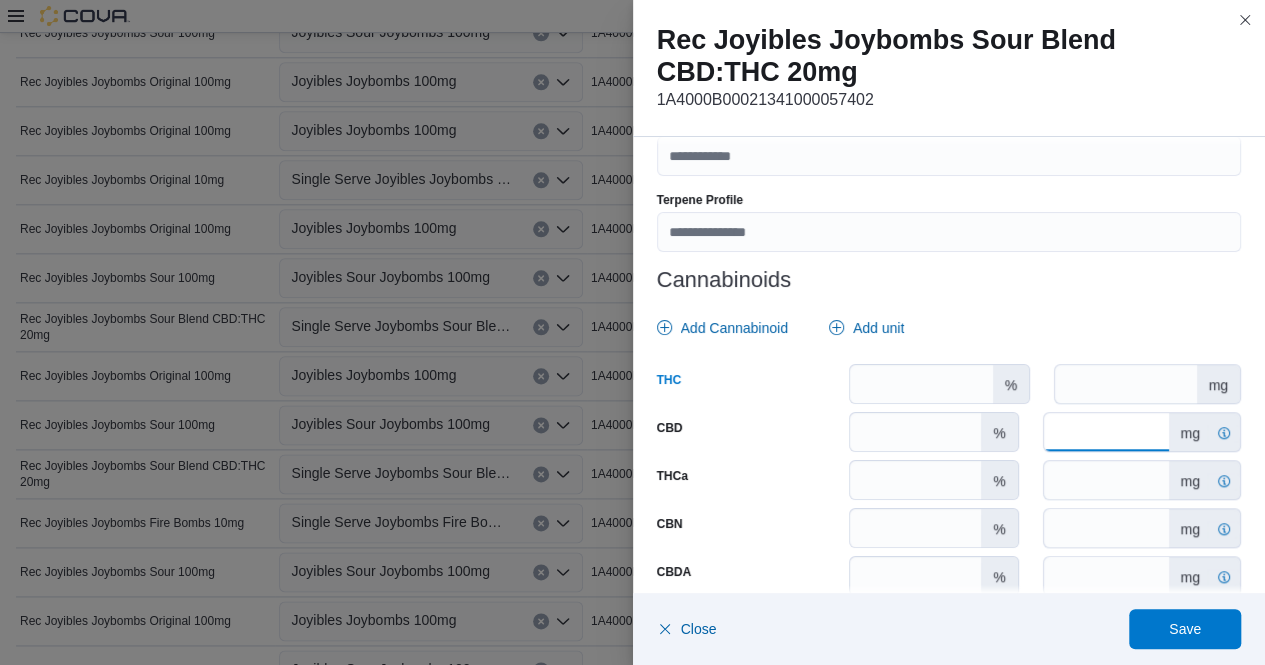 click on "****" at bounding box center [1106, 432] 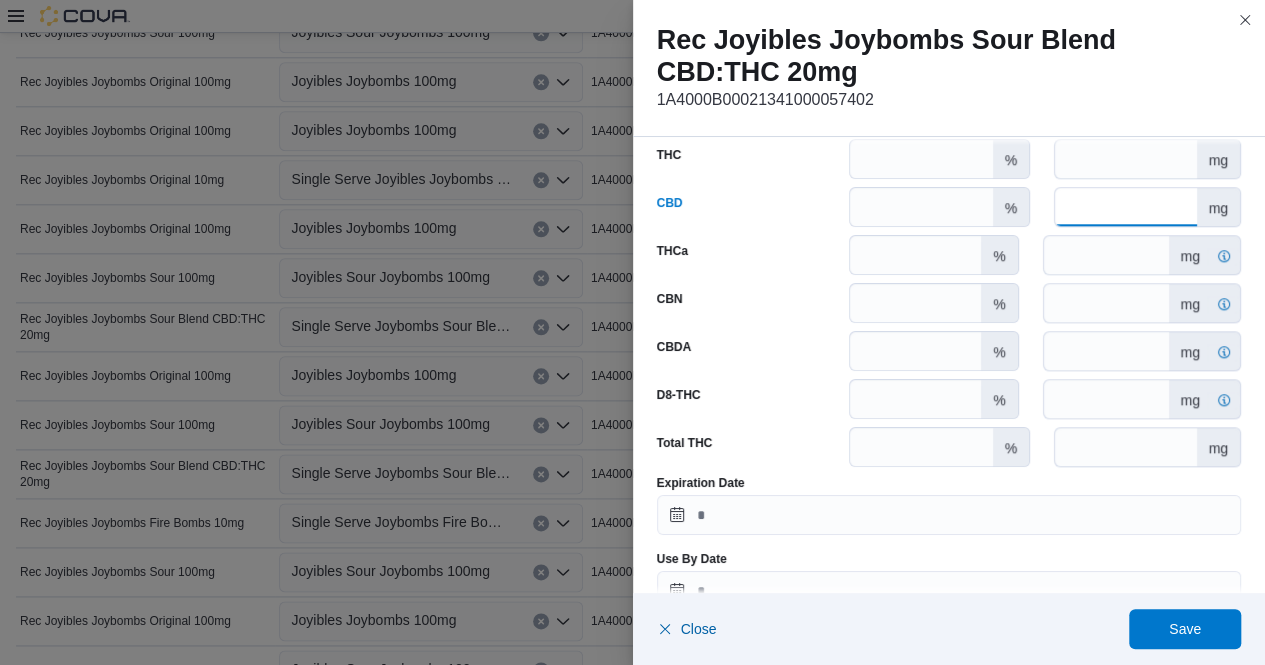 scroll, scrollTop: 1055, scrollLeft: 0, axis: vertical 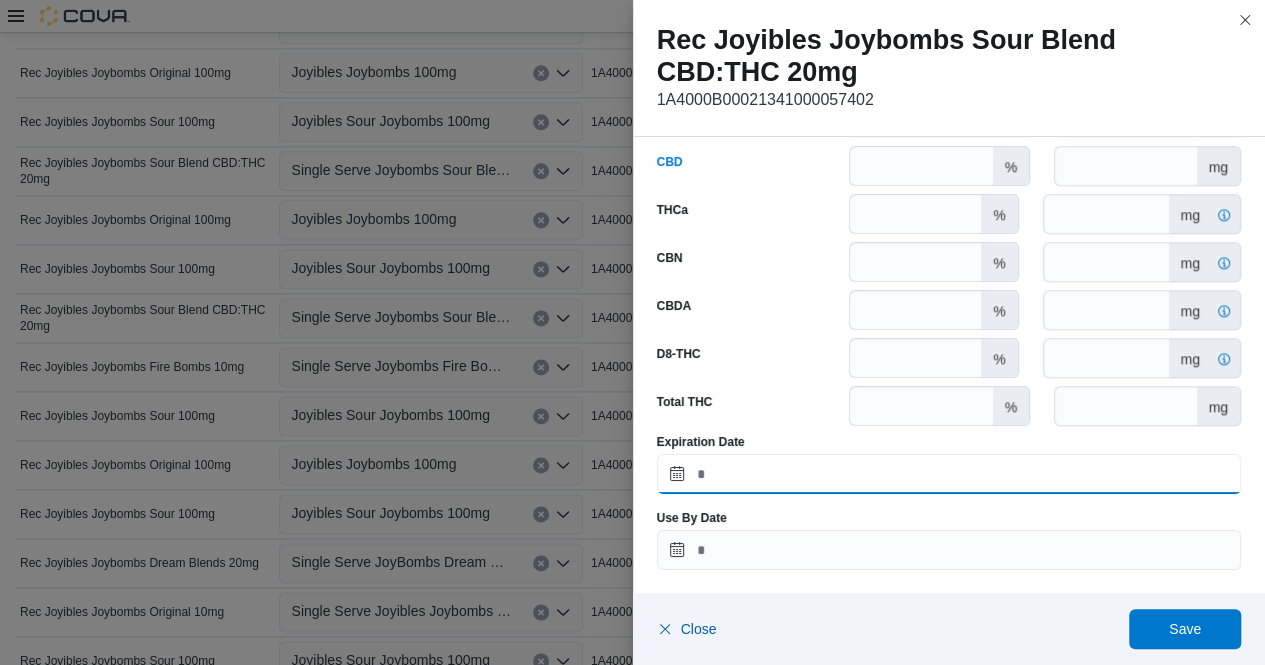 click on "Expiration Date" at bounding box center [949, 474] 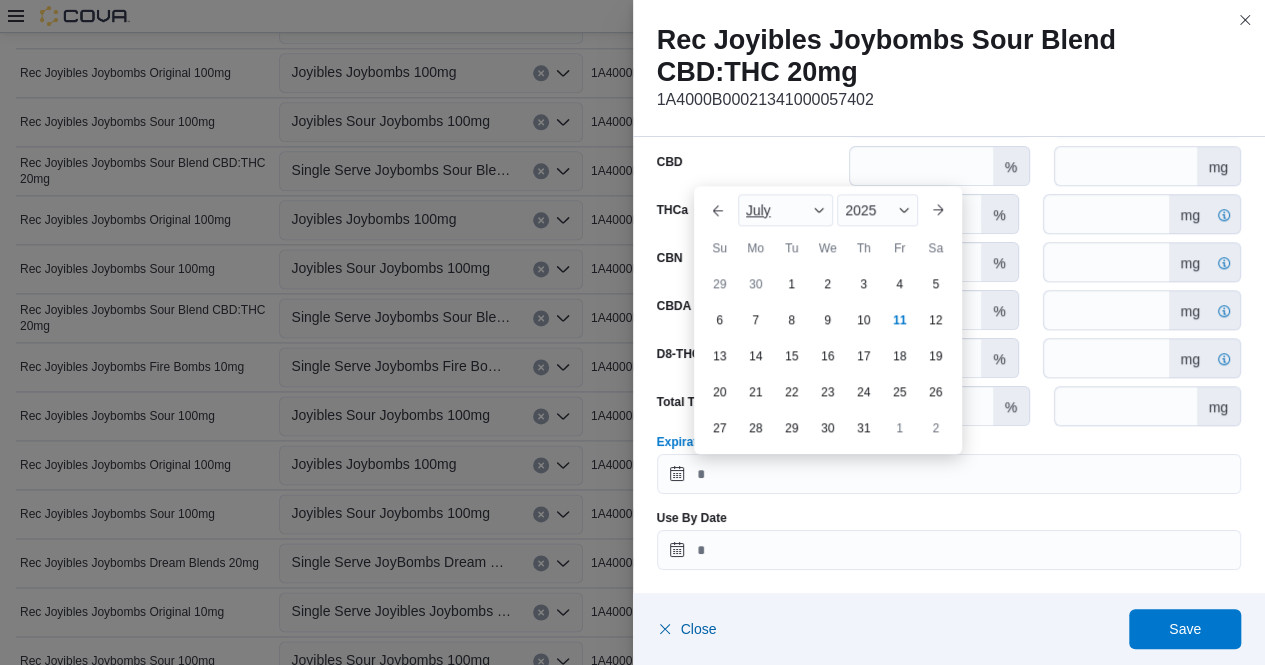 click at bounding box center (819, 210) 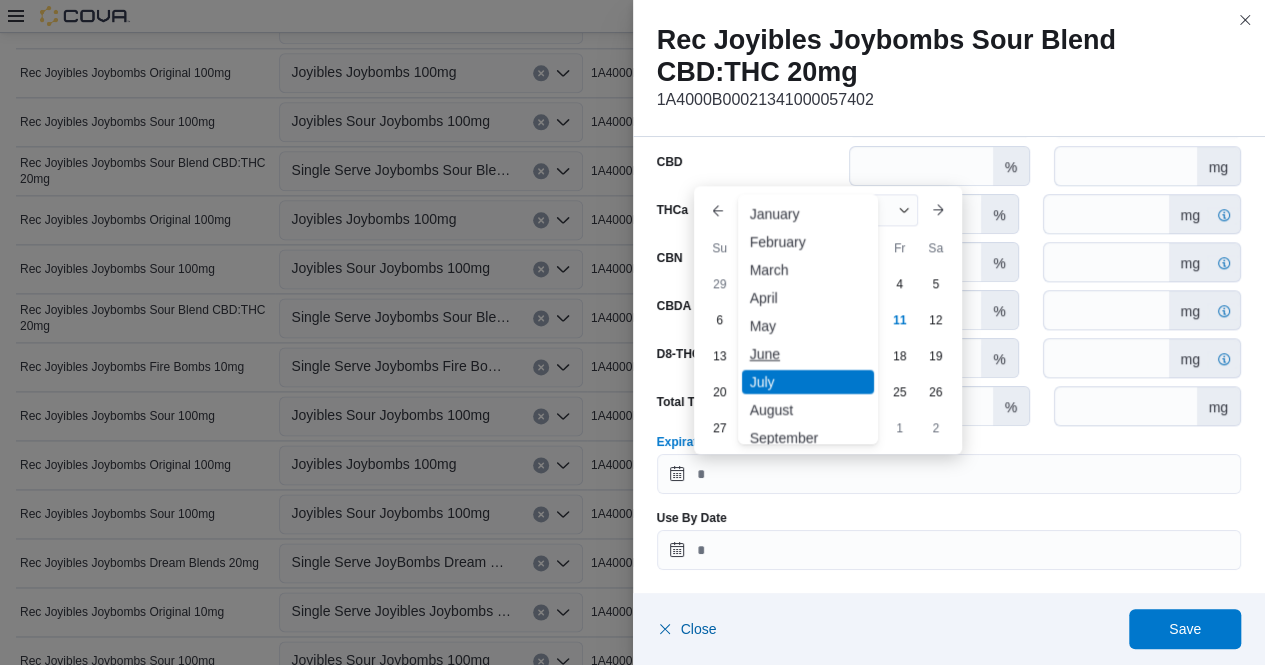 scroll, scrollTop: 98, scrollLeft: 0, axis: vertical 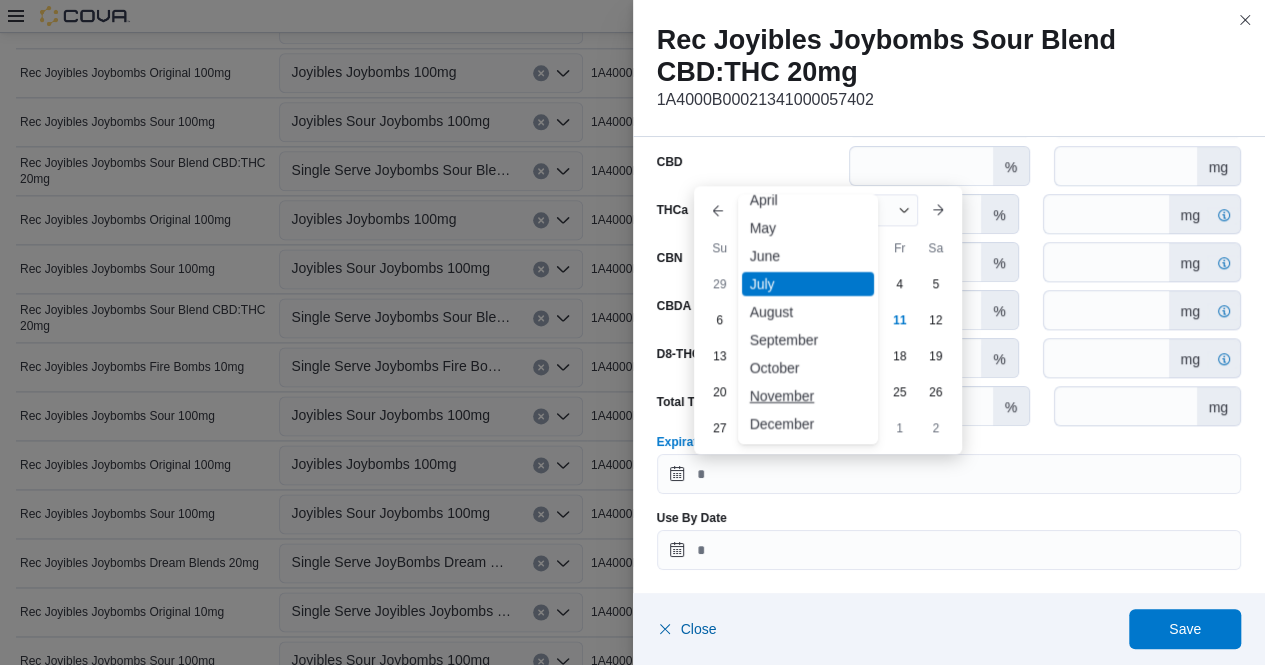 click on "November" at bounding box center (808, 396) 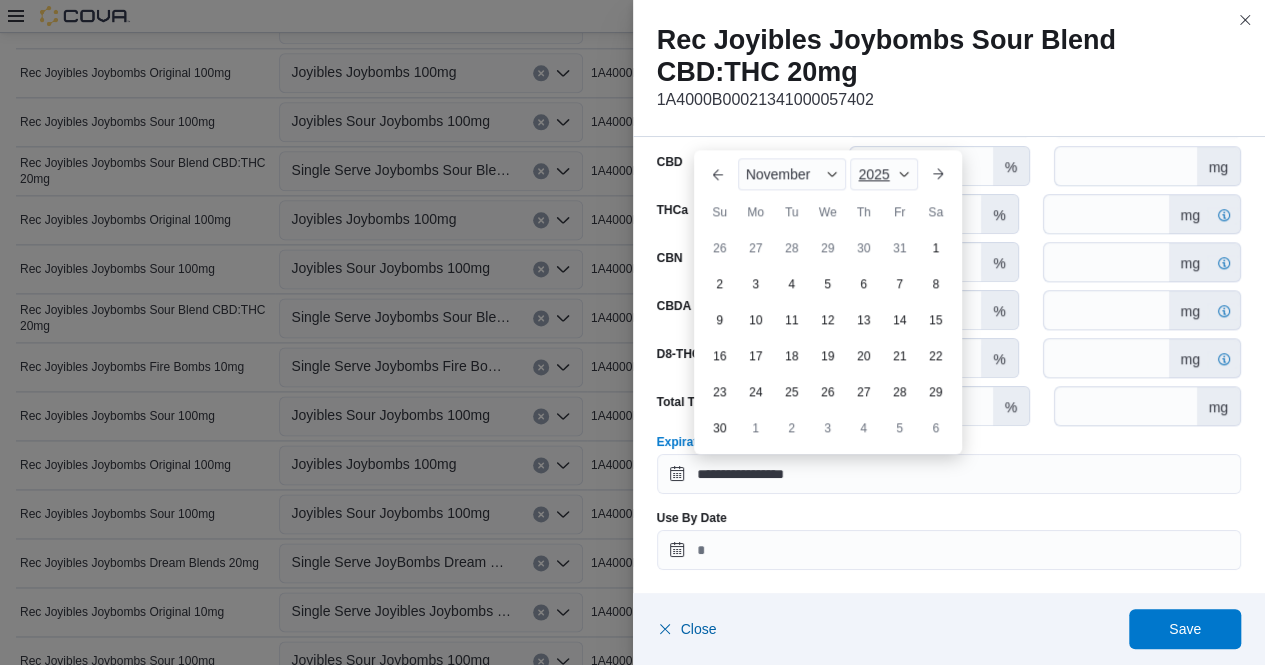 click on "2025" at bounding box center [883, 174] 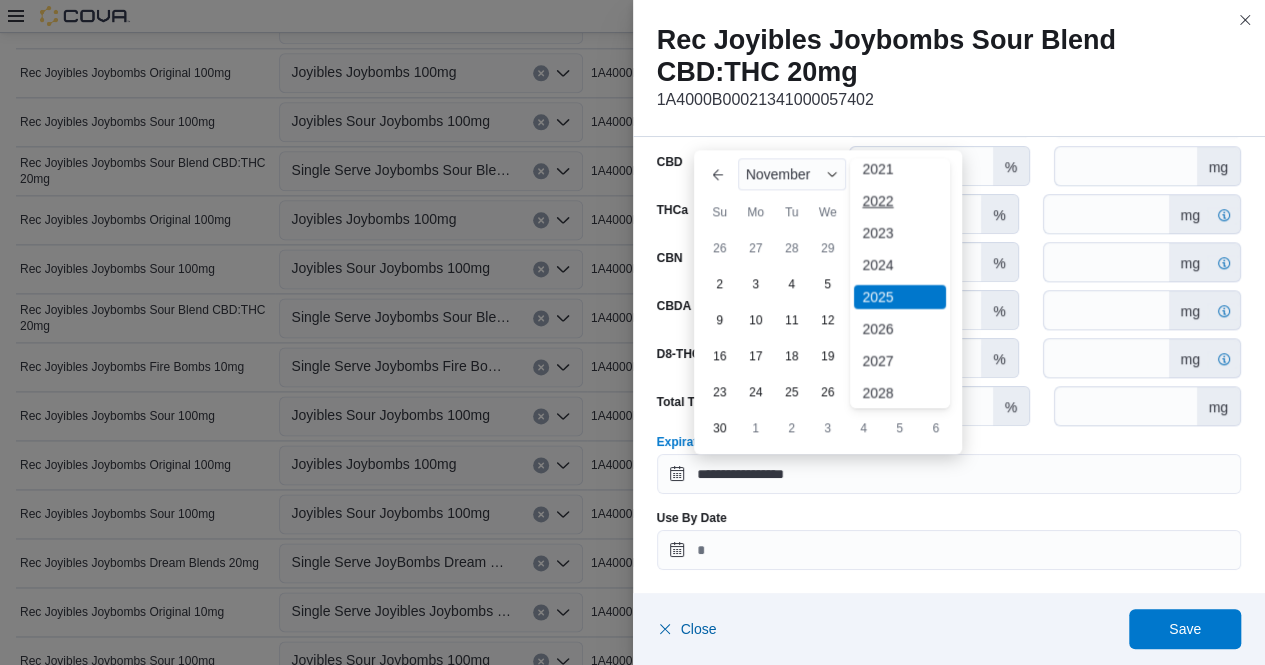 scroll, scrollTop: 107, scrollLeft: 0, axis: vertical 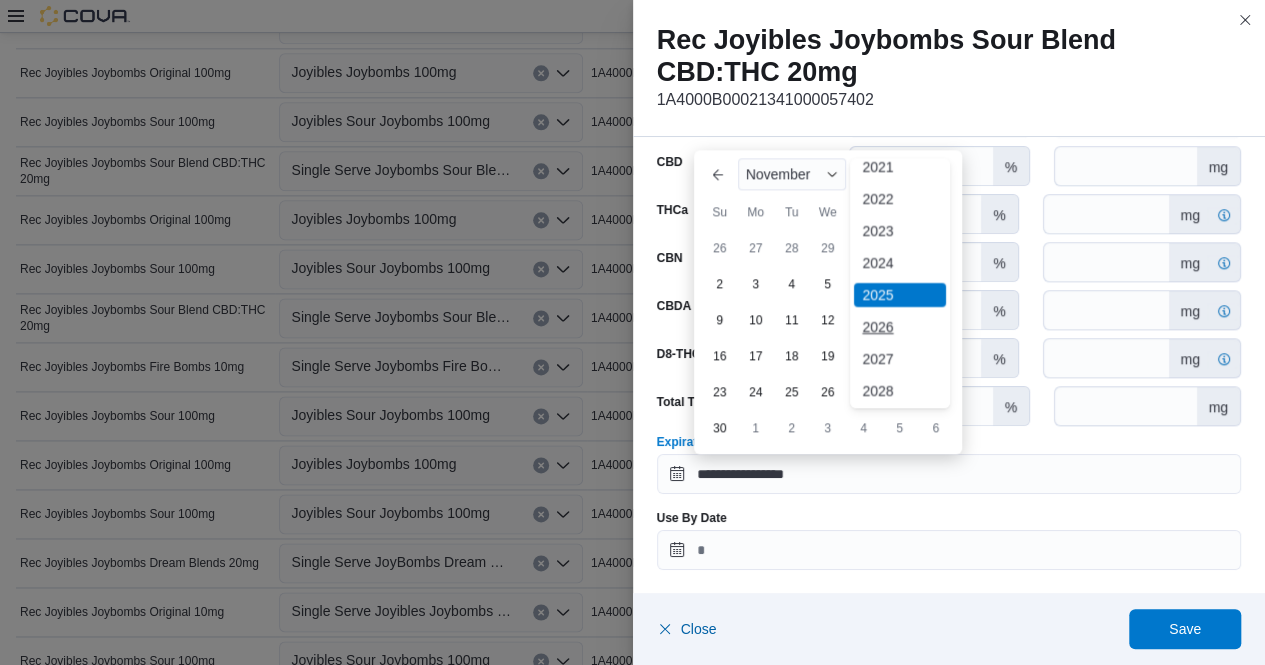 click on "2026" at bounding box center [900, 327] 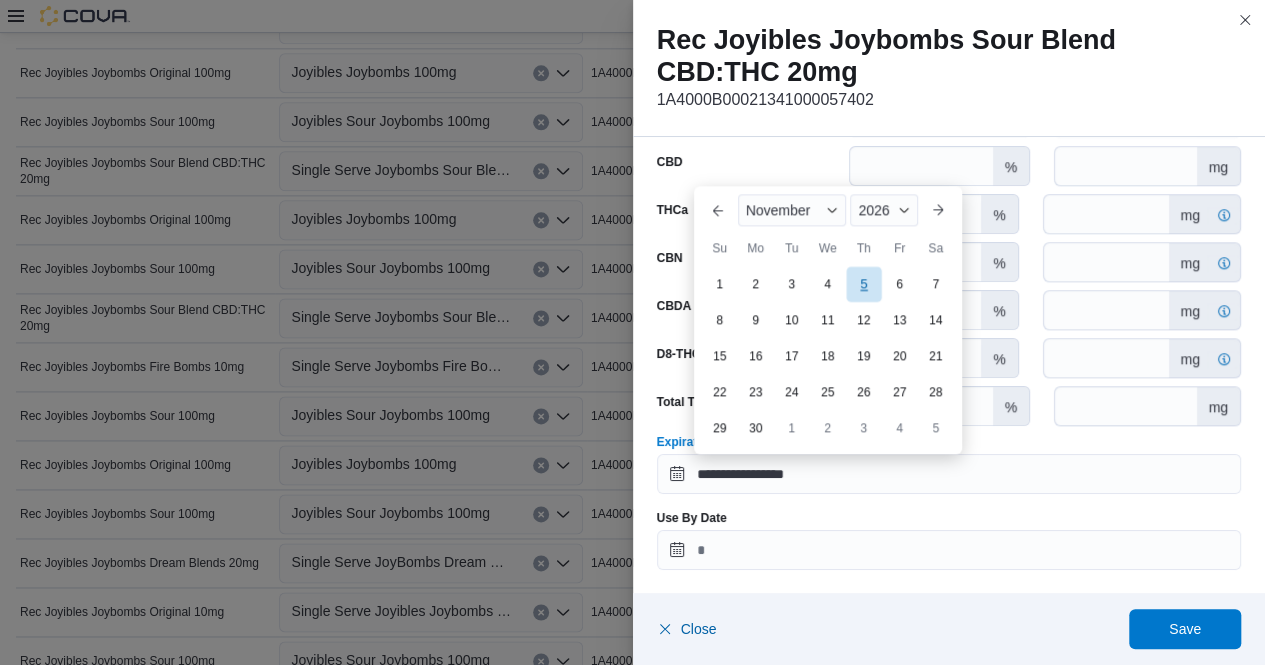 click on "5" at bounding box center (863, 283) 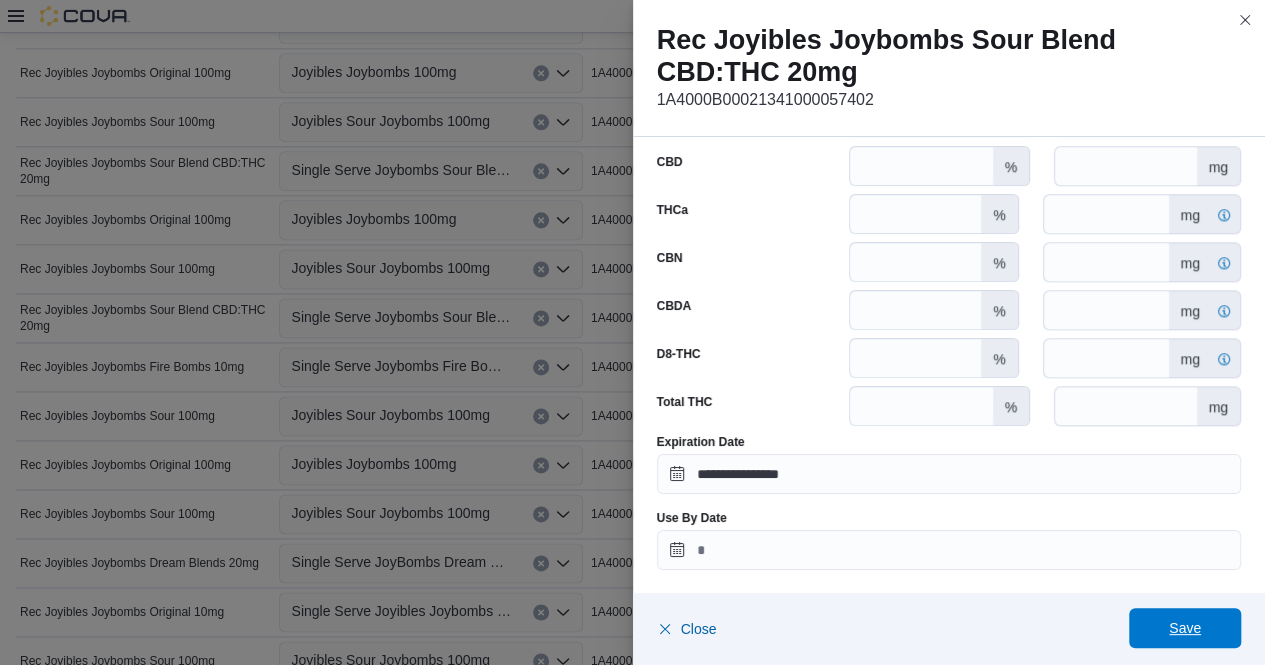 click on "Save" at bounding box center [1185, 628] 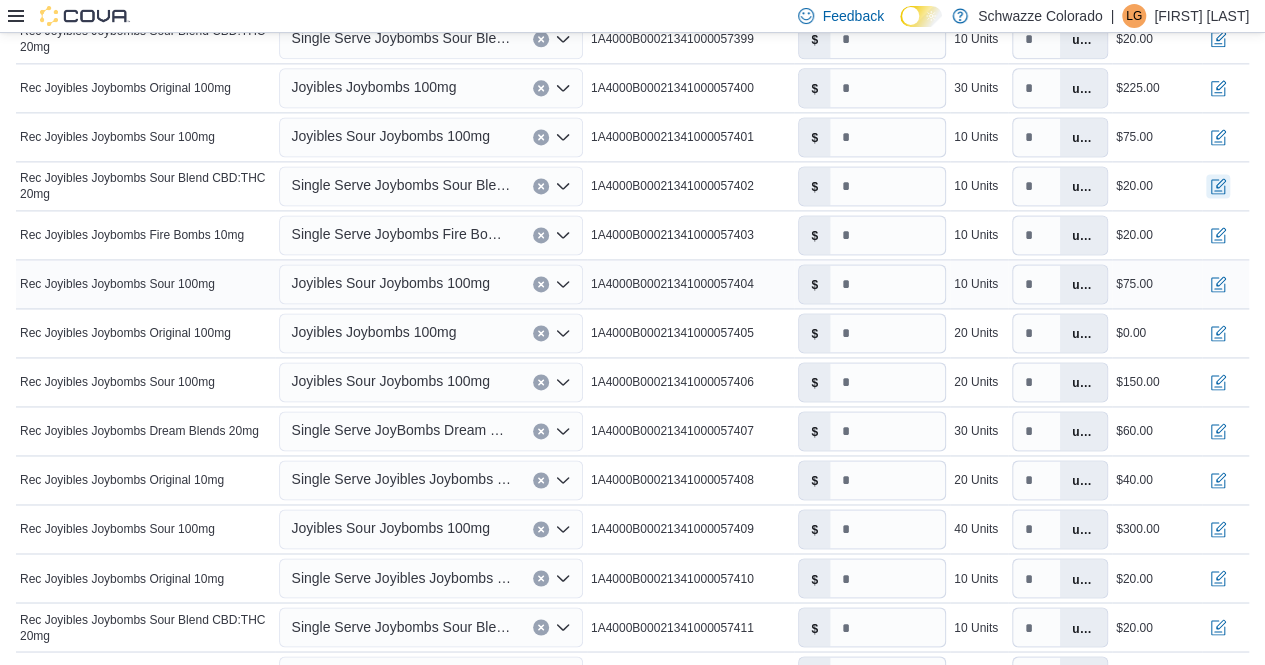 scroll, scrollTop: 1371, scrollLeft: 0, axis: vertical 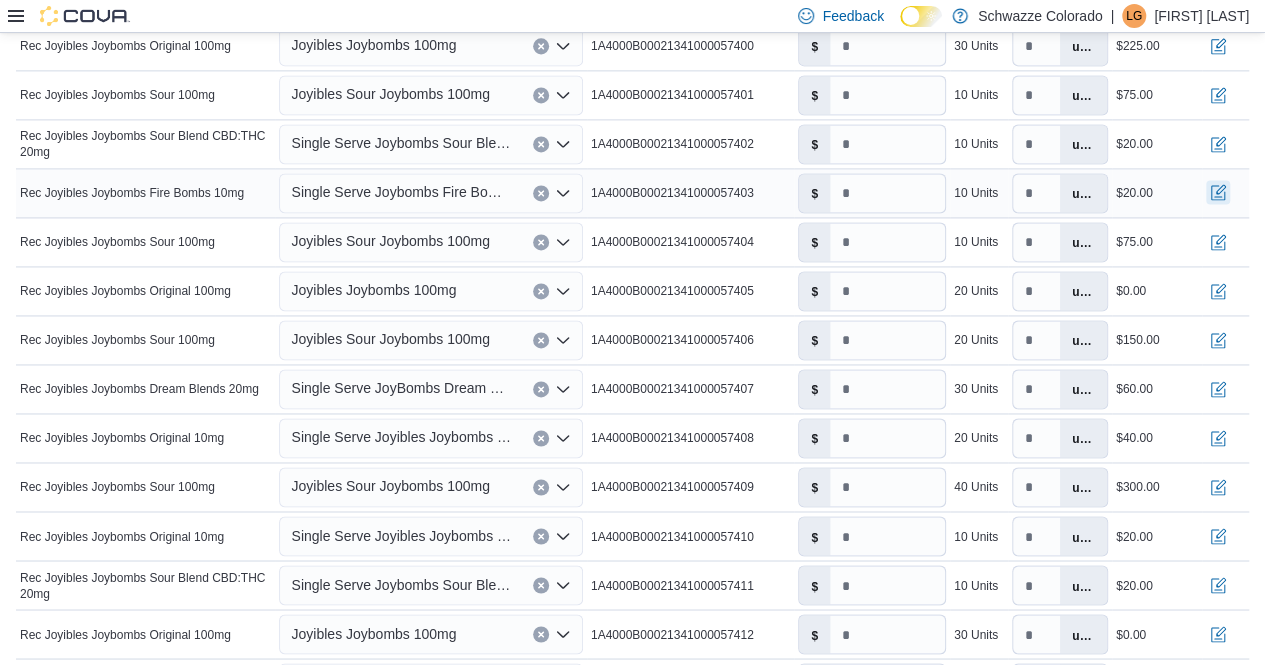 click at bounding box center (1218, 192) 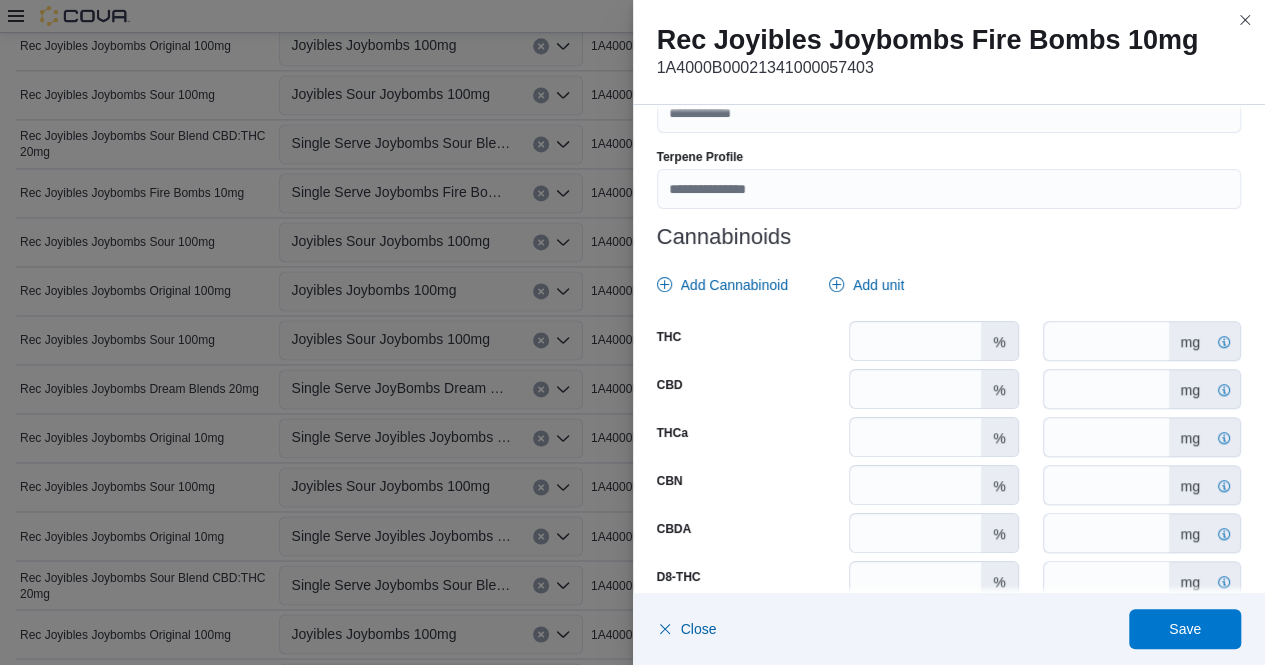 scroll, scrollTop: 802, scrollLeft: 0, axis: vertical 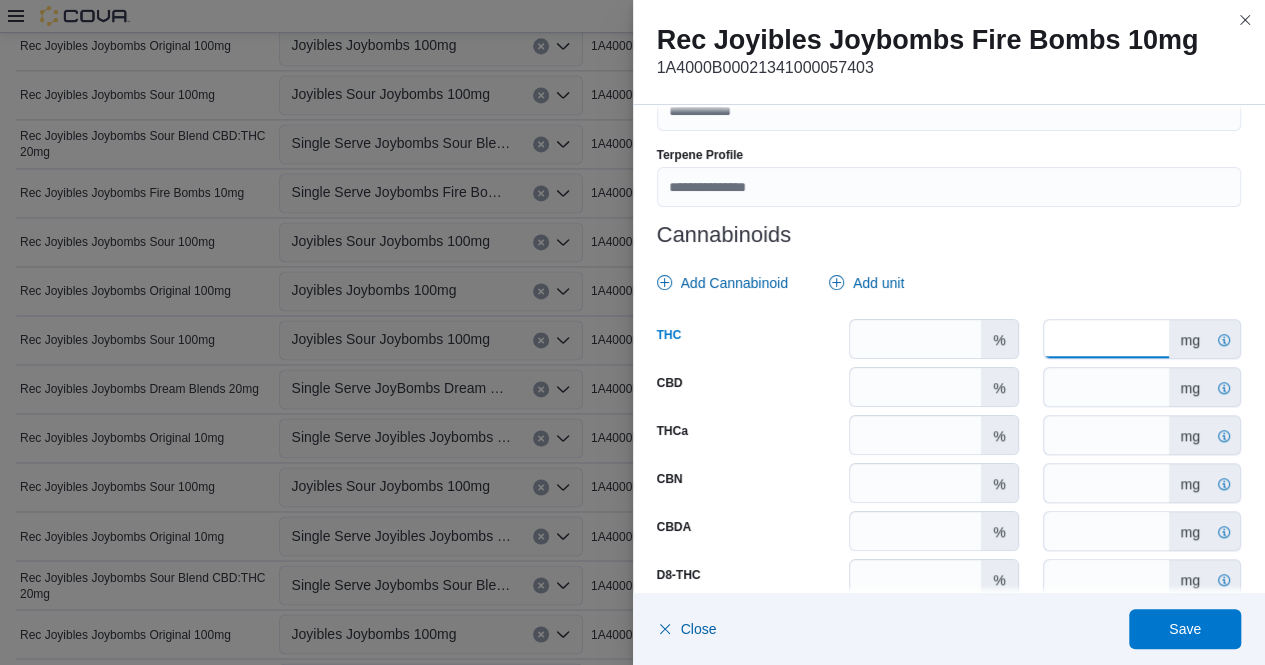 click on "*" at bounding box center [1106, 339] 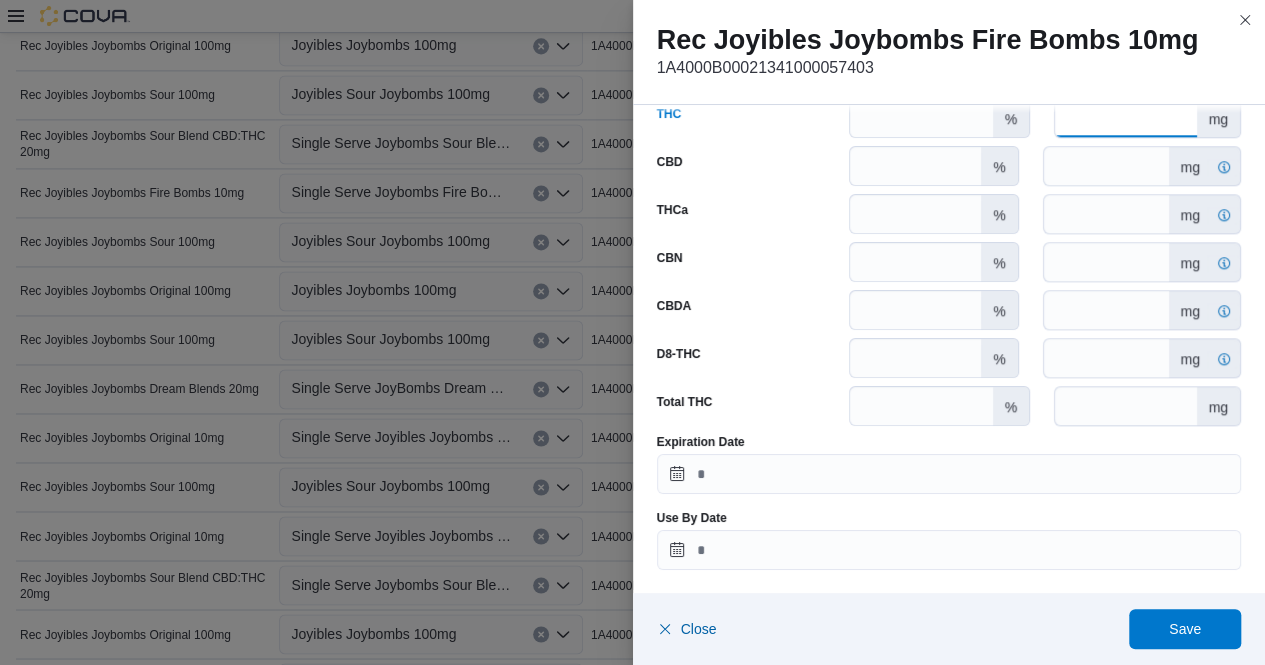 scroll, scrollTop: 1023, scrollLeft: 0, axis: vertical 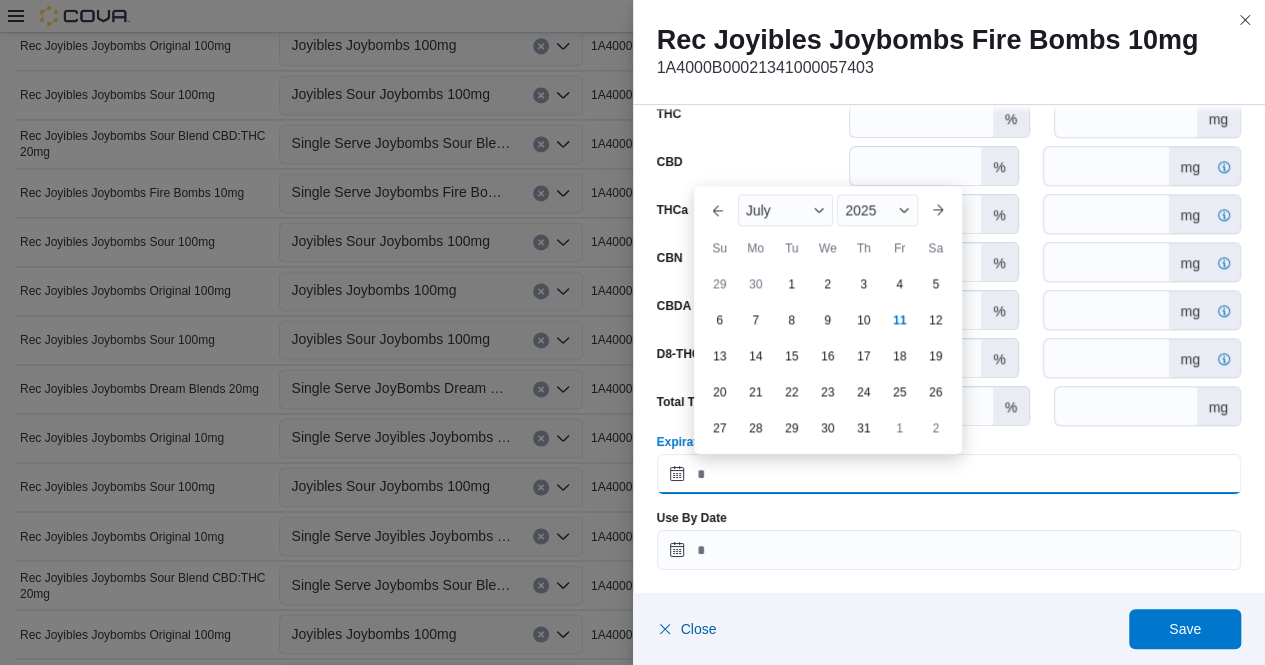 click on "Expiration Date" at bounding box center (949, 474) 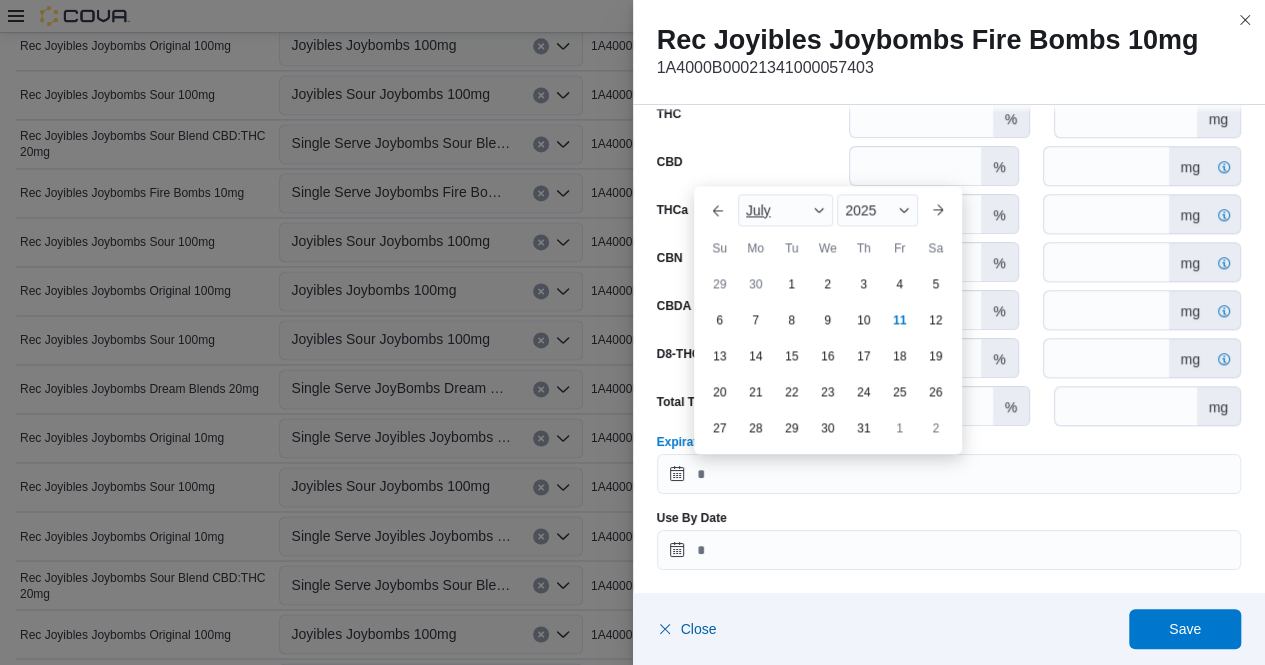 click at bounding box center [819, 210] 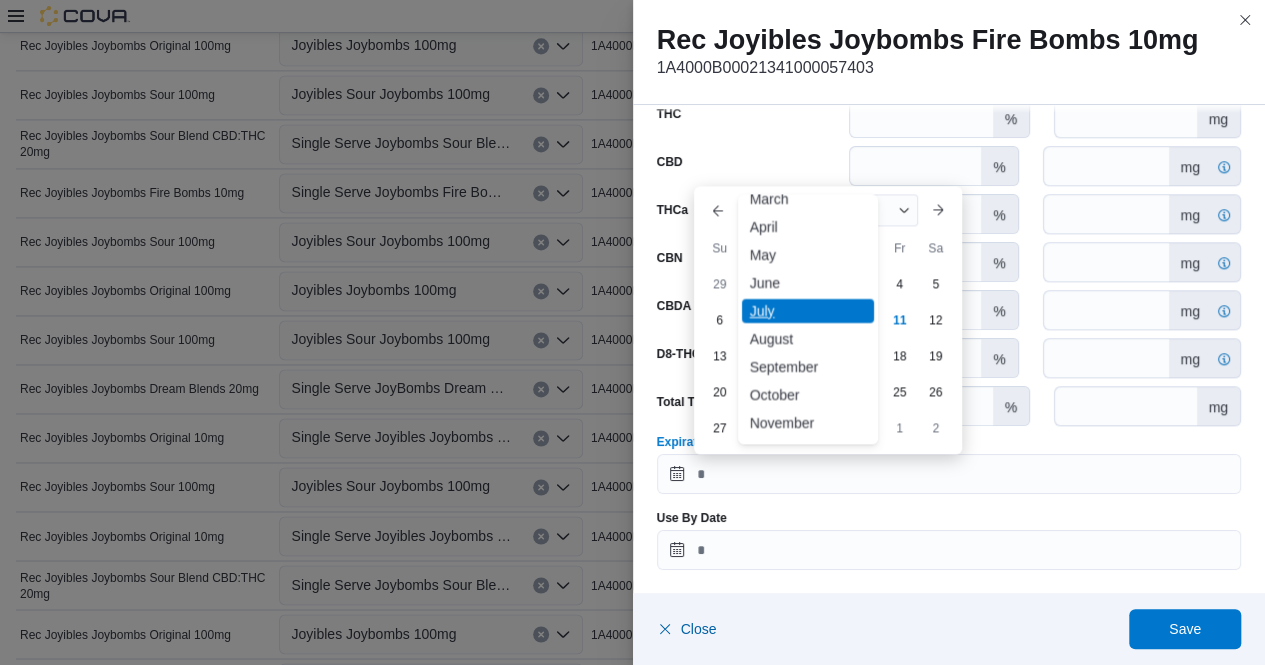 scroll, scrollTop: 79, scrollLeft: 0, axis: vertical 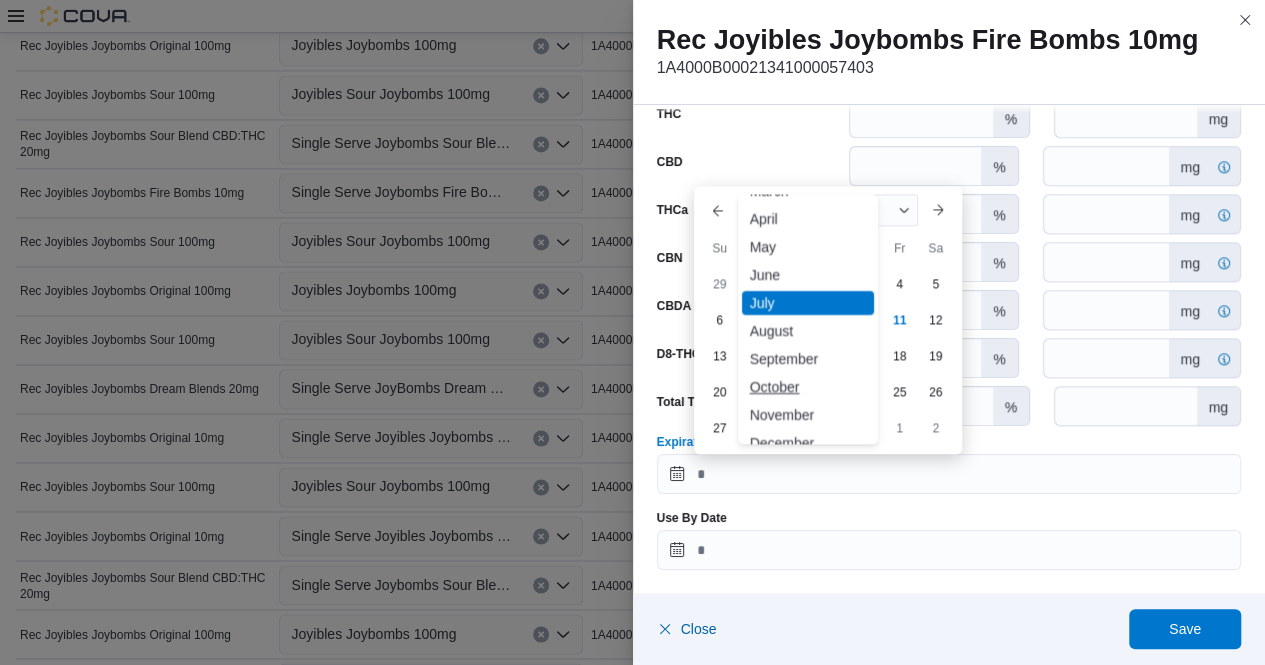 click on "October" at bounding box center [808, 387] 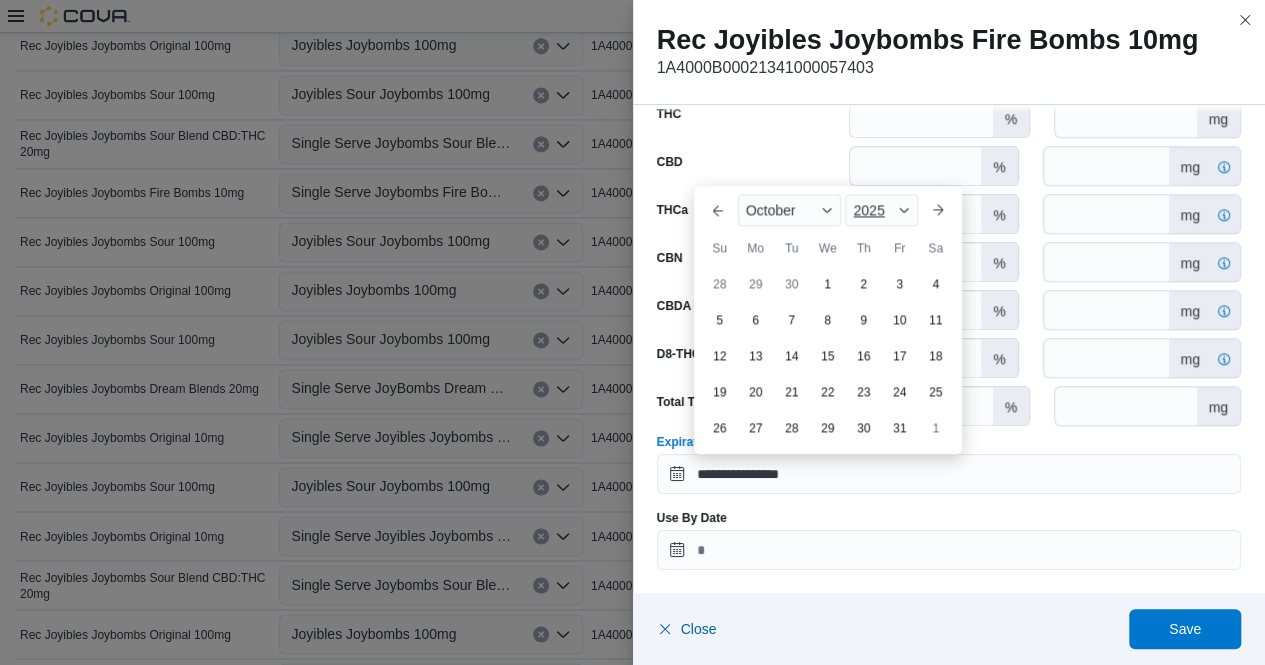 click at bounding box center [904, 210] 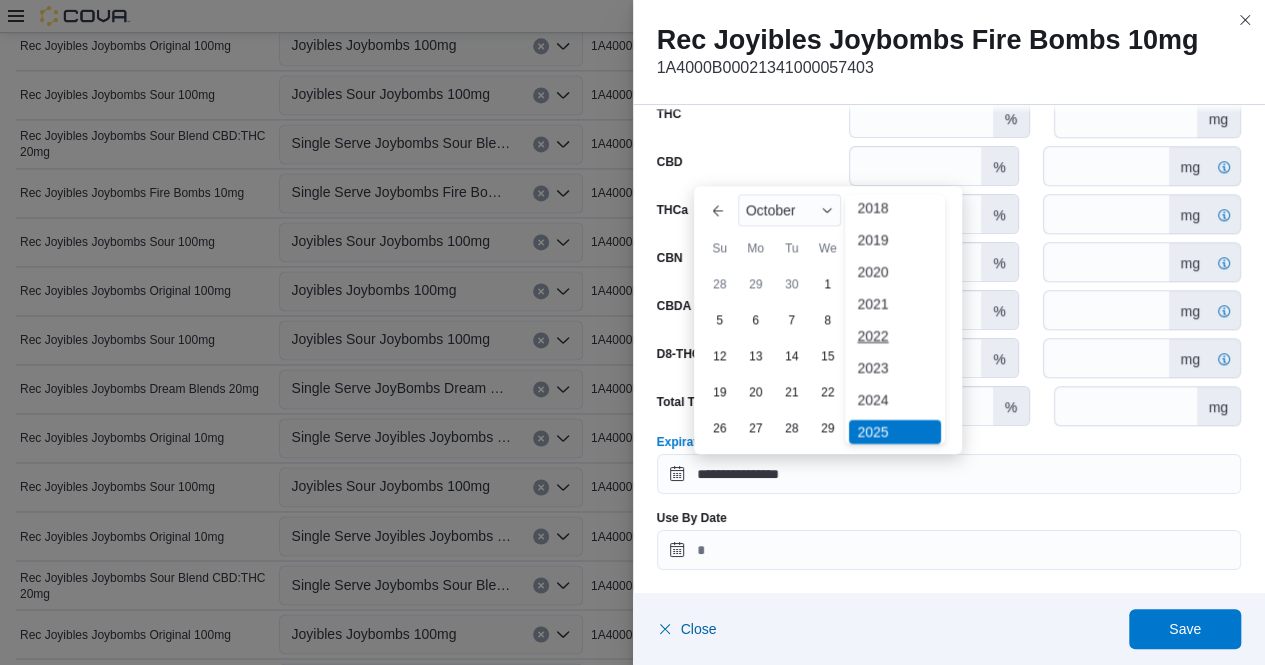 scroll, scrollTop: 92, scrollLeft: 0, axis: vertical 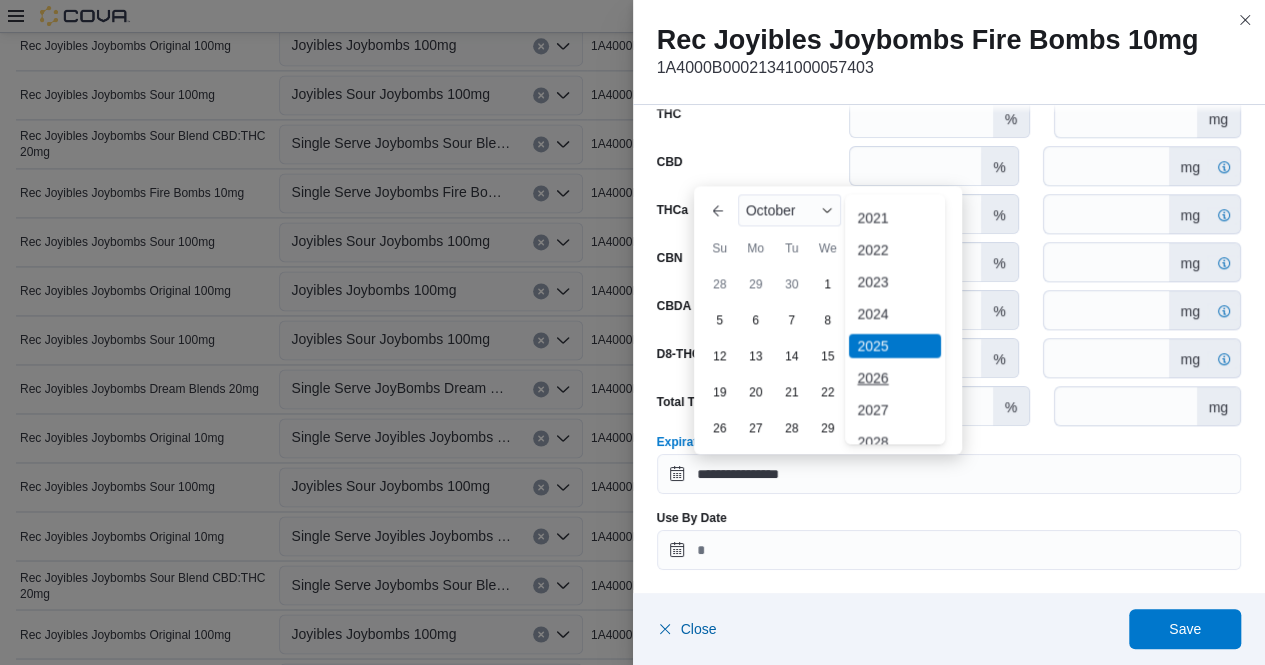 click on "2026" at bounding box center [895, 378] 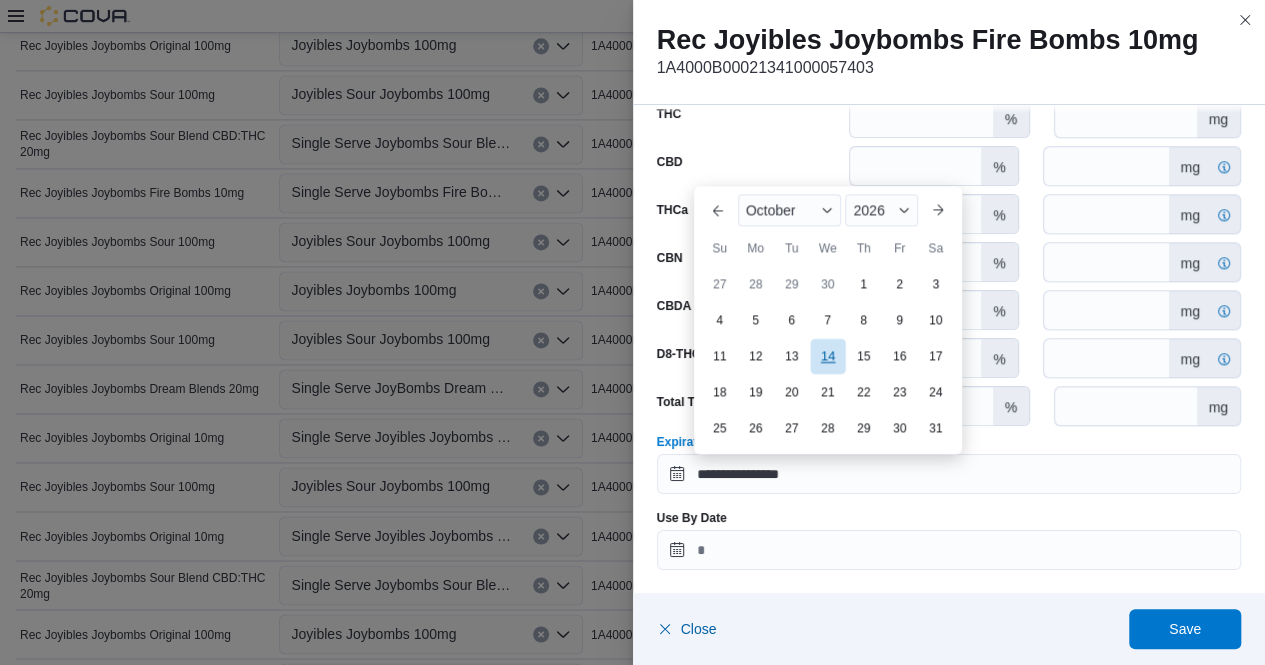 click on "14" at bounding box center [827, 355] 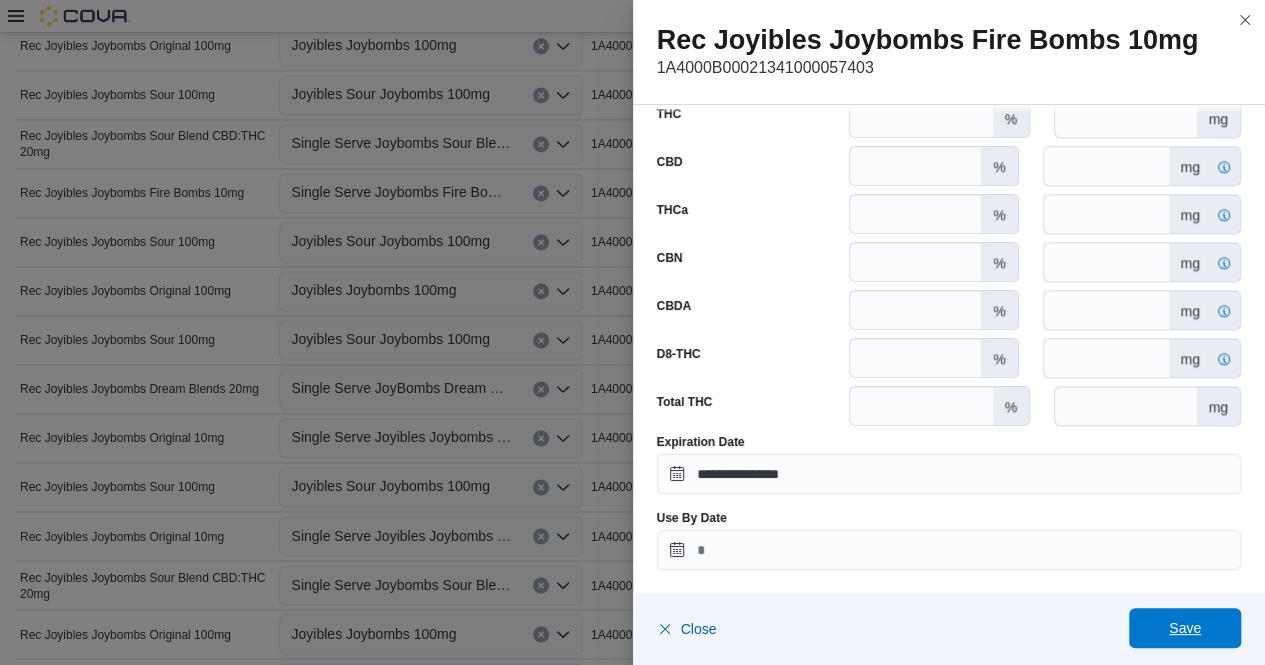 click on "Save" at bounding box center [1185, 628] 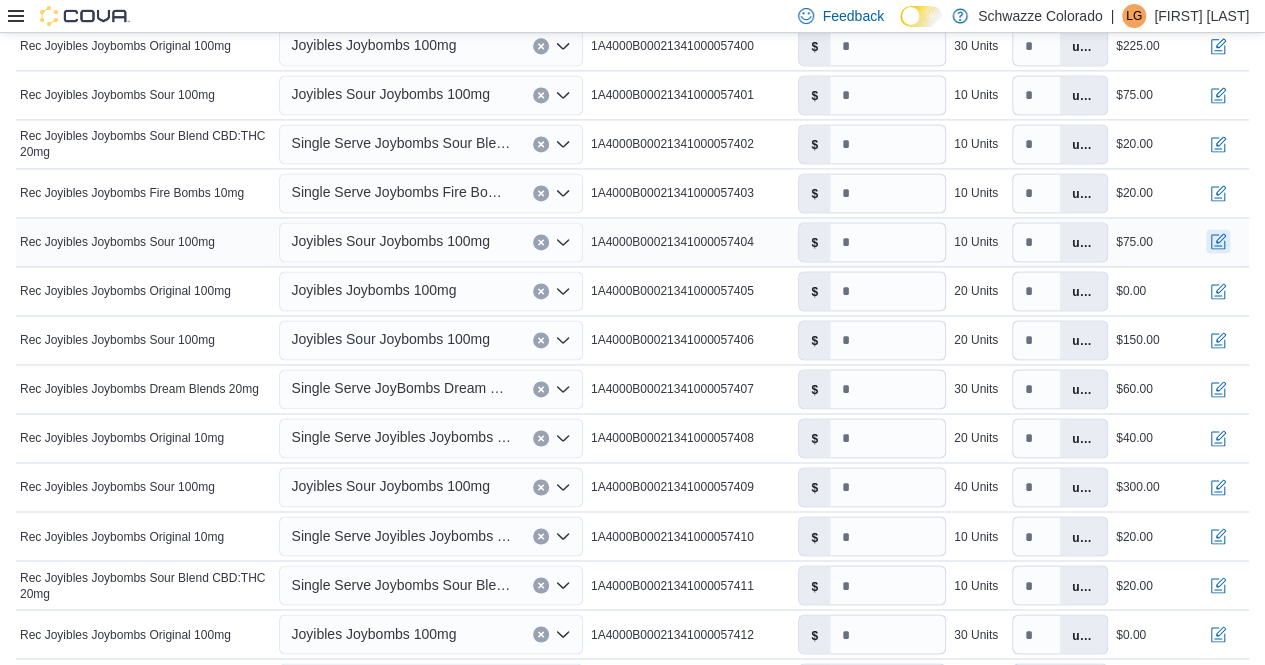 click at bounding box center (1218, 241) 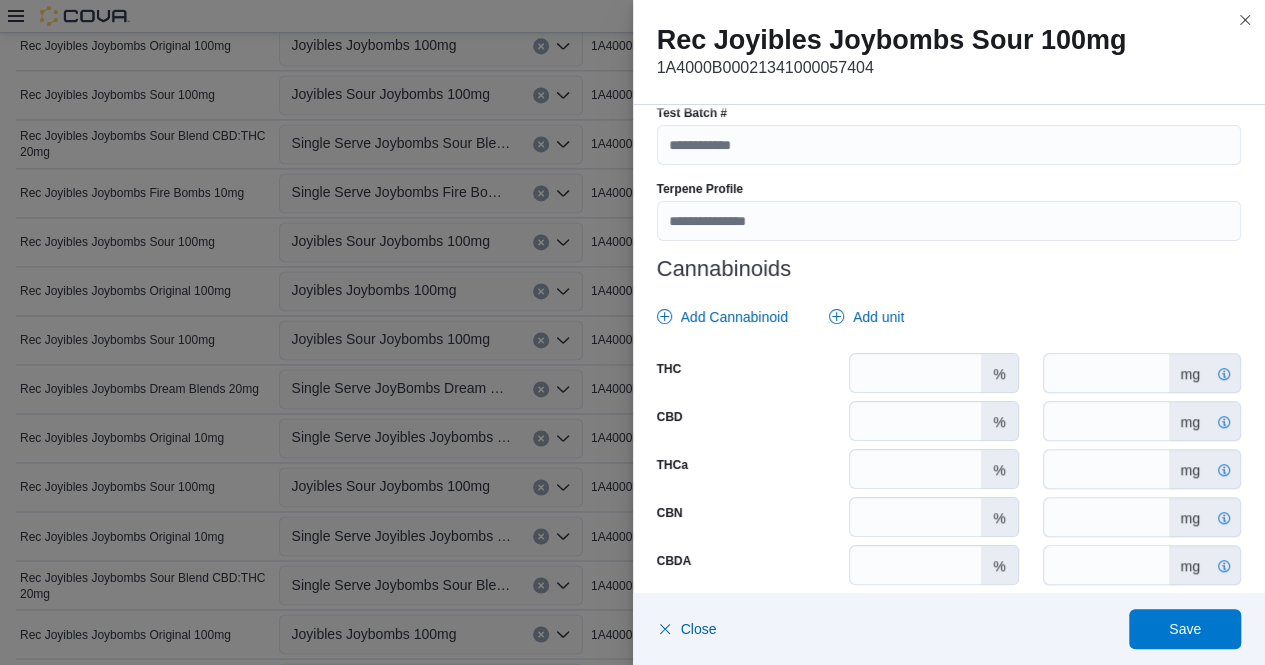 scroll, scrollTop: 769, scrollLeft: 0, axis: vertical 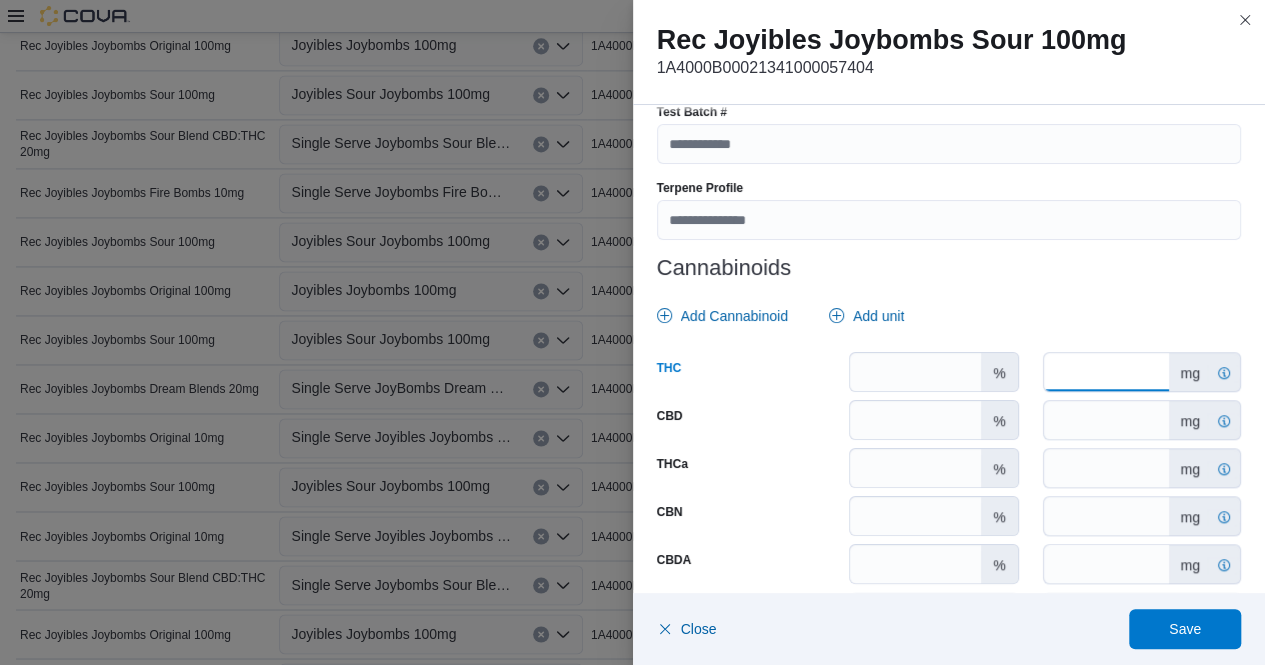 click on "*" at bounding box center [1106, 372] 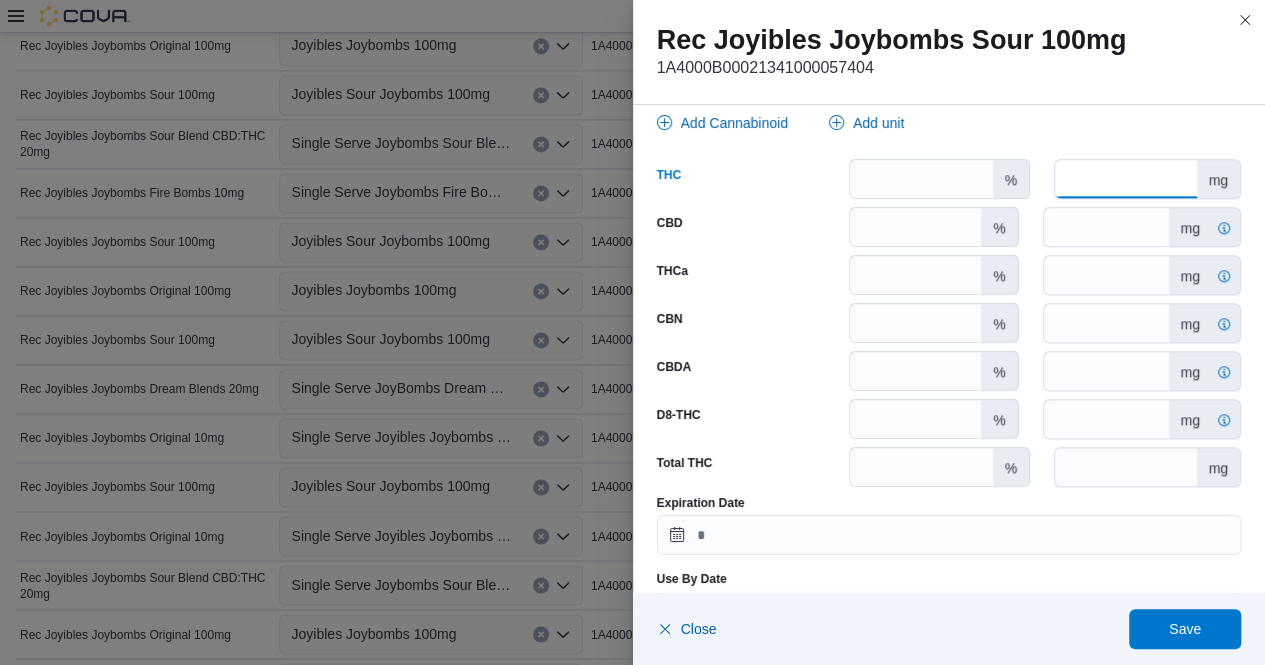 scroll, scrollTop: 970, scrollLeft: 0, axis: vertical 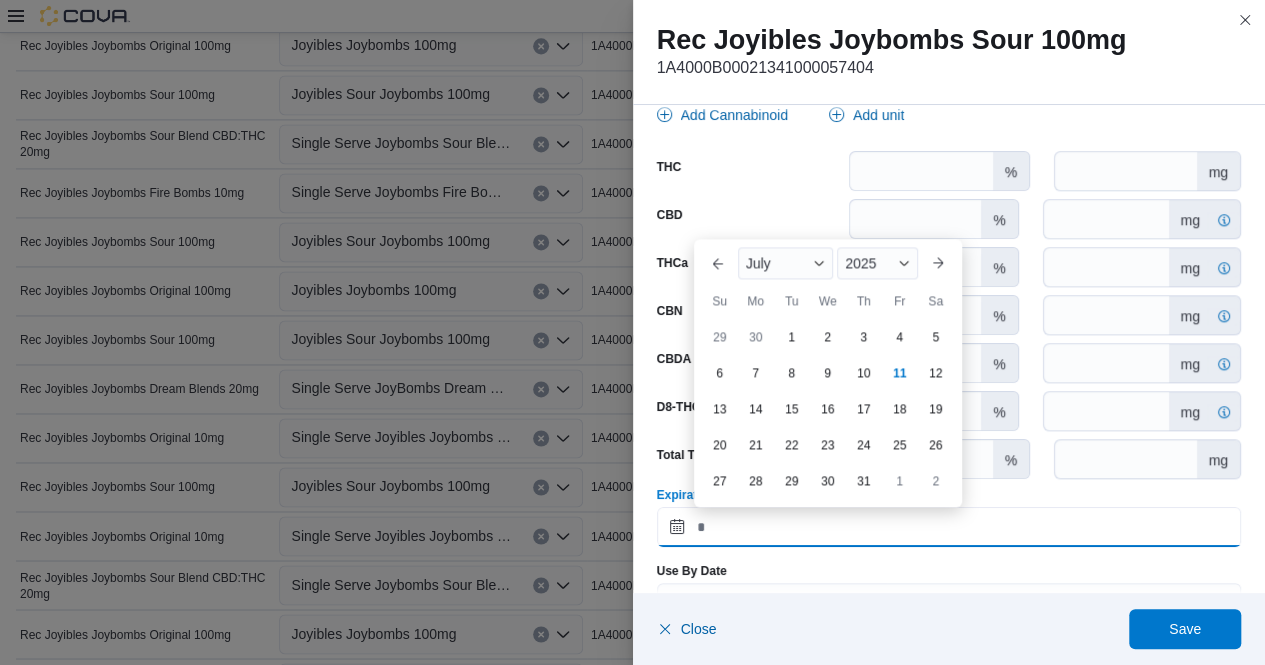click on "Expiration Date" at bounding box center (949, 527) 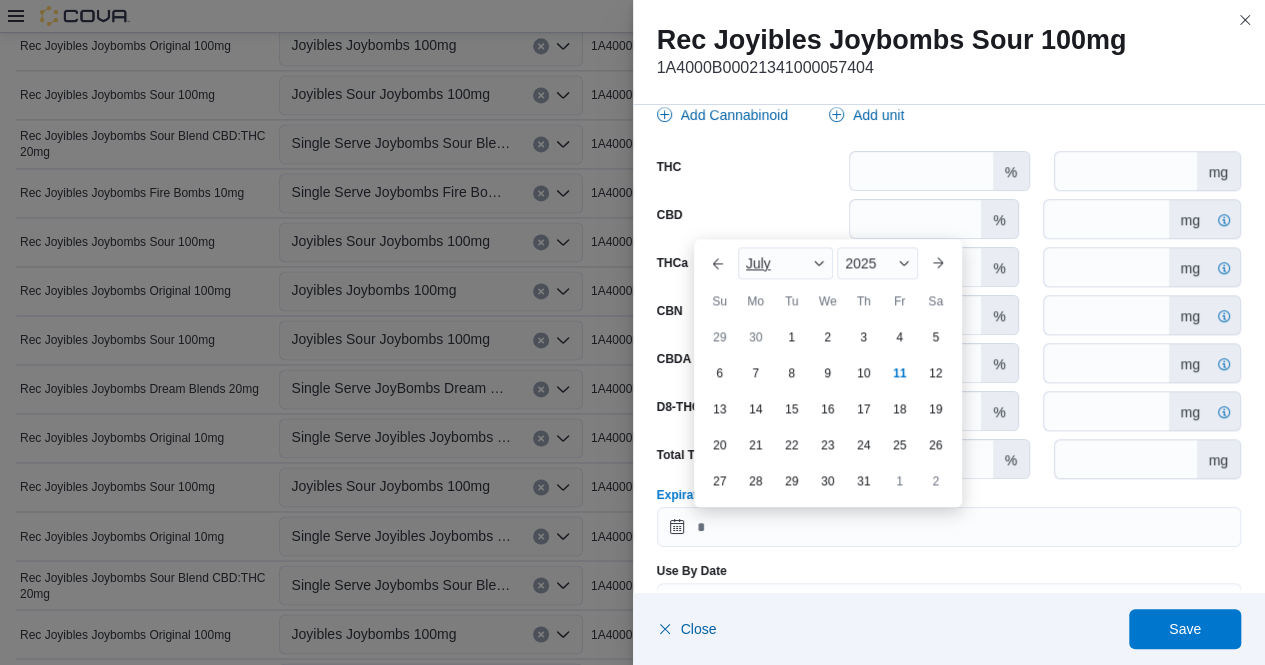 click on "July" at bounding box center (786, 263) 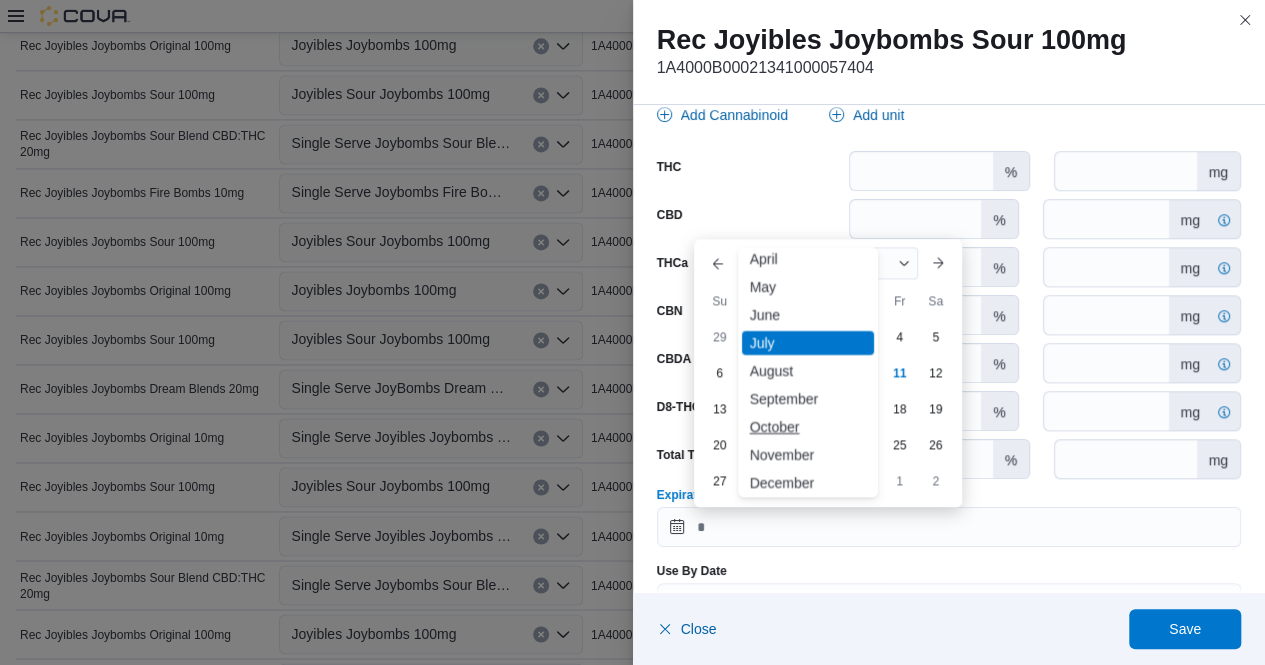 scroll, scrollTop: 98, scrollLeft: 0, axis: vertical 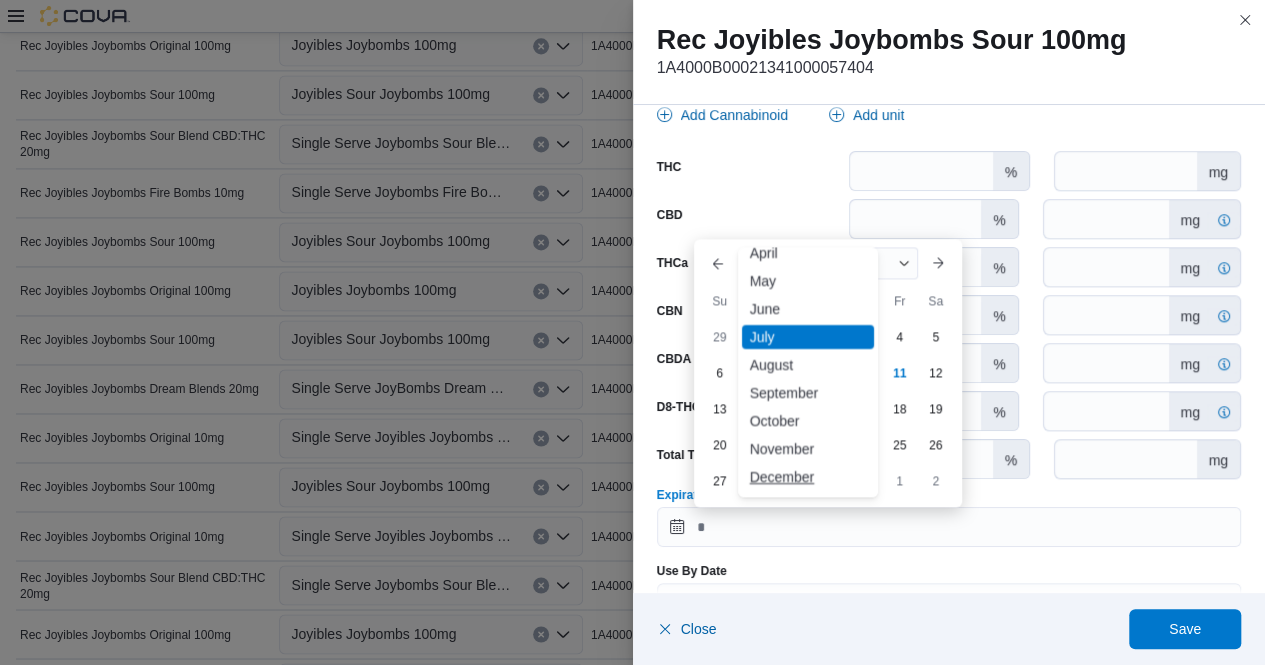 click on "December" at bounding box center [808, 477] 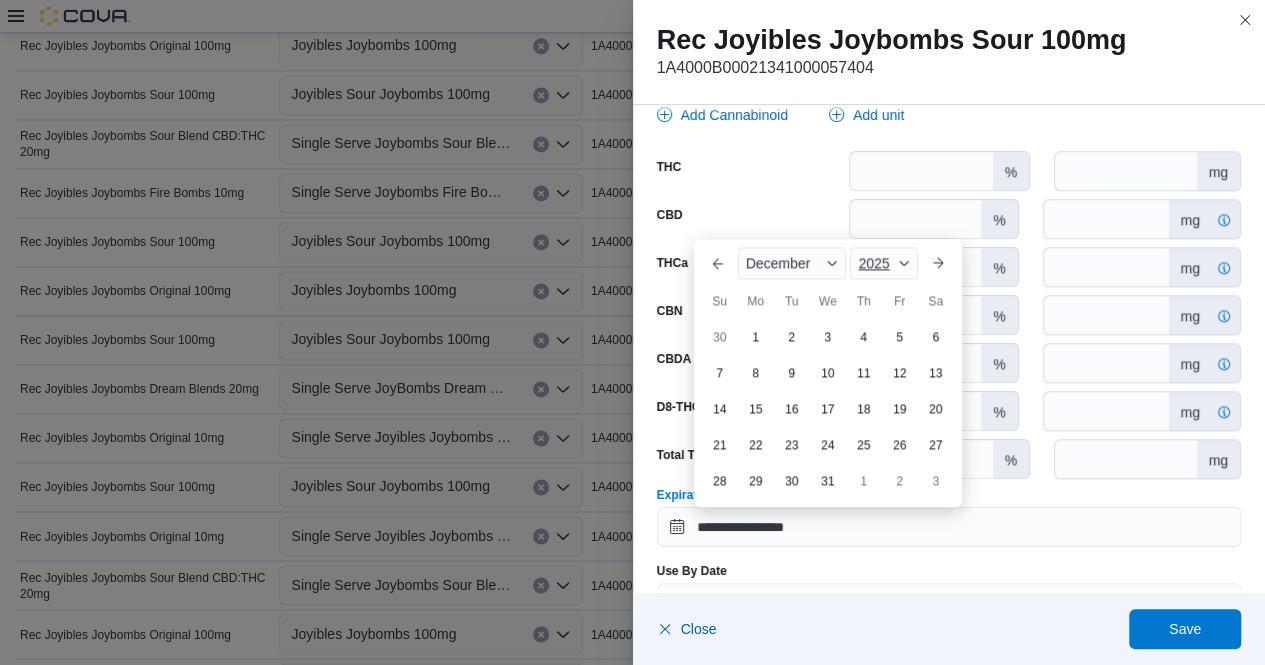 click at bounding box center (904, 263) 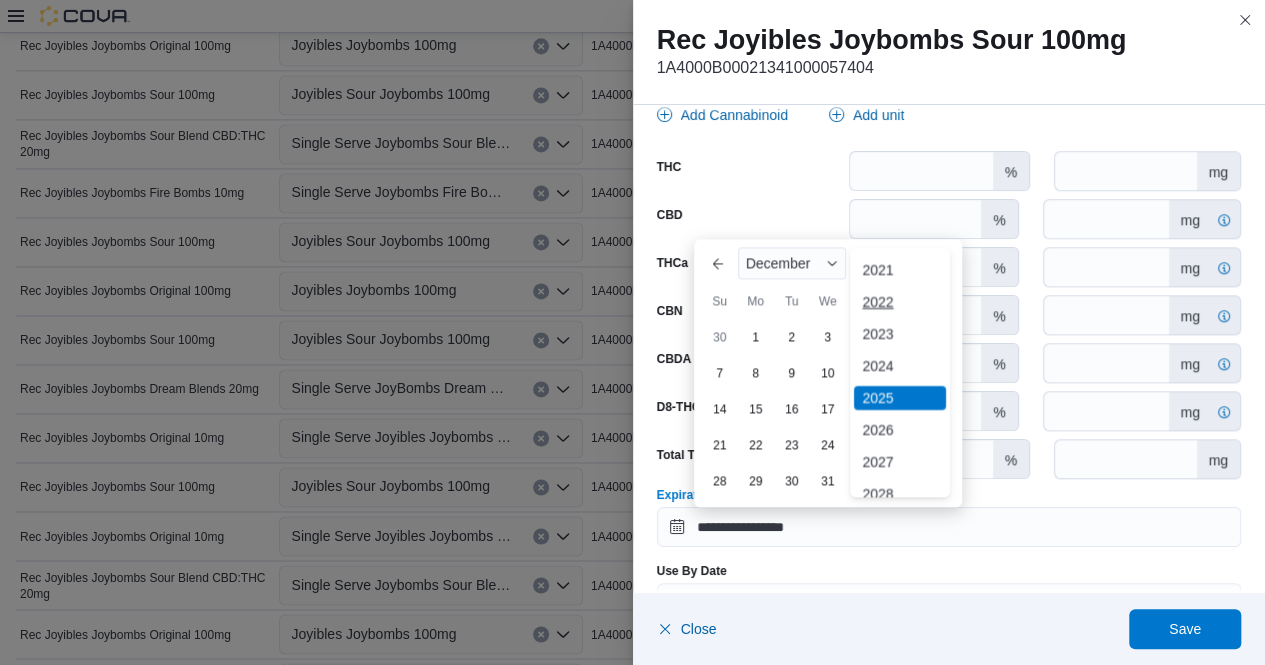 scroll, scrollTop: 96, scrollLeft: 0, axis: vertical 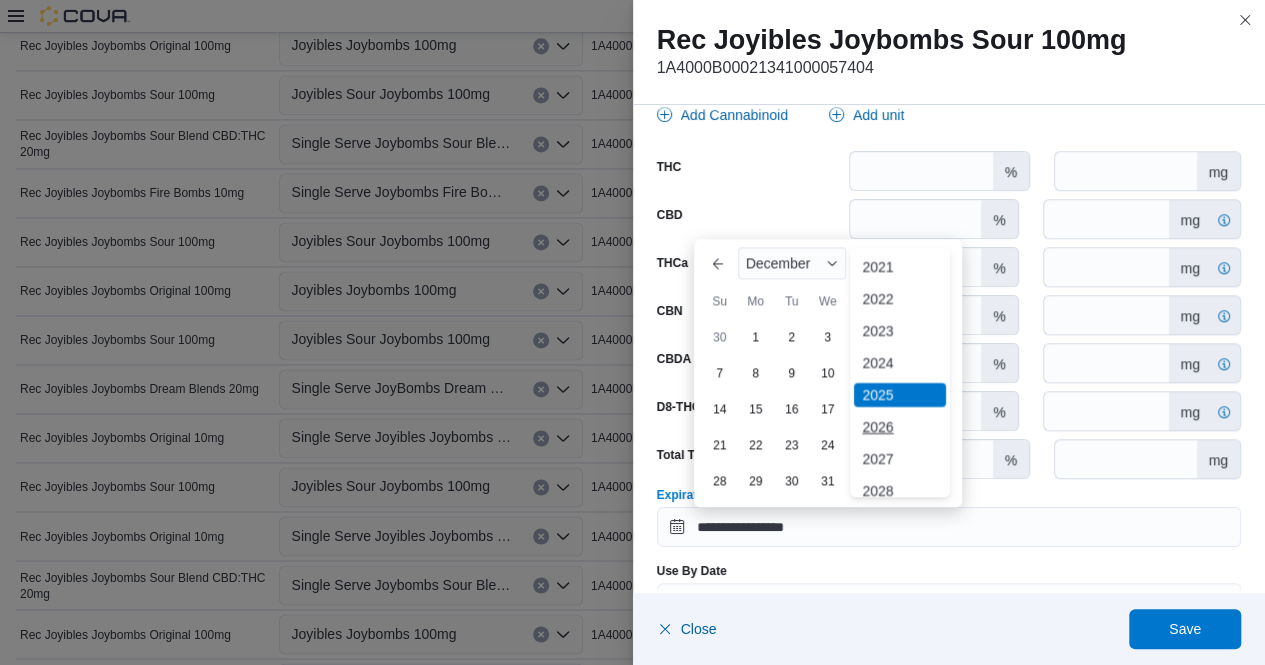click on "2026" at bounding box center (900, 427) 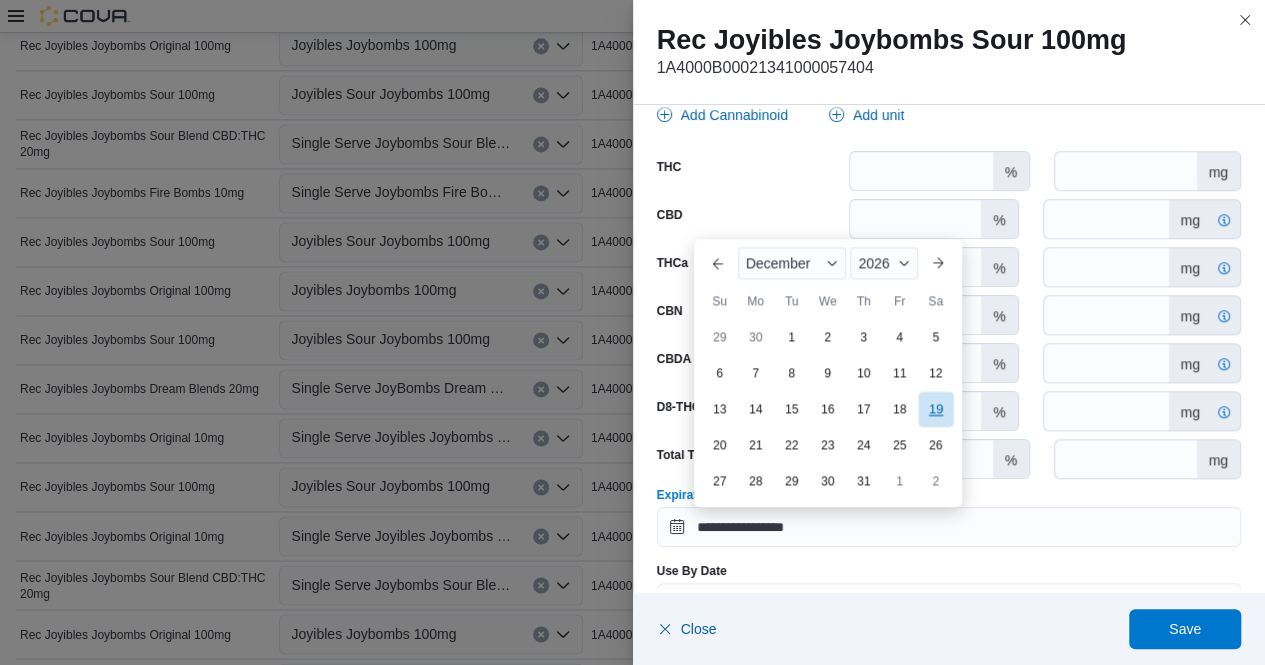 click on "19" at bounding box center (935, 408) 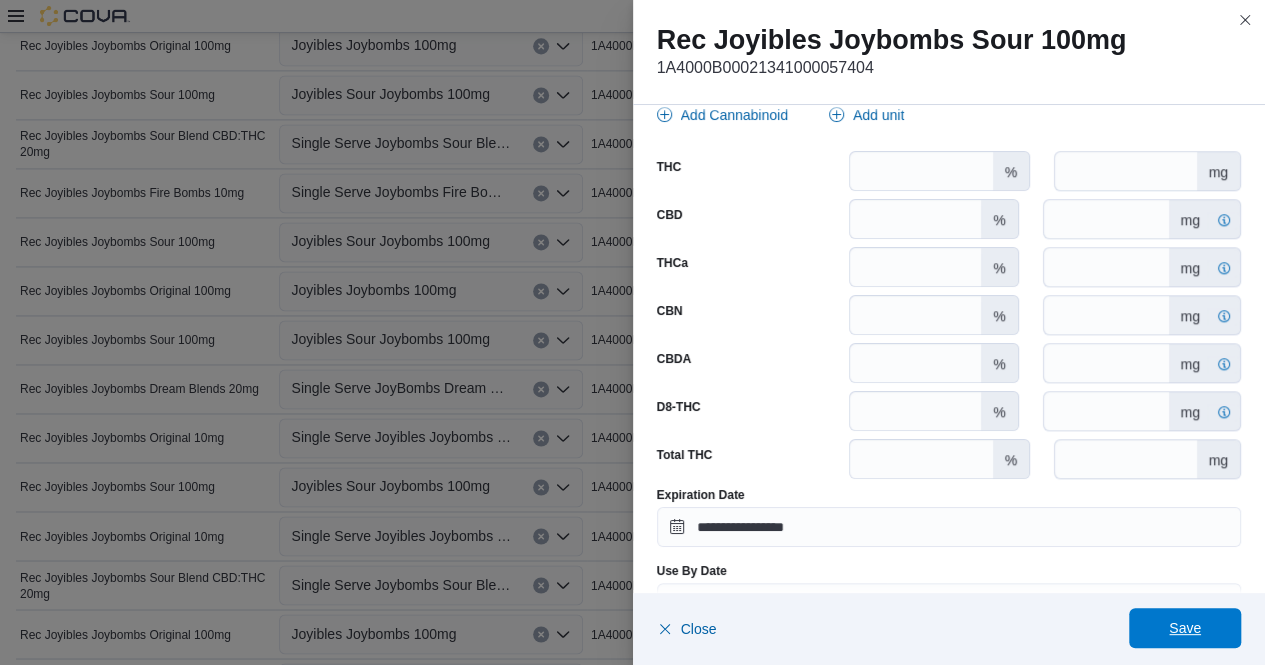click on "Save" at bounding box center (1185, 628) 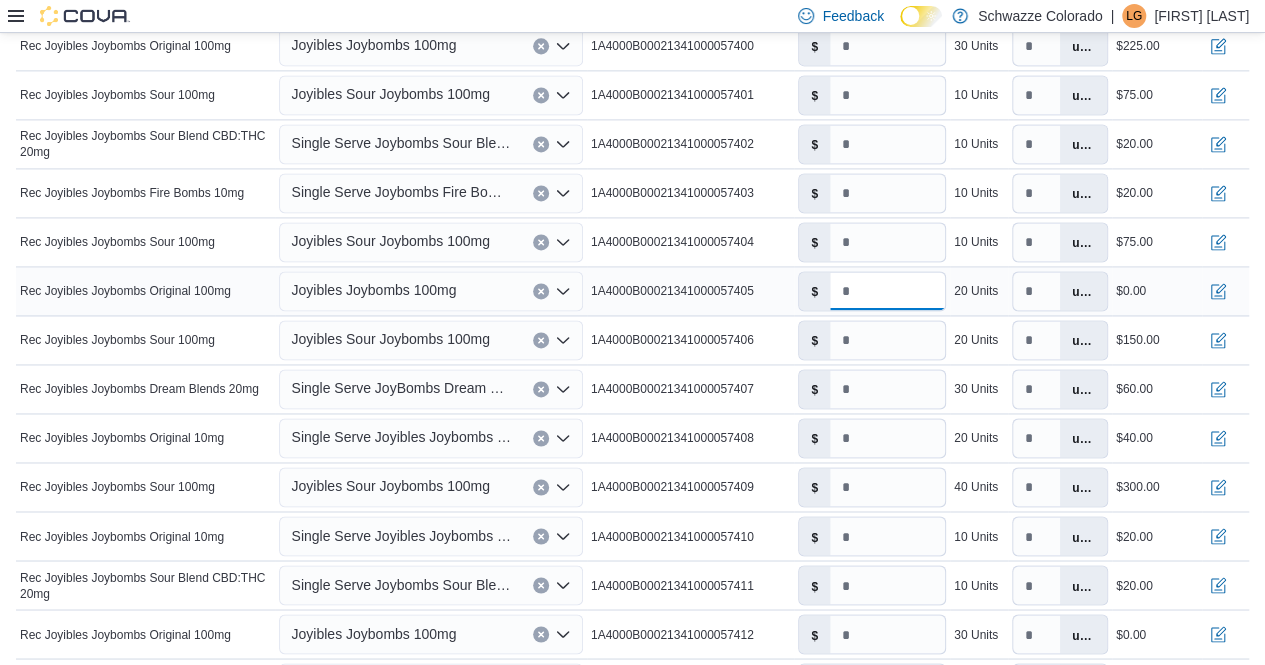 click on "*" at bounding box center [887, 291] 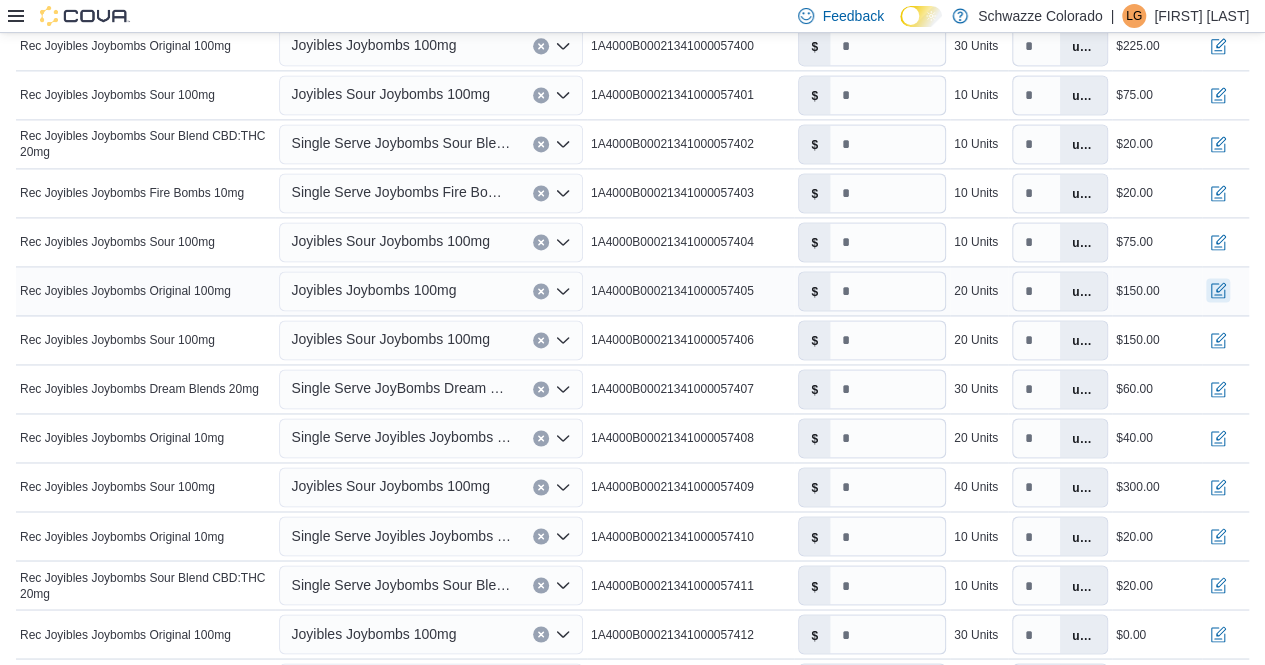 click at bounding box center (1218, 290) 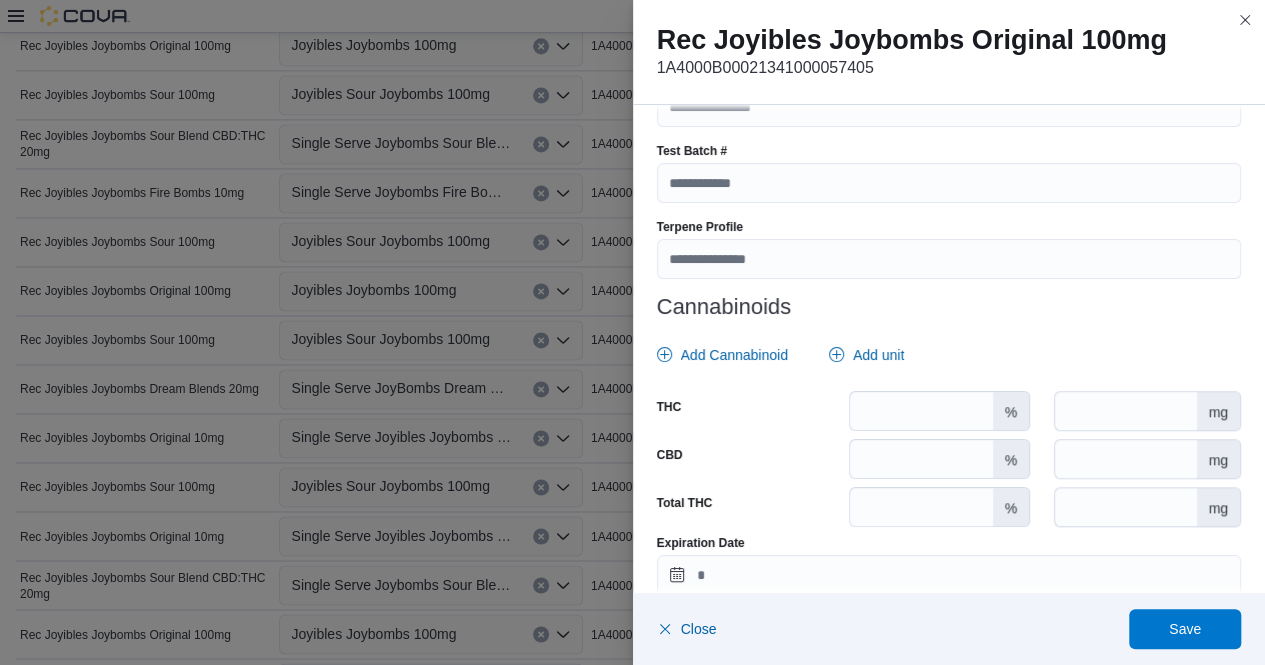 scroll, scrollTop: 738, scrollLeft: 0, axis: vertical 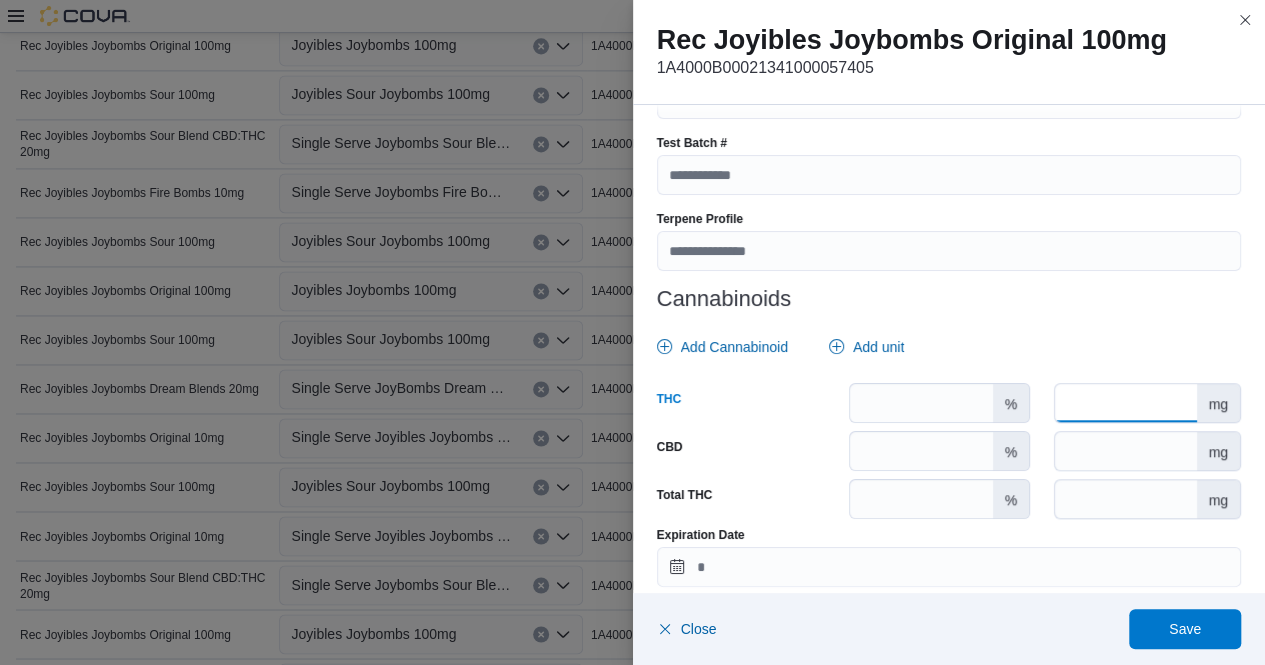 click at bounding box center [1125, 403] 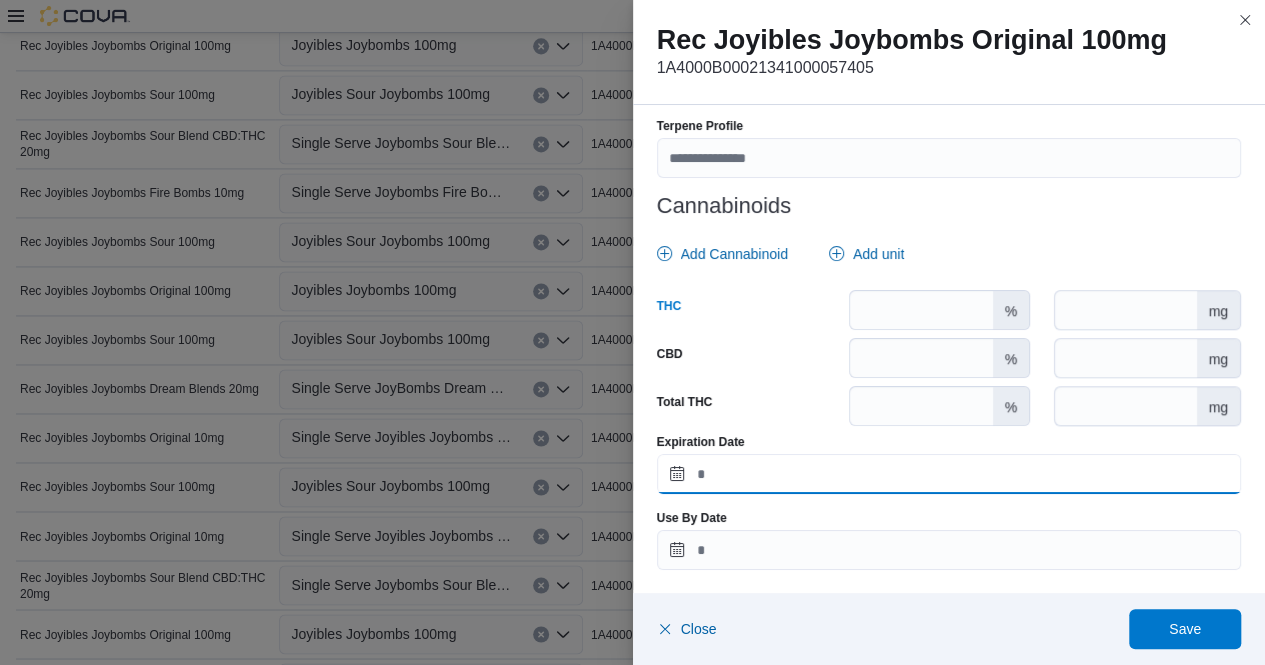 click on "Expiration Date" at bounding box center [949, 474] 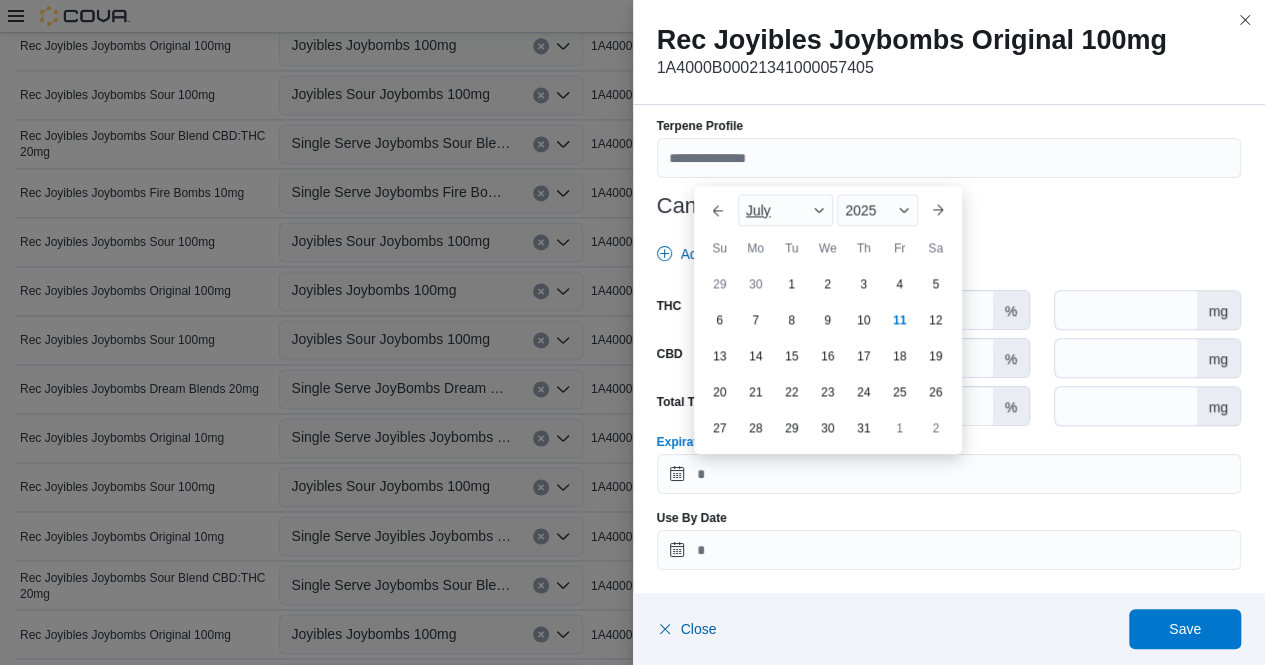 click at bounding box center (819, 210) 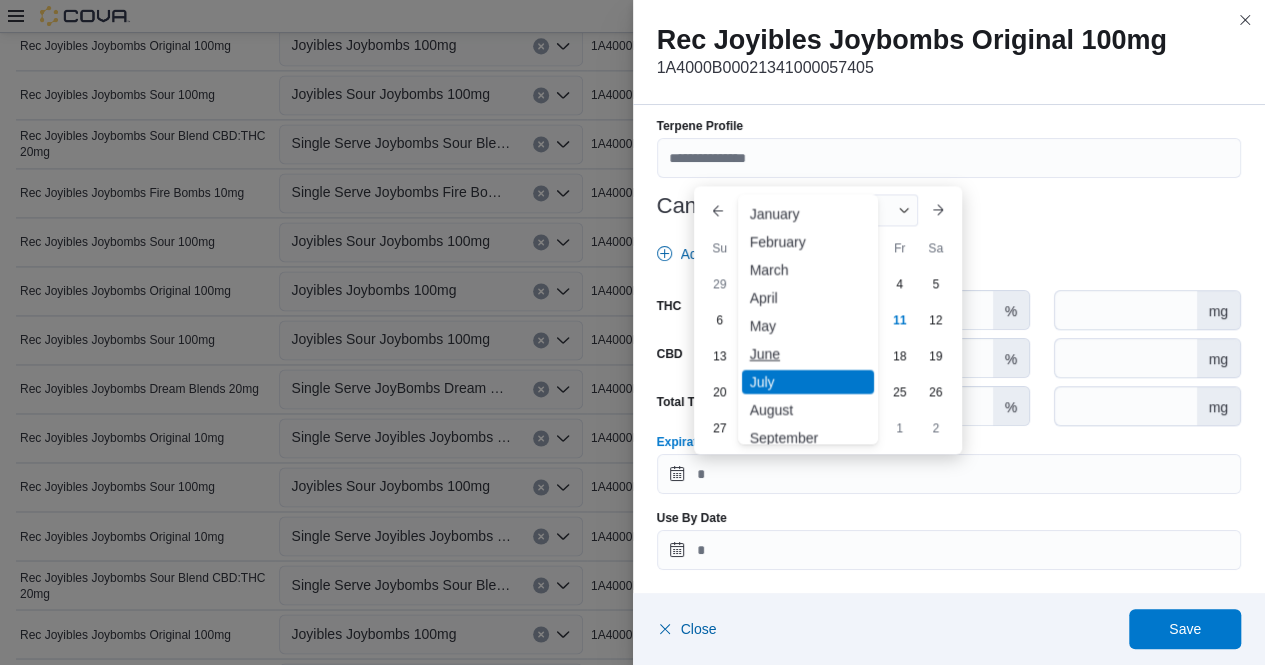 scroll, scrollTop: 98, scrollLeft: 0, axis: vertical 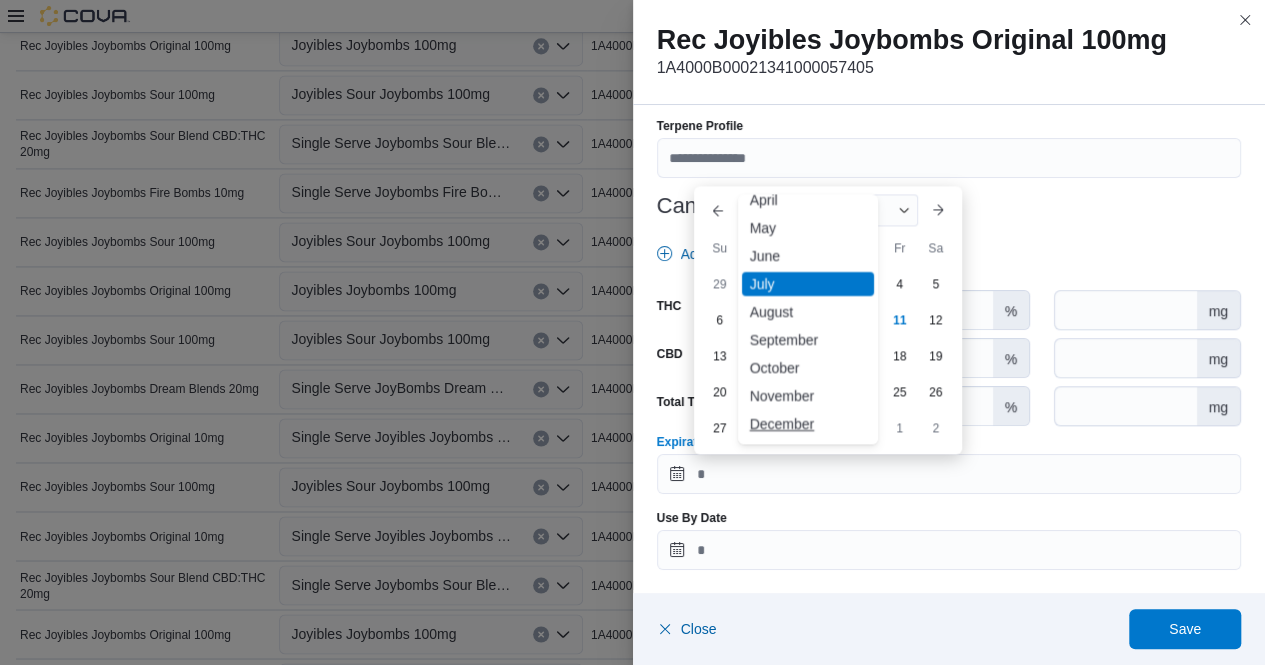 click on "December" at bounding box center (808, 424) 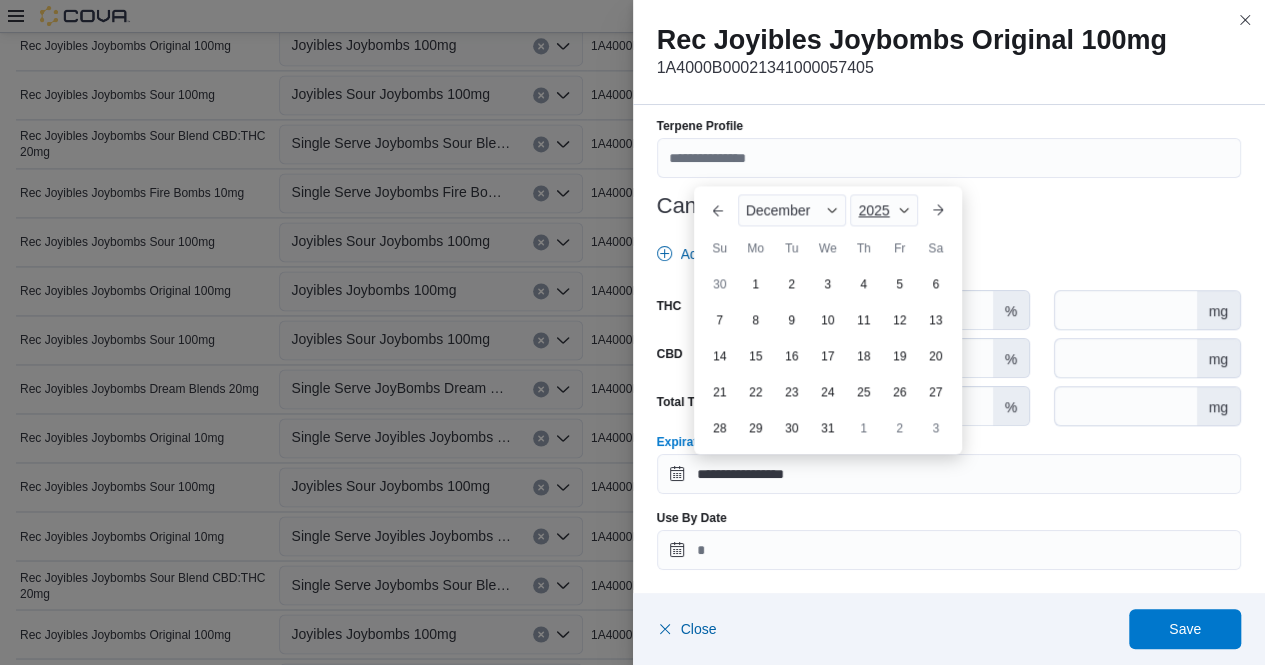 click at bounding box center (904, 210) 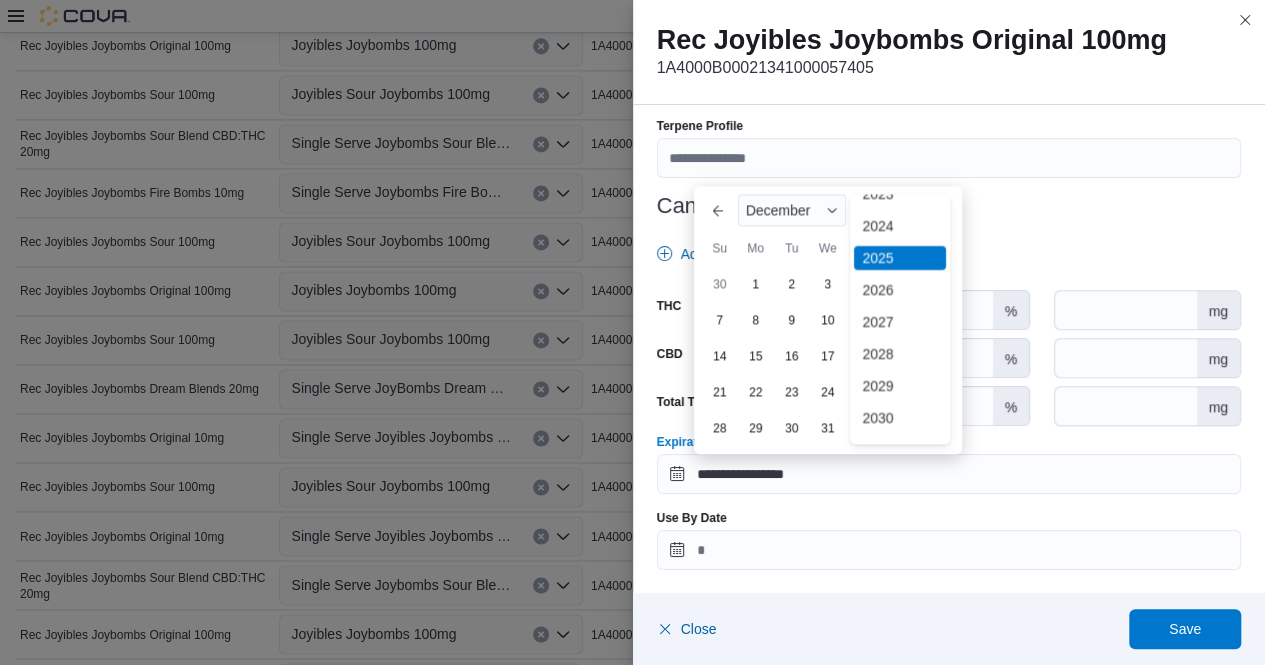 scroll, scrollTop: 181, scrollLeft: 0, axis: vertical 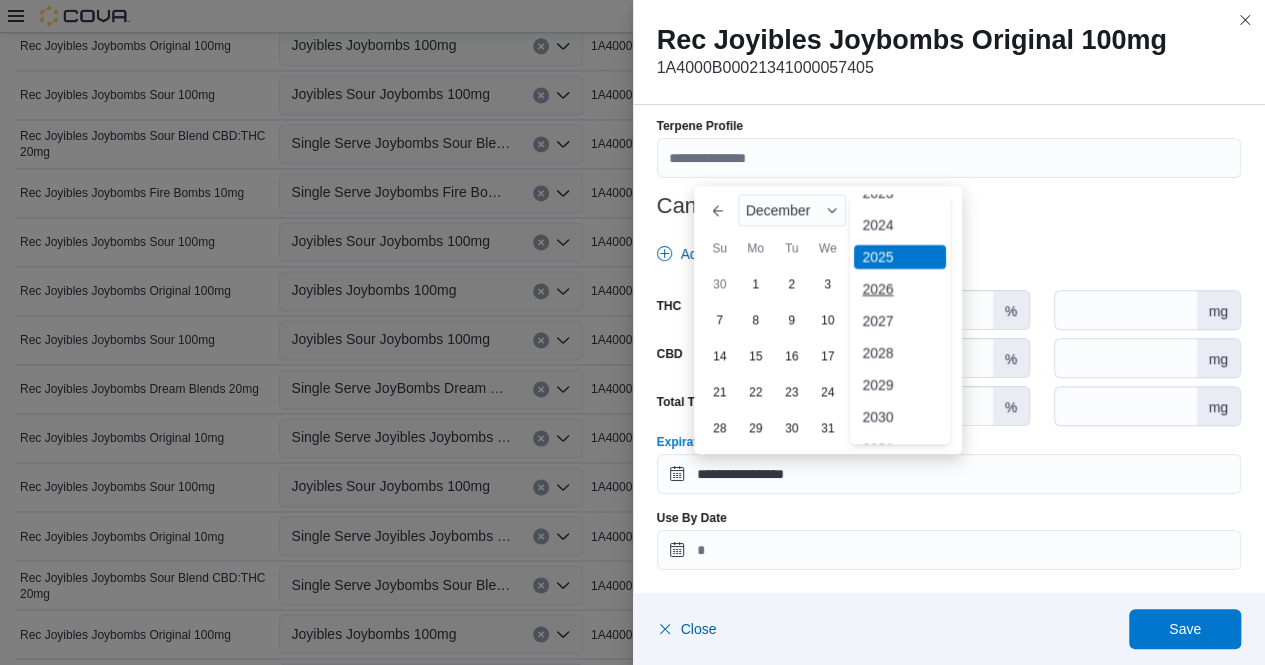 click on "2026" at bounding box center (900, 289) 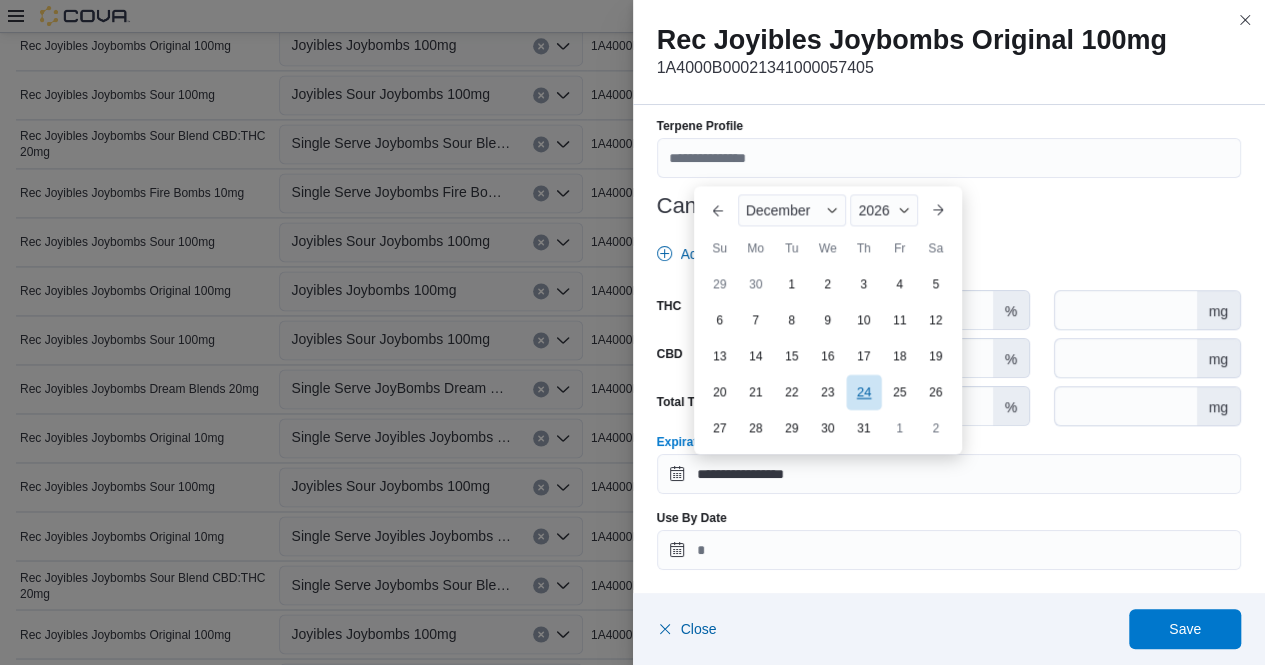 click on "24" at bounding box center [863, 391] 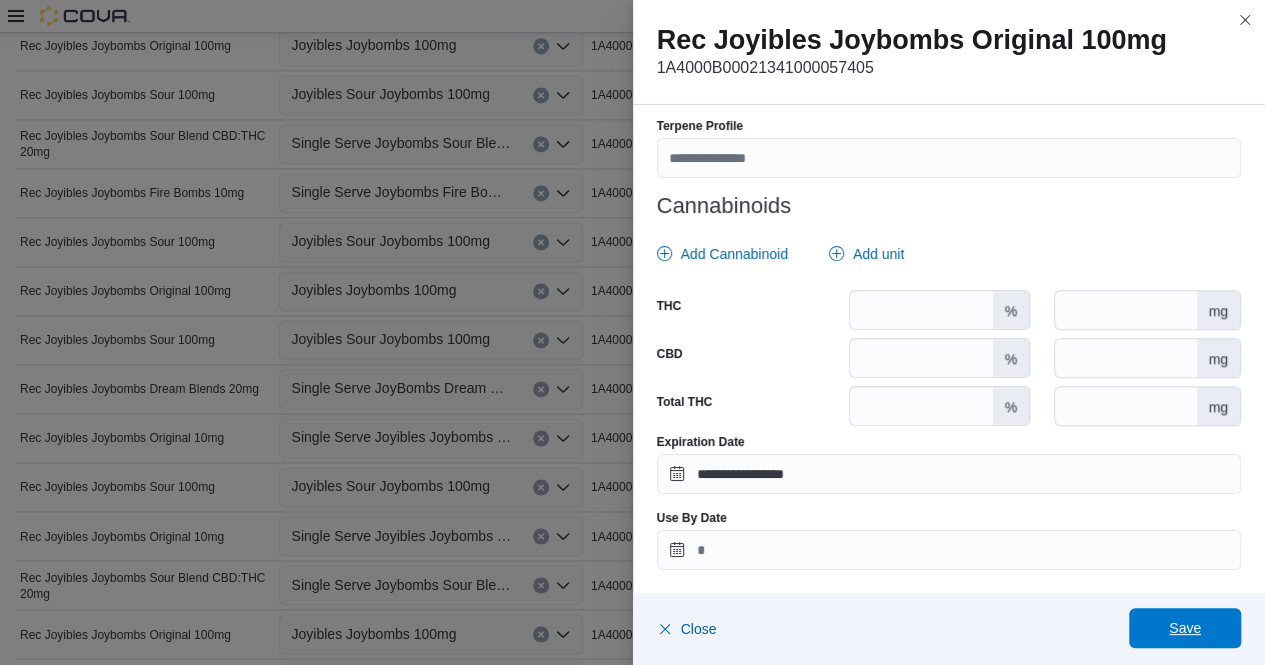 click on "Save" at bounding box center (1185, 628) 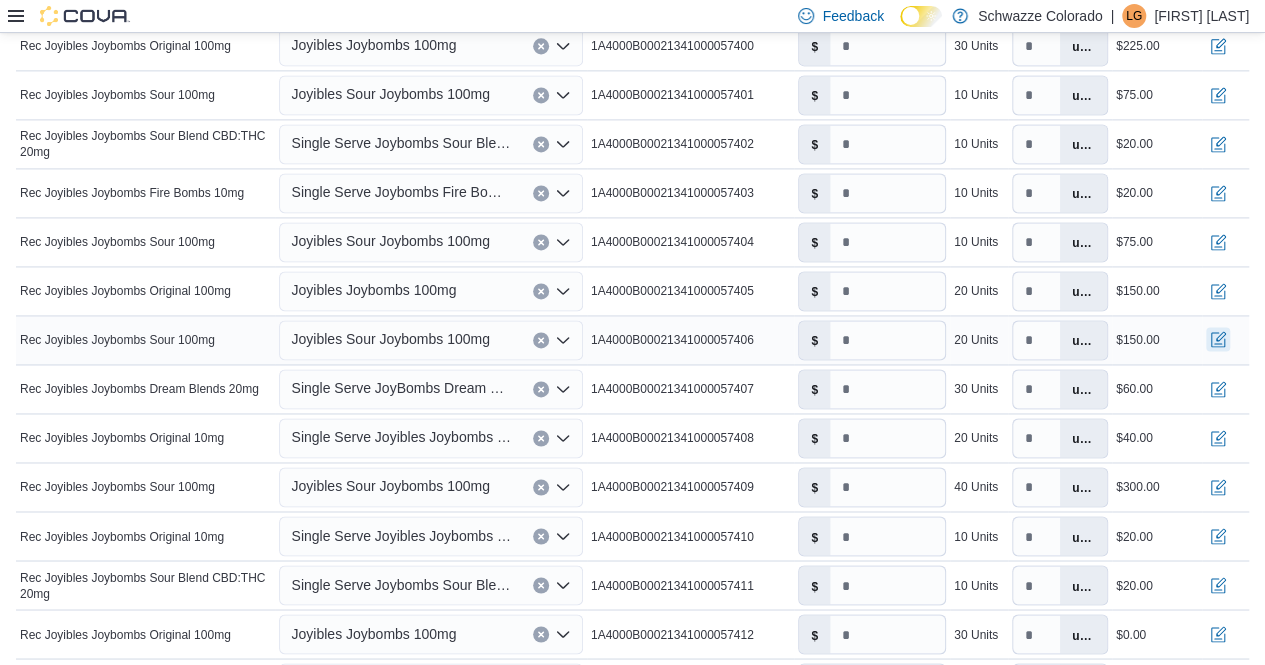 click at bounding box center (1218, 339) 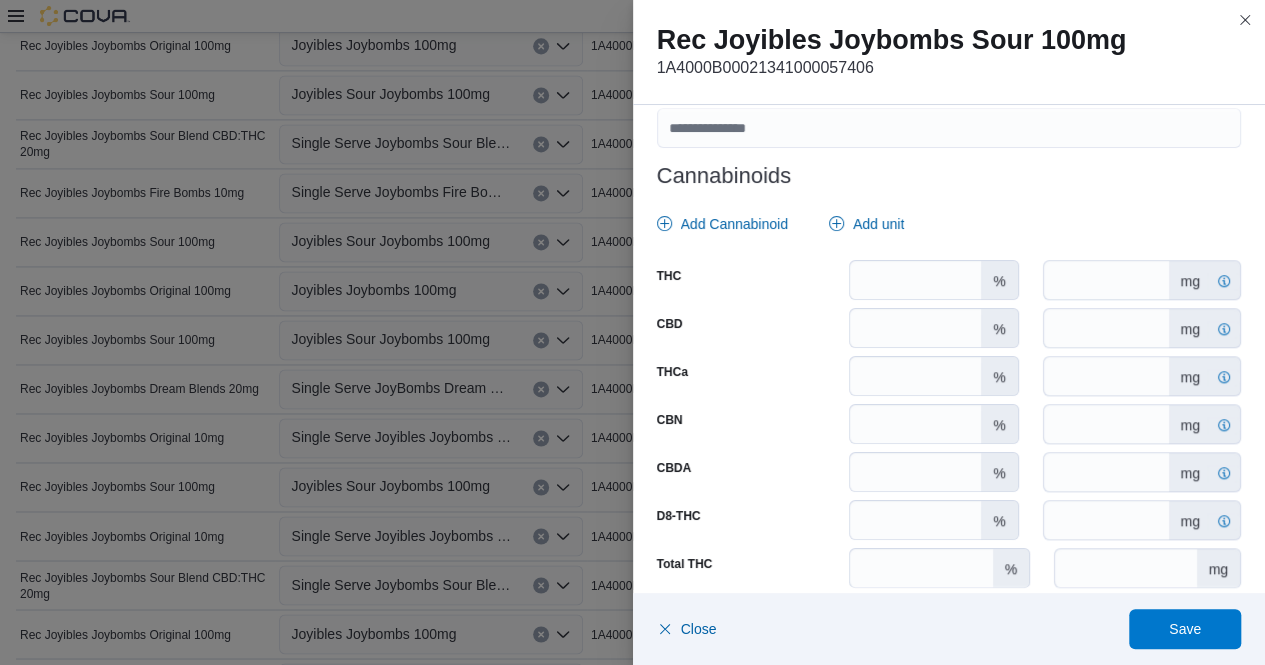 scroll, scrollTop: 862, scrollLeft: 0, axis: vertical 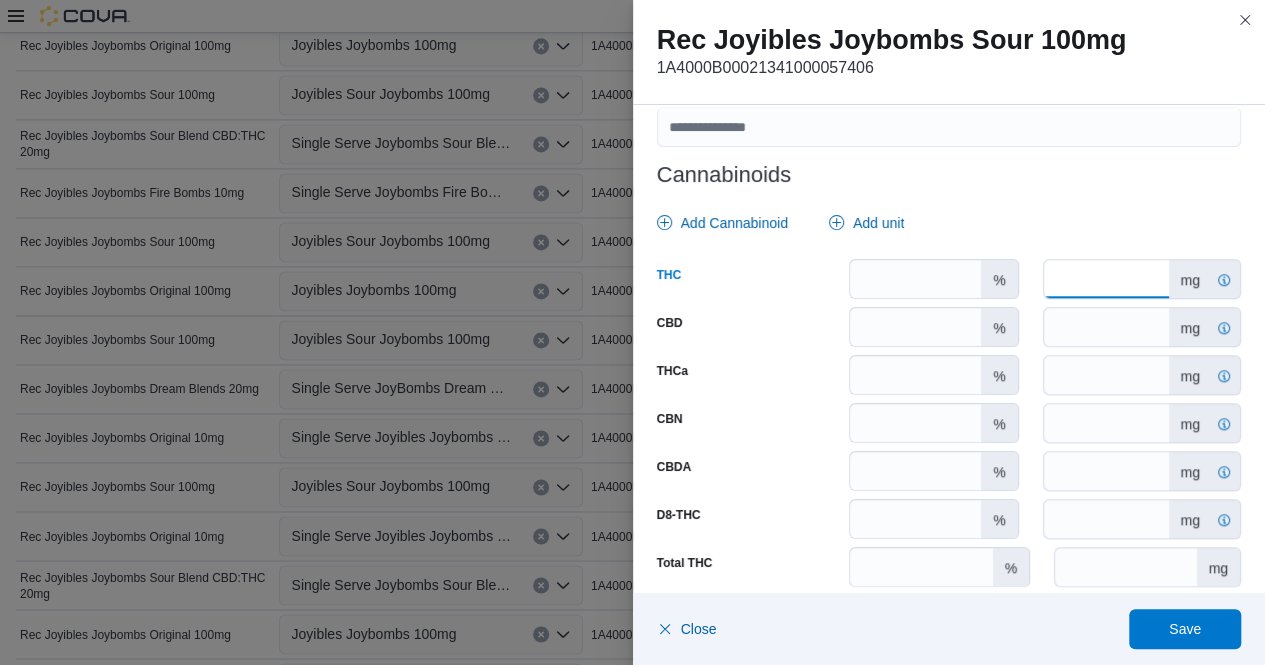 click on "*" at bounding box center [1106, 279] 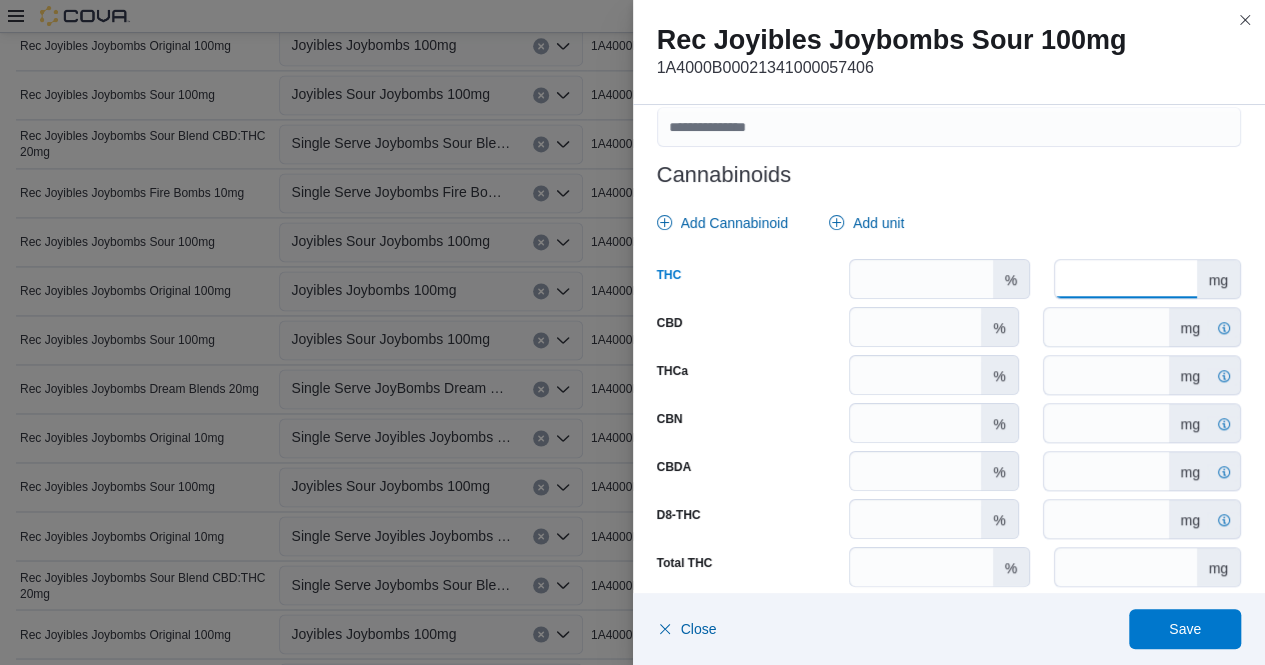 scroll, scrollTop: 1023, scrollLeft: 0, axis: vertical 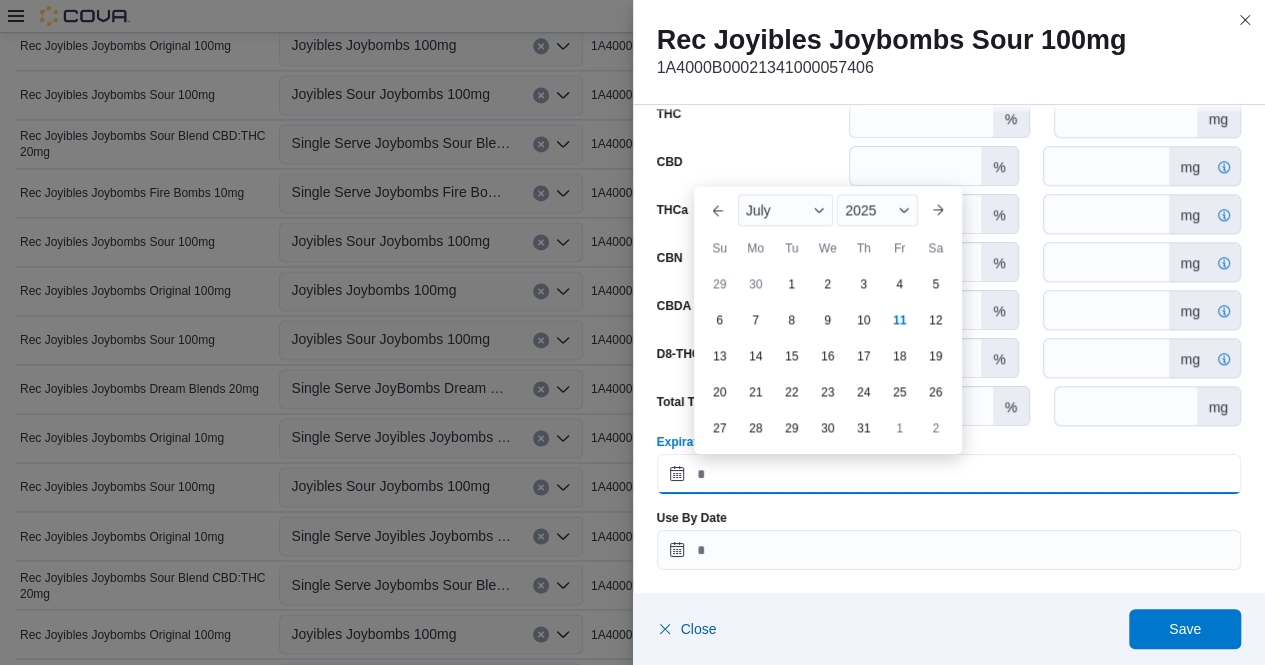 click on "Expiration Date" at bounding box center (949, 474) 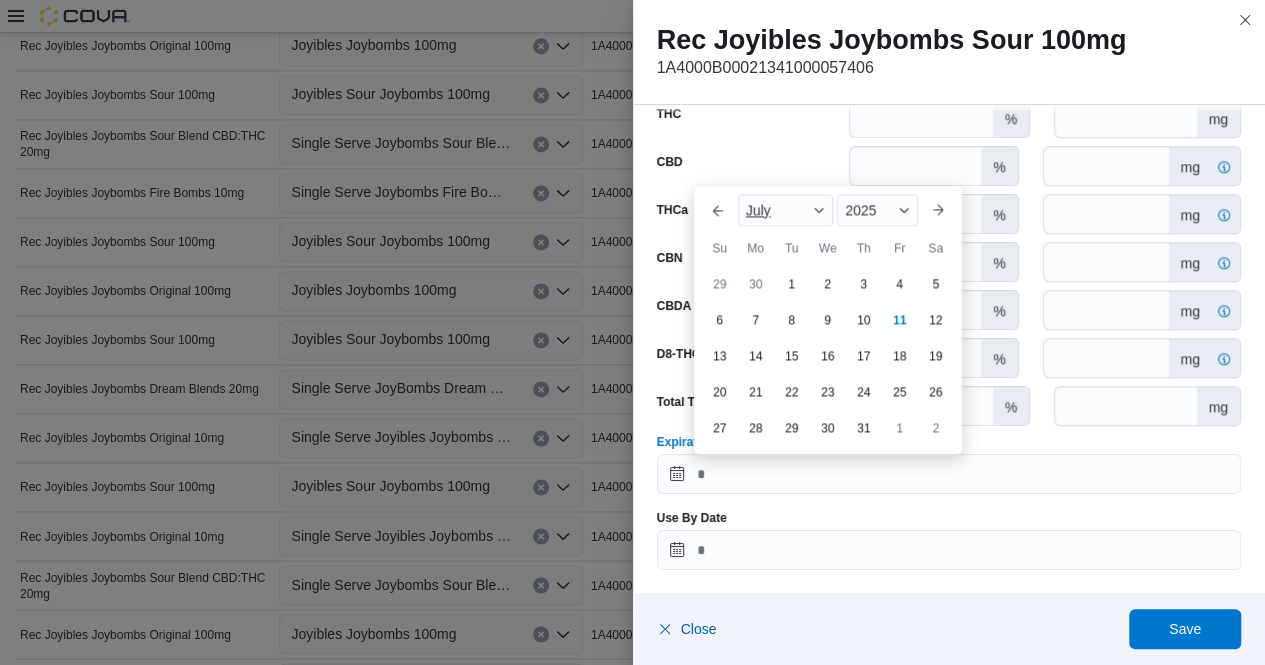 click on "July" at bounding box center [786, 210] 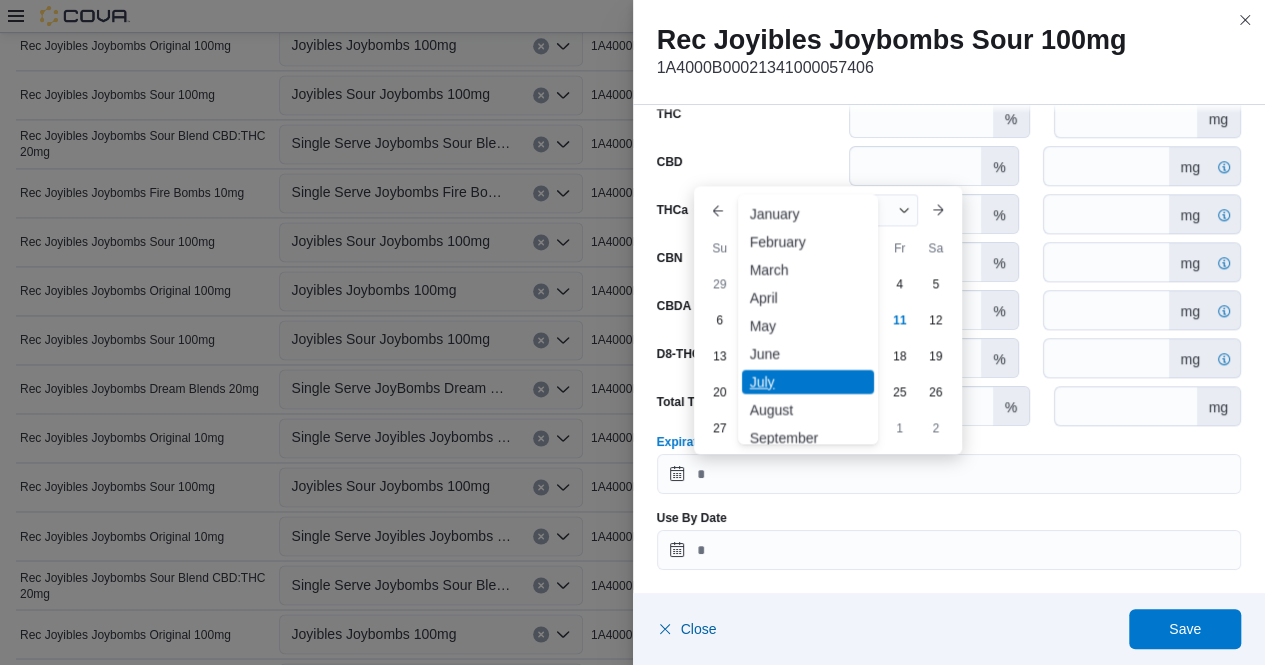 scroll, scrollTop: 98, scrollLeft: 0, axis: vertical 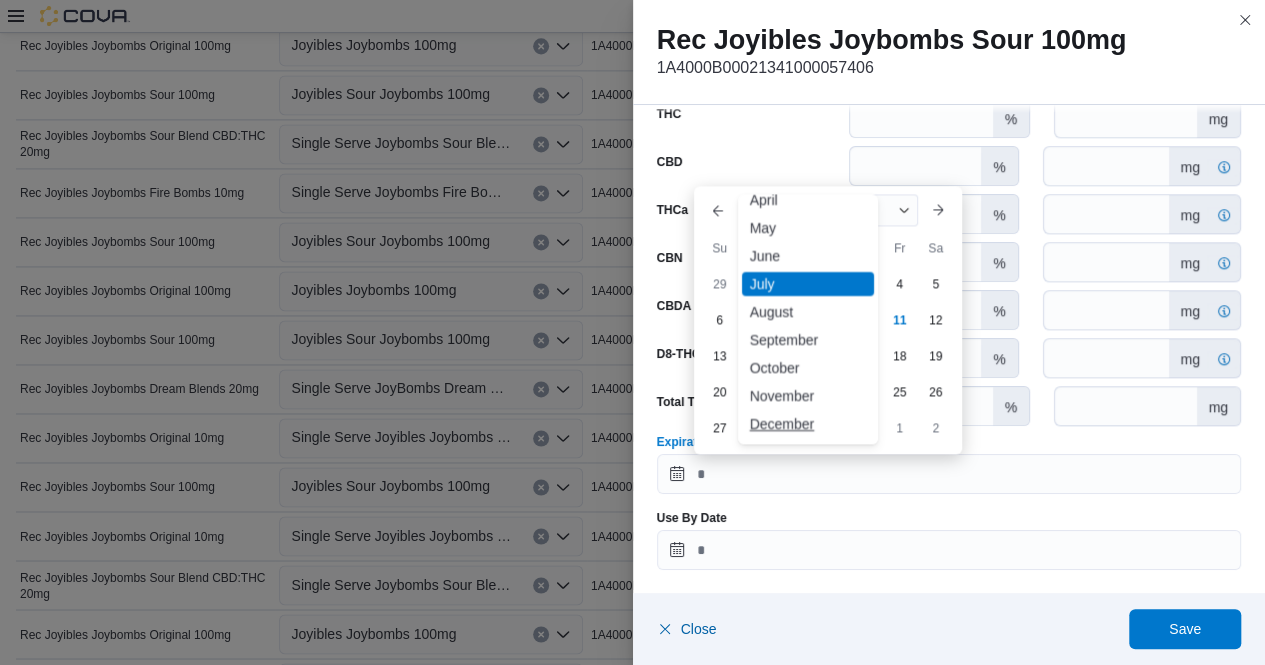 click on "December" at bounding box center (808, 424) 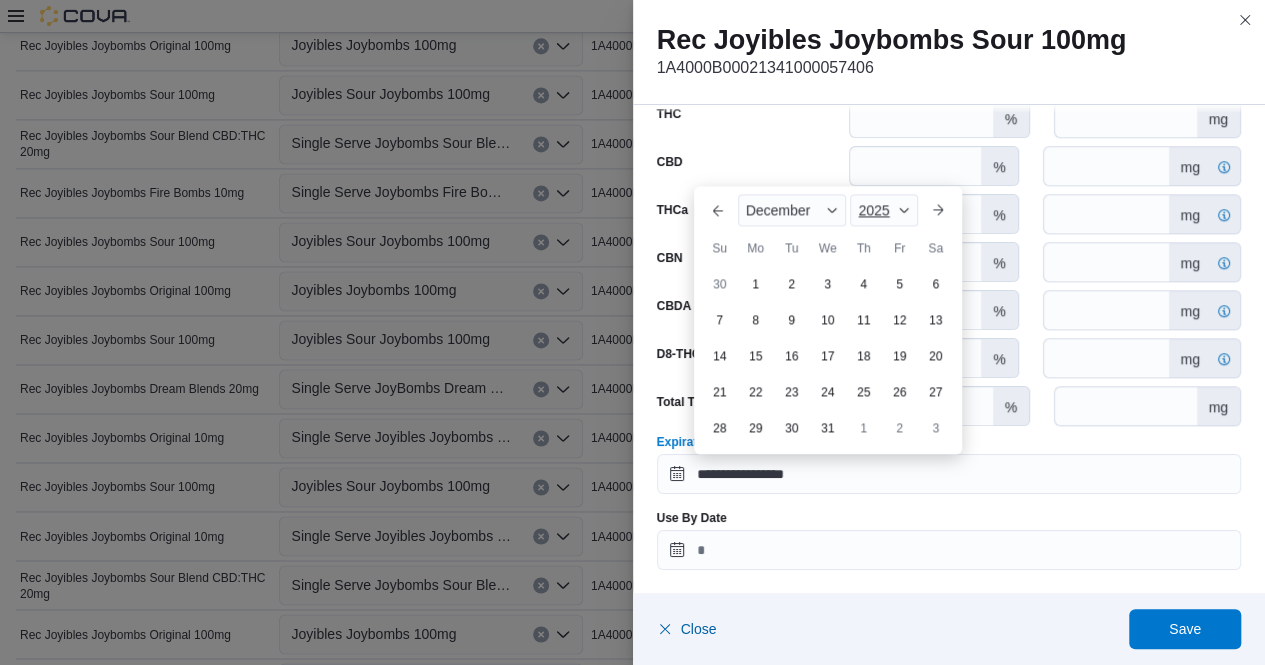 click on "2025" at bounding box center [883, 210] 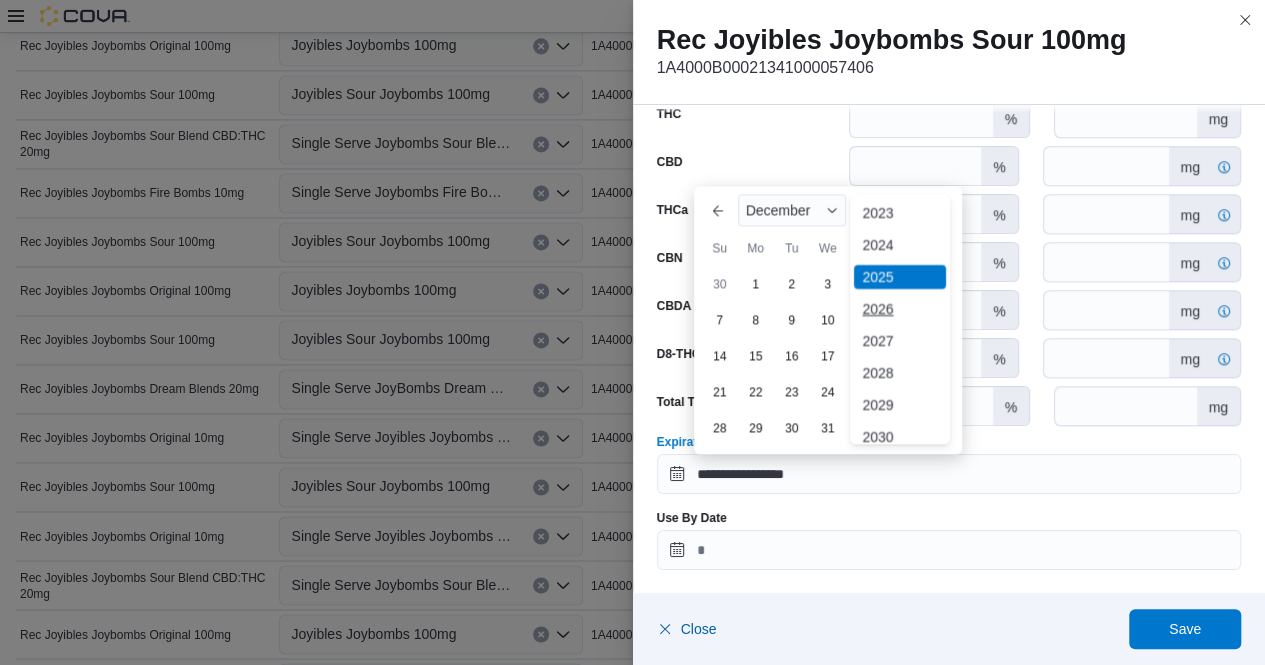 scroll, scrollTop: 162, scrollLeft: 0, axis: vertical 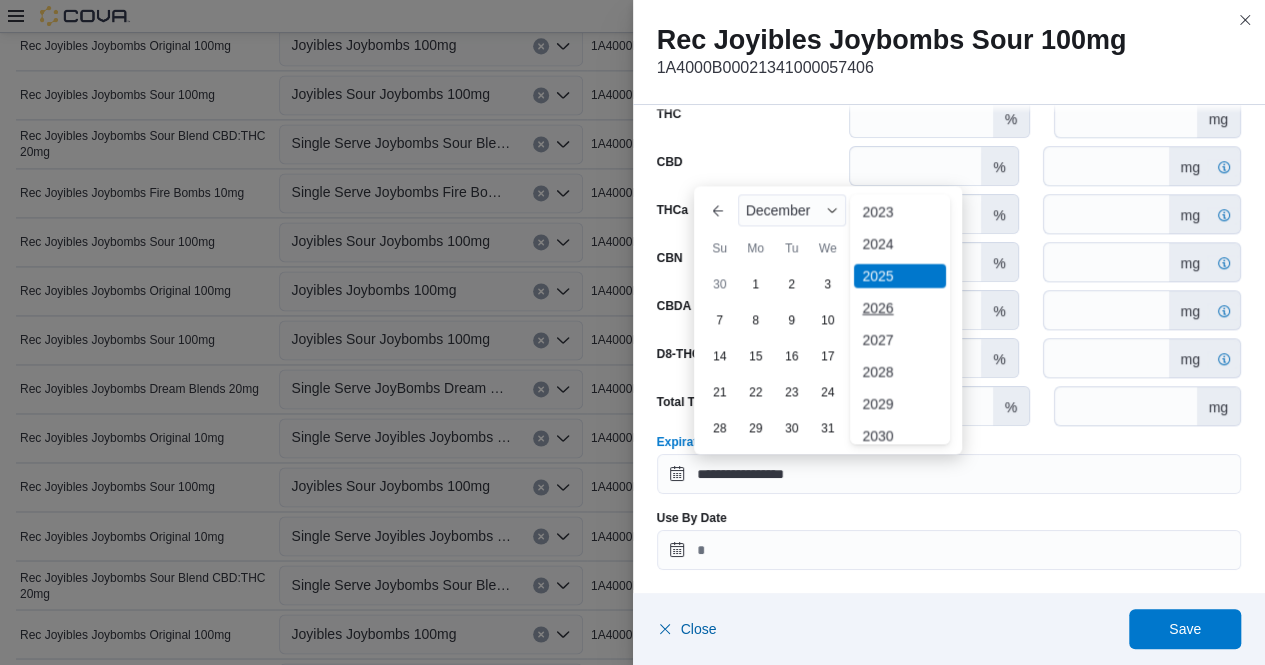 click on "2026" at bounding box center (900, 308) 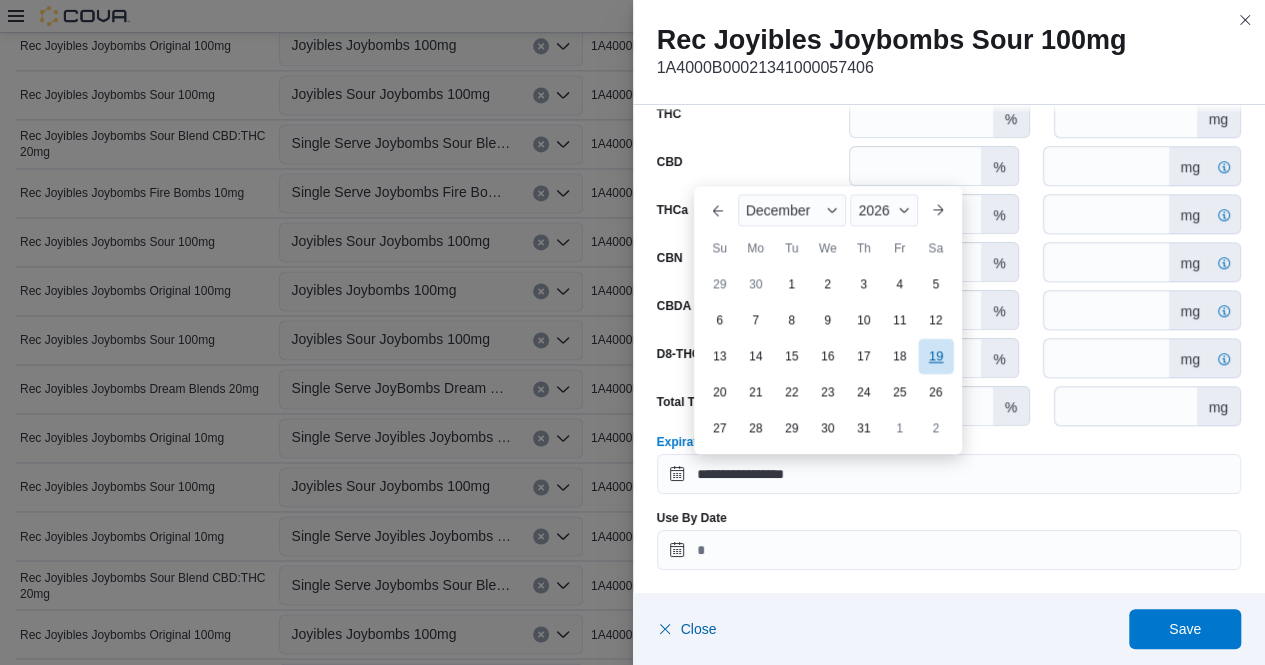 click on "19" at bounding box center (935, 355) 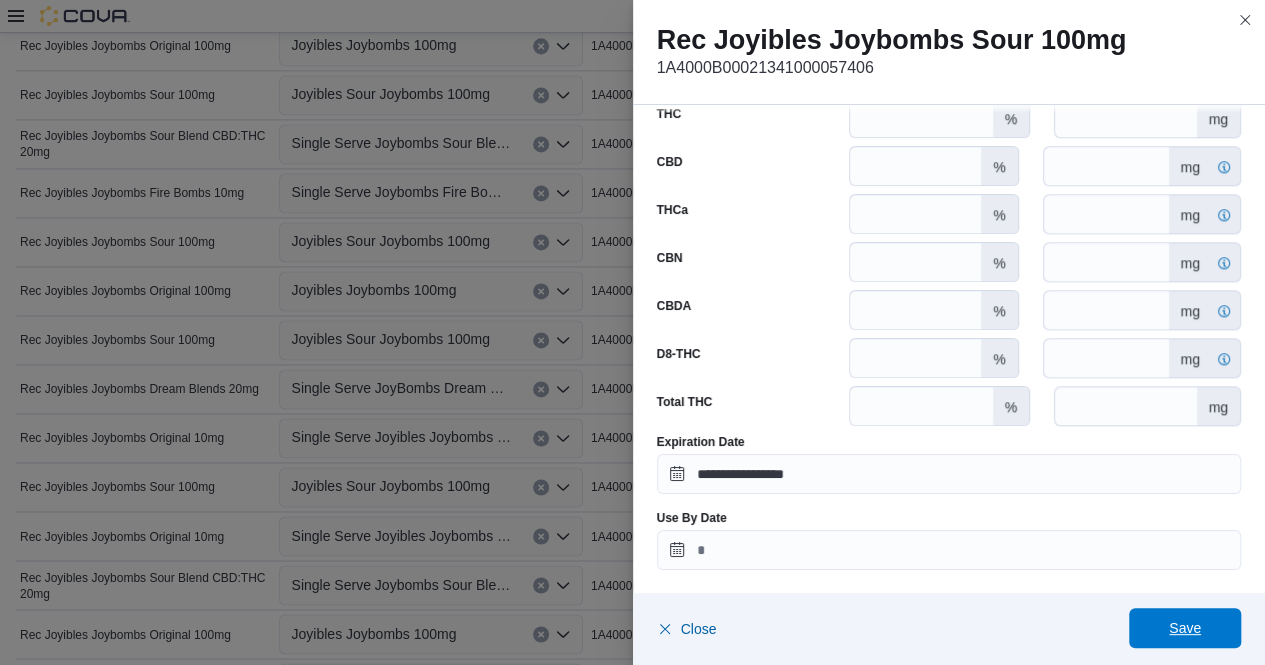 click on "Save" at bounding box center [1185, 628] 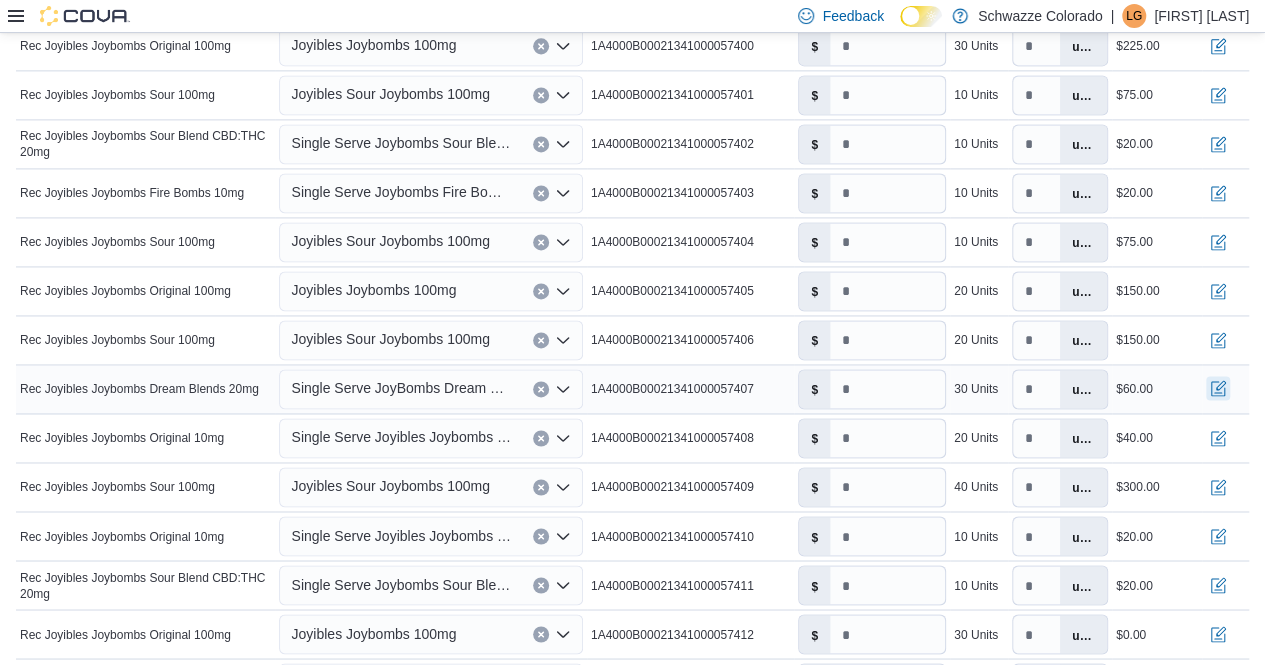 click at bounding box center [1218, 388] 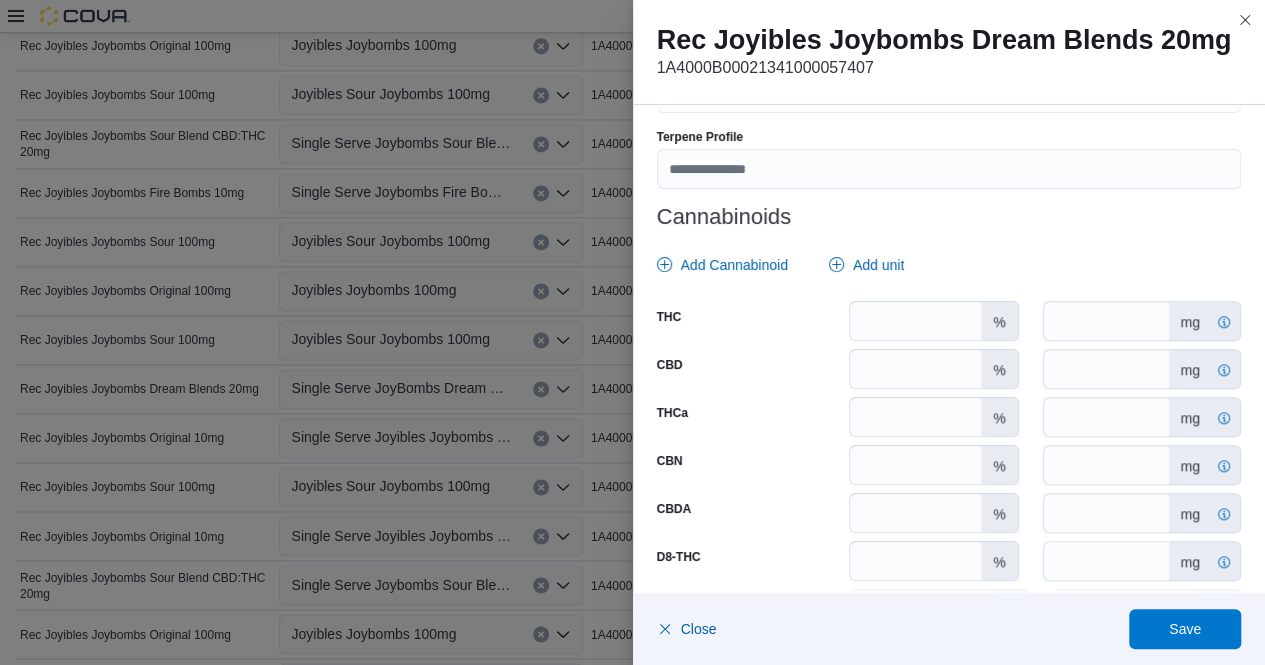 scroll, scrollTop: 821, scrollLeft: 0, axis: vertical 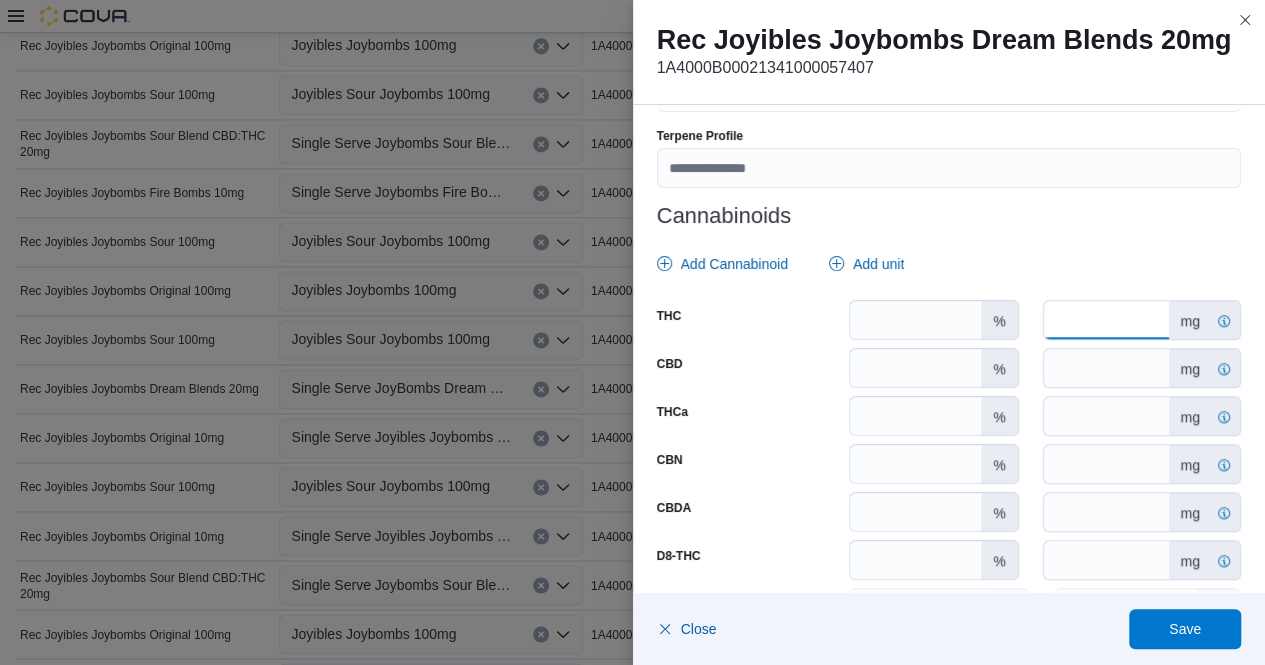 click on "*" at bounding box center [1106, 320] 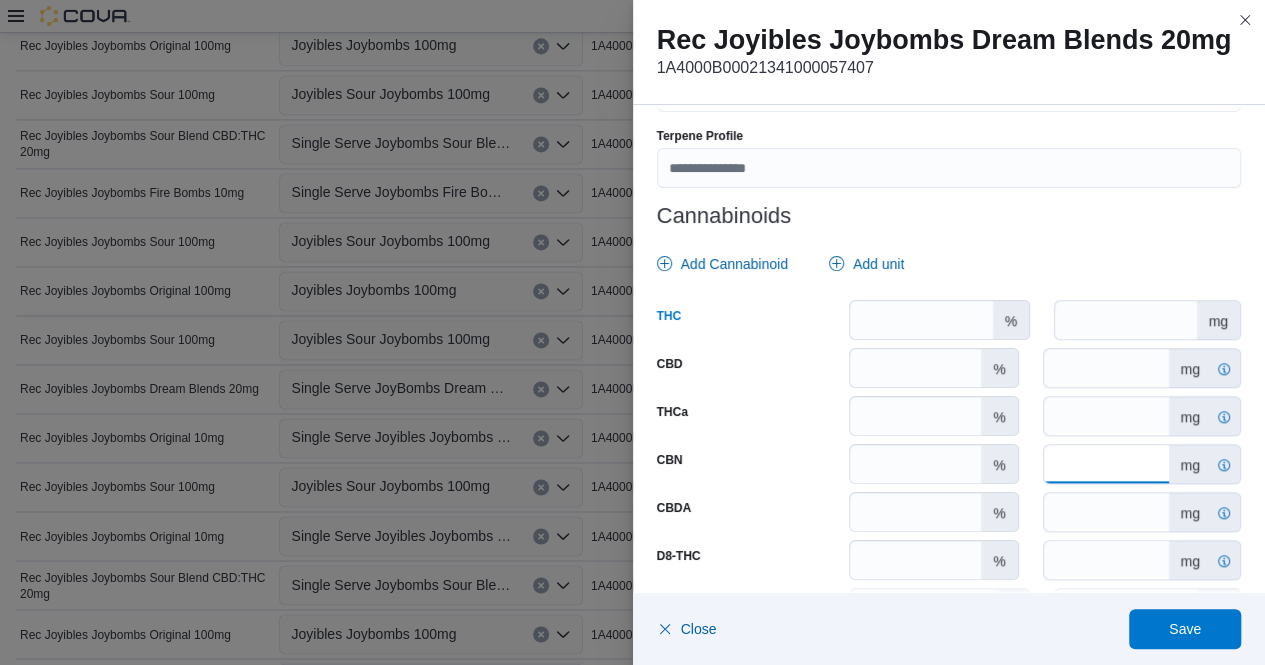 click on "****" at bounding box center (1106, 464) 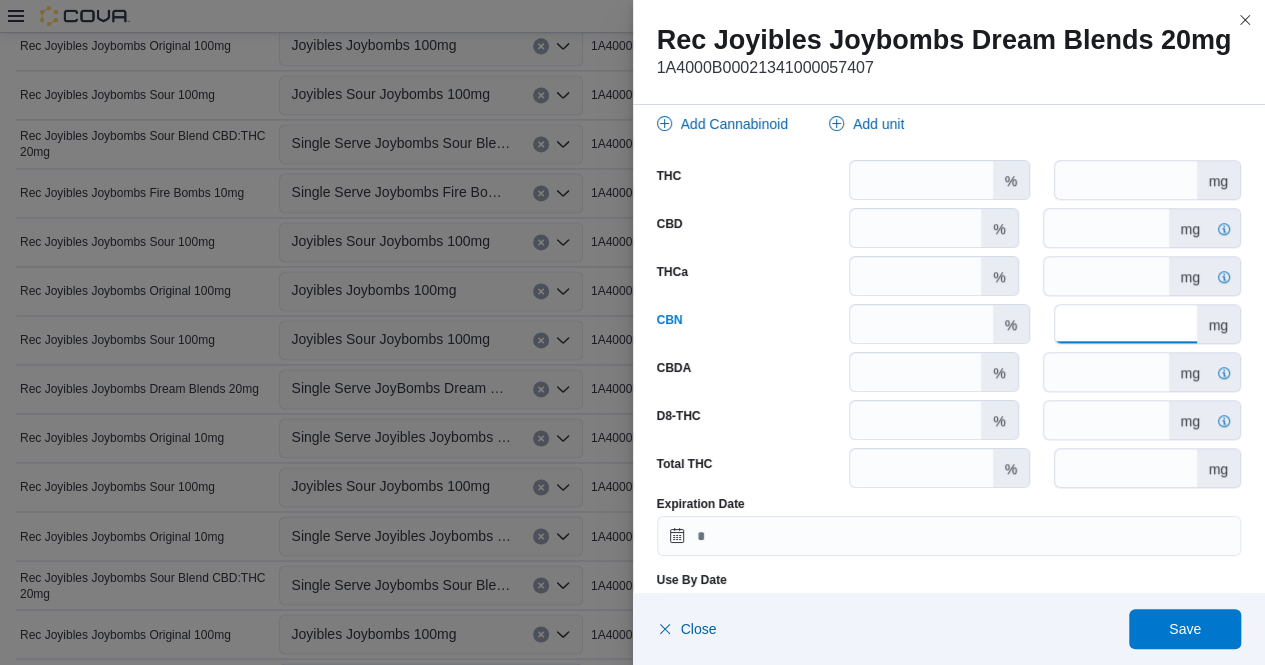 scroll, scrollTop: 1023, scrollLeft: 0, axis: vertical 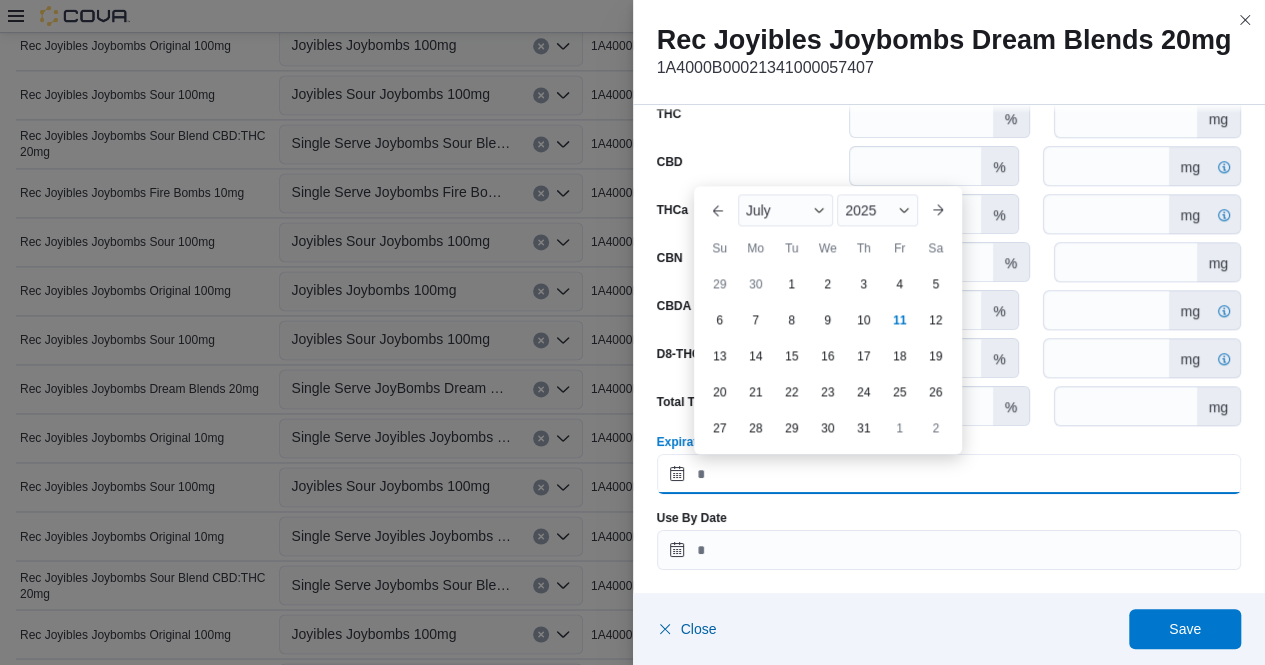 click on "Expiration Date" at bounding box center [949, 474] 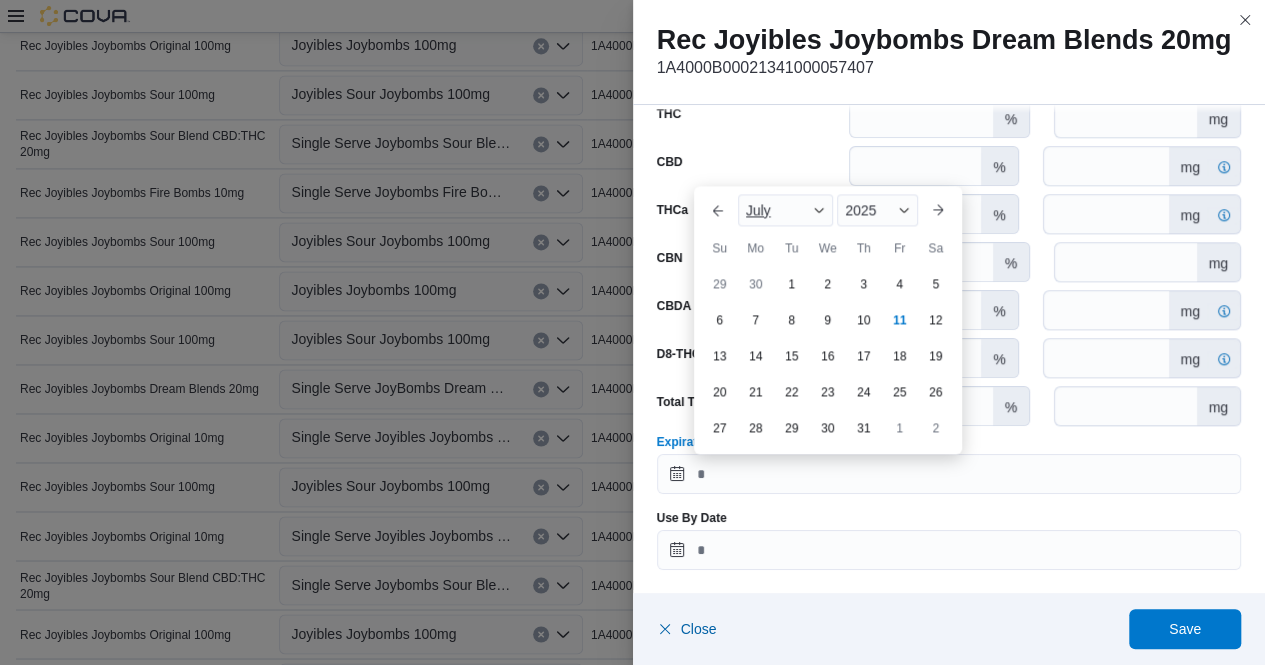 click on "July" at bounding box center (786, 210) 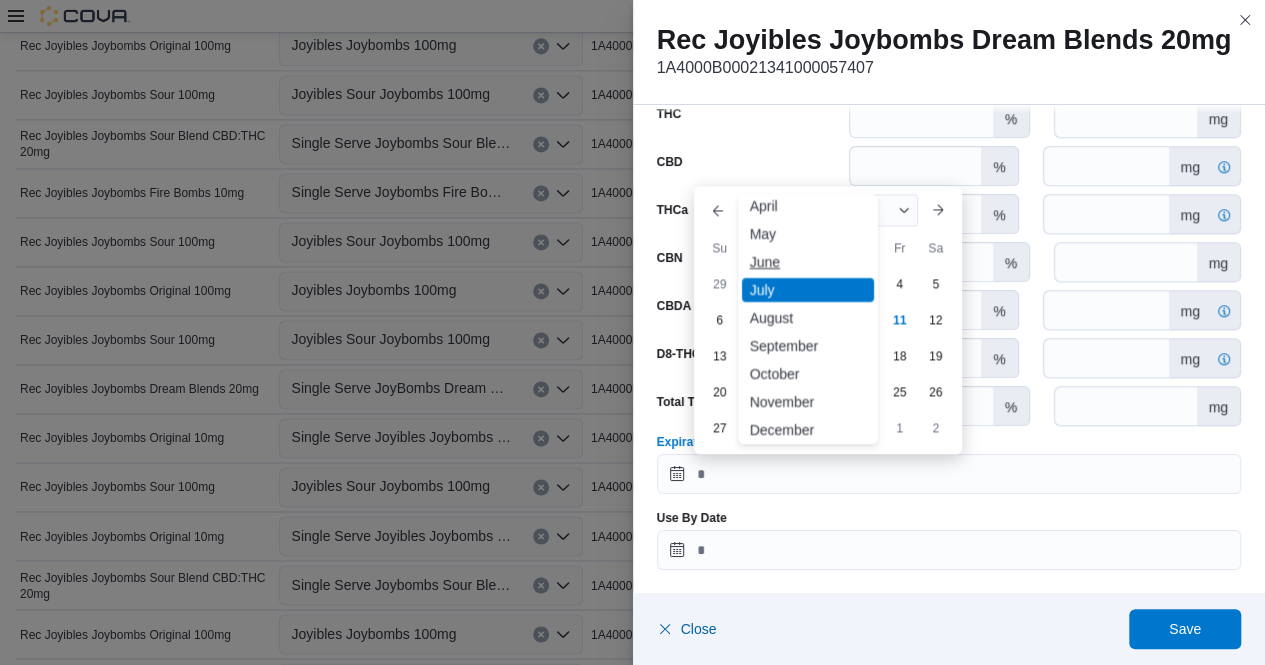 scroll, scrollTop: 96, scrollLeft: 0, axis: vertical 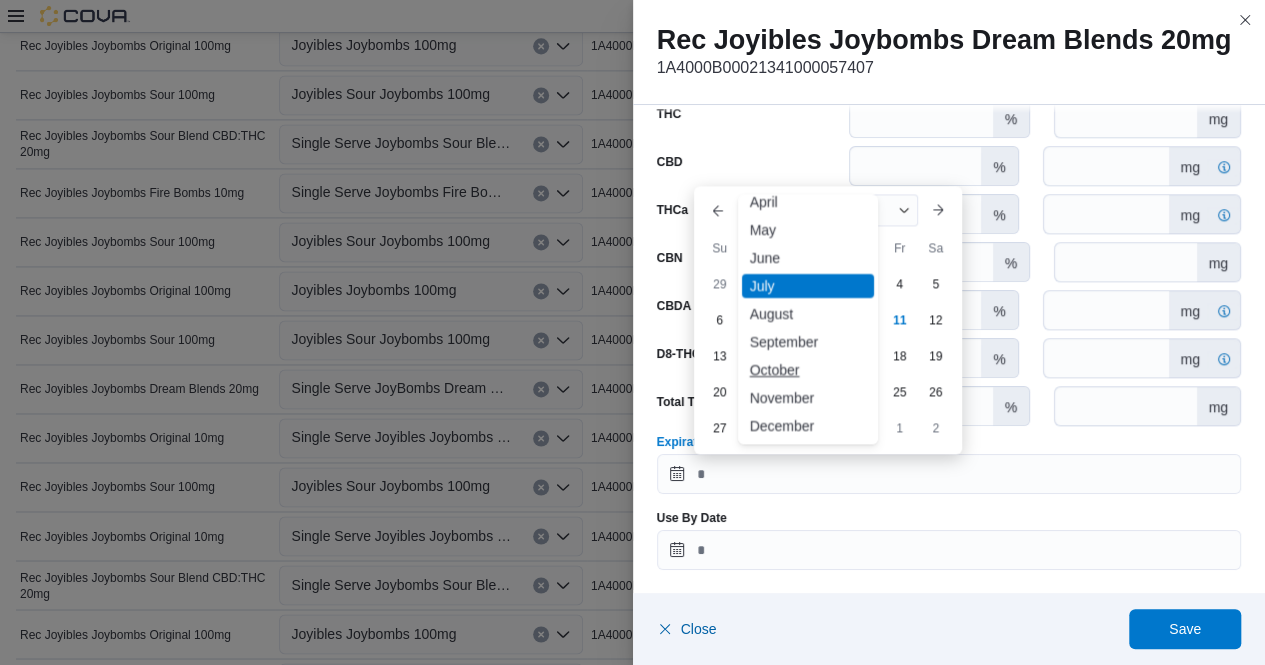 click on "October" at bounding box center (808, 370) 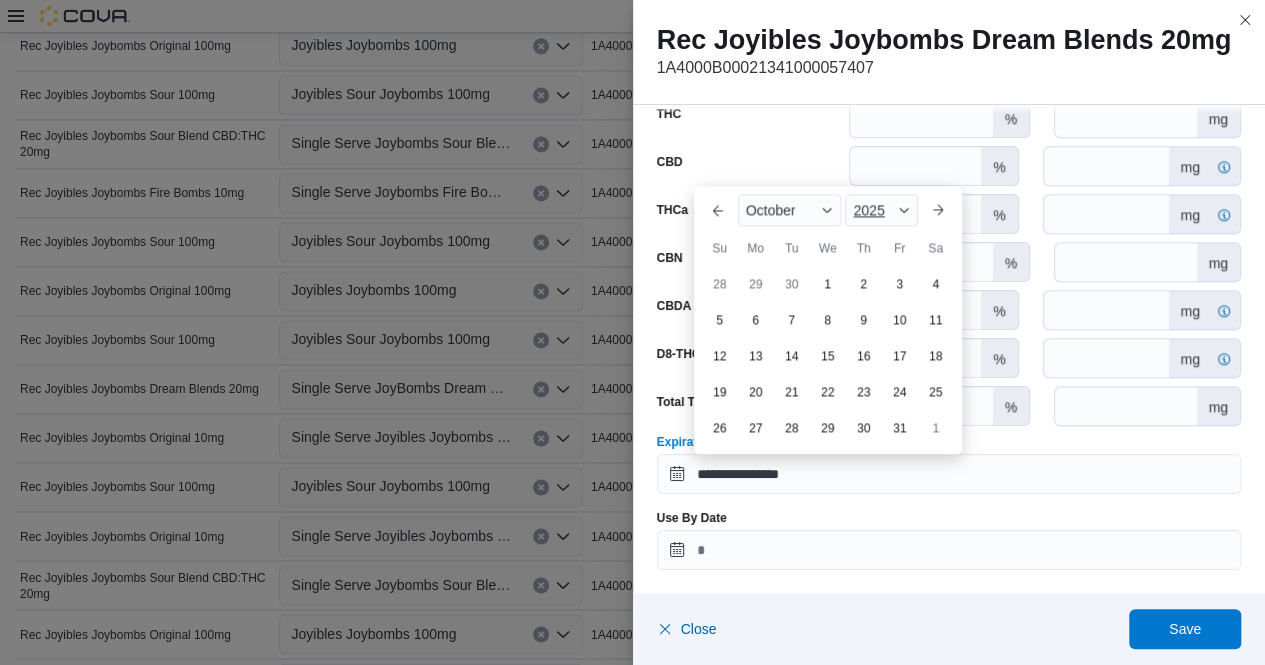 click on "2025" at bounding box center (881, 210) 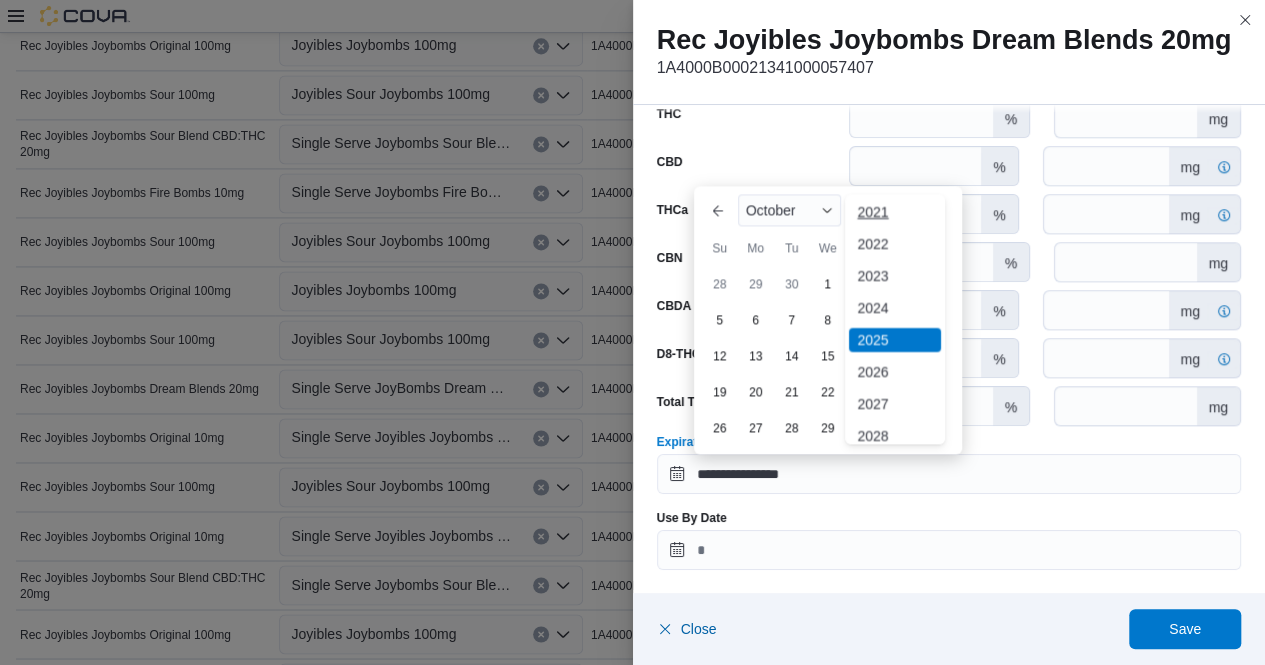 scroll, scrollTop: 99, scrollLeft: 0, axis: vertical 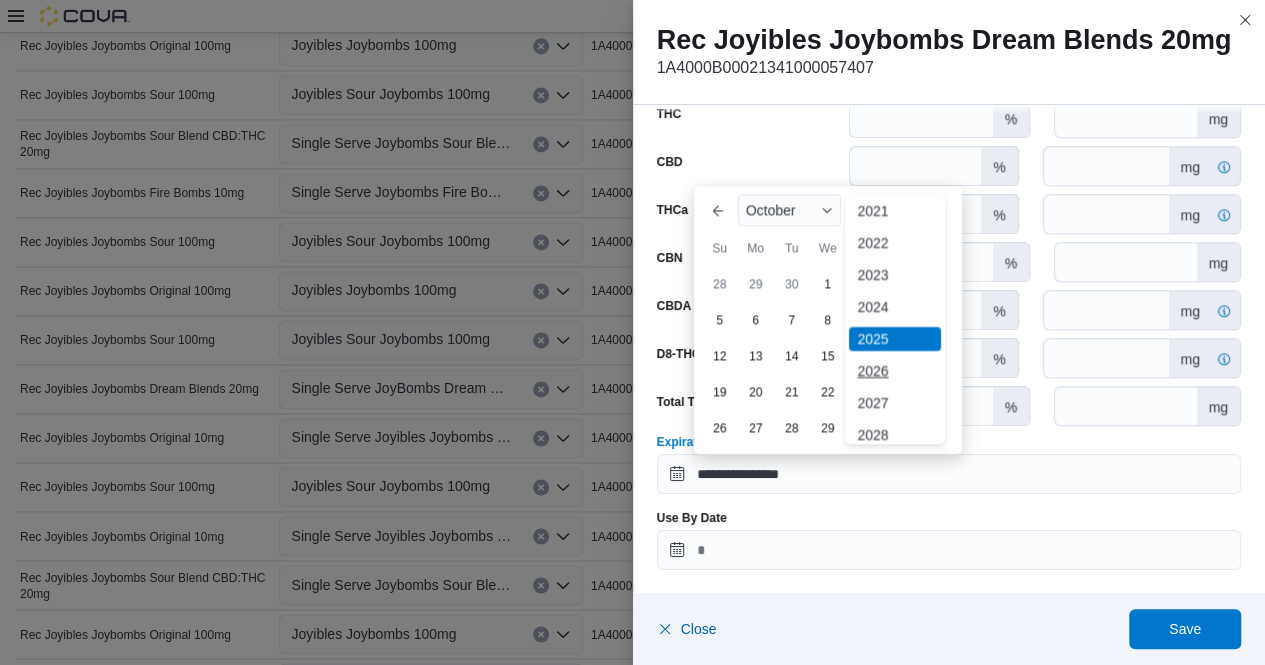 click on "2026" at bounding box center [895, 371] 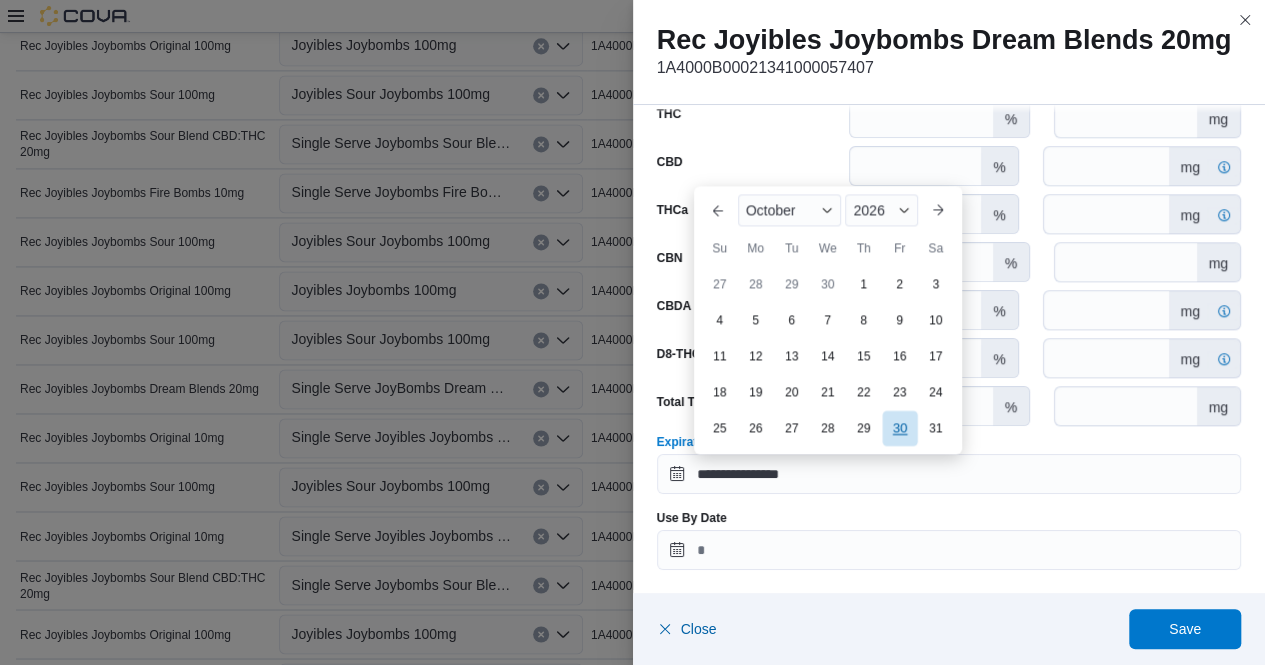 click on "30" at bounding box center [899, 427] 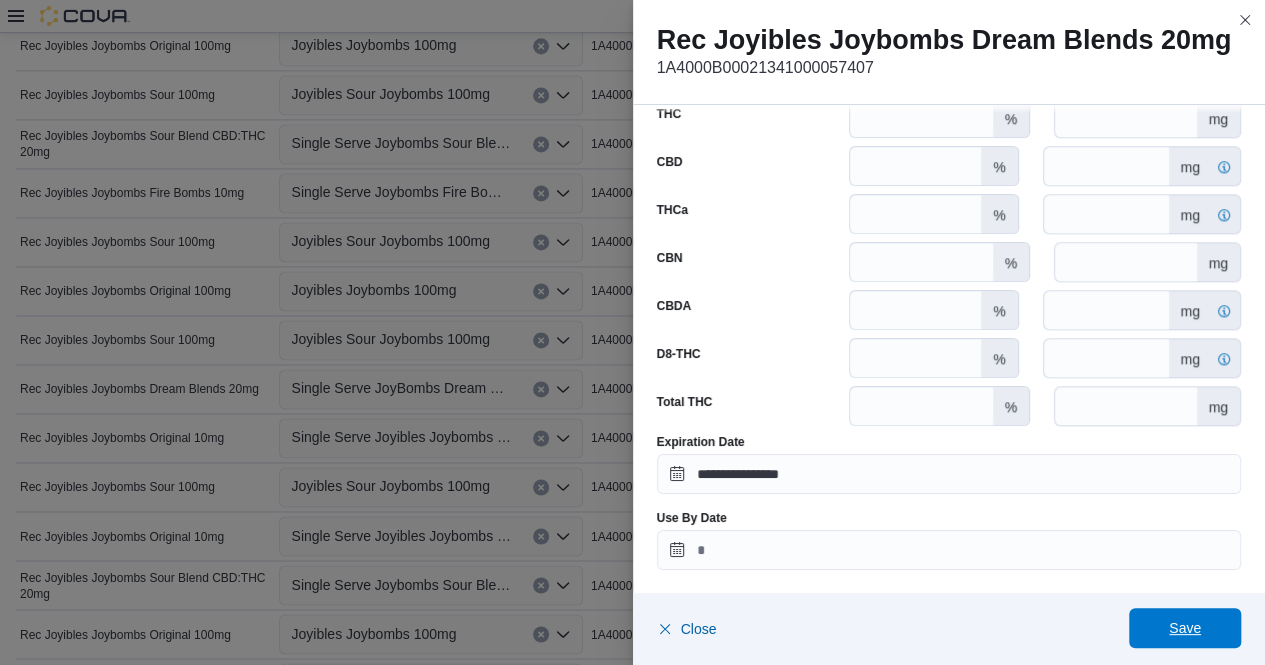 click on "Save" at bounding box center (1185, 628) 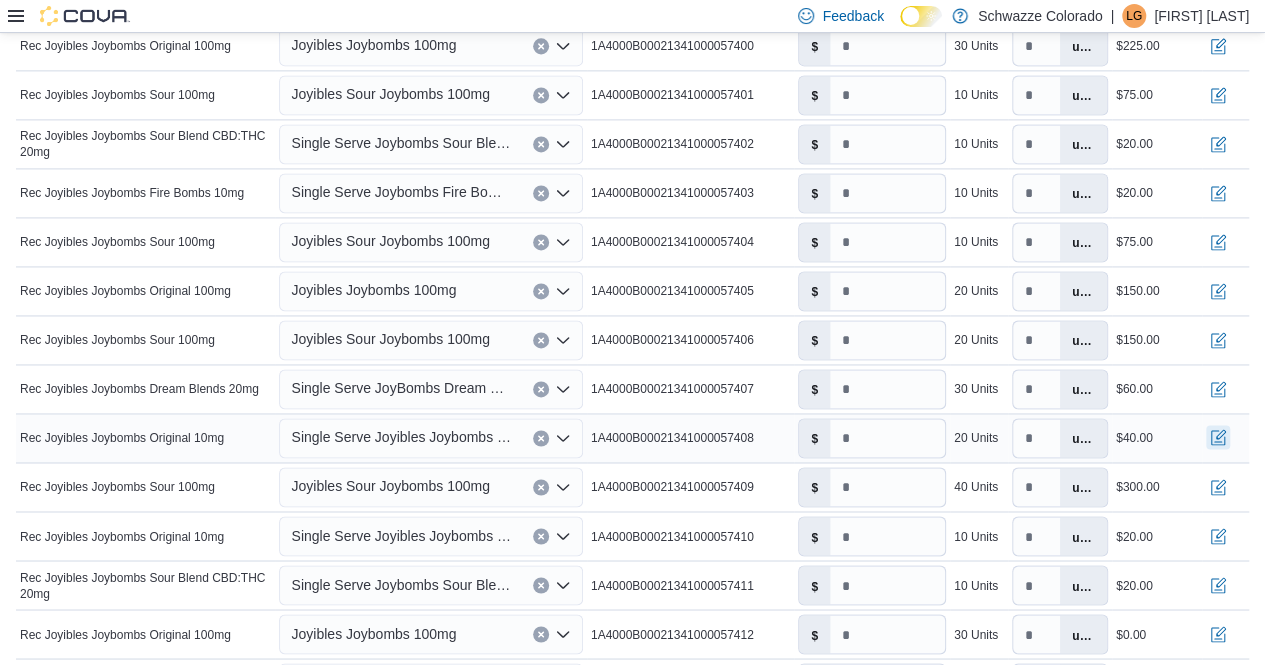 click at bounding box center [1218, 437] 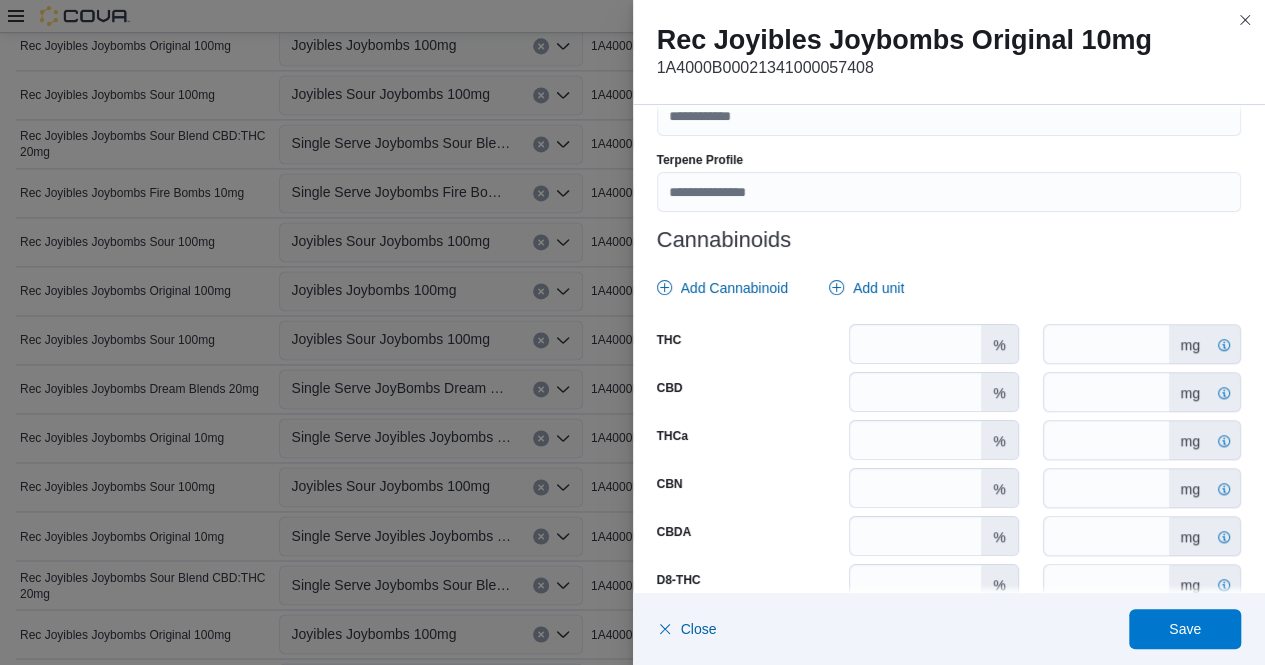 scroll, scrollTop: 800, scrollLeft: 0, axis: vertical 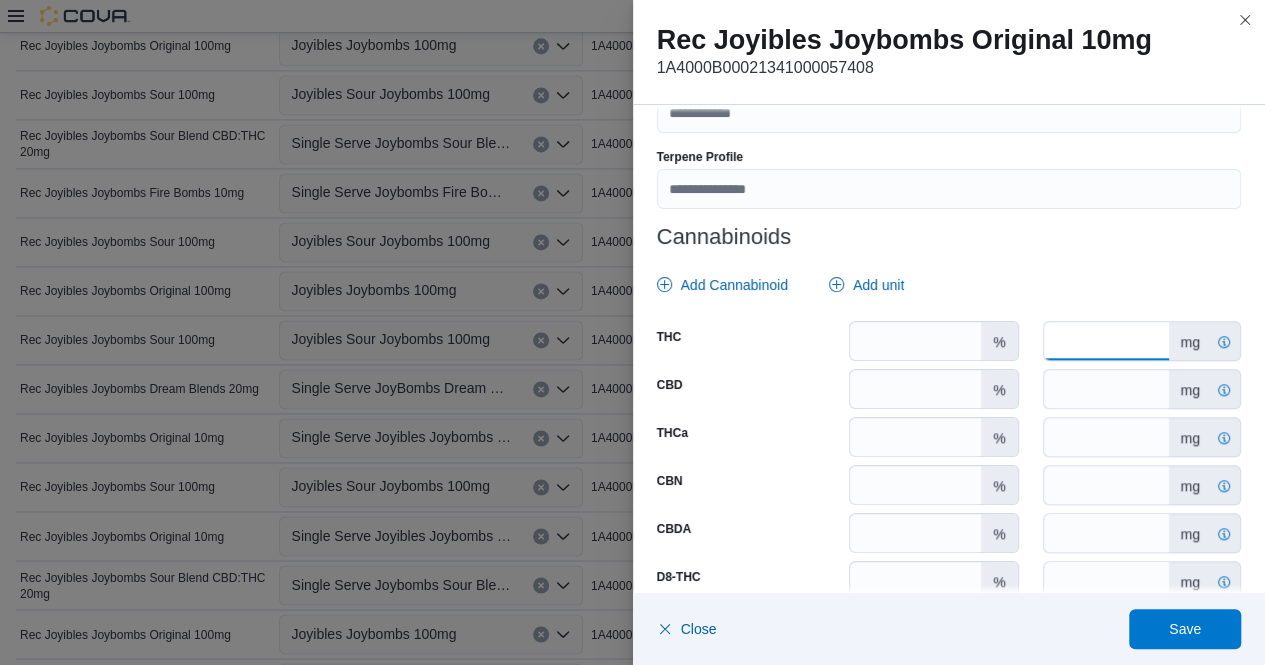 click on "*" at bounding box center (1106, 341) 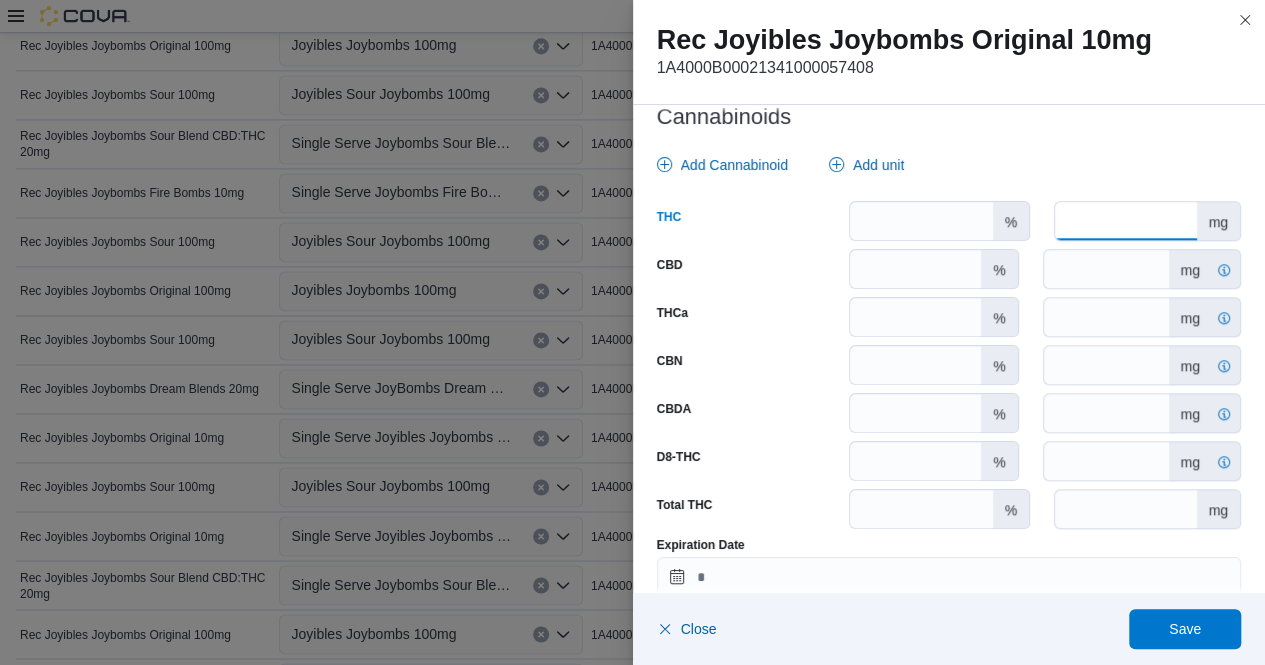 scroll, scrollTop: 1023, scrollLeft: 0, axis: vertical 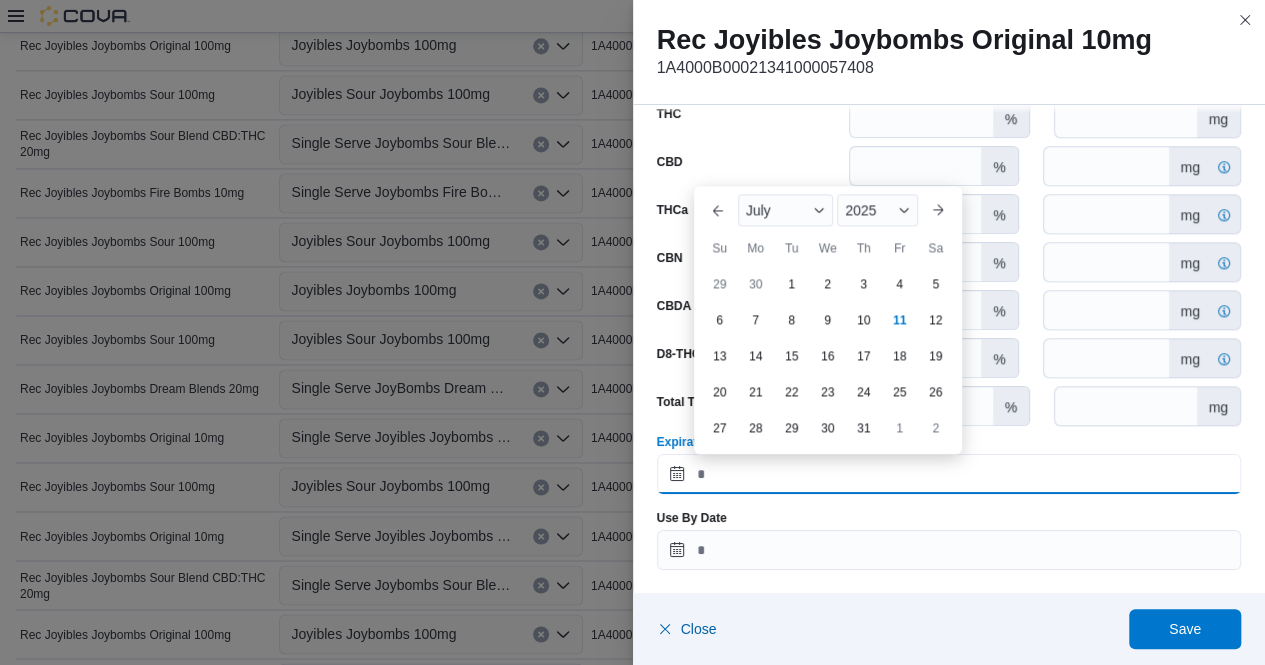 click on "Expiration Date" at bounding box center (949, 474) 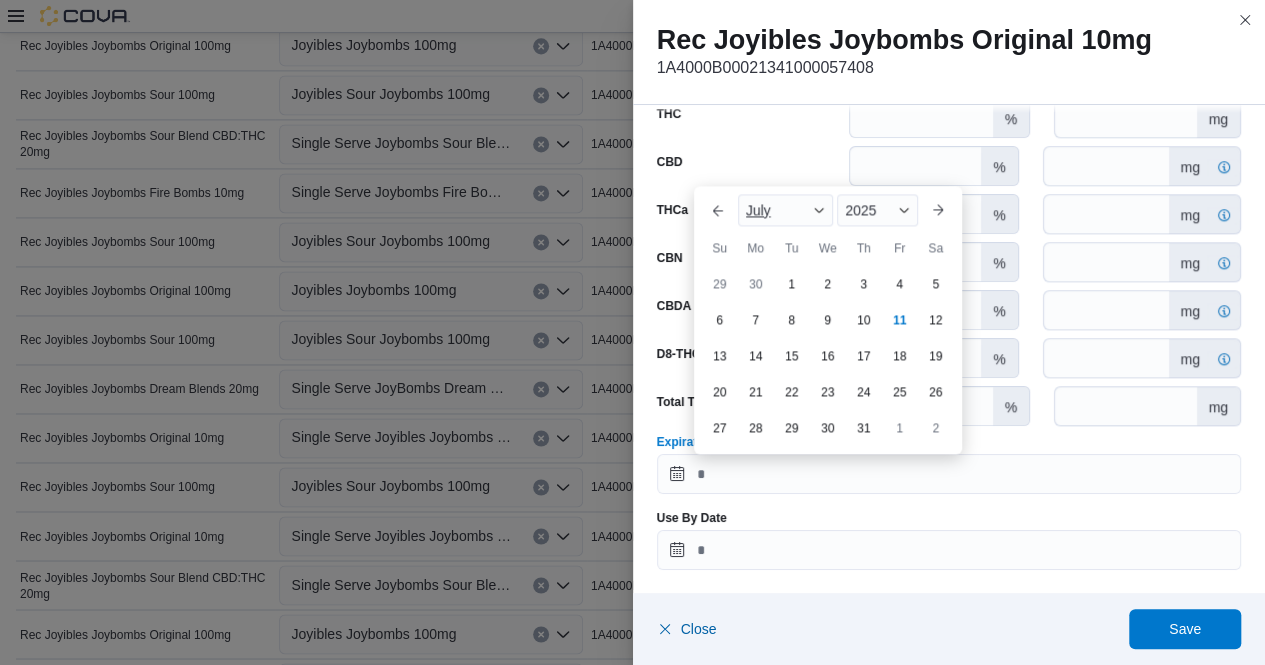 click on "July" at bounding box center (786, 210) 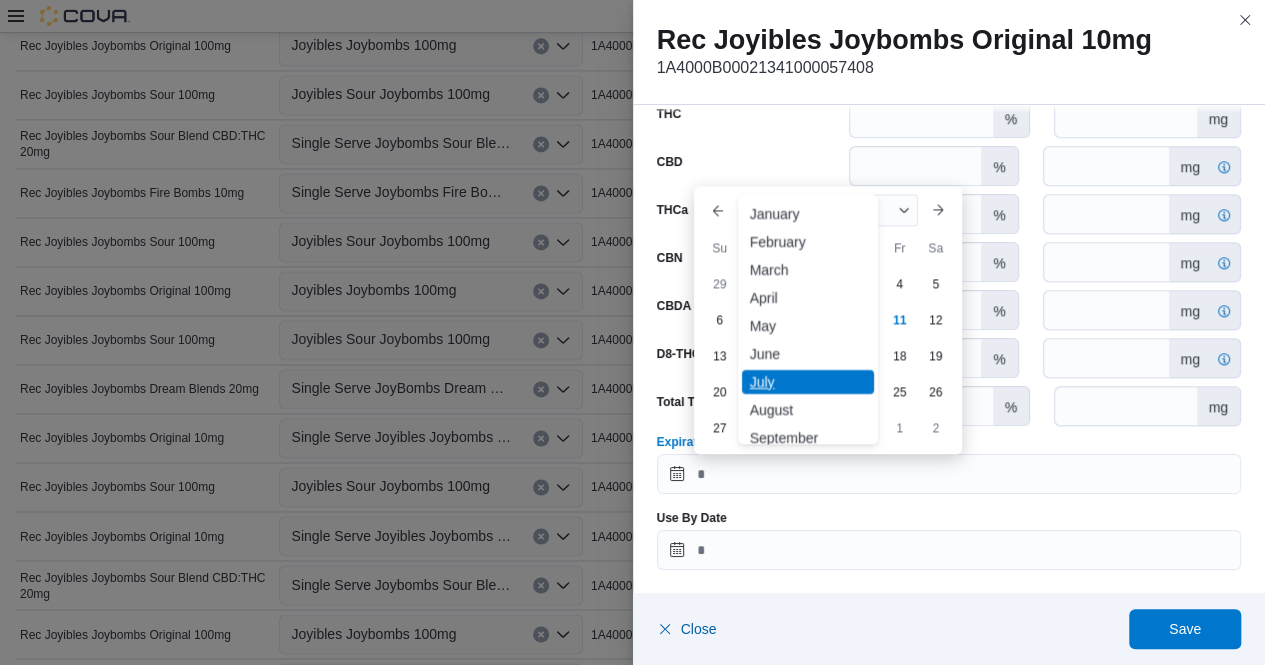 scroll, scrollTop: 98, scrollLeft: 0, axis: vertical 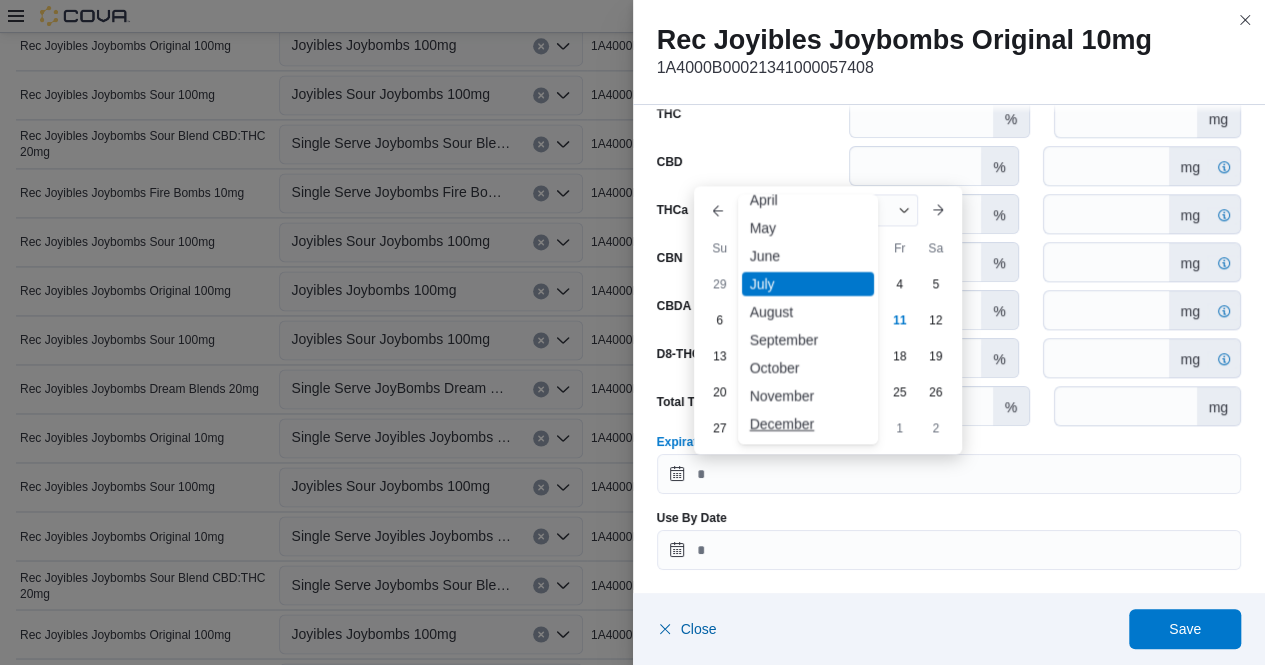 click on "December" at bounding box center [808, 424] 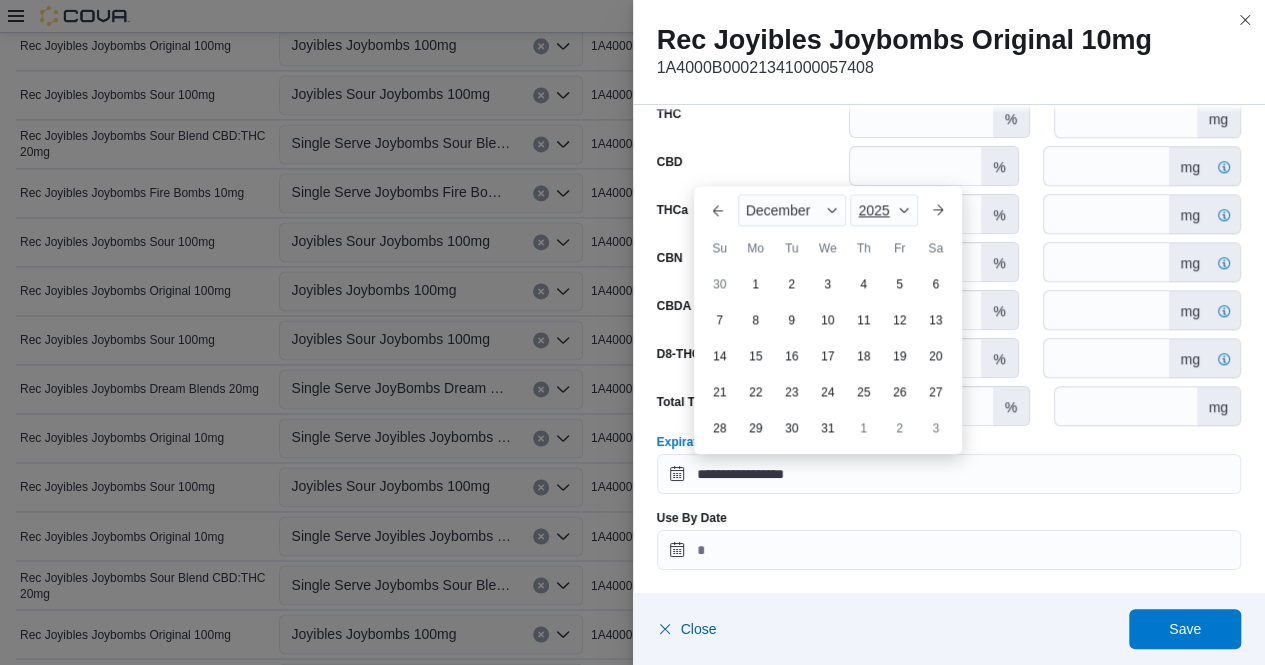 click on "2025" at bounding box center [883, 210] 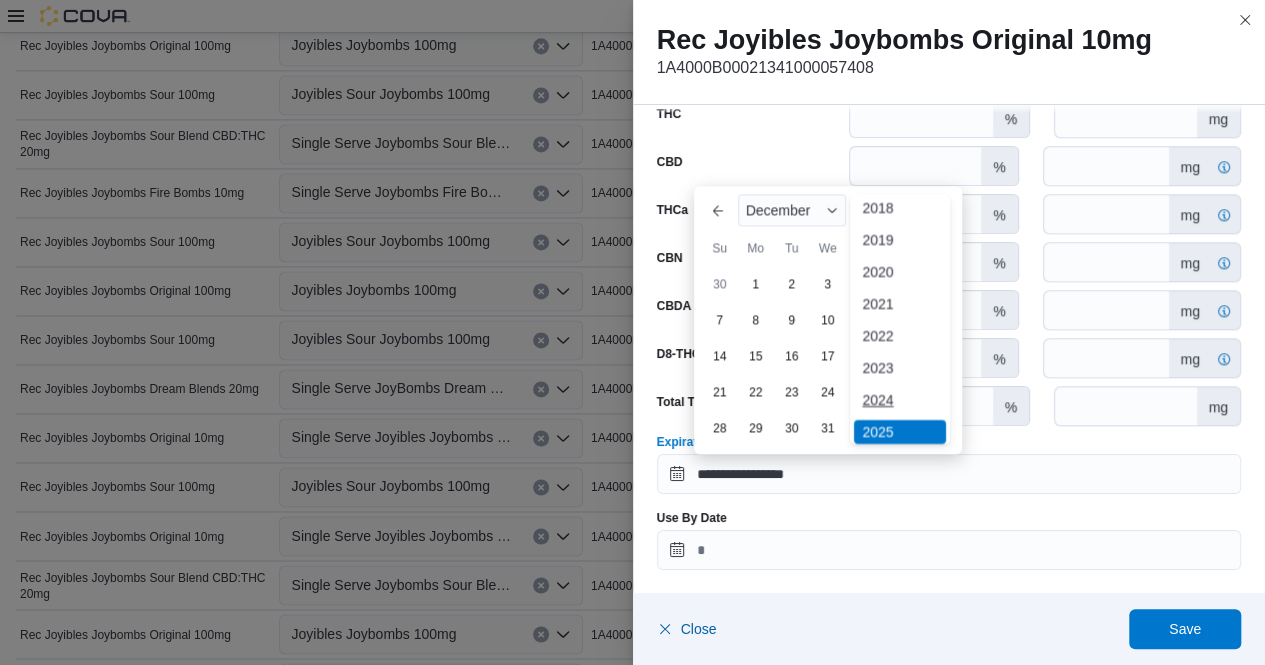 scroll, scrollTop: 147, scrollLeft: 0, axis: vertical 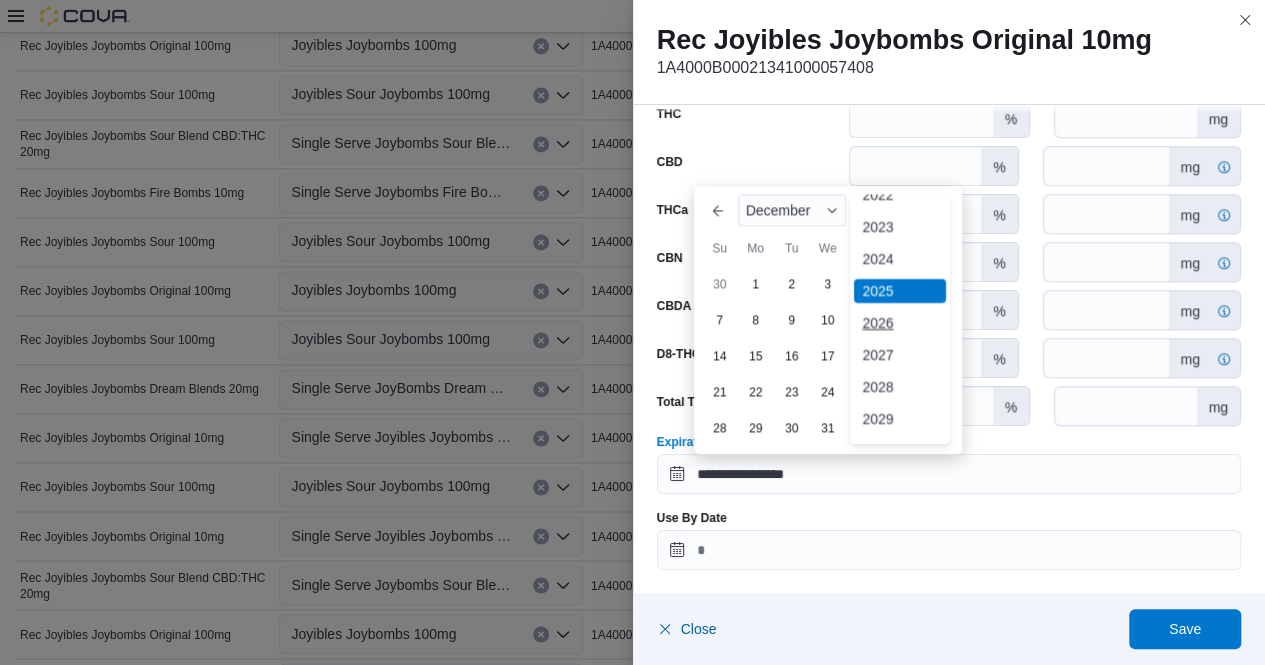 click on "2026" at bounding box center (900, 323) 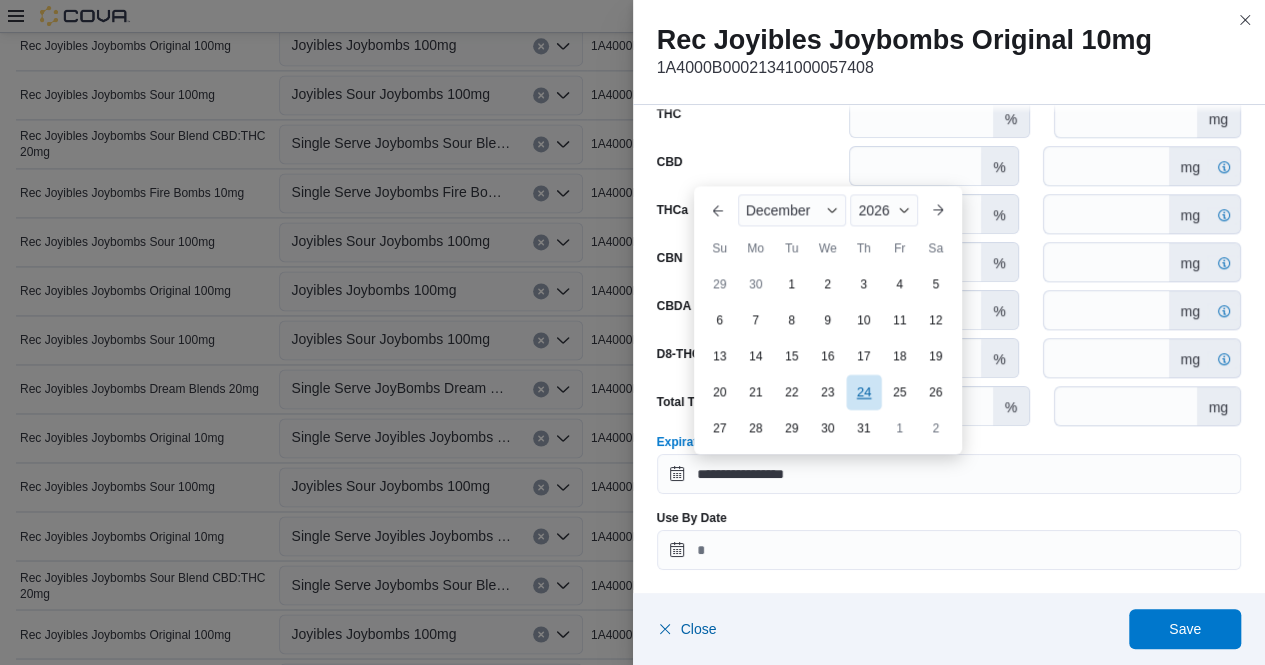 click on "24" at bounding box center [863, 391] 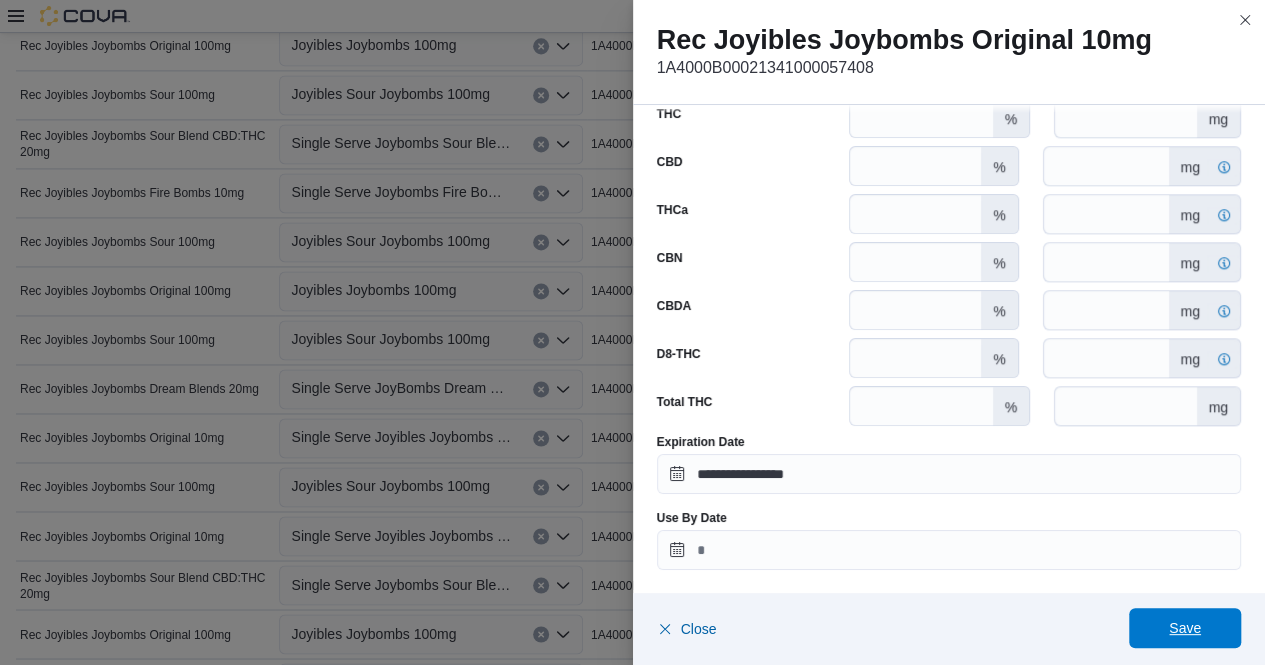 click on "Save" at bounding box center [1185, 628] 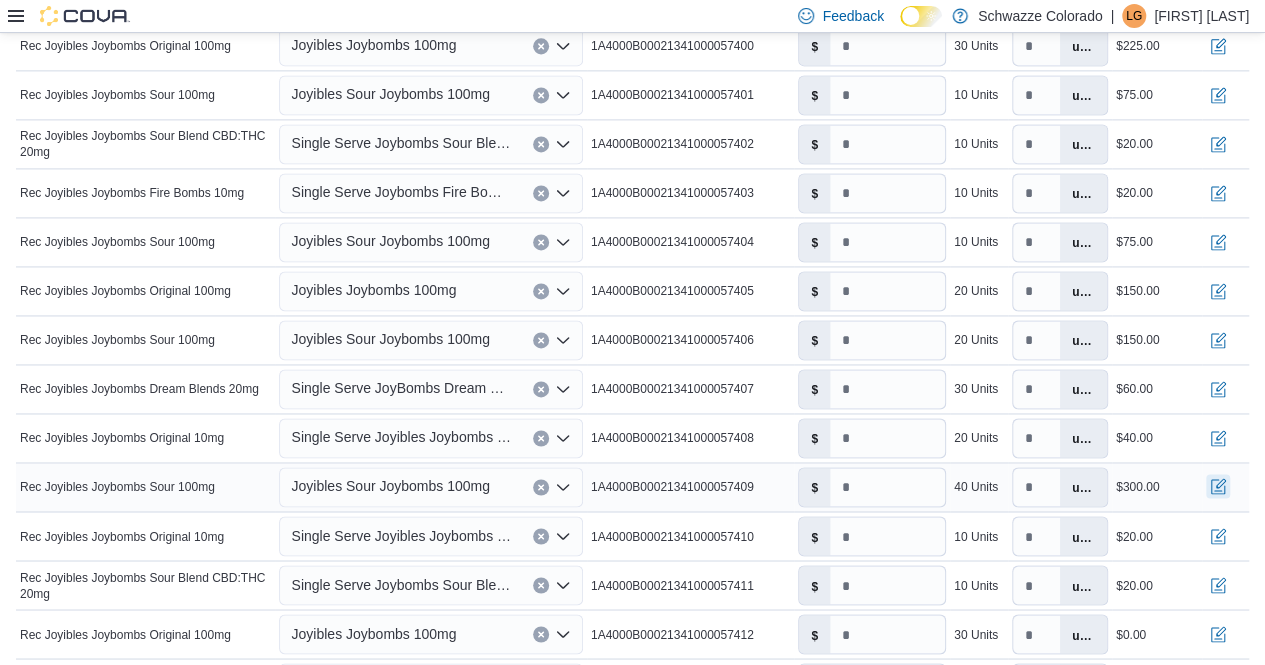 click at bounding box center [1218, 486] 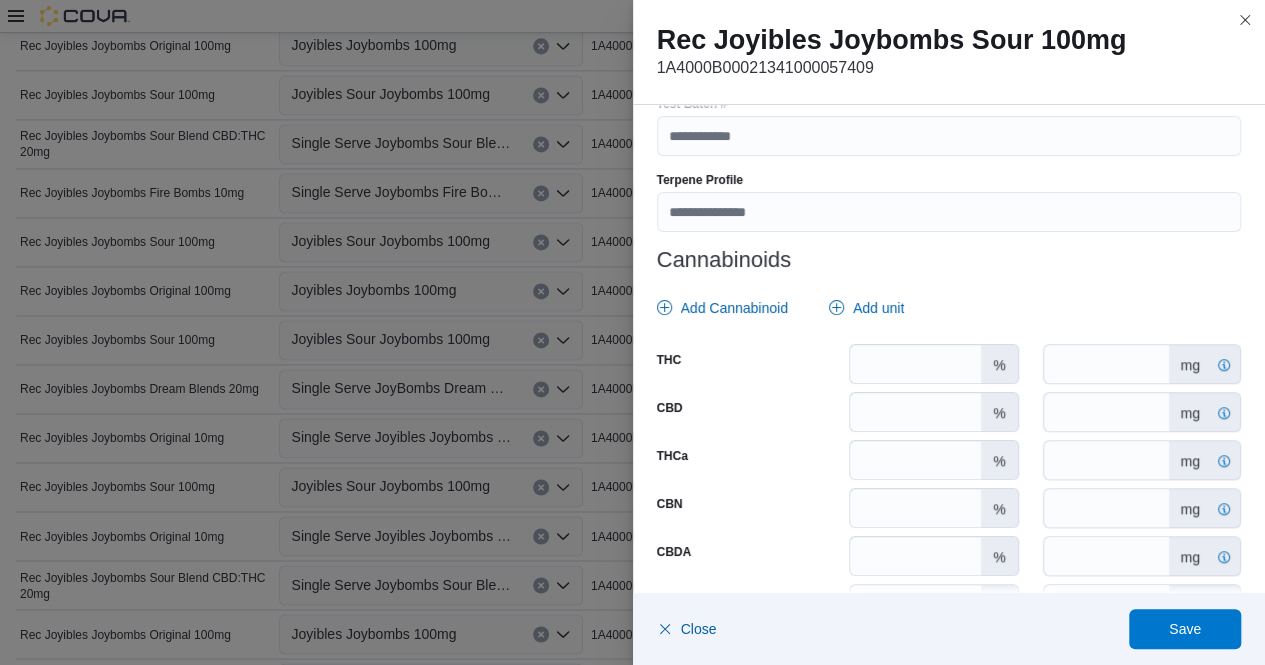 scroll, scrollTop: 778, scrollLeft: 0, axis: vertical 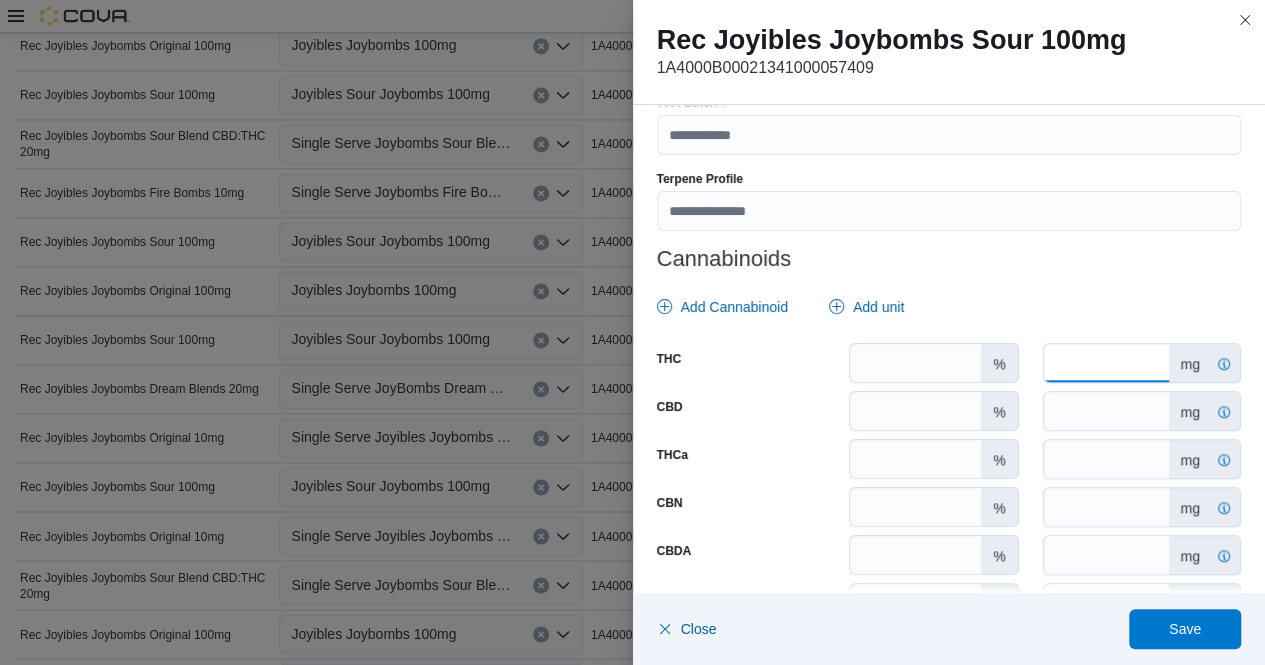 click on "*" at bounding box center [1106, 363] 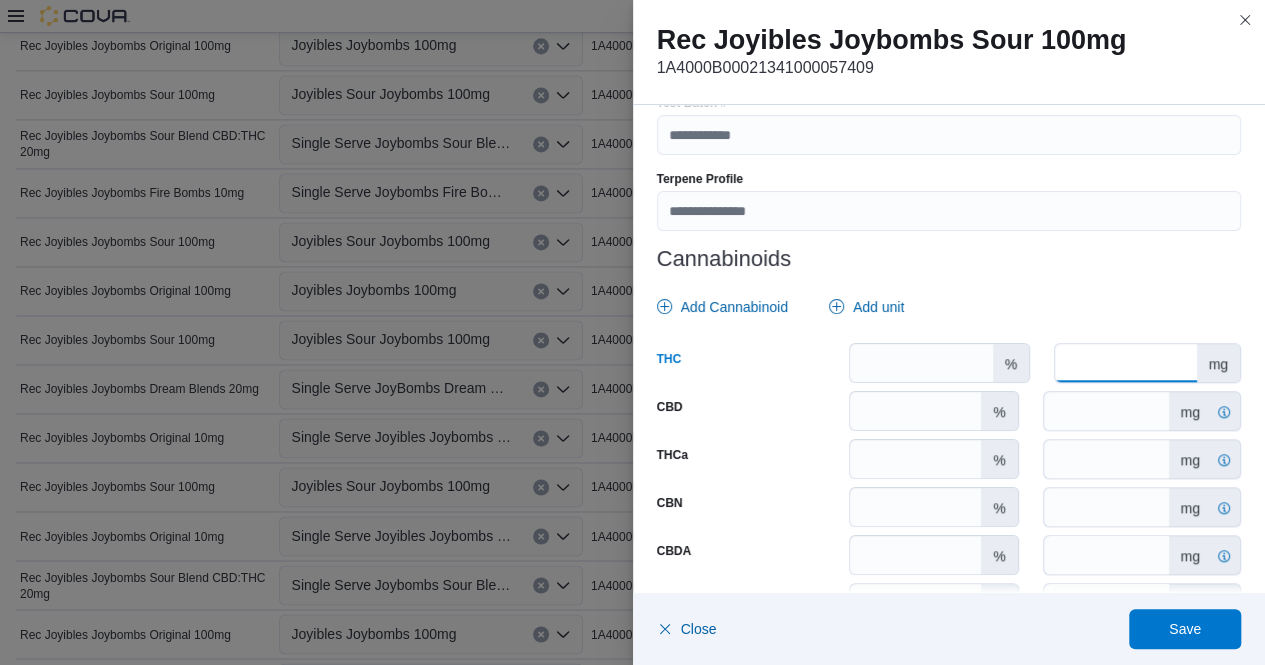 scroll, scrollTop: 1023, scrollLeft: 0, axis: vertical 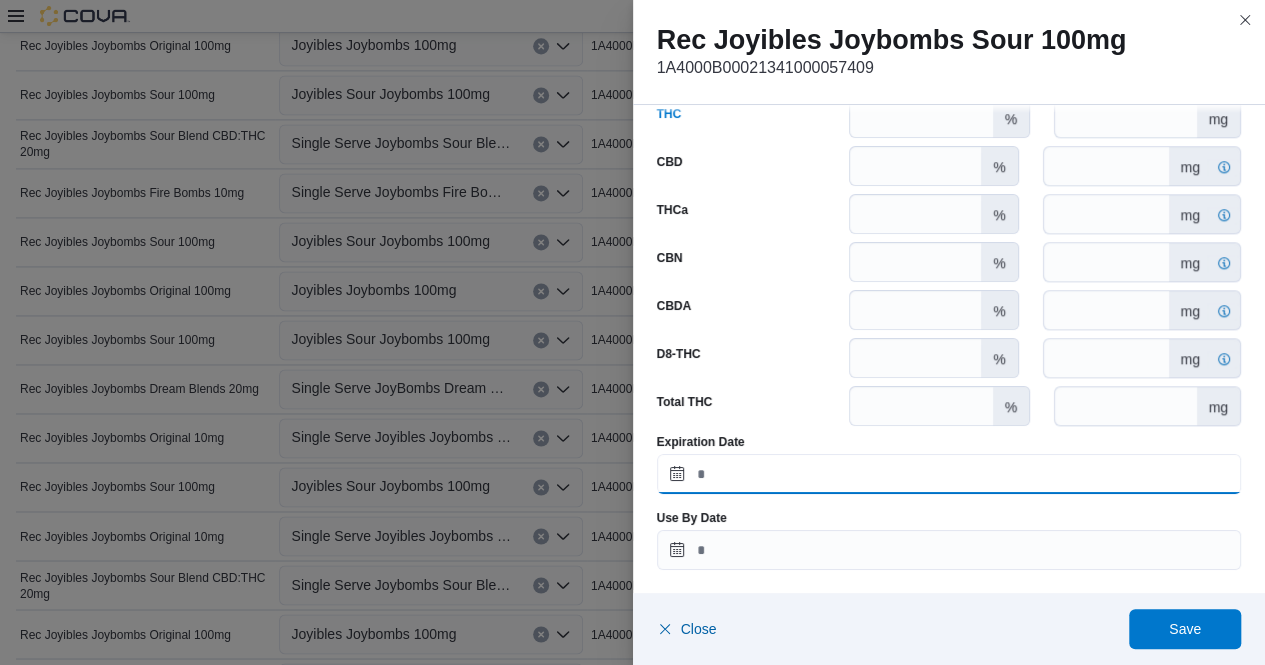 click on "Expiration Date" at bounding box center (949, 474) 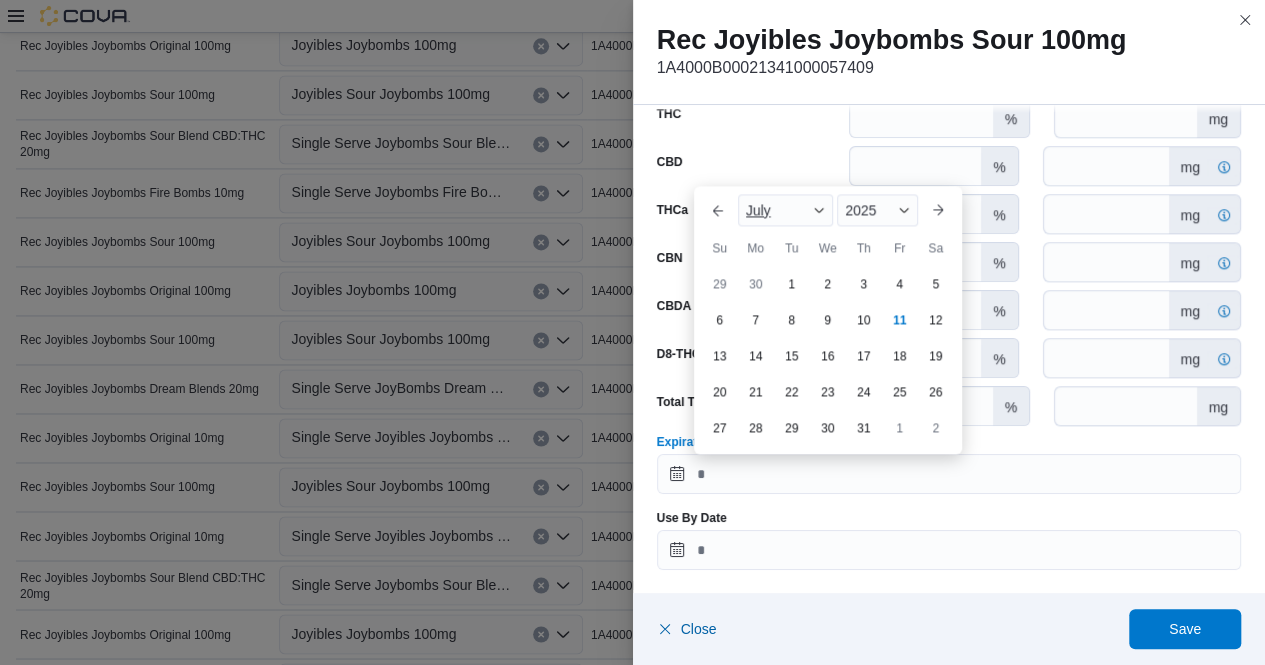 click at bounding box center (819, 210) 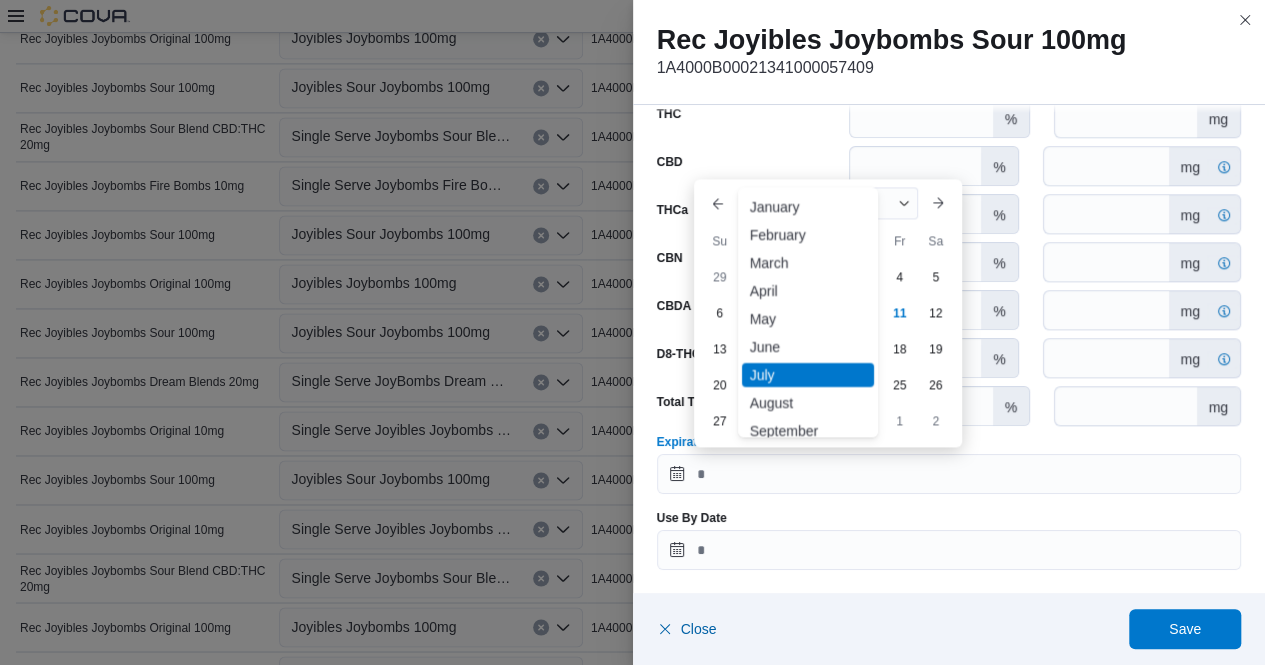 scroll, scrollTop: 1379, scrollLeft: 0, axis: vertical 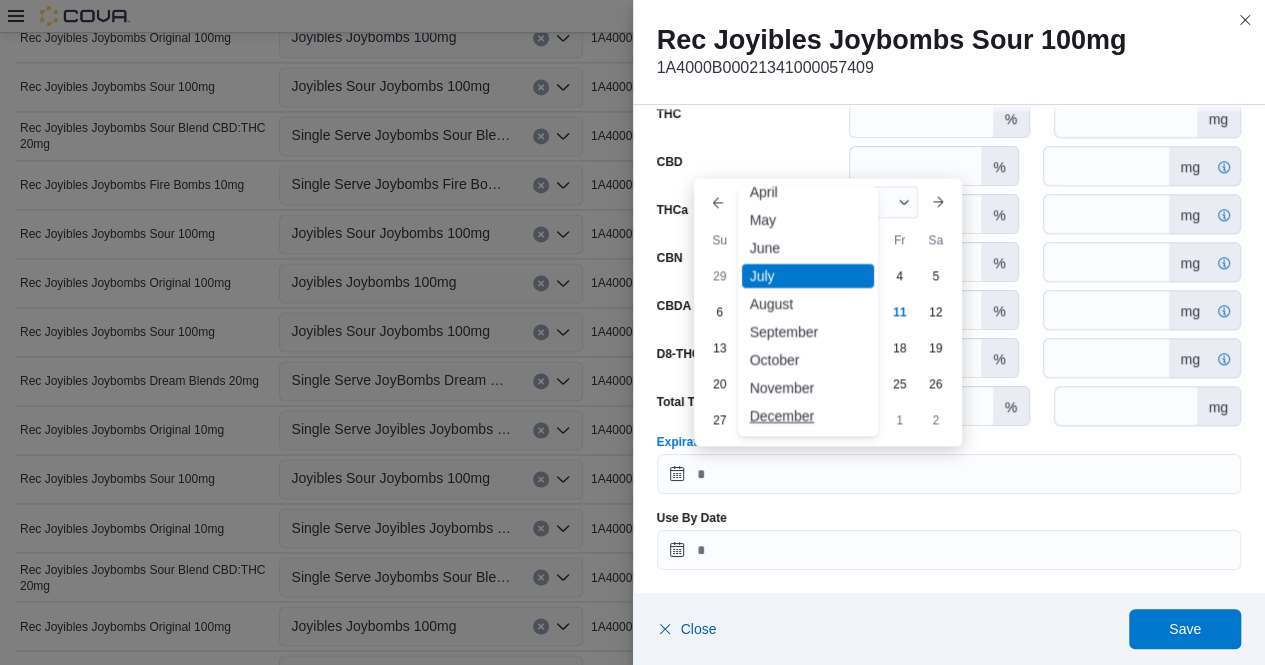 click on "December" at bounding box center (808, 416) 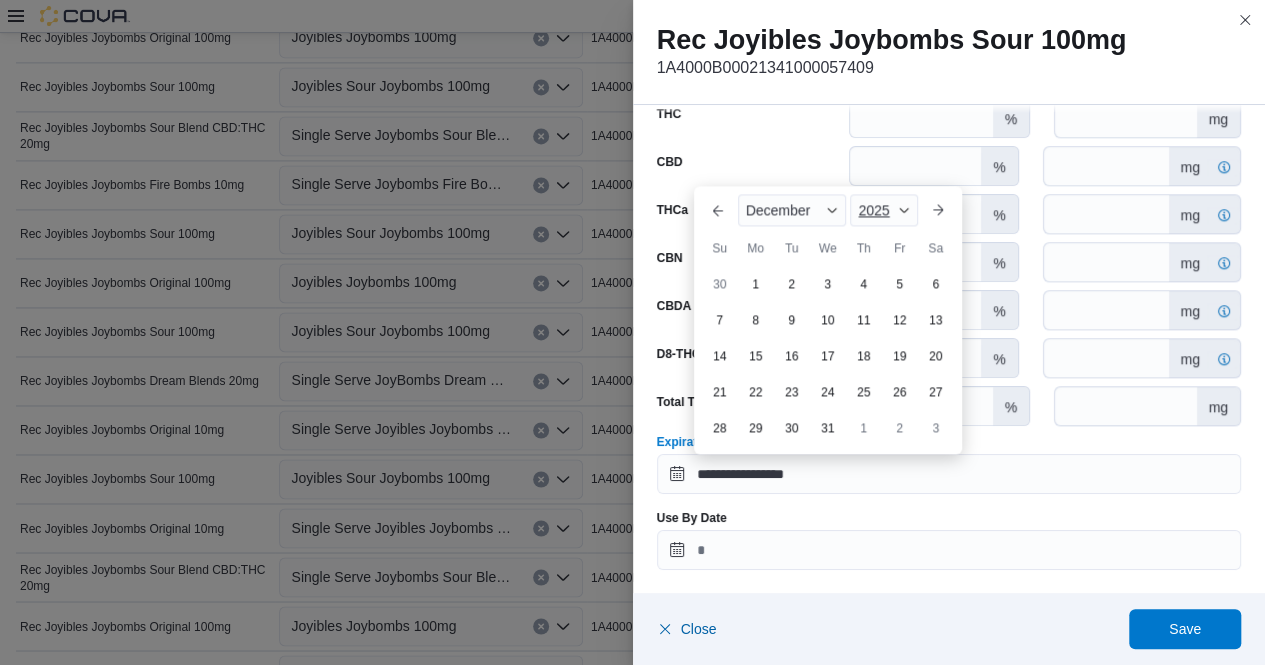 click on "2025" at bounding box center (883, 210) 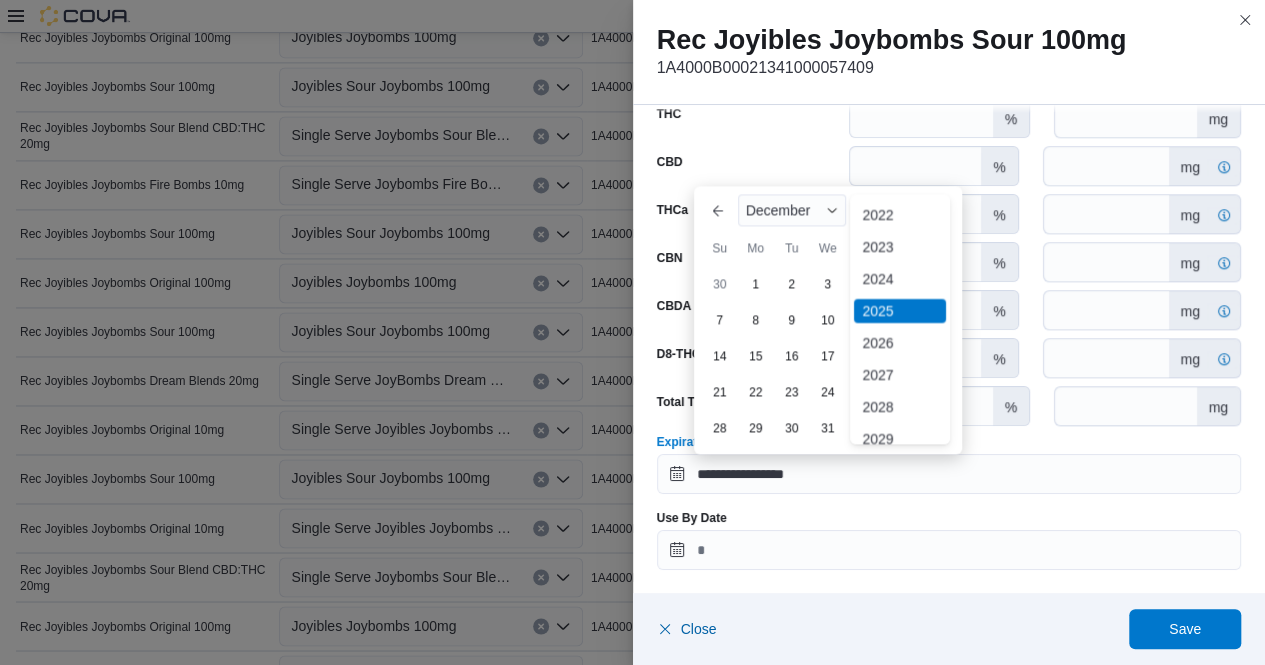 scroll, scrollTop: 128, scrollLeft: 0, axis: vertical 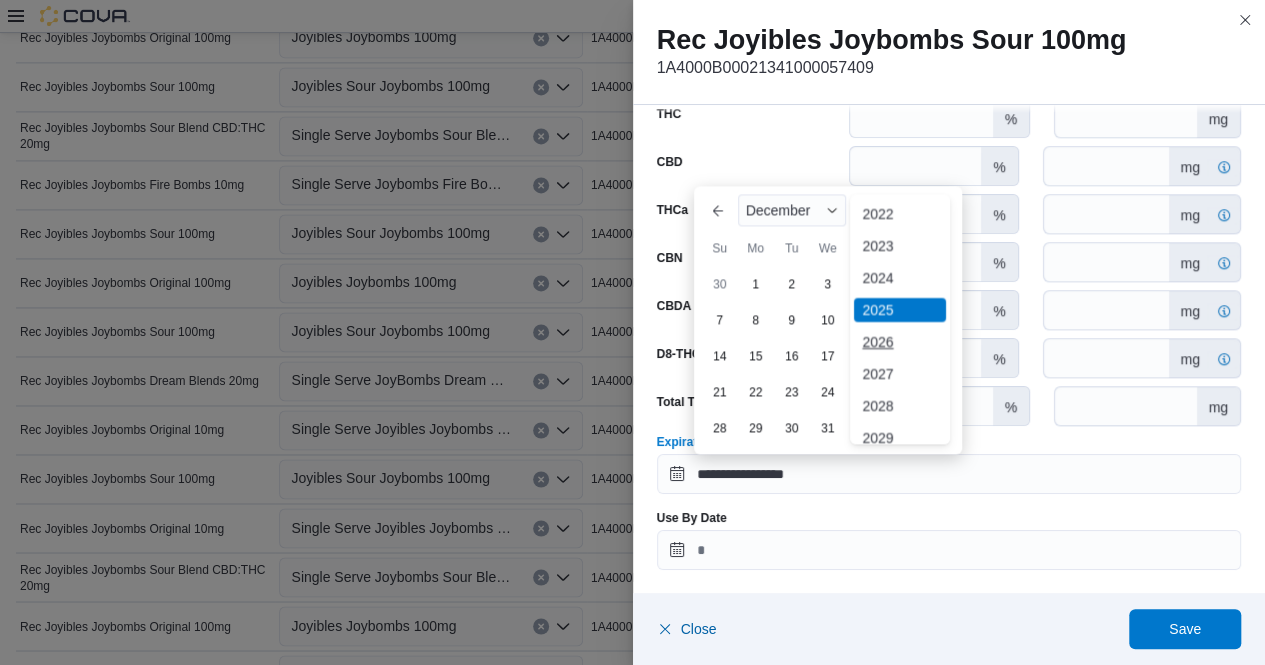 click on "2026" at bounding box center [900, 342] 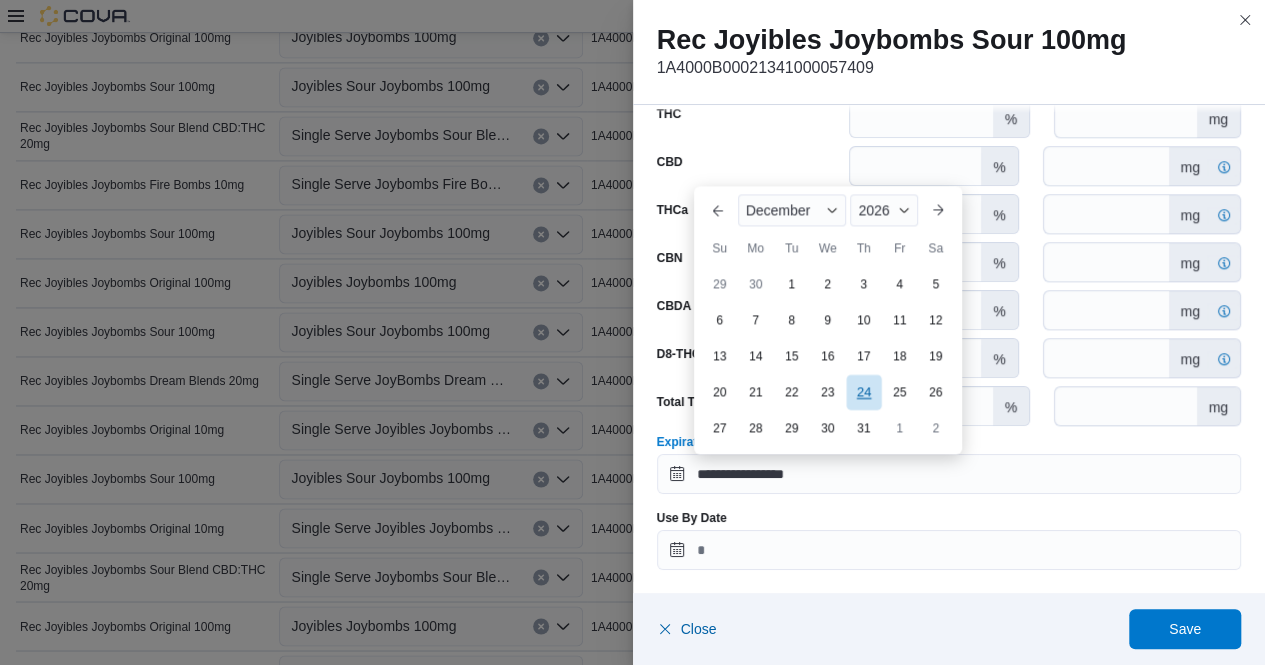 click on "24" at bounding box center [863, 391] 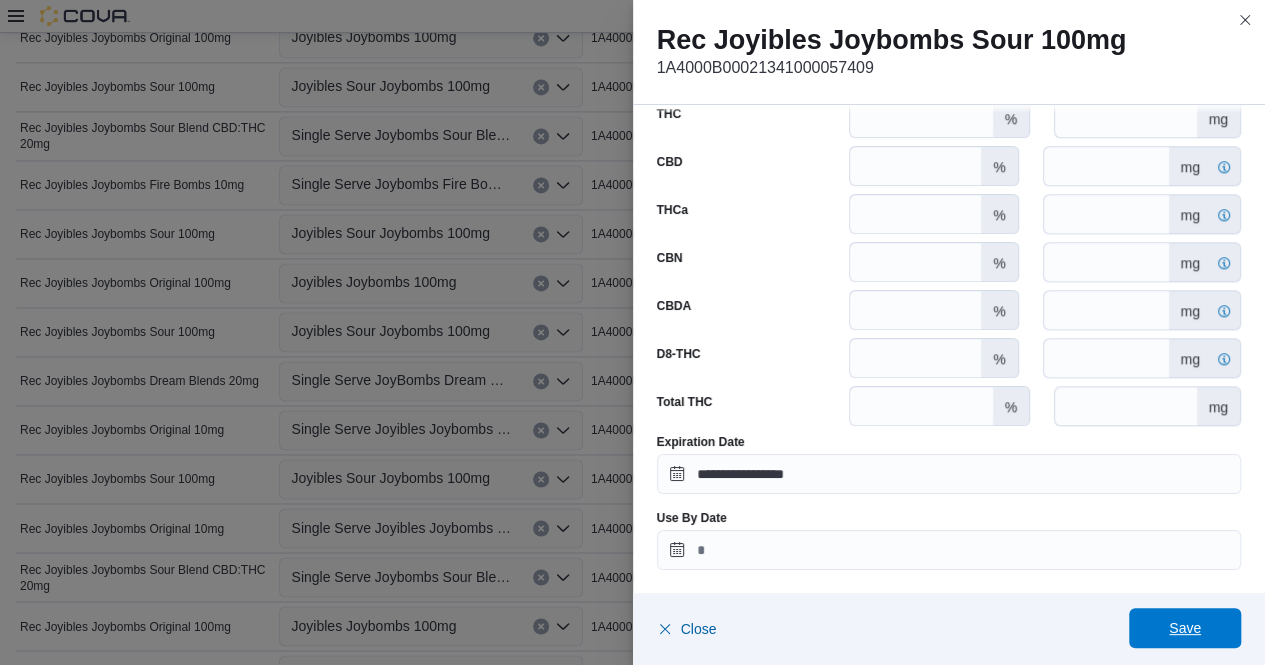 click on "Save" at bounding box center (1185, 628) 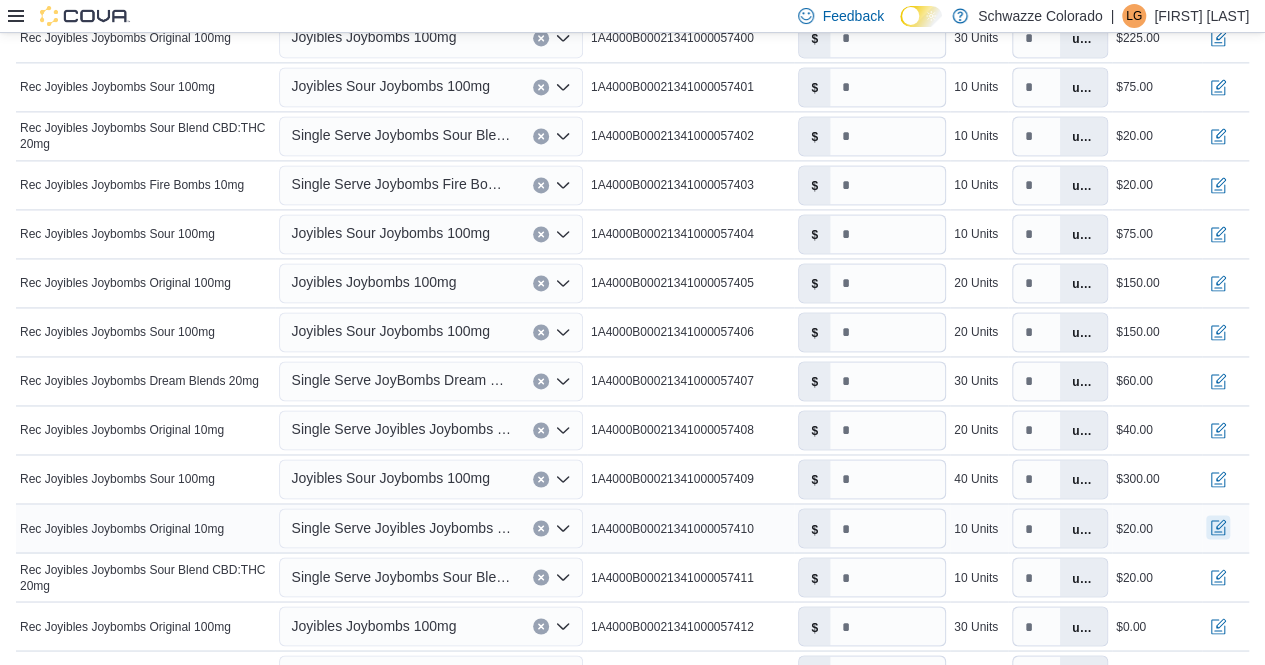 click at bounding box center [1218, 527] 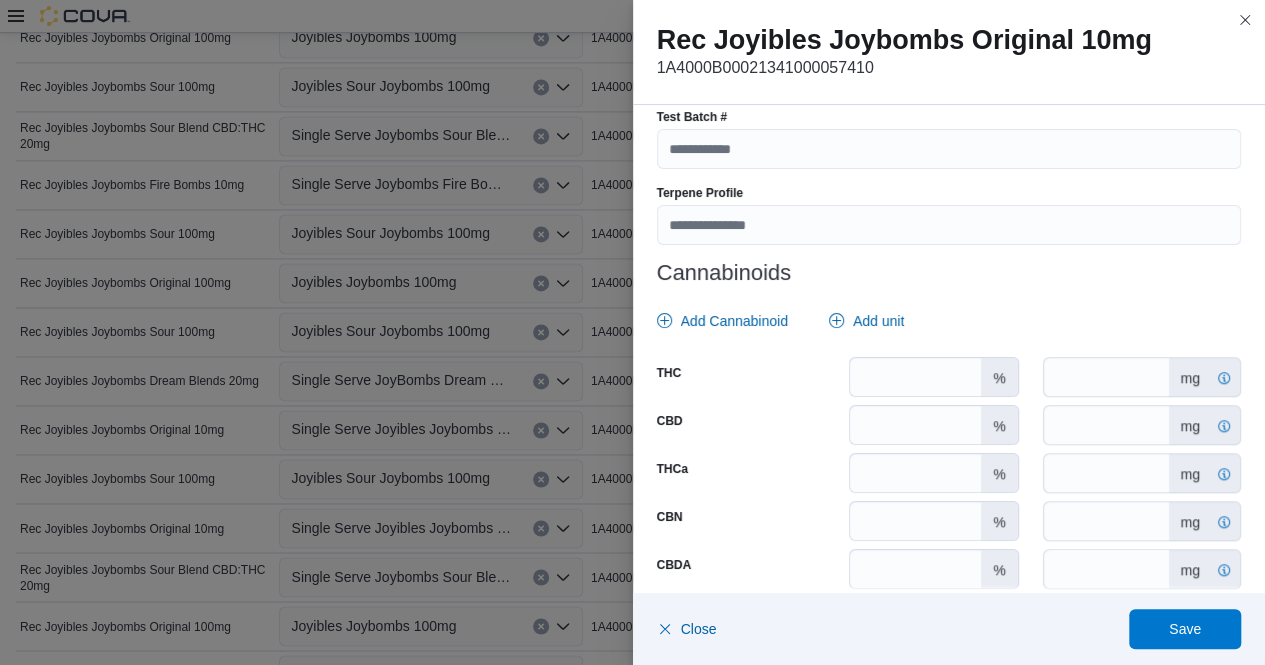 scroll, scrollTop: 765, scrollLeft: 0, axis: vertical 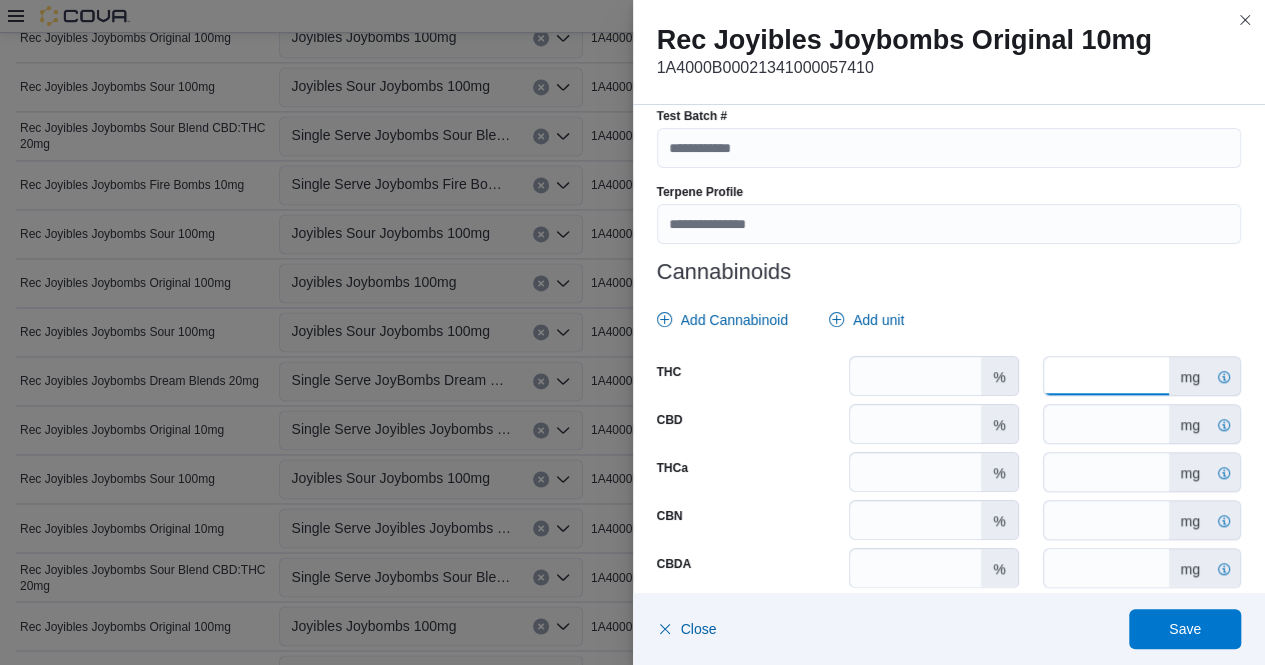 click on "*" at bounding box center [1106, 376] 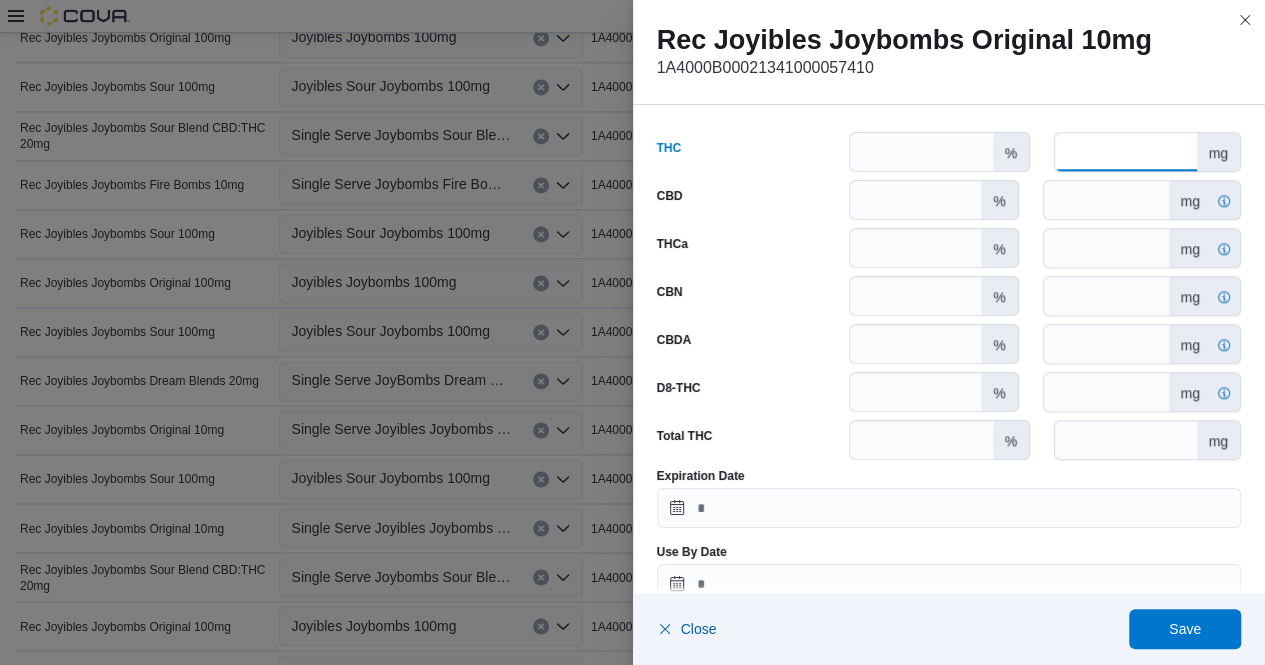 scroll, scrollTop: 1023, scrollLeft: 0, axis: vertical 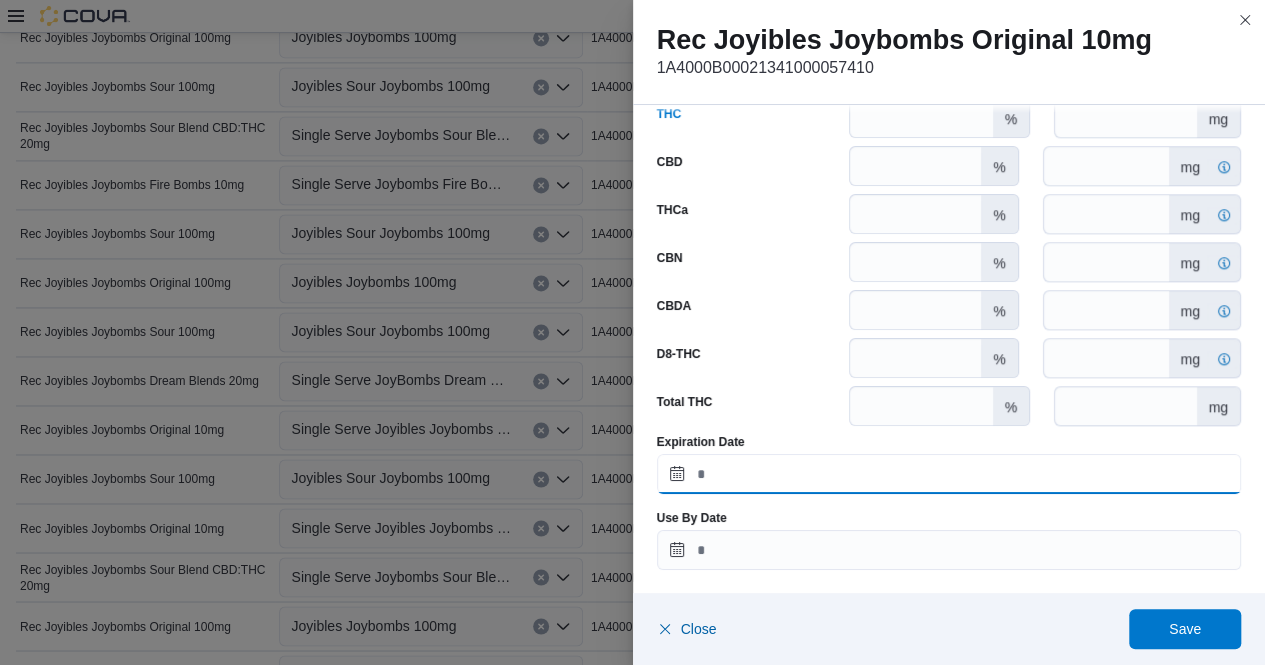 click on "Expiration Date" at bounding box center (949, 474) 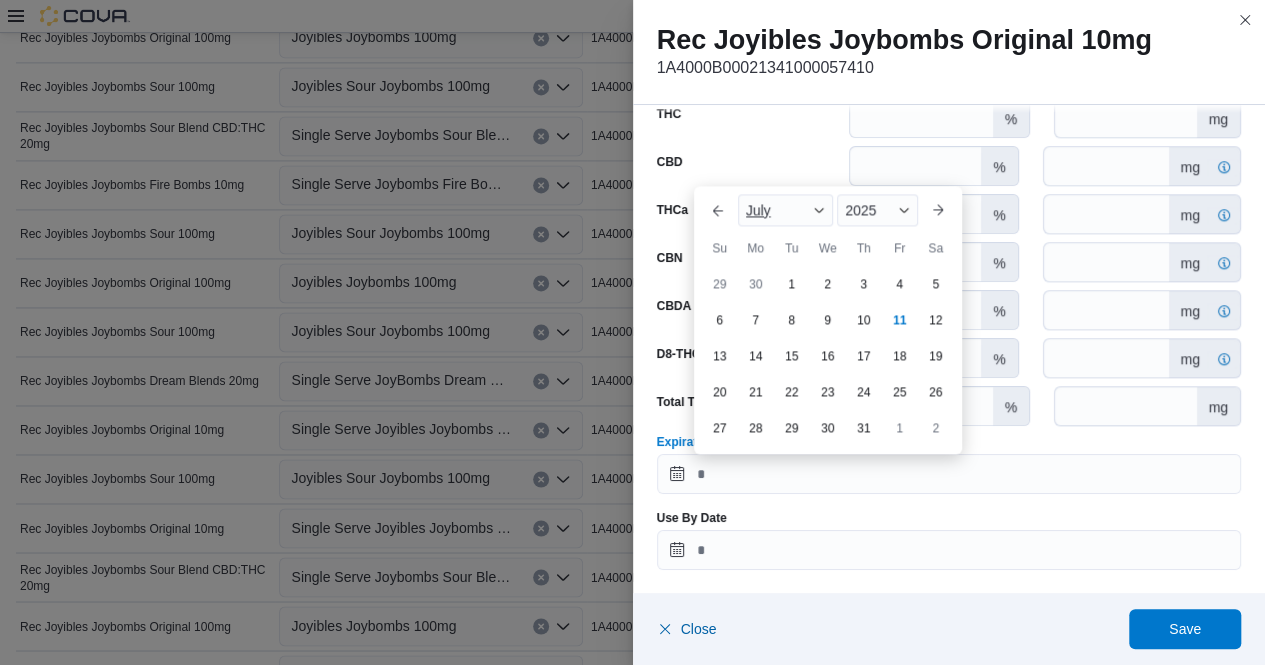 click at bounding box center (819, 210) 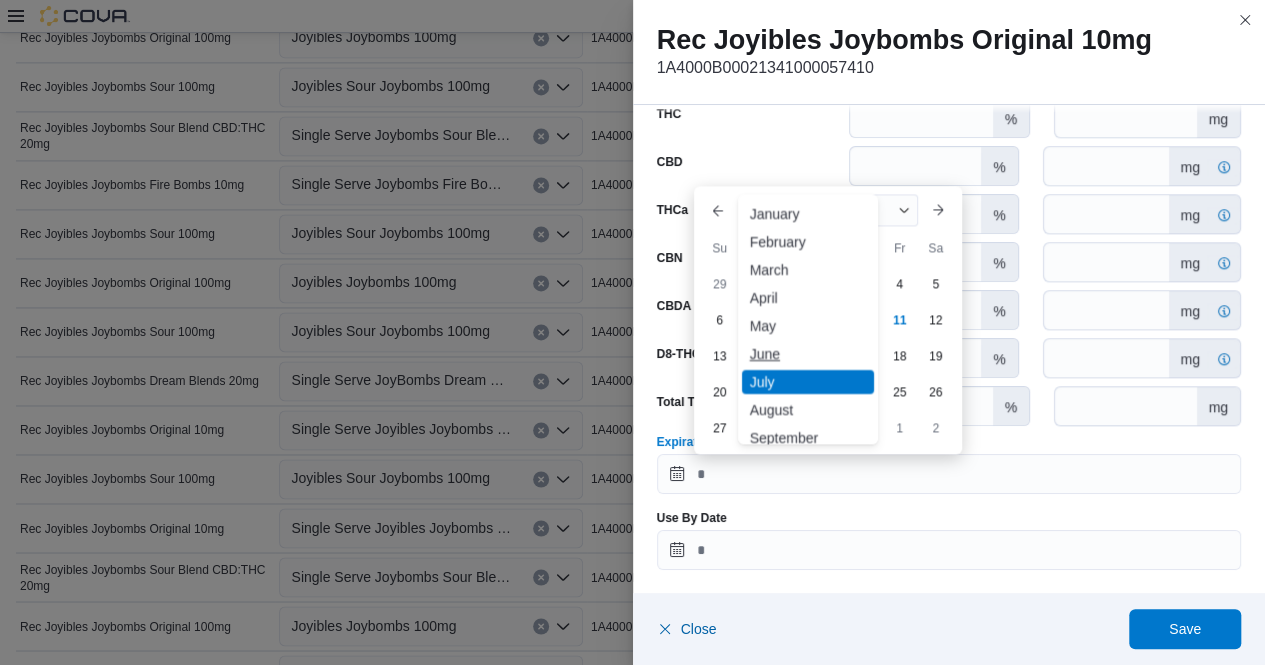 scroll, scrollTop: 98, scrollLeft: 0, axis: vertical 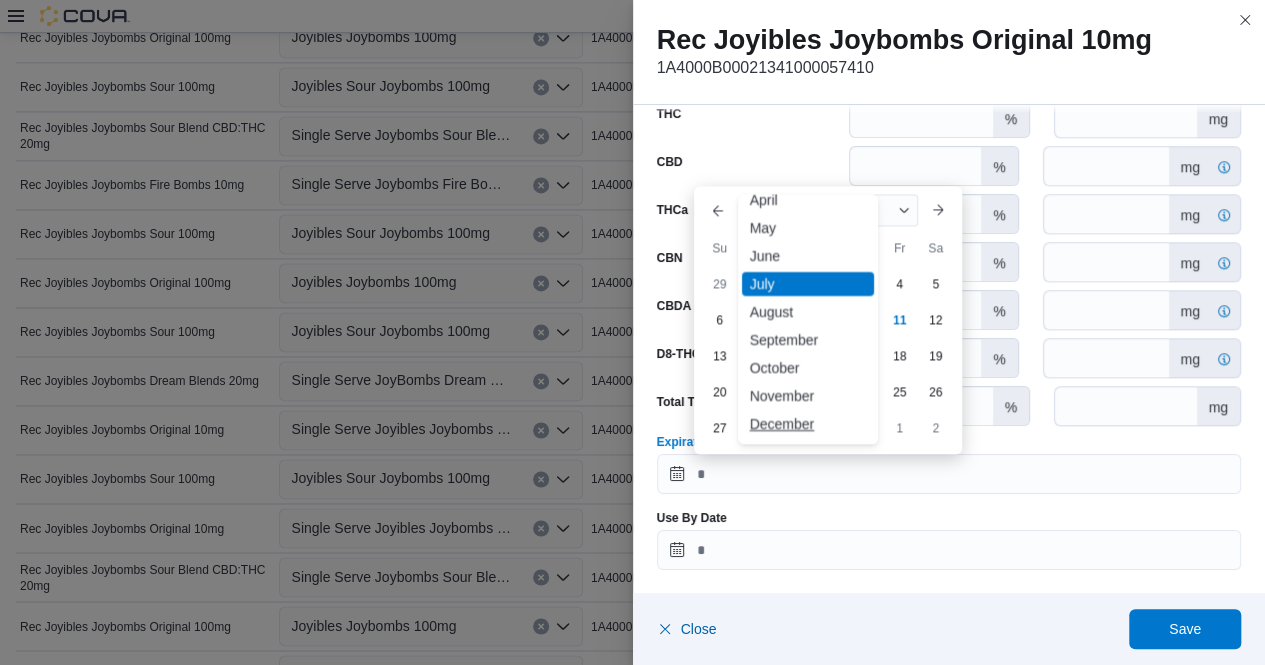 click on "December" at bounding box center (808, 424) 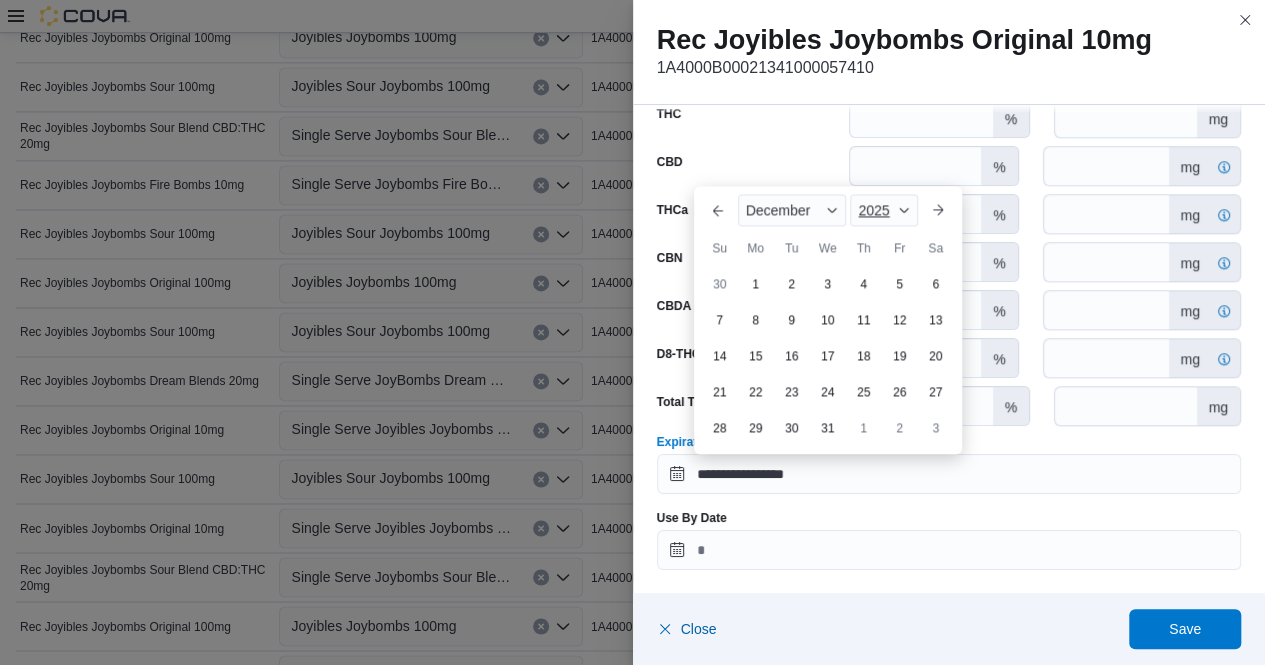 click on "2025" at bounding box center (873, 210) 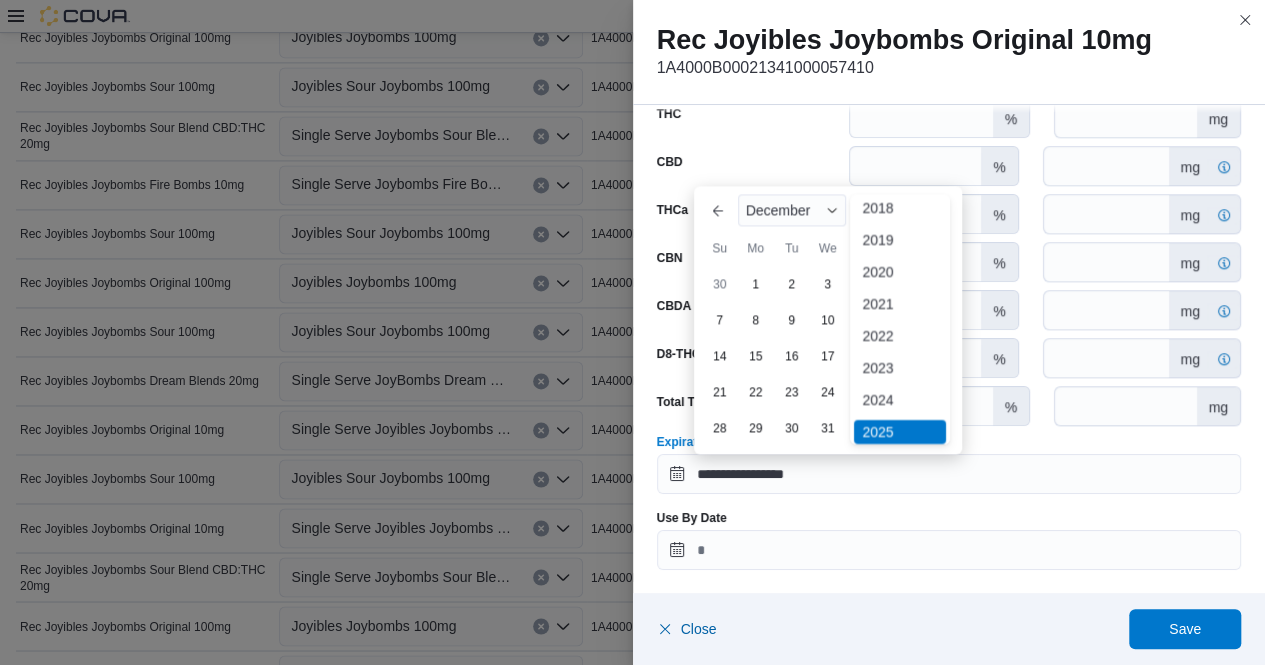 scroll, scrollTop: 71, scrollLeft: 0, axis: vertical 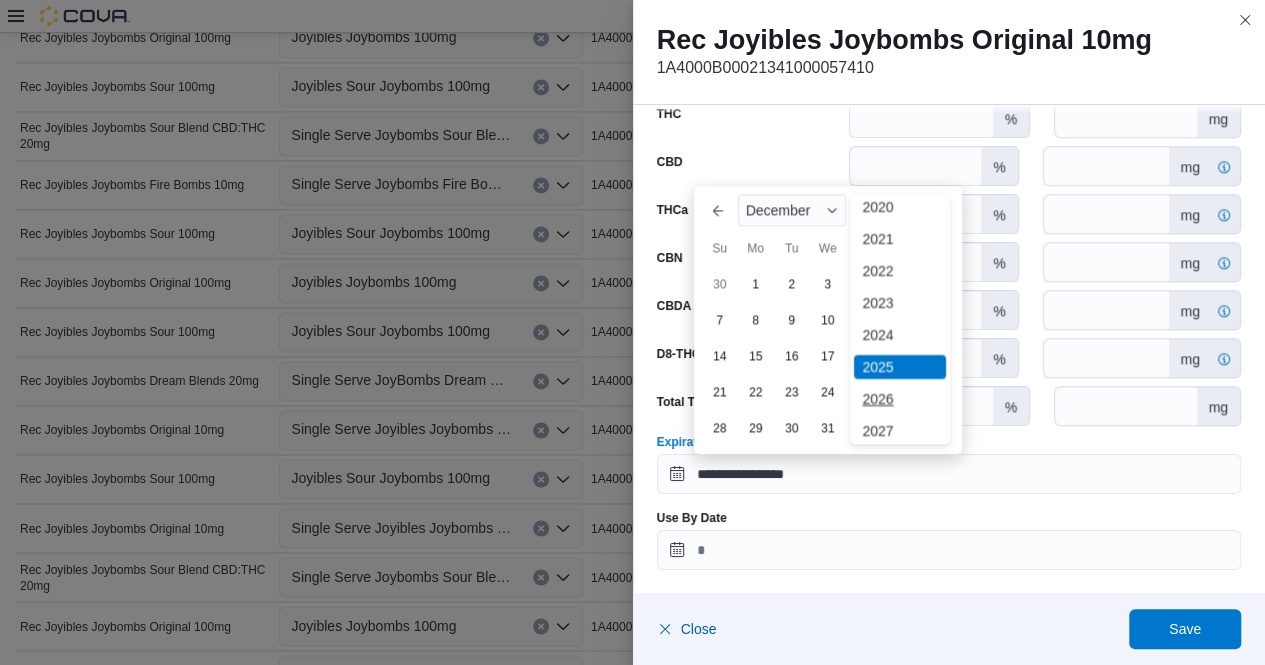 click on "2026" at bounding box center (900, 399) 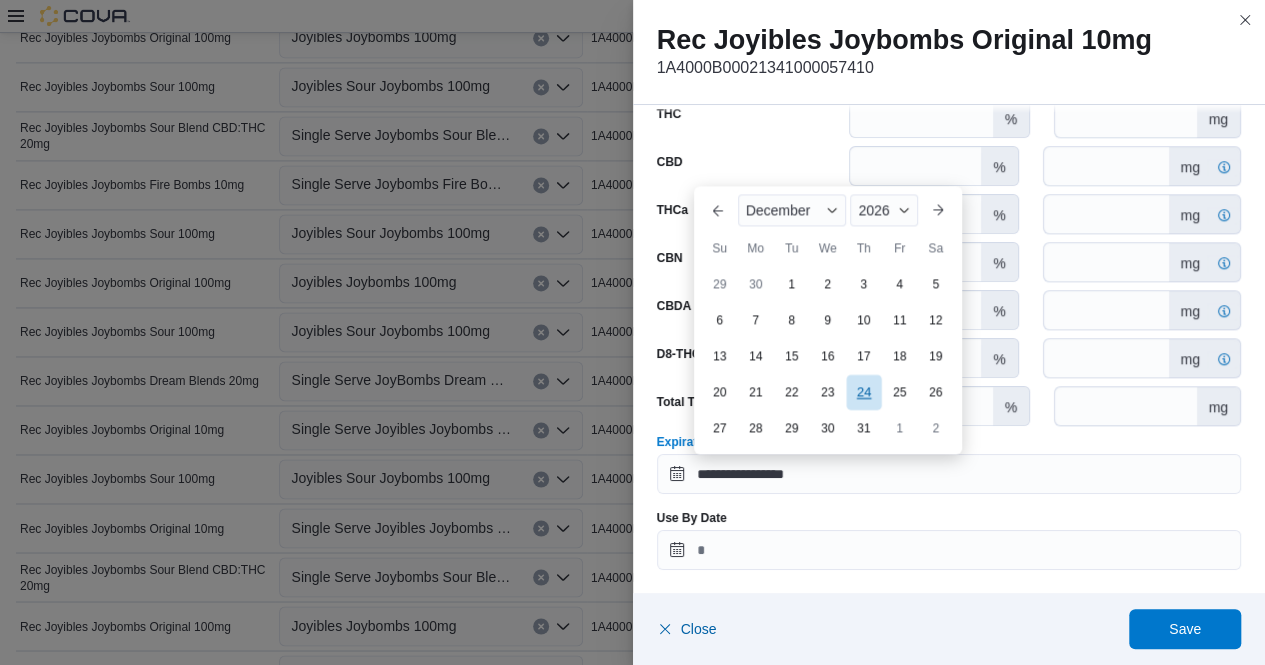 click on "24" at bounding box center [863, 391] 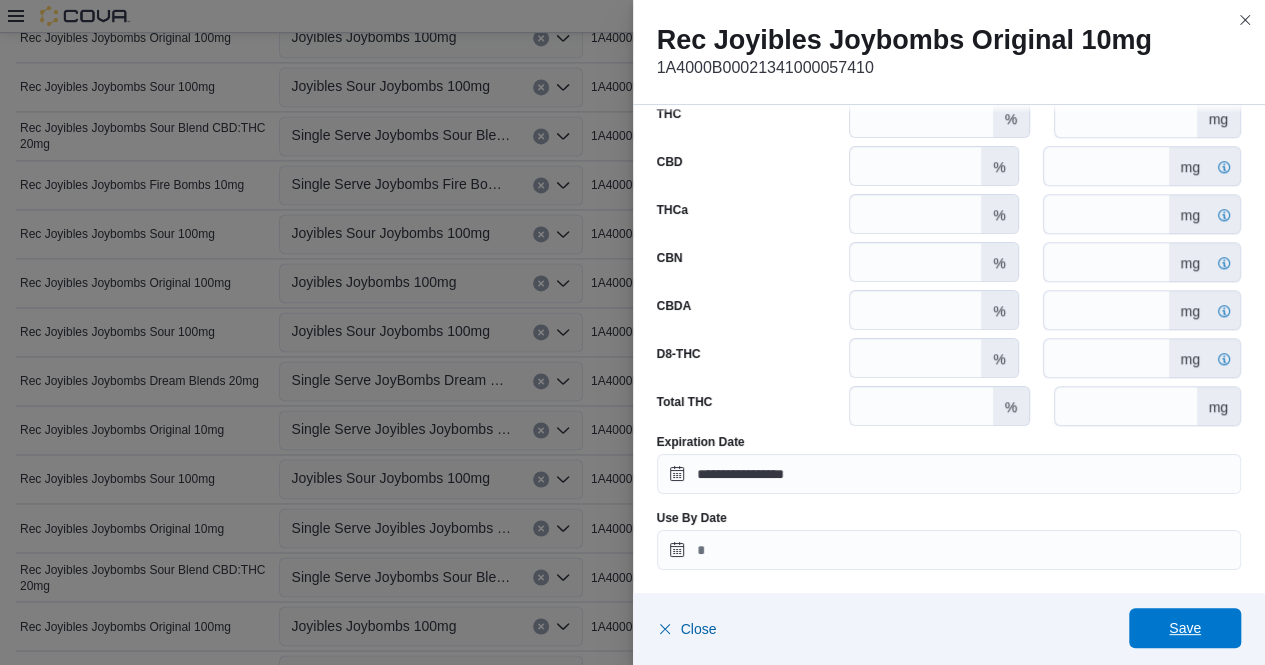 click on "Save" at bounding box center (1185, 628) 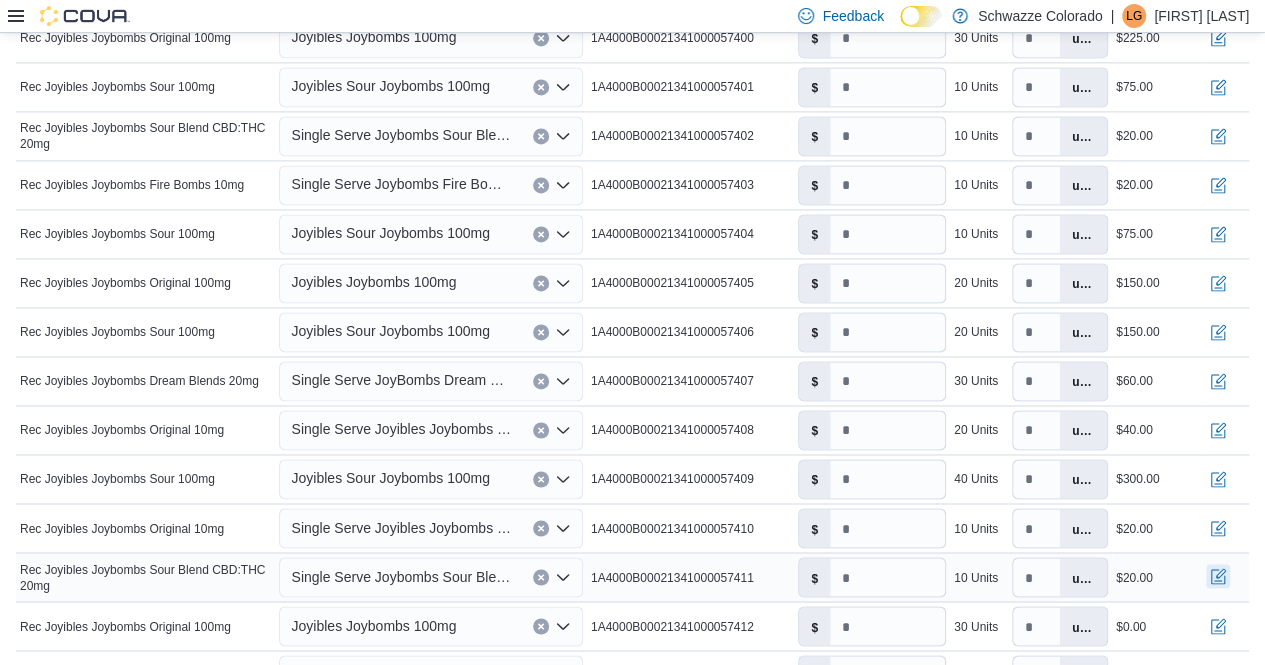 click at bounding box center [1218, 576] 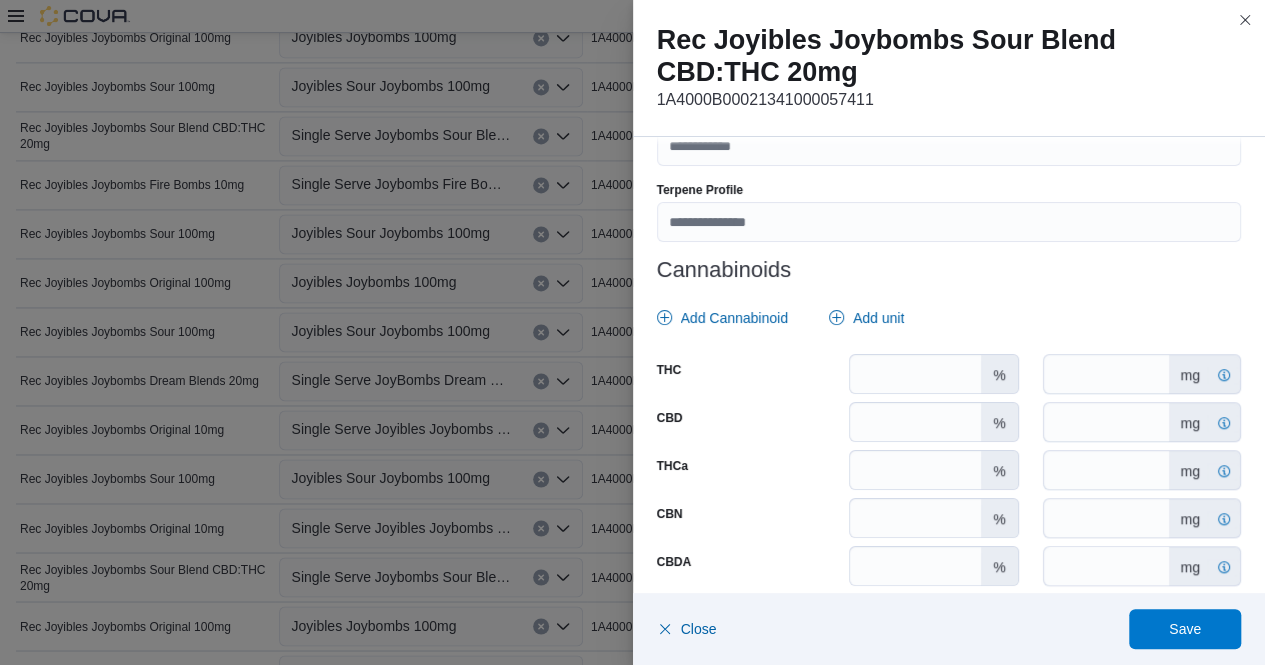 scroll, scrollTop: 801, scrollLeft: 0, axis: vertical 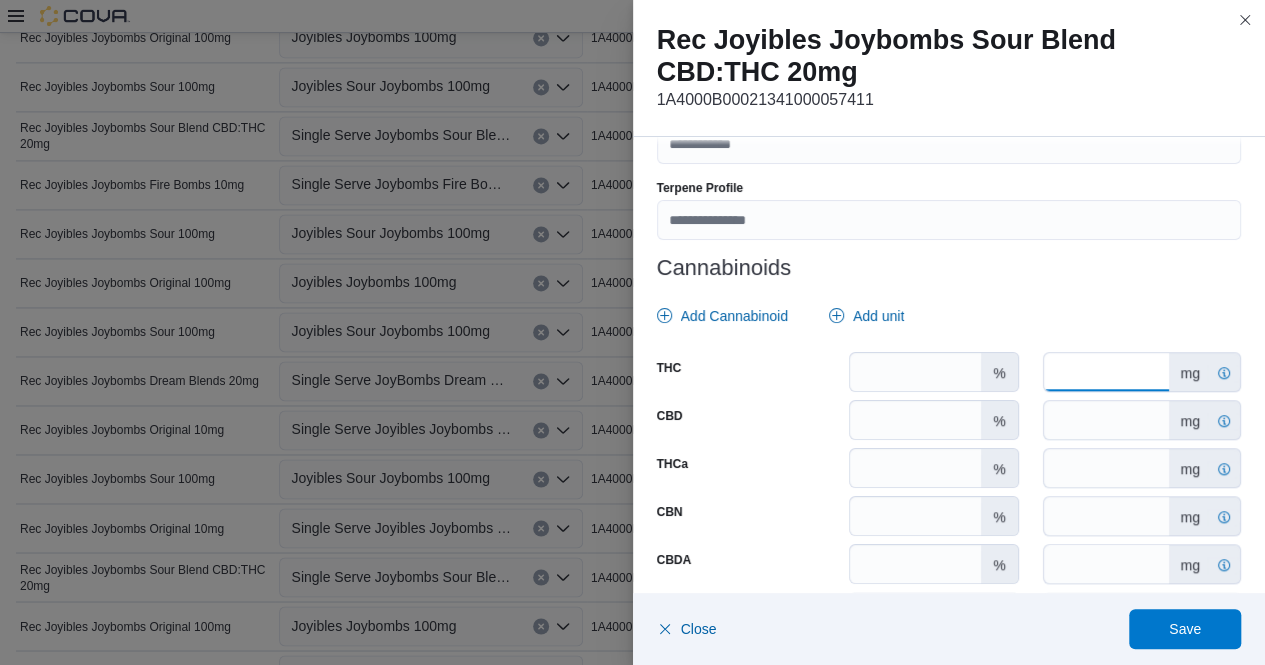 click on "*" at bounding box center (1106, 372) 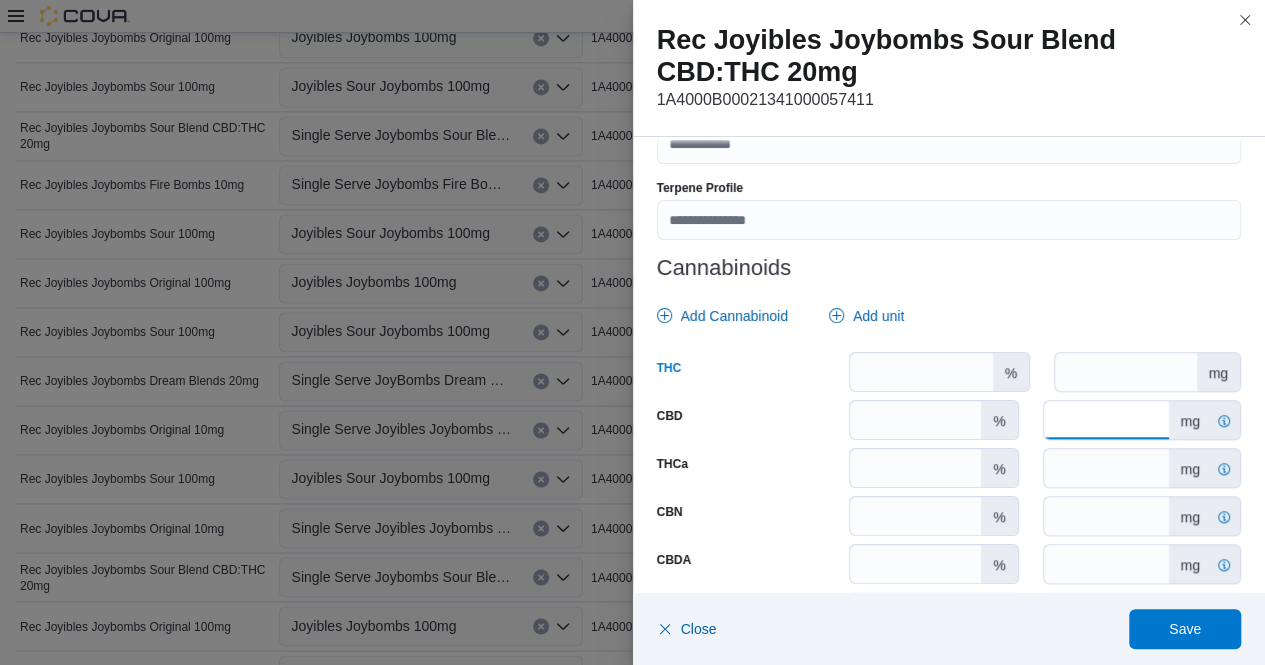 click on "****" at bounding box center [1106, 420] 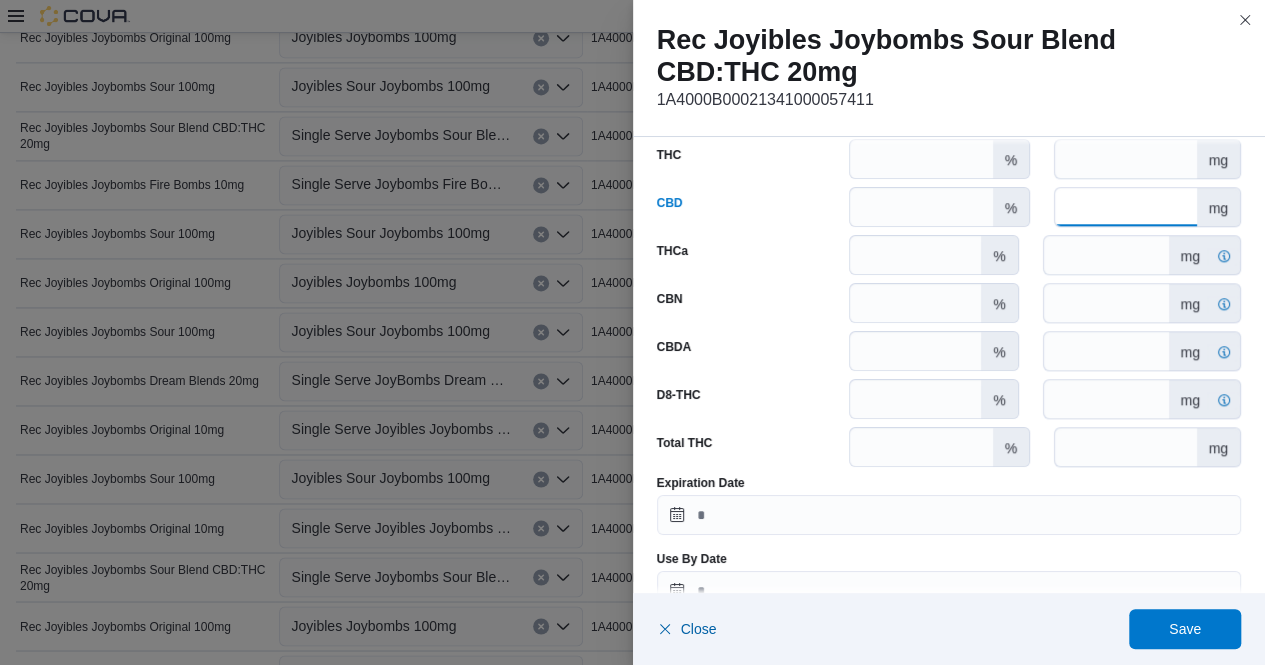scroll, scrollTop: 1055, scrollLeft: 0, axis: vertical 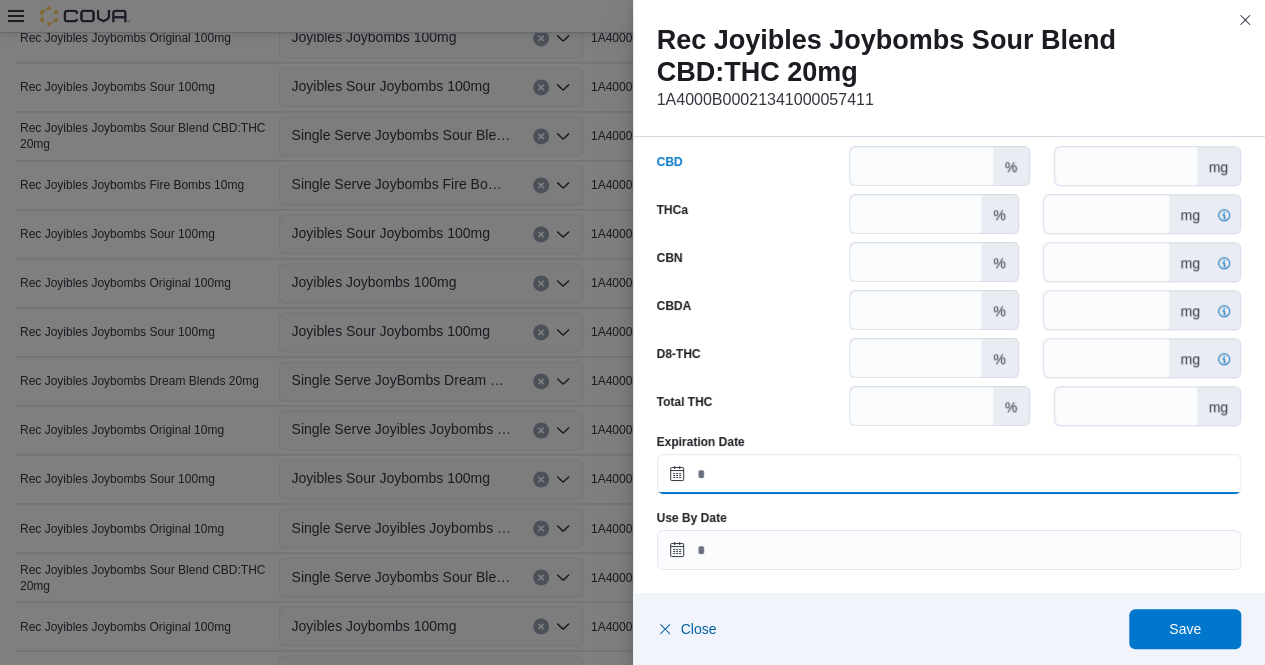 click on "Expiration Date" at bounding box center [949, 474] 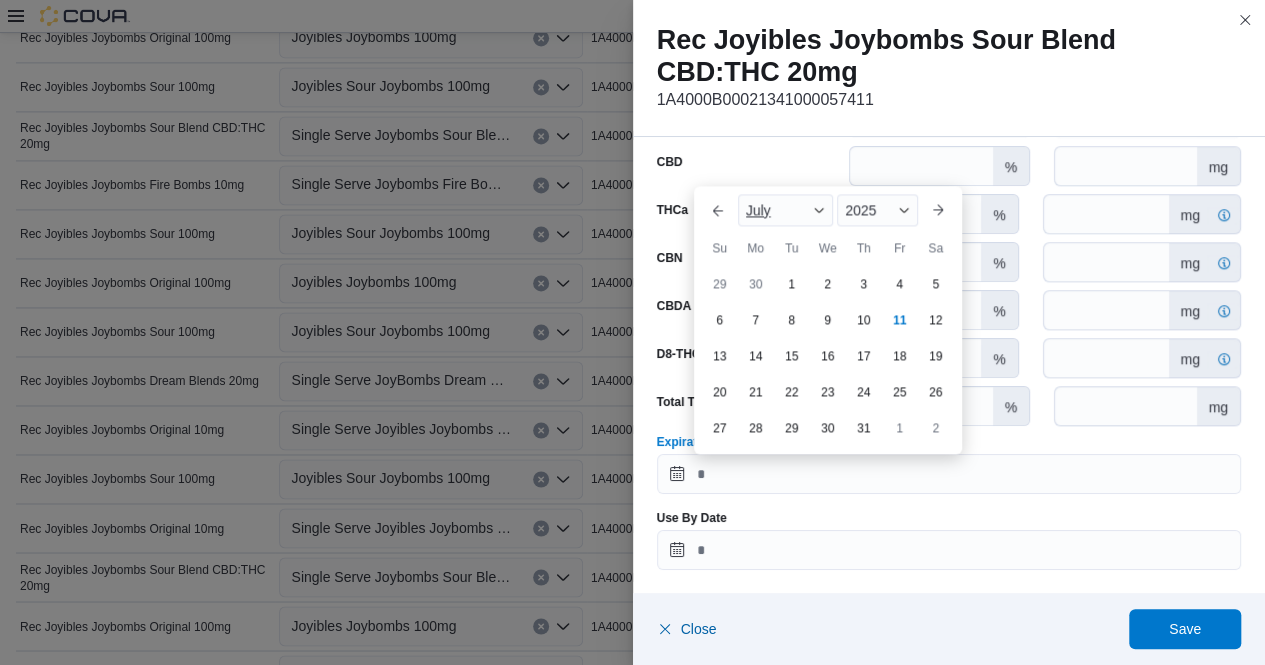 click on "July" at bounding box center (786, 210) 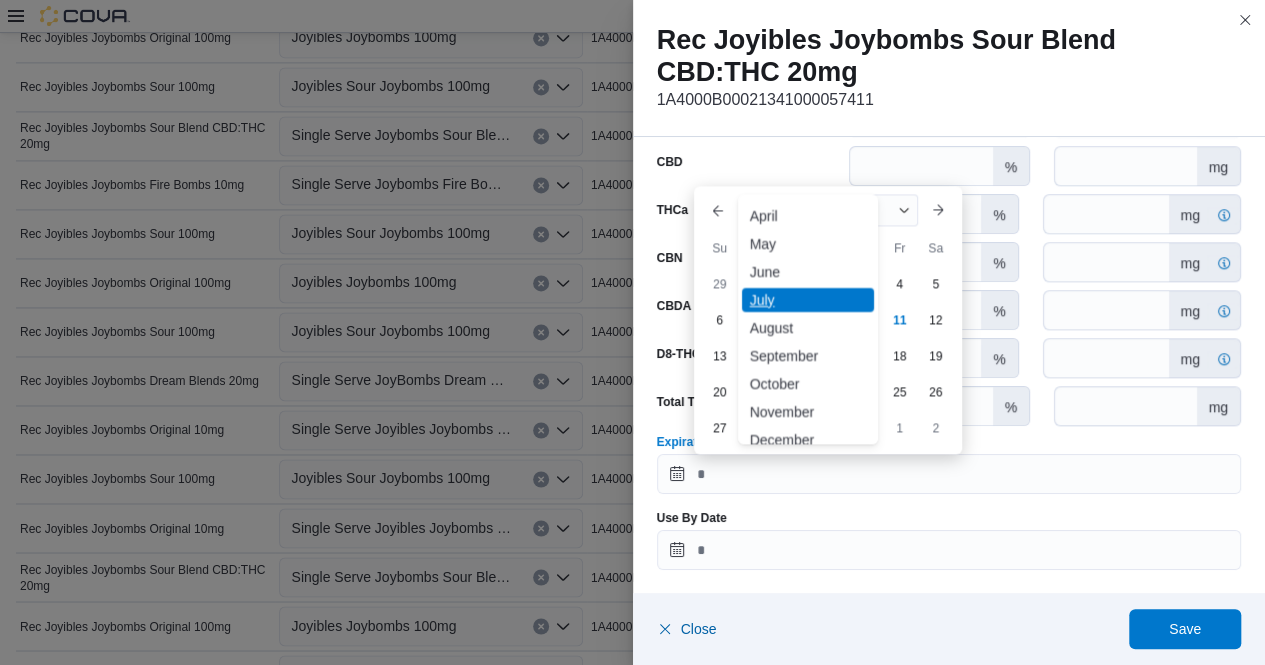 scroll, scrollTop: 89, scrollLeft: 0, axis: vertical 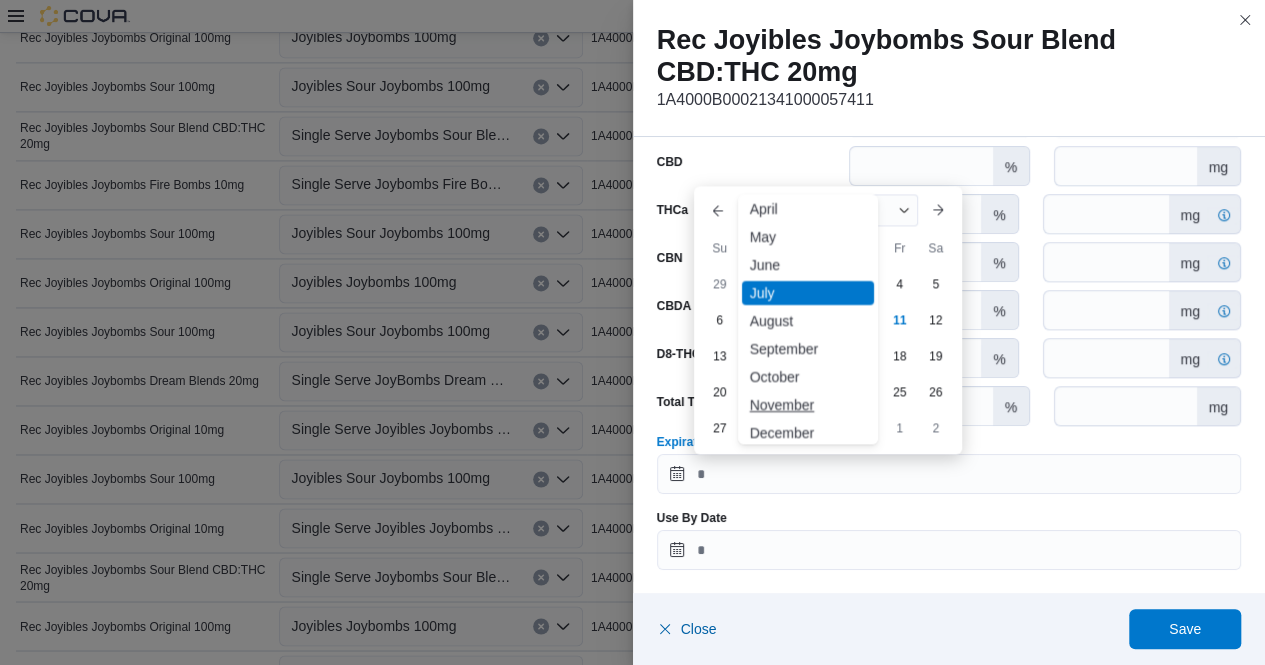 click on "November" at bounding box center [808, 405] 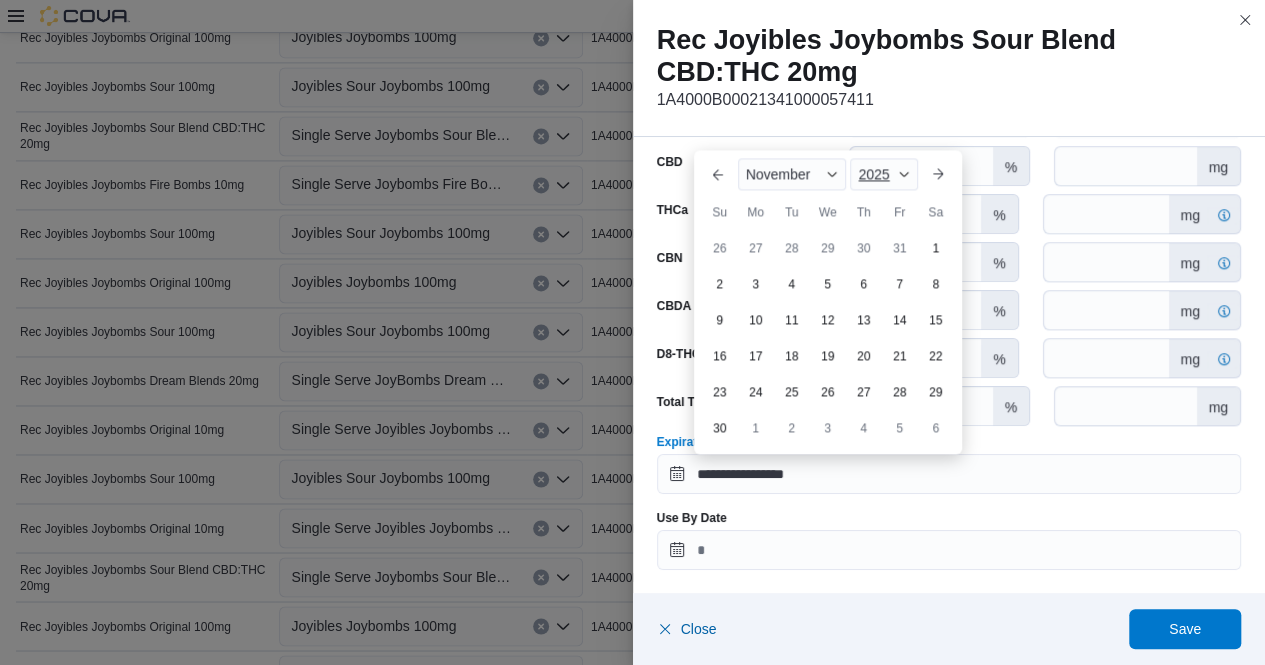 click on "2025" at bounding box center [873, 174] 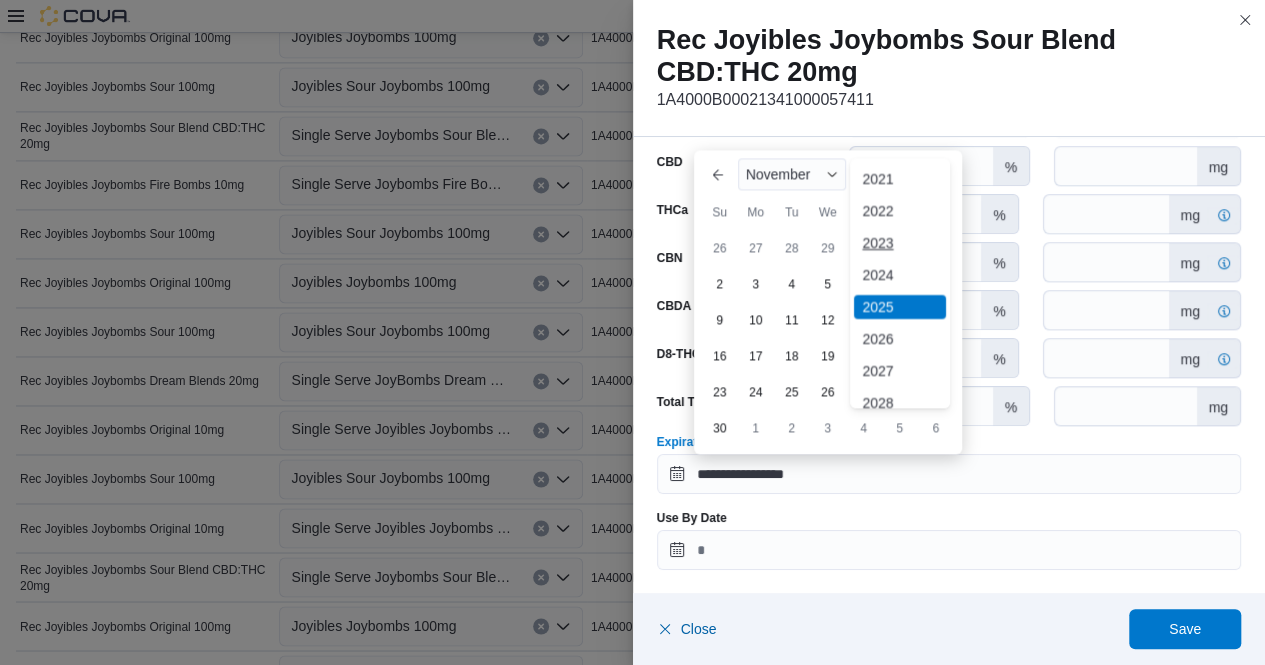 scroll, scrollTop: 100, scrollLeft: 0, axis: vertical 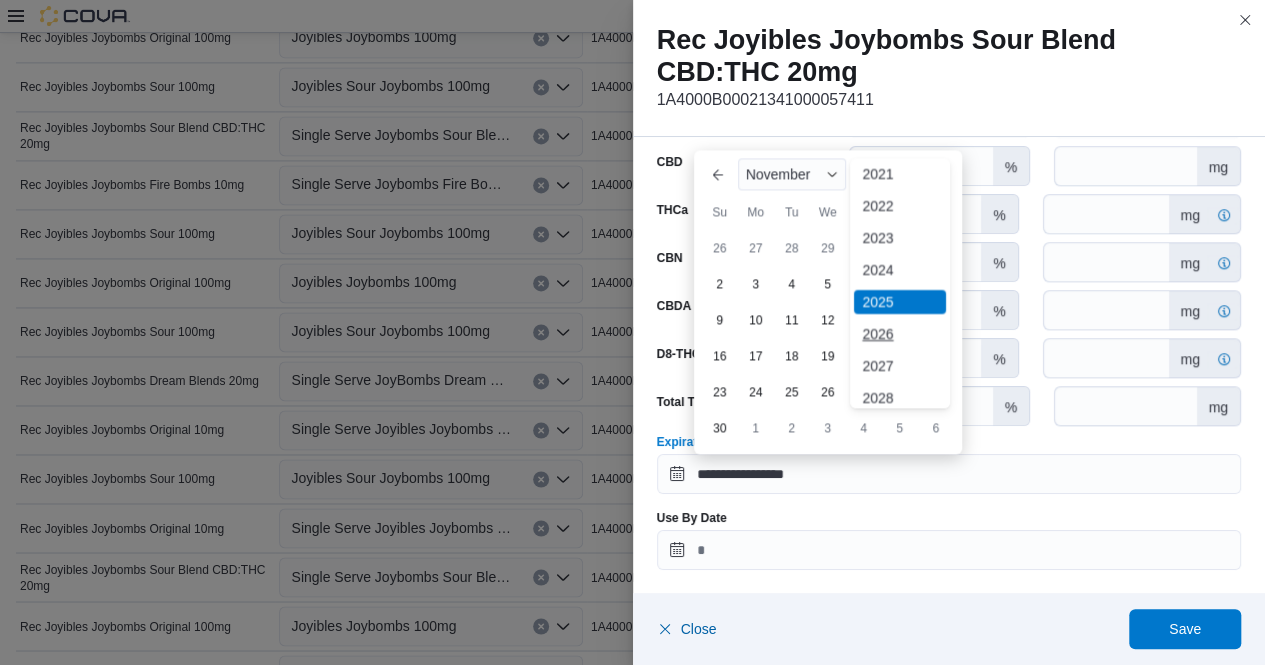 click on "2026" at bounding box center (900, 334) 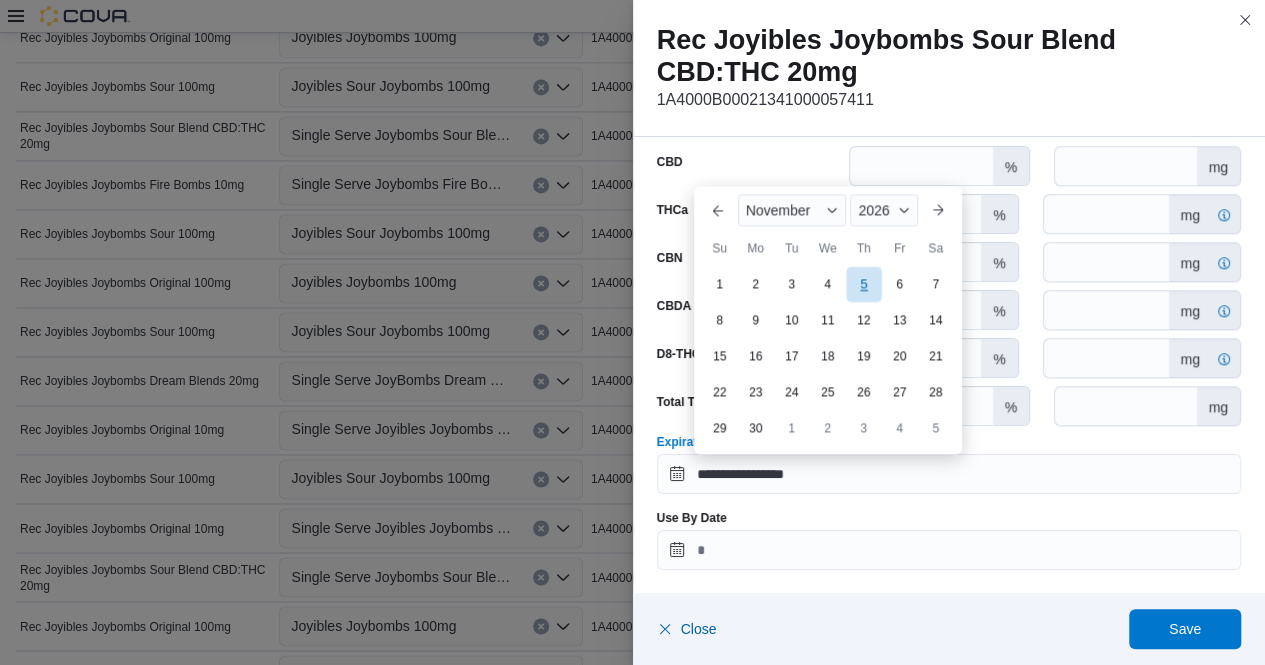 click on "5" at bounding box center (863, 283) 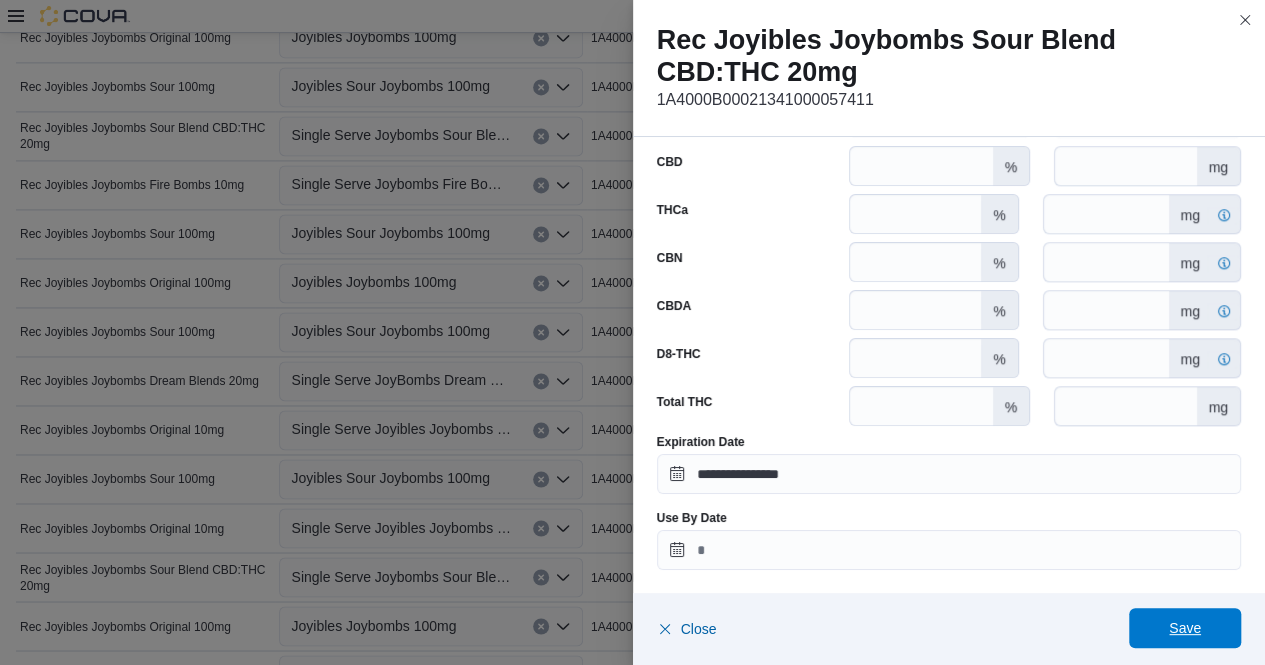 click on "Save" at bounding box center [1185, 628] 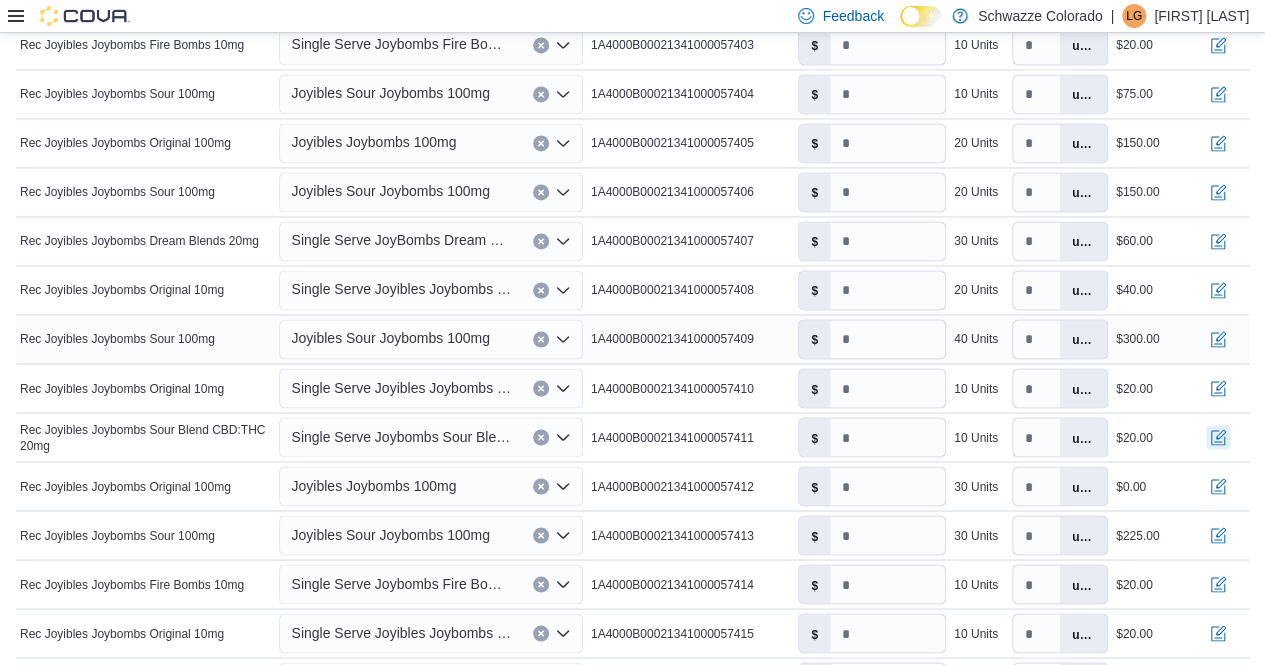 scroll, scrollTop: 1529, scrollLeft: 0, axis: vertical 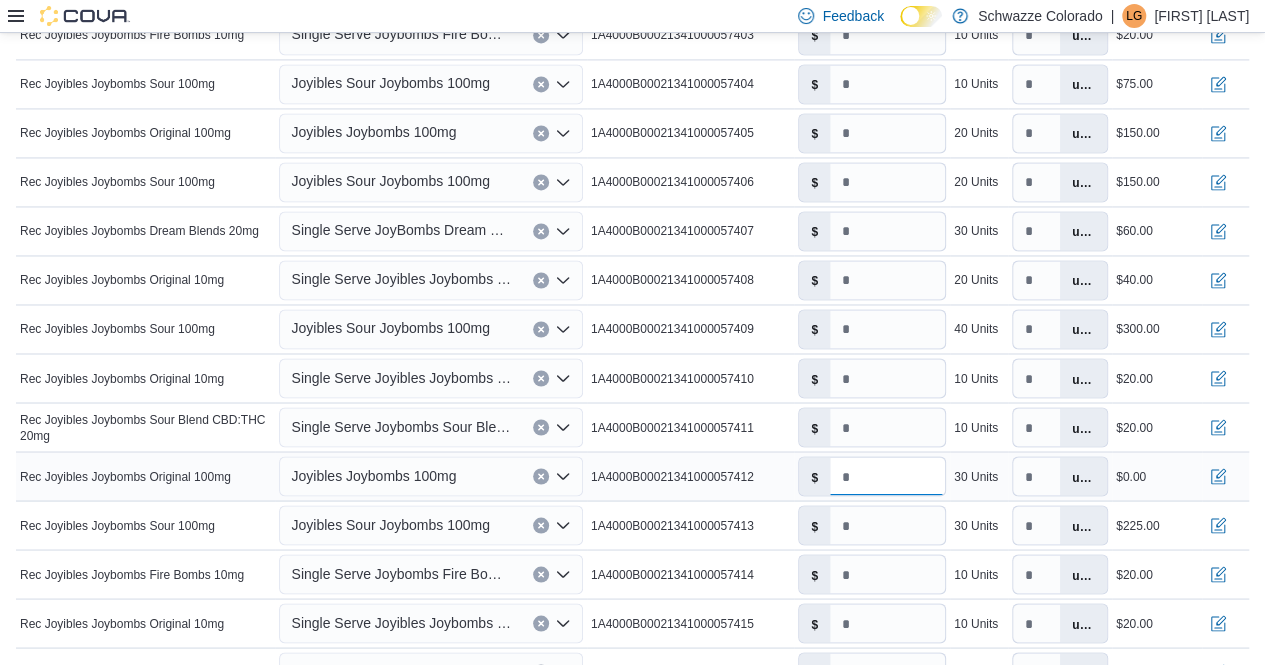 click on "*" at bounding box center [887, 476] 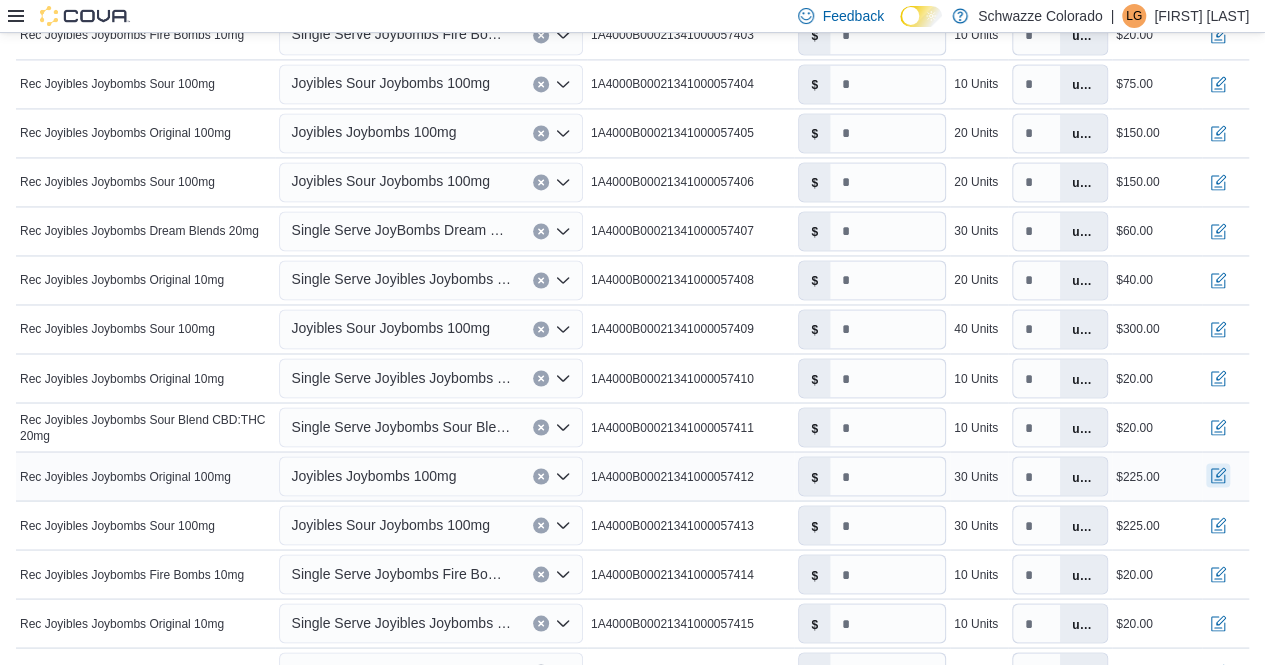 click at bounding box center (1218, 475) 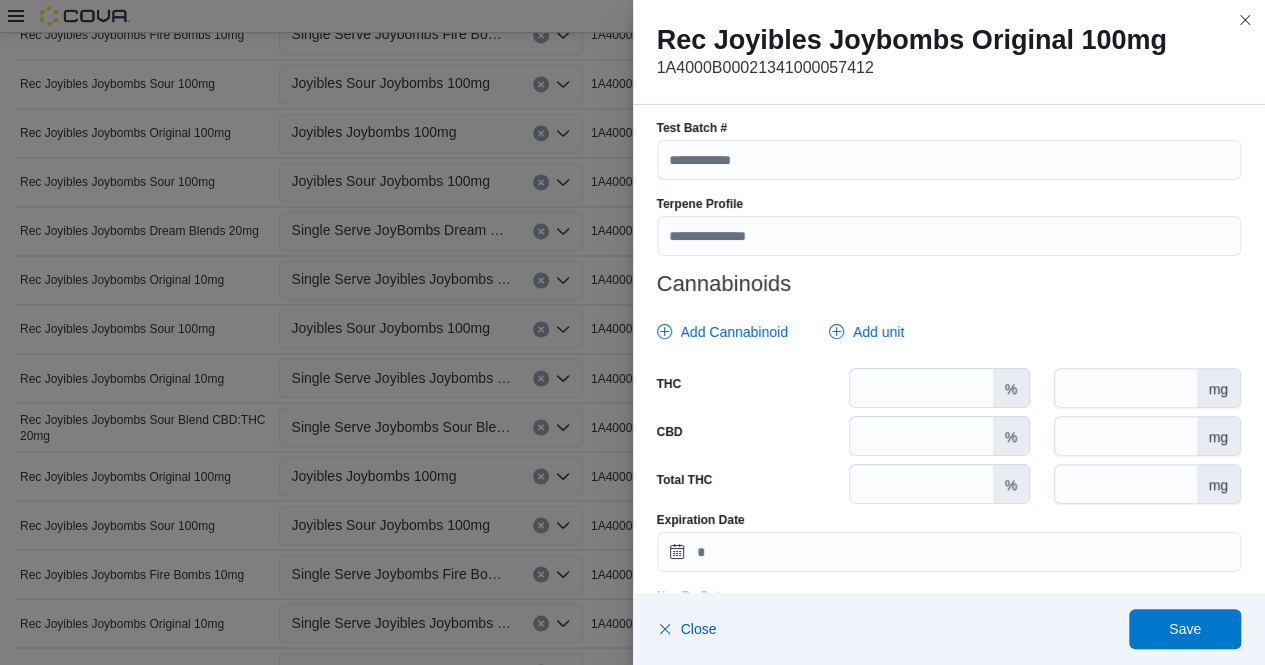 scroll, scrollTop: 754, scrollLeft: 0, axis: vertical 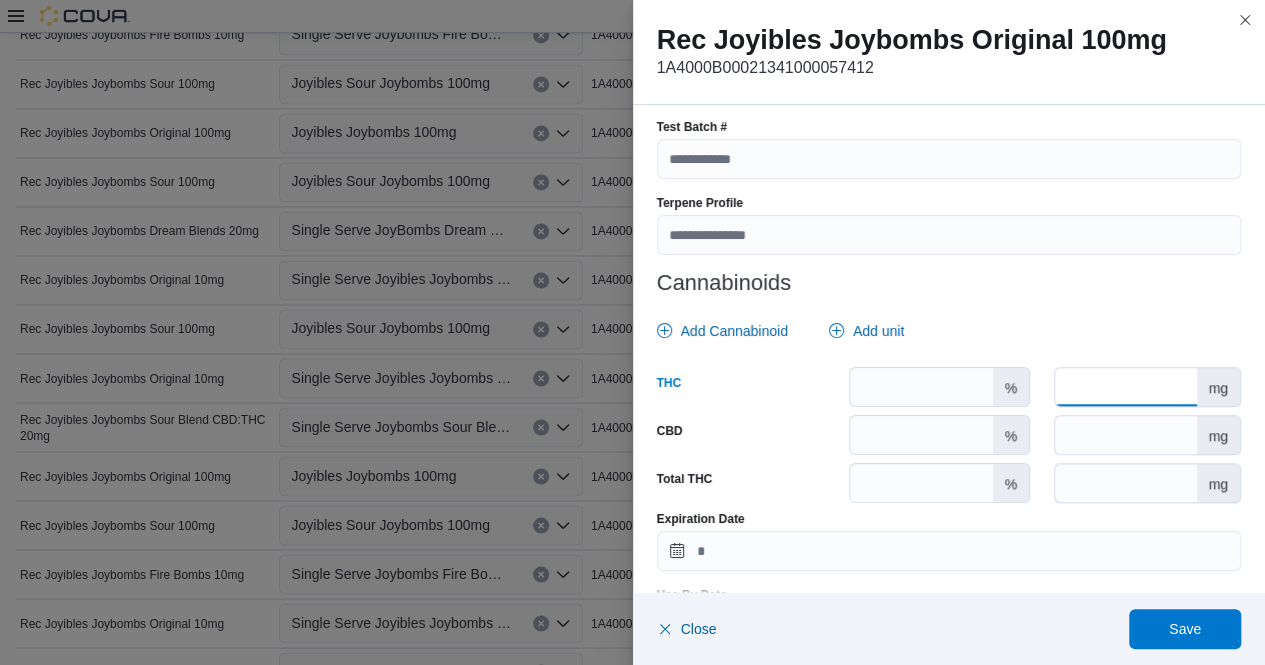click at bounding box center (1125, 387) 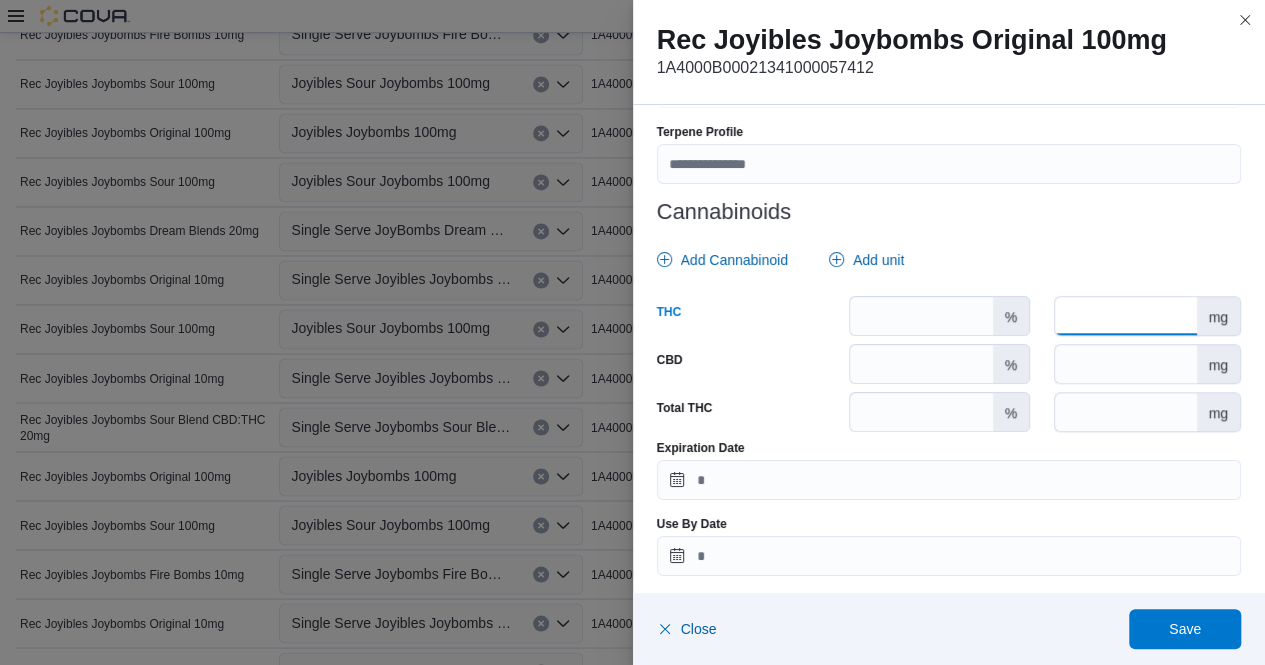 scroll, scrollTop: 831, scrollLeft: 0, axis: vertical 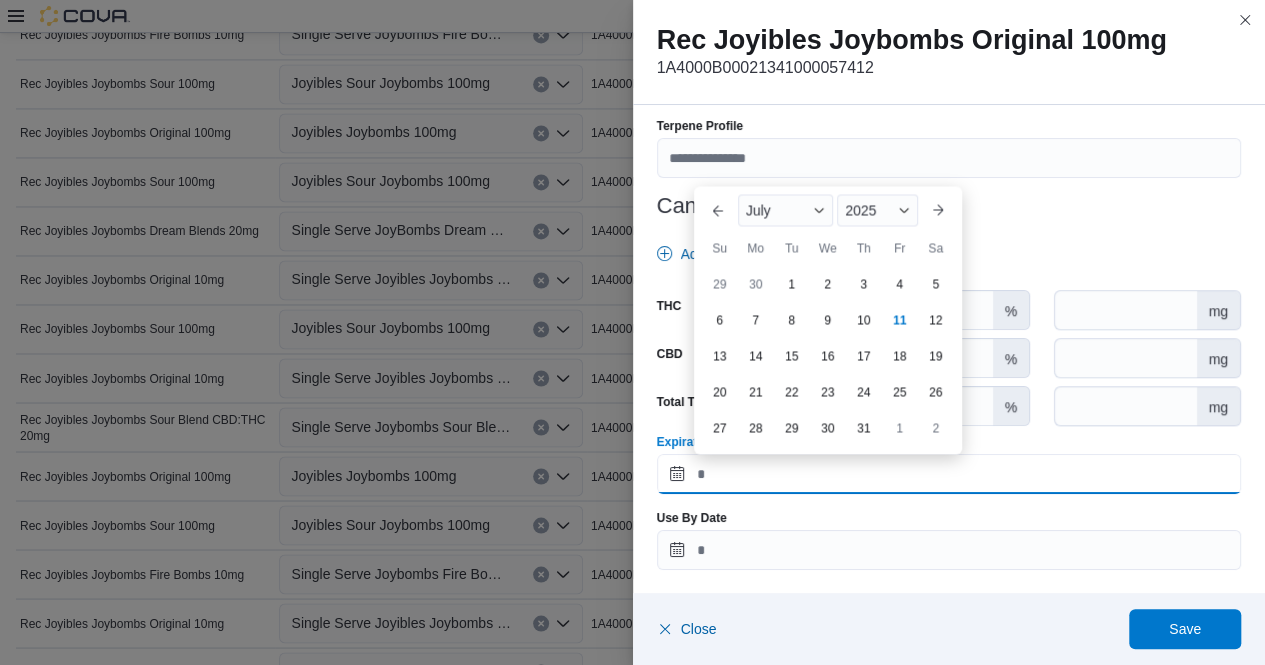 click on "Expiration Date" at bounding box center (949, 474) 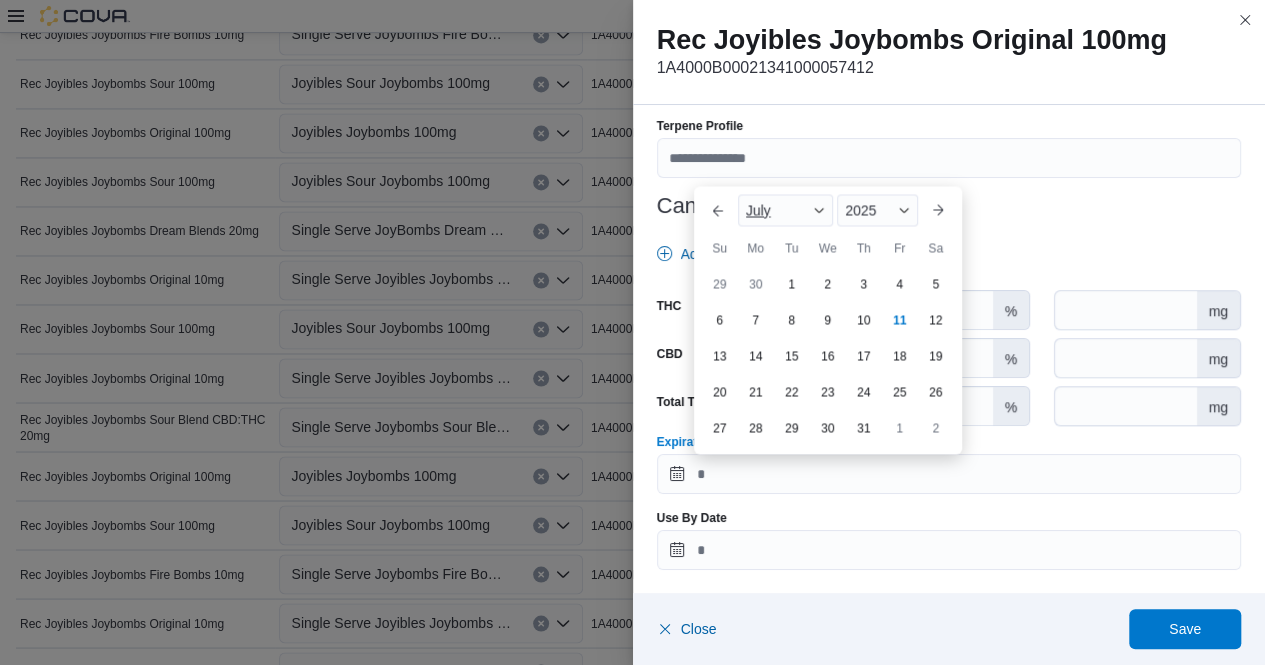 click on "July" at bounding box center (786, 210) 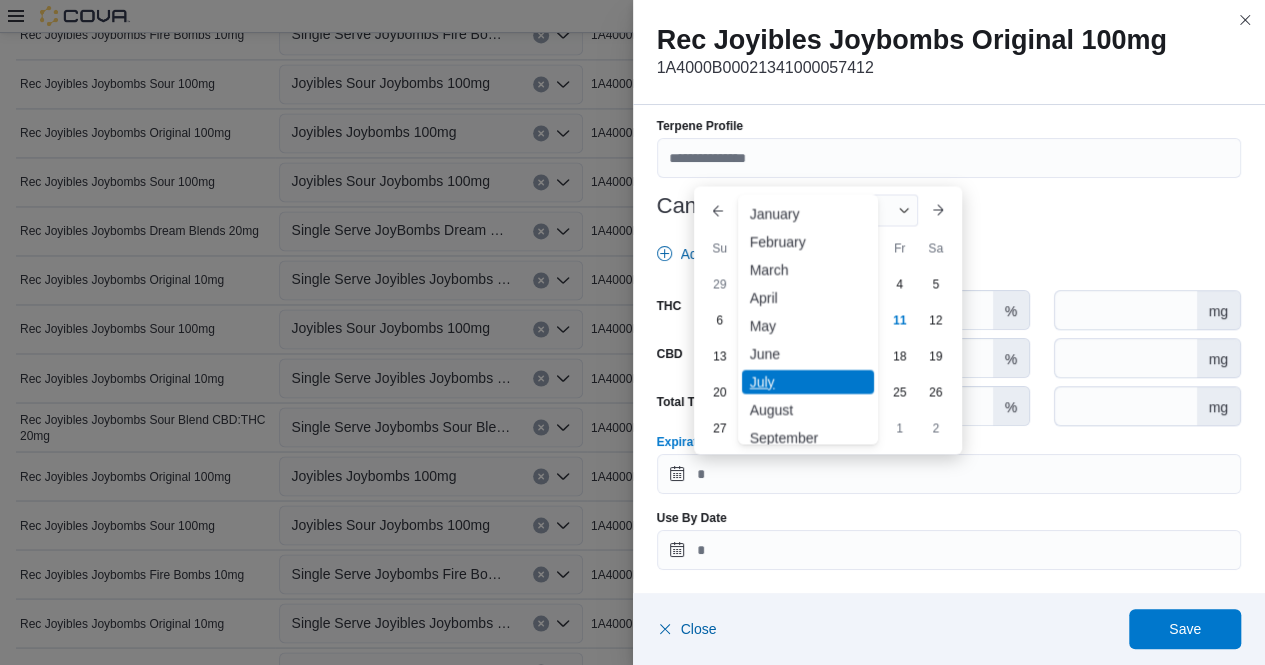 scroll, scrollTop: 98, scrollLeft: 0, axis: vertical 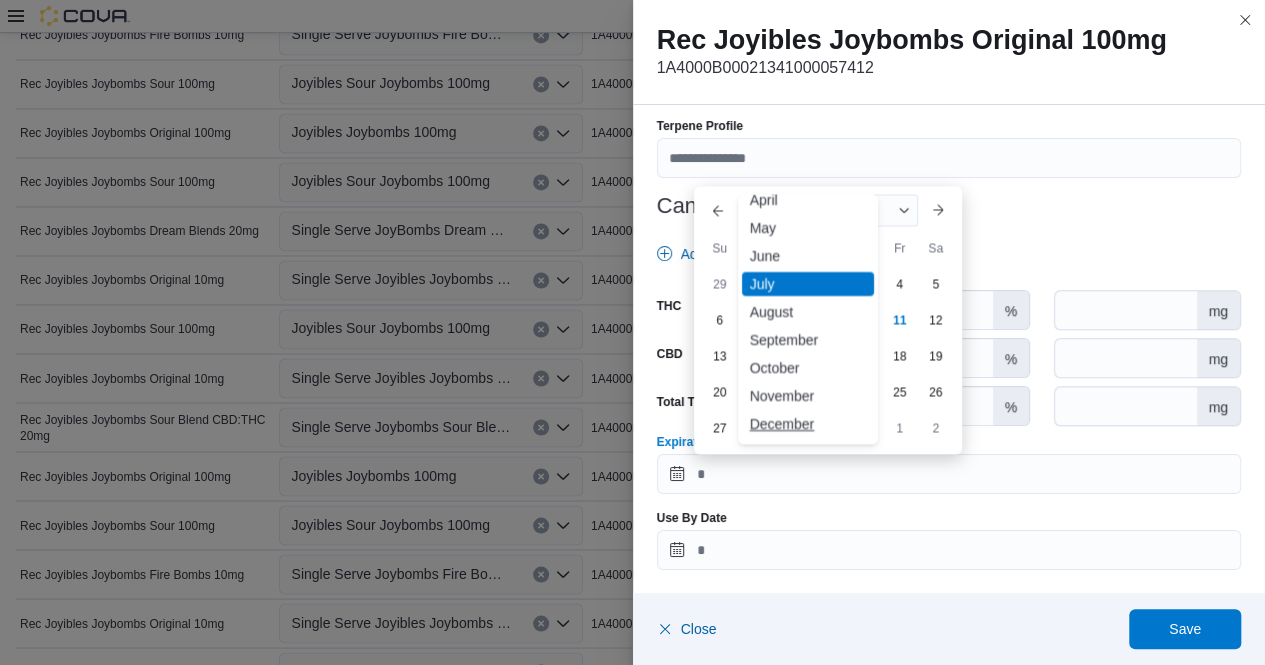 click on "December" at bounding box center (808, 424) 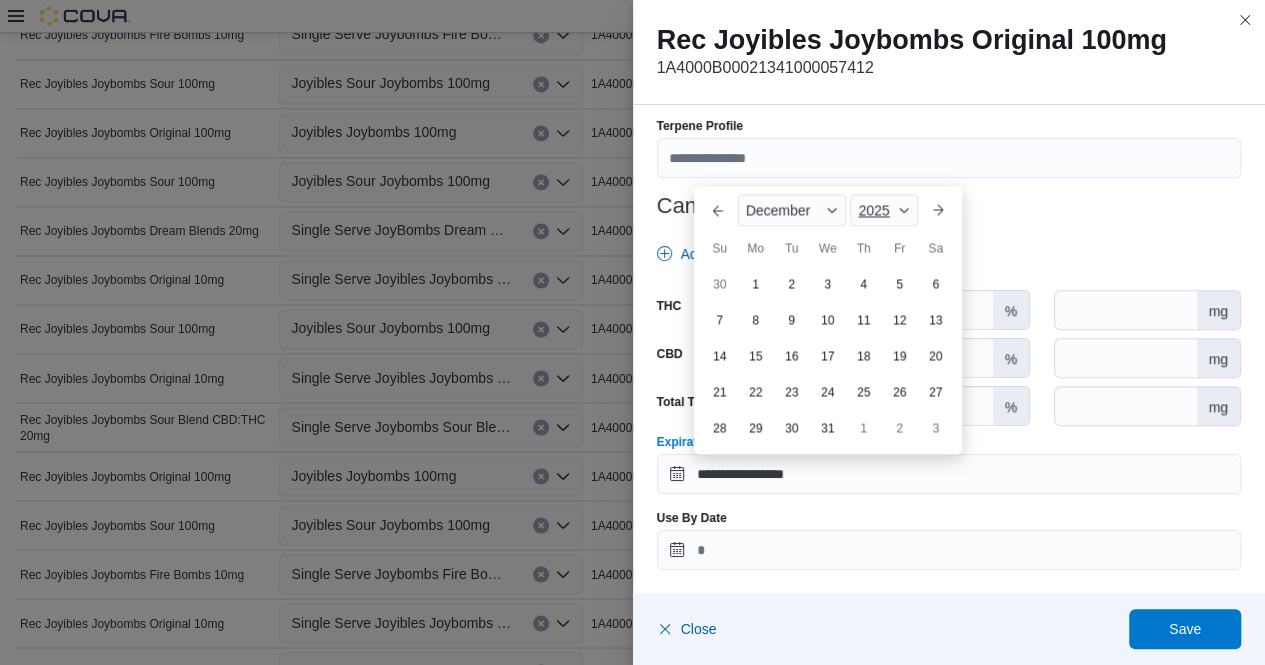 click on "2025" at bounding box center [883, 210] 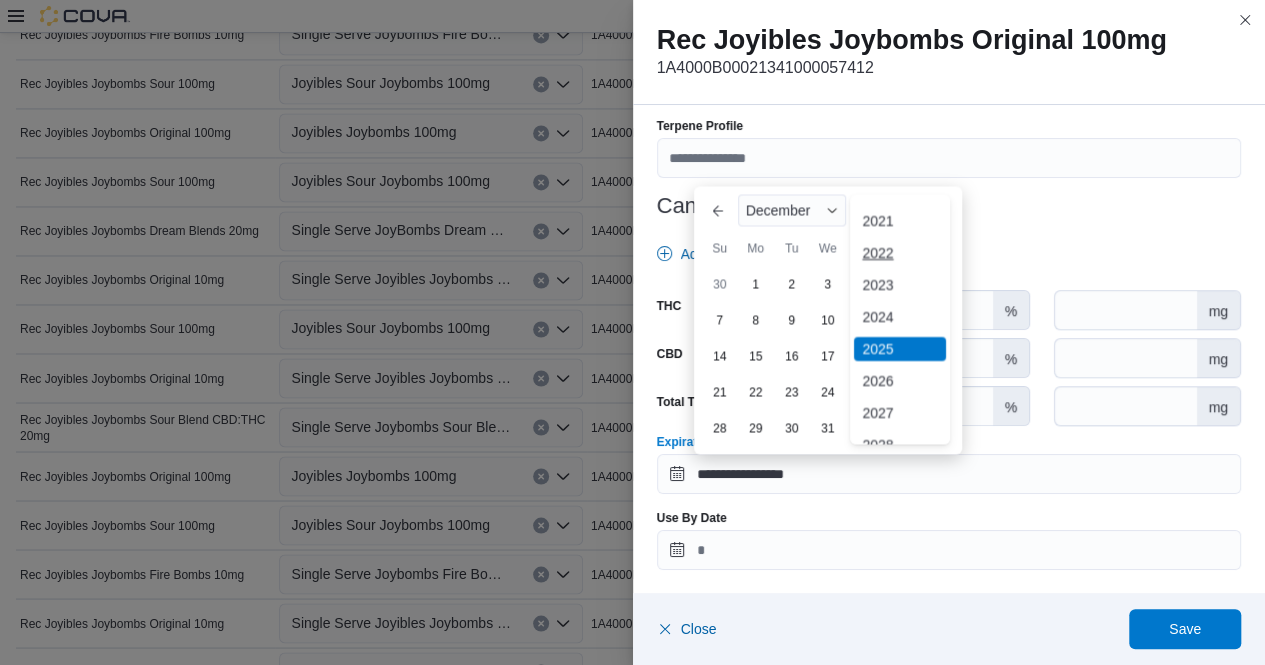 scroll, scrollTop: 90, scrollLeft: 0, axis: vertical 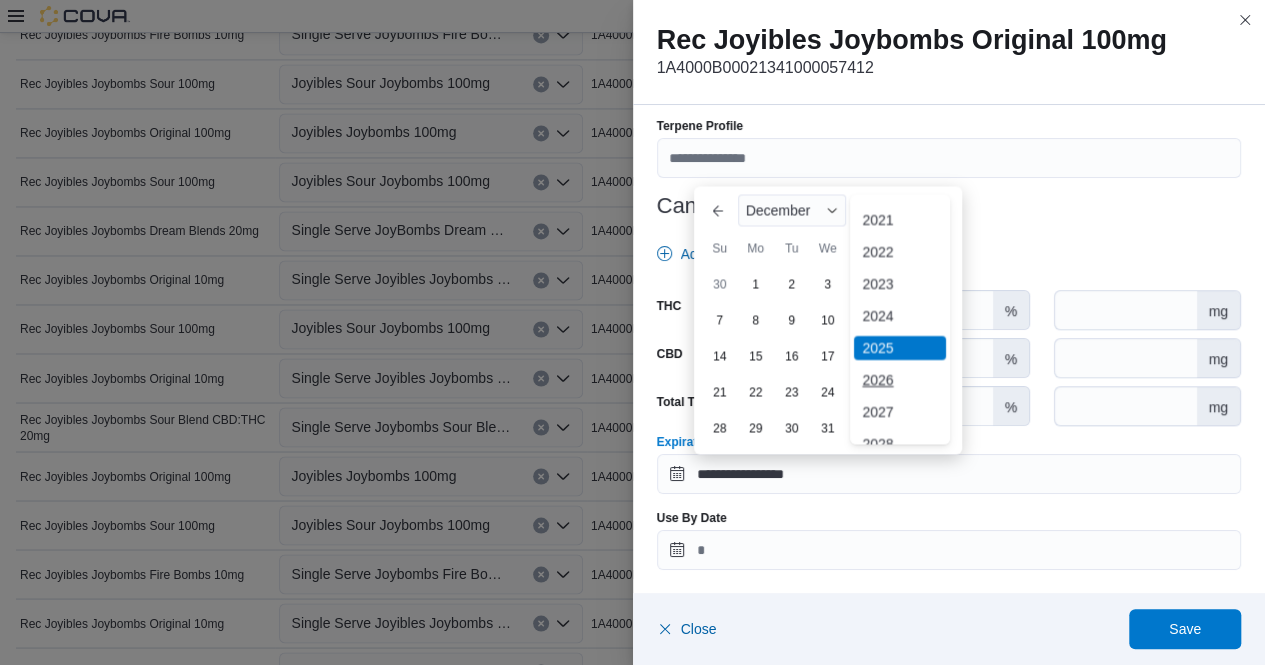 click on "2026" at bounding box center (900, 380) 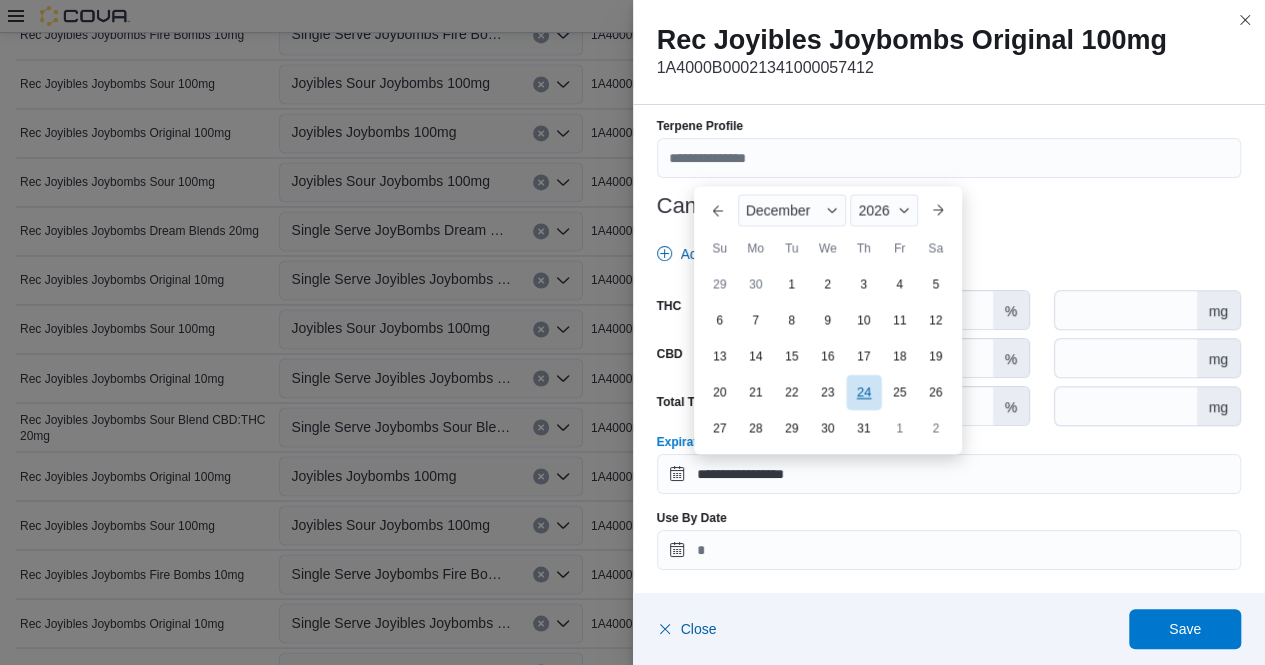 click on "24" at bounding box center [863, 391] 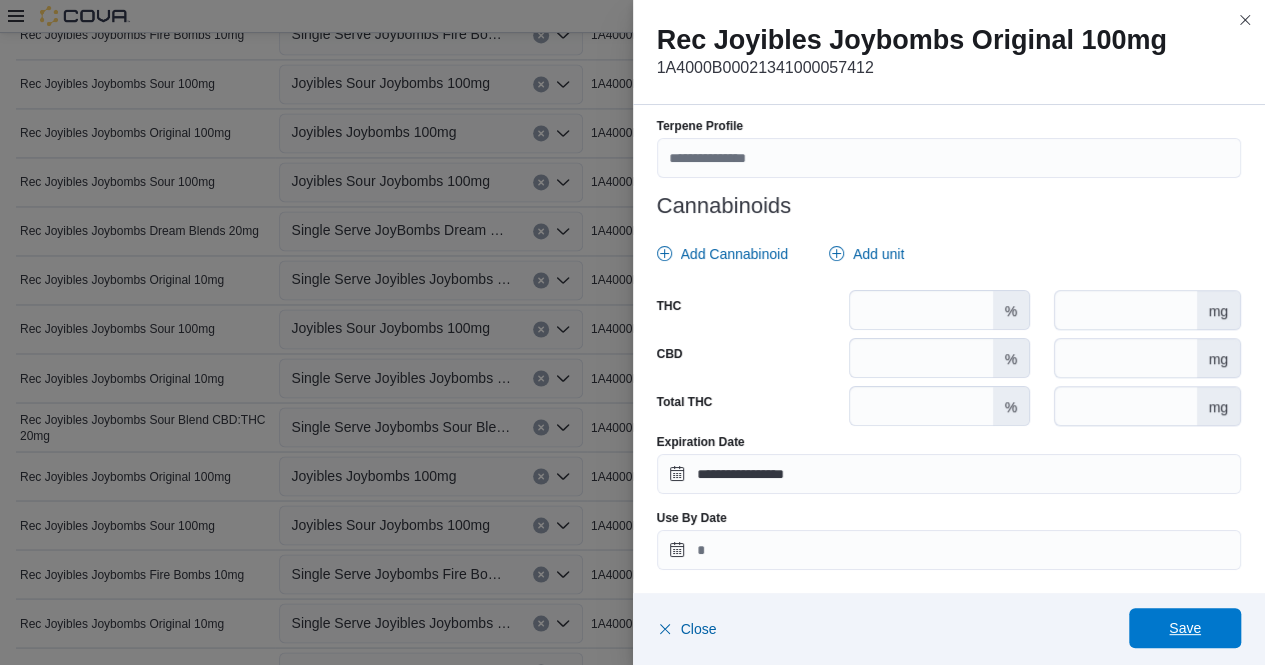 click on "Save" at bounding box center [1185, 628] 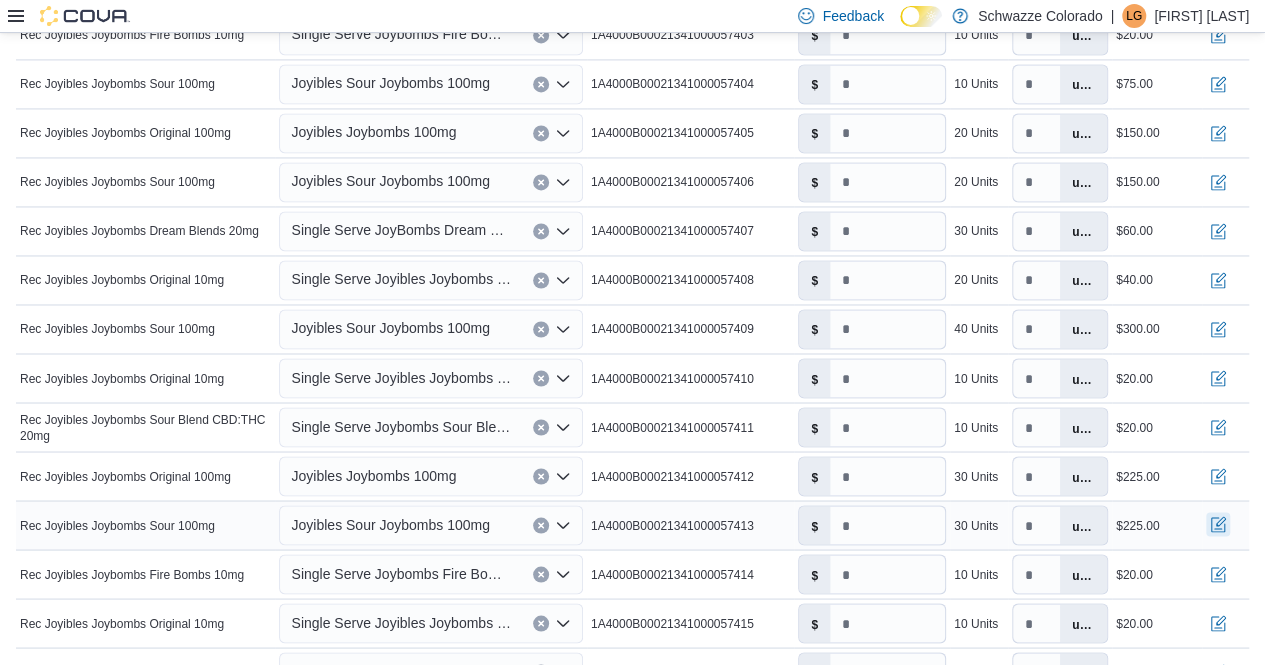 click at bounding box center (1218, 524) 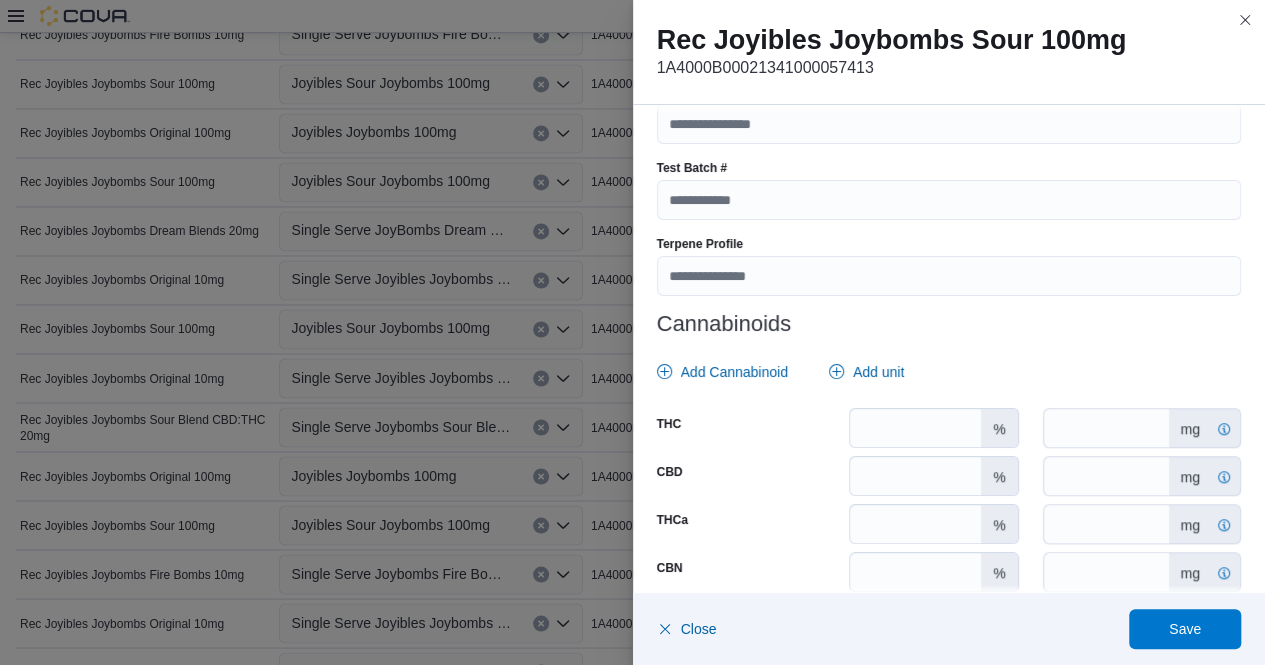scroll, scrollTop: 715, scrollLeft: 0, axis: vertical 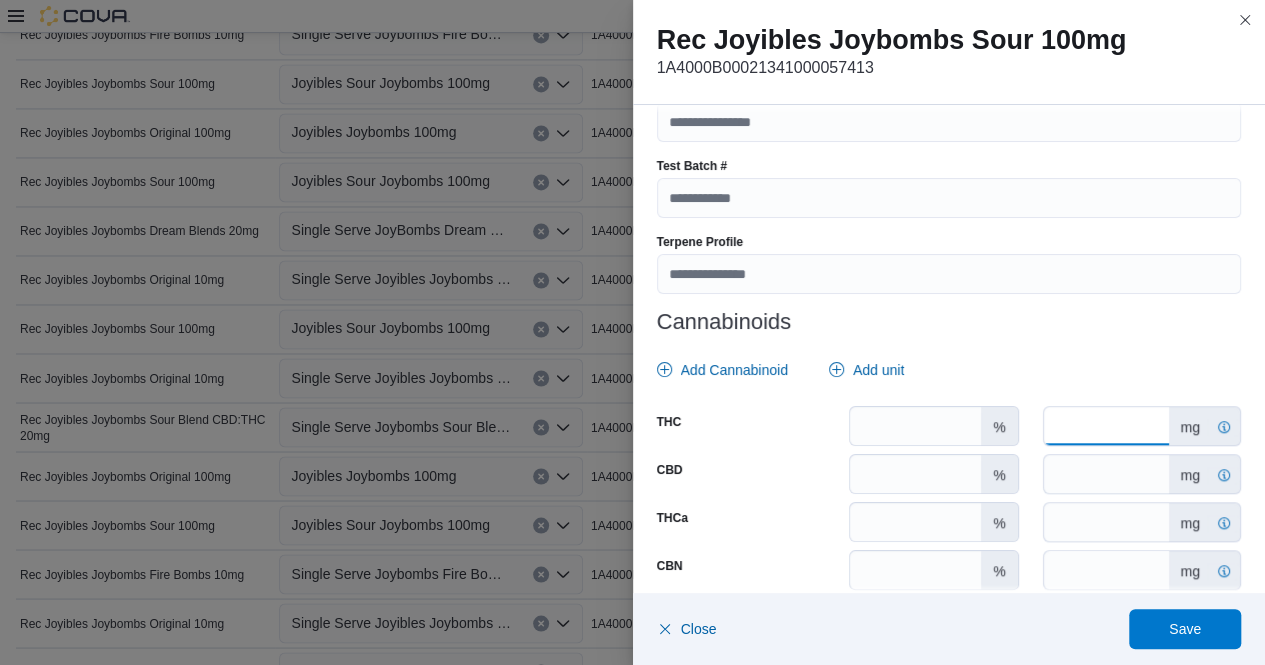 click on "*" at bounding box center [1106, 426] 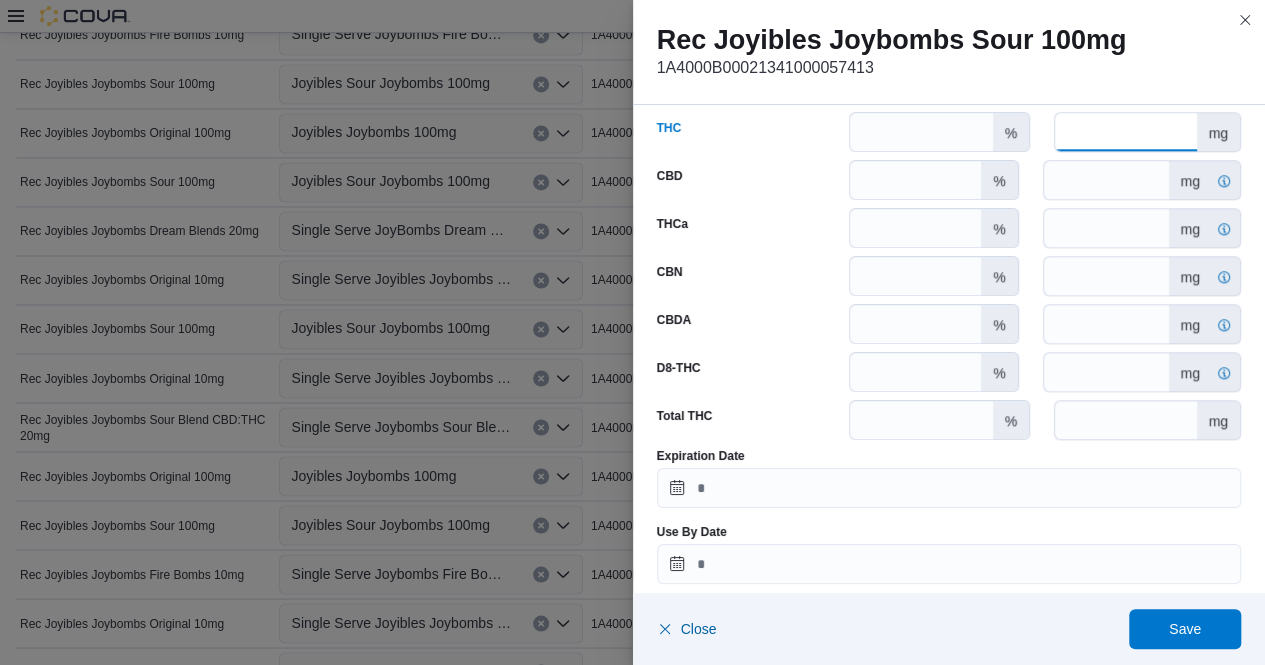 scroll, scrollTop: 1023, scrollLeft: 0, axis: vertical 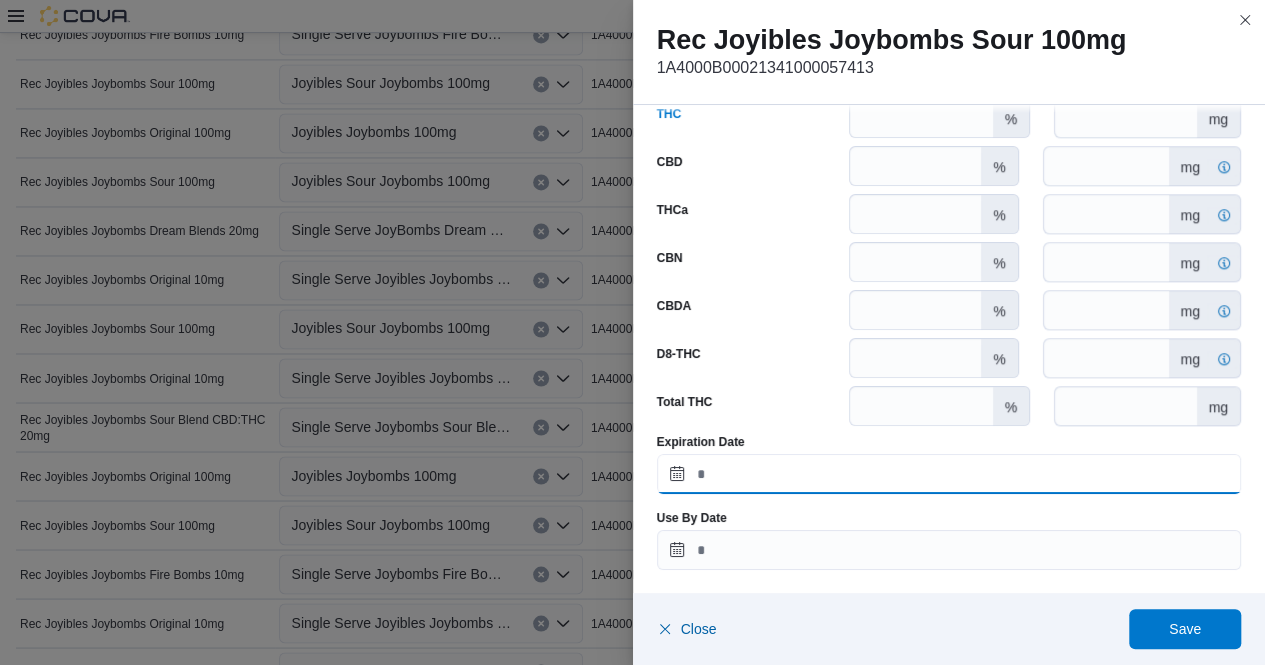 click on "Expiration Date" at bounding box center [949, 474] 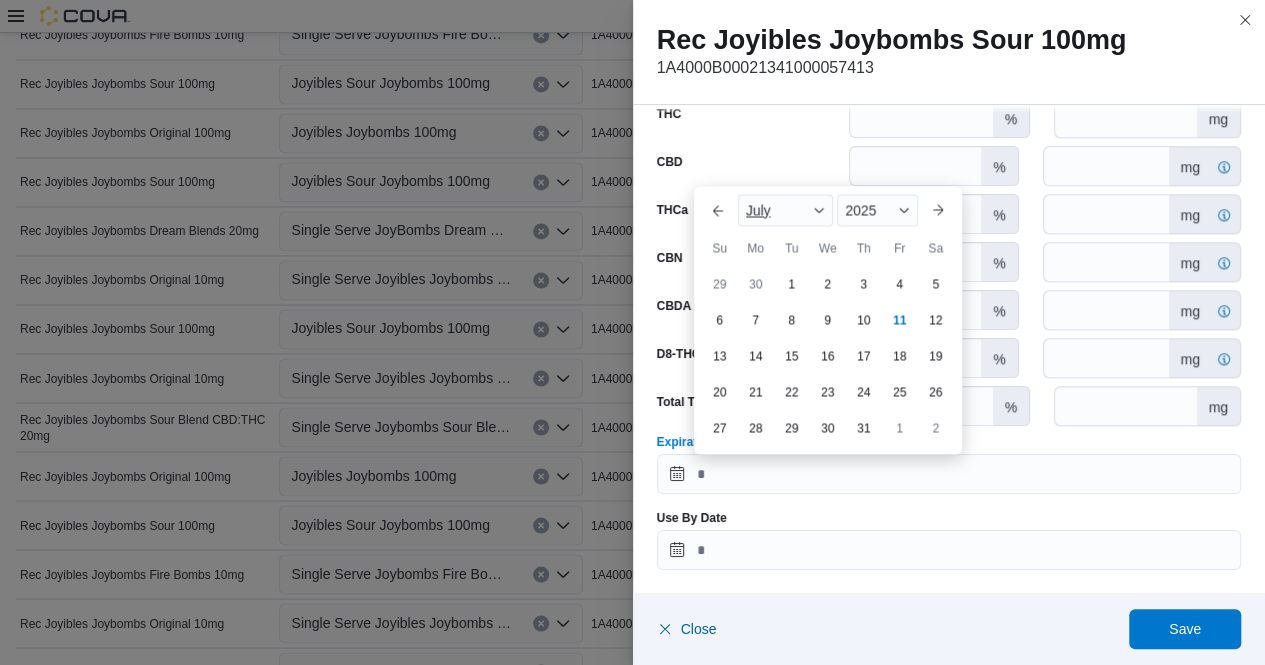 click at bounding box center [819, 210] 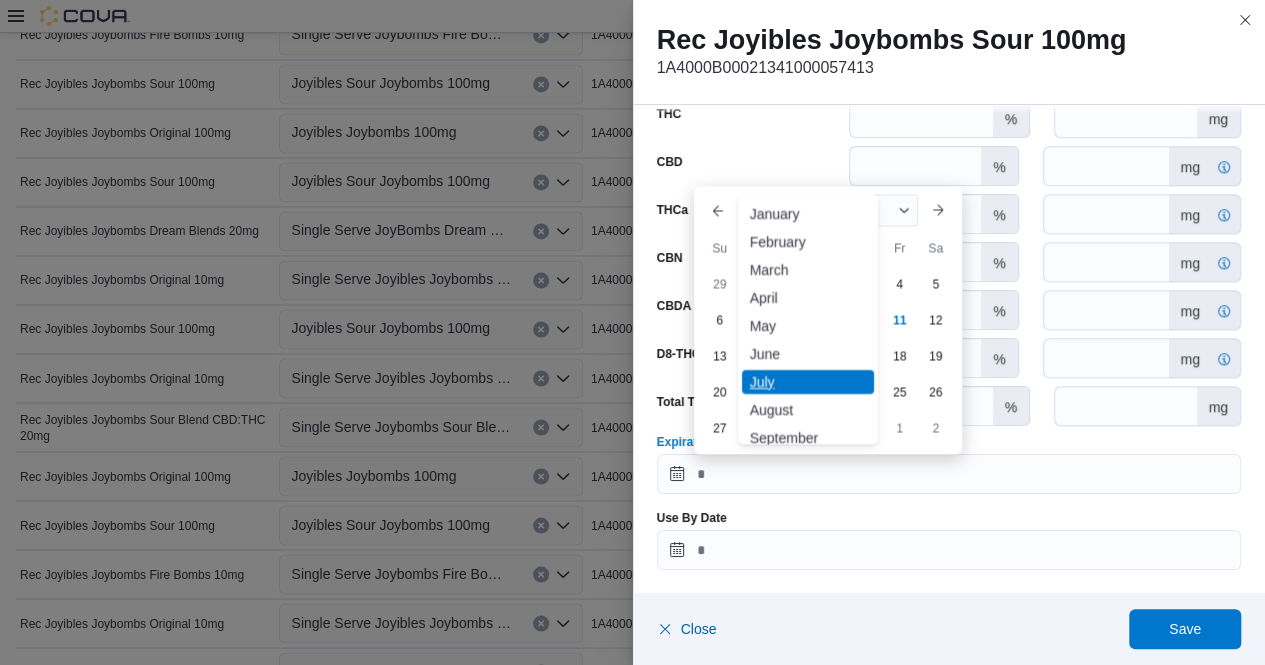 scroll, scrollTop: 98, scrollLeft: 0, axis: vertical 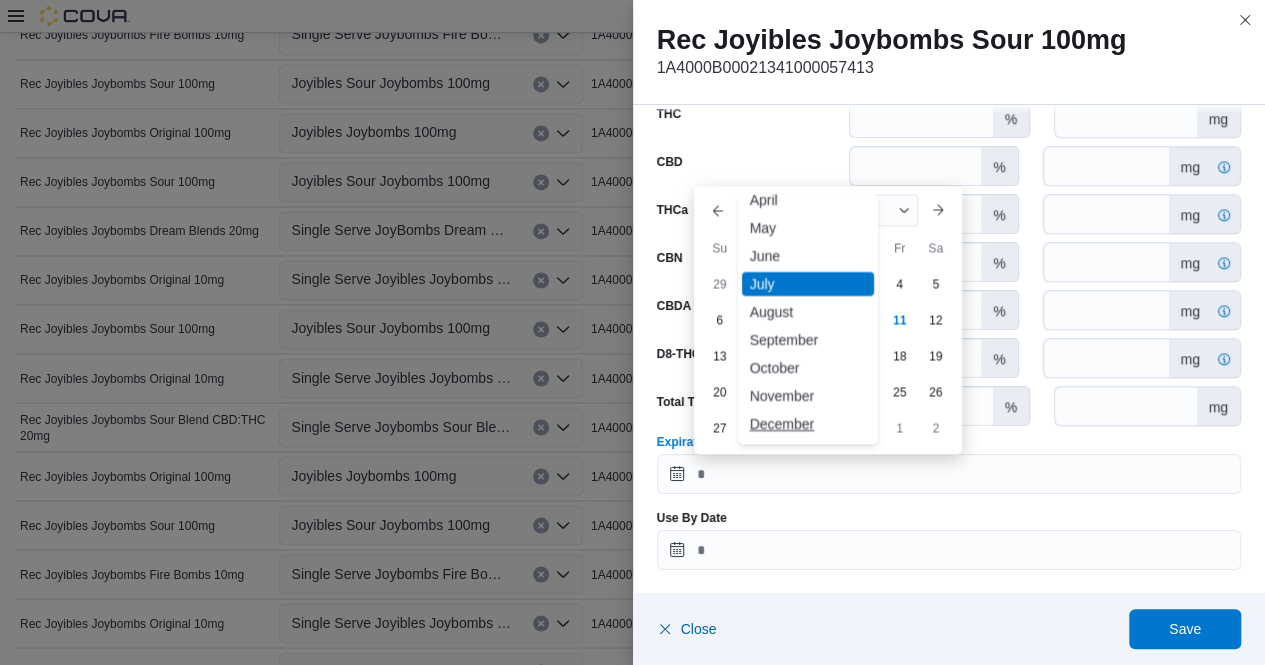 click on "December" at bounding box center (808, 424) 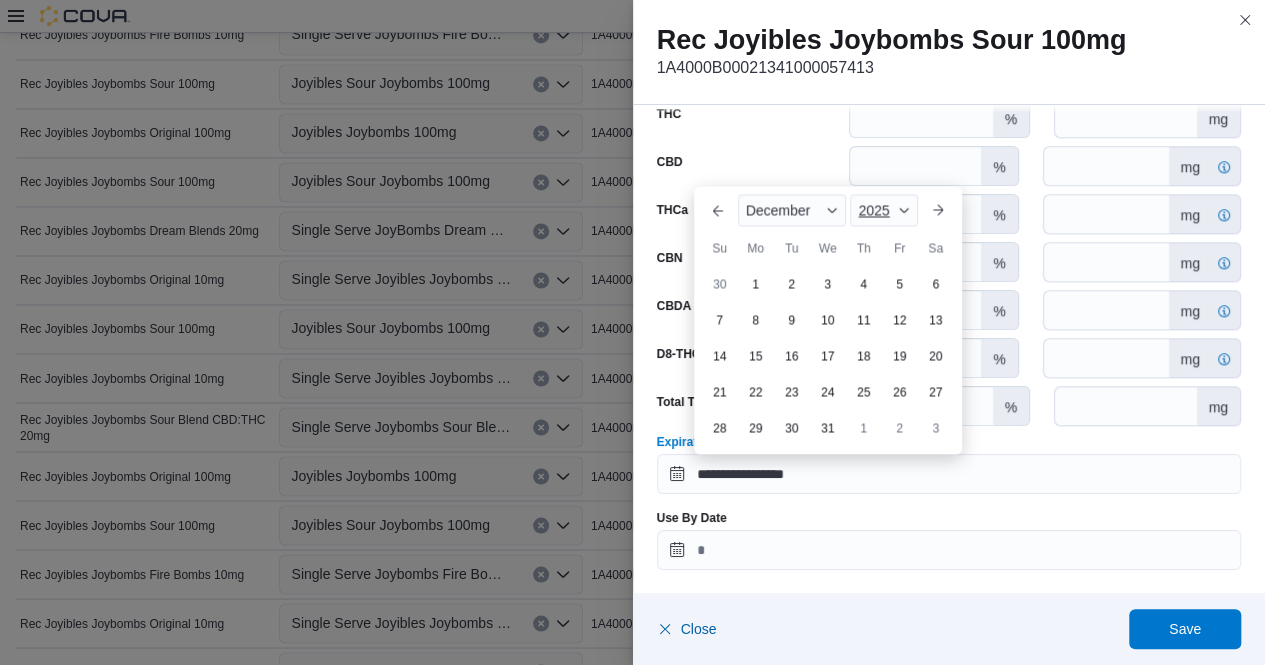 click at bounding box center [904, 210] 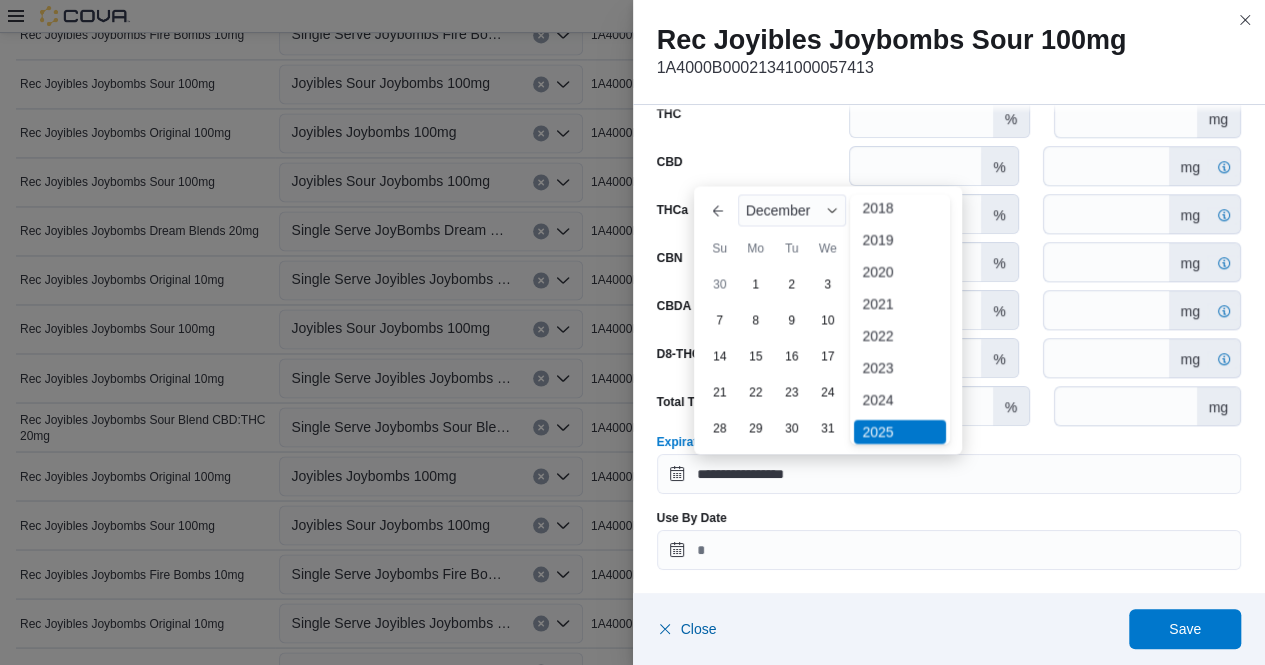 scroll, scrollTop: 50, scrollLeft: 0, axis: vertical 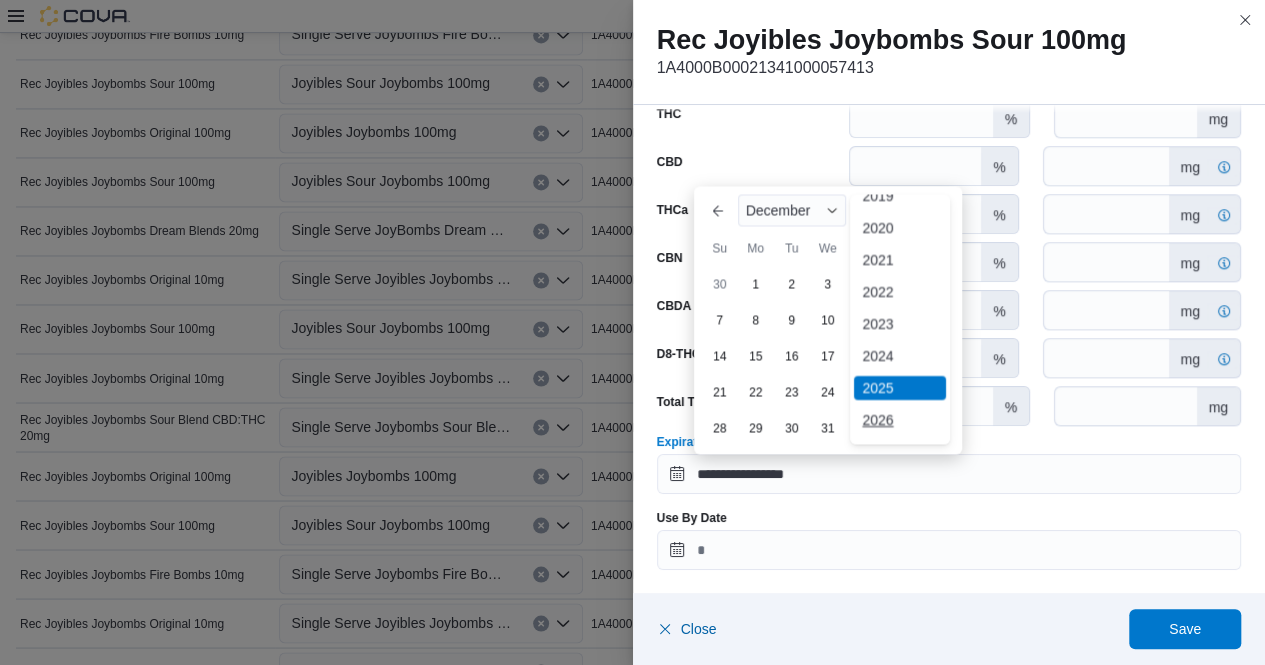 click on "2026" at bounding box center [900, 420] 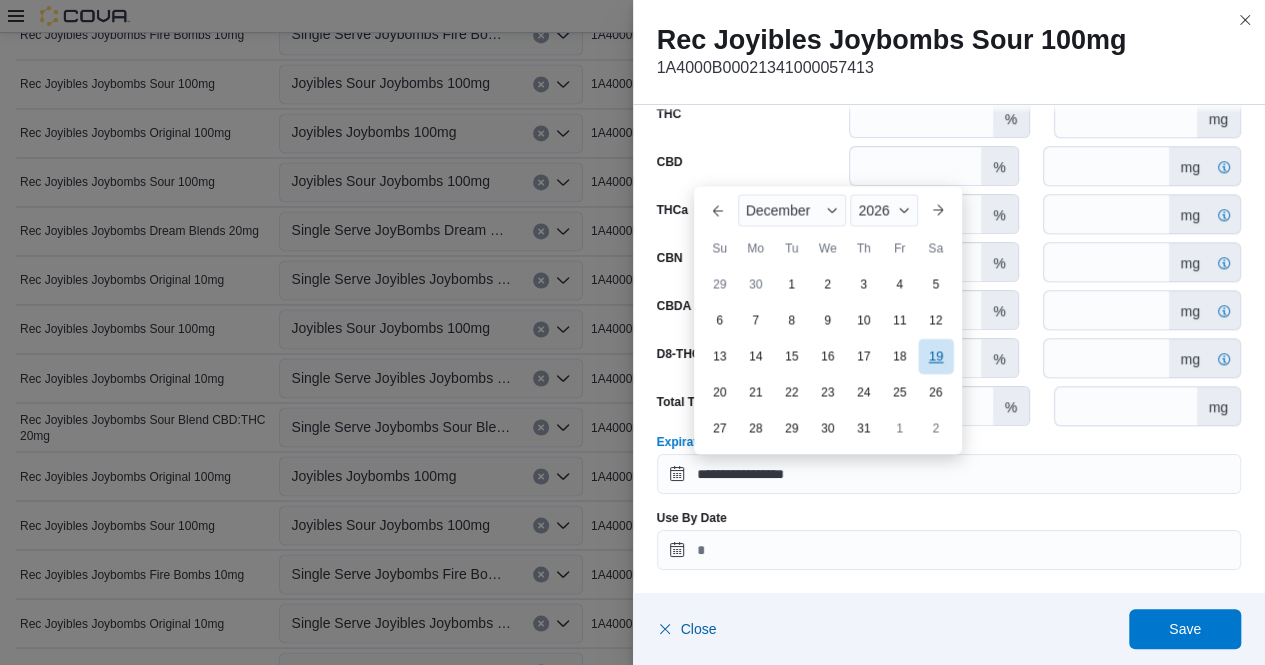 click on "19" at bounding box center (935, 355) 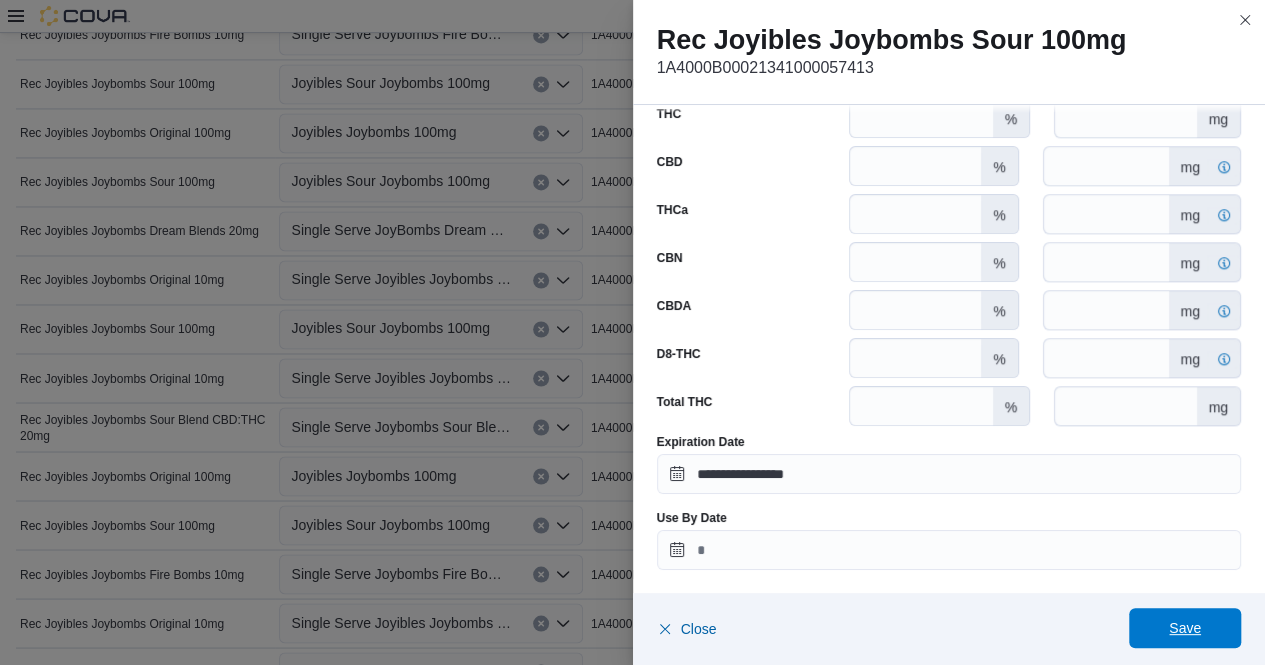 click on "Save" at bounding box center [1185, 628] 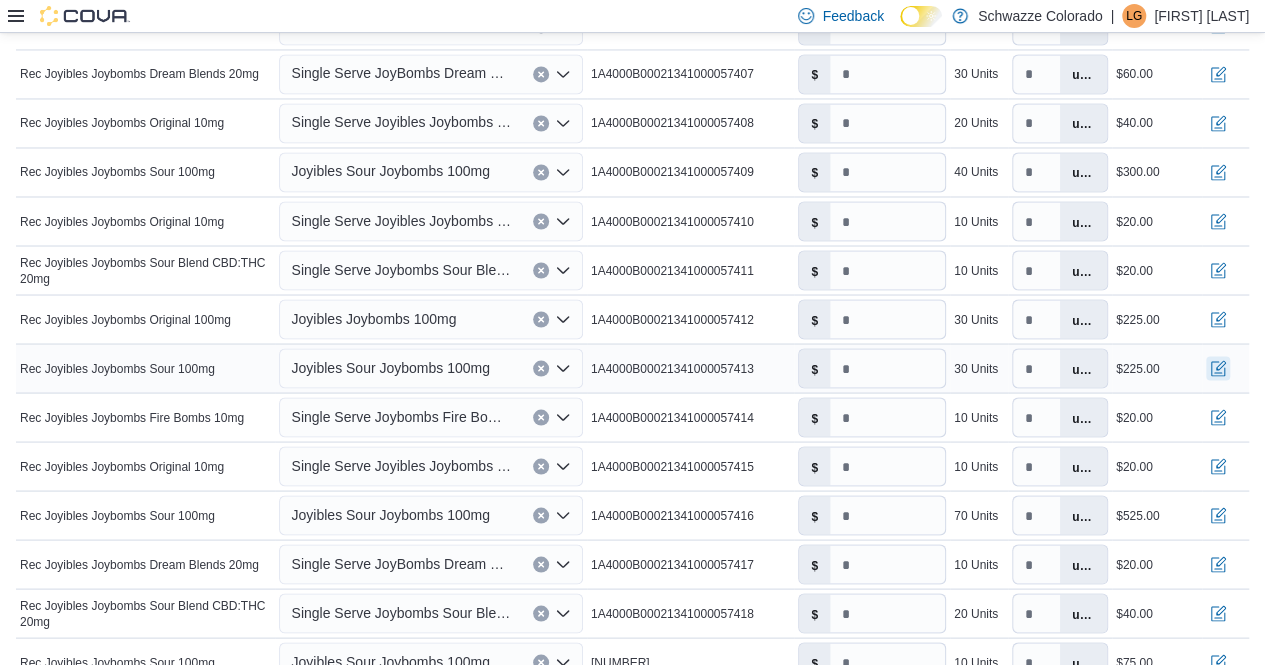 scroll, scrollTop: 1689, scrollLeft: 0, axis: vertical 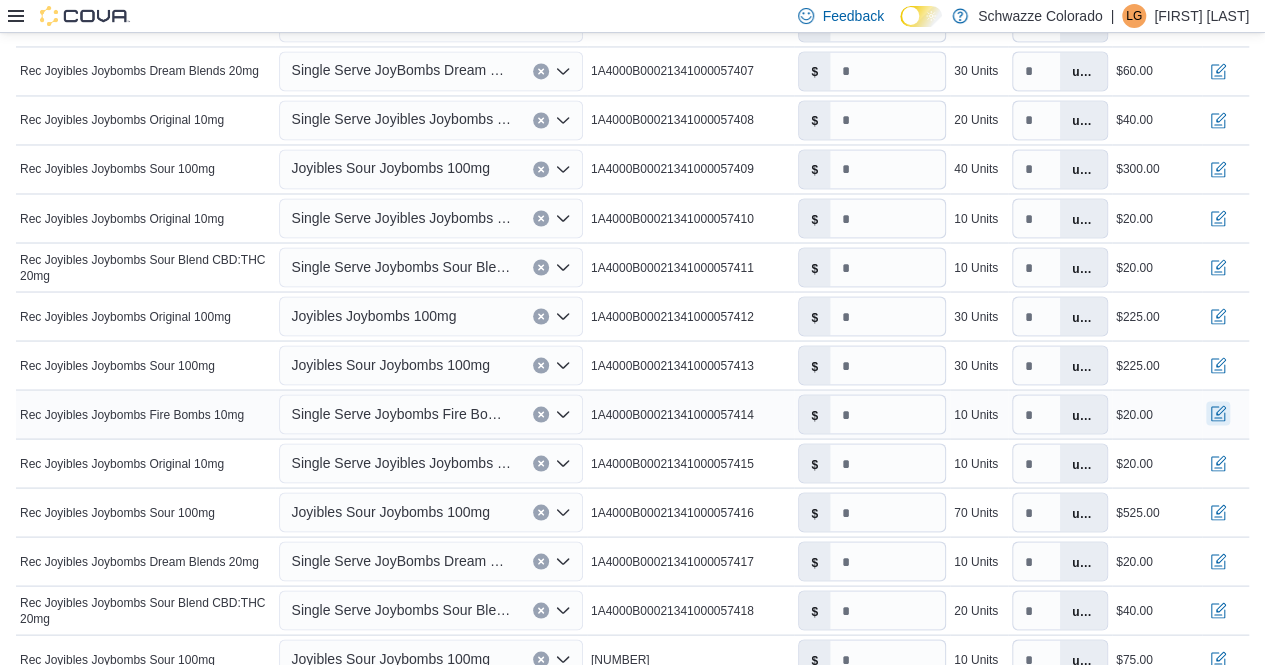 click at bounding box center [1218, 413] 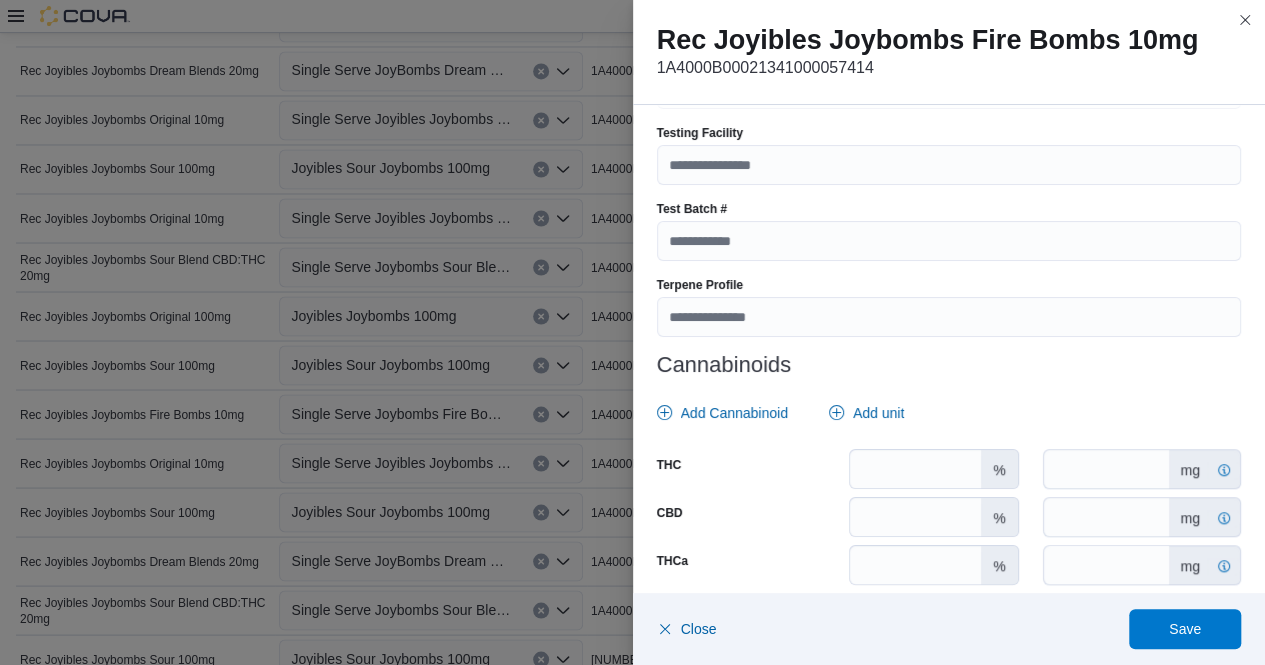 scroll, scrollTop: 822, scrollLeft: 0, axis: vertical 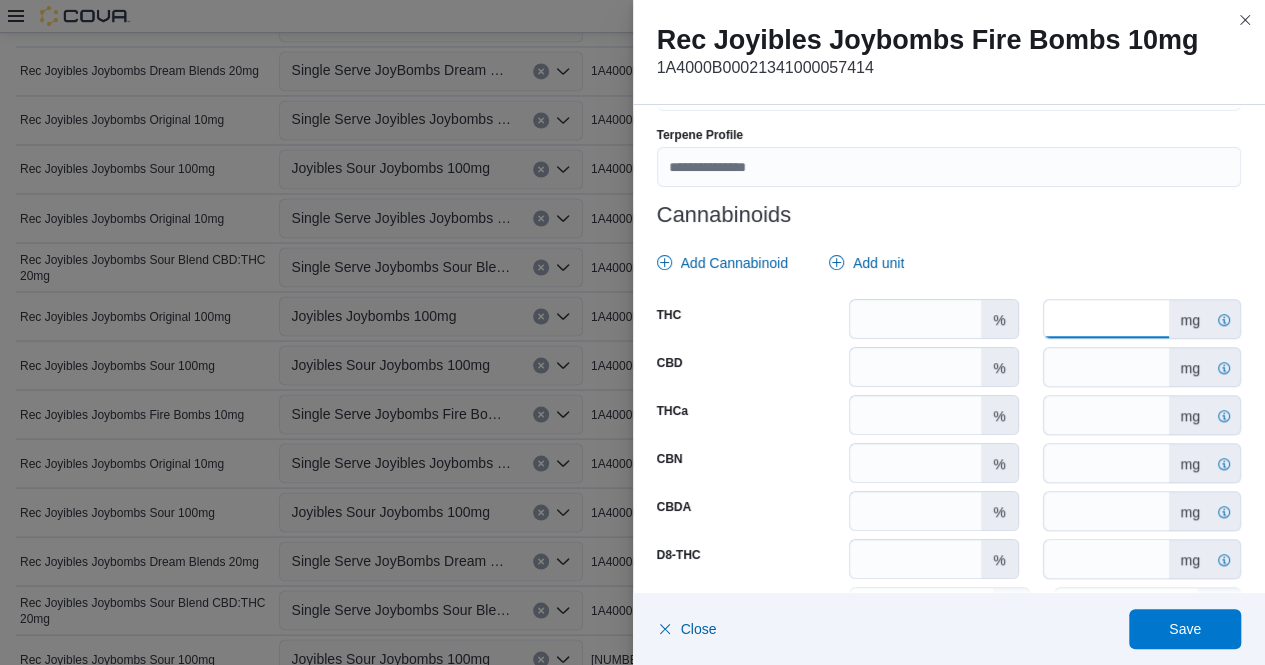 click on "*" at bounding box center [1106, 319] 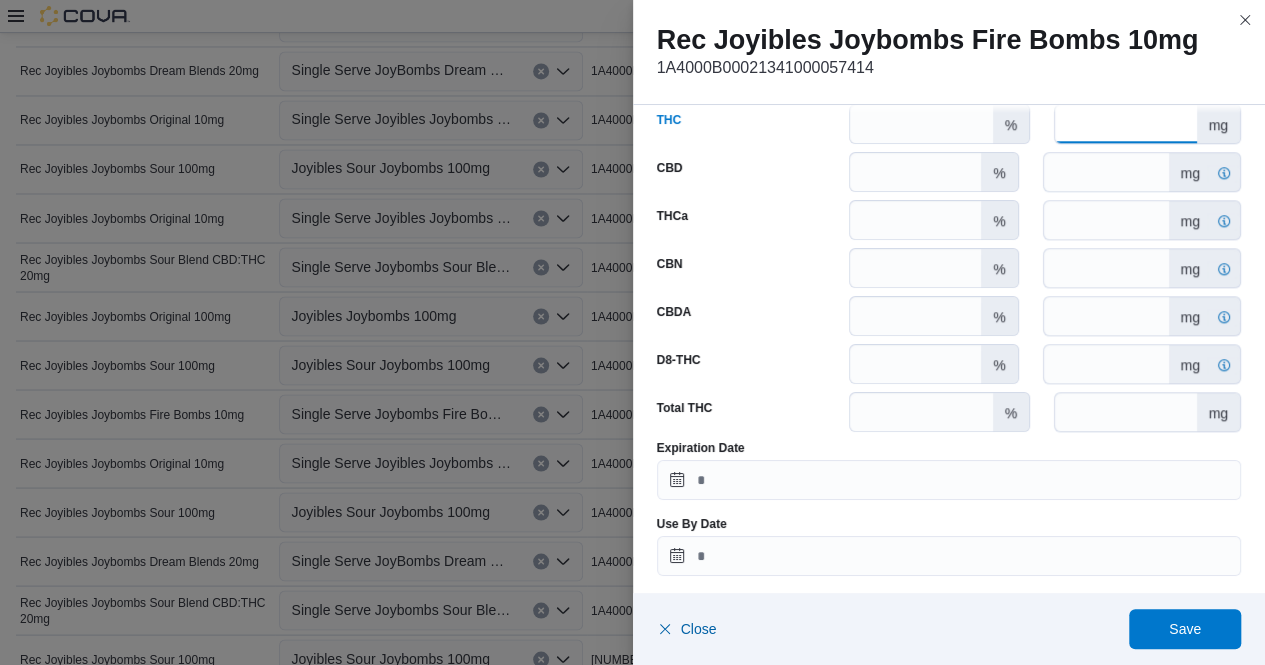 scroll, scrollTop: 1018, scrollLeft: 0, axis: vertical 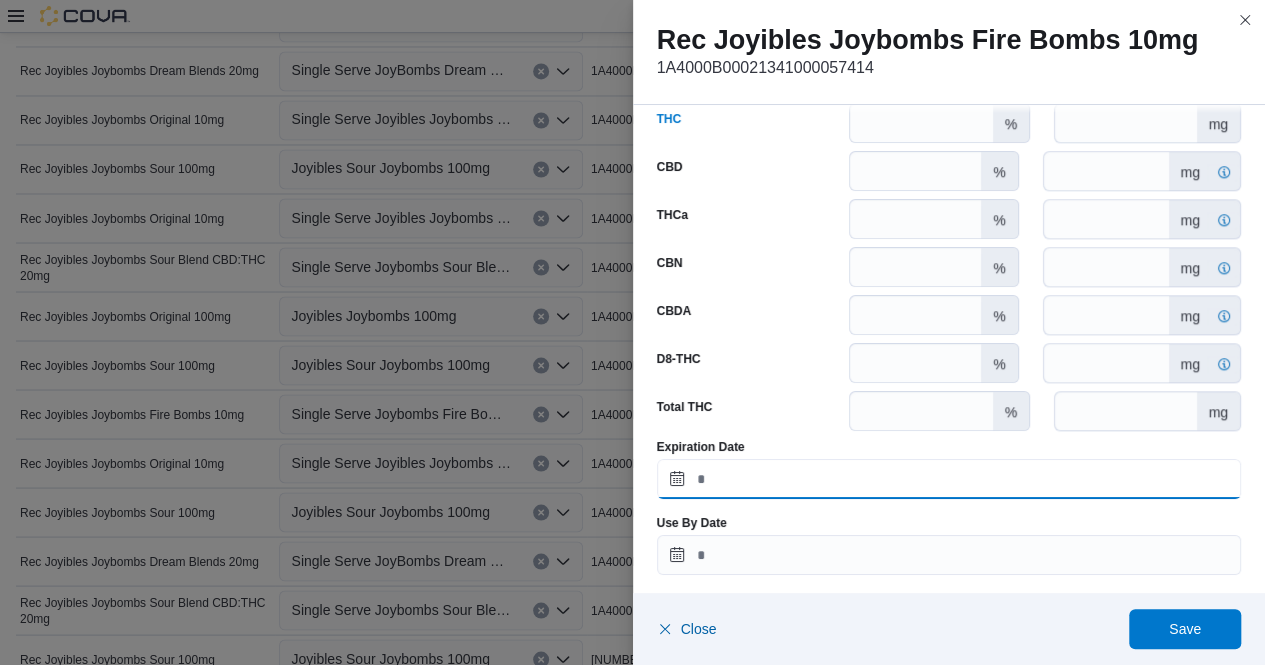 click on "Expiration Date" at bounding box center [949, 479] 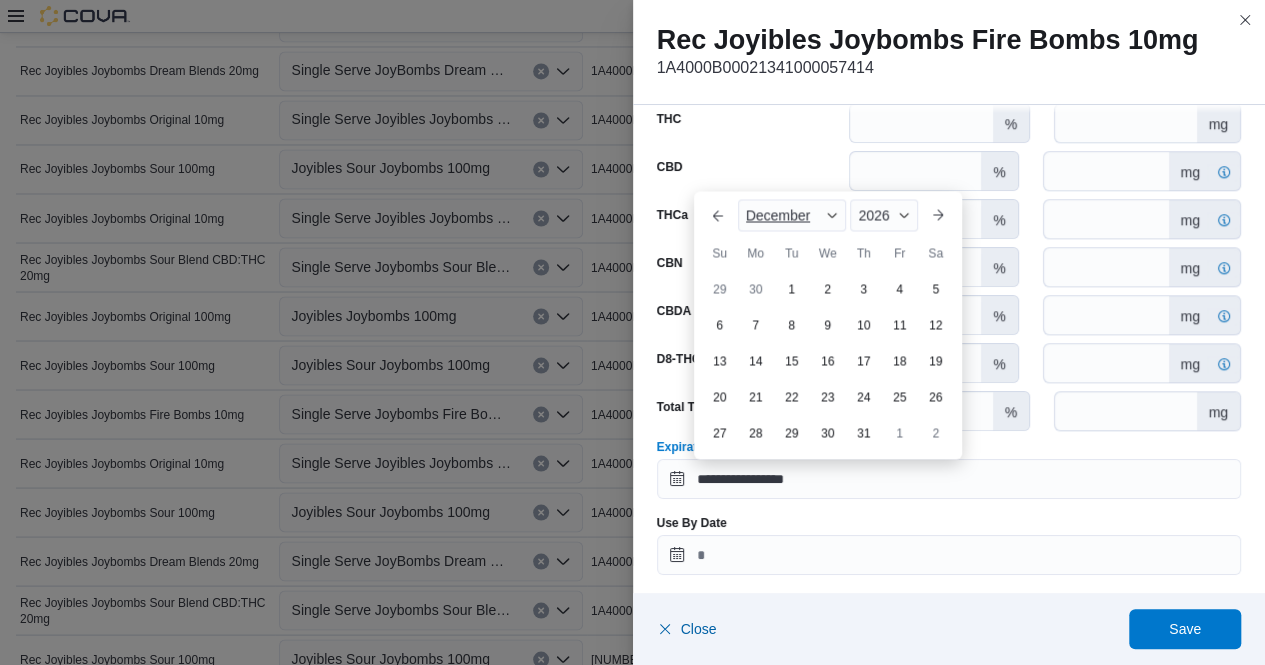 click at bounding box center (832, 215) 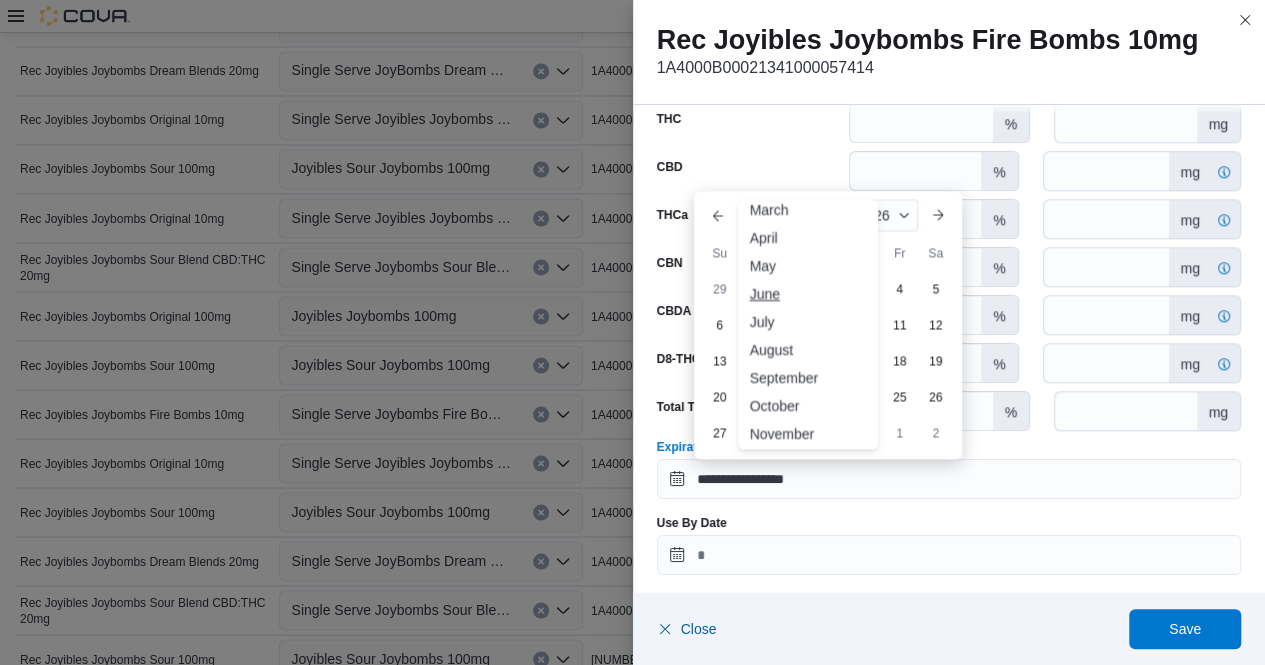 scroll, scrollTop: 74, scrollLeft: 0, axis: vertical 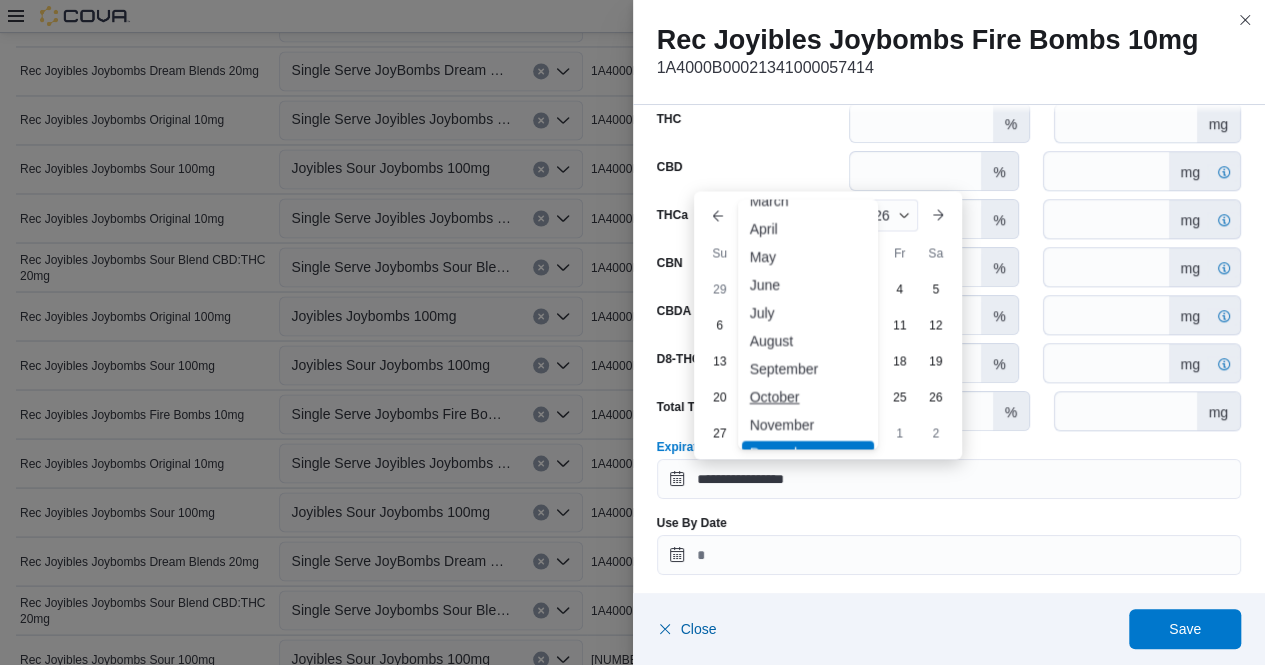 click on "October" at bounding box center [808, 397] 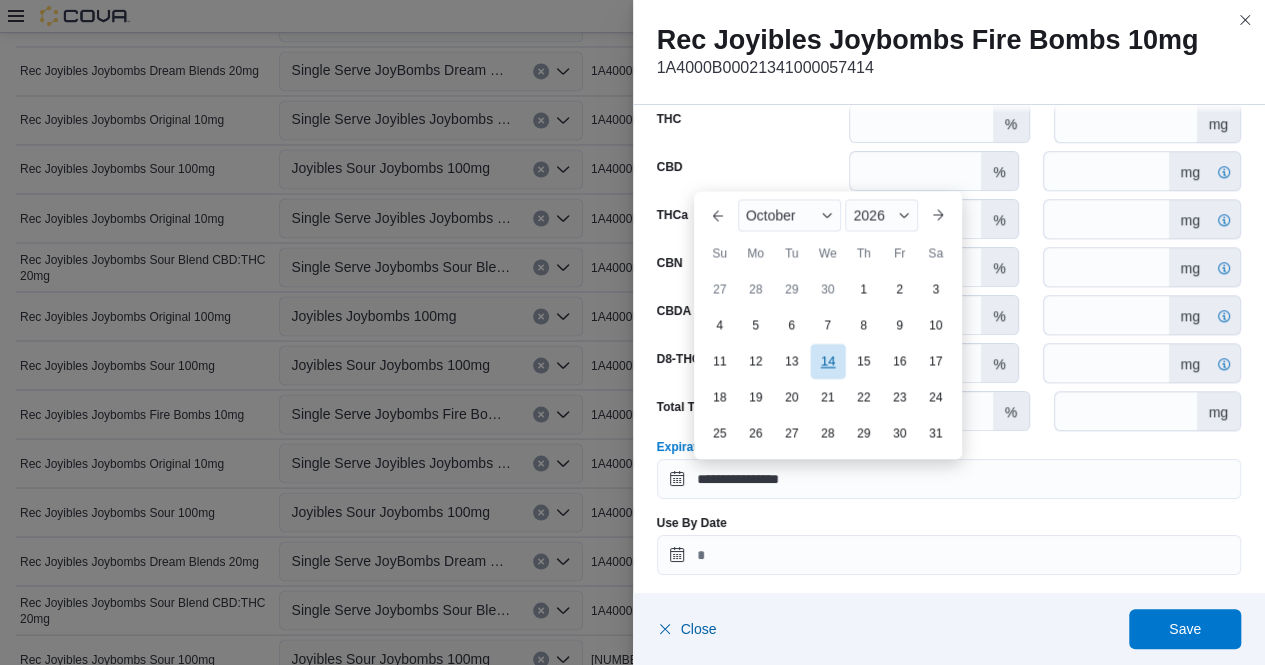 click on "14" at bounding box center (827, 360) 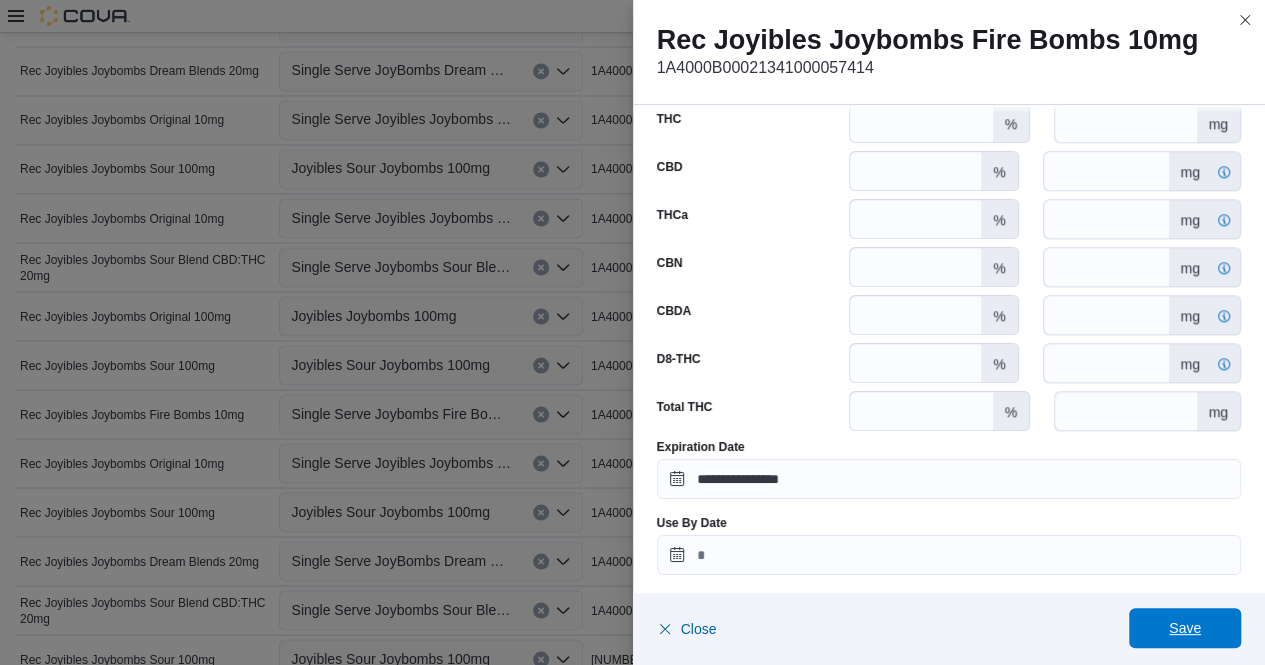 click on "Save" at bounding box center [1185, 628] 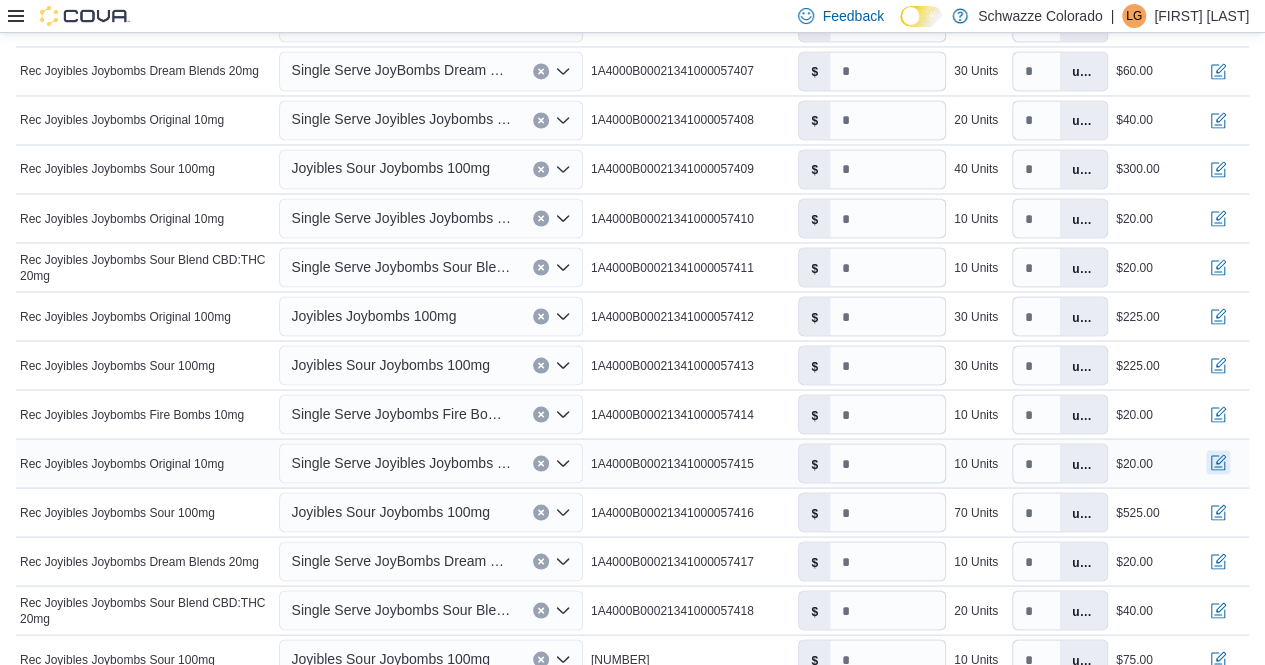click at bounding box center [1218, 462] 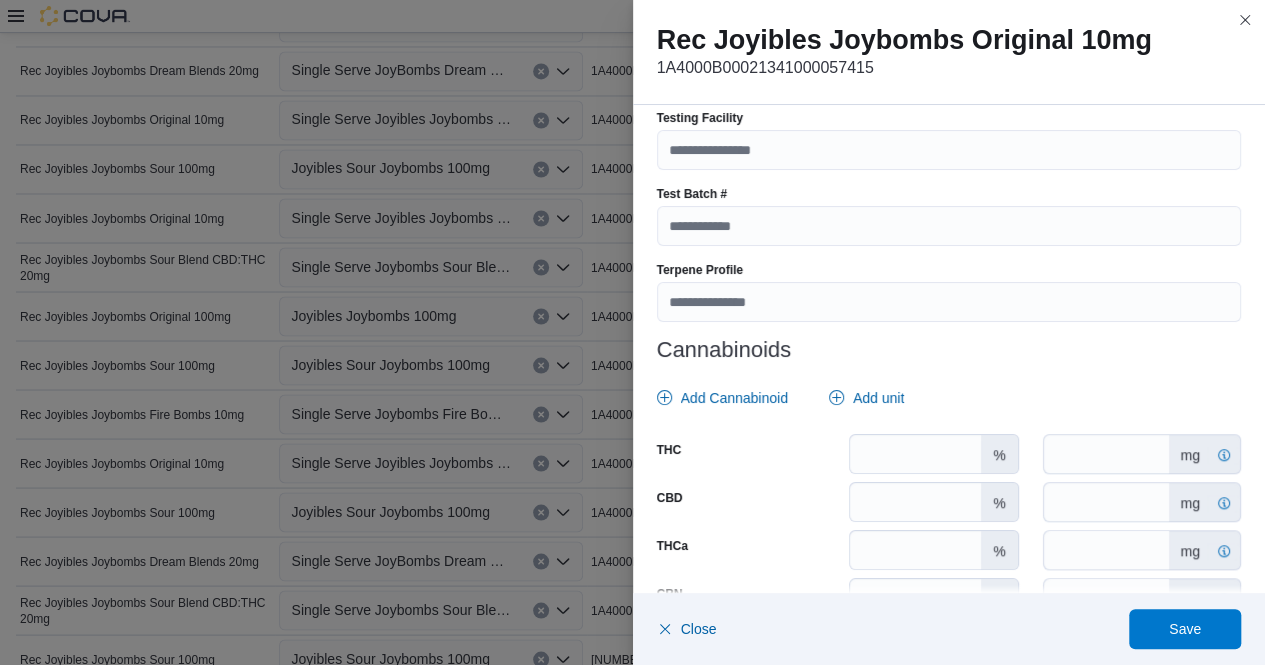 scroll, scrollTop: 691, scrollLeft: 0, axis: vertical 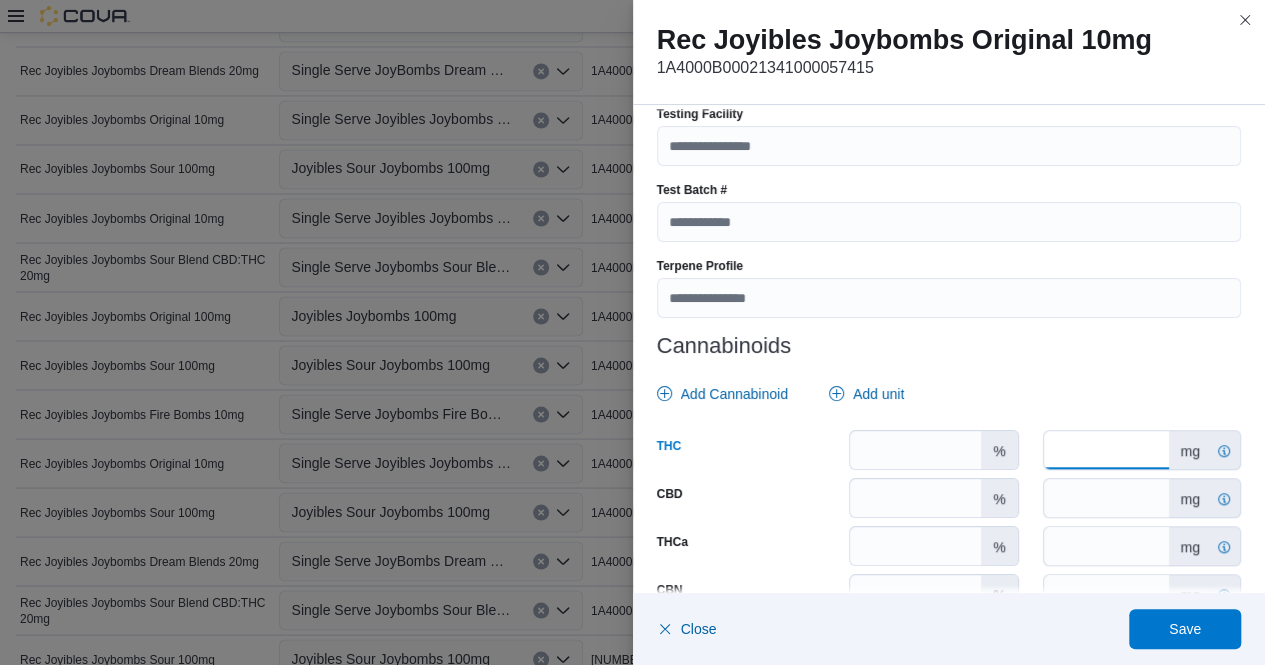 click on "*" at bounding box center [1106, 450] 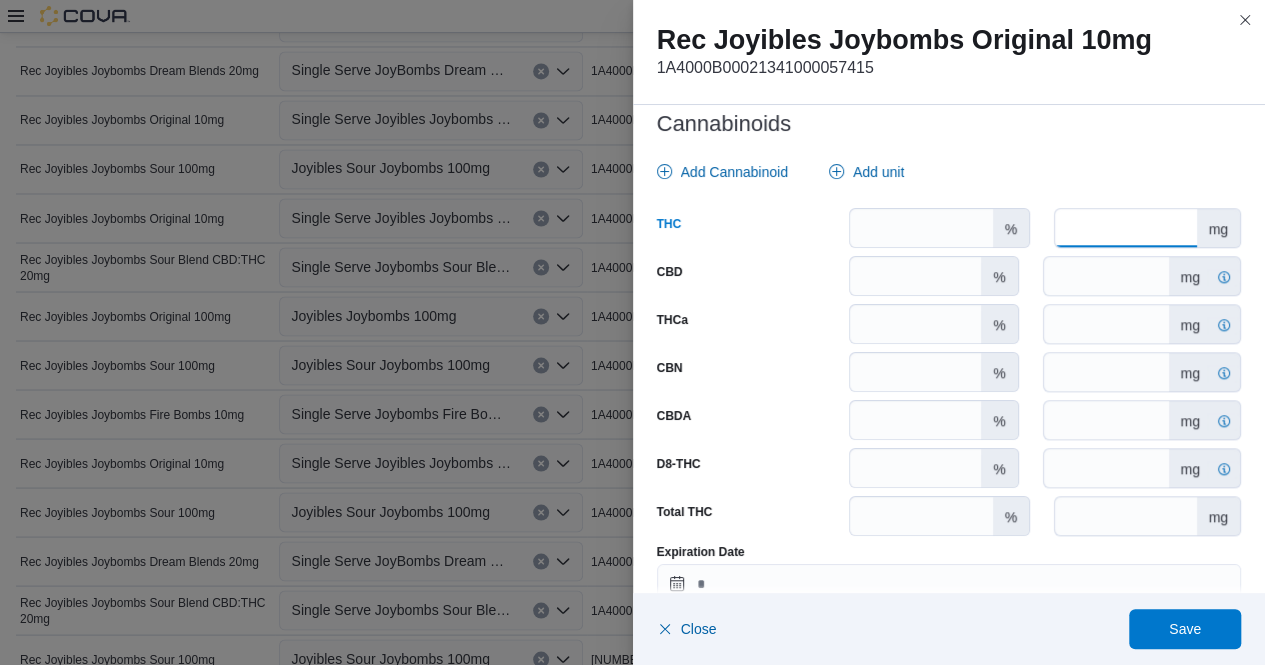 scroll, scrollTop: 1023, scrollLeft: 0, axis: vertical 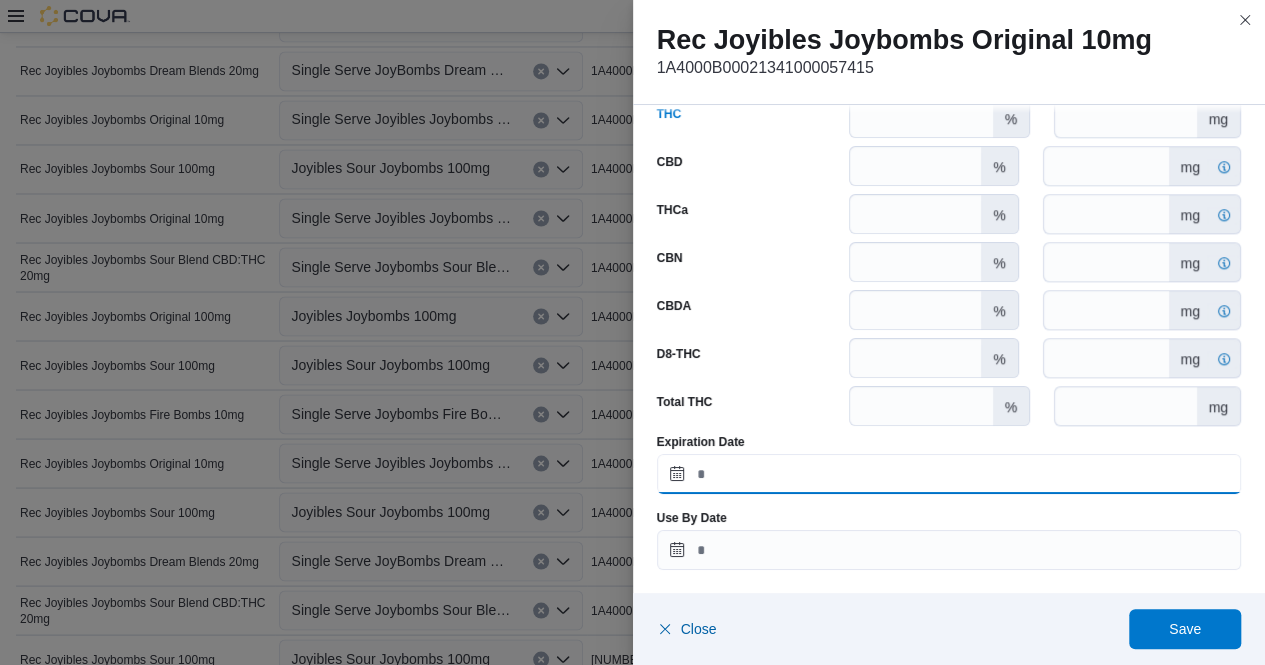 click on "Expiration Date" at bounding box center (949, 474) 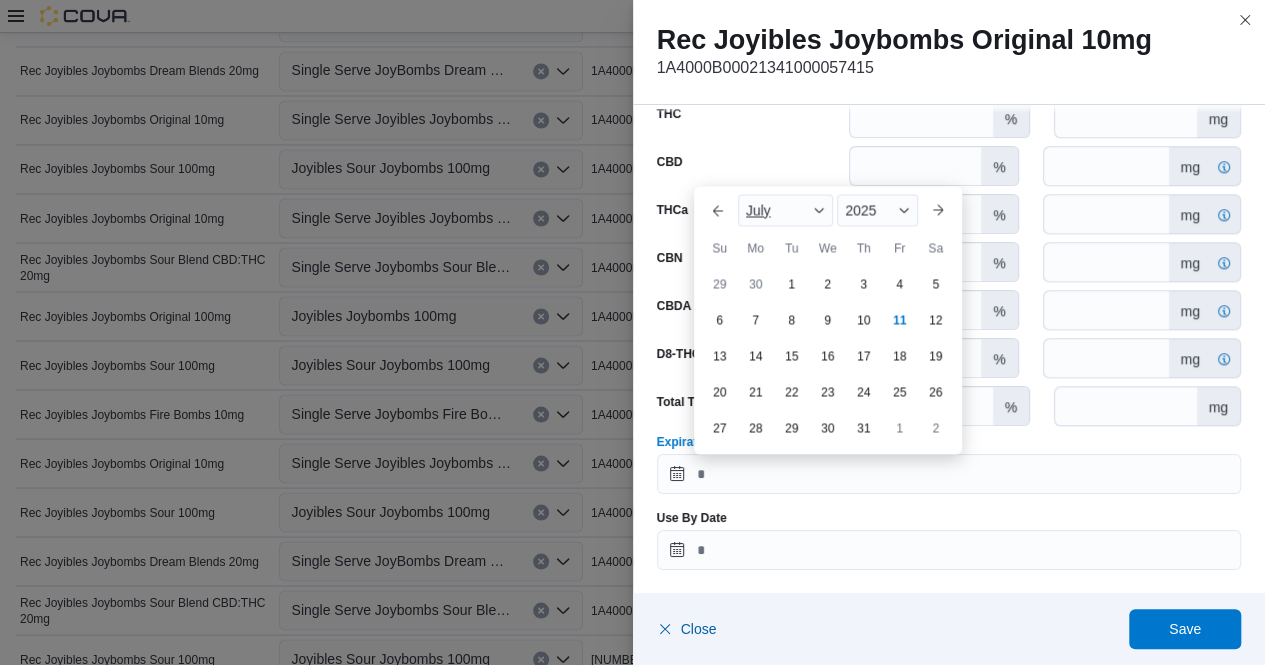 click at bounding box center (819, 210) 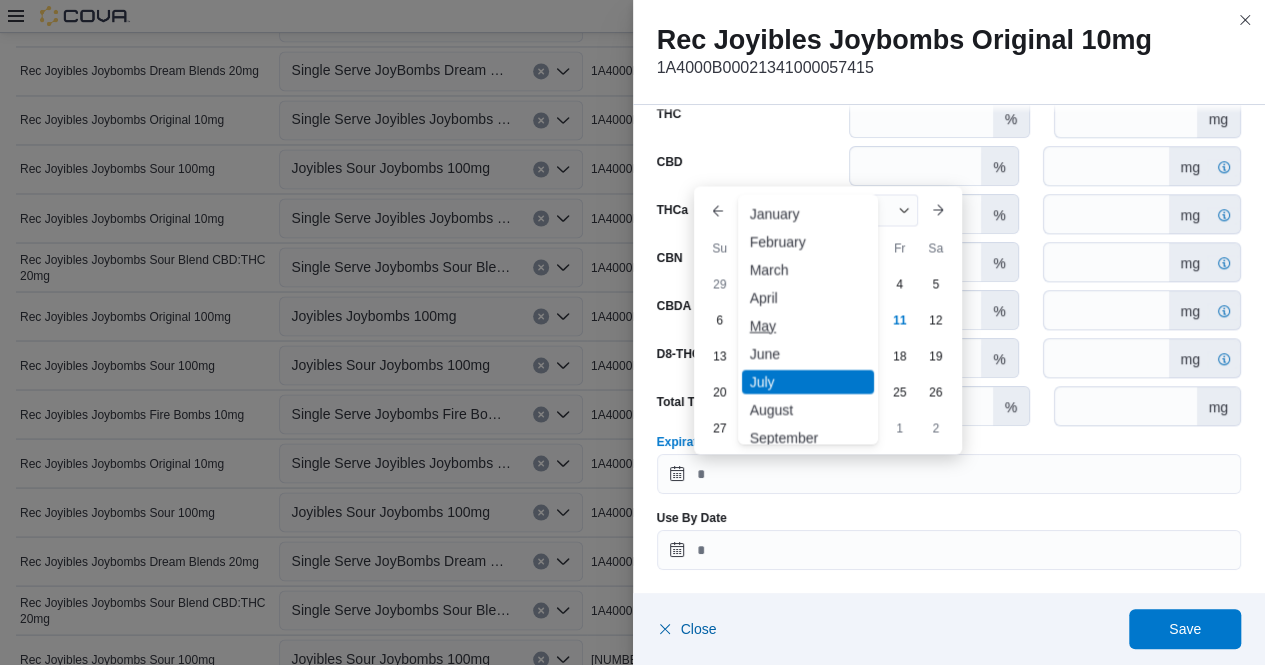 scroll, scrollTop: 98, scrollLeft: 0, axis: vertical 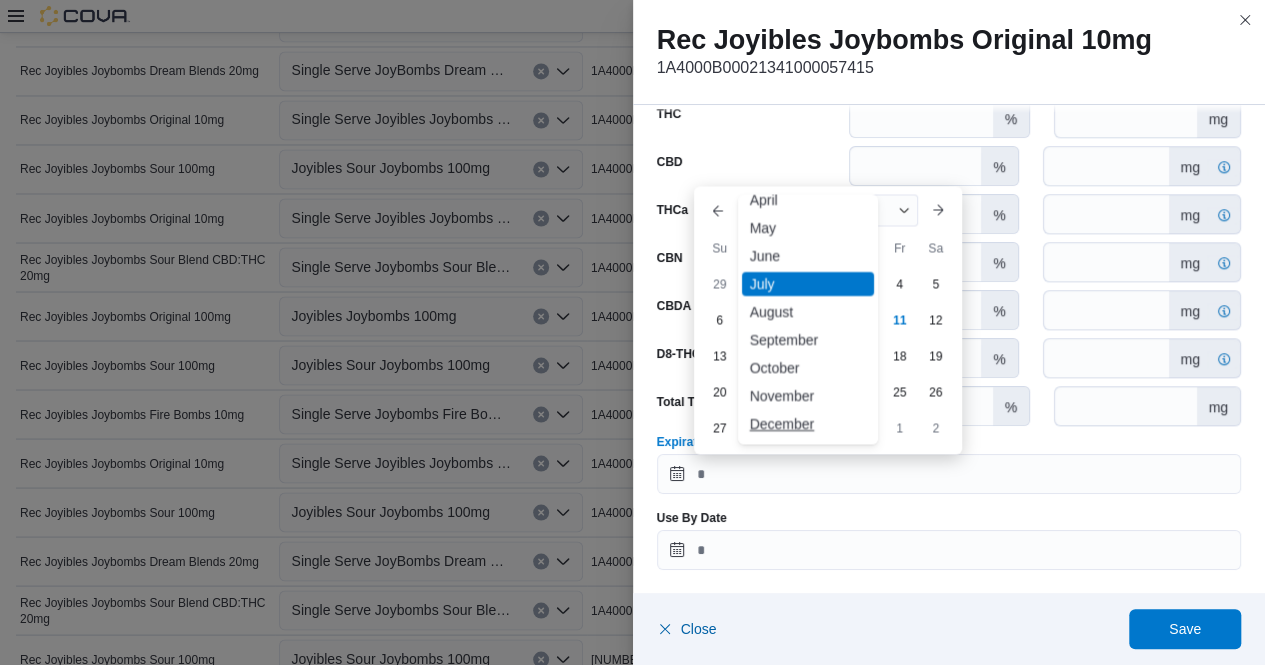 click on "December" at bounding box center [808, 424] 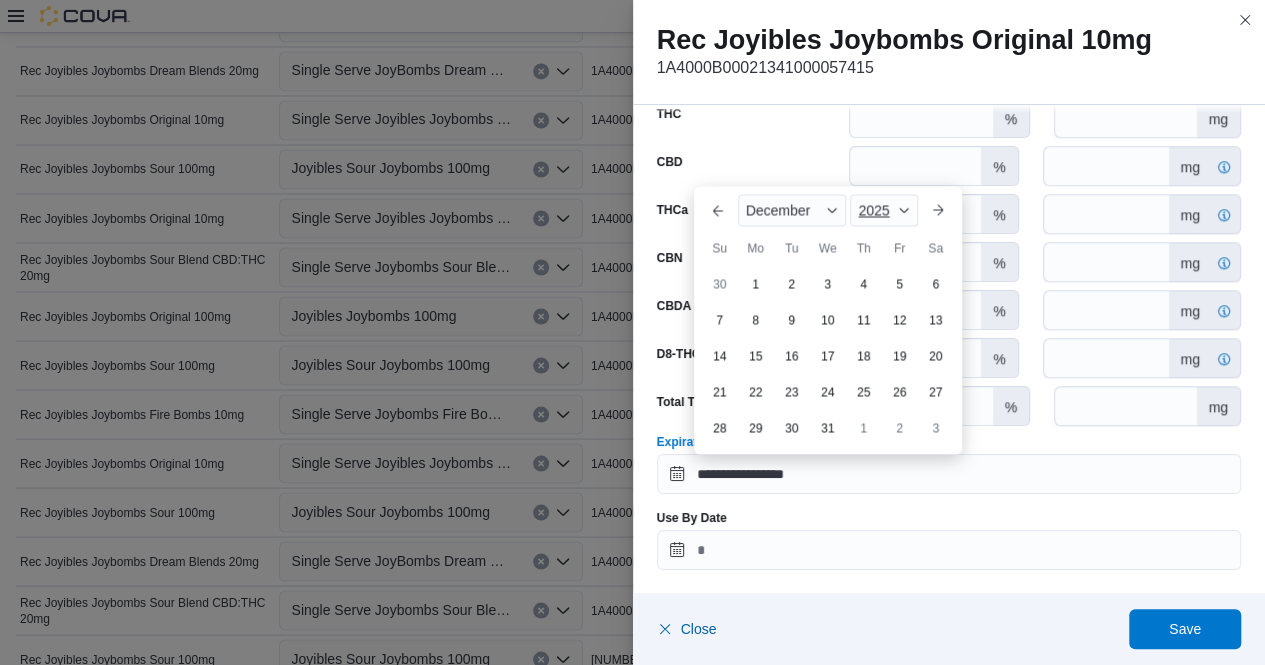 click on "2025" at bounding box center (883, 210) 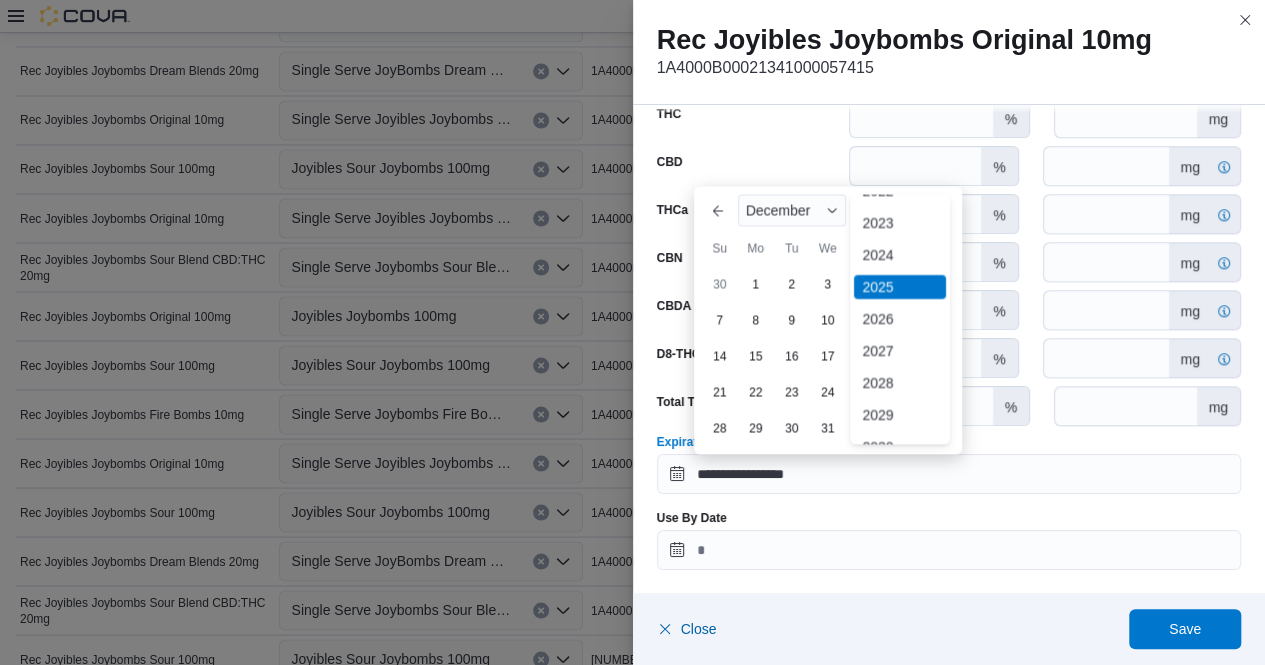 scroll, scrollTop: 152, scrollLeft: 0, axis: vertical 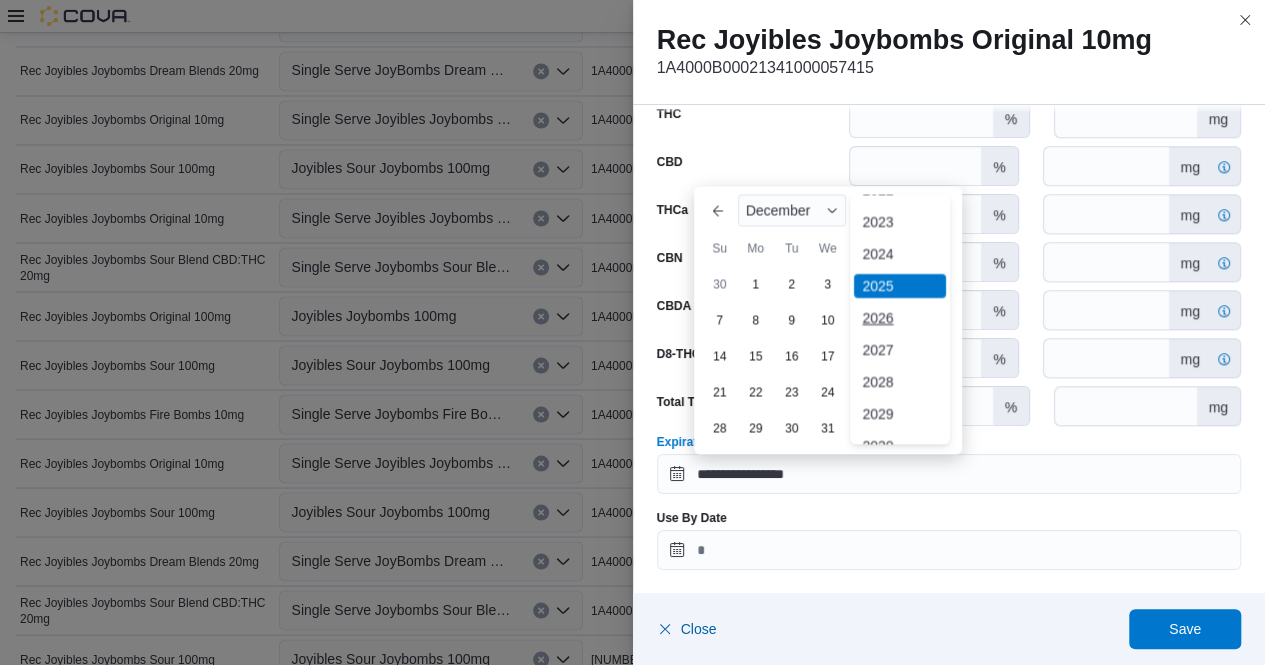 click on "2026" at bounding box center [900, 318] 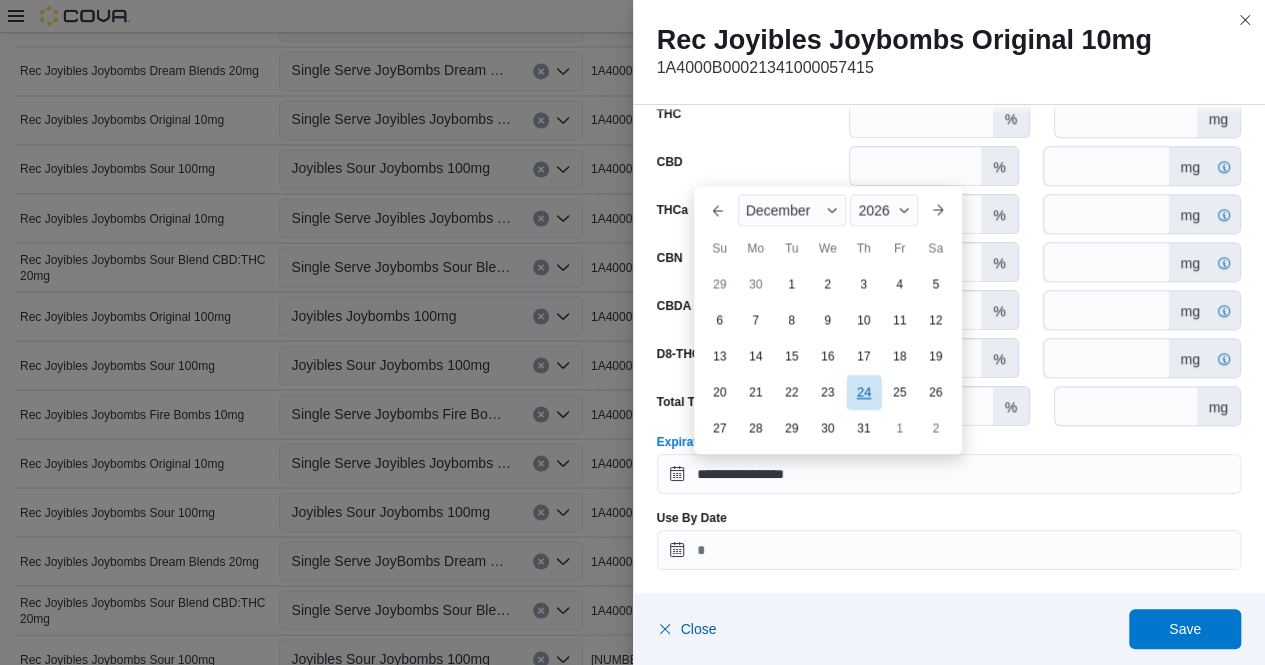 click on "24" at bounding box center (863, 391) 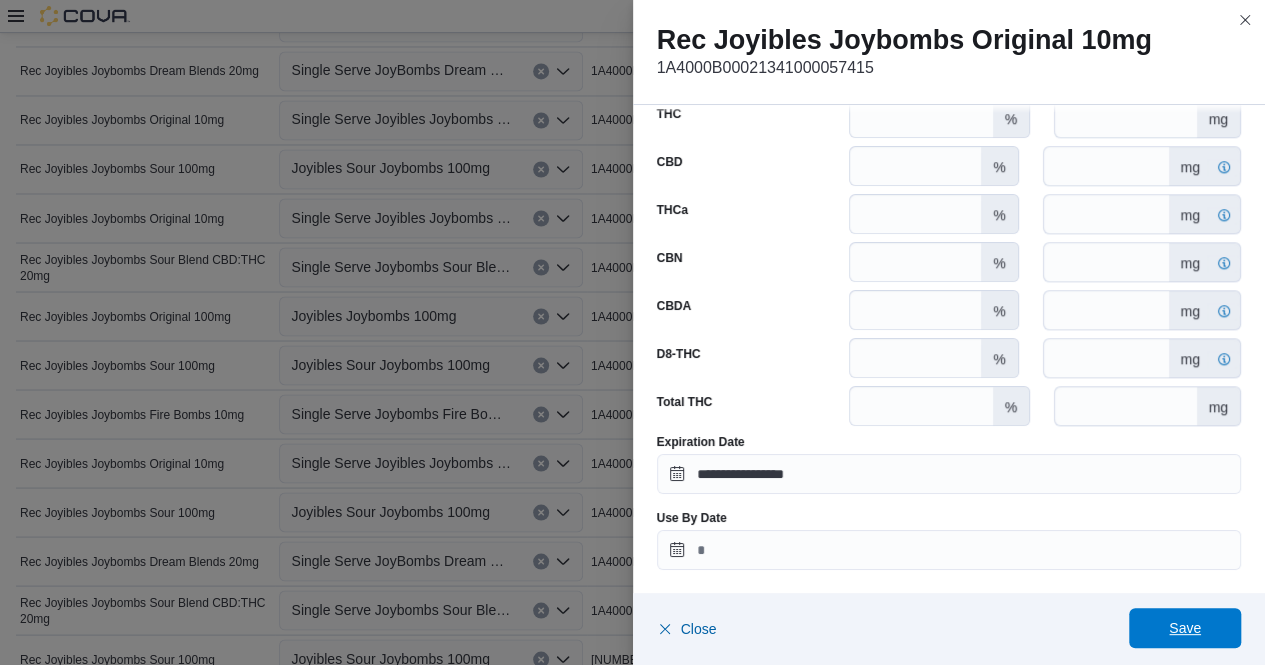 click on "Save" at bounding box center (1185, 628) 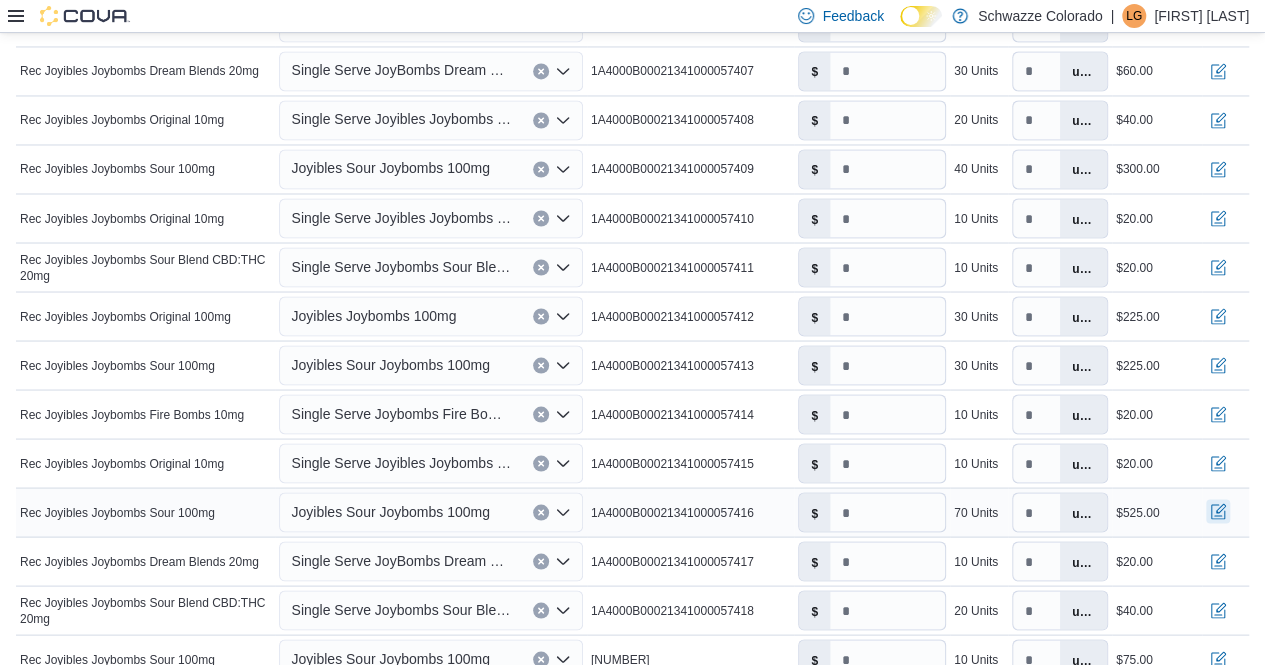 click at bounding box center [1218, 511] 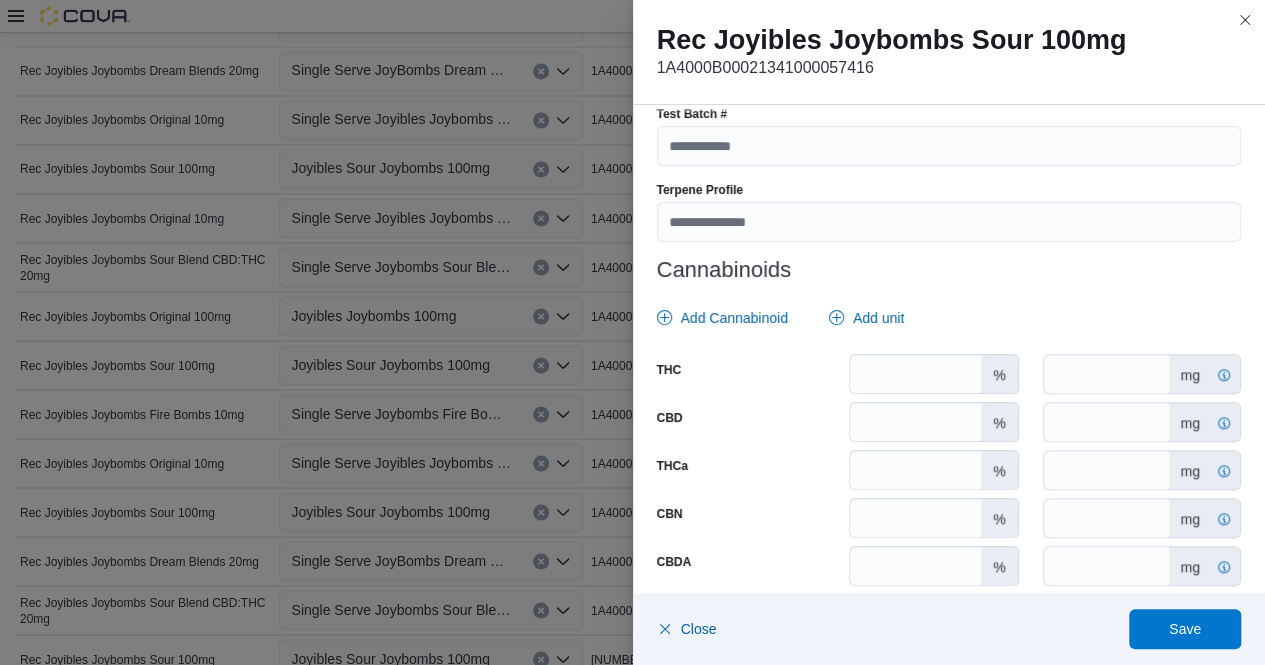 scroll, scrollTop: 780, scrollLeft: 0, axis: vertical 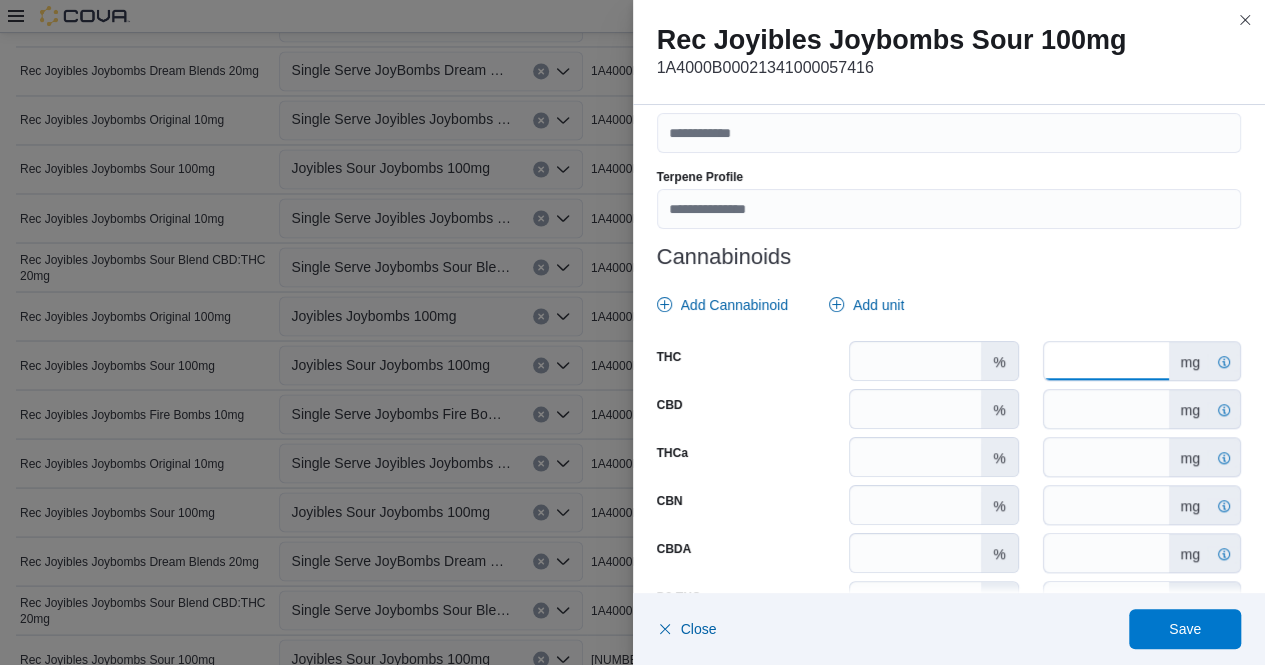 click on "*" at bounding box center (1106, 361) 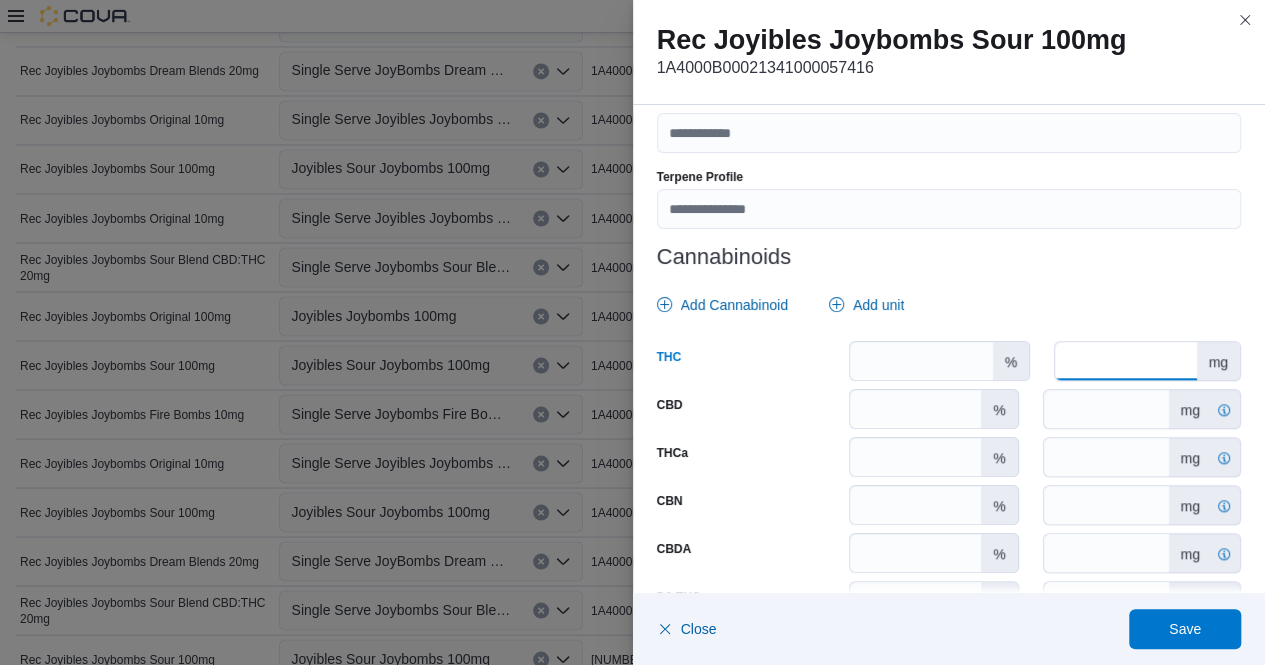 scroll, scrollTop: 1023, scrollLeft: 0, axis: vertical 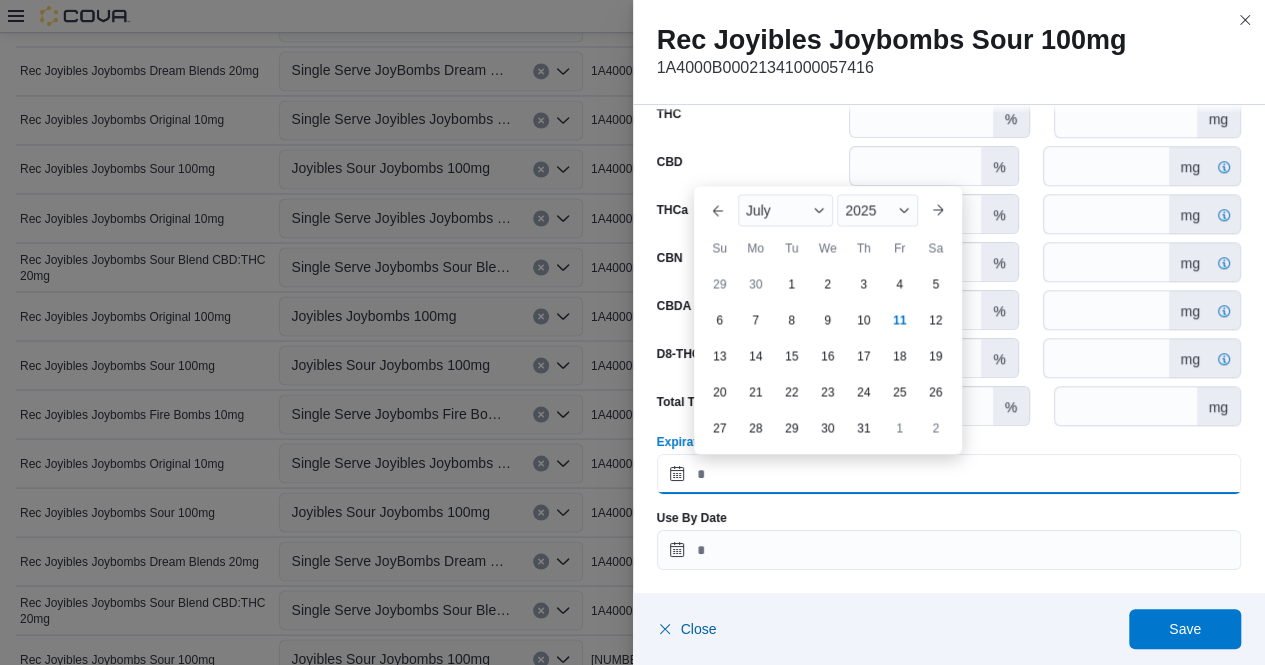 click on "Expiration Date" at bounding box center (949, 474) 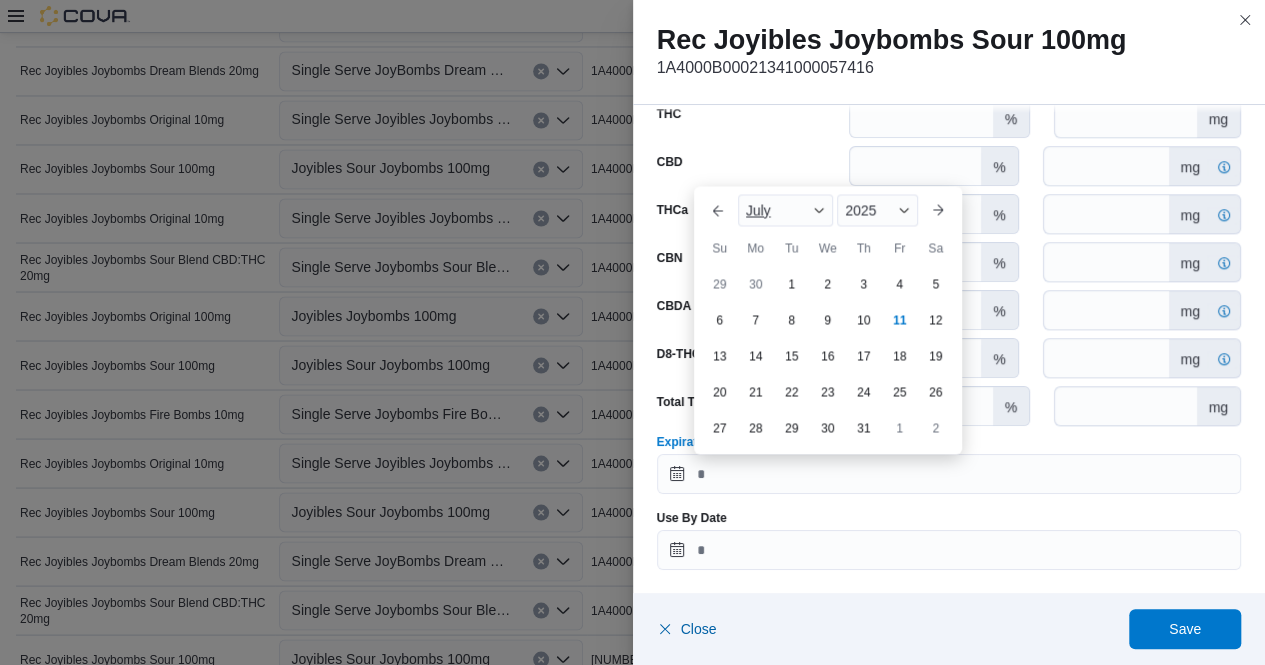click at bounding box center [819, 210] 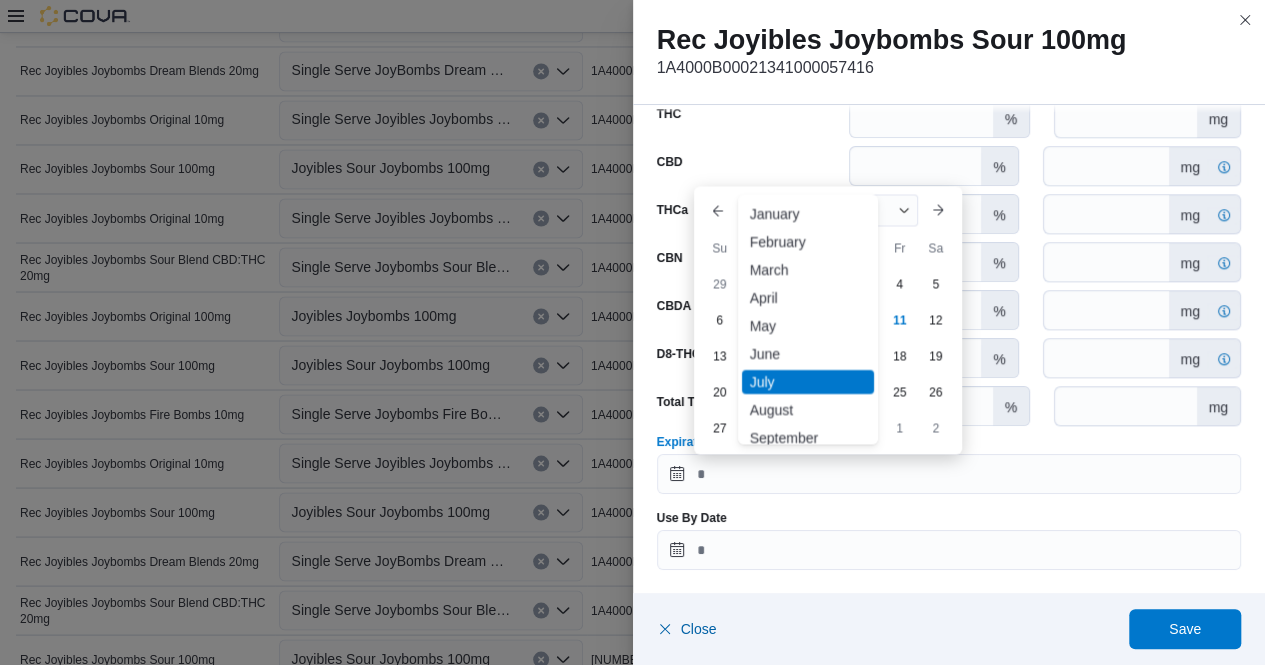 scroll, scrollTop: 98, scrollLeft: 0, axis: vertical 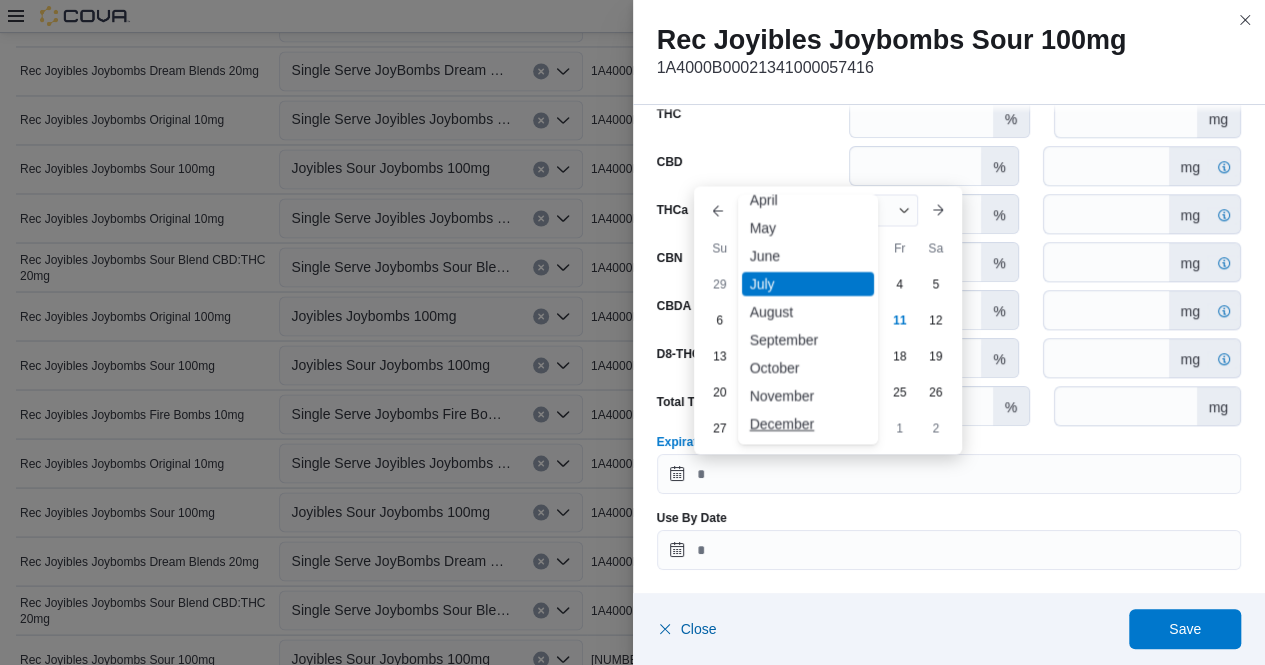 click on "December" at bounding box center [808, 424] 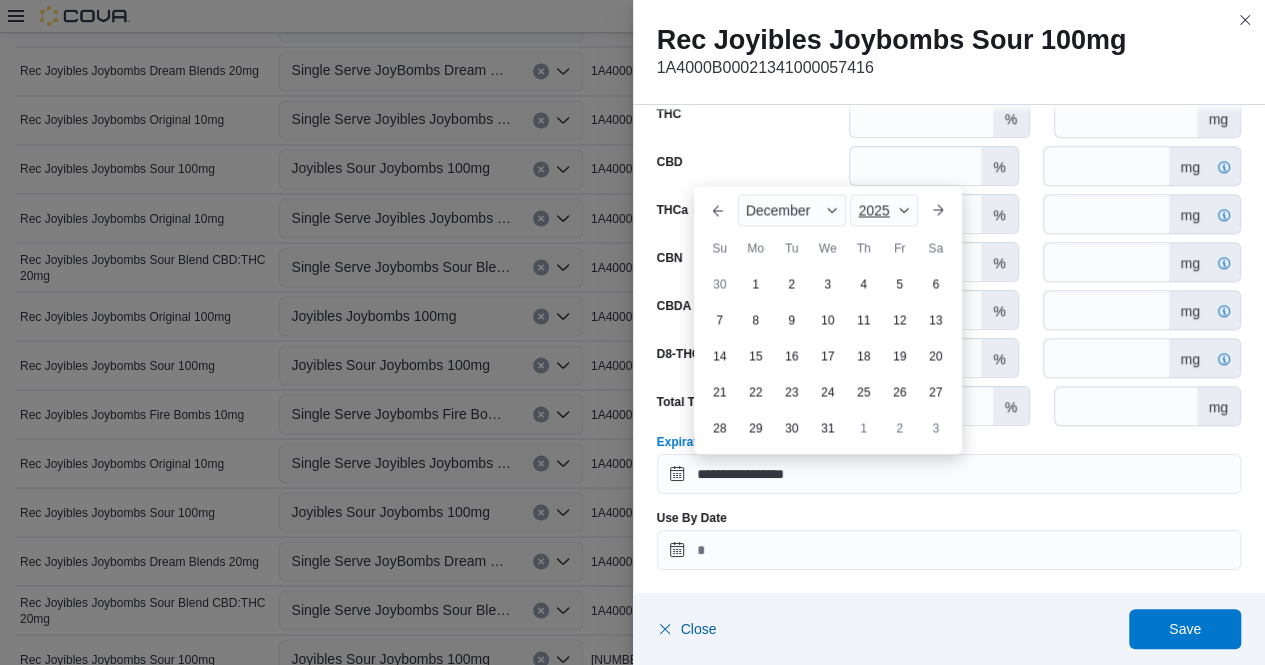 click at bounding box center [904, 210] 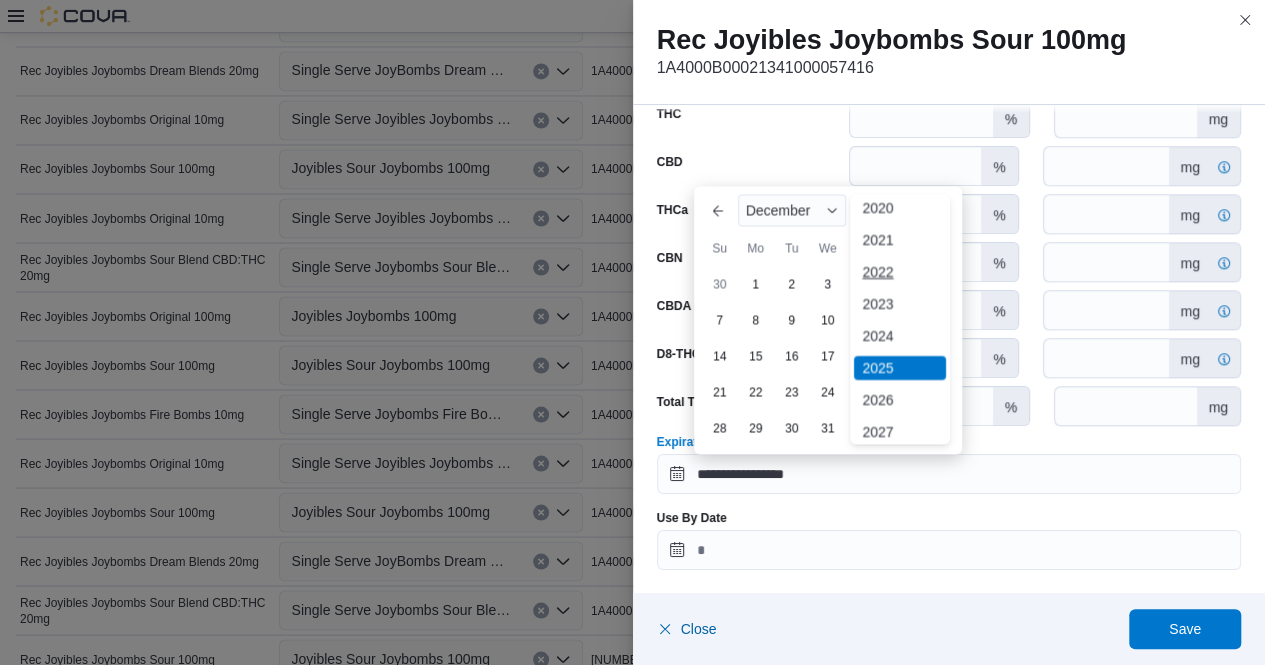 scroll, scrollTop: 71, scrollLeft: 0, axis: vertical 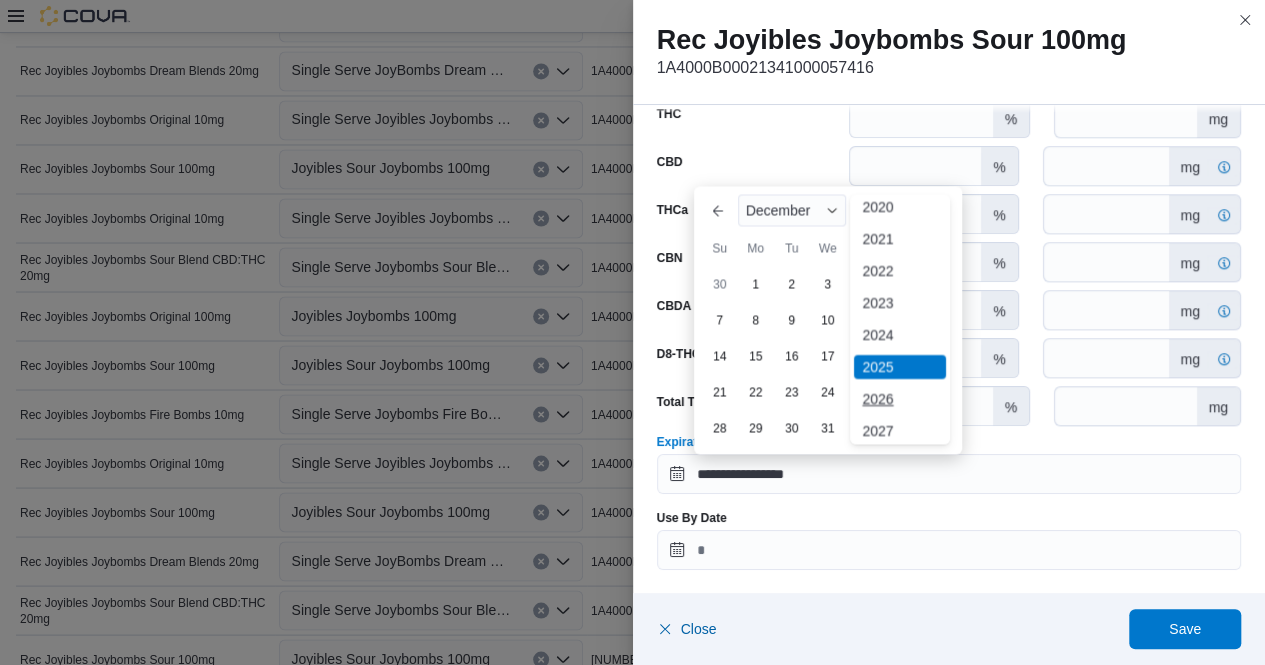 click on "2026" at bounding box center (900, 399) 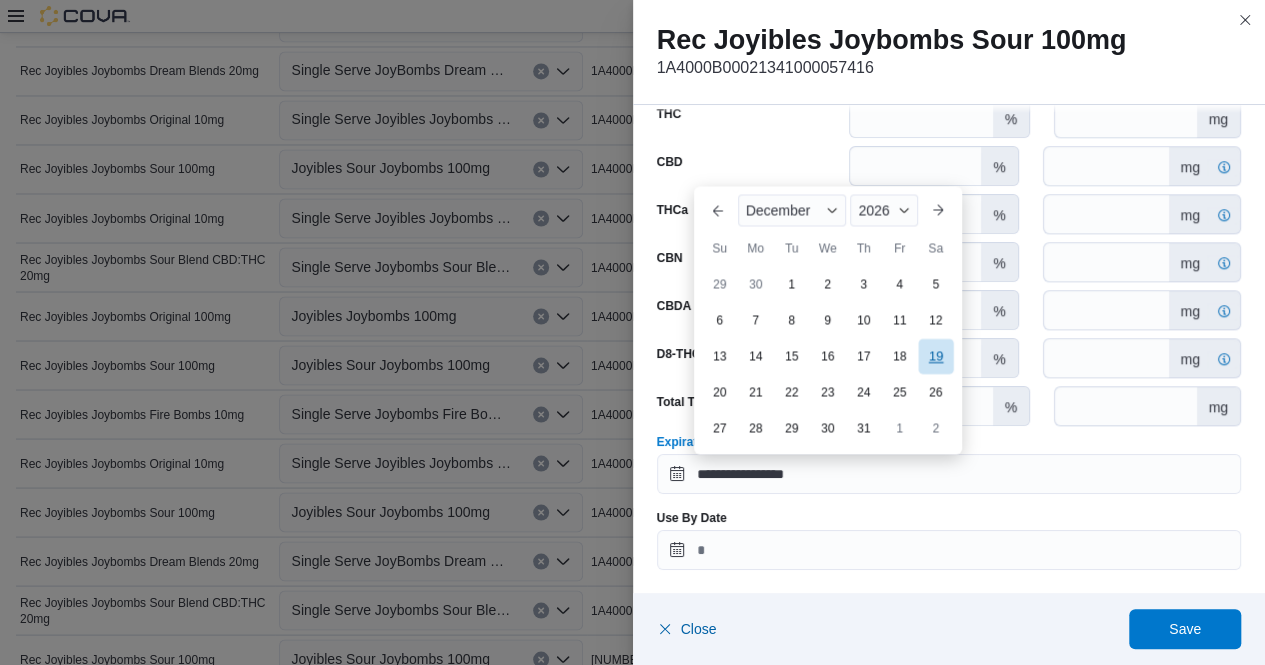 click on "19" at bounding box center [935, 355] 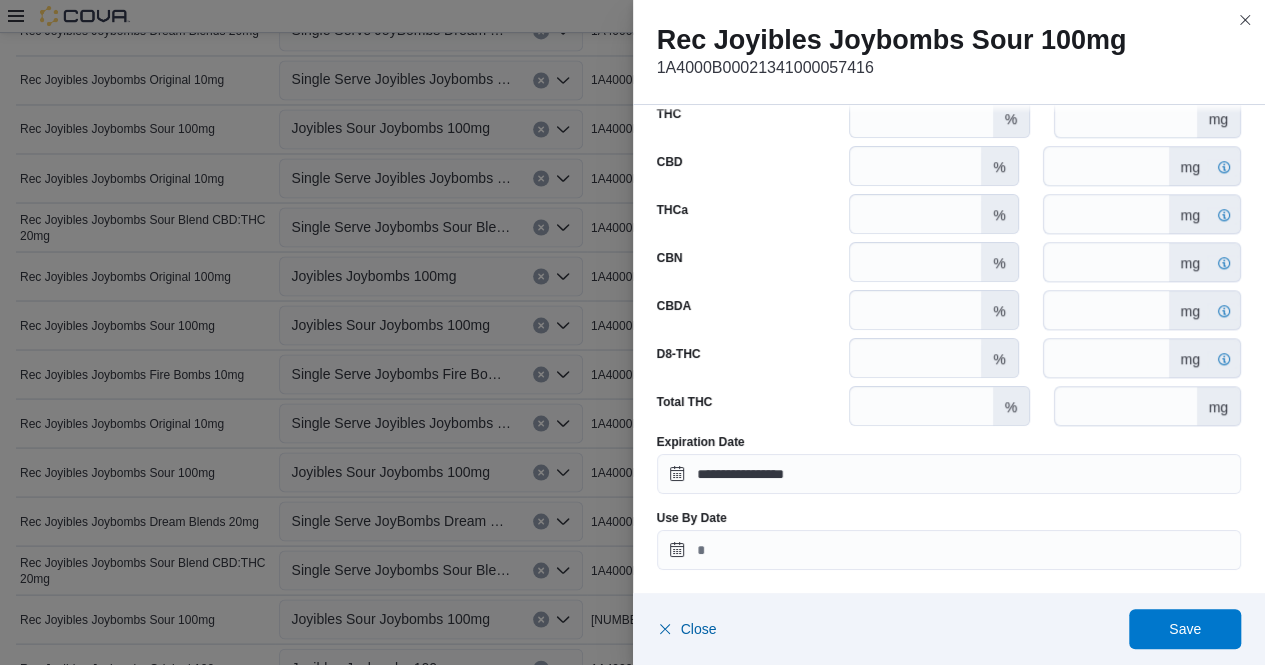 scroll, scrollTop: 1732, scrollLeft: 0, axis: vertical 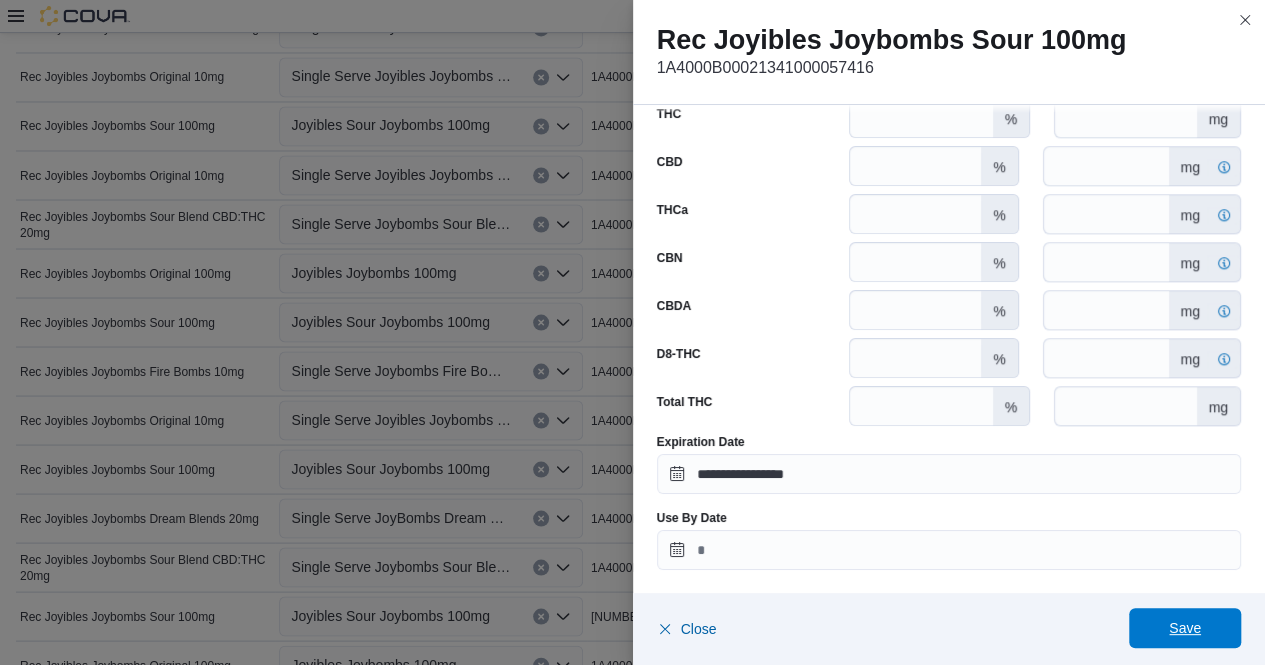 click on "Save" at bounding box center (1185, 628) 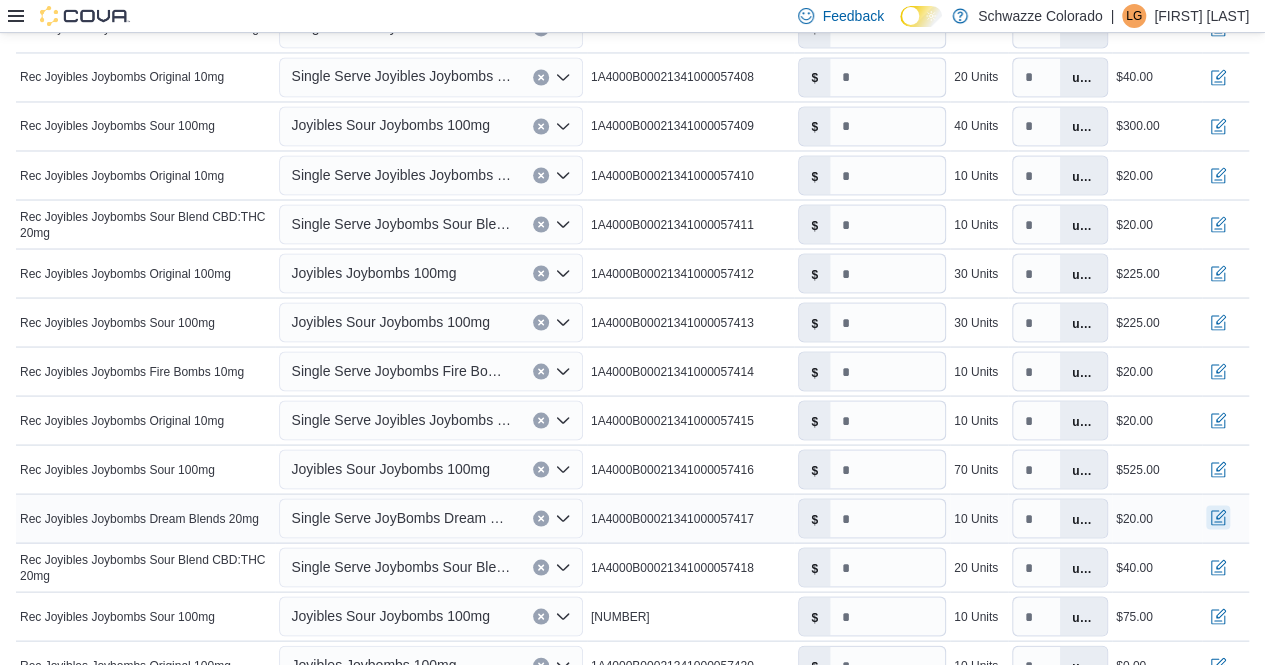click at bounding box center (1218, 517) 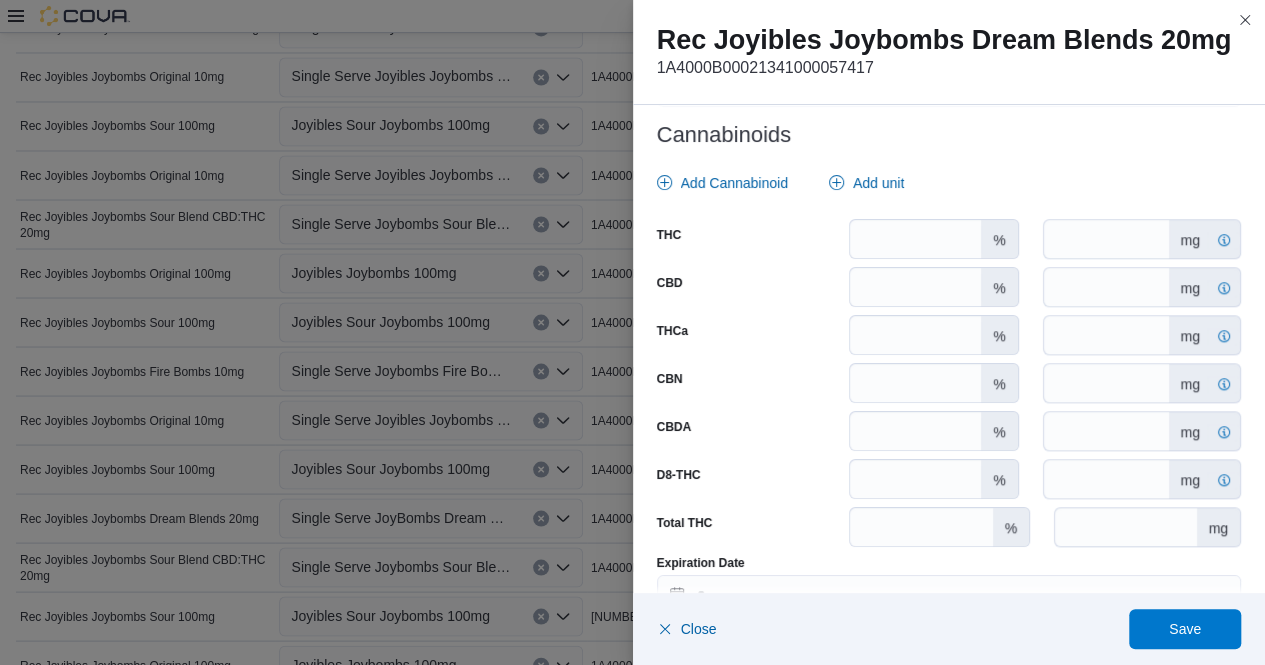 scroll, scrollTop: 980, scrollLeft: 0, axis: vertical 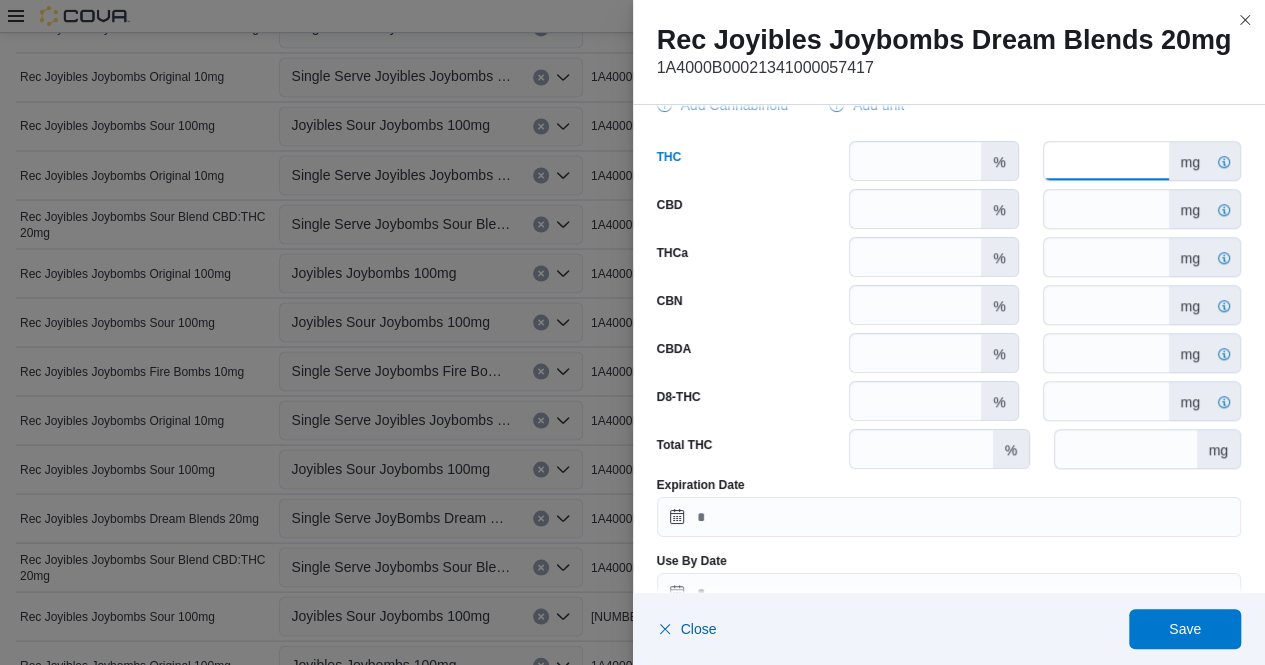 click on "*" at bounding box center (1106, 161) 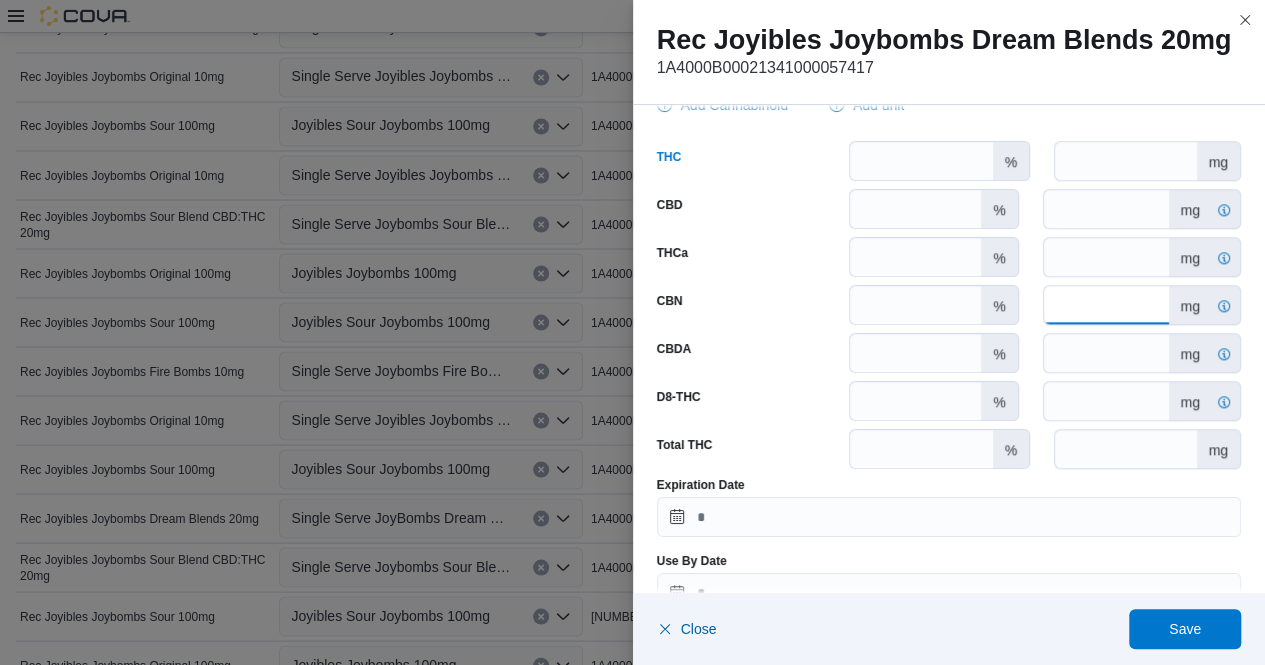 click on "****" at bounding box center [1106, 305] 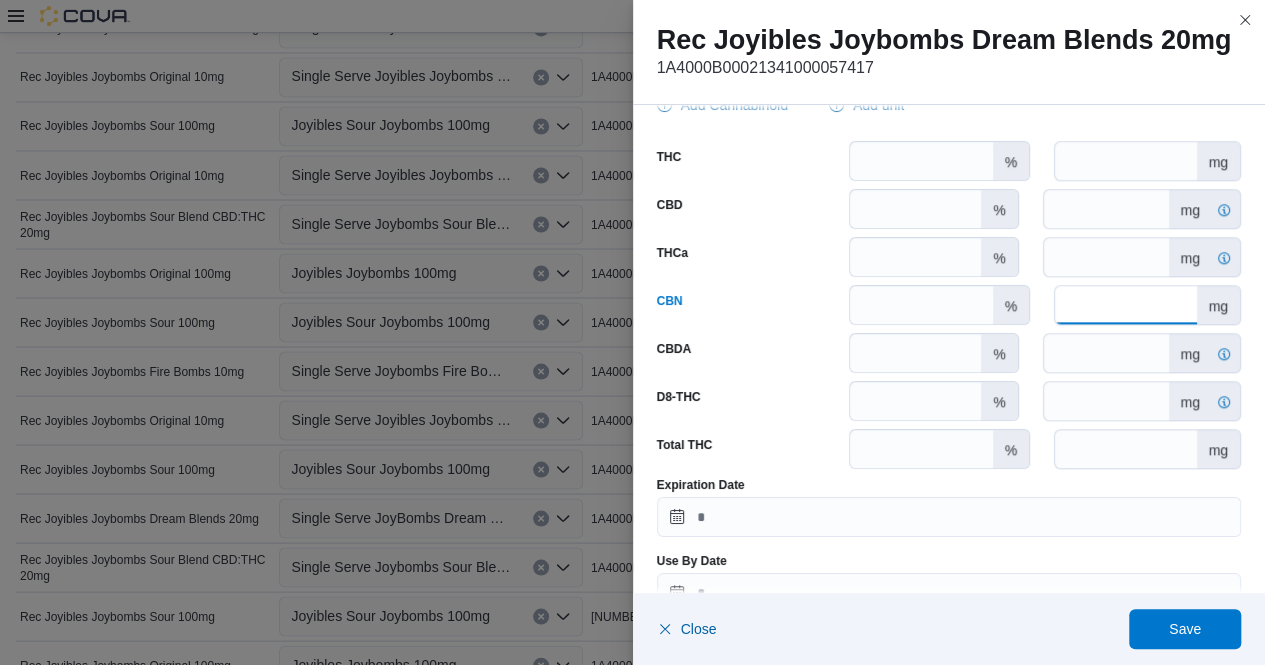scroll, scrollTop: 1023, scrollLeft: 0, axis: vertical 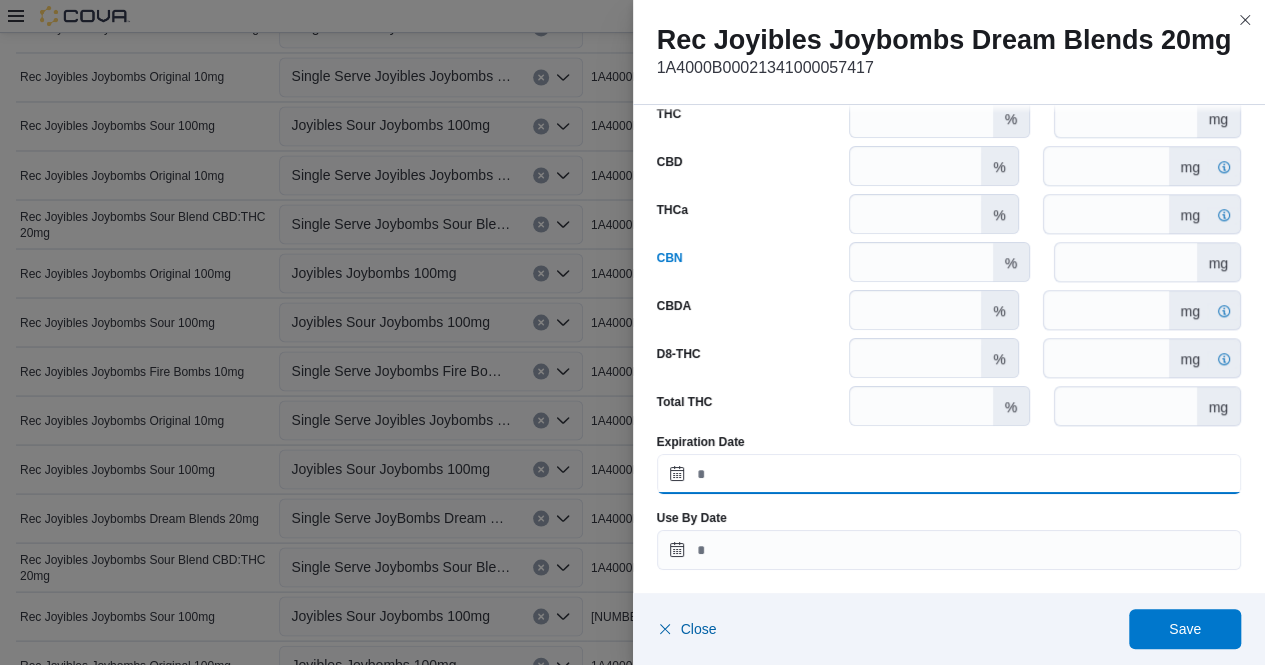 click on "Expiration Date" at bounding box center (949, 474) 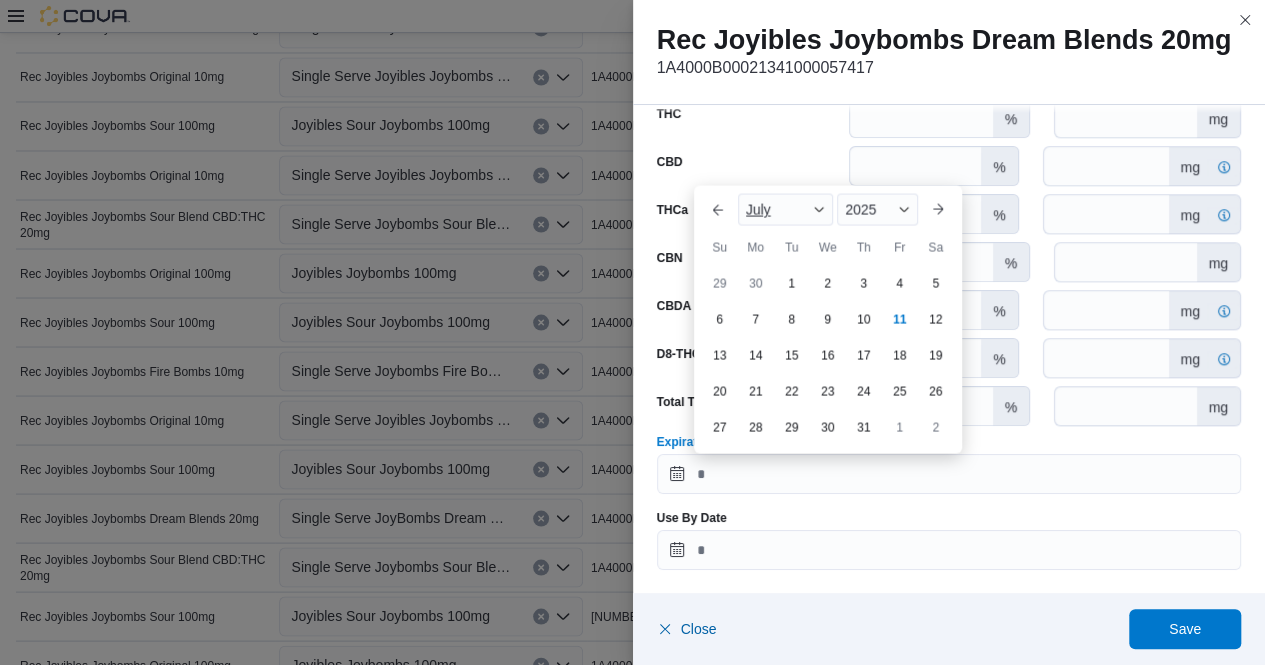 click on "July" at bounding box center [786, 209] 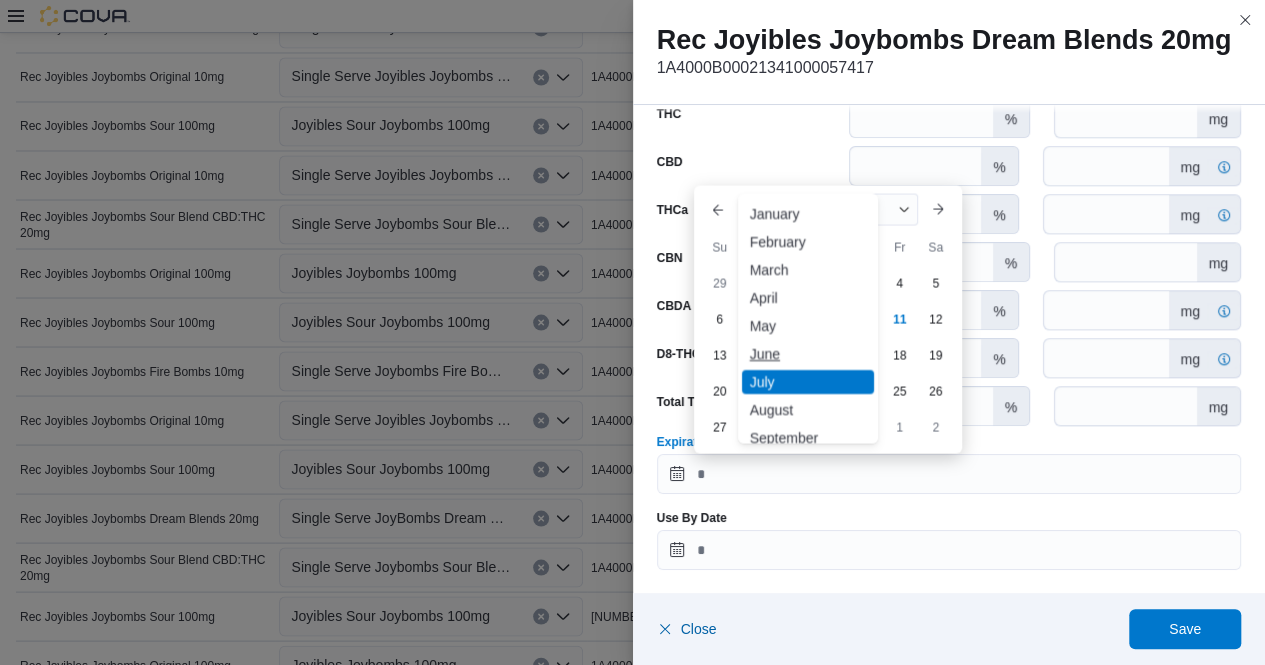 scroll, scrollTop: 98, scrollLeft: 0, axis: vertical 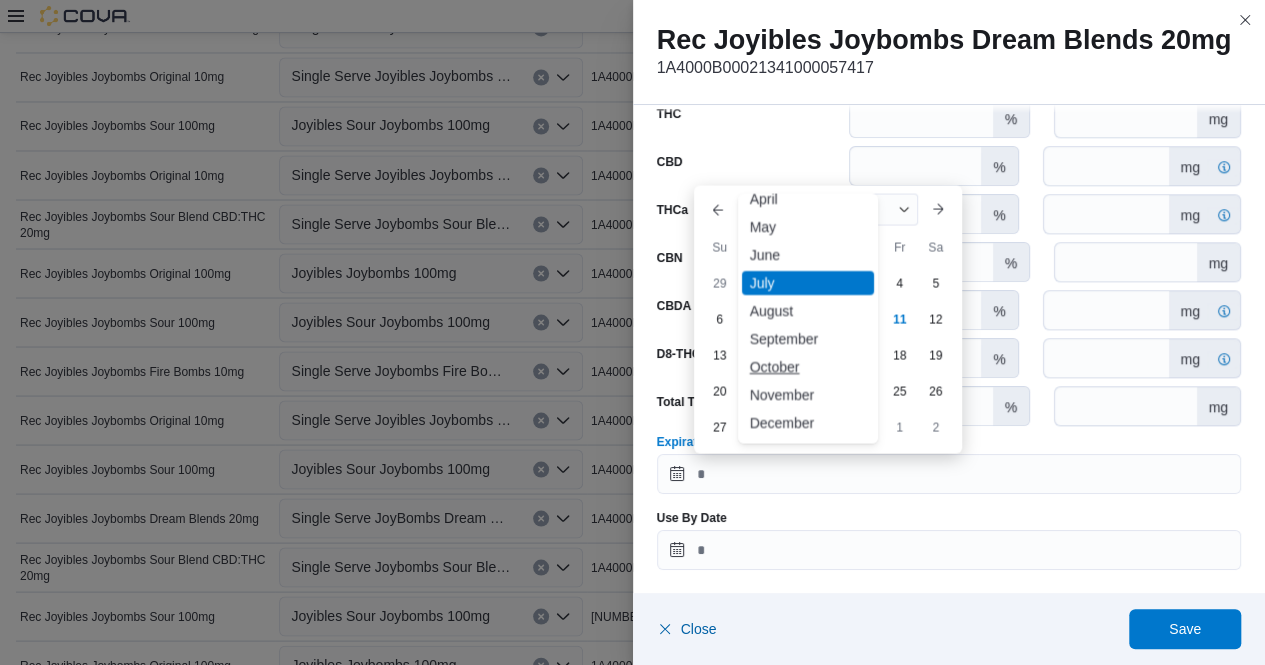 click on "October" at bounding box center [808, 367] 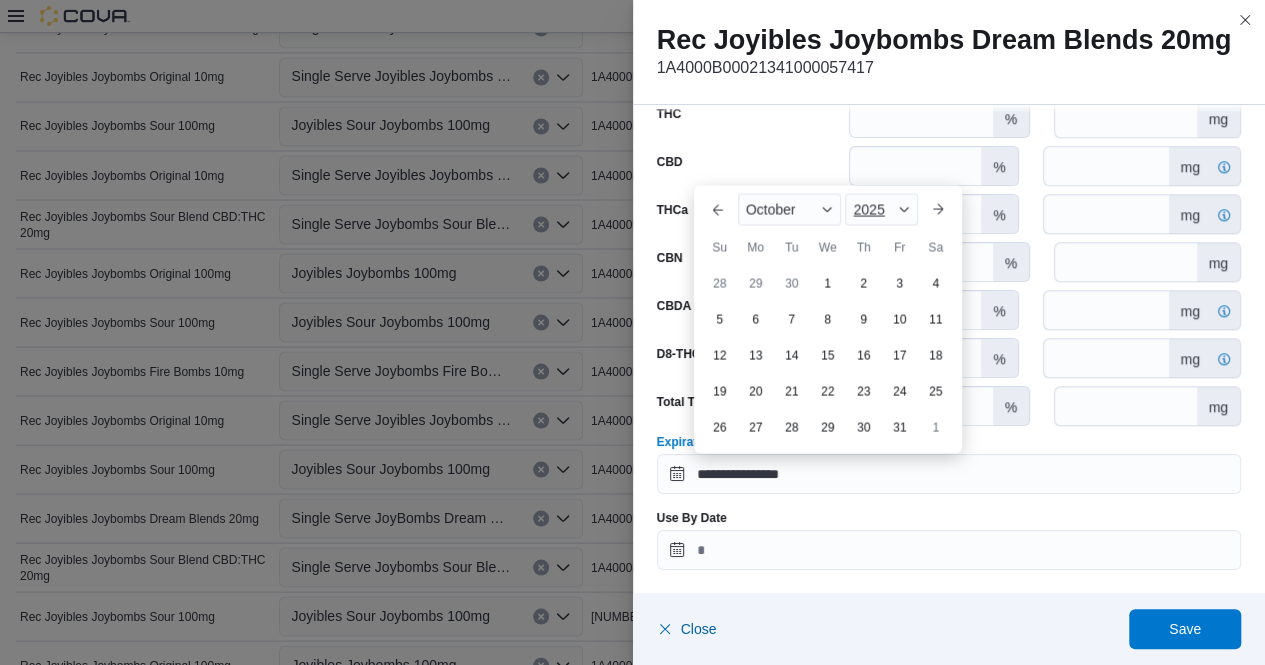 click on "2025" at bounding box center (881, 209) 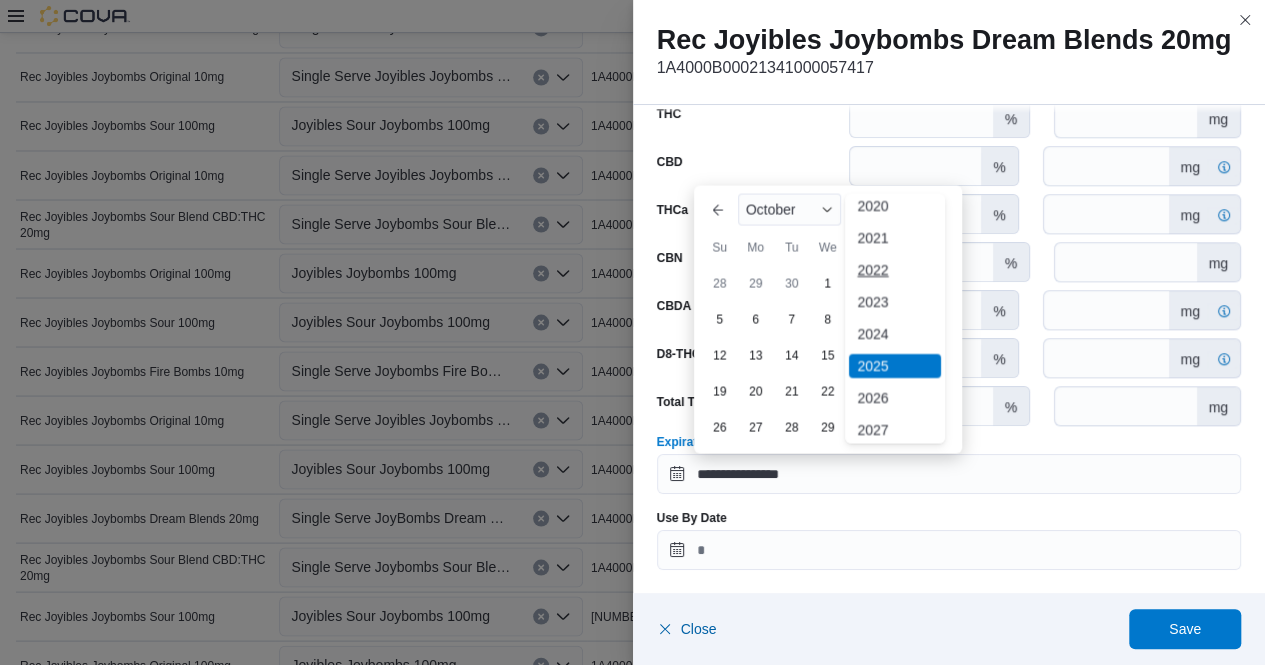 scroll, scrollTop: 72, scrollLeft: 0, axis: vertical 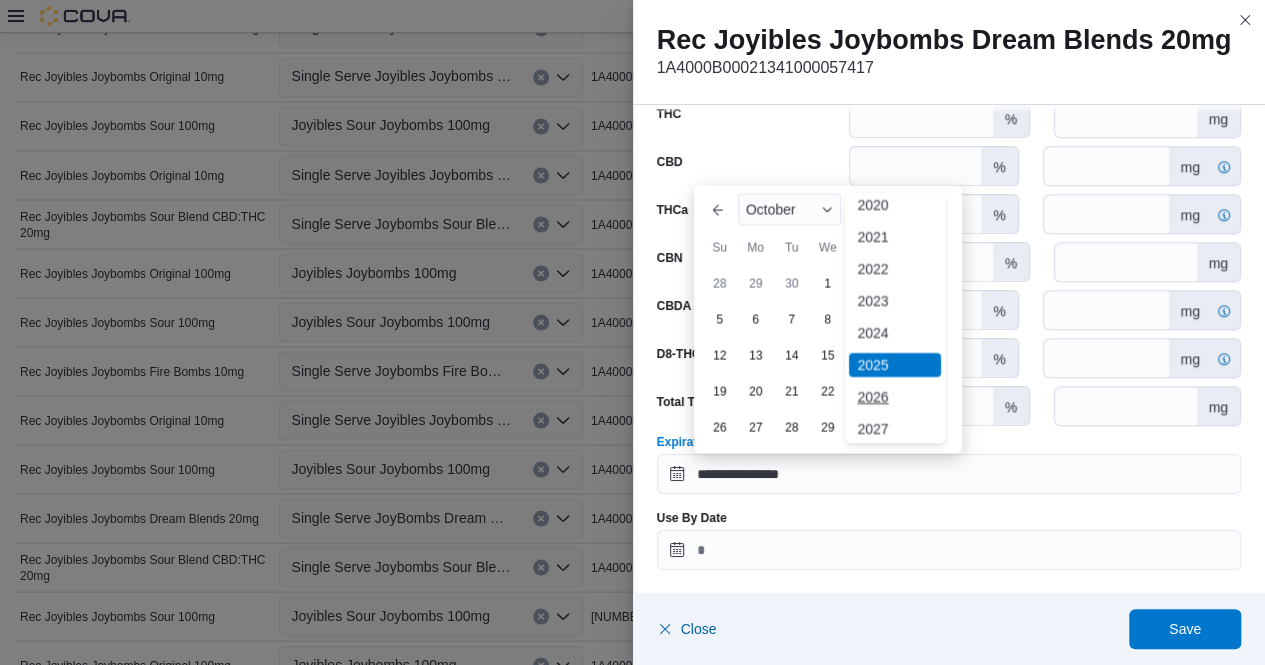 click on "2026" at bounding box center [895, 397] 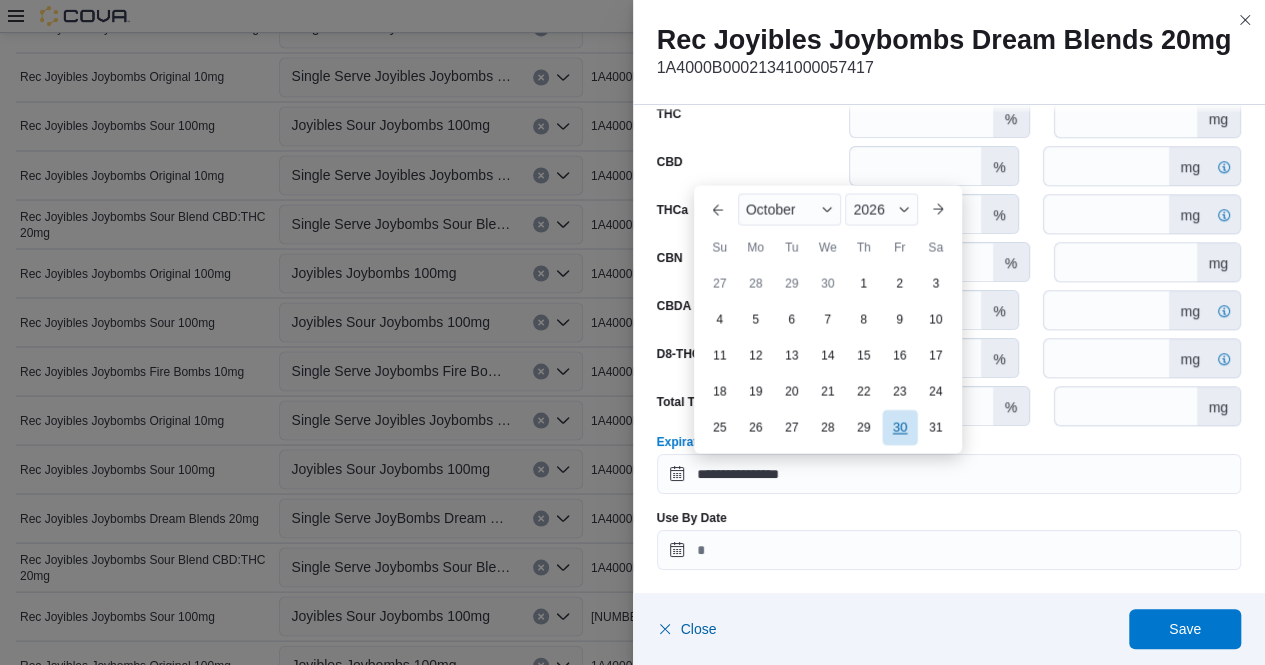 click on "30" at bounding box center (899, 427) 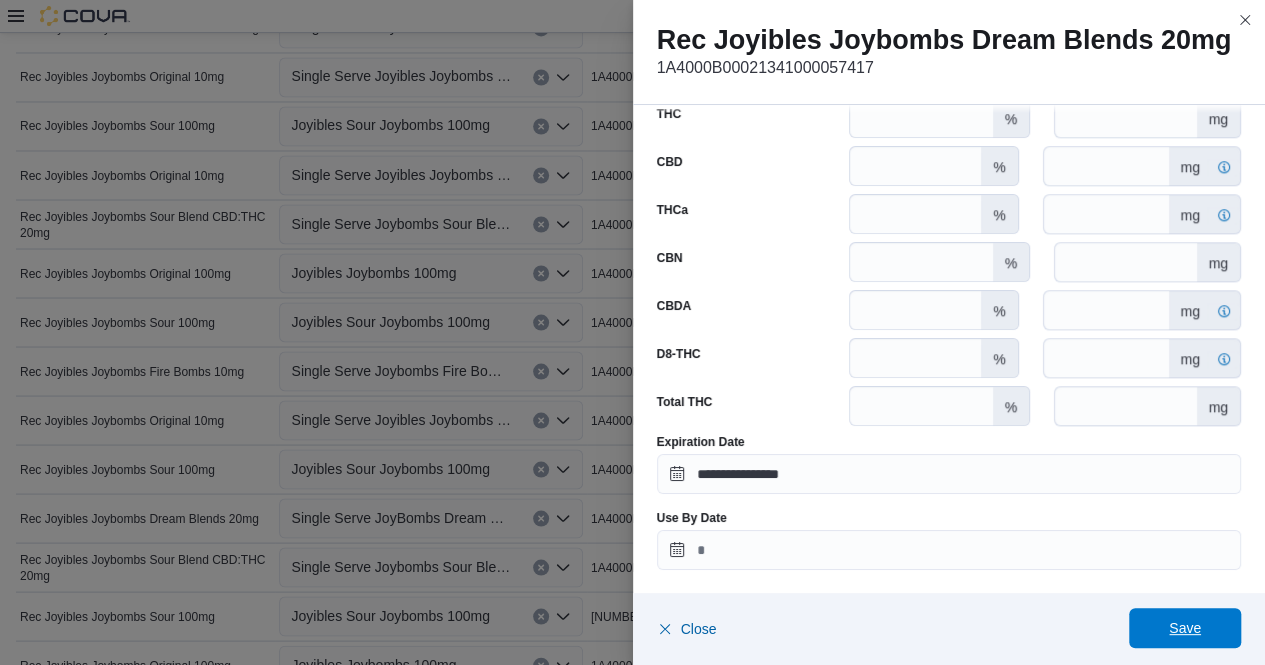 click on "Save" at bounding box center (1185, 628) 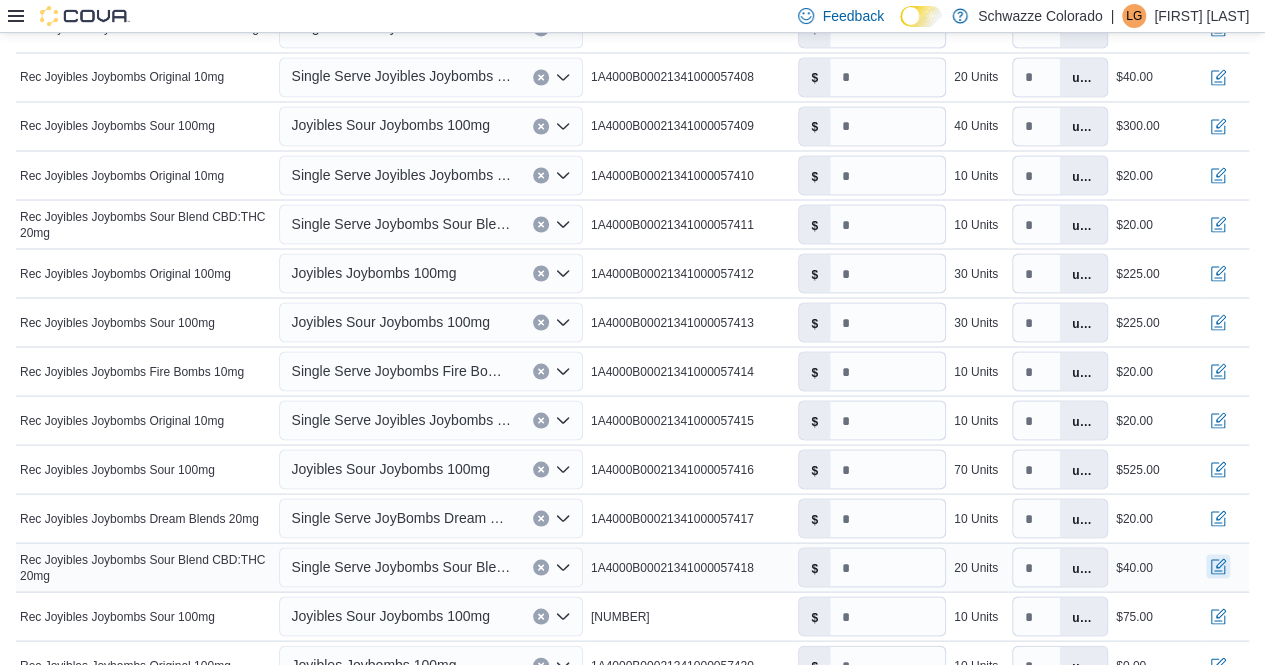 click at bounding box center [1218, 566] 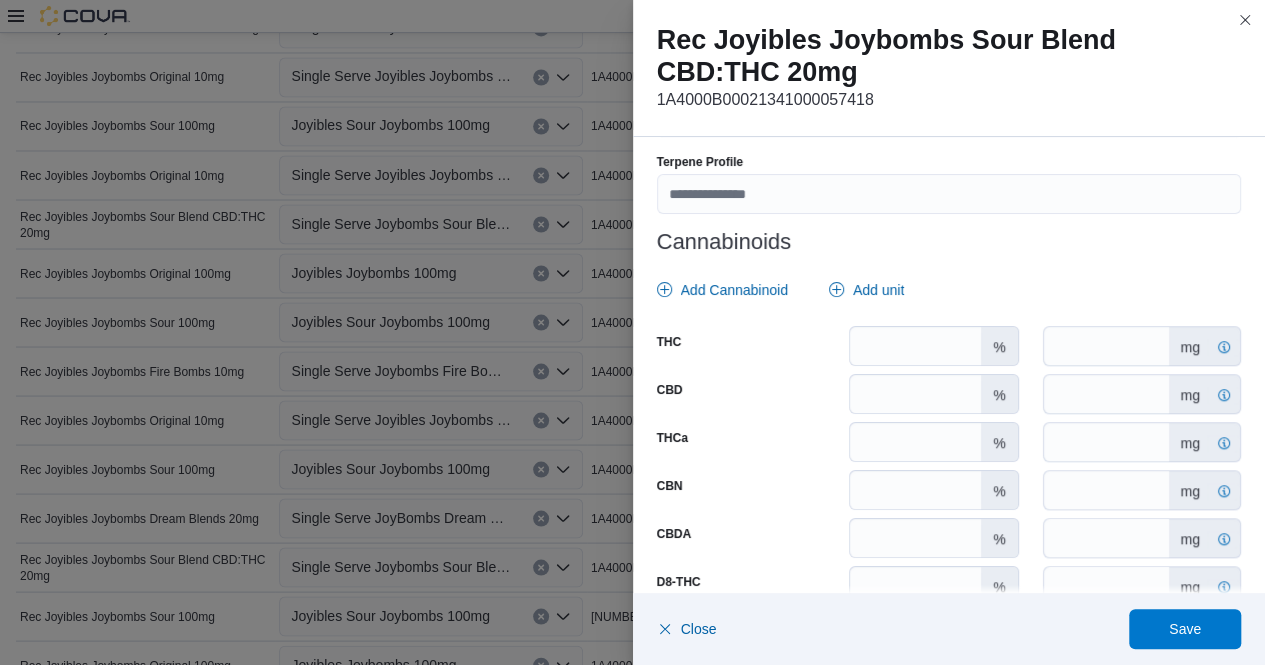 scroll, scrollTop: 828, scrollLeft: 0, axis: vertical 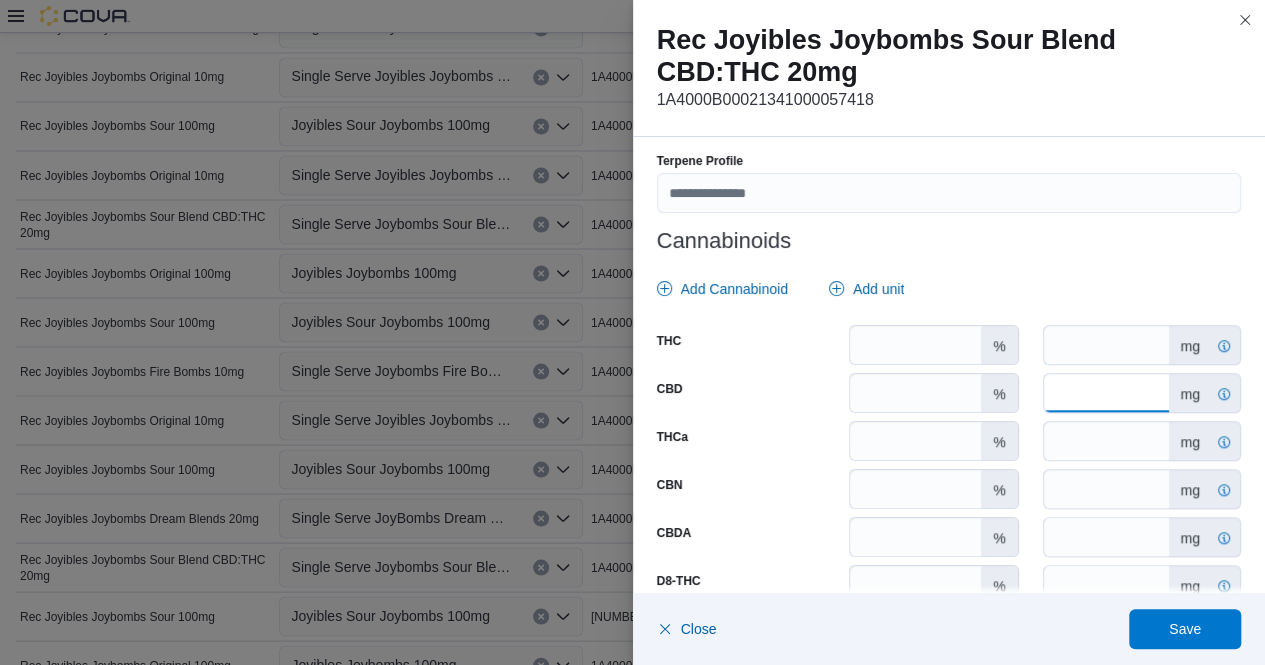 click on "****" at bounding box center [1106, 393] 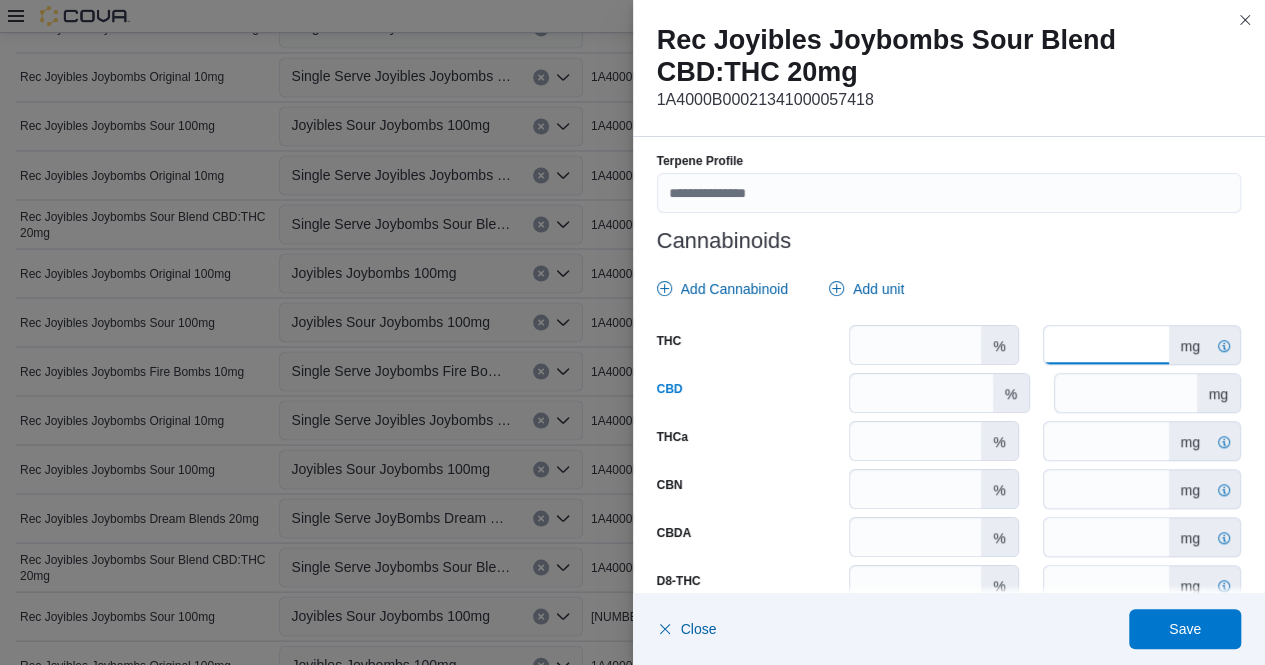 click on "*" at bounding box center (1106, 345) 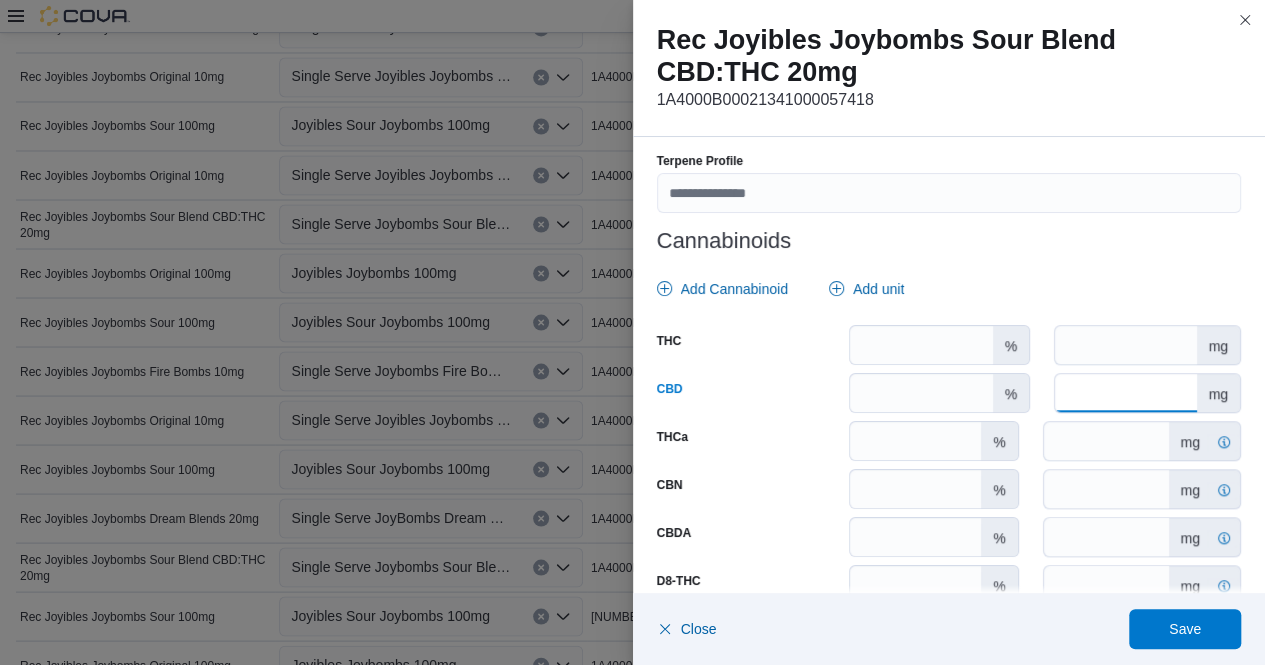 click at bounding box center (1125, 393) 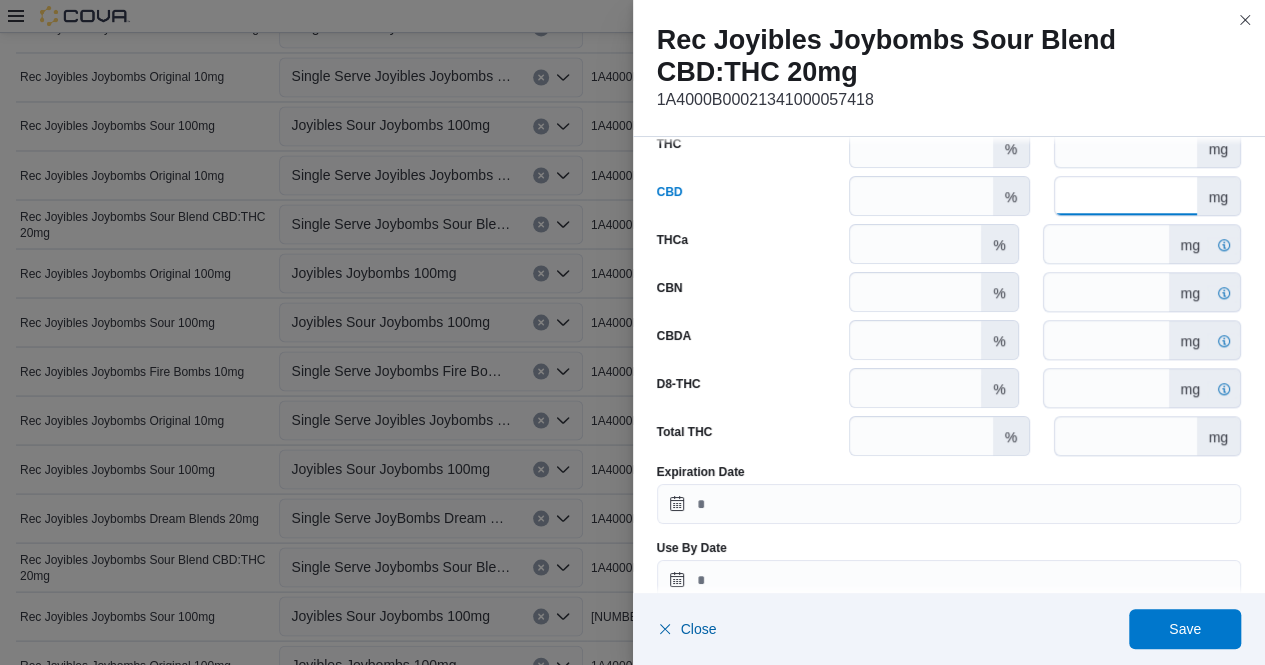 scroll, scrollTop: 1055, scrollLeft: 0, axis: vertical 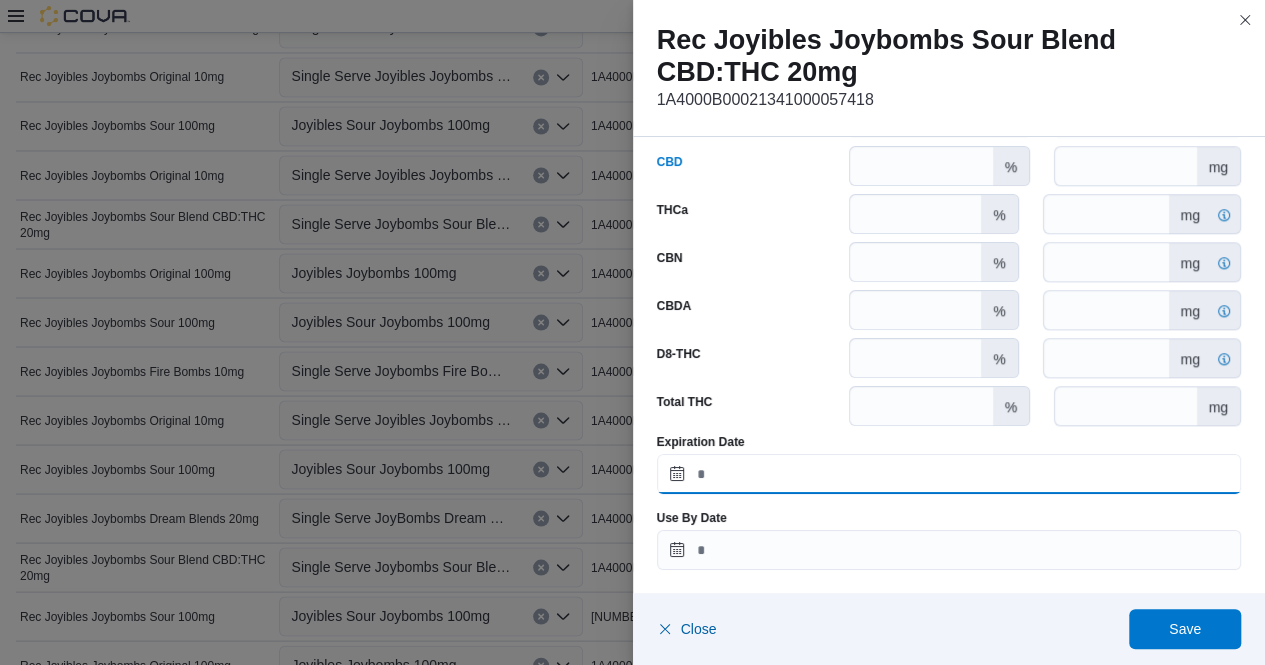 click on "Expiration Date" at bounding box center [949, 474] 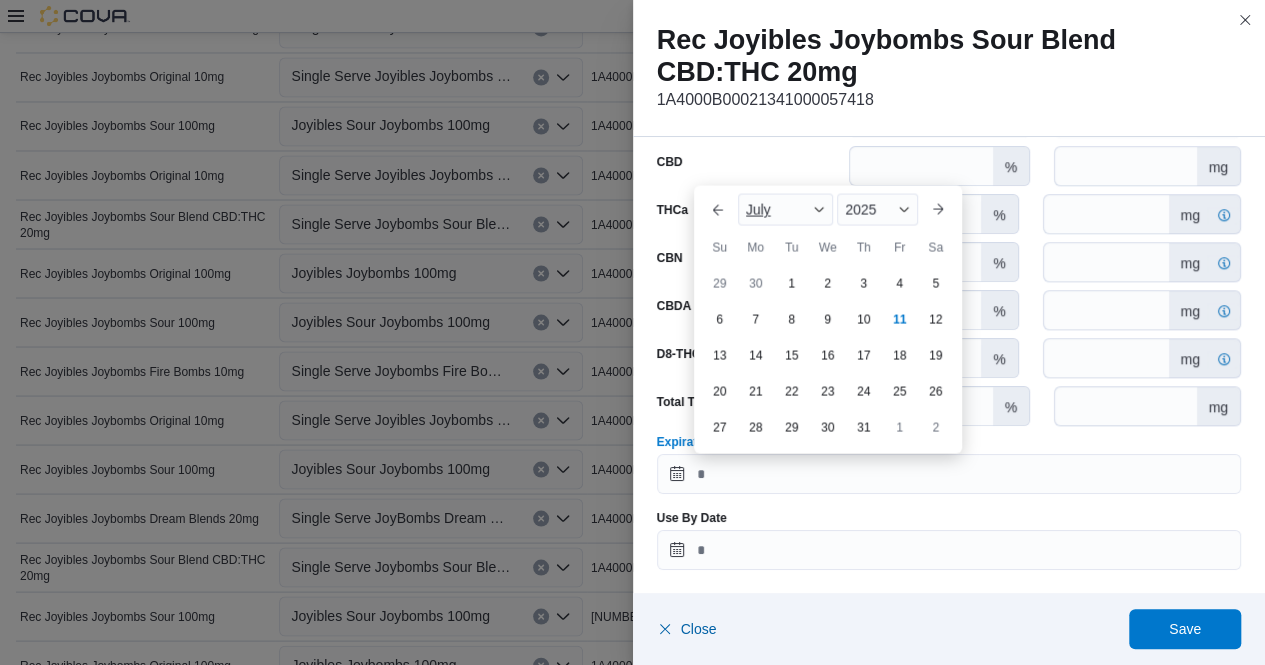 click on "July" at bounding box center (786, 209) 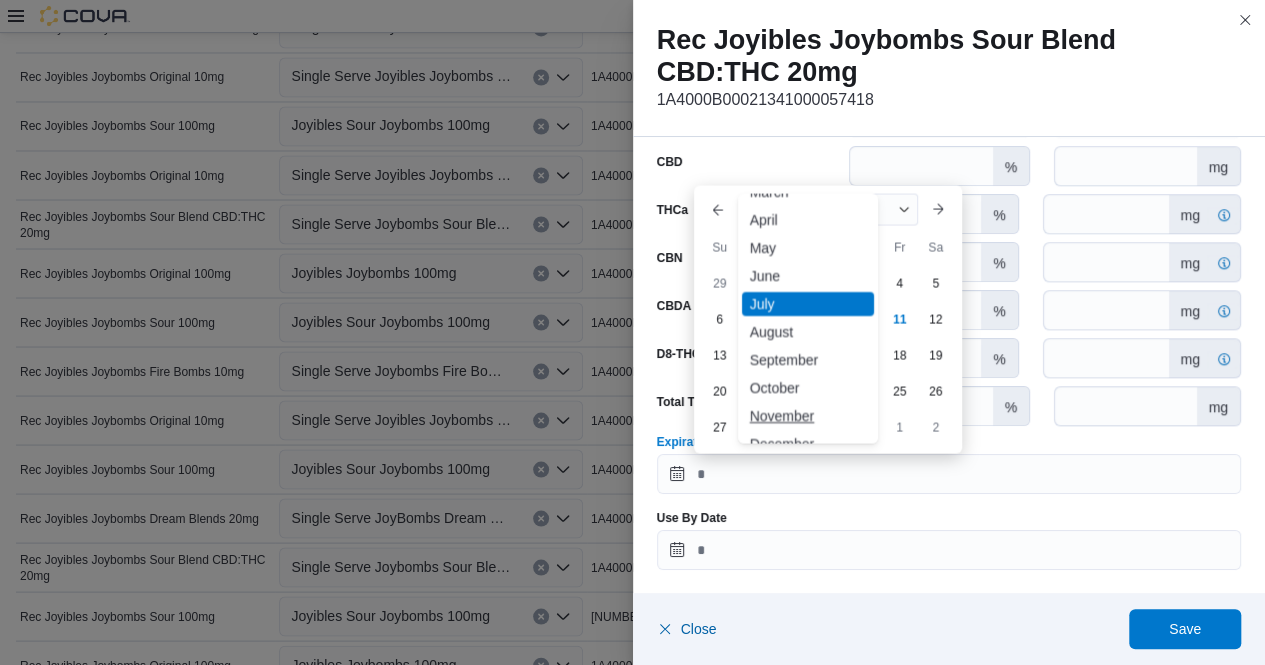 scroll, scrollTop: 98, scrollLeft: 0, axis: vertical 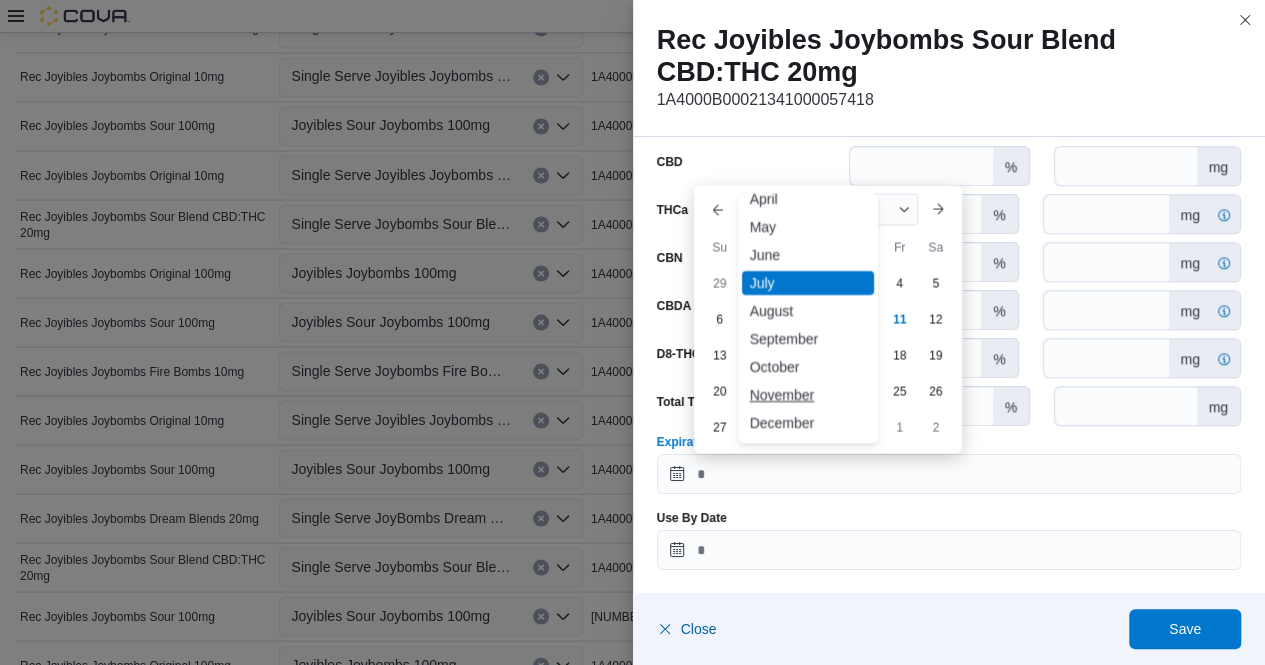 click on "November" at bounding box center [808, 395] 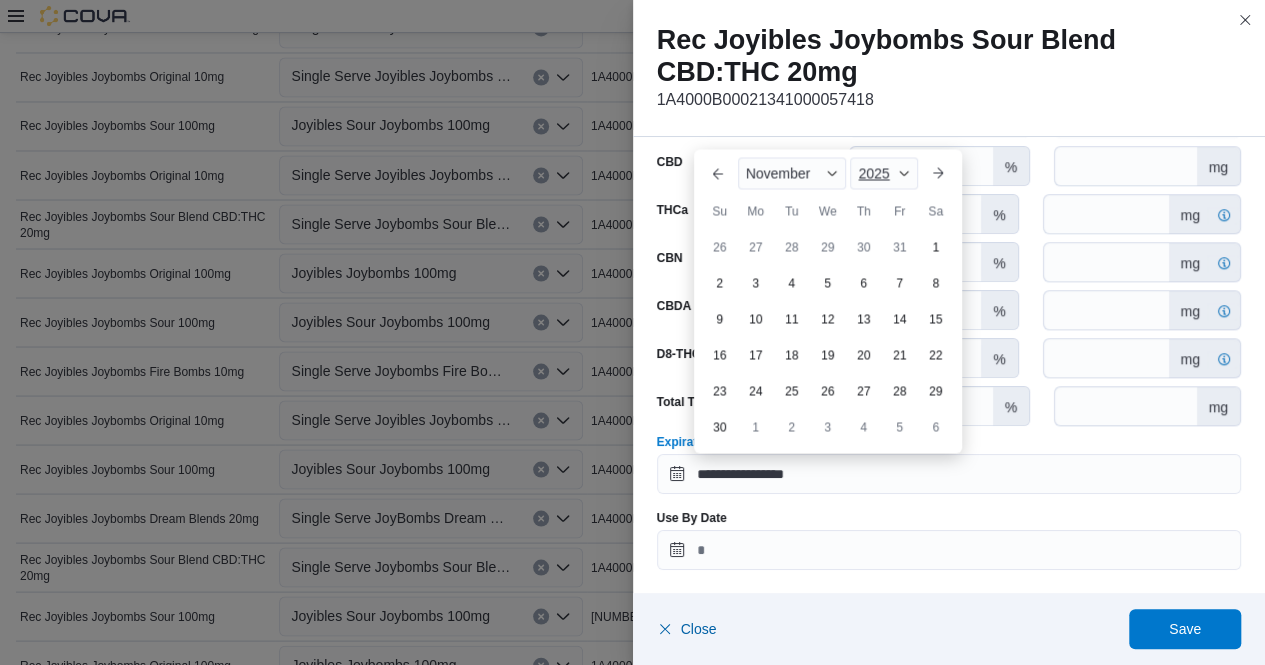 click on "2025" at bounding box center (873, 173) 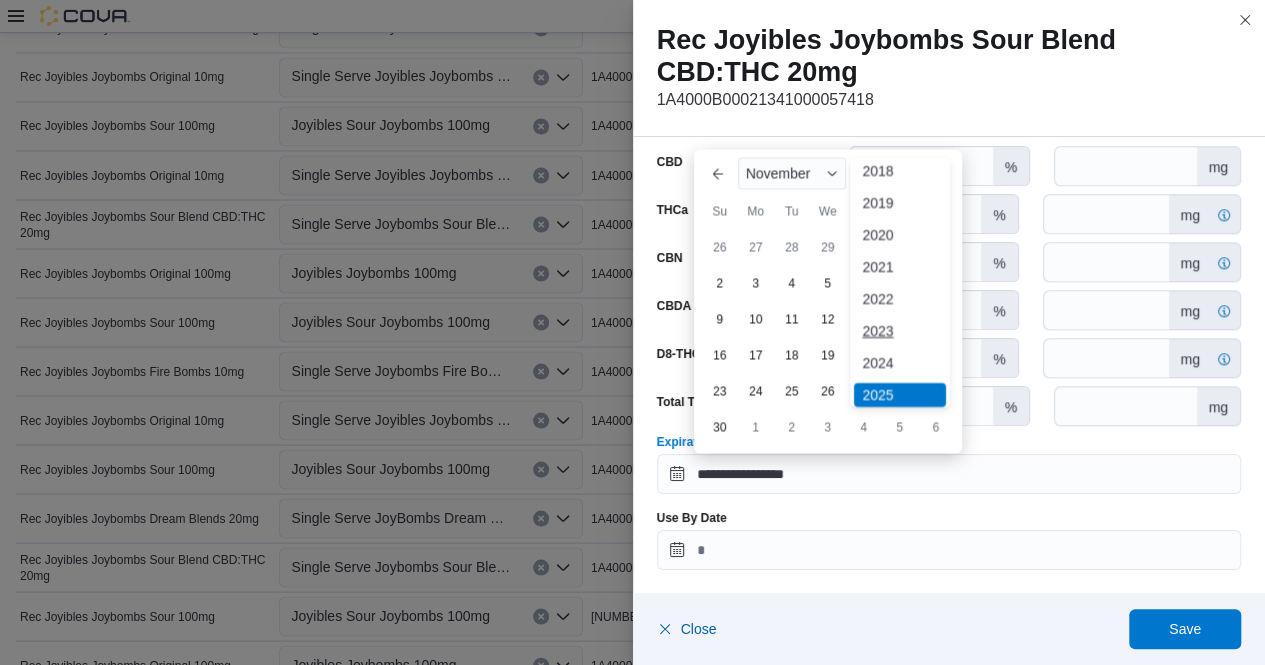 scroll, scrollTop: 40, scrollLeft: 0, axis: vertical 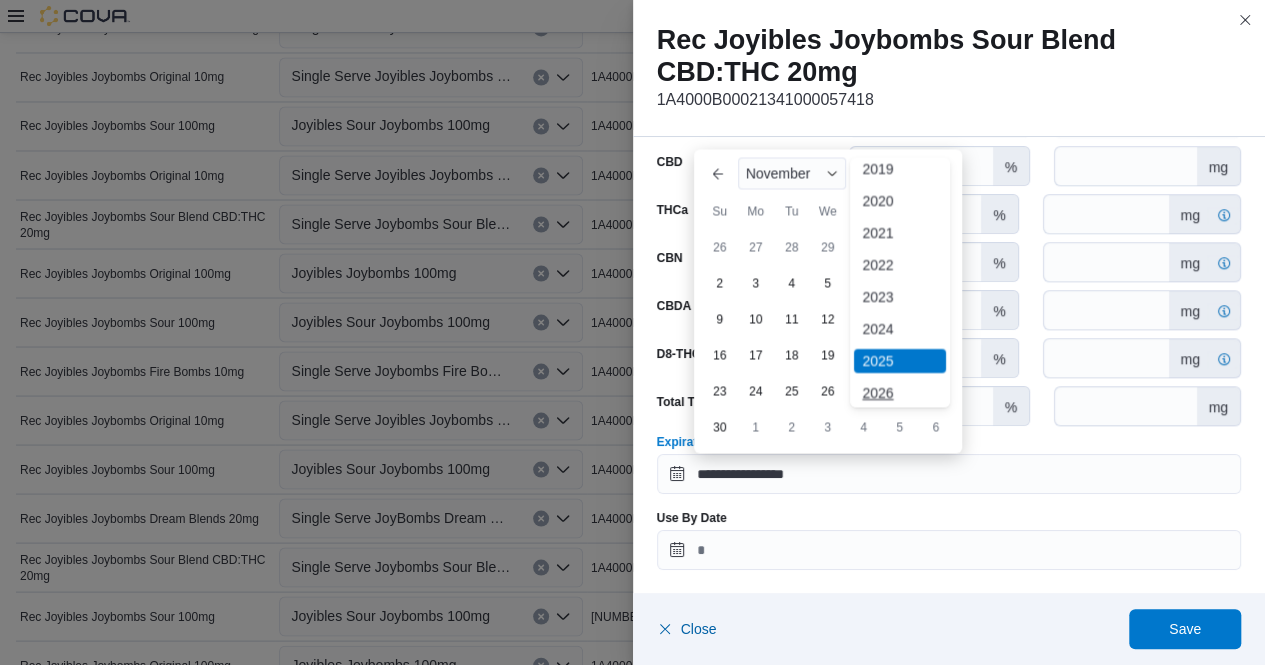click on "2026" at bounding box center [900, 393] 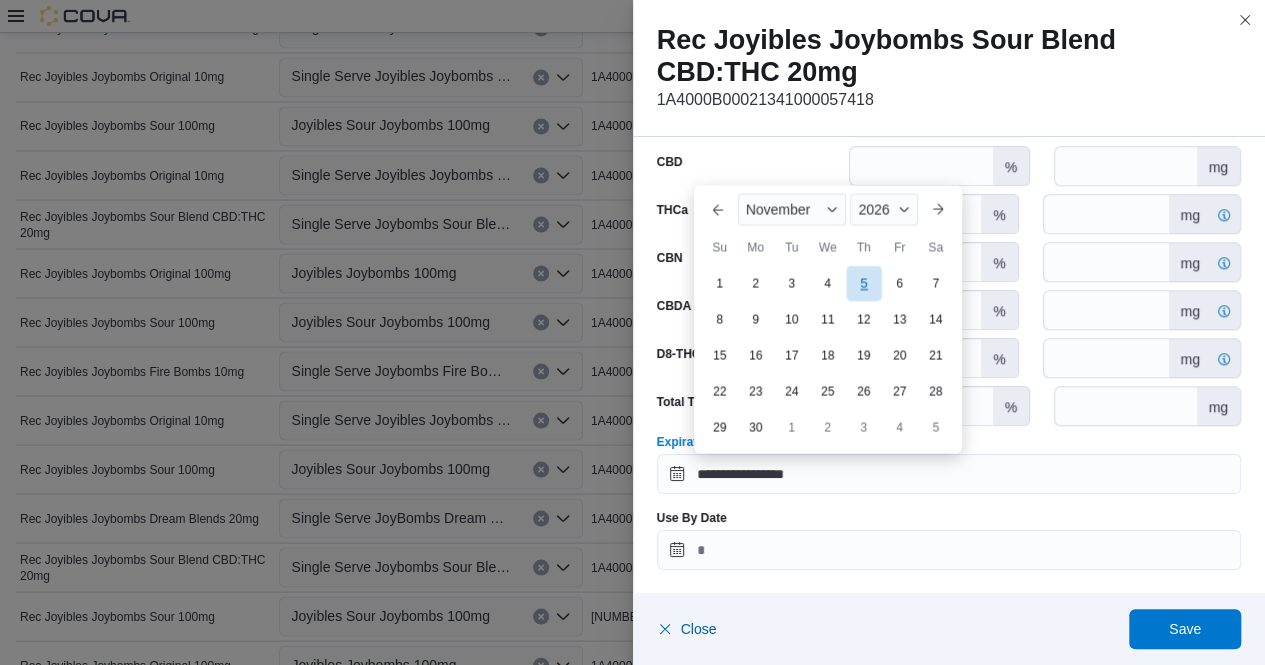 click on "5" at bounding box center (863, 283) 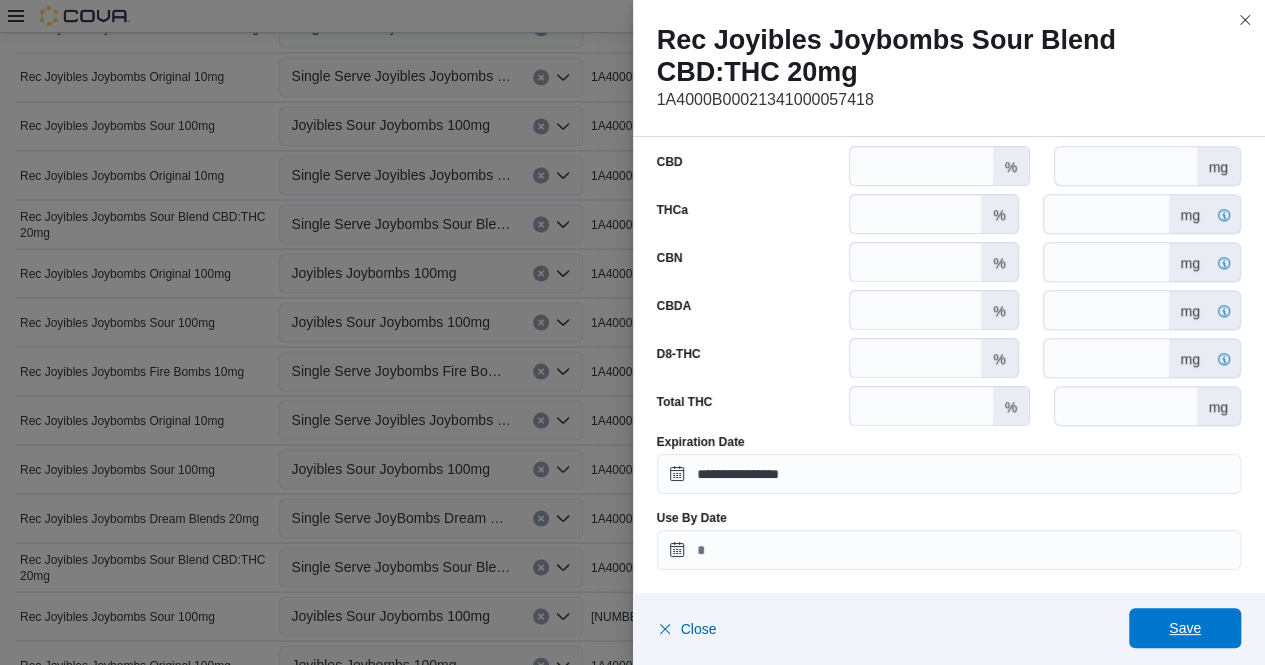click on "Save" at bounding box center (1185, 628) 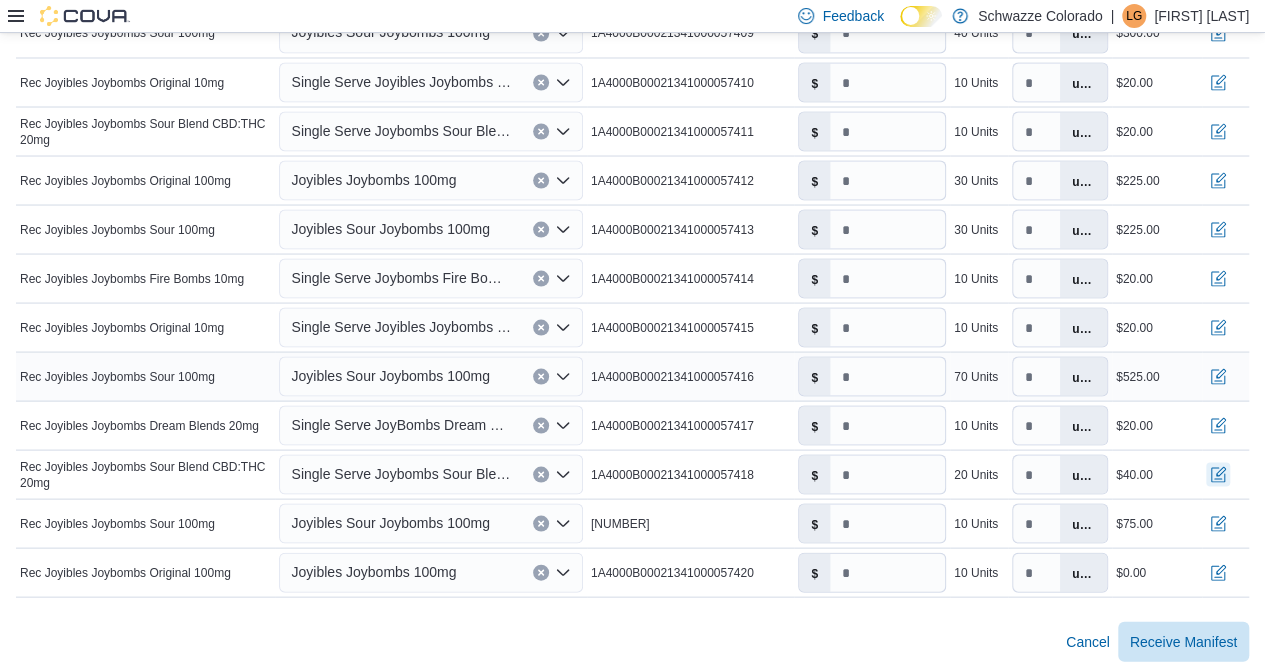 scroll, scrollTop: 1824, scrollLeft: 0, axis: vertical 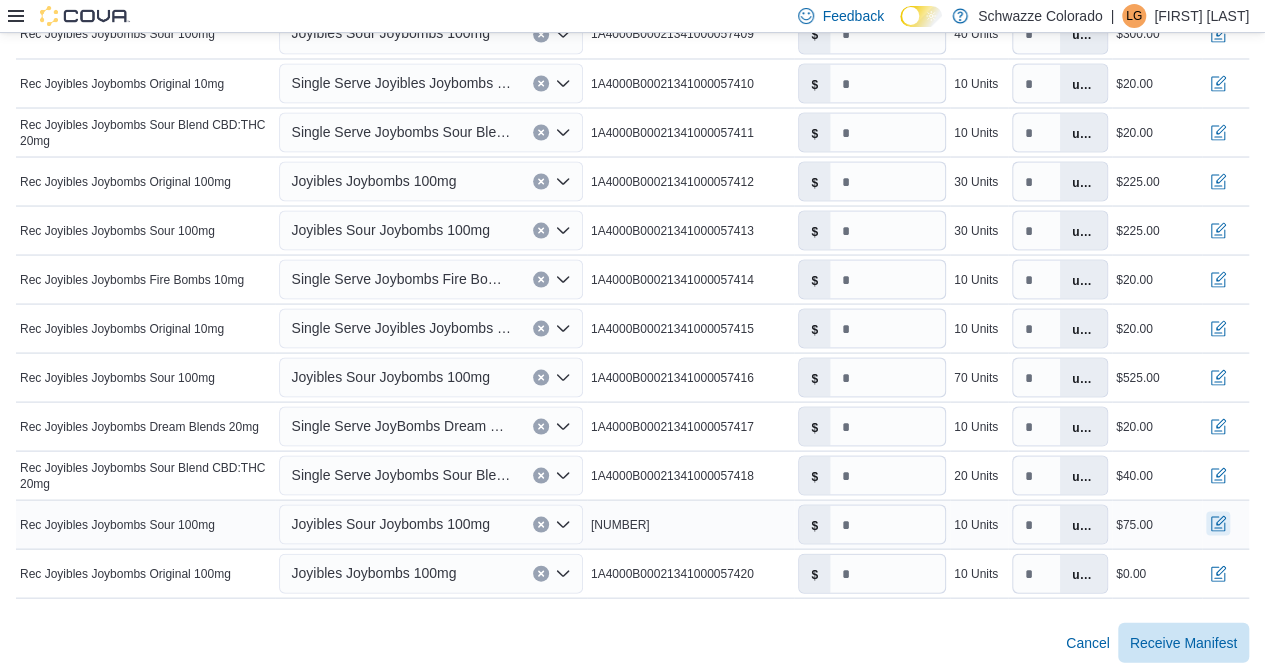 click at bounding box center (1218, 523) 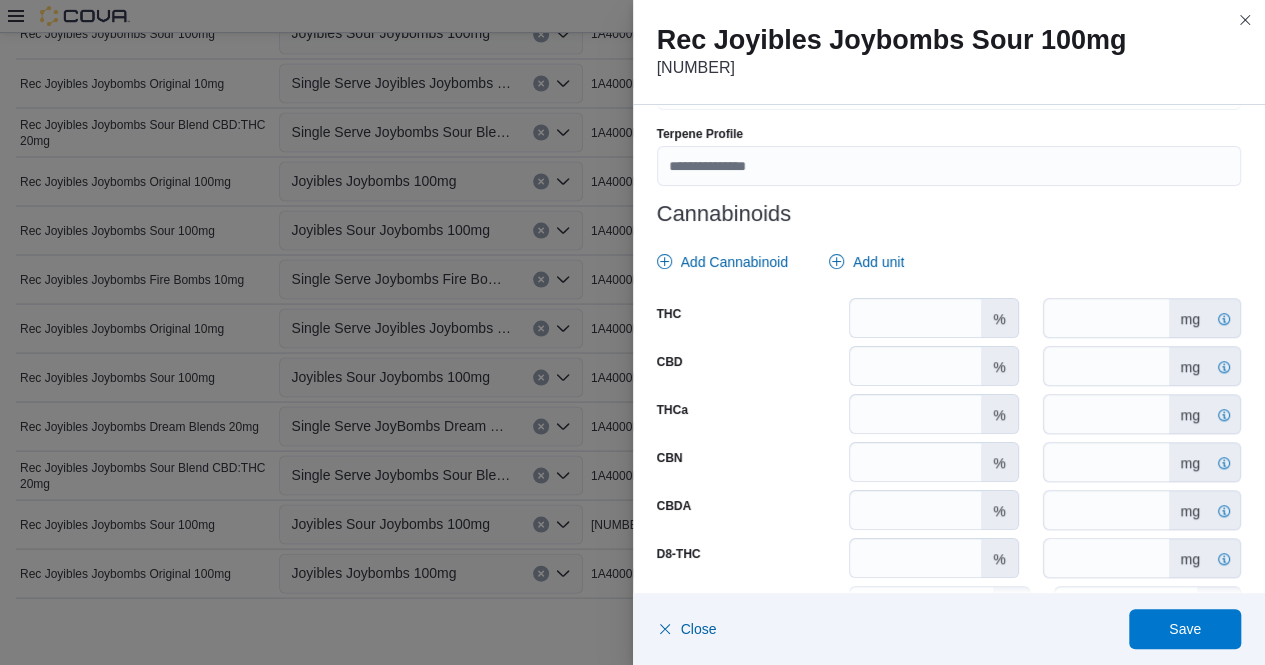 scroll, scrollTop: 826, scrollLeft: 0, axis: vertical 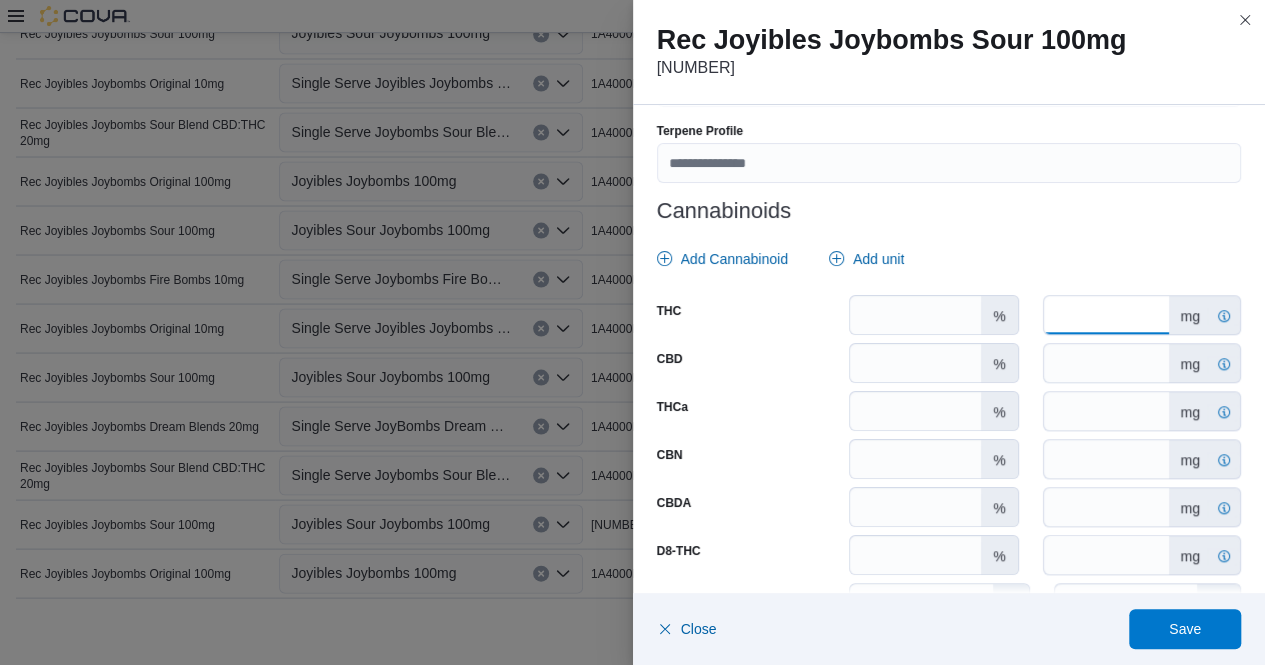 click on "*" at bounding box center (1106, 315) 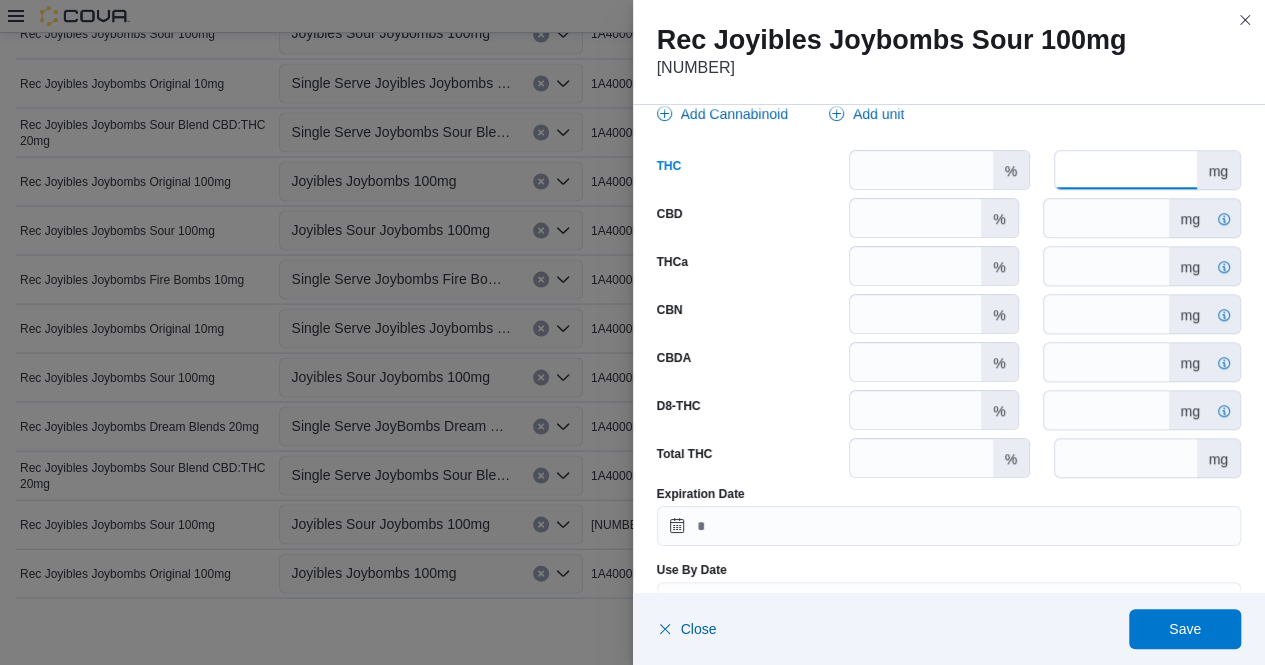 scroll, scrollTop: 1023, scrollLeft: 0, axis: vertical 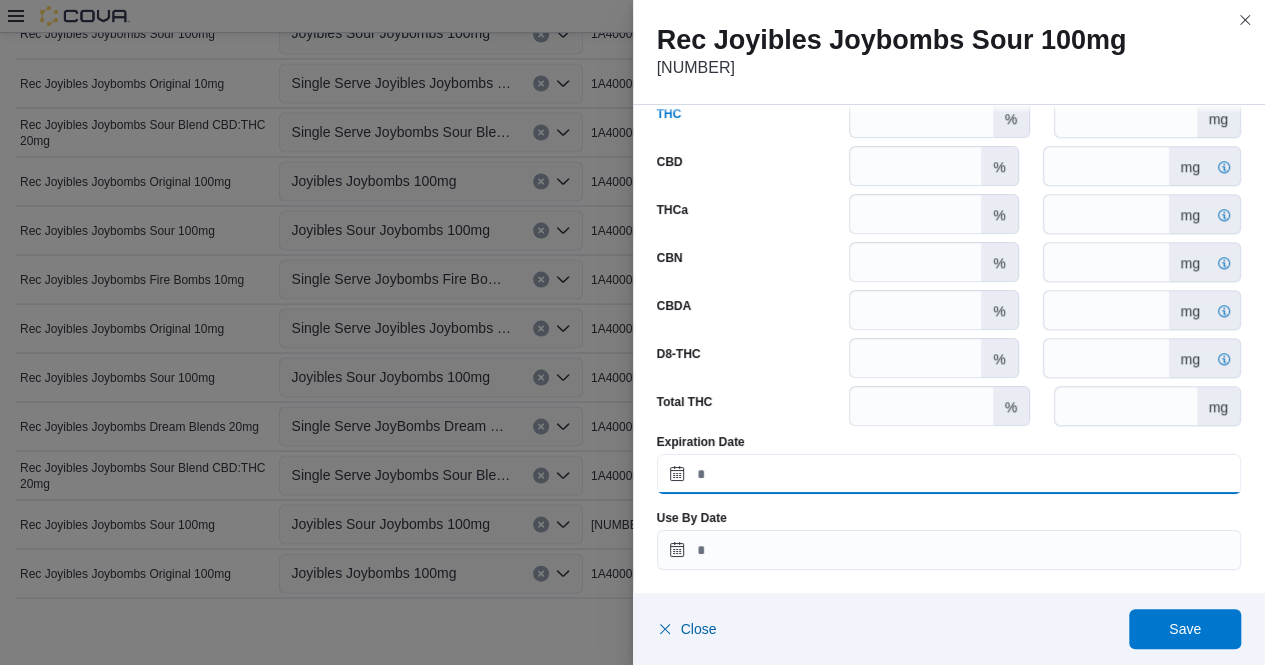 click on "Expiration Date" at bounding box center (949, 474) 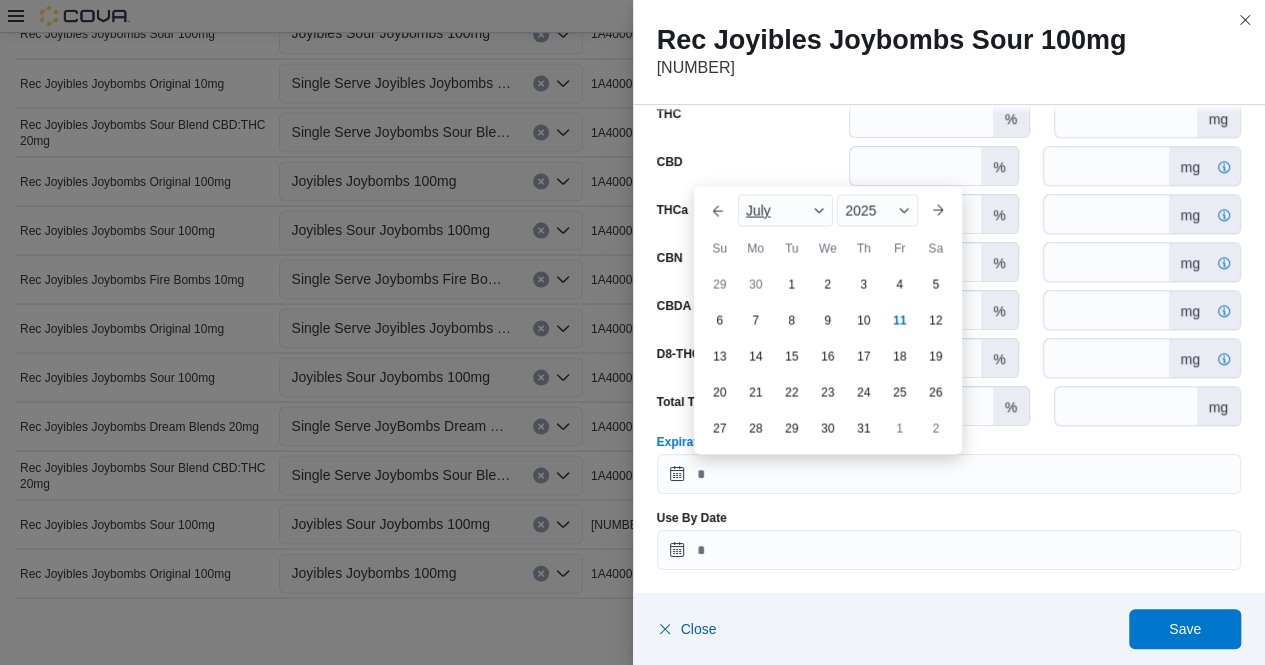 click on "July" at bounding box center (786, 210) 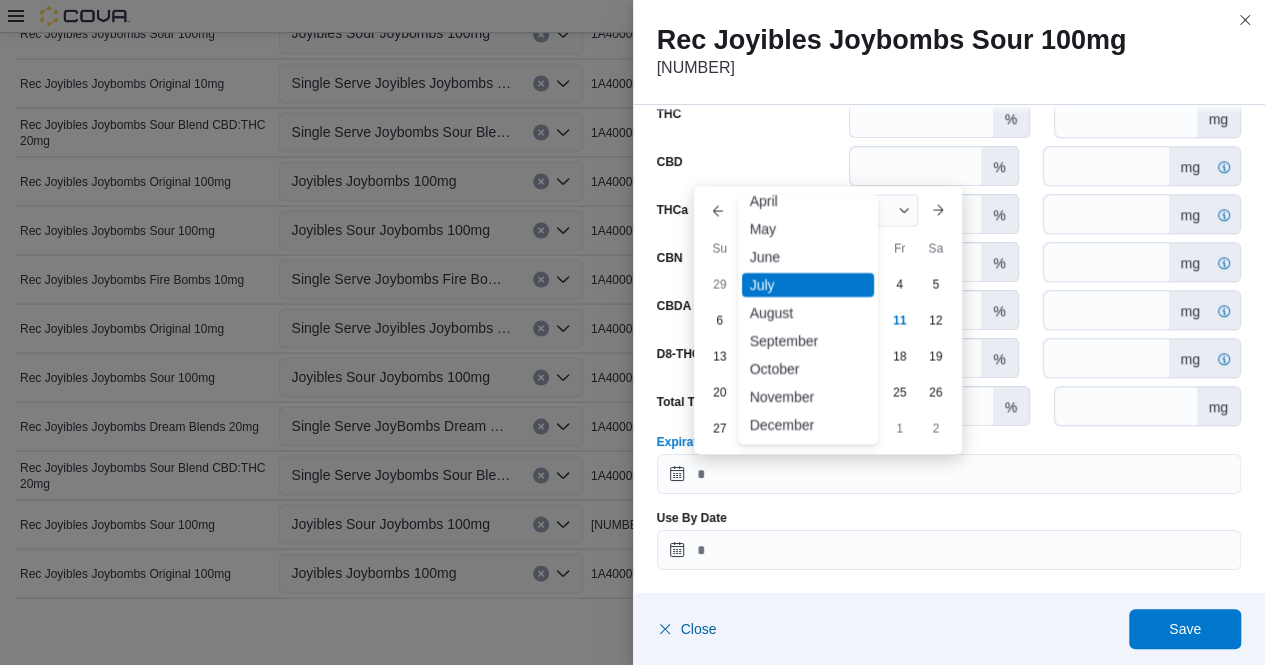 scroll, scrollTop: 98, scrollLeft: 0, axis: vertical 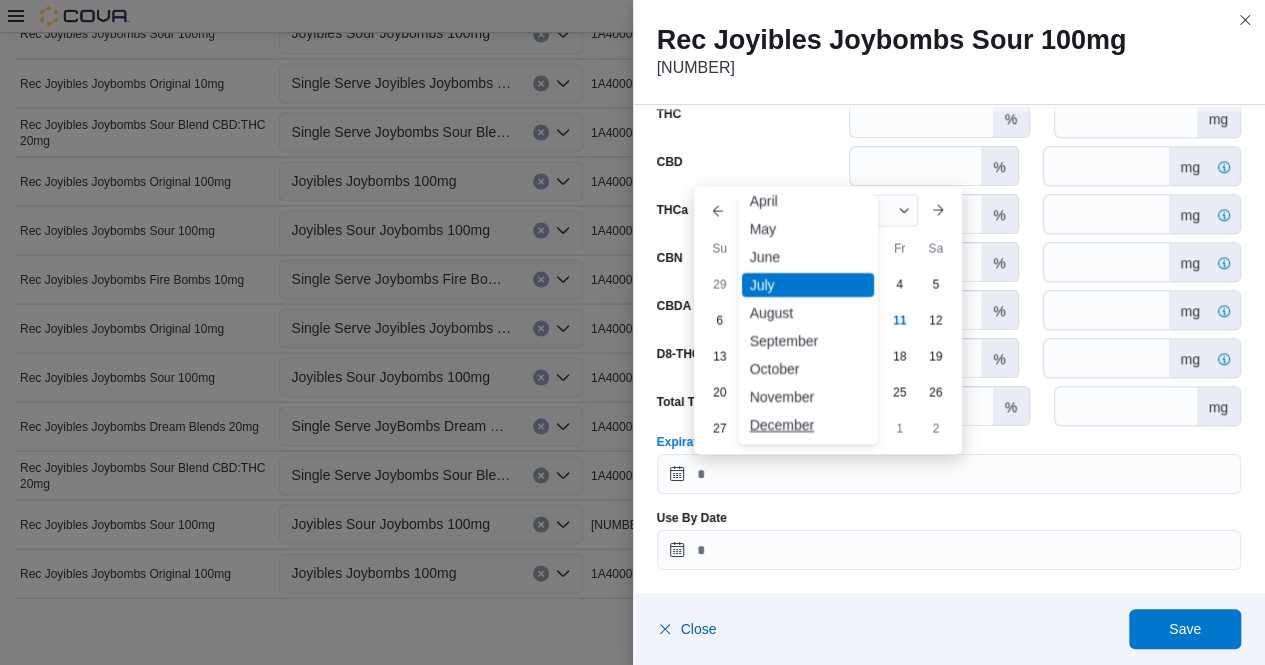 click on "December" at bounding box center (808, 424) 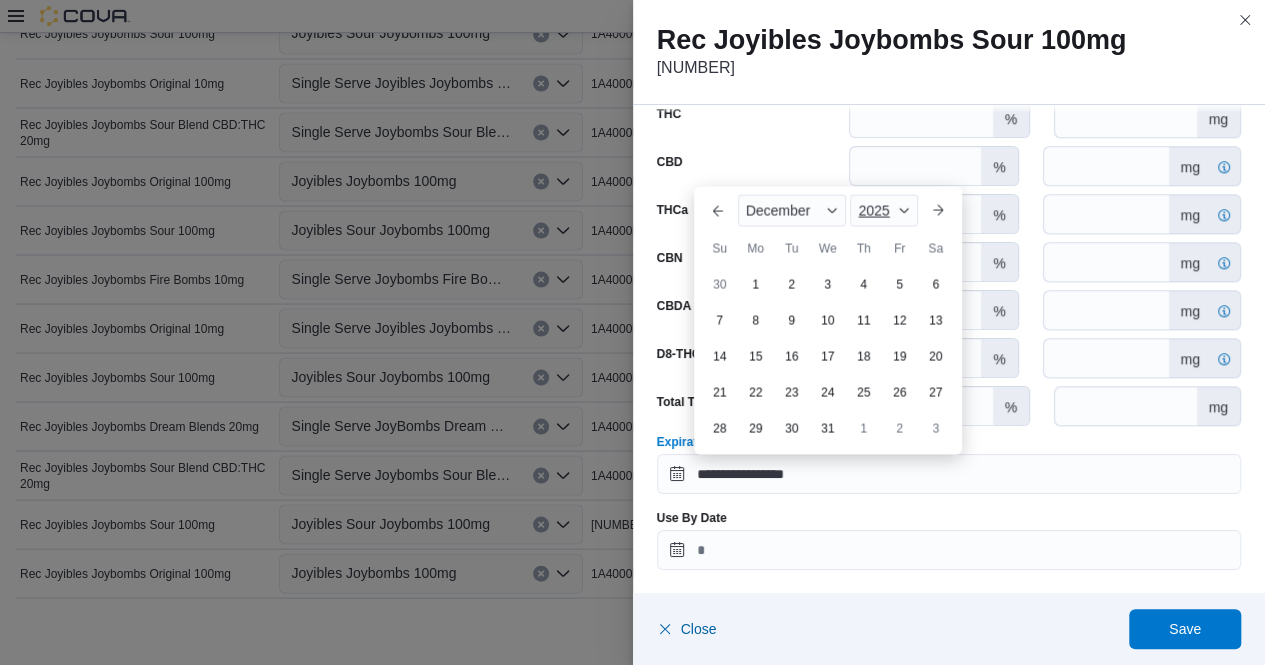 click at bounding box center [904, 210] 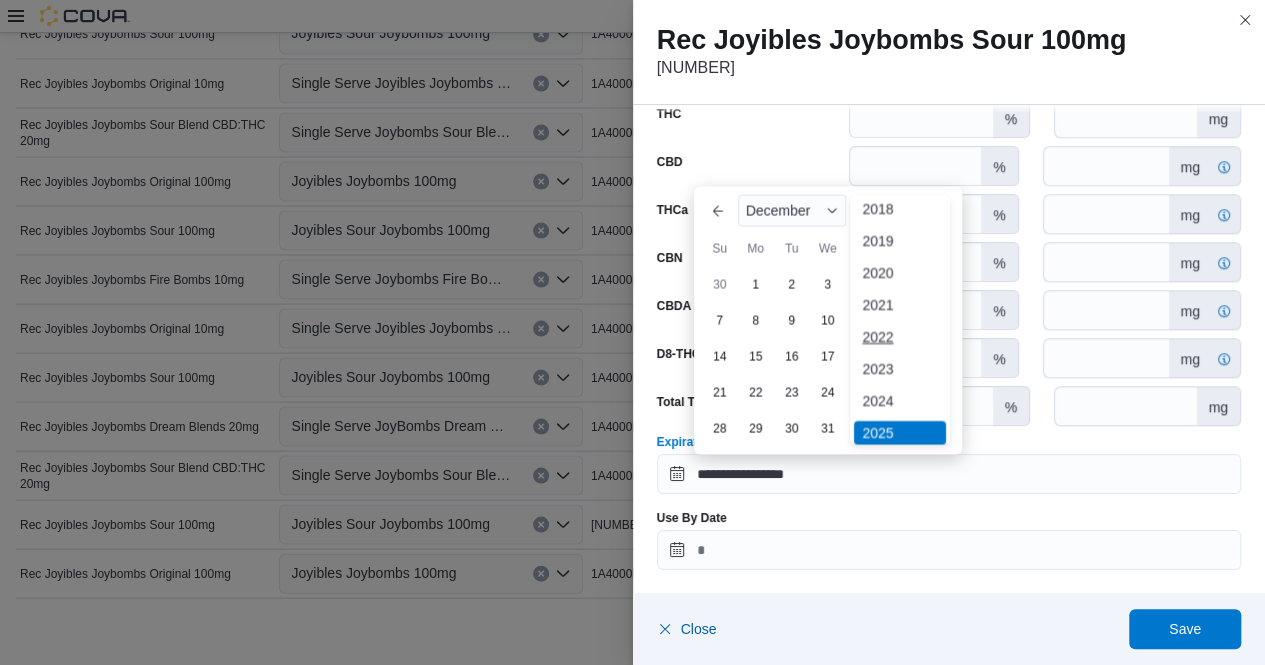 scroll, scrollTop: 134, scrollLeft: 0, axis: vertical 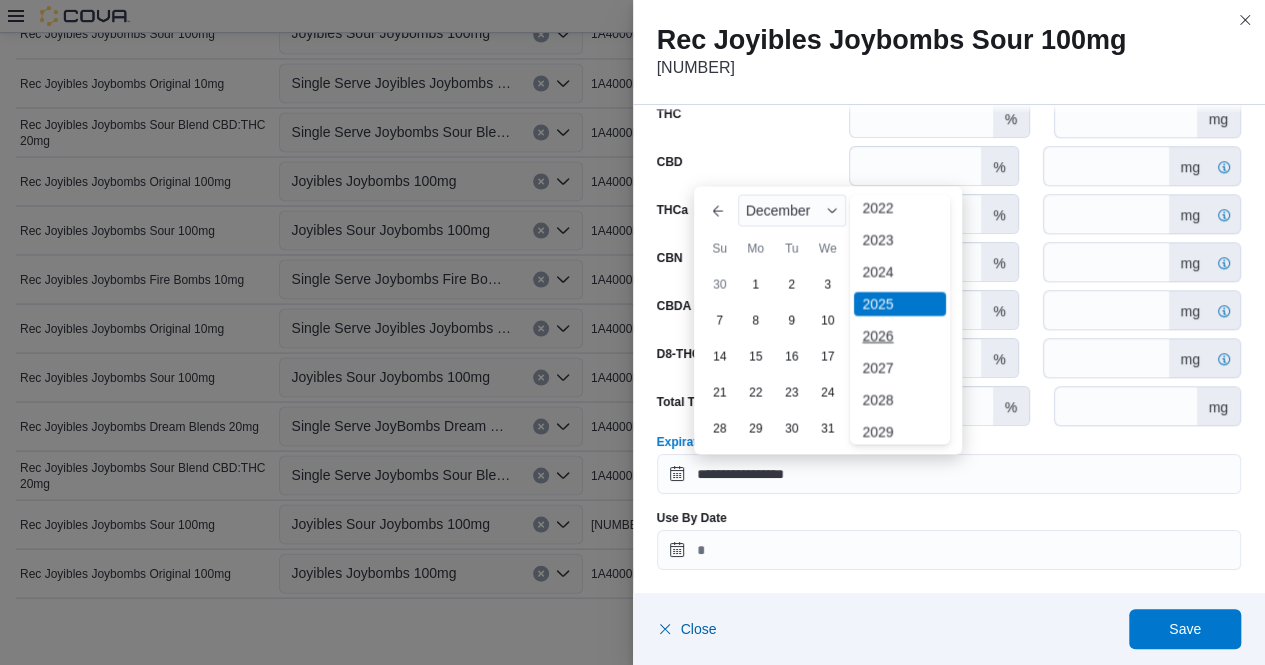 click on "2026" at bounding box center [900, 336] 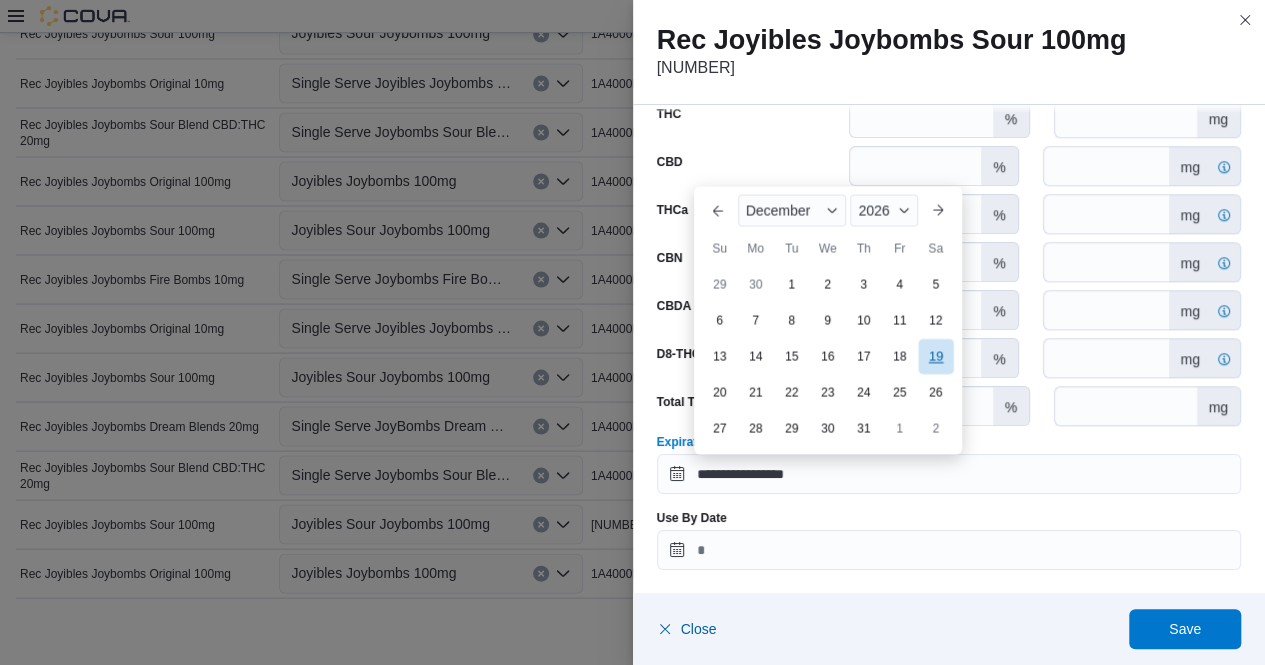 click on "19" at bounding box center [935, 355] 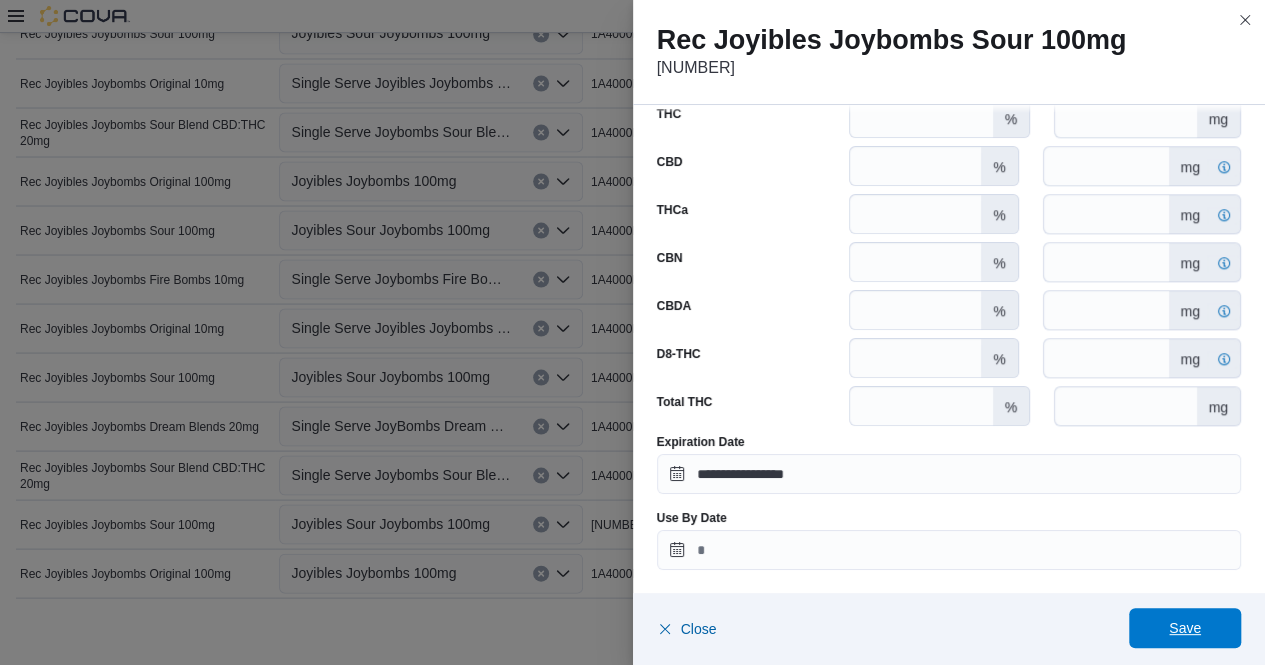 click on "Save" at bounding box center (1185, 628) 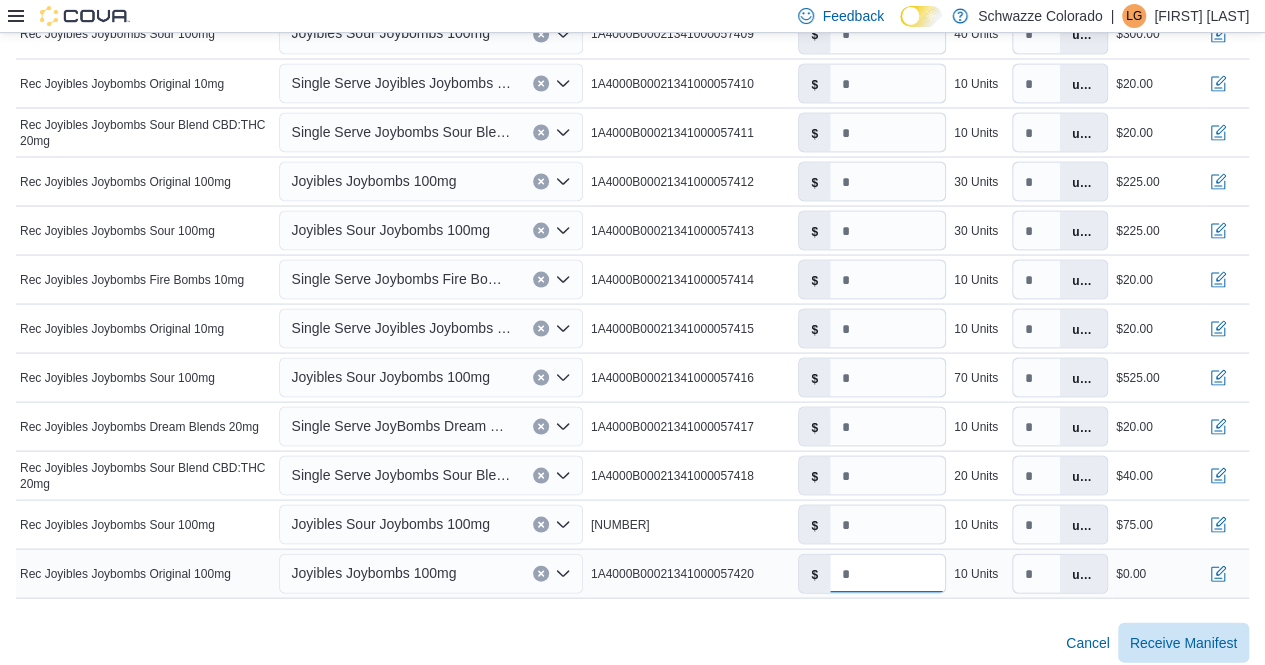 click on "*" at bounding box center (887, 573) 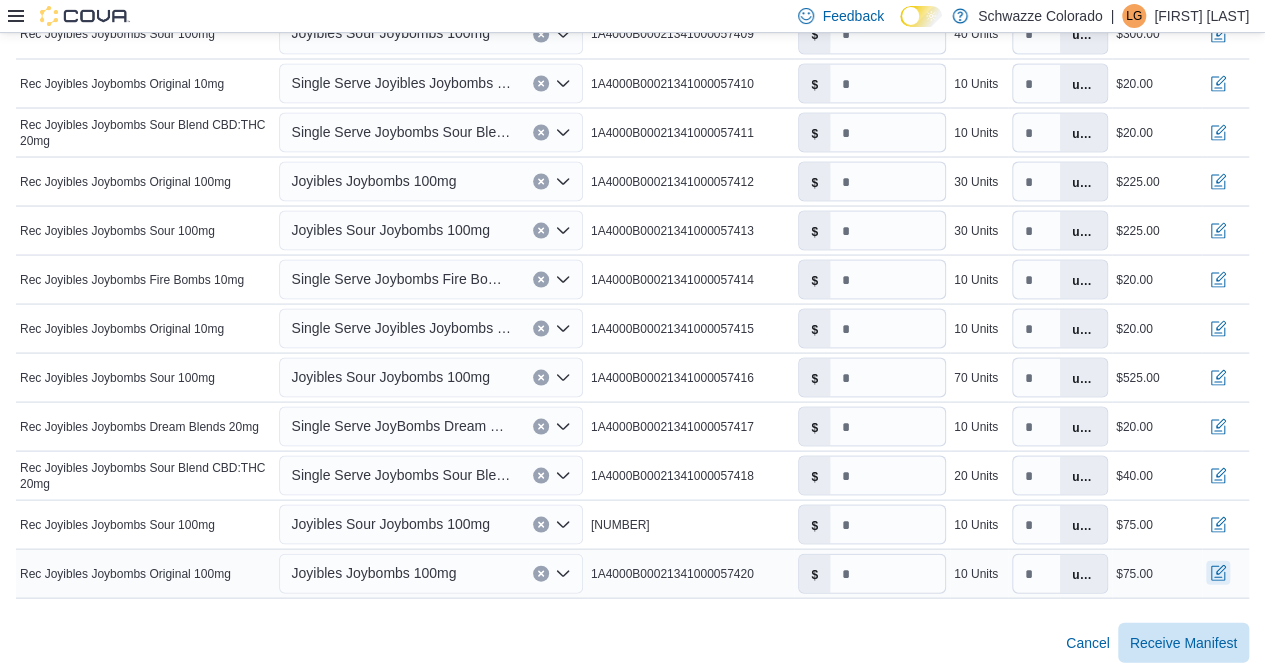 click at bounding box center (1218, 572) 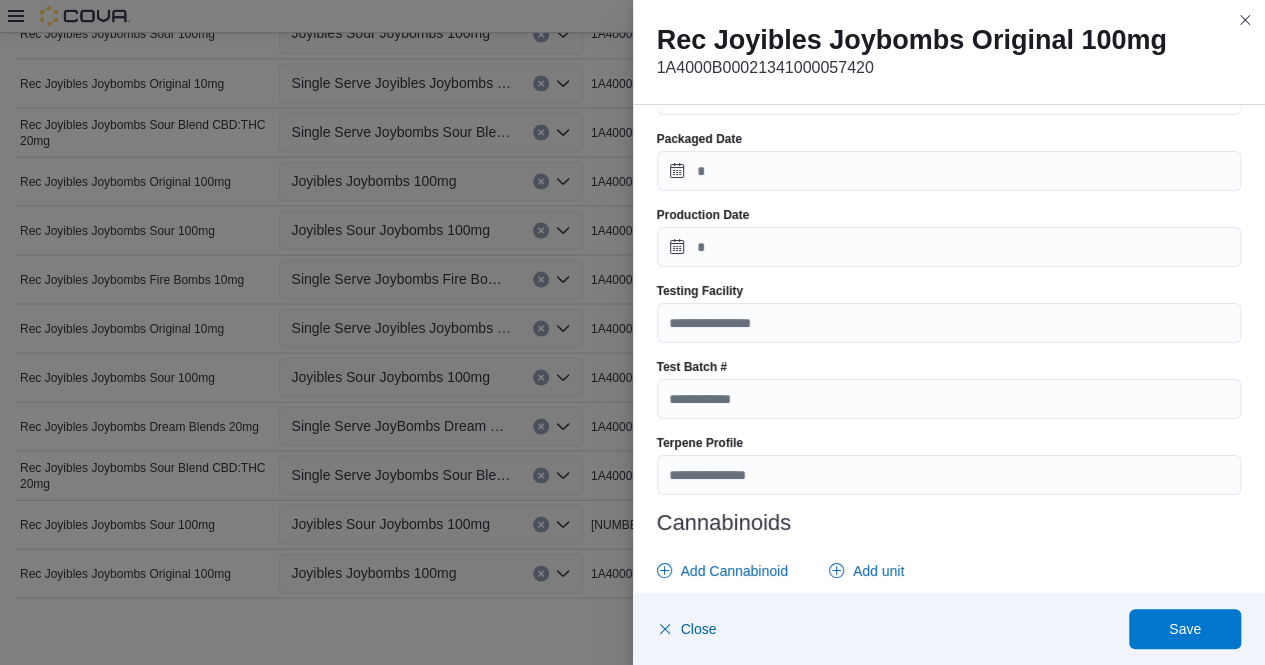 scroll, scrollTop: 831, scrollLeft: 0, axis: vertical 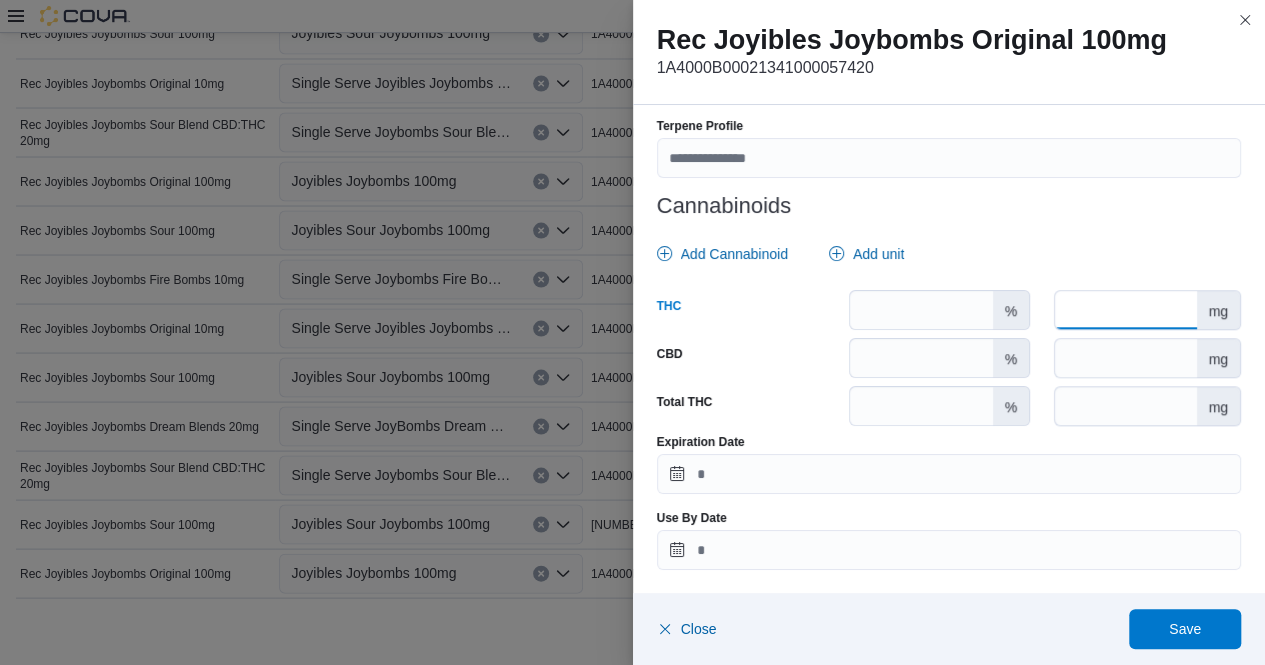 click at bounding box center (1125, 310) 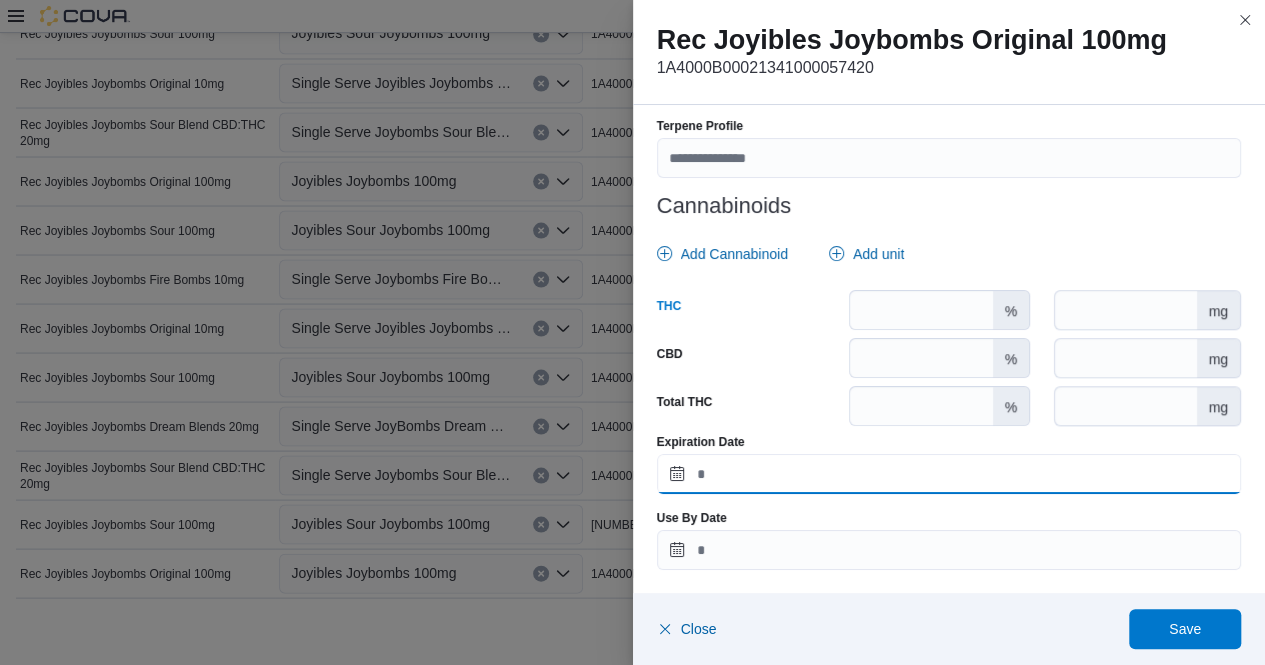 click on "Expiration Date" at bounding box center [949, 474] 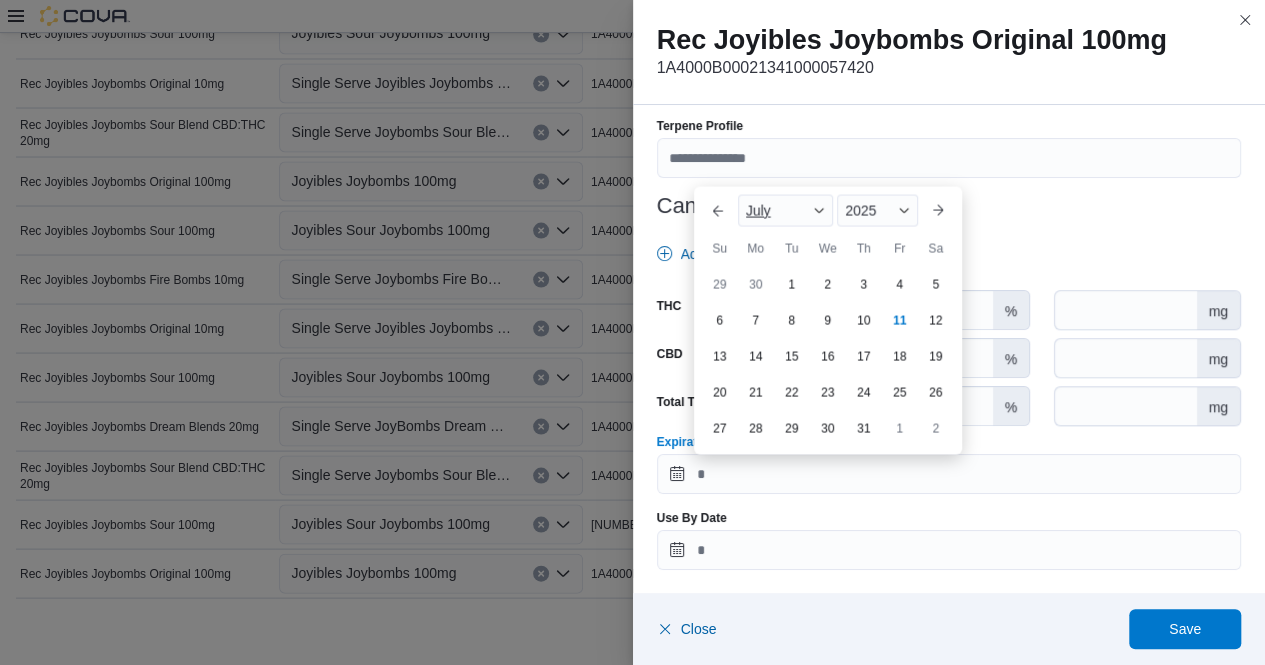 click at bounding box center [819, 210] 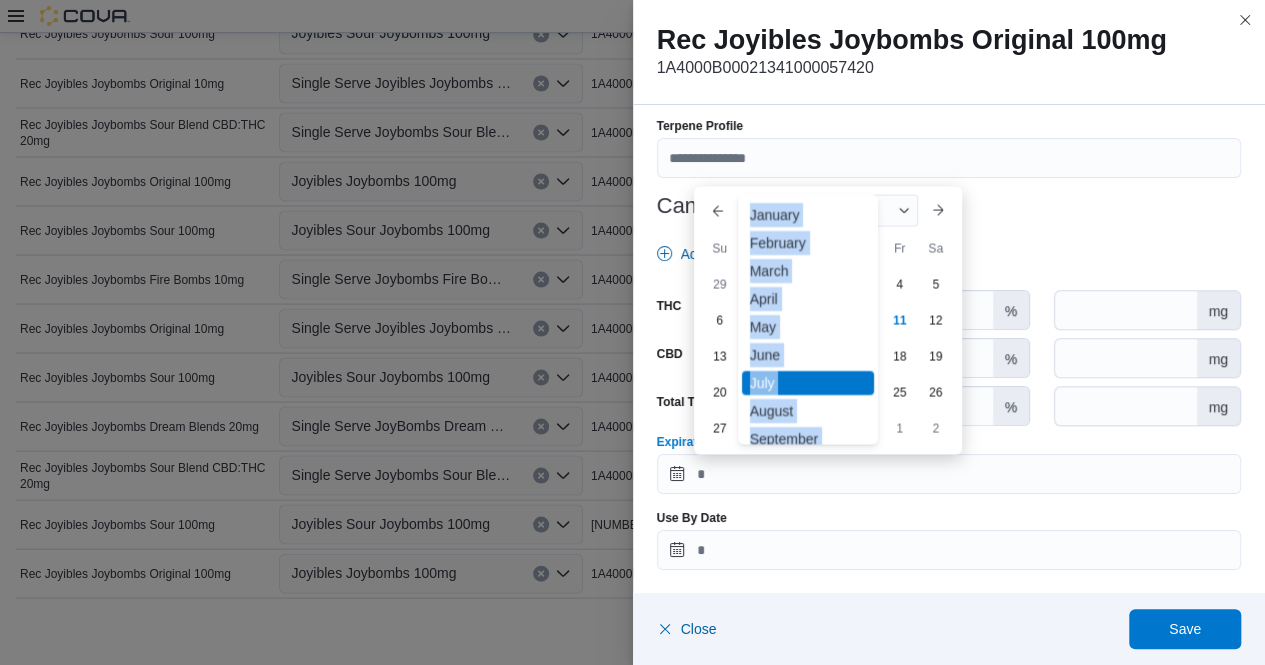 click on "January" at bounding box center (808, 214) 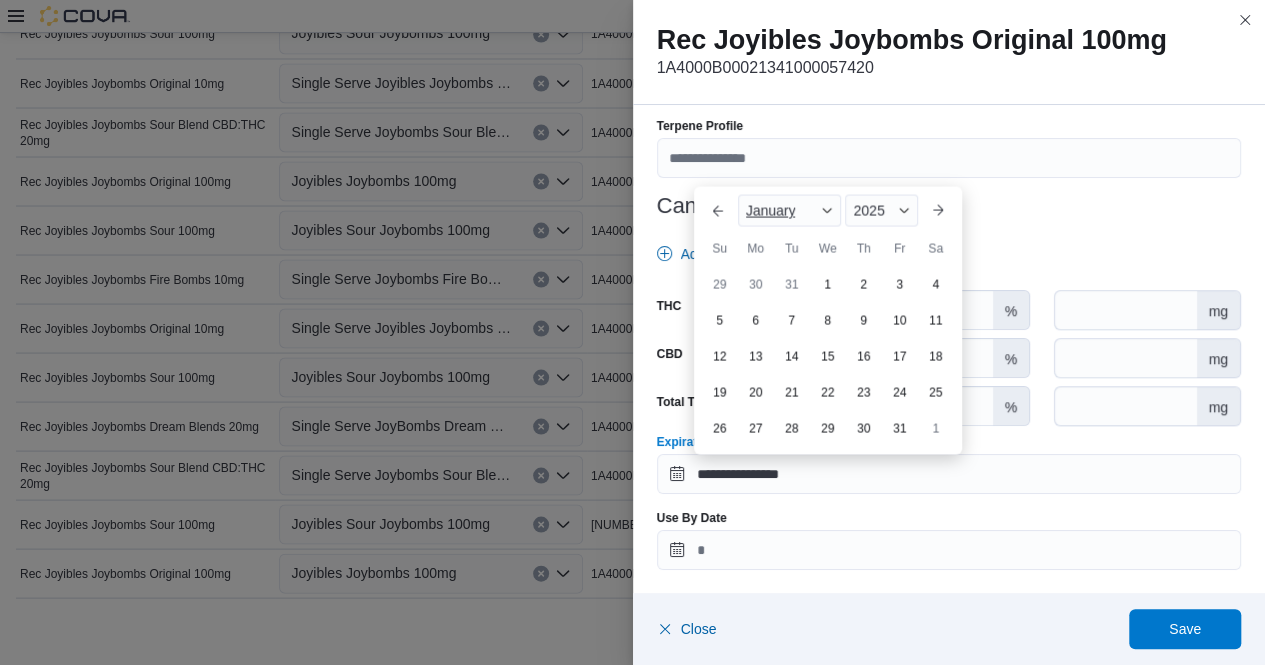 click on "January" at bounding box center [790, 210] 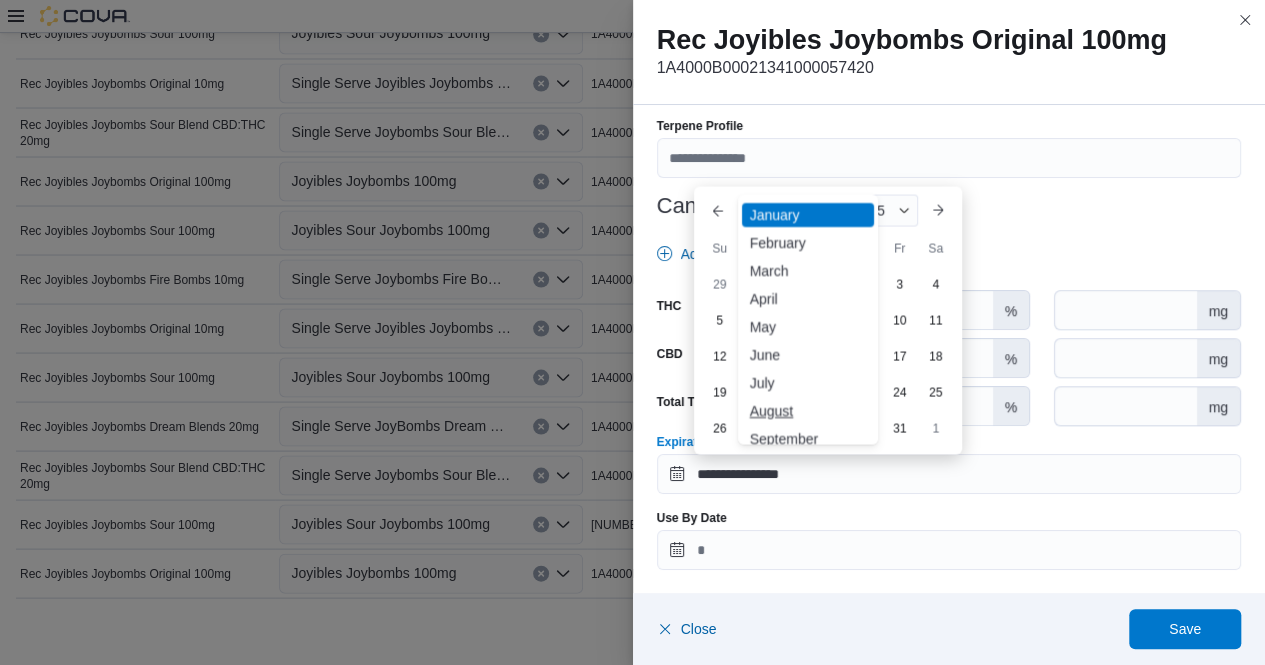 scroll, scrollTop: 98, scrollLeft: 0, axis: vertical 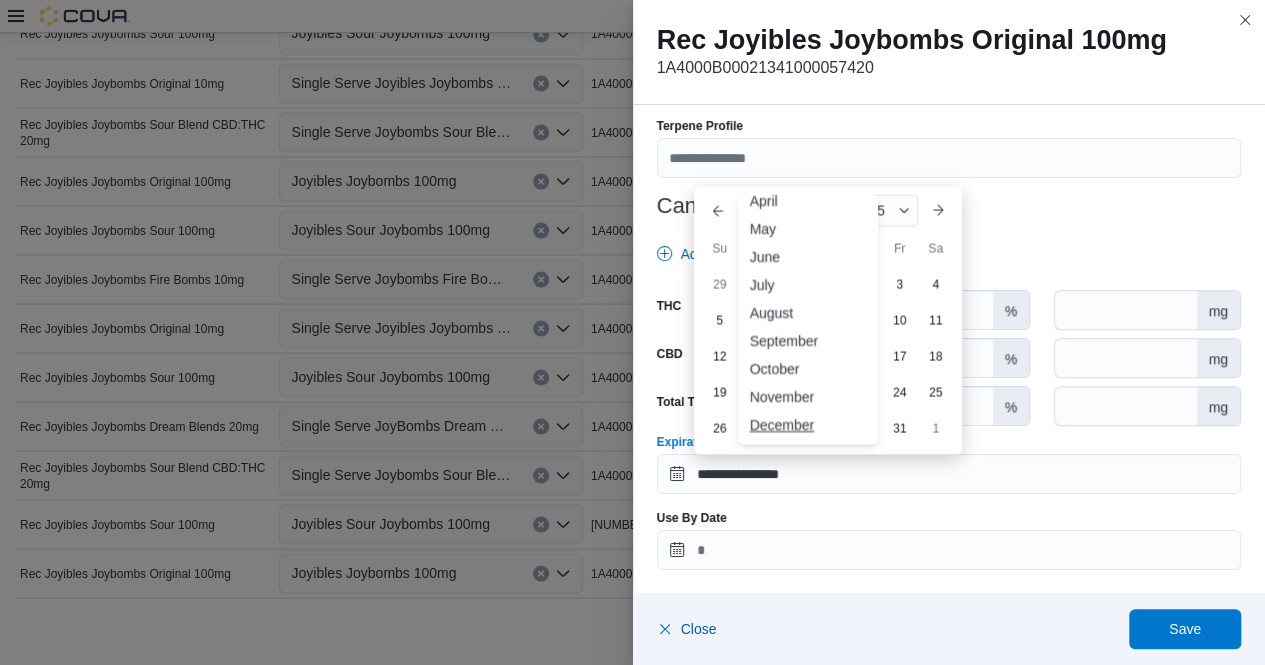 click on "December" at bounding box center [808, 424] 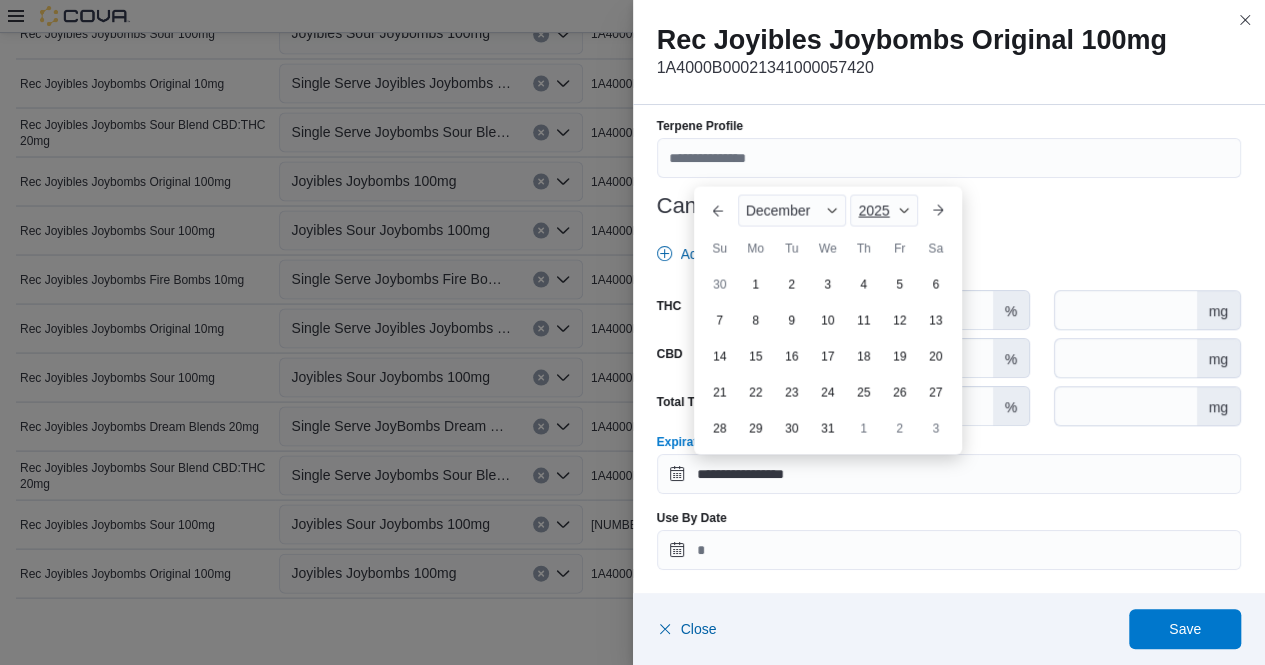 click on "2025" at bounding box center [883, 210] 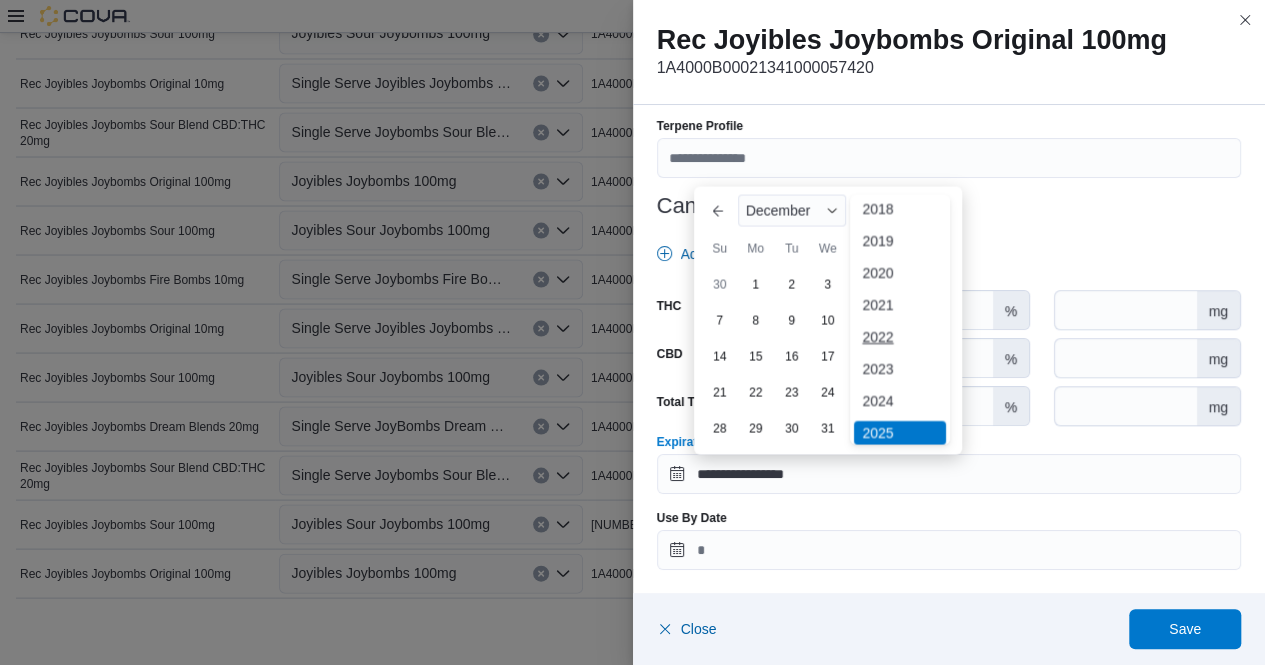 scroll, scrollTop: 117, scrollLeft: 0, axis: vertical 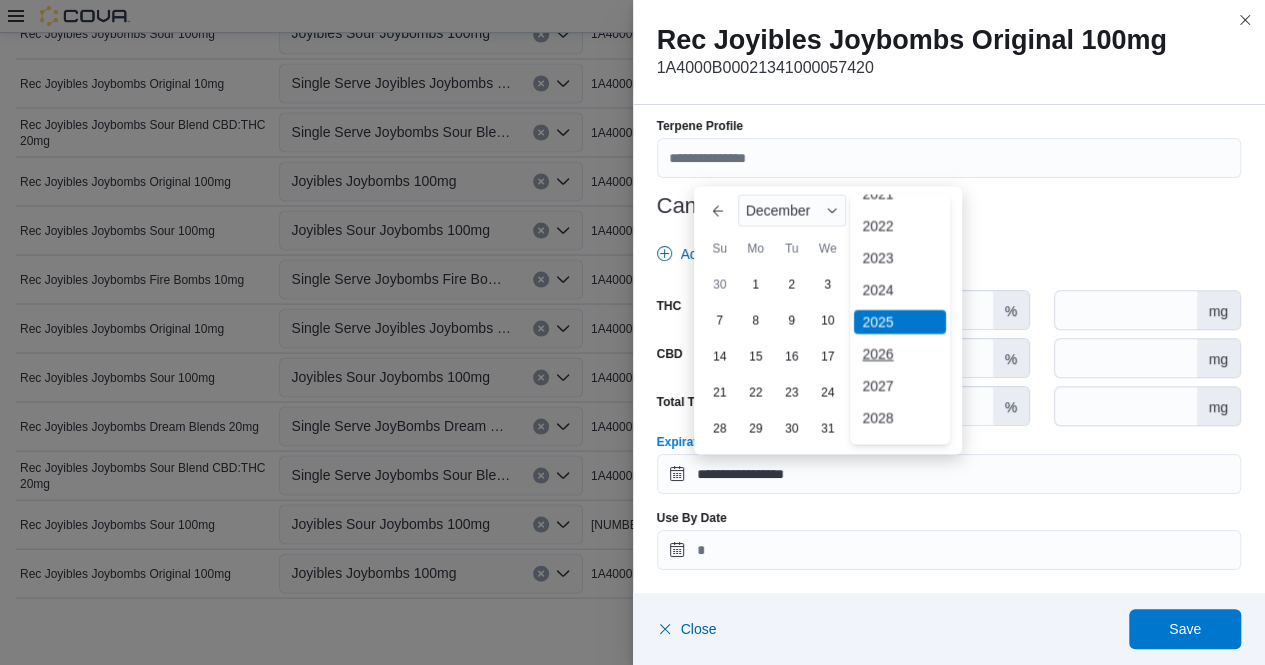 click on "2026" at bounding box center (900, 353) 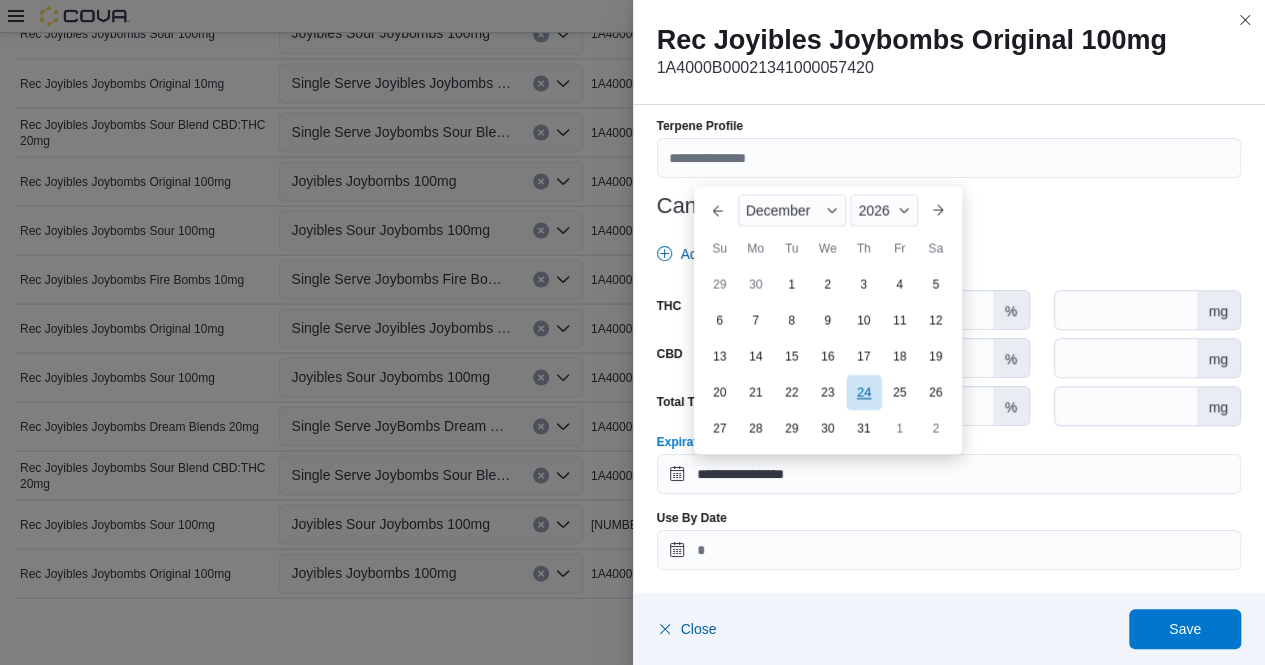 click on "24" at bounding box center [863, 391] 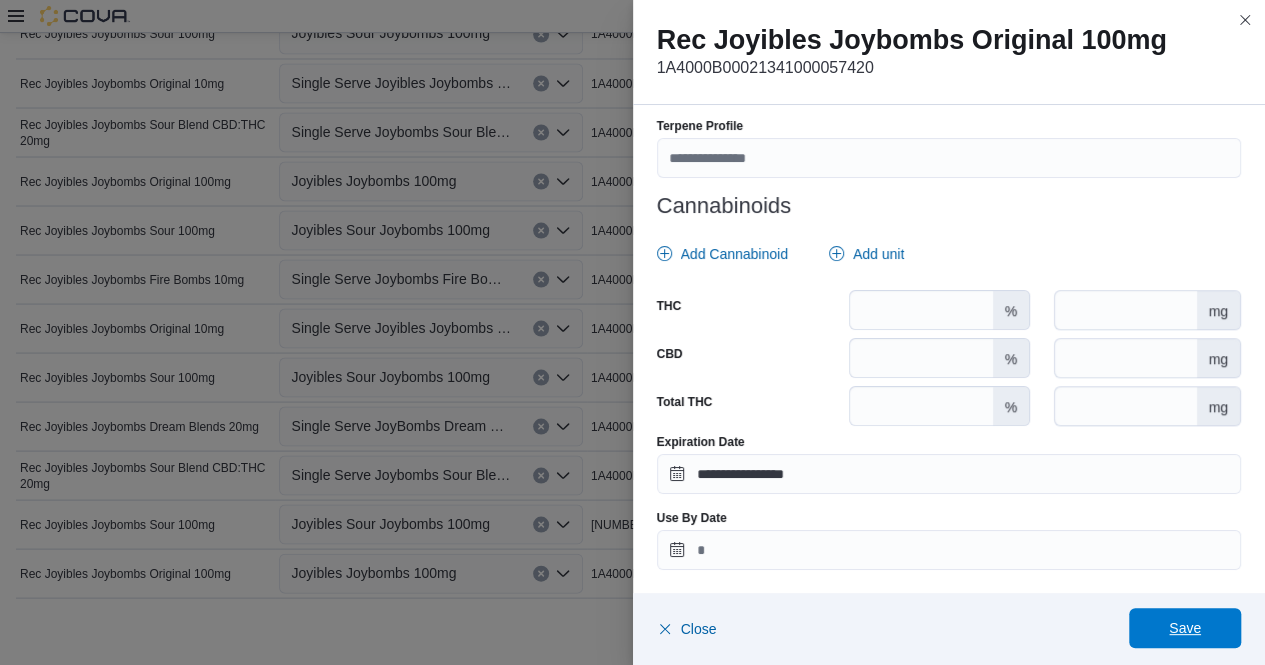 click on "Save" at bounding box center (1185, 628) 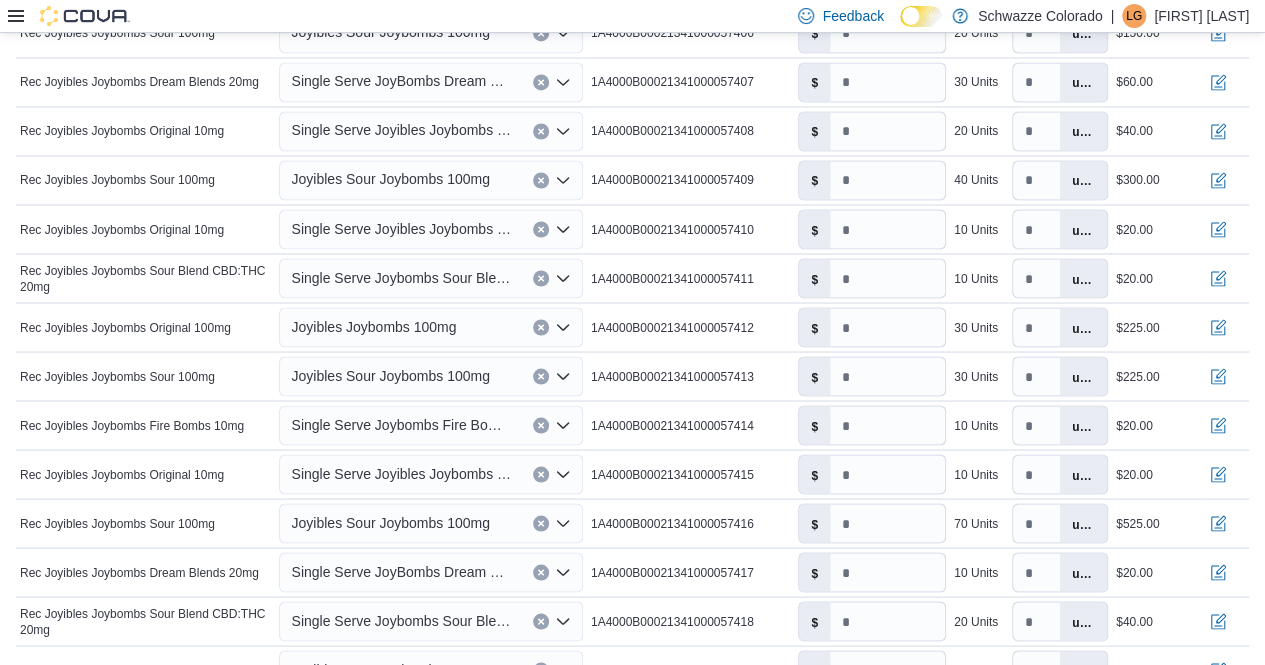 scroll, scrollTop: 1825, scrollLeft: 0, axis: vertical 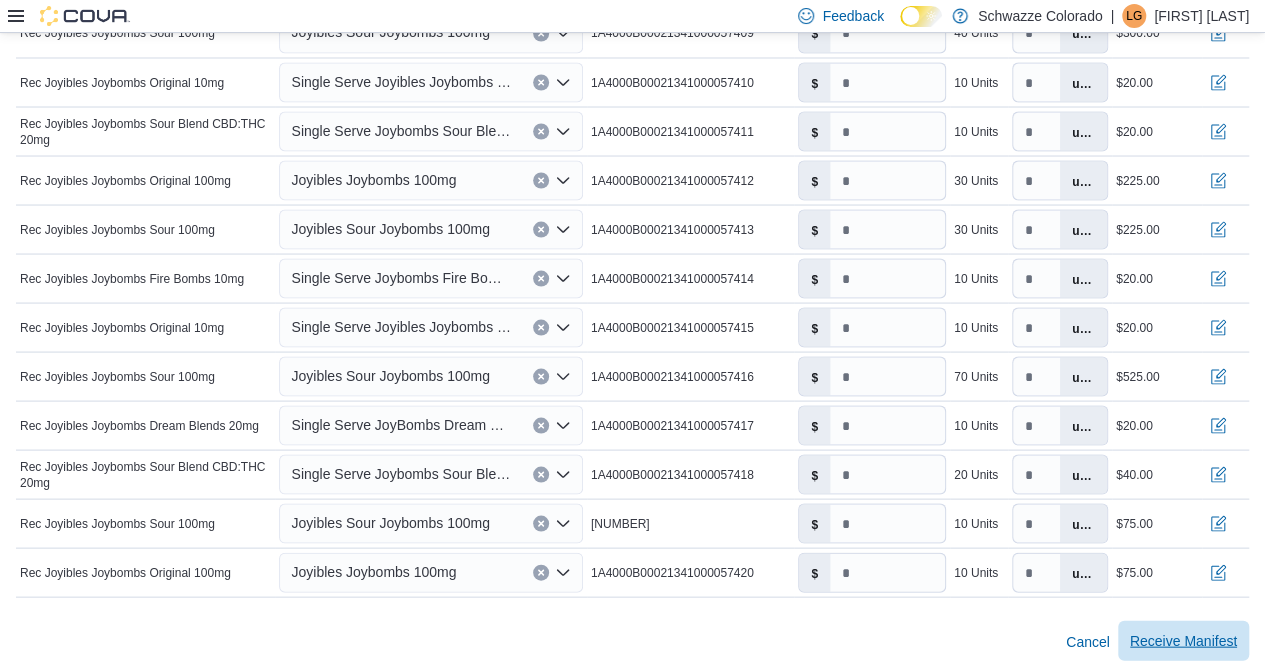 click on "Receive Manifest" at bounding box center [1183, 640] 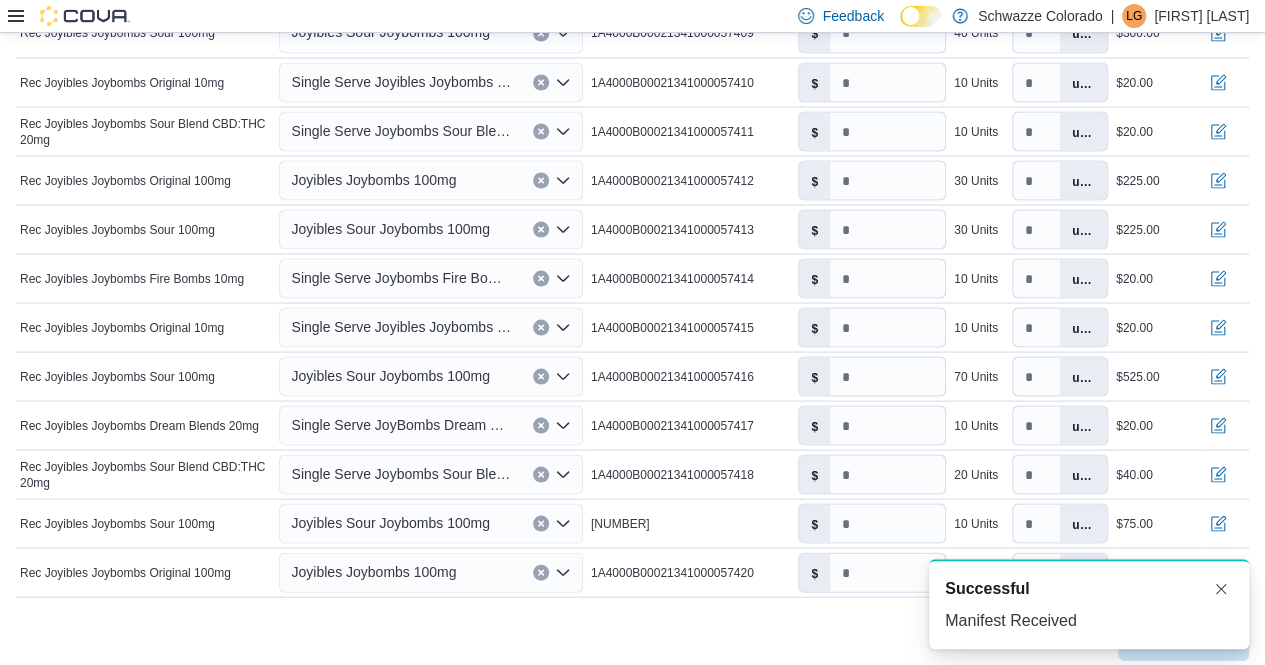 scroll, scrollTop: 0, scrollLeft: 0, axis: both 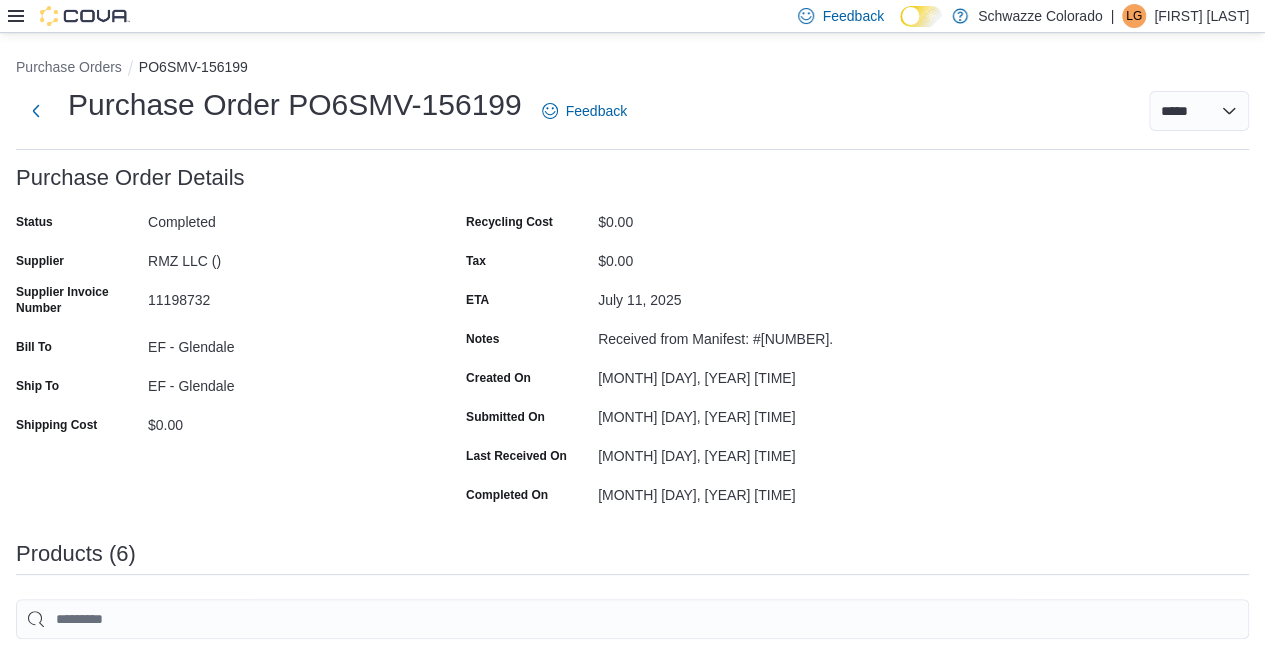 click 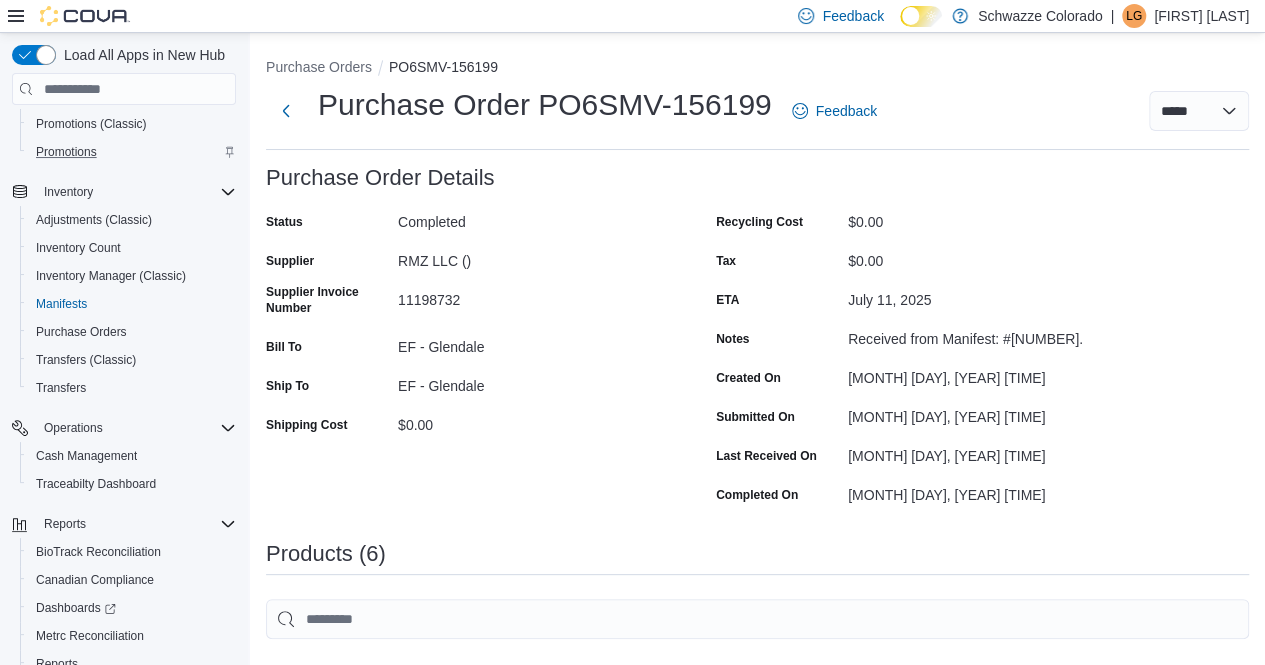 scroll, scrollTop: 283, scrollLeft: 0, axis: vertical 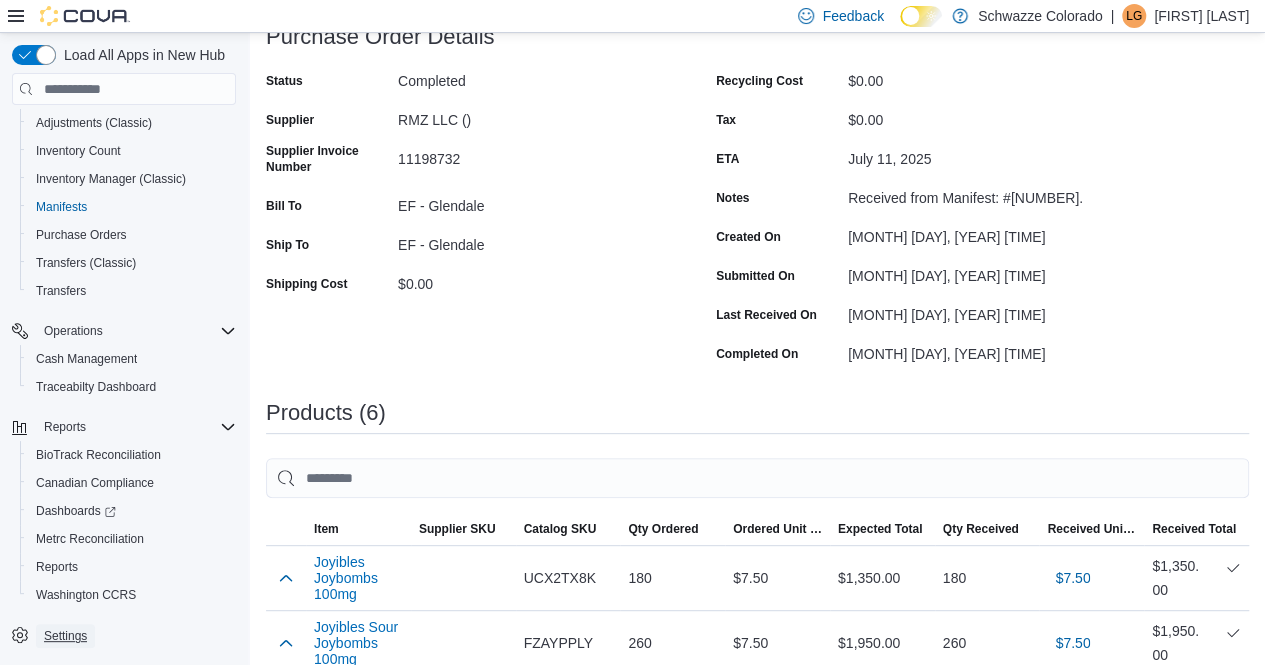 click on "Settings" at bounding box center (65, 636) 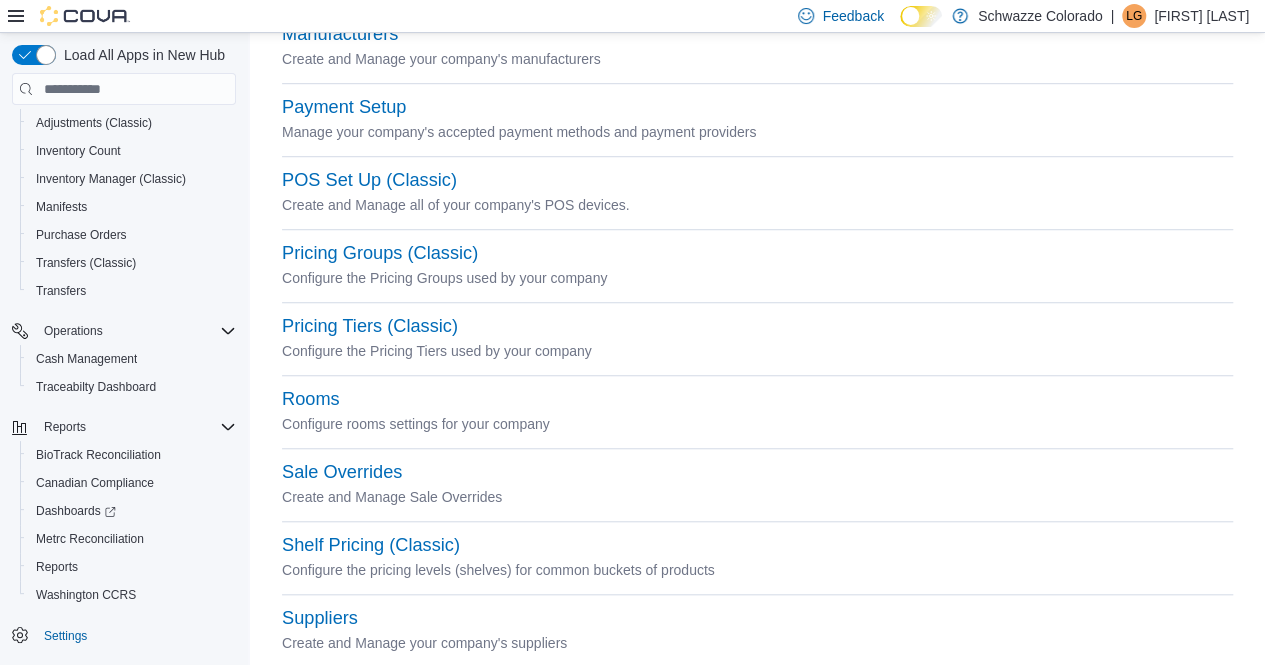 scroll, scrollTop: 666, scrollLeft: 0, axis: vertical 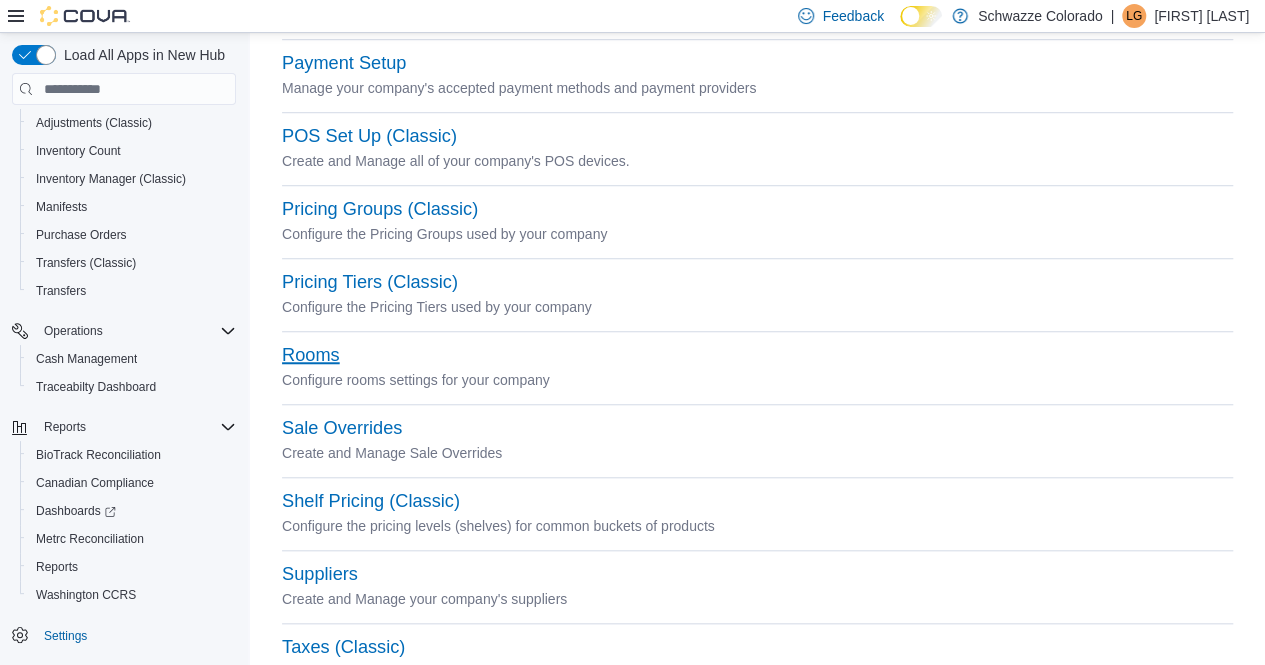click on "Rooms" at bounding box center [311, 355] 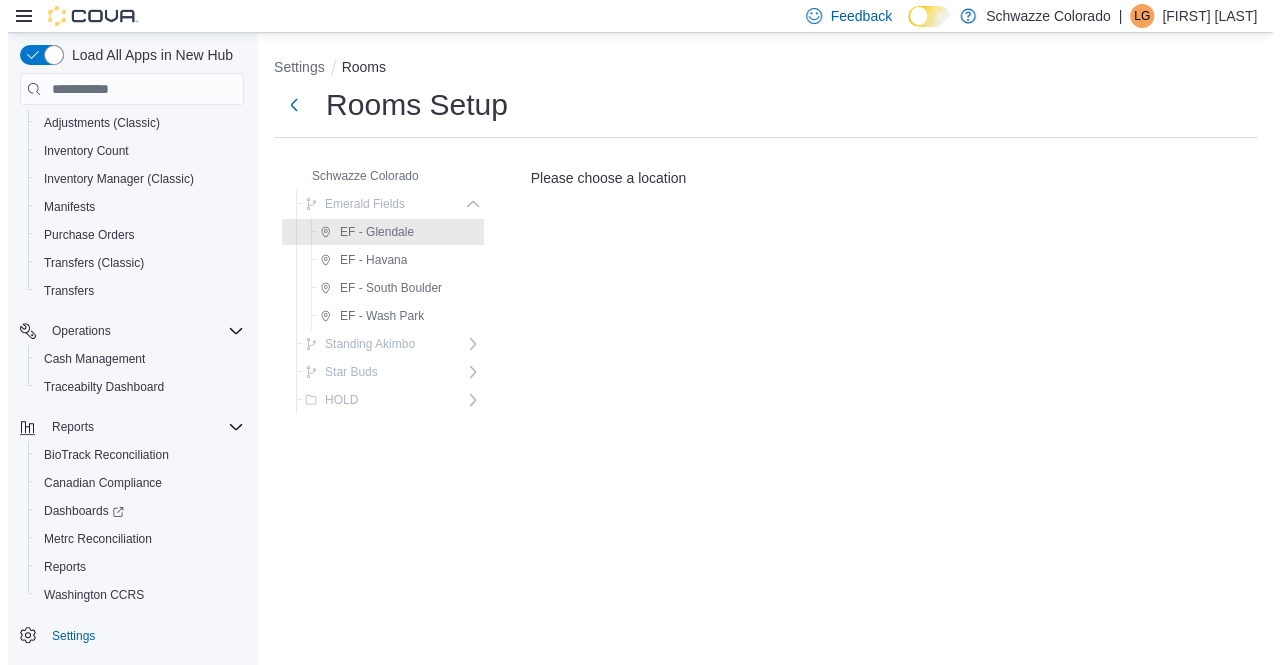 scroll, scrollTop: 0, scrollLeft: 0, axis: both 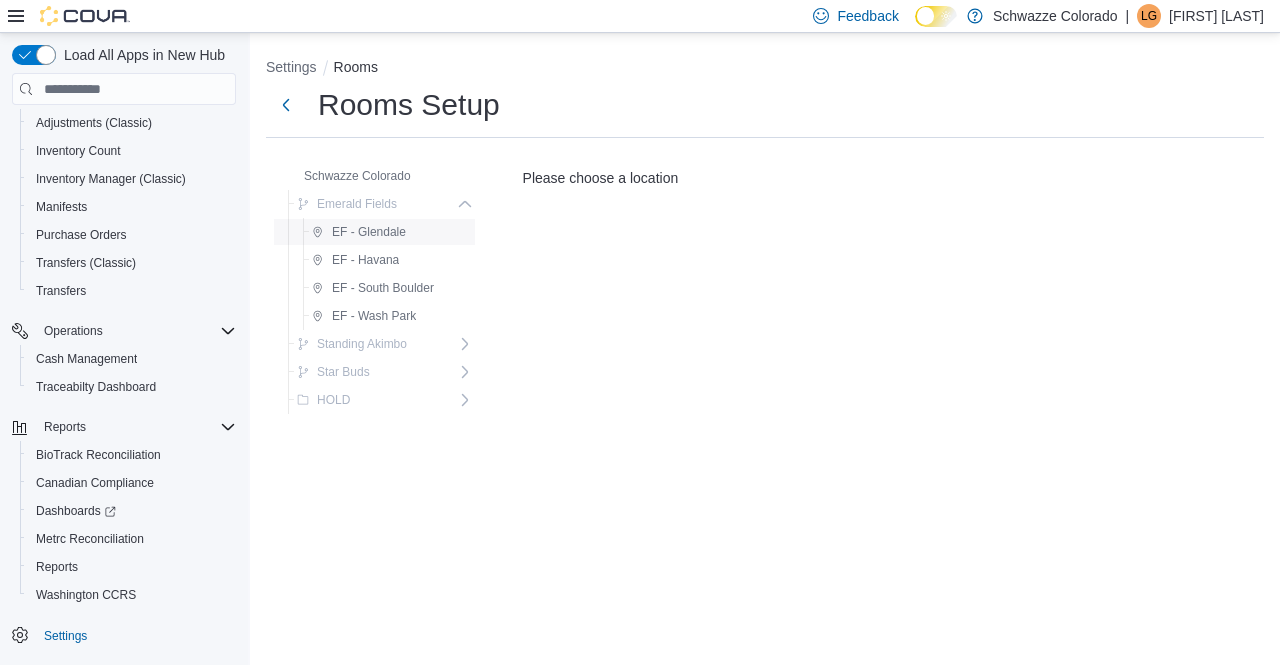 click on "EF - Glendale" at bounding box center (359, 232) 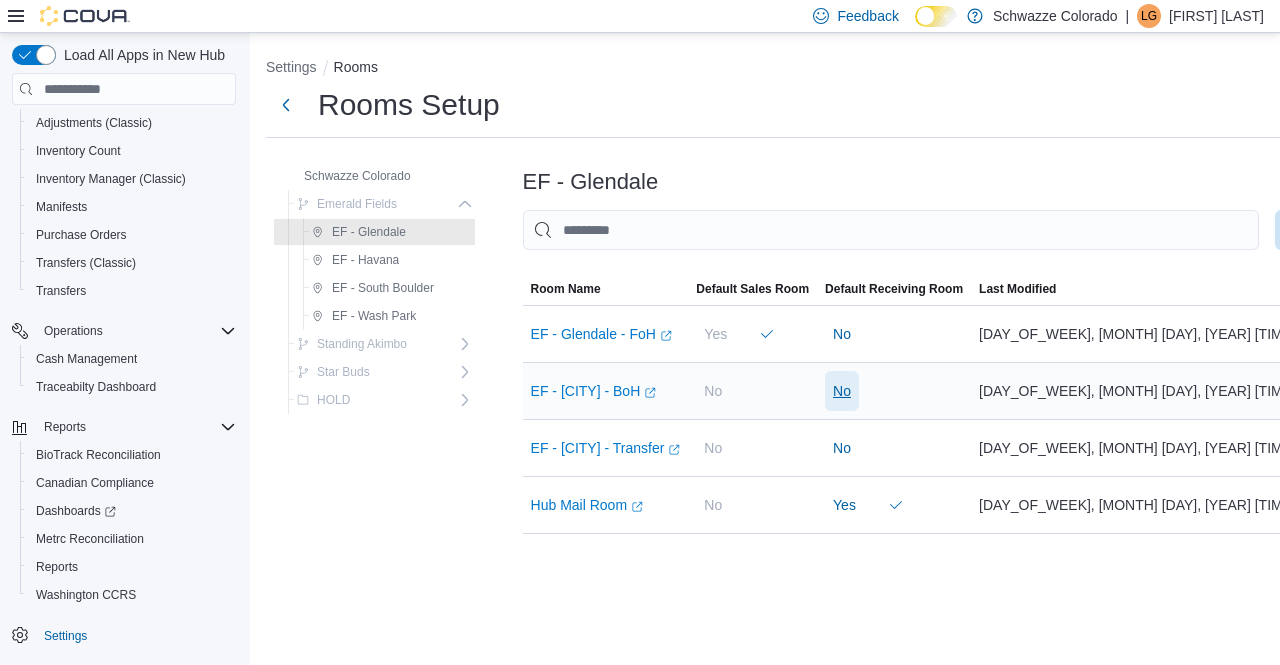 click on "No" at bounding box center [842, 391] 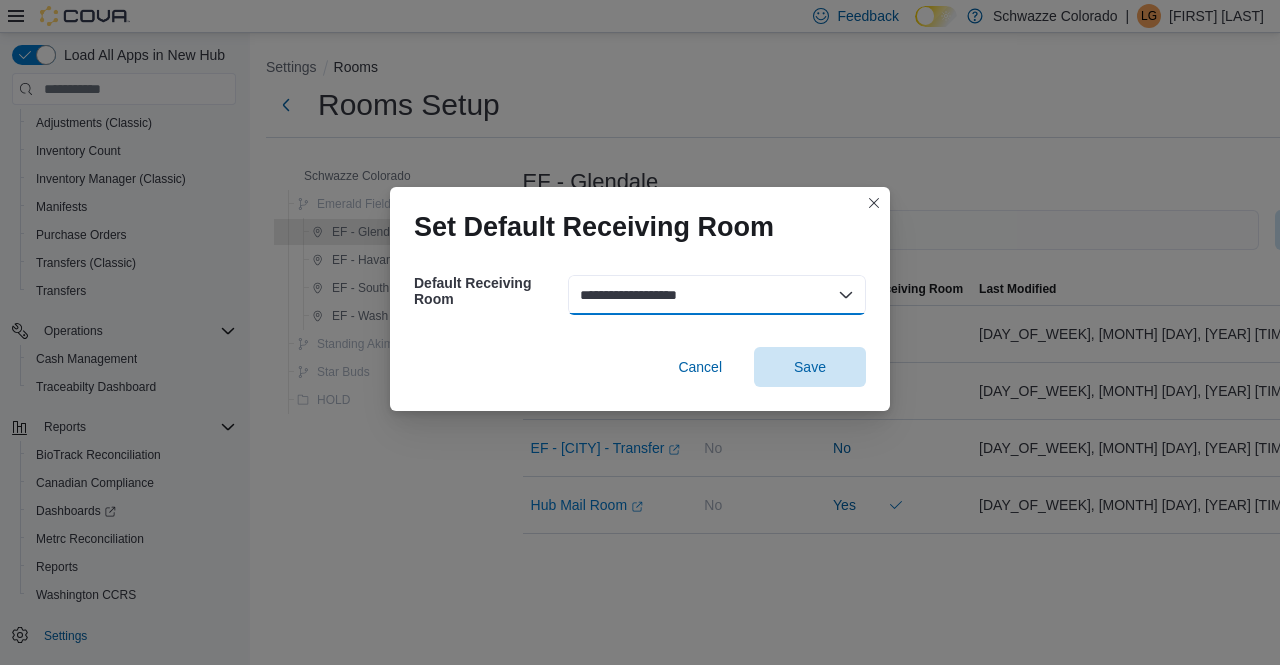 click on "**********" at bounding box center (717, 295) 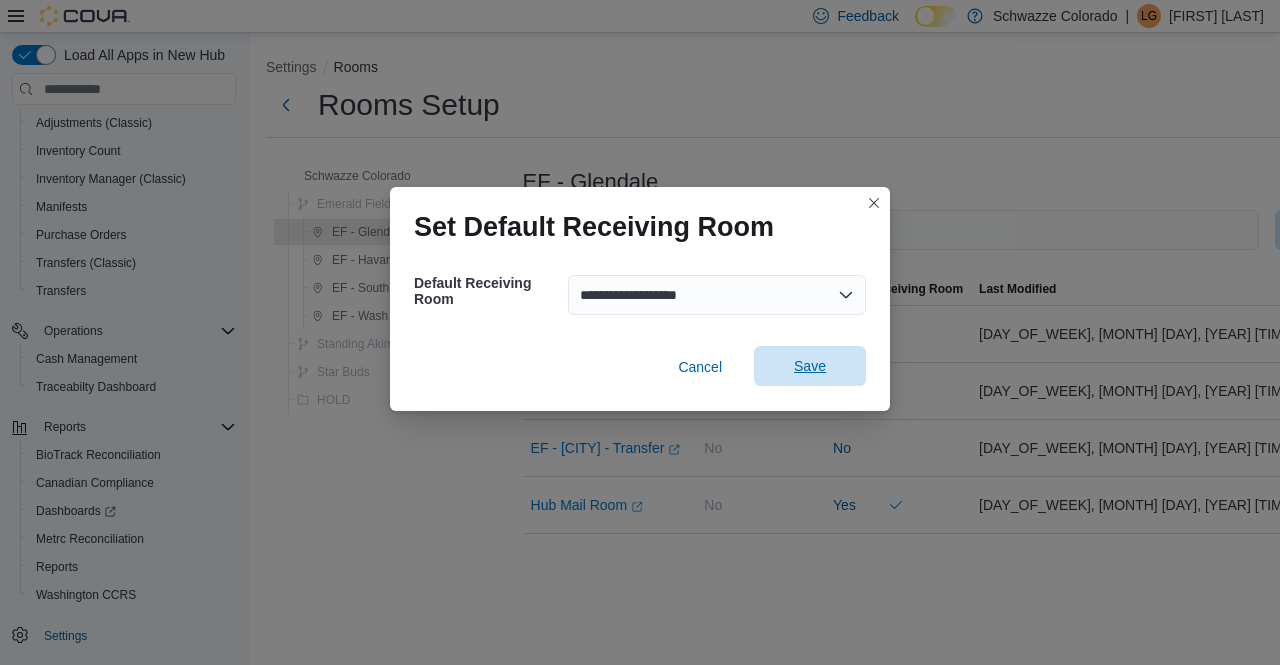 click on "Save" at bounding box center (810, 366) 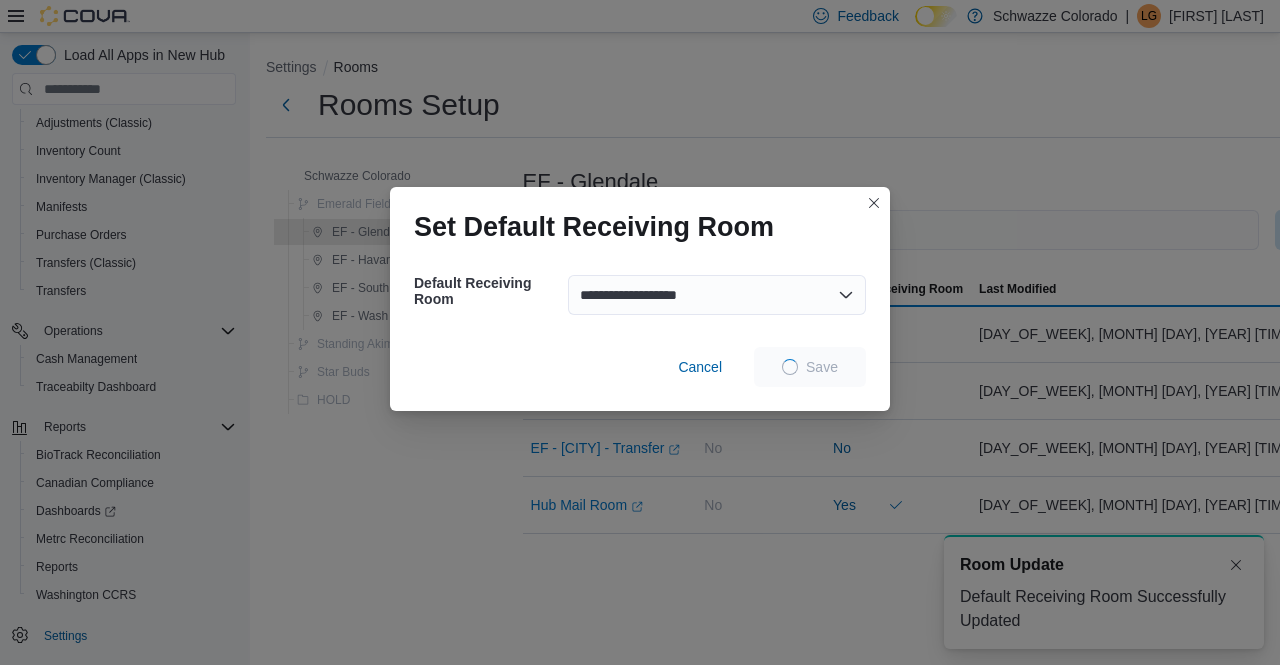 scroll, scrollTop: 0, scrollLeft: 0, axis: both 